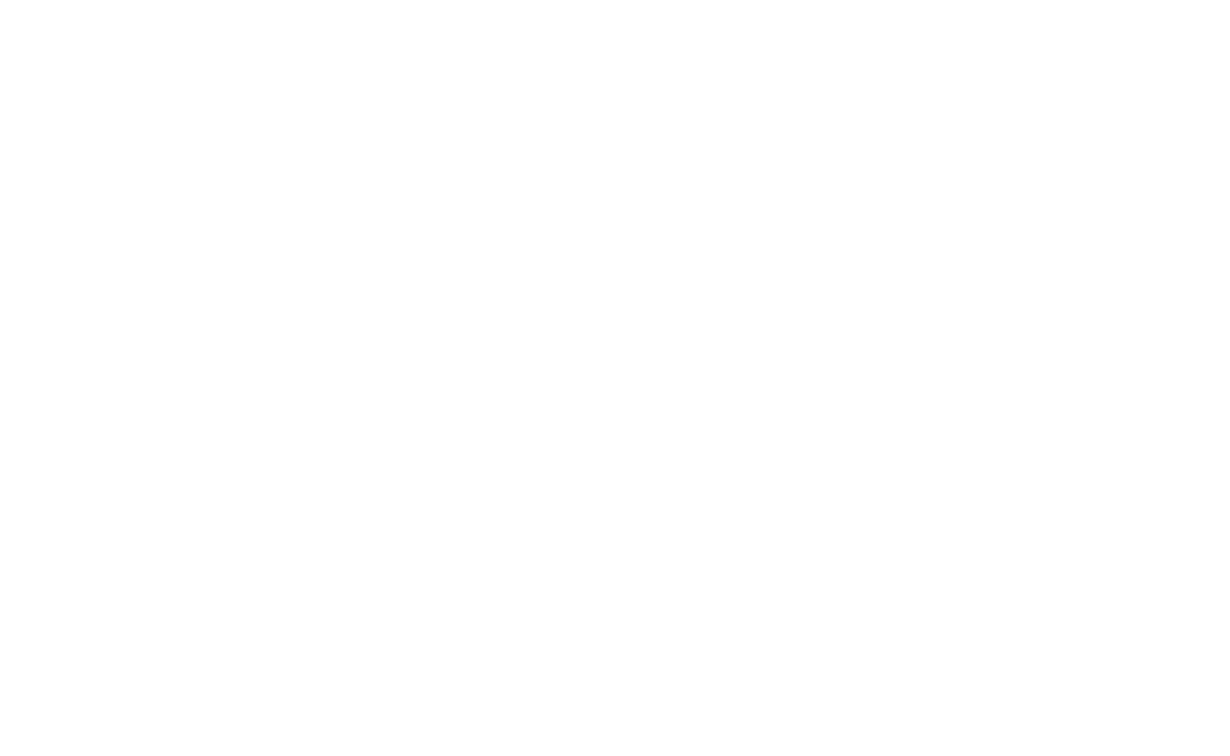 scroll, scrollTop: 0, scrollLeft: 0, axis: both 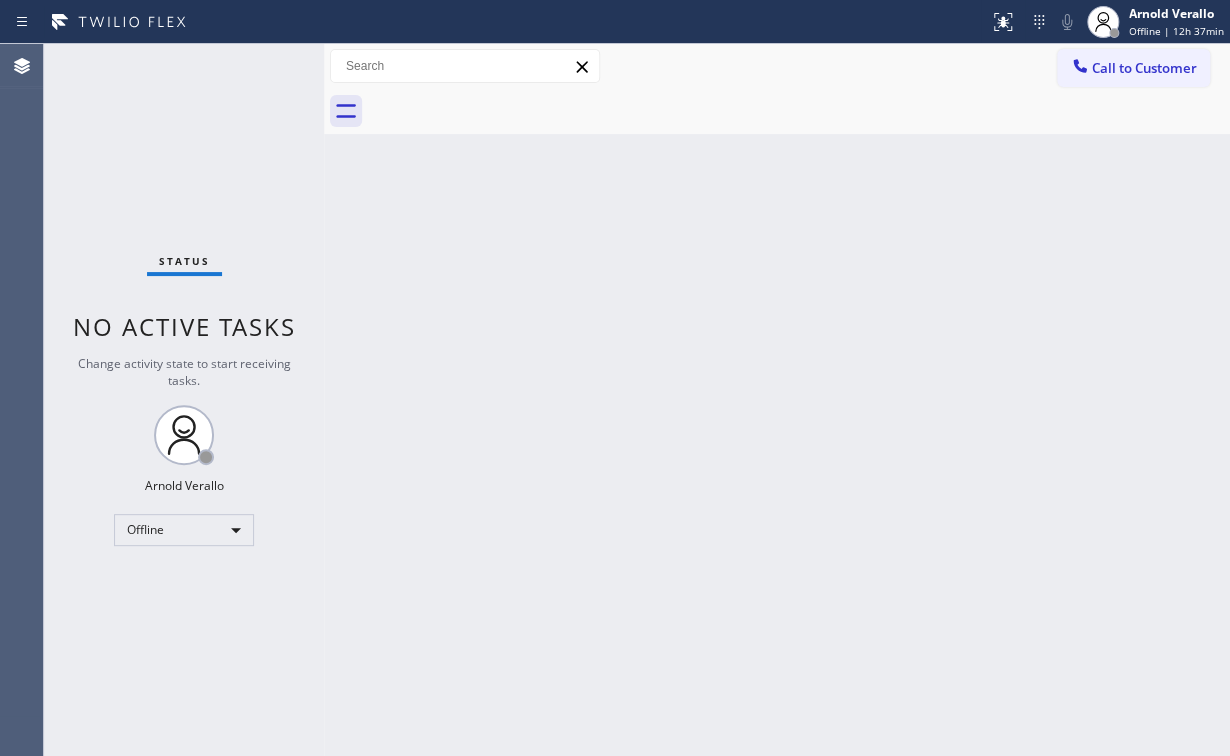 click on "Status   No active tasks     Change activity state to start receiving tasks.   [FIRST] [LAST] Offline" at bounding box center [184, 400] 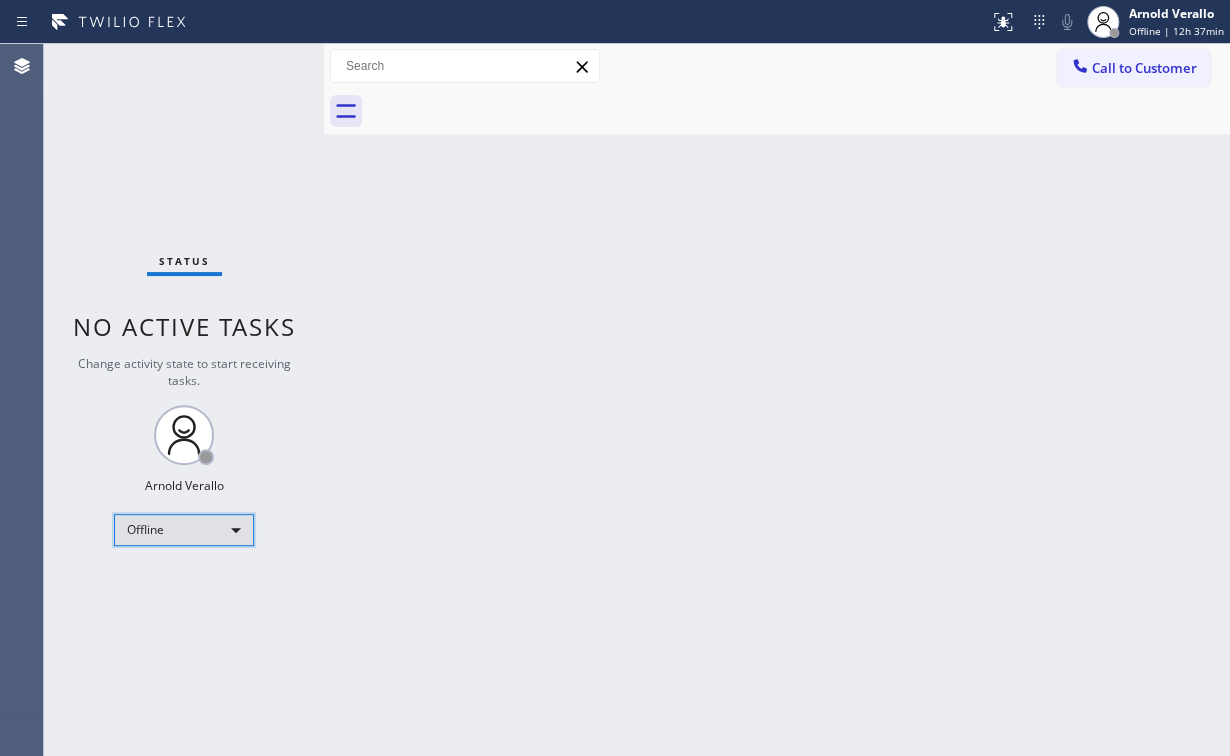 click on "Offline" at bounding box center [184, 530] 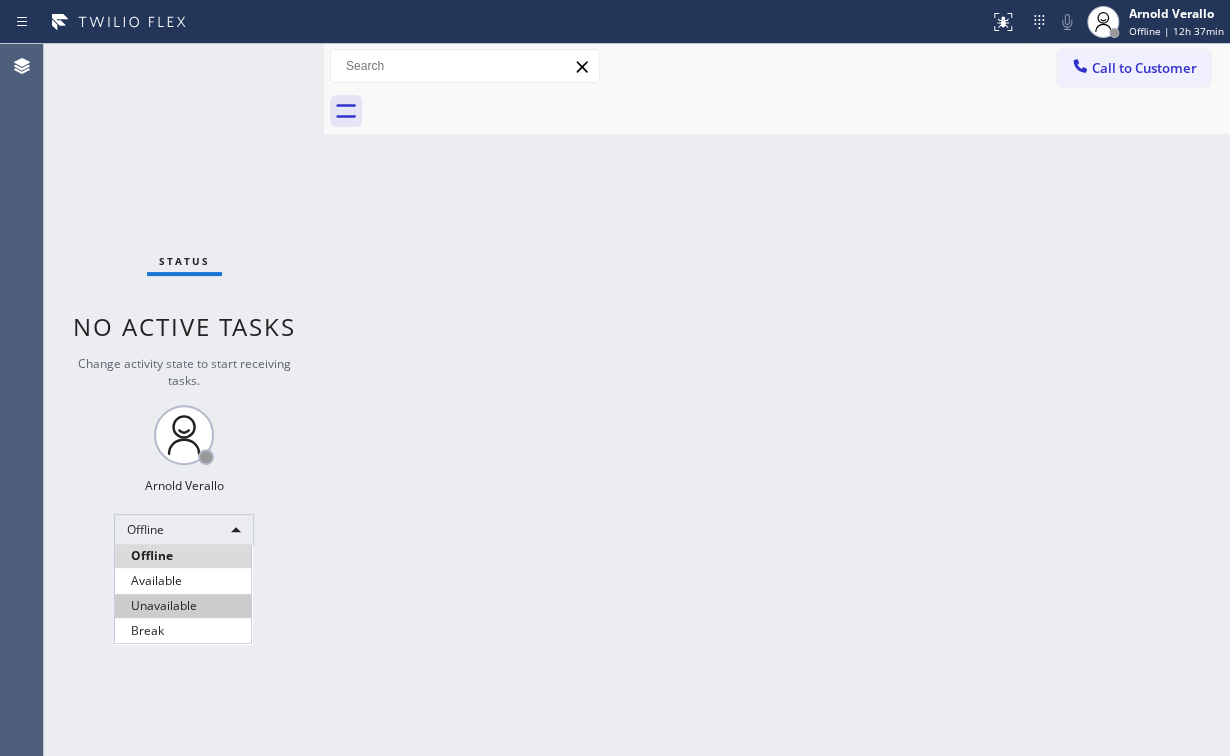 click on "Unavailable" at bounding box center (183, 606) 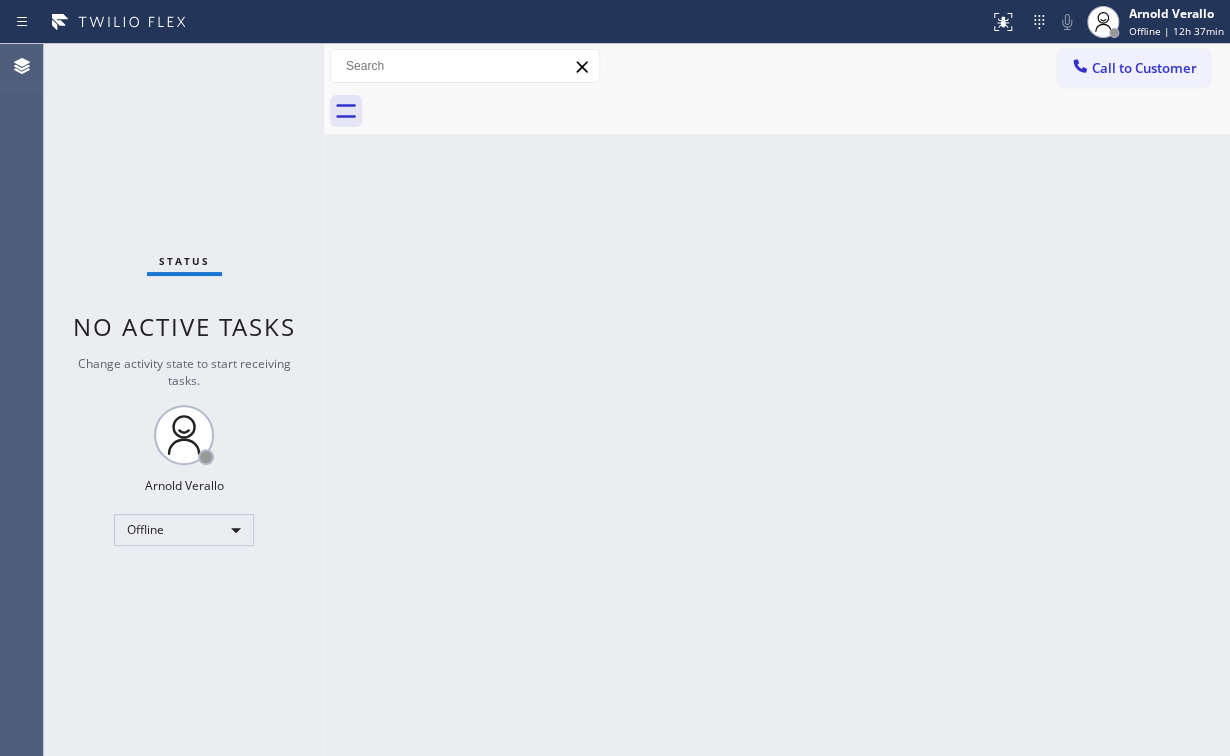 click on "Back to Dashboard Change Sender ID Customers Technicians Select a contact Outbound call Technician Search Technician Your caller id phone number Your caller id phone number Call Technician info Name   Phone none Address none Change Sender ID HVAC +18559994417 5 Star Appliance +18557314952 Appliance Repair +18554611149 Plumbing +18889090120 Air Duct Cleaning +18006865038  Electricians +18005688664 Cancel Change Check personal SMS Reset Change No tabs Call to Customer Outbound call Location Search location Your caller id phone number Customer number Call Outbound call Technician Search Technician Your caller id phone number Your caller id phone number Call" at bounding box center [777, 400] 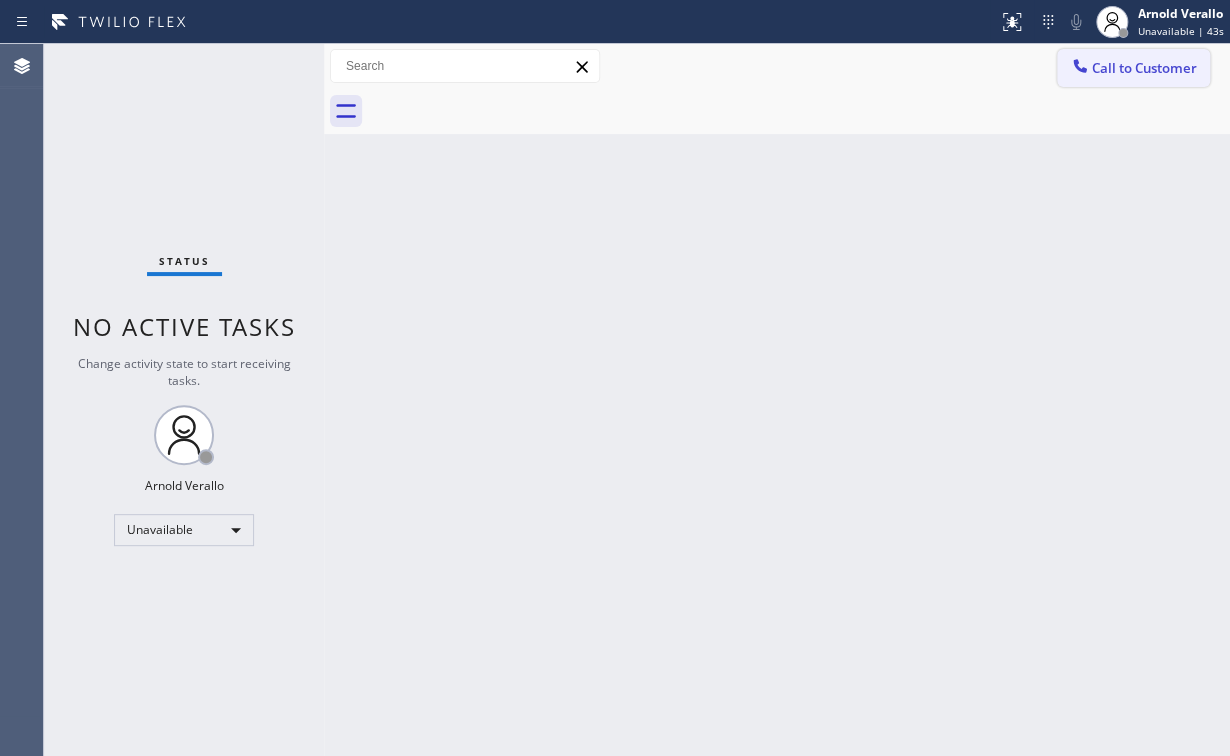 click on "Call to Customer" at bounding box center (1133, 68) 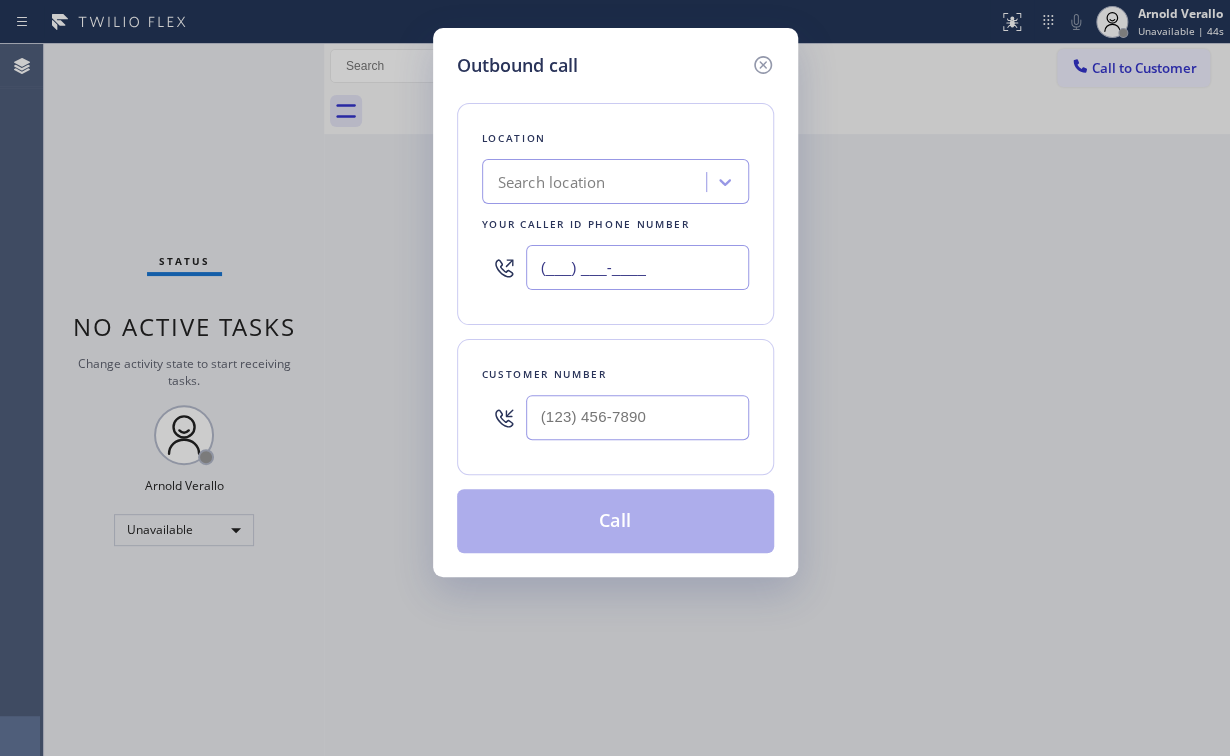drag, startPoint x: 500, startPoint y: 264, endPoint x: 264, endPoint y: 246, distance: 236.68544 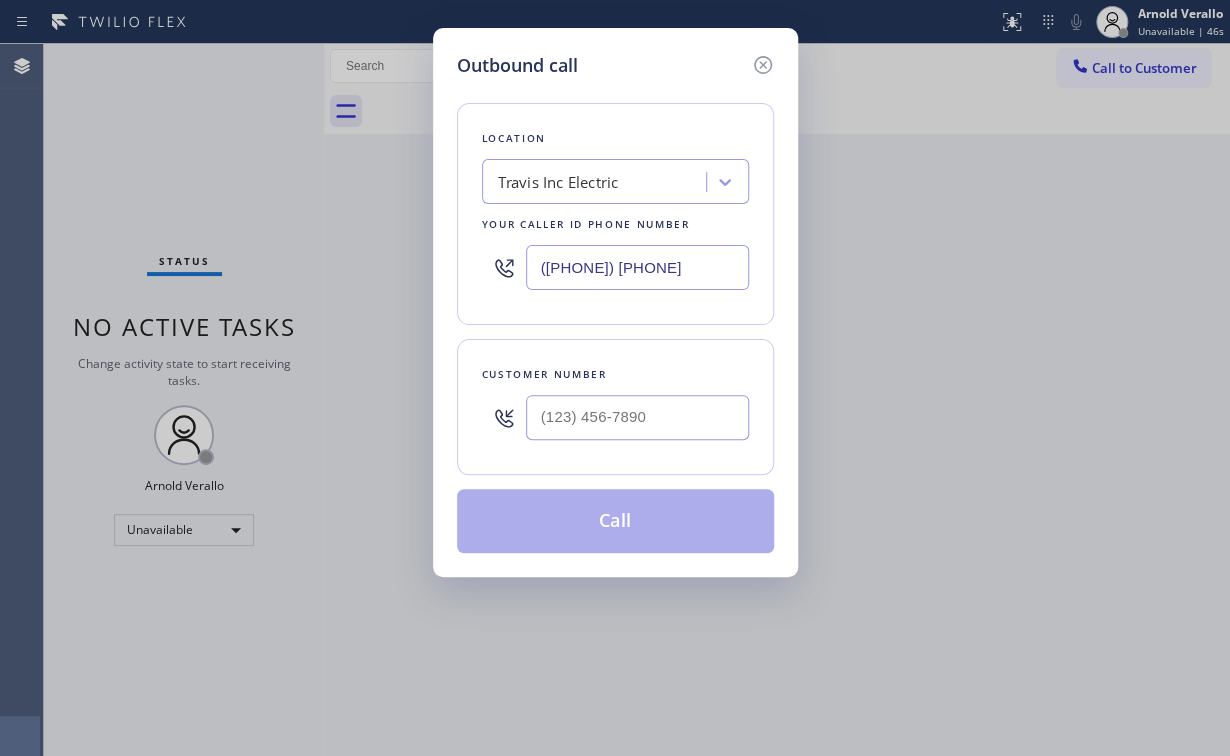 type on "([PHONE]) [PHONE]" 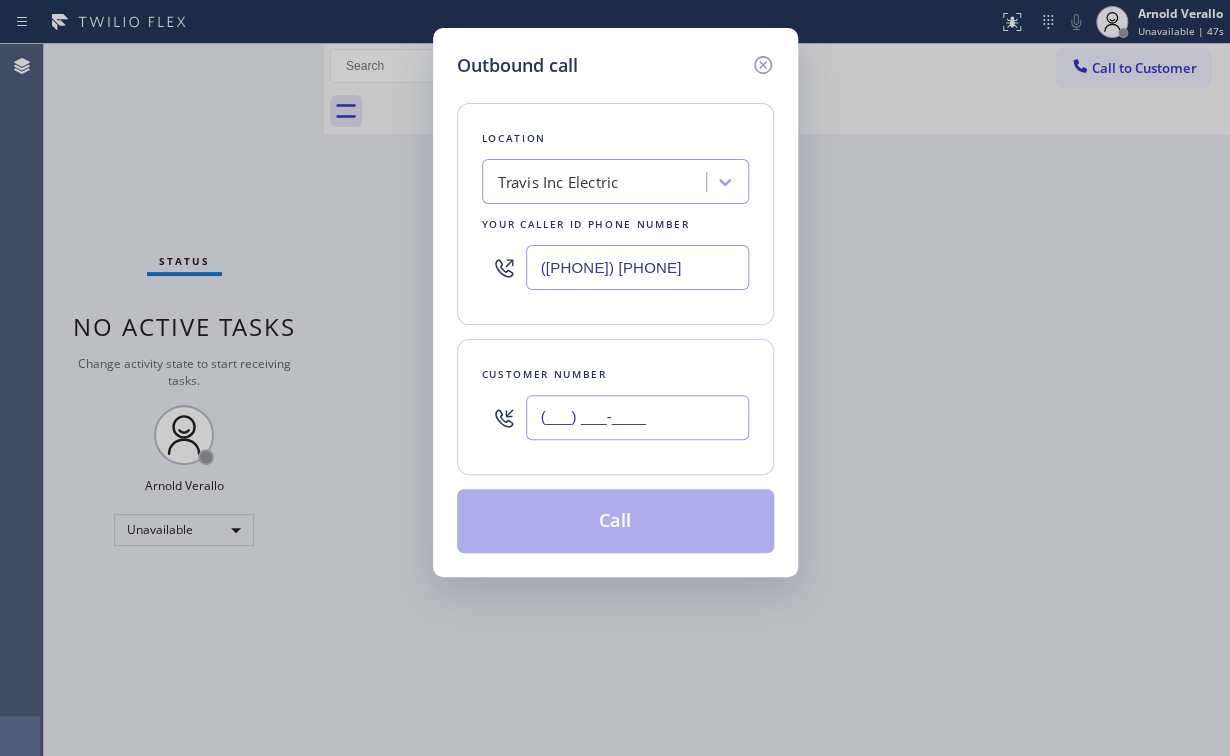 drag, startPoint x: 621, startPoint y: 412, endPoint x: 632, endPoint y: 408, distance: 11.7046995 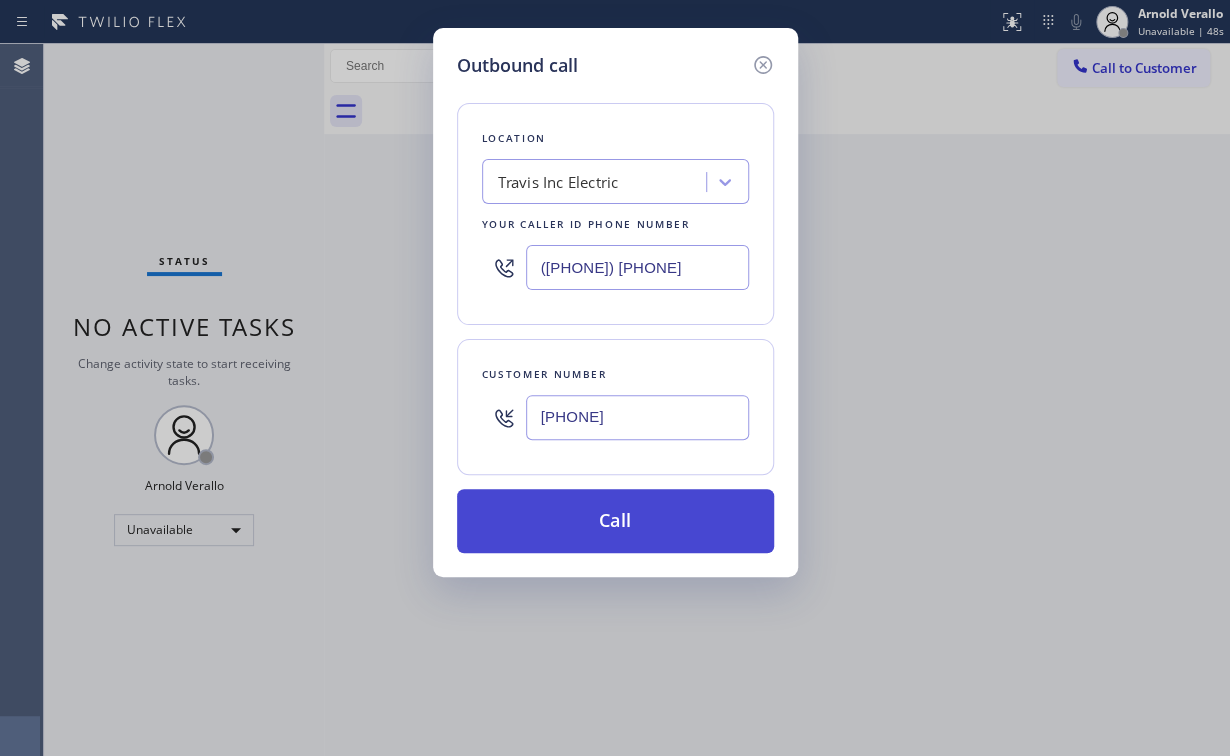 type on "[PHONE]" 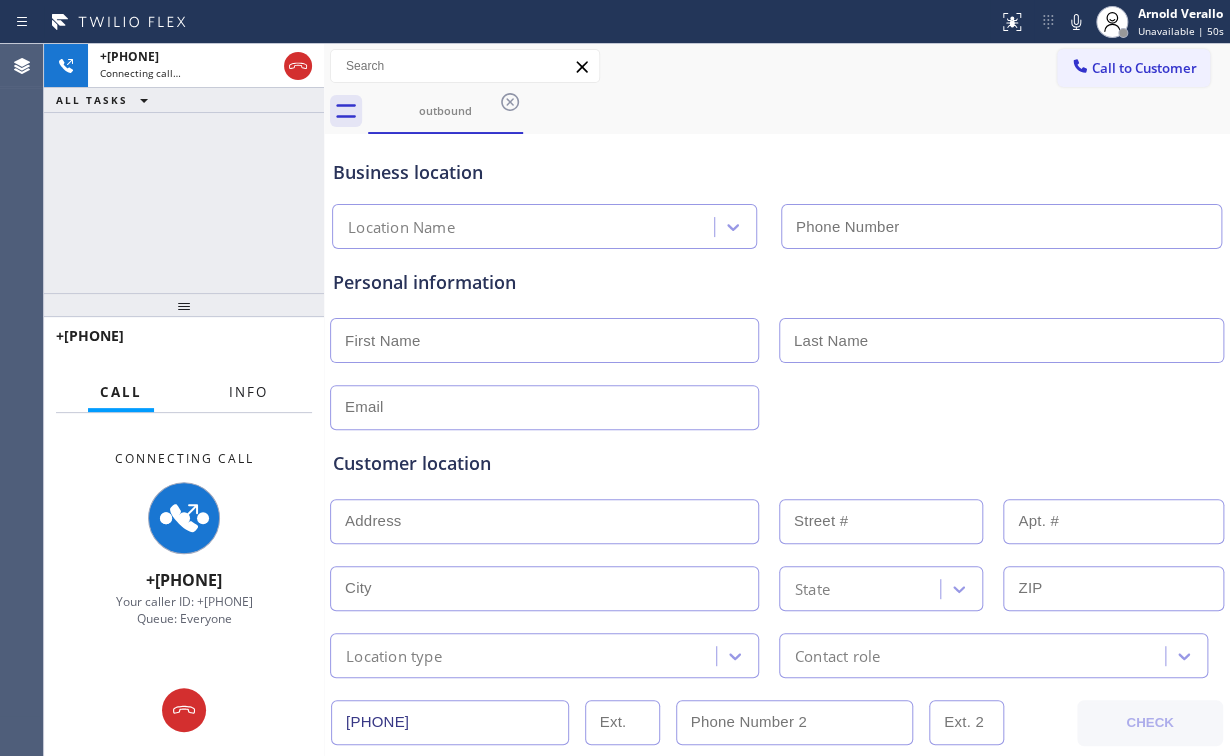 drag, startPoint x: 257, startPoint y: 394, endPoint x: 230, endPoint y: 292, distance: 105.51303 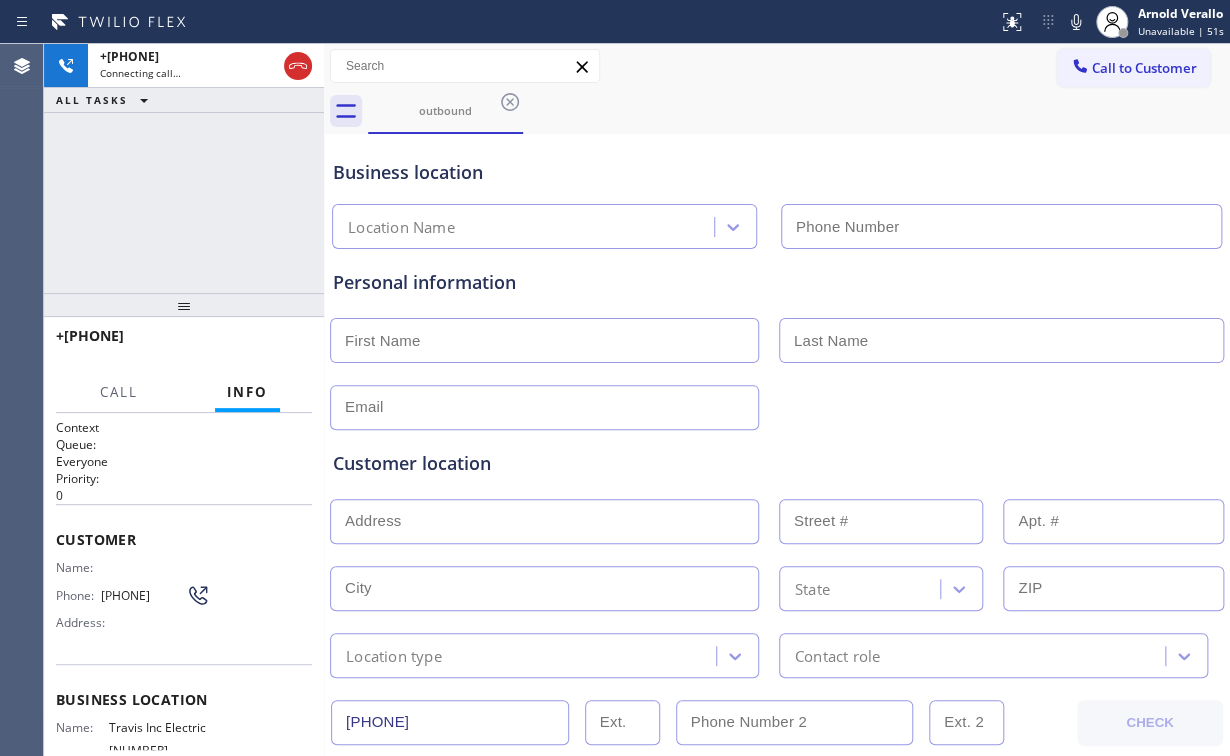 click on "+[PHONE] Connecting call… ALL TASKS ALL TASKS ACTIVE TASKS TASKS IN WRAP UP" at bounding box center [184, 168] 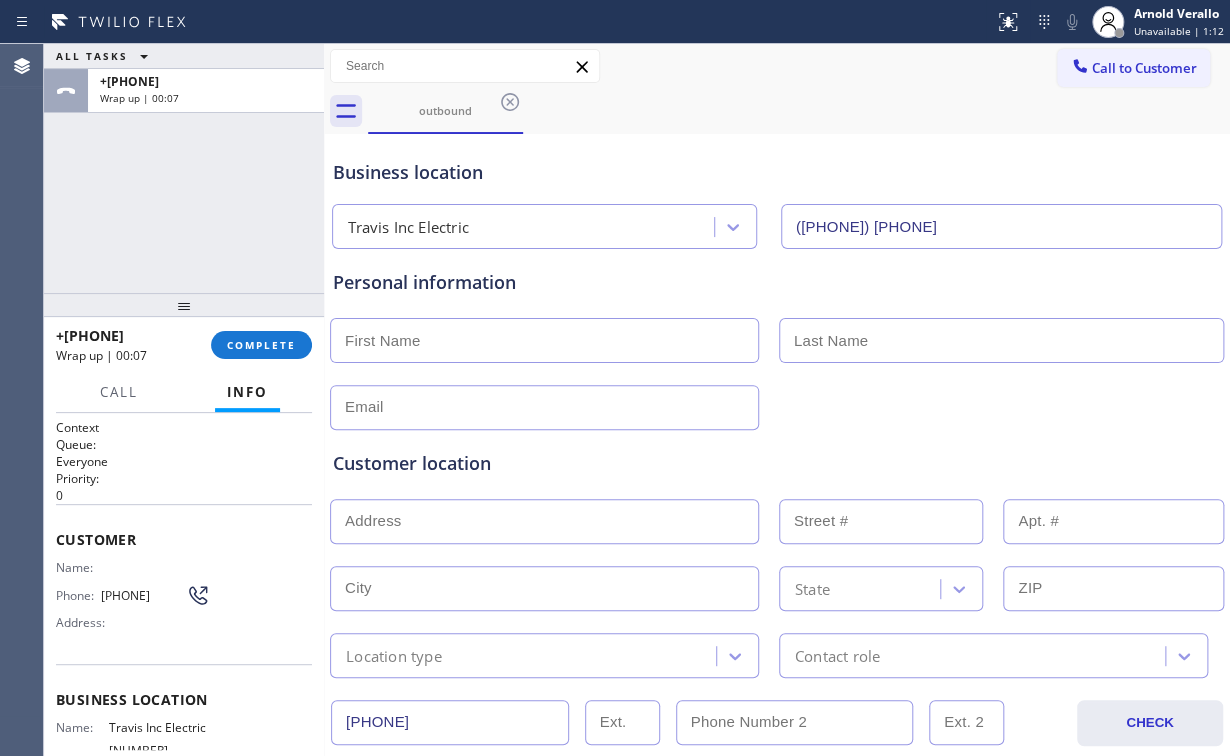click on "ALL TASKS ALL TASKS ACTIVE TASKS TASKS IN WRAP UP [PHONE] Wrap up | 00:07" at bounding box center [184, 168] 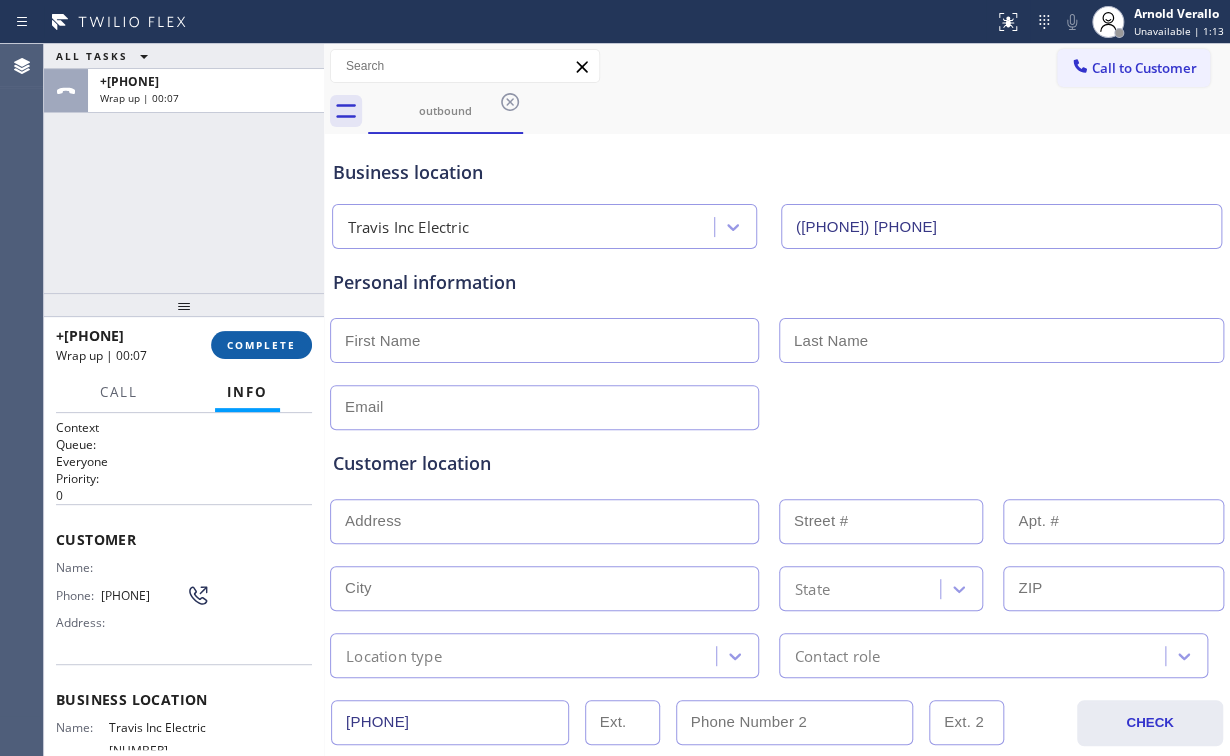 click on "COMPLETE" at bounding box center (261, 345) 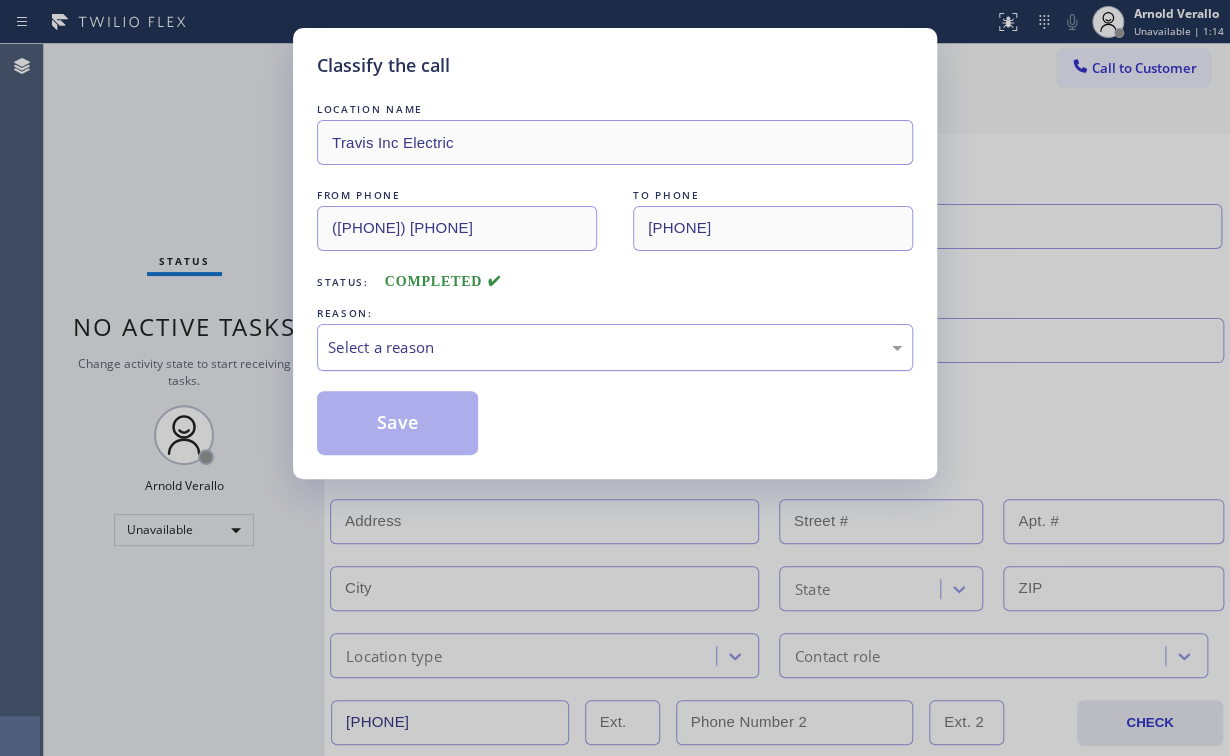click on "Select a reason" at bounding box center [615, 347] 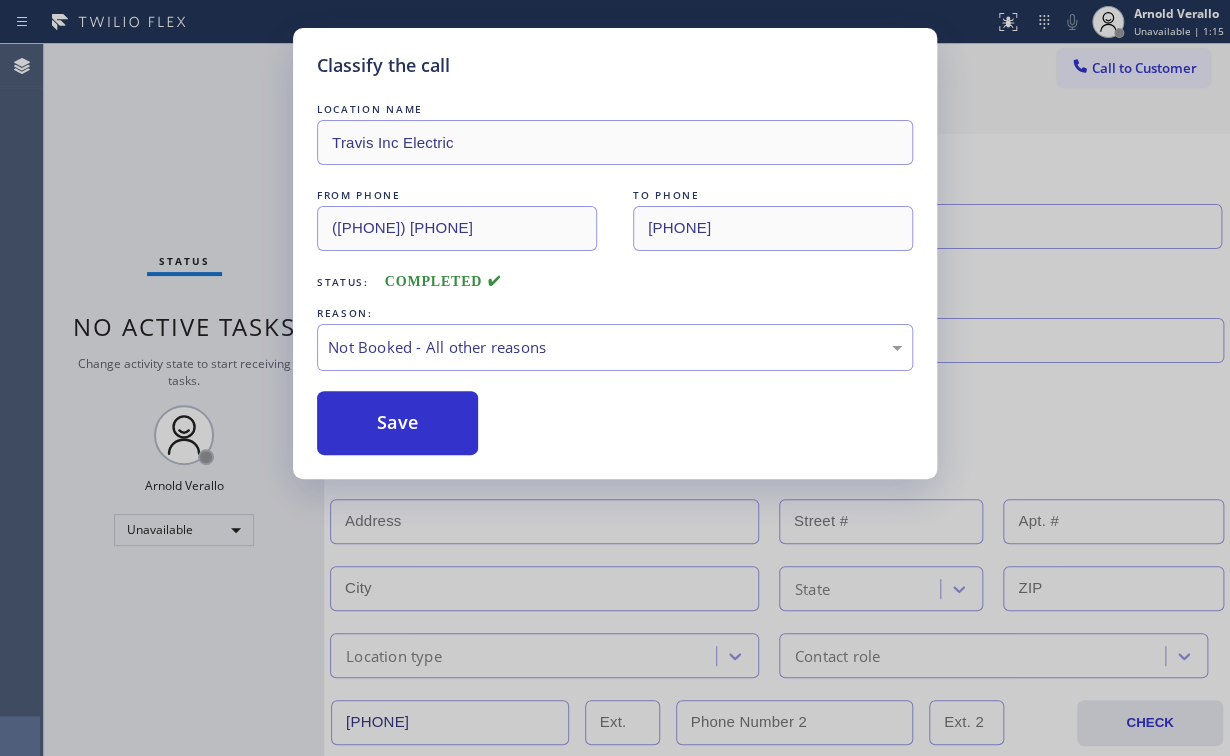 click on "Save" at bounding box center [397, 423] 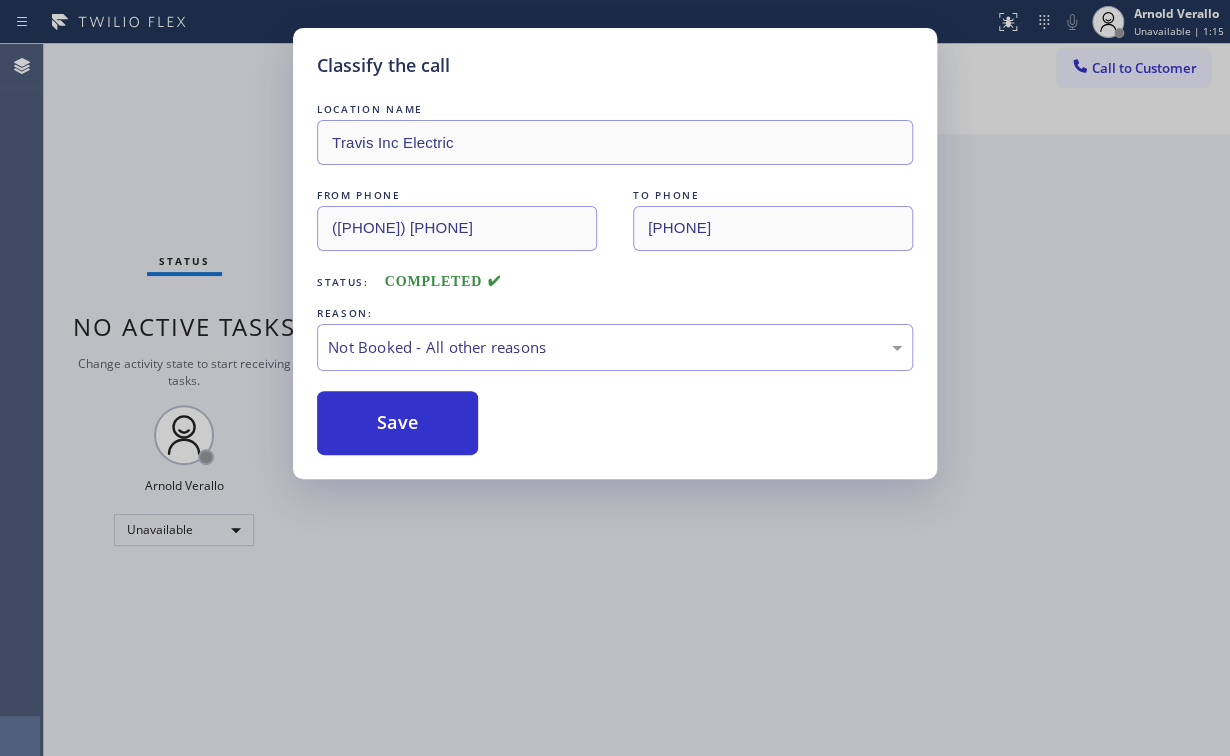 drag, startPoint x: 175, startPoint y: 148, endPoint x: 639, endPoint y: 156, distance: 464.06897 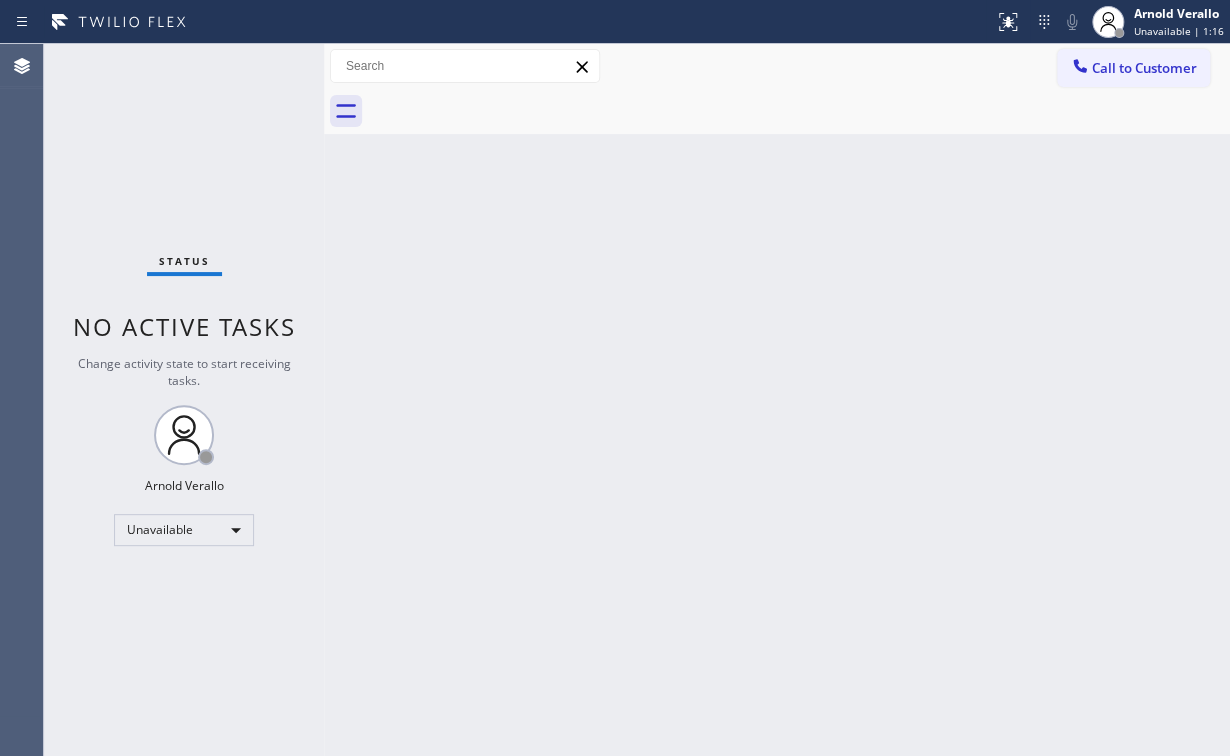 drag, startPoint x: 1128, startPoint y: 72, endPoint x: 809, endPoint y: 148, distance: 327.92834 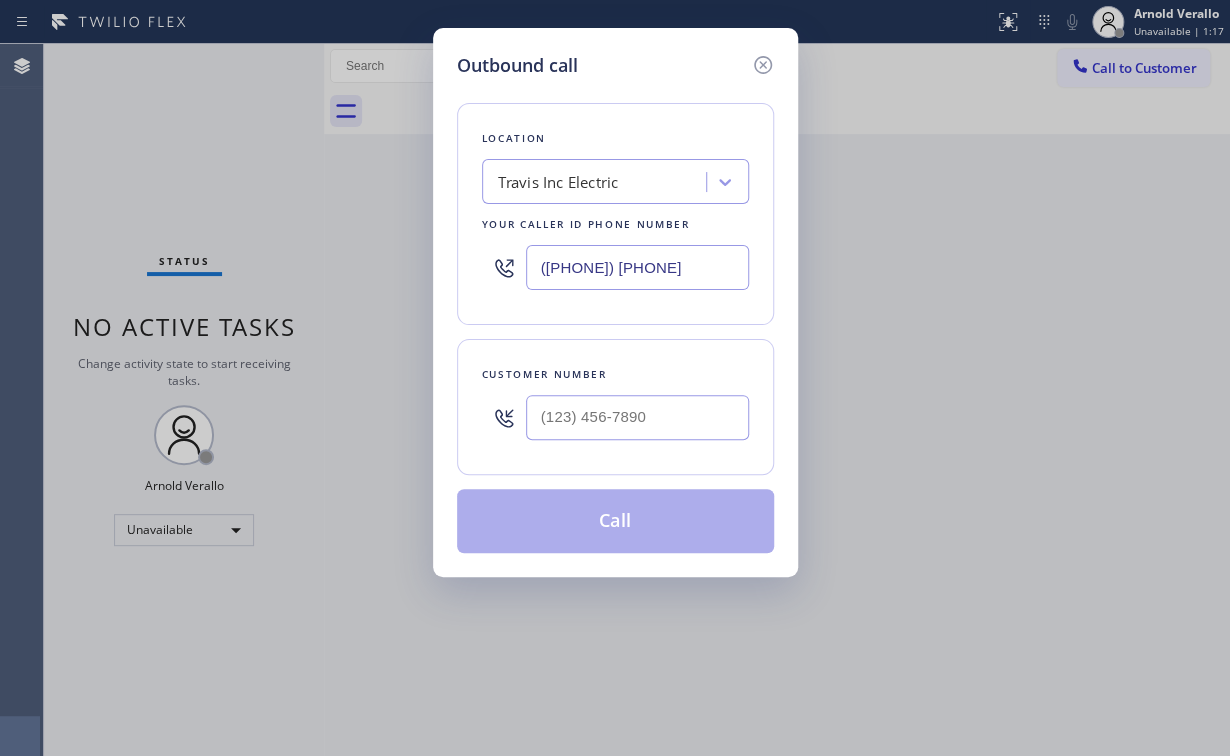 drag, startPoint x: 662, startPoint y: 260, endPoint x: 346, endPoint y: 259, distance: 316.0016 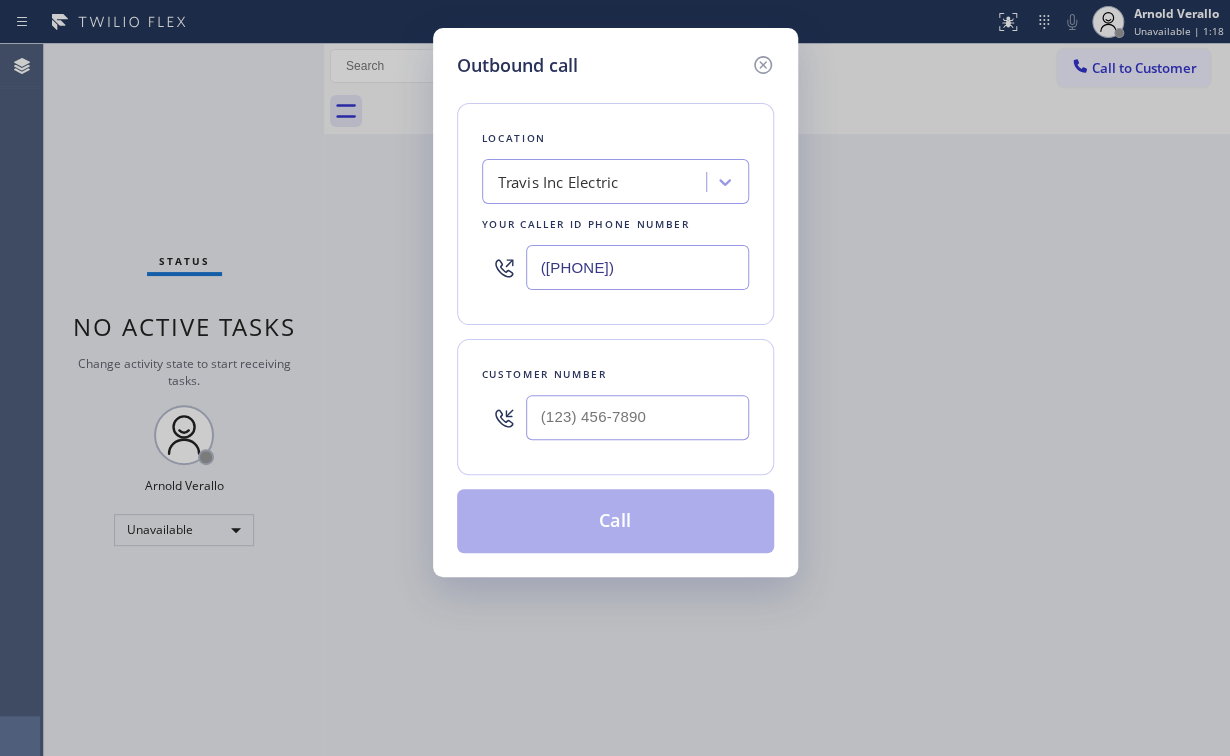 type on "([PHONE])" 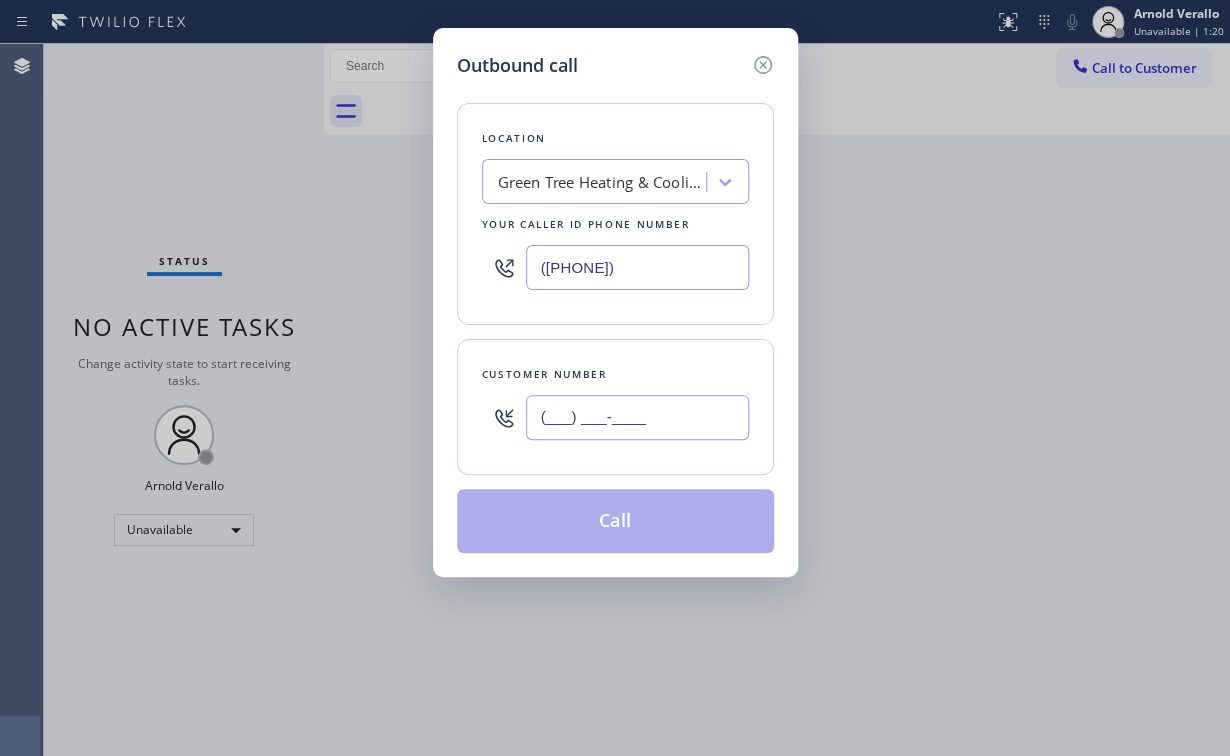 click on "(___) ___-____" at bounding box center [637, 417] 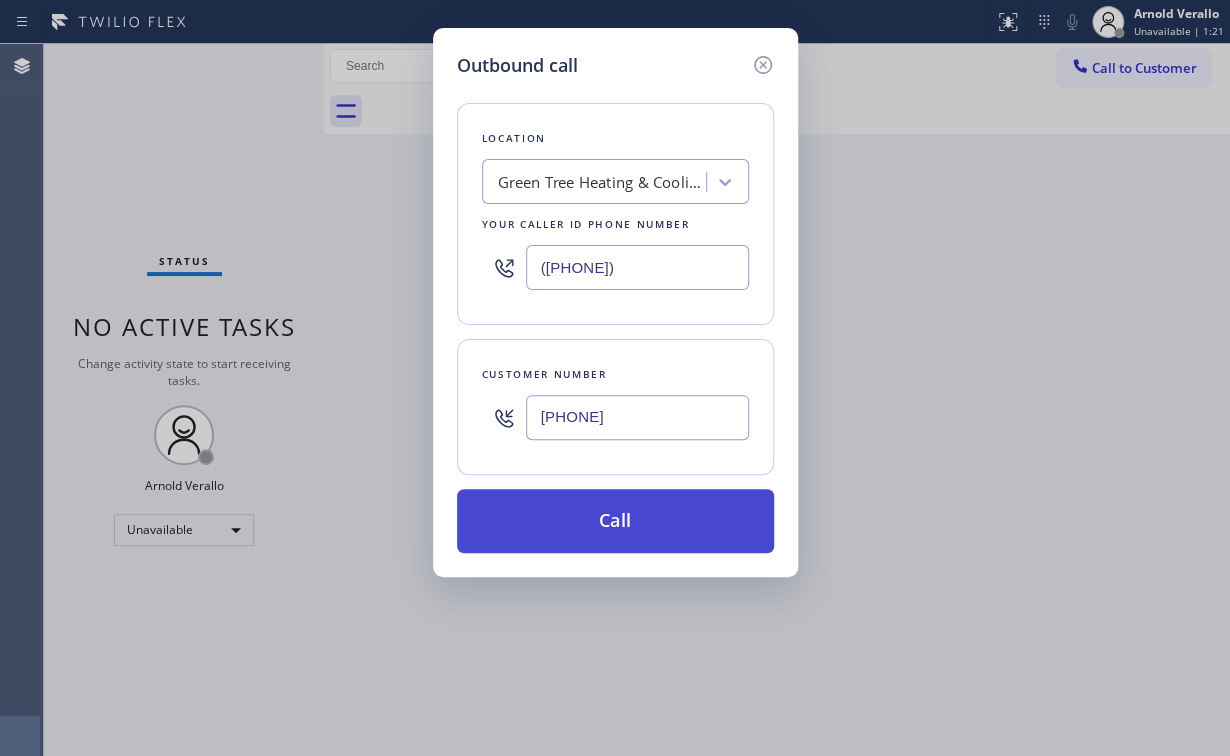 type on "[PHONE]" 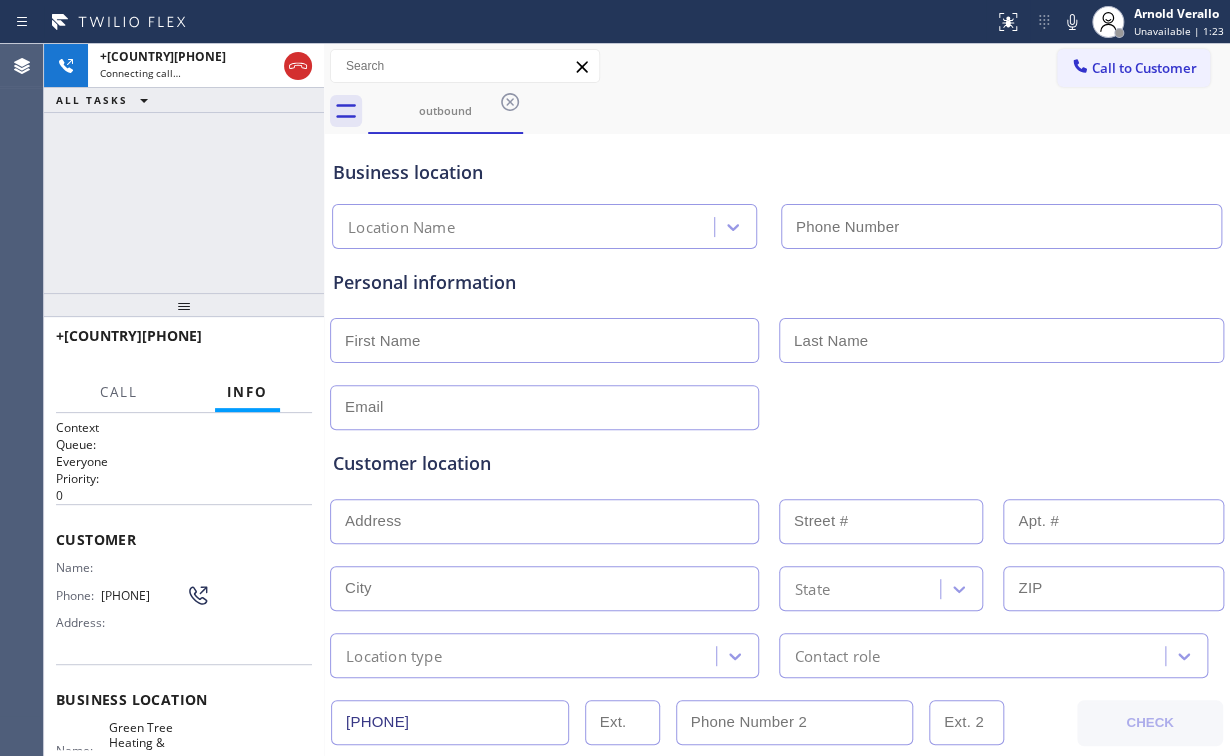 type on "([PHONE])" 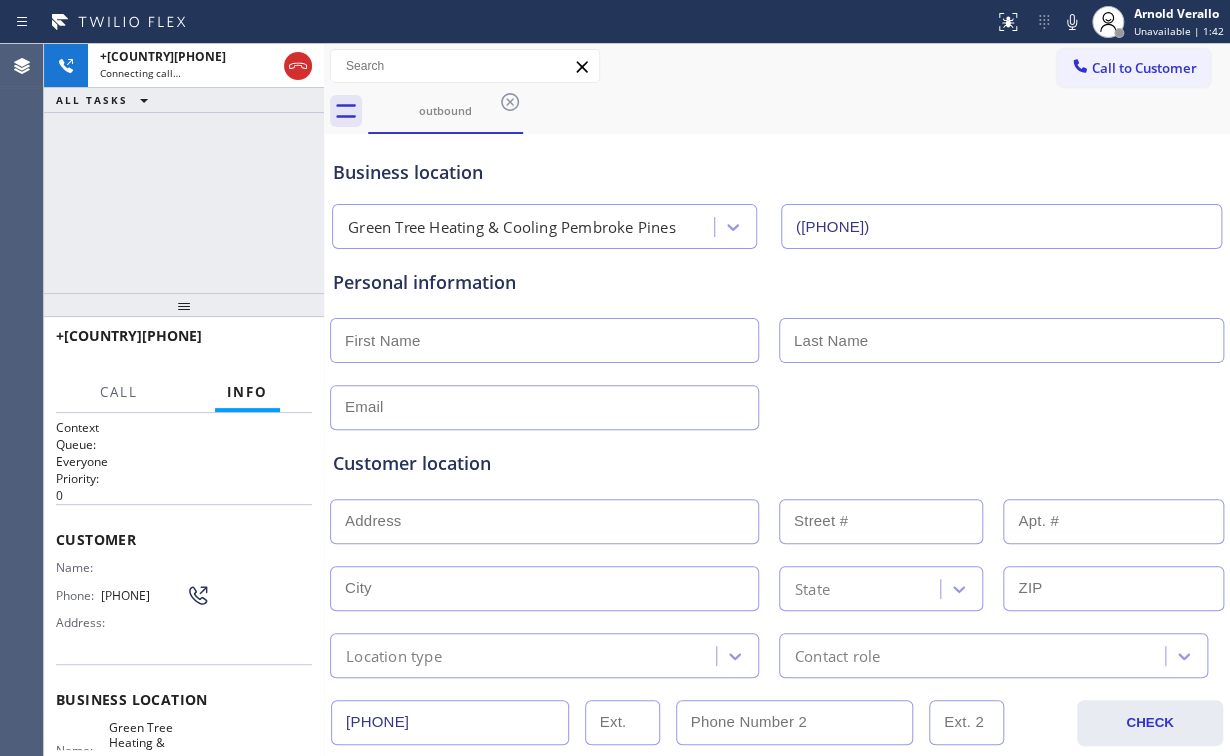 drag, startPoint x: 161, startPoint y: 204, endPoint x: 247, endPoint y: 173, distance: 91.416626 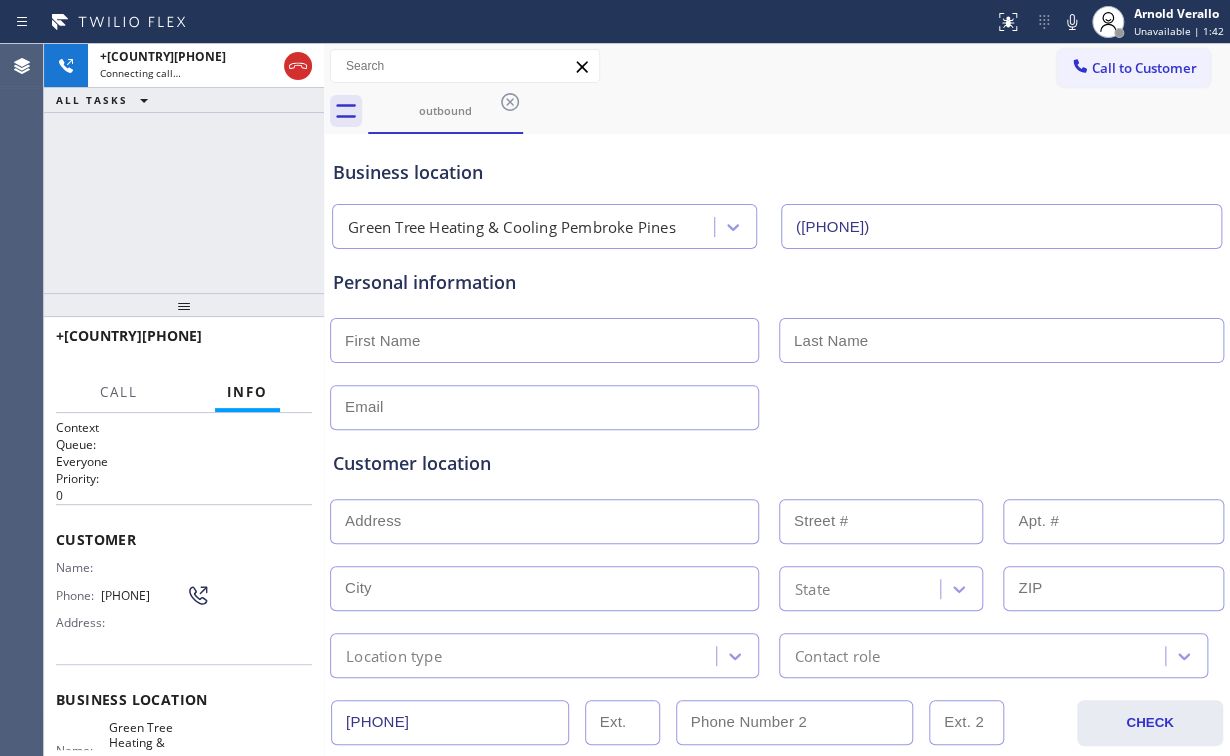 click on "+[PHONE] Connecting call… ALL TASKS ALL TASKS ACTIVE TASKS TASKS IN WRAP UP" at bounding box center [184, 168] 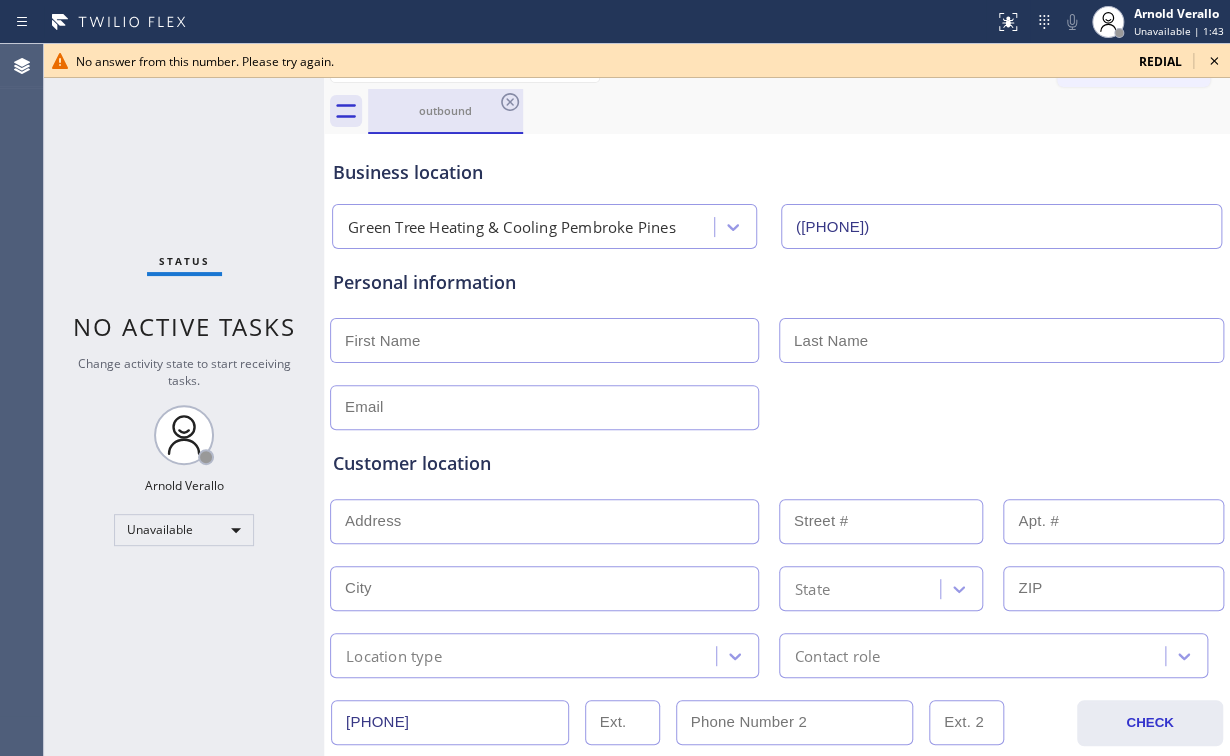 drag, startPoint x: 416, startPoint y: 108, endPoint x: 448, endPoint y: 109, distance: 32.01562 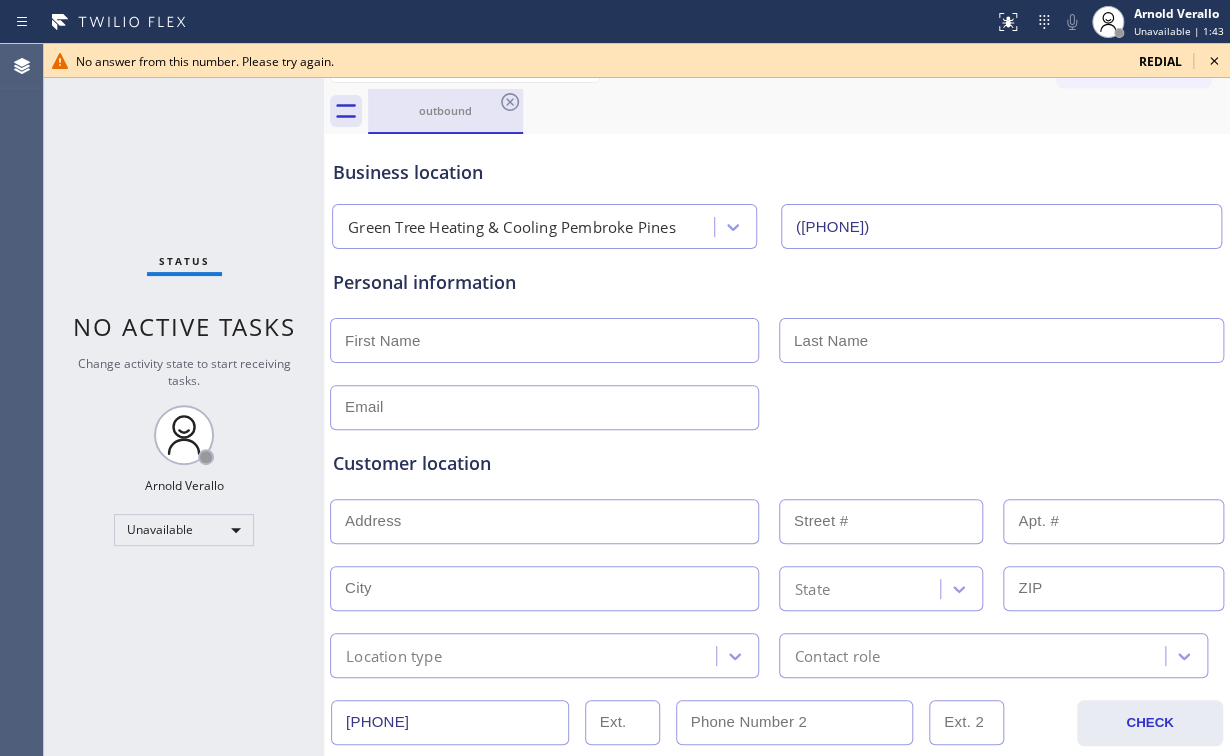 click on "outbound" at bounding box center [445, 110] 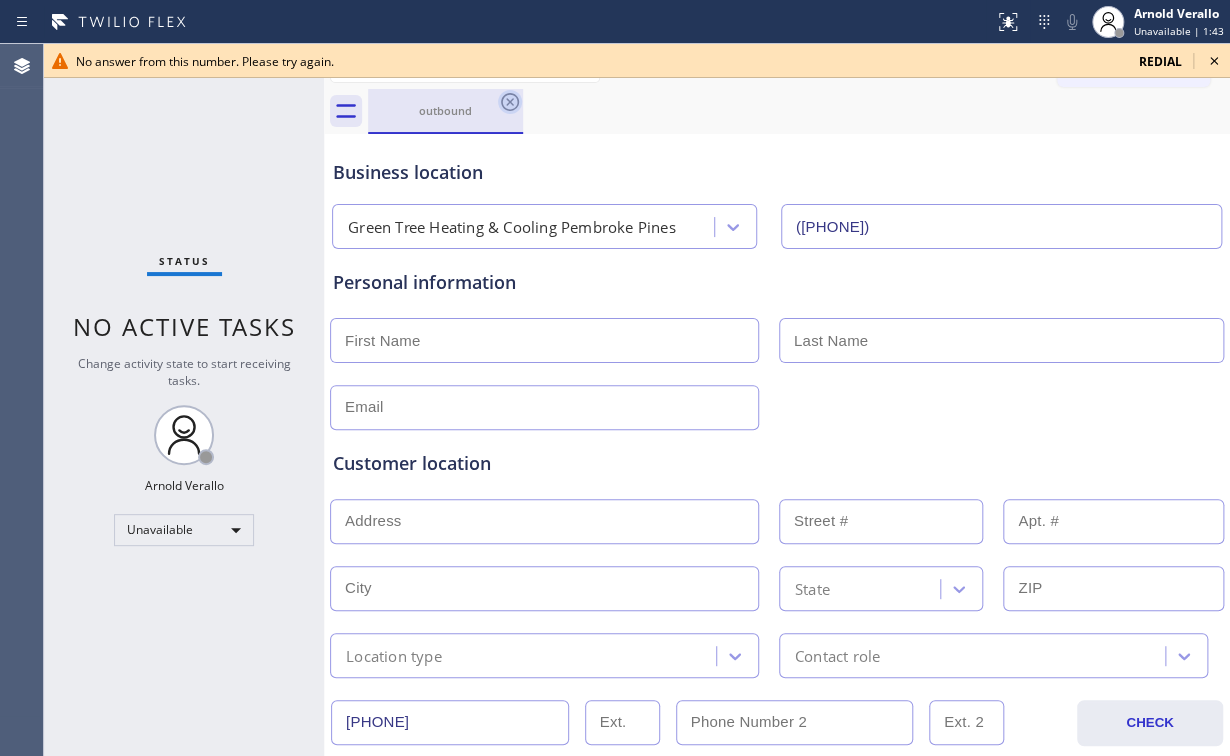 click 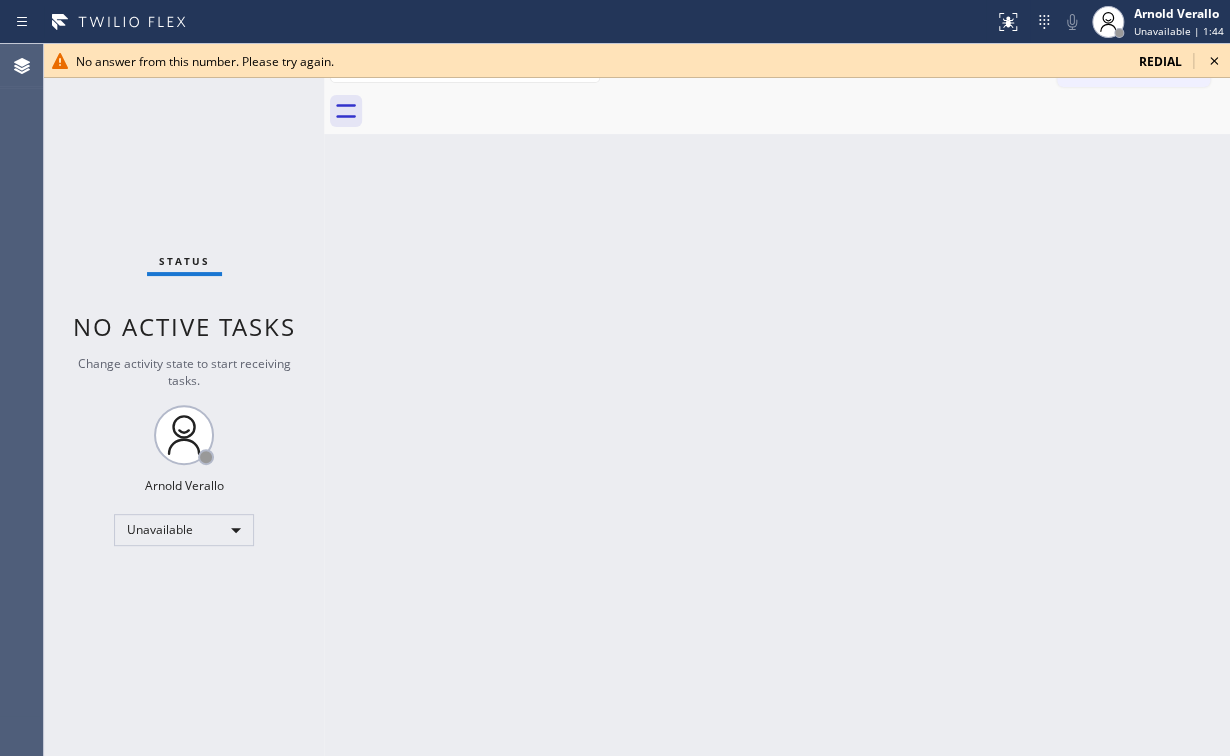 click on "Back to Dashboard Change Sender ID Customers Technicians Select a contact Outbound call Location Search location Your caller id phone number Customer number Call Customer info Name   Phone none Address none Change Sender ID HVAC +[PHONE] 5 Star Appliance +[PHONE] Appliance Repair +[PHONE] Plumbing +[PHONE] Air Duct Cleaning +[PHONE]  Electricians +[PHONE] Cancel Change Check personal SMS Reset Change No tabs Call to Customer Outbound call Location Green Tree Heating & Cooling [CITY] Your caller id phone number [PHONE] Customer number Call Outbound call Technician Search Technician Your caller id phone number Your caller id phone number Call" at bounding box center (777, 400) 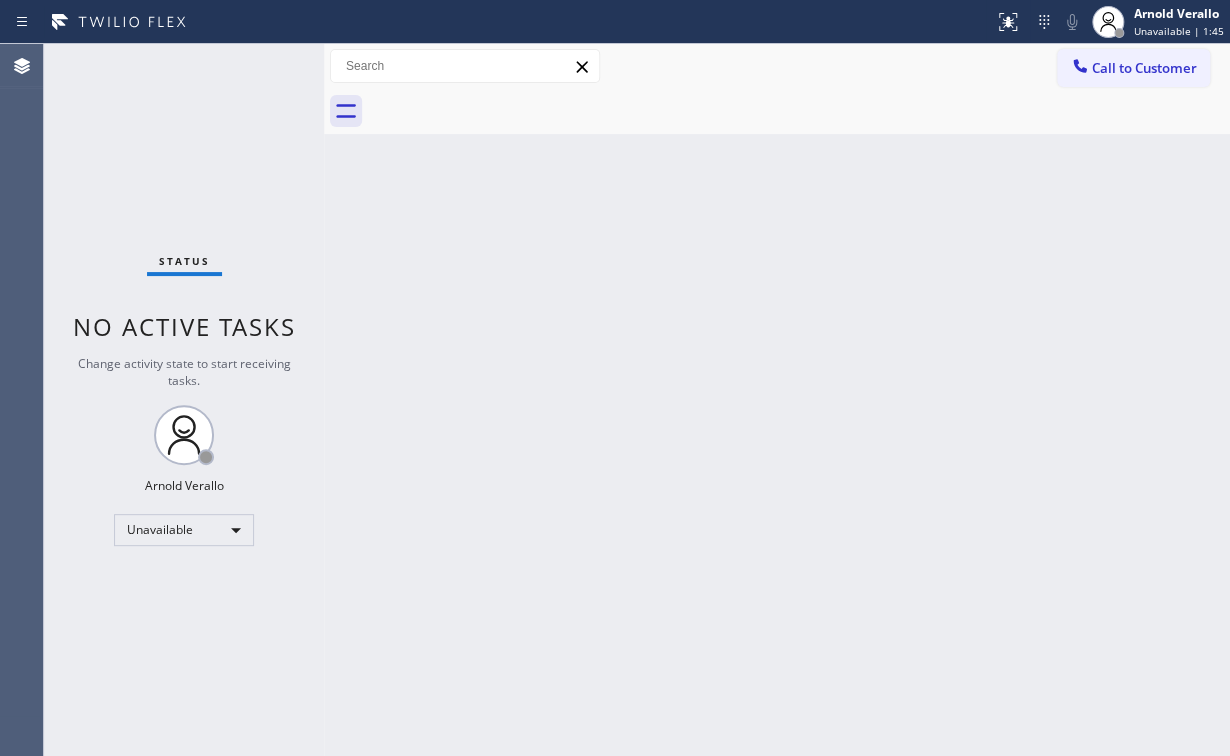 click on "Back to Dashboard Change Sender ID Customers Technicians Select a contact Outbound call Location Search location Your caller id phone number Customer number Call Customer info Name   Phone none Address none Change Sender ID HVAC +[PHONE] 5 Star Appliance +[PHONE] Appliance Repair +[PHONE] Plumbing +[PHONE] Air Duct Cleaning +[PHONE]  Electricians +[PHONE] Cancel Change Check personal SMS Reset Change No tabs Call to Customer Outbound call Location Green Tree Heating & Cooling [CITY] Your caller id phone number [PHONE] Customer number Call Outbound call Technician Search Technician Your caller id phone number Your caller id phone number Call" at bounding box center (777, 400) 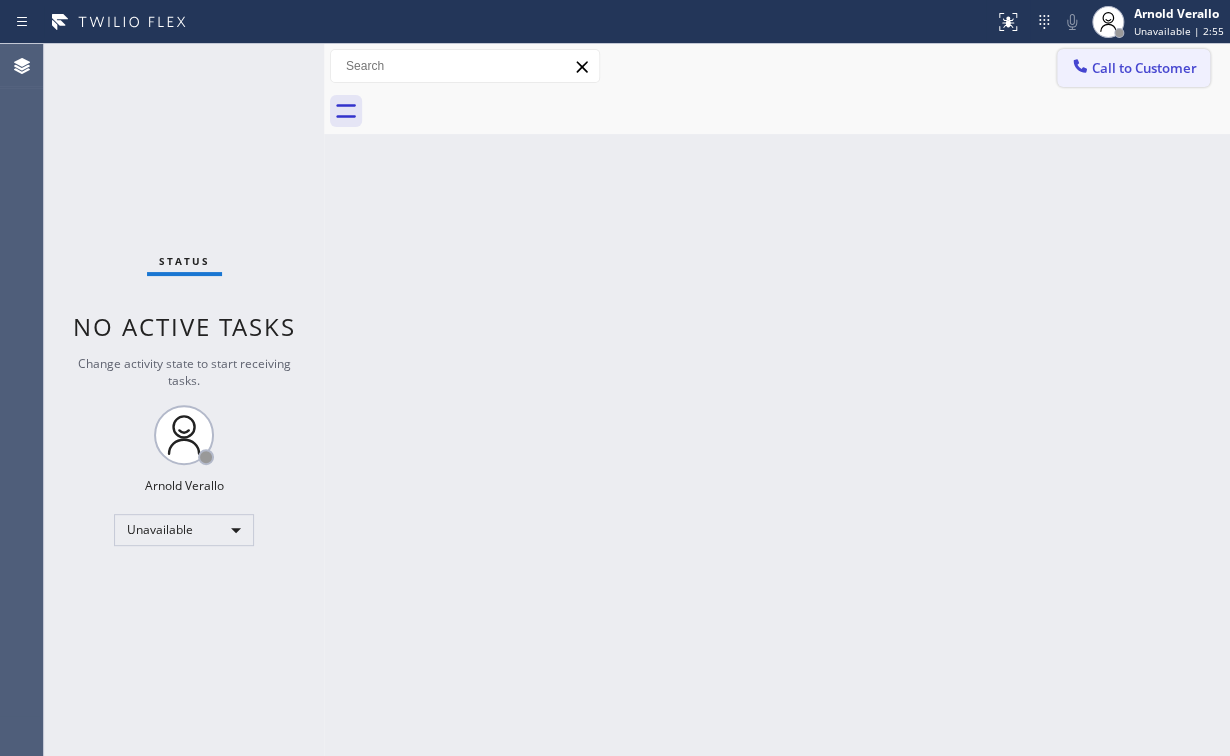 click on "Call to Customer" at bounding box center [1144, 68] 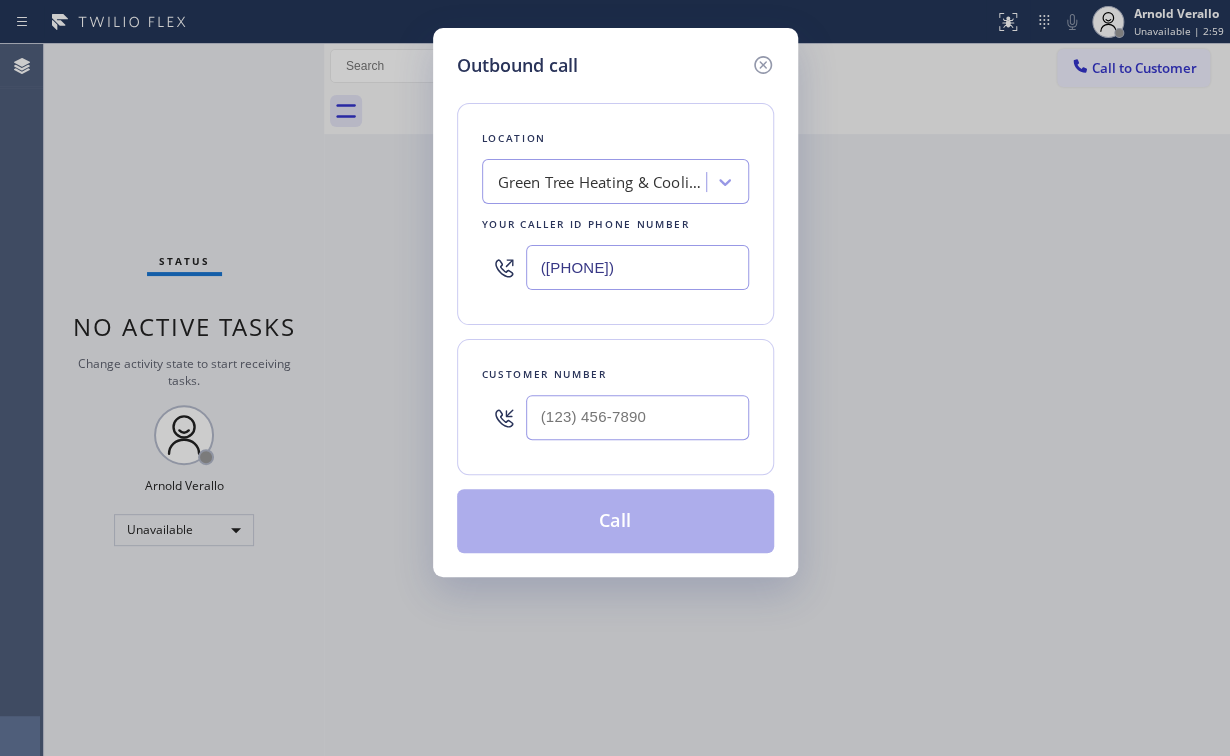 drag, startPoint x: 684, startPoint y: 266, endPoint x: 376, endPoint y: 259, distance: 308.07953 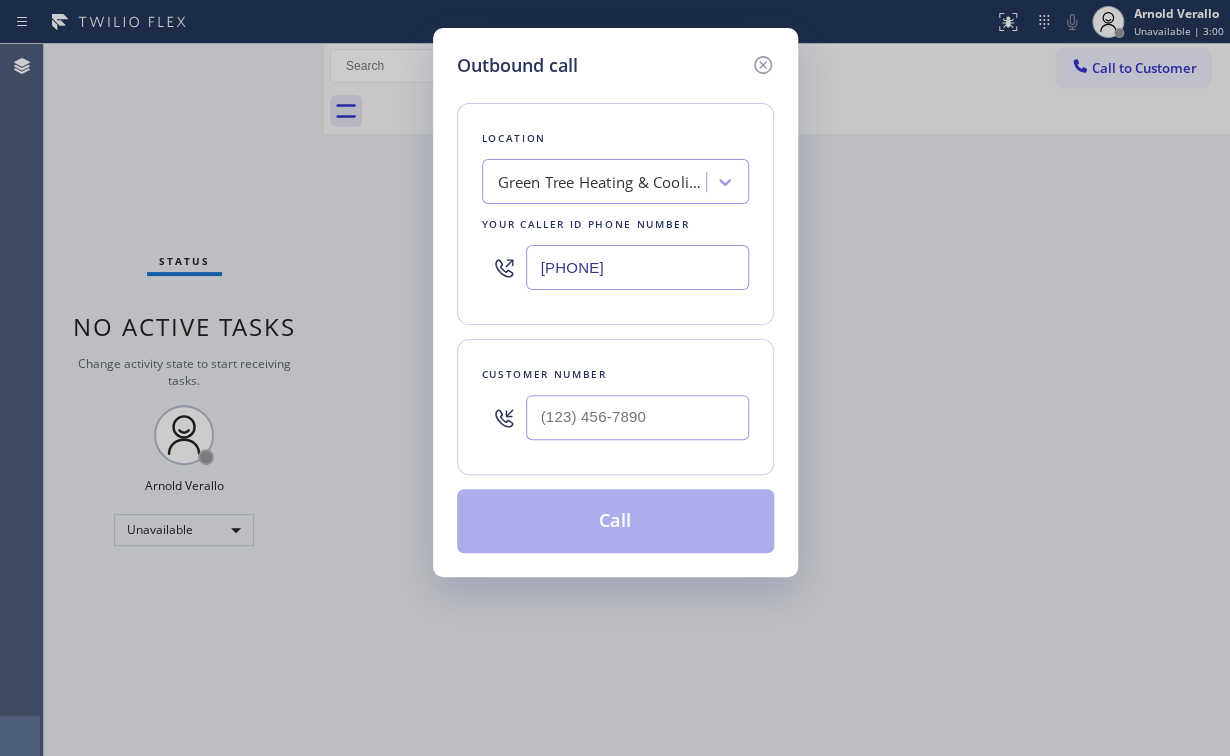 type on "[PHONE]" 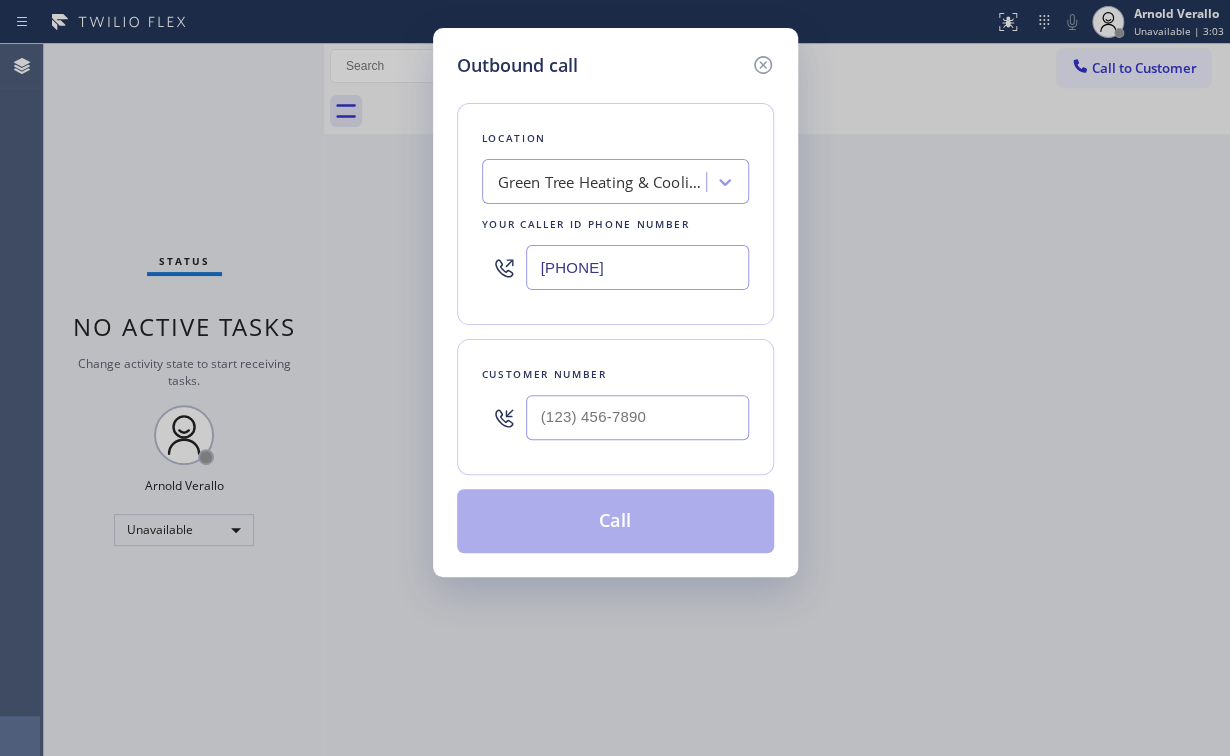 drag, startPoint x: 603, startPoint y: 39, endPoint x: 561, endPoint y: 280, distance: 244.63237 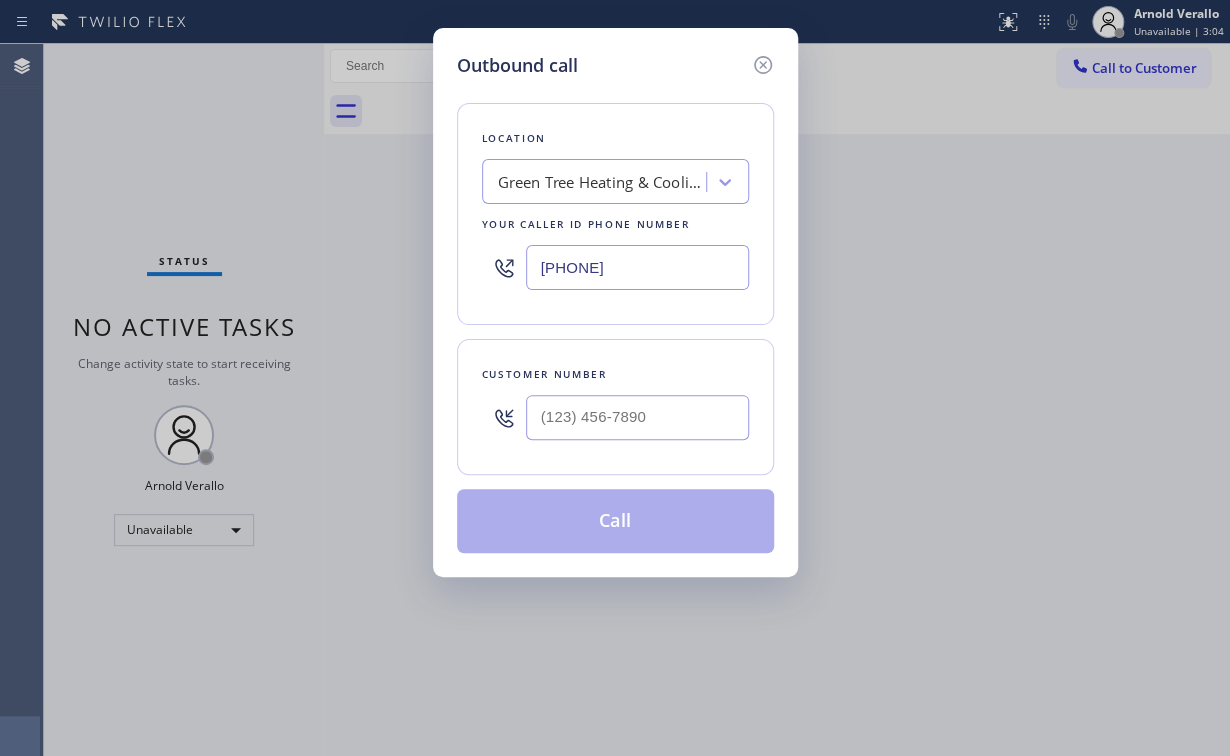 click on "[PHONE]" at bounding box center [615, 267] 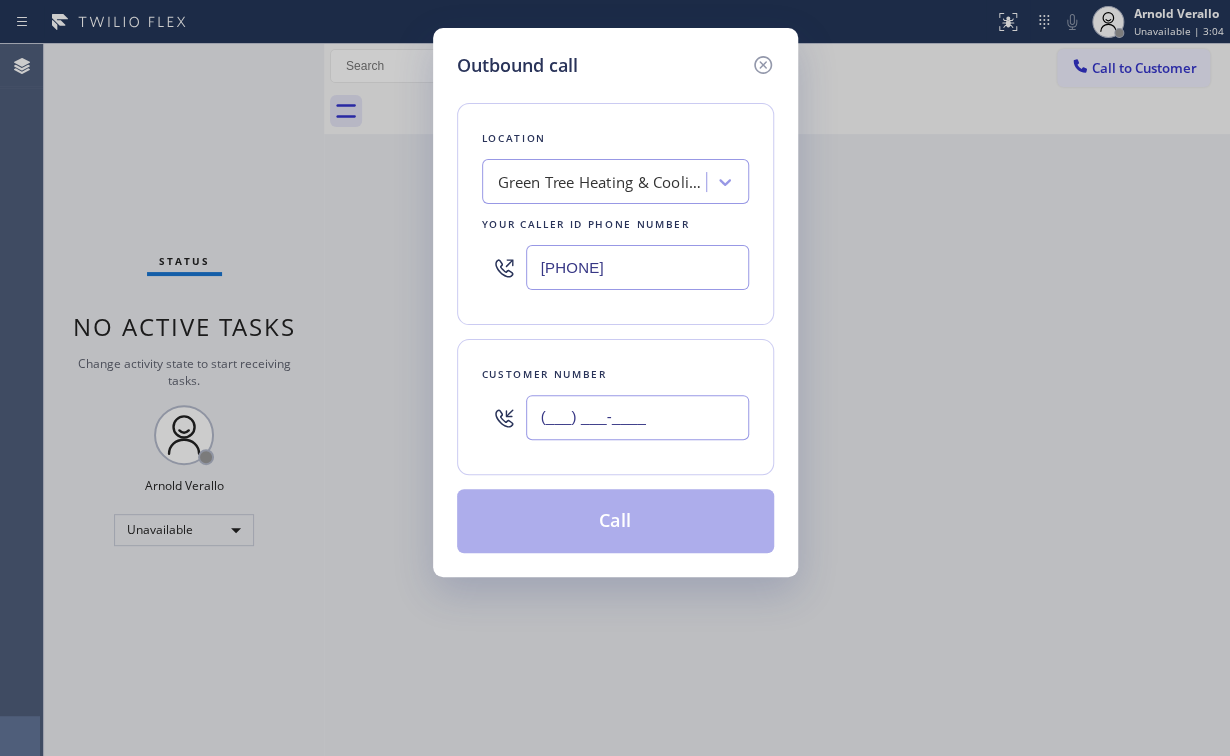 click on "(___) ___-____" at bounding box center [637, 417] 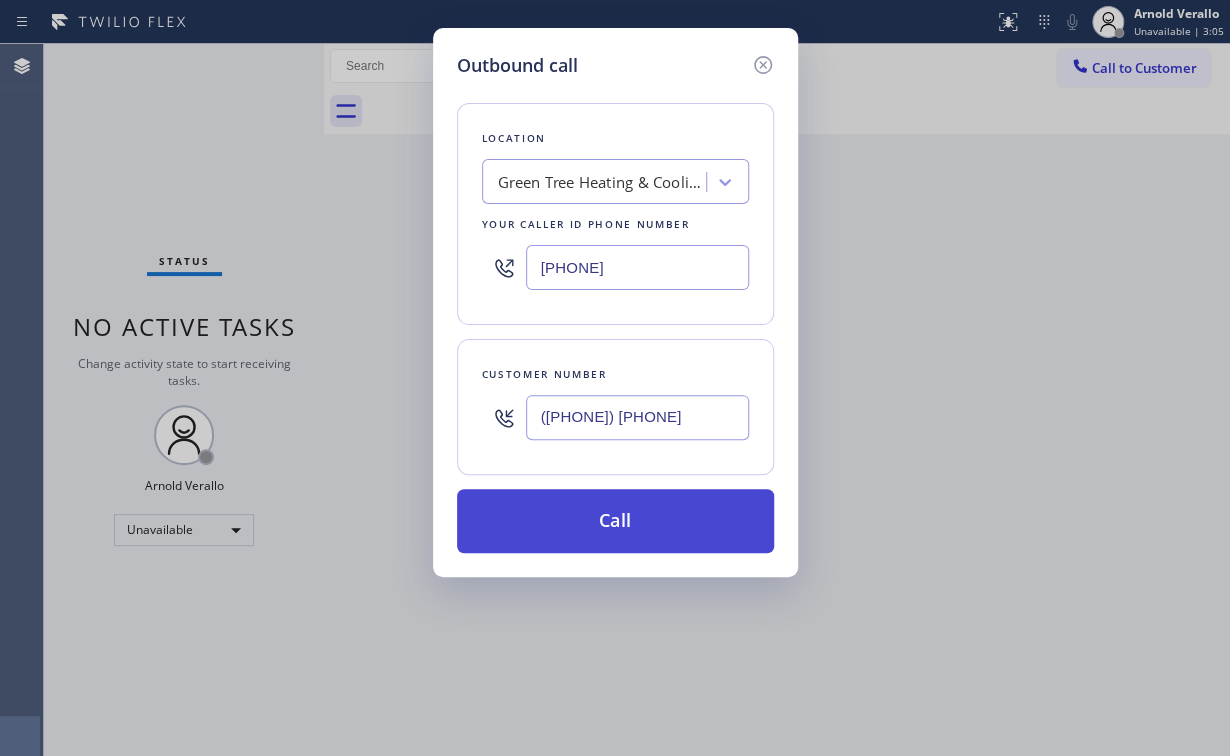 type on "([PHONE]) [PHONE]" 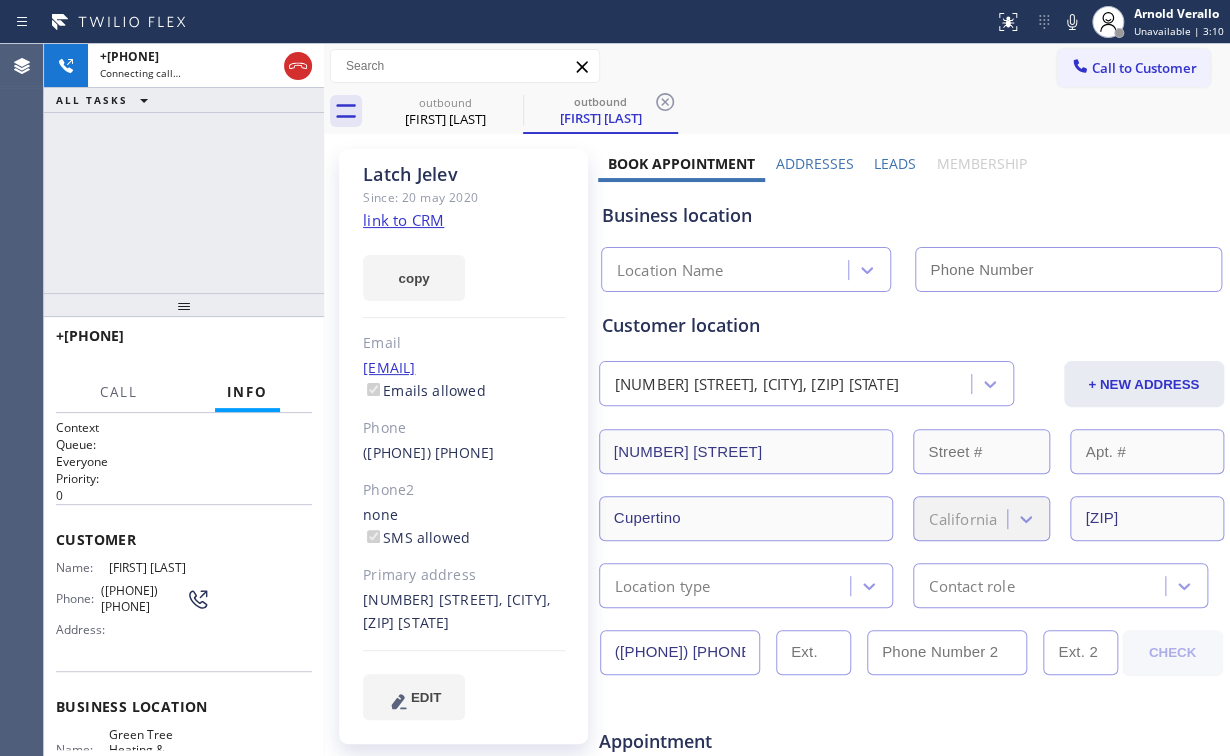 type on "[PHONE]" 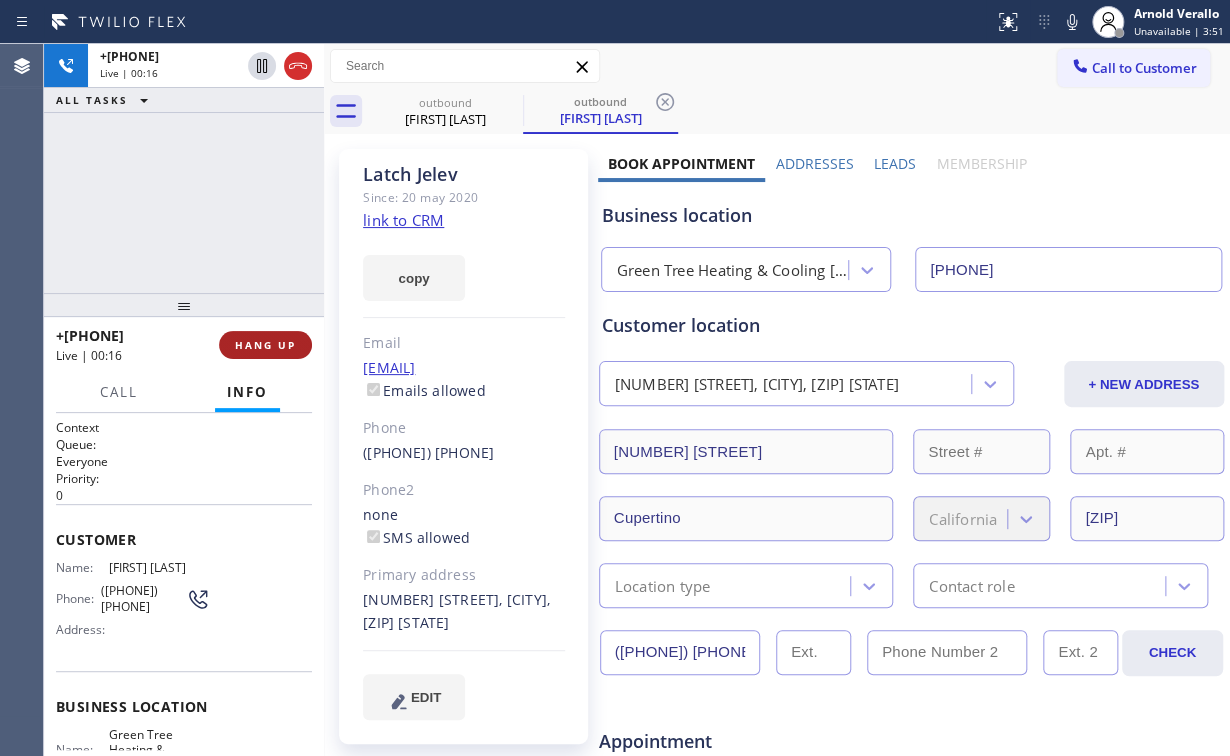 click on "HANG UP" at bounding box center [265, 345] 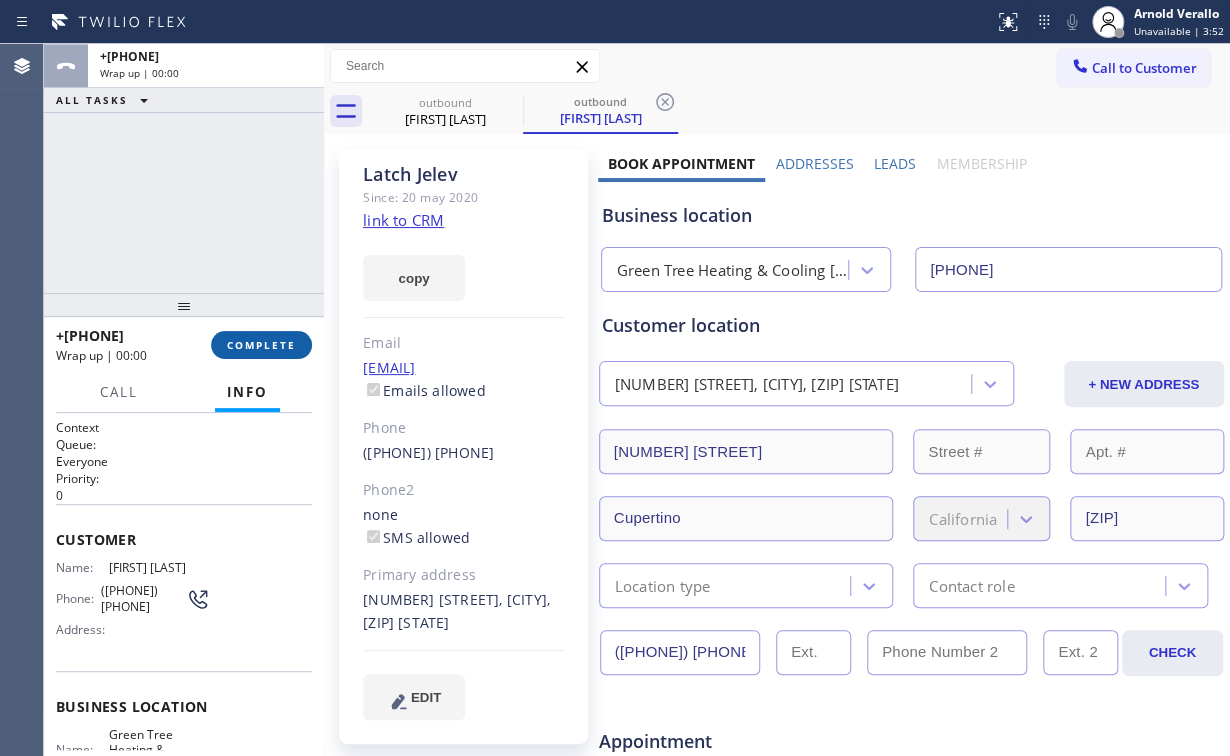 click on "COMPLETE" at bounding box center [261, 345] 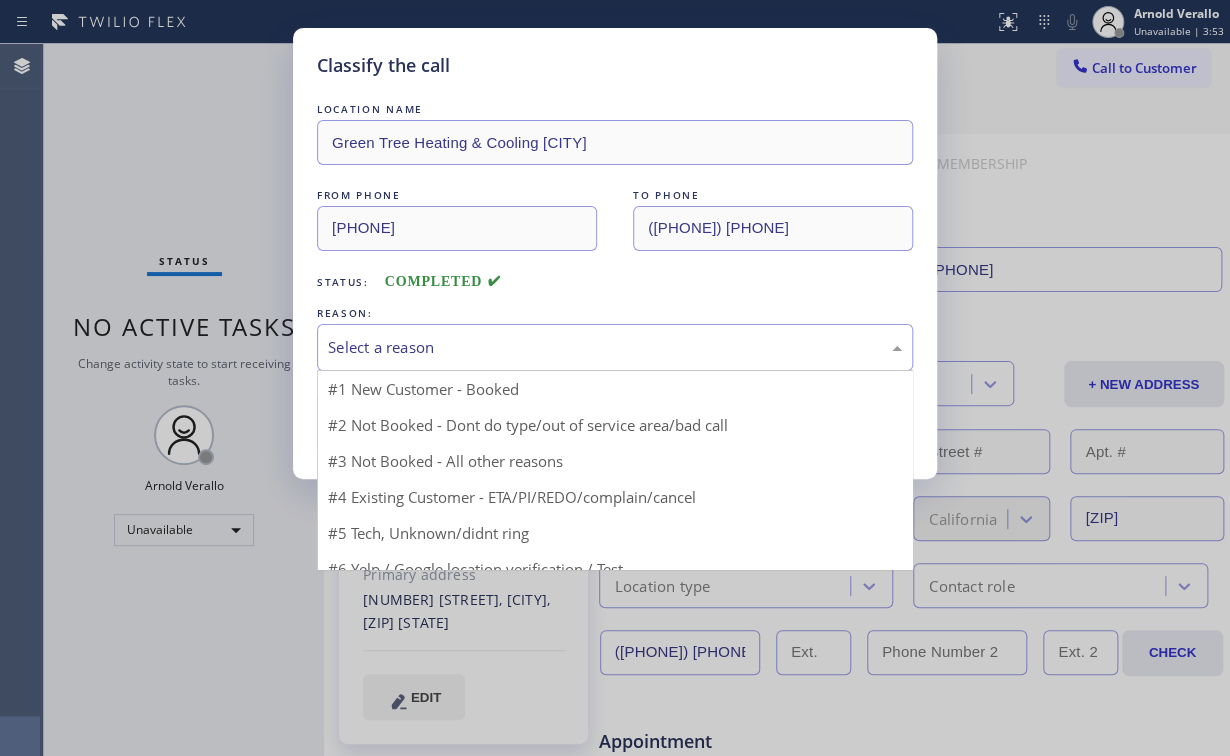 click on "Select a reason" at bounding box center (615, 347) 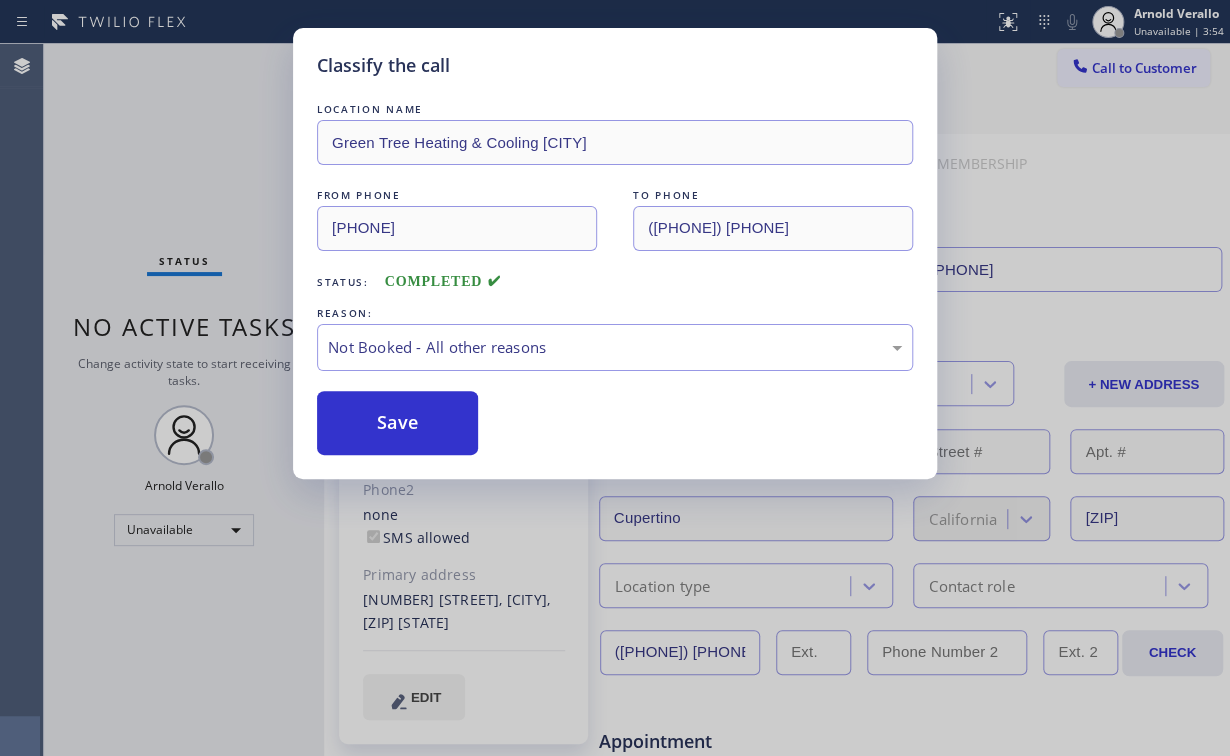 drag, startPoint x: 409, startPoint y: 415, endPoint x: 214, endPoint y: 196, distance: 293.2337 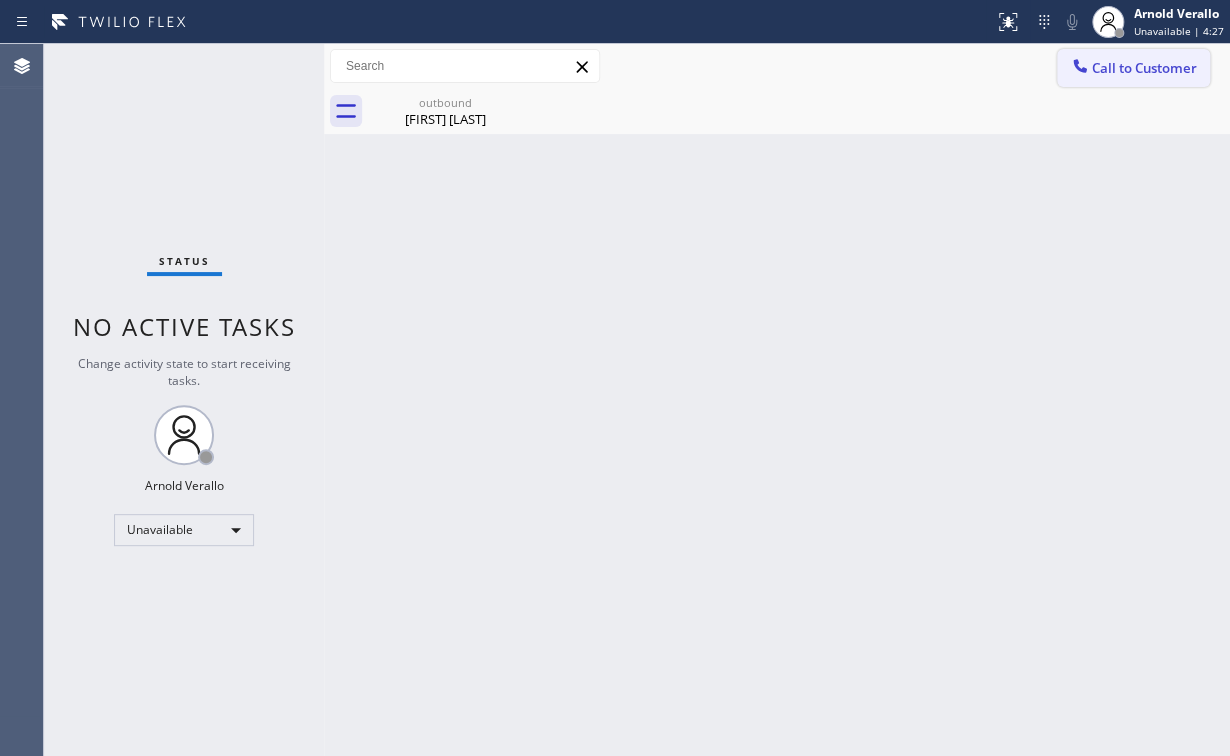 click on "Call to Customer" at bounding box center [1144, 68] 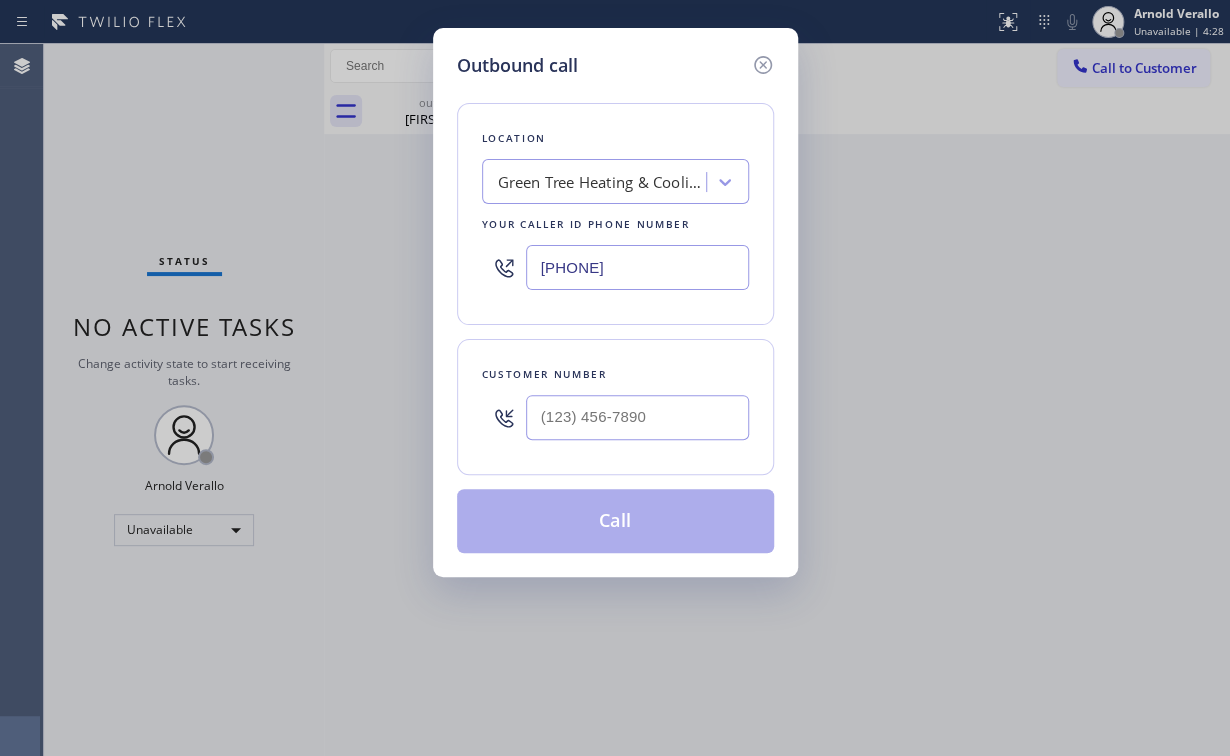 drag, startPoint x: 668, startPoint y: 272, endPoint x: 216, endPoint y: 275, distance: 452.00995 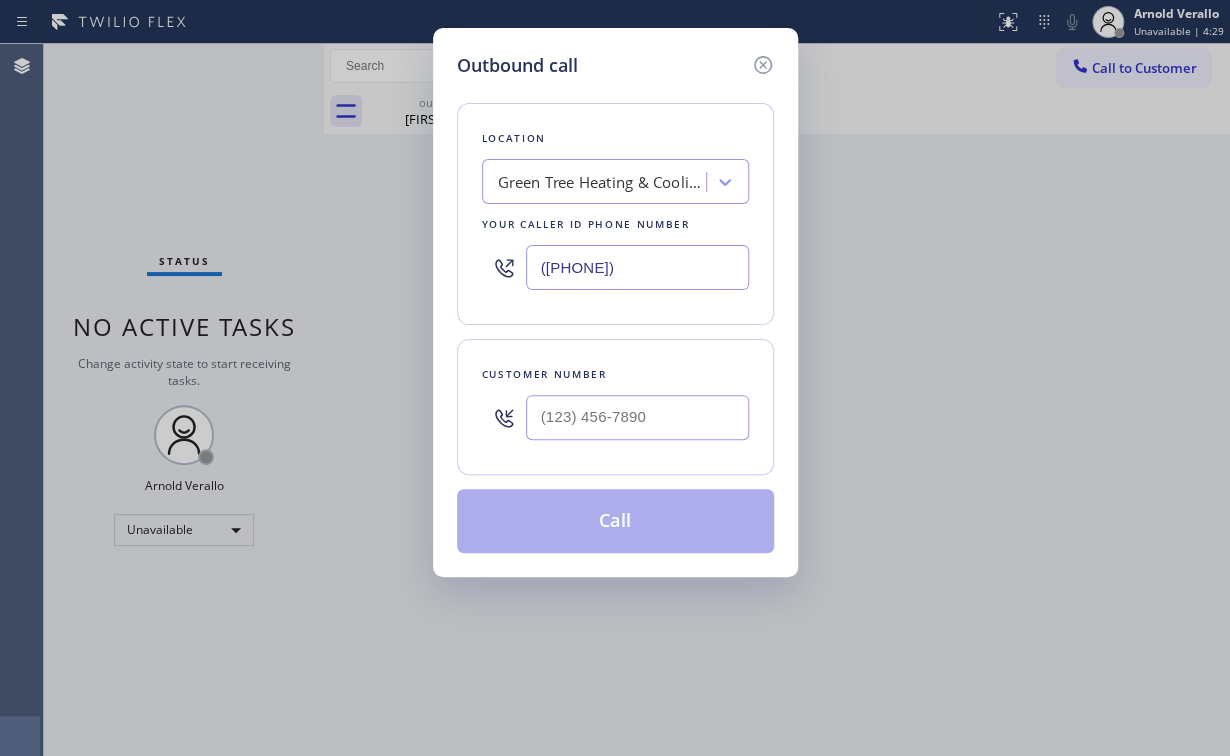 type on "([PHONE])" 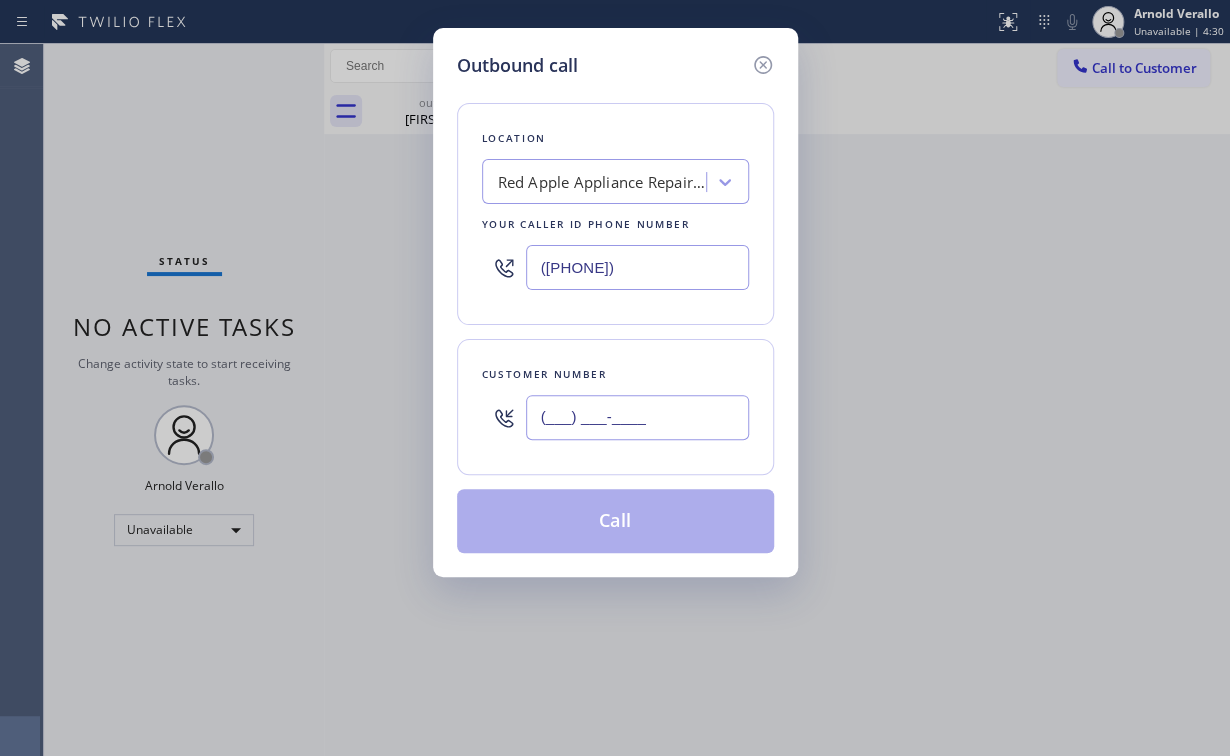 drag, startPoint x: 592, startPoint y: 404, endPoint x: 612, endPoint y: 402, distance: 20.09975 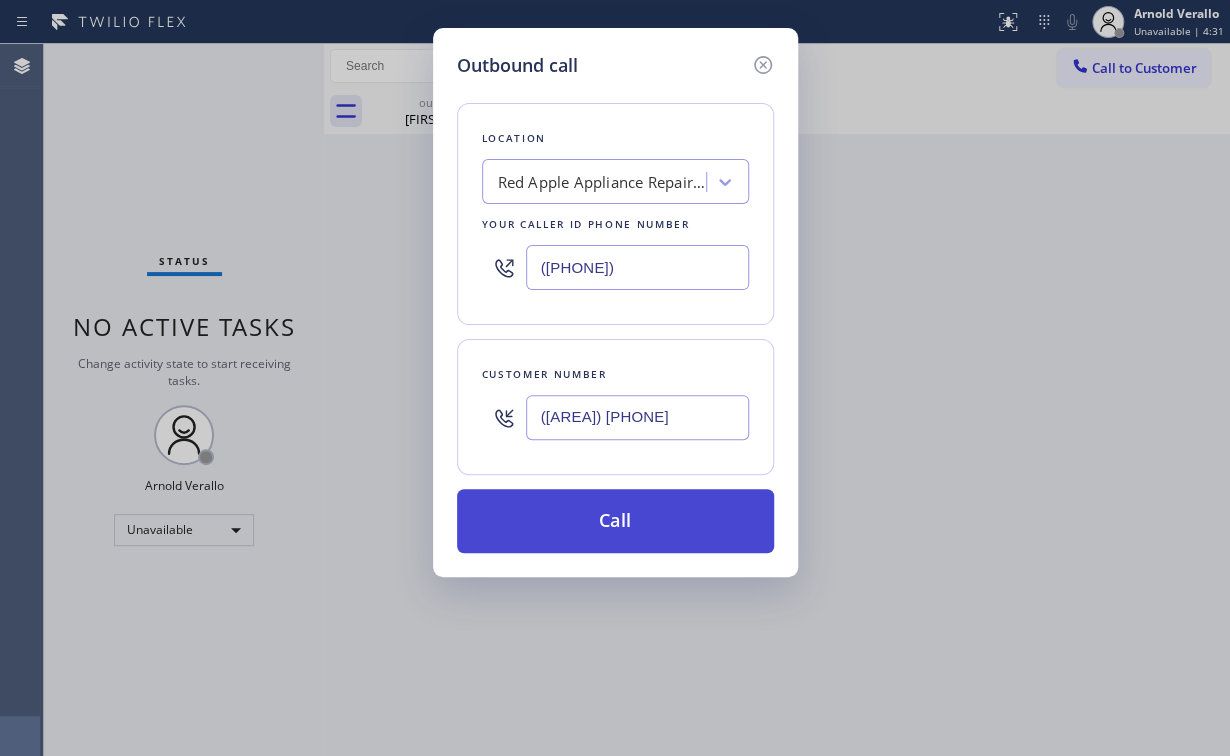 type on "([AREA]) [PHONE]" 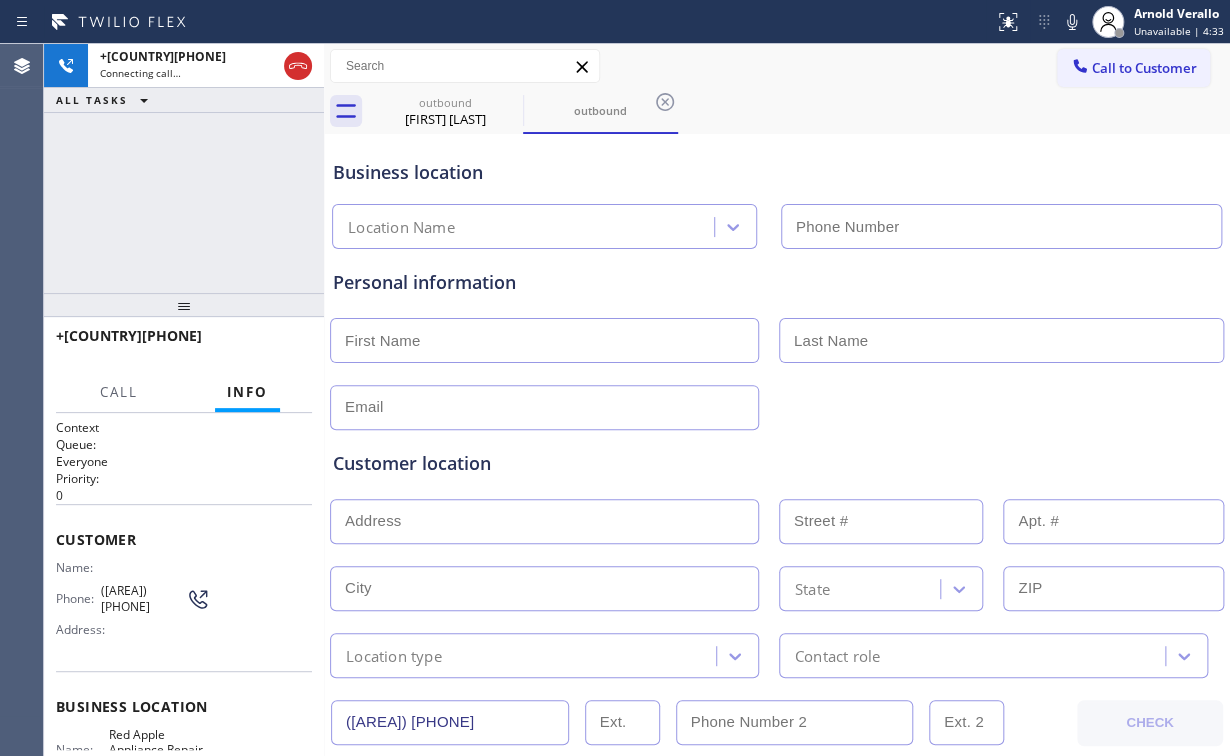 type on "([PHONE])" 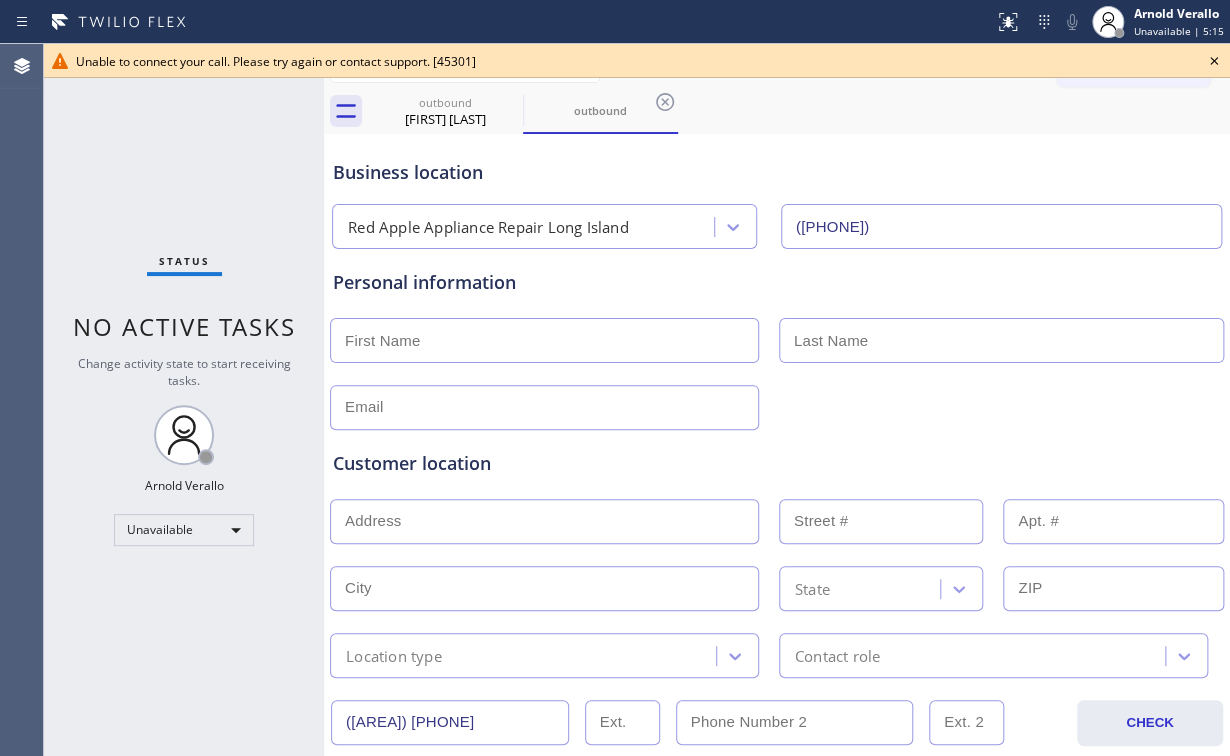 click 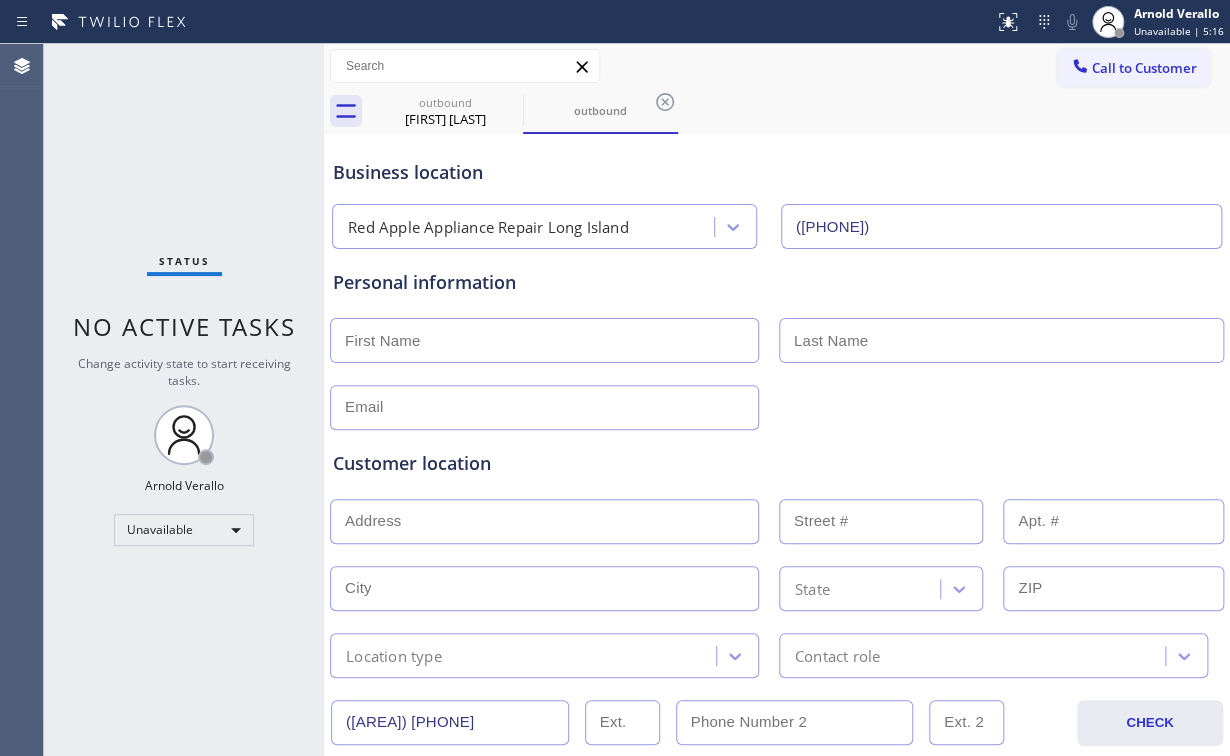 click on "Call to Customer" at bounding box center [1144, 68] 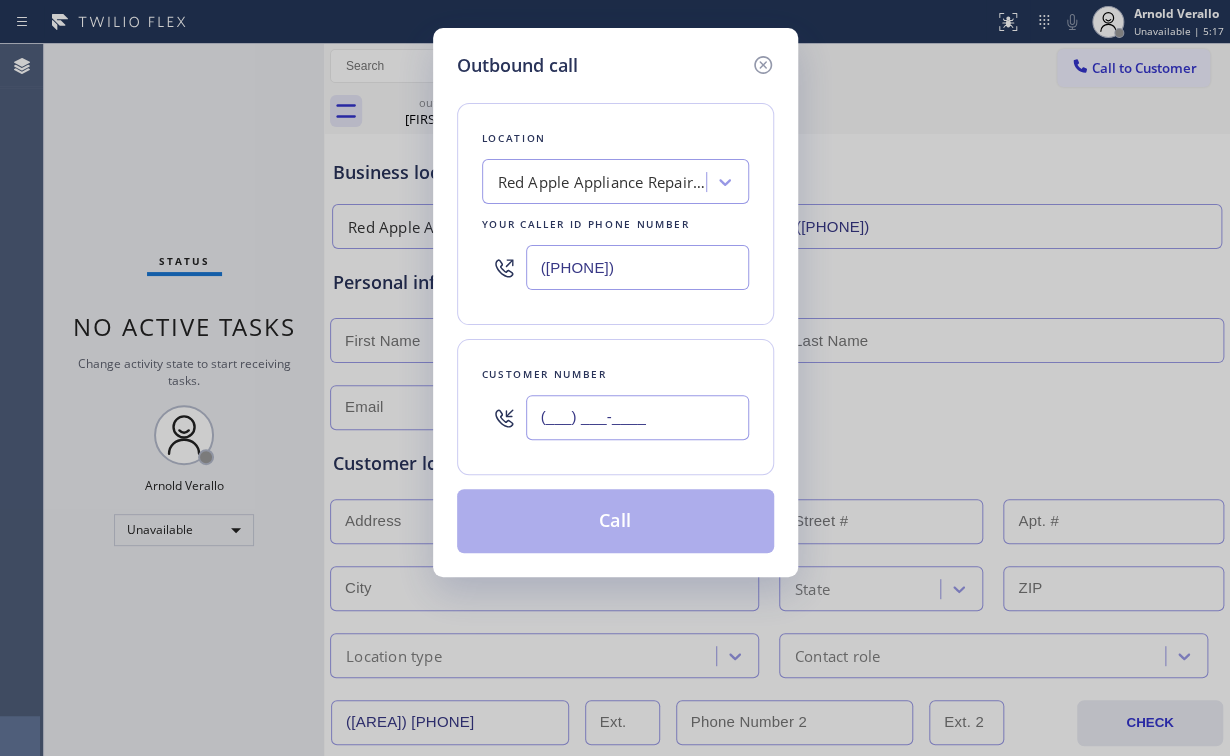 click on "(___) ___-____" at bounding box center (637, 417) 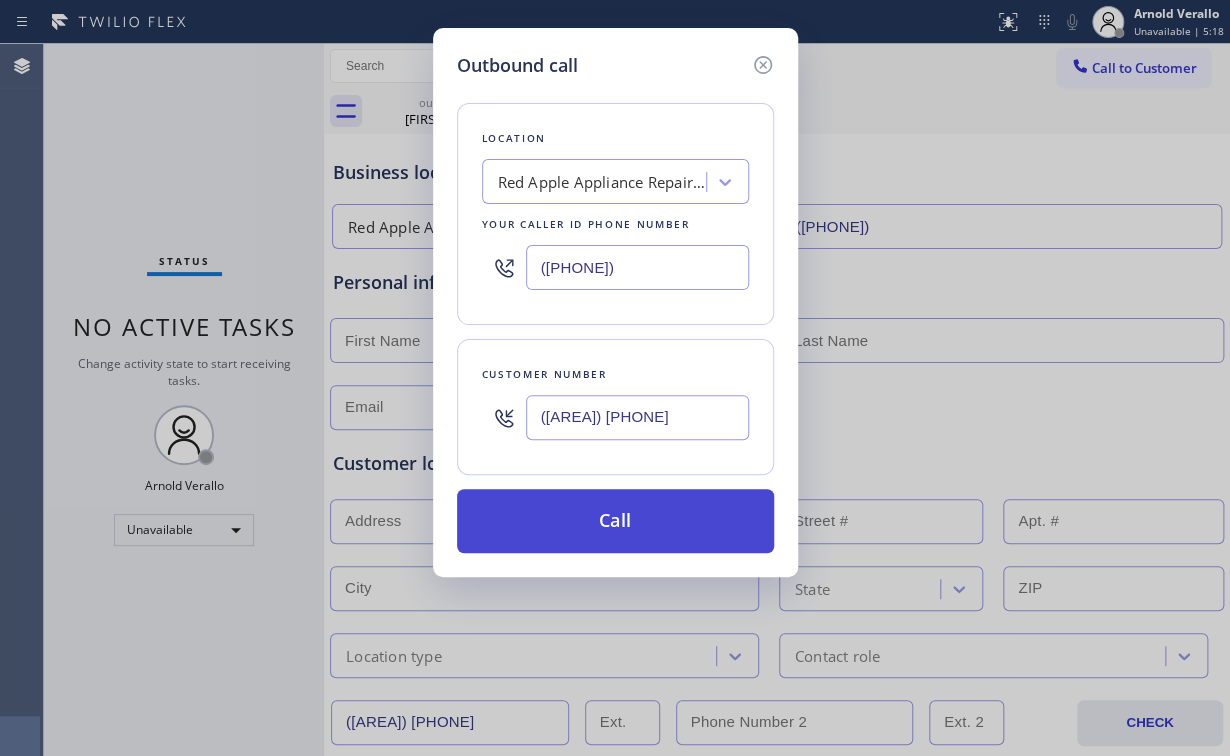 type on "([AREA]) [PHONE]" 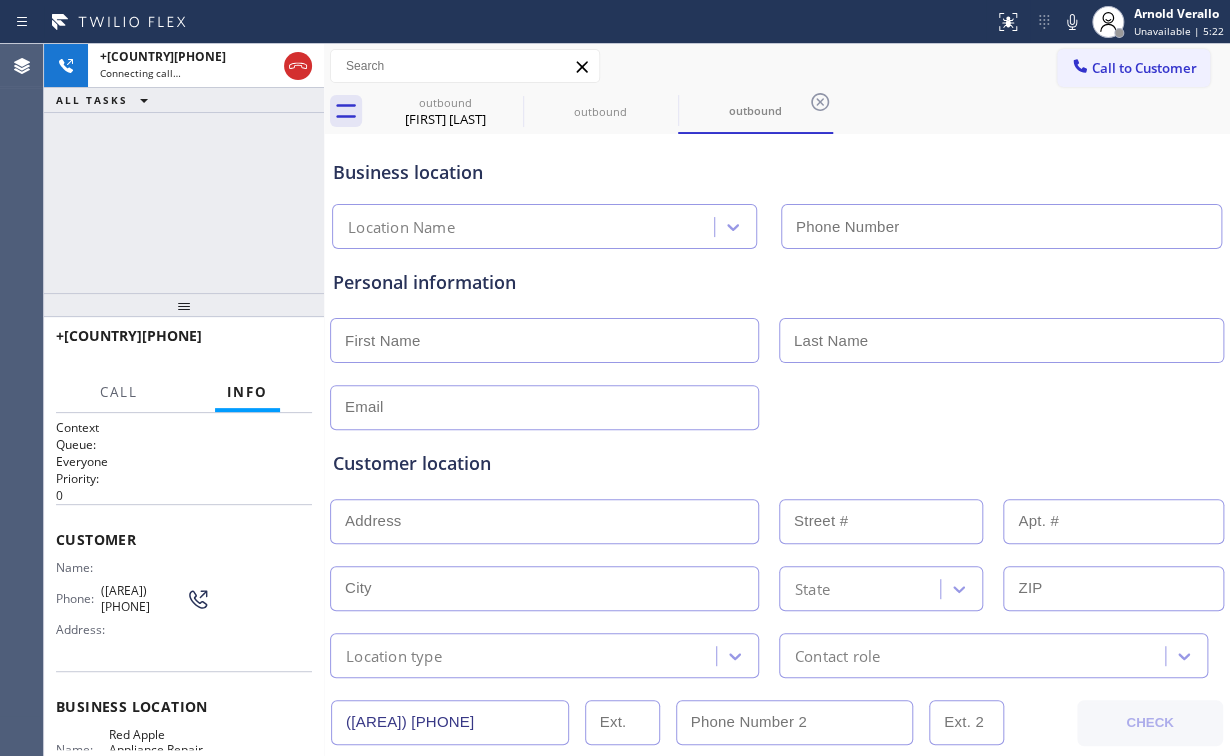 type on "([PHONE])" 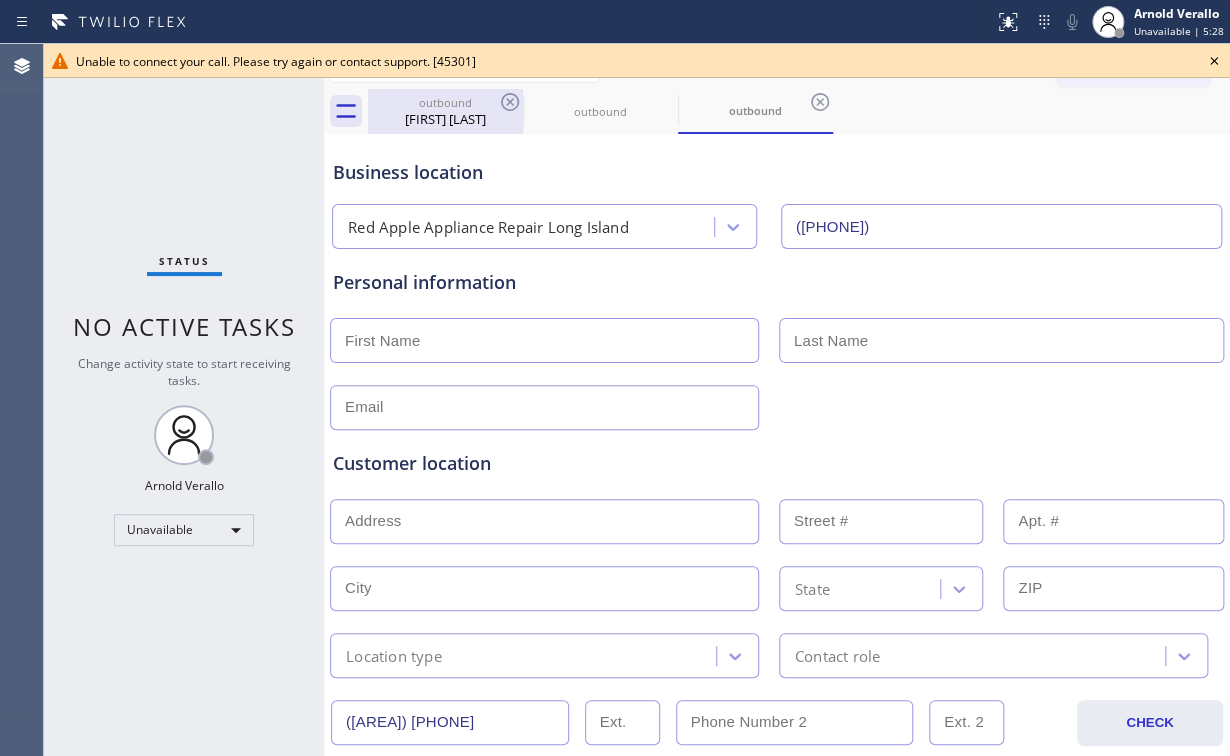 drag, startPoint x: 155, startPoint y: 168, endPoint x: 419, endPoint y: 116, distance: 269.07248 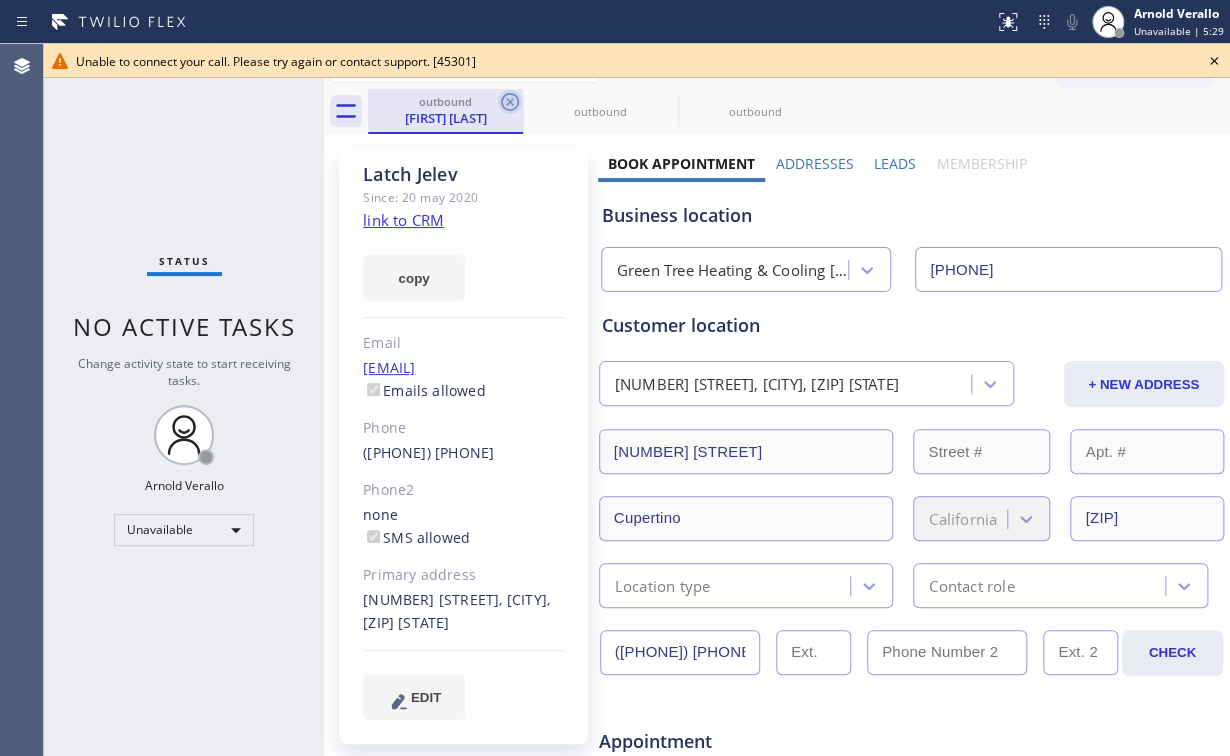click 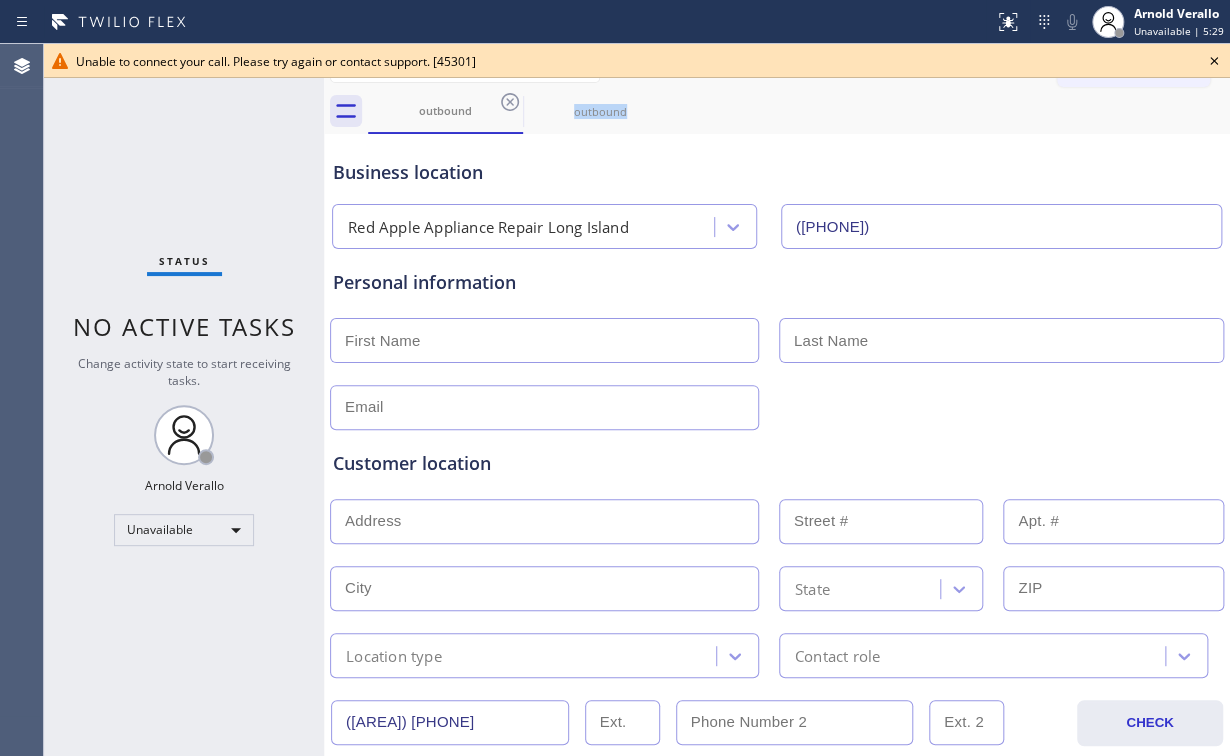click 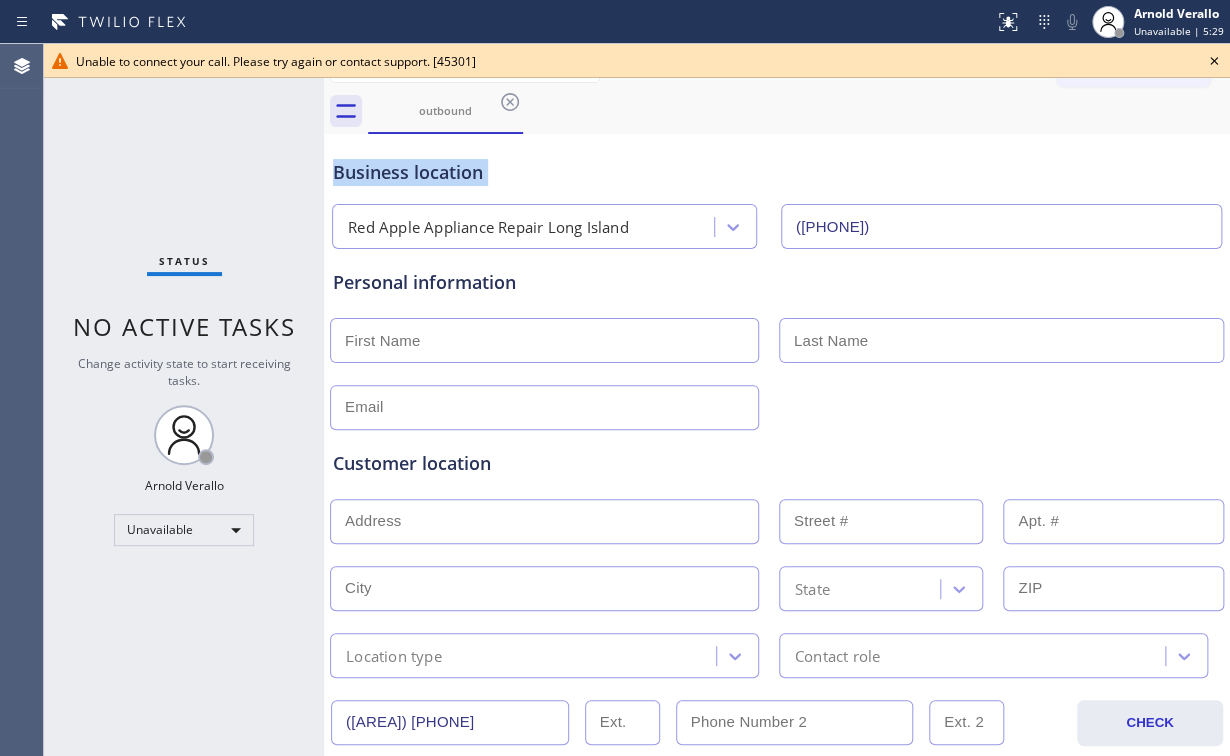 click 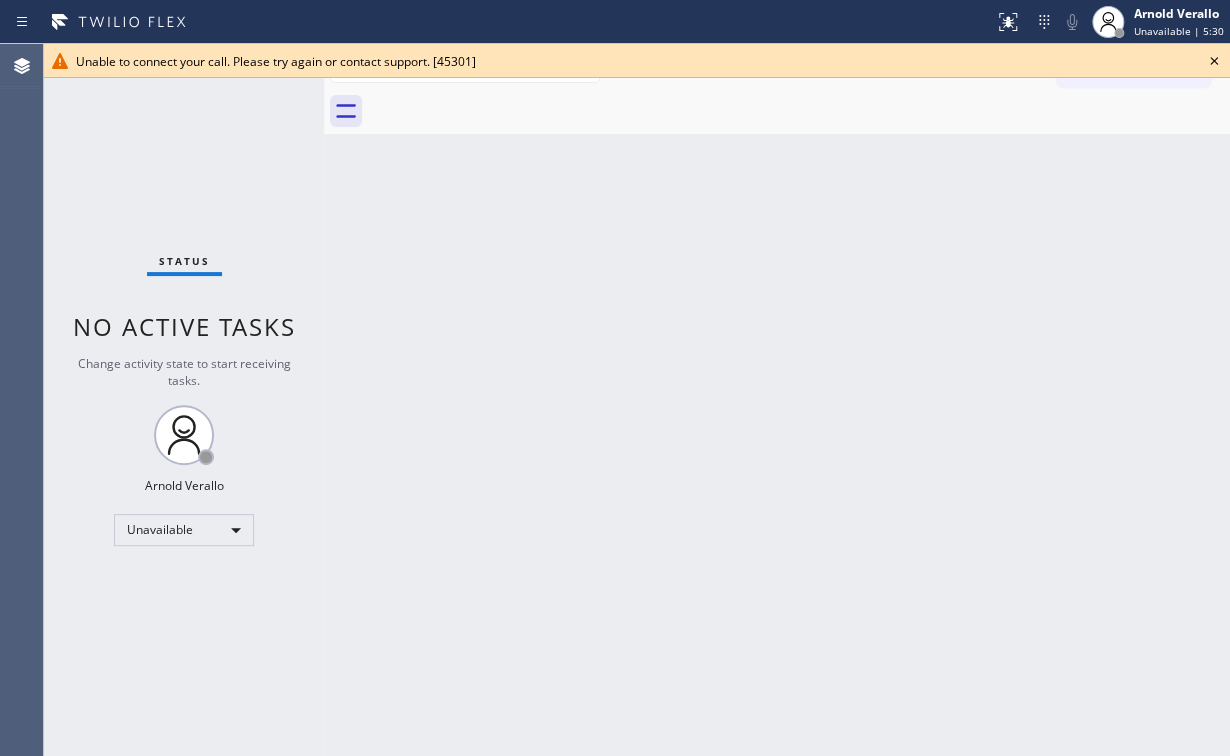 click 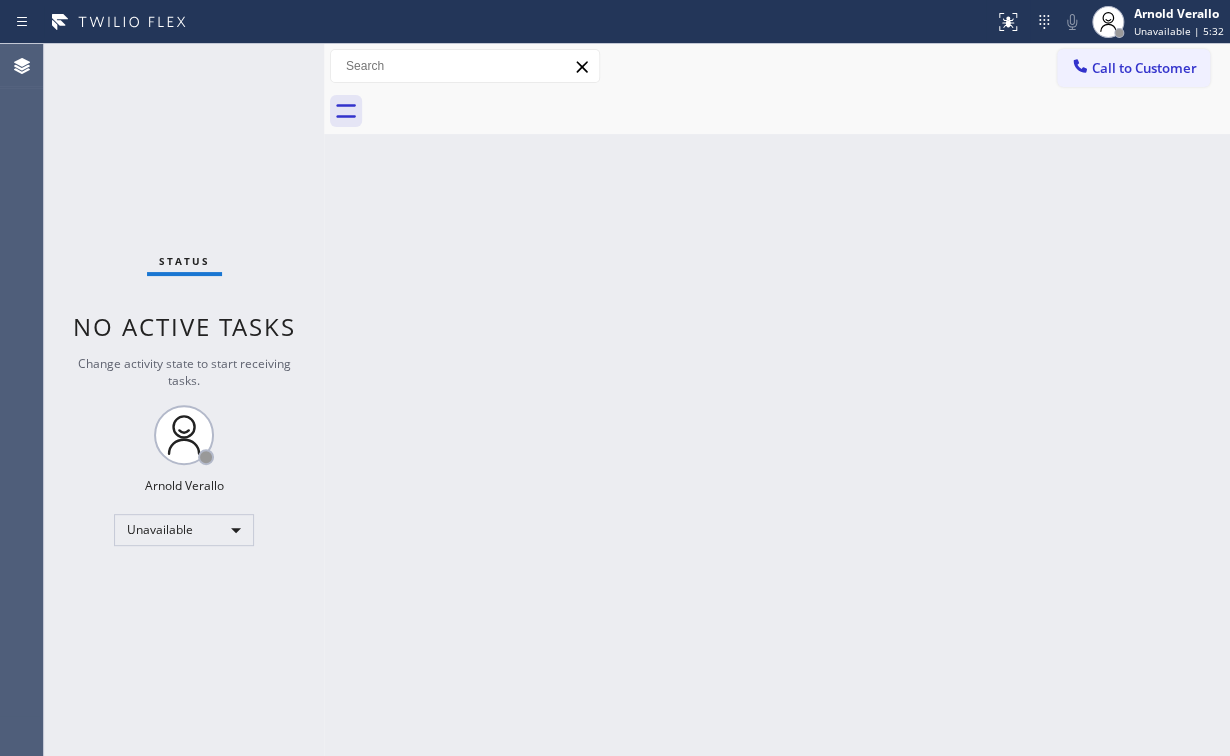 click on "Back to Dashboard Change Sender ID Customers Technicians Select a contact Outbound call Location Search location Your caller id phone number Customer number Call Customer info Name   Phone none Address none Change Sender ID HVAC +[PHONE] 5 Star Appliance +[PHONE] Appliance Repair +[PHONE] Plumbing +[PHONE] Air Duct Cleaning +[PHONE]  Electricians +[PHONE] Cancel Change Check personal SMS Reset Change No tabs Call to Customer Outbound call Location [COMPANY] [SERVICE] [CITY] Your caller id phone number ([PHONE]) Customer number Call Outbound call Technician Search Technician Your caller id phone number Your caller id phone number Call" at bounding box center (777, 400) 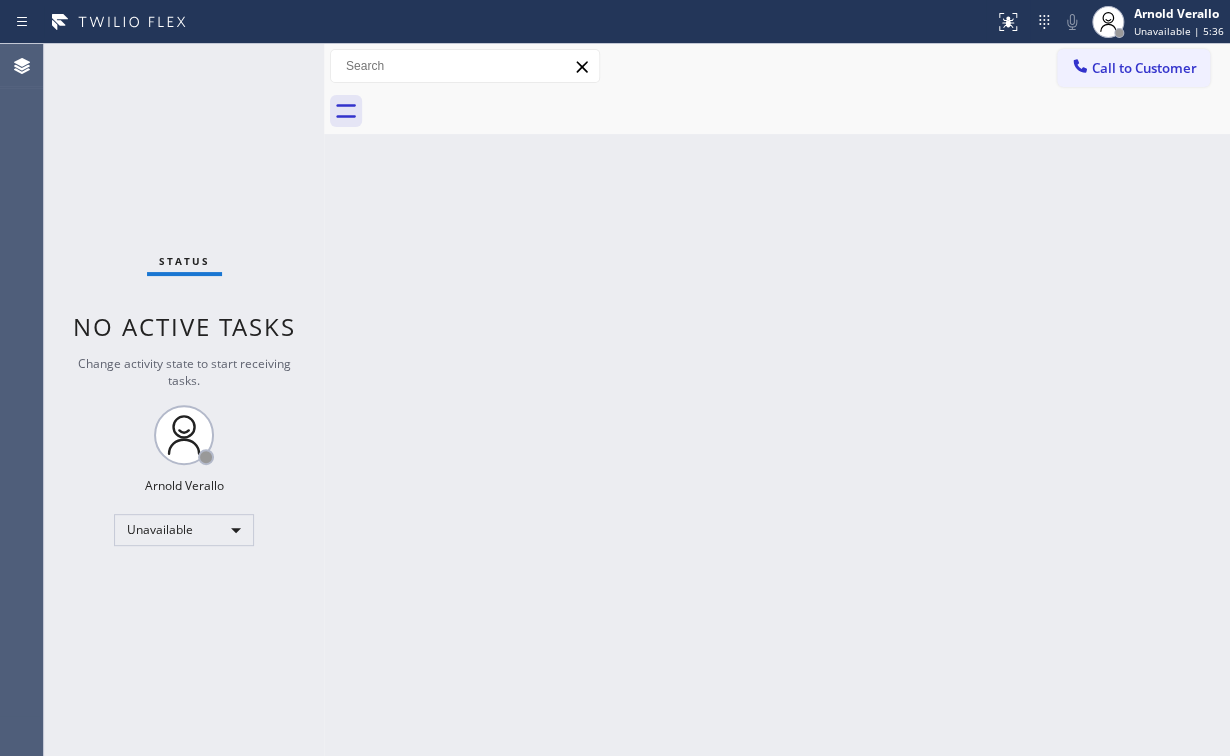 click on "Back to Dashboard Change Sender ID Customers Technicians Select a contact Outbound call Location Search location Your caller id phone number Customer number Call Customer info Name   Phone none Address none Change Sender ID HVAC +[PHONE] 5 Star Appliance +[PHONE] Appliance Repair +[PHONE] Plumbing +[PHONE] Air Duct Cleaning +[PHONE]  Electricians +[PHONE] Cancel Change Check personal SMS Reset Change No tabs Call to Customer Outbound call Location [COMPANY] [SERVICE] [CITY] Your caller id phone number ([PHONE]) Customer number Call Outbound call Technician Search Technician Your caller id phone number Your caller id phone number Call" at bounding box center (777, 400) 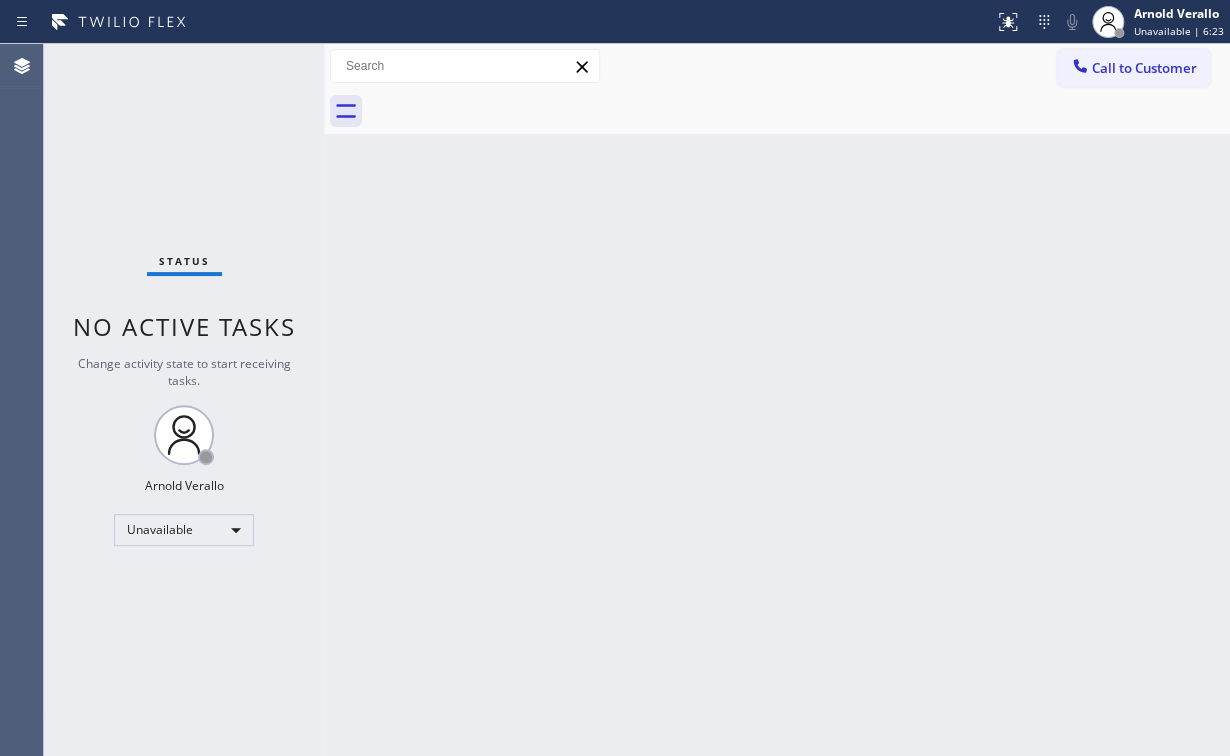 click on "Status   No active tasks     Change activity state to start receiving tasks.   [FIRST] [LAST] Unavailable" at bounding box center (184, 400) 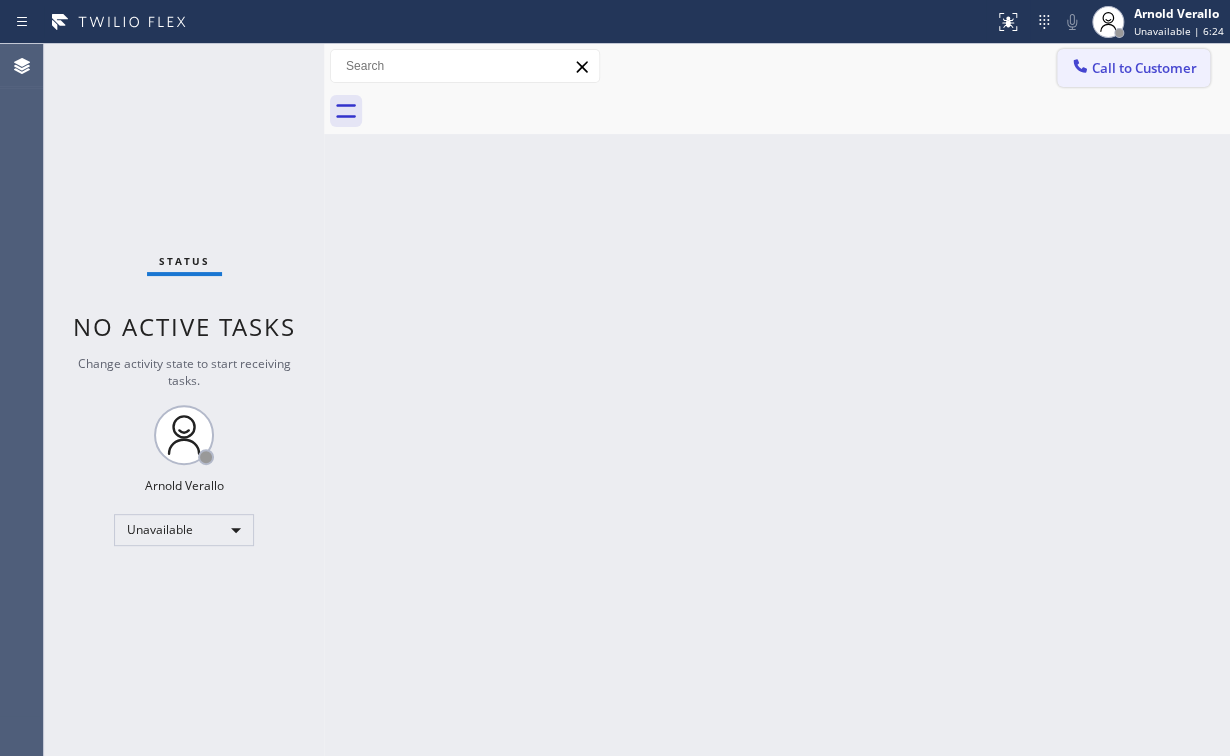 click at bounding box center (1080, 68) 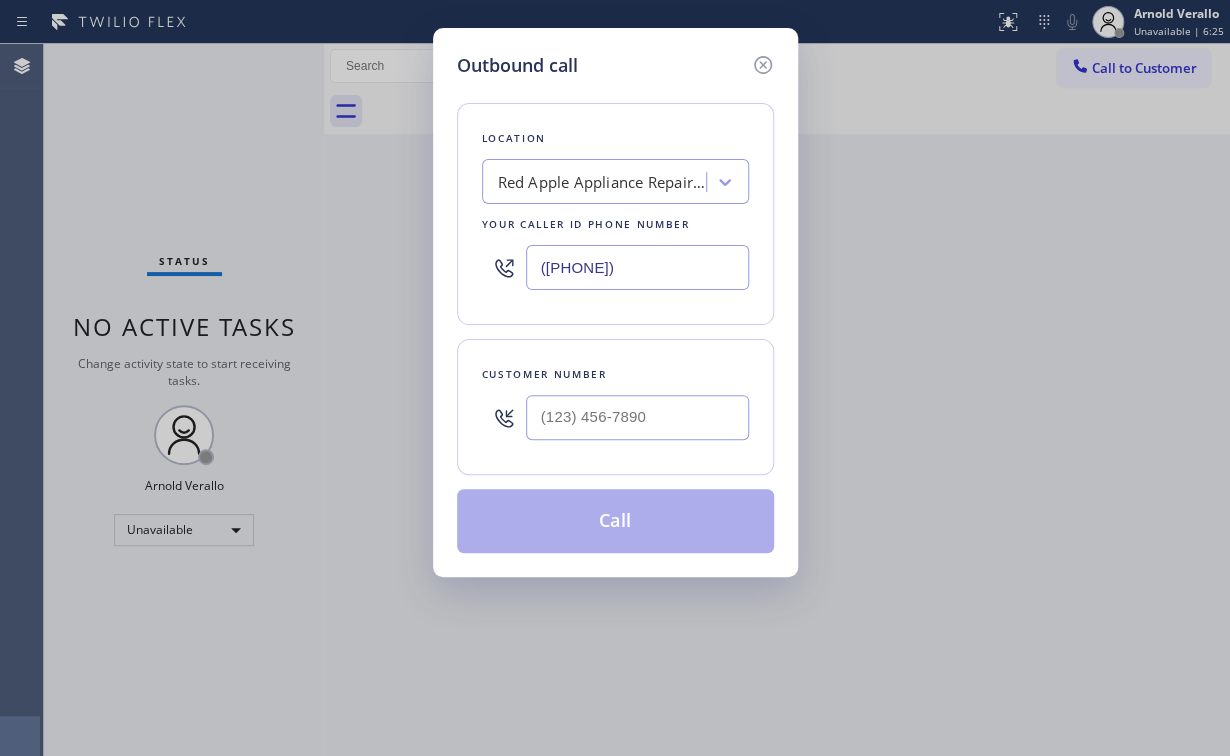 drag, startPoint x: 717, startPoint y: 258, endPoint x: 281, endPoint y: 320, distance: 440.3862 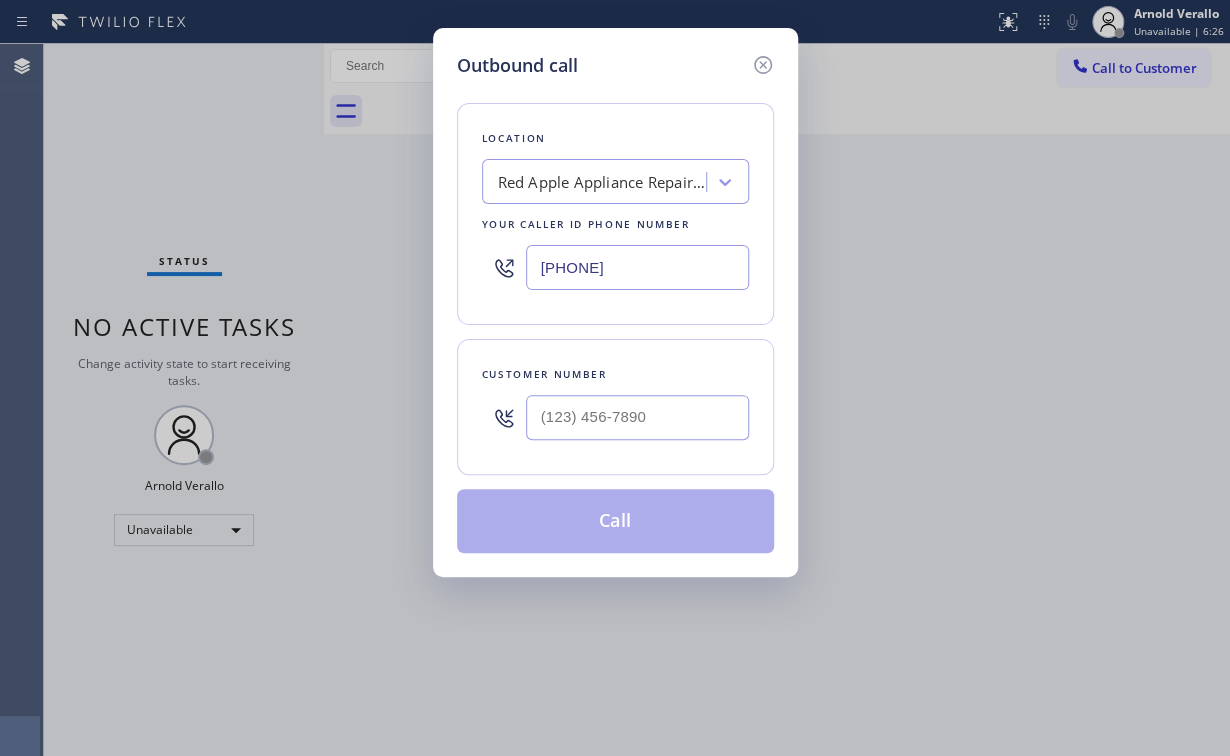 type on "[PHONE]" 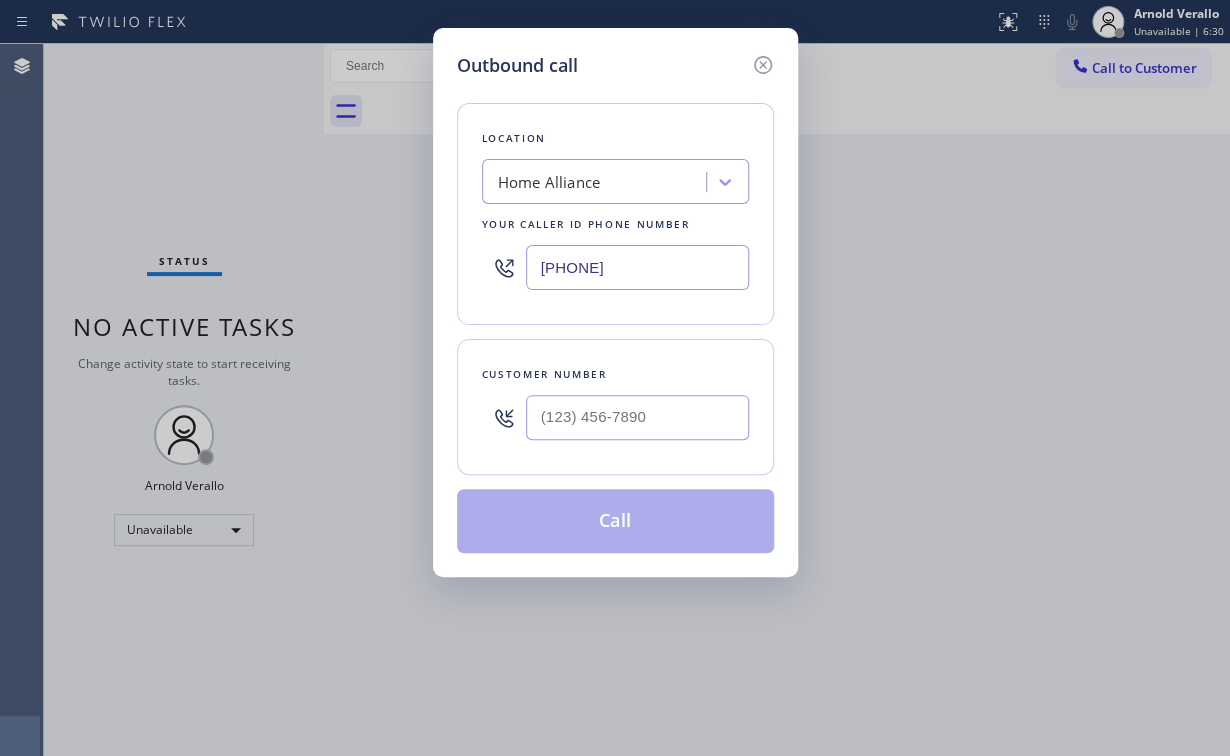 drag, startPoint x: 634, startPoint y: 116, endPoint x: 635, endPoint y: 172, distance: 56.008926 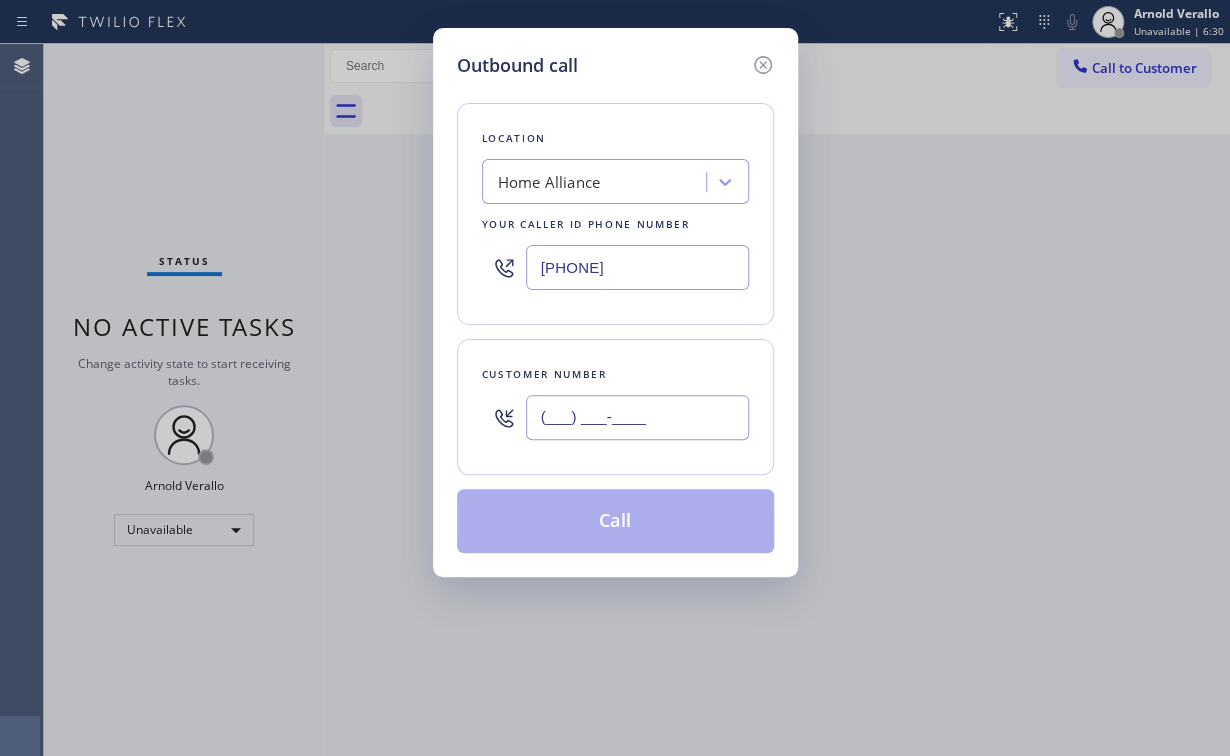 click on "(___) ___-____" at bounding box center [637, 417] 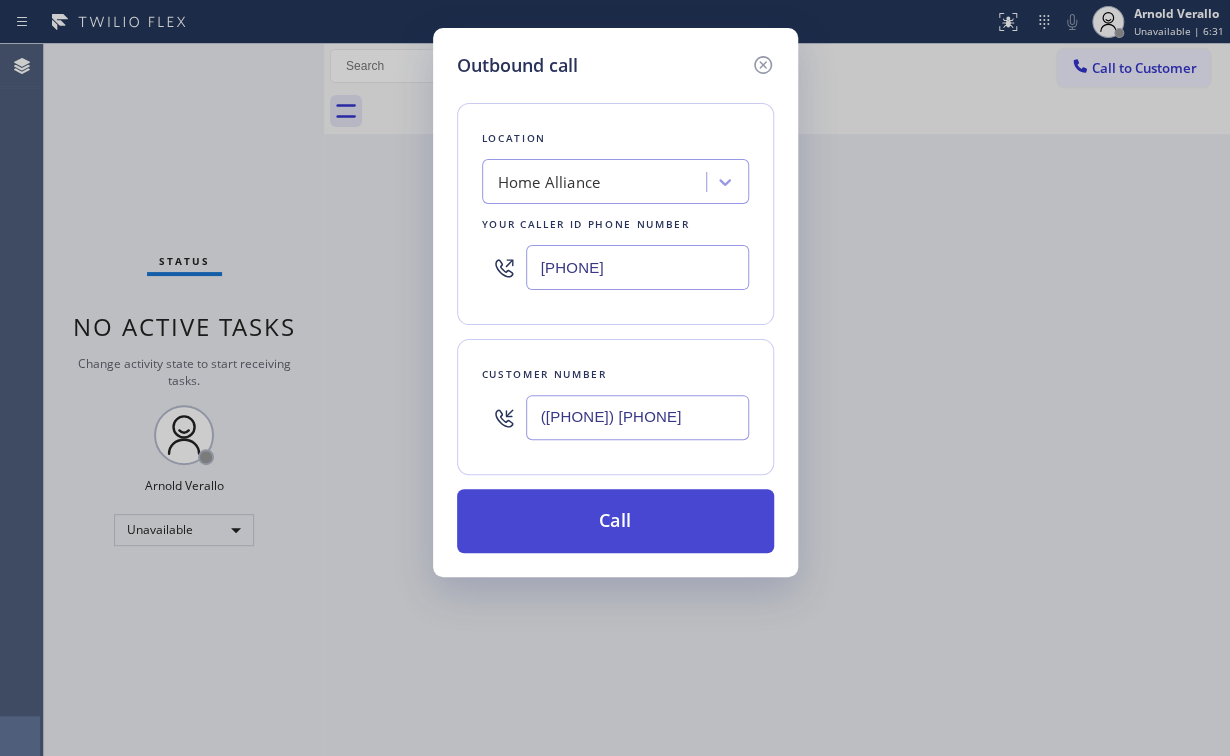 type on "([PHONE]) [PHONE]" 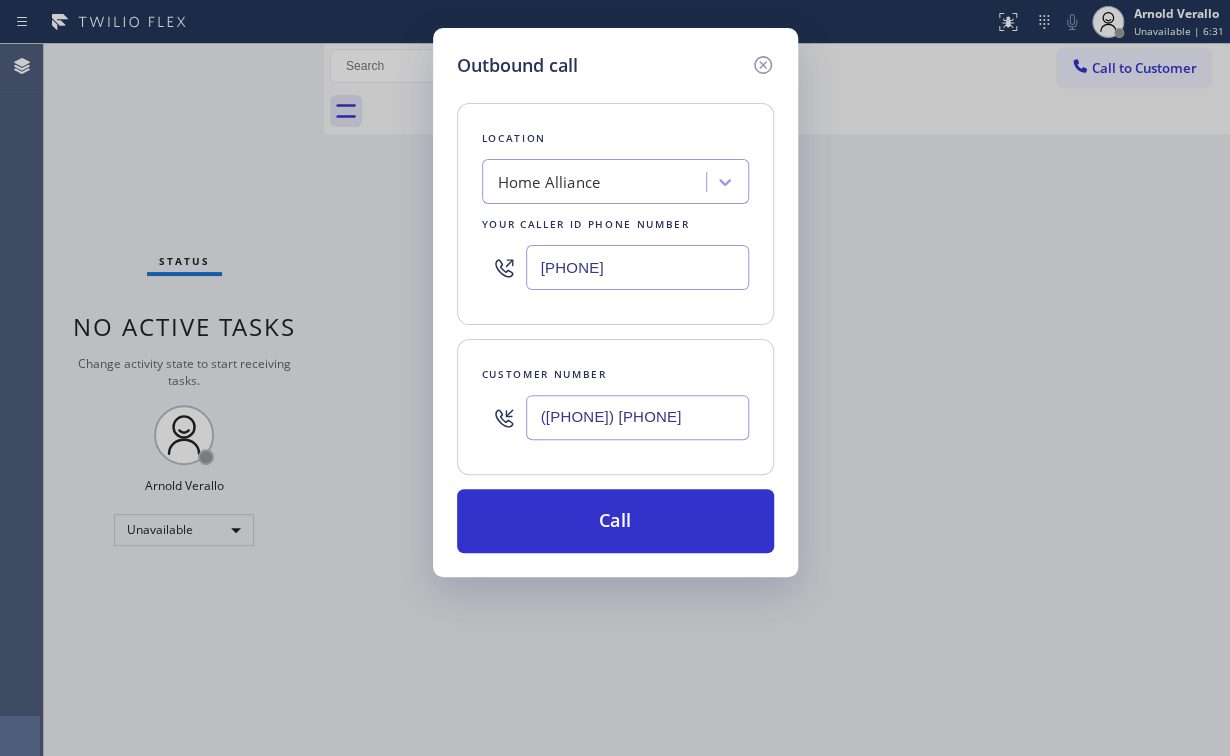 drag, startPoint x: 598, startPoint y: 512, endPoint x: 512, endPoint y: 635, distance: 150.08331 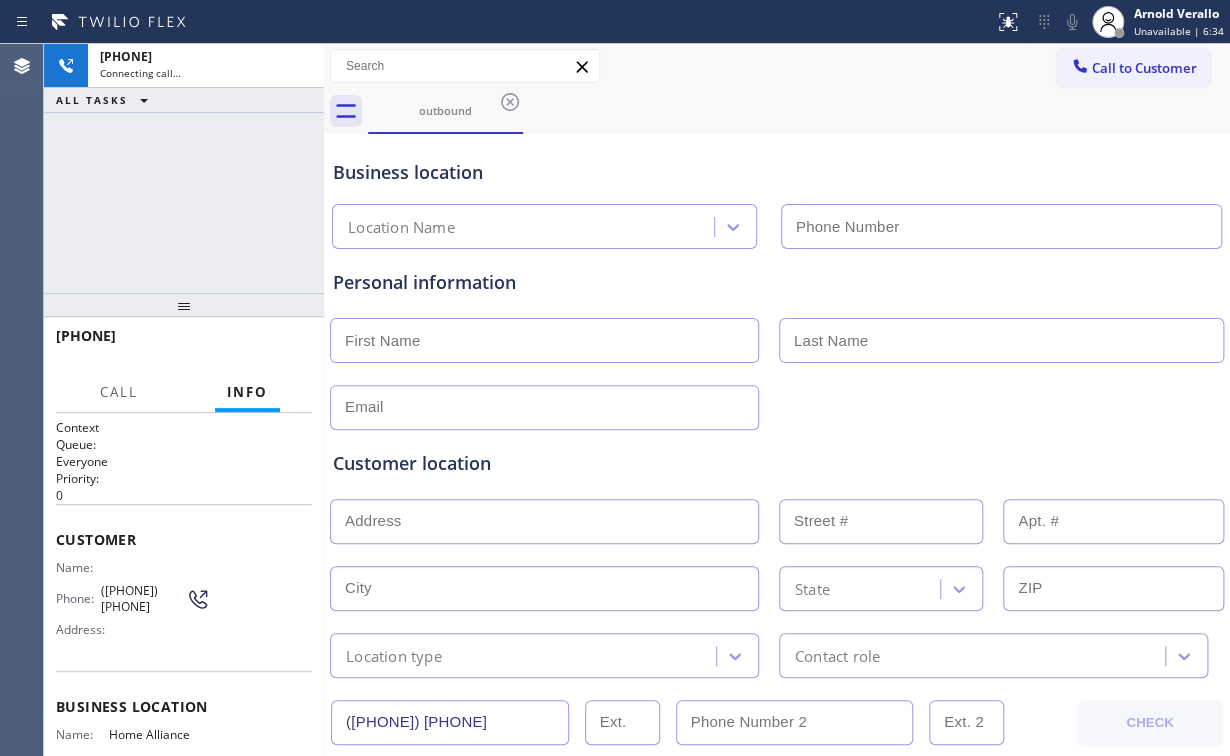 type on "[PHONE]" 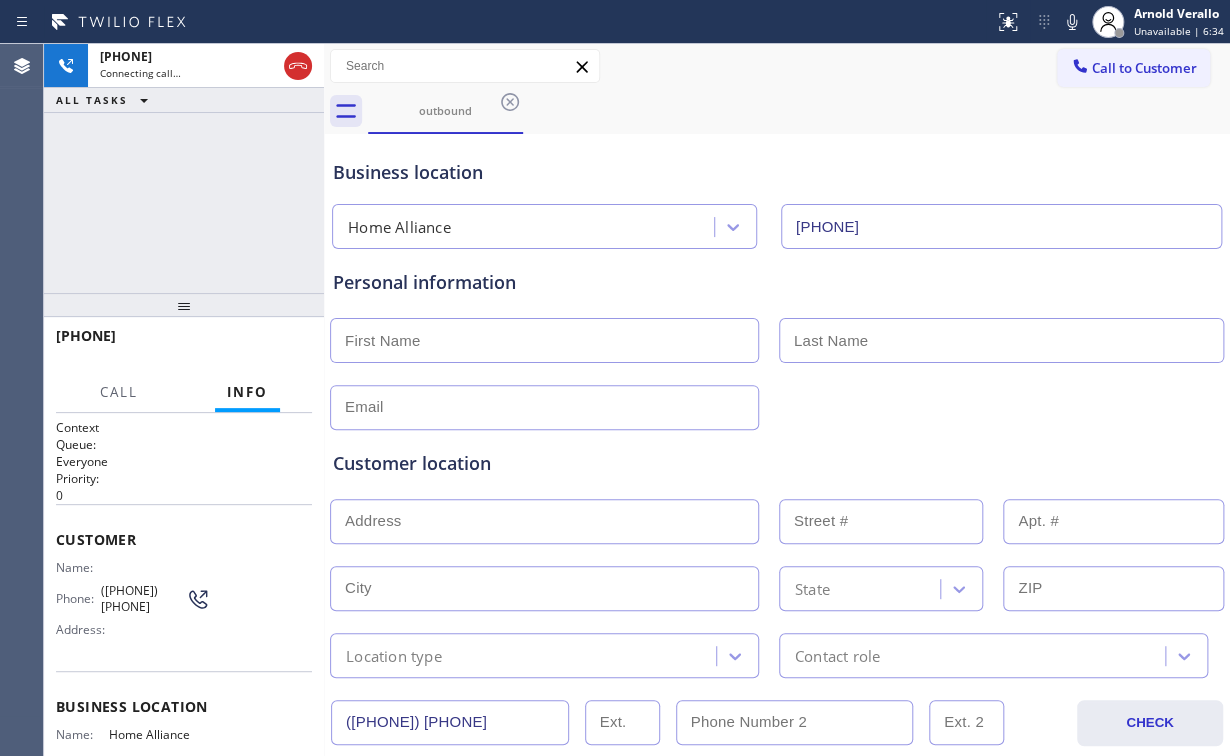drag, startPoint x: 132, startPoint y: 170, endPoint x: 159, endPoint y: 184, distance: 30.413813 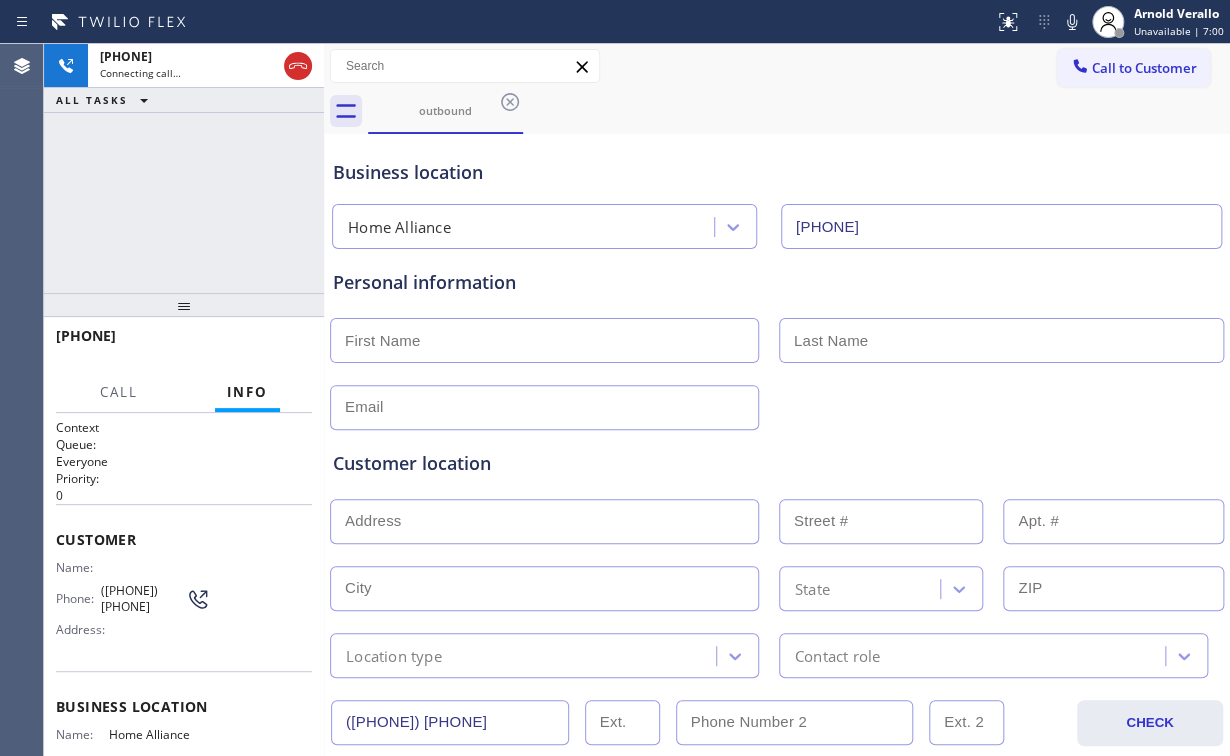click on "+[PHONE] Connecting call… ALL TASKS ALL TASKS ACTIVE TASKS TASKS IN WRAP UP" at bounding box center (184, 168) 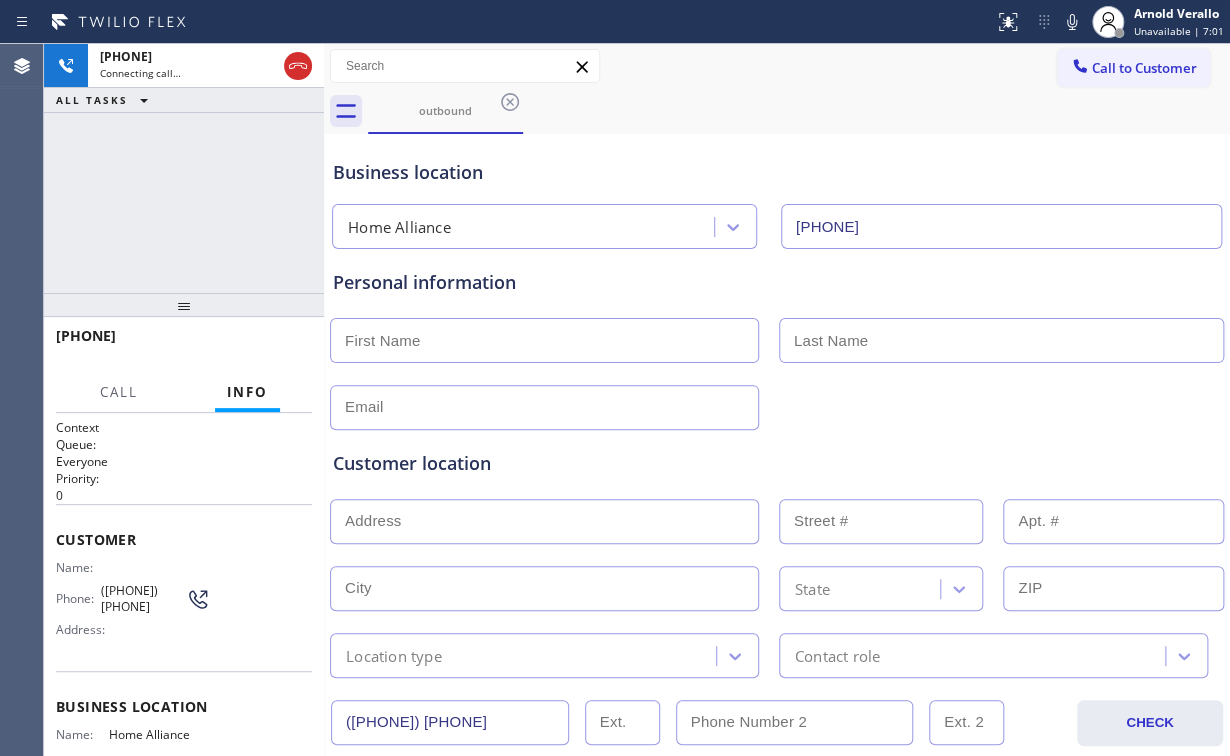click on "+[PHONE] Connecting call… ALL TASKS ALL TASKS ACTIVE TASKS TASKS IN WRAP UP" at bounding box center (184, 168) 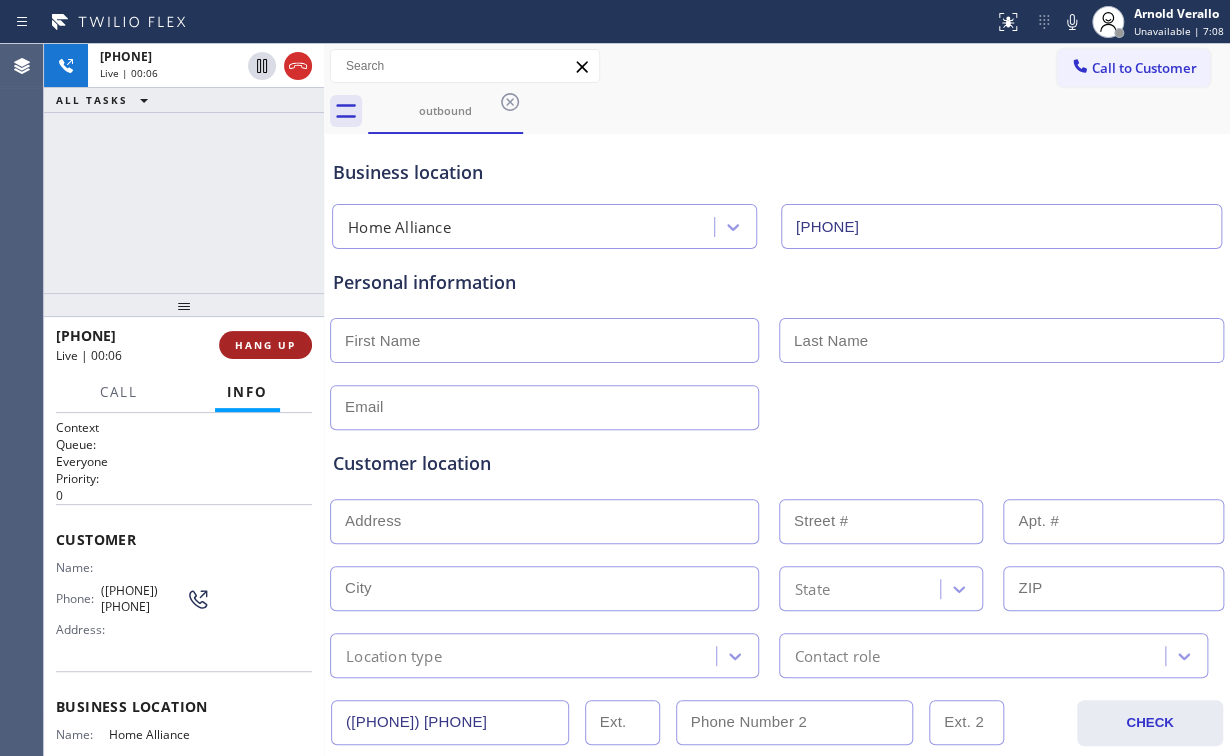 click on "HANG UP" at bounding box center [265, 345] 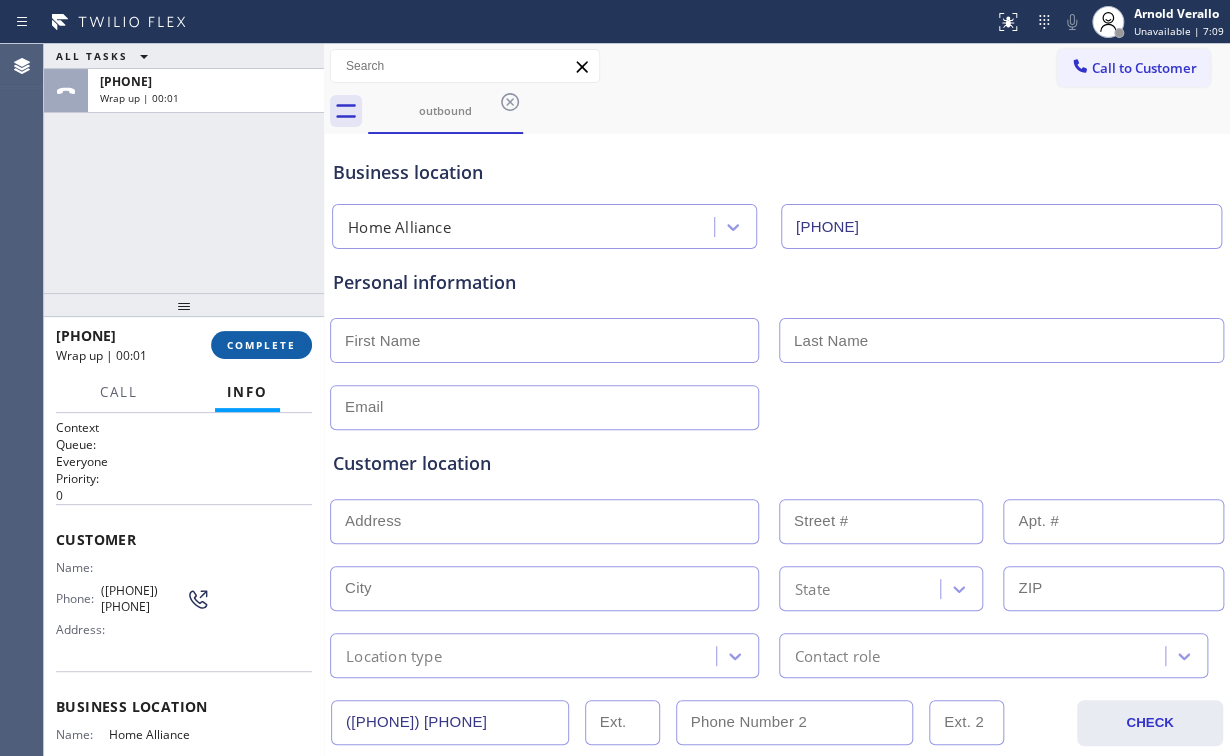 click on "COMPLETE" at bounding box center [261, 345] 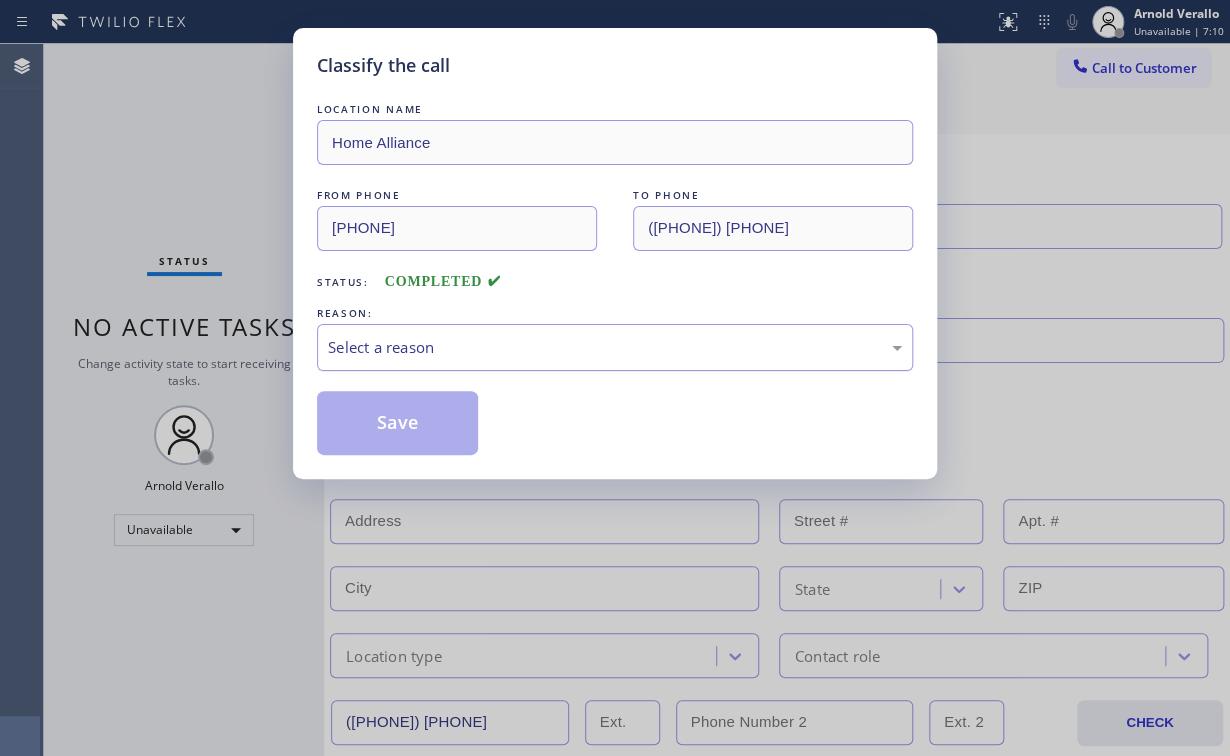 click on "Select a reason" at bounding box center [615, 347] 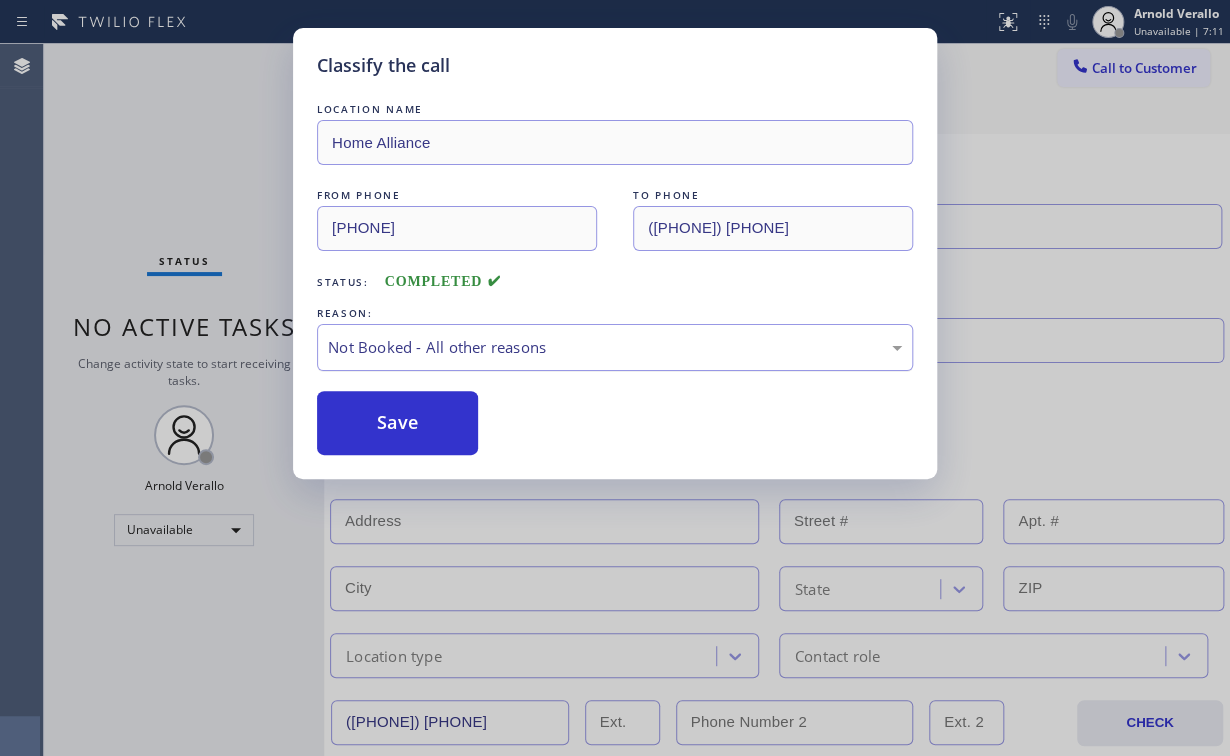 drag, startPoint x: 376, startPoint y: 424, endPoint x: 330, endPoint y: 324, distance: 110.0727 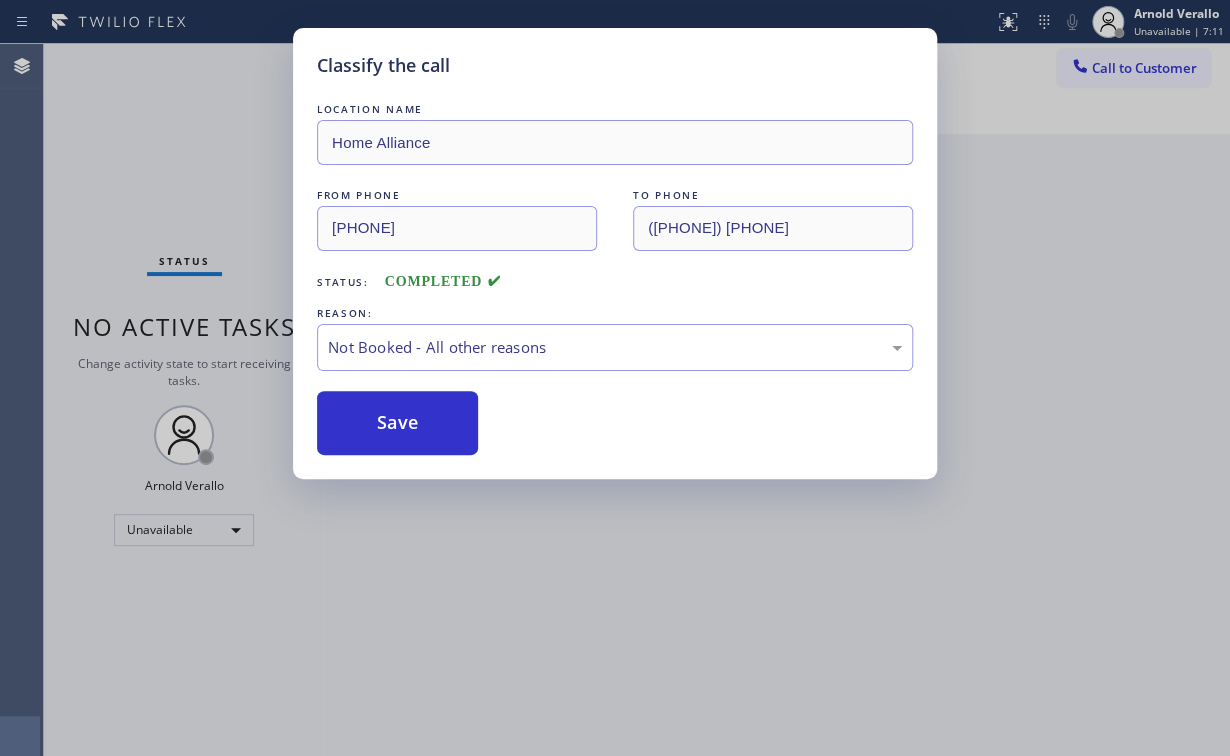 click on "Classify the call LOCATION NAME Home Alliance FROM PHONE [PHONE] TO PHONE [PHONE] Status: COMPLETED REASON: Not Booked - All other reasons Save" at bounding box center [615, 378] 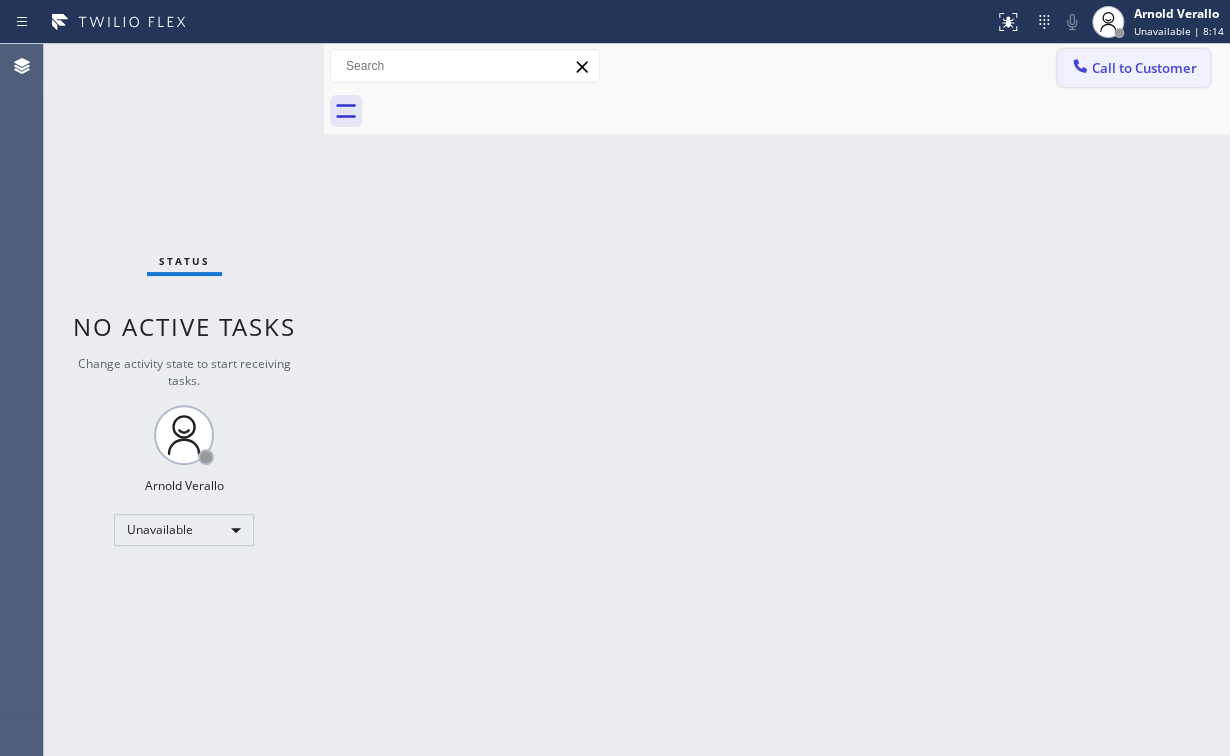 click on "Call to Customer" at bounding box center (1144, 68) 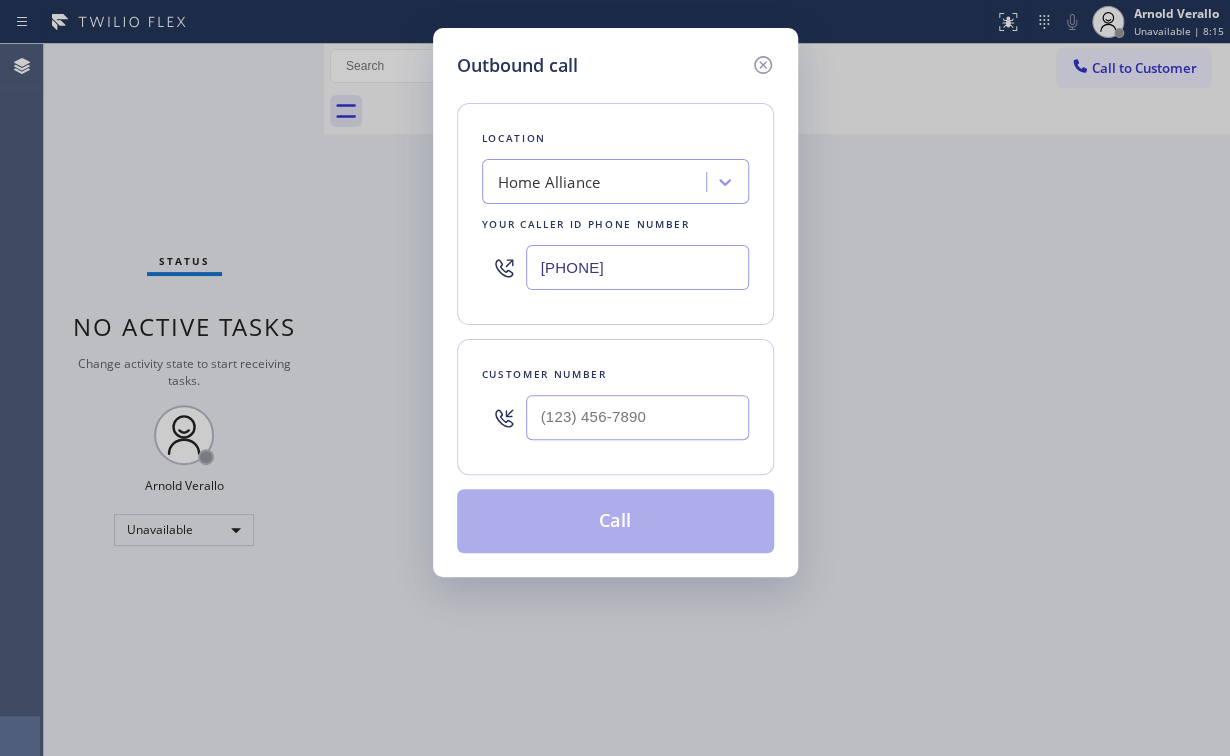 drag, startPoint x: 670, startPoint y: 250, endPoint x: 280, endPoint y: 241, distance: 390.10382 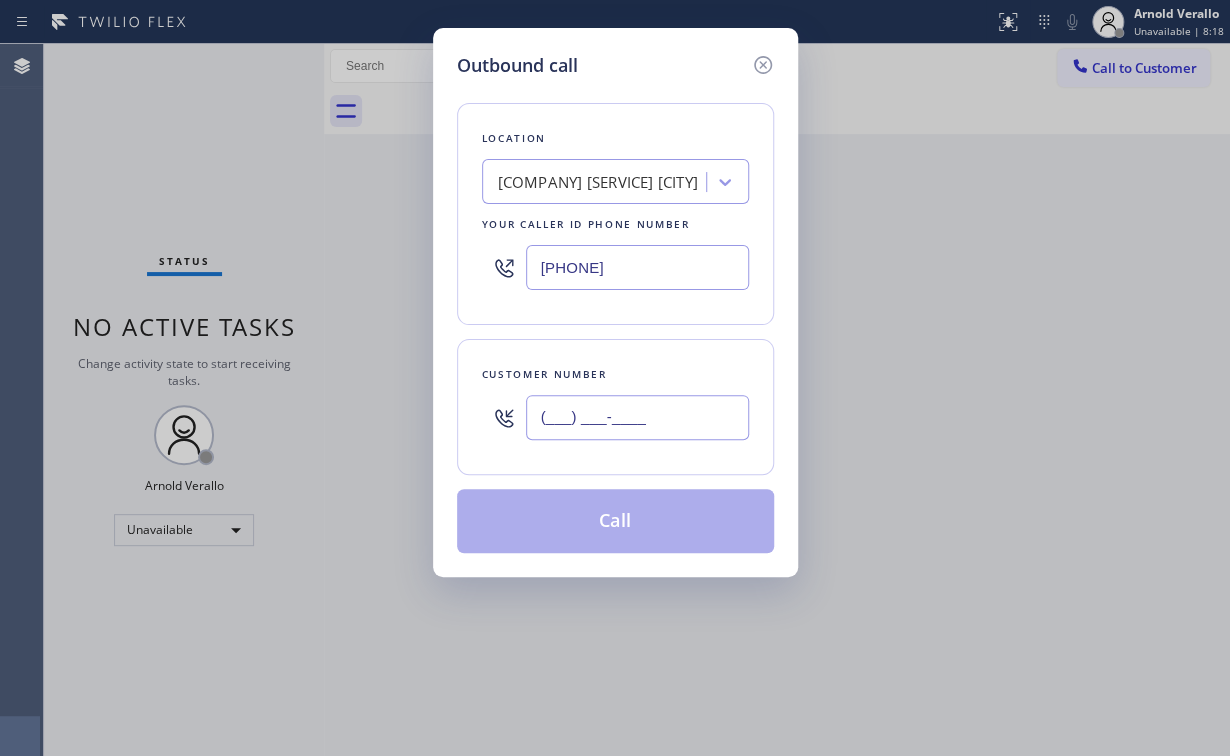 click on "(___) ___-____" at bounding box center [637, 417] 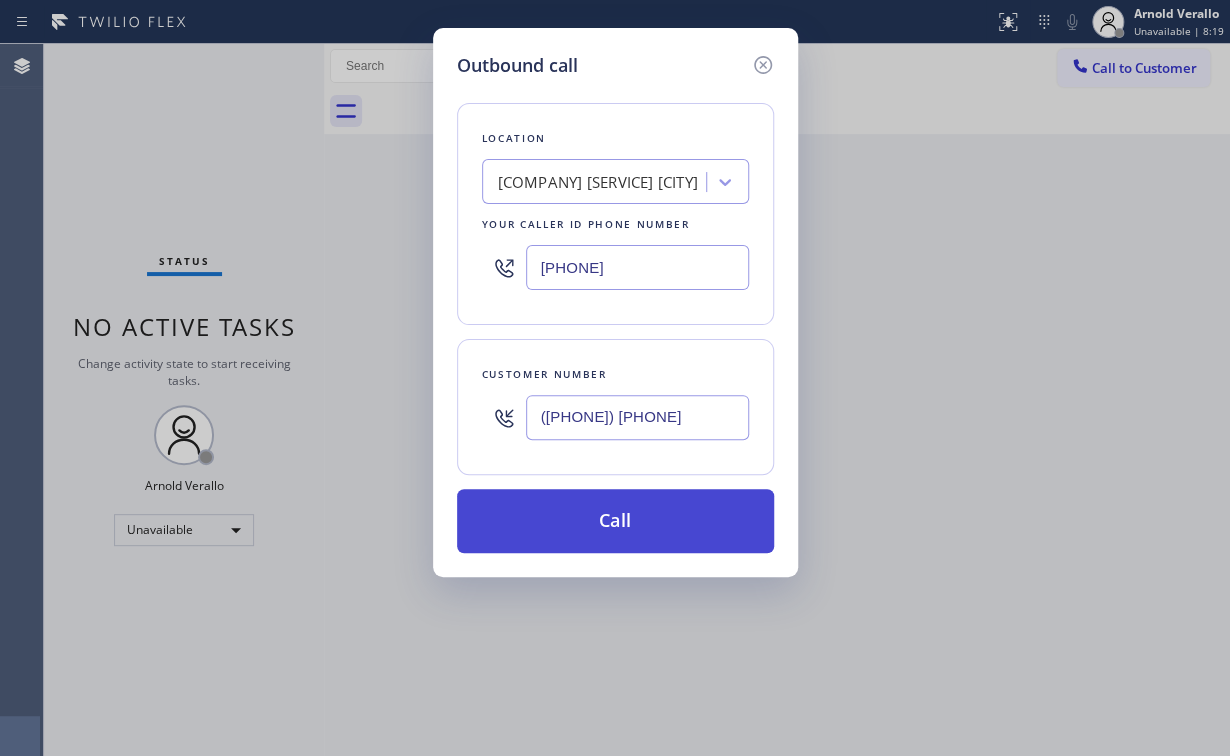 type on "([PHONE]) [PHONE]" 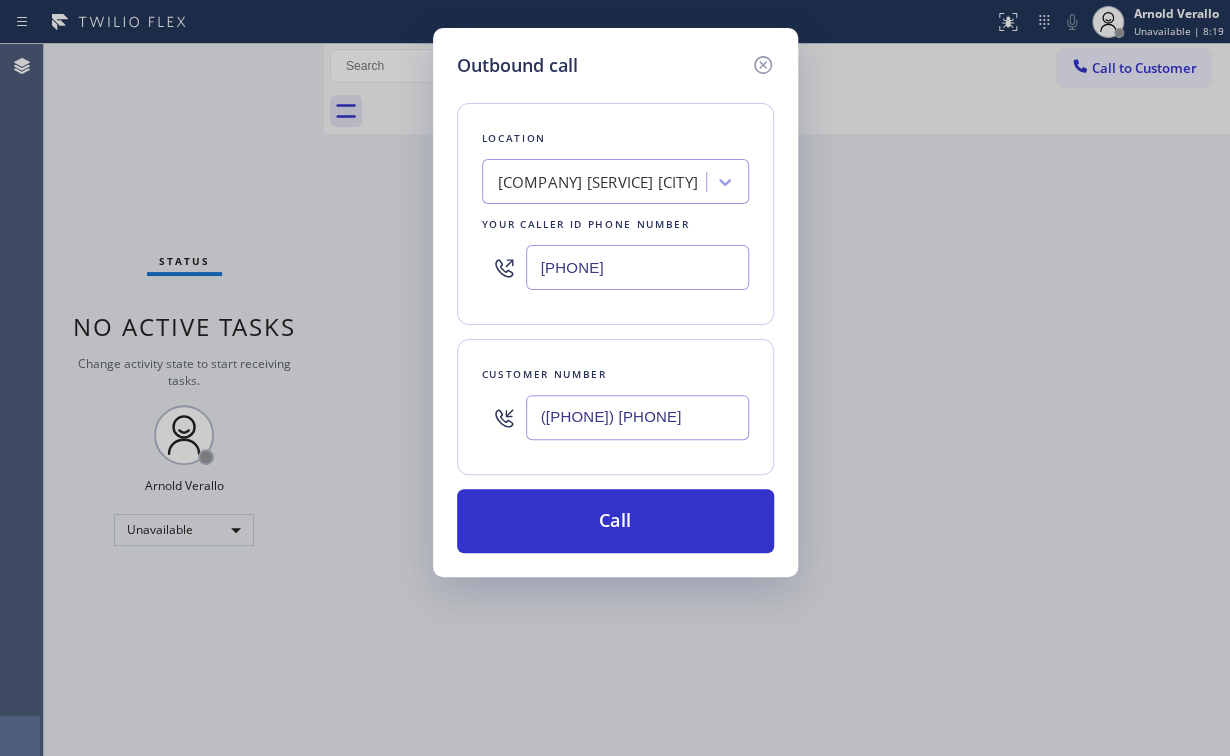 drag, startPoint x: 544, startPoint y: 524, endPoint x: 502, endPoint y: 624, distance: 108.461975 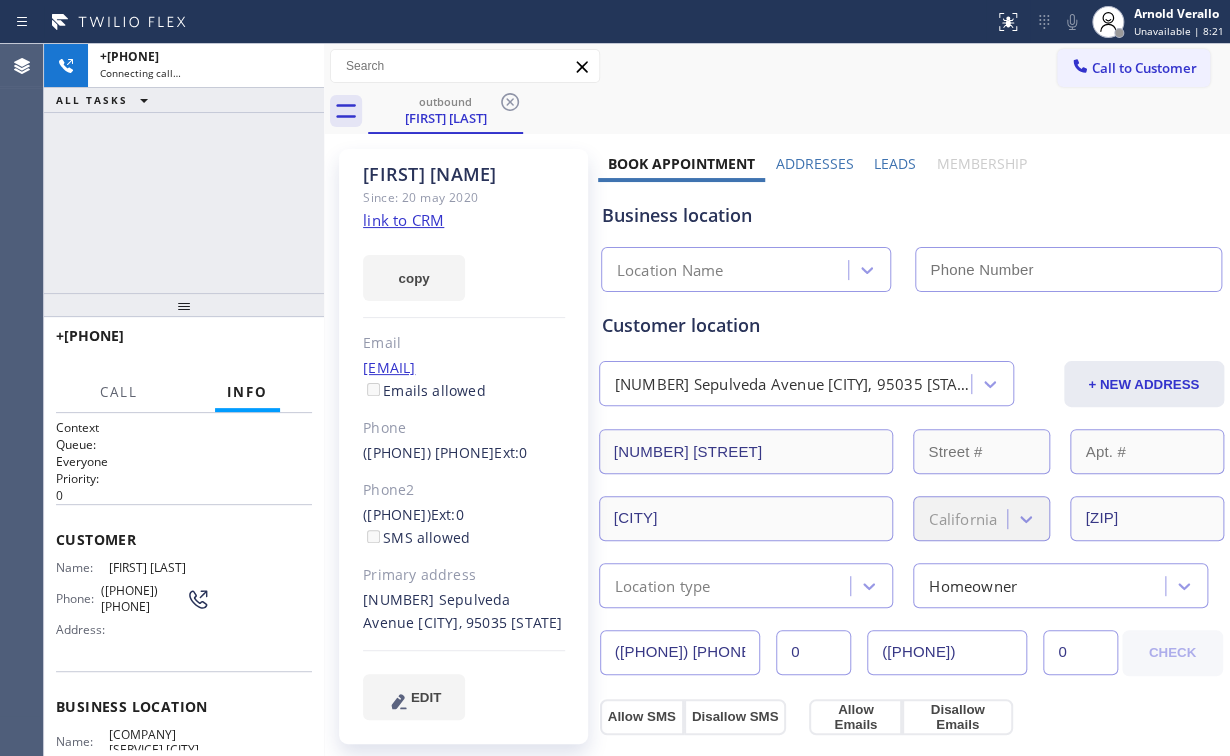 drag, startPoint x: 100, startPoint y: 140, endPoint x: 184, endPoint y: 168, distance: 88.54378 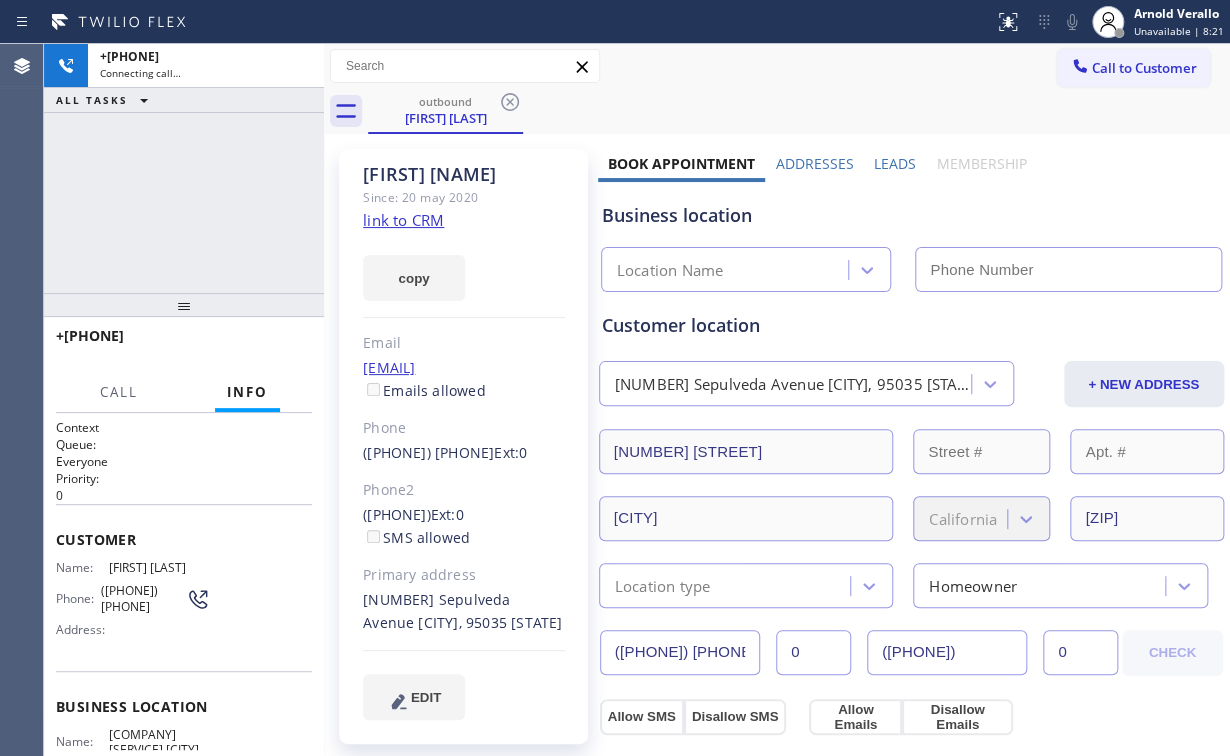 click on "+[PHONE] Connecting call… ALL TASKS ALL TASKS ACTIVE TASKS TASKS IN WRAP UP" at bounding box center (184, 168) 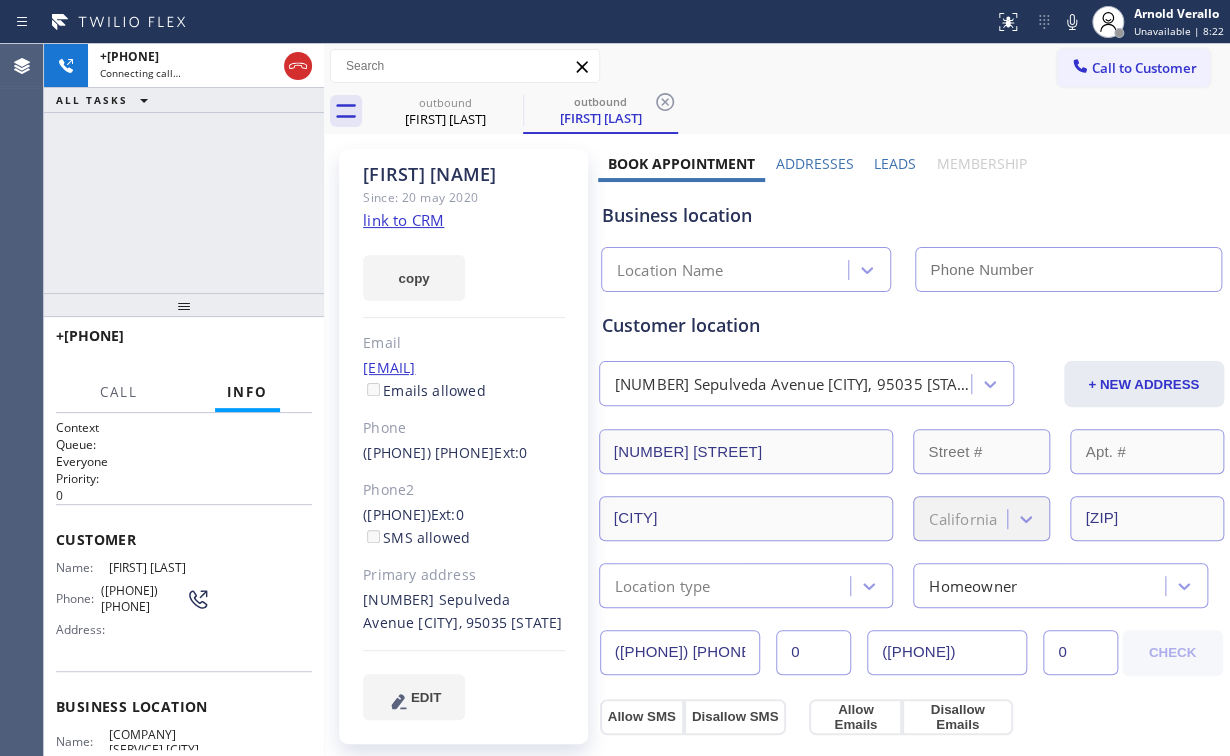 click on "link to CRM" 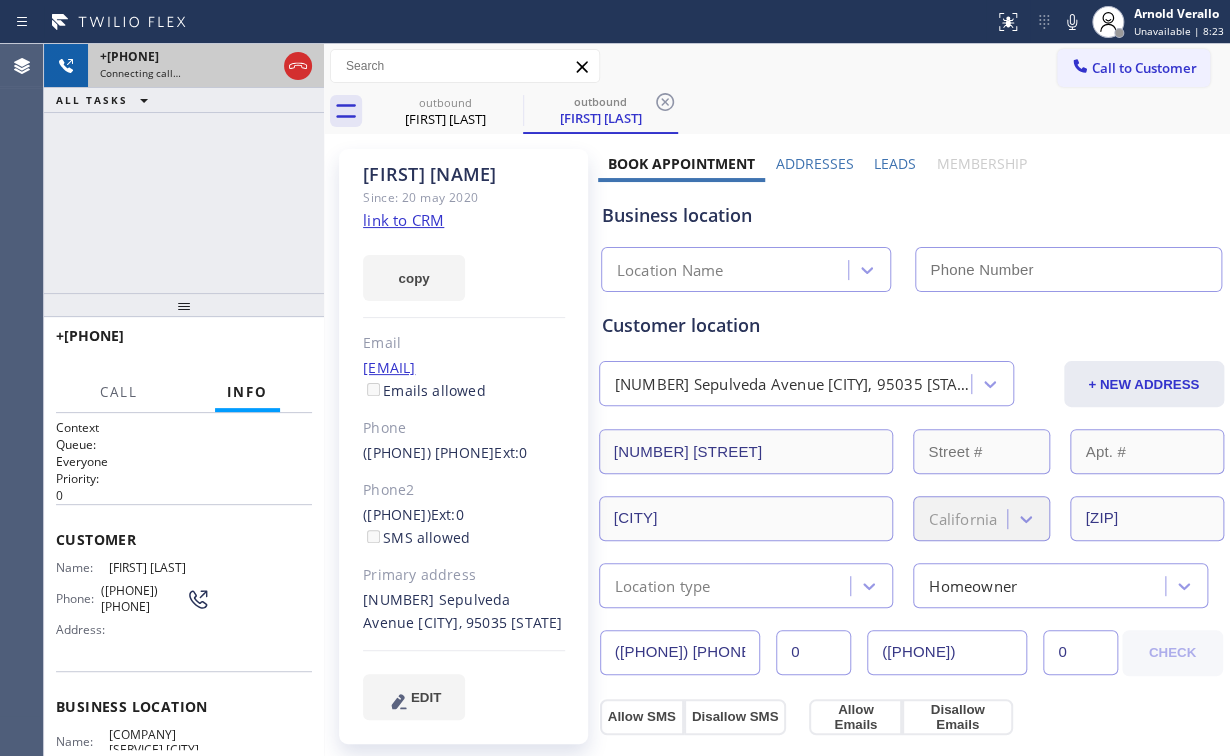 click 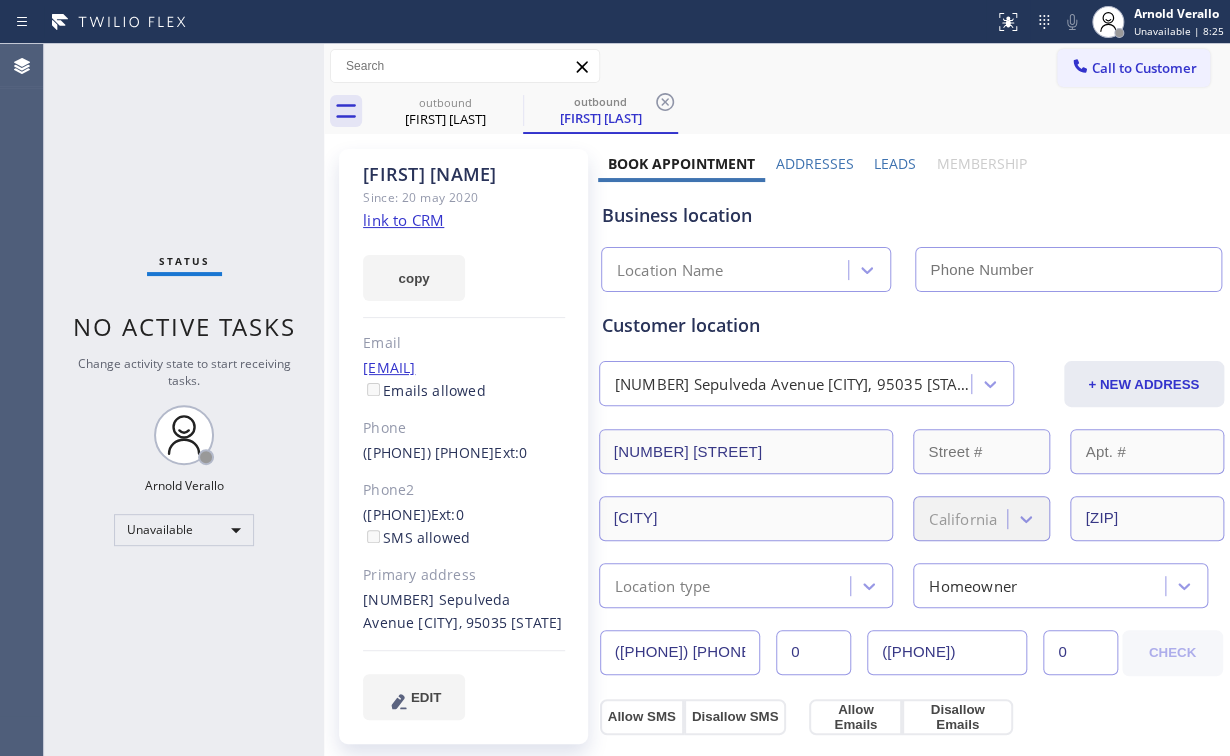 type on "[PHONE]" 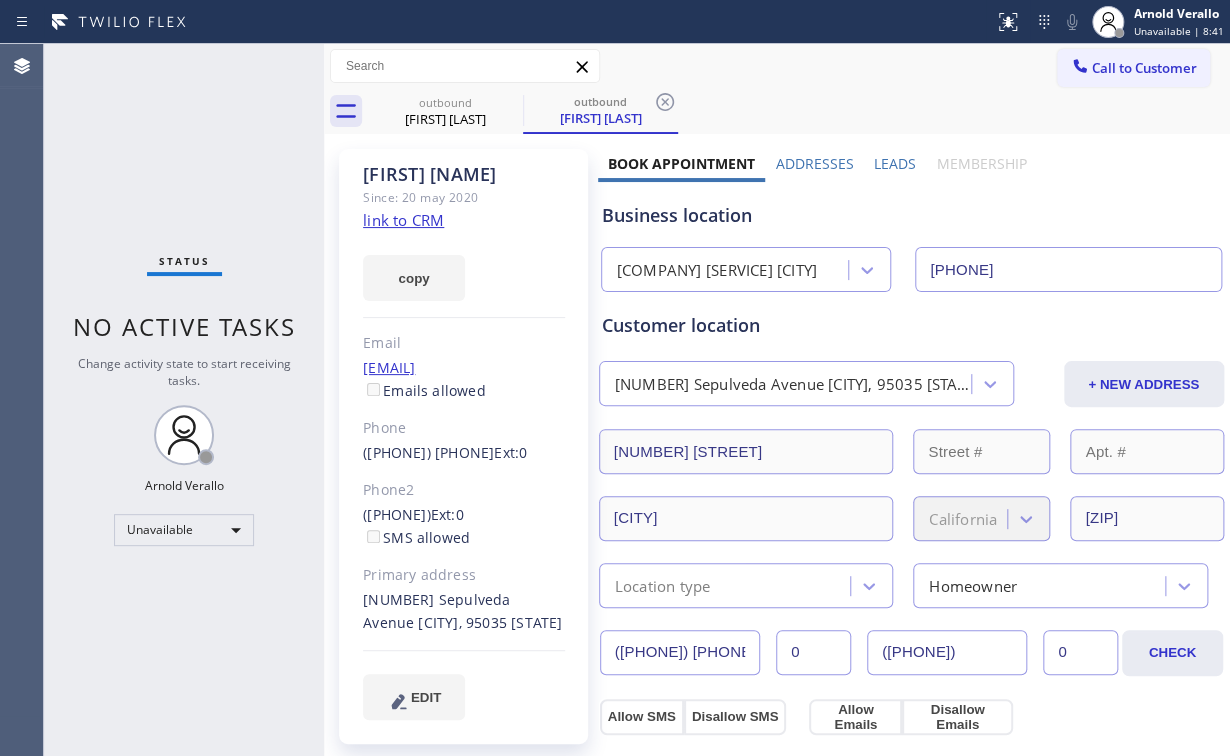 drag, startPoint x: 1144, startPoint y: 64, endPoint x: 811, endPoint y: 208, distance: 362.8016 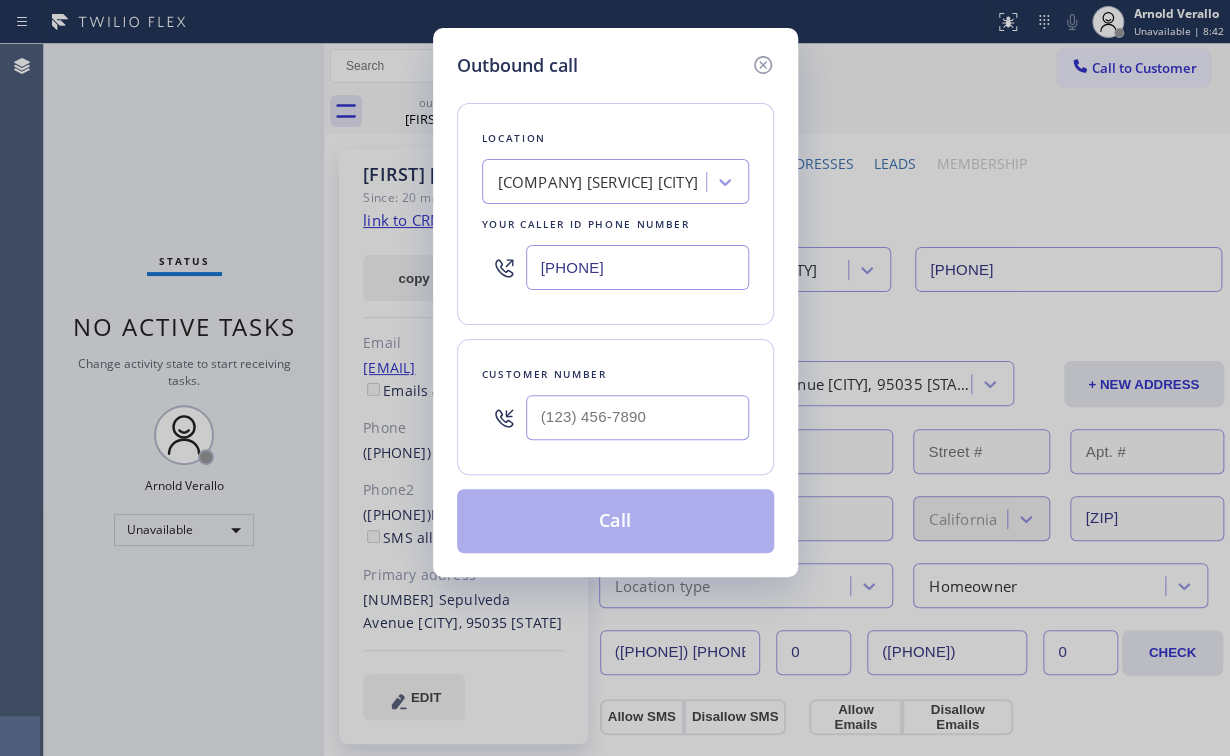 drag, startPoint x: 704, startPoint y: 268, endPoint x: 256, endPoint y: 266, distance: 448.00446 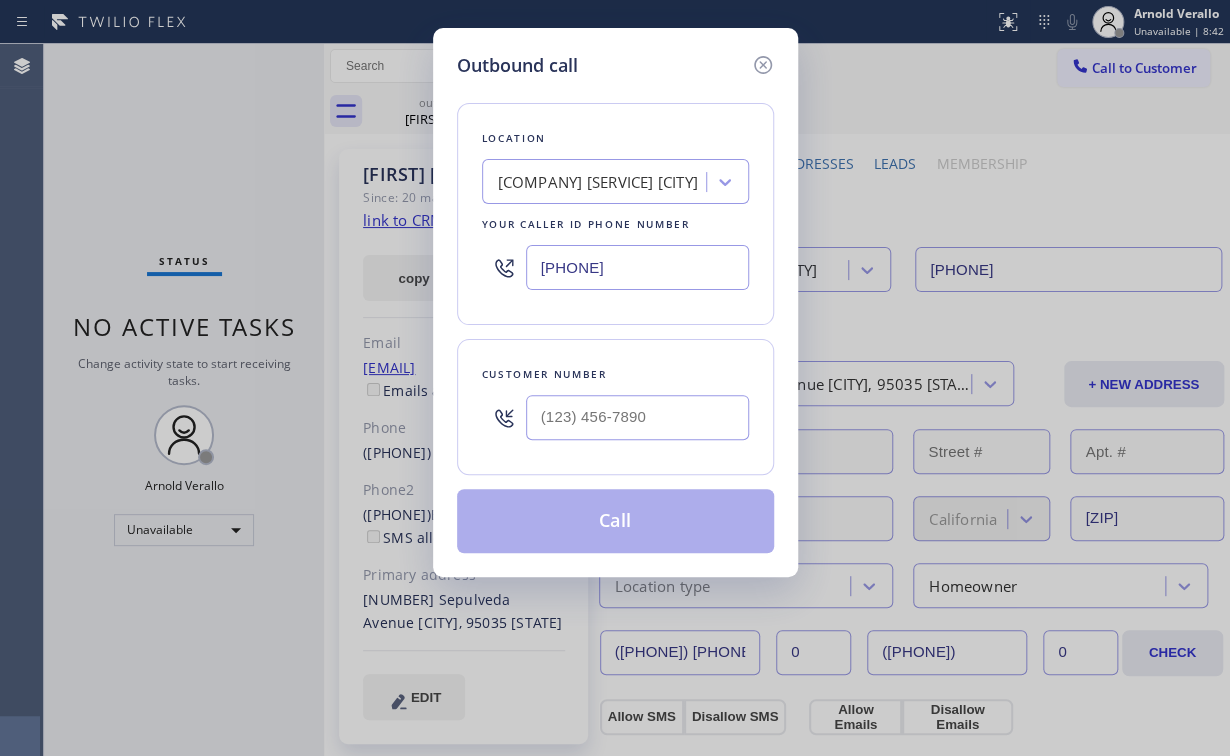 click on "Outbound call Location GE Monogram Repair Expert [CITY] Your caller id phone number ([PHONE]) [PHONE] Customer number Call" at bounding box center [615, 378] 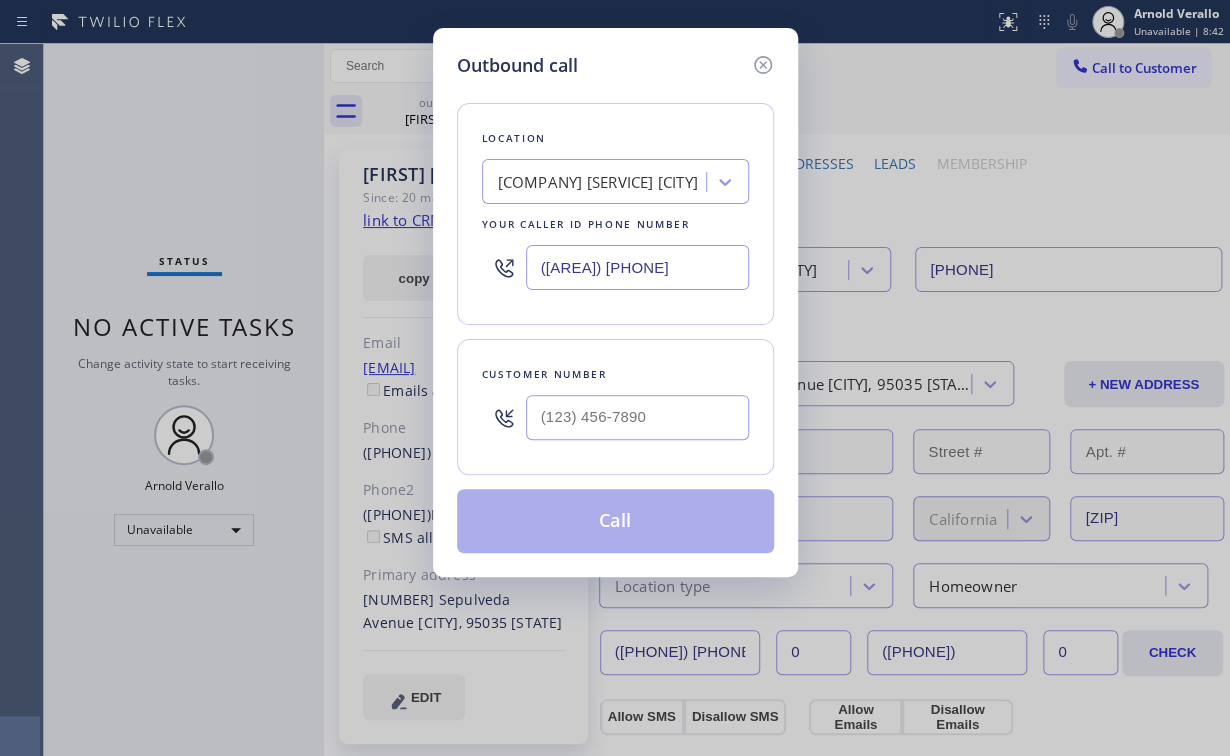 type on "([AREA]) [PHONE]" 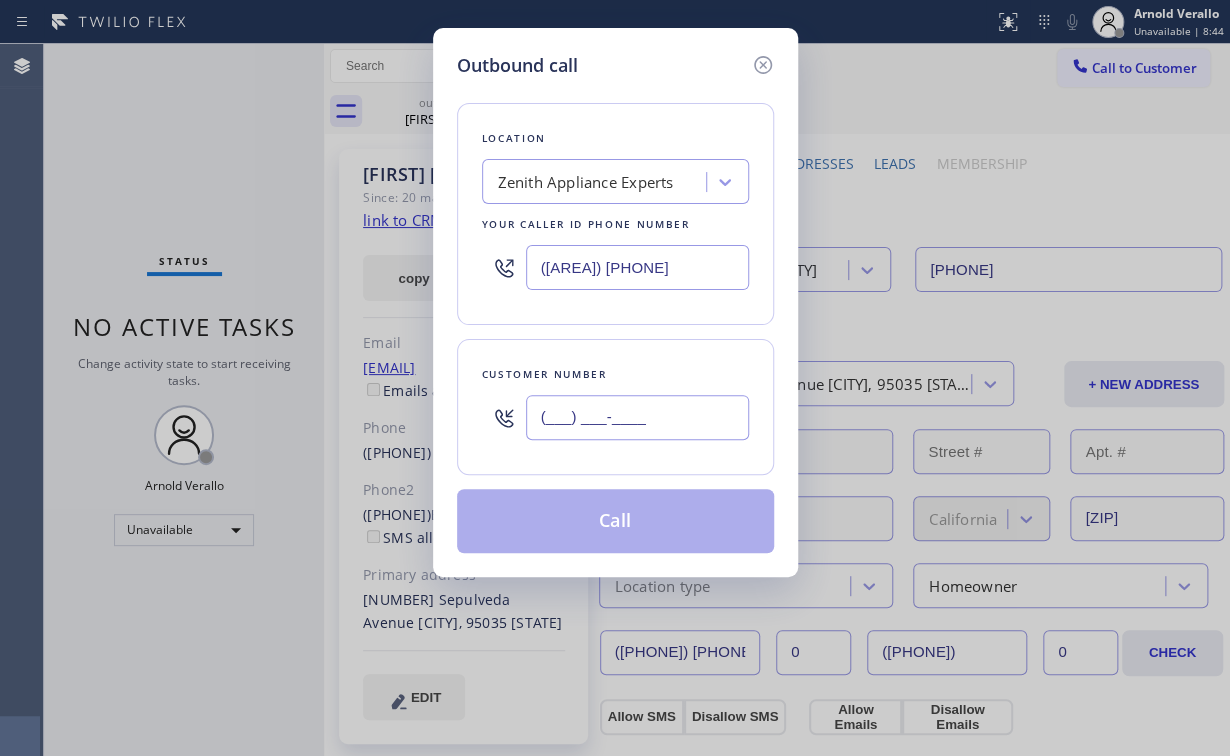 click on "(___) ___-____" at bounding box center (637, 417) 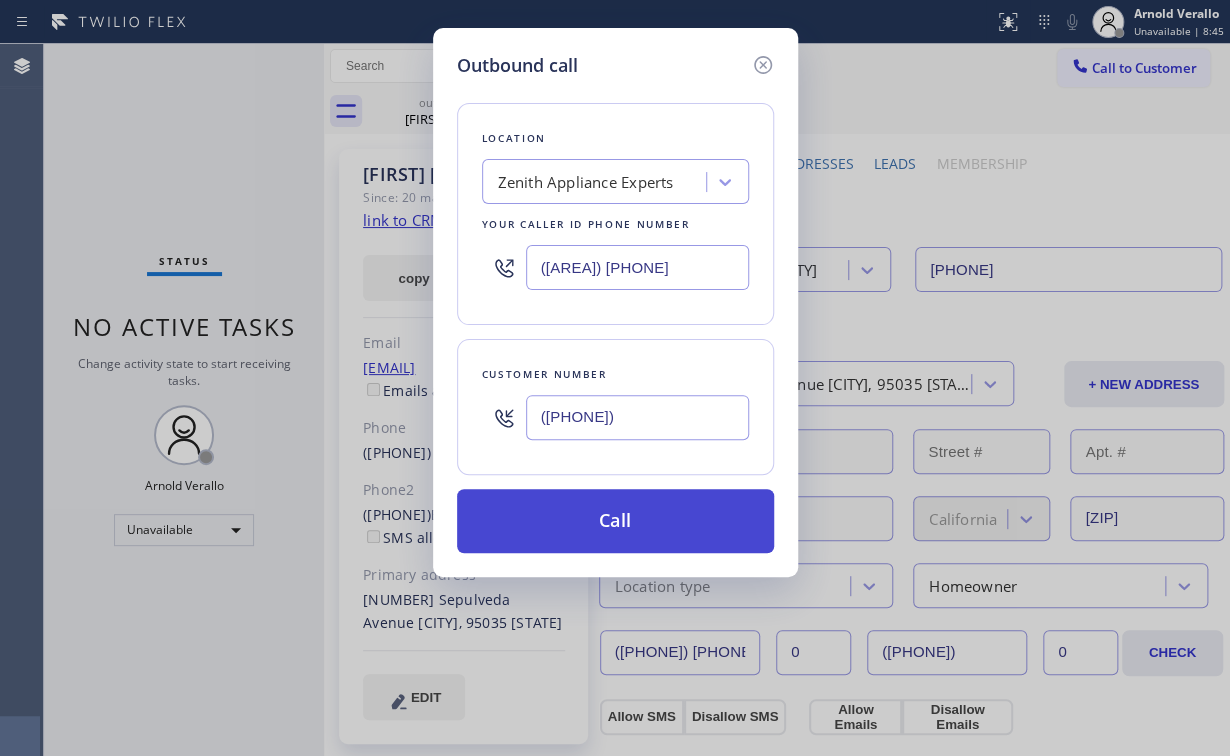 type on "([PHONE])" 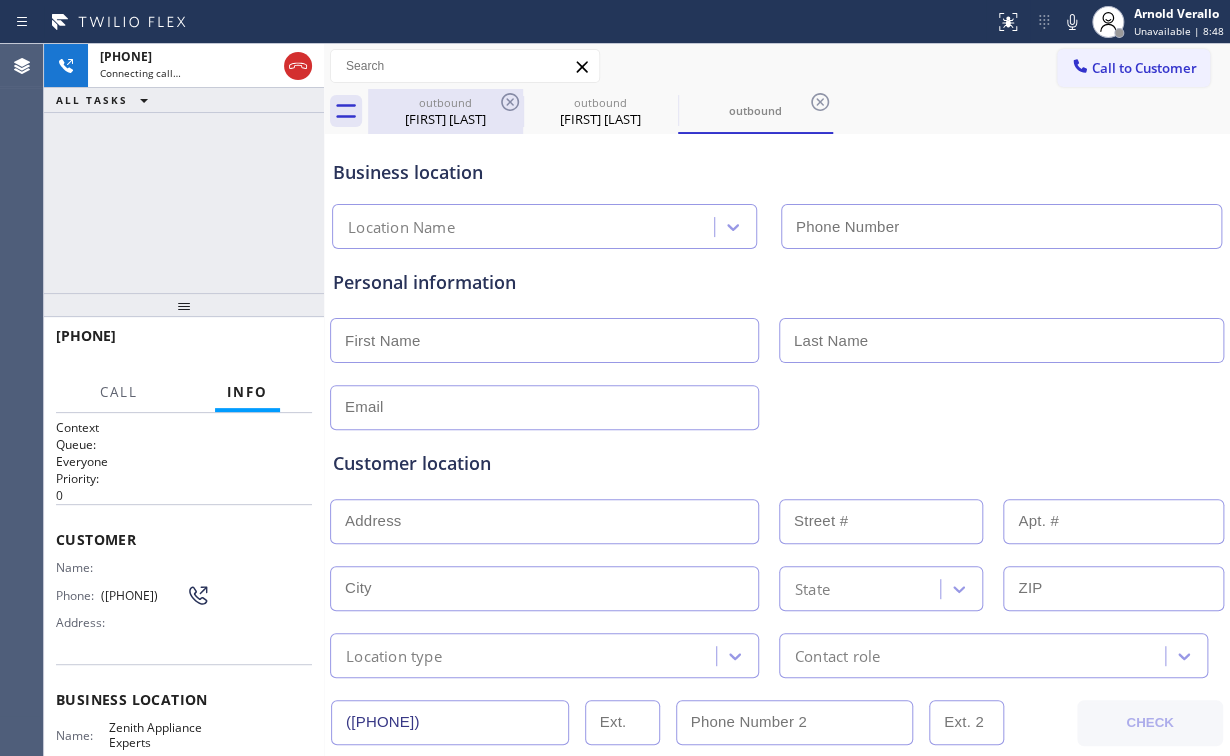 click on "[FIRST] [LAST]" at bounding box center [445, 119] 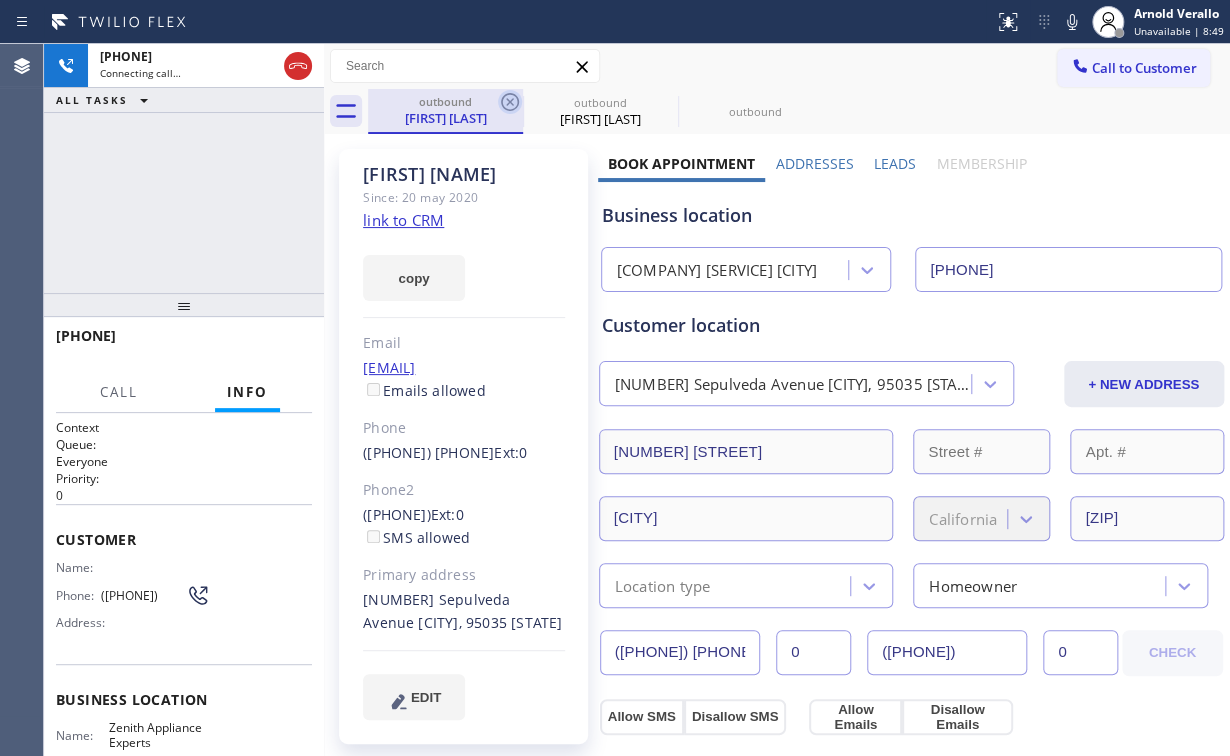 click 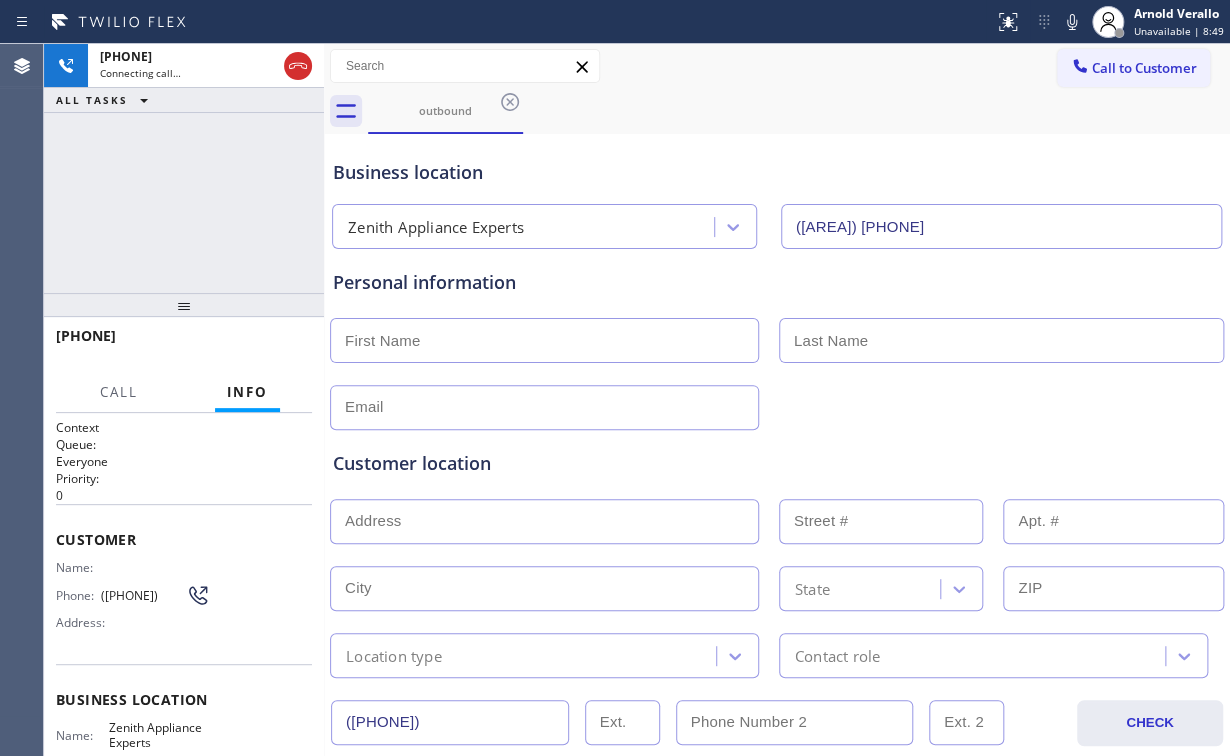 click on "+[PHONE] Connecting call… ALL TASKS ALL TASKS ACTIVE TASKS TASKS IN WRAP UP" at bounding box center (184, 168) 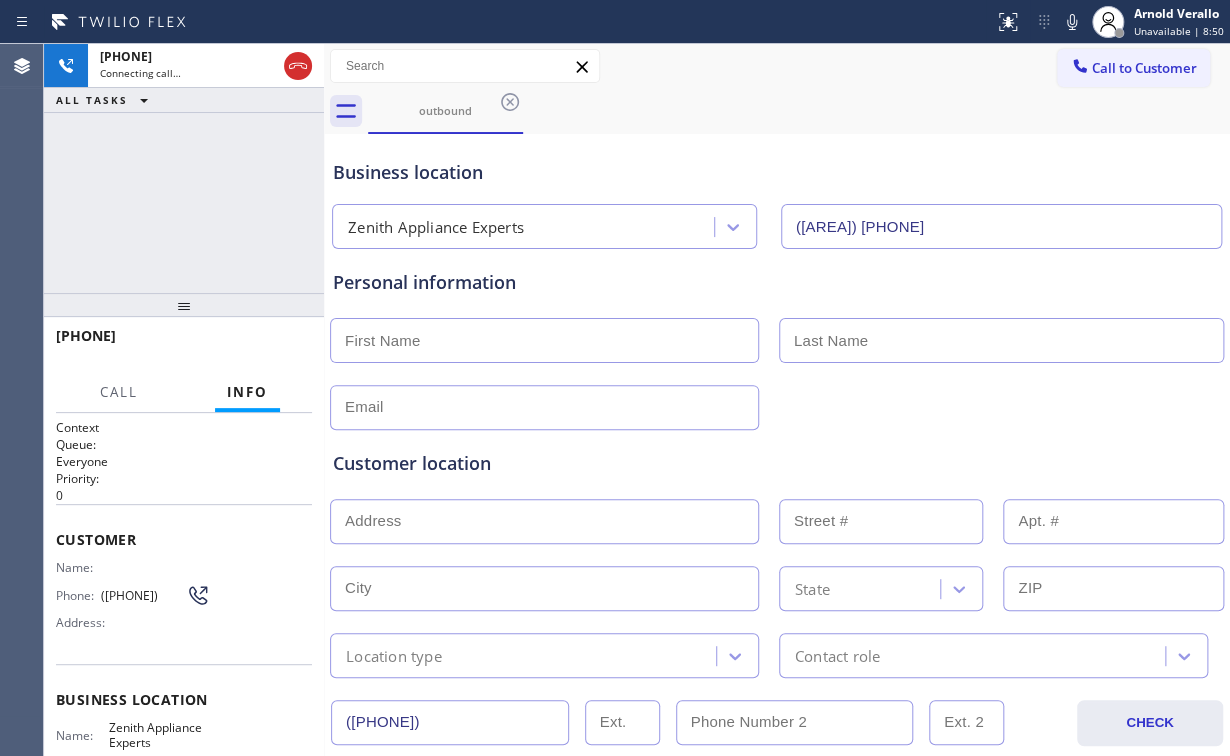 click on "Business location" at bounding box center (777, 172) 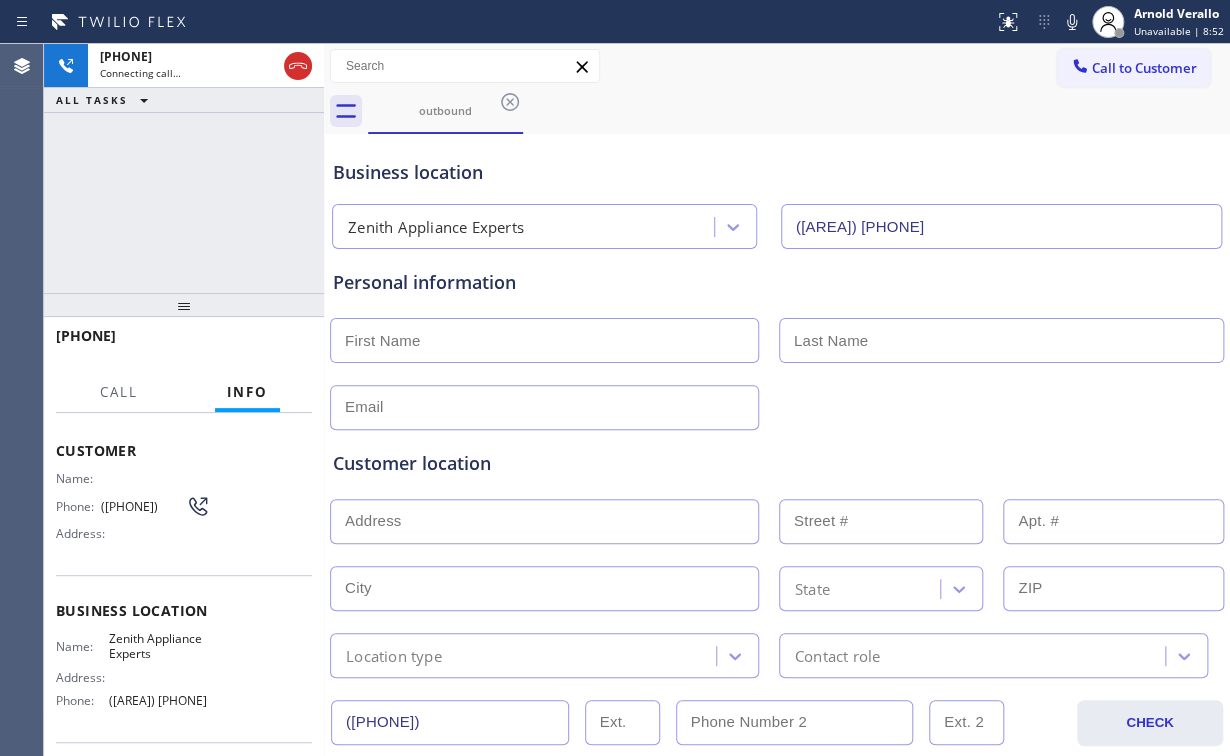 scroll, scrollTop: 0, scrollLeft: 0, axis: both 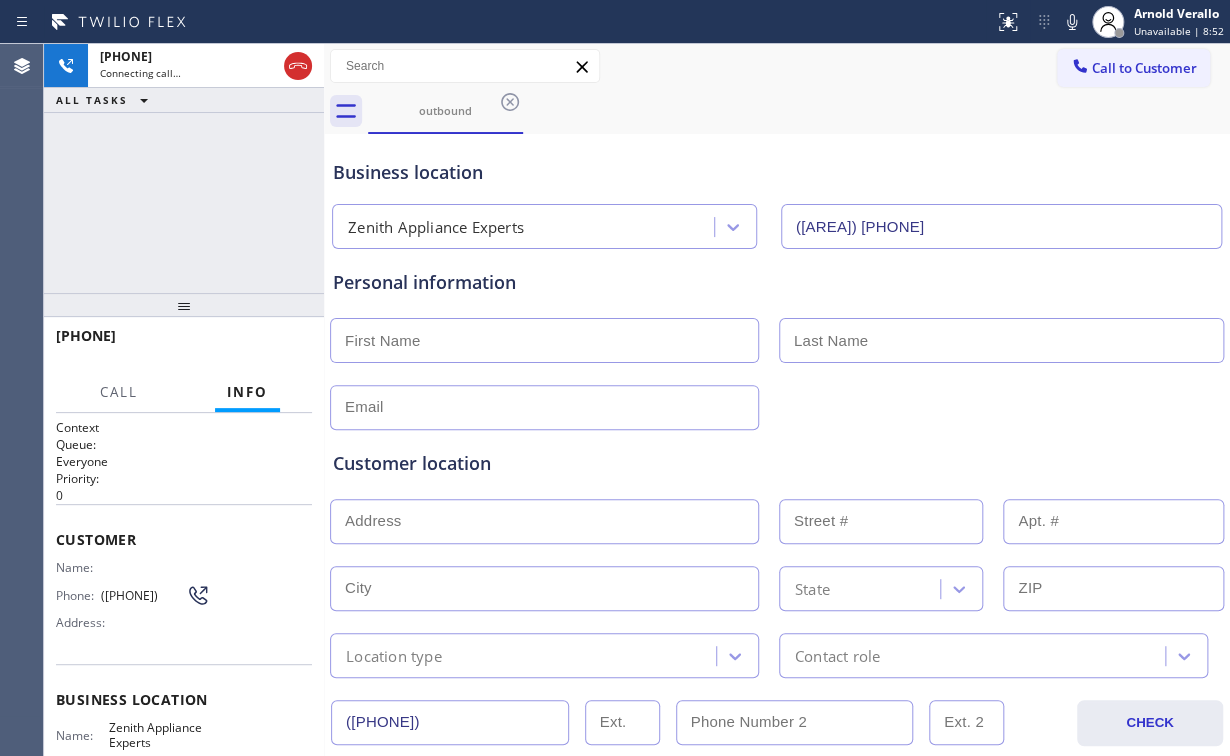 click on "+[PHONE] Connecting call… ALL TASKS ALL TASKS ACTIVE TASKS TASKS IN WRAP UP" at bounding box center [184, 168] 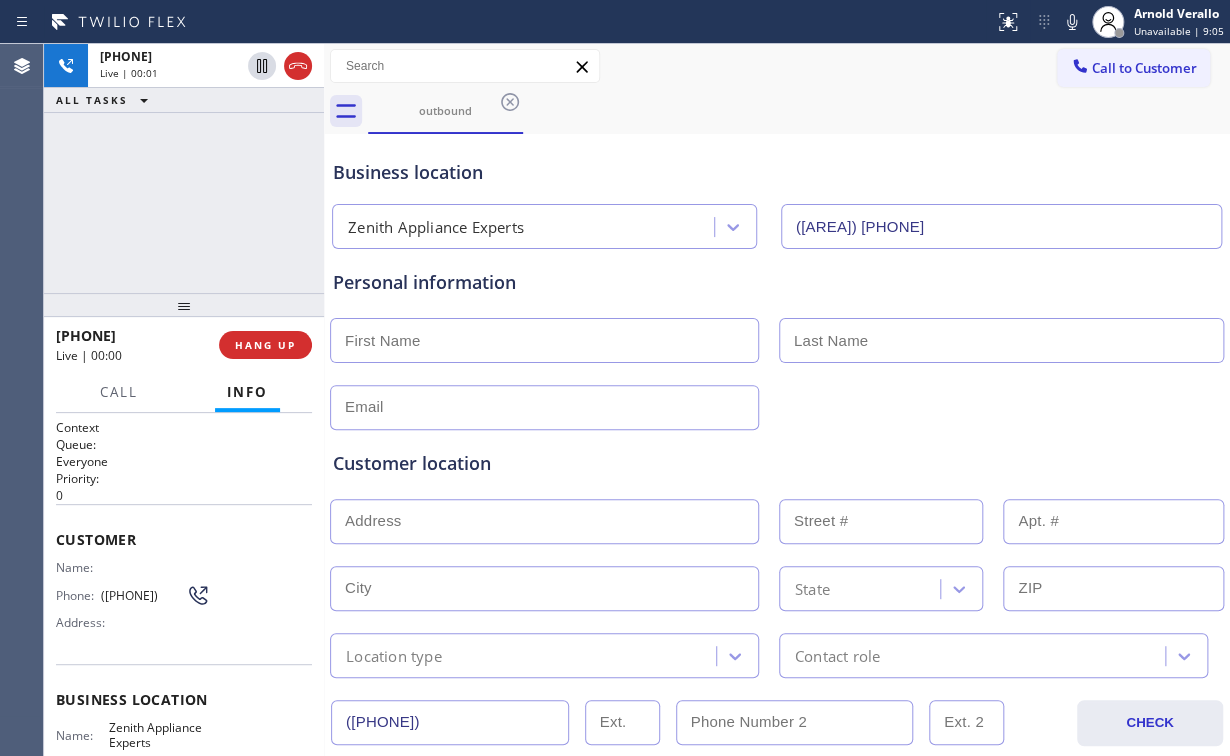 click on "+[PHONE] Live | 00:01 ALL TASKS ALL TASKS ACTIVE TASKS TASKS IN WRAP UP" at bounding box center [184, 168] 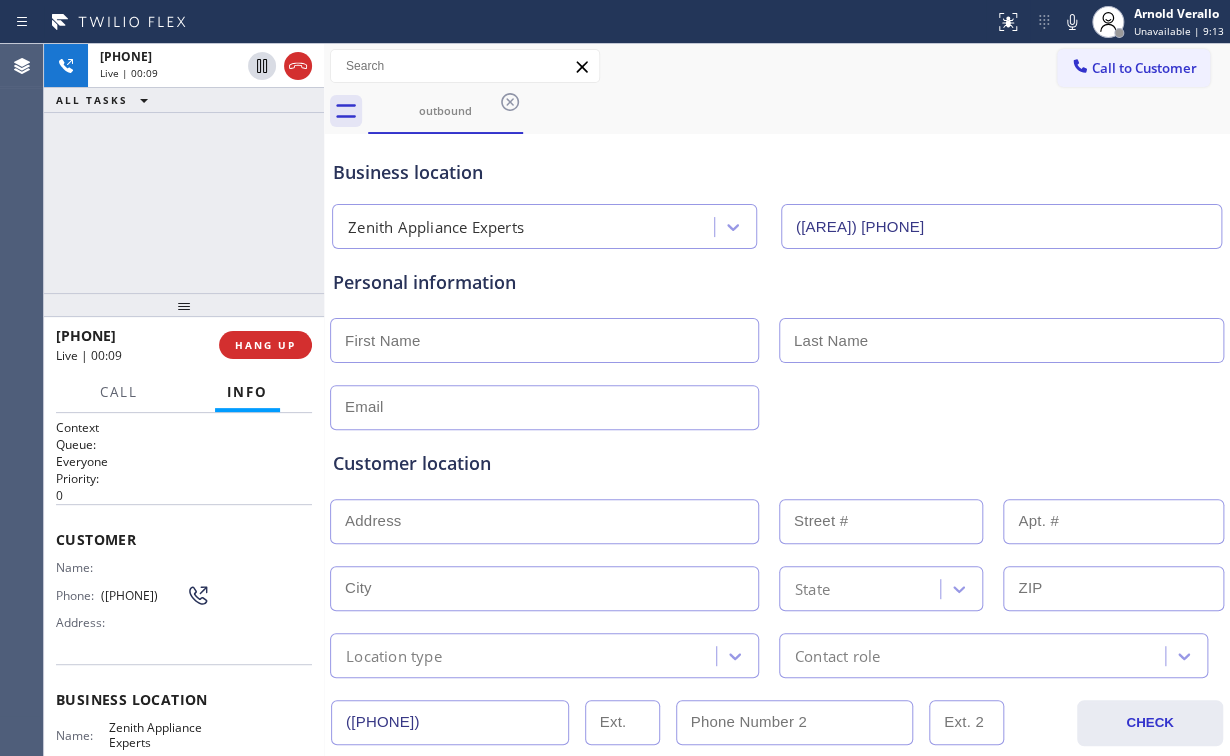 click on "+[PHONE] Live | 00:09 ALL TASKS ALL TASKS ACTIVE TASKS TASKS IN WRAP UP" at bounding box center (184, 168) 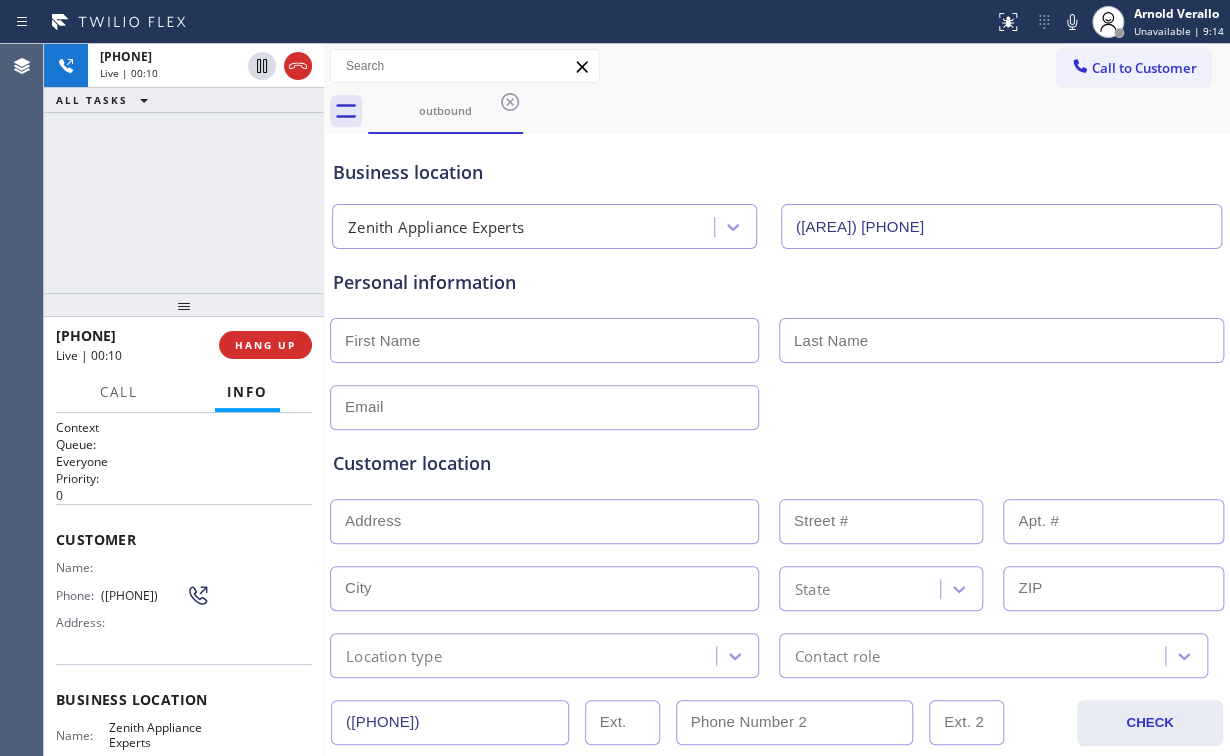 click on "+[PHONE] Live | 00:10 ALL TASKS ALL TASKS ACTIVE TASKS TASKS IN WRAP UP" at bounding box center (184, 168) 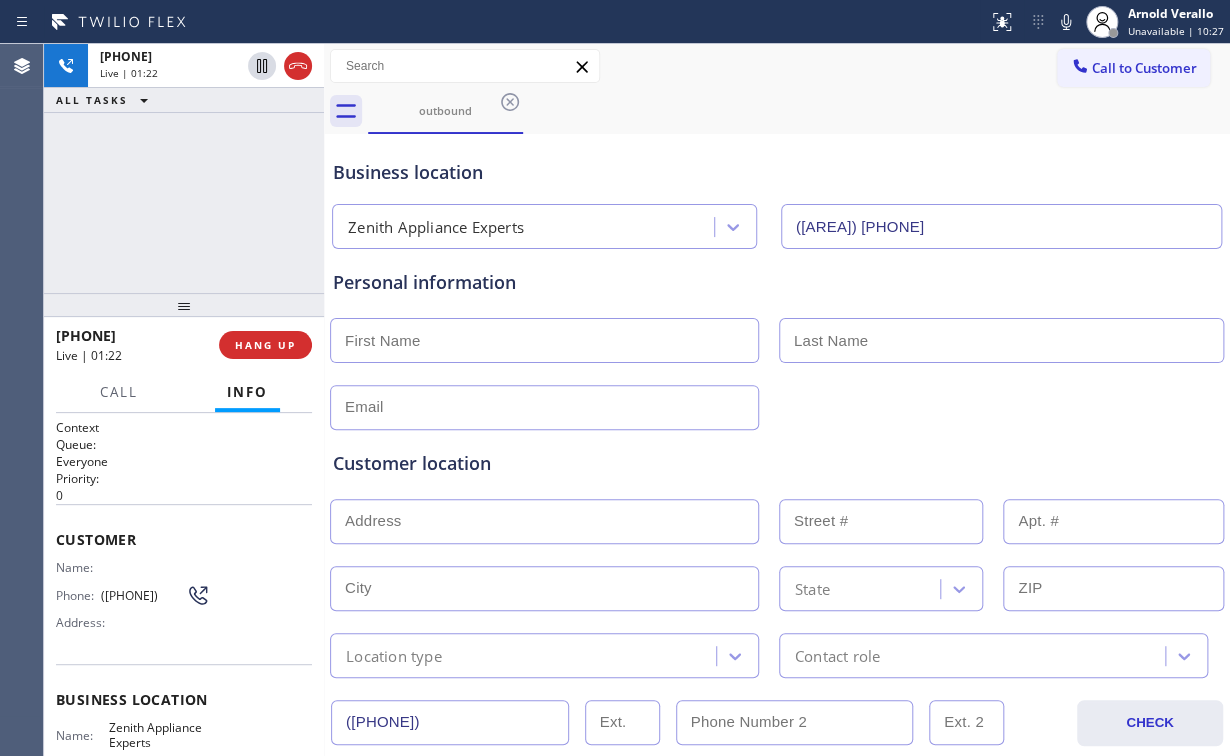 drag, startPoint x: 212, startPoint y: 216, endPoint x: 277, endPoint y: 291, distance: 99.24717 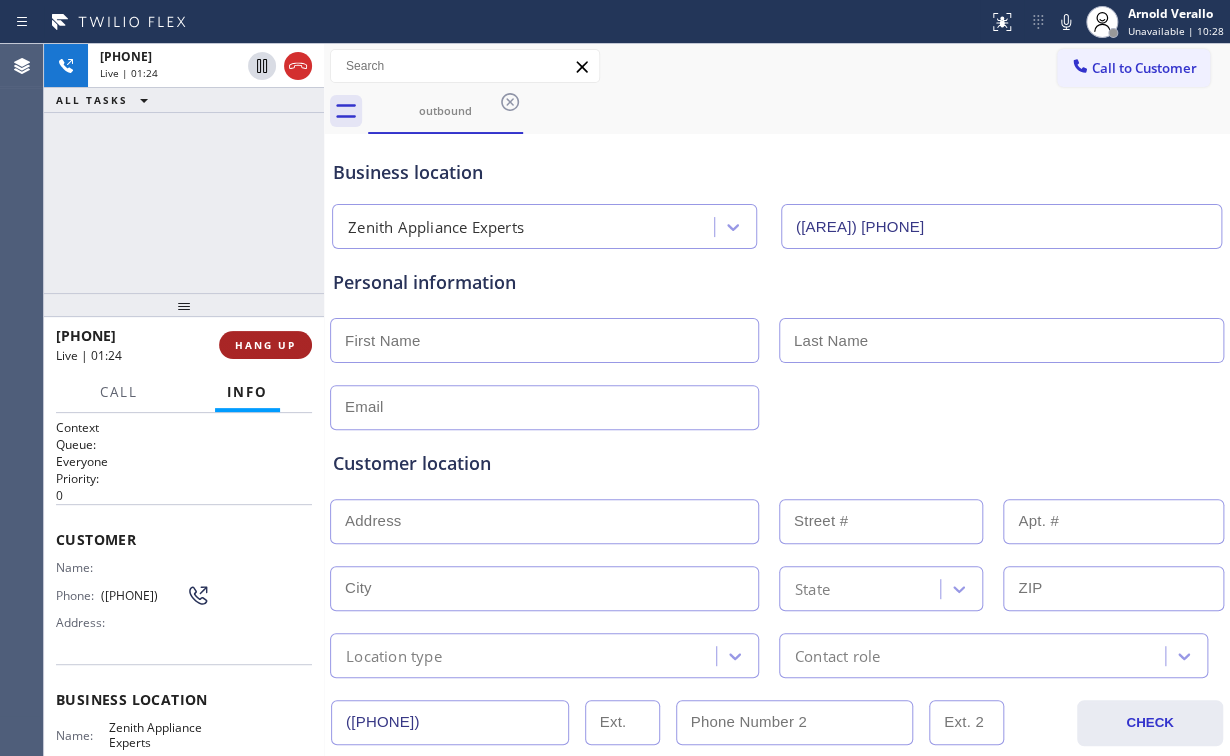 click on "HANG UP" at bounding box center [265, 345] 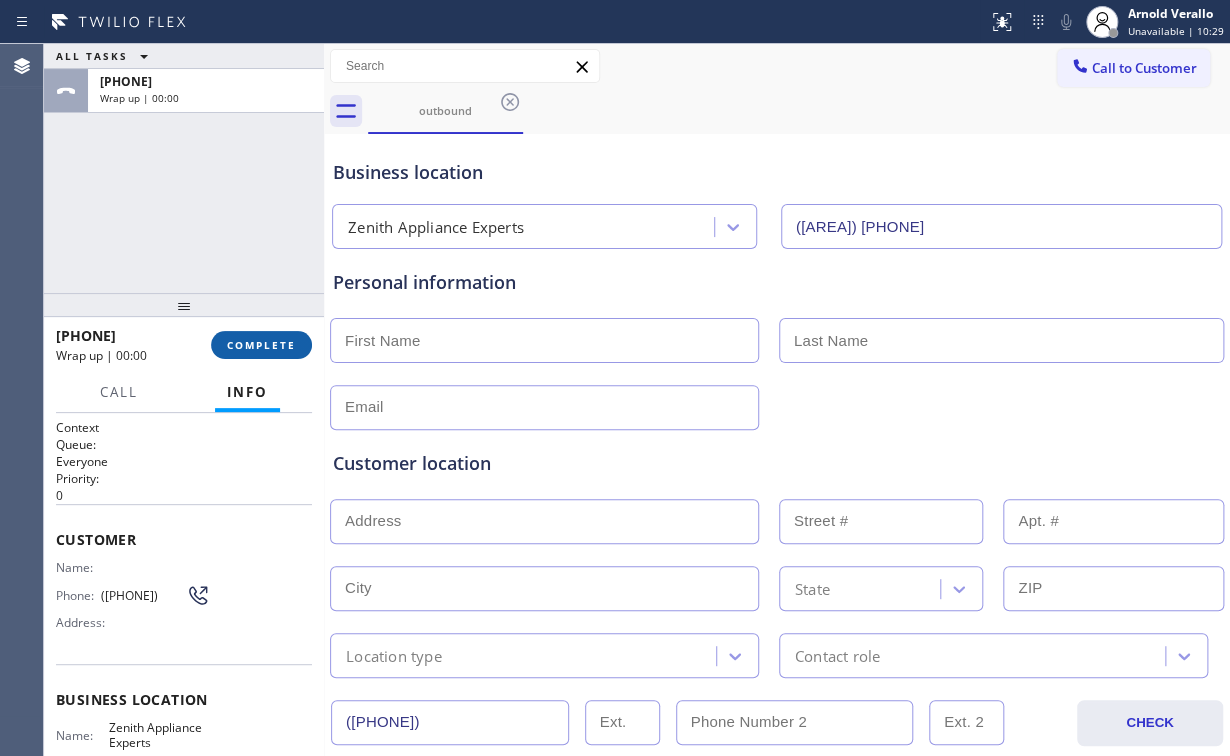 click on "COMPLETE" at bounding box center (261, 345) 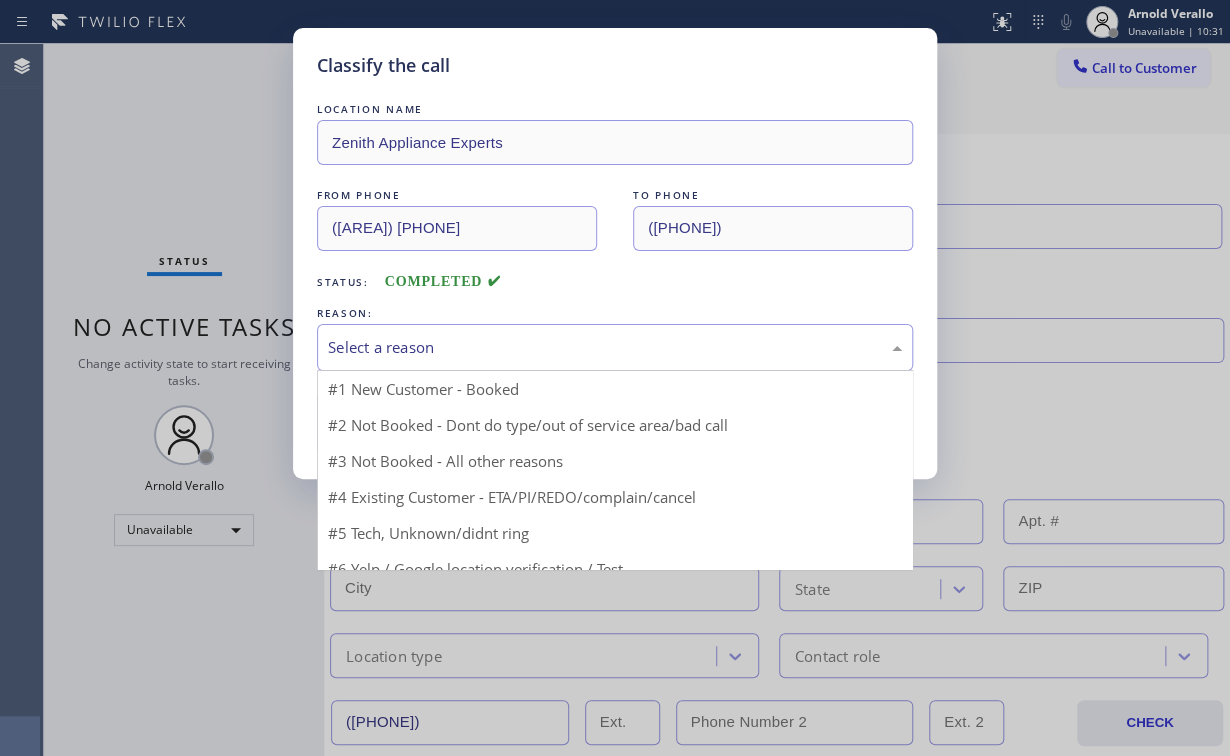 click on "Select a reason" at bounding box center (615, 347) 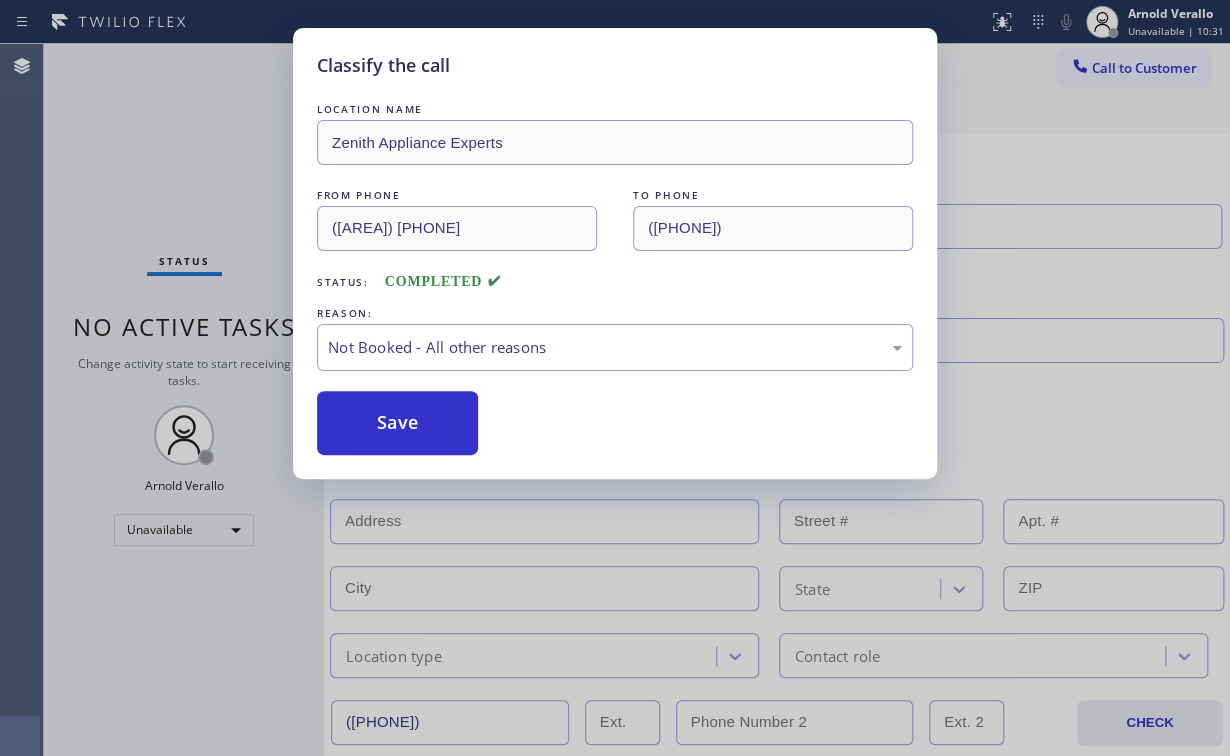 drag, startPoint x: 396, startPoint y: 420, endPoint x: 230, endPoint y: 233, distance: 250.04999 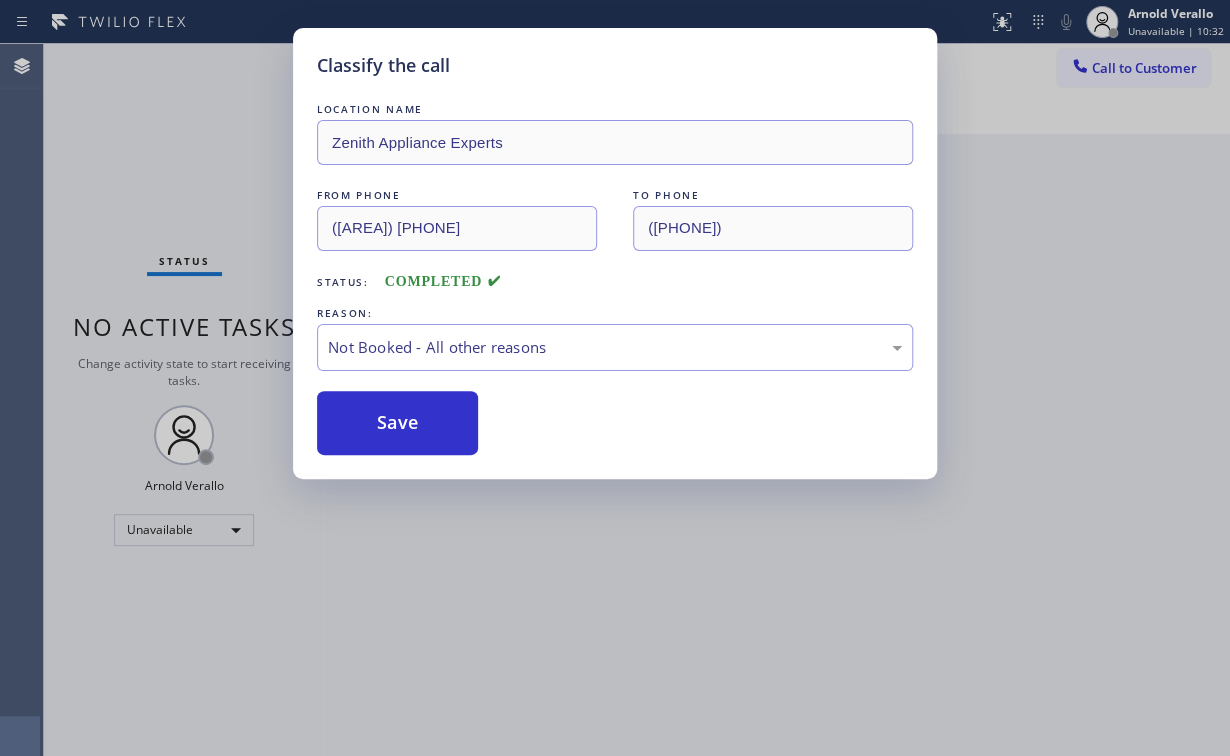 click on "Classify the call LOCATION NAME Zenith Appliance Experts FROM PHONE [PHONE] TO PHONE [PHONE] Status: COMPLETED REASON: Not Booked - All other reasons Save" at bounding box center (615, 378) 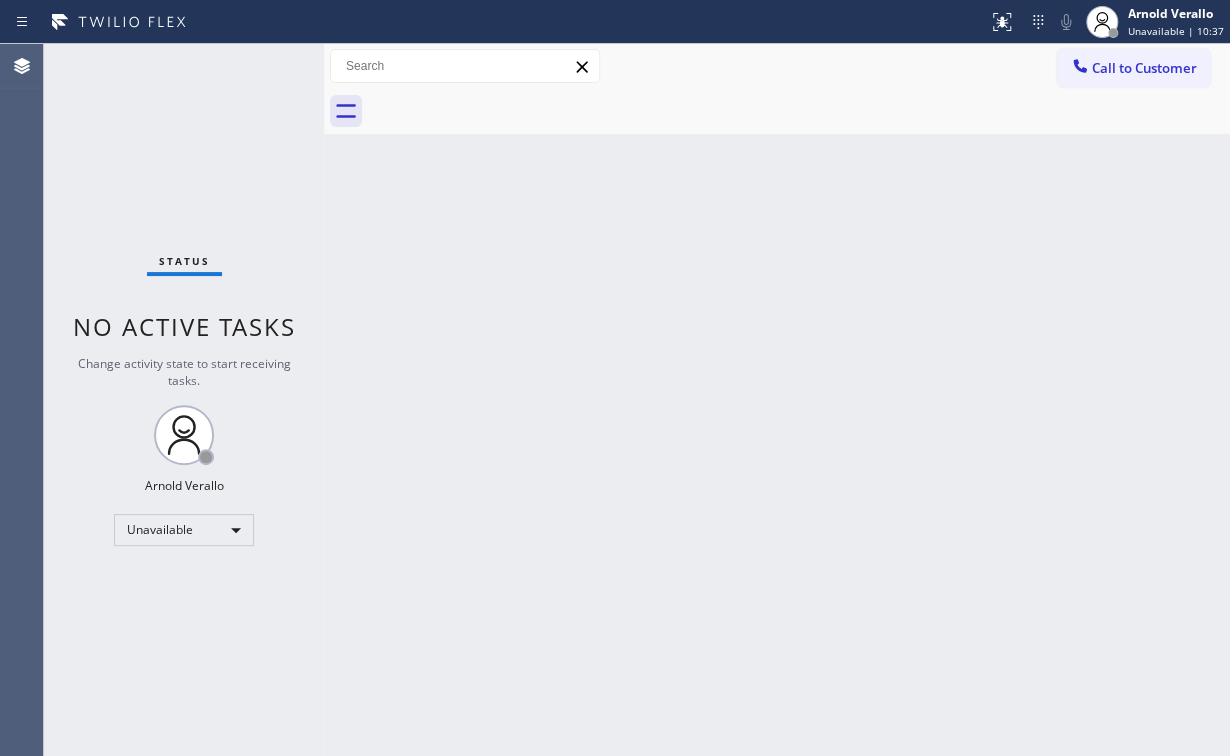click on "Back to Dashboard Change Sender ID Customers Technicians Select a contact Outbound call Location Search location Your caller id phone number Customer number Call Customer info Name   Phone none Address none Change Sender ID HVAC +[PHONE] 5 Star Appliance +[PHONE] Appliance Repair +[PHONE] Plumbing +[PHONE] Air Duct Cleaning +[PHONE]  Electricians +[PHONE] Cancel Change Check personal SMS Reset Change No tabs Call to Customer Outbound call Location Zenith Appliance Experts Your caller id phone number [PHONE] Customer number Call Outbound call Technician Search Technician Your caller id phone number Your caller id phone number Call" at bounding box center [777, 400] 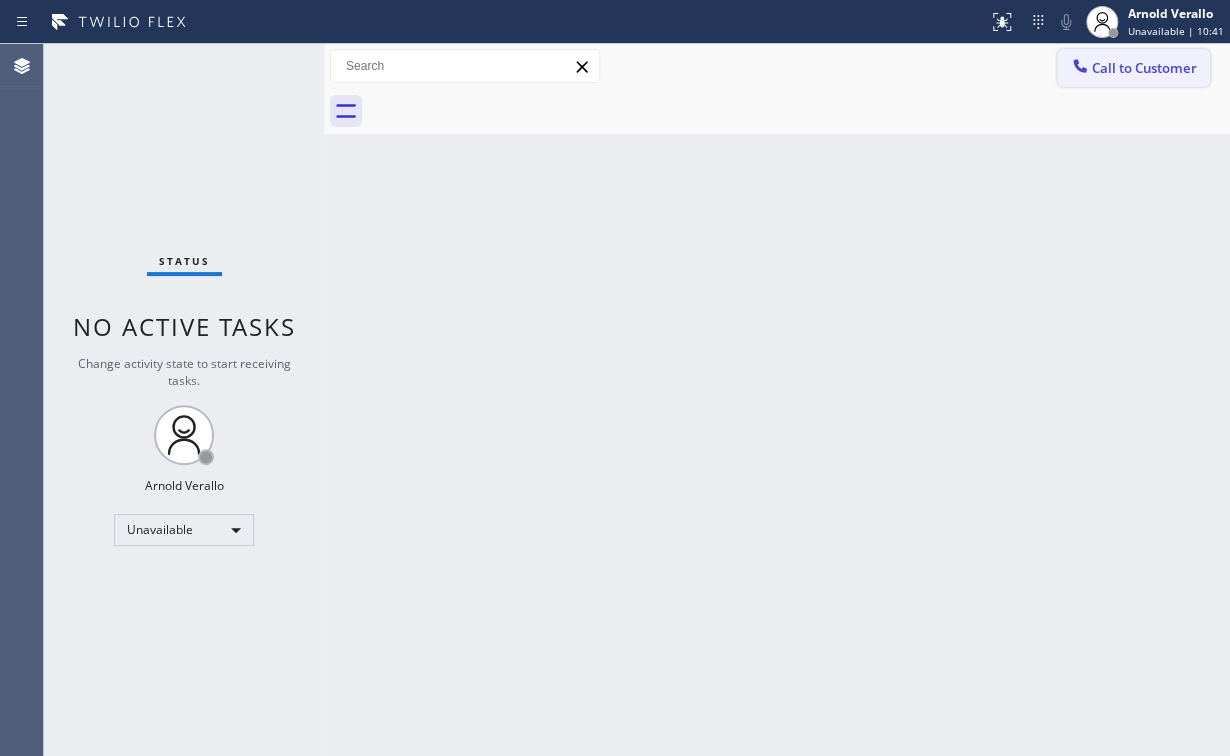 click on "Call to Customer" at bounding box center (1144, 68) 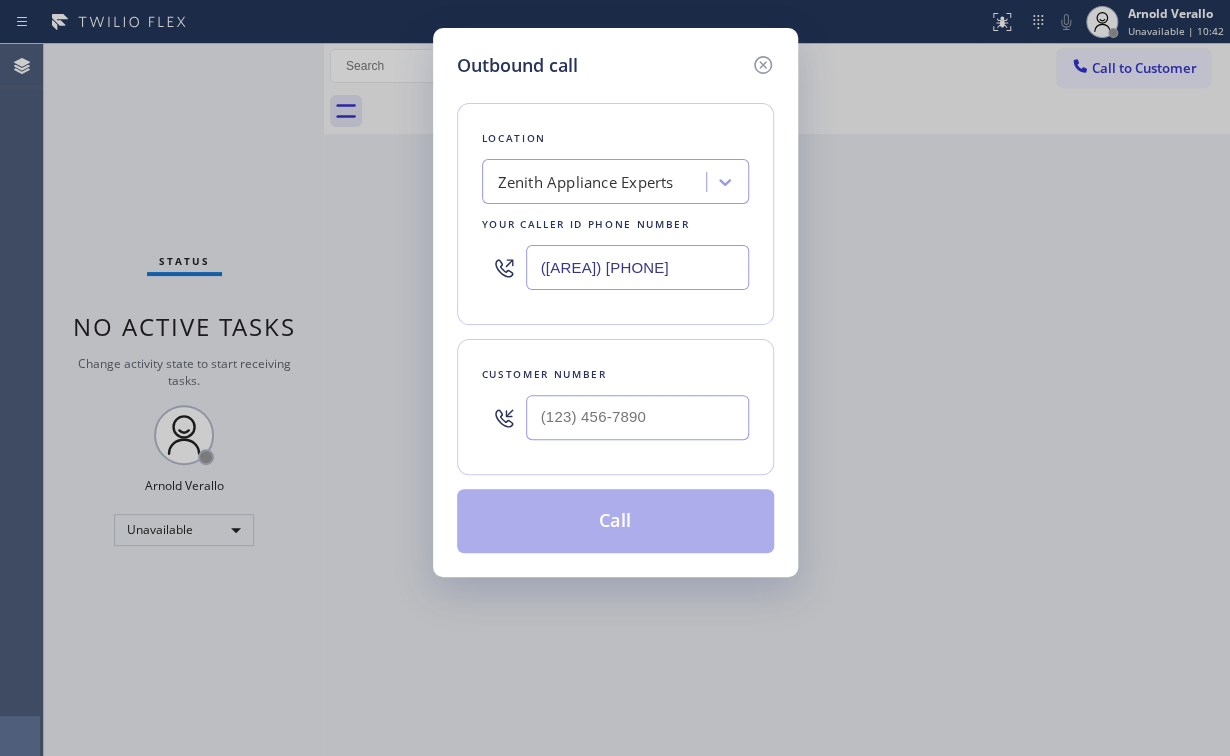 drag, startPoint x: 1118, startPoint y: 203, endPoint x: 1200, endPoint y: 227, distance: 85.44004 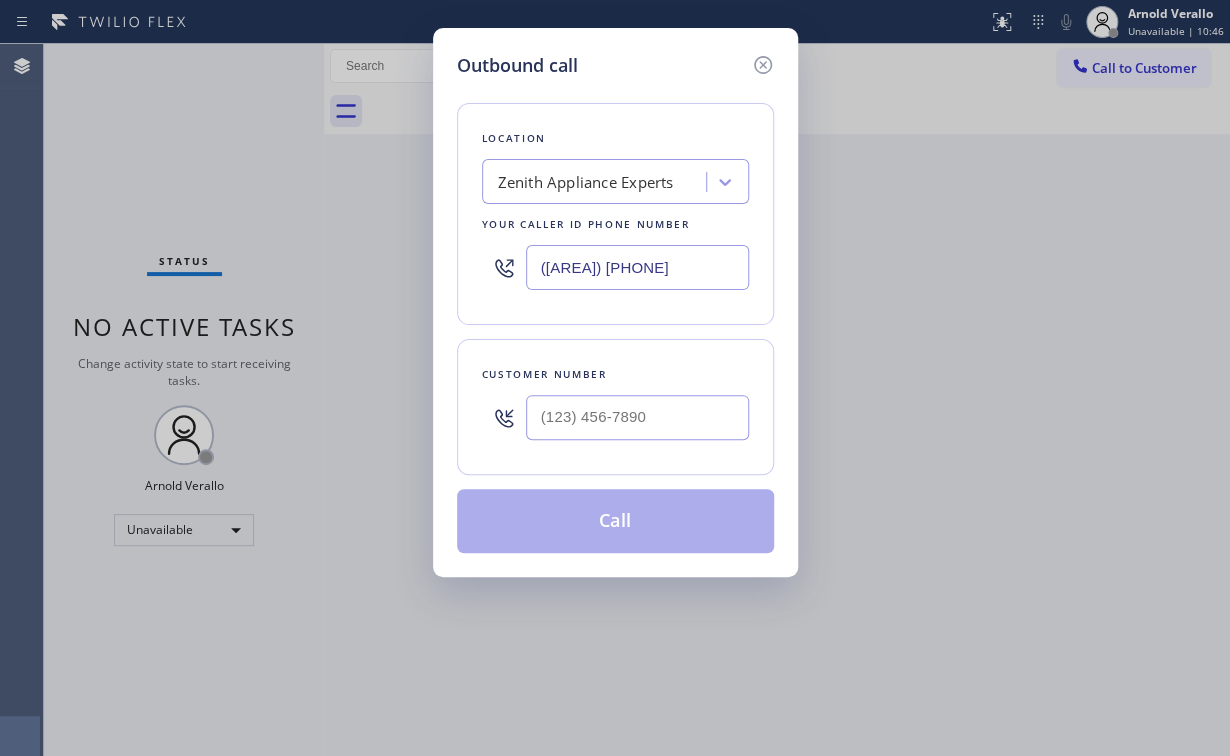drag, startPoint x: 696, startPoint y: 238, endPoint x: 483, endPoint y: 256, distance: 213.75922 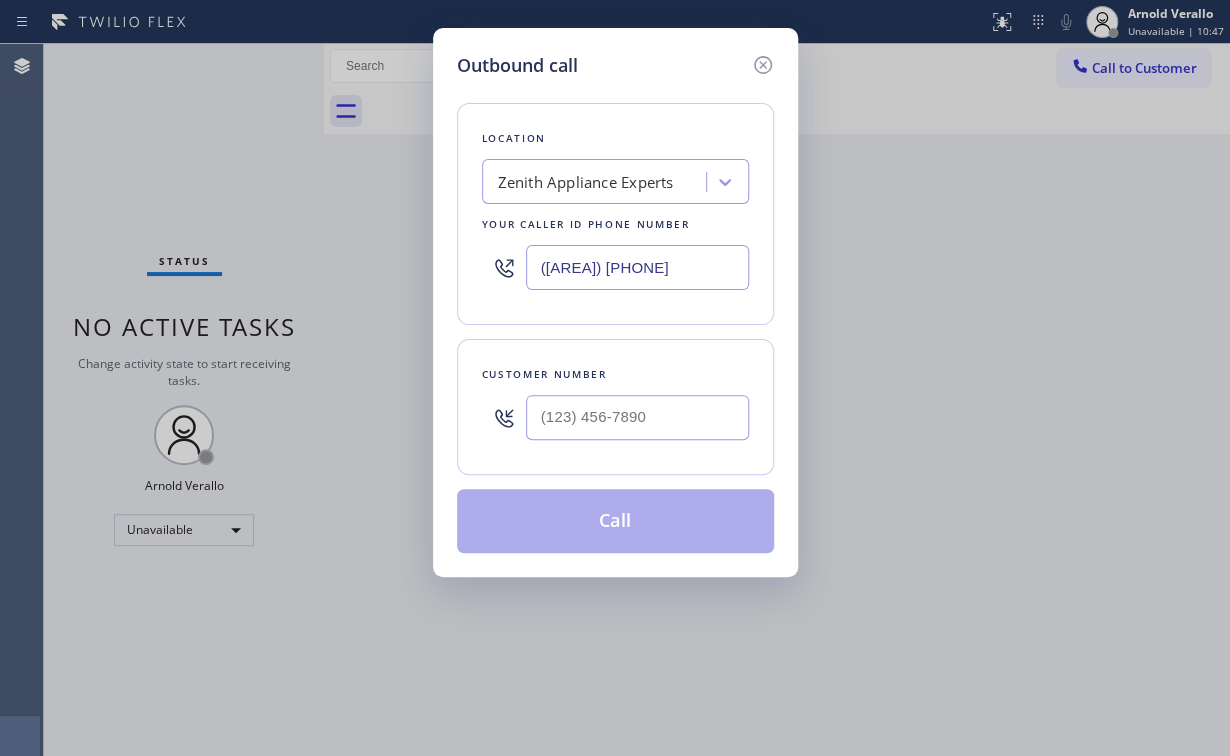drag, startPoint x: 711, startPoint y: 260, endPoint x: 323, endPoint y: 270, distance: 388.12885 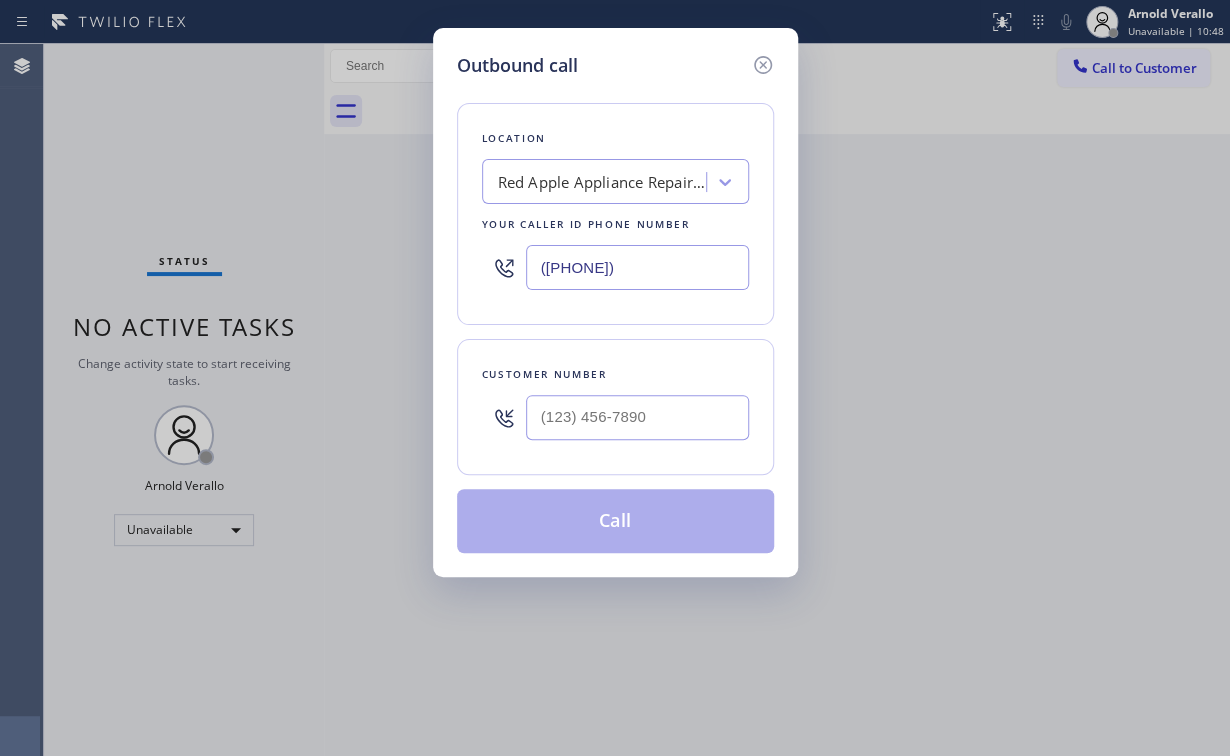 type on "([PHONE])" 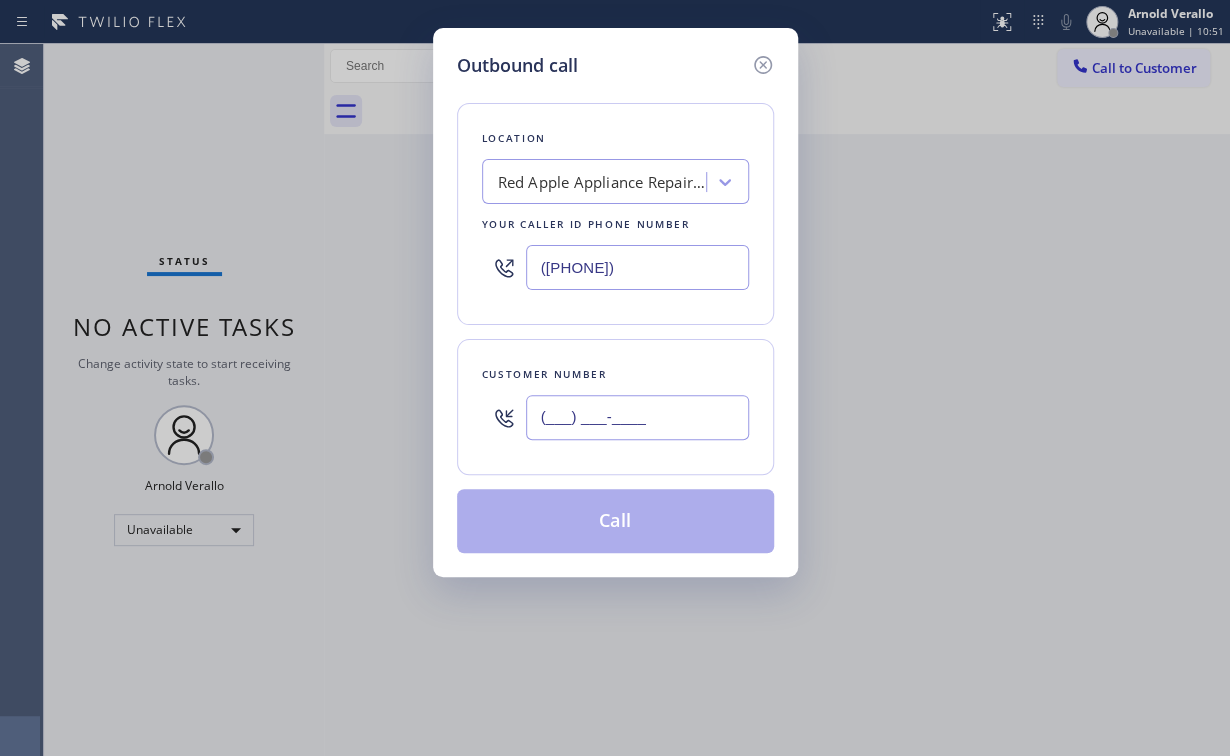 click on "(___) ___-____" at bounding box center (637, 417) 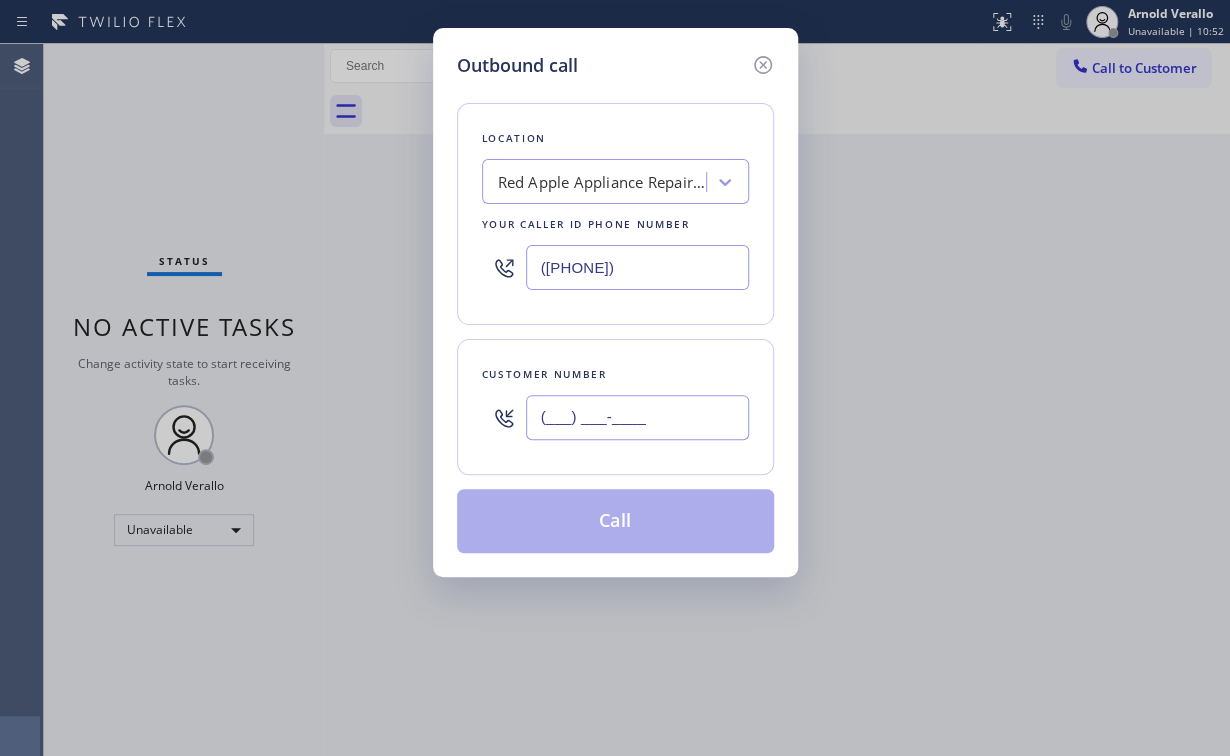 paste on "[PHONE]" 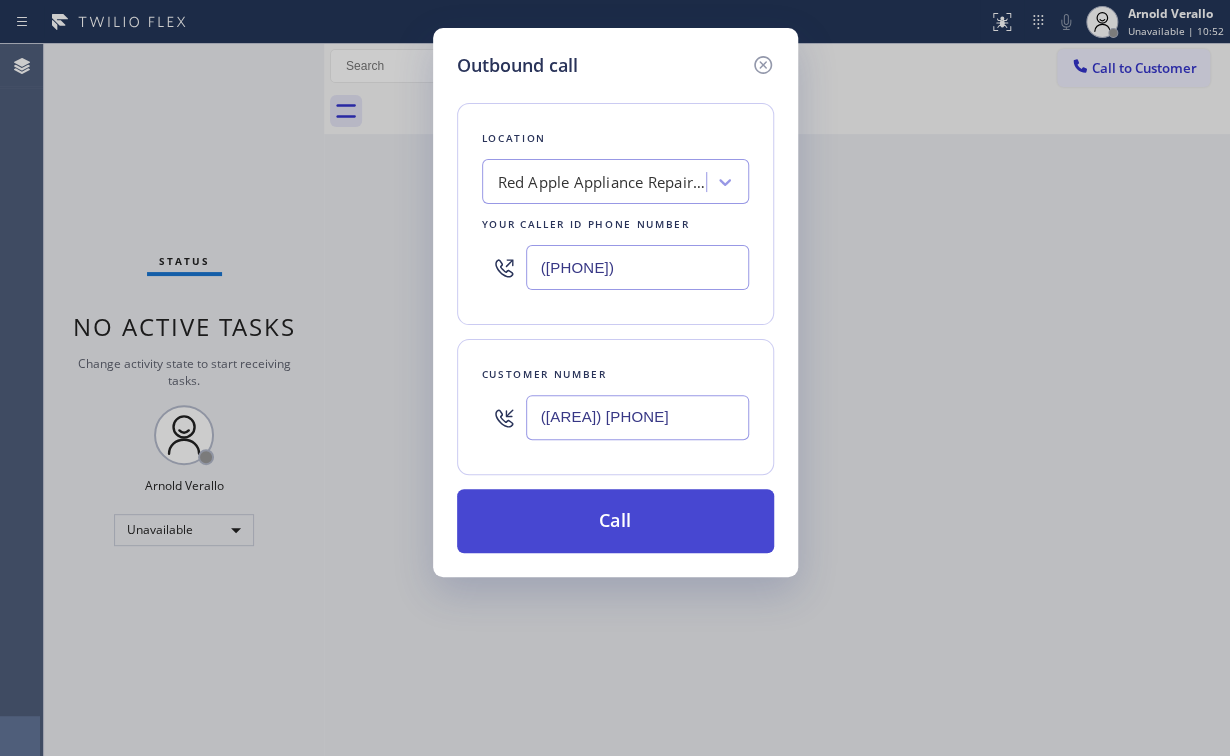 type on "([AREA]) [PHONE]" 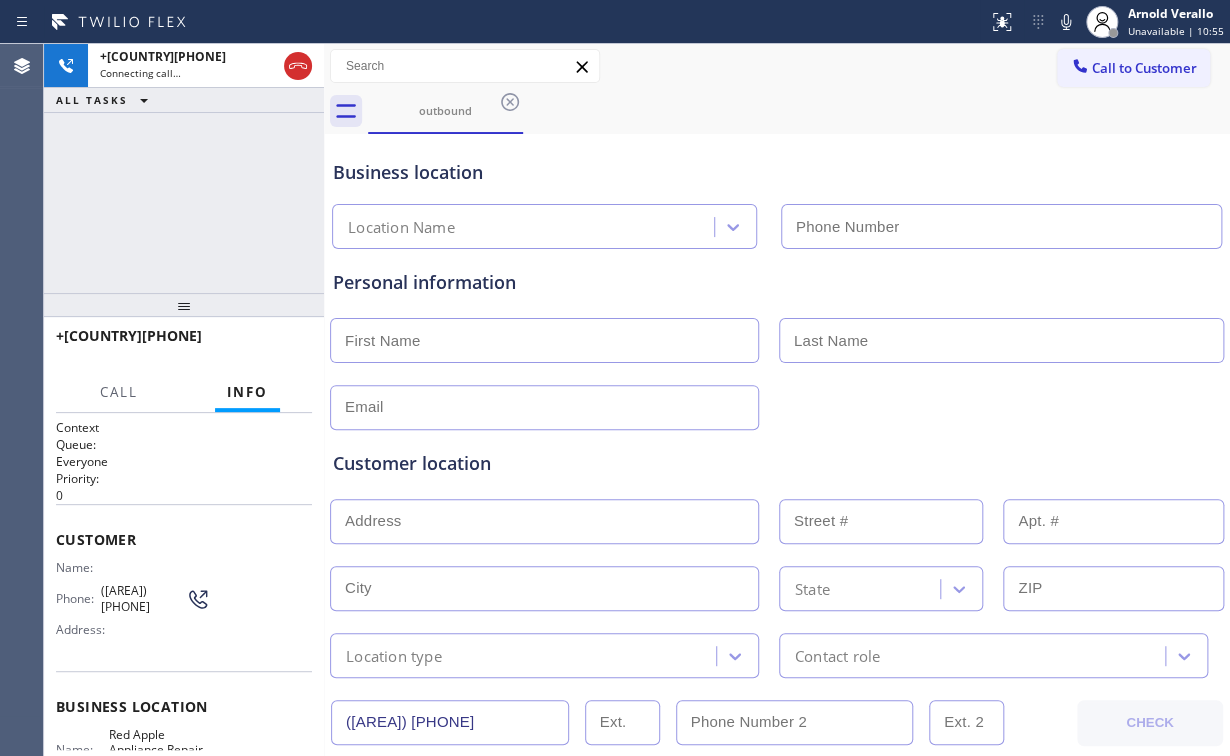 type on "([PHONE])" 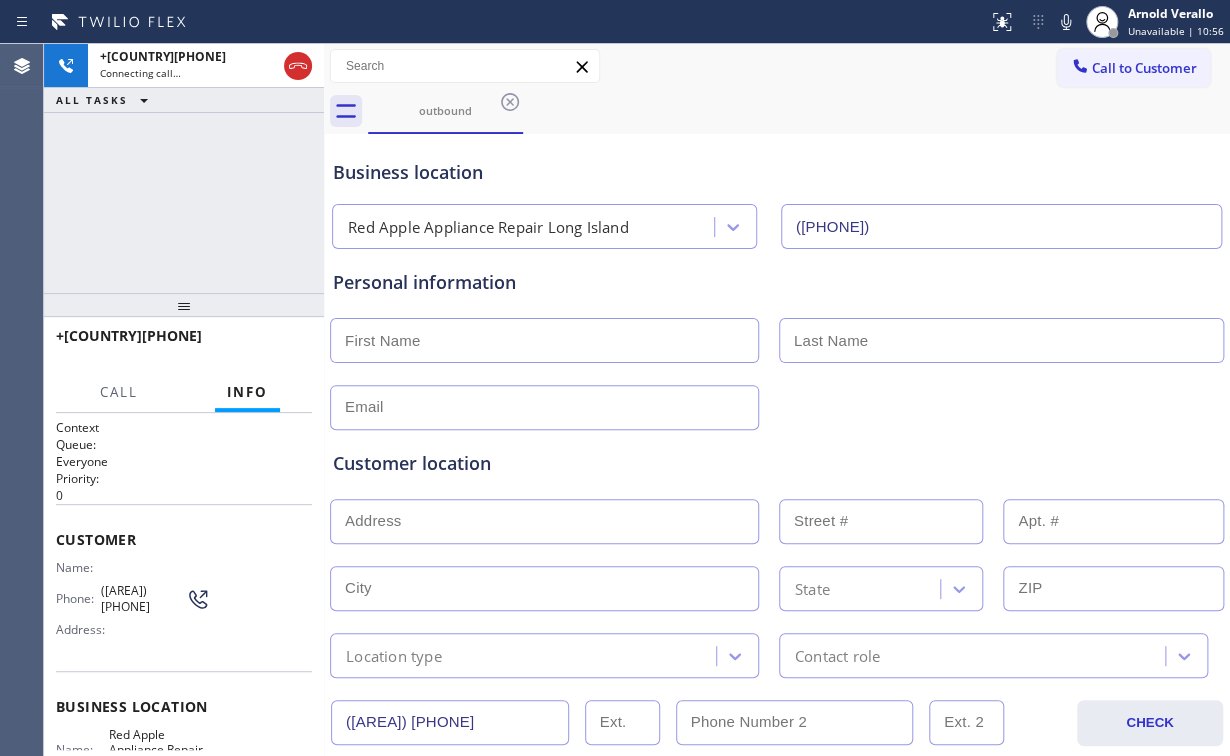 drag, startPoint x: 186, startPoint y: 232, endPoint x: 219, endPoint y: 88, distance: 147.73286 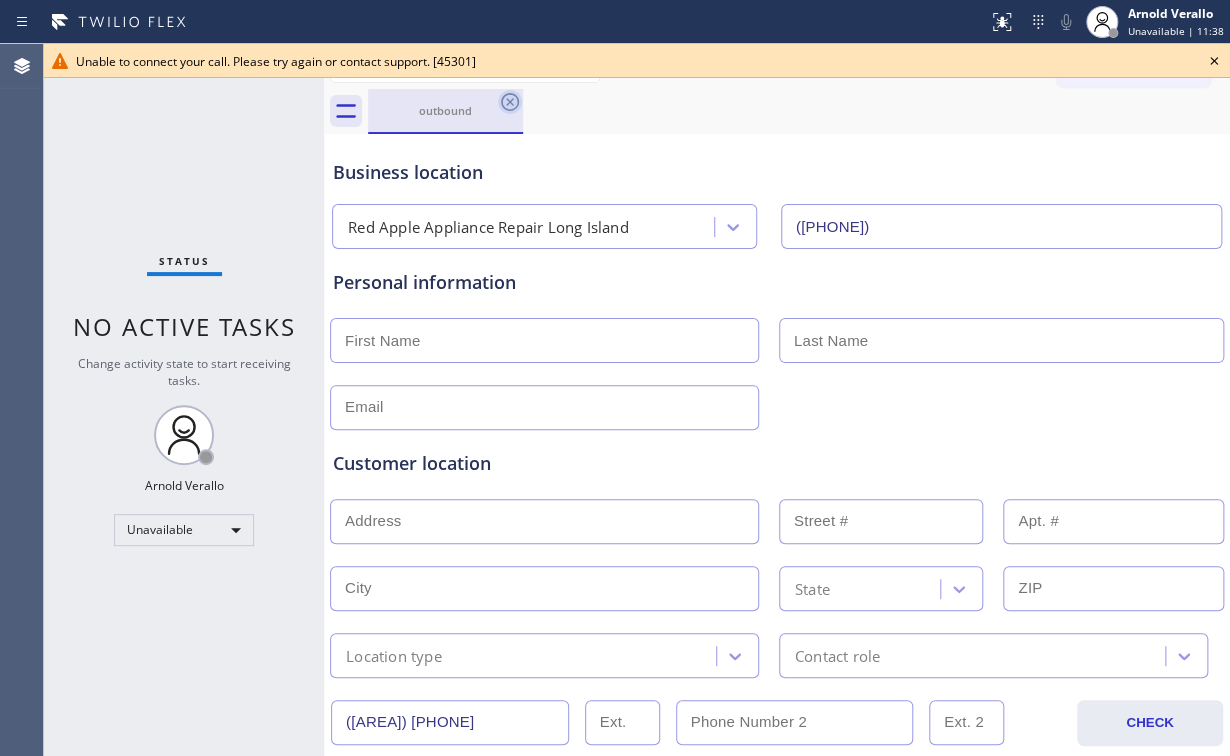 click 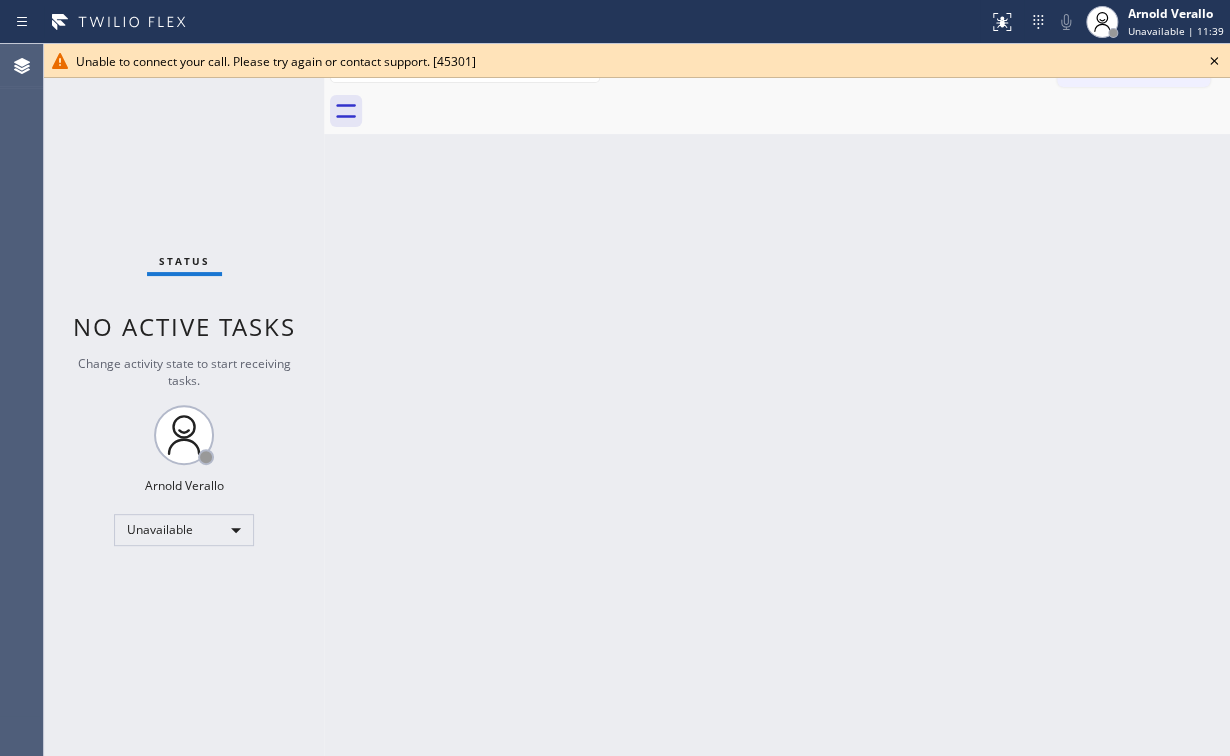 click 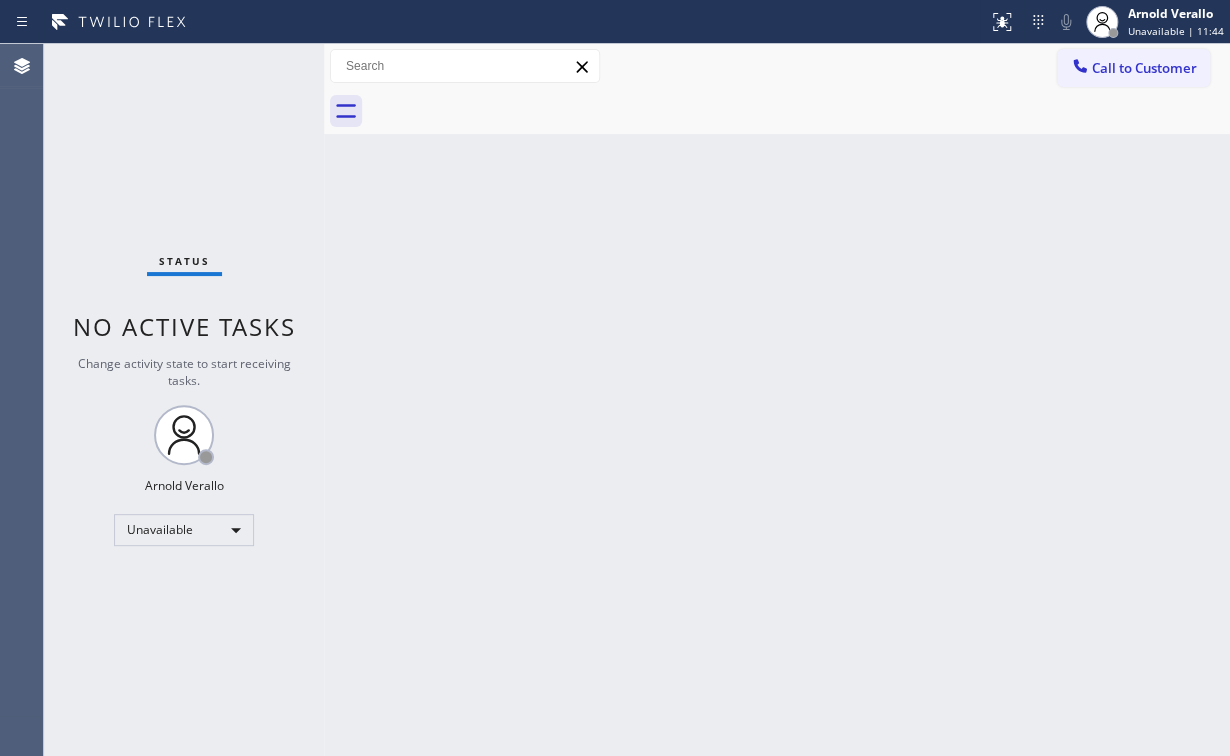 click on "Call to Customer" at bounding box center (1144, 68) 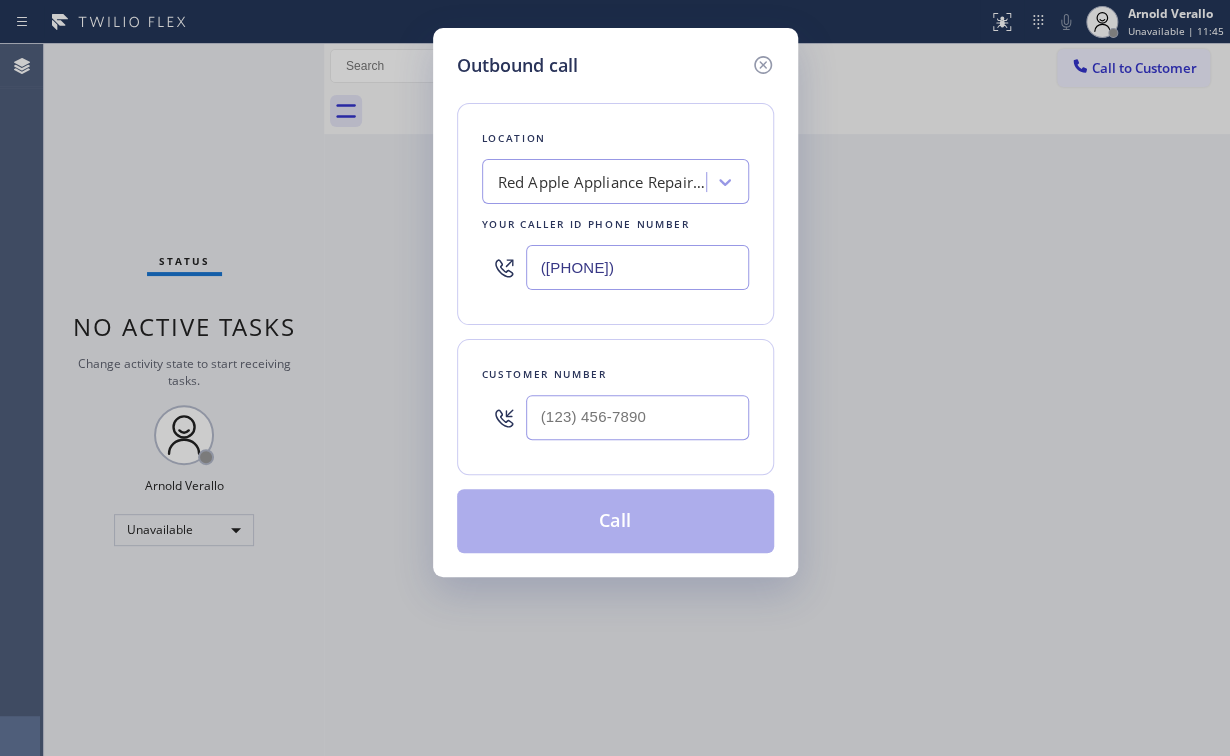 drag, startPoint x: 670, startPoint y: 267, endPoint x: 109, endPoint y: 243, distance: 561.5131 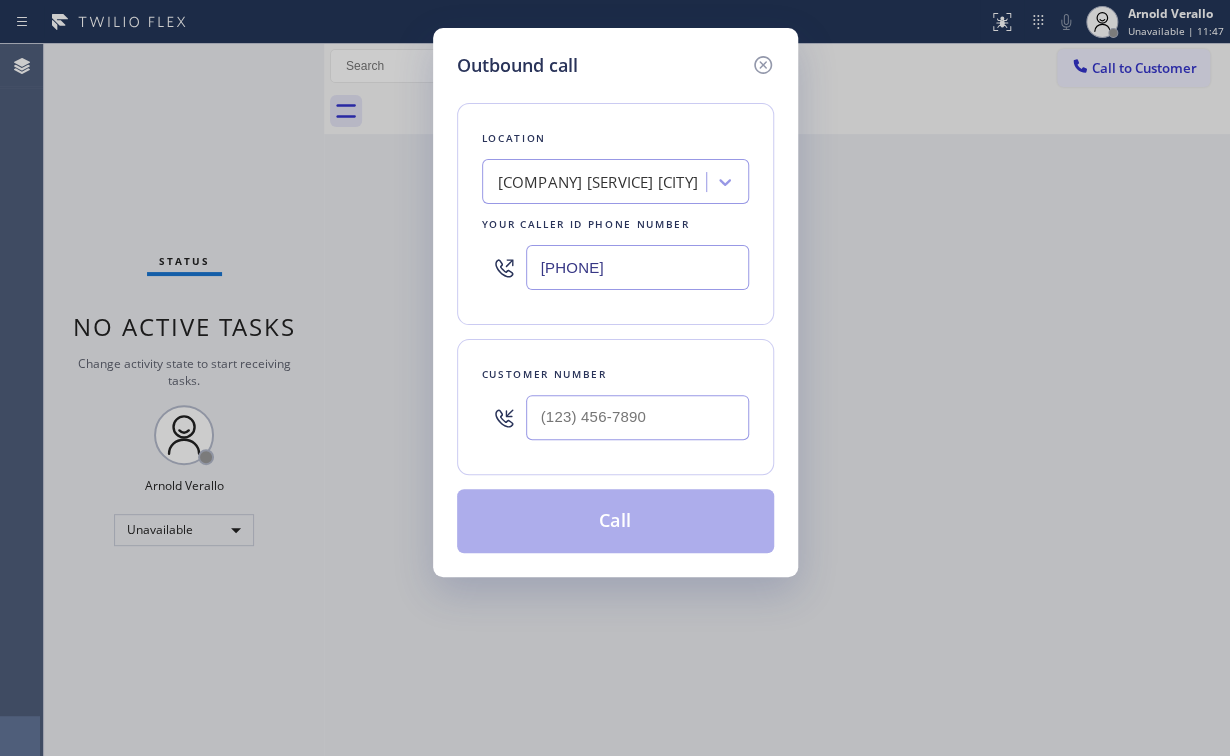 type on "[PHONE]" 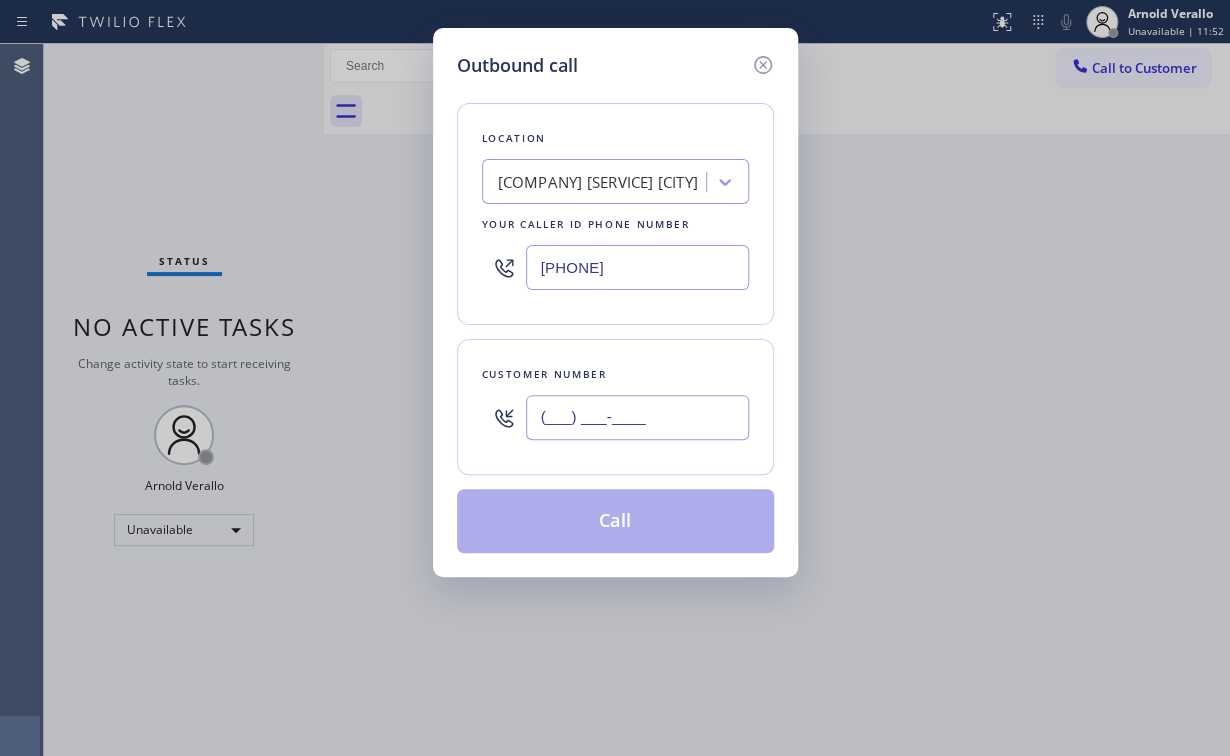 click on "(___) ___-____" at bounding box center [637, 417] 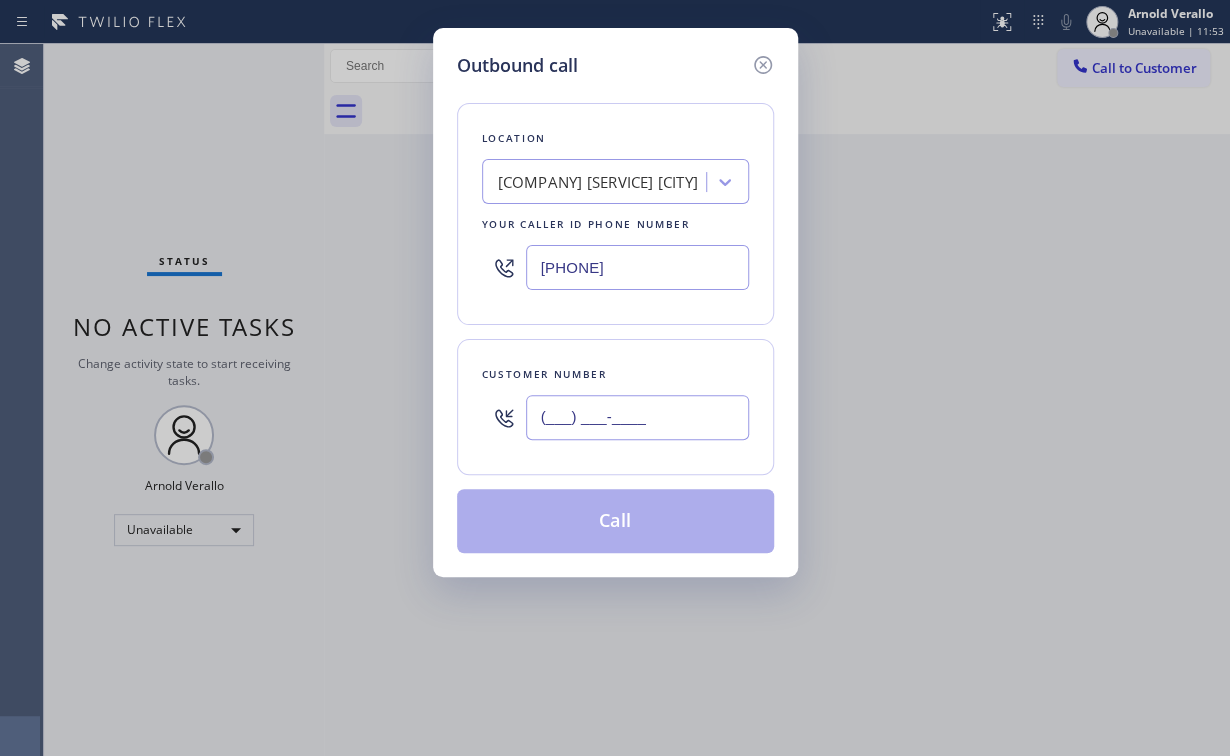 paste on "([PHONE]) [PHONE]" 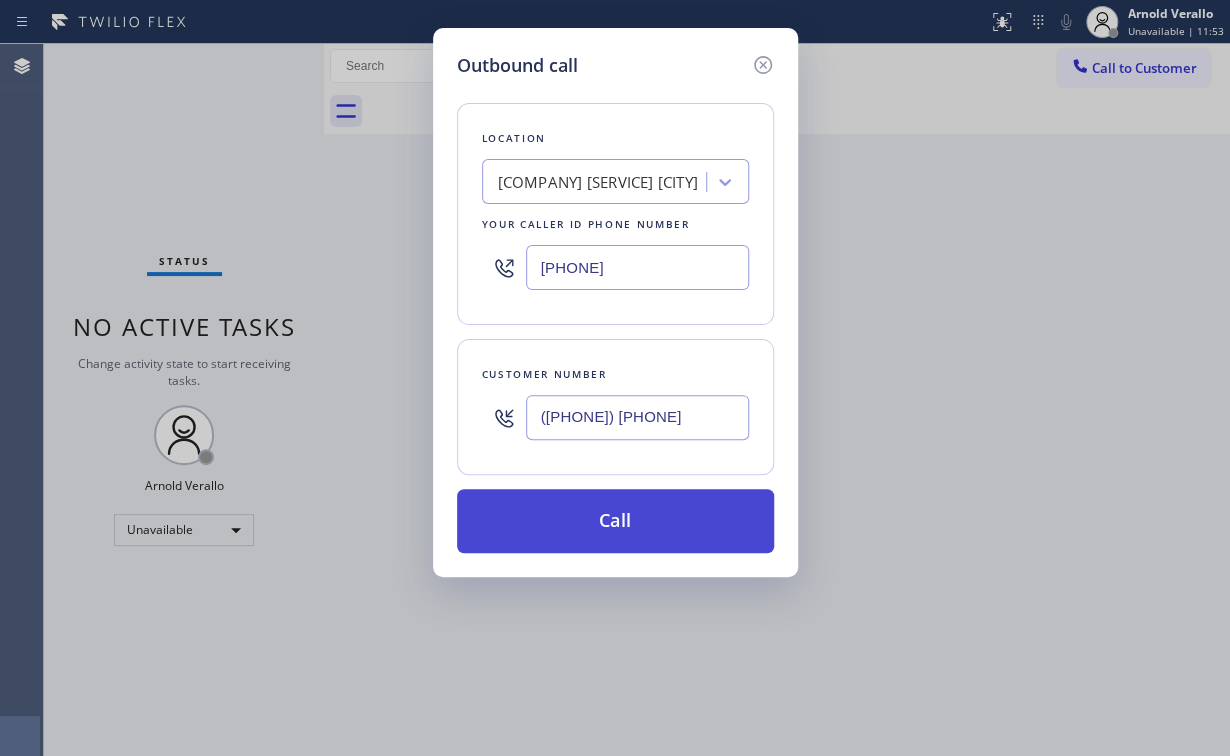 type on "([PHONE]) [PHONE]" 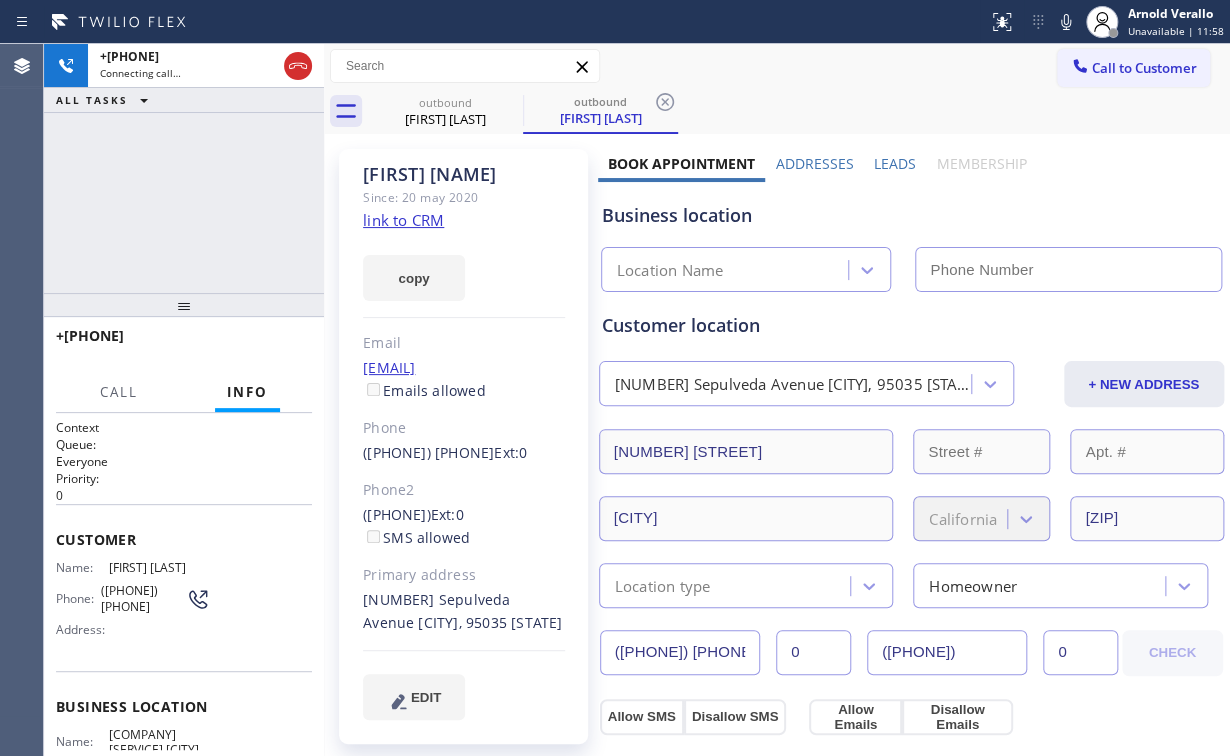 type on "[PHONE]" 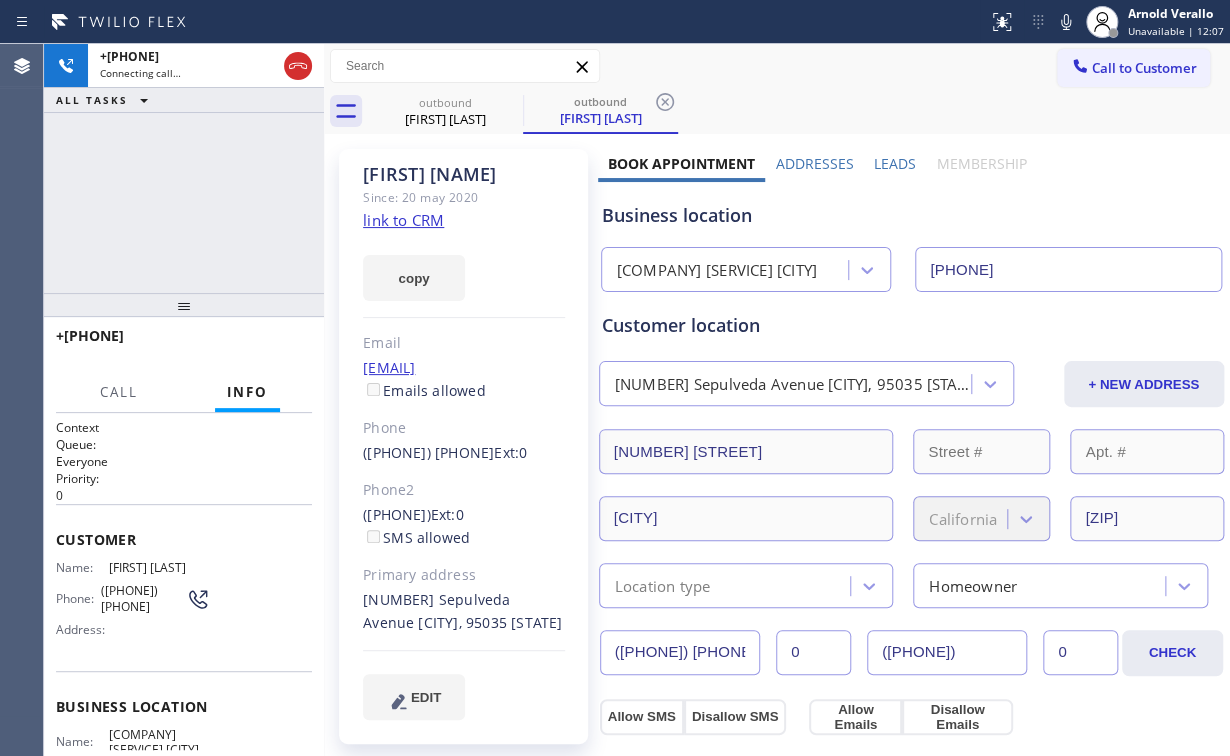 click on "+[PHONE] Connecting call… ALL TASKS ALL TASKS ACTIVE TASKS TASKS IN WRAP UP" at bounding box center (184, 168) 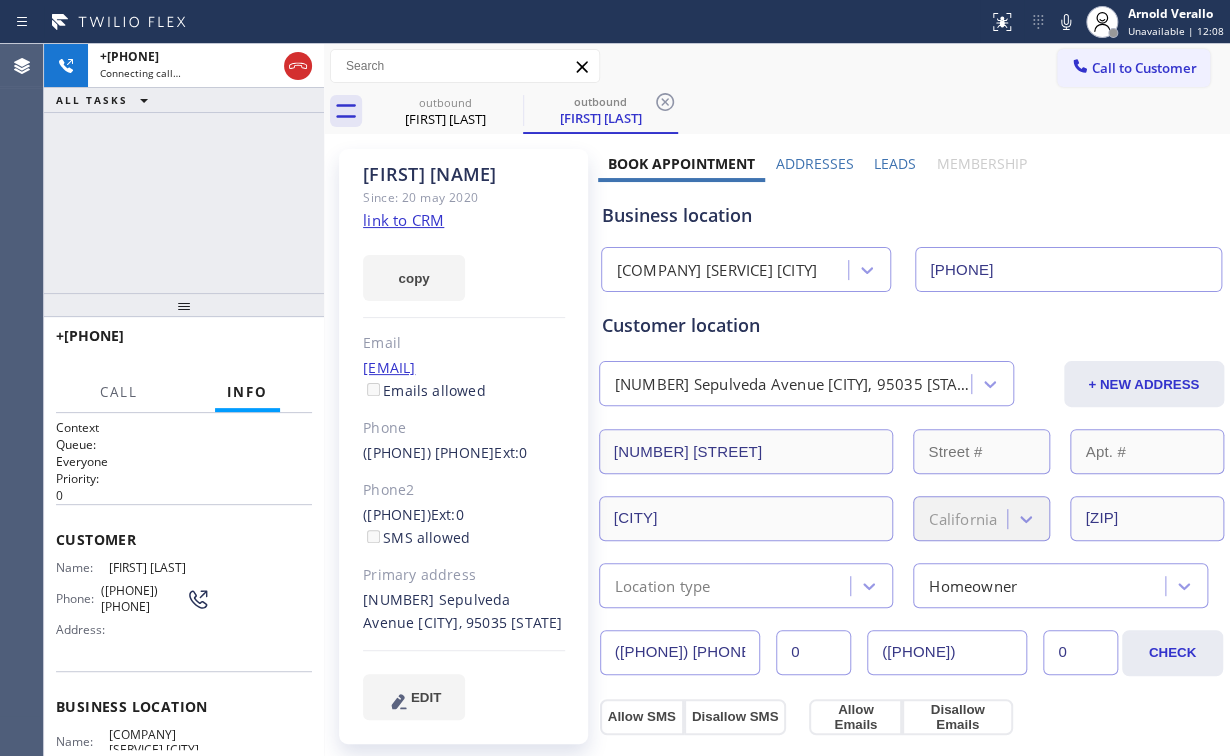 click on "+[PHONE] Connecting call… ALL TASKS ALL TASKS ACTIVE TASKS TASKS IN WRAP UP" at bounding box center (184, 168) 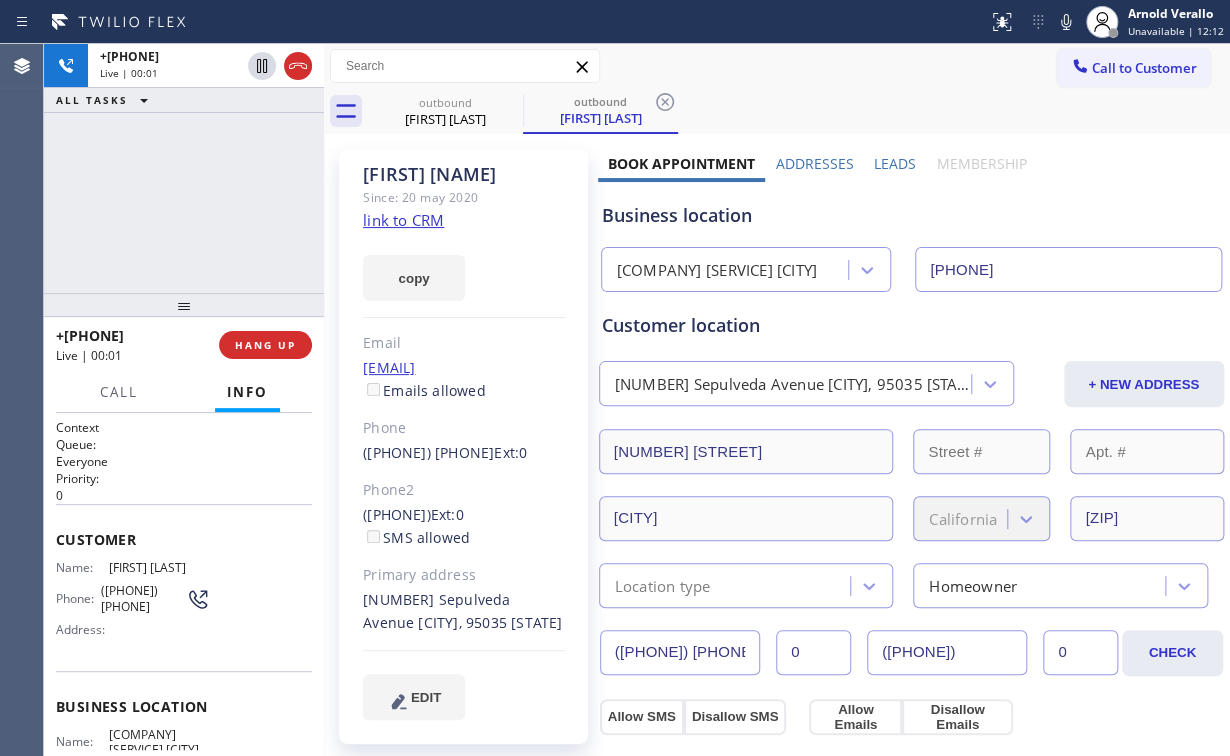 click on "+[PHONE] Live | 00:01 ALL TASKS ALL TASKS ACTIVE TASKS TASKS IN WRAP UP" at bounding box center [184, 168] 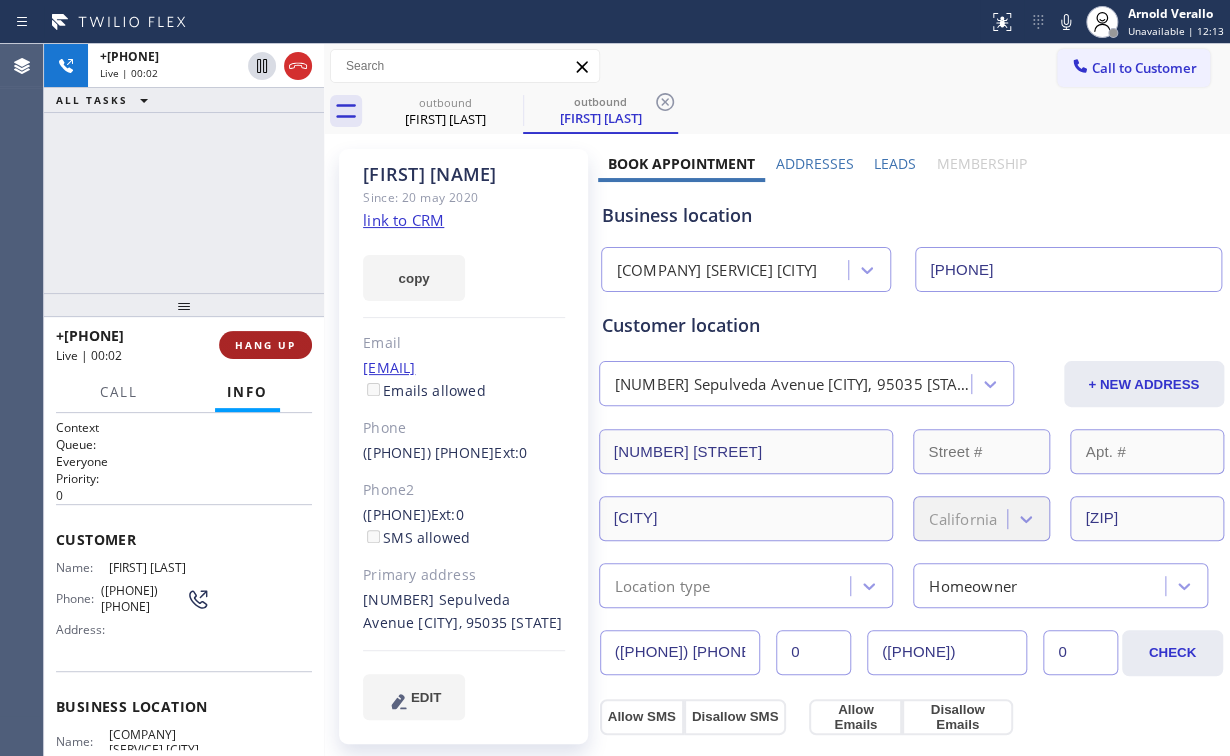 click on "HANG UP" at bounding box center (265, 345) 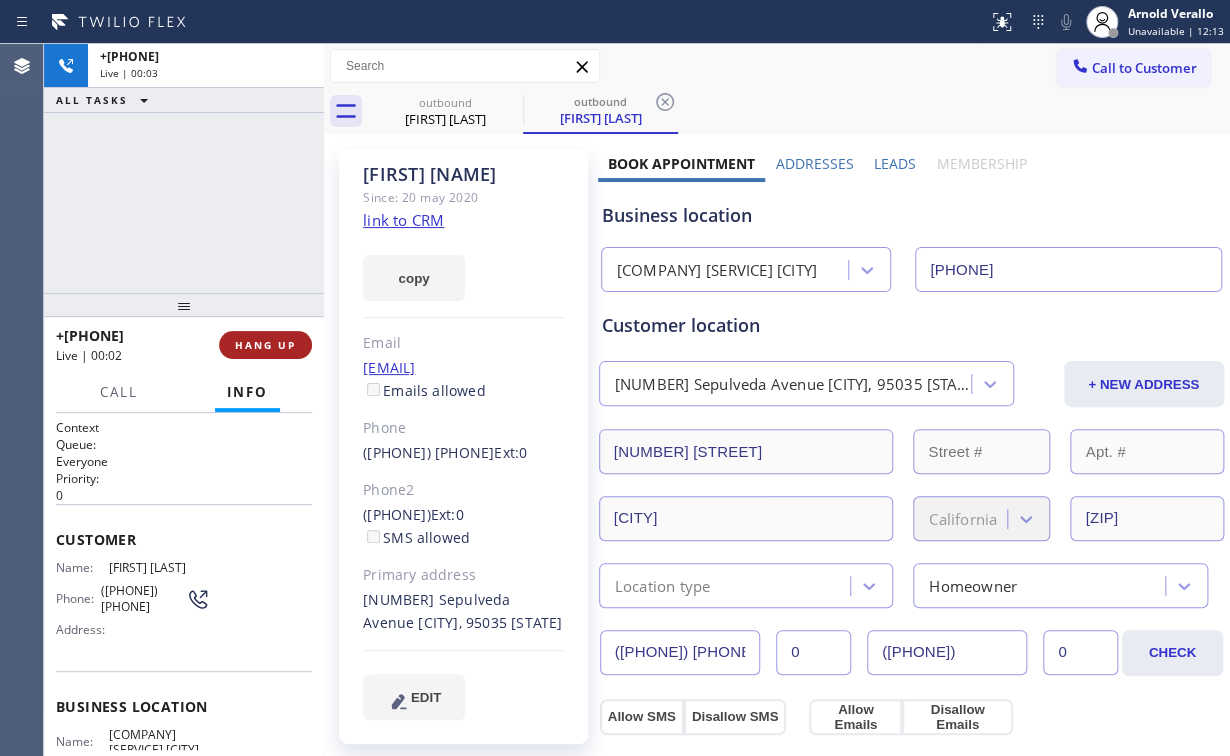click on "HANG UP" at bounding box center [265, 345] 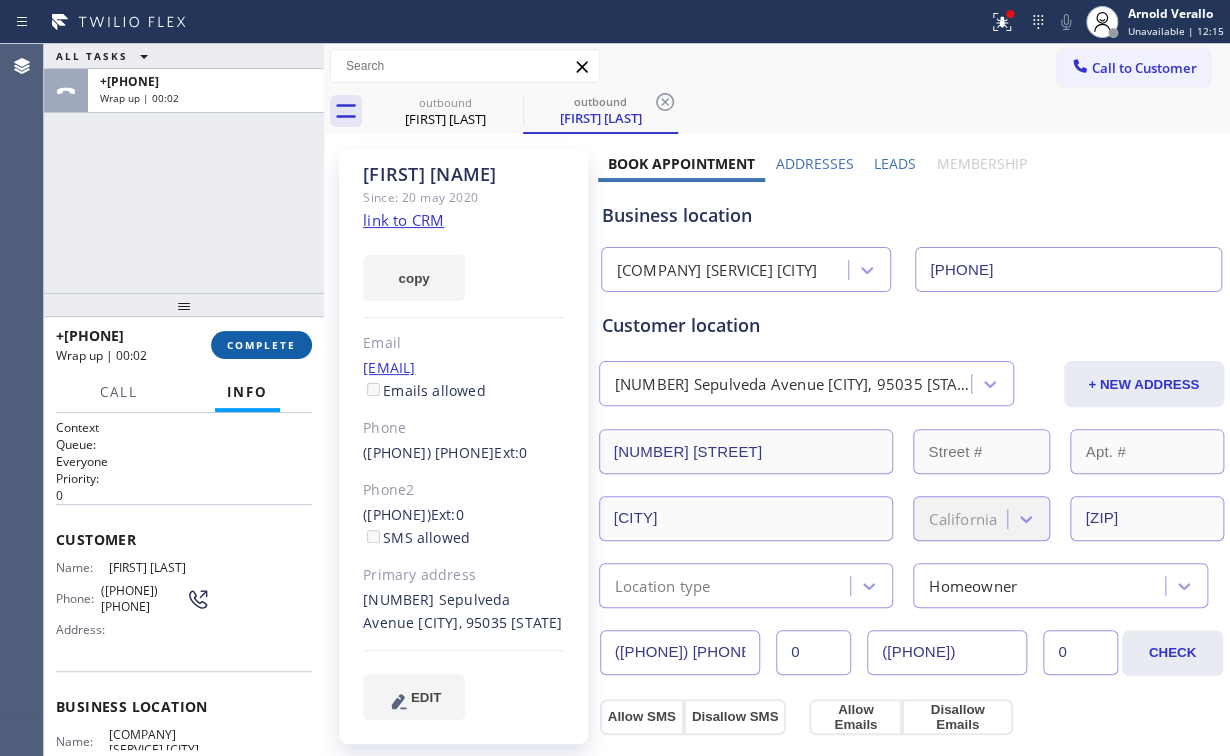 click on "COMPLETE" at bounding box center (261, 345) 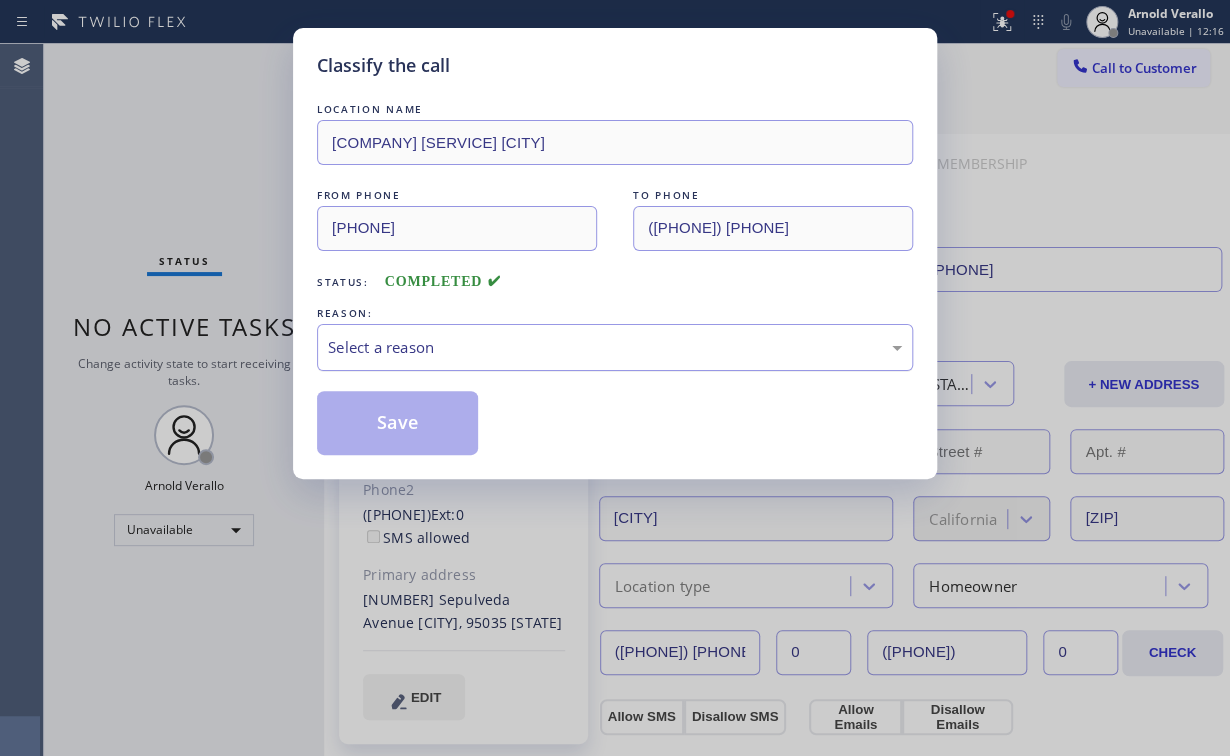 click on "Select a reason" at bounding box center (615, 347) 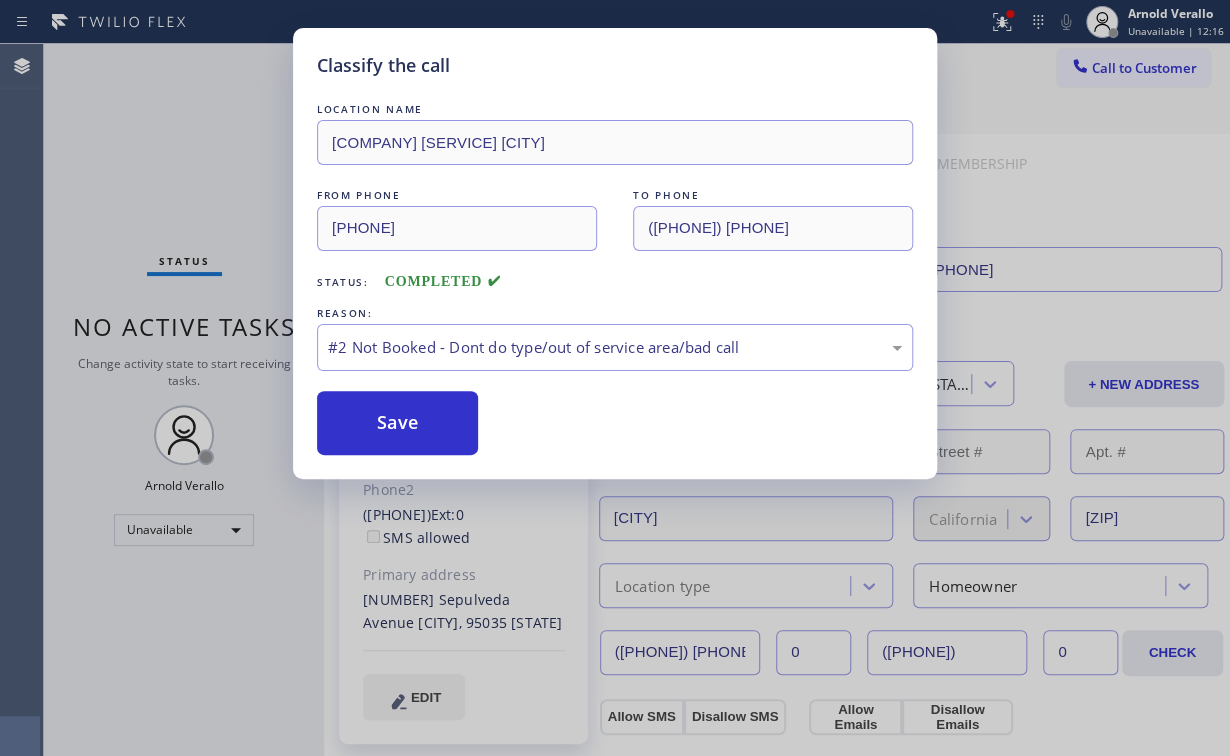 drag, startPoint x: 420, startPoint y: 428, endPoint x: 428, endPoint y: 551, distance: 123.25989 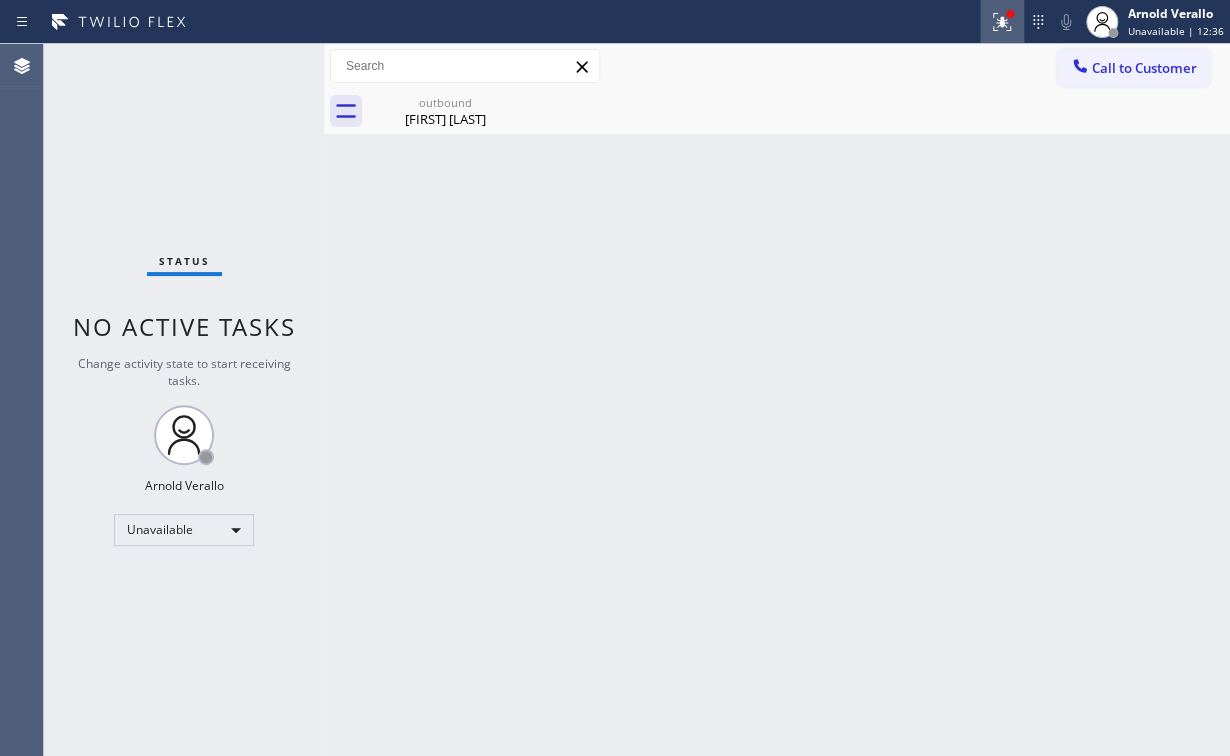 click at bounding box center (1002, 22) 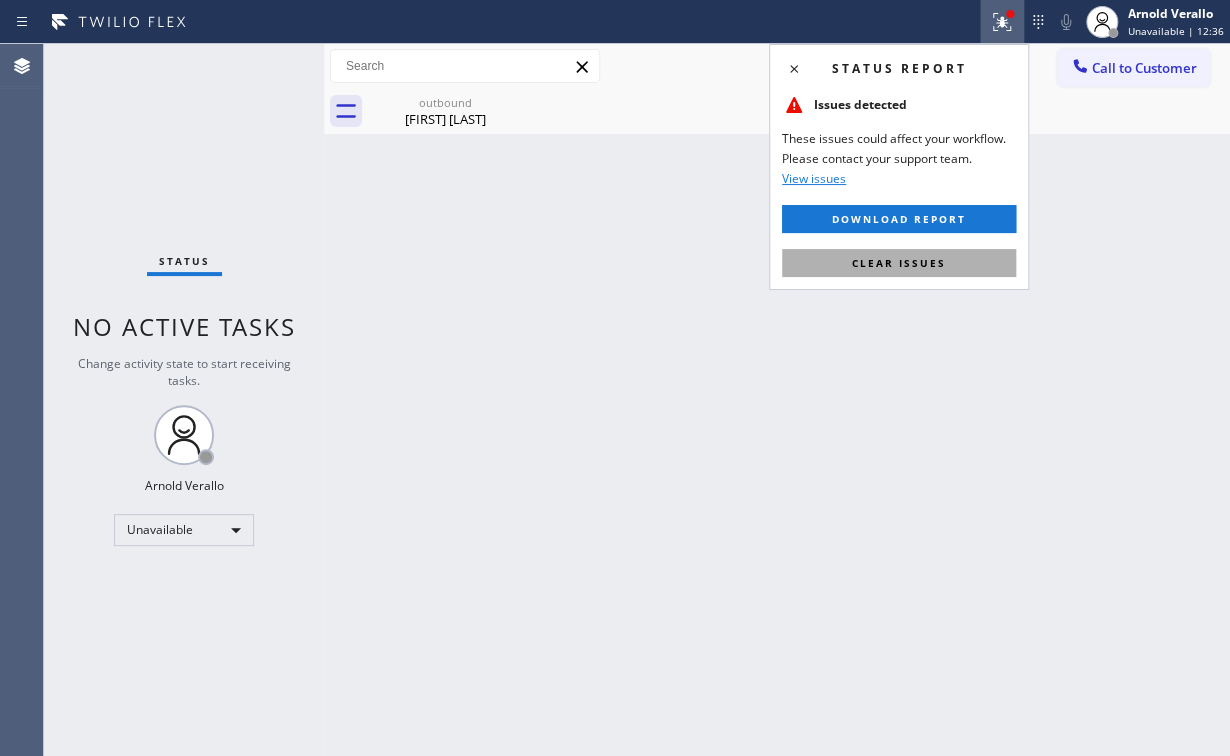click on "Clear issues" at bounding box center [899, 263] 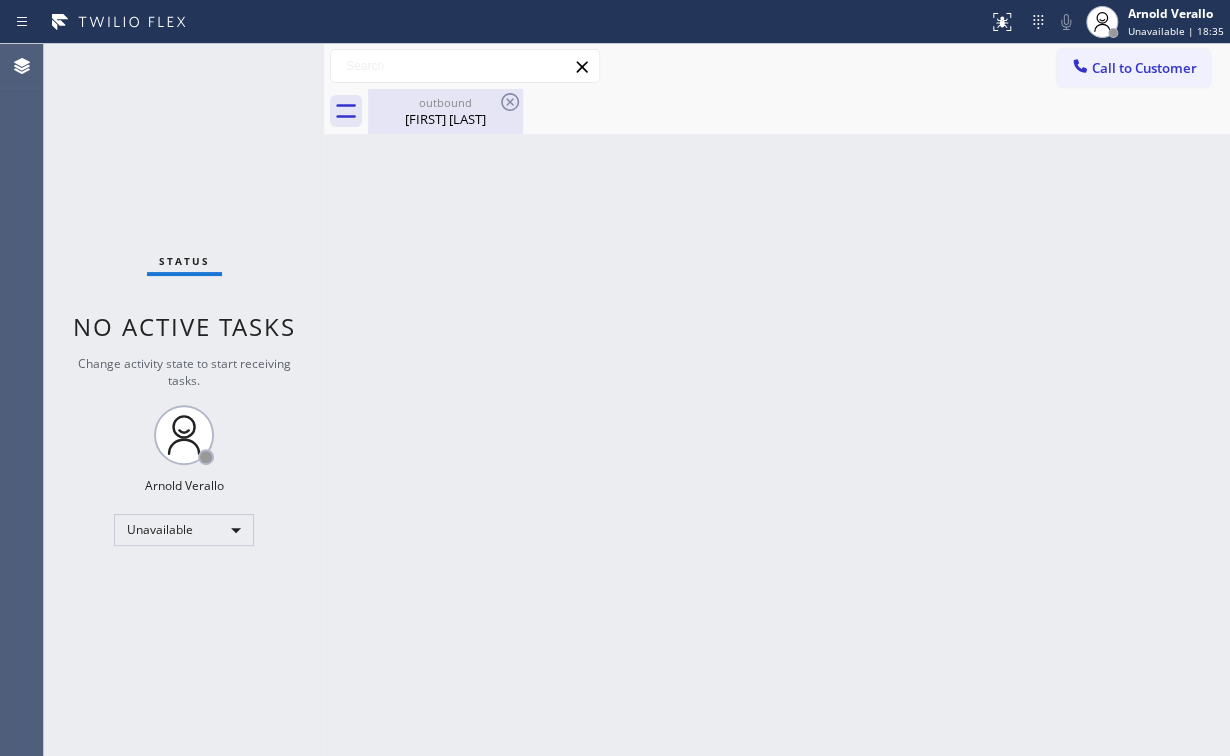 drag, startPoint x: 462, startPoint y: 78, endPoint x: 460, endPoint y: 90, distance: 12.165525 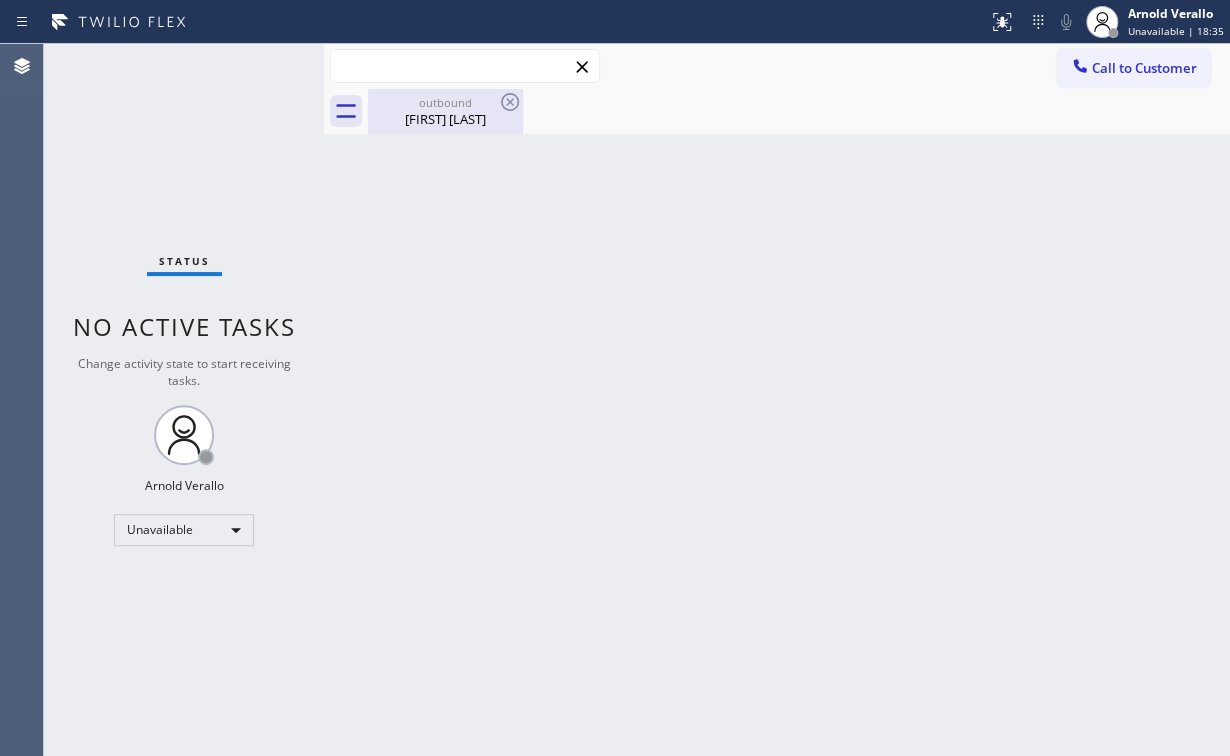click at bounding box center [465, 66] 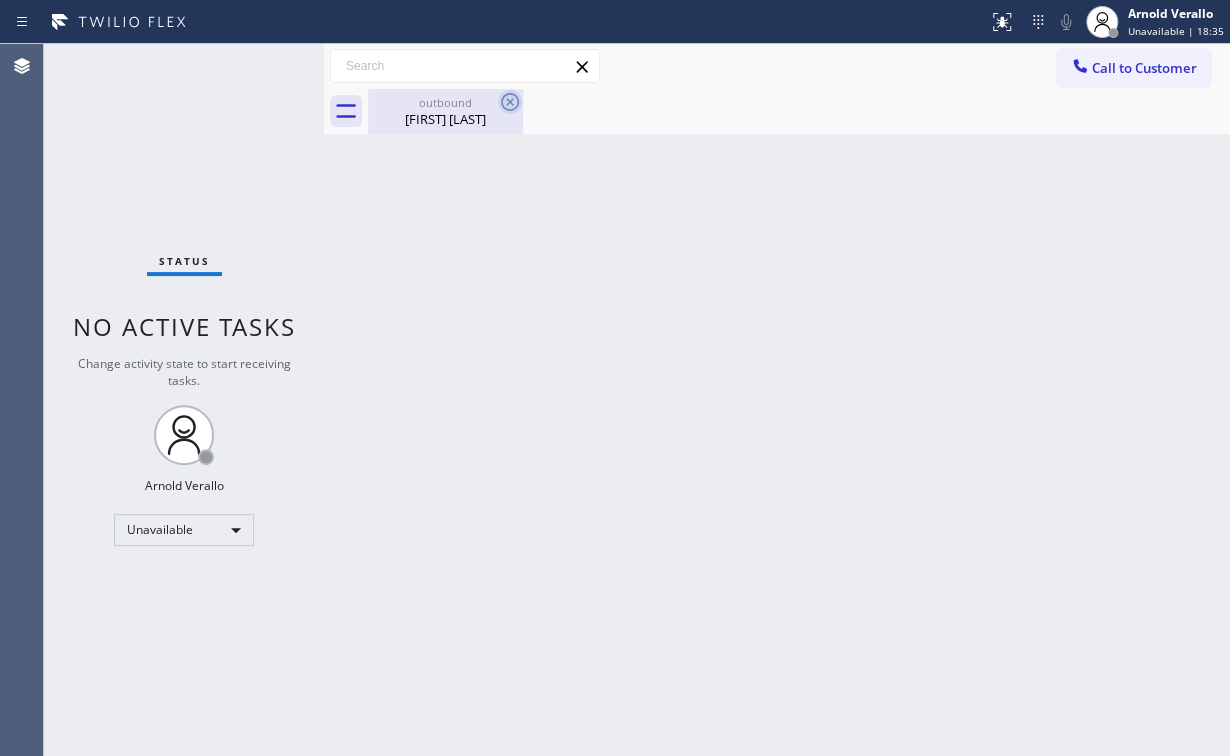 drag, startPoint x: 458, startPoint y: 99, endPoint x: 507, endPoint y: 105, distance: 49.365982 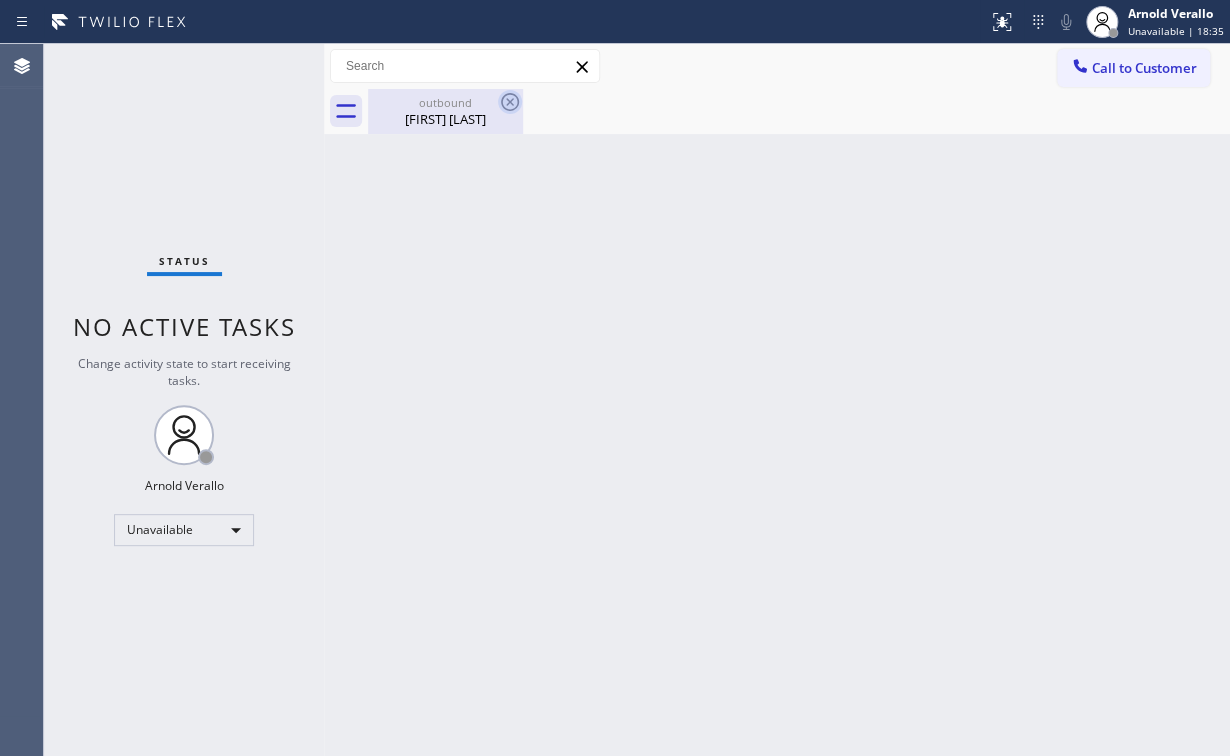 click on "outbound" at bounding box center [445, 102] 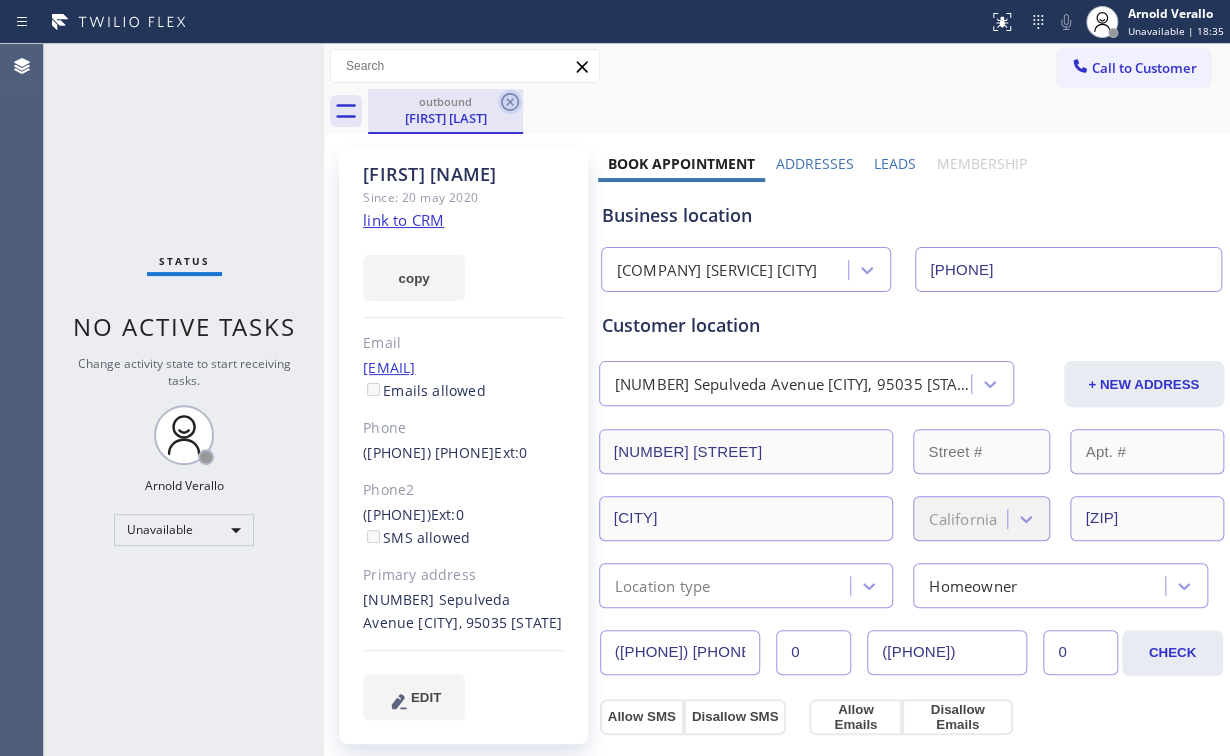 click 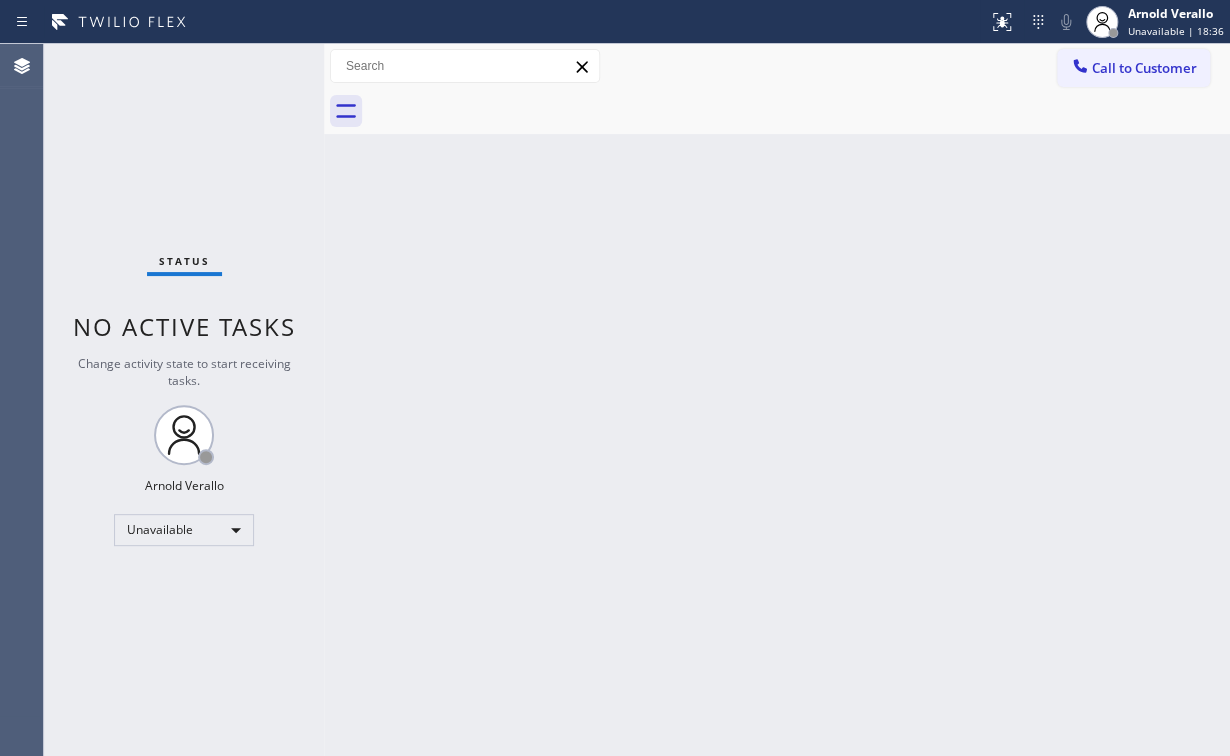 drag, startPoint x: 524, startPoint y: 242, endPoint x: 328, endPoint y: 14, distance: 300.66592 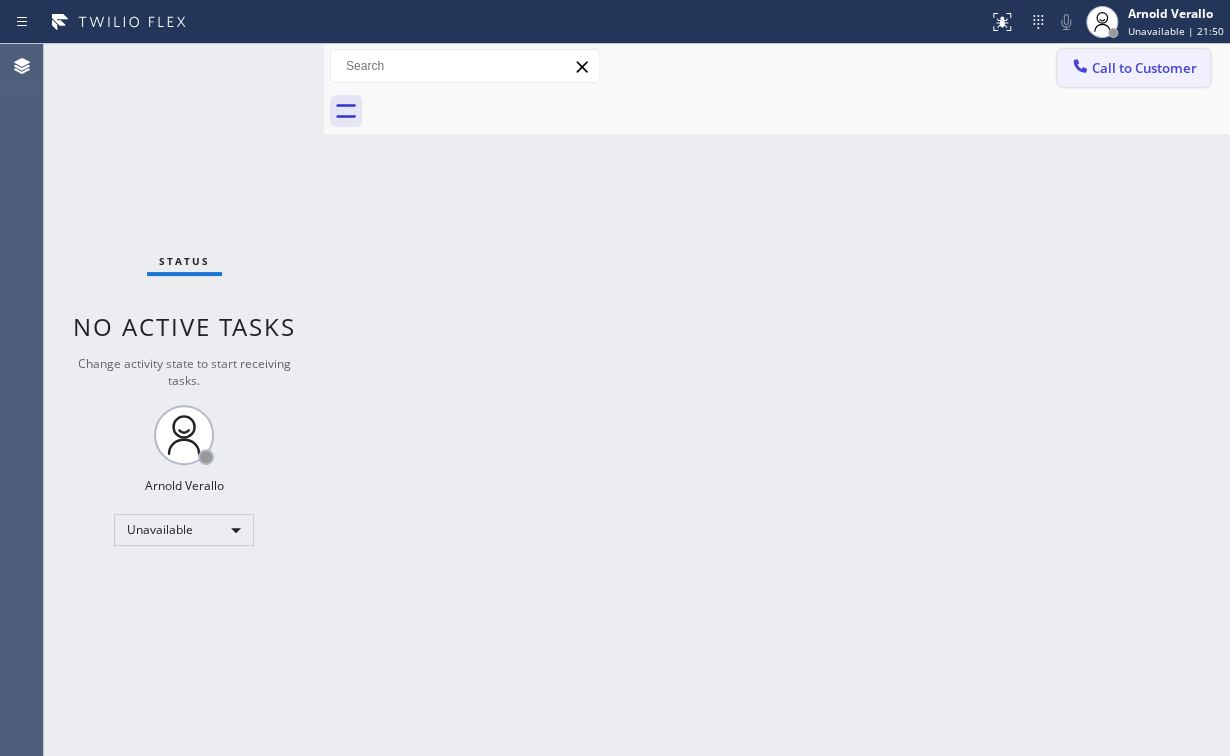 click on "Call to Customer" at bounding box center (1144, 68) 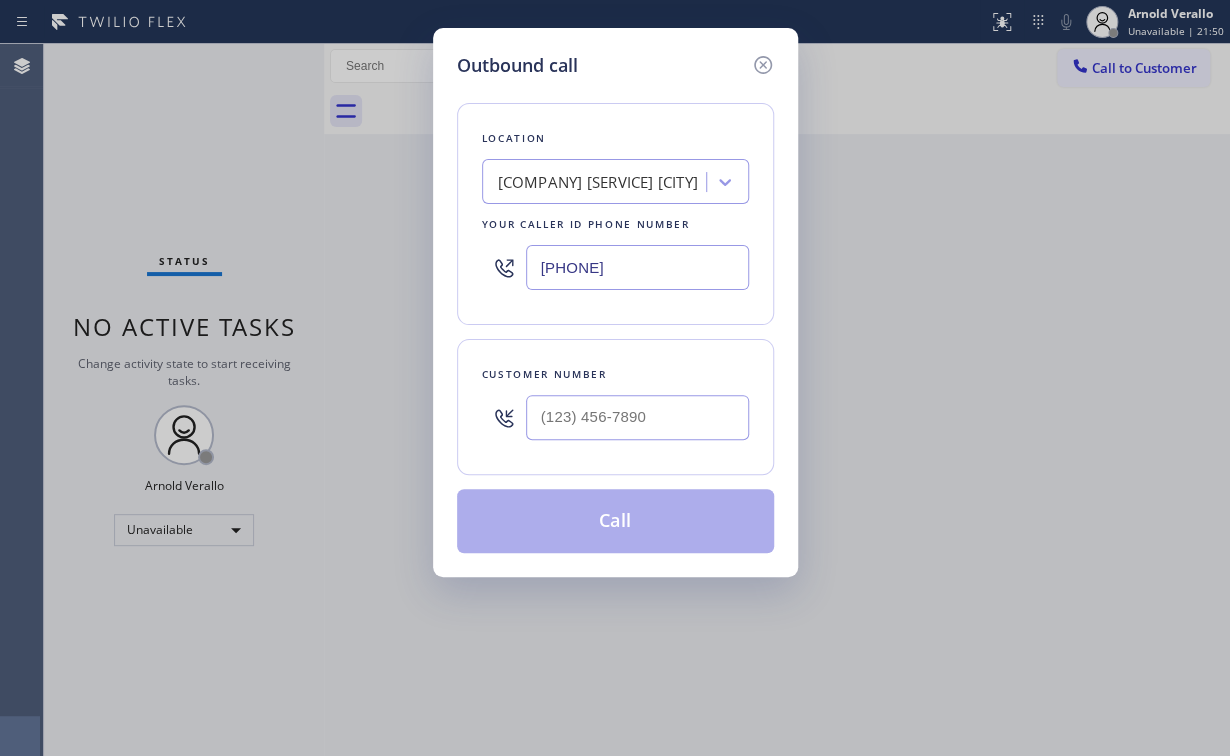 drag, startPoint x: 678, startPoint y: 266, endPoint x: 210, endPoint y: 237, distance: 468.89764 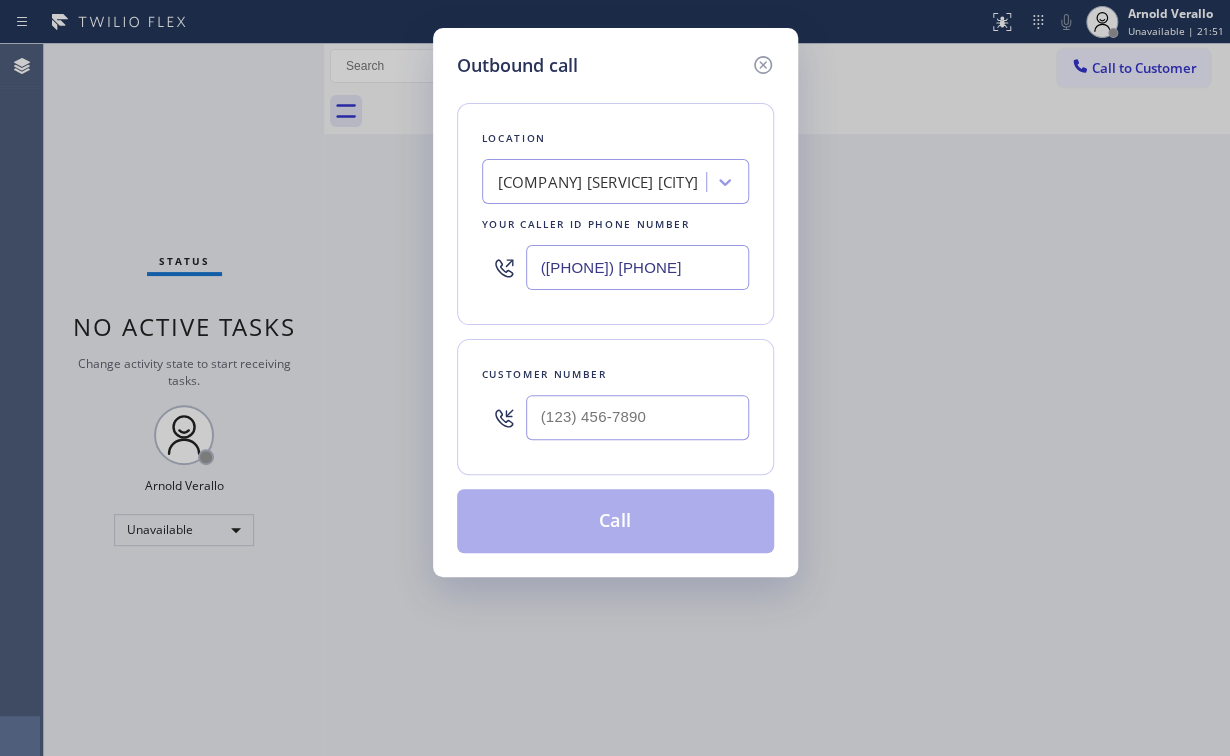 type on "([PHONE]) [PHONE]" 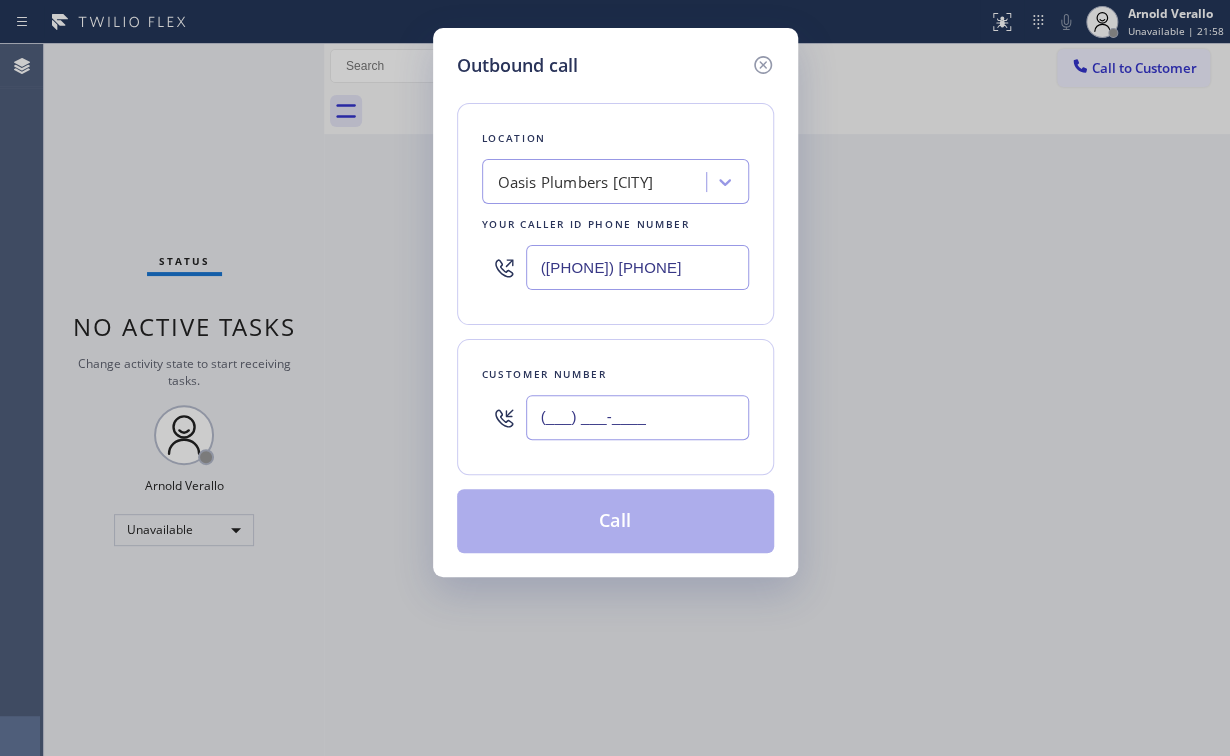 click on "(___) ___-____" at bounding box center [637, 417] 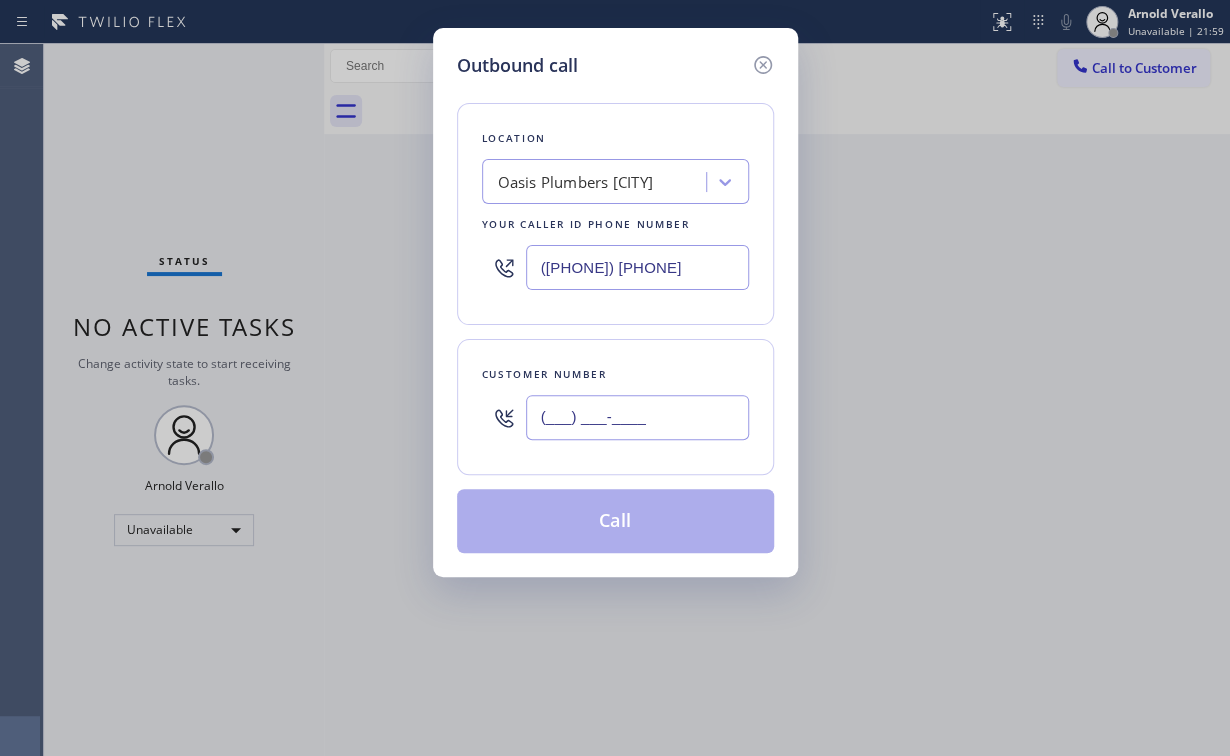 paste on "([PHONE]) [PHONE]" 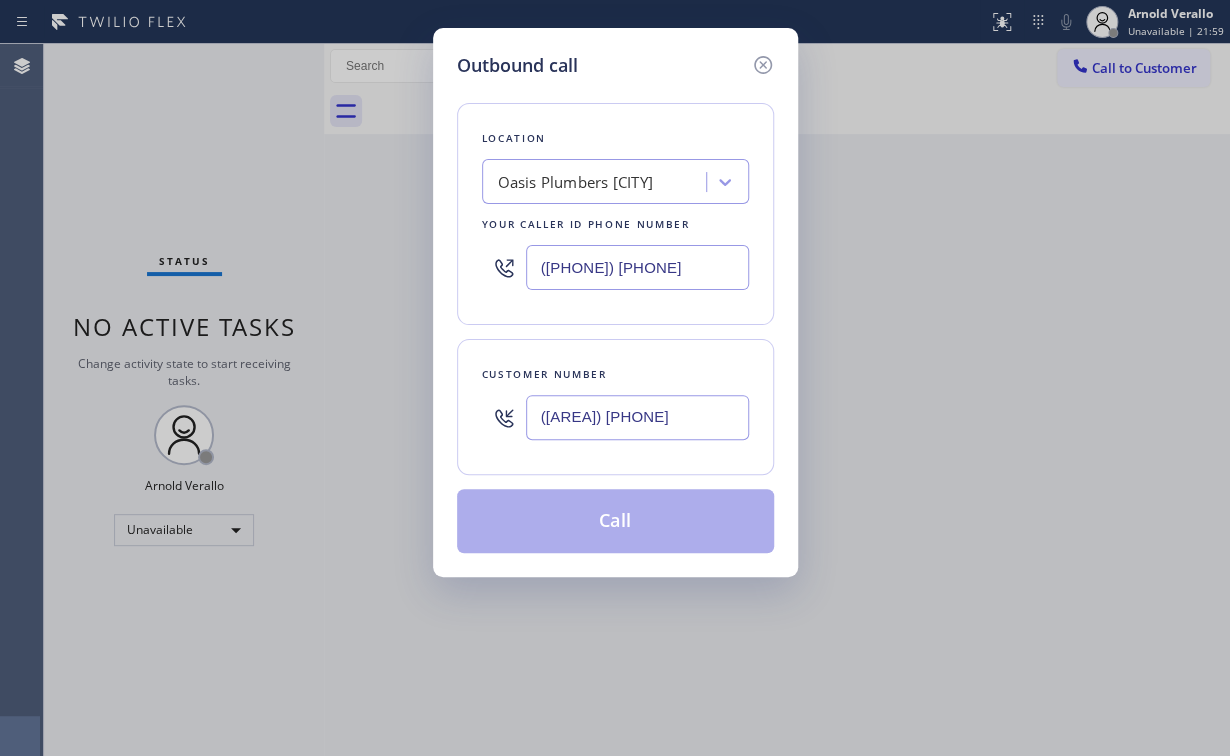 type on "([AREA]) [PHONE]" 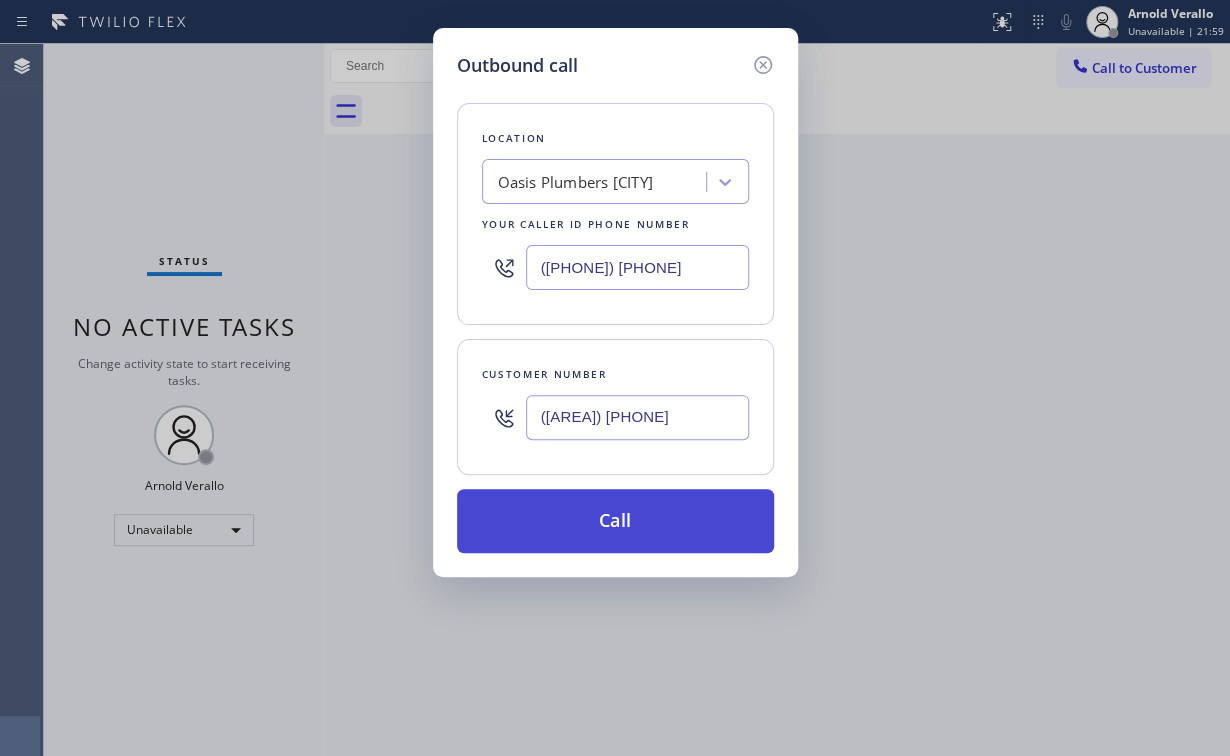 click on "Call" at bounding box center (615, 521) 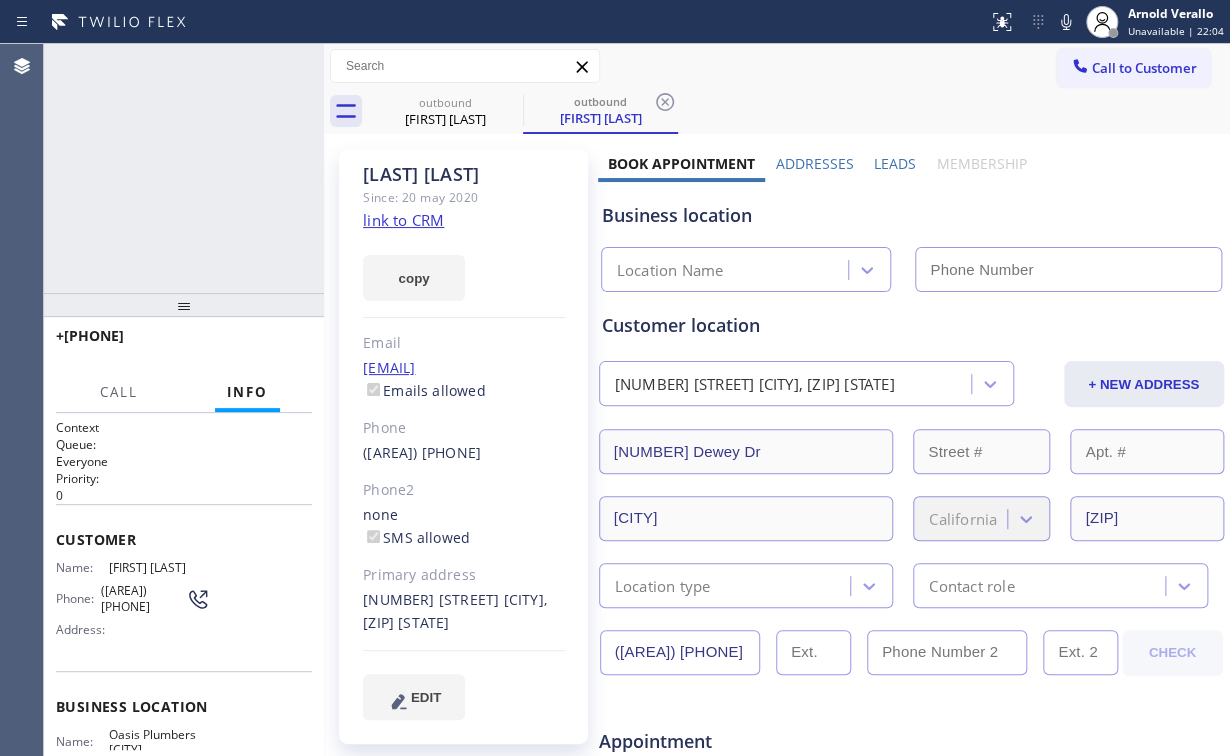 type on "([PHONE]) [PHONE]" 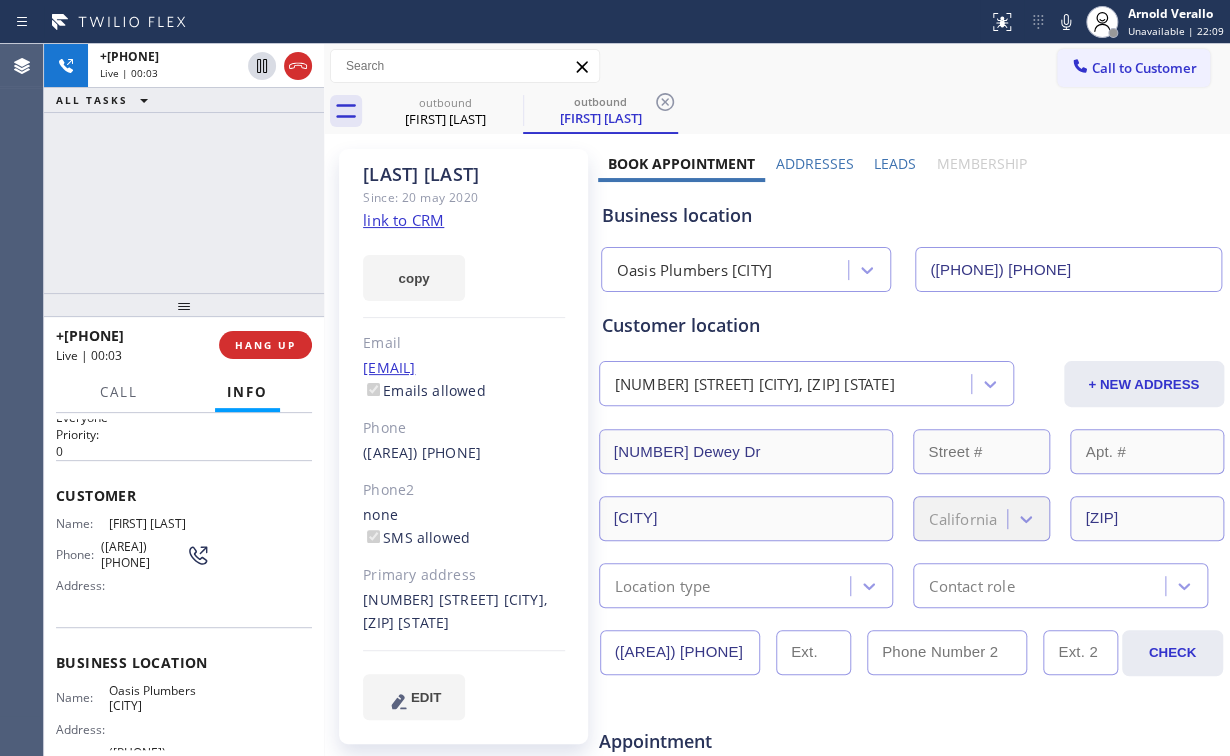 scroll, scrollTop: 80, scrollLeft: 0, axis: vertical 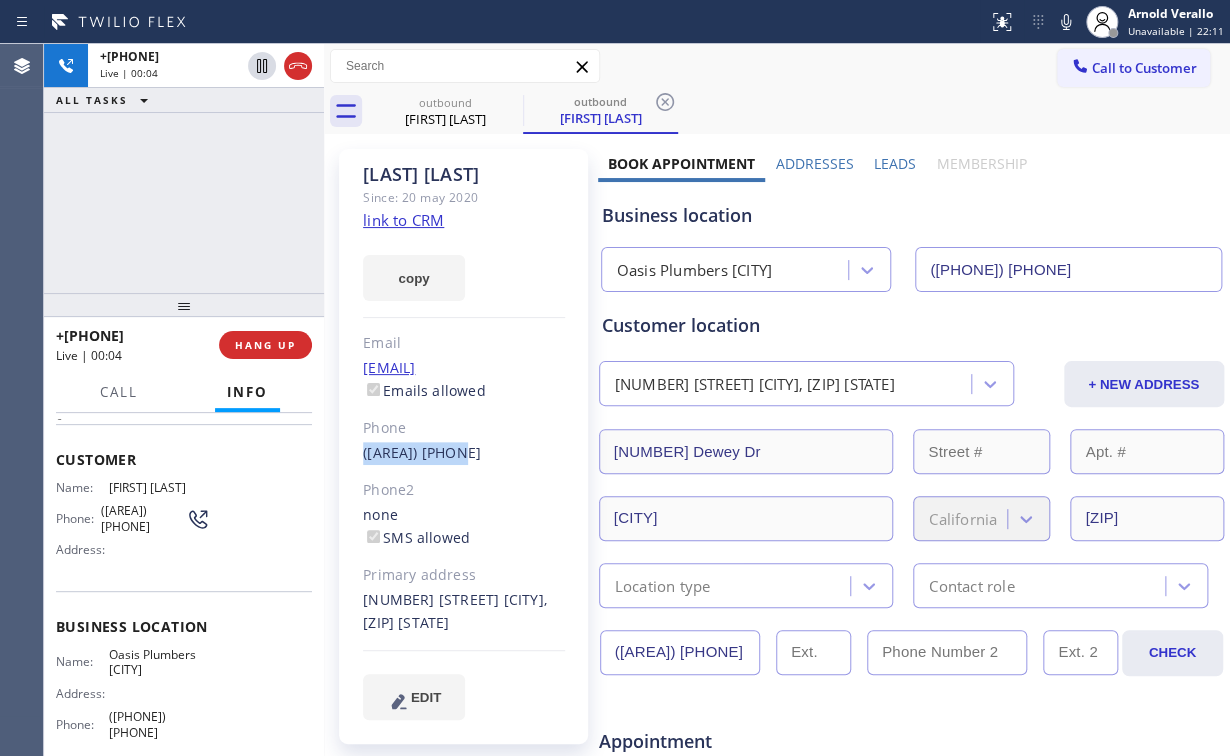 drag, startPoint x: 355, startPoint y: 454, endPoint x: 479, endPoint y: 456, distance: 124.01613 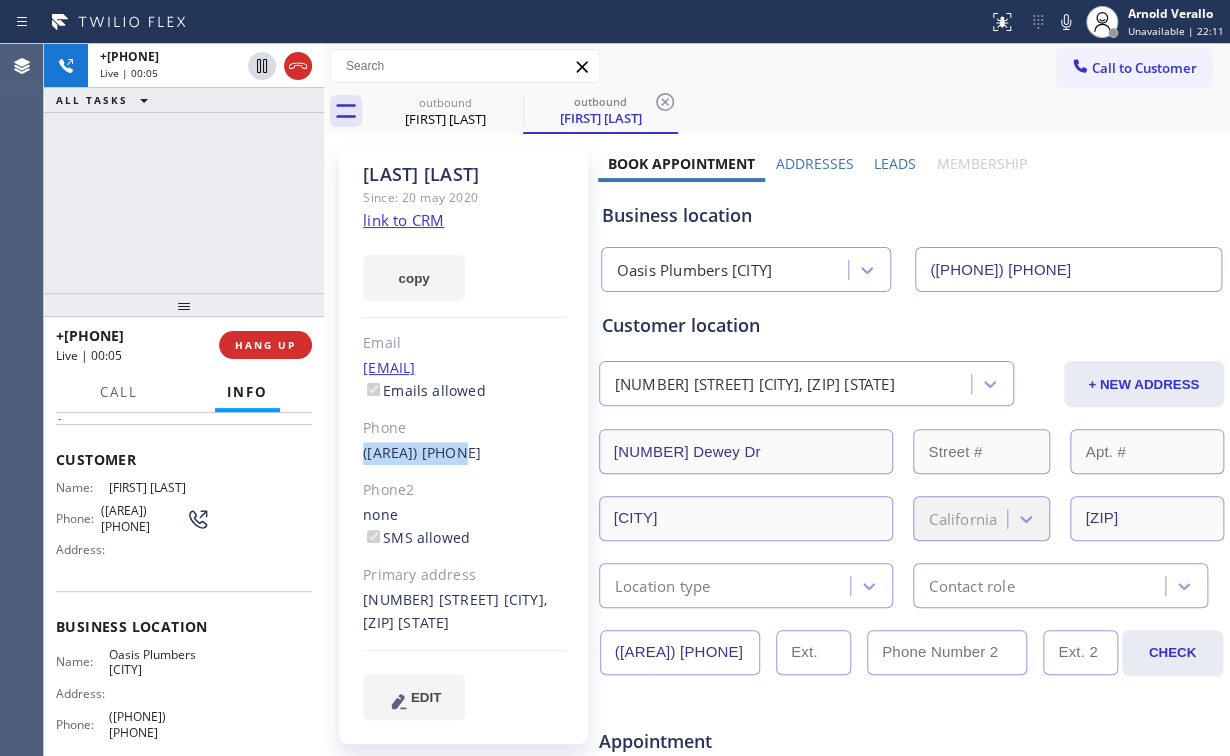 copy on "([AREA]) [PHONE]" 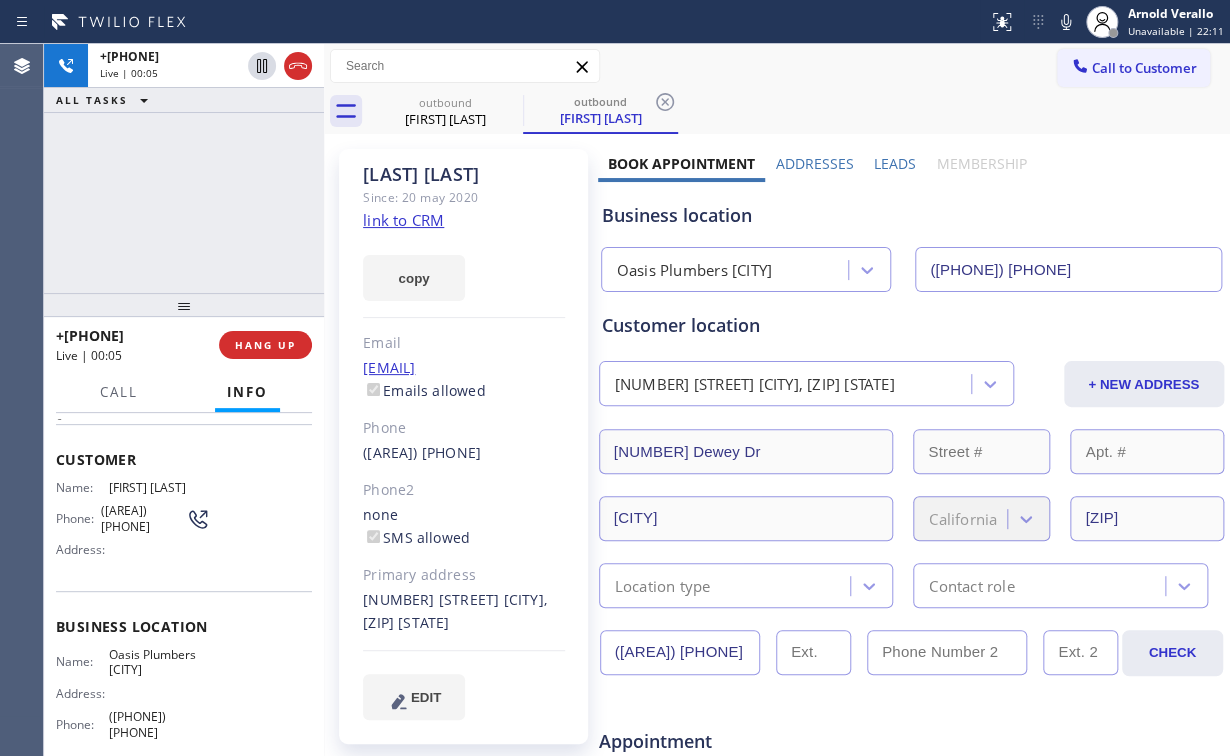 drag, startPoint x: 185, startPoint y: 153, endPoint x: 250, endPoint y: 115, distance: 75.29276 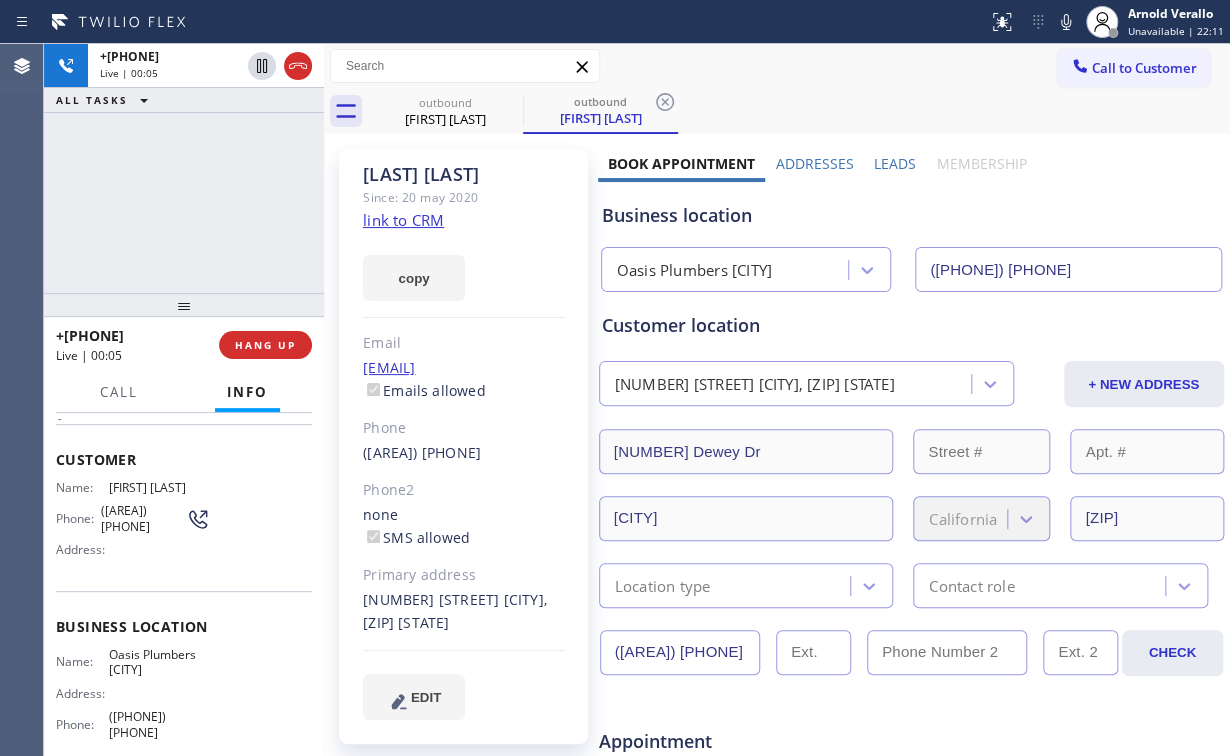 click on "+[PHONE] Live | 00:05 ALL TASKS ALL TASKS ACTIVE TASKS TASKS IN WRAP UP" at bounding box center (184, 168) 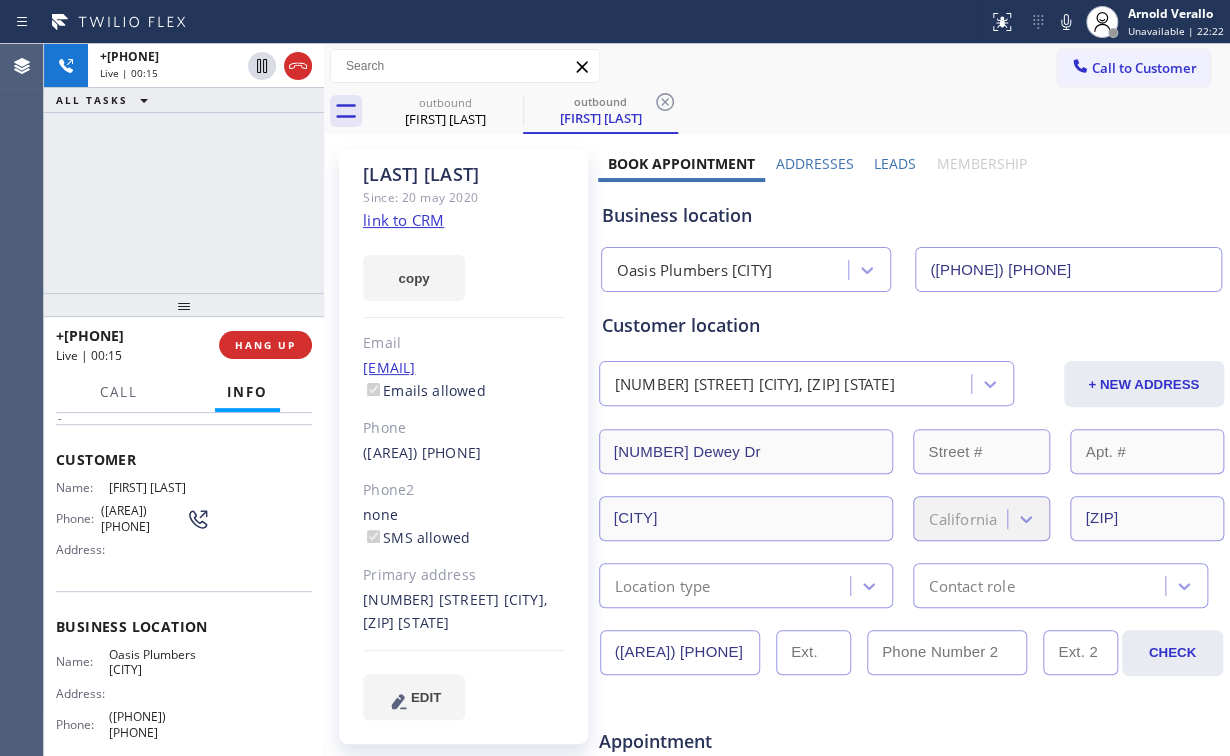 click on "+[PHONE] Live | 00:15 ALL TASKS ALL TASKS ACTIVE TASKS TASKS IN WRAP UP" at bounding box center [184, 168] 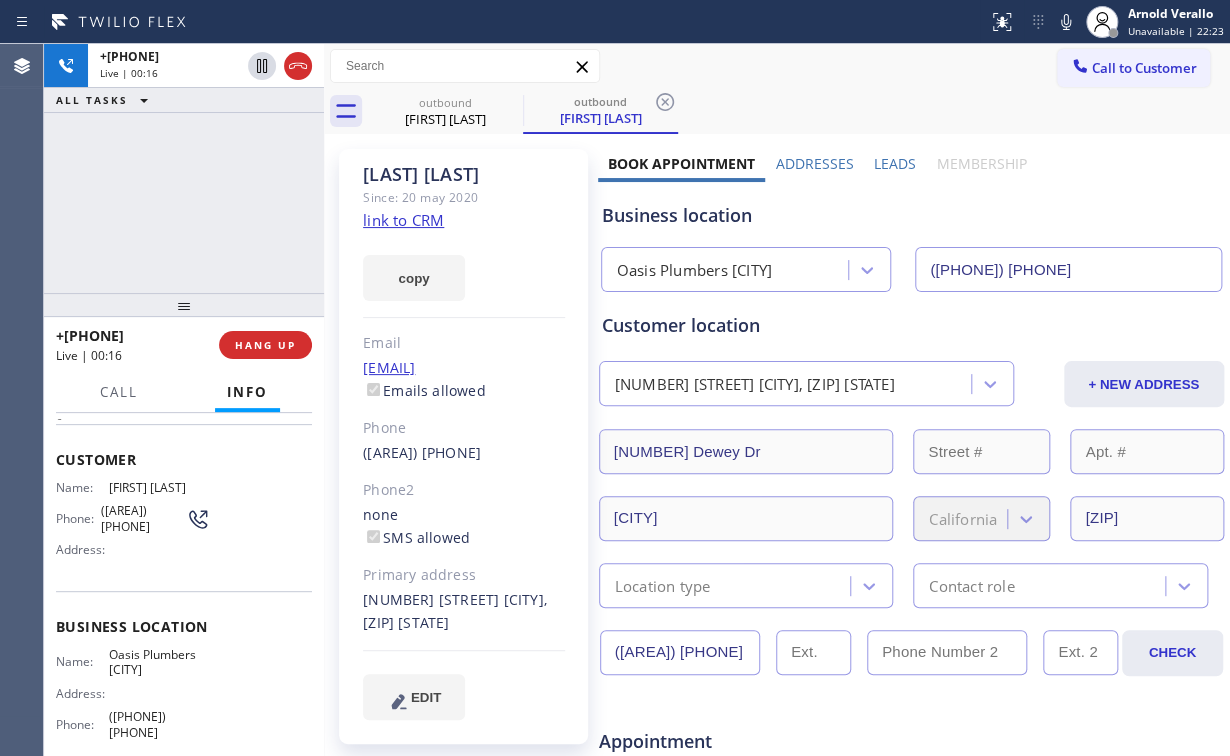 scroll, scrollTop: 160, scrollLeft: 0, axis: vertical 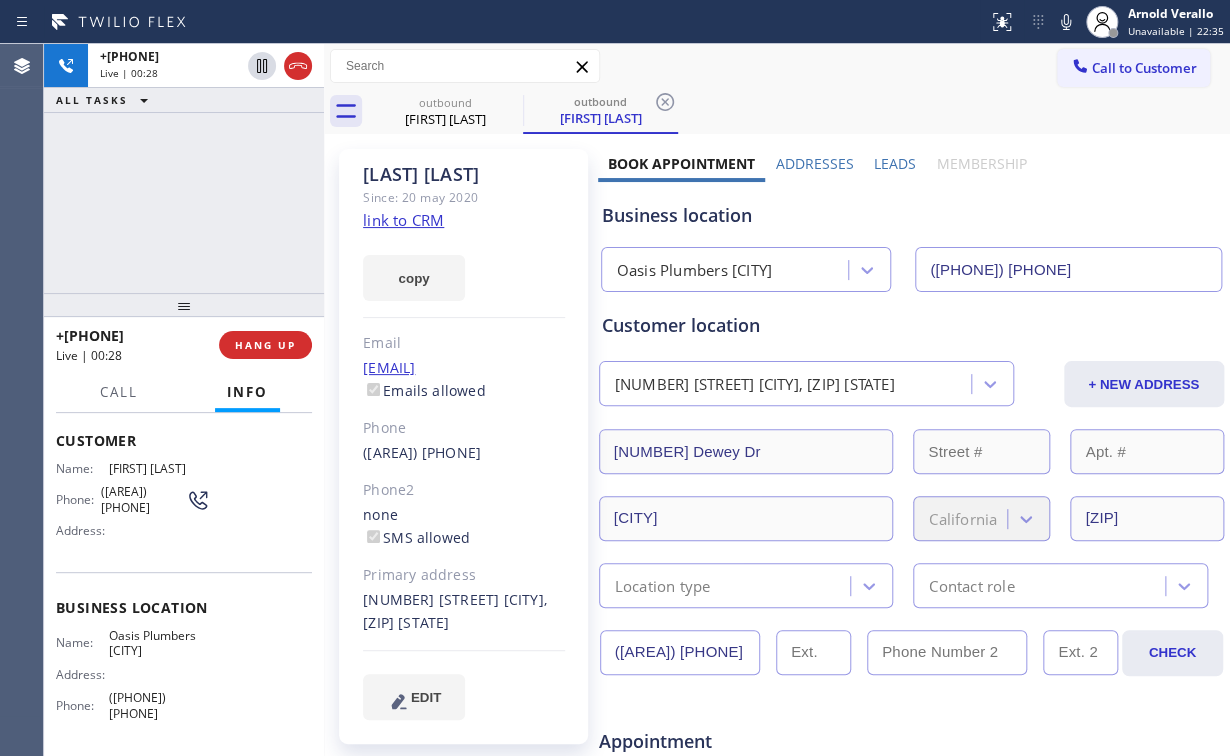 click on "+[PHONE] Live | 00:28 ALL TASKS ALL TASKS ACTIVE TASKS TASKS IN WRAP UP" at bounding box center [184, 168] 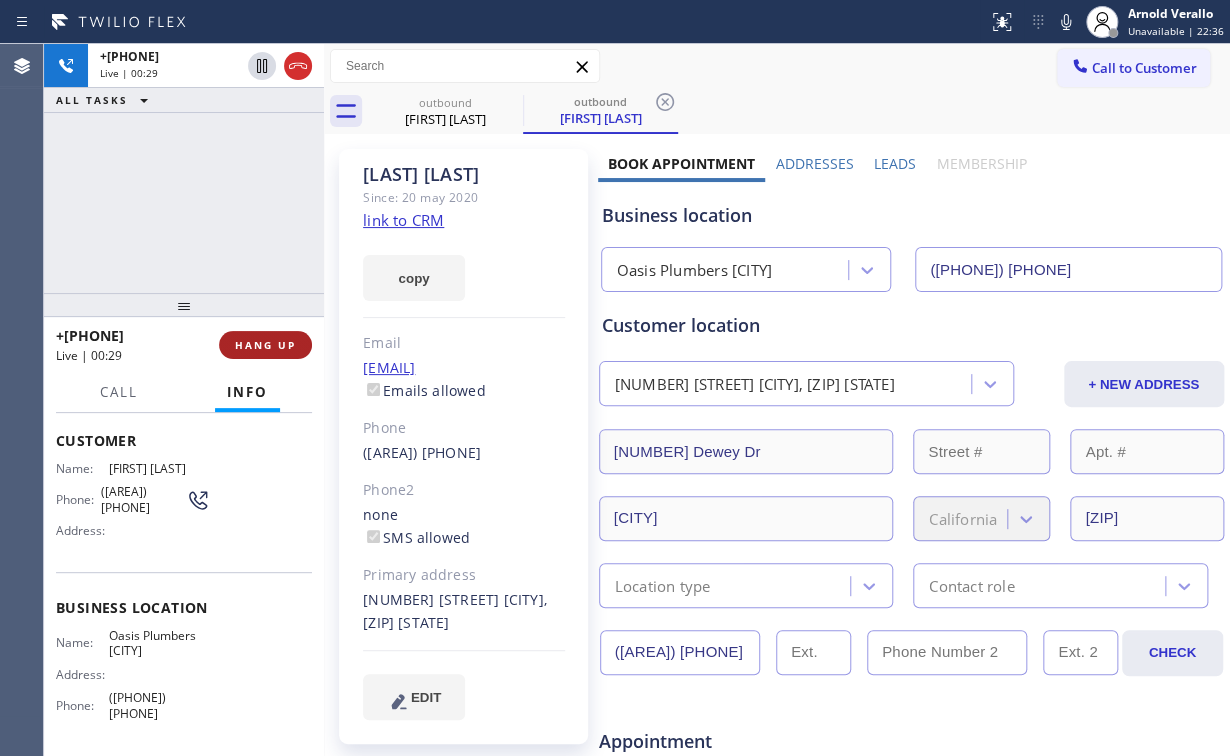 click on "HANG UP" at bounding box center (265, 345) 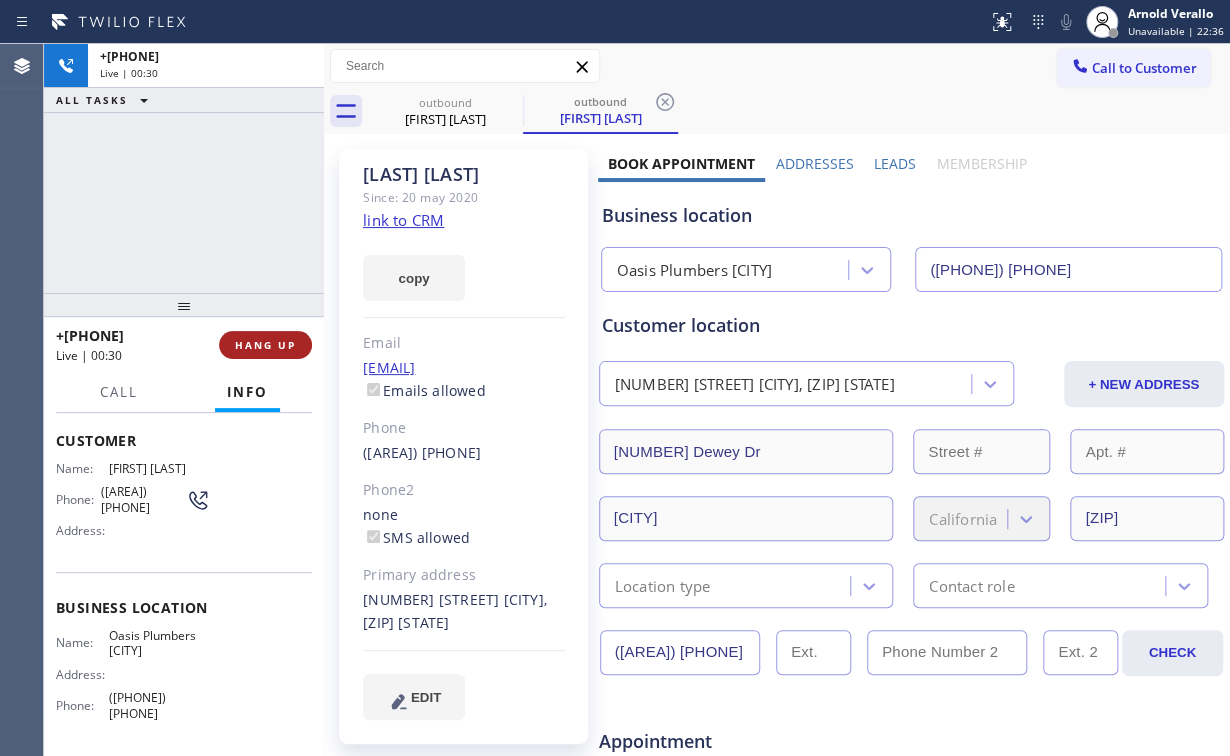 click on "HANG UP" at bounding box center [265, 345] 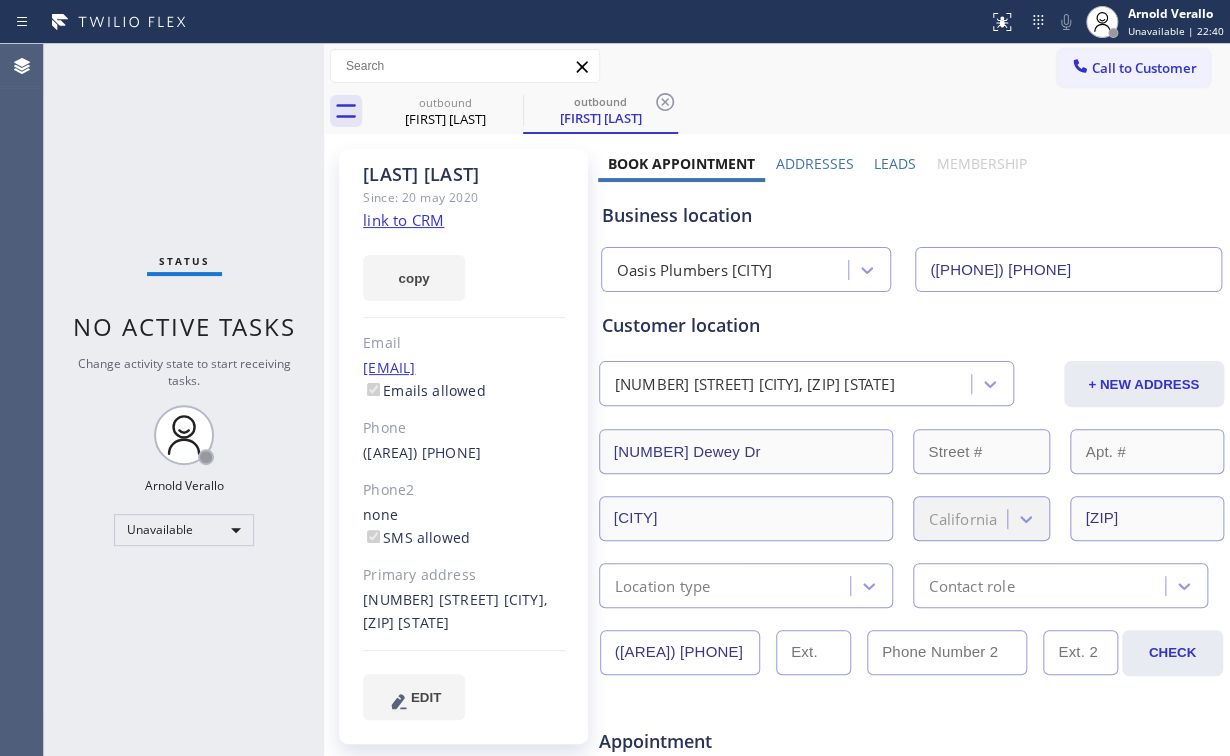 click on "Status   No active tasks     Change activity state to start receiving tasks.   [FIRST] [LAST] Unavailable" at bounding box center [184, 400] 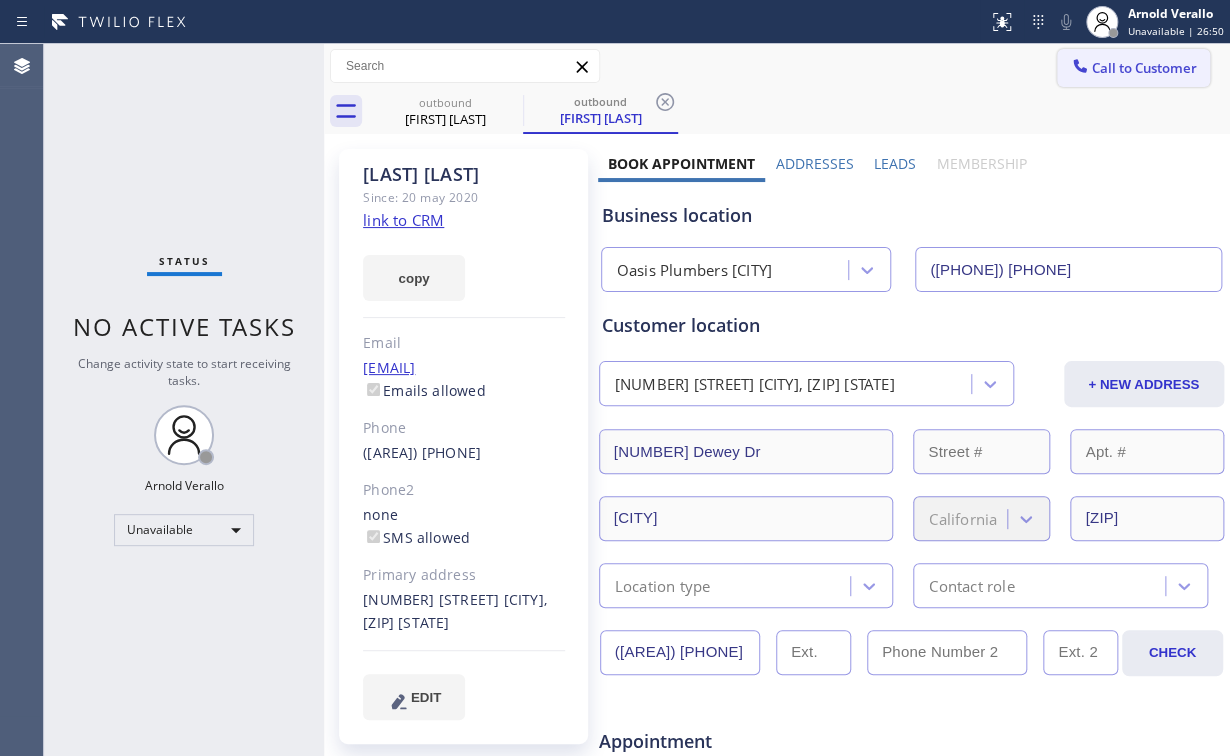 click on "Call to Customer" at bounding box center (1144, 68) 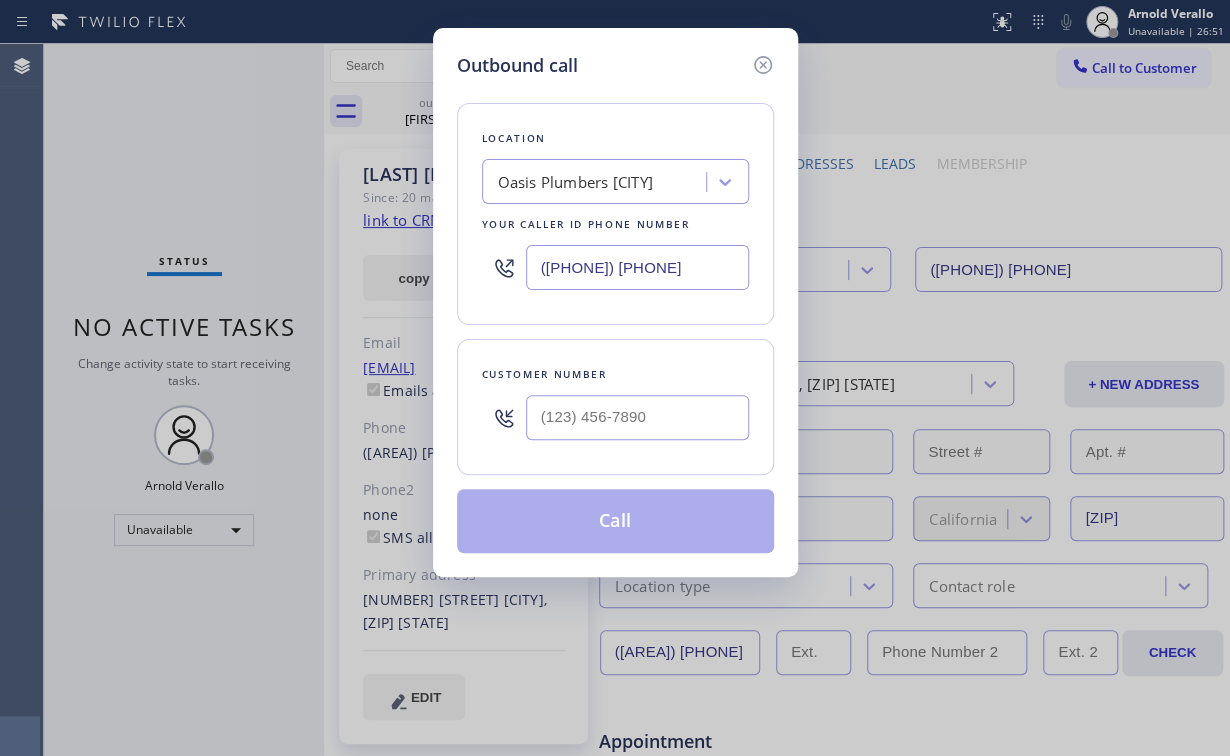 drag, startPoint x: 677, startPoint y: 269, endPoint x: 380, endPoint y: 238, distance: 298.61346 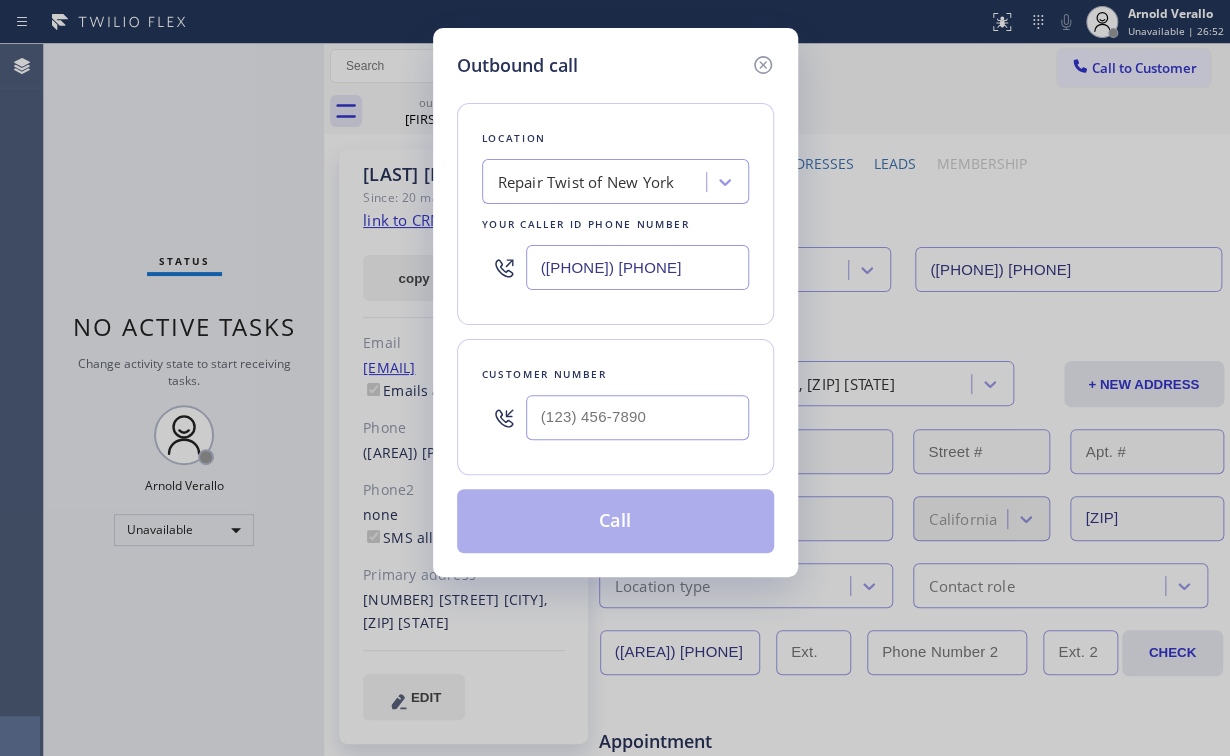 type on "([PHONE]) [PHONE]" 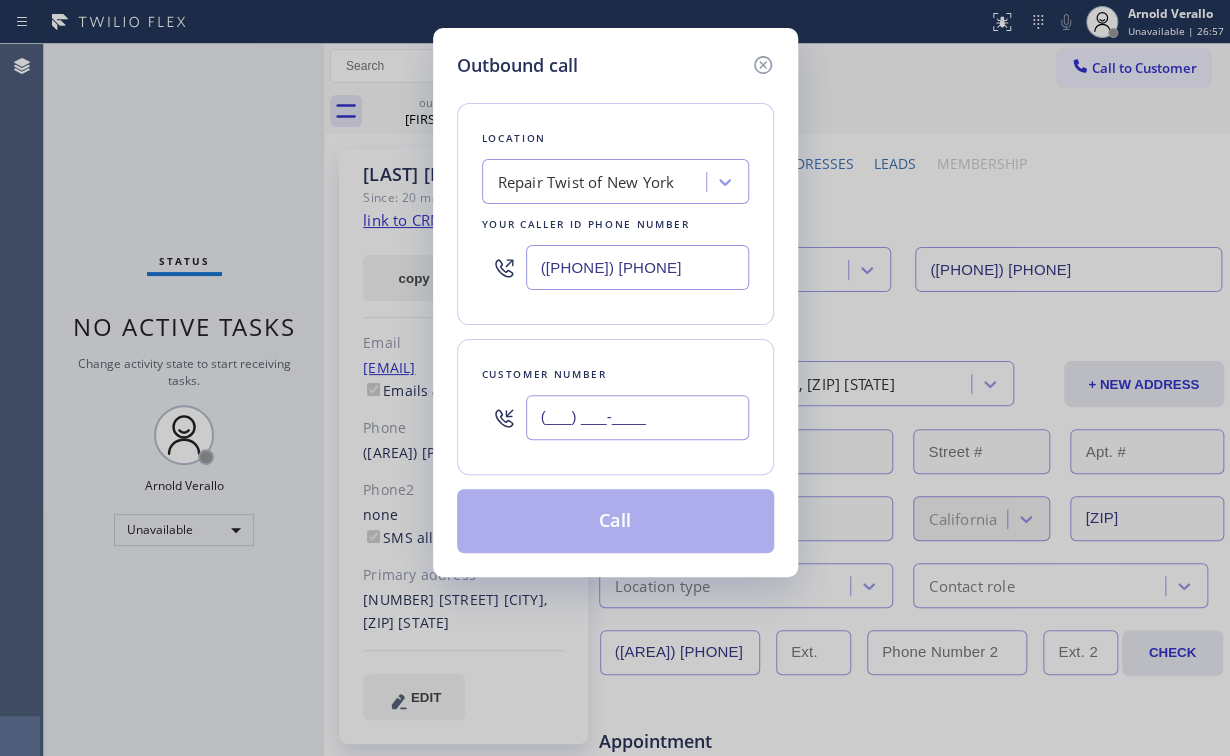 click on "(___) ___-____" at bounding box center (637, 417) 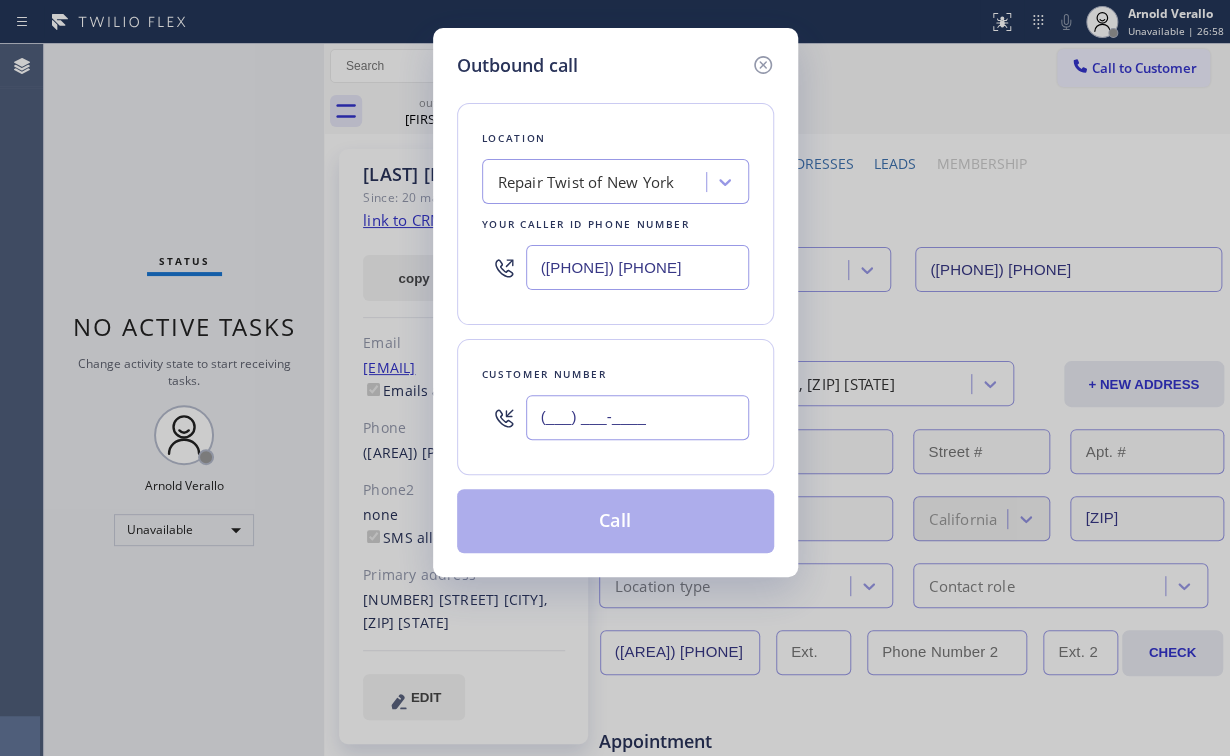 paste on "([PHONE]) [PHONE]" 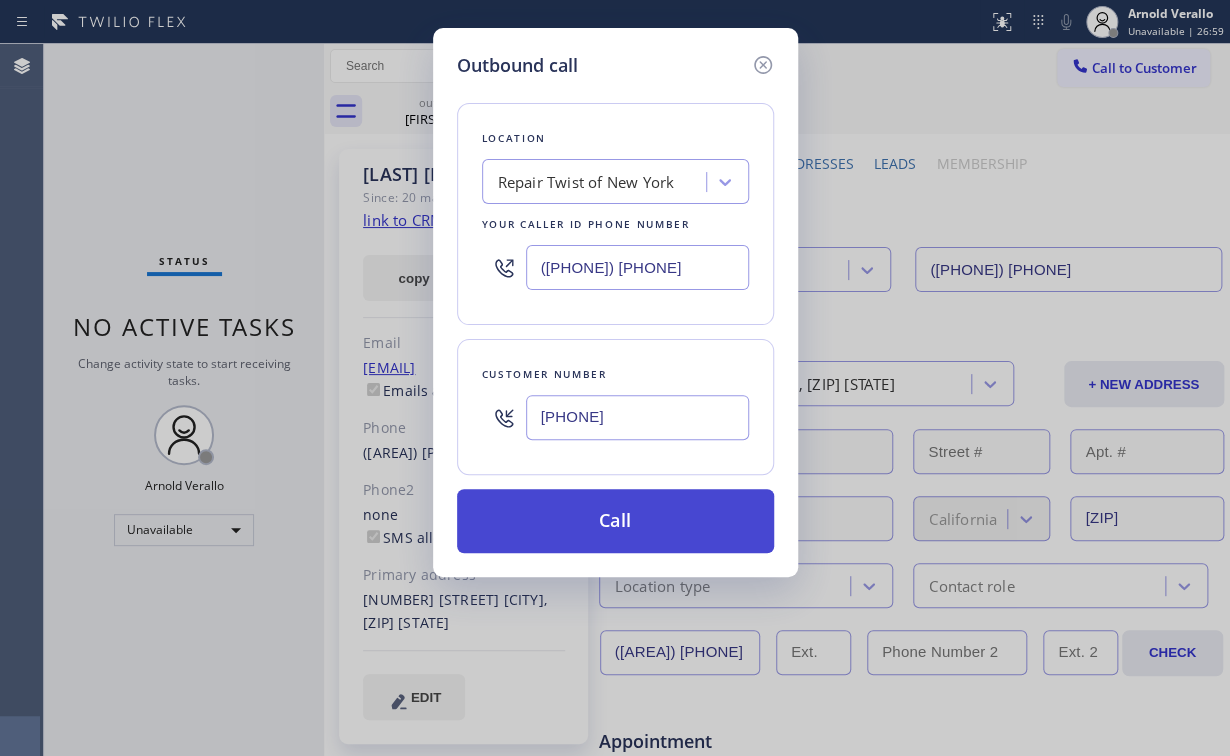 type on "[PHONE]" 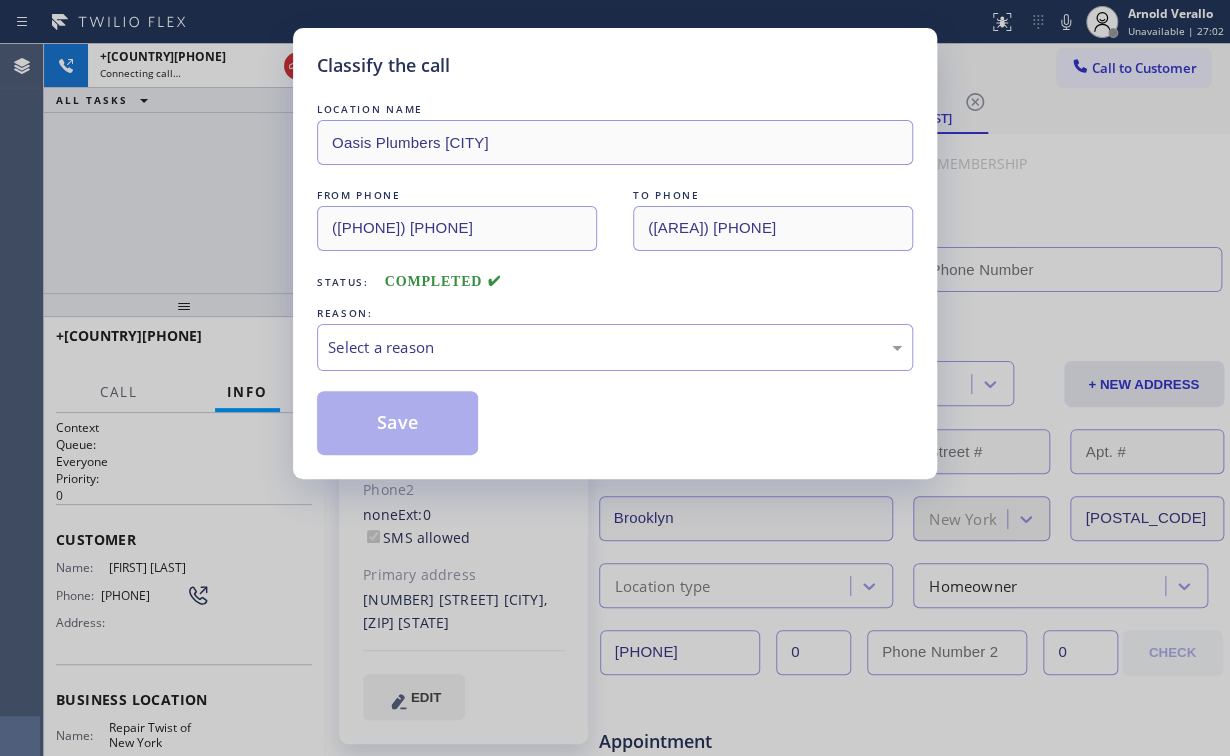 click on "Classify the call LOCATION NAME Oasis Plumbers [CITY] FROM PHONE ([PHONE]) [PHONE] TO PHONE ([PHONE]) [PHONE] Status: COMPLETED REASON: Select a reason Save" at bounding box center (615, 378) 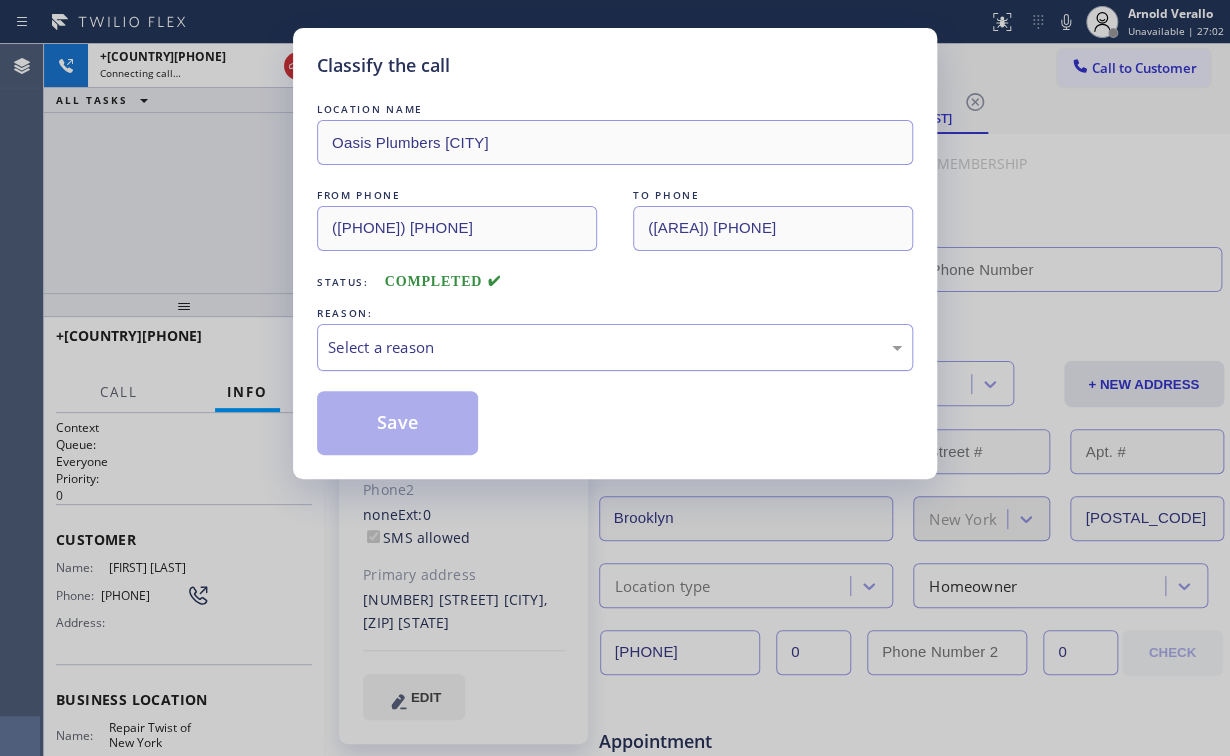 click on "Select a reason" at bounding box center (615, 347) 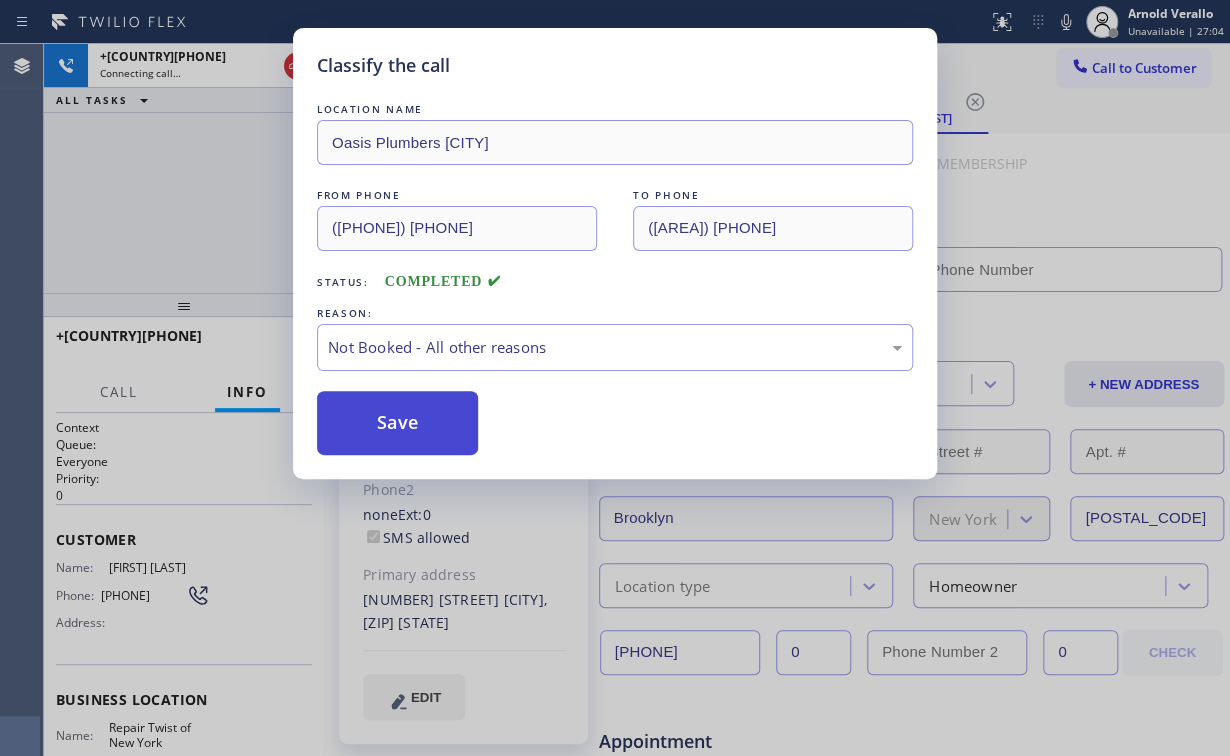 click on "Save" at bounding box center [397, 423] 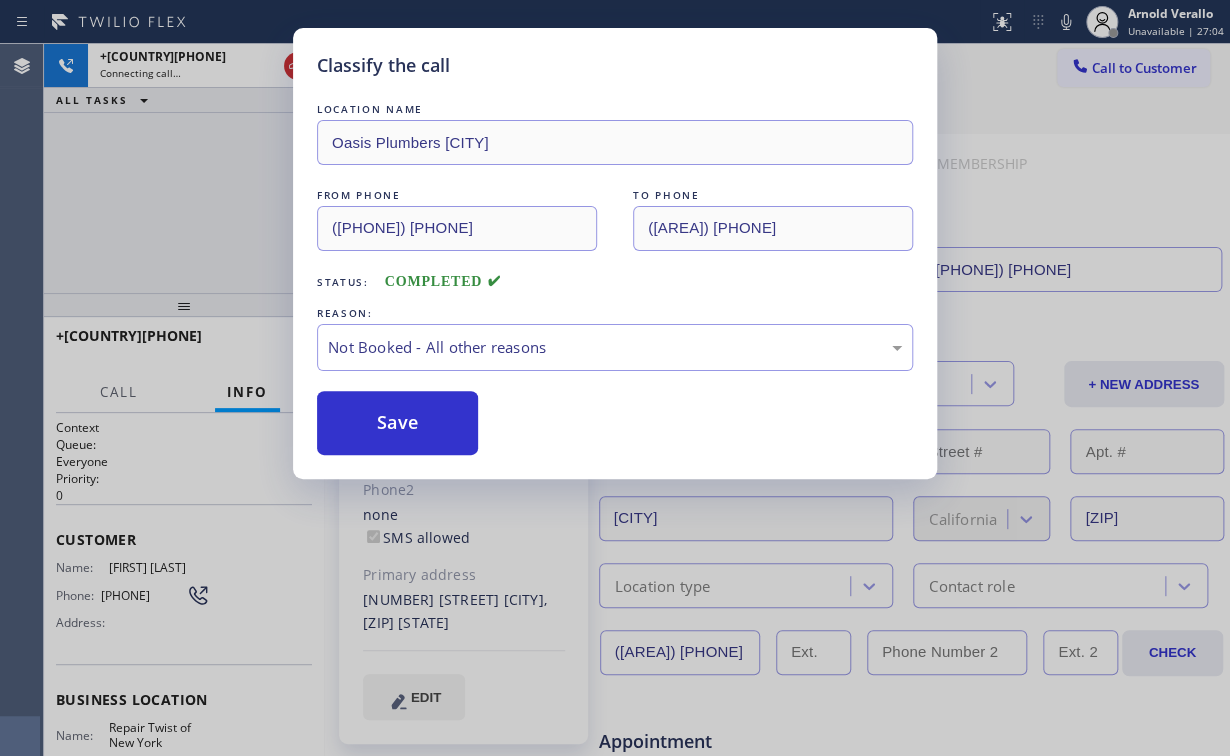 click on "Classify the call LOCATION NAME Oasis Plumbers Anaheim FROM PHONE ([AREA]) [PHONE] TO PHONE ([AREA]) [PHONE] Status: COMPLETED REASON: Not Booked - All other reasons Save" at bounding box center [615, 378] 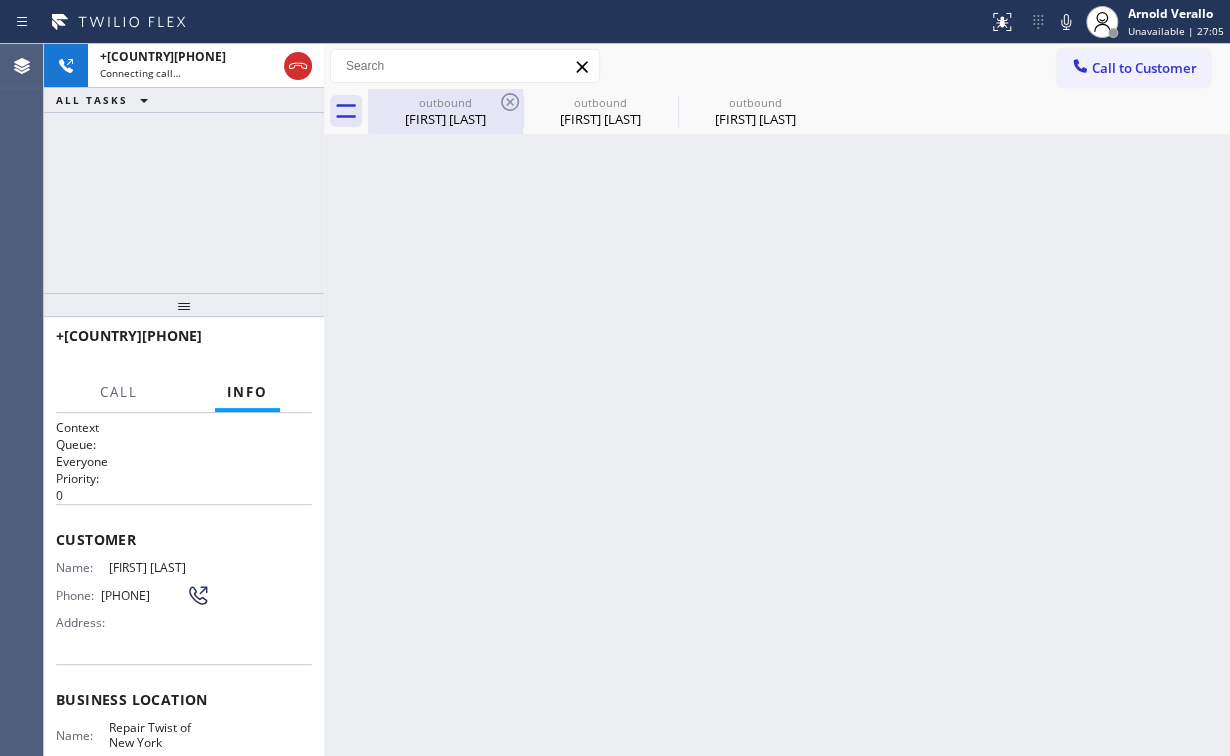 click on "[FIRST] [LAST]" at bounding box center (445, 119) 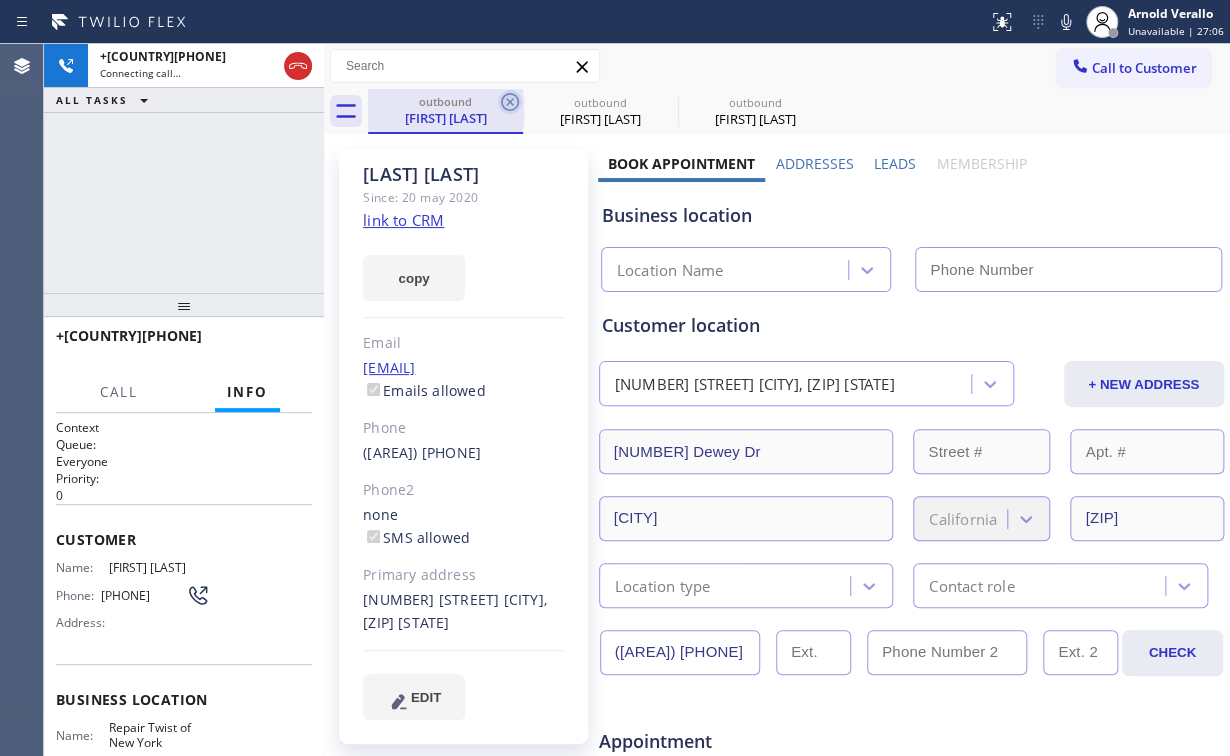 click 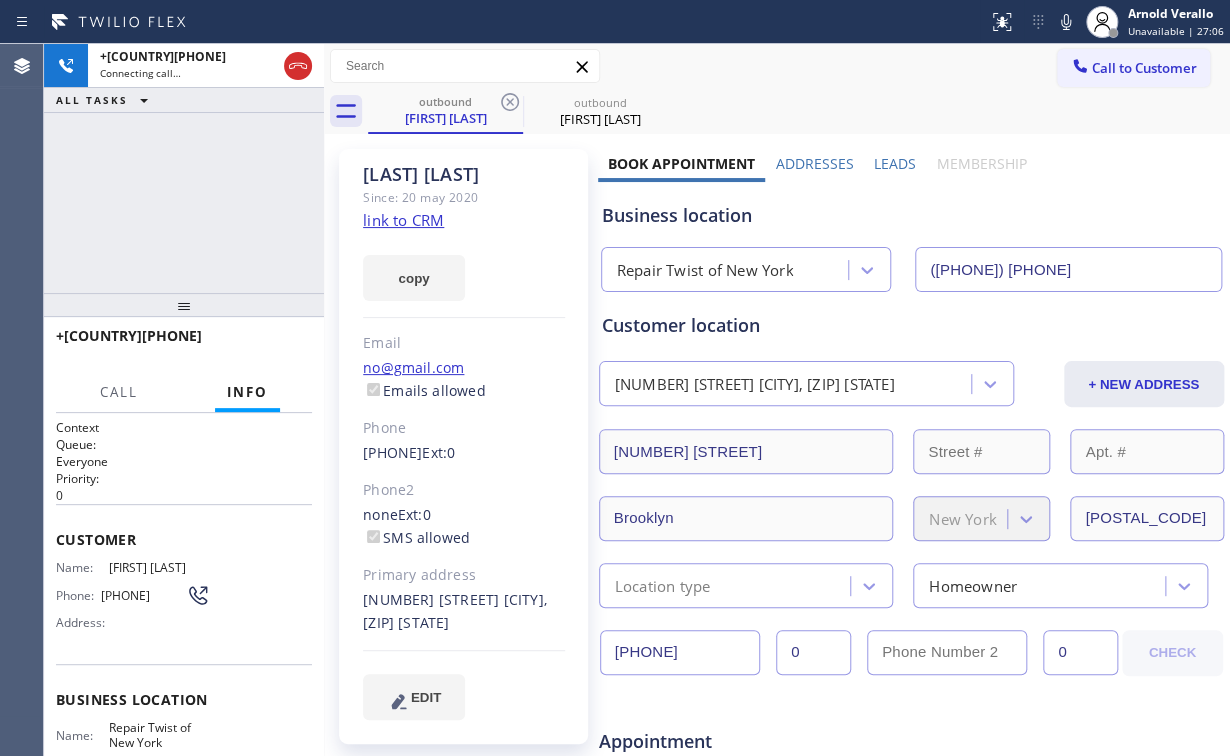 click on "+[PHONE] Connecting call… ALL TASKS ALL TASKS ACTIVE TASKS TASKS IN WRAP UP" at bounding box center (184, 168) 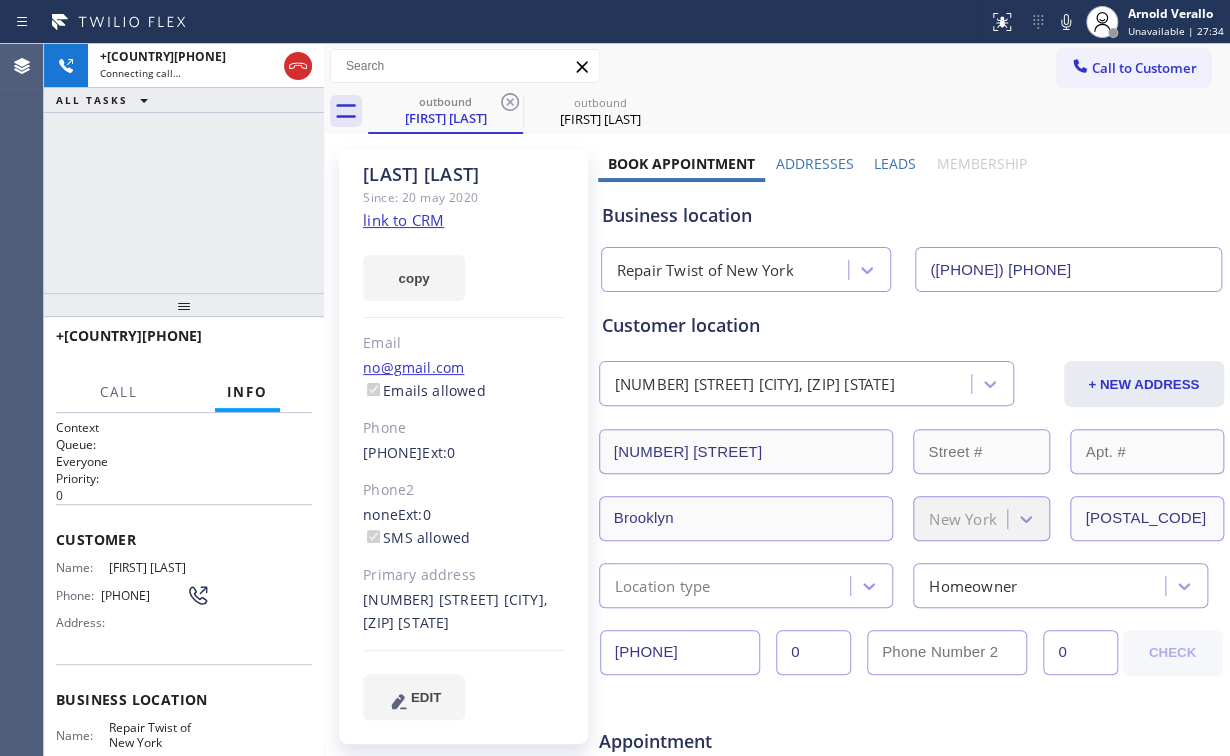 click on "+[PHONE] Connecting call… ALL TASKS ALL TASKS ACTIVE TASKS TASKS IN WRAP UP" at bounding box center [184, 168] 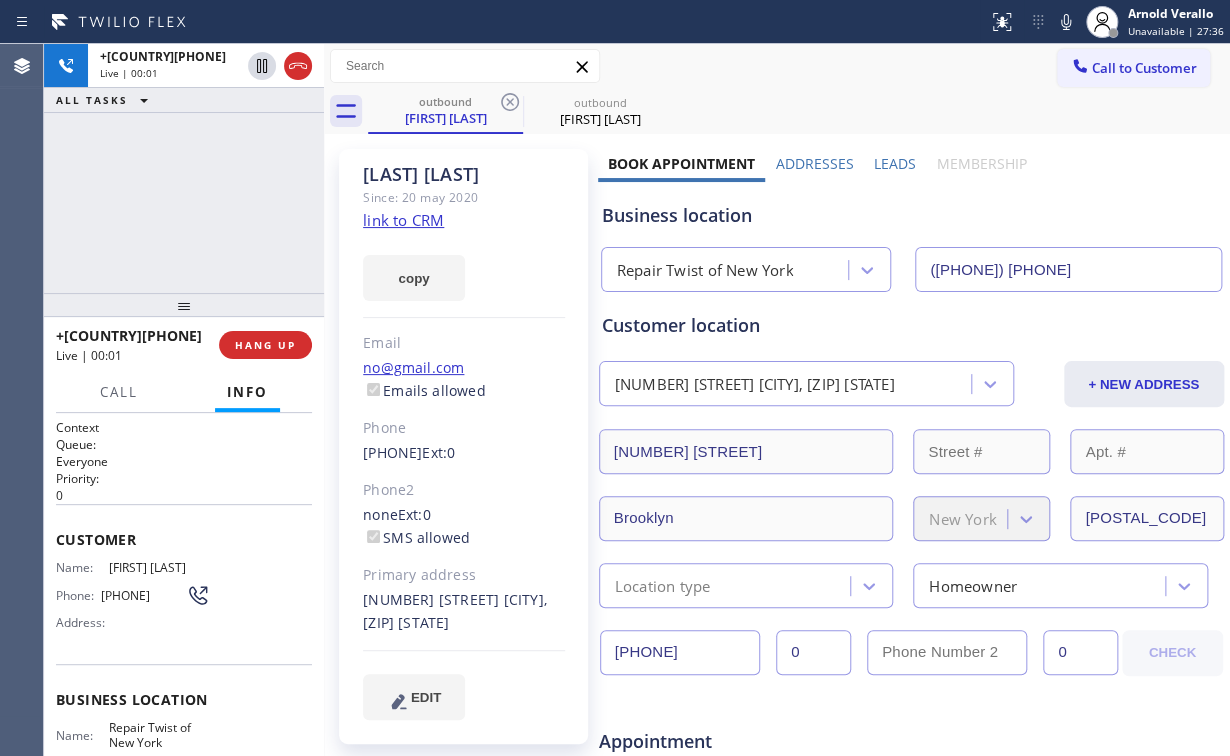 click on "+[PHONE] Live | 00:01 ALL TASKS ALL TASKS ACTIVE TASKS TASKS IN WRAP UP" at bounding box center [184, 168] 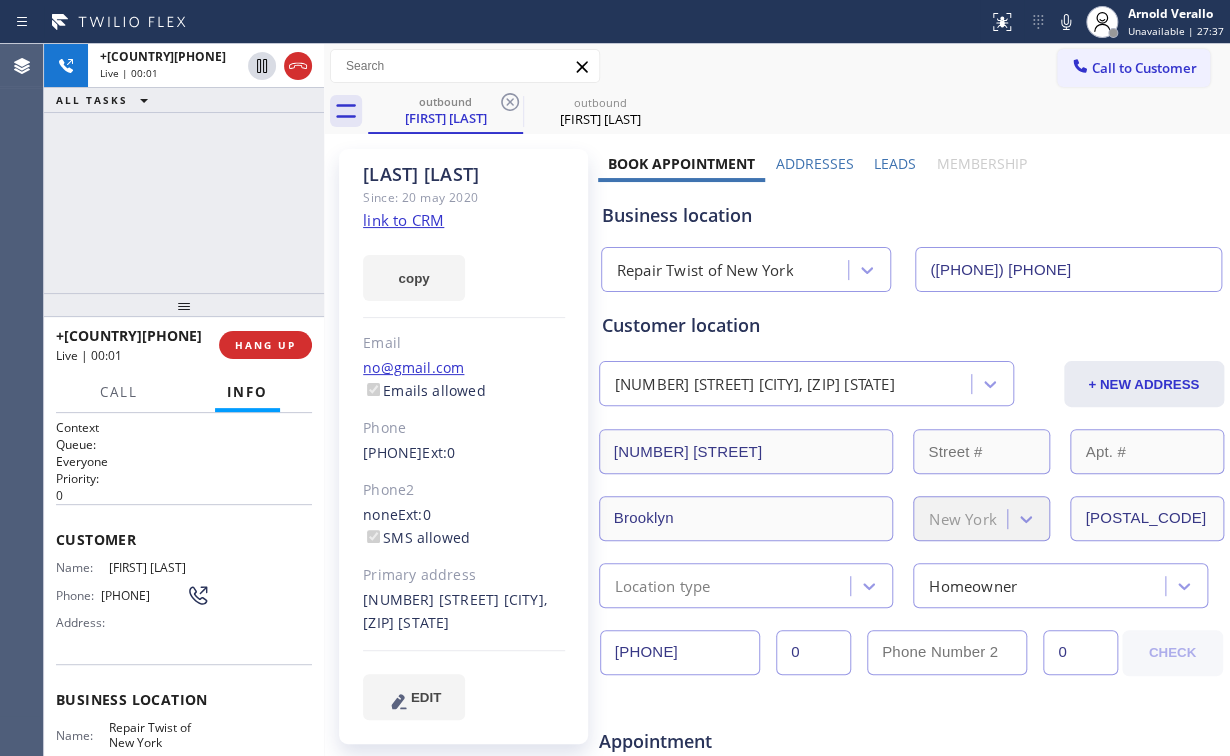 click on "+[PHONE] Live | 00:01 ALL TASKS ALL TASKS ACTIVE TASKS TASKS IN WRAP UP" at bounding box center [184, 168] 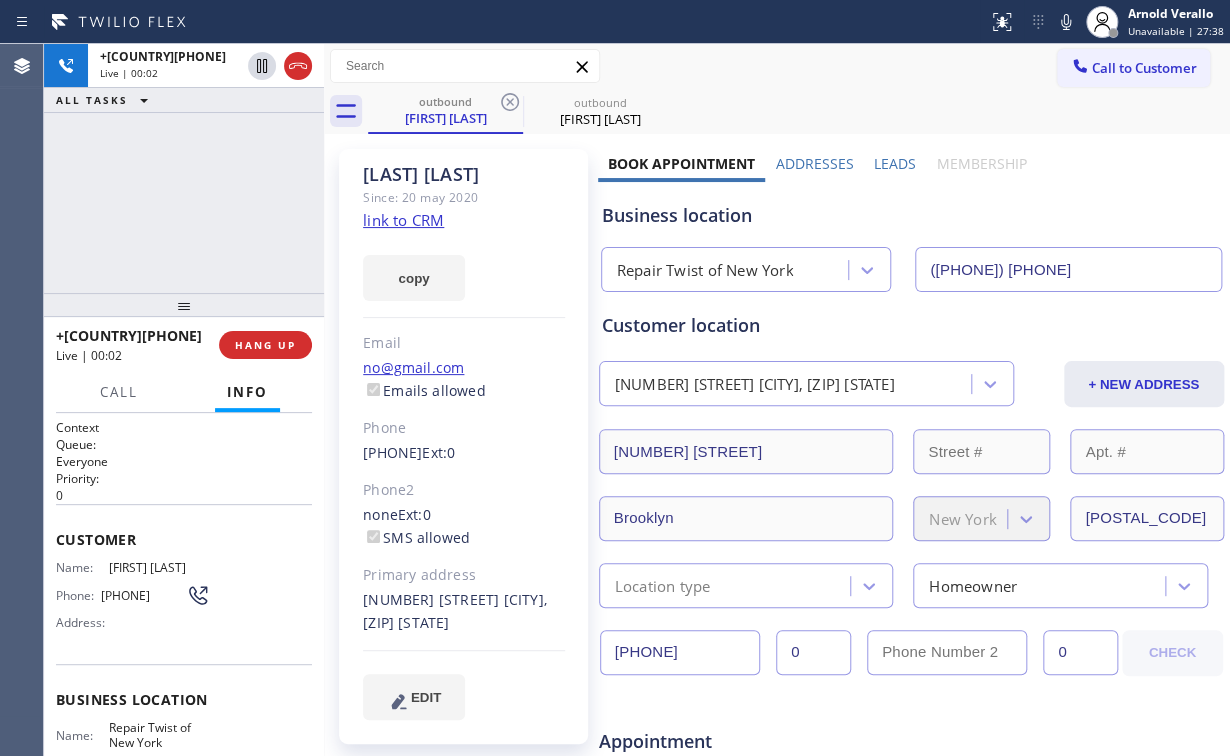 click on "[PHONE] Live | 00:02 ALL TASKS ALL TASKS ACTIVE TASKS TASKS IN WRAP UP" at bounding box center [184, 168] 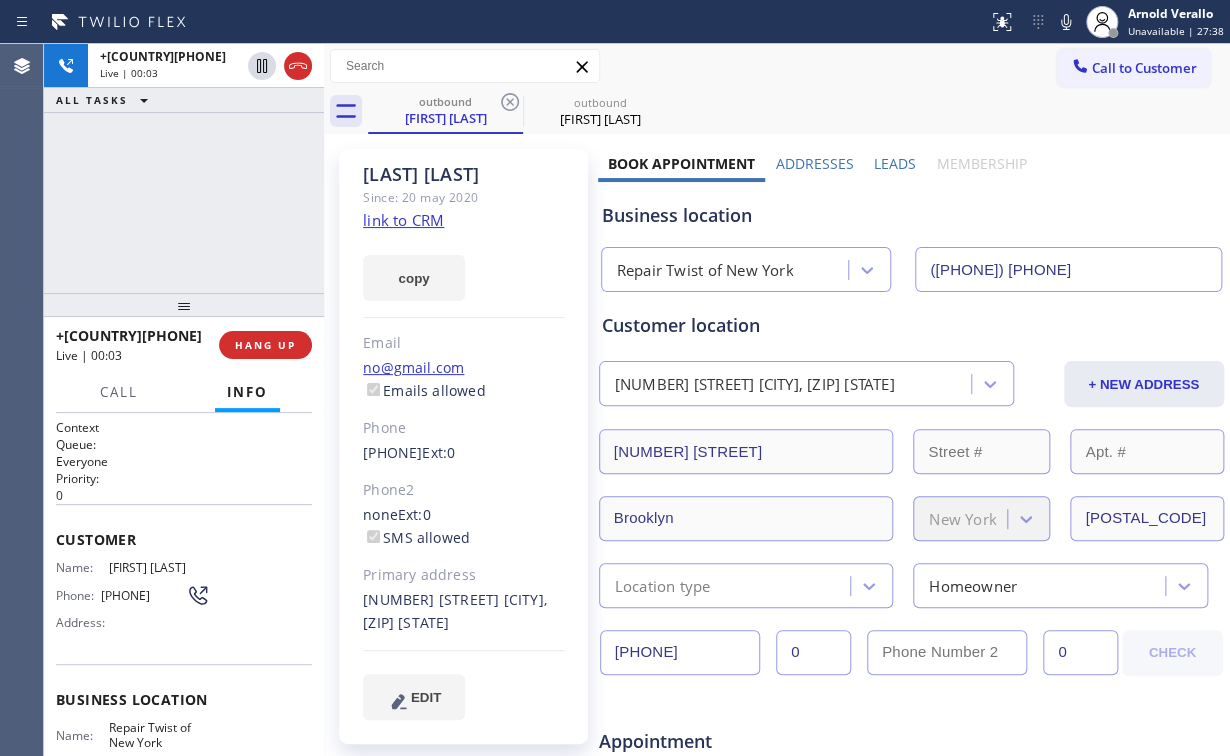 click on "[PHONE] Live | 00:03 ALL TASKS ALL TASKS ACTIVE TASKS TASKS IN WRAP UP" at bounding box center [184, 168] 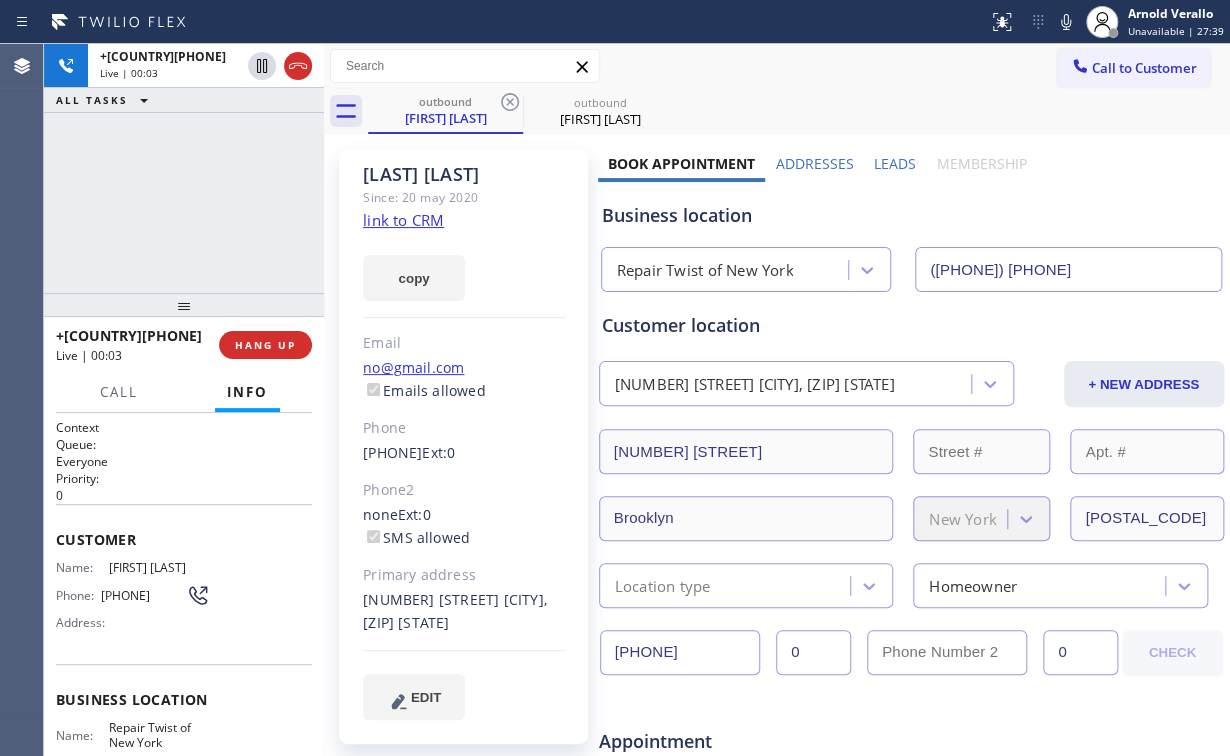 click on "[PHONE] Live | 00:03 ALL TASKS ALL TASKS ACTIVE TASKS TASKS IN WRAP UP" at bounding box center (184, 168) 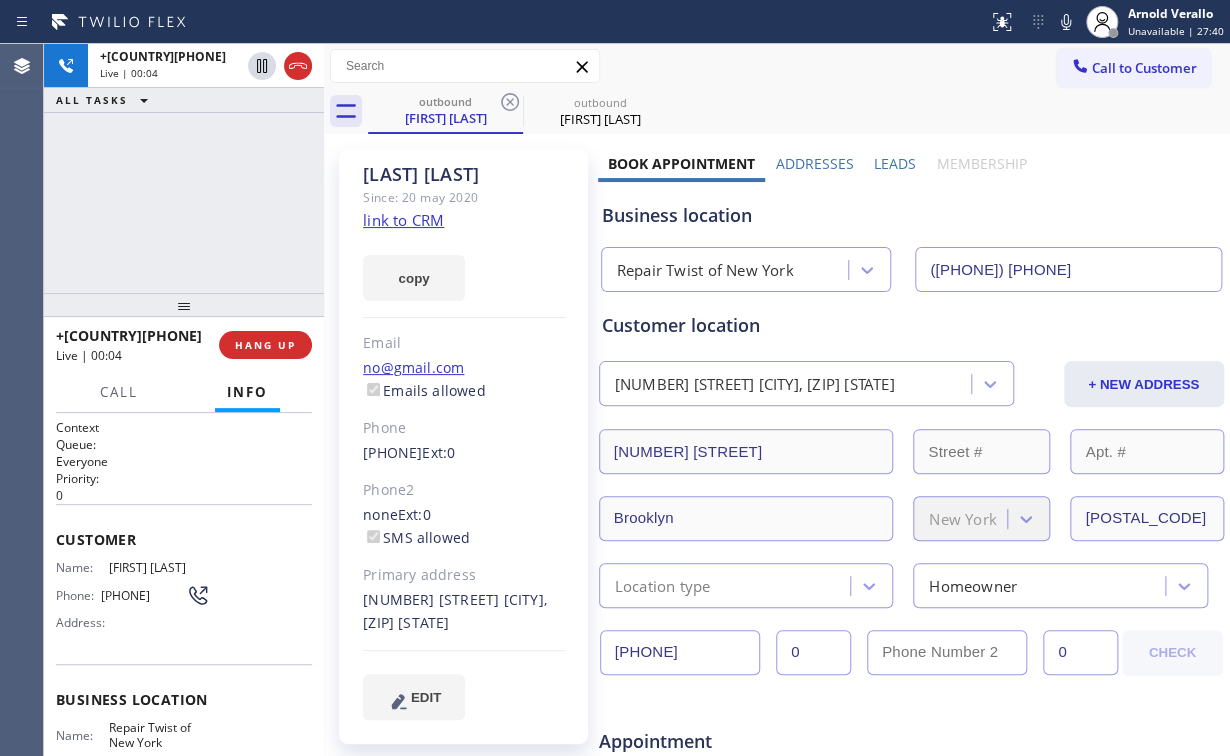 click on "+[PHONE] Live | 00:04 ALL TASKS ALL TASKS ACTIVE TASKS TASKS IN WRAP UP" at bounding box center (184, 168) 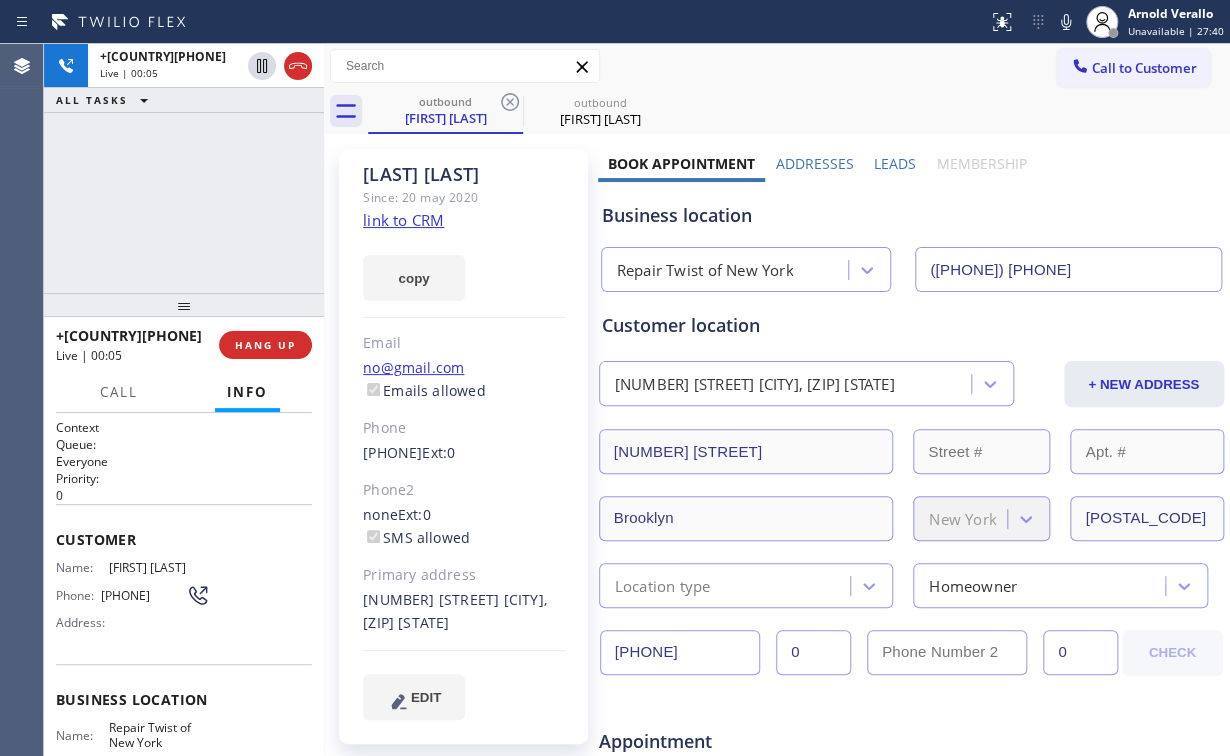 click on "+[COUNTRY][PHONE] Live | 00:05 ALL TASKS ALL TASKS ACTIVE TASKS TASKS IN WRAP UP" at bounding box center (184, 168) 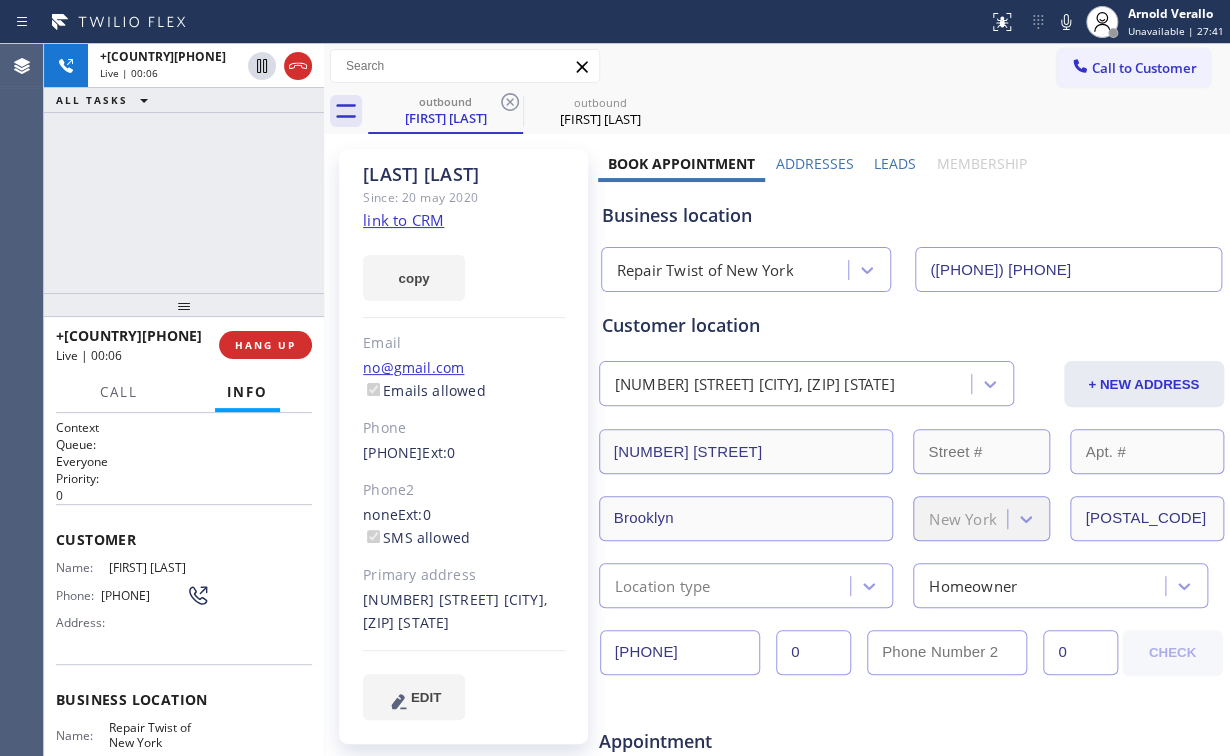 click on "+[PHONE] Live | 00:06 ALL TASKS ALL TASKS ACTIVE TASKS TASKS IN WRAP UP" at bounding box center [184, 168] 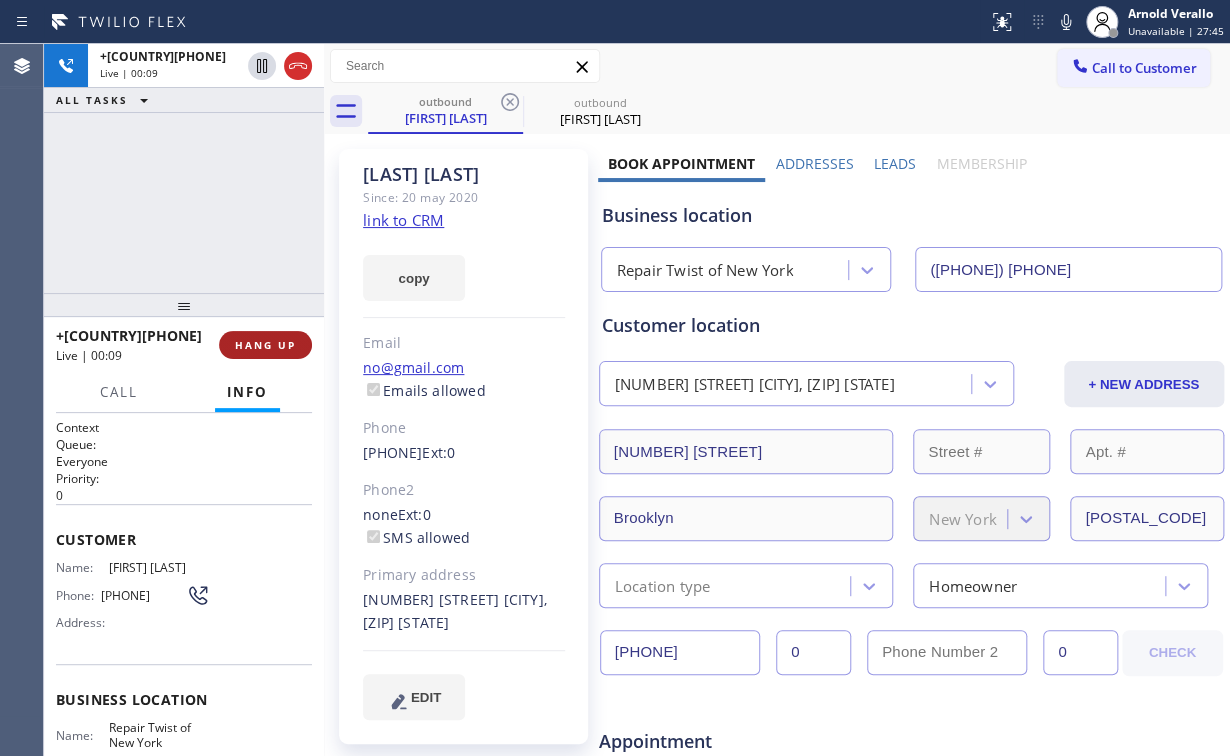 click on "HANG UP" at bounding box center [265, 345] 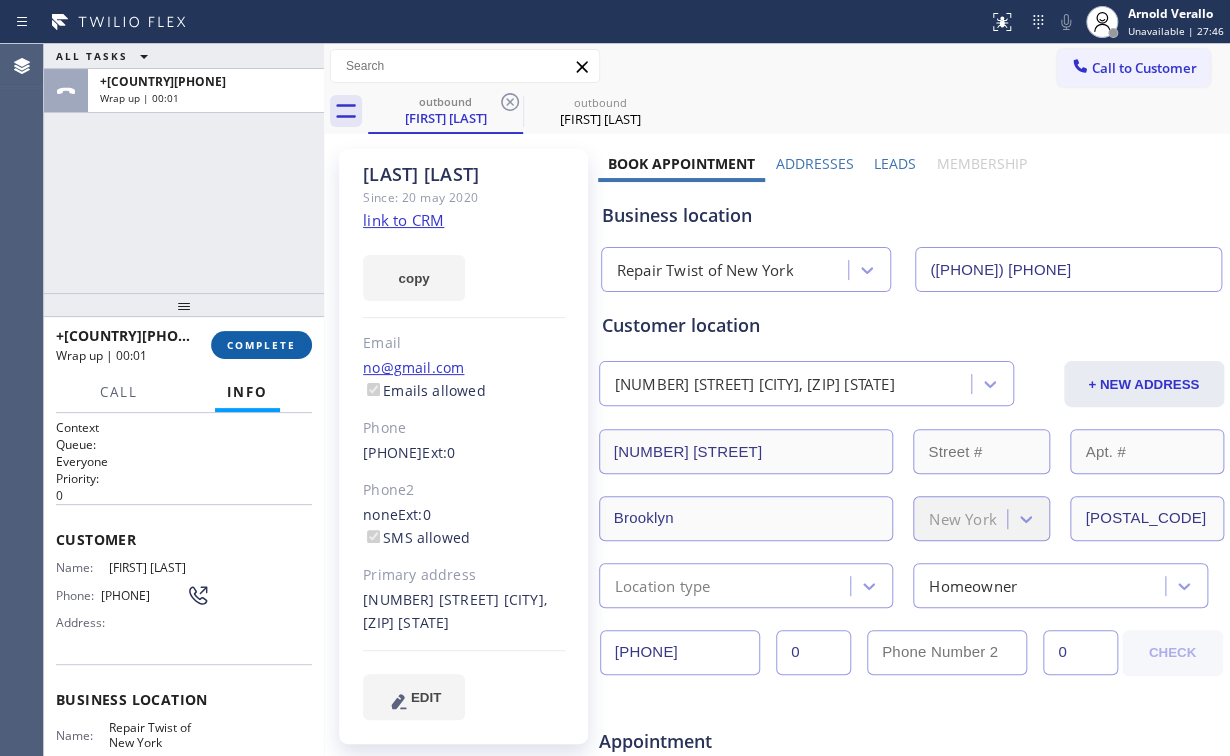 click on "COMPLETE" at bounding box center [261, 345] 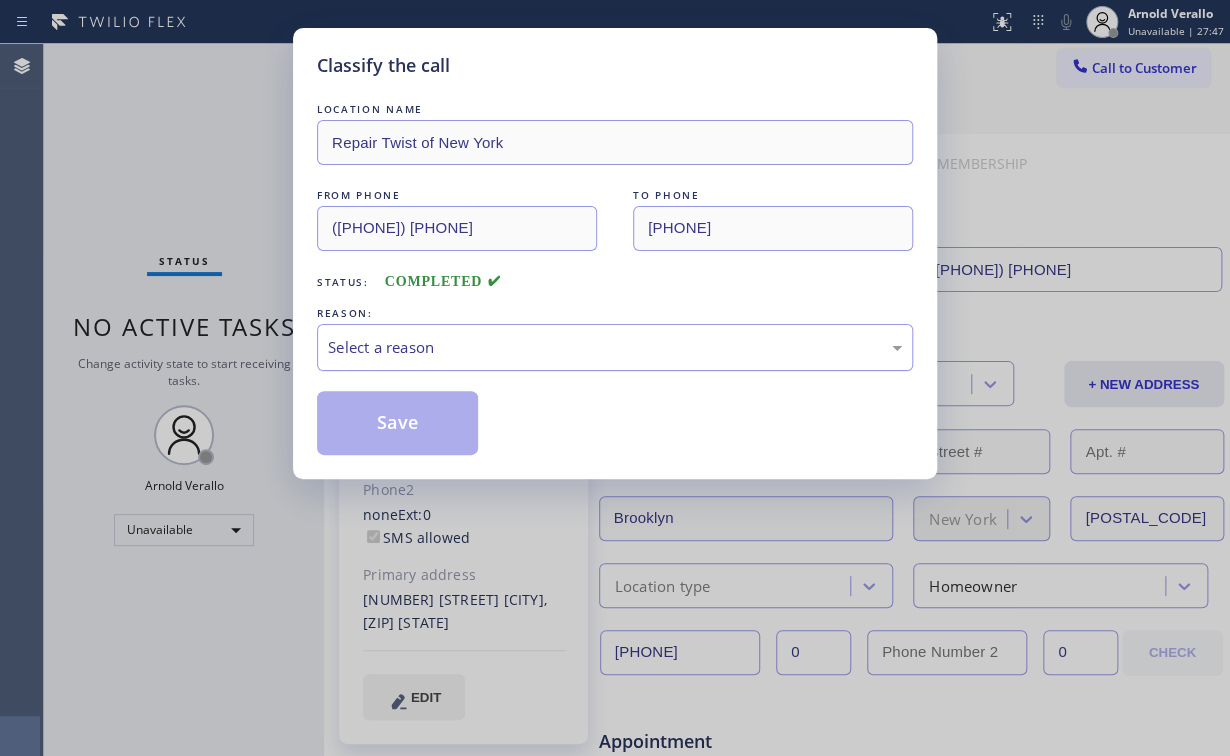 click on "Select a reason" at bounding box center [615, 347] 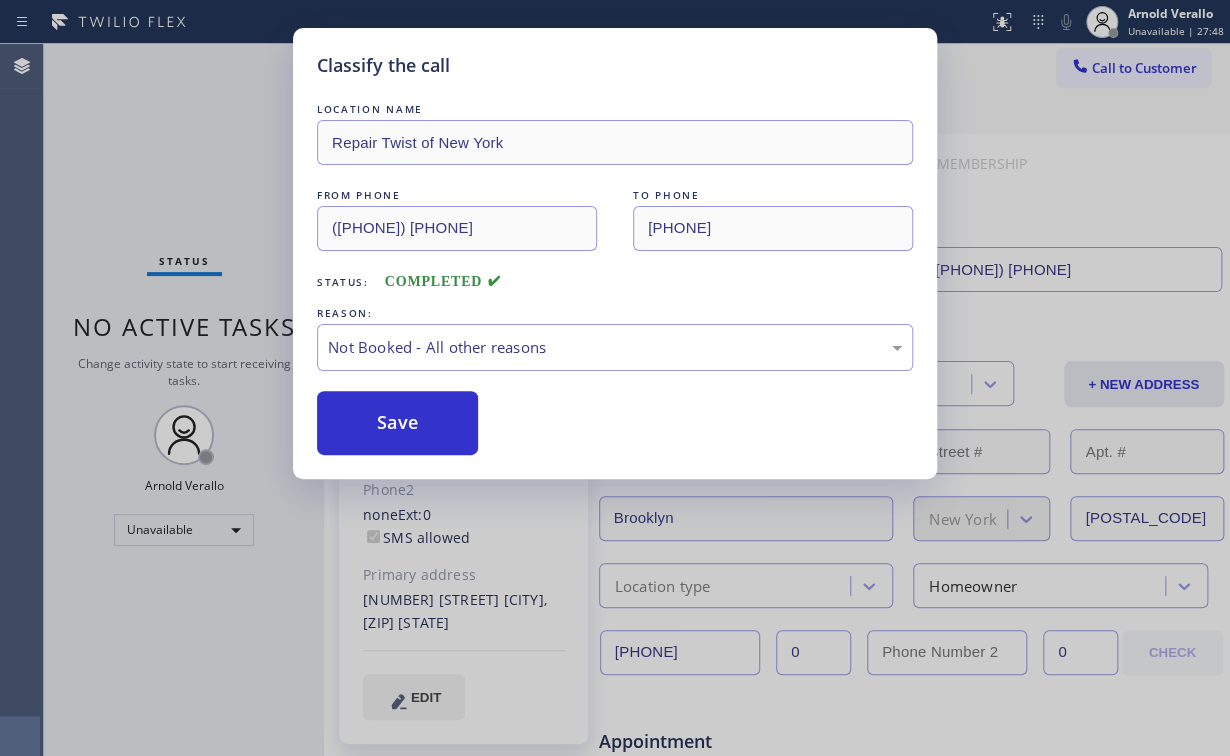 drag, startPoint x: 406, startPoint y: 420, endPoint x: 251, endPoint y: 200, distance: 269.11893 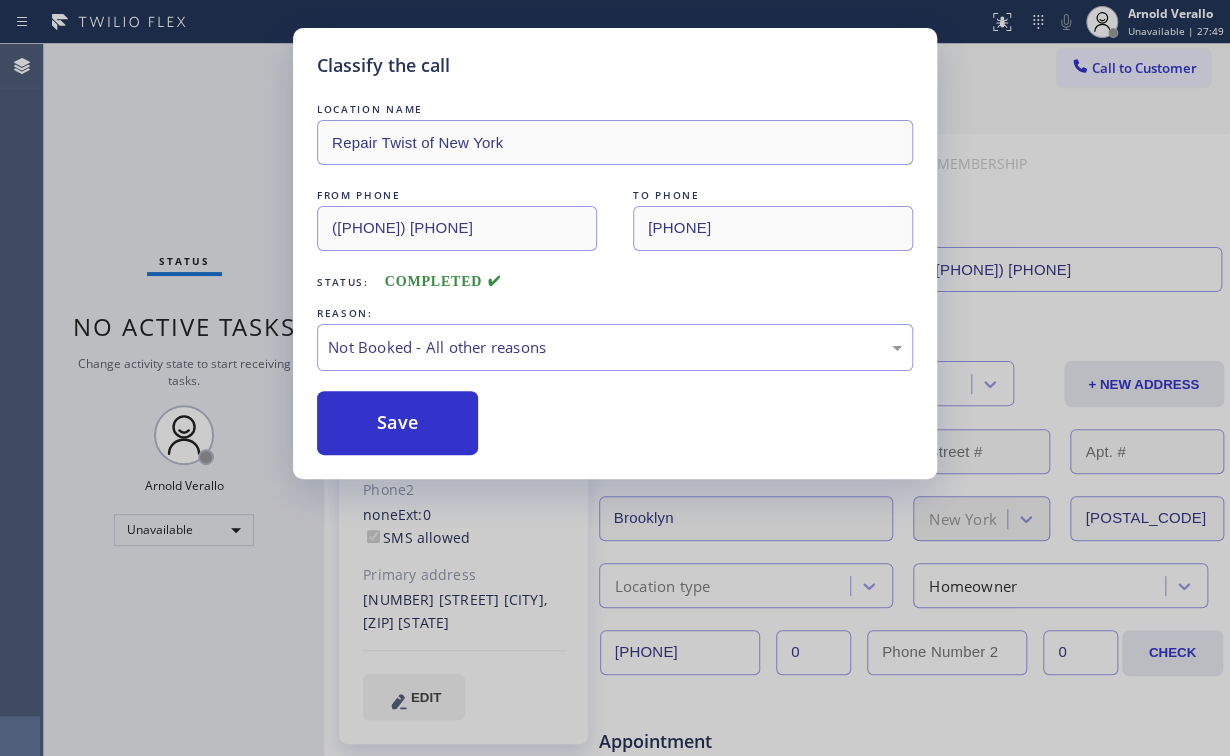 click on "Classify the call LOCATION NAME Repair Twist of New York FROM PHONE [PHONE] TO PHONE [PHONE] Status: COMPLETED REASON: Not Booked - All other reasons Save" at bounding box center (615, 378) 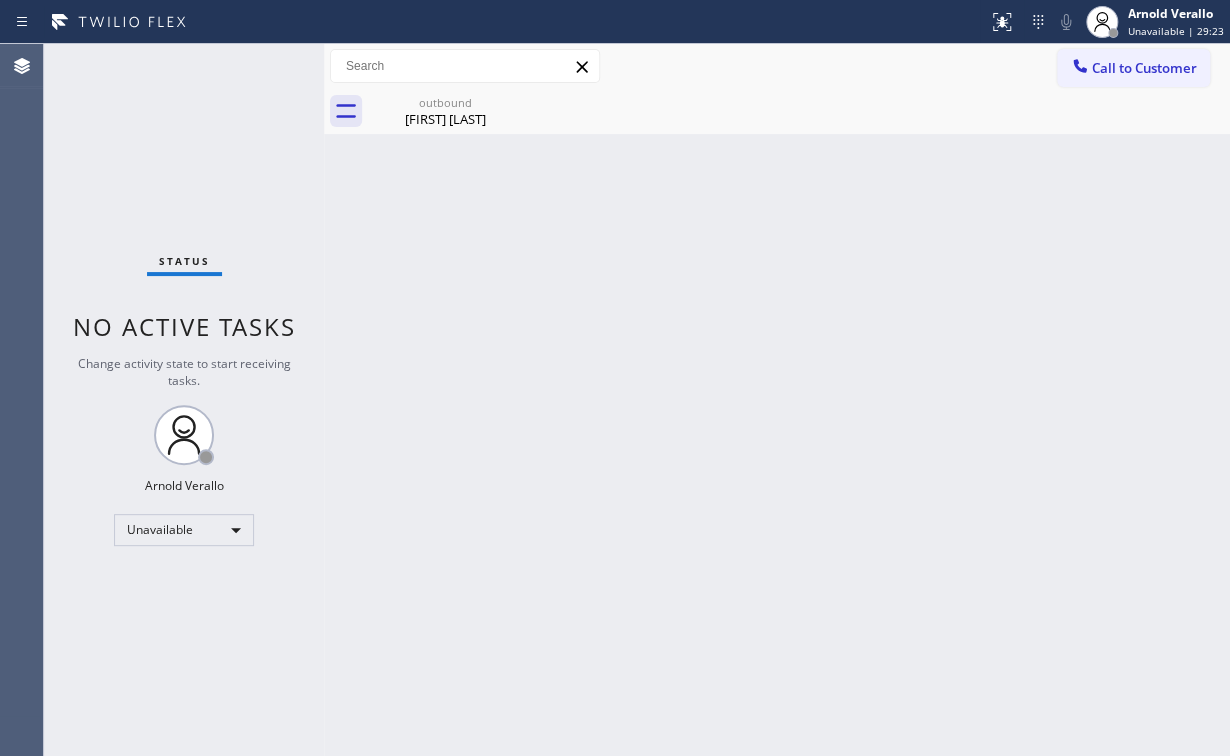 drag, startPoint x: 1107, startPoint y: 76, endPoint x: 741, endPoint y: 260, distance: 409.64862 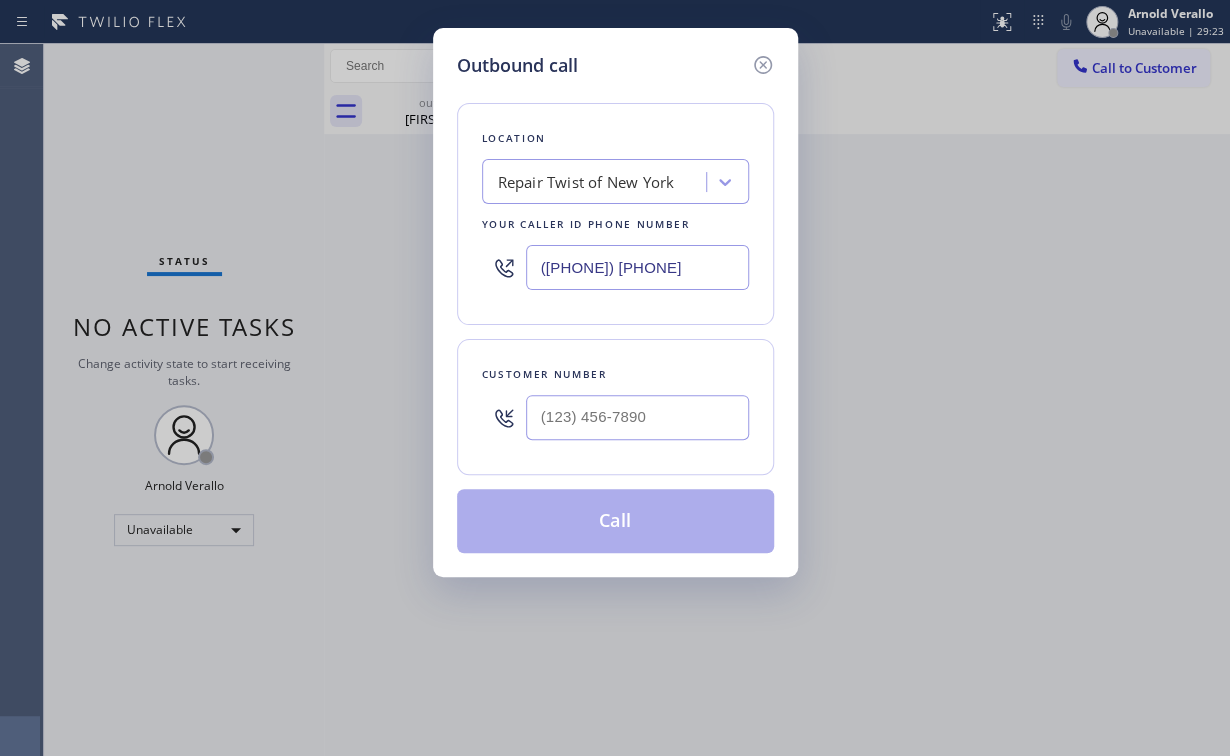 drag, startPoint x: 662, startPoint y: 270, endPoint x: 527, endPoint y: 329, distance: 147.32956 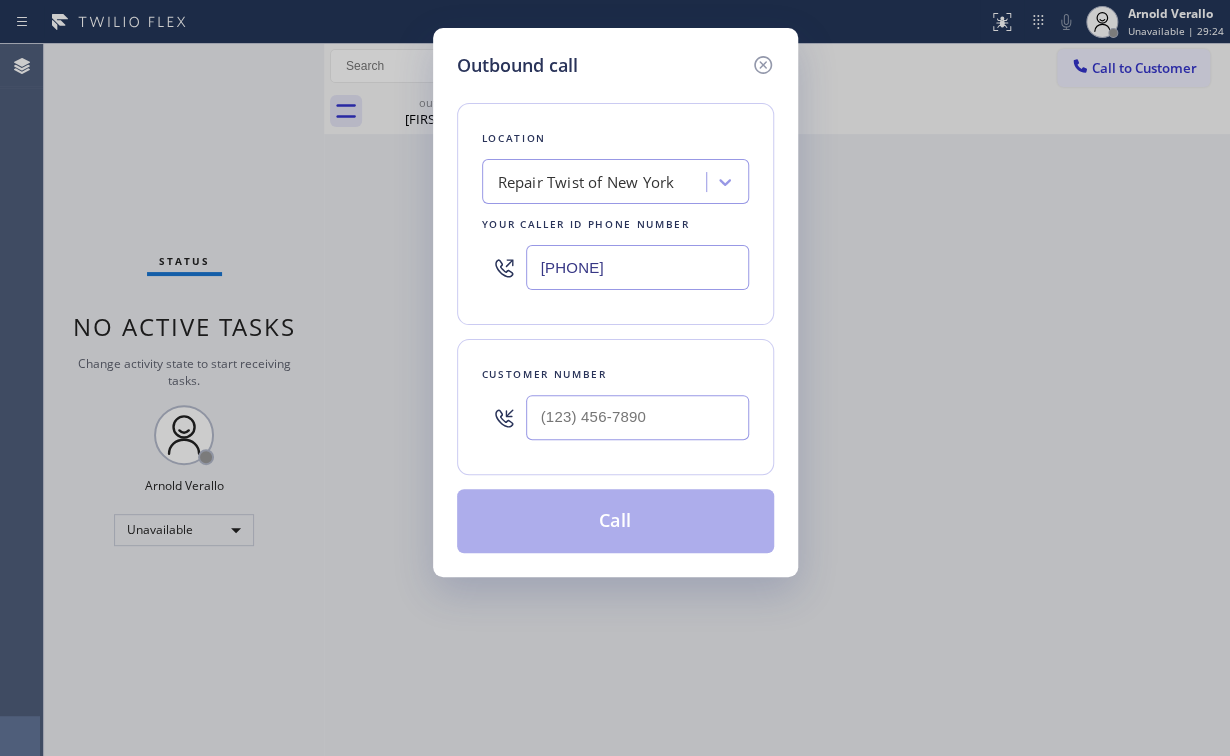 type on "[PHONE]" 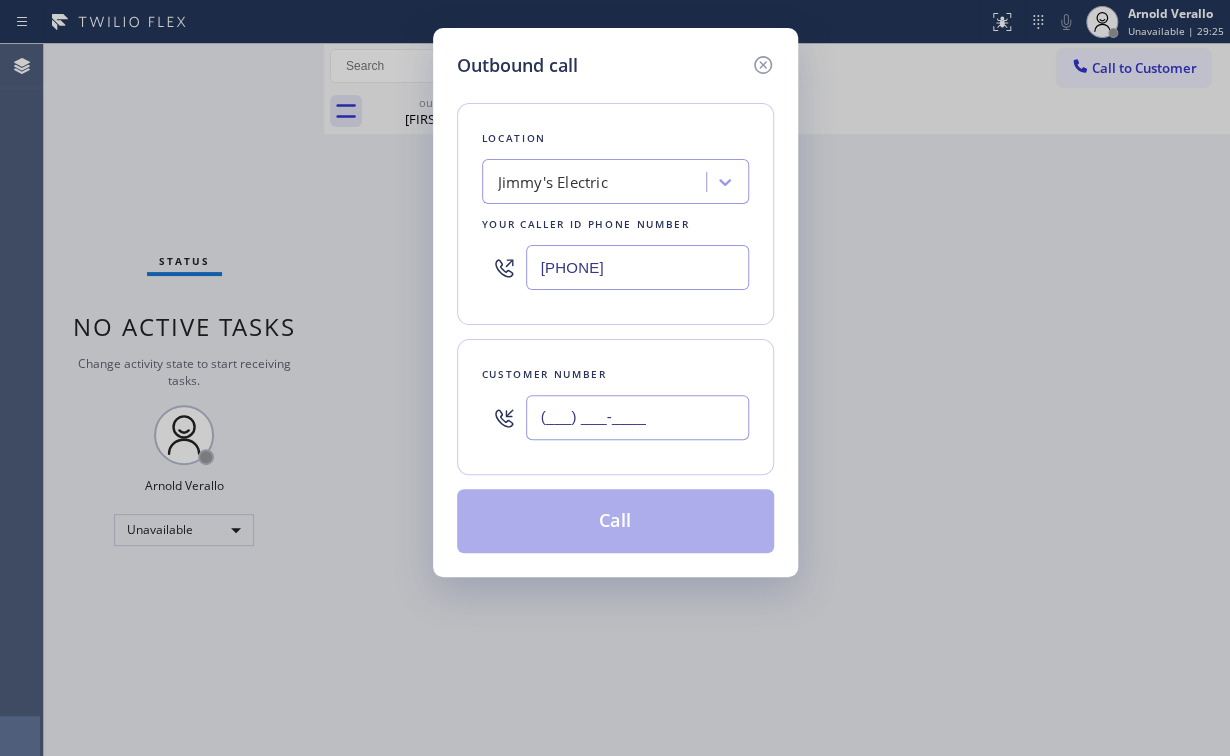 click on "(___) ___-____" at bounding box center (637, 417) 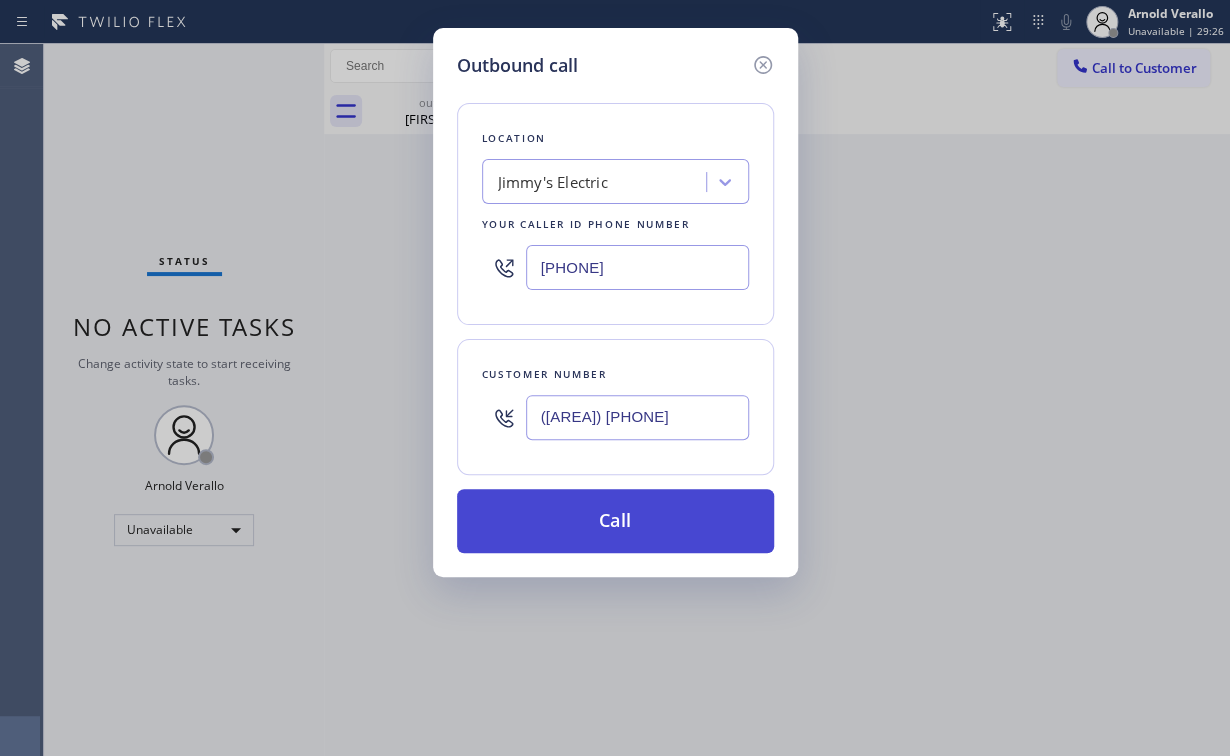 type on "([AREA]) [PHONE]" 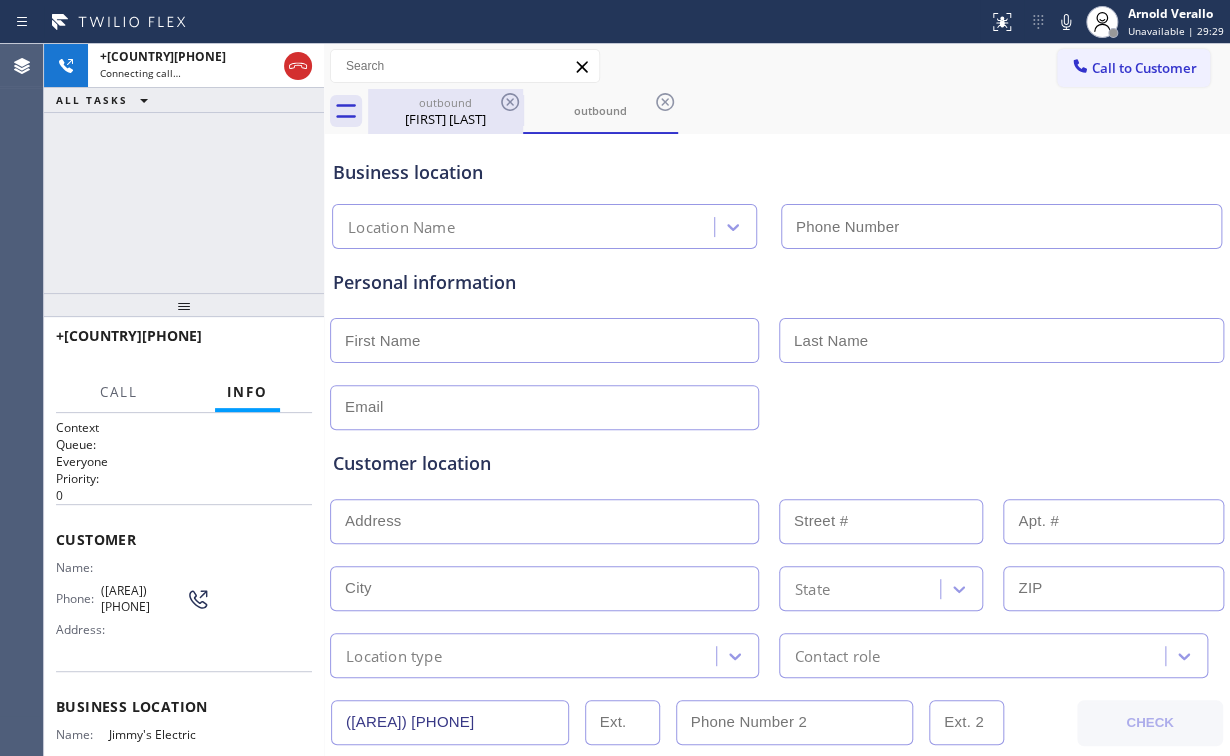 click on "outbound" at bounding box center (445, 102) 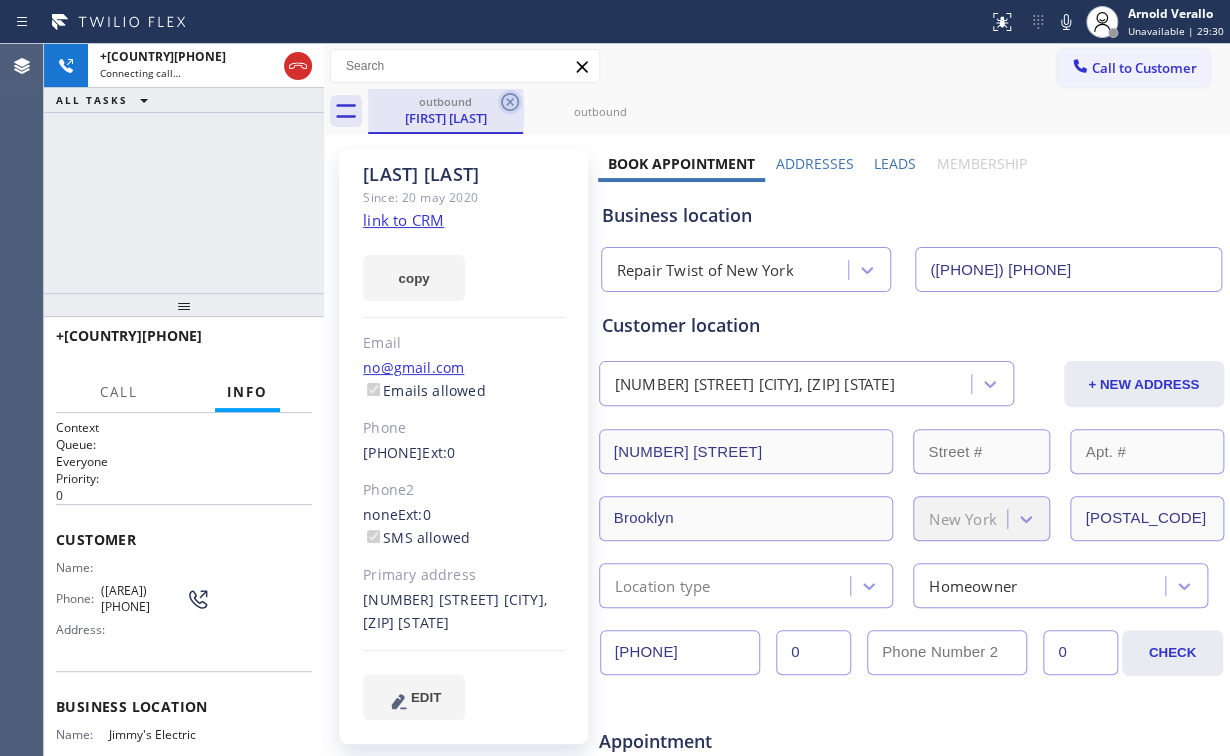 click 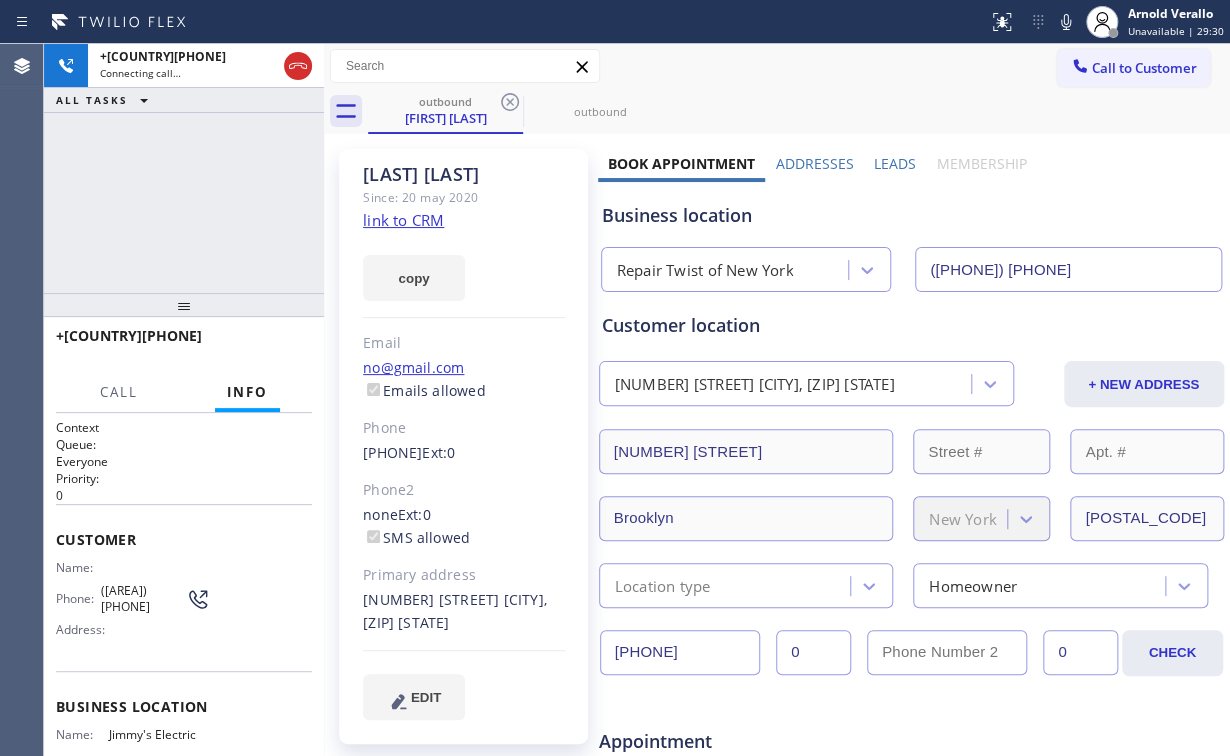 type on "[PHONE]" 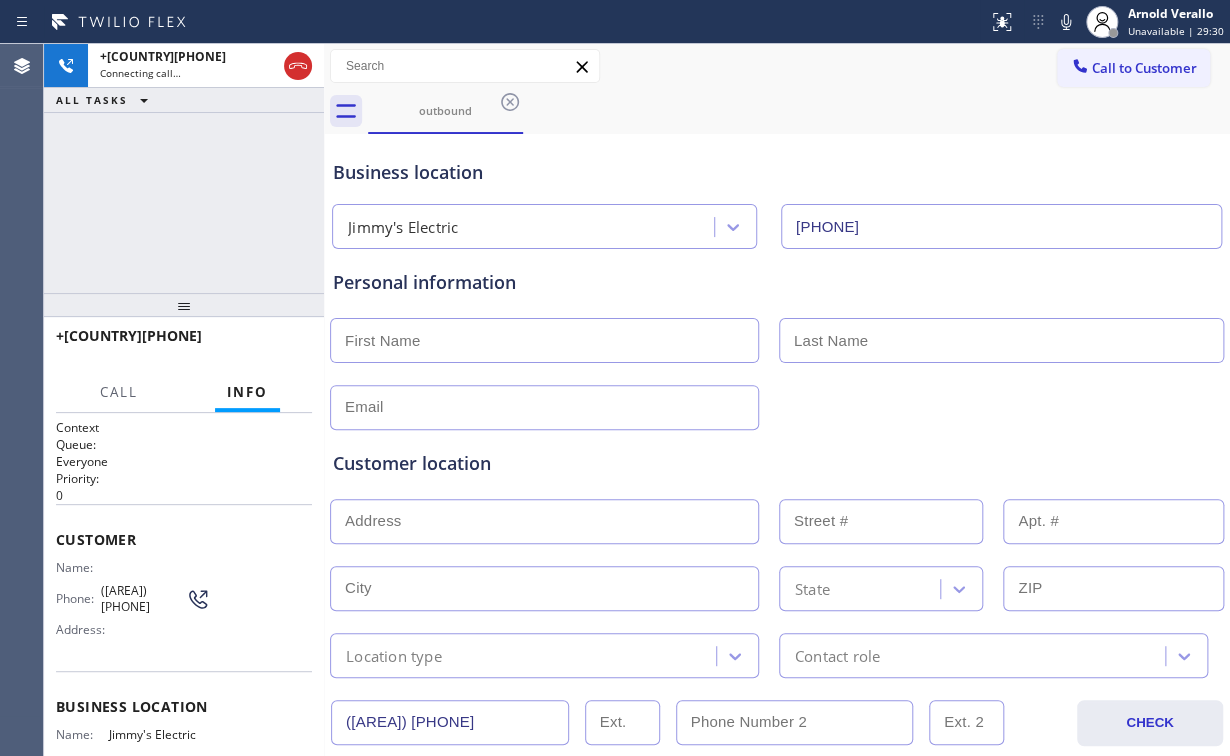 drag, startPoint x: 104, startPoint y: 184, endPoint x: 200, endPoint y: 5, distance: 203.1182 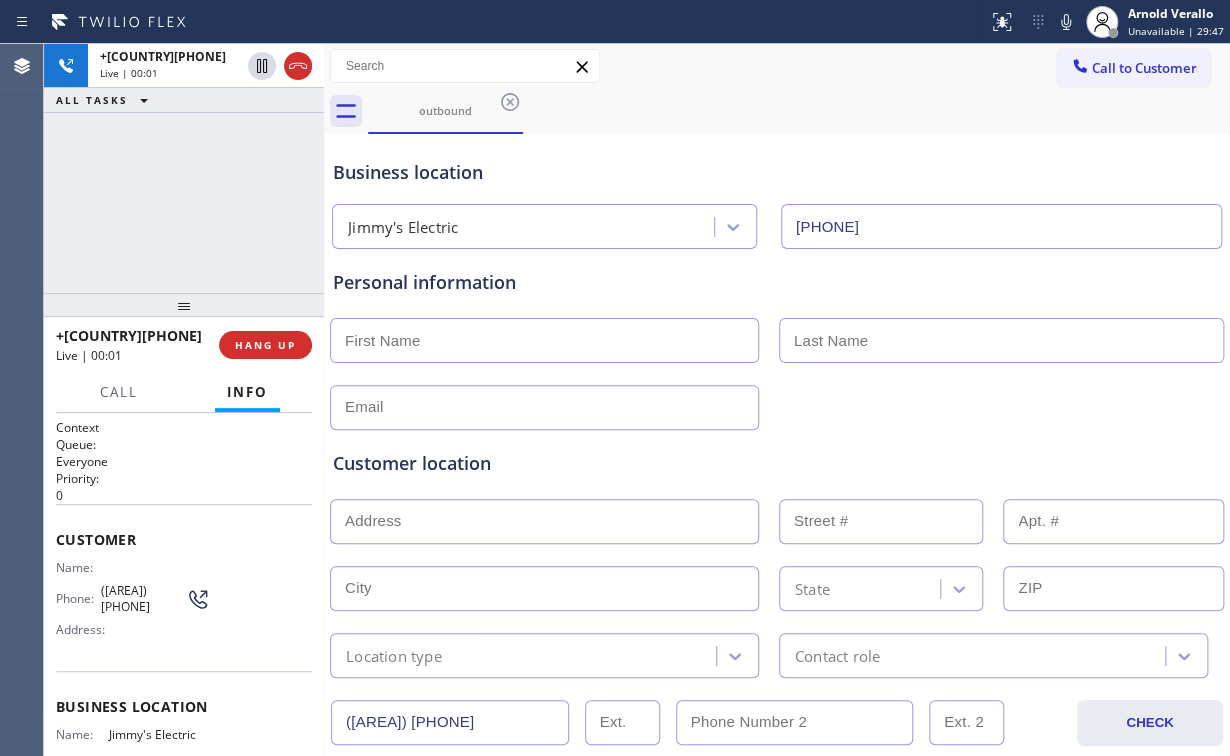 click on "+[PHONE] Live | 00:01 ALL TASKS ALL TASKS ACTIVE TASKS TASKS IN WRAP UP" at bounding box center (184, 168) 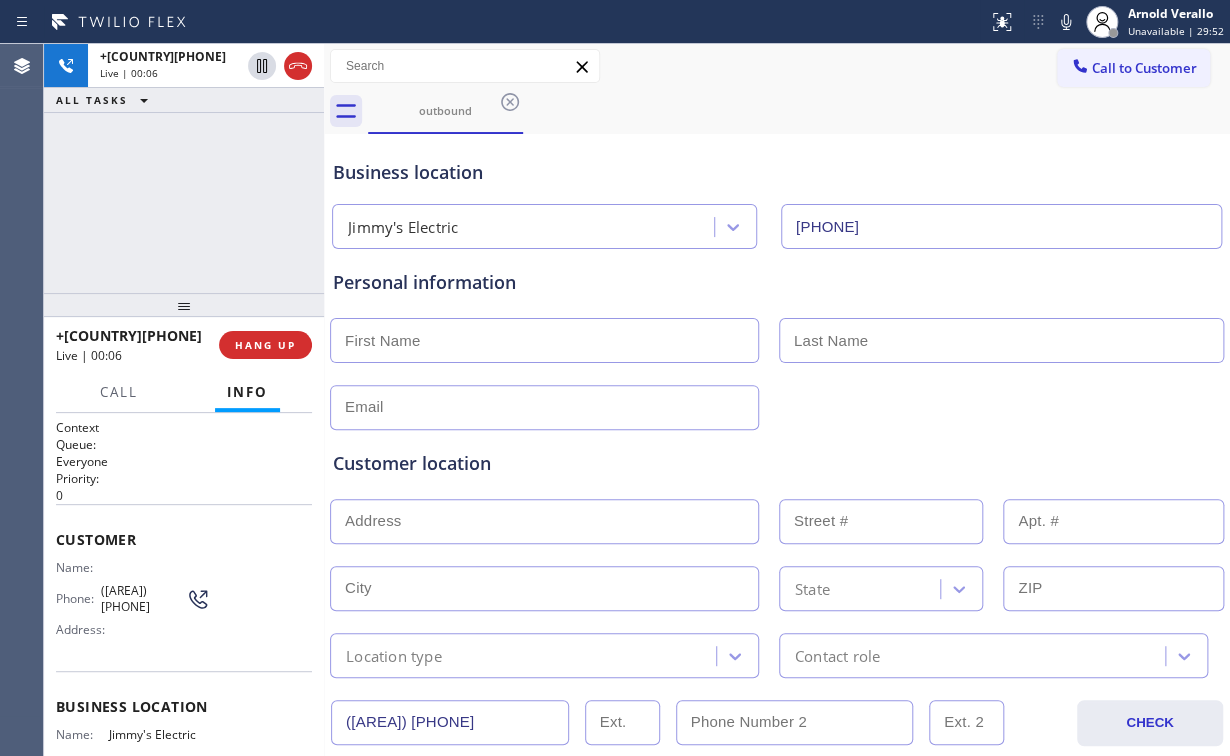 click on "+[PHONE] Live | 00:06 ALL TASKS ALL TASKS ACTIVE TASKS TASKS IN WRAP UP" at bounding box center (184, 168) 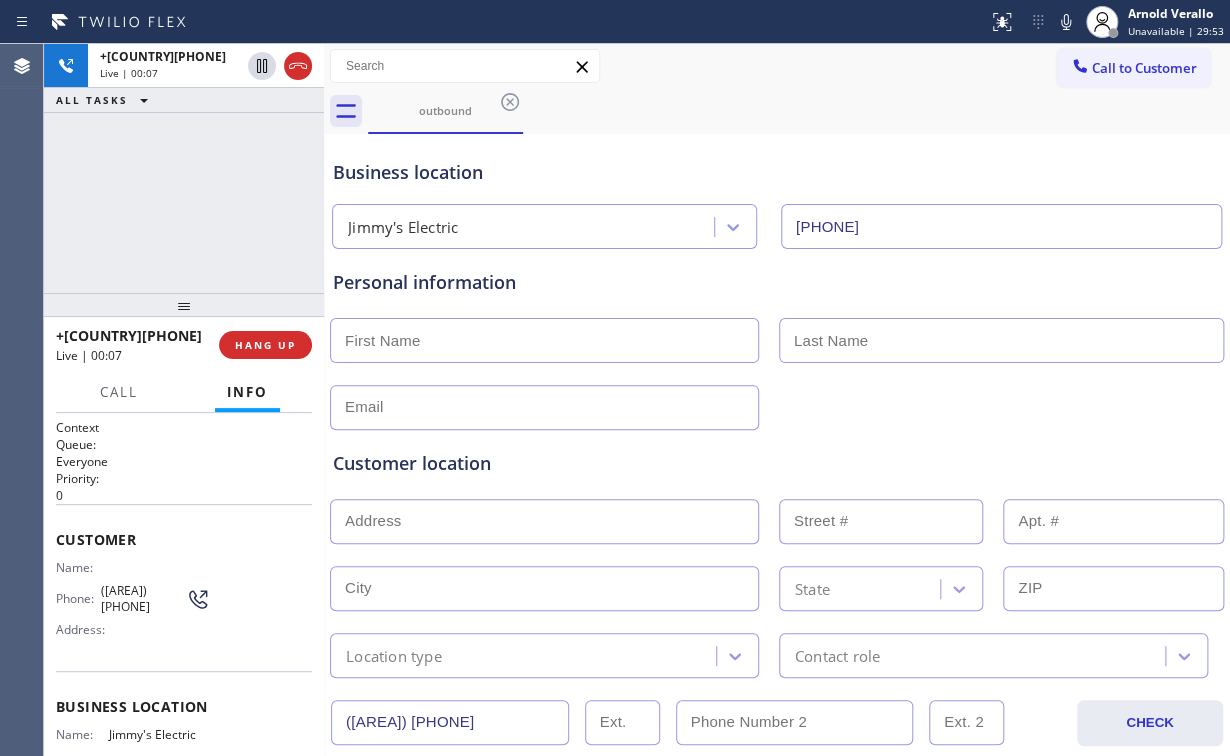 click on "+[PHONE] Live | 00:07 ALL TASKS ALL TASKS ACTIVE TASKS TASKS IN WRAP UP" at bounding box center [184, 168] 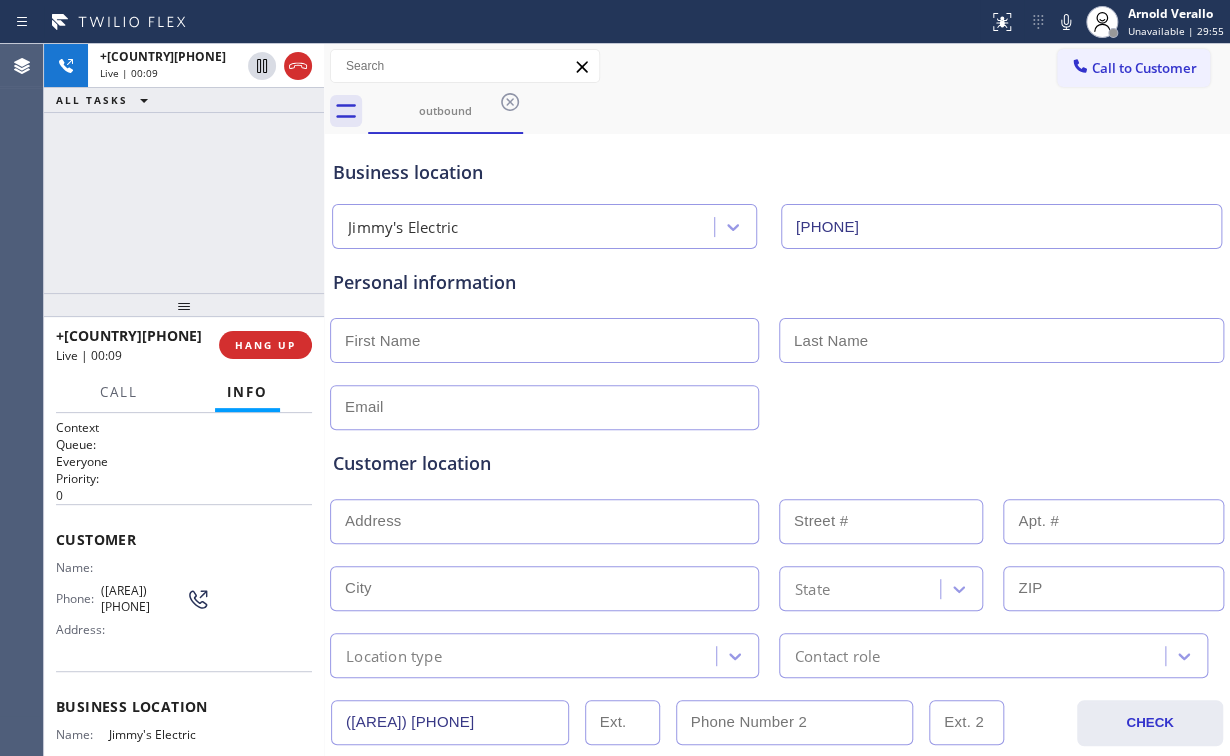 click on "+[PHONE] Live | 00:09 ALL TASKS ALL TASKS ACTIVE TASKS TASKS IN WRAP UP" at bounding box center (184, 168) 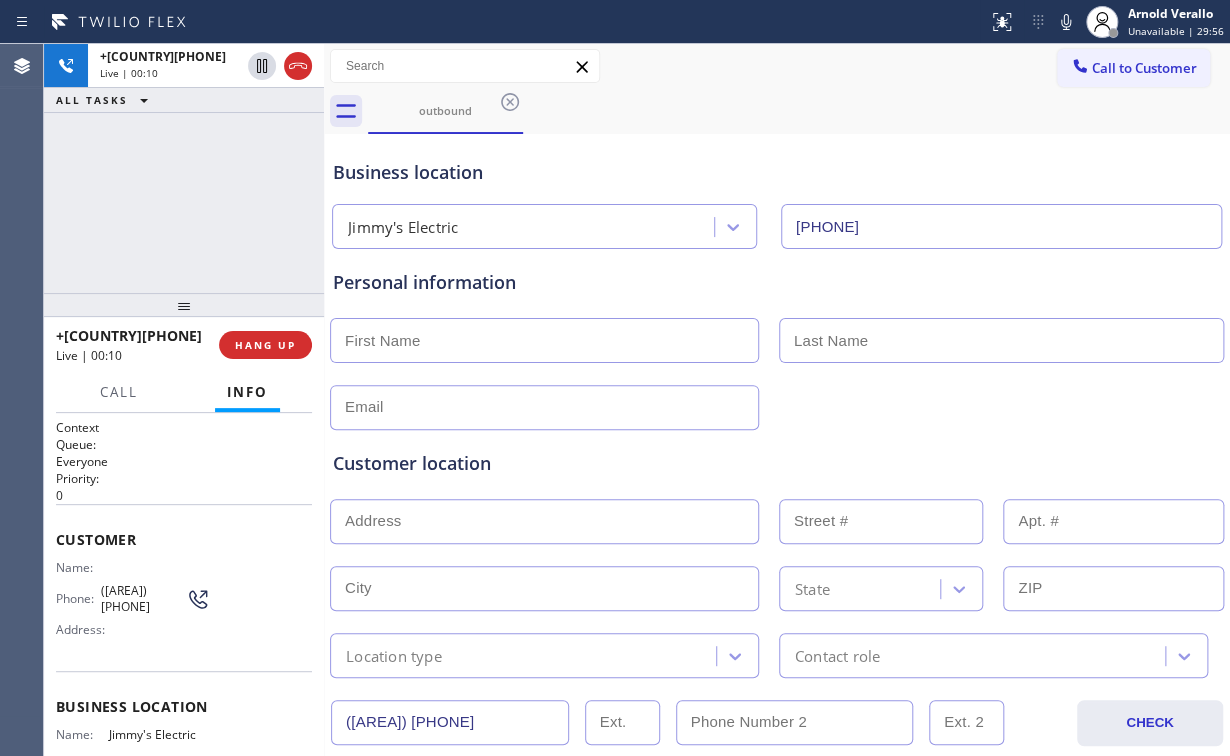 click on "+[PHONE] Live | 00:10 ALL TASKS ALL TASKS ACTIVE TASKS TASKS IN WRAP UP" at bounding box center [184, 168] 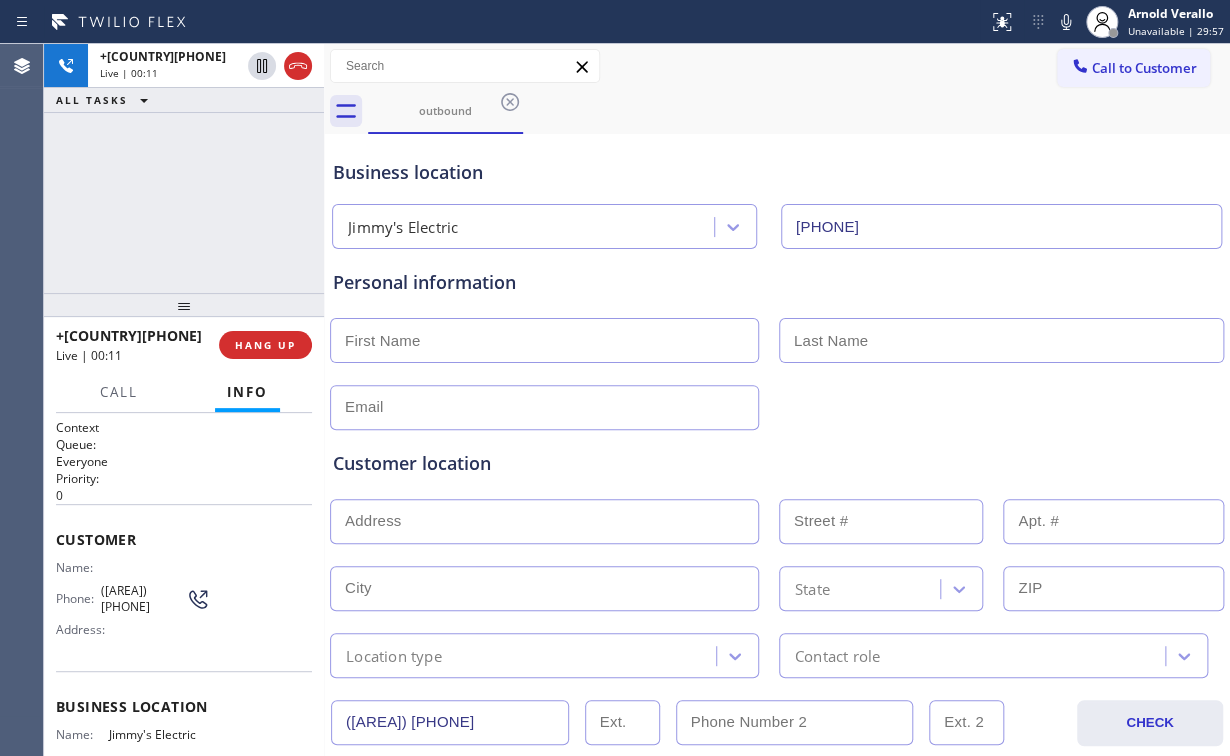 click on "+[PHONE] Live | 00:11 ALL TASKS ALL TASKS ACTIVE TASKS TASKS IN WRAP UP" at bounding box center [184, 168] 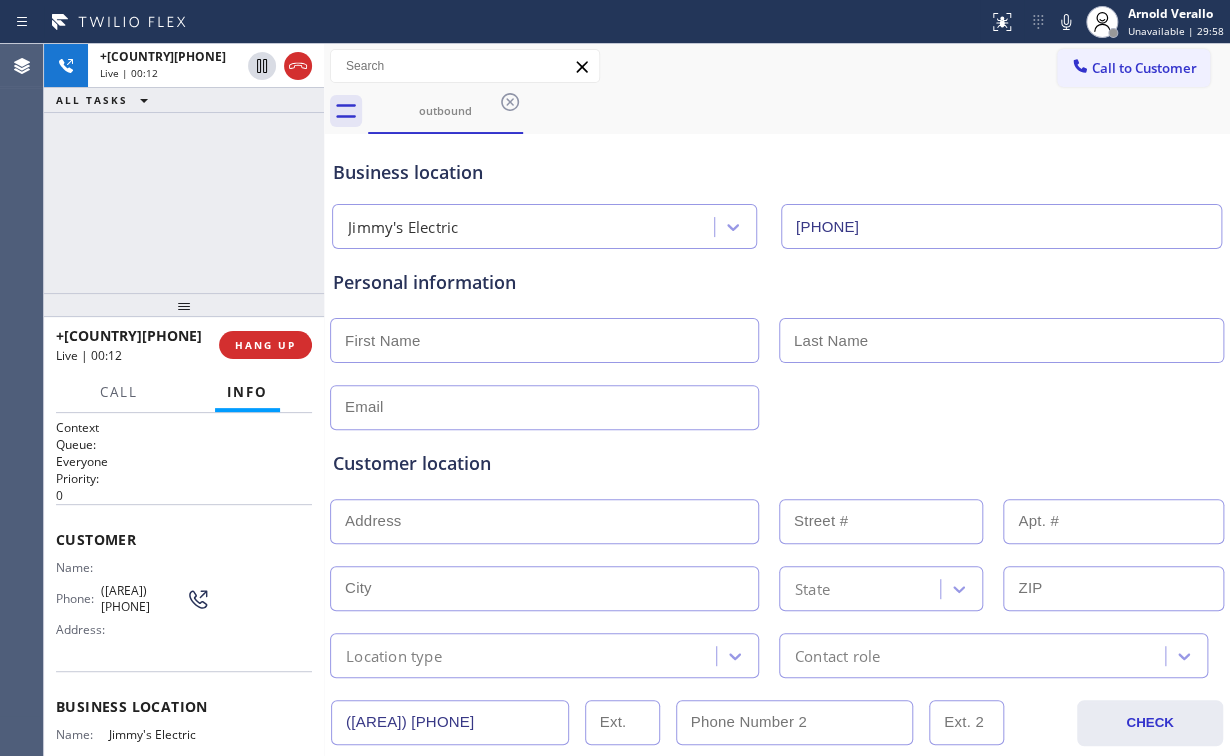 click on "+[COUNTRY][PHONE] Live | 00:12 ALL TASKS ALL TASKS ACTIVE TASKS TASKS IN WRAP UP" at bounding box center [184, 168] 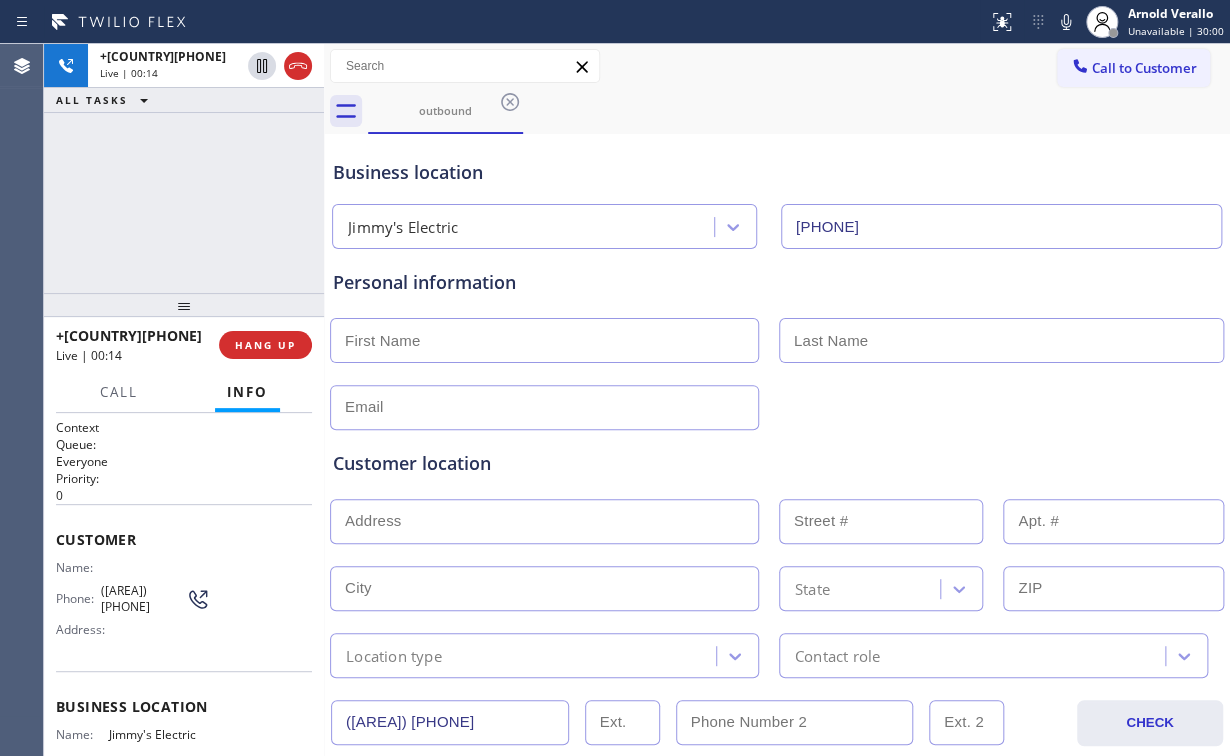 click on "+[PHONE] Live | 00:14 ALL TASKS ALL TASKS ACTIVE TASKS TASKS IN WRAP UP" at bounding box center [184, 168] 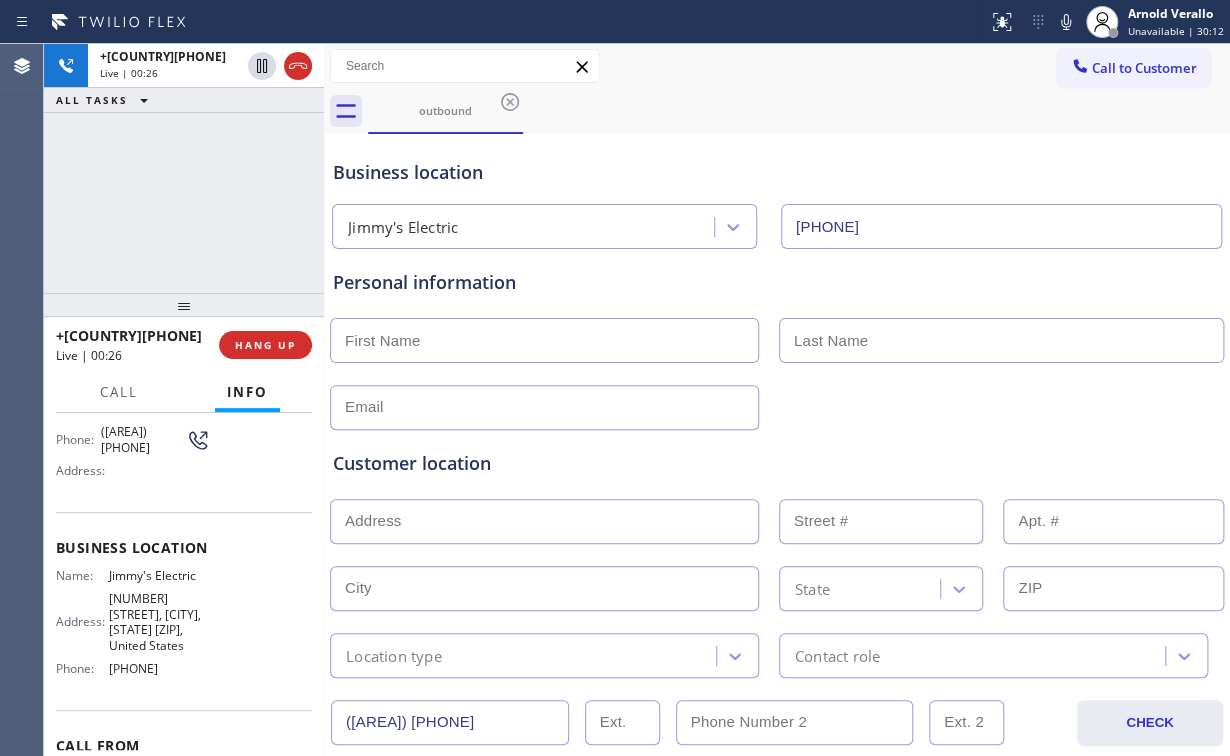 scroll, scrollTop: 160, scrollLeft: 0, axis: vertical 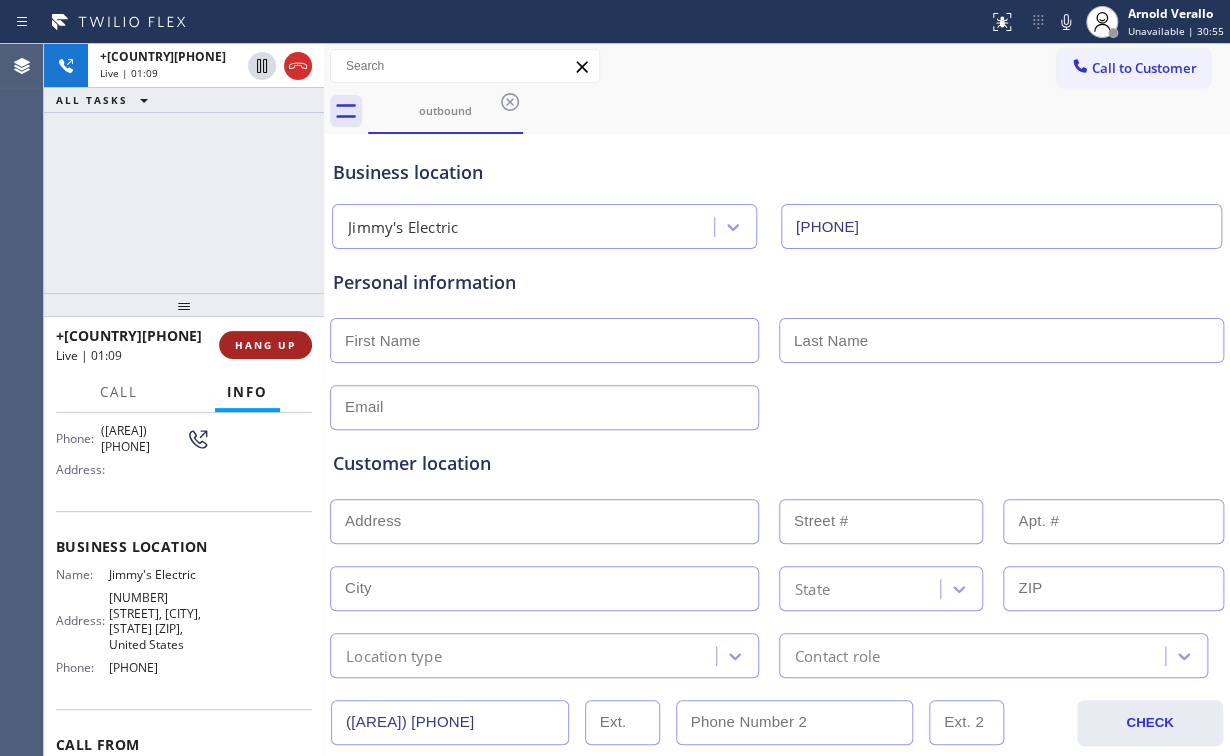 click on "HANG UP" at bounding box center (265, 345) 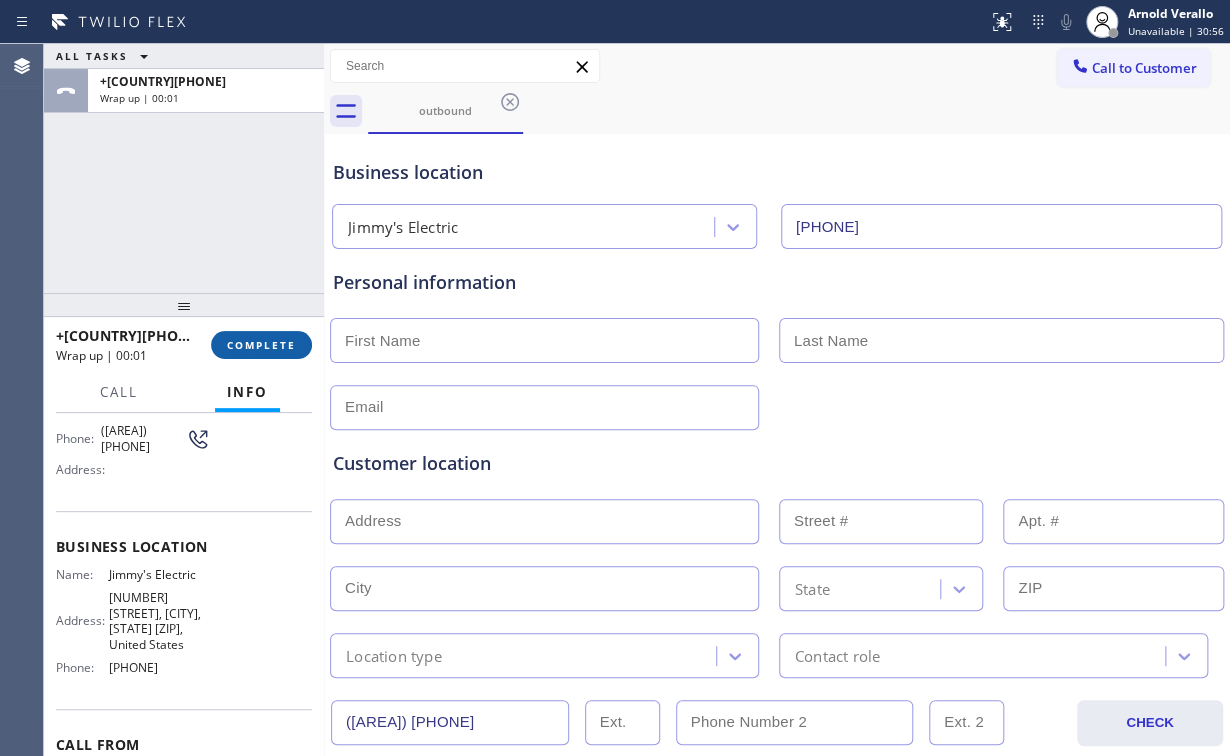 click on "COMPLETE" at bounding box center (261, 345) 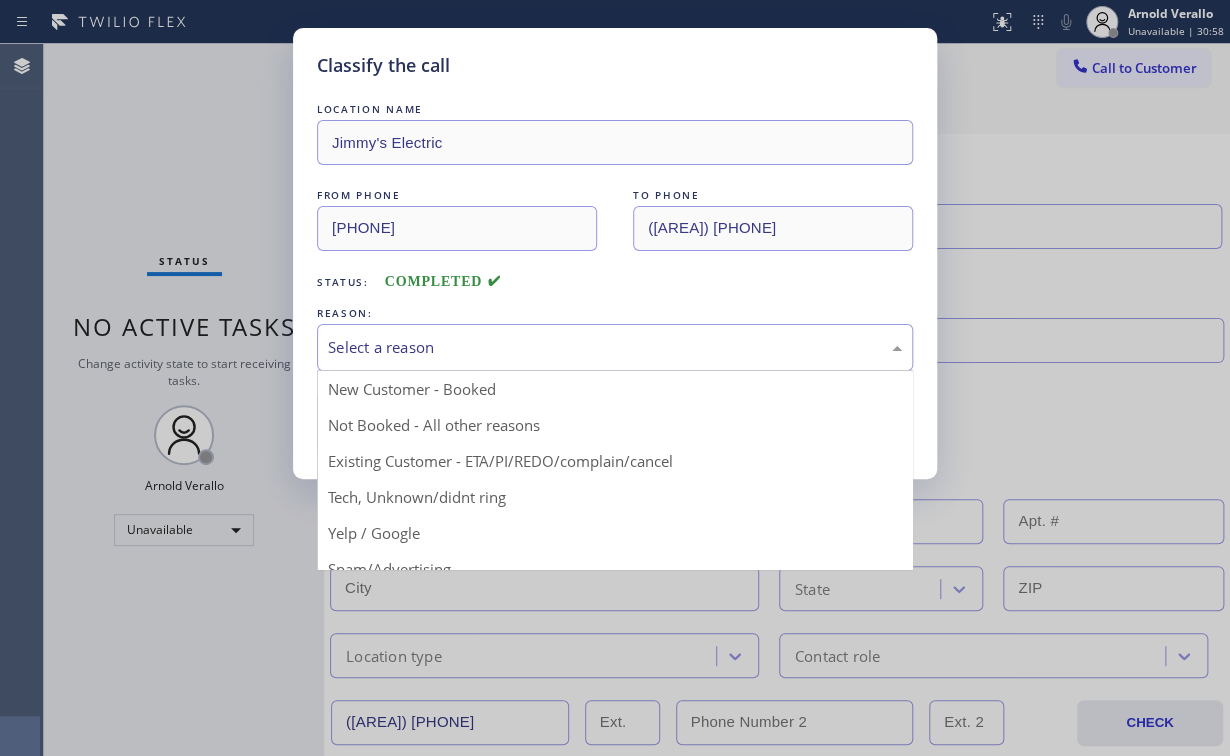 click on "Select a reason" at bounding box center (615, 347) 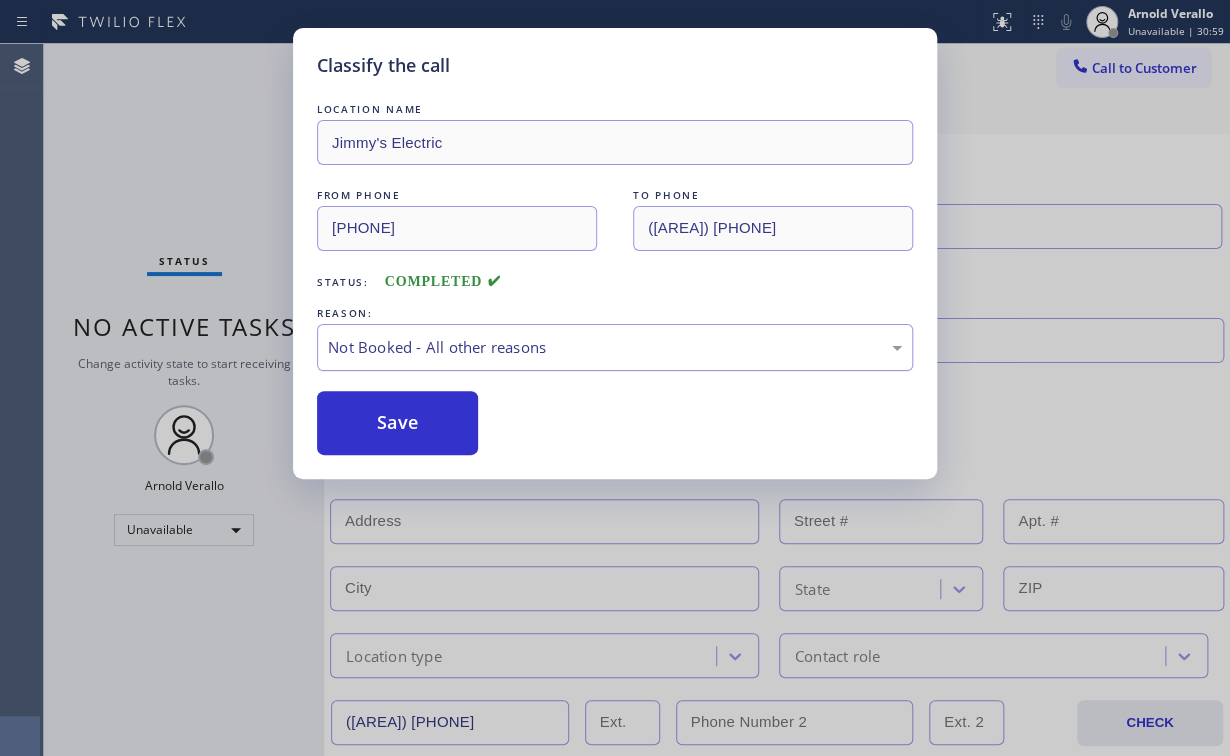 drag, startPoint x: 389, startPoint y: 413, endPoint x: 324, endPoint y: 331, distance: 104.63747 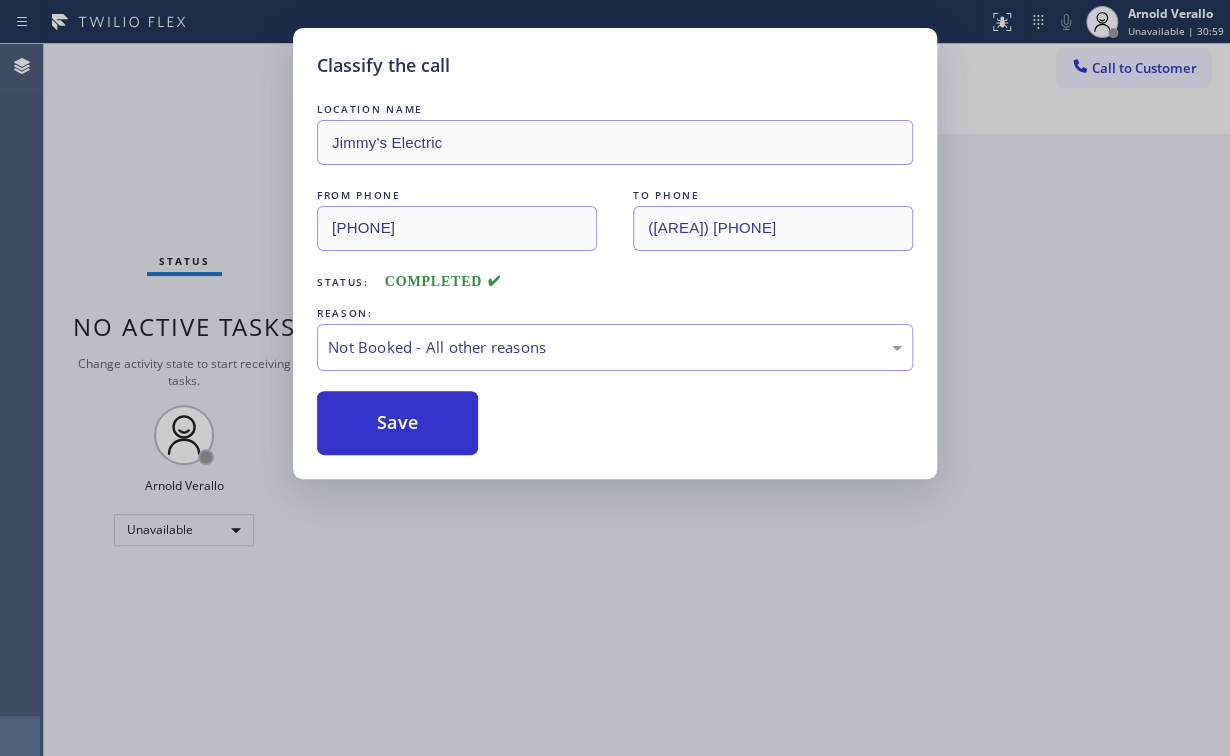 click on "Classify the call LOCATION NAME Jimmy's Electric FROM PHONE ([PHONE]) [PHONE] TO PHONE ([PHONE]) [PHONE] Status: COMPLETED REASON: Not Booked - All other reasons Save" at bounding box center (615, 378) 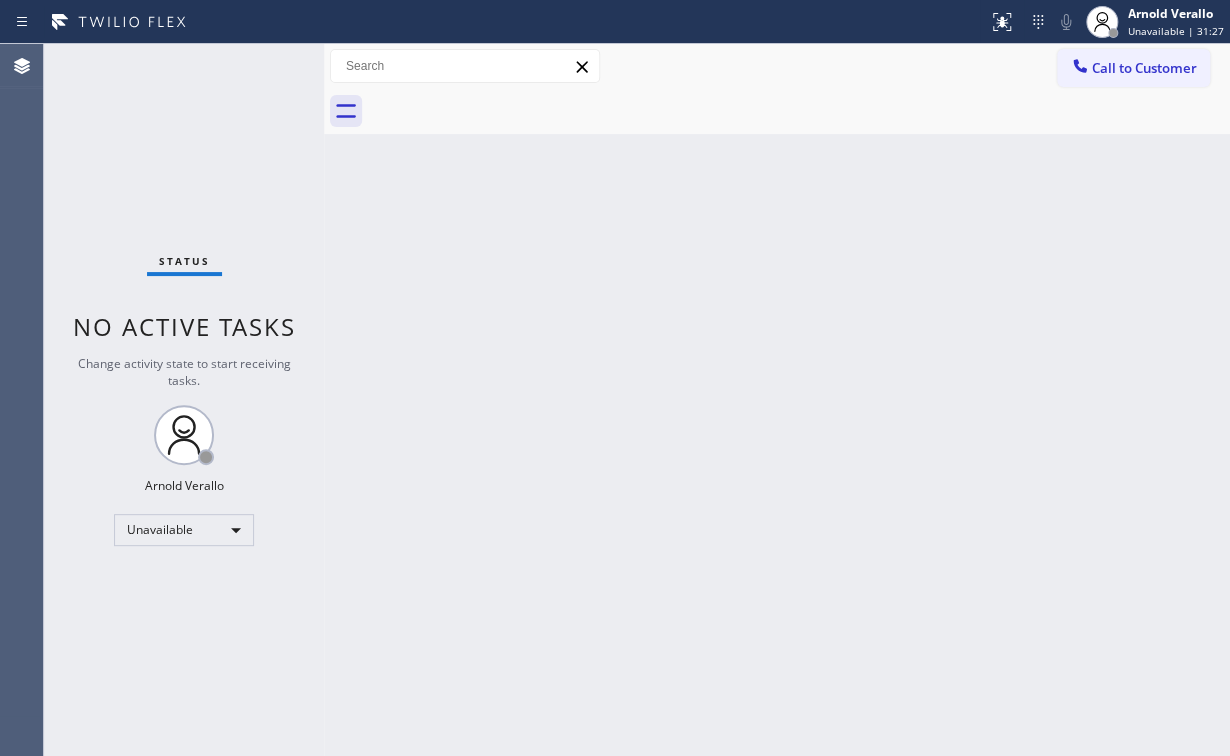 click on "Back to Dashboard Change Sender ID Customers Technicians Select a contact Outbound call Location Search location Your caller id phone number Customer number Call Customer info Name   Phone none Address none Change Sender ID HVAC +[PHONE] 5 Star Appliance +[PHONE] Appliance Repair +[PHONE] Plumbing +[PHONE] Air Duct Cleaning +[PHONE]  Electricians +[PHONE] Cancel Change Check personal SMS Reset Change No tabs Call to Customer Outbound call Location Jimmy's Electric Your caller id phone number ([PHONE]) [PHONE] Customer number Call Outbound call Technician Search Technician Your caller id phone number Your caller id phone number Call" at bounding box center (777, 400) 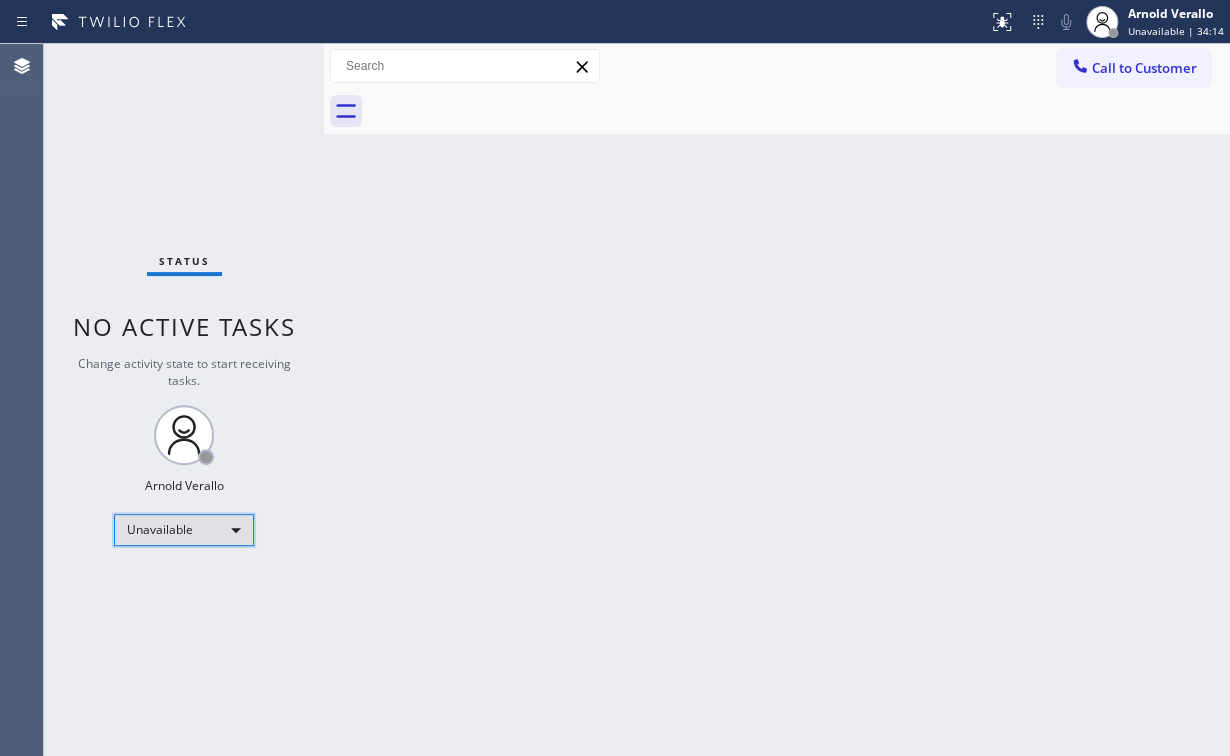 click on "Unavailable" at bounding box center [184, 530] 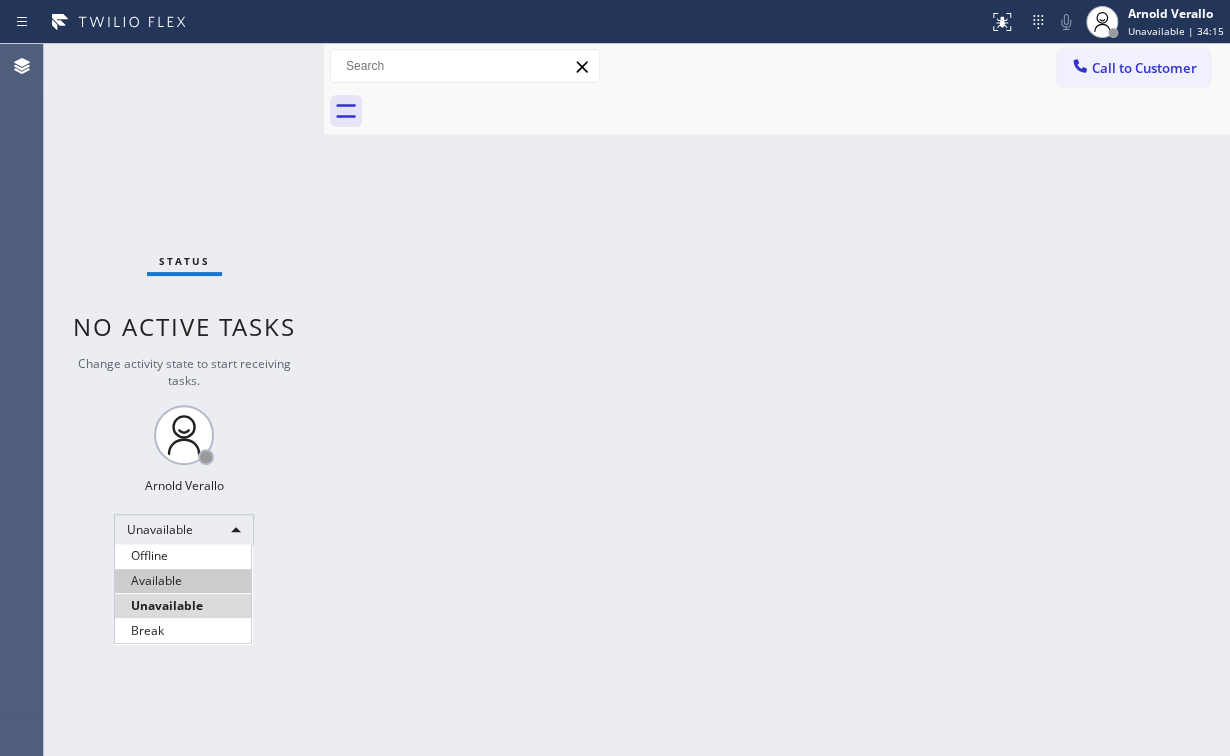 click on "Available" at bounding box center [183, 581] 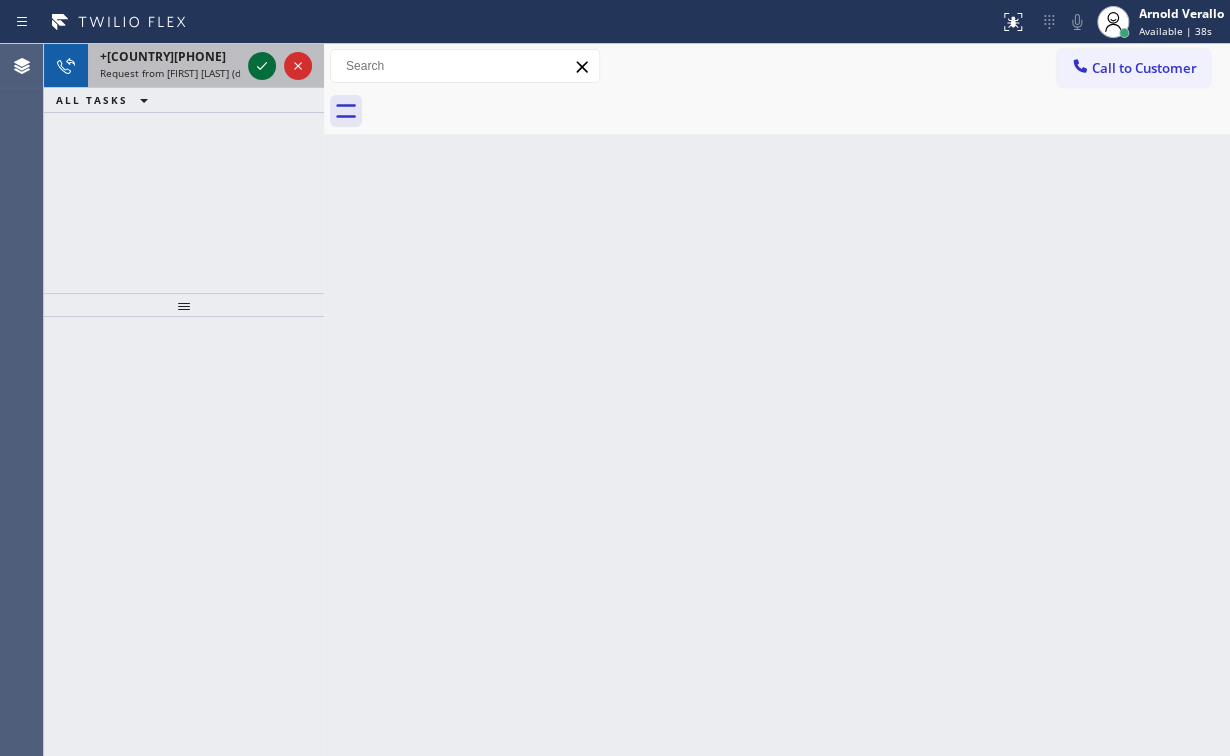 click 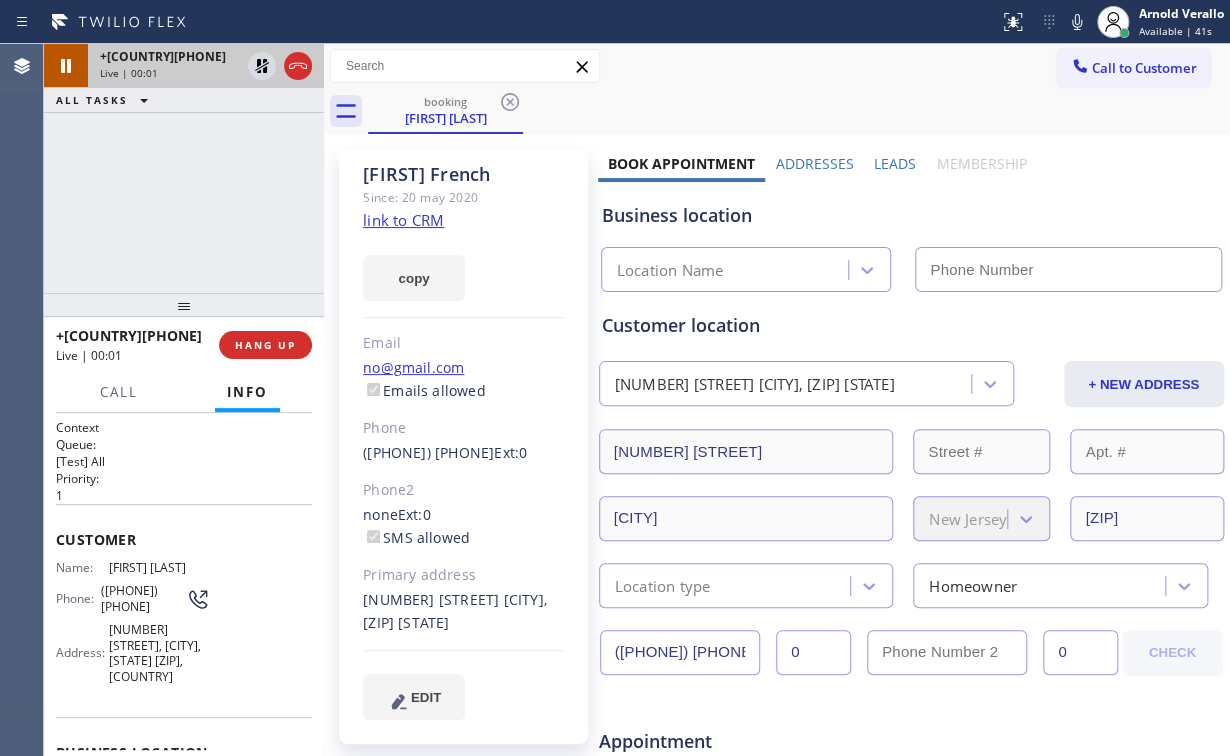 type on "[PHONE]" 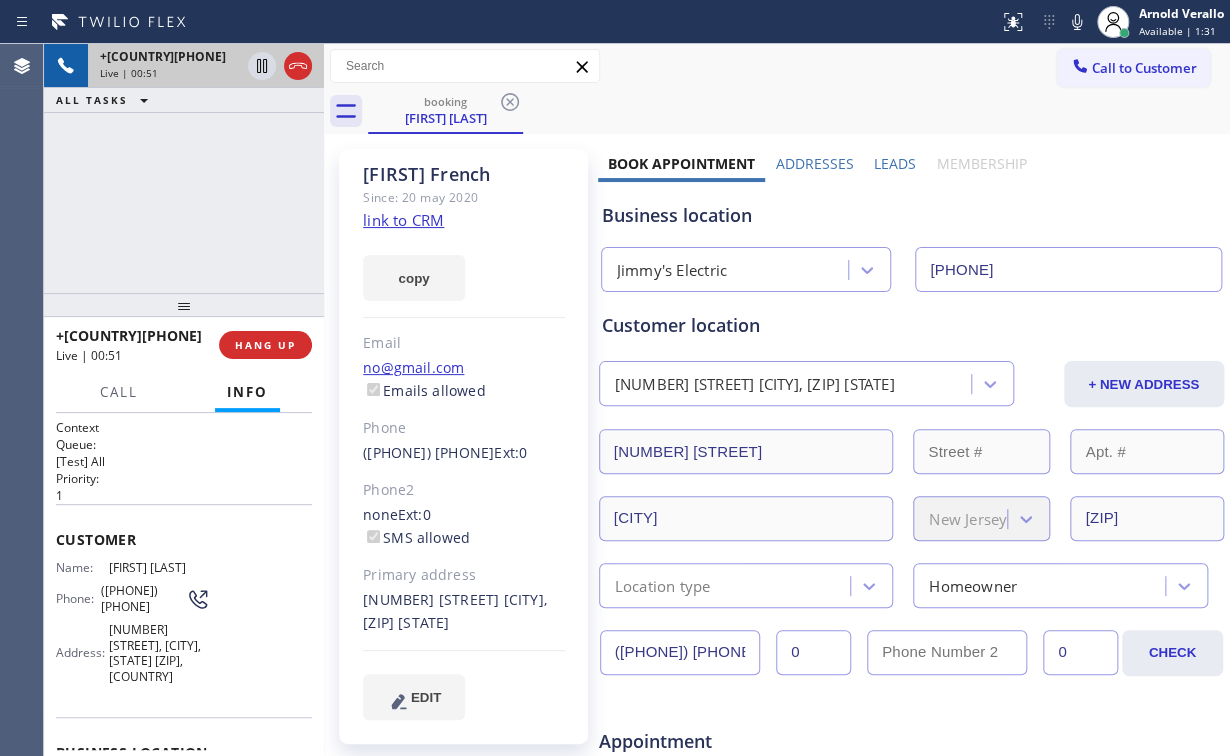 click on "[FIRST]    [LAST]" 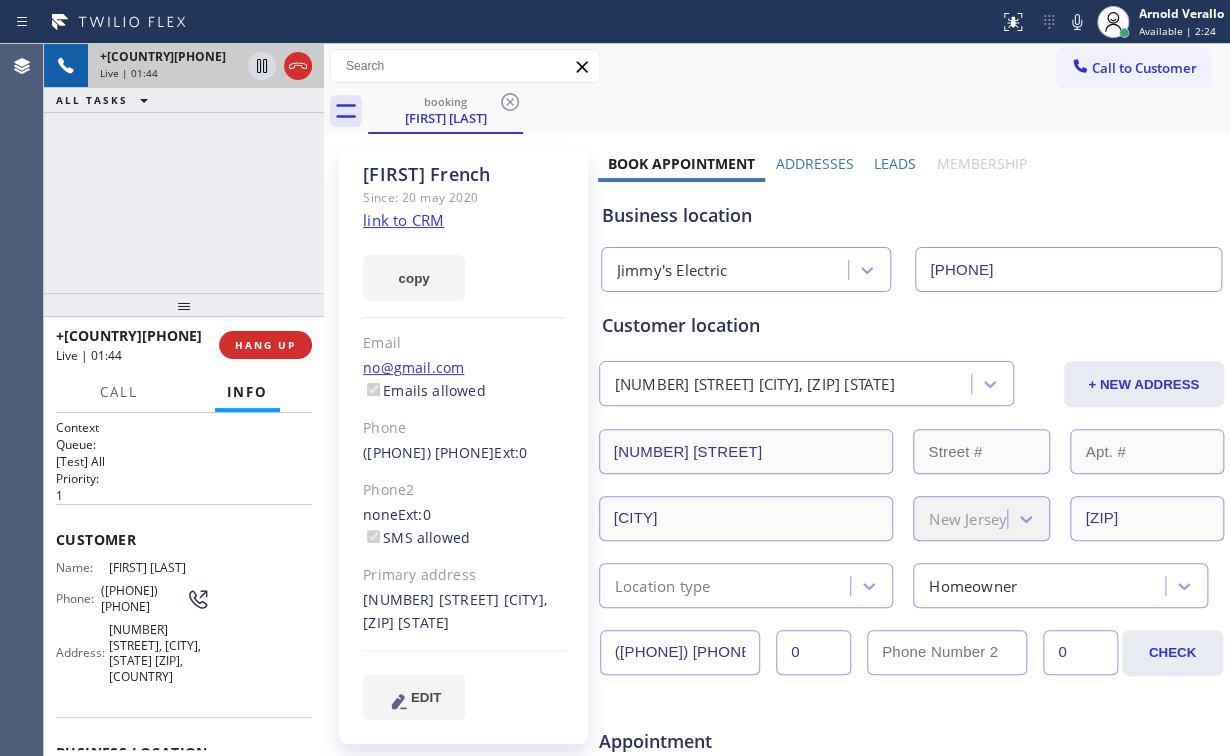 click on "+[PHONE] Live | 01:44 ALL TASKS ALL TASKS ACTIVE TASKS TASKS IN WRAP UP" at bounding box center [184, 168] 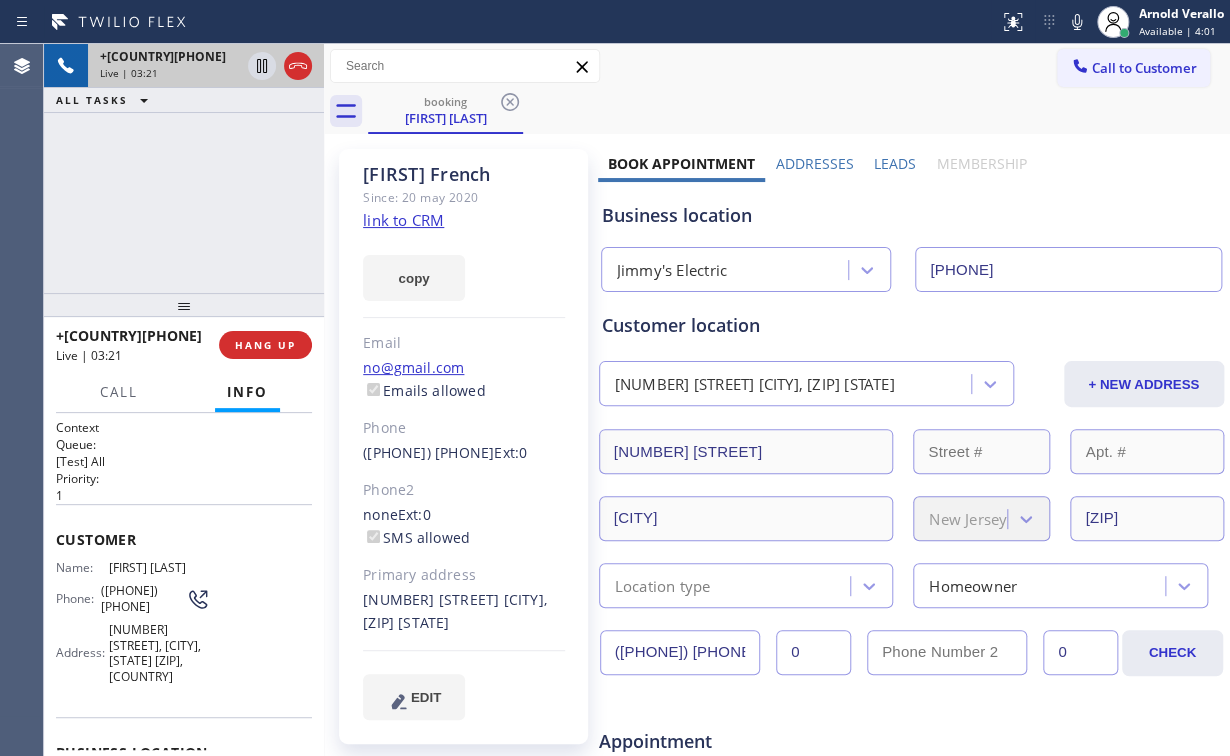 click on "link to CRM" 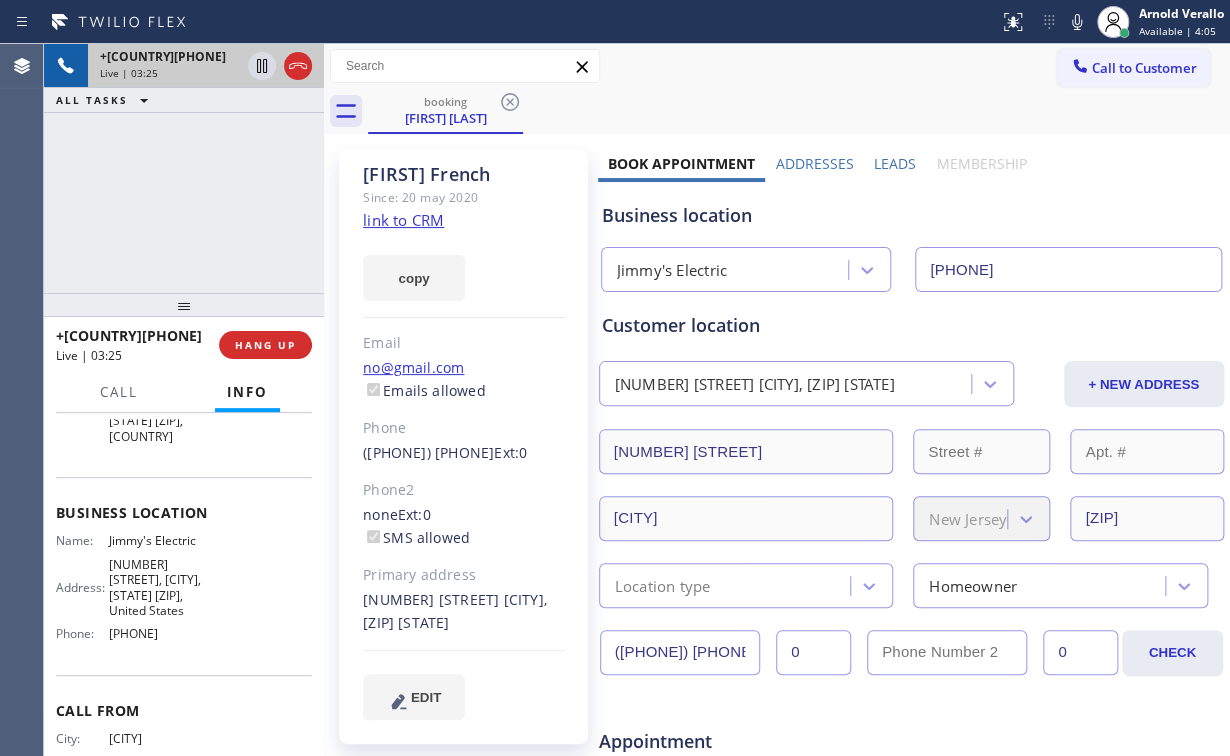 scroll, scrollTop: 160, scrollLeft: 0, axis: vertical 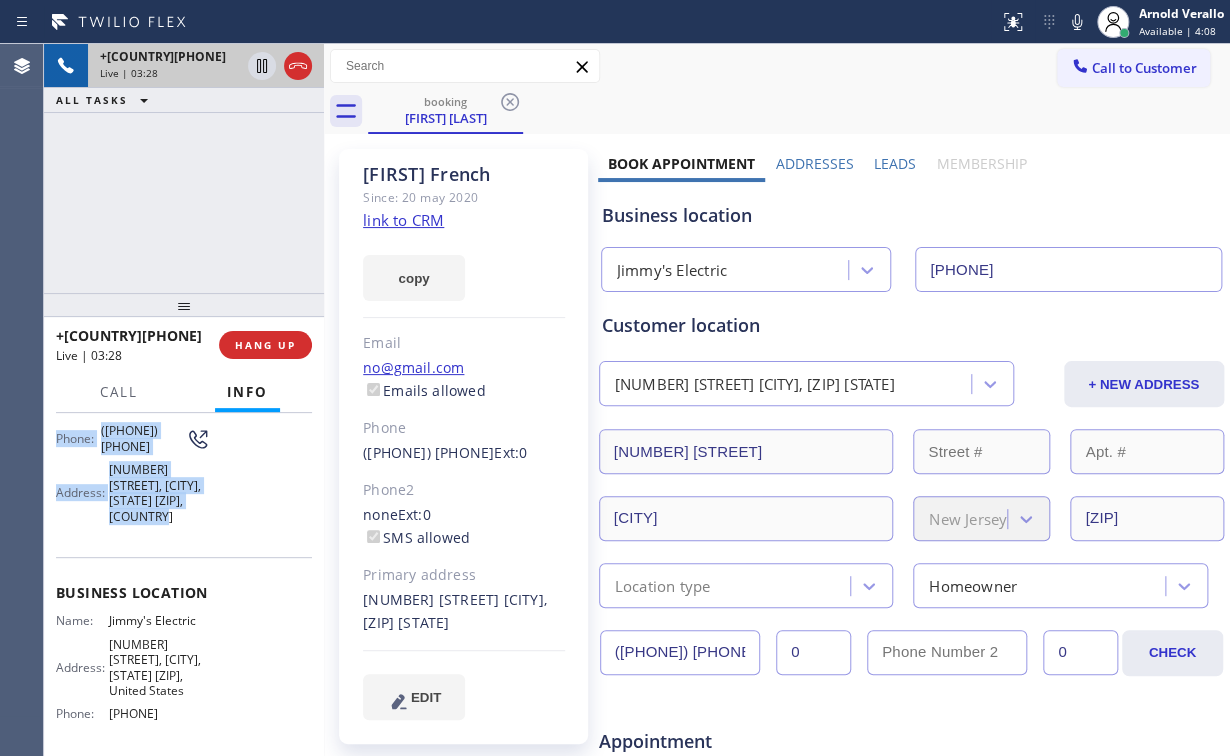drag, startPoint x: 106, startPoint y: 480, endPoint x: 227, endPoint y: 701, distance: 251.95634 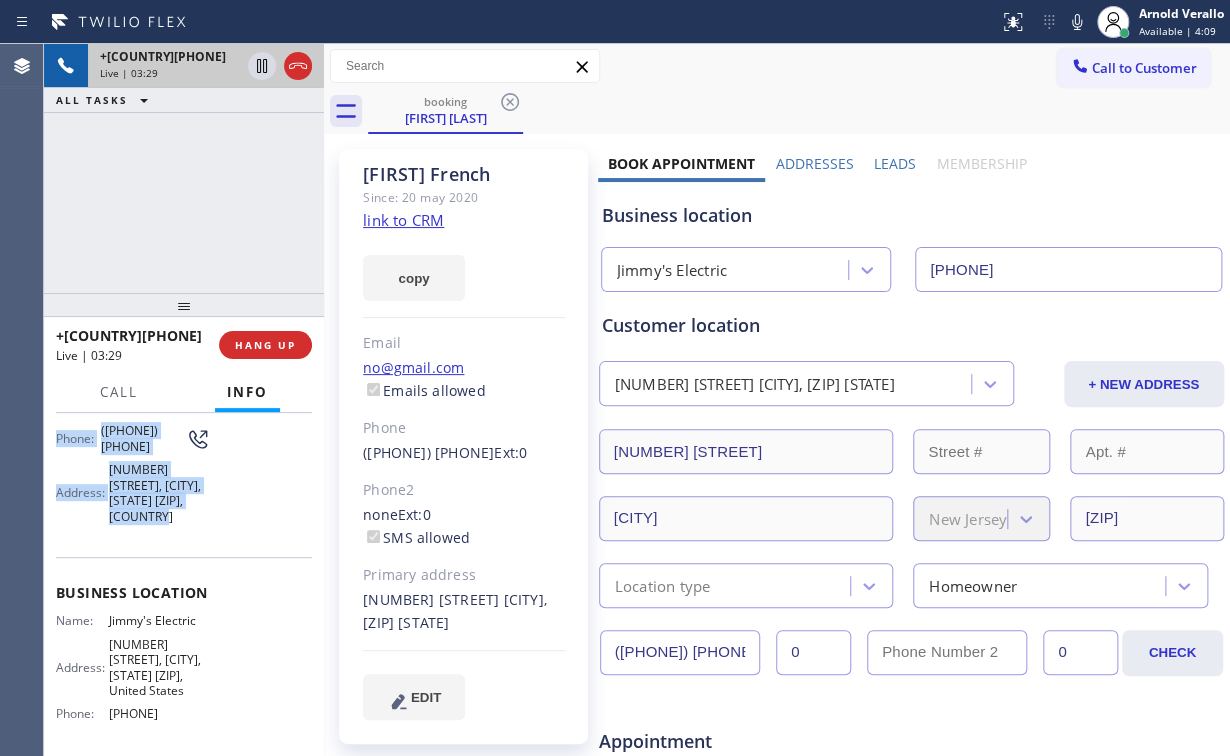 copy on "[FIRST]  [LAST]  Phone: ([PHONE]) [PHONE] Address: [NUMBER] [STREET], [CITY], [STATE] [ZIP], [COUNTRY] Business location Name: Jimmy's Electric Address: [NUMBER] [STREET], [CITY], [STATE] [ZIP], [COUNTRY]  Phone: ([PHONE]) [PHONE]" 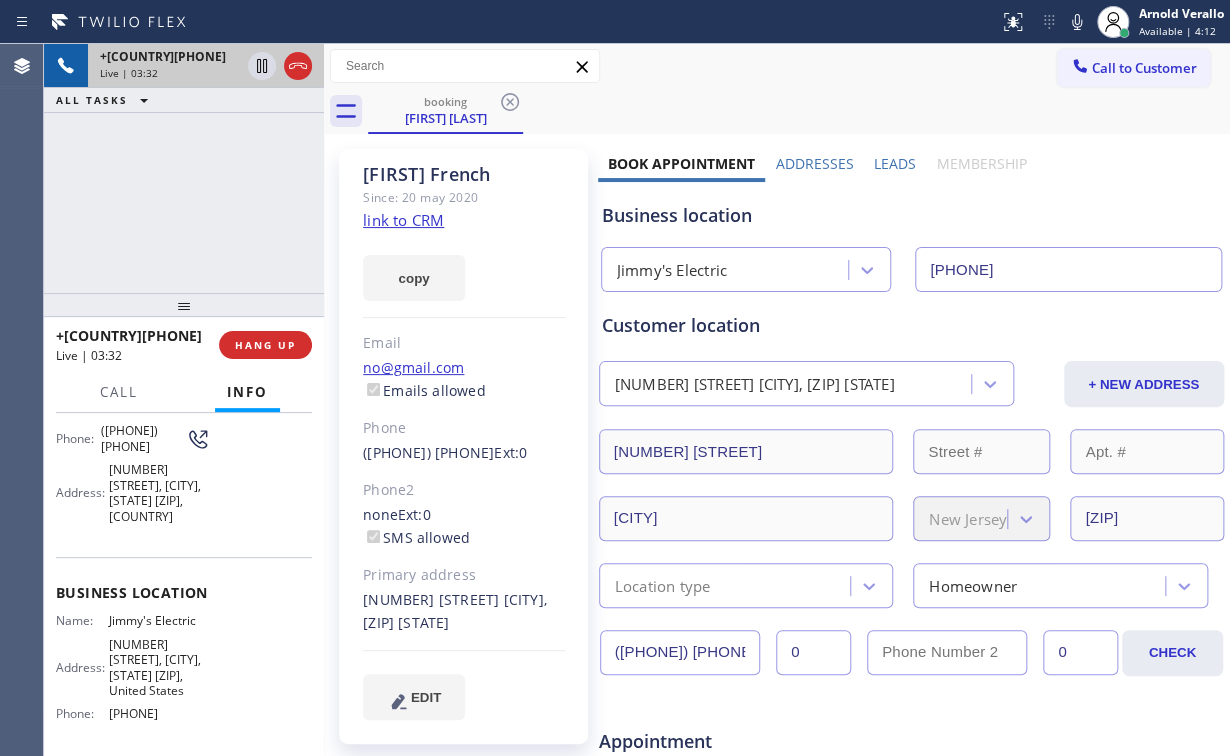 click on "+[COUNTRY][PHONE] Live | 03:32 ALL TASKS ALL TASKS ACTIVE TASKS TASKS IN WRAP UP" at bounding box center (184, 168) 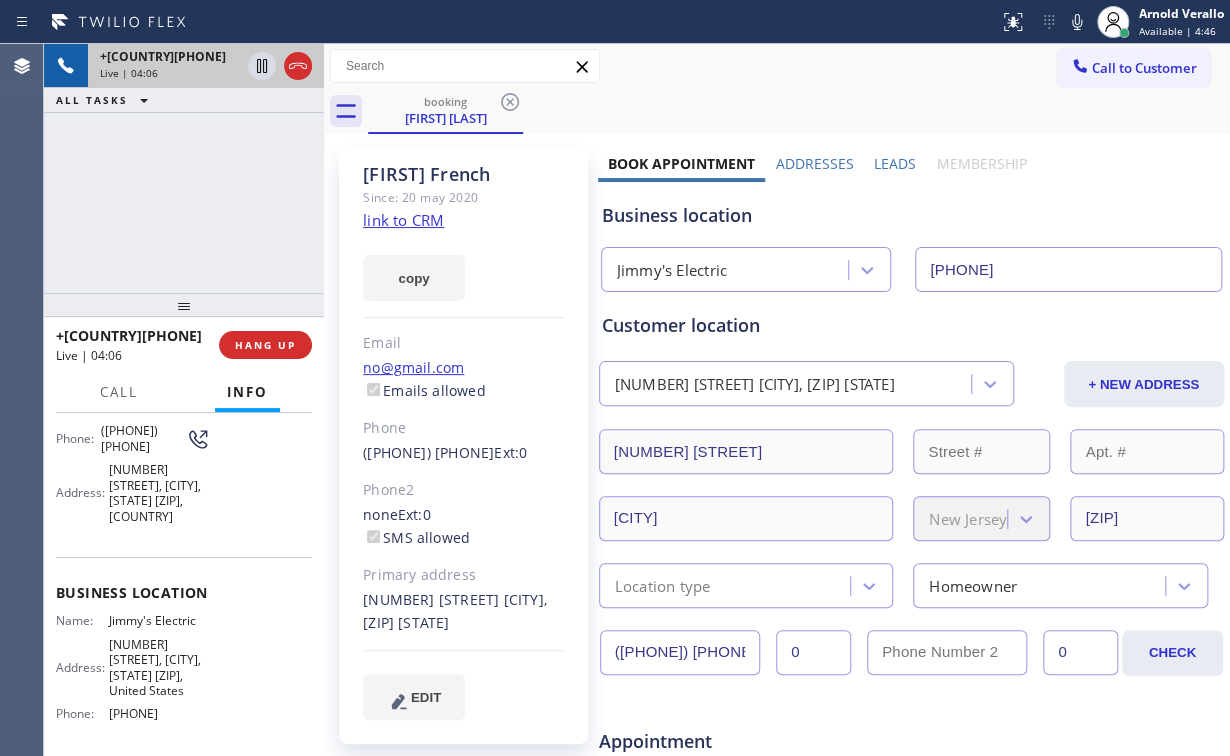 click on "+[PHONE] Live | 04:06 ALL TASKS ALL TASKS ACTIVE TASKS TASKS IN WRAP UP" at bounding box center [184, 168] 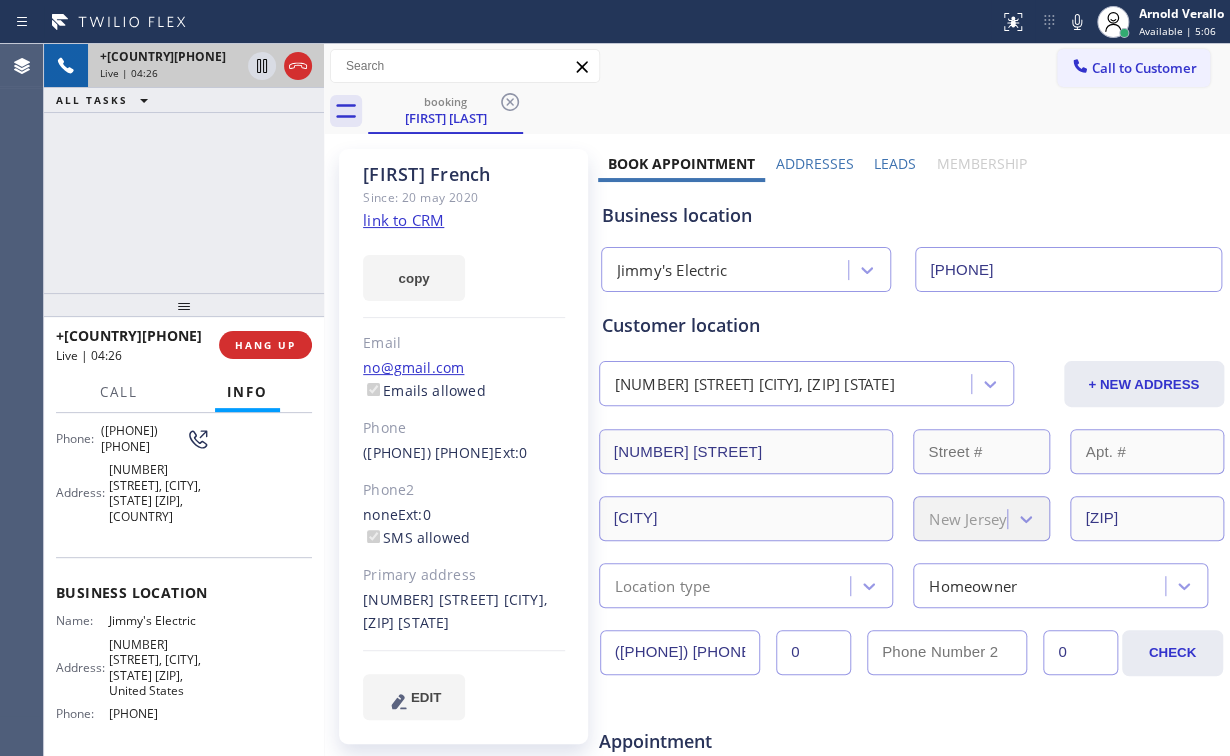drag, startPoint x: 218, startPoint y: 182, endPoint x: 236, endPoint y: 206, distance: 30 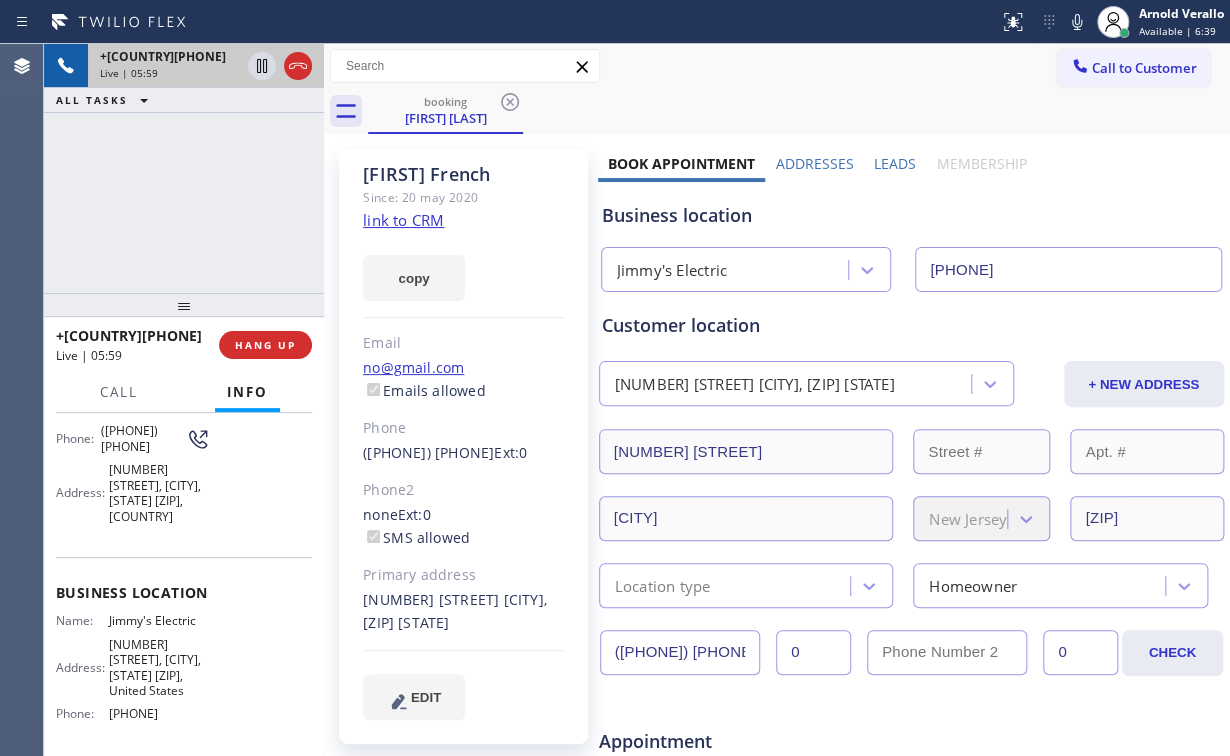 click on "+[PHONE] Live | 05:59 ALL TASKS ALL TASKS ACTIVE TASKS TASKS IN WRAP UP" at bounding box center [184, 168] 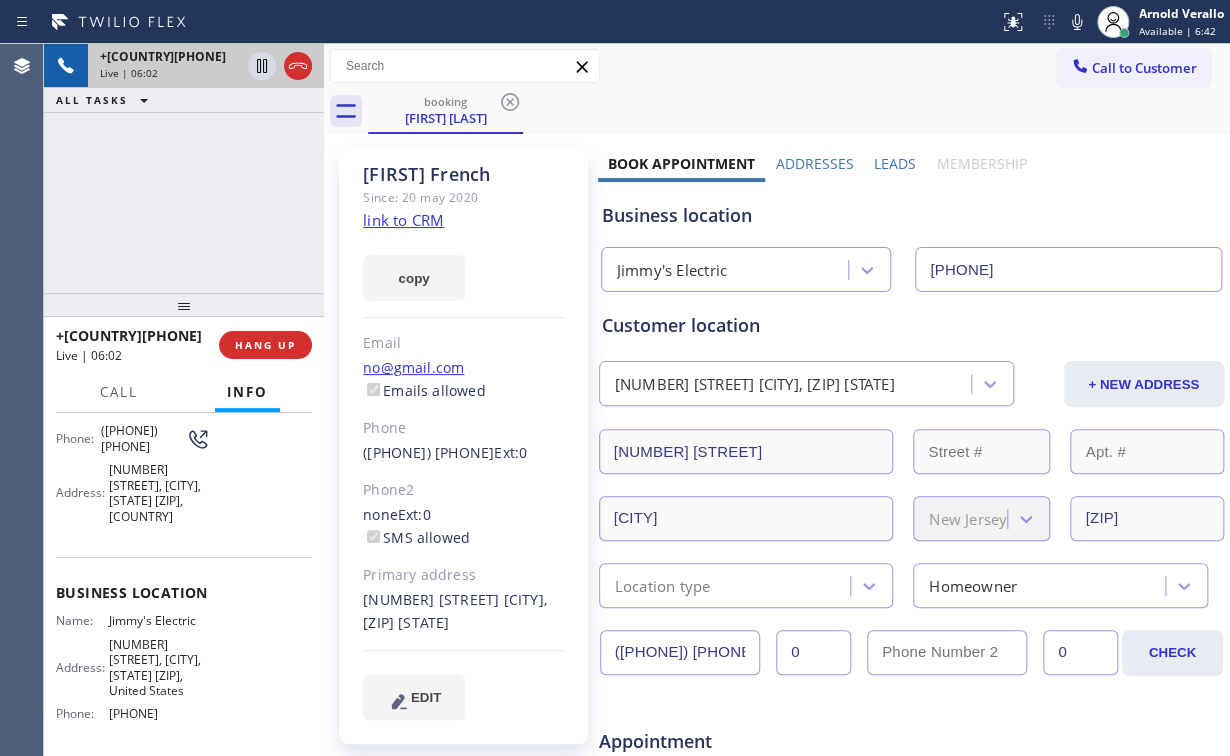 click on "+[PHONE] Live | 06:02 ALL TASKS ALL TASKS ACTIVE TASKS TASKS IN WRAP UP" at bounding box center (184, 168) 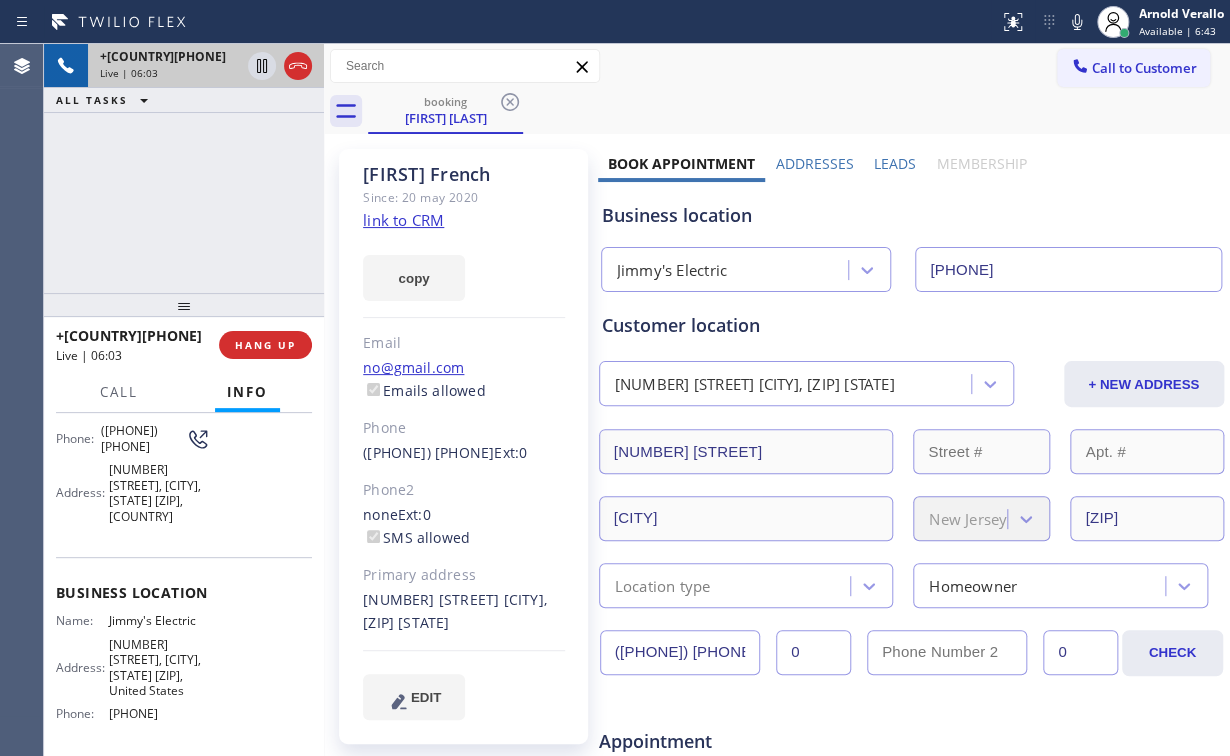 click on "+[PHONE] Live | 06:03 ALL TASKS ALL TASKS ACTIVE TASKS TASKS IN WRAP UP" at bounding box center (184, 168) 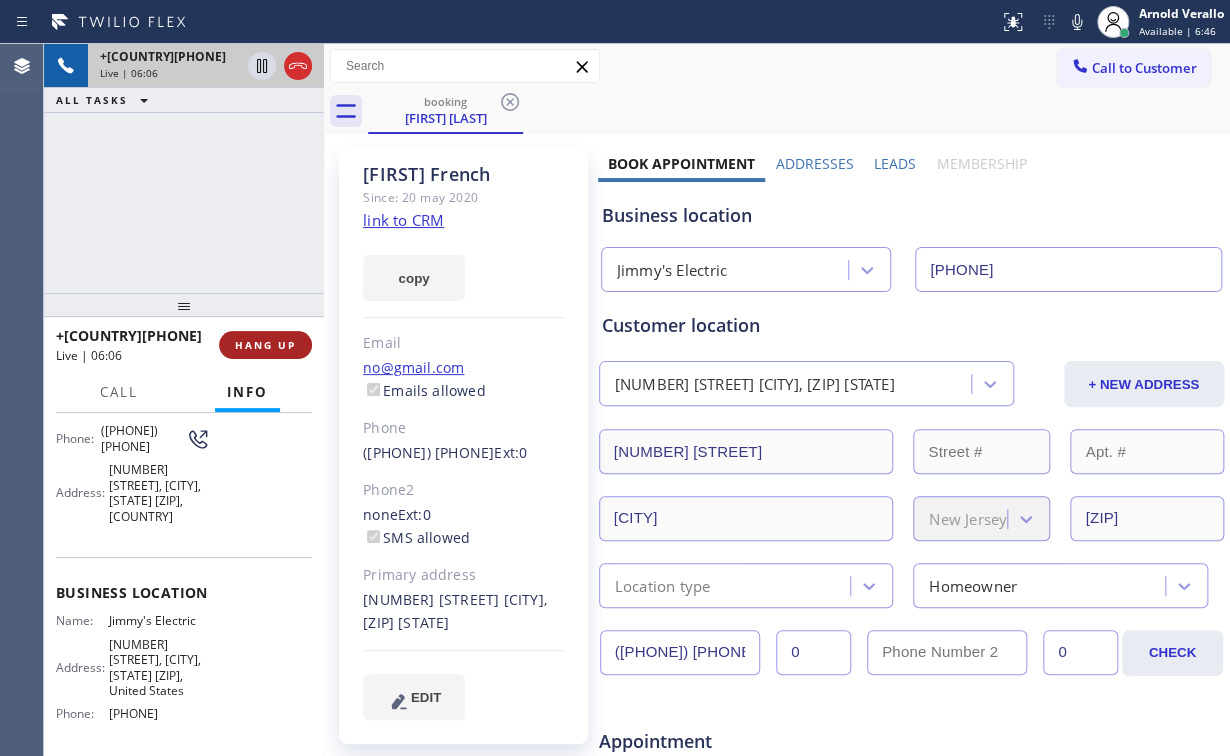click on "HANG UP" at bounding box center [265, 345] 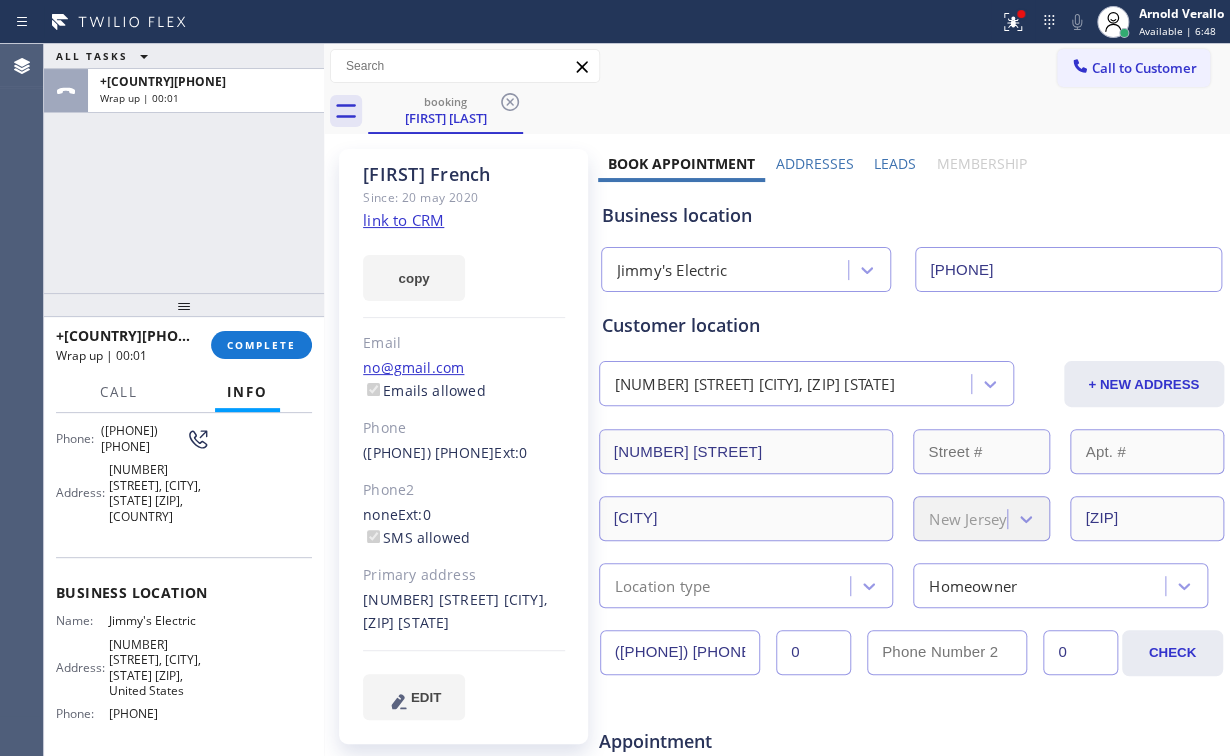 click on "ALL TASKS ALL TASKS ACTIVE TASKS TASKS IN WRAP UP +[COUNTRY][PHONE] Wrap up | 00:01" at bounding box center (184, 168) 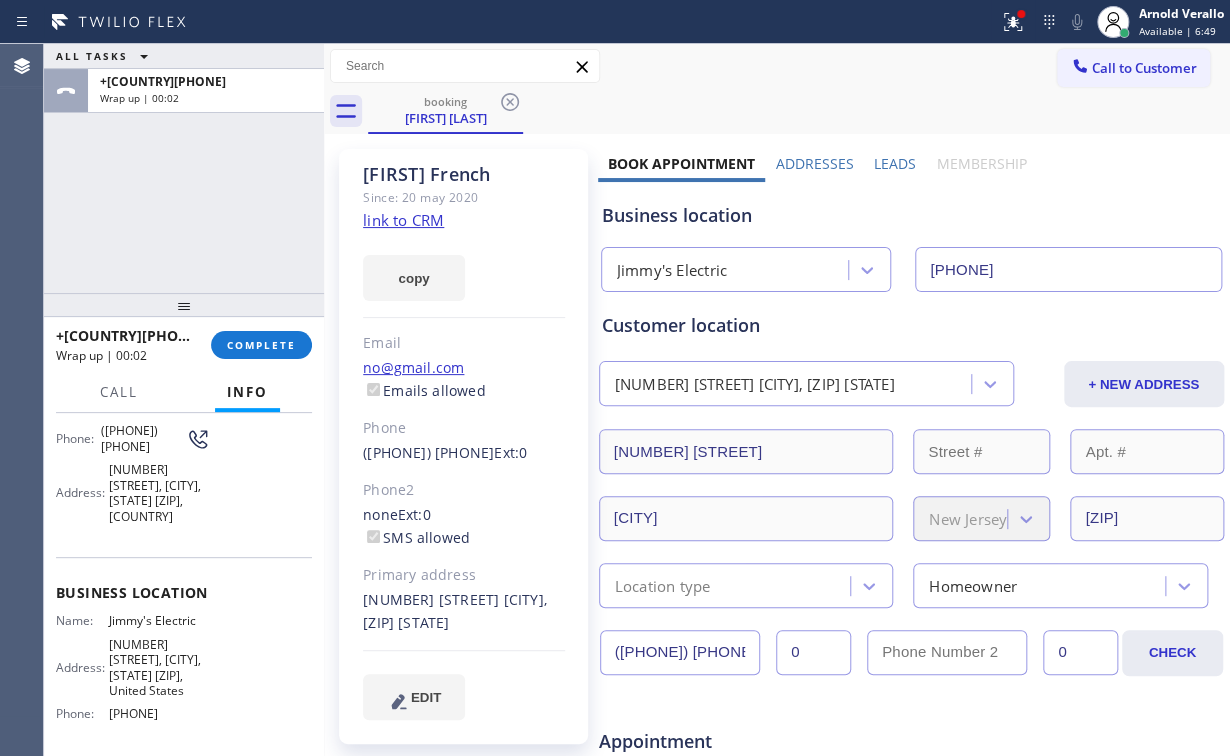 click on "ALL TASKS ALL TASKS ACTIVE TASKS TASKS IN WRAP UP +[PHONE] Wrap up | 00:02" at bounding box center (184, 168) 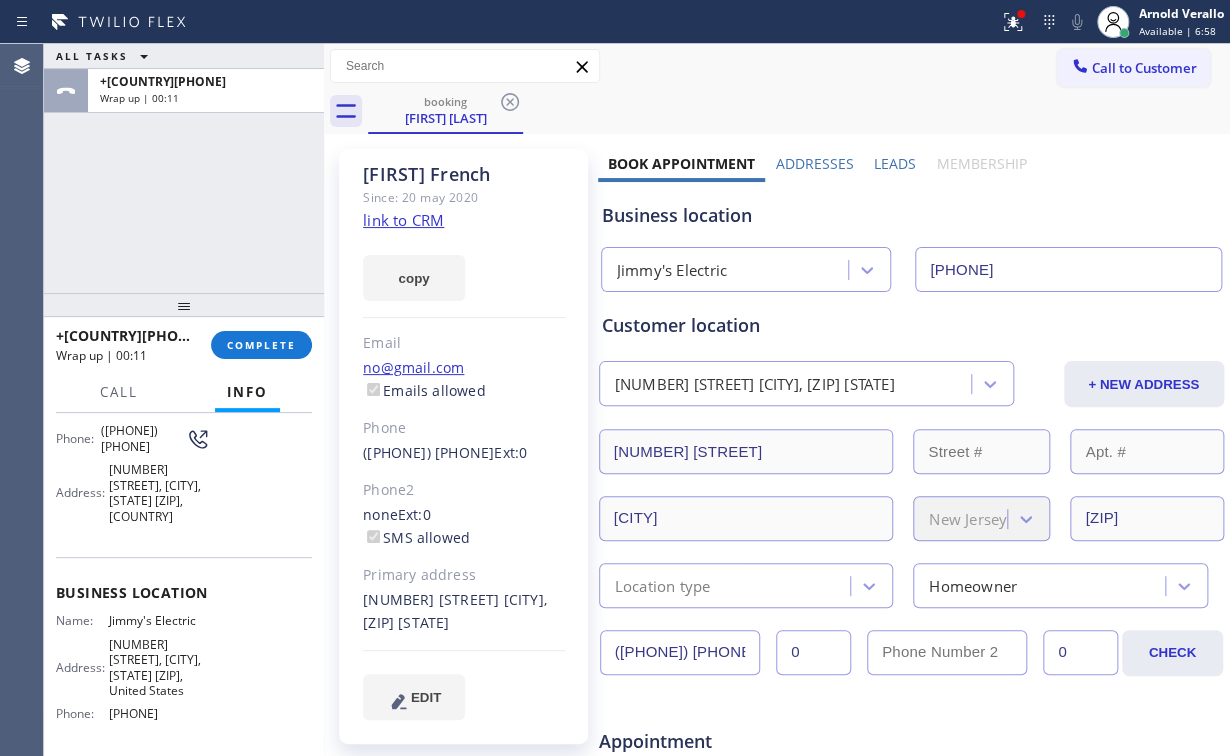 drag, startPoint x: 132, startPoint y: 198, endPoint x: 147, endPoint y: 209, distance: 18.601076 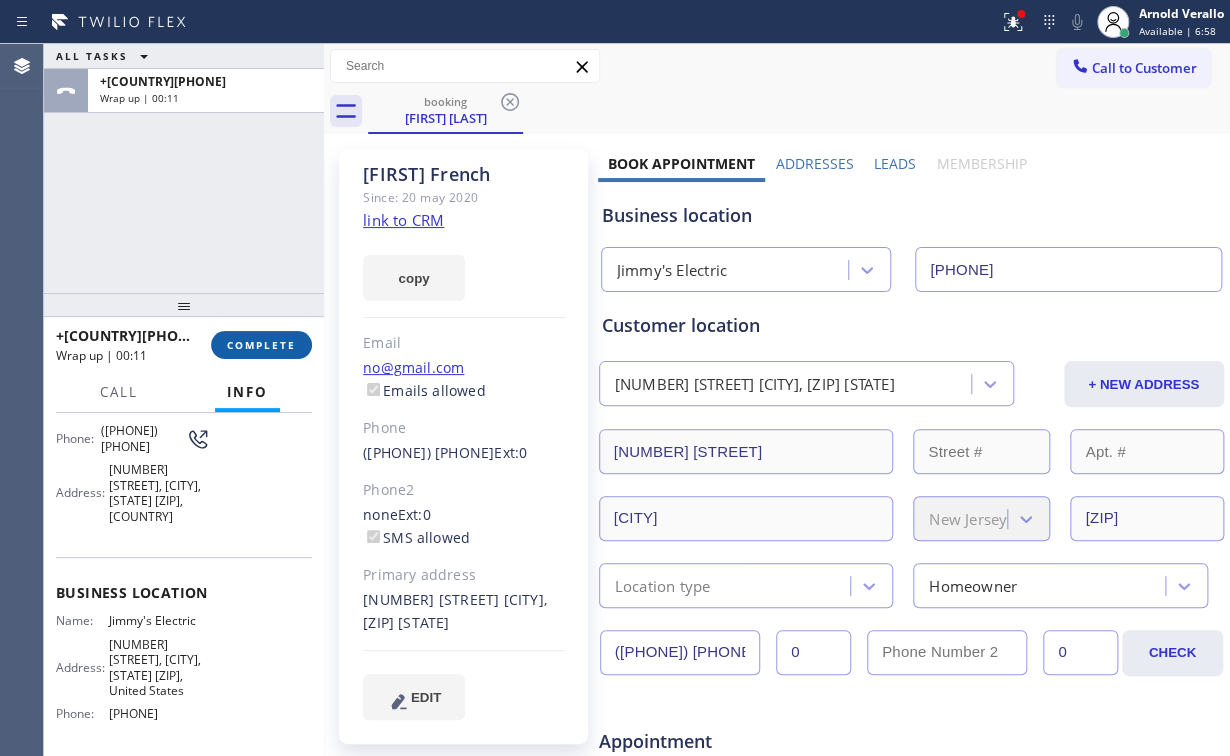 click on "COMPLETE" at bounding box center (261, 345) 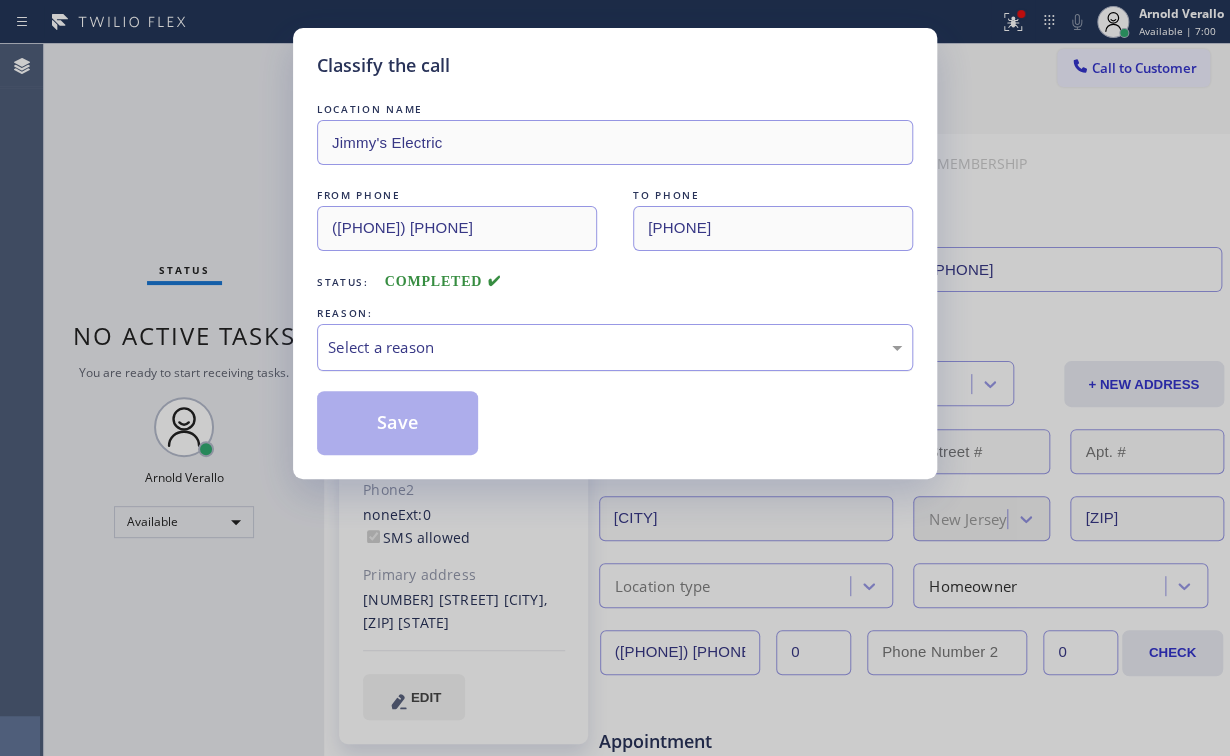 click on "Select a reason" at bounding box center (615, 347) 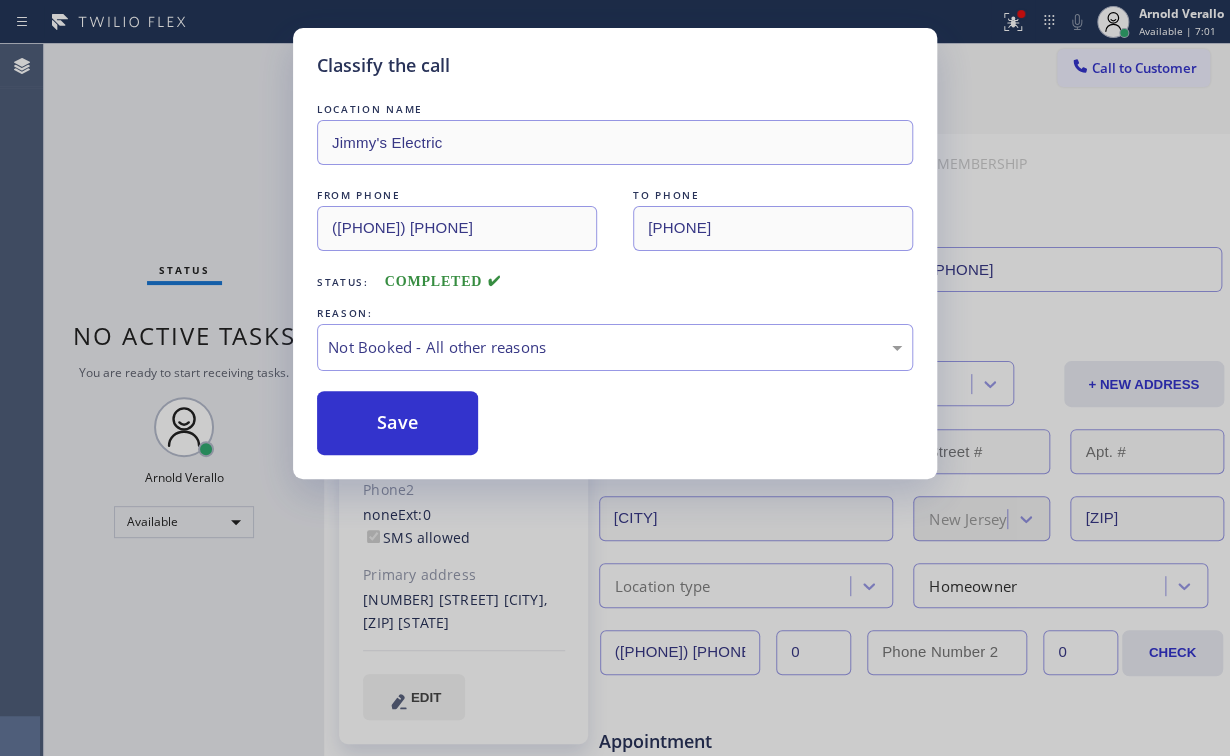 drag, startPoint x: 392, startPoint y: 423, endPoint x: 164, endPoint y: 154, distance: 352.62585 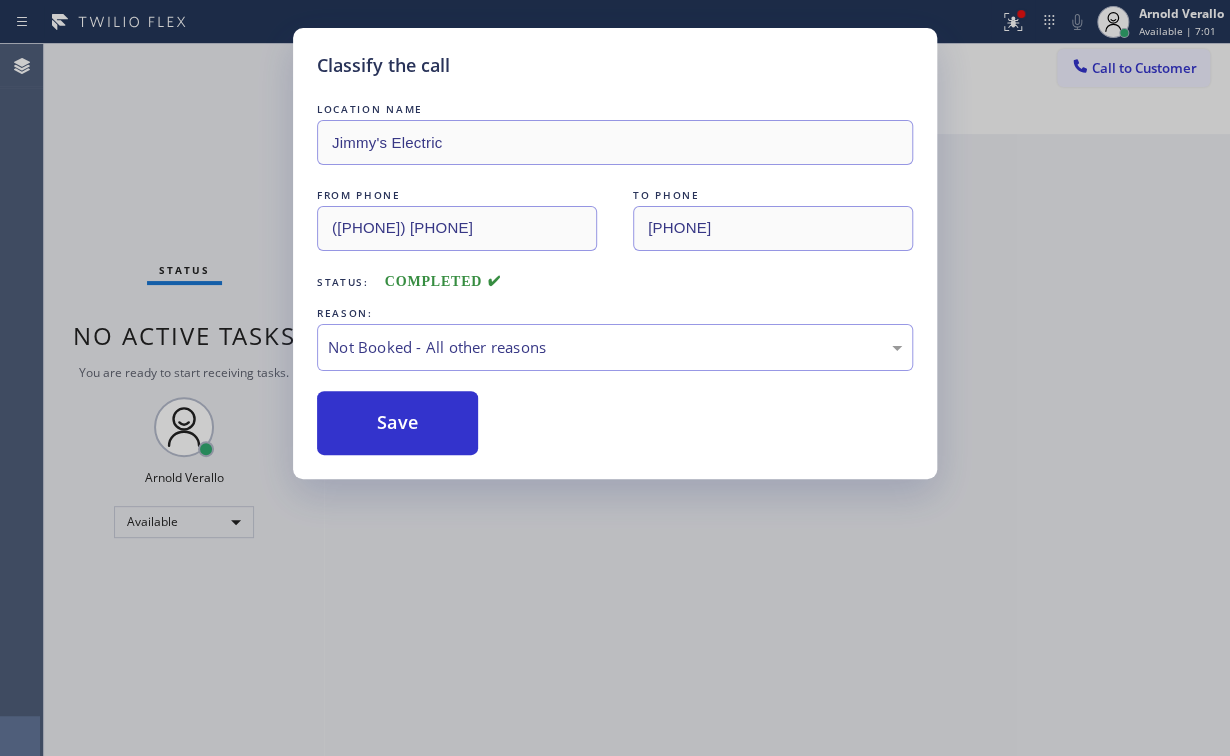 drag, startPoint x: 162, startPoint y: 149, endPoint x: 171, endPoint y: 169, distance: 21.931713 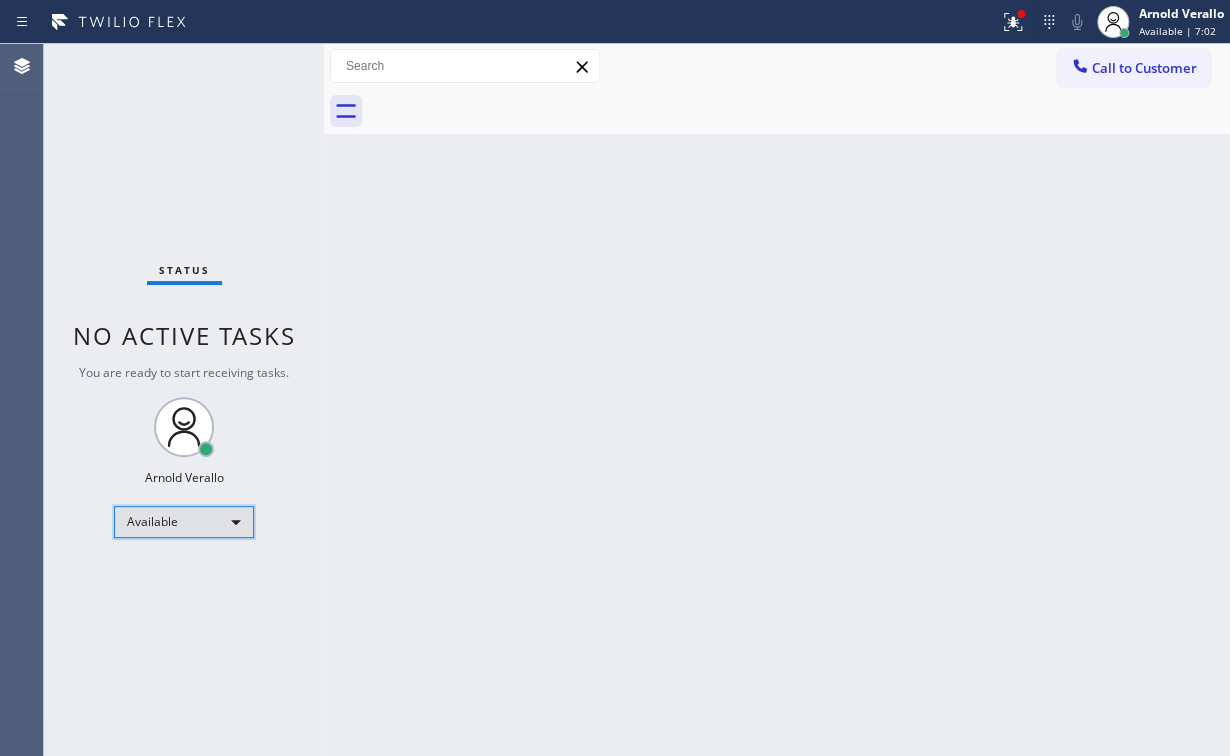 click on "Available" at bounding box center [184, 522] 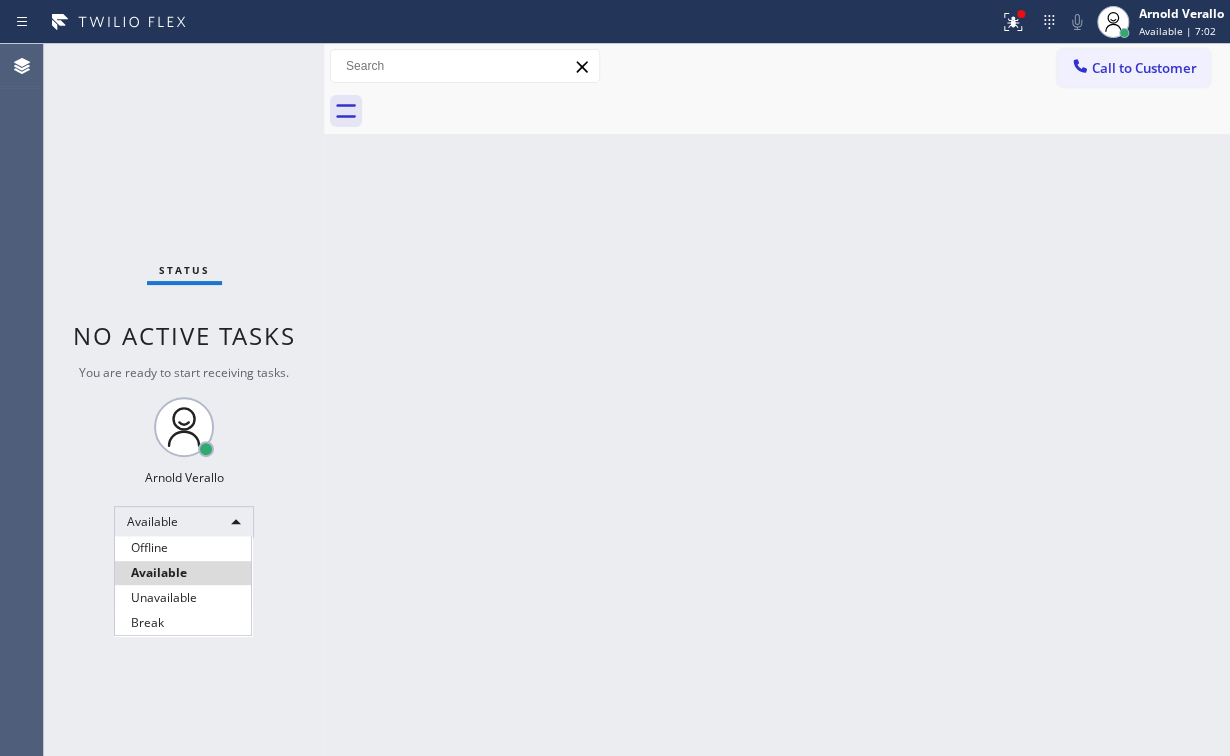 click on "Unavailable" at bounding box center [183, 598] 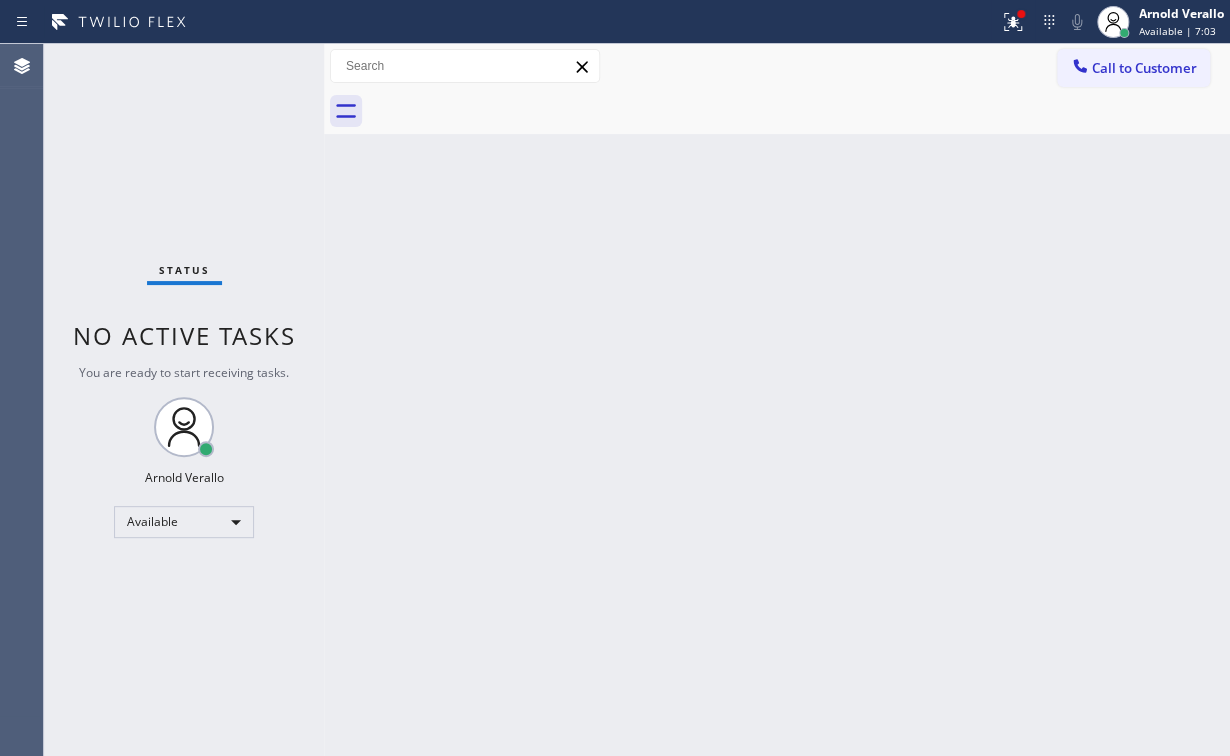 drag, startPoint x: 542, startPoint y: 536, endPoint x: 424, endPoint y: 732, distance: 228.77937 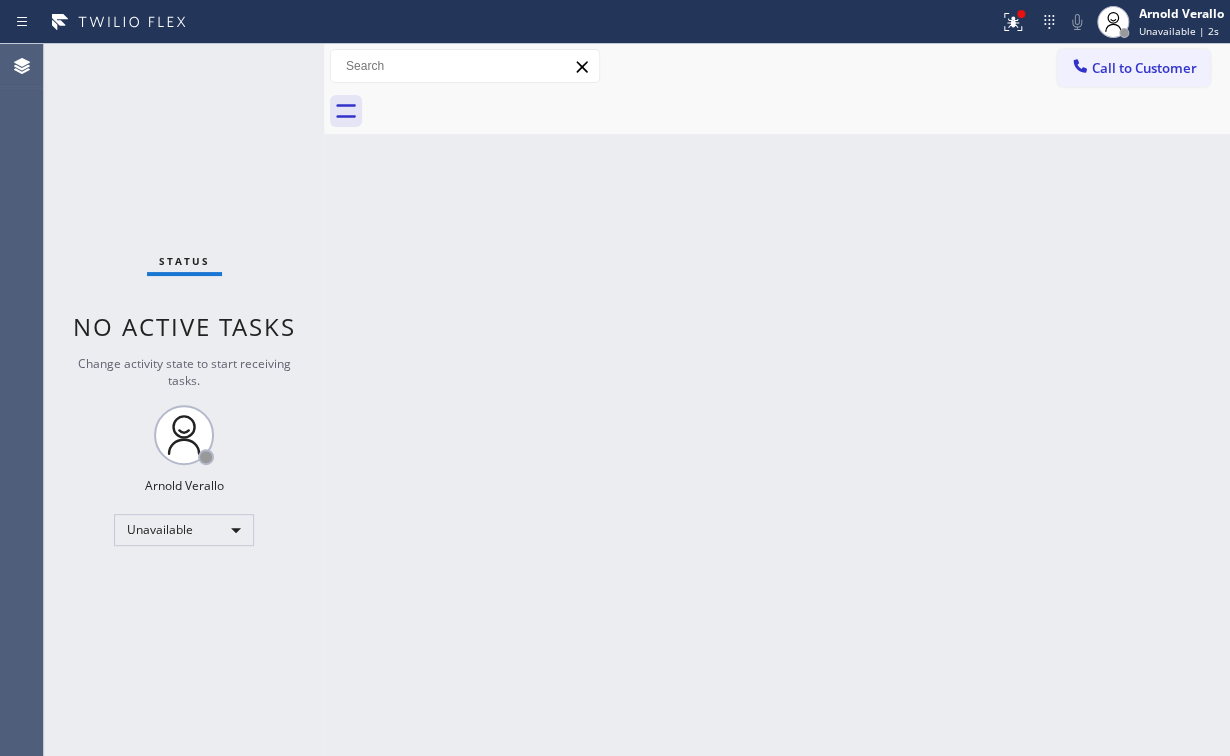 click on "Back to Dashboard Change Sender ID Customers Technicians Select a contact Outbound call Location Search location Your caller id phone number Customer number Call Customer info Name   Phone none Address none Change Sender ID HVAC +[PHONE] 5 Star Appliance +[PHONE] Appliance Repair +[PHONE] Plumbing +[PHONE] Air Duct Cleaning +[PHONE]  Electricians +[PHONE] Cancel Change Check personal SMS Reset Change No tabs Call to Customer Outbound call Location Jimmy's Electric Your caller id phone number ([PHONE]) [PHONE] Customer number Call Outbound call Technician Search Technician Your caller id phone number Your caller id phone number Call" at bounding box center [777, 400] 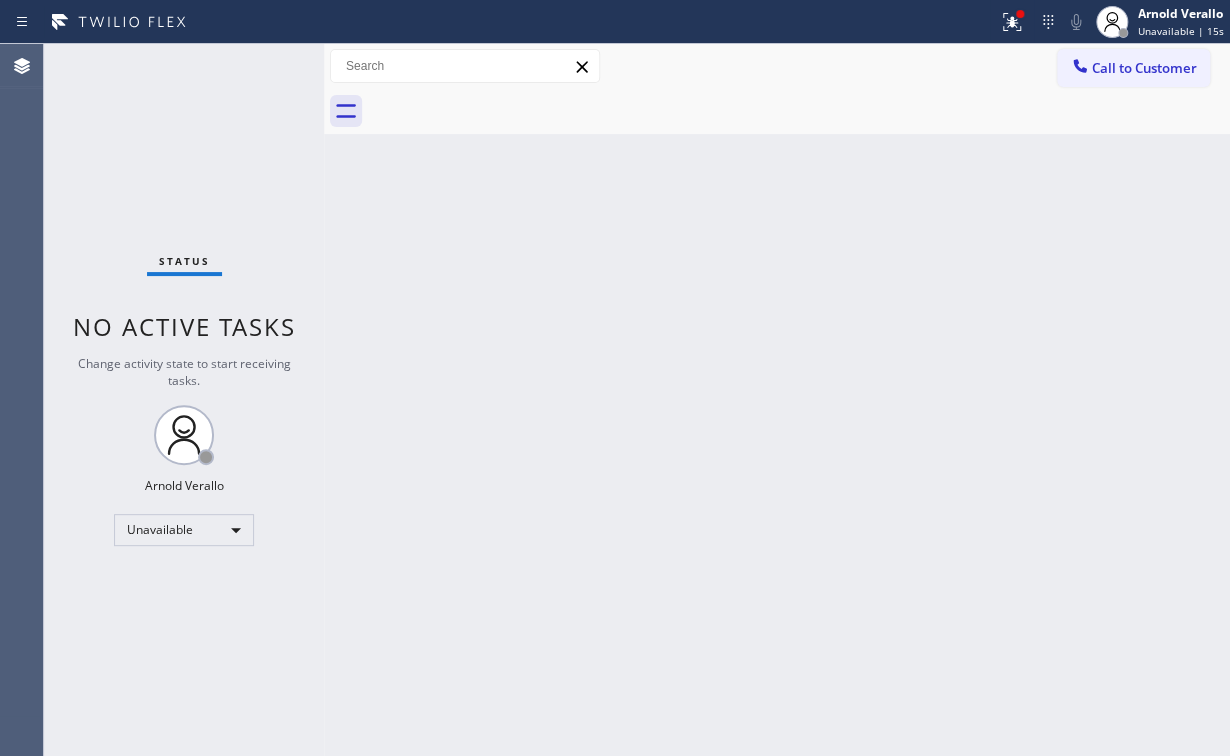 click on "Status   No active tasks     Change activity state to start receiving tasks.   [FIRST] [LAST] Unavailable" at bounding box center [184, 400] 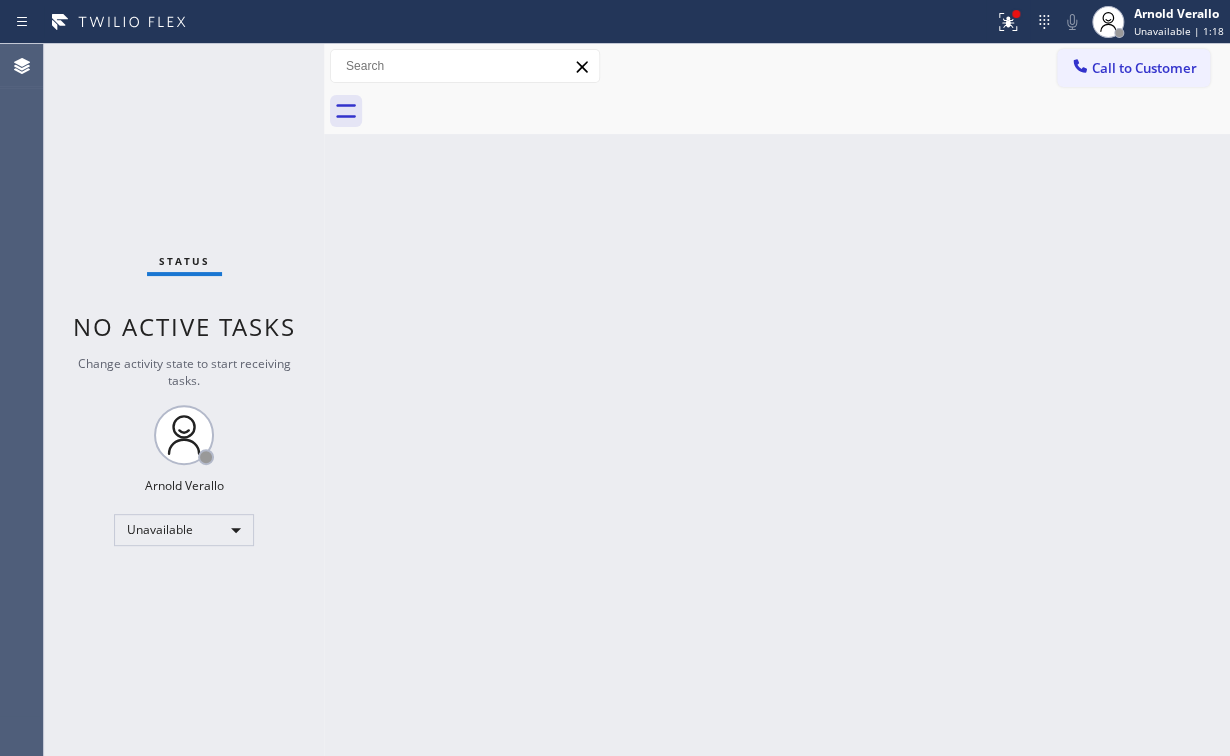 drag, startPoint x: 986, startPoint y: 31, endPoint x: 1008, endPoint y: 55, distance: 32.55764 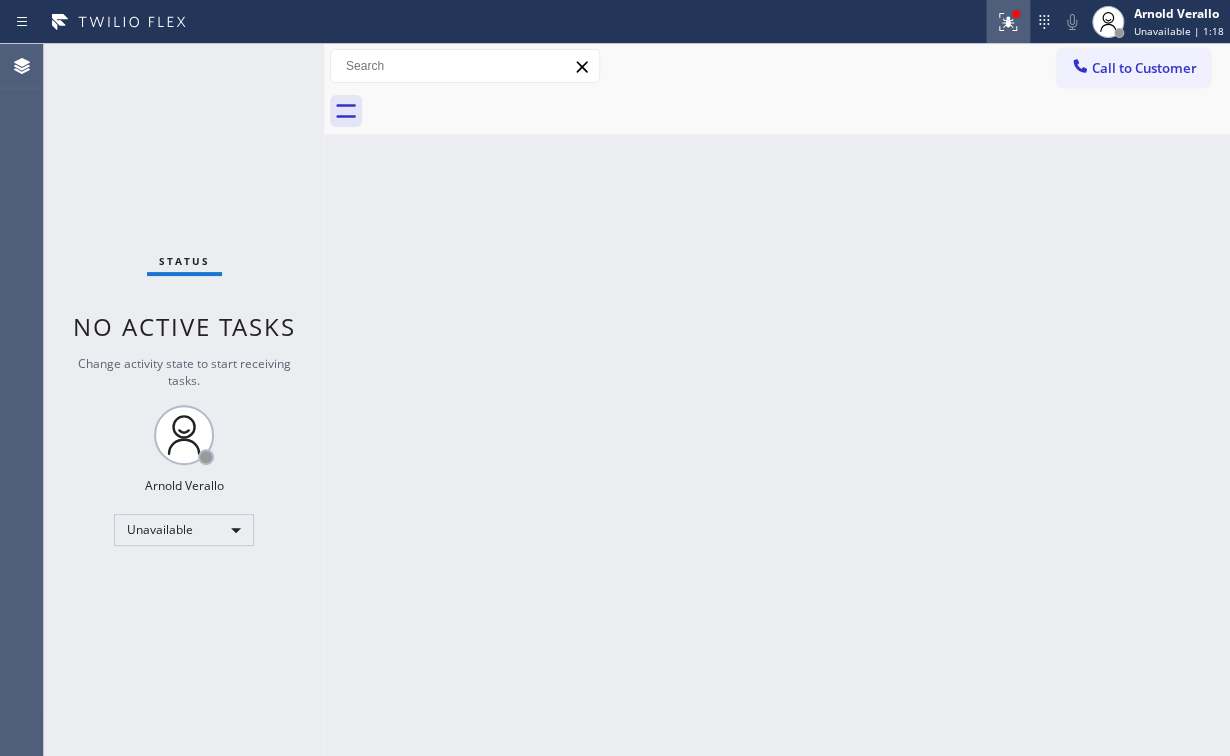 click 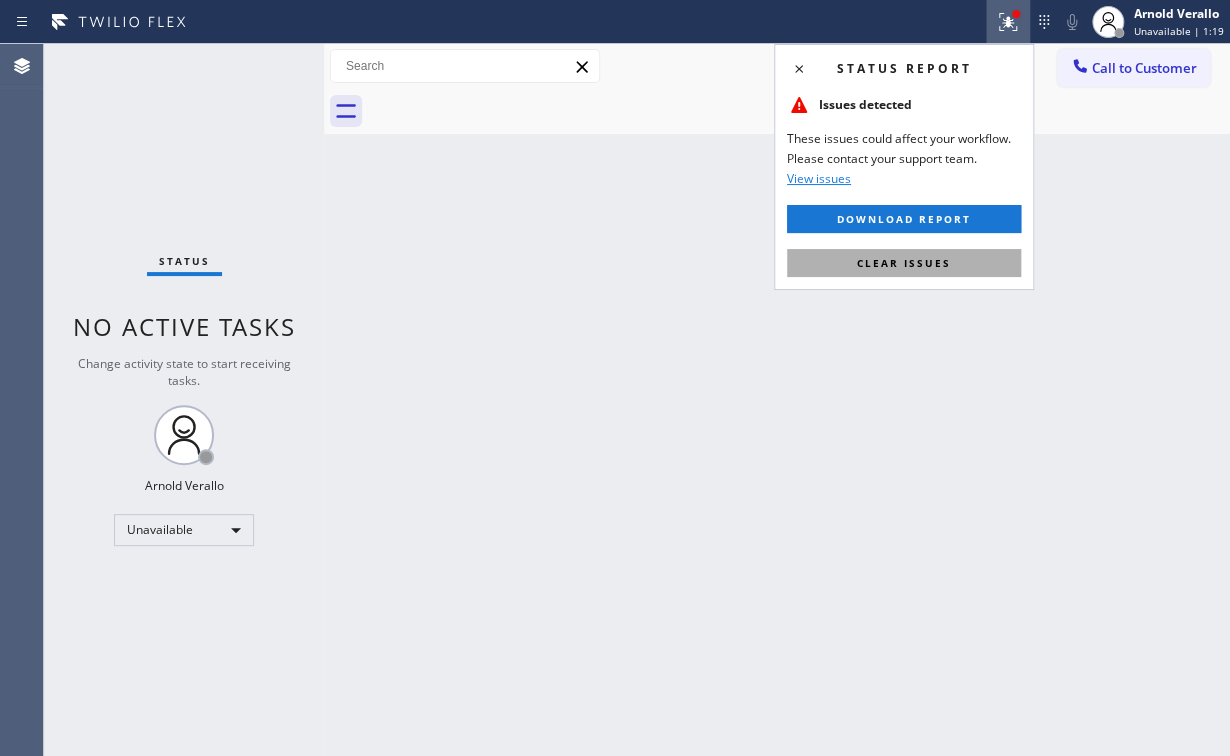 click on "Clear issues" at bounding box center (904, 263) 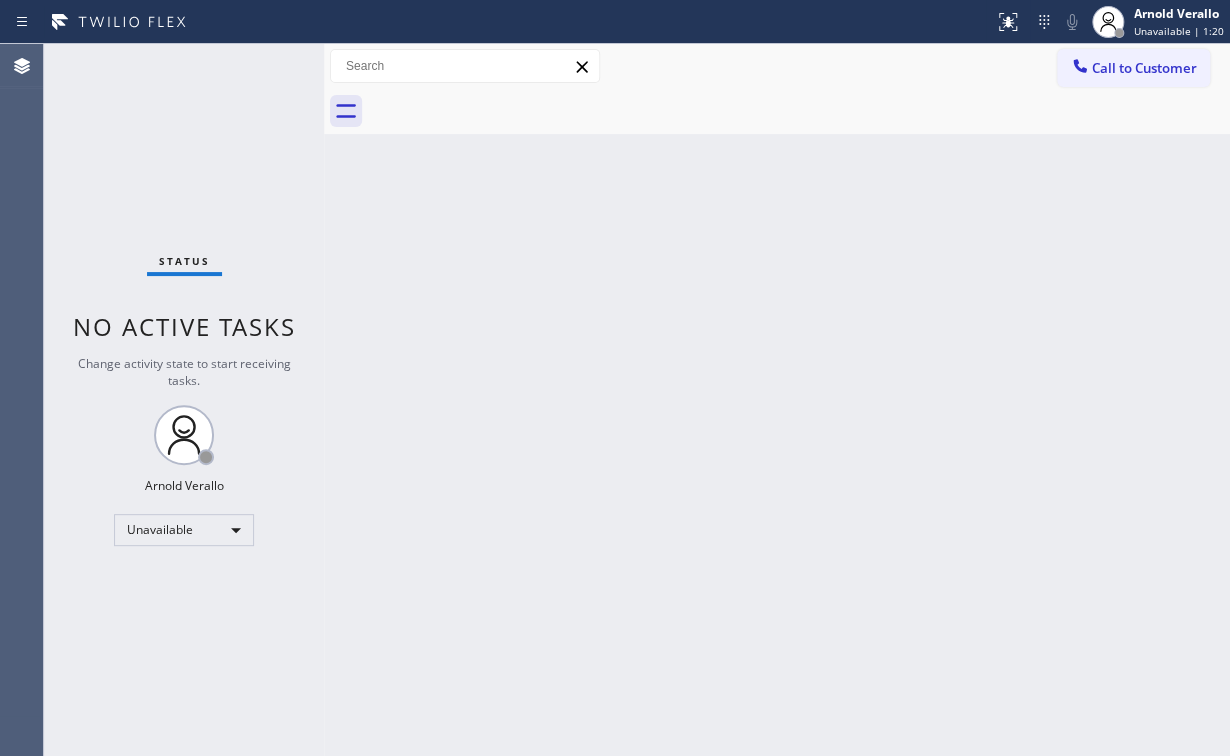 drag, startPoint x: 925, startPoint y: 419, endPoint x: 889, endPoint y: 11, distance: 409.58514 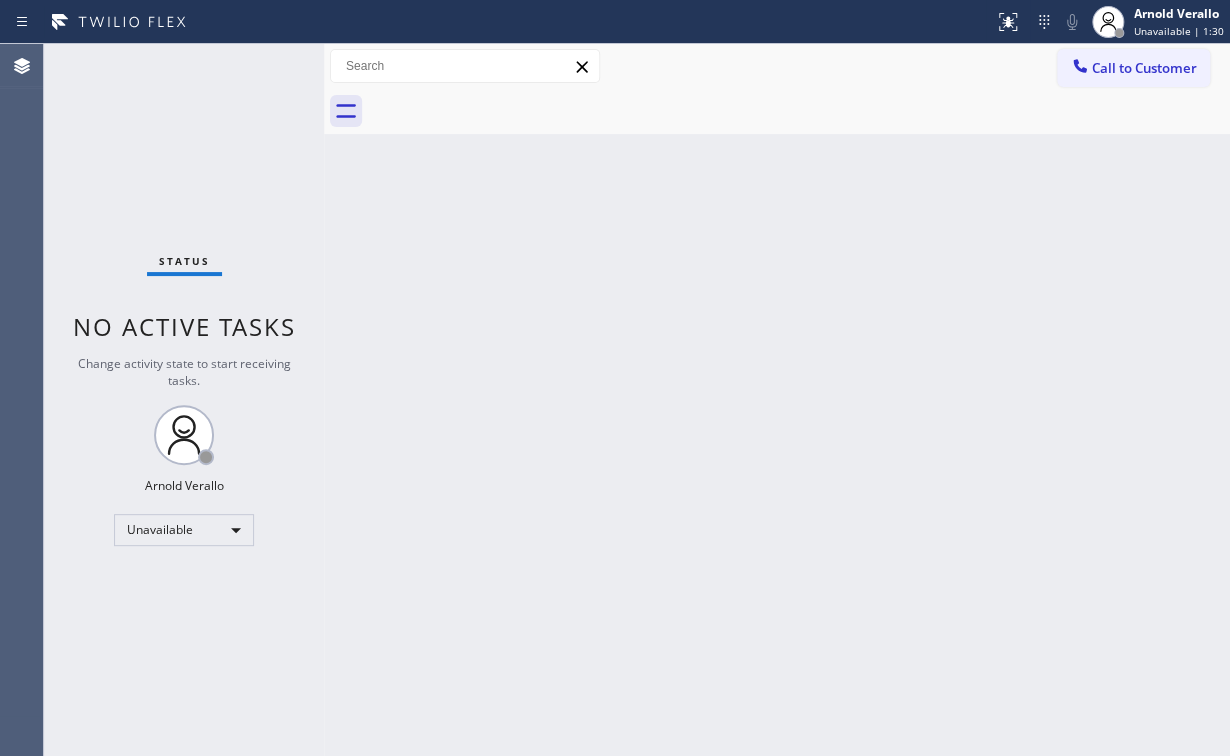 click on "Call to Customer" at bounding box center [1144, 68] 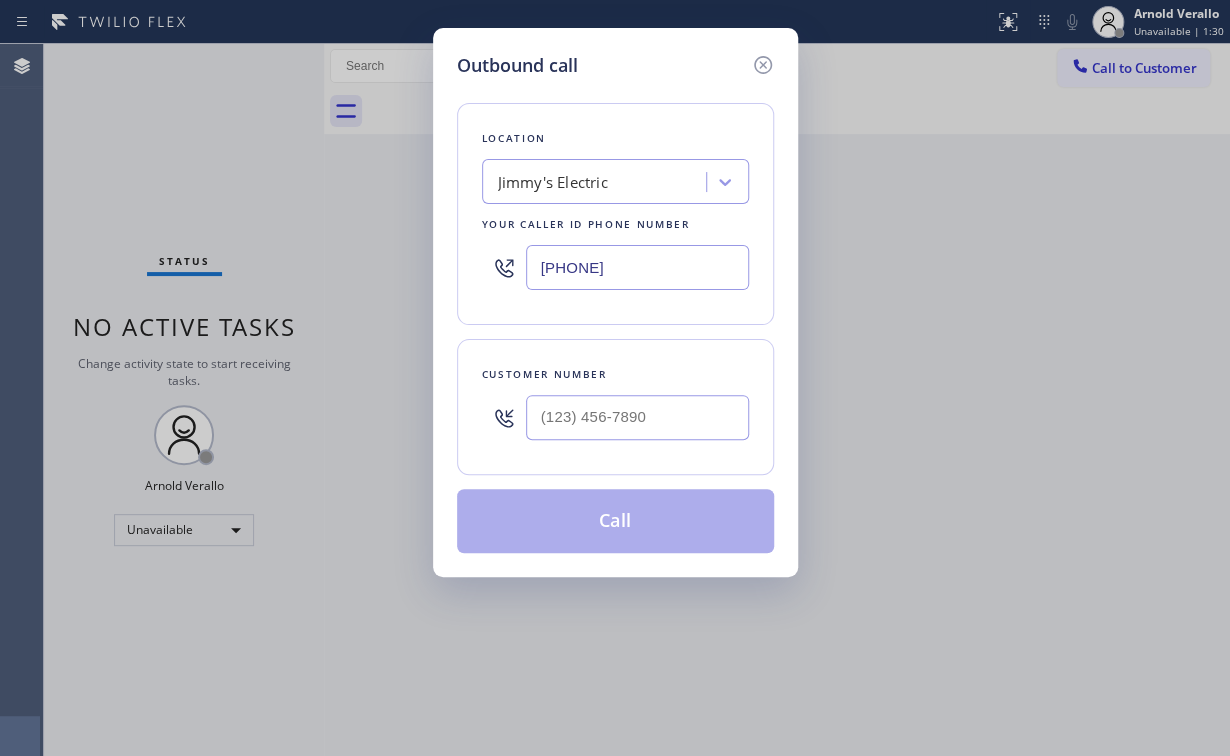 drag, startPoint x: 648, startPoint y: 264, endPoint x: 120, endPoint y: 199, distance: 531.9859 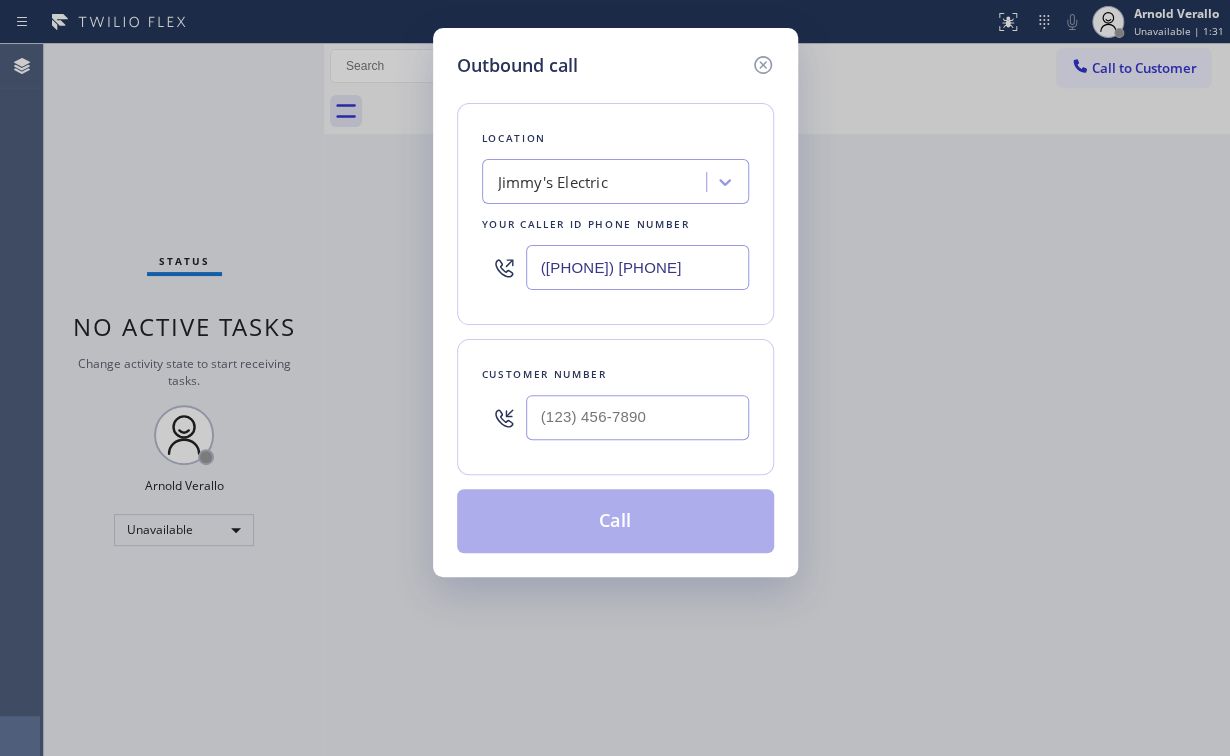 type on "([PHONE]) [PHONE]" 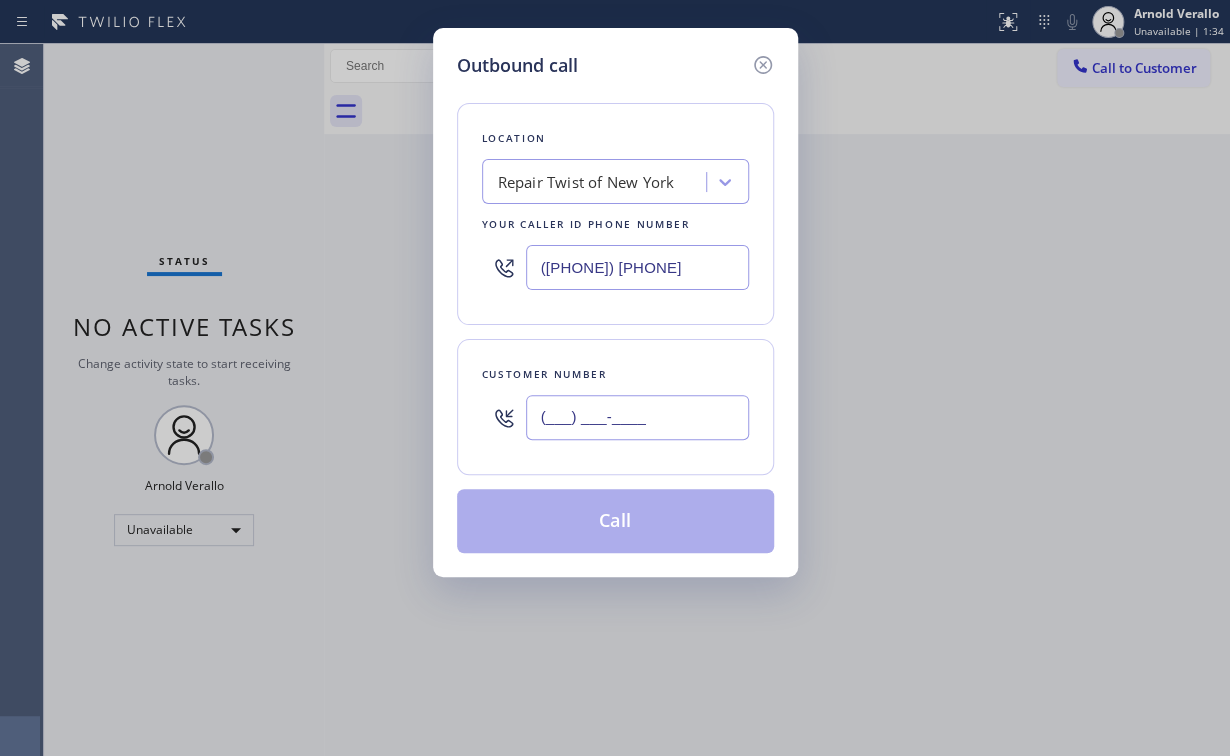 click on "(___) ___-____" at bounding box center (637, 417) 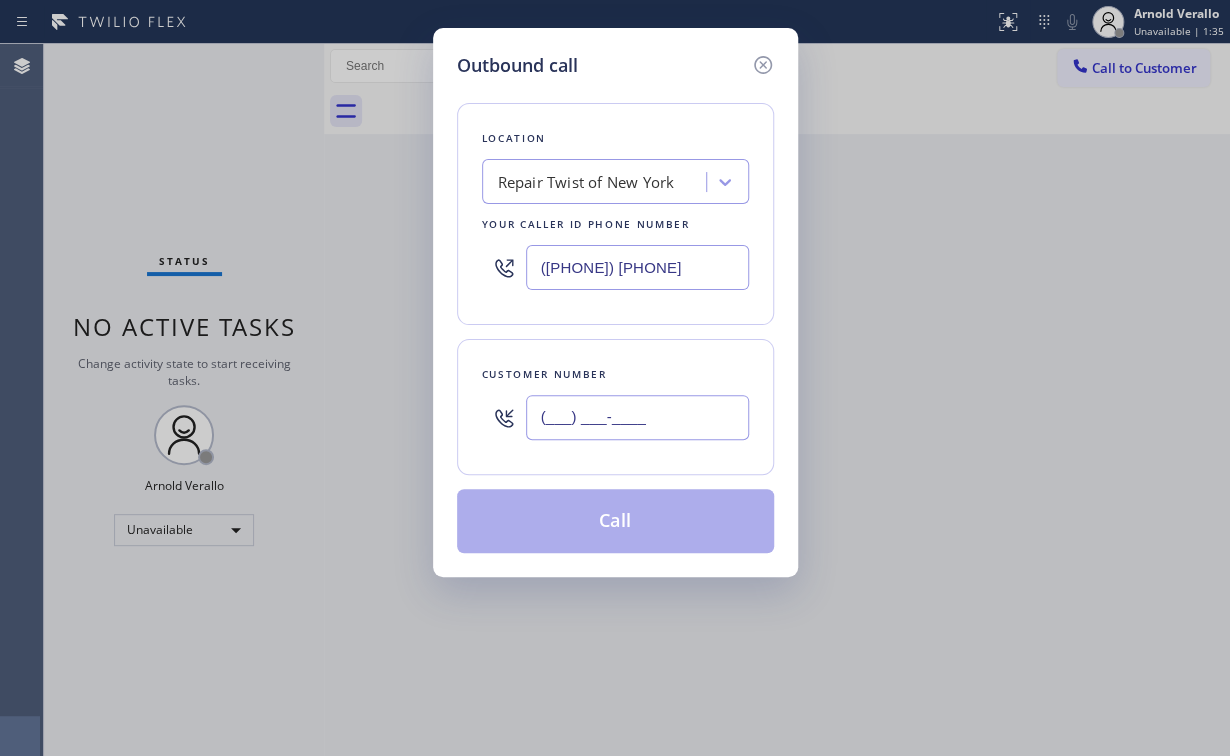 paste on "([AREA]) [PHONE]" 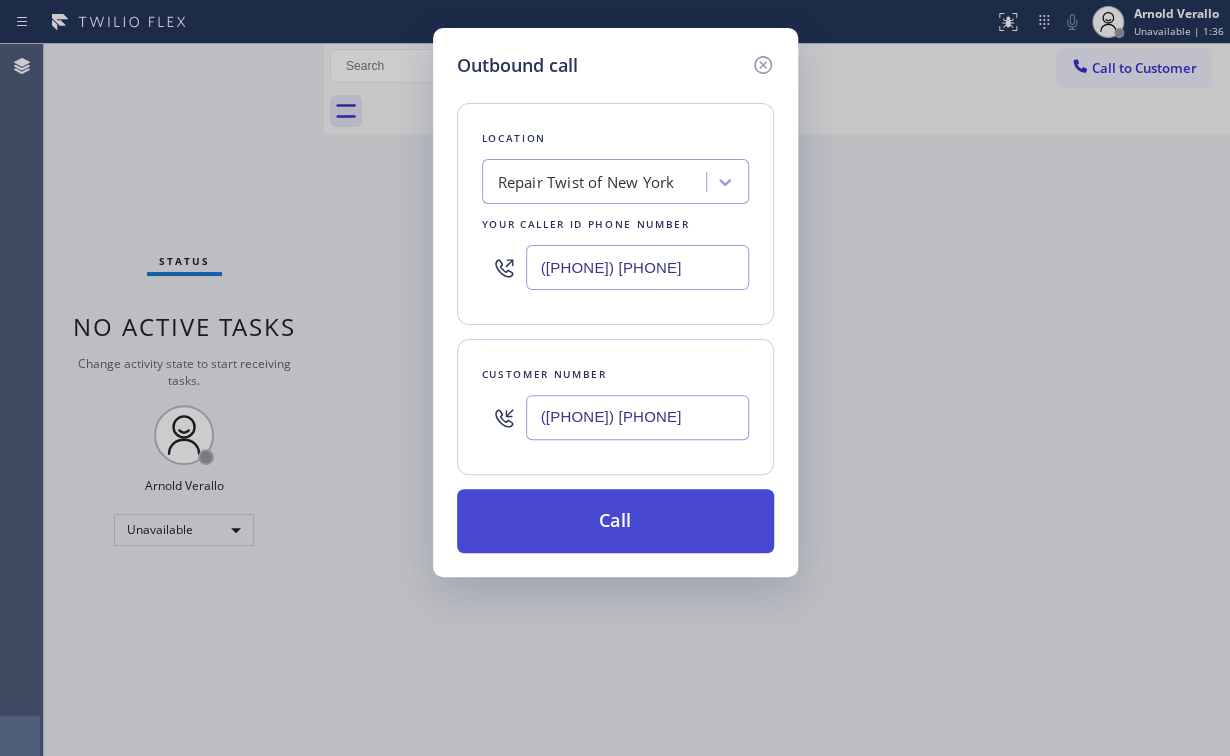 type on "([PHONE]) [PHONE]" 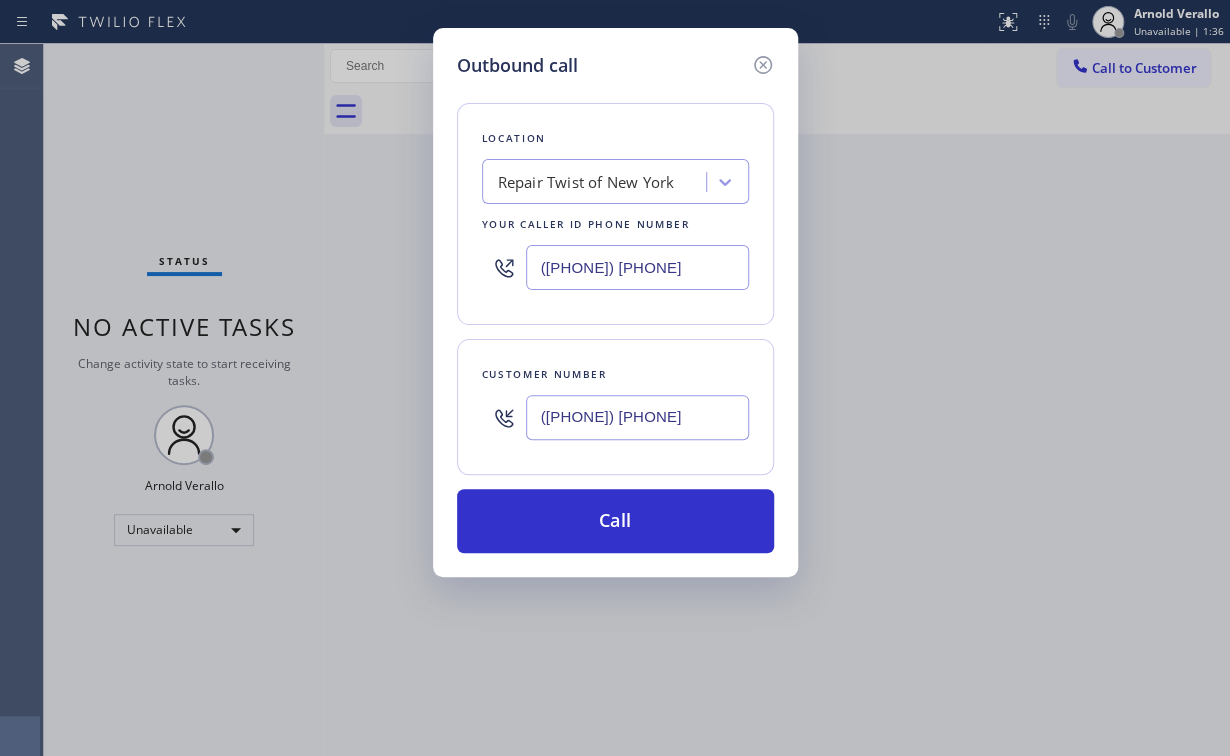 click on "Call" at bounding box center (615, 521) 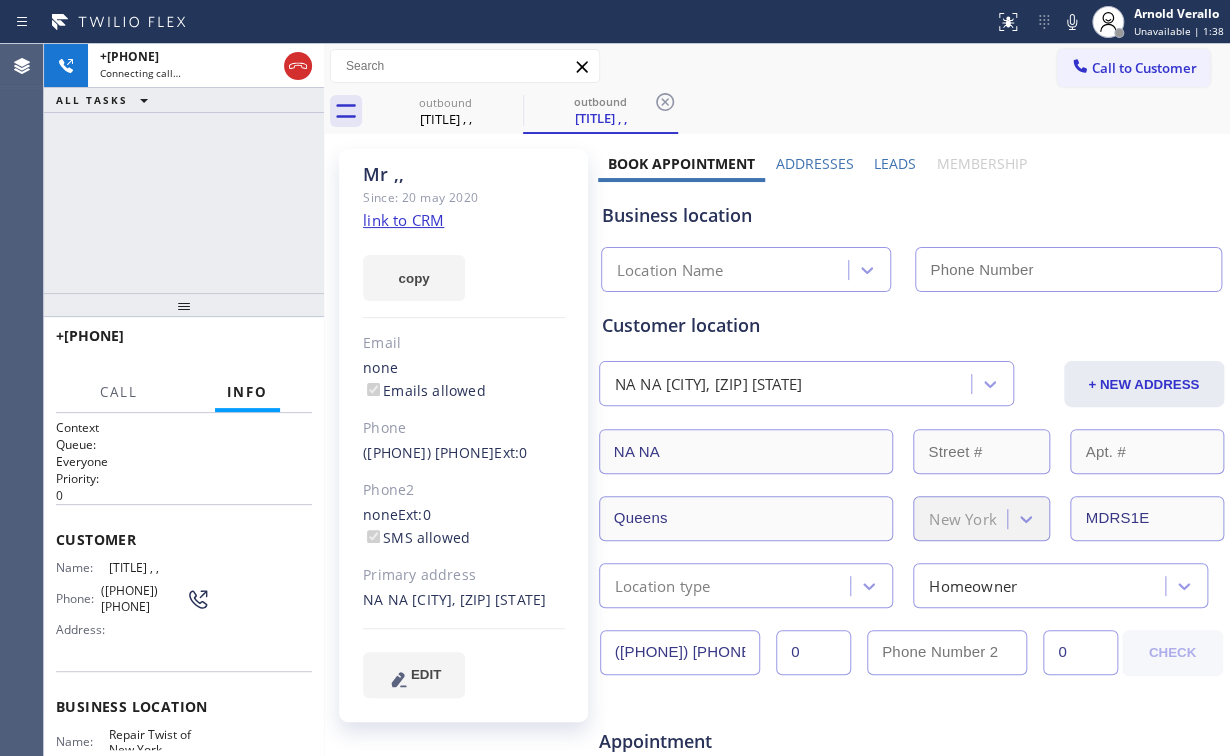 click on "+[PHONE] Connecting call… ALL TASKS ALL TASKS ACTIVE TASKS TASKS IN WRAP UP" at bounding box center [184, 168] 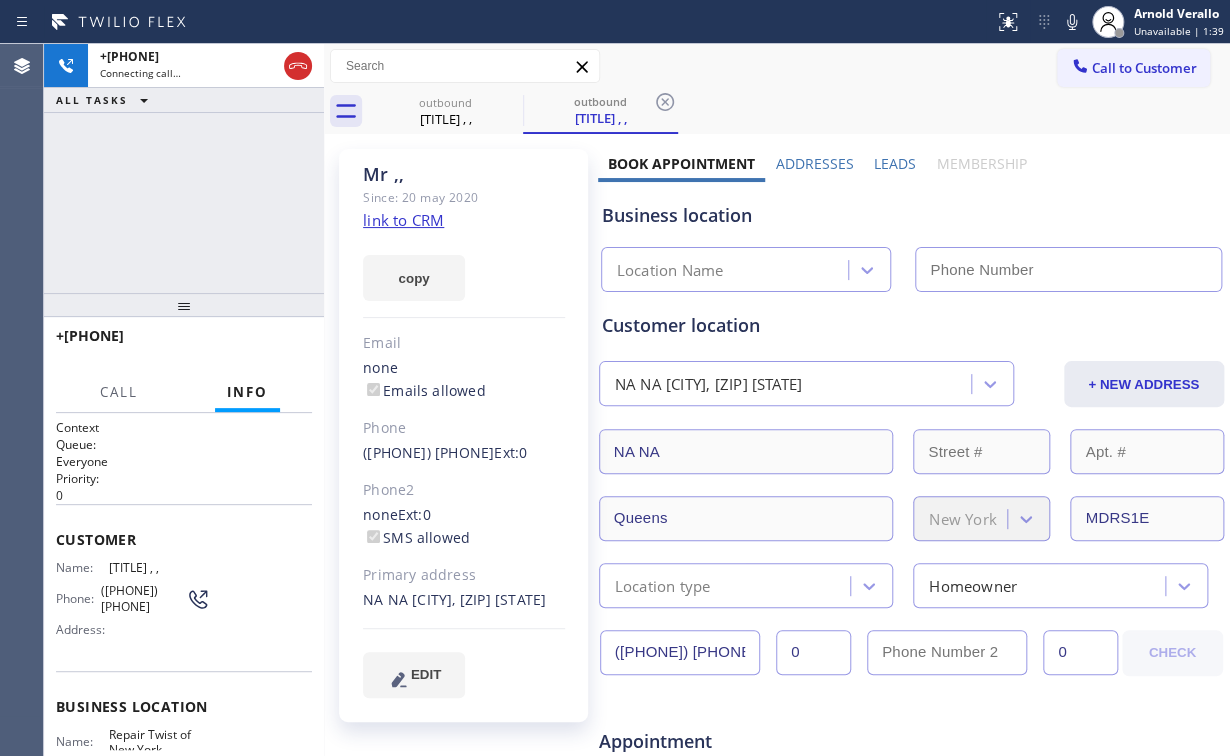 click on "+[PHONE] Connecting call… ALL TASKS ALL TASKS ACTIVE TASKS TASKS IN WRAP UP" at bounding box center (184, 168) 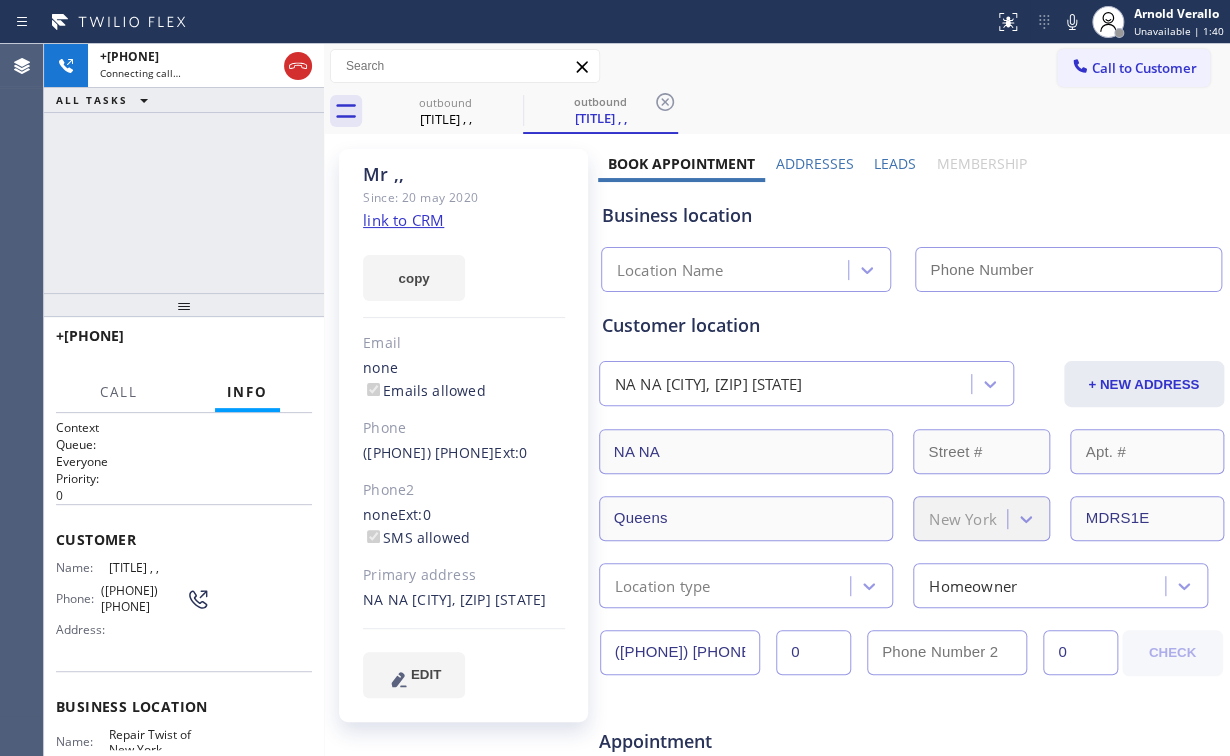 type on "([PHONE]) [PHONE]" 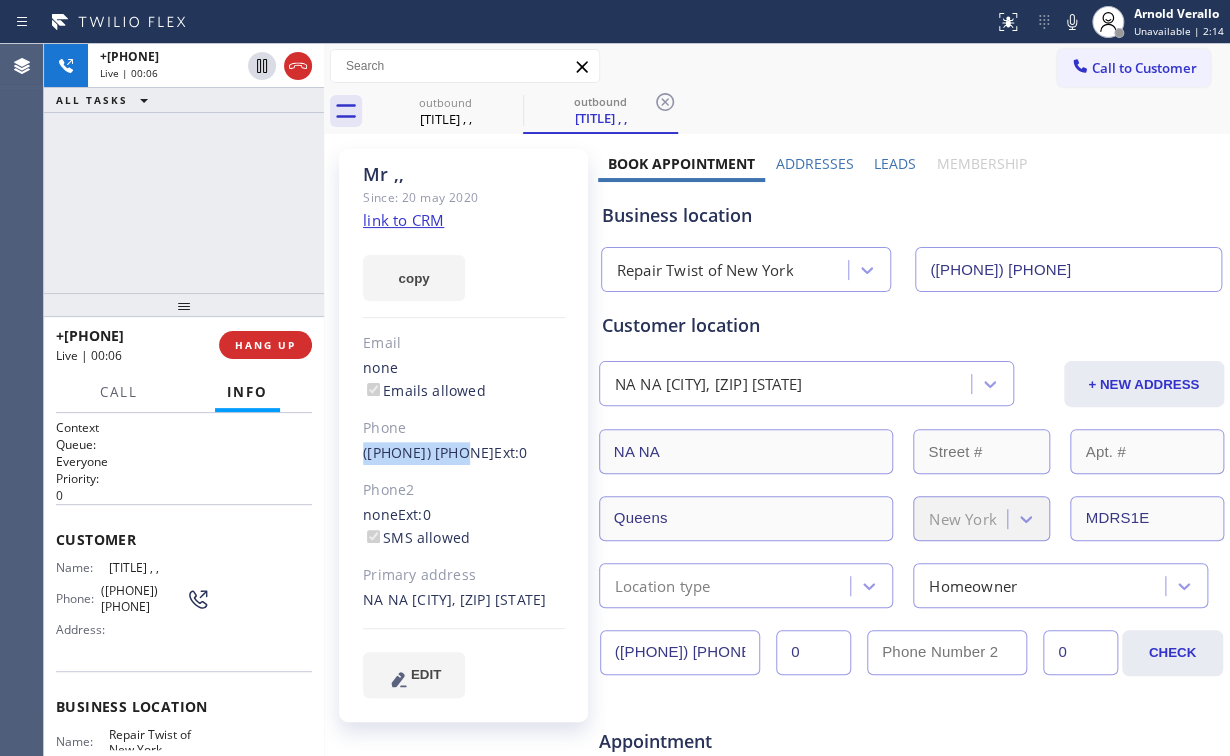 drag, startPoint x: 353, startPoint y: 451, endPoint x: 461, endPoint y: 451, distance: 108 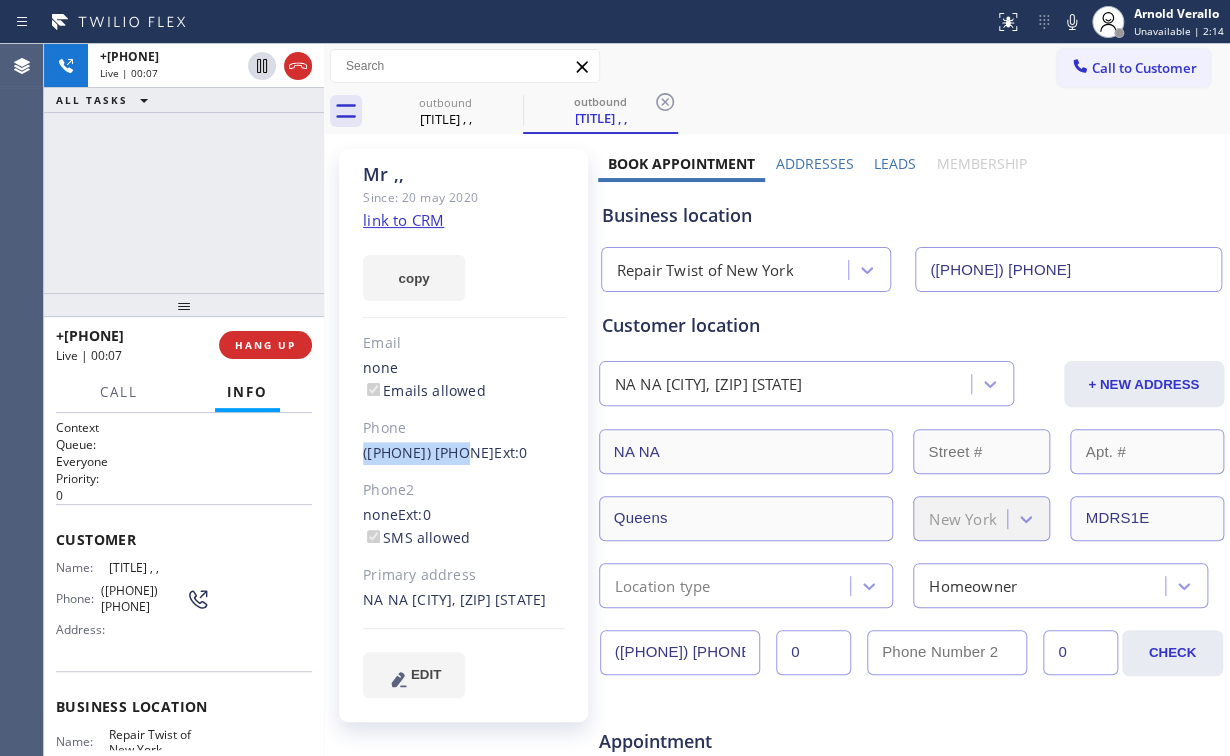 copy on "([PHONE]) [PHONE]" 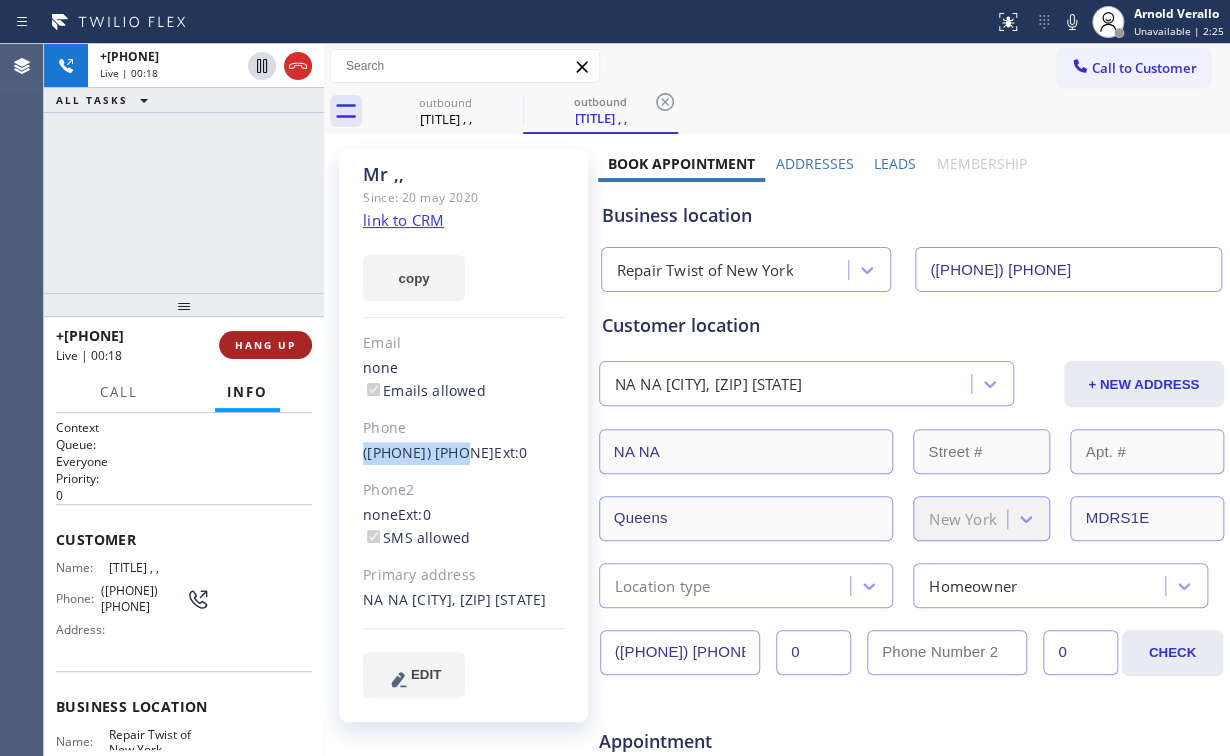click on "HANG UP" at bounding box center [265, 345] 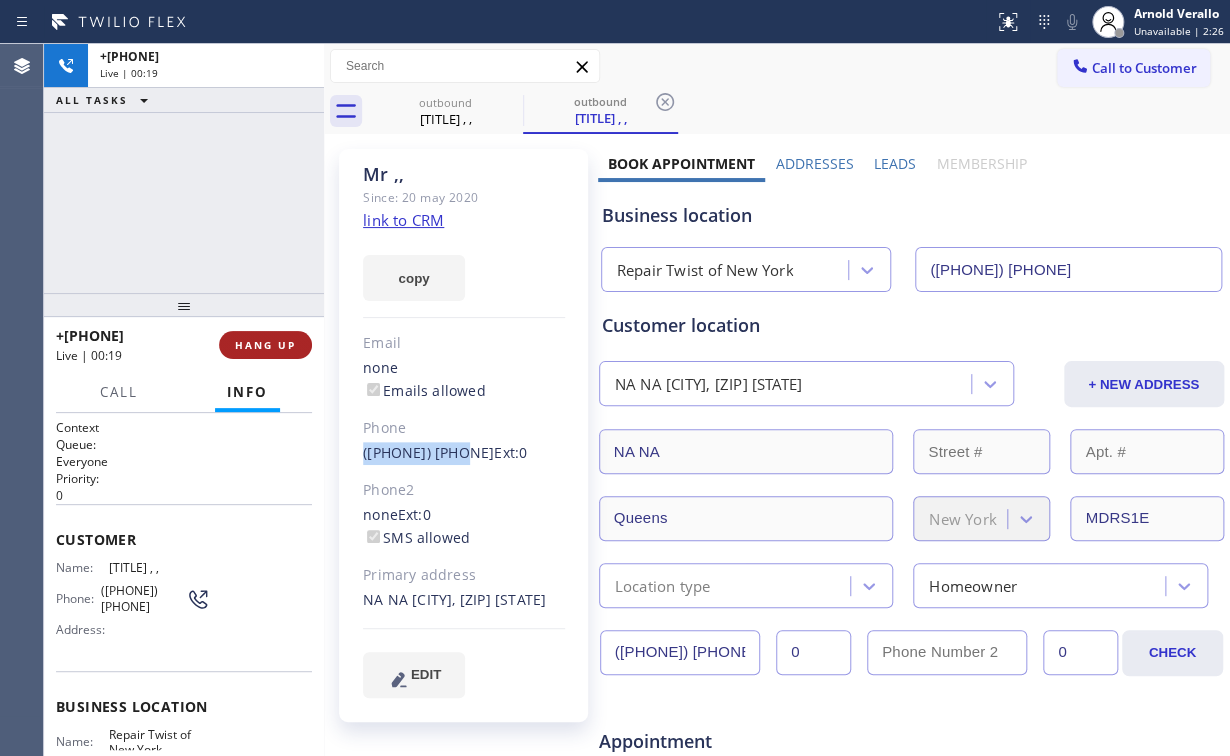 click on "HANG UP" at bounding box center (265, 345) 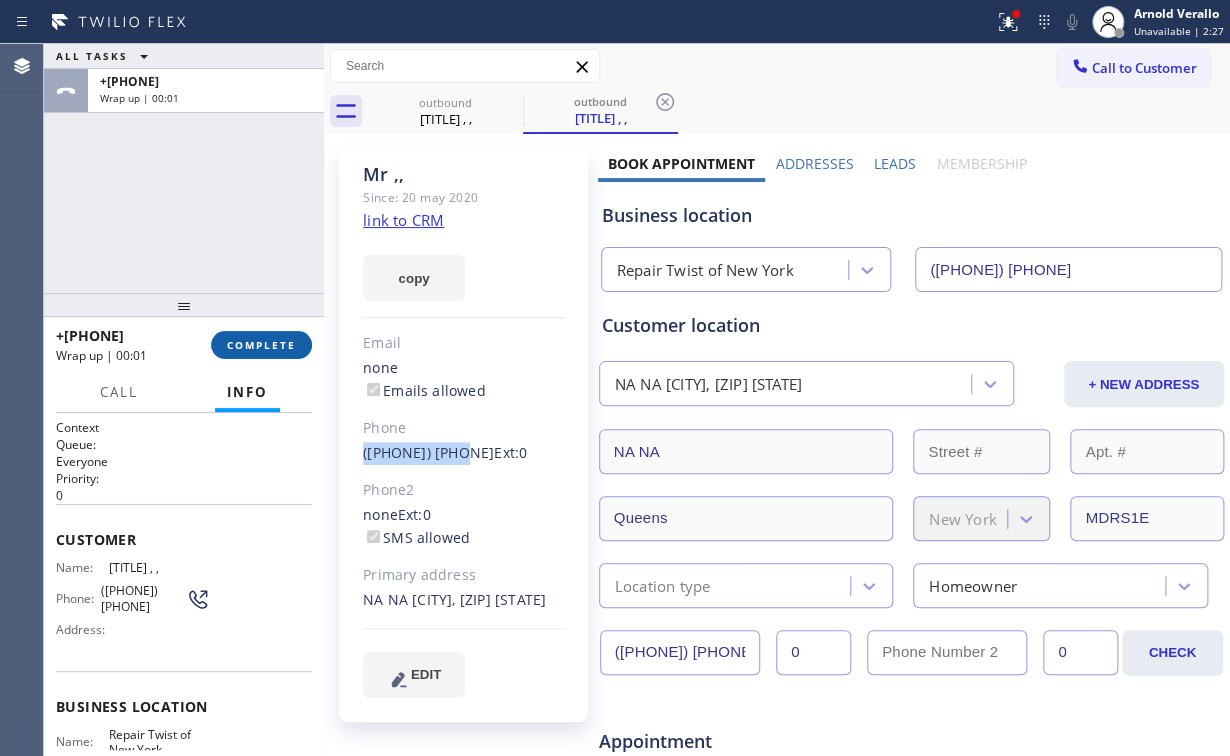 click on "COMPLETE" at bounding box center (261, 345) 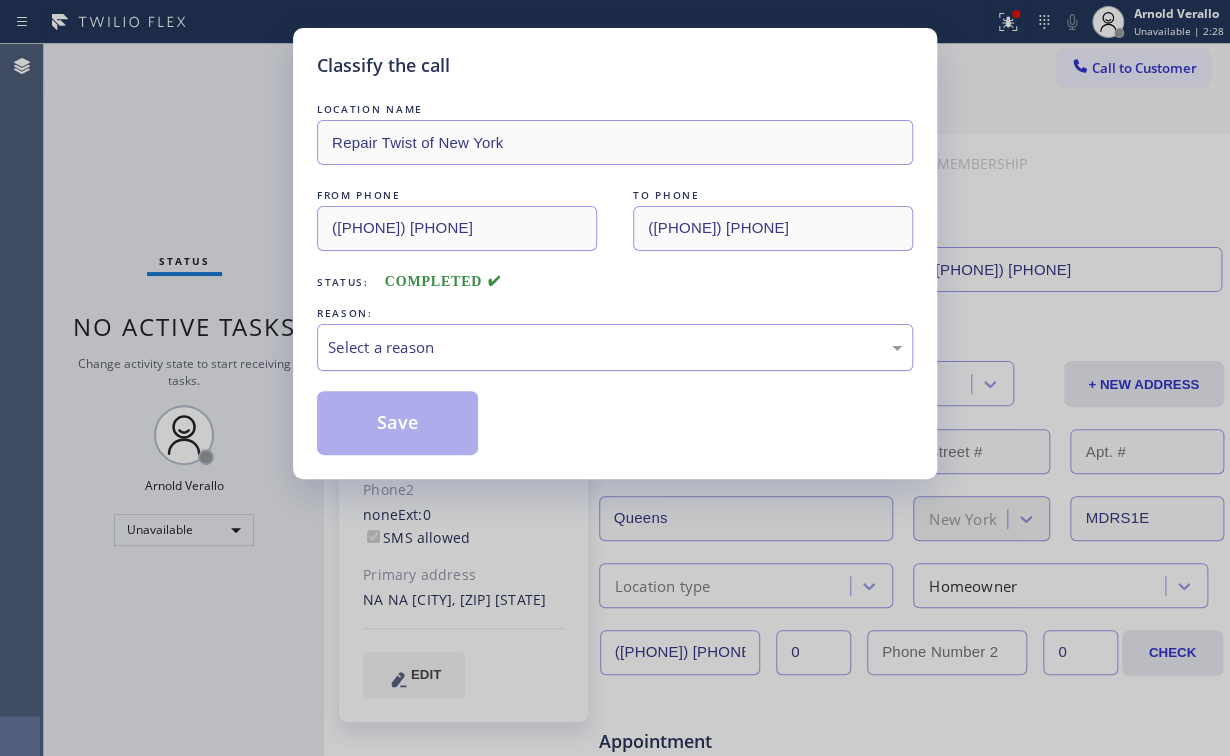 drag, startPoint x: 379, startPoint y: 333, endPoint x: 395, endPoint y: 364, distance: 34.88553 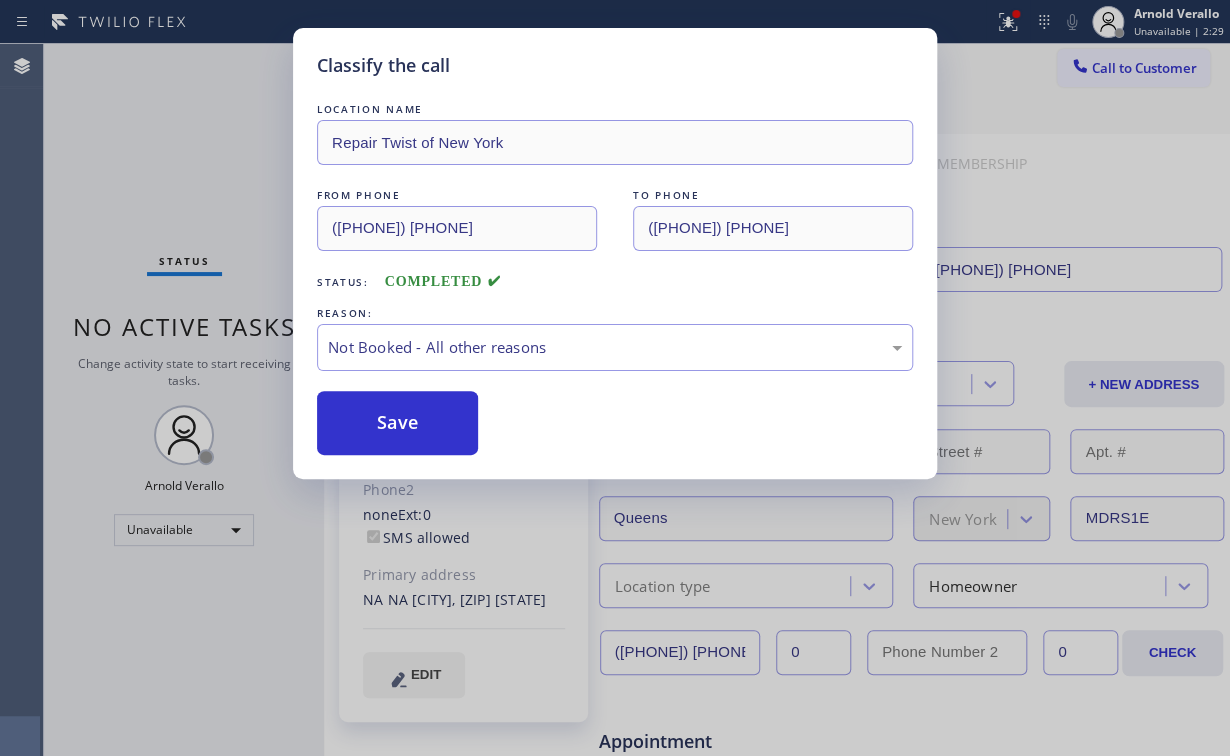drag, startPoint x: 392, startPoint y: 420, endPoint x: 164, endPoint y: 188, distance: 325.2814 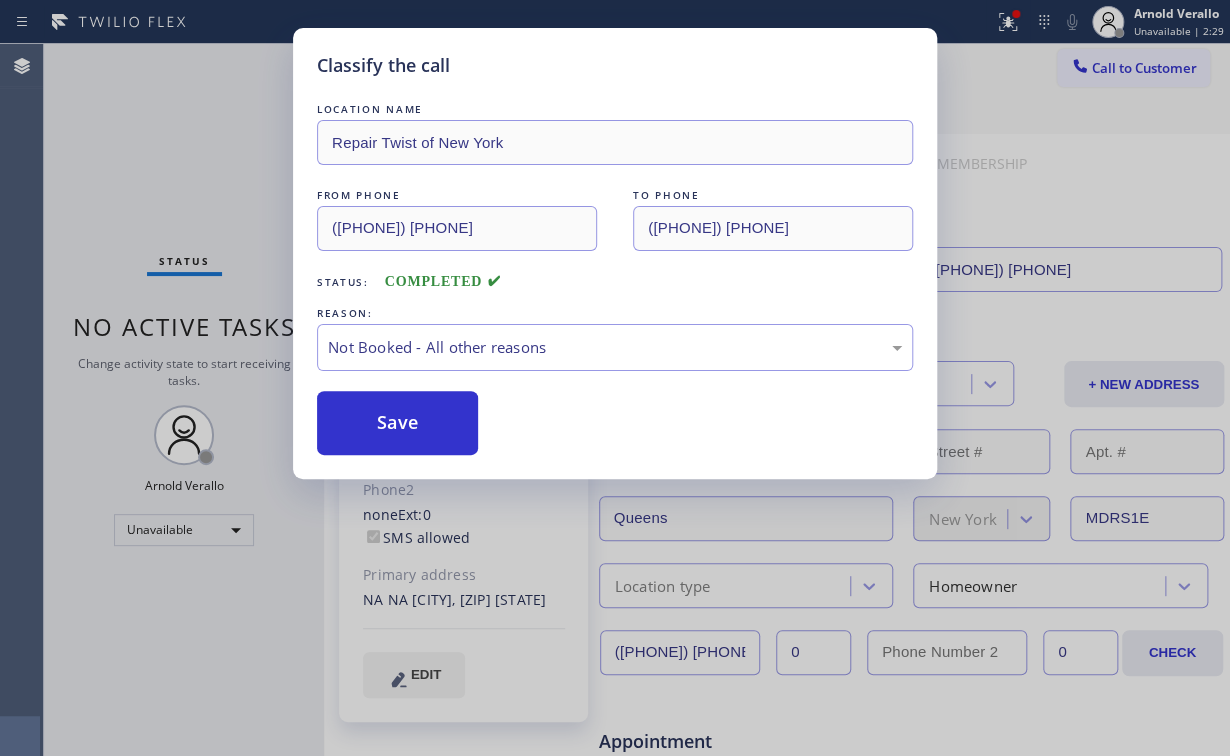 click on "Save" at bounding box center (397, 423) 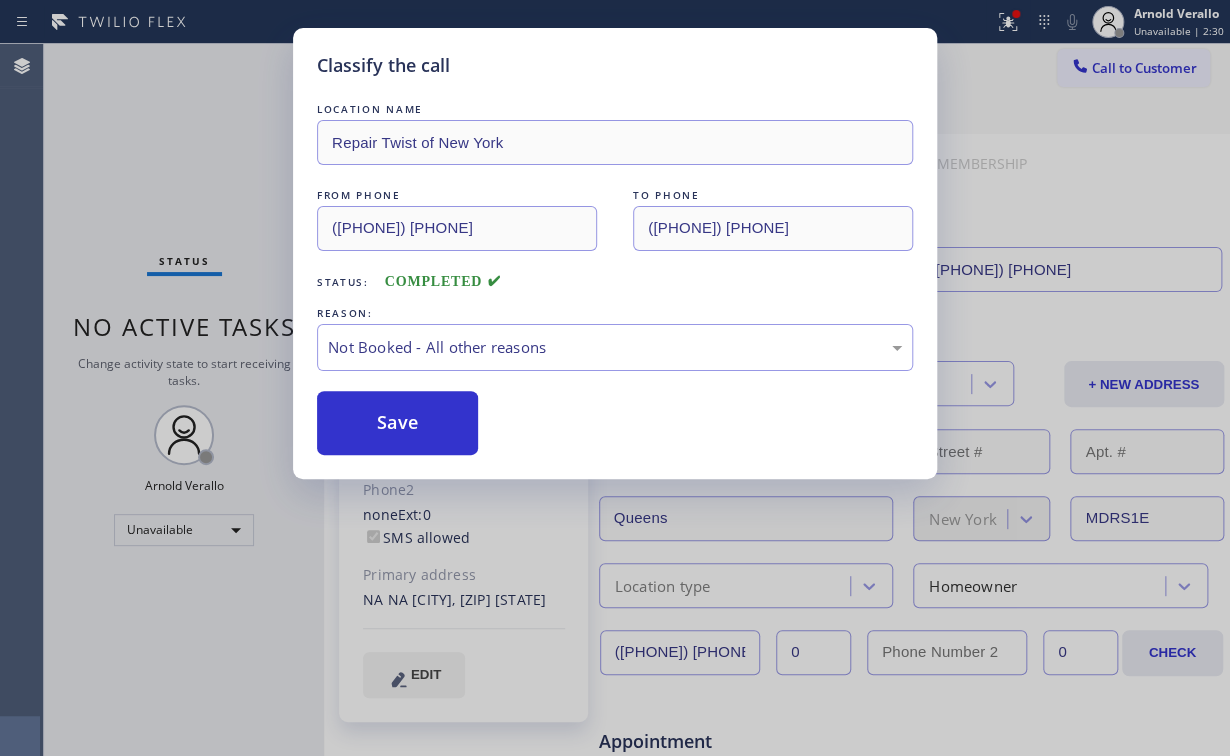 click 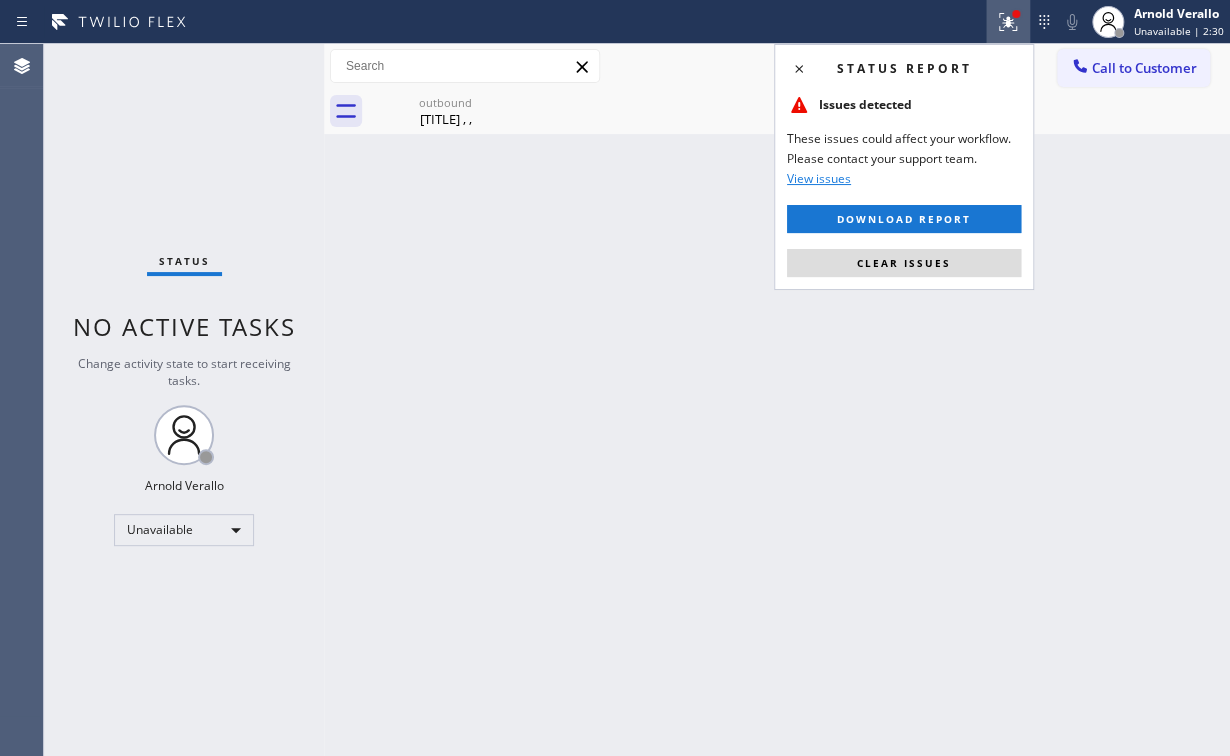 click 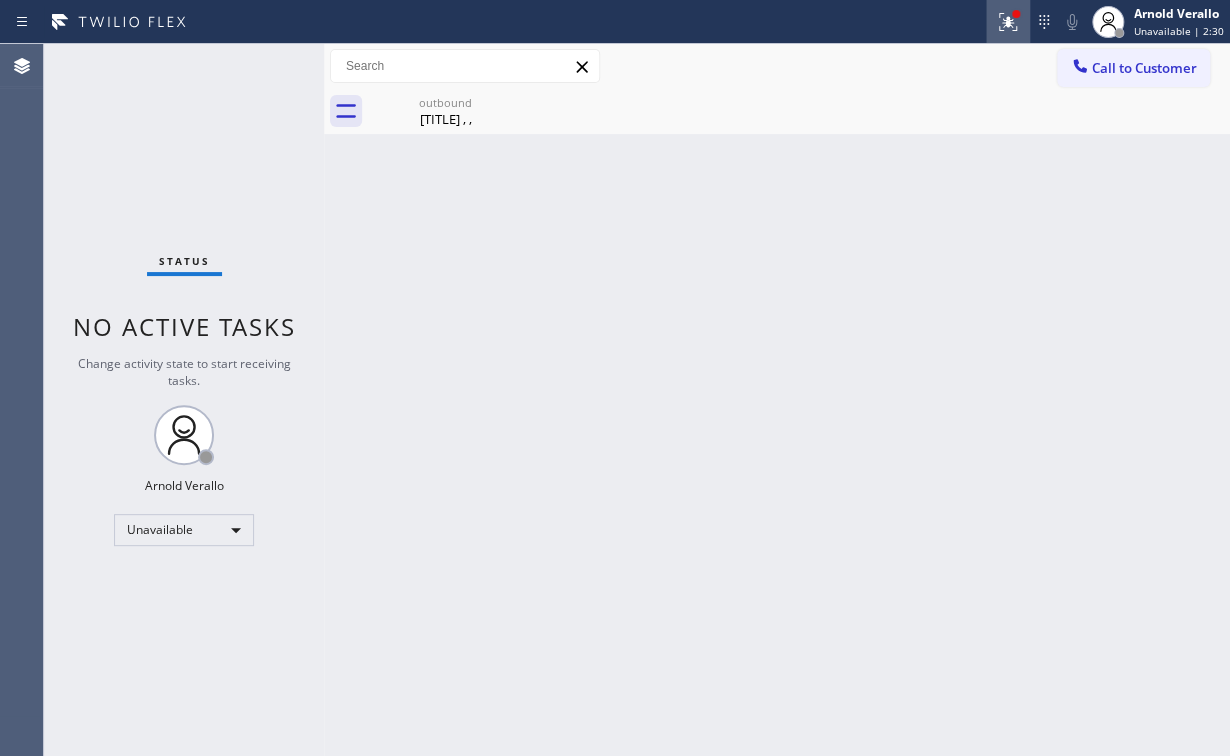 click 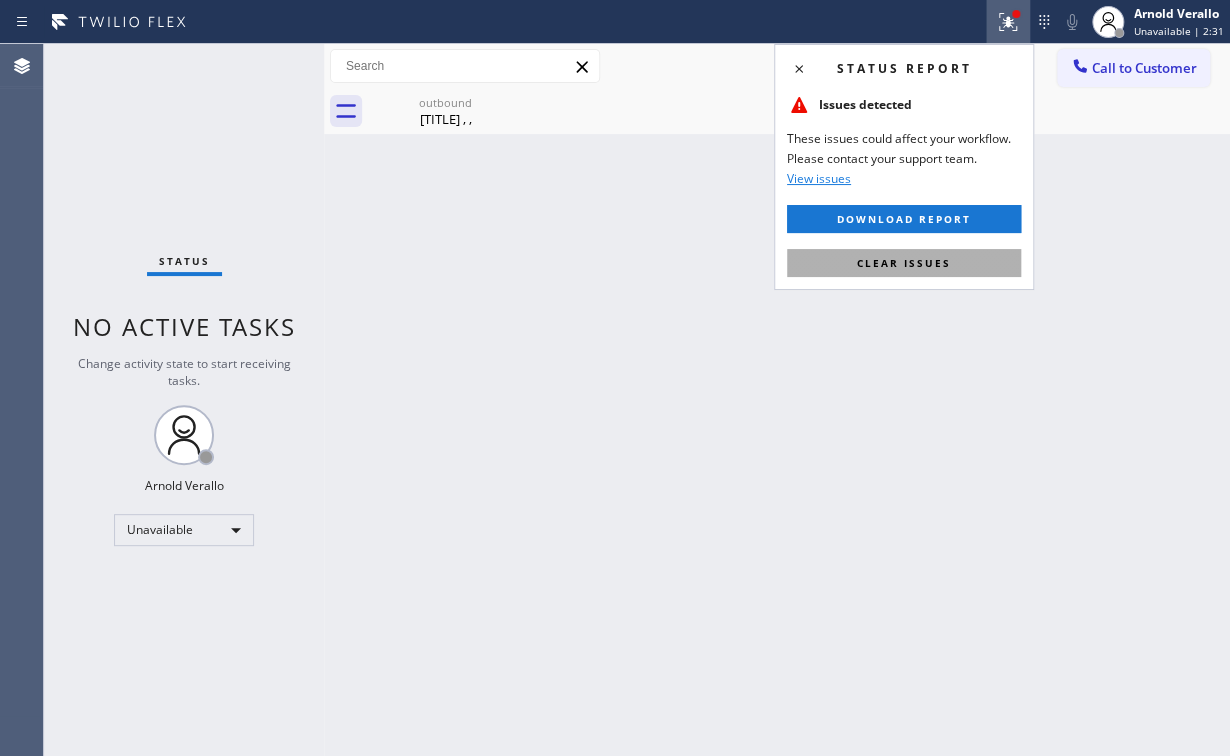 click on "Clear issues" at bounding box center (904, 263) 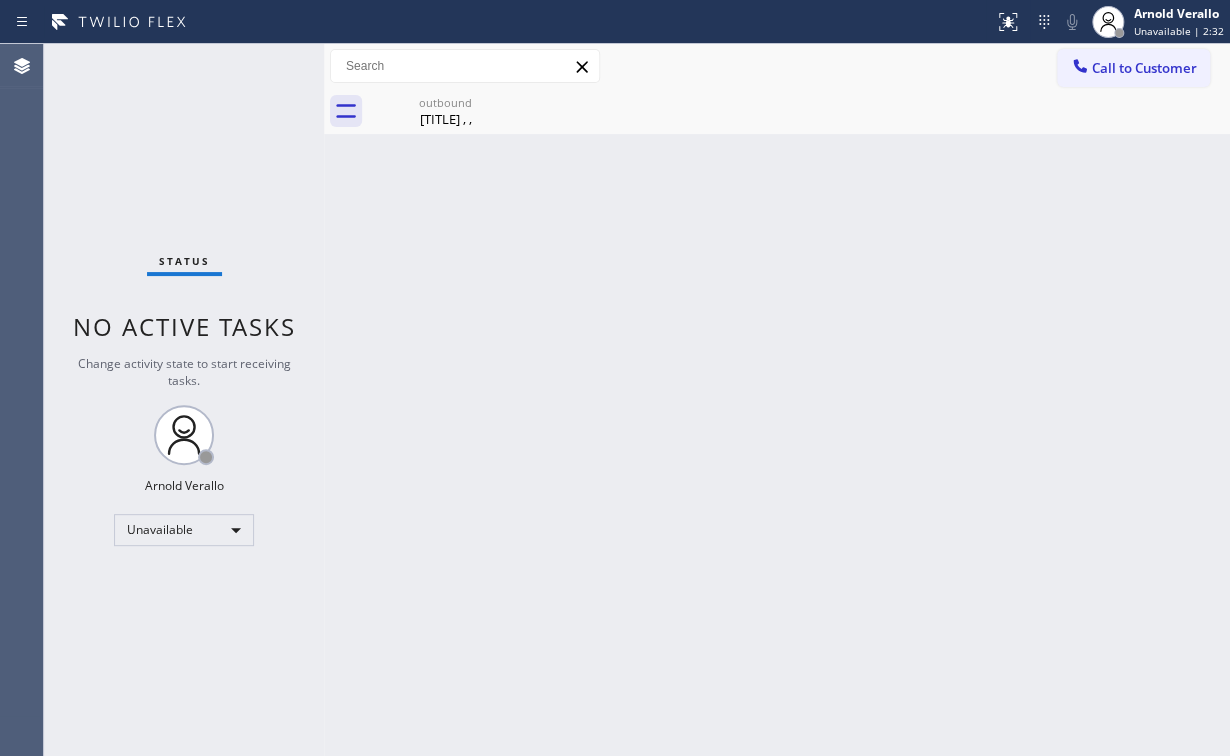 drag, startPoint x: 917, startPoint y: 300, endPoint x: 920, endPoint y: 286, distance: 14.3178215 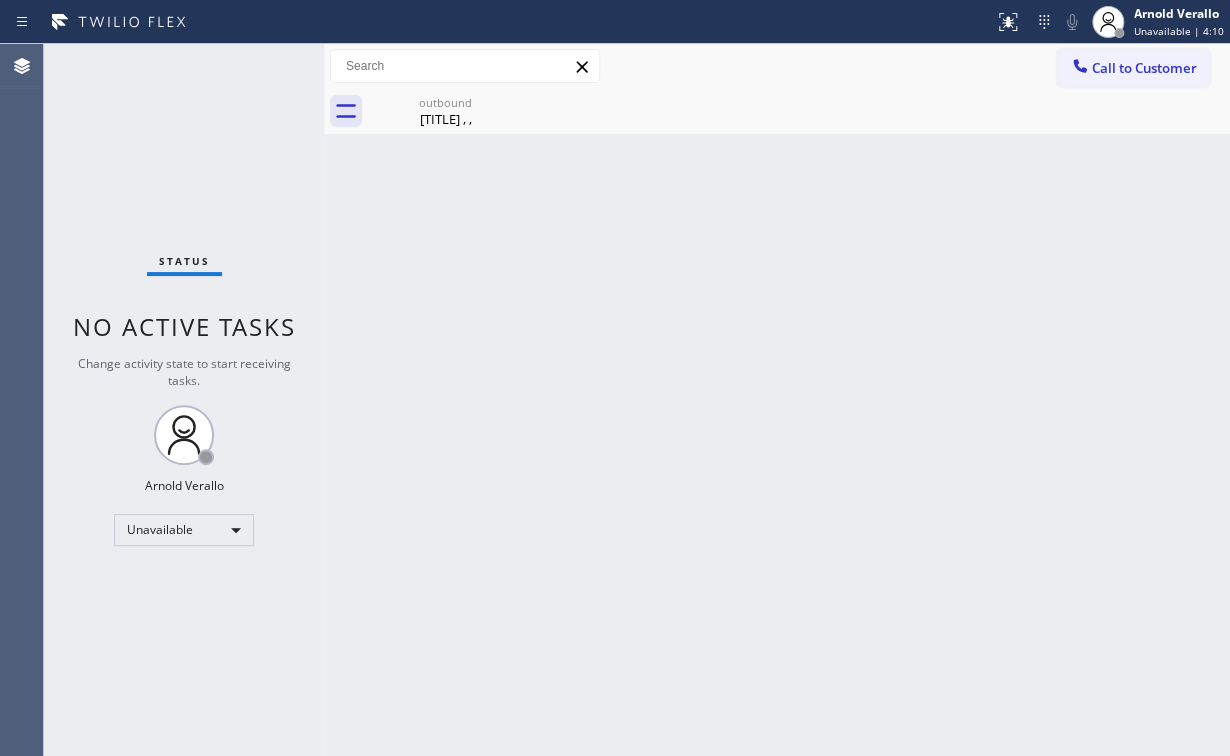 drag, startPoint x: 1141, startPoint y: 66, endPoint x: 1089, endPoint y: 108, distance: 66.8431 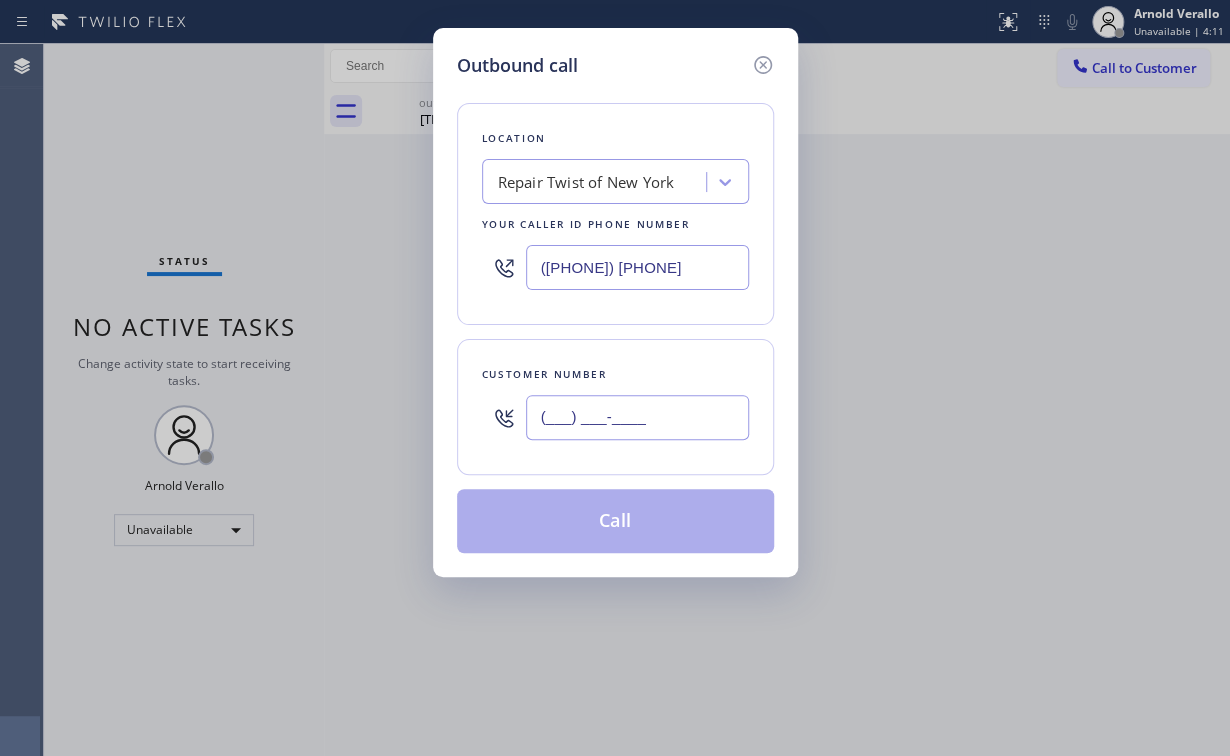 click on "(___) ___-____" at bounding box center [637, 417] 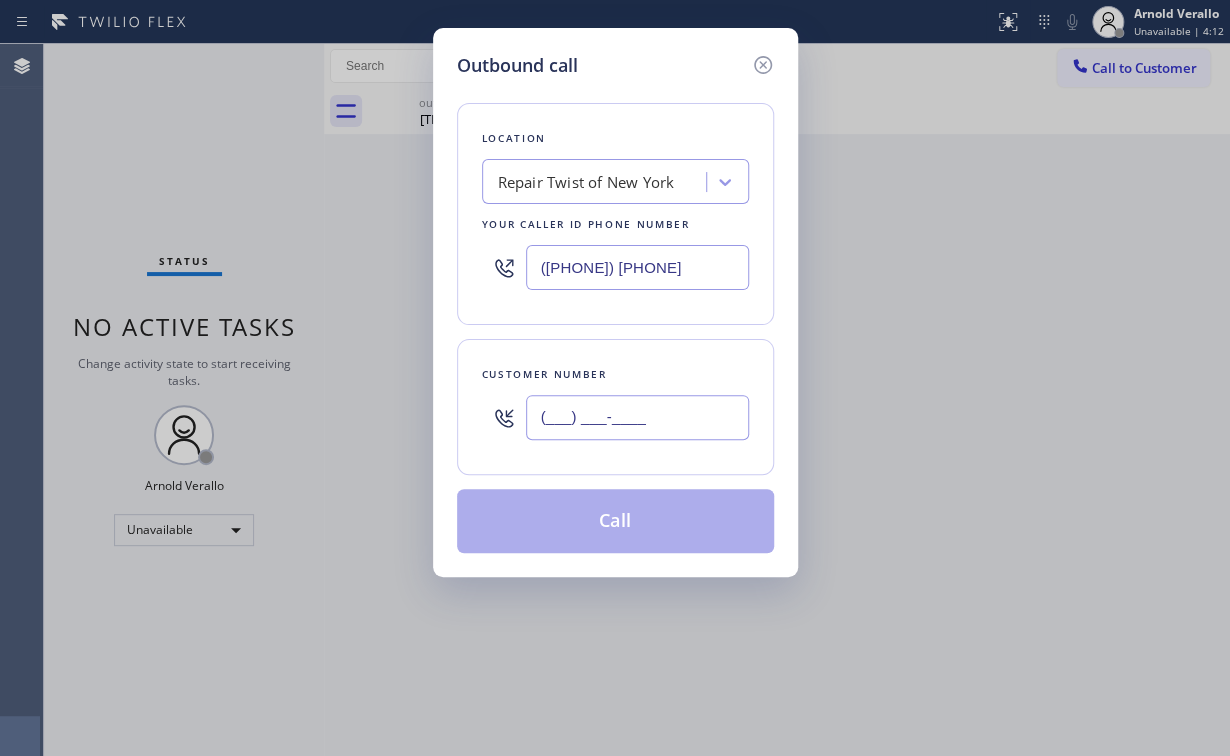 click on "(___) ___-____" at bounding box center (637, 417) 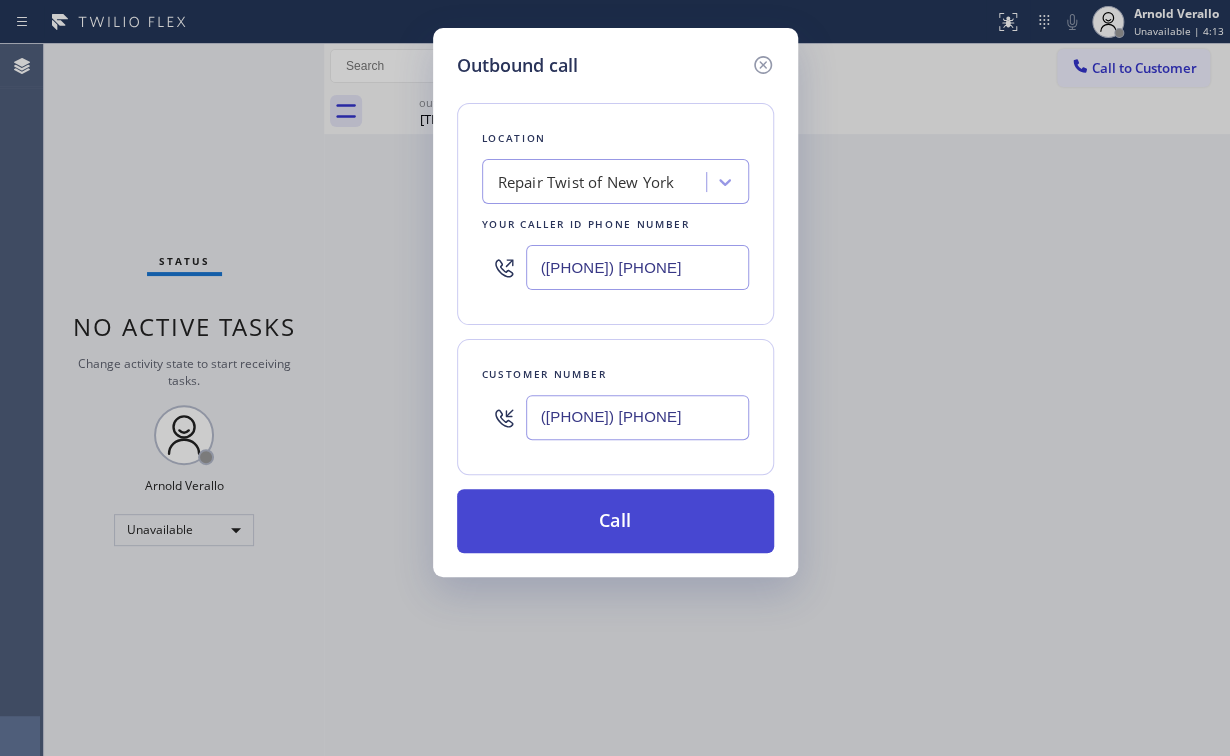 type on "([PHONE]) [PHONE]" 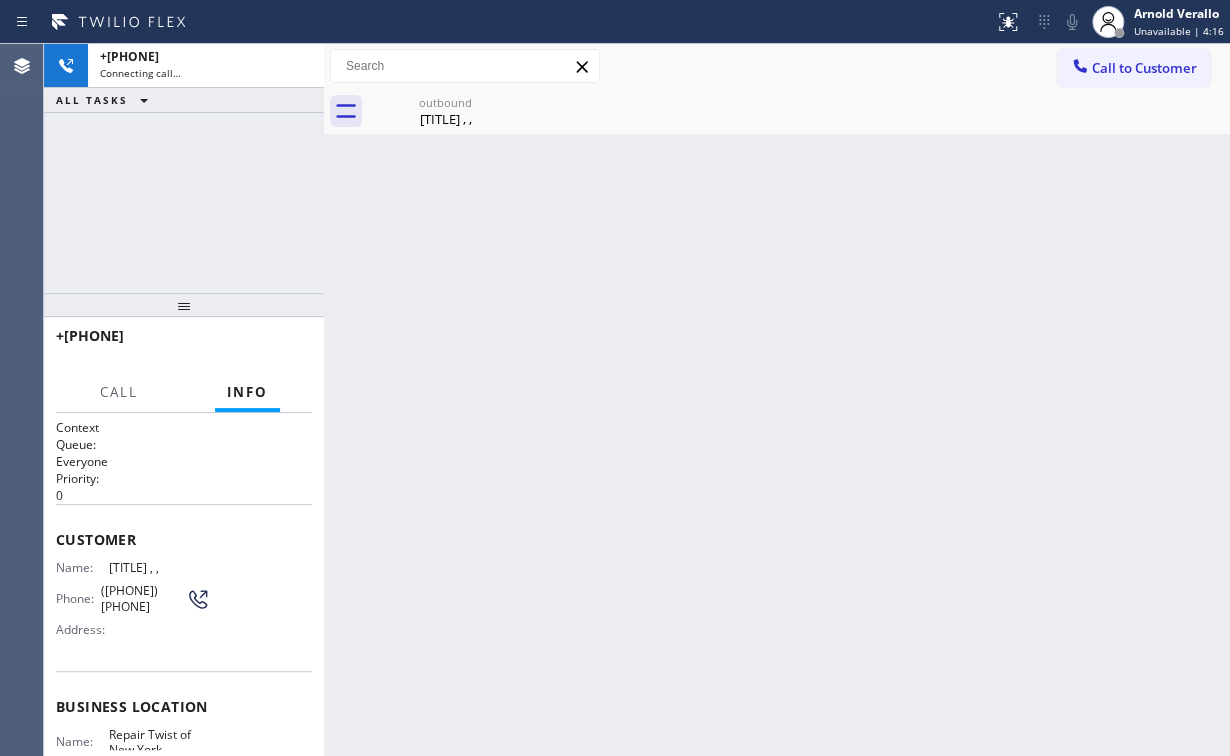 click on "Back to Dashboard Change Sender ID Customers Technicians Select a contact Outbound call Location Search location Your caller id phone number Customer number Call Customer info Name   Phone none Address none Change Sender ID HVAC +[PHONE] 5 Star Appliance +[PHONE] Appliance Repair +[PHONE] Plumbing +[PHONE] Air Duct Cleaning +[PHONE]  Electricians +[PHONE]  Cancel Change Check personal SMS Reset Change outbound Mr ,, Call to Customer Outbound call Location Search location Your caller id phone number Customer number Call Outbound call Technician Search Technician Your caller id phone number Your caller id phone number Call outbound Mr ,, Mr   ,, Since: [DATE] link to CRM copy Email none  Emails allowed Phone [PHONE]  Ext:  0 Phone2 none  Ext:  0  SMS allowed Primary address  NA NA [CITY], [POSTAL_CODE] [STATE] EDIT Outbound call Location Repair Twist of New York Your caller id phone number [PHONE] Customer number Call Benefits  Book Appointment Addresses Leads Membership Mr ,, 0 0" at bounding box center [777, 400] 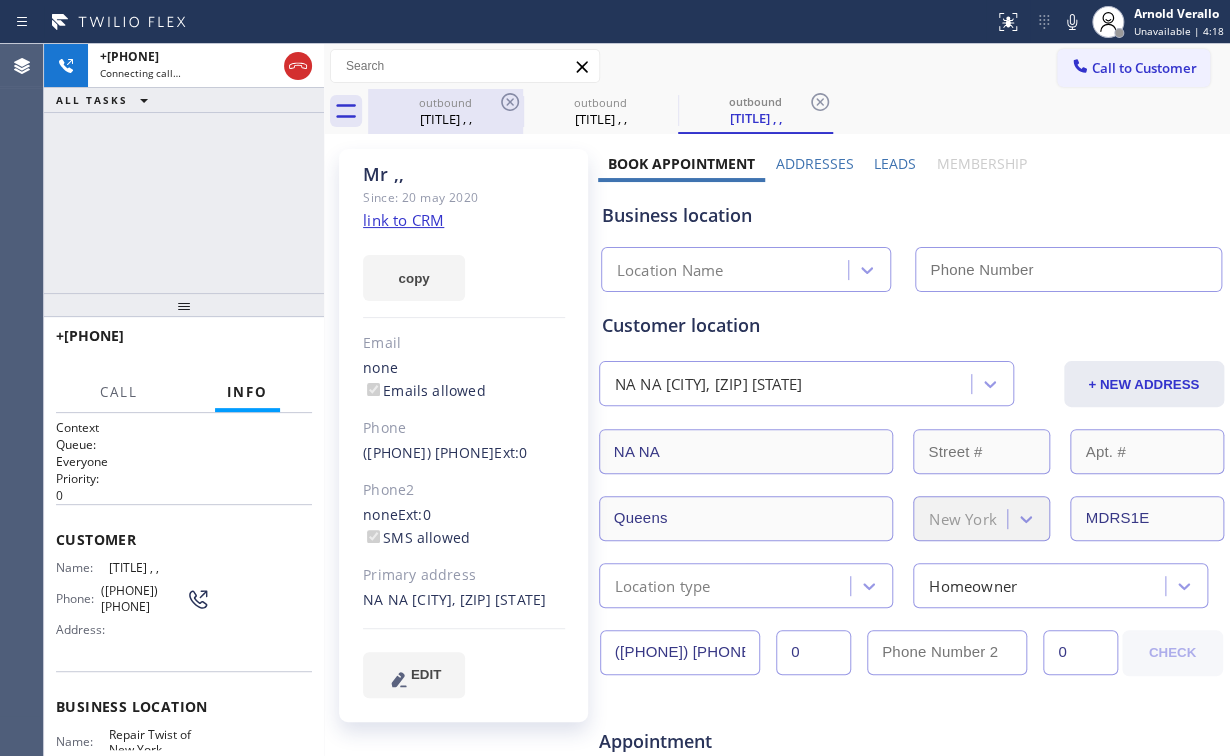 drag, startPoint x: 450, startPoint y: 99, endPoint x: 507, endPoint y: 112, distance: 58.463665 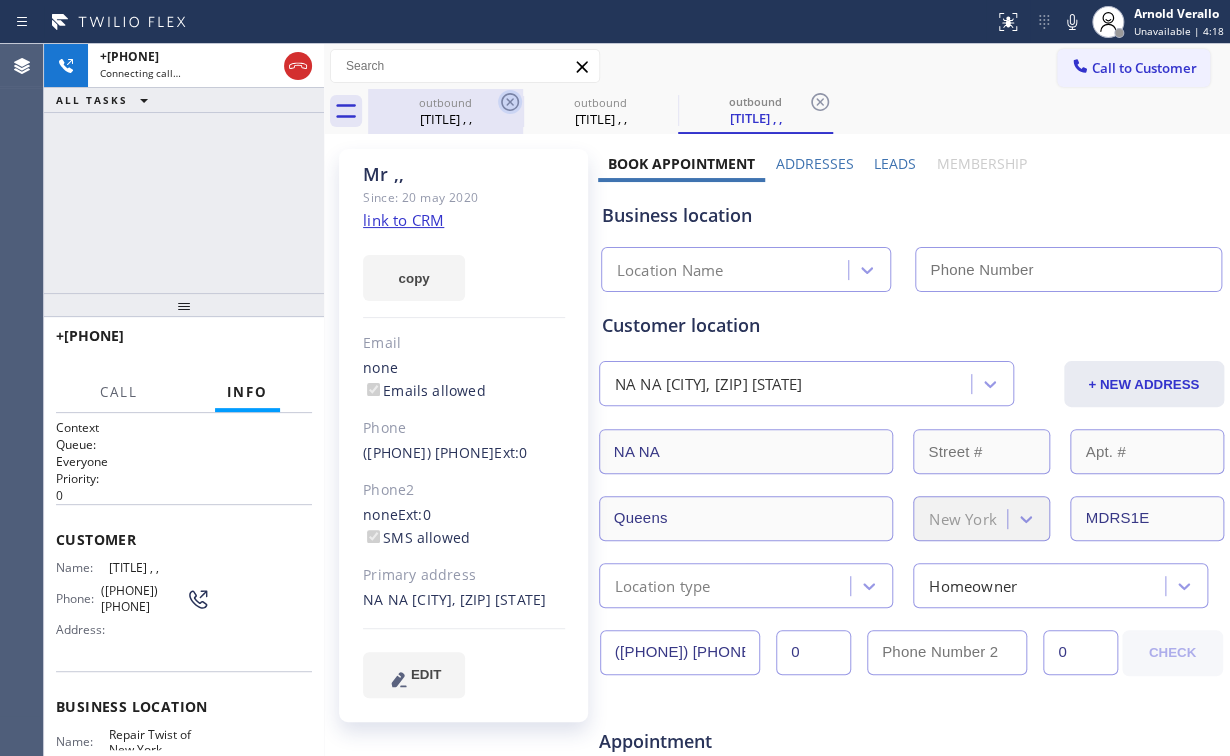 click on "outbound" at bounding box center (445, 102) 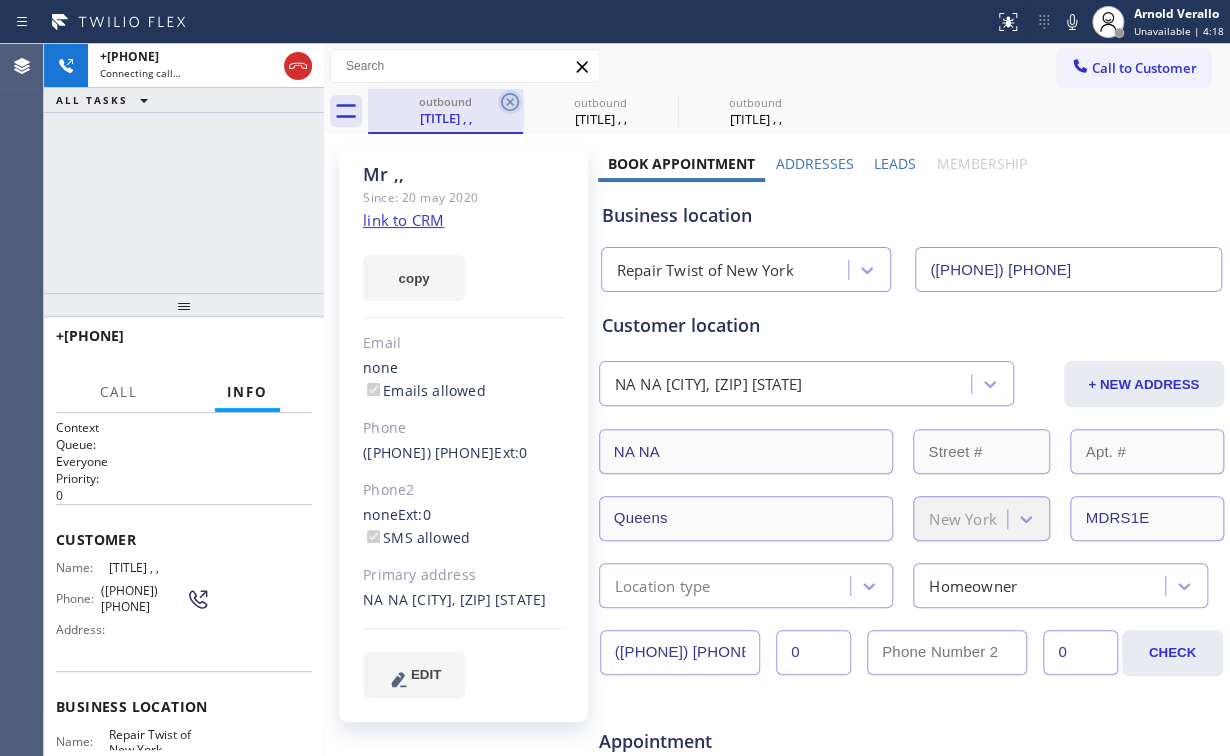 type on "([PHONE]) [PHONE]" 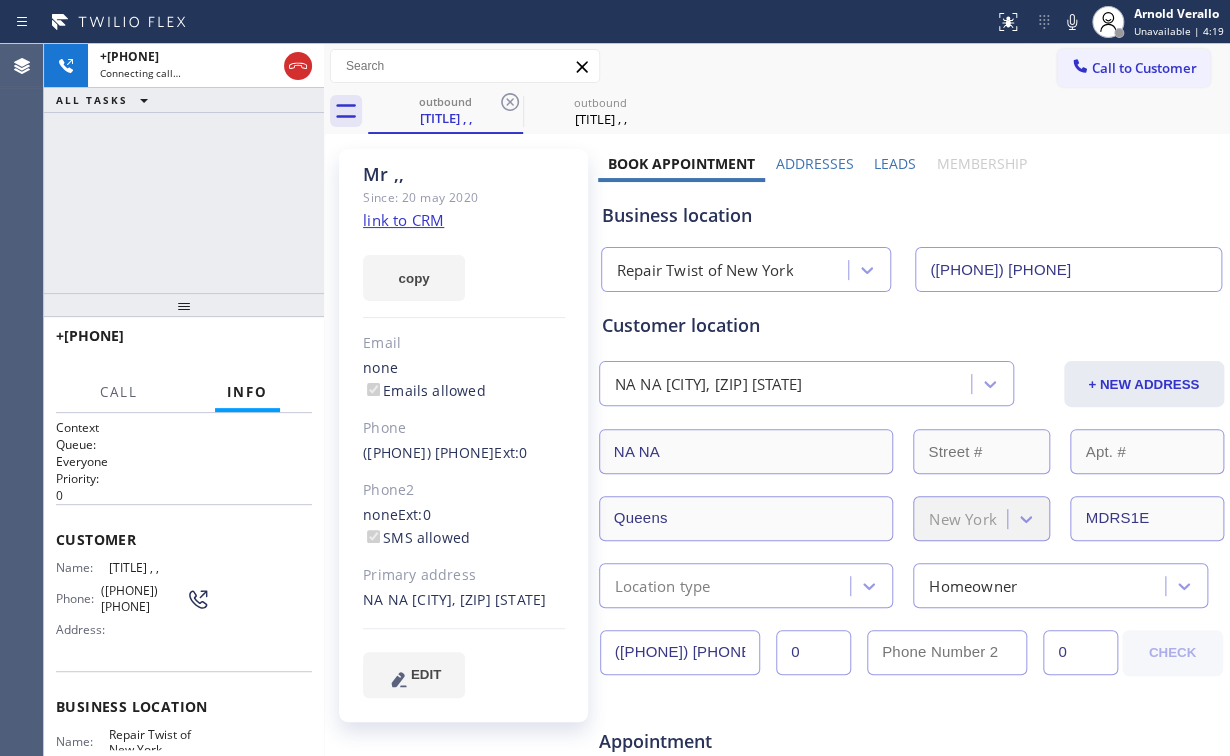 click on "+[PHONE] Connecting call… ALL TASKS ALL TASKS ACTIVE TASKS TASKS IN WRAP UP" at bounding box center (184, 168) 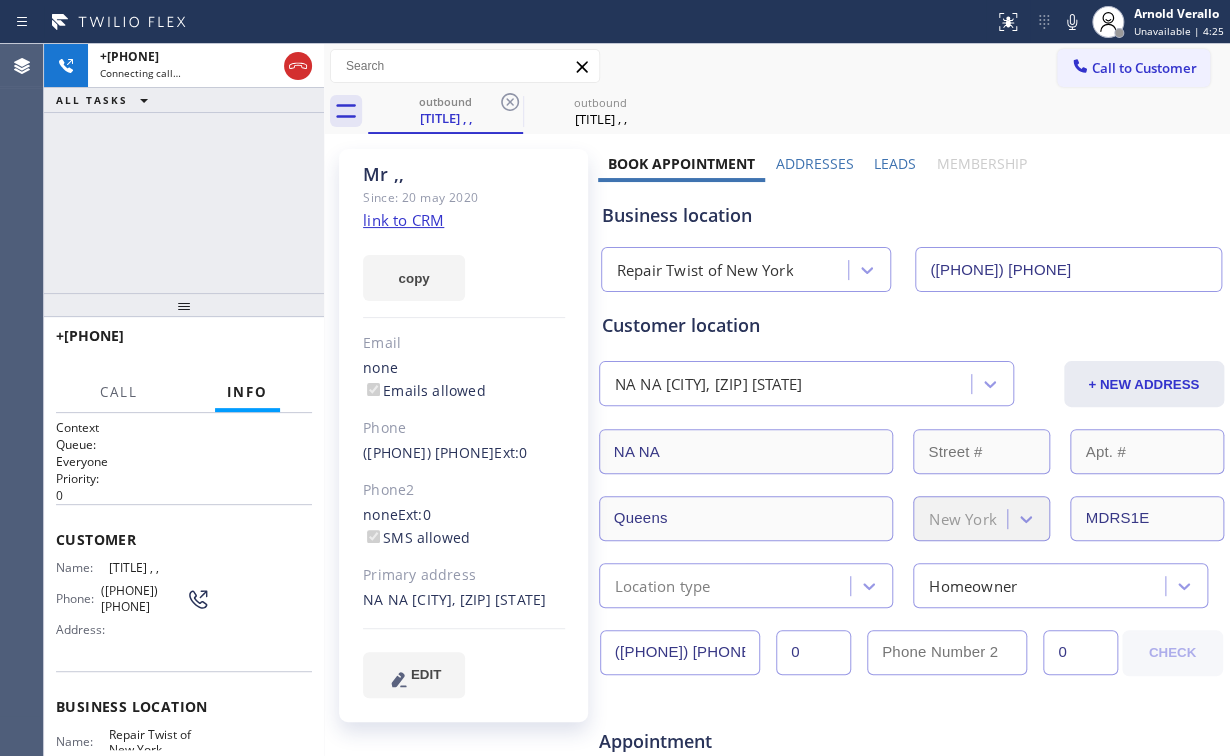 click on "+[PHONE] Connecting call… ALL TASKS ALL TASKS ACTIVE TASKS TASKS IN WRAP UP" at bounding box center [184, 168] 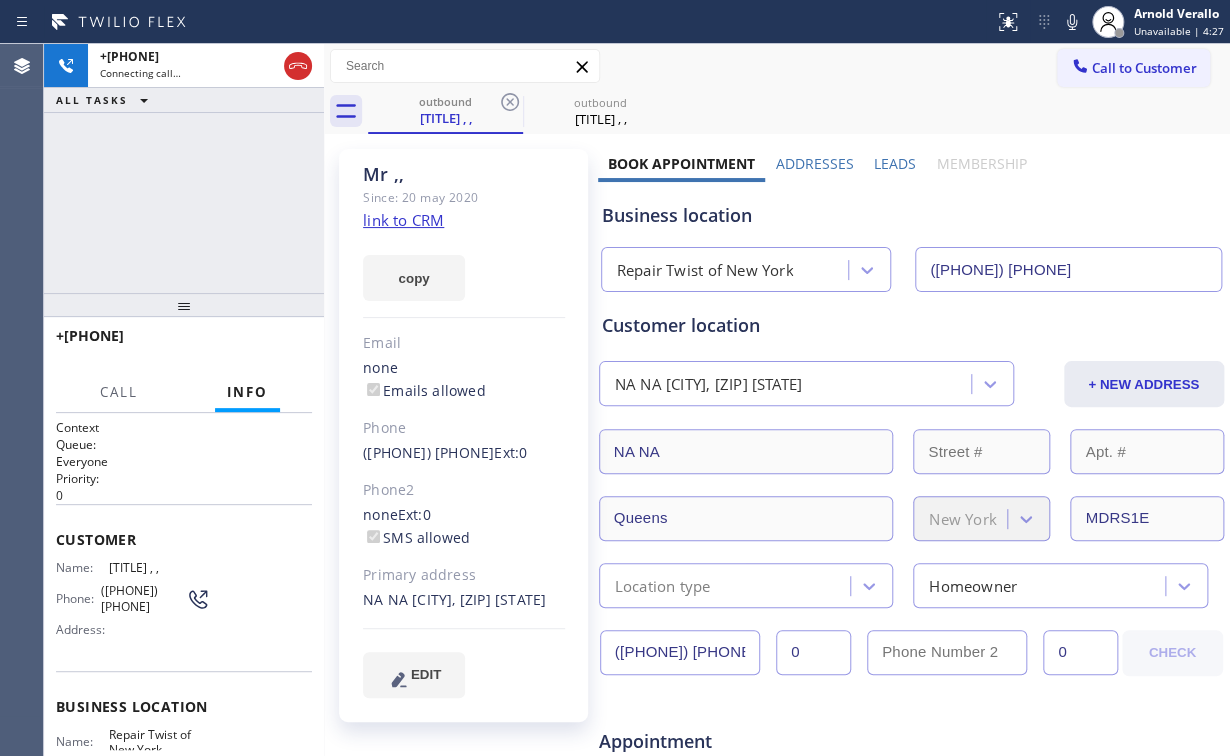 click on "+[PHONE] Connecting call… ALL TASKS ALL TASKS ACTIVE TASKS TASKS IN WRAP UP" at bounding box center [184, 168] 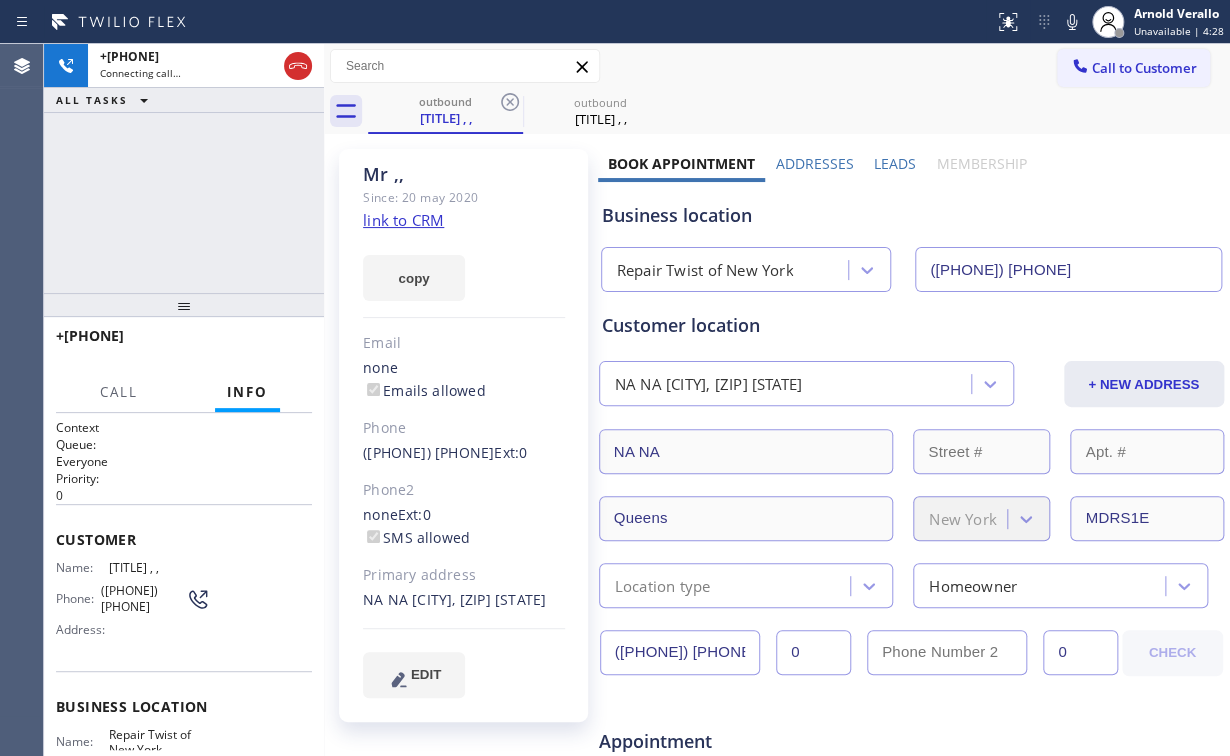 click on "+[PHONE] Connecting call… ALL TASKS ALL TASKS ACTIVE TASKS TASKS IN WRAP UP" at bounding box center (184, 168) 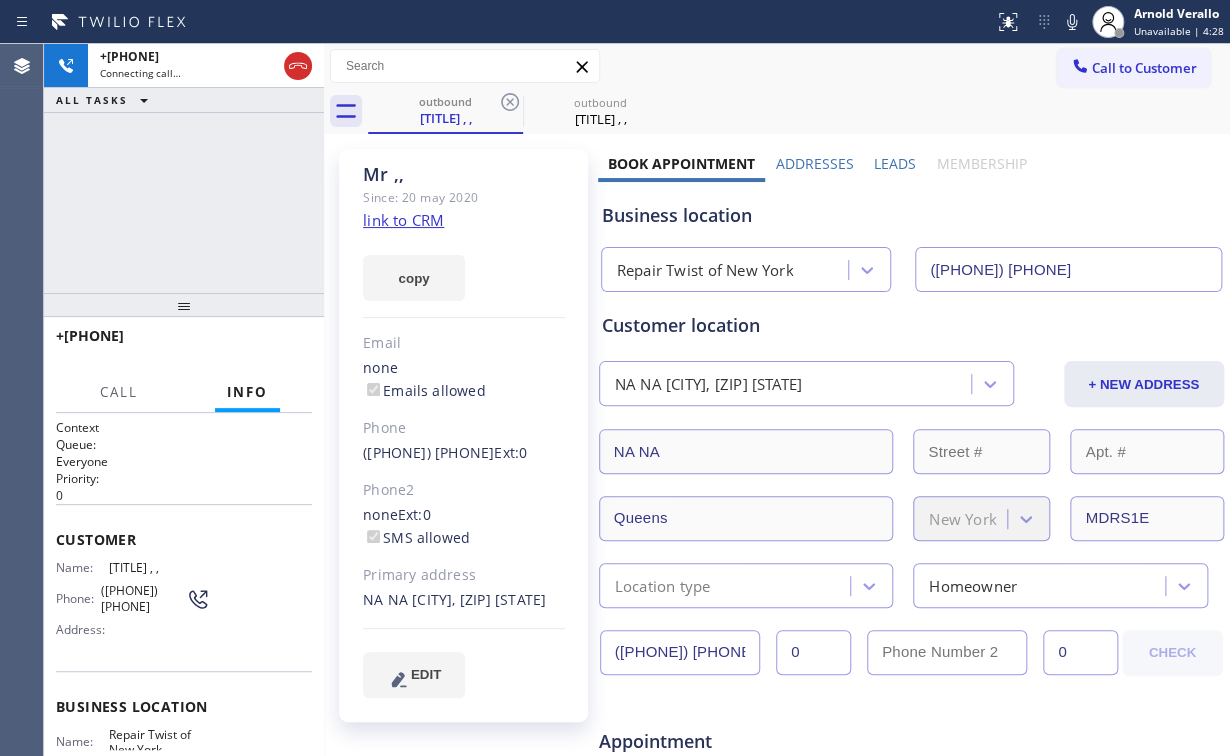 click on "+[PHONE] Connecting call… ALL TASKS ALL TASKS ACTIVE TASKS TASKS IN WRAP UP" at bounding box center (184, 168) 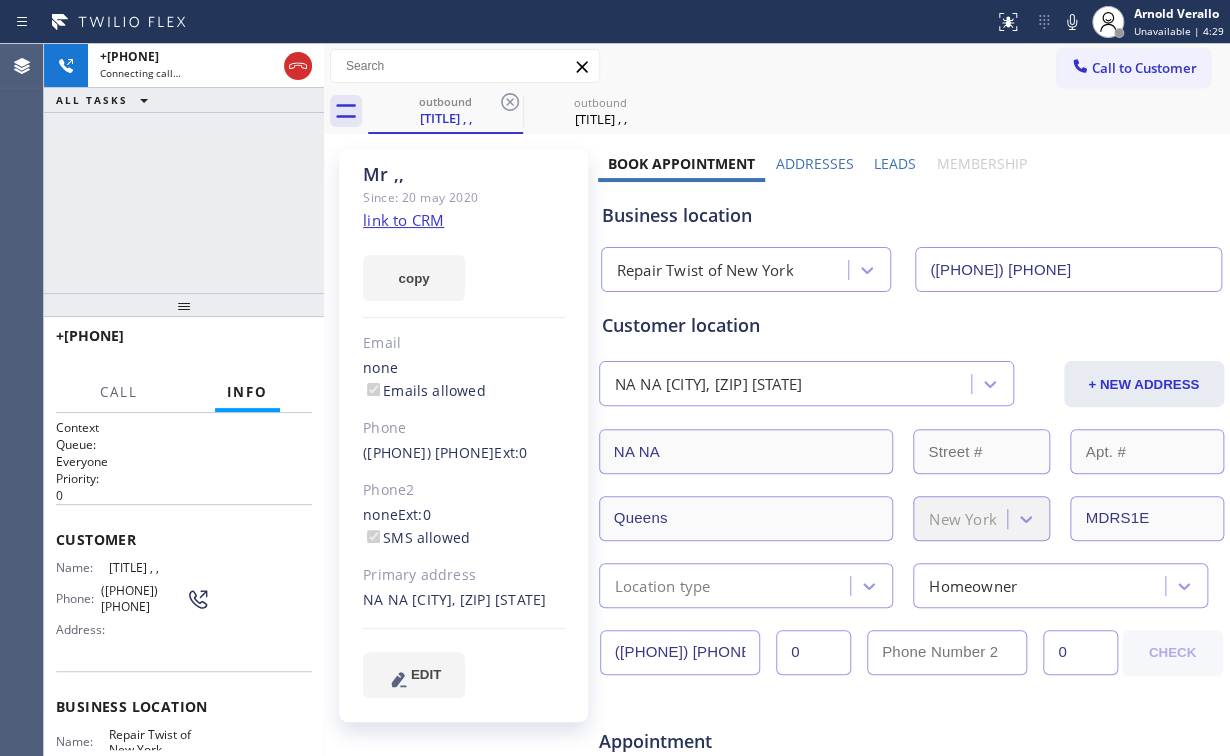 click on "+[PHONE] Connecting call… ALL TASKS ALL TASKS ACTIVE TASKS TASKS IN WRAP UP" at bounding box center (184, 168) 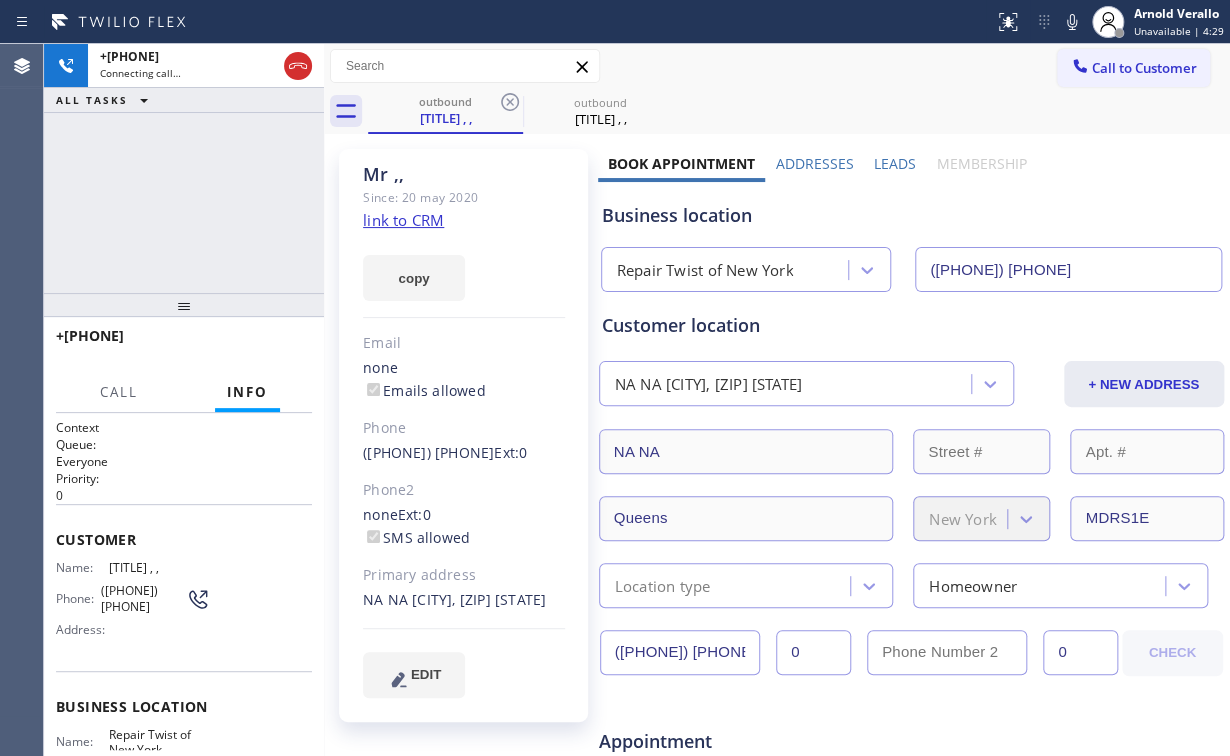 click on "+[PHONE] Connecting call… ALL TASKS ALL TASKS ACTIVE TASKS TASKS IN WRAP UP" at bounding box center (184, 168) 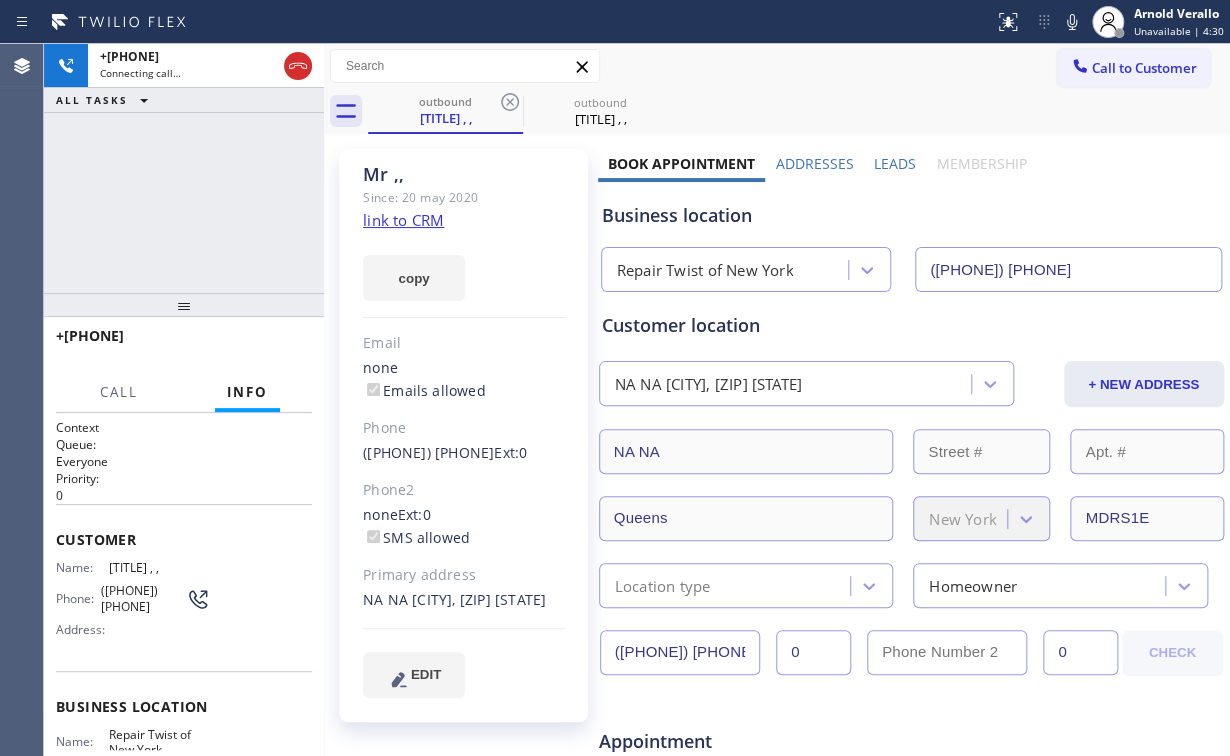 click on "+[PHONE] Connecting call… ALL TASKS ALL TASKS ACTIVE TASKS TASKS IN WRAP UP" at bounding box center (184, 168) 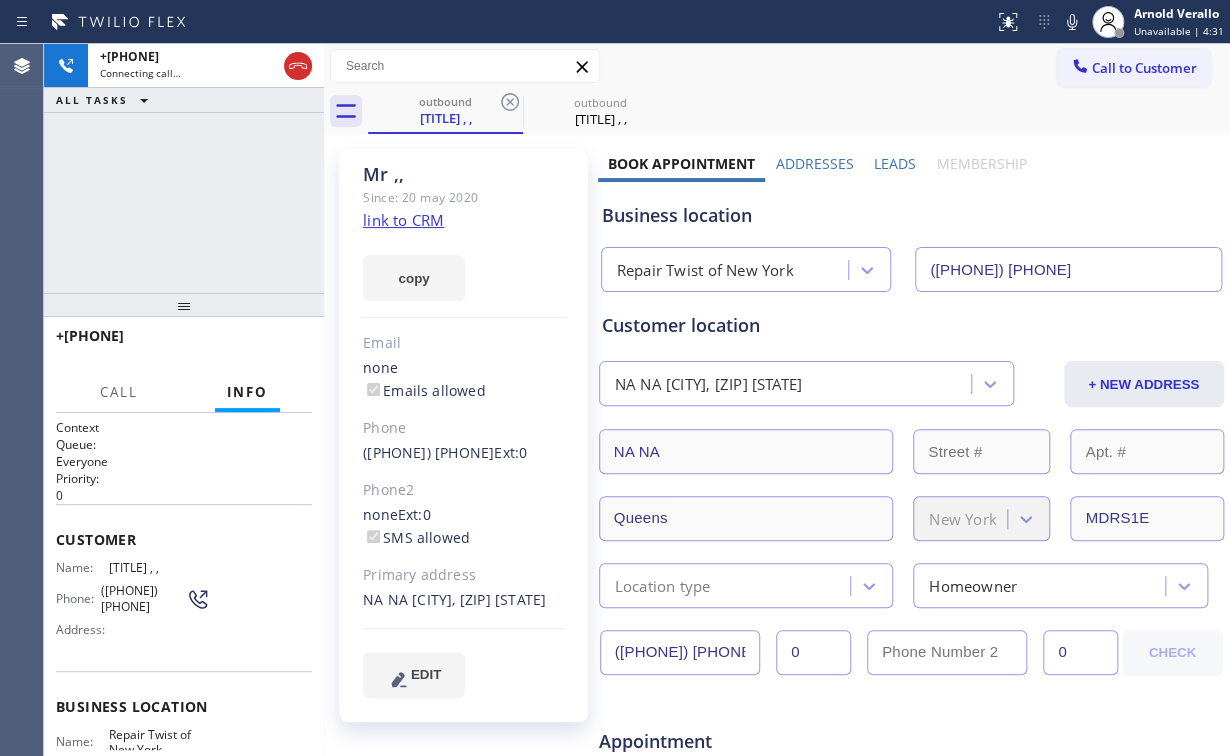 click on "+[PHONE] Connecting call… ALL TASKS ALL TASKS ACTIVE TASKS TASKS IN WRAP UP" at bounding box center [184, 168] 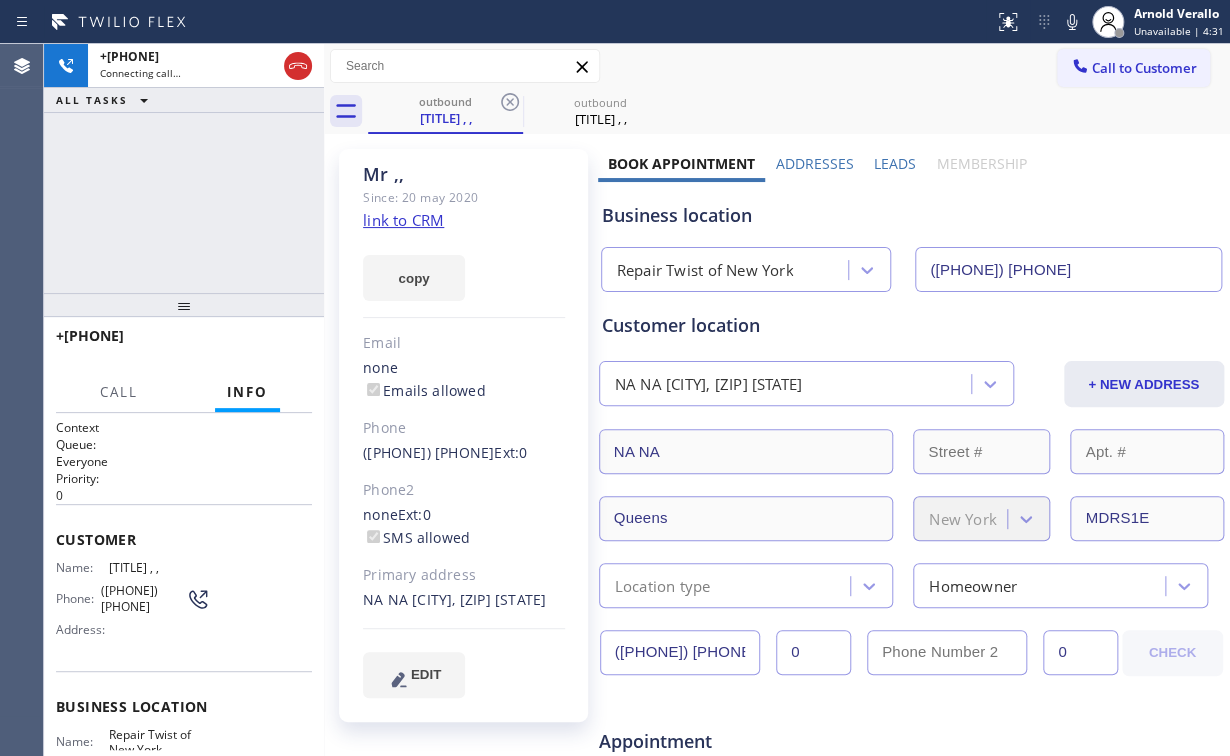 click on "+[PHONE] Connecting call… ALL TASKS ALL TASKS ACTIVE TASKS TASKS IN WRAP UP" at bounding box center [184, 168] 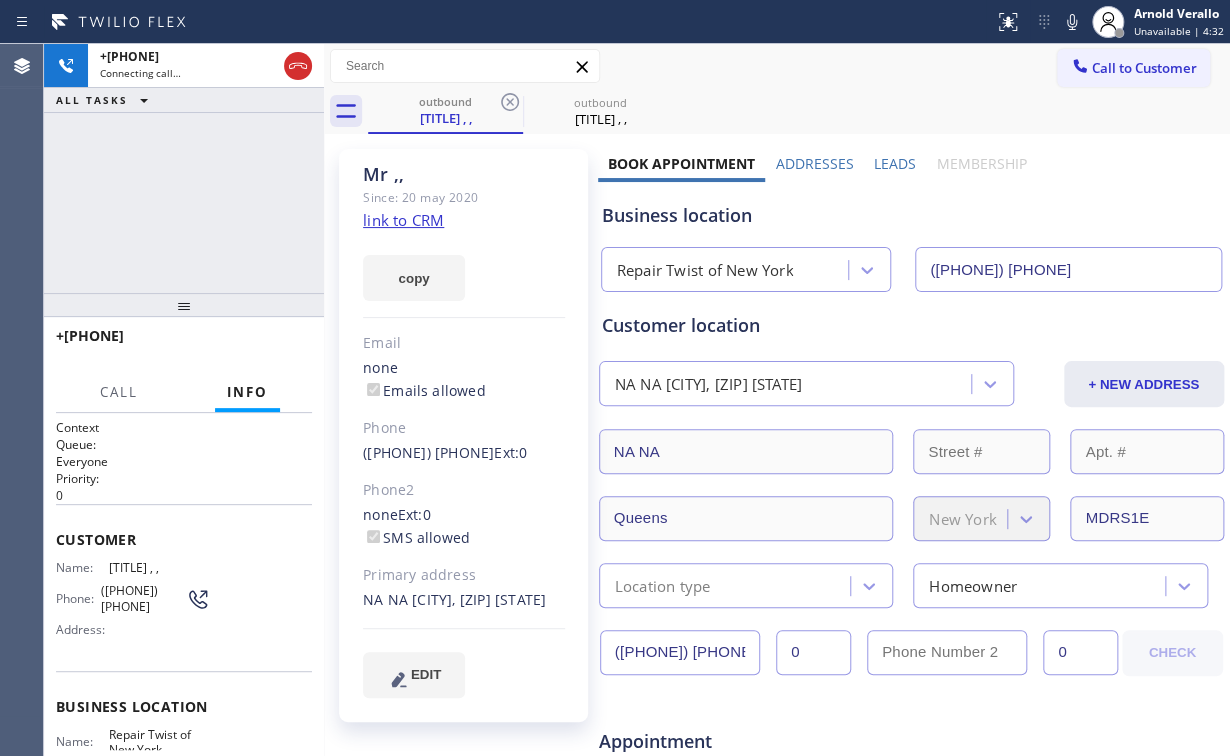 click on "+[PHONE] Connecting call… ALL TASKS ALL TASKS ACTIVE TASKS TASKS IN WRAP UP" at bounding box center [184, 168] 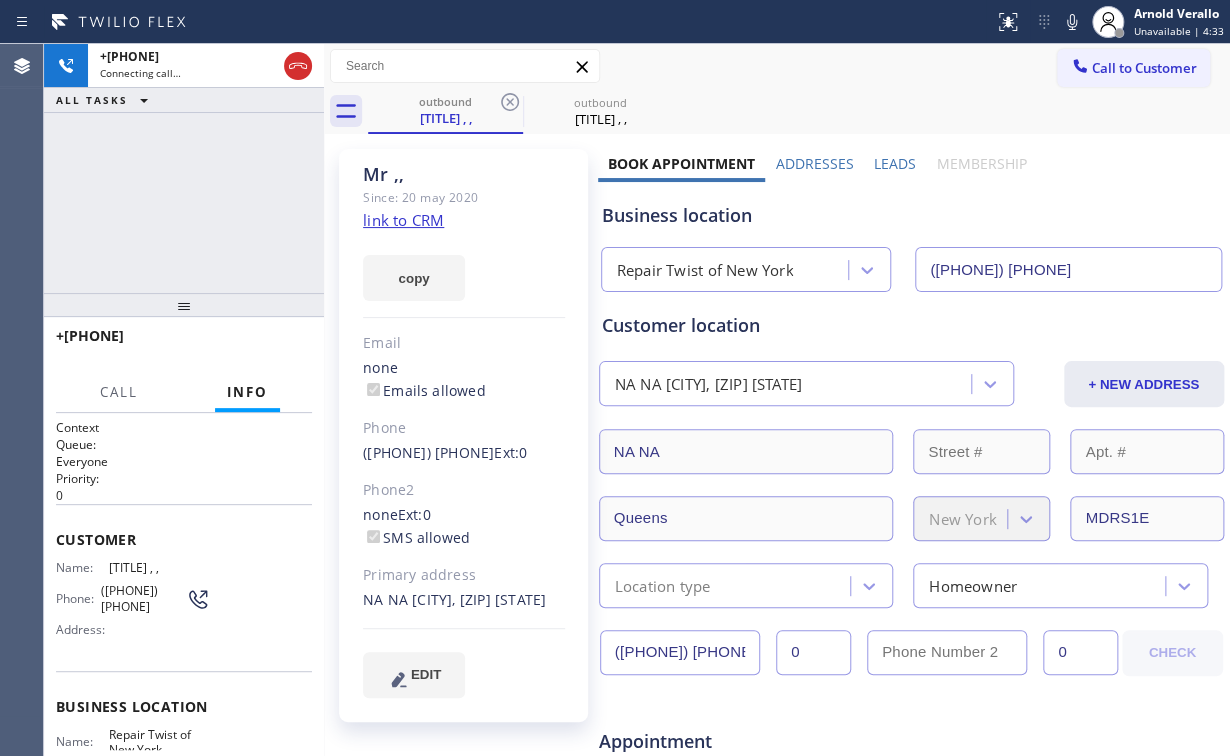 click on "+[PHONE] Connecting call… ALL TASKS ALL TASKS ACTIVE TASKS TASKS IN WRAP UP" at bounding box center (184, 168) 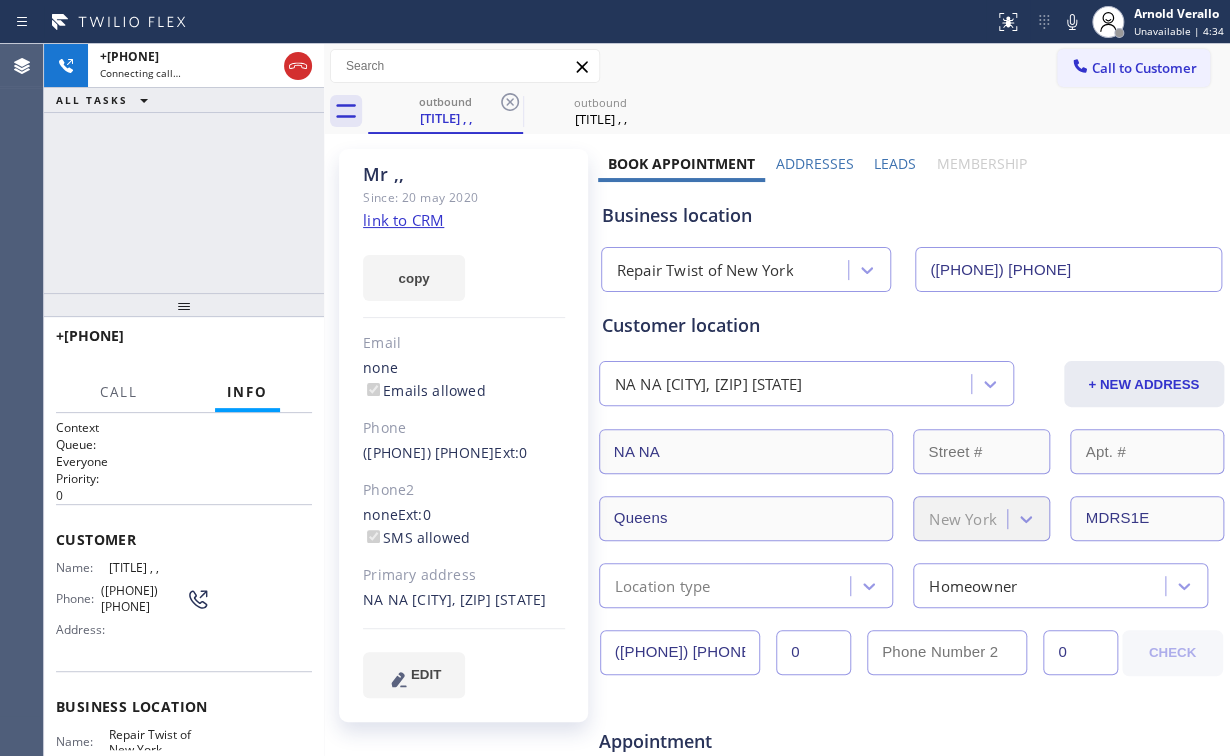 click on "+[PHONE] Connecting call… ALL TASKS ALL TASKS ACTIVE TASKS TASKS IN WRAP UP" at bounding box center [184, 168] 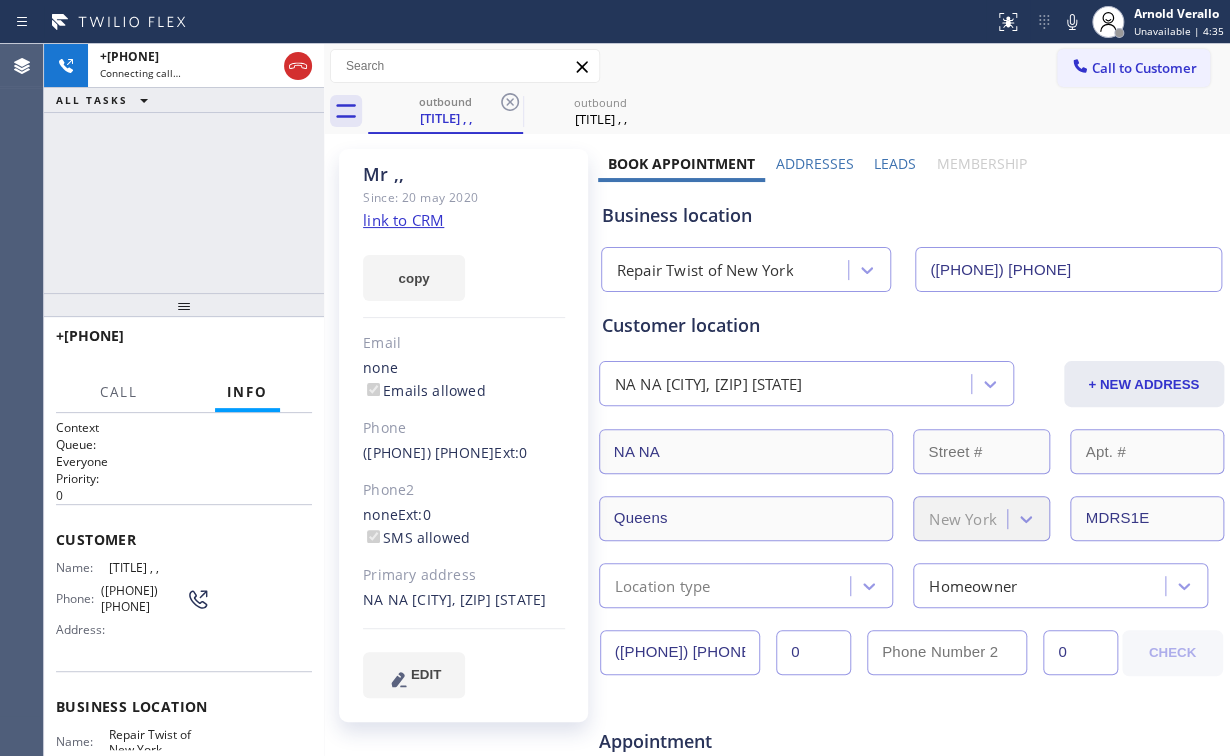 click on "+[PHONE] Connecting call… ALL TASKS ALL TASKS ACTIVE TASKS TASKS IN WRAP UP" at bounding box center [184, 168] 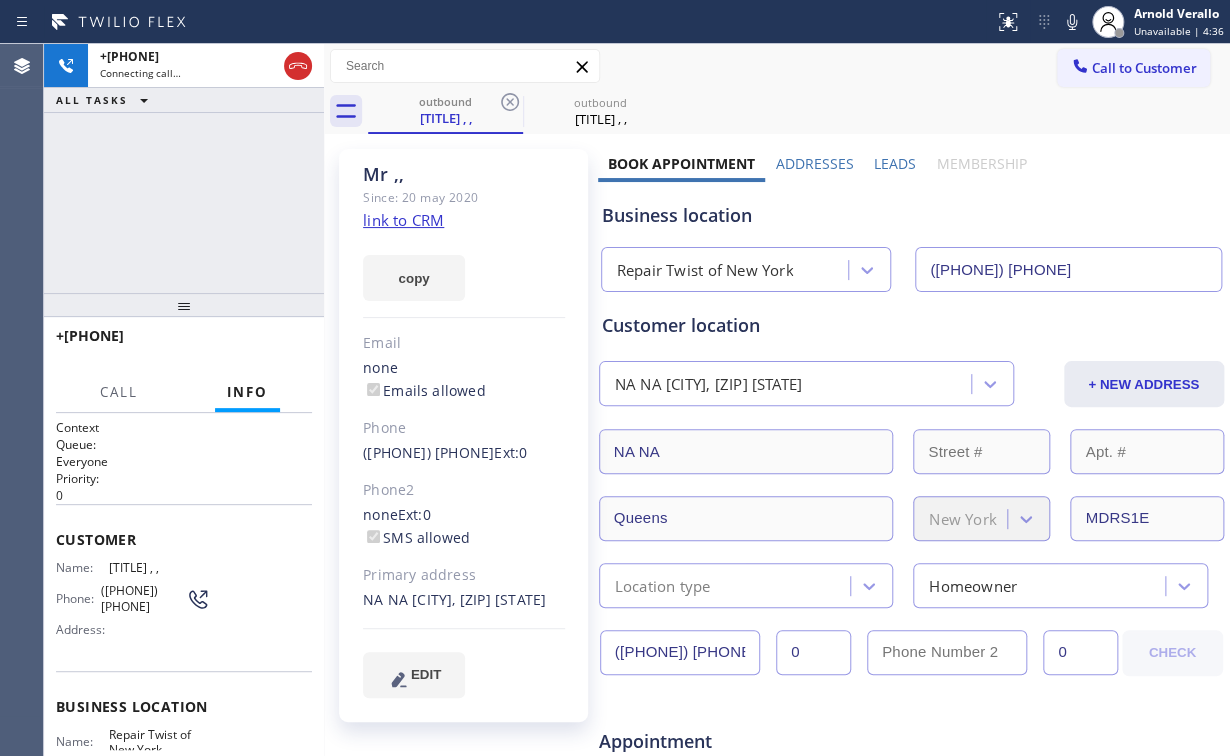 click on "+[PHONE] Connecting call… ALL TASKS ALL TASKS ACTIVE TASKS TASKS IN WRAP UP" at bounding box center [184, 168] 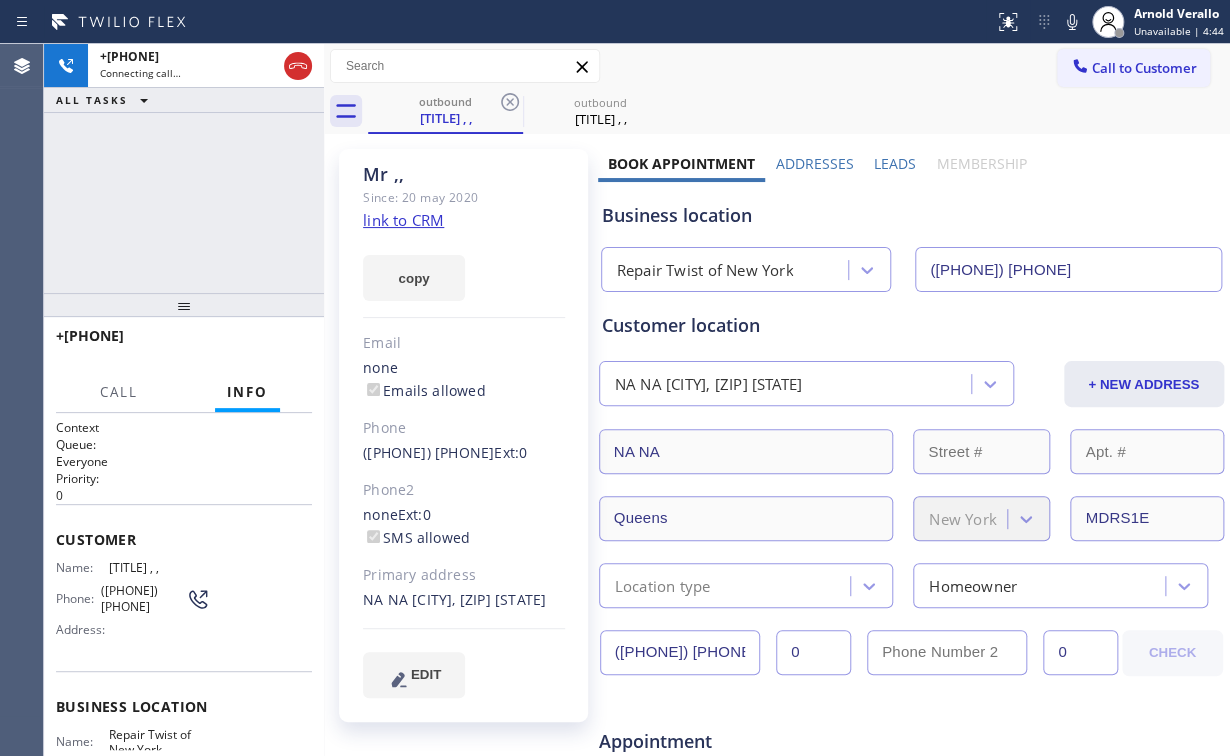 click on "+[PHONE] Connecting call… ALL TASKS ALL TASKS ACTIVE TASKS TASKS IN WRAP UP" at bounding box center (184, 168) 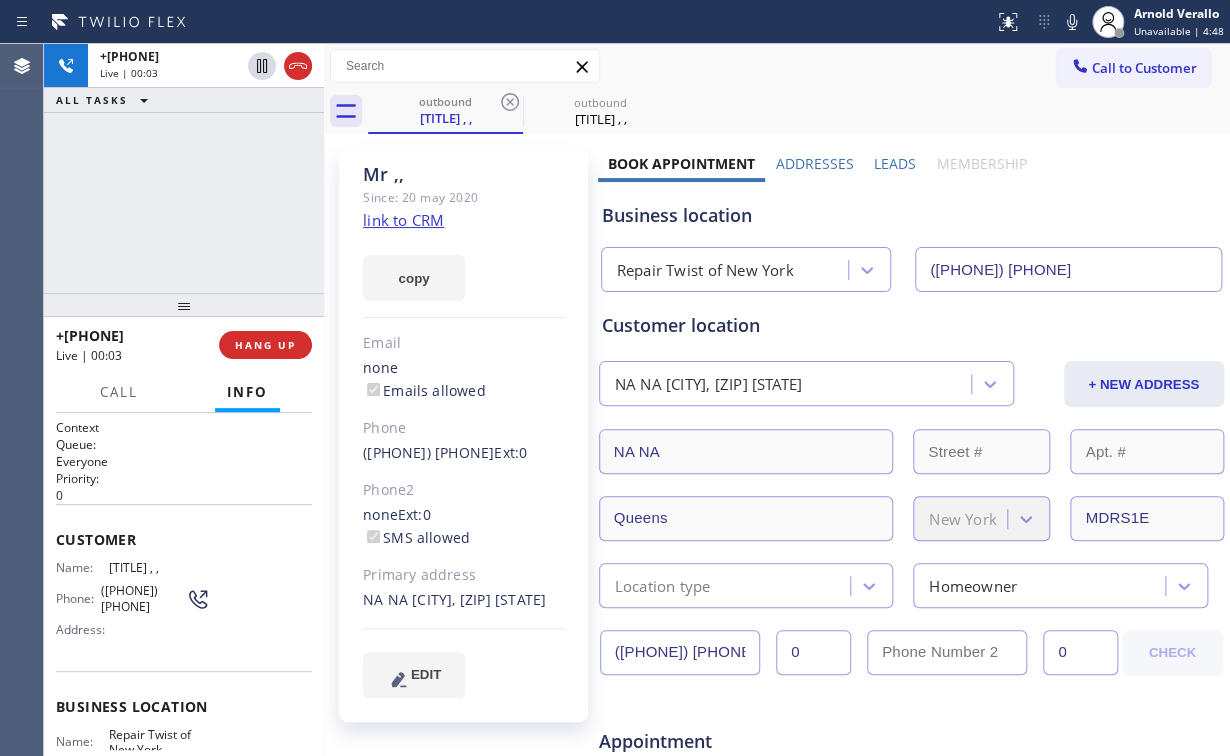 click on "+[PHONE] Live | 00:03 ALL TASKS ALL TASKS ACTIVE TASKS TASKS IN WRAP UP" at bounding box center [184, 168] 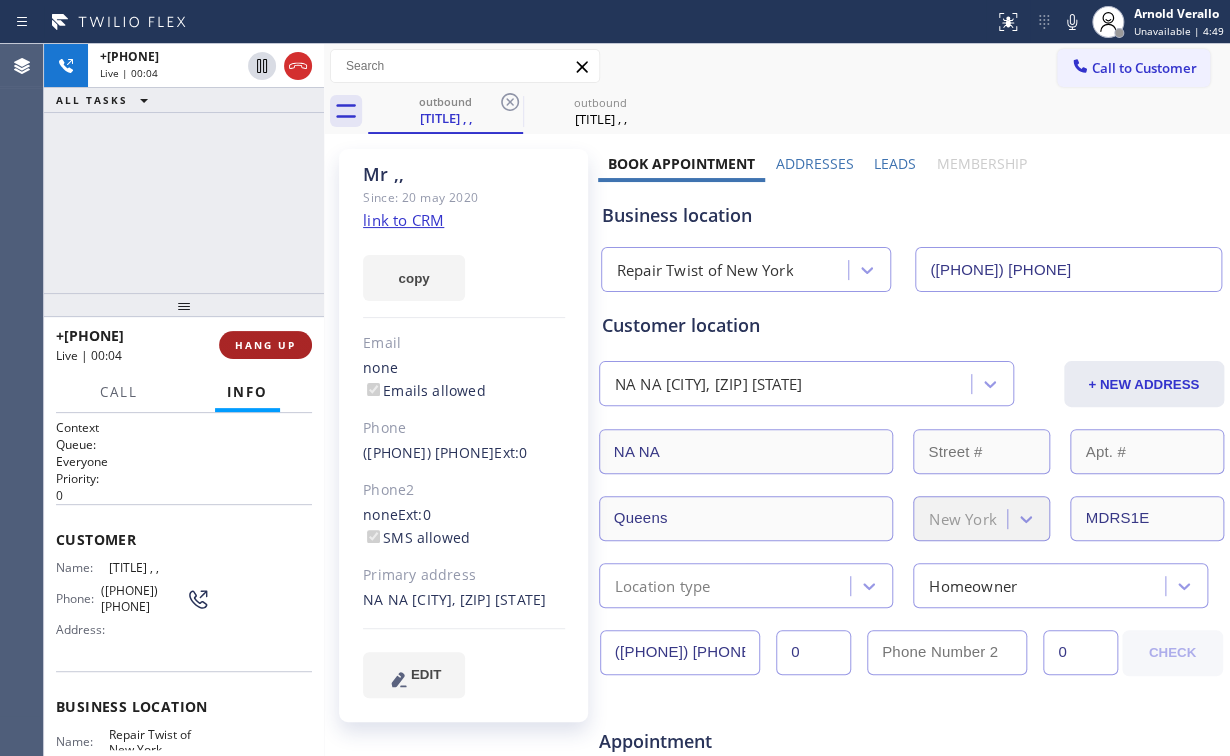 click on "HANG UP" at bounding box center (265, 345) 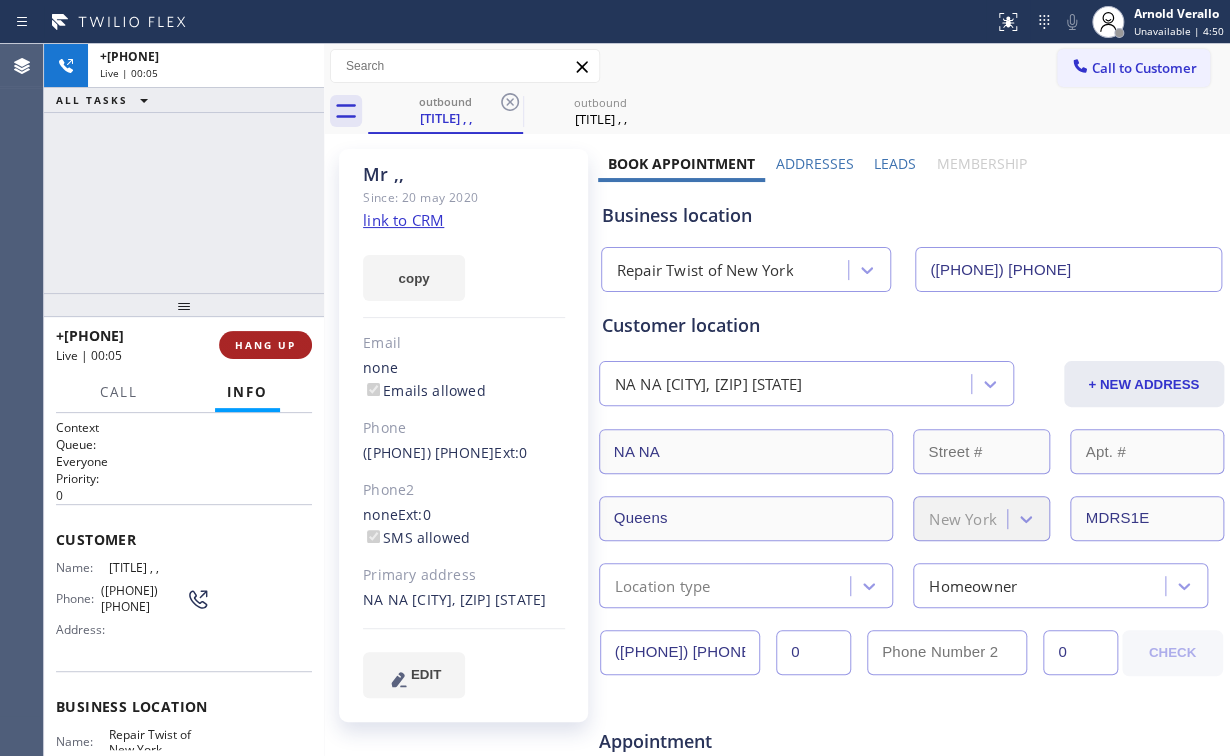 click on "HANG UP" at bounding box center [265, 345] 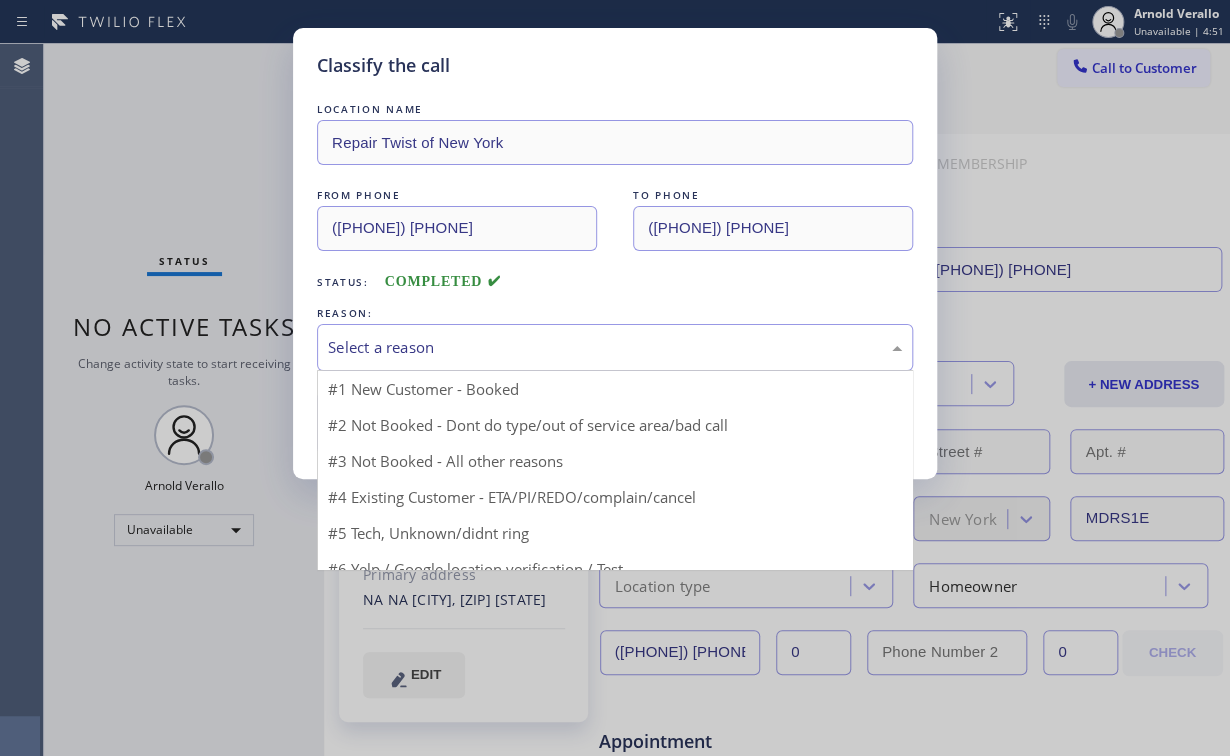 click on "Select a reason" at bounding box center [615, 347] 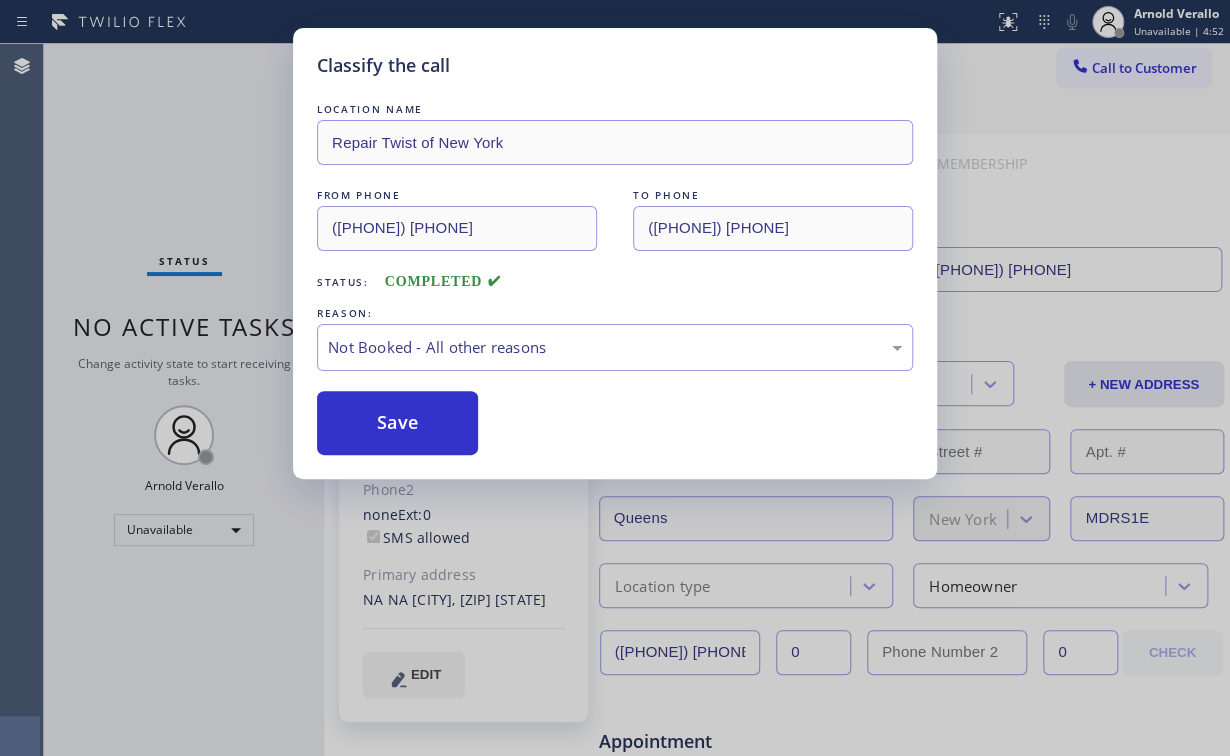 drag, startPoint x: 451, startPoint y: 419, endPoint x: 212, endPoint y: 217, distance: 312.92972 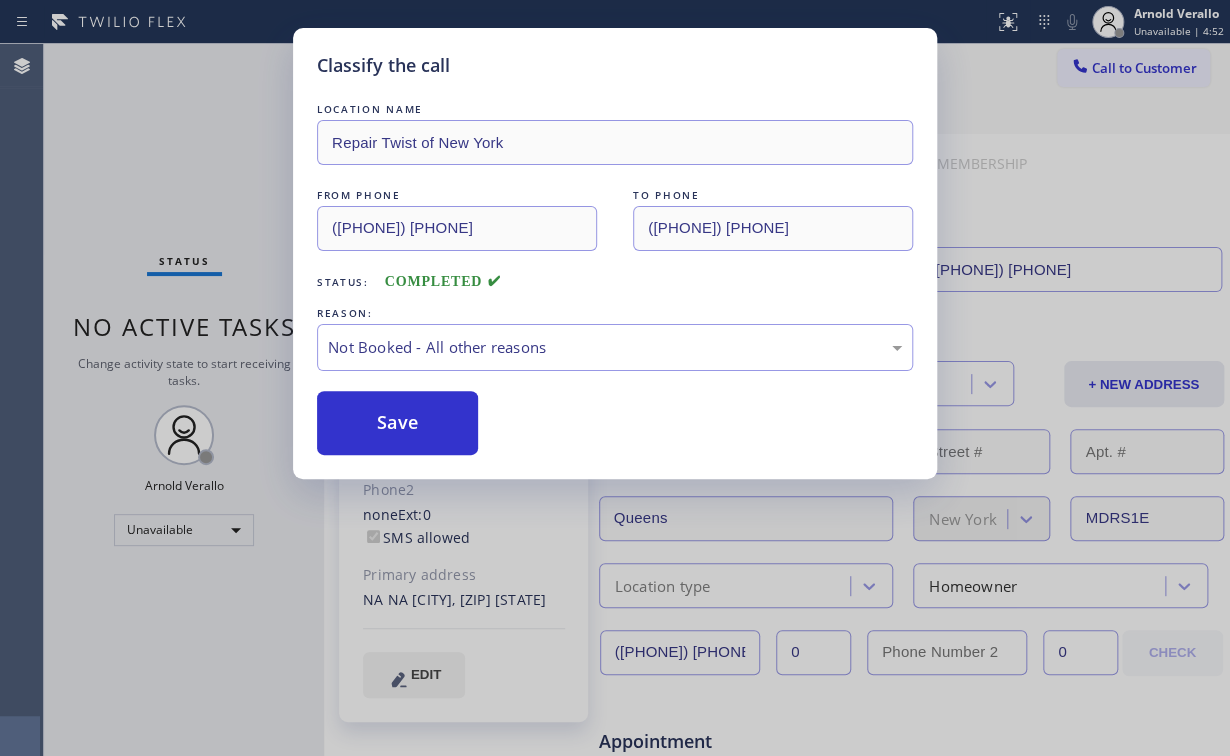click on "Classify the call LOCATION NAME Repair Twist of New York FROM PHONE [PHONE] TO PHONE [PHONE] Status: COMPLETED REASON: Not Booked - All other reasons Save" at bounding box center [615, 378] 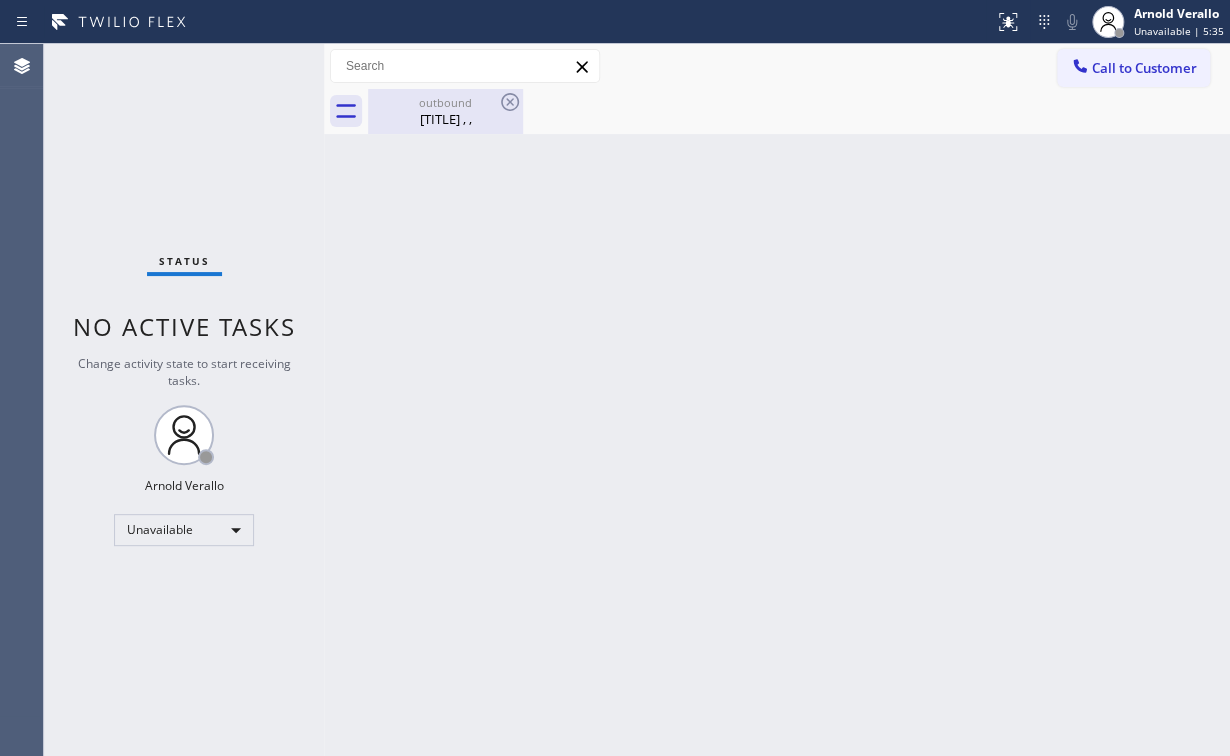 click on "[TITLE] , ," at bounding box center [445, 119] 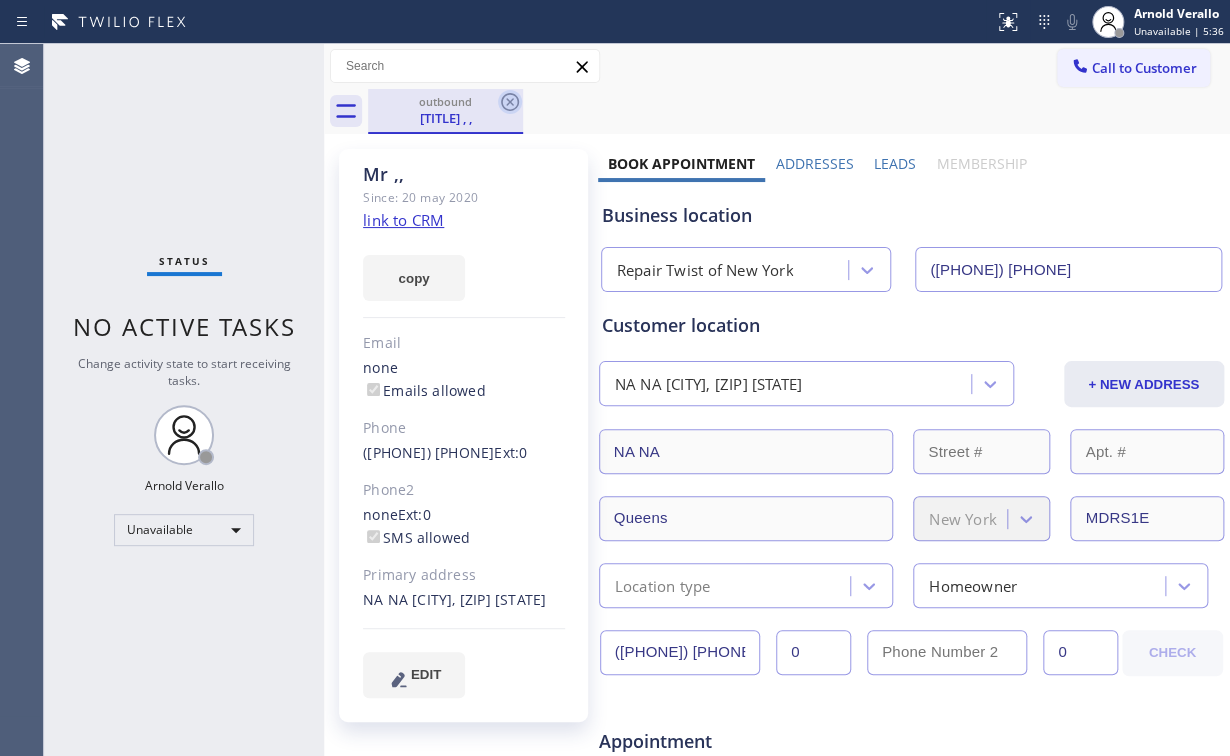 click 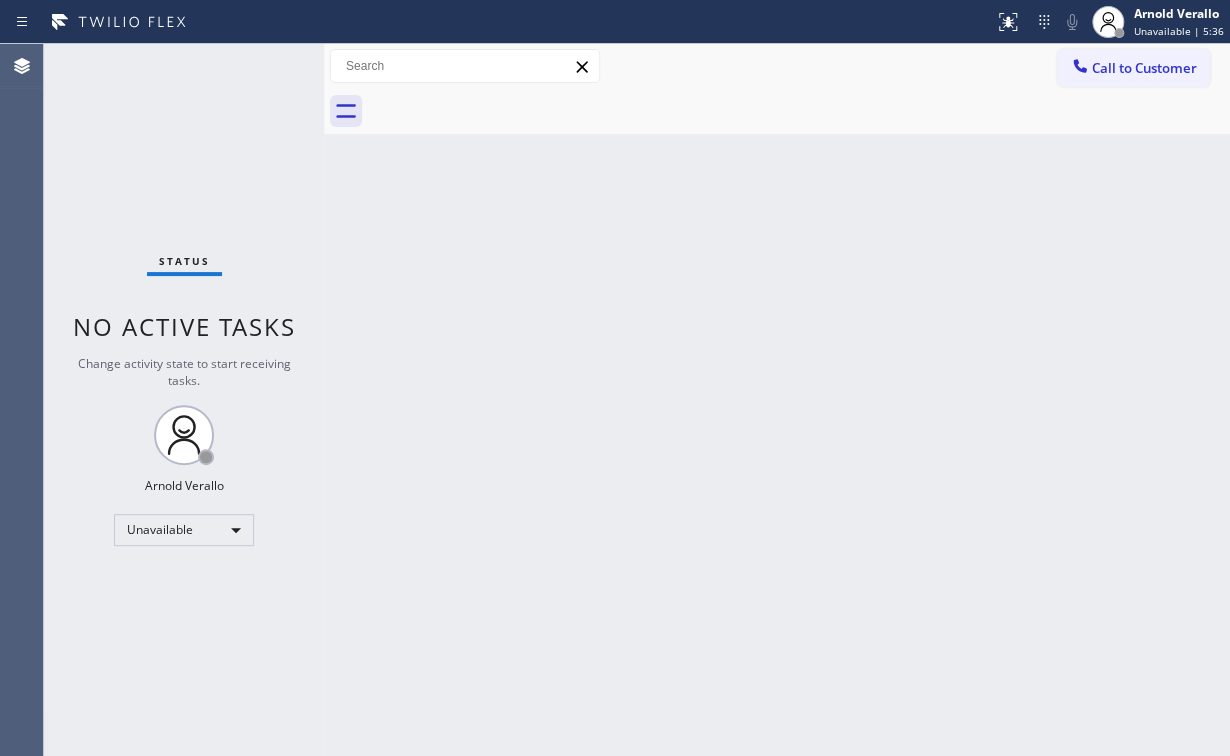 click on "Back to Dashboard Change Sender ID Customers Technicians Select a contact Outbound call Location Search location Your caller id phone number Customer number Call Customer info Name   Phone none Address none Change Sender ID HVAC +[PHONE] 5 Star Appliance +[PHONE] Appliance Repair +[PHONE] Plumbing +[PHONE] Air Duct Cleaning +[PHONE]  Electricians +[PHONE] Cancel Change Check personal SMS Reset Change No tabs Call to Customer Outbound call Location Repair Twist of New York Your caller id phone number ([PHONE]) Customer number Call Outbound call Technician Search Technician Your caller id phone number Your caller id phone number Call" at bounding box center (777, 400) 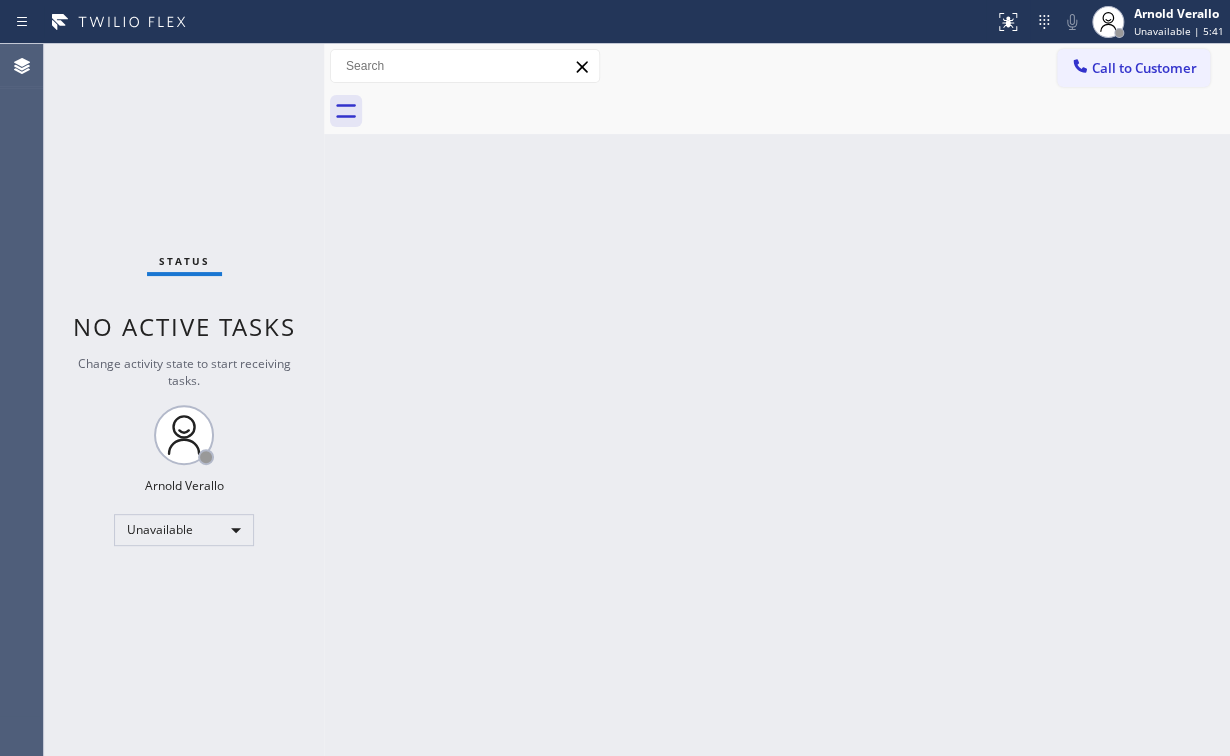 click on "Status   No active tasks     Change activity state to start receiving tasks.   [FIRST] [LAST] Unavailable" at bounding box center [184, 400] 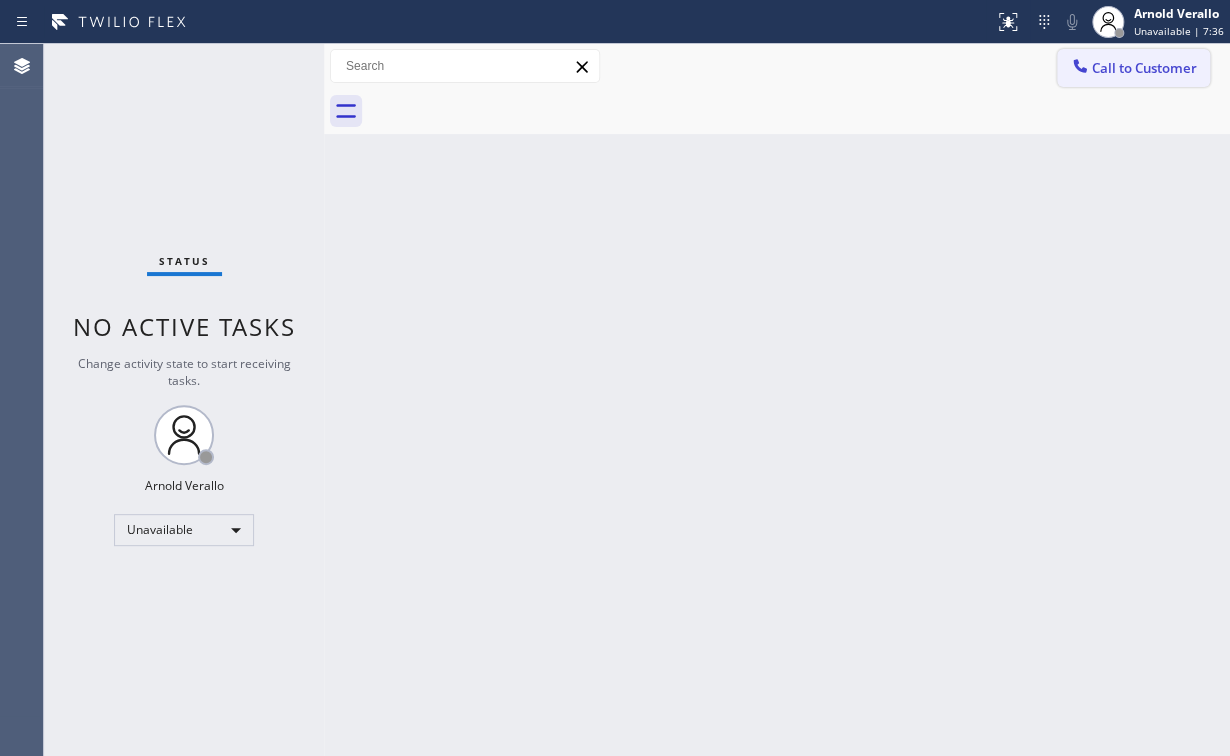 click on "Call to Customer" at bounding box center [1133, 68] 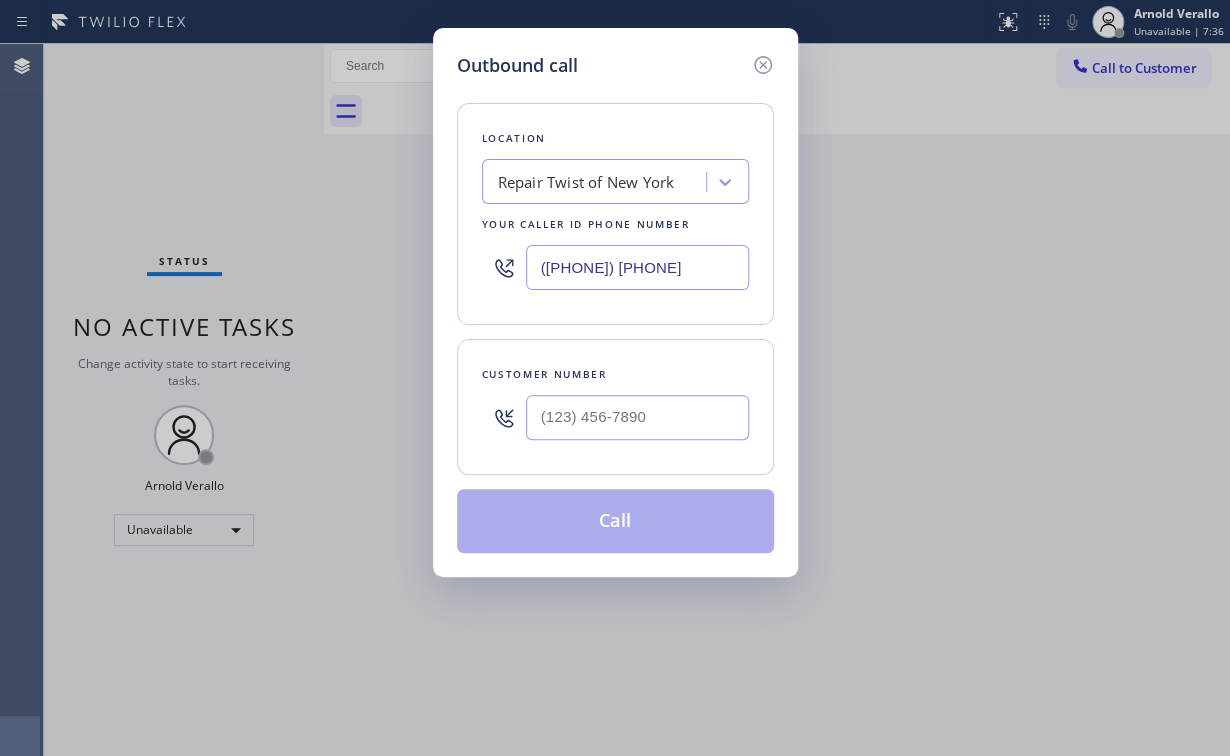 click on "Outbound call Location Repair Twist of New York Your caller id phone number ([AREA]) [PHONE] Customer number Call" at bounding box center (615, 378) 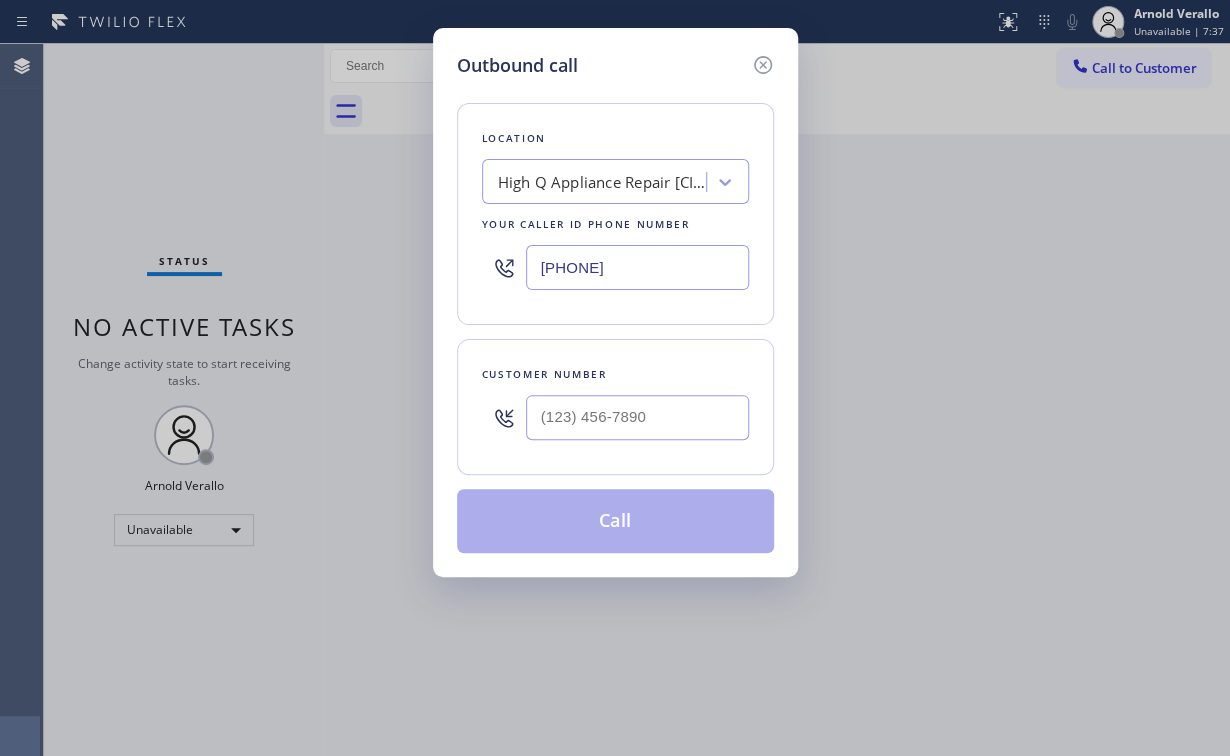 type on "[PHONE]" 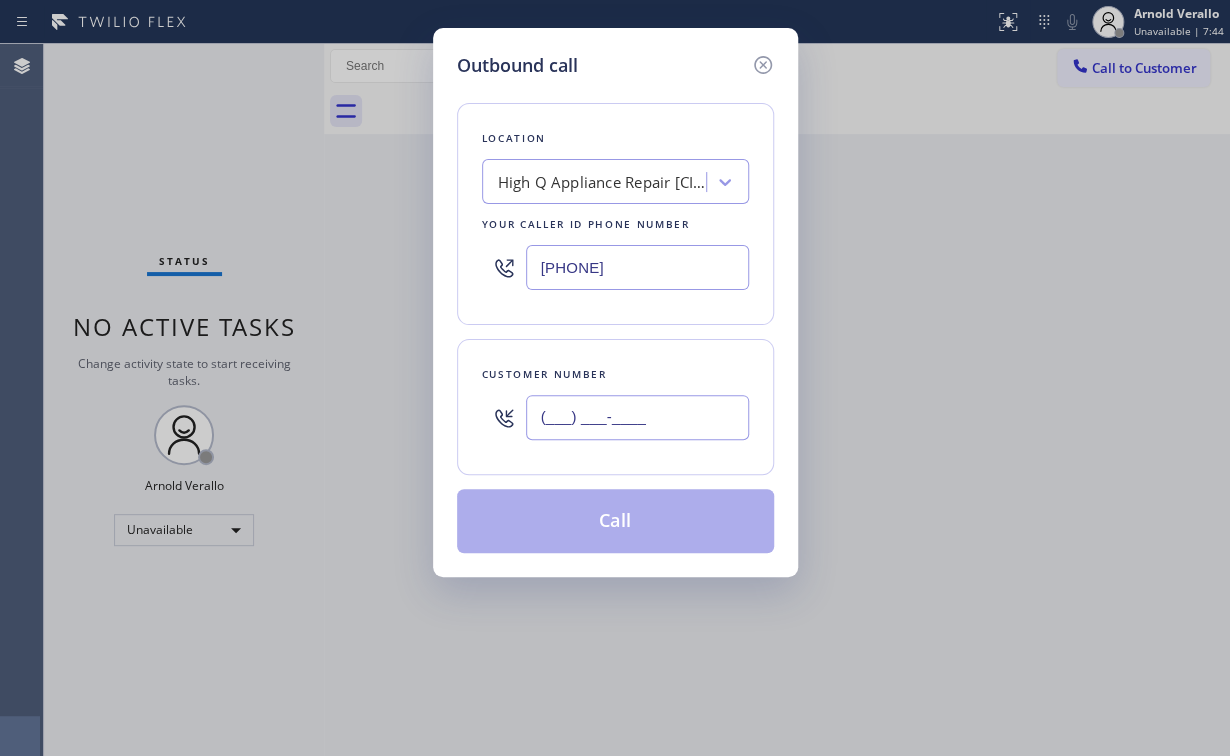 click on "(___) ___-____" at bounding box center [637, 417] 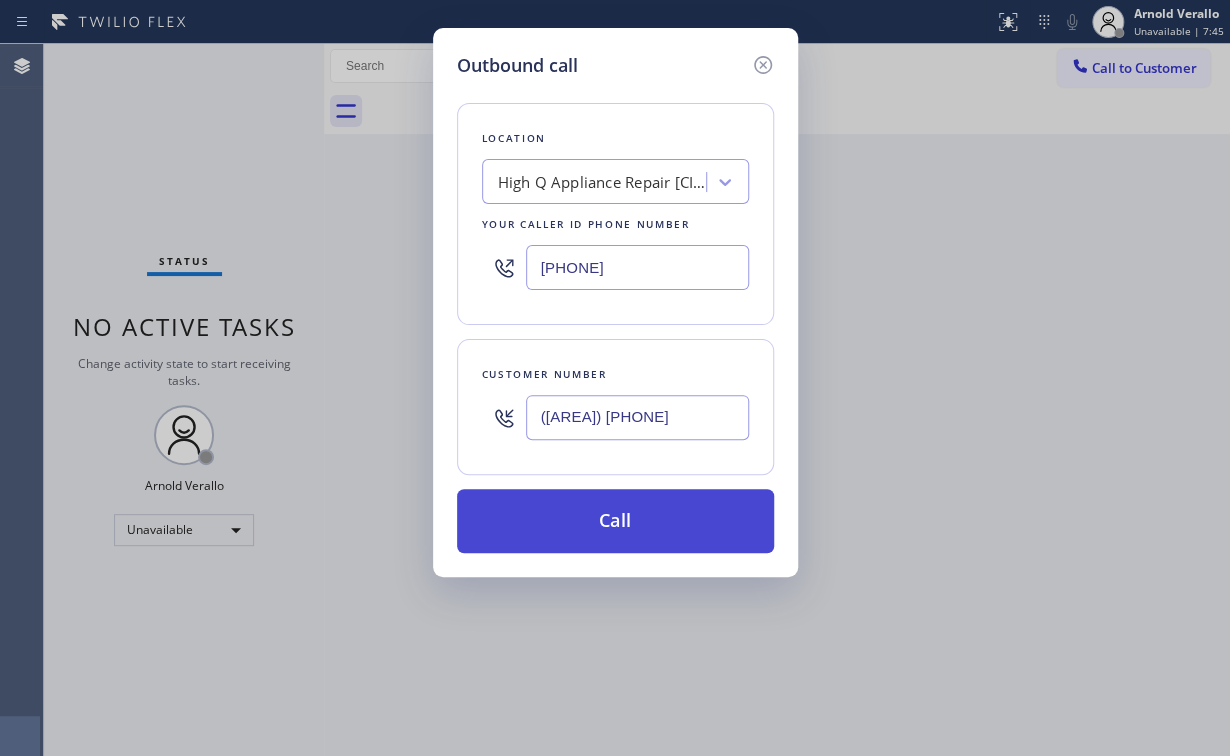 type on "([AREA]) [PHONE]" 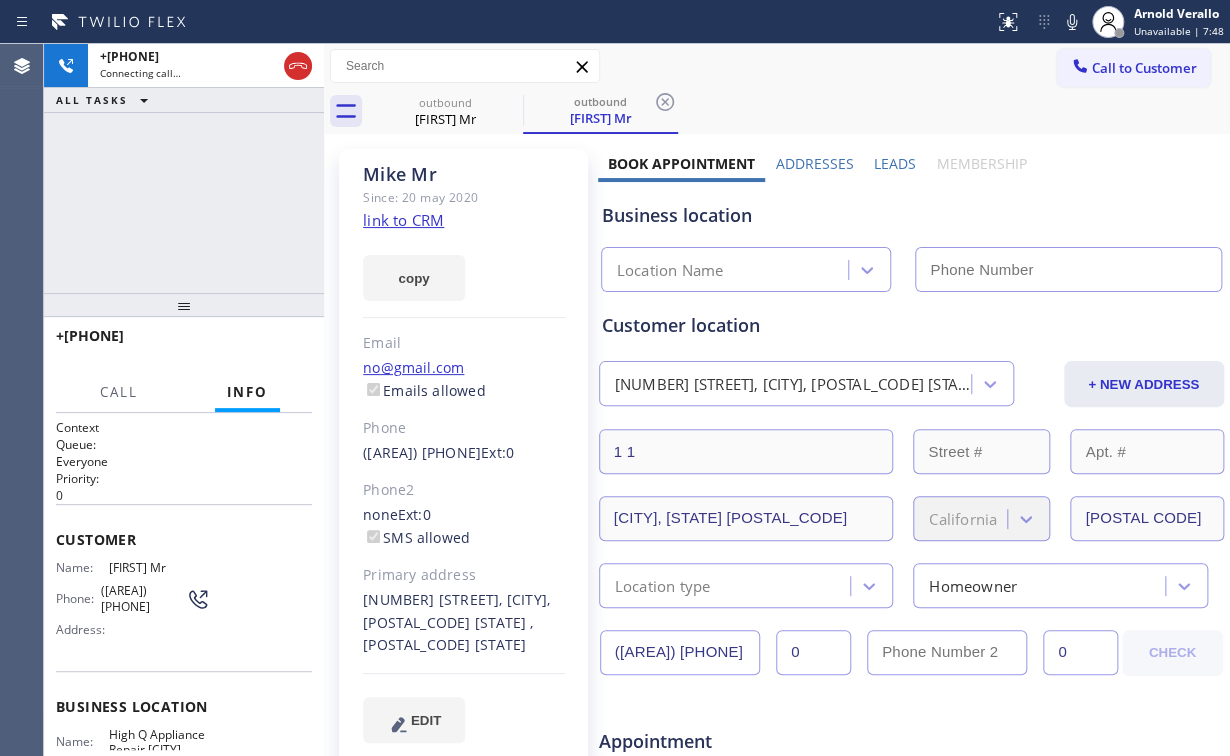 click on "+[PHONE] Connecting call… ALL TASKS ALL TASKS ACTIVE TASKS TASKS IN WRAP UP" at bounding box center (184, 168) 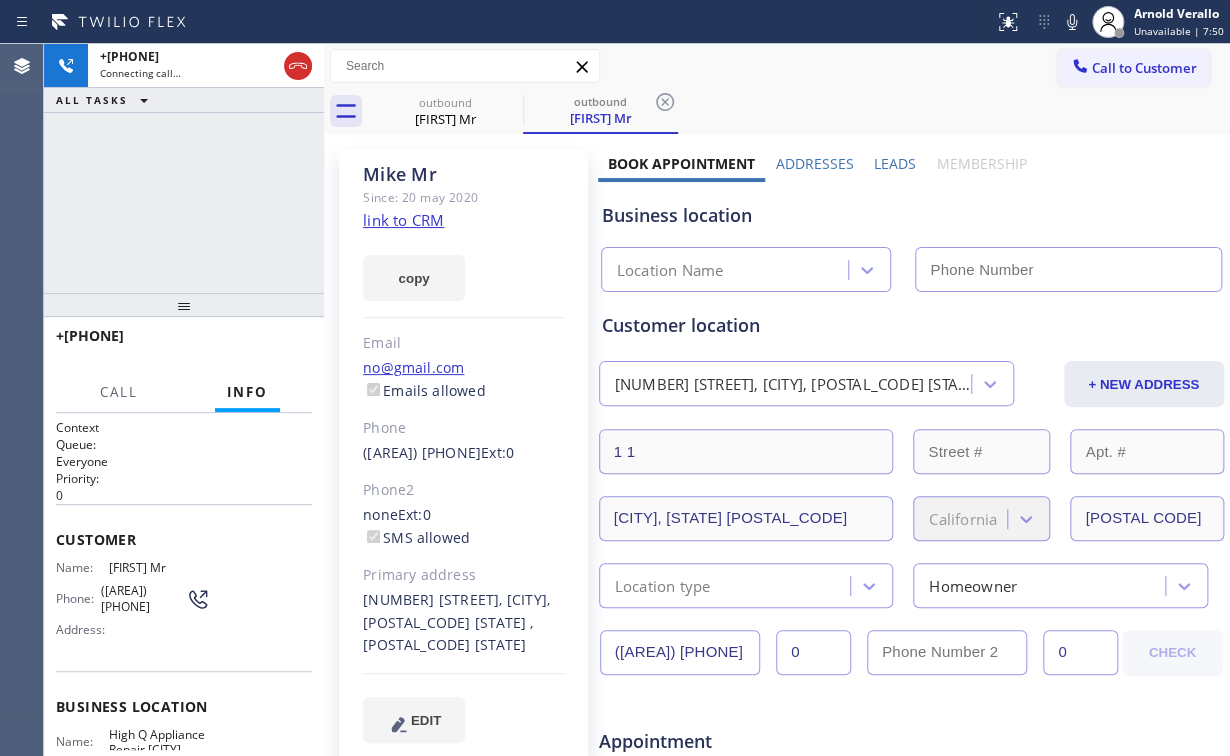 type on "[PHONE]" 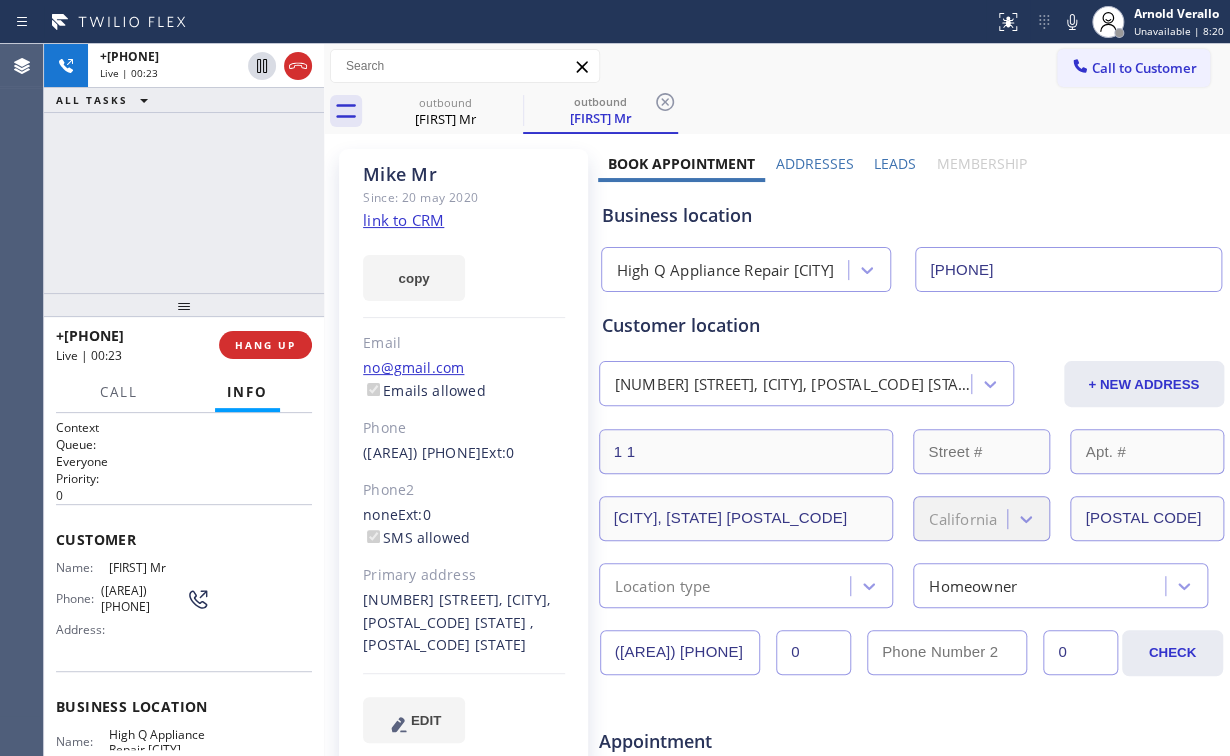 click on "High Q Appliance Repair [CITY]" at bounding box center [725, 270] 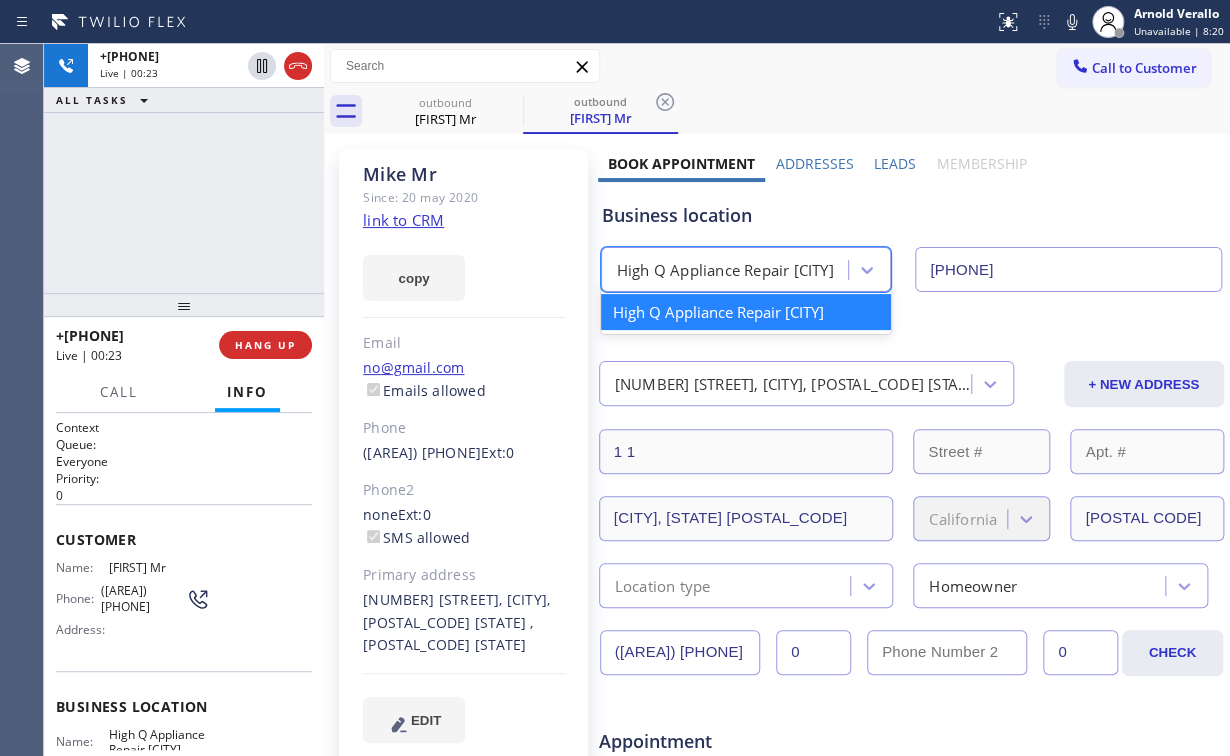 click on "Business location  option High Q Appliance Repair [CITY] focused, 1 of 1. 1 result available. Use Up and Down to choose options, press Enter to select the currently focused option, press Escape to exit the menu, press Tab to select the option and exit the menu. High Q Appliance Repair [CITY] High Q Appliance Repair [CITY] ([PHONE]) [PHONE]" at bounding box center [911, 237] 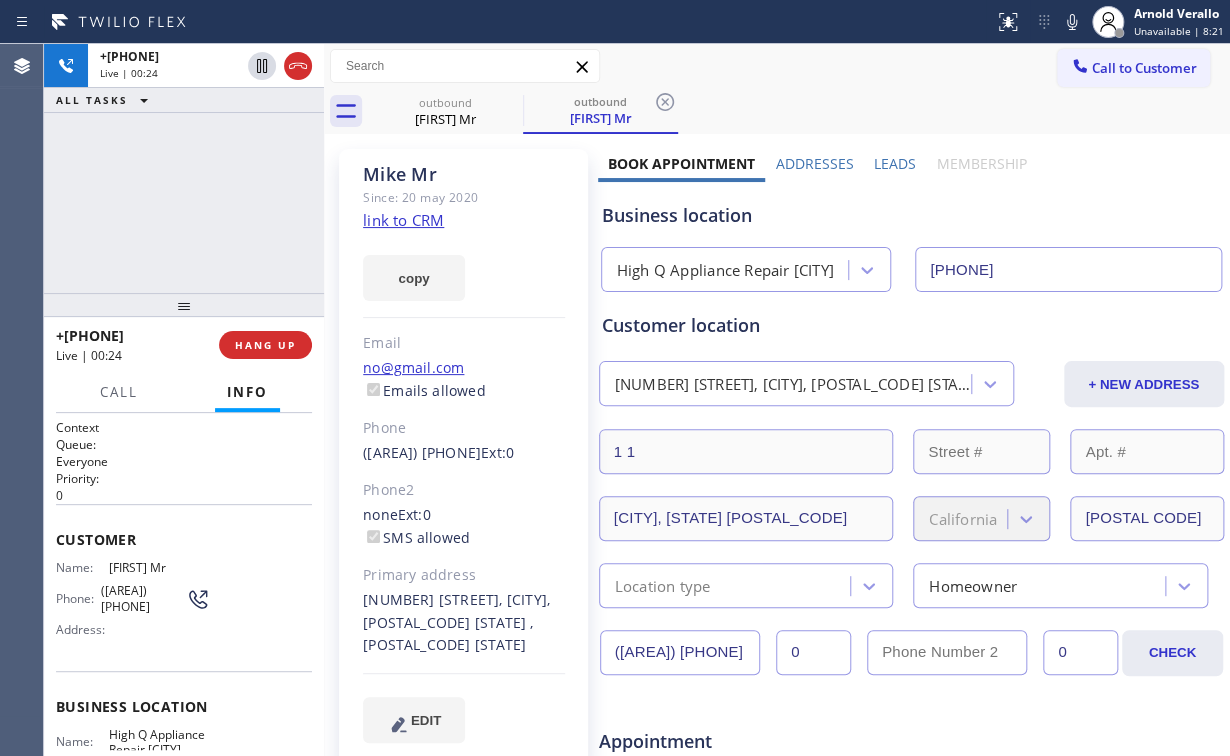 click on "[PHONE] Live | 00:24 ALL TASKS ALL TASKS ACTIVE TASKS TASKS IN WRAP UP" at bounding box center (184, 168) 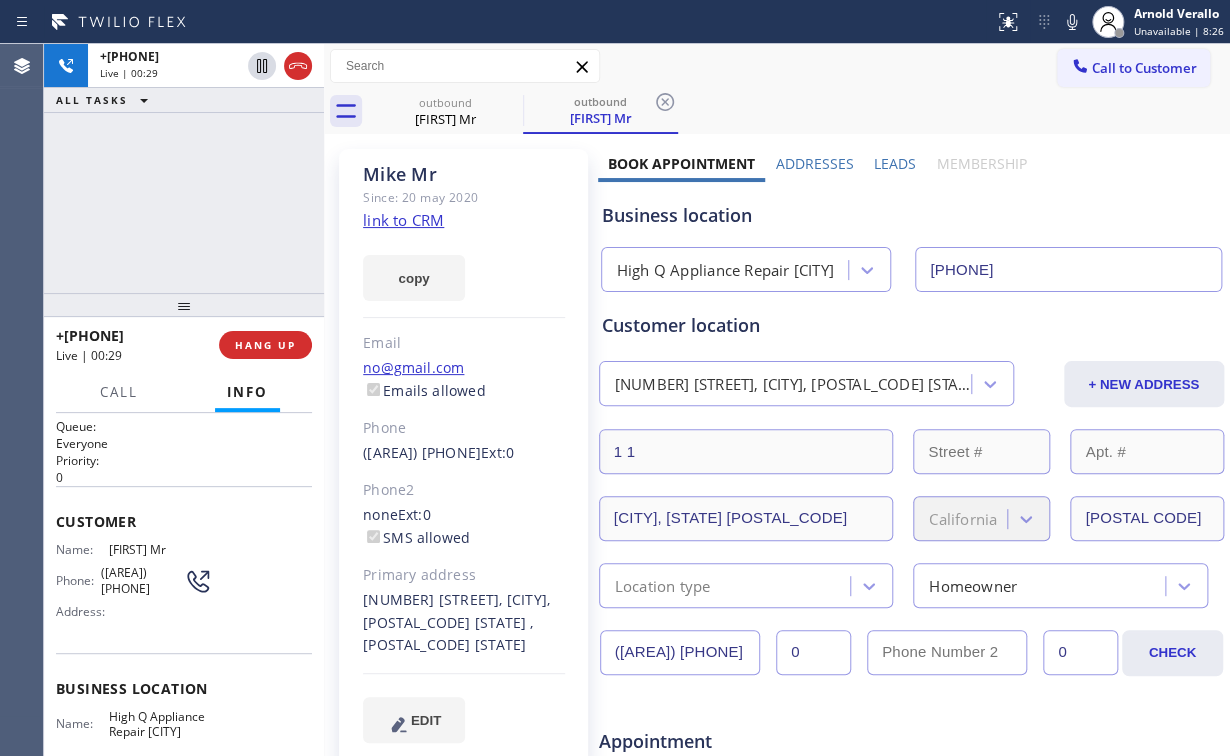 scroll, scrollTop: 80, scrollLeft: 0, axis: vertical 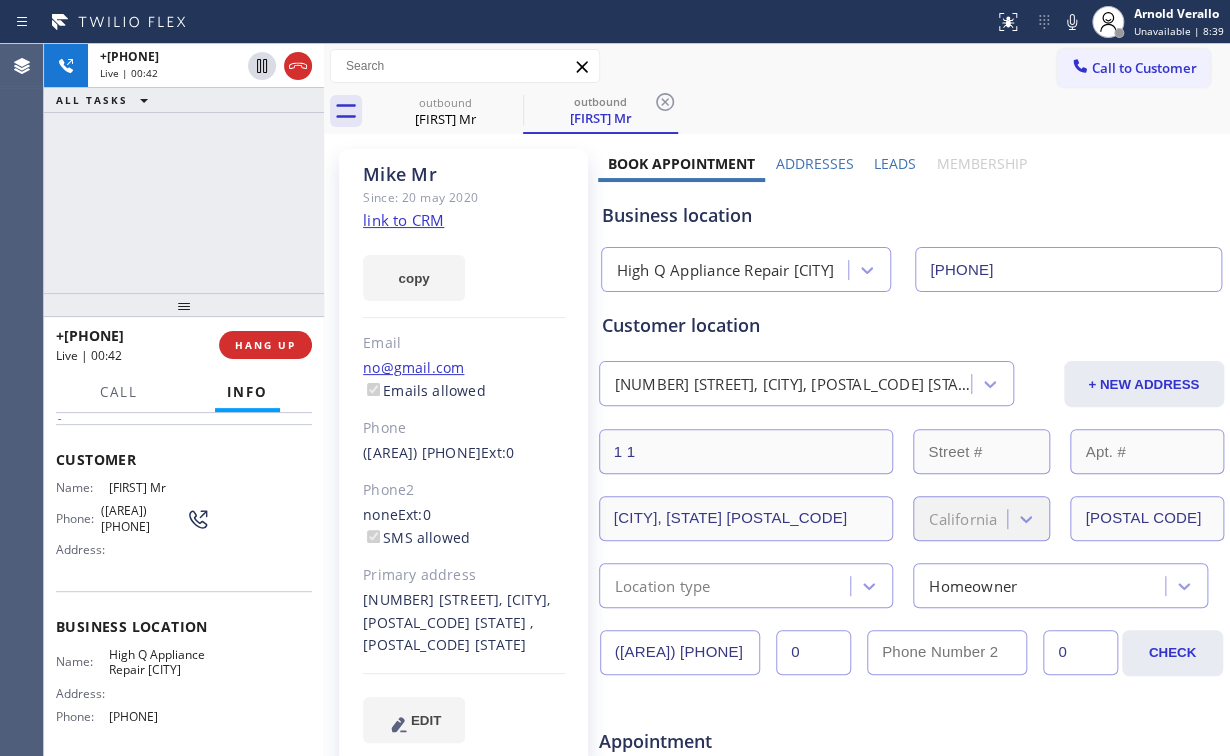 click on "+[PHONE] Live | 00:42 ALL TASKS ALL TASKS ACTIVE TASKS TASKS IN WRAP UP" at bounding box center (184, 168) 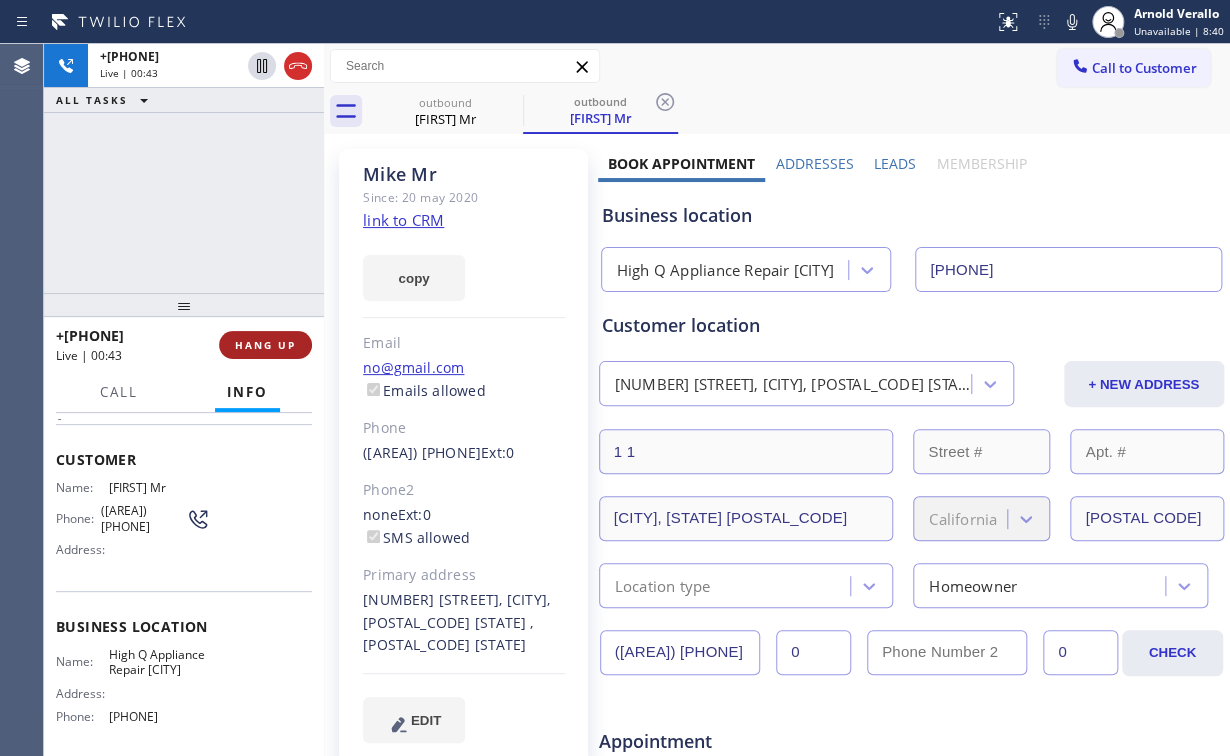 click on "HANG UP" at bounding box center (265, 345) 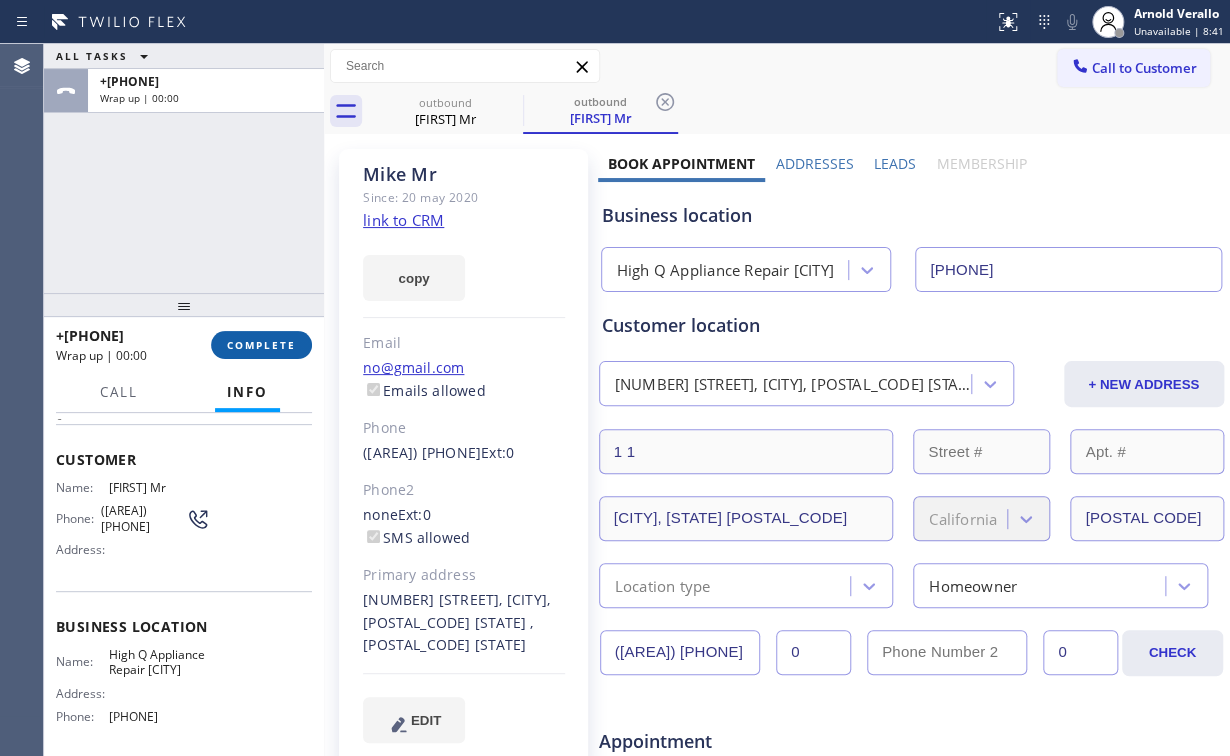 click on "COMPLETE" at bounding box center [261, 345] 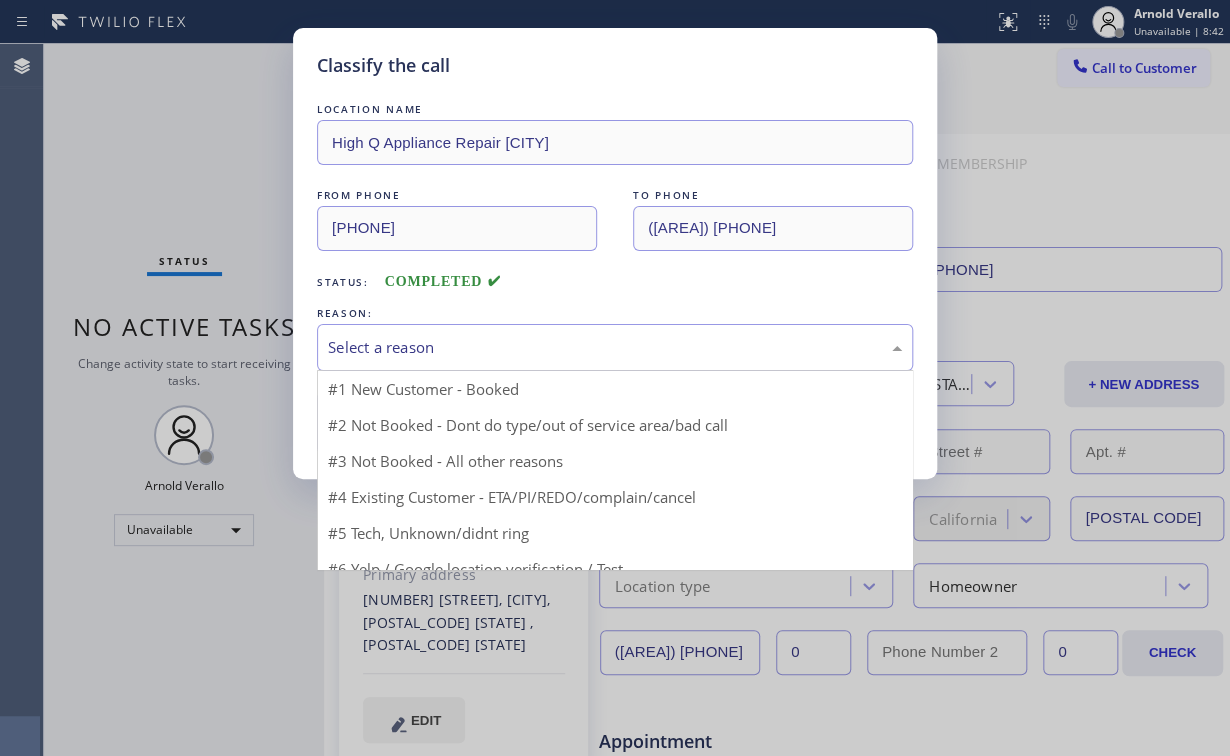 drag, startPoint x: 398, startPoint y: 340, endPoint x: 398, endPoint y: 363, distance: 23 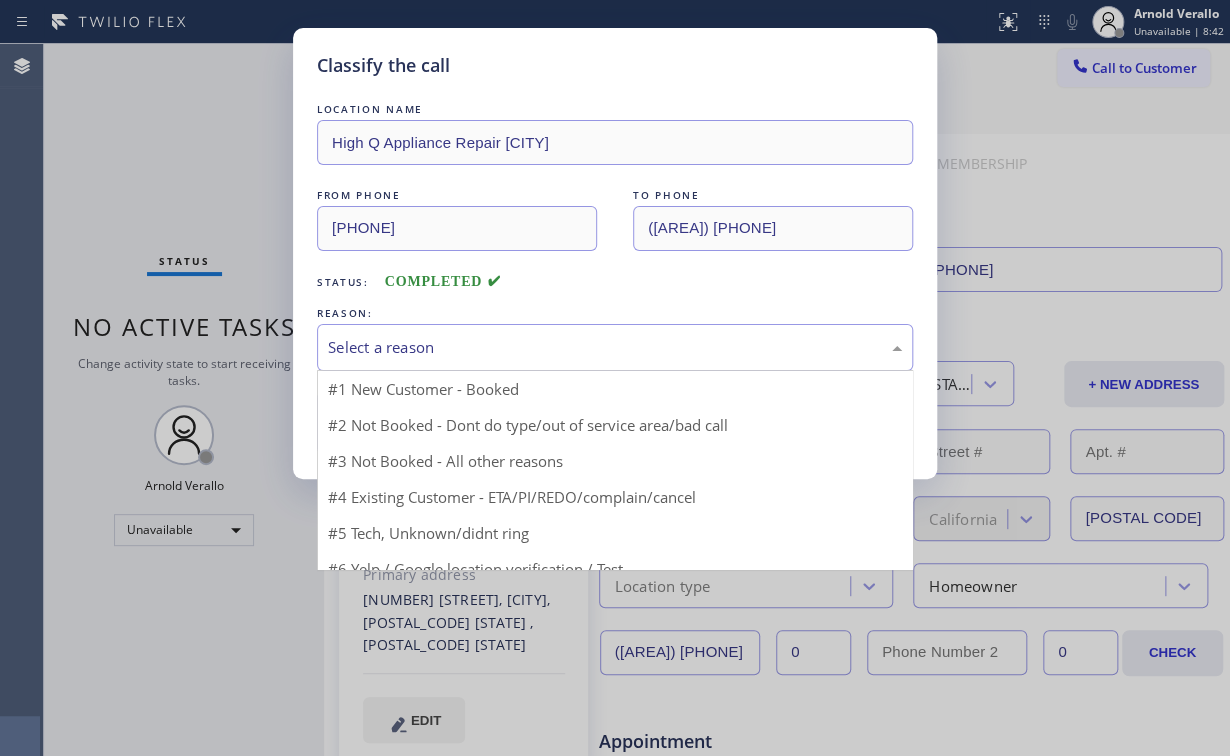 click on "Select a reason" at bounding box center [615, 347] 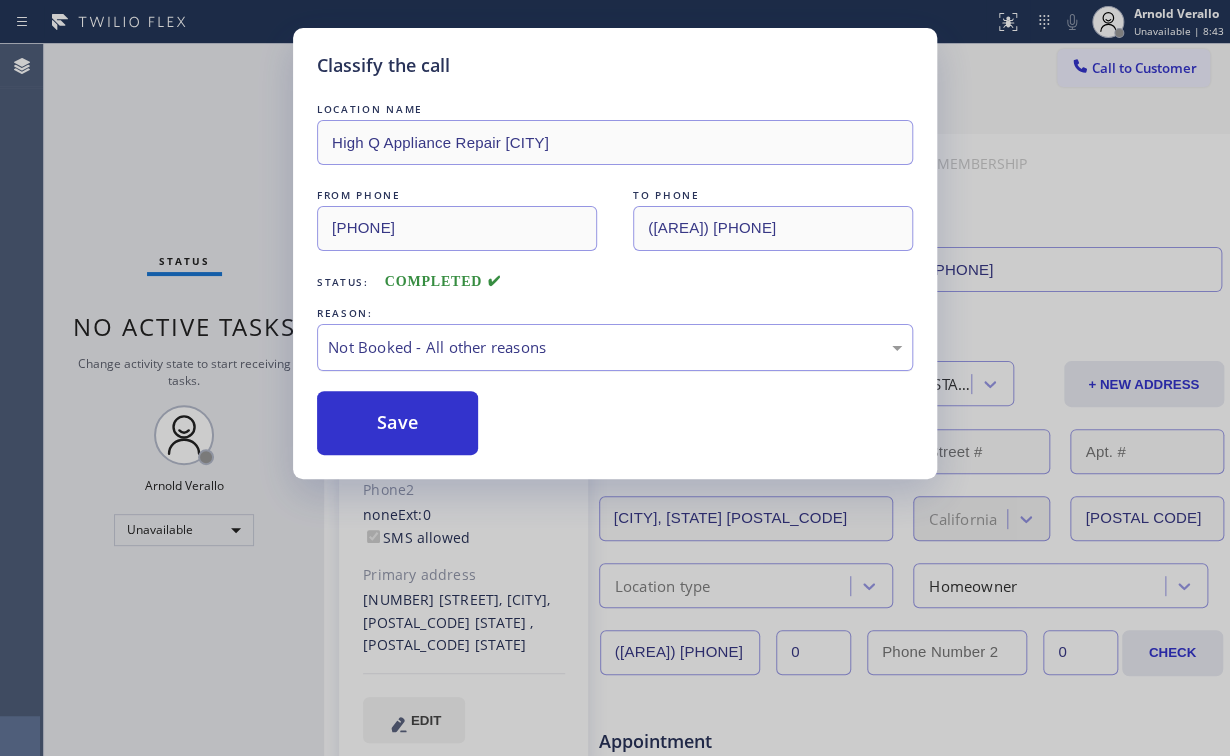 click on "Save" at bounding box center (397, 423) 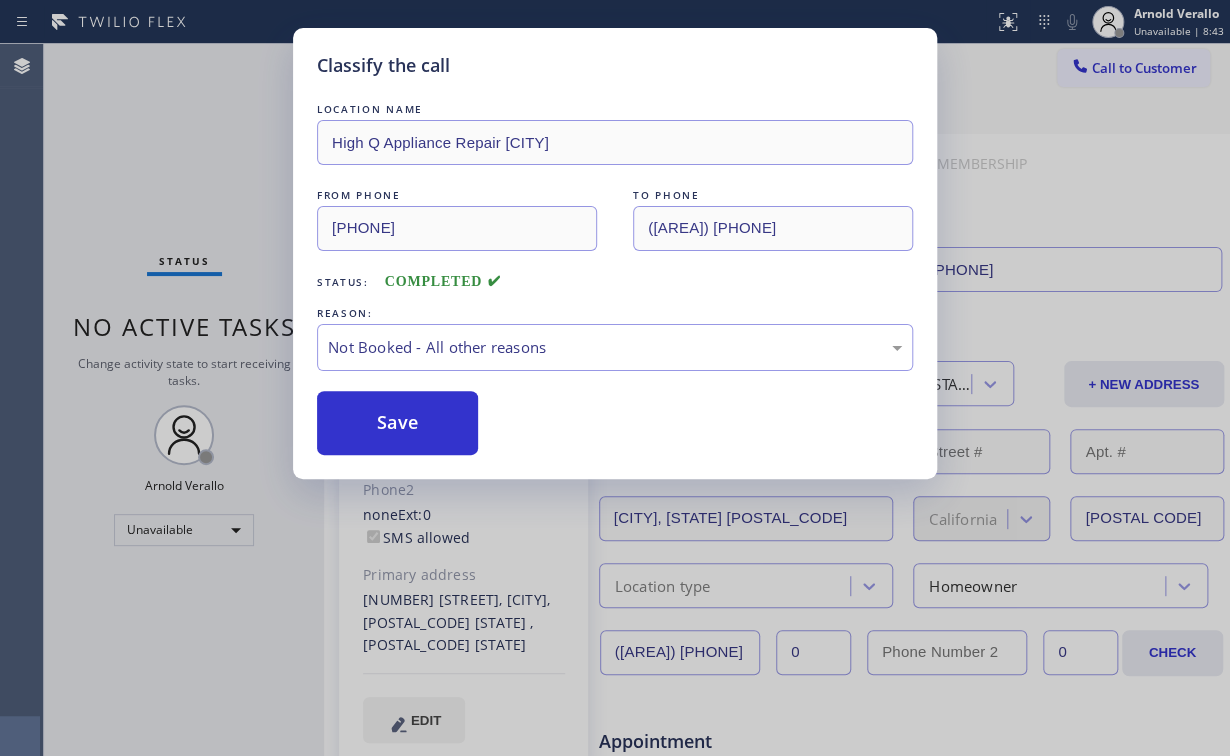 click on "Classify the call LOCATION NAME [COMPANY] [SERVICE] [CITY] FROM PHONE ([PHONE]) TO PHONE ([PHONE]) Status: COMPLETED REASON: Not Booked - All other reasons Save" at bounding box center [615, 378] 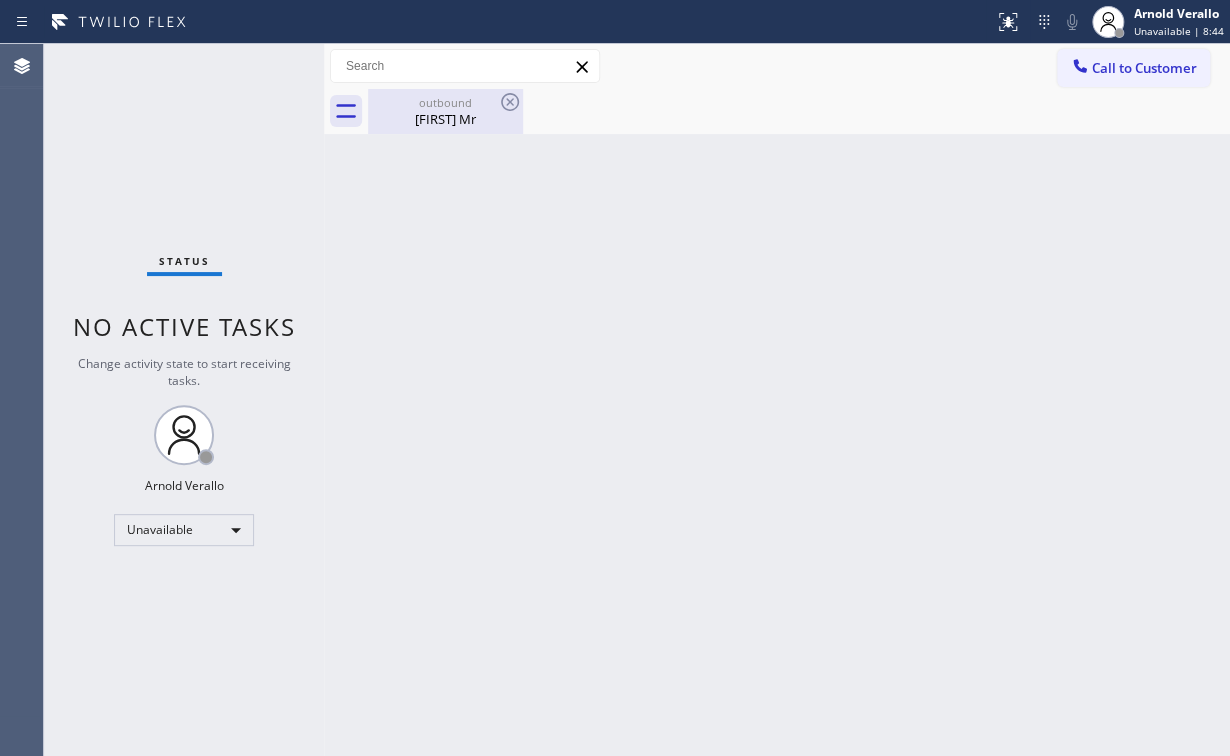 click on "[FIRST] Mr" at bounding box center (445, 119) 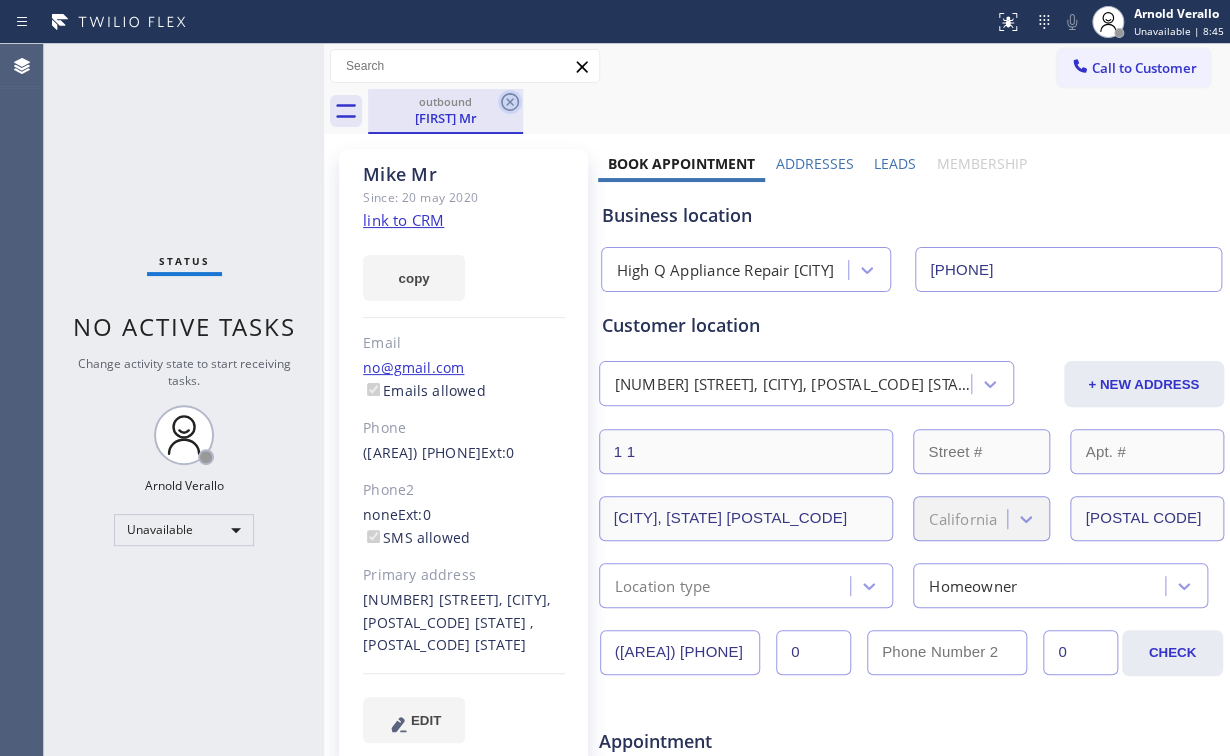 click 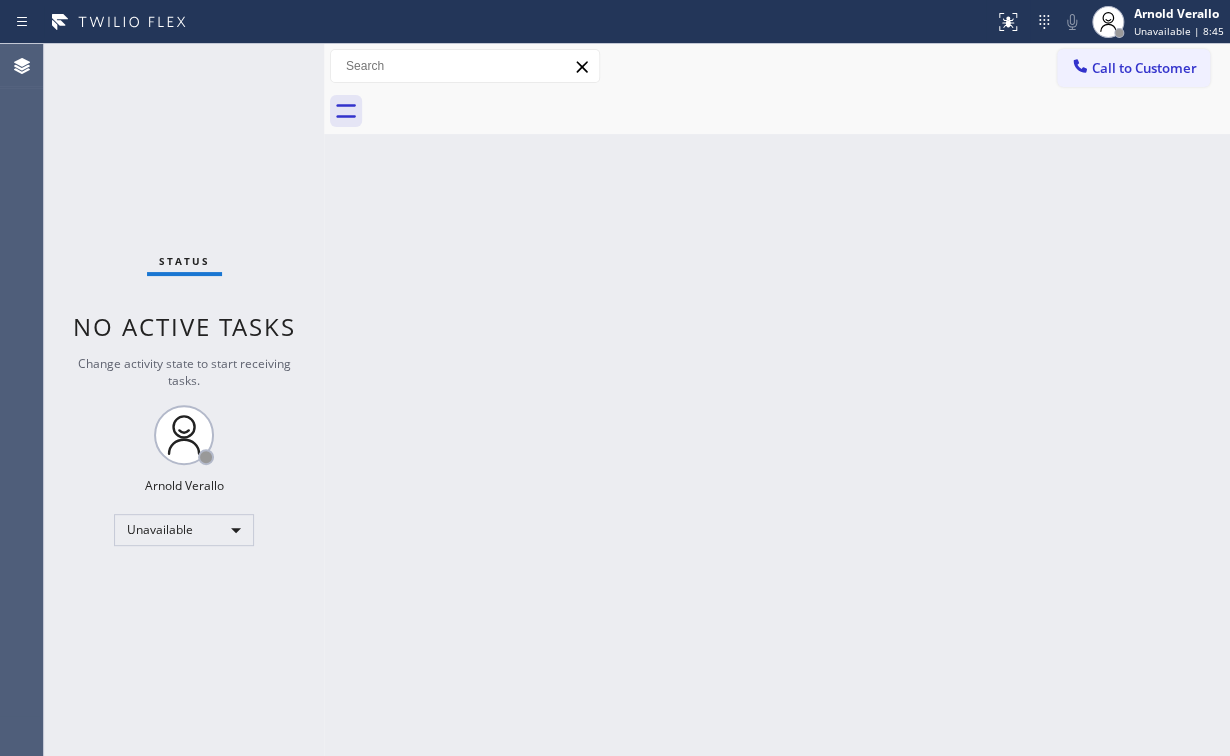 click on "Status   No active tasks     Change activity state to start receiving tasks.   [FIRST] [LAST] Unavailable" at bounding box center [184, 400] 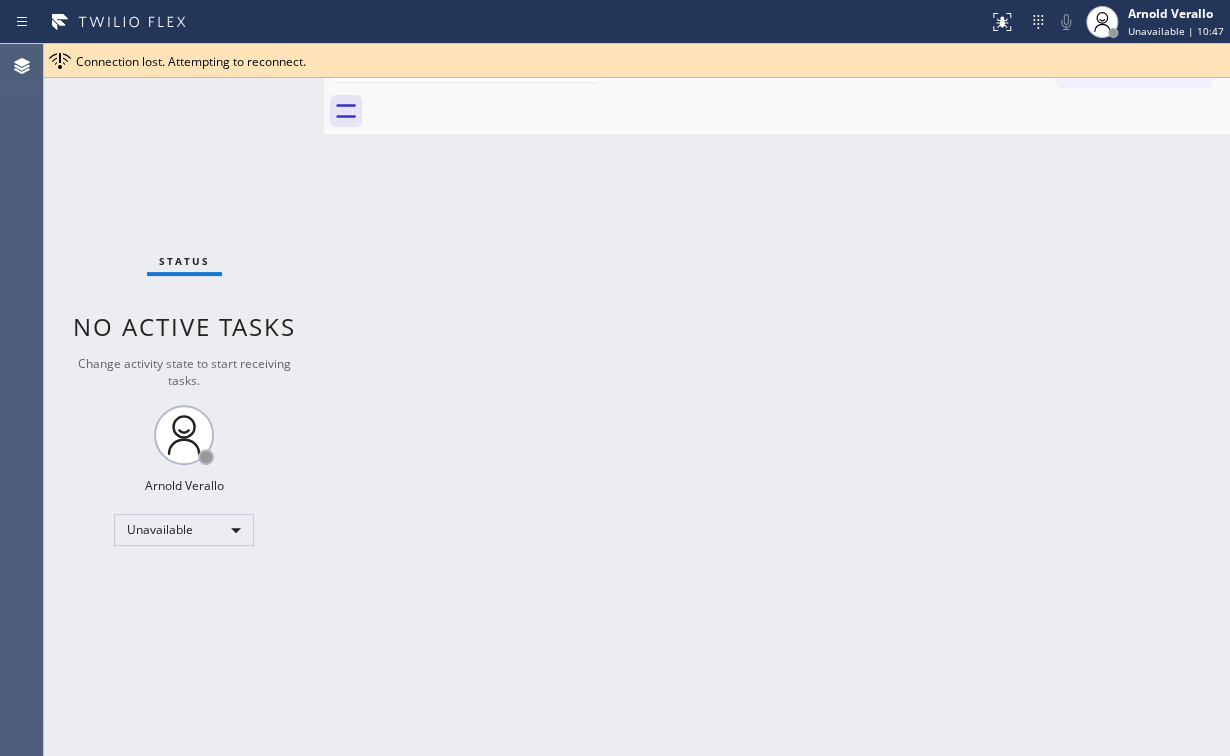 click on "Status   No active tasks     Change activity state to start receiving tasks.   [FIRST] [LAST] Unavailable" at bounding box center (184, 400) 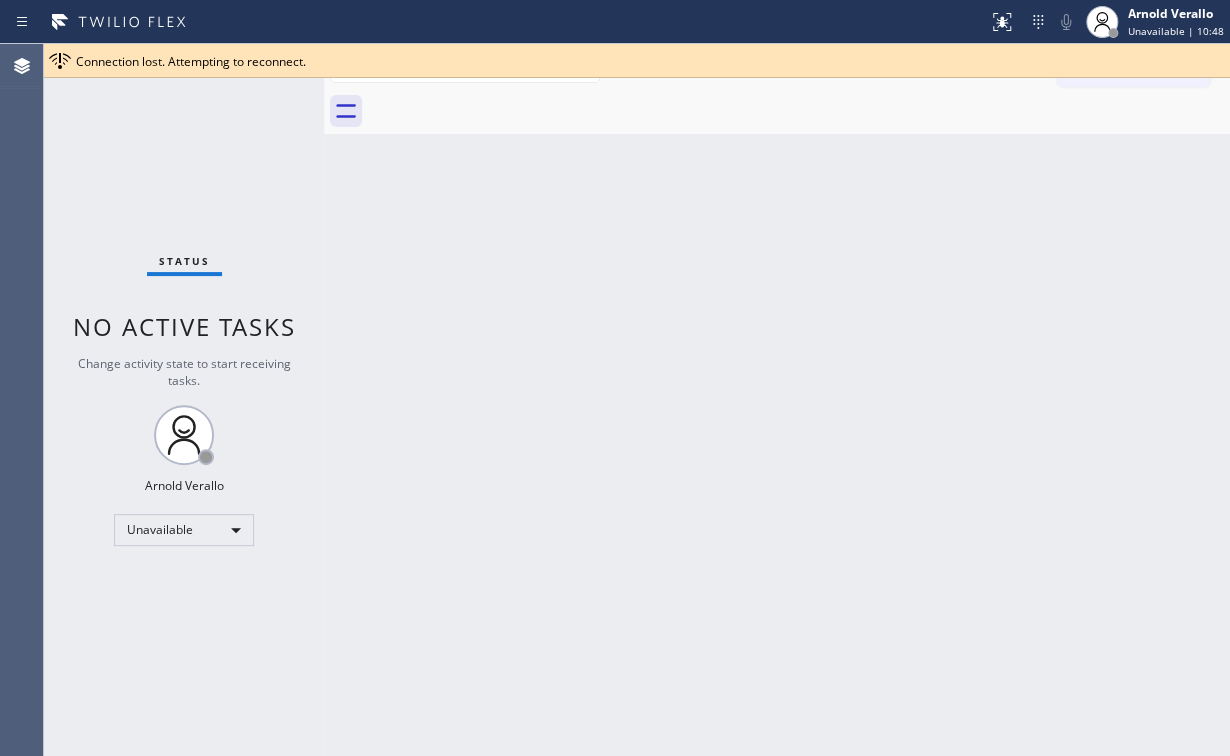 click on "Back to Dashboard Change Sender ID Customers Technicians Select a contact Outbound call Location Search location Your caller id phone number Customer number Call Customer info Name   Phone none Address none Change Sender ID HVAC +[PHONE] 5 Star Appliance +[PHONE] Appliance Repair +[PHONE] Plumbing +[PHONE] Air Duct Cleaning +[PHONE]  Electricians +[PHONE]  Cancel Change Check personal SMS Reset Change No tabs Call to Customer Outbound call Location High Q Appliance Repair Glendale Your caller id phone number [PHONE] Customer number Call Outbound call Technician Search Technician Your caller id phone number Your caller id phone number Call" at bounding box center [777, 400] 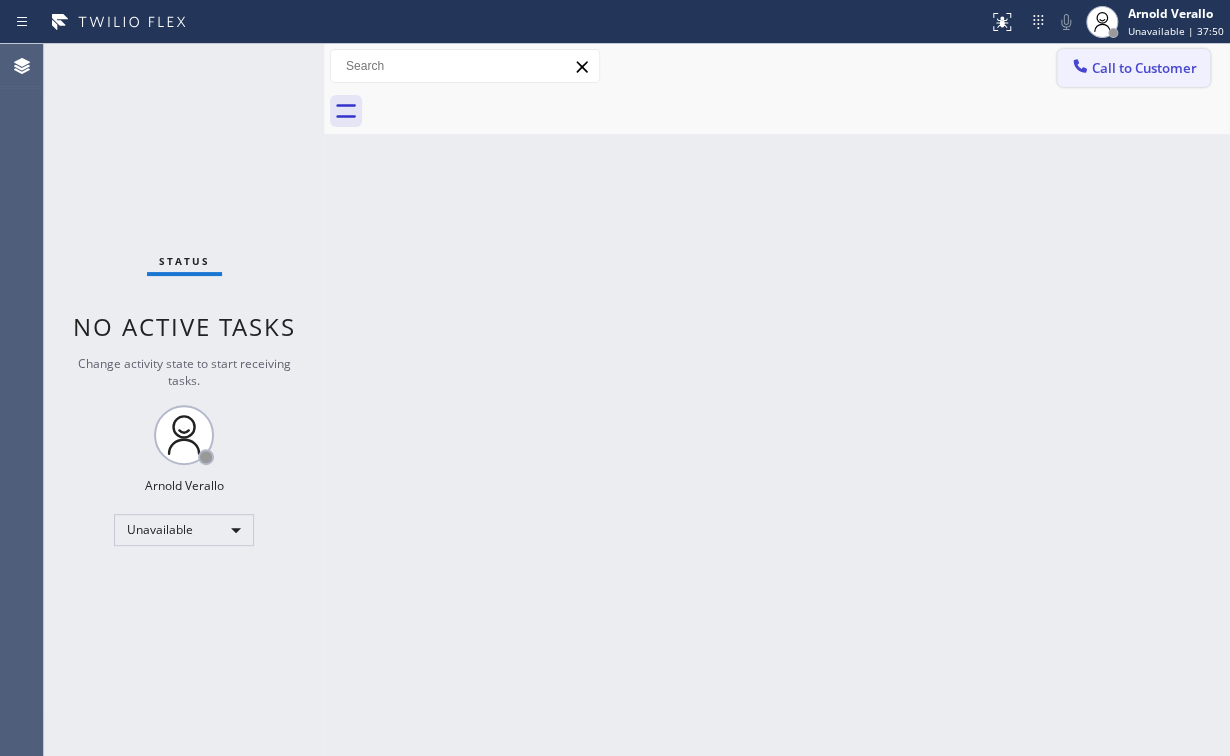 drag, startPoint x: 1136, startPoint y: 62, endPoint x: 964, endPoint y: 128, distance: 184.22812 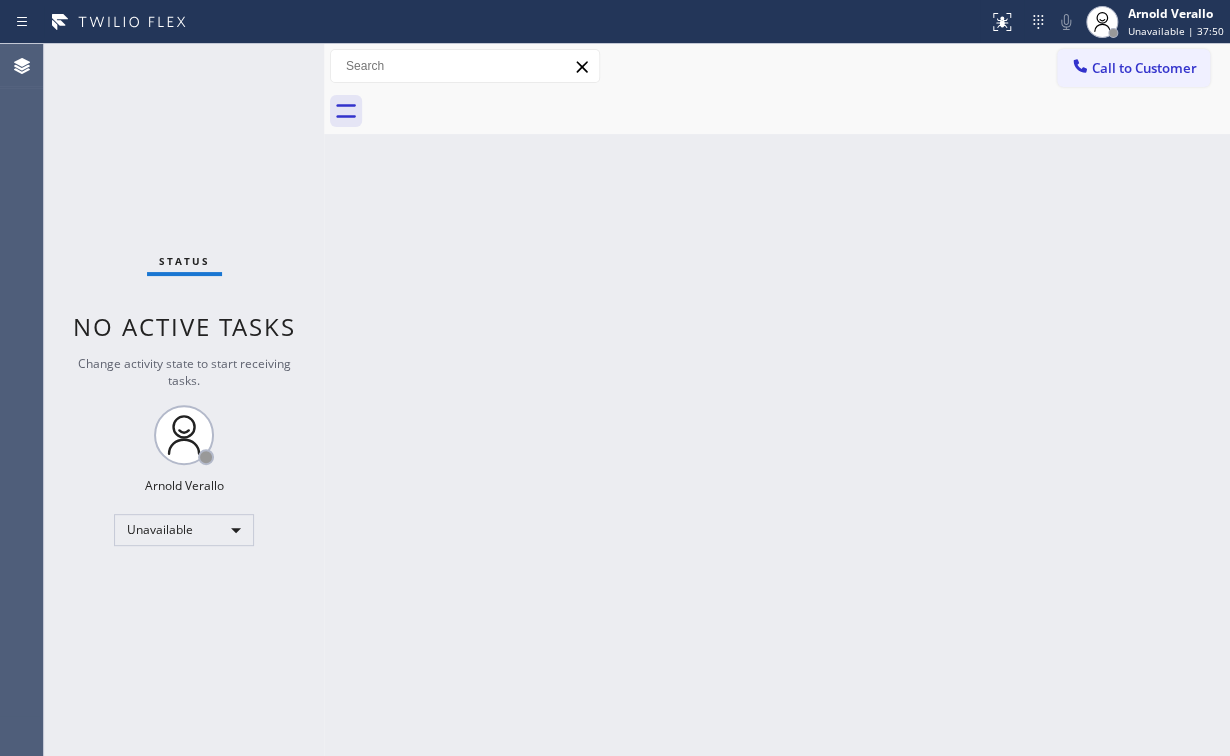 click on "Call to Customer" at bounding box center [1144, 68] 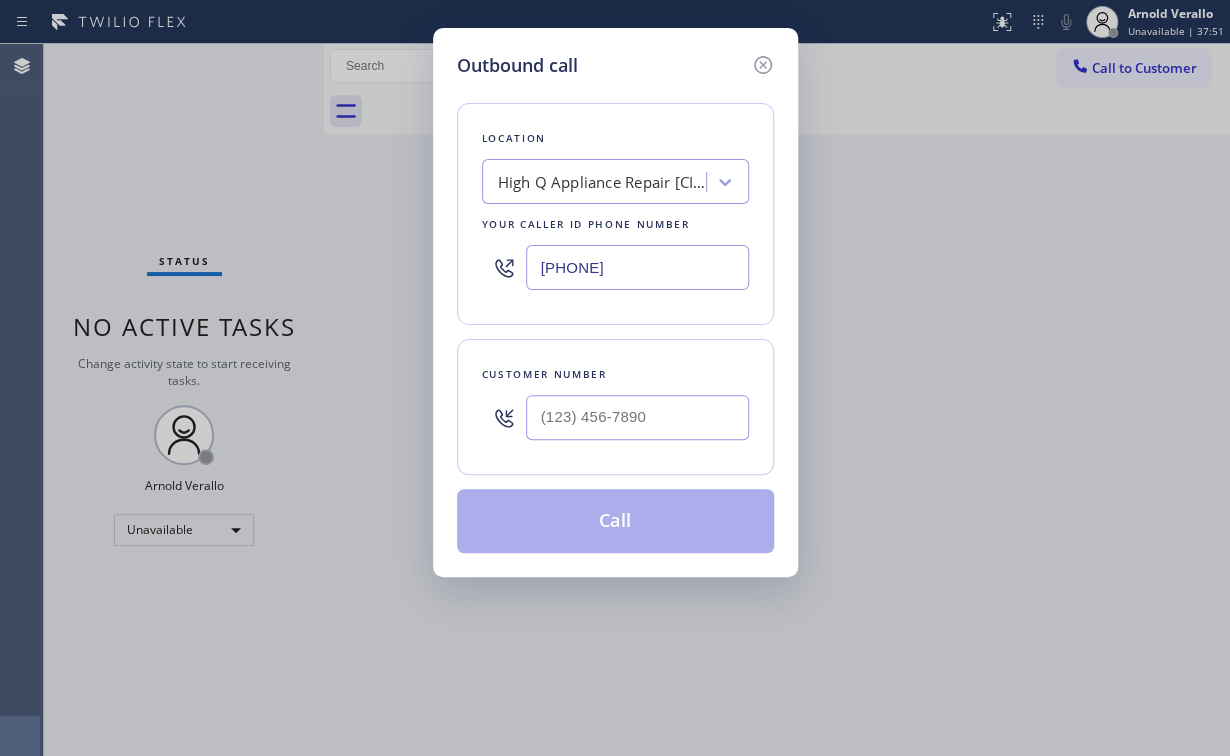 drag, startPoint x: 522, startPoint y: 265, endPoint x: 180, endPoint y: 242, distance: 342.77252 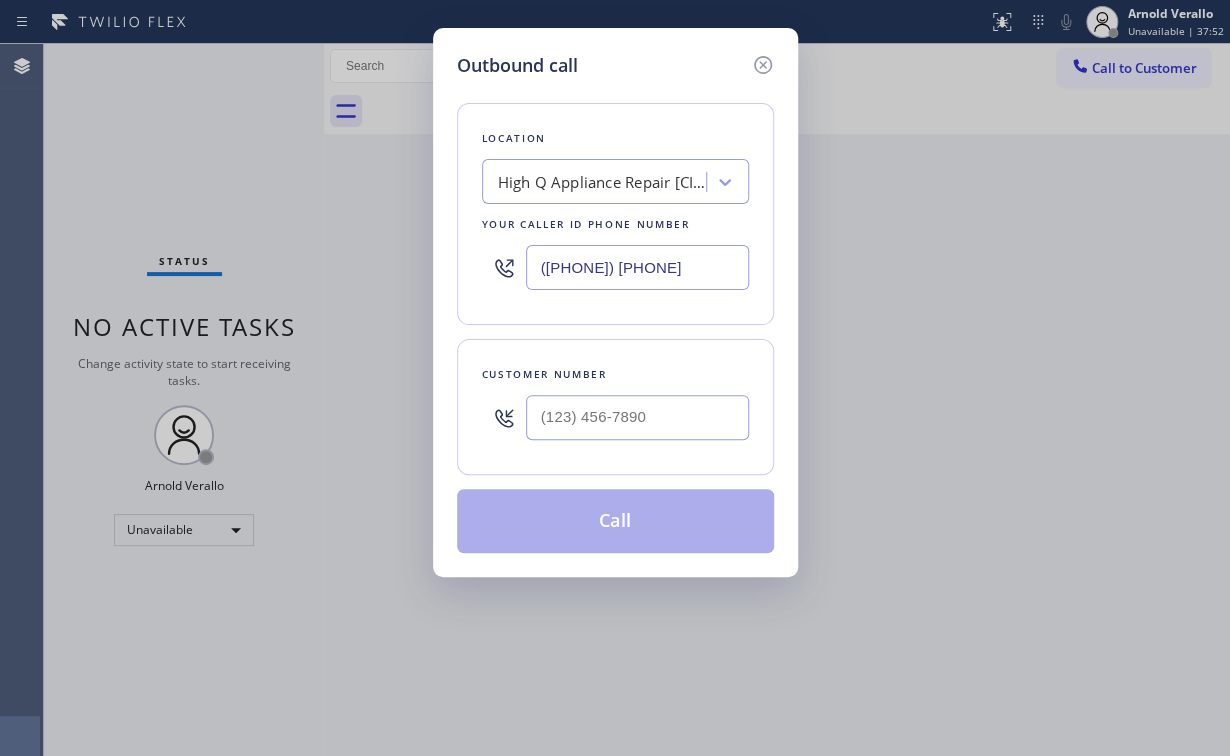type on "([PHONE]) [PHONE]" 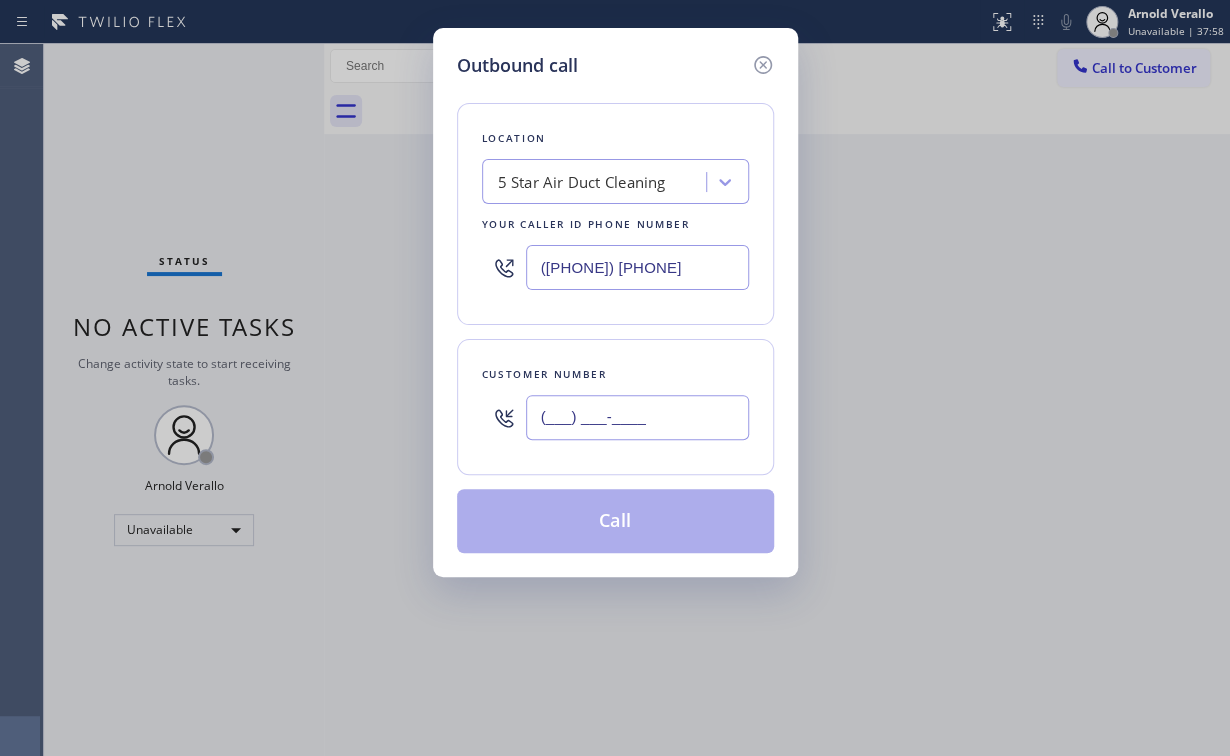 click on "(___) ___-____" at bounding box center (637, 417) 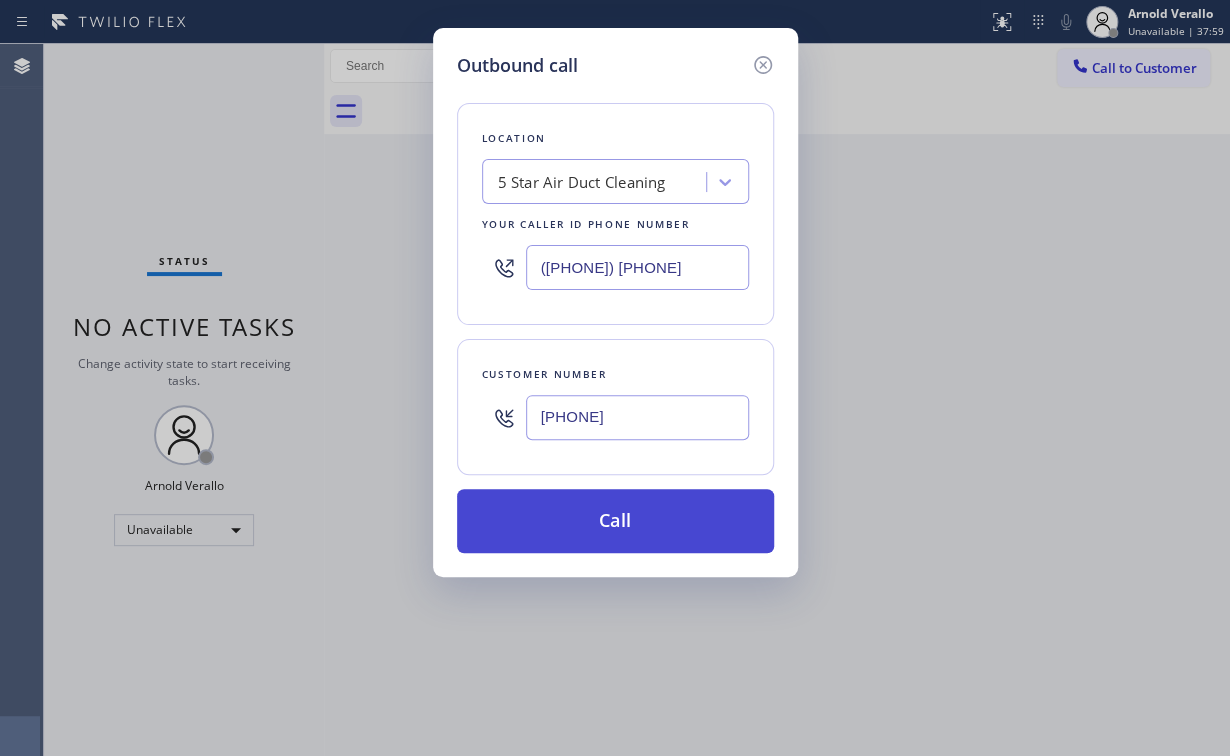 type on "[PHONE]" 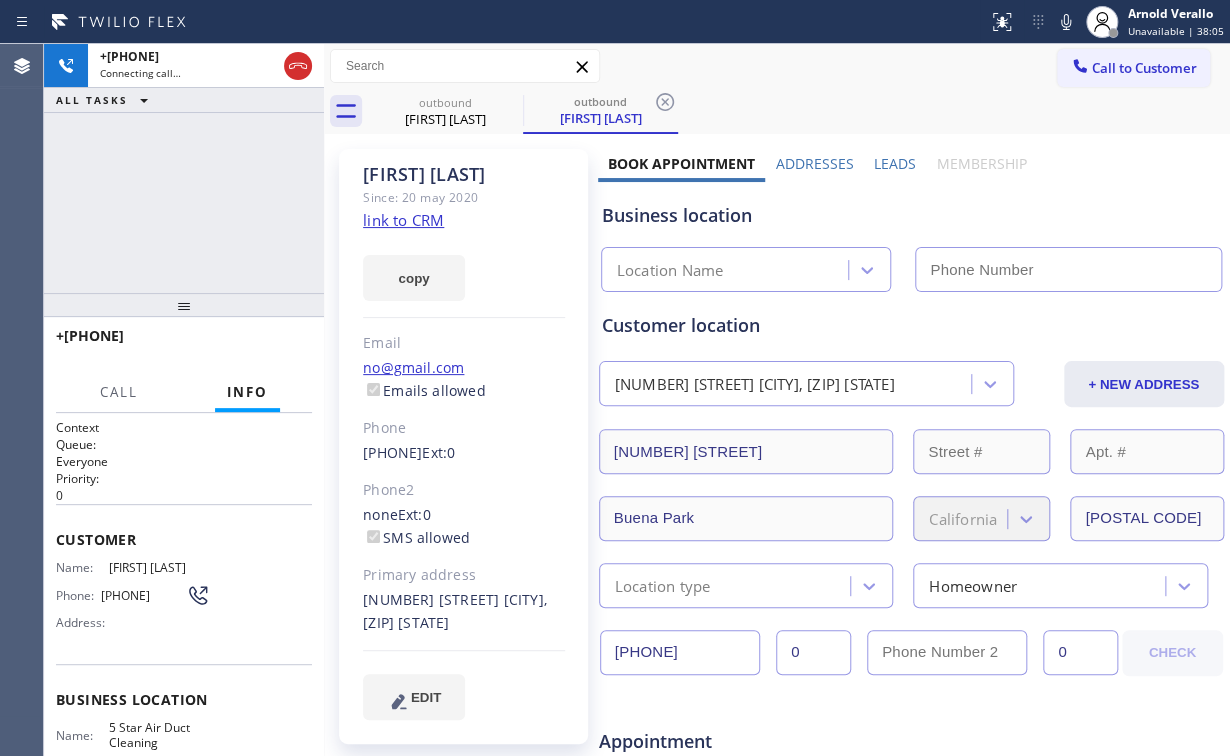 type on "([PHONE]) [PHONE]" 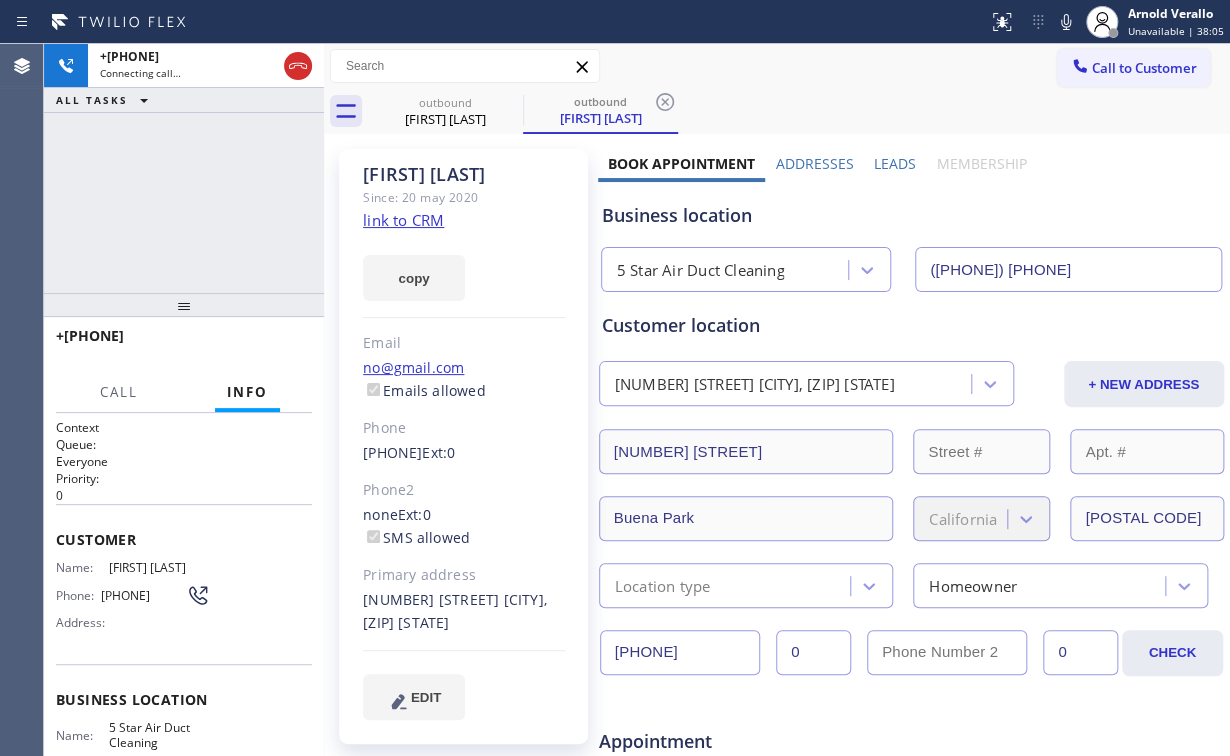 drag, startPoint x: 228, startPoint y: 163, endPoint x: 245, endPoint y: 178, distance: 22.671568 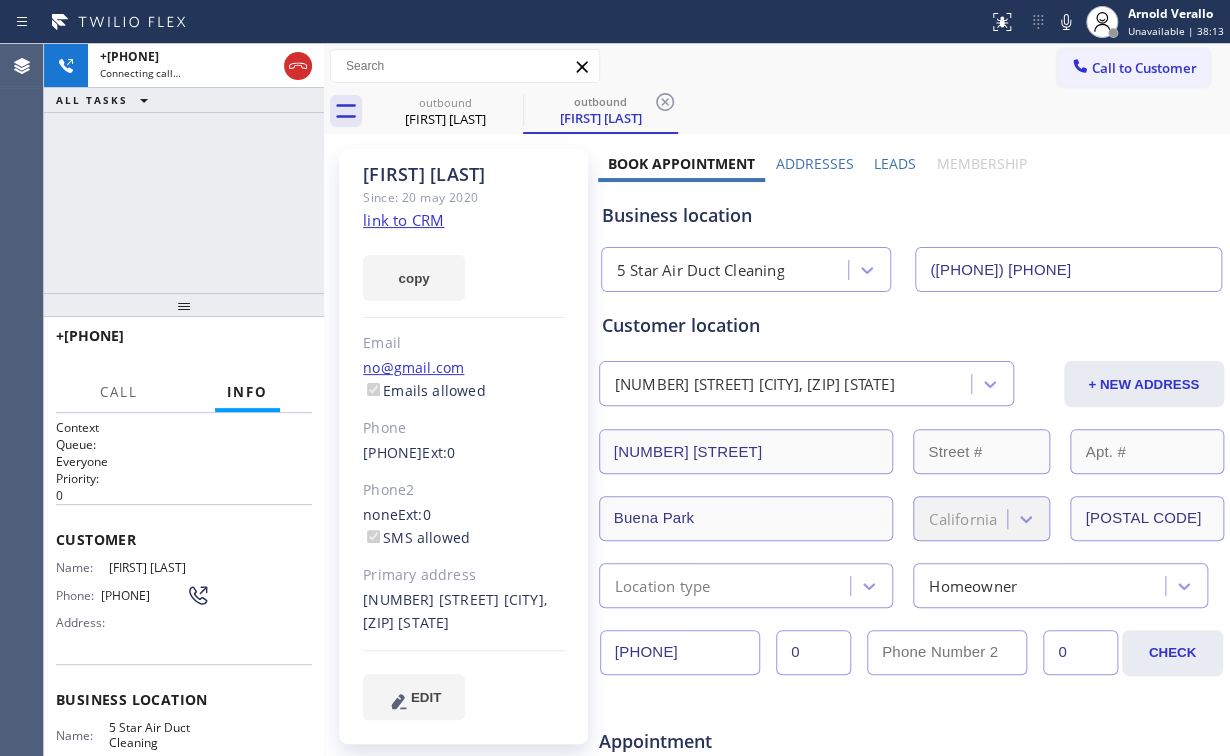 drag, startPoint x: 204, startPoint y: 200, endPoint x: 192, endPoint y: 137, distance: 64.132675 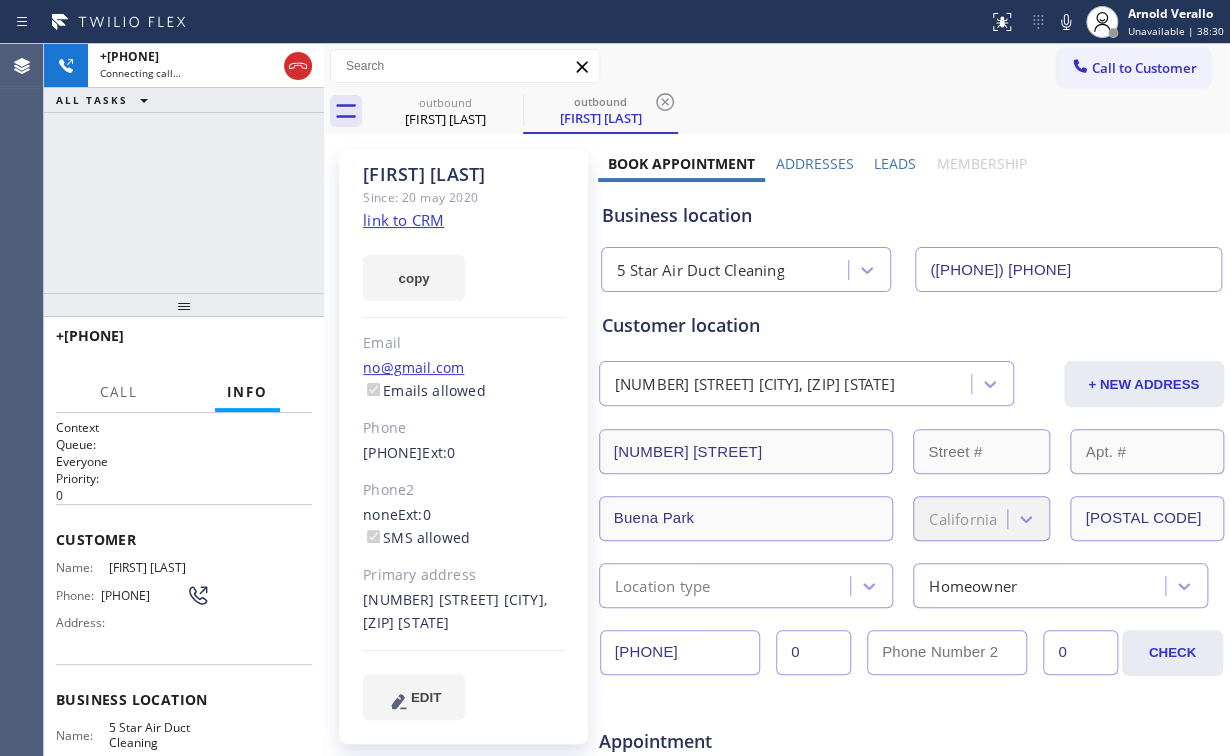 click on "+[COUNTRY][PHONE] Connecting call… ALL TASKS ALL TASKS ACTIVE TASKS TASKS IN WRAP UP" at bounding box center (184, 168) 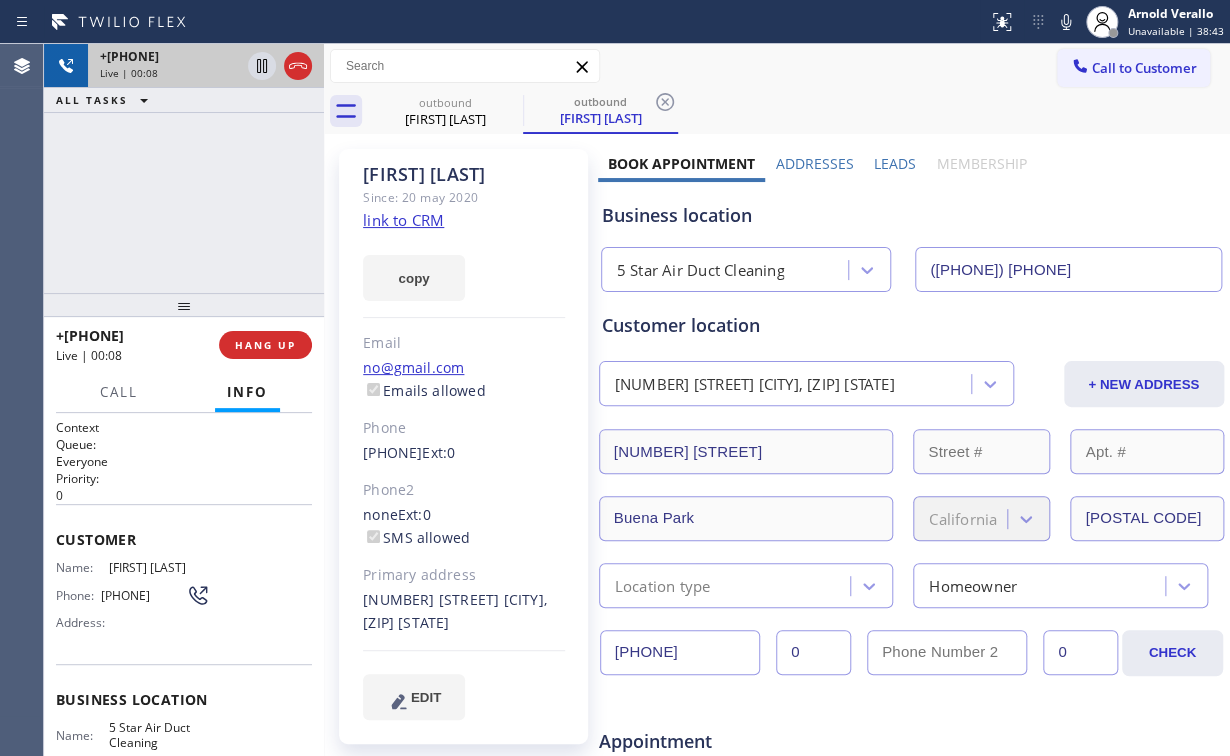 drag, startPoint x: 161, startPoint y: 220, endPoint x: 140, endPoint y: 87, distance: 134.64769 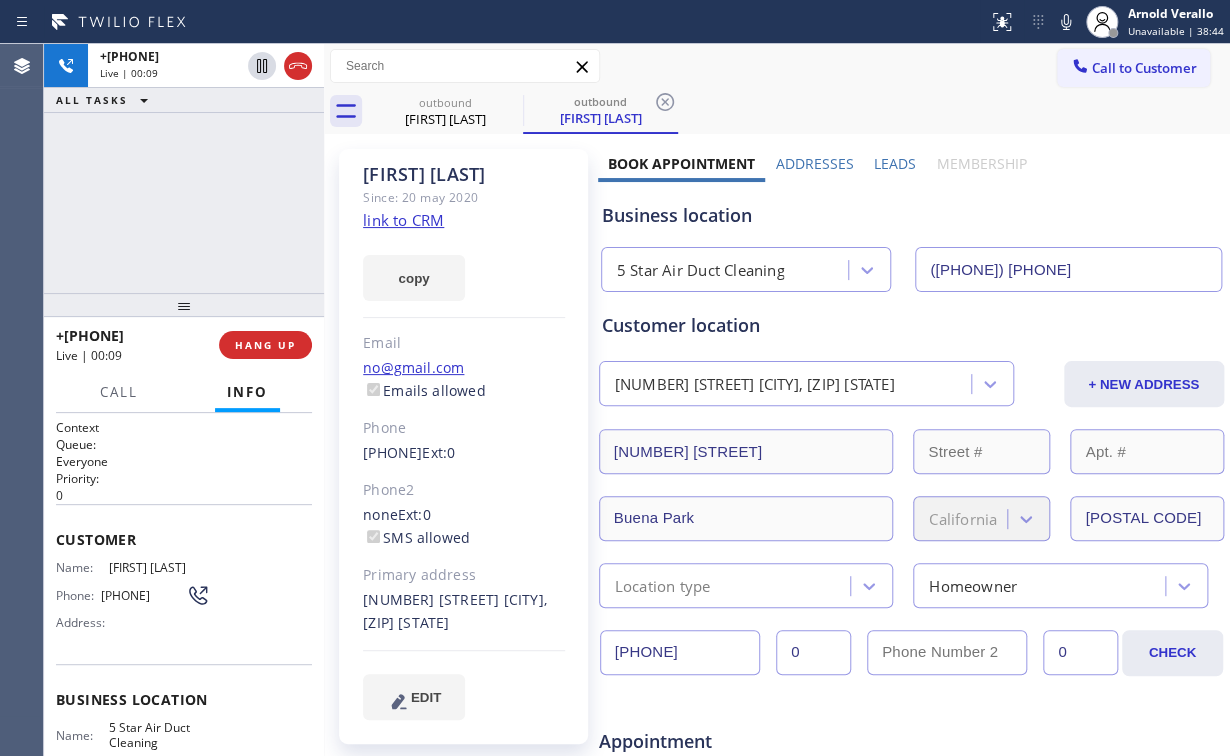 drag, startPoint x: 287, startPoint y: 341, endPoint x: 252, endPoint y: 264, distance: 84.58132 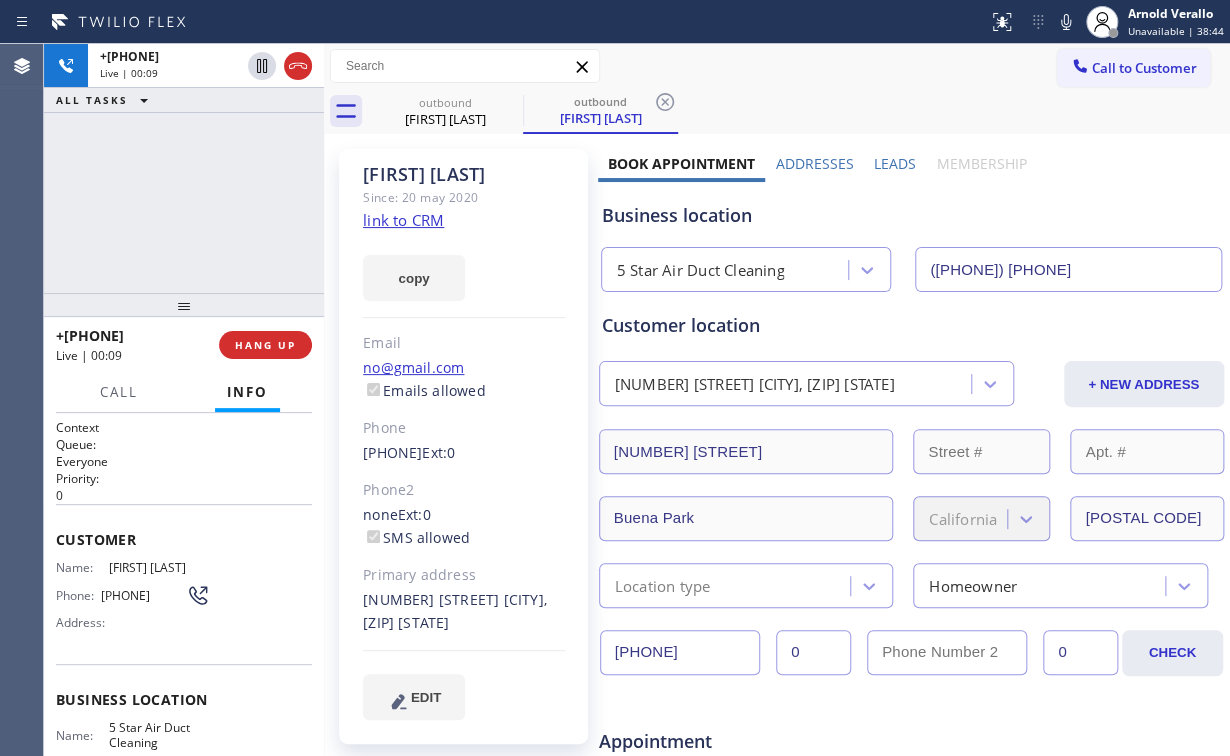 click on "HANG UP" at bounding box center (265, 345) 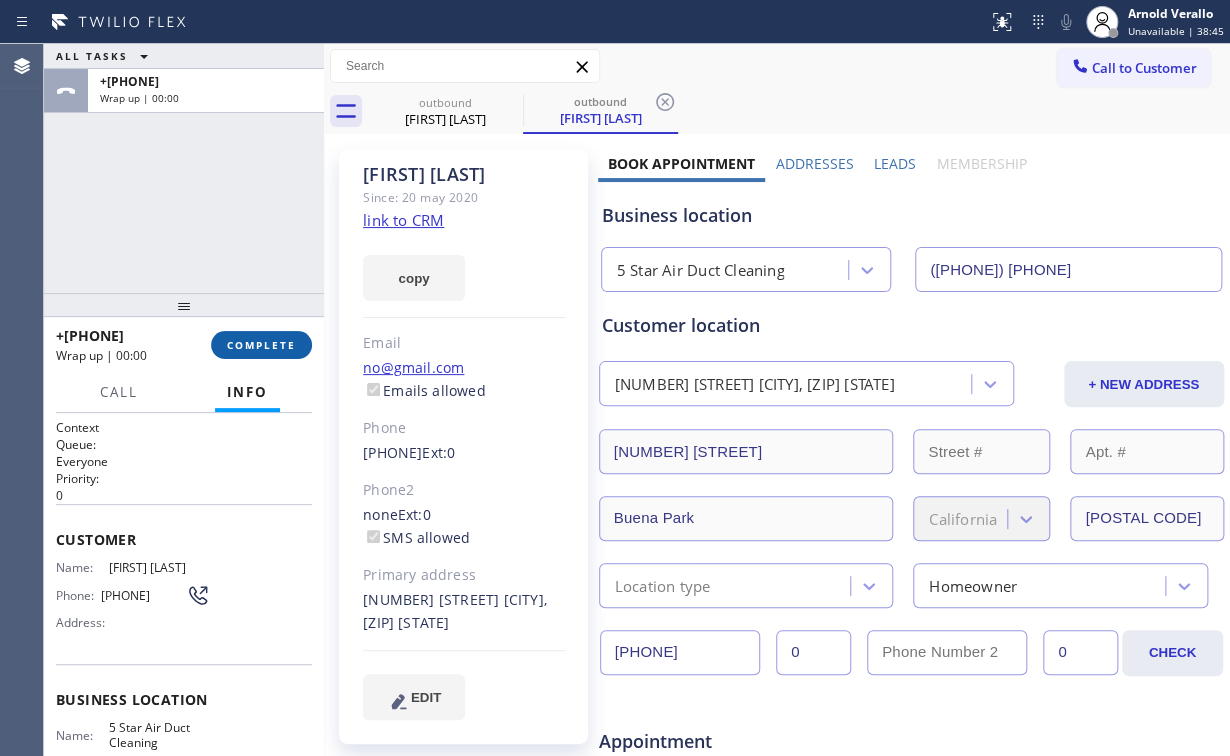 drag, startPoint x: 278, startPoint y: 343, endPoint x: 266, endPoint y: 357, distance: 18.439089 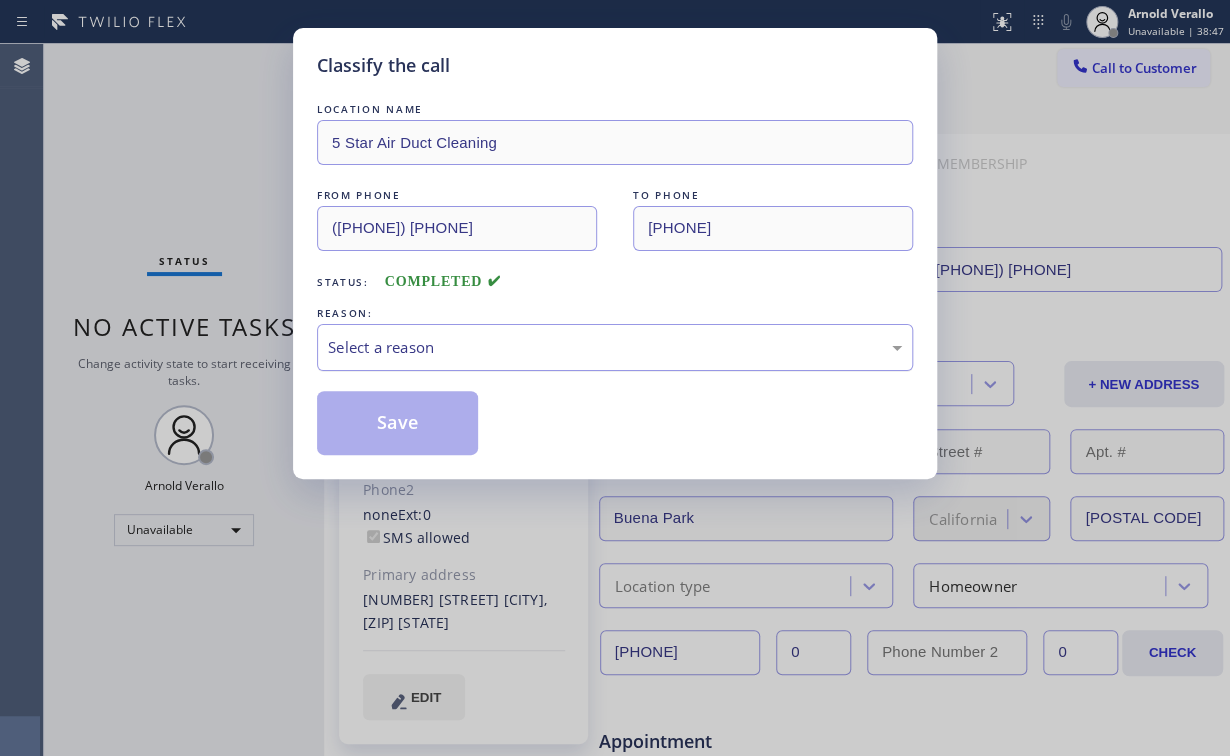 drag, startPoint x: 379, startPoint y: 336, endPoint x: 388, endPoint y: 352, distance: 18.35756 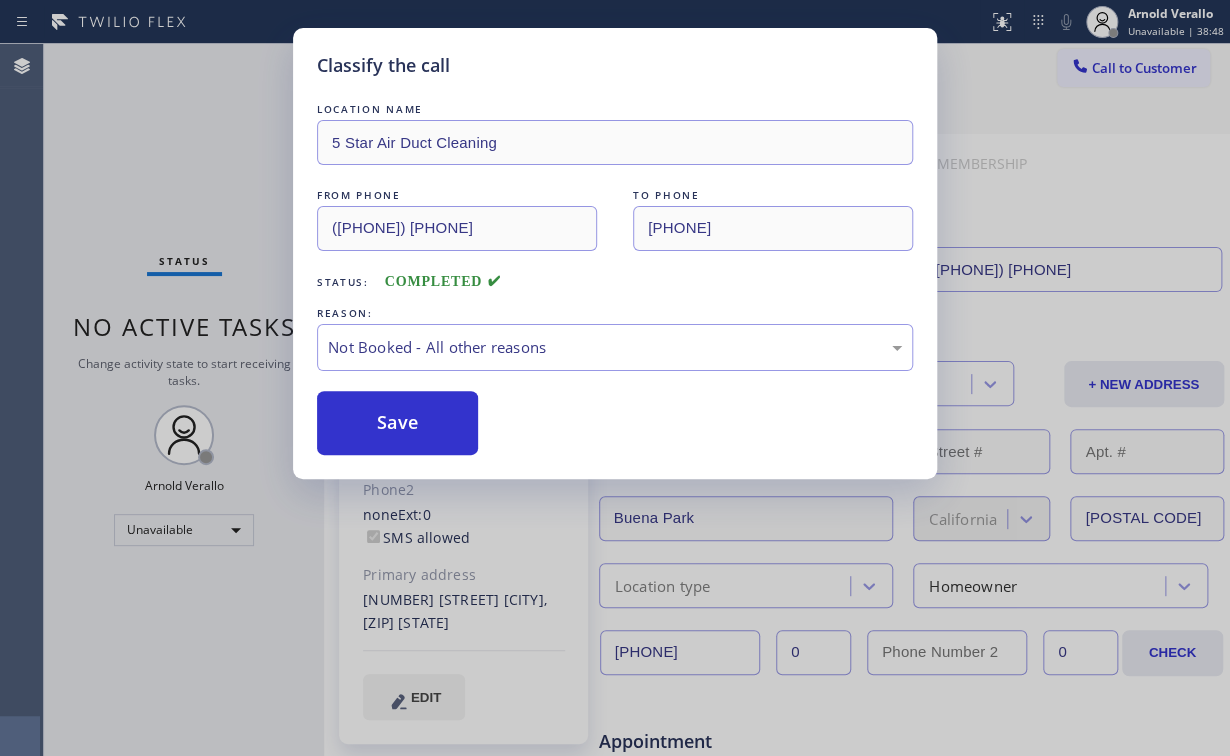 drag, startPoint x: 400, startPoint y: 424, endPoint x: 220, endPoint y: 215, distance: 275.82785 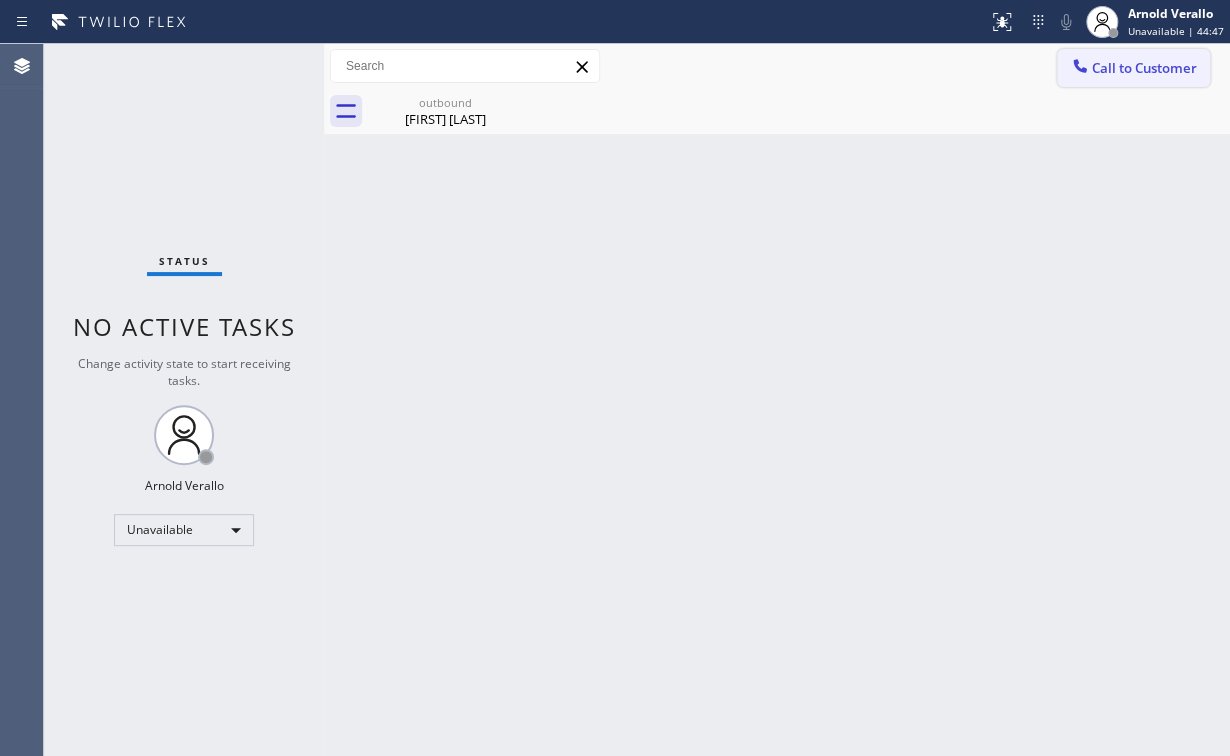 click on "Call to Customer" at bounding box center [1144, 68] 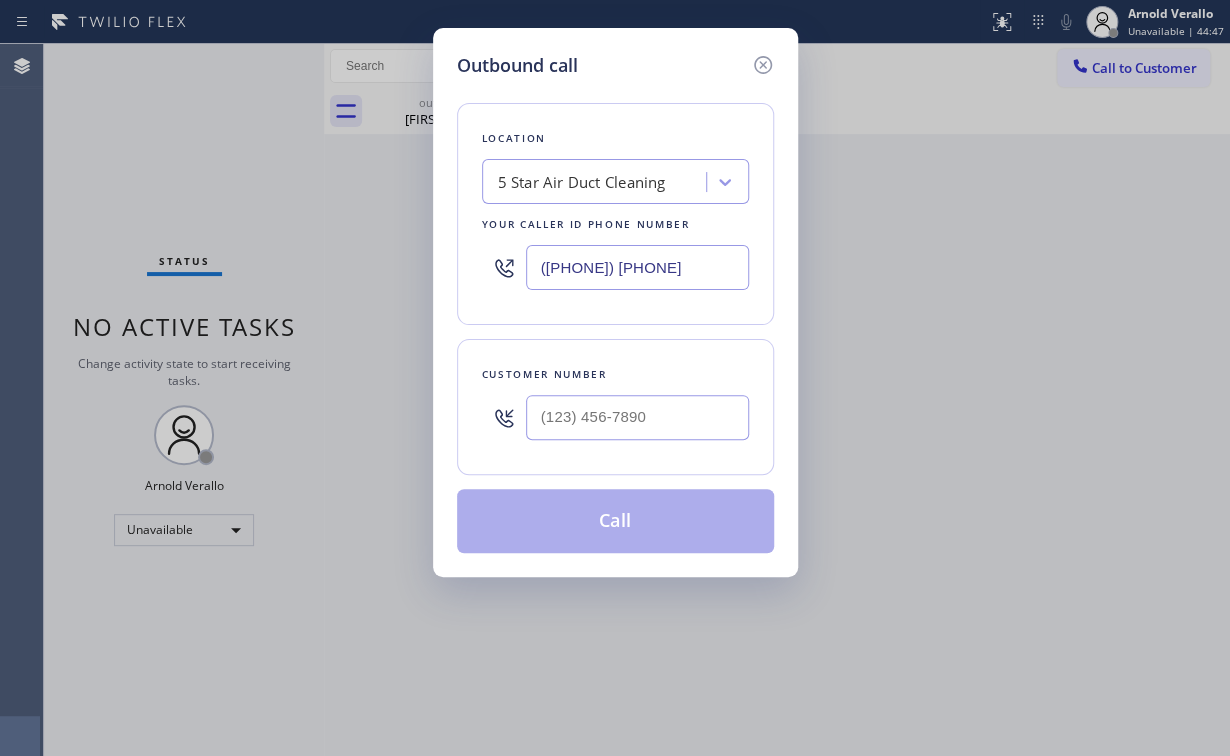 drag, startPoint x: 664, startPoint y: 257, endPoint x: 359, endPoint y: 269, distance: 305.23596 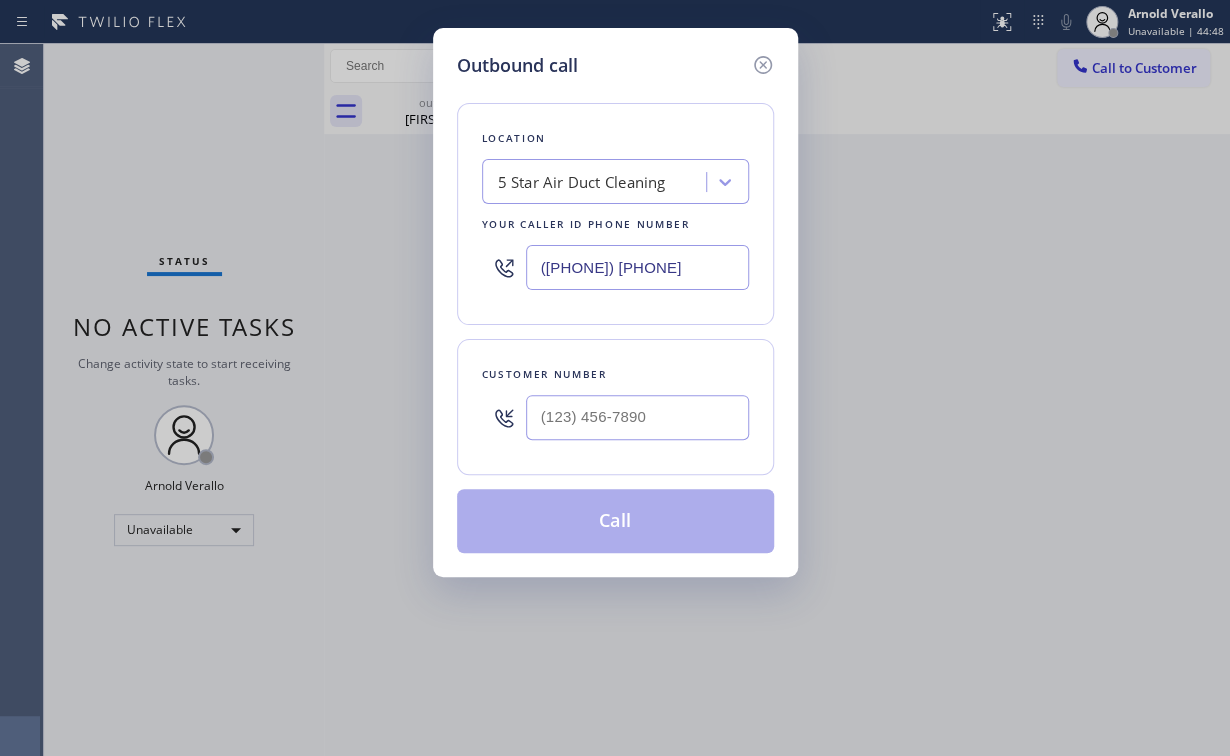 paste on "([PHONE]) [PHONE]" 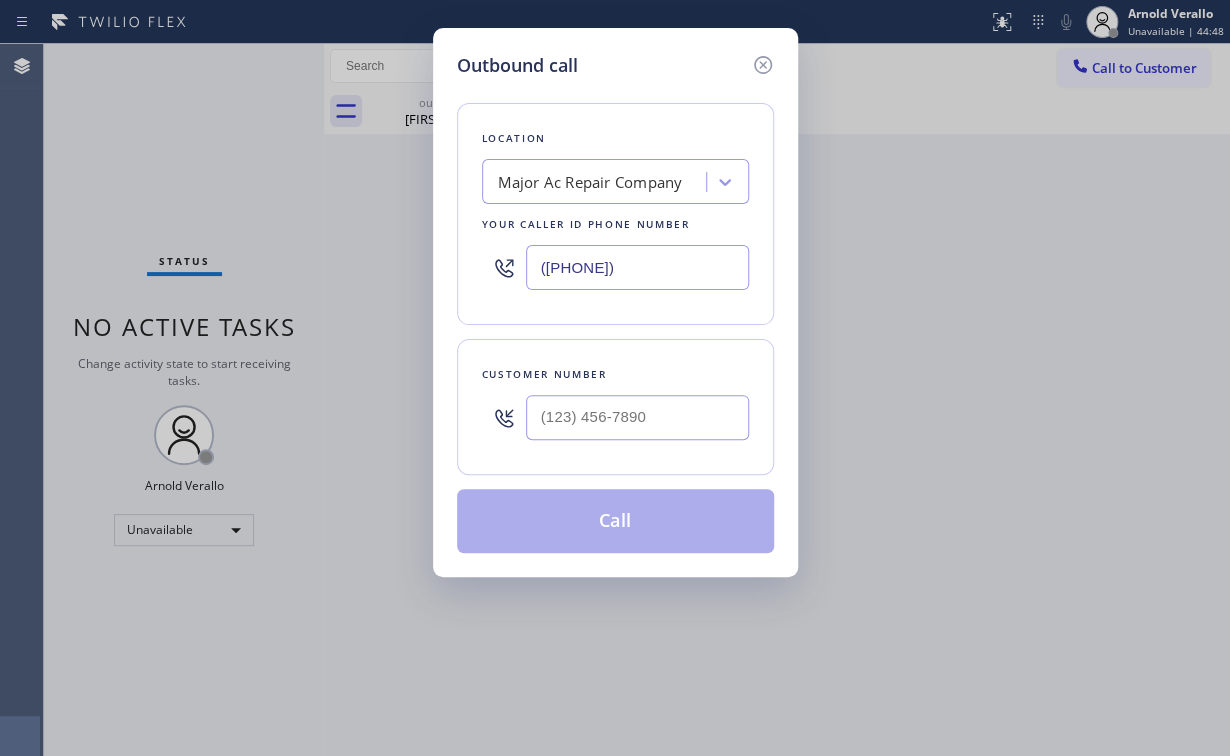 type on "([PHONE])" 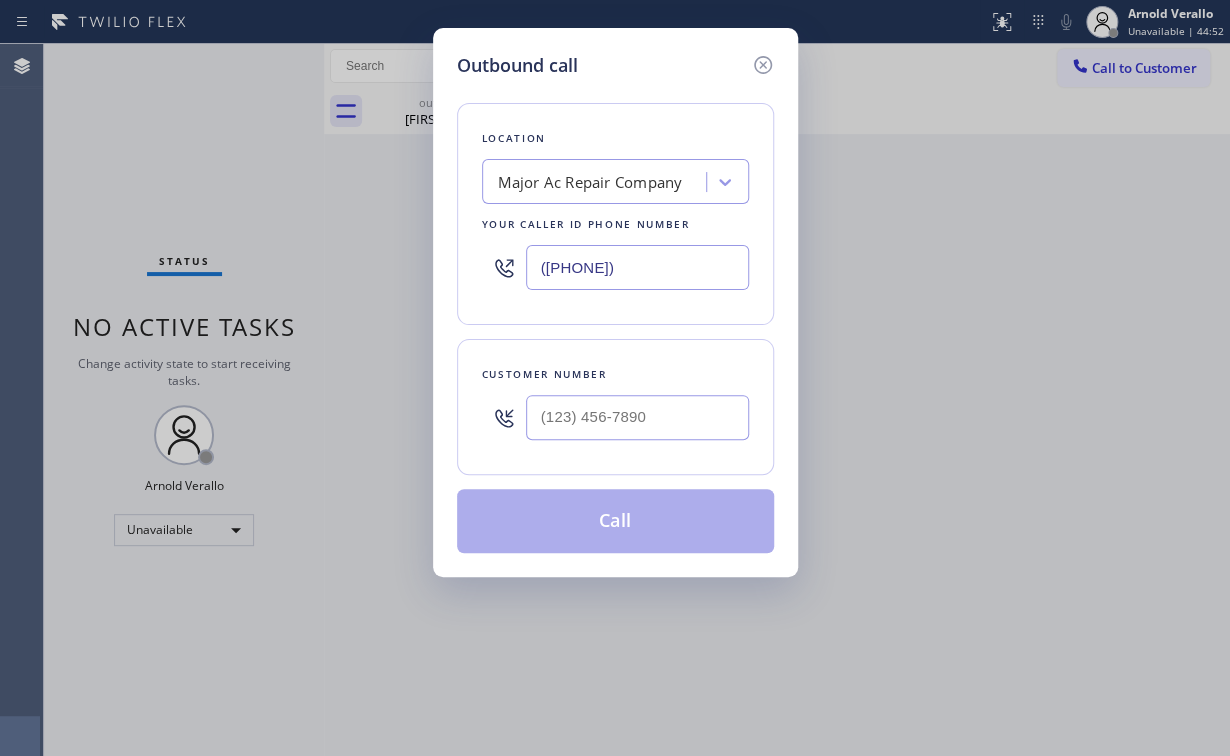 click on "Outbound call Location Major Ac Repair Company Your caller id phone number ([PHONE]) [PHONE] Customer number Call" at bounding box center (615, 302) 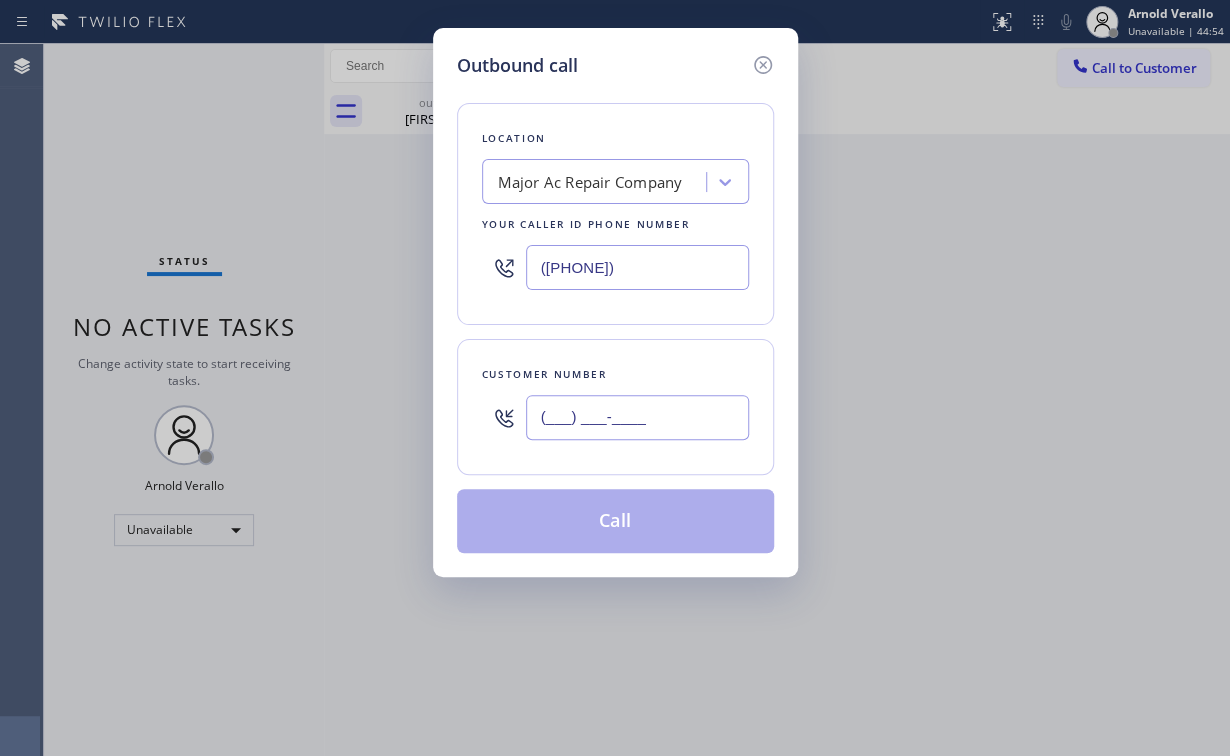 click on "(___) ___-____" at bounding box center (637, 417) 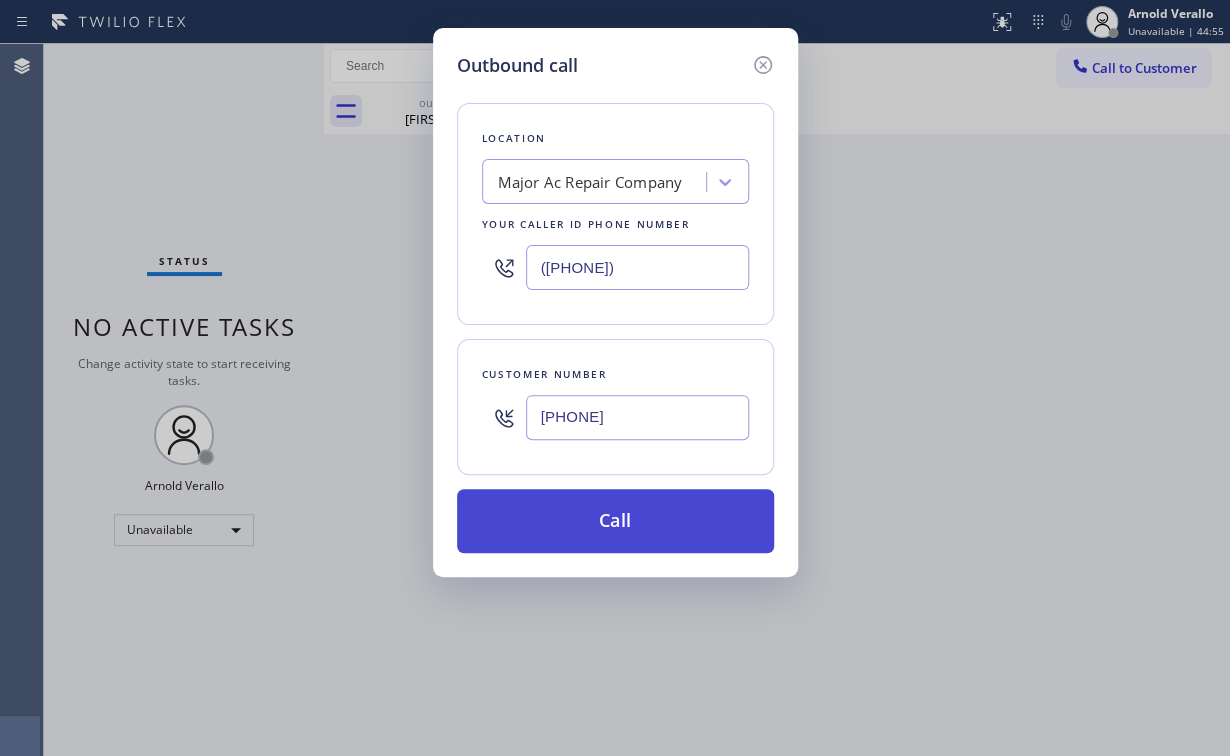 type on "[PHONE]" 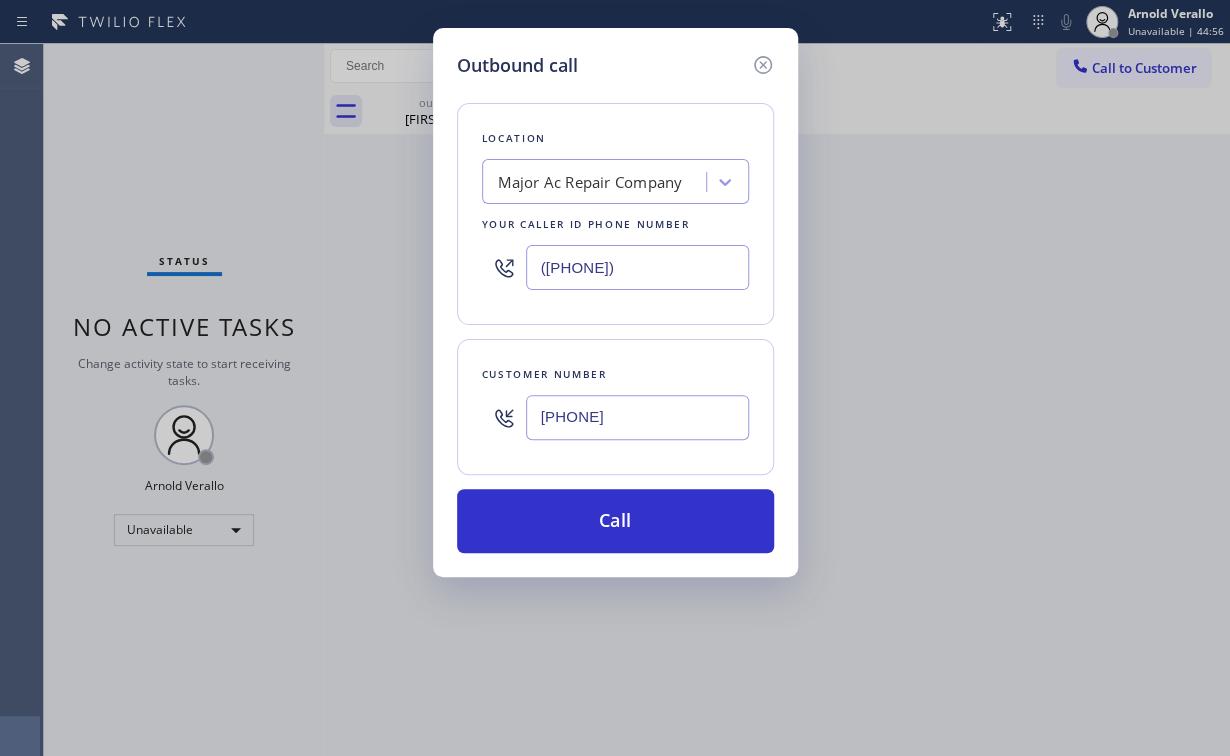 type 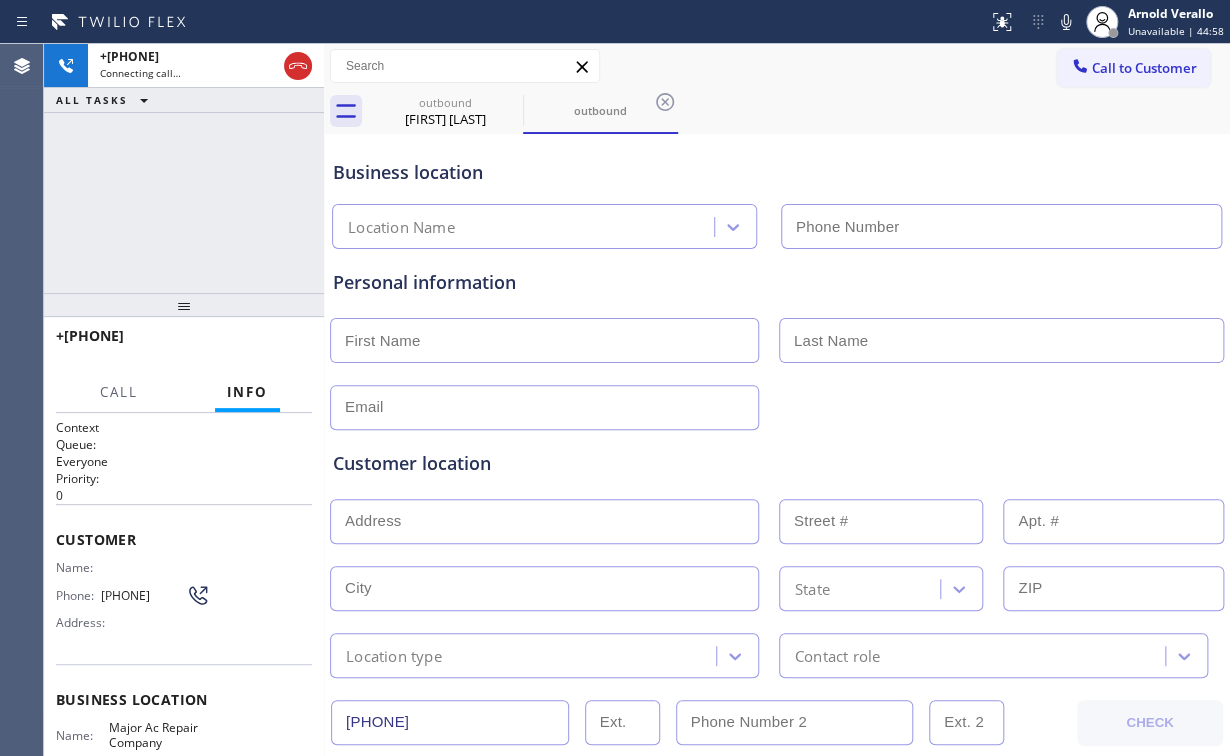 click on "Business location Location Name" at bounding box center [777, 190] 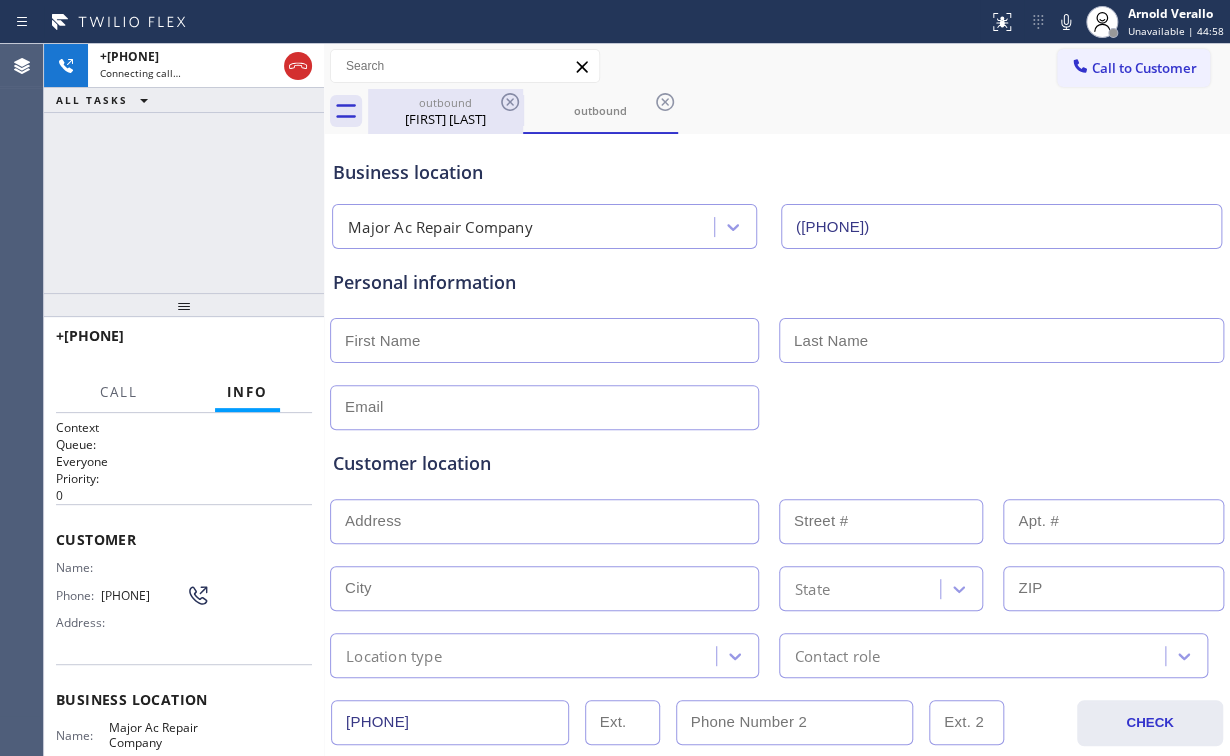 click on "[FIRST]  [LAST]" at bounding box center [445, 119] 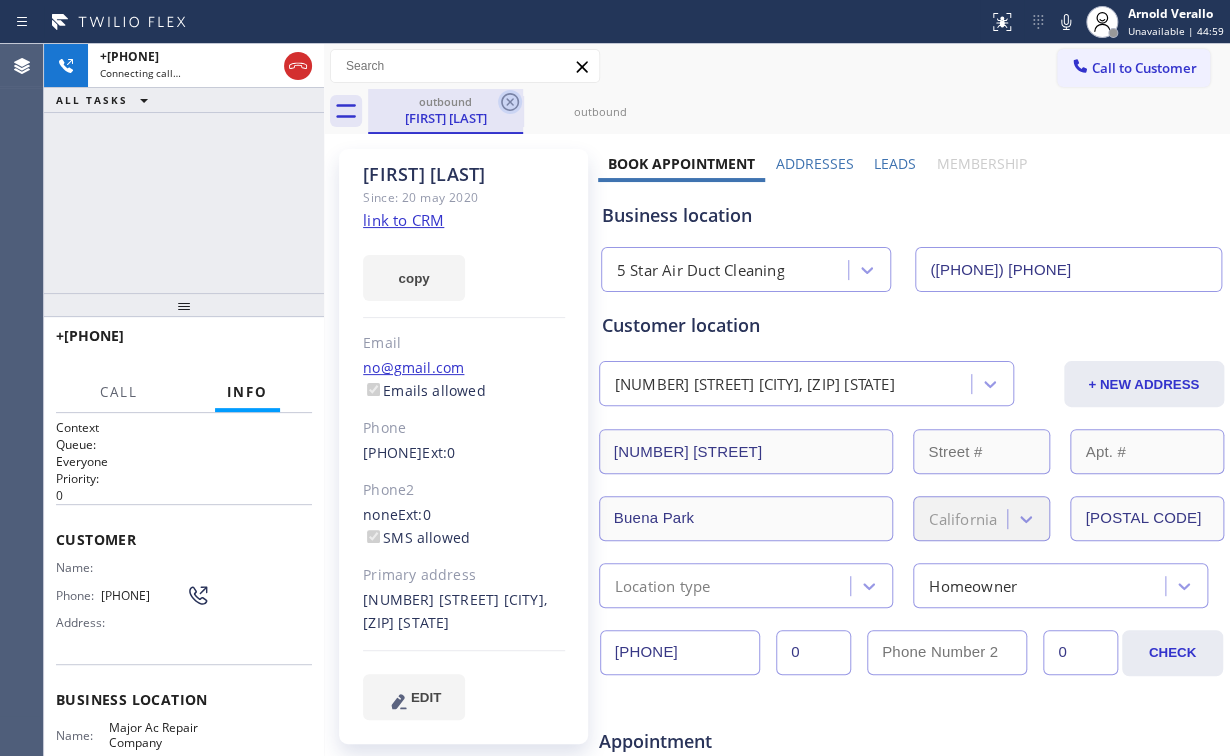 click 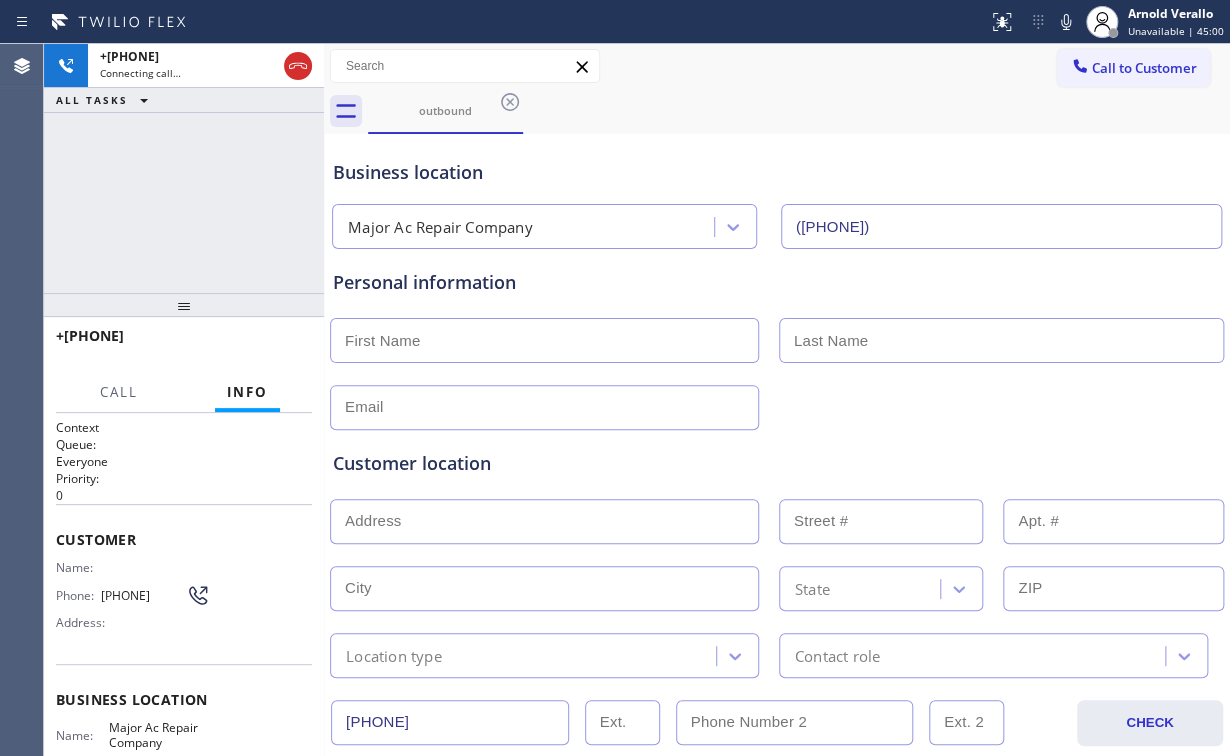 click on "[PHONE] Connecting call… ALL TASKS ALL TASKS ACTIVE TASKS TASKS IN WRAP UP" at bounding box center (184, 168) 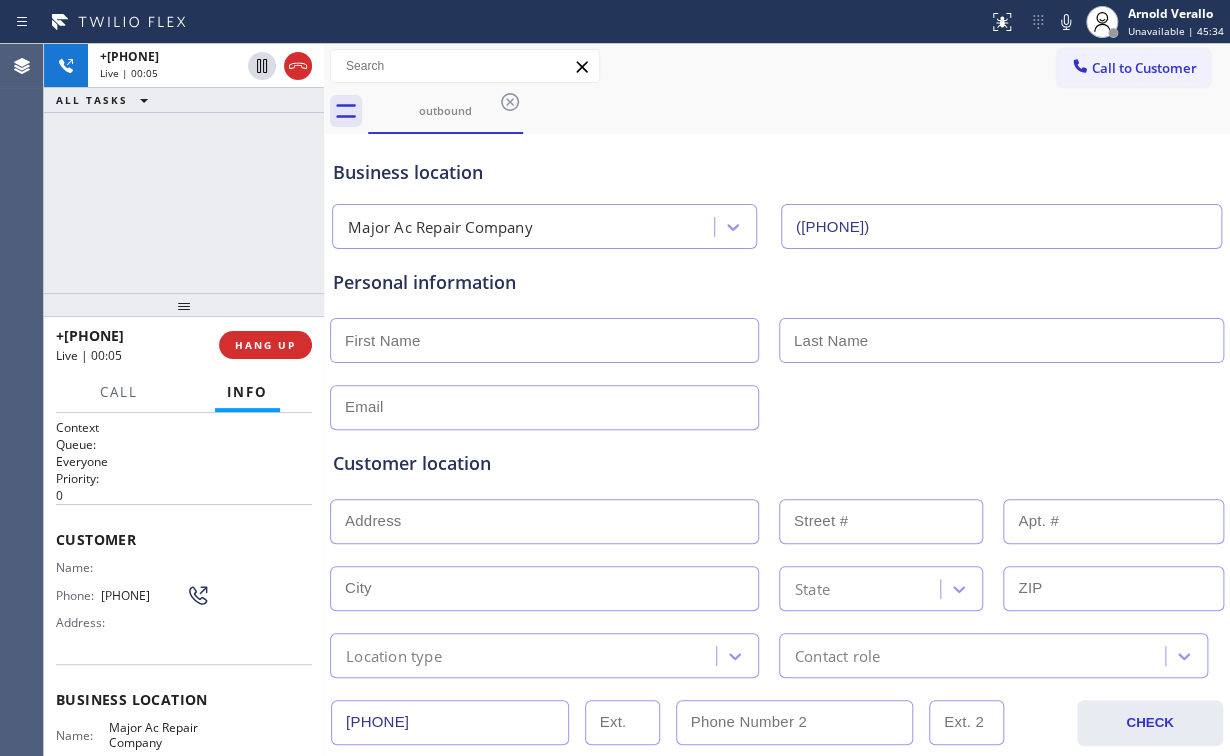 click on "+[PHONE] Live | 00:05 ALL TASKS ALL TASKS ACTIVE TASKS TASKS IN WRAP UP" at bounding box center (184, 168) 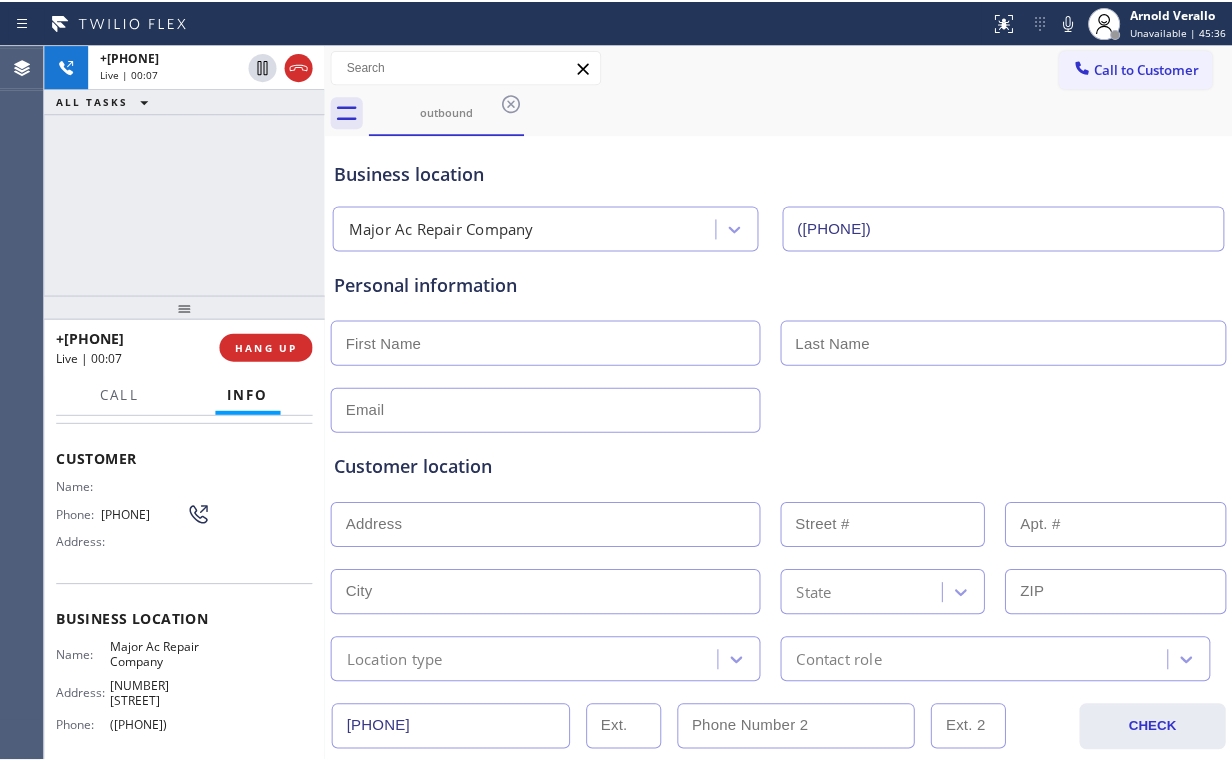 scroll, scrollTop: 73, scrollLeft: 0, axis: vertical 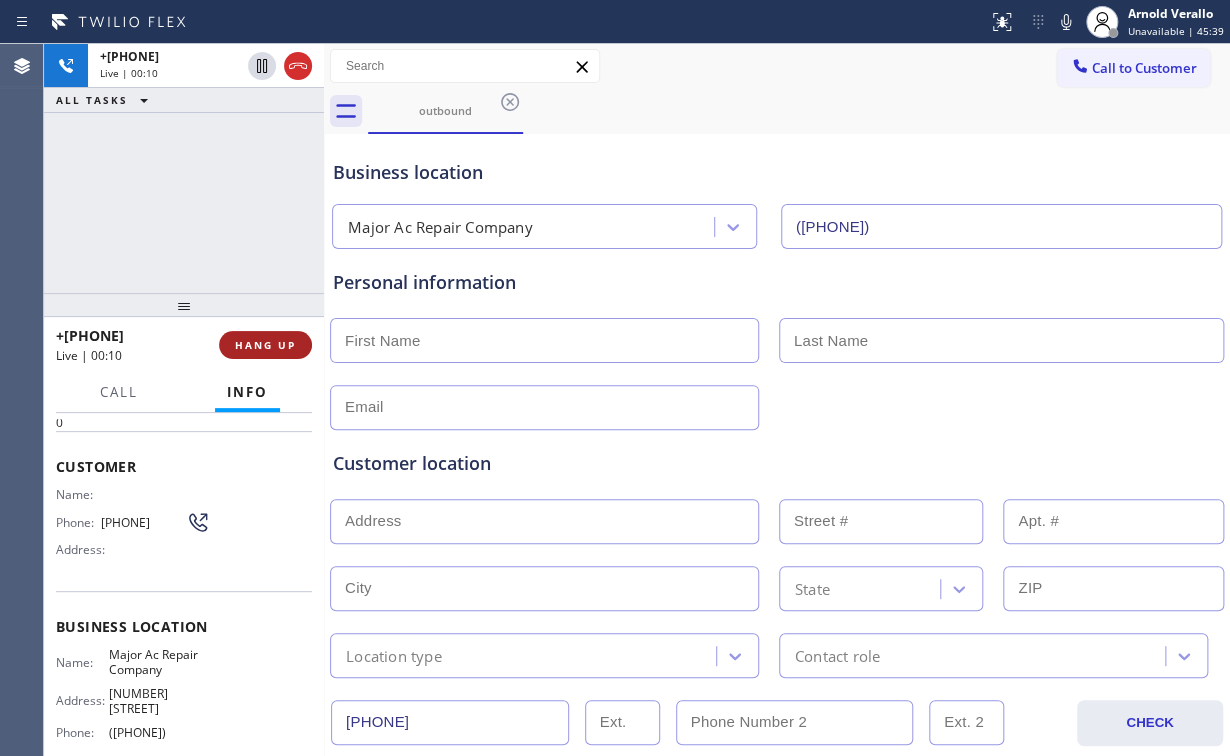 click on "HANG UP" at bounding box center [265, 345] 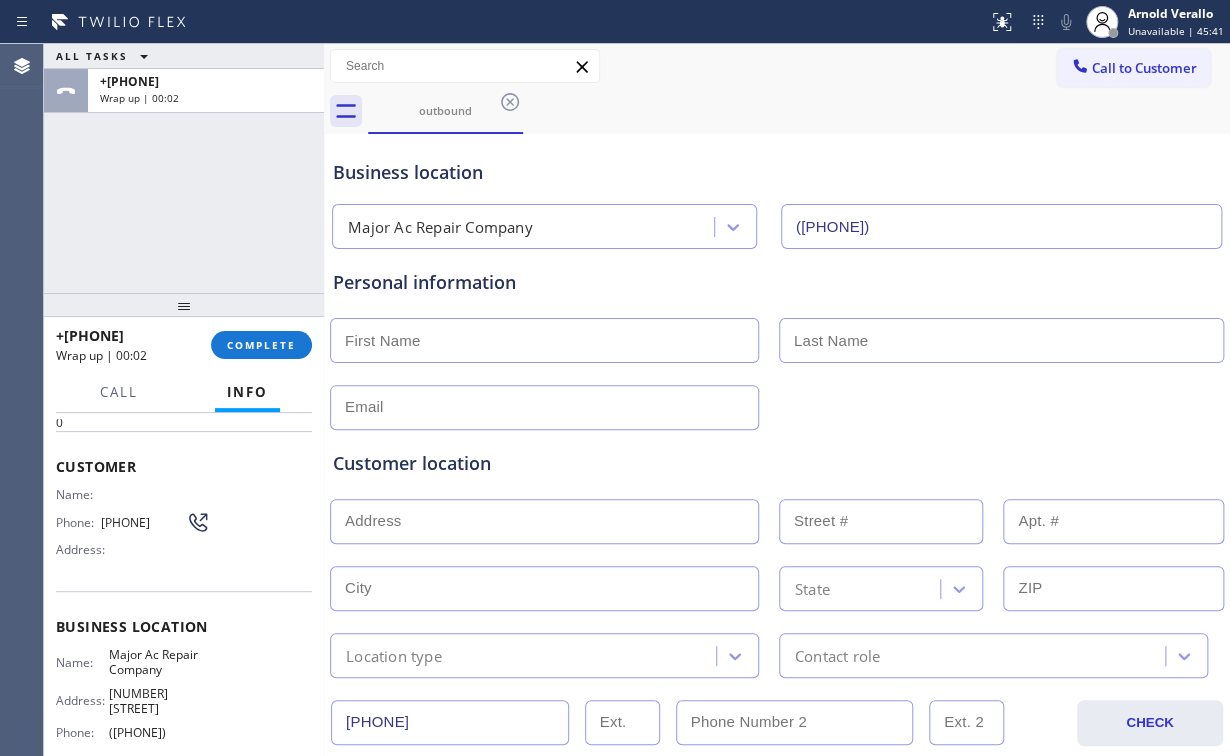 drag, startPoint x: 202, startPoint y: 202, endPoint x: 210, endPoint y: 220, distance: 19.697716 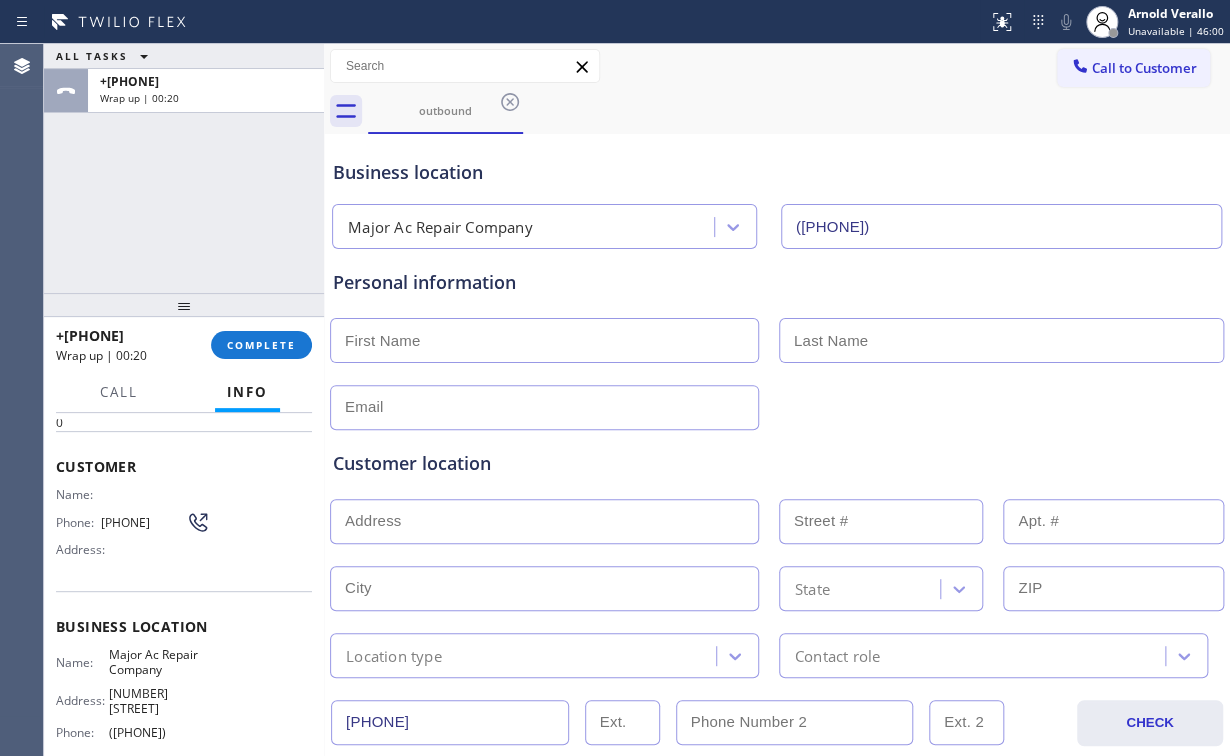 click on "ALL TASKS ALL TASKS ACTIVE TASKS TASKS IN WRAP UP +[PHONE] Wrap up | 00:20" at bounding box center [184, 168] 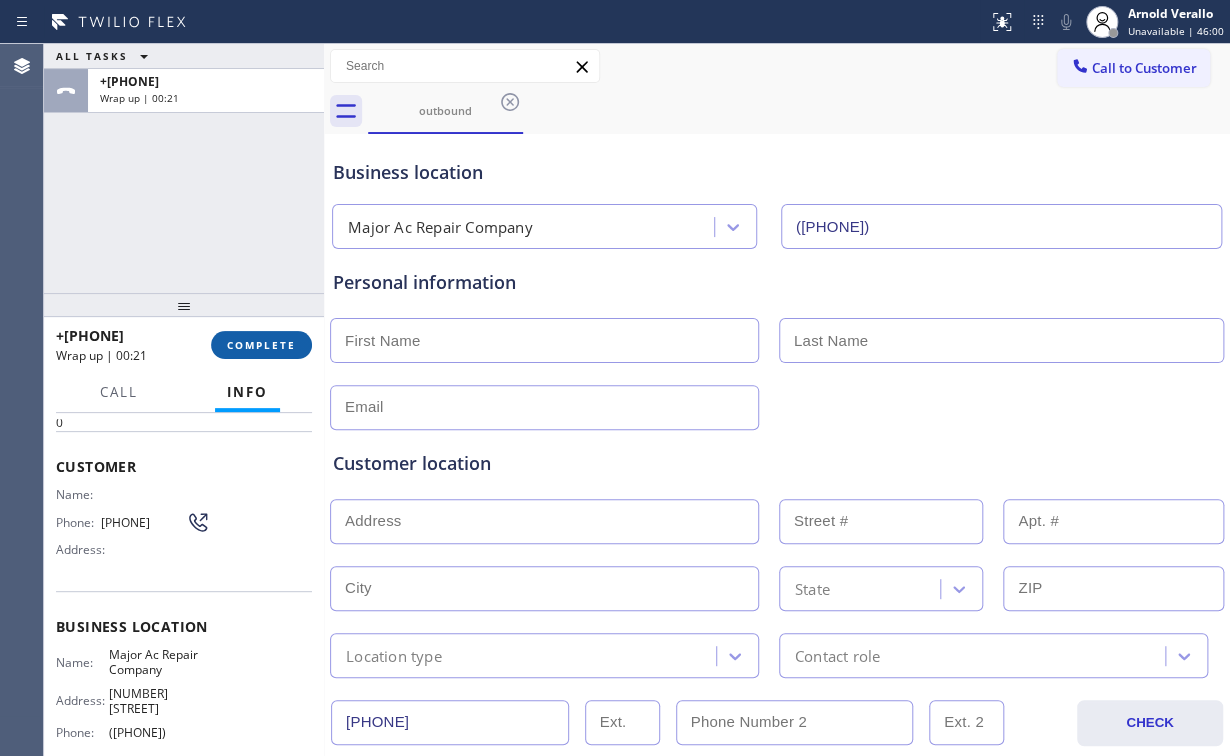 click on "COMPLETE" at bounding box center [261, 345] 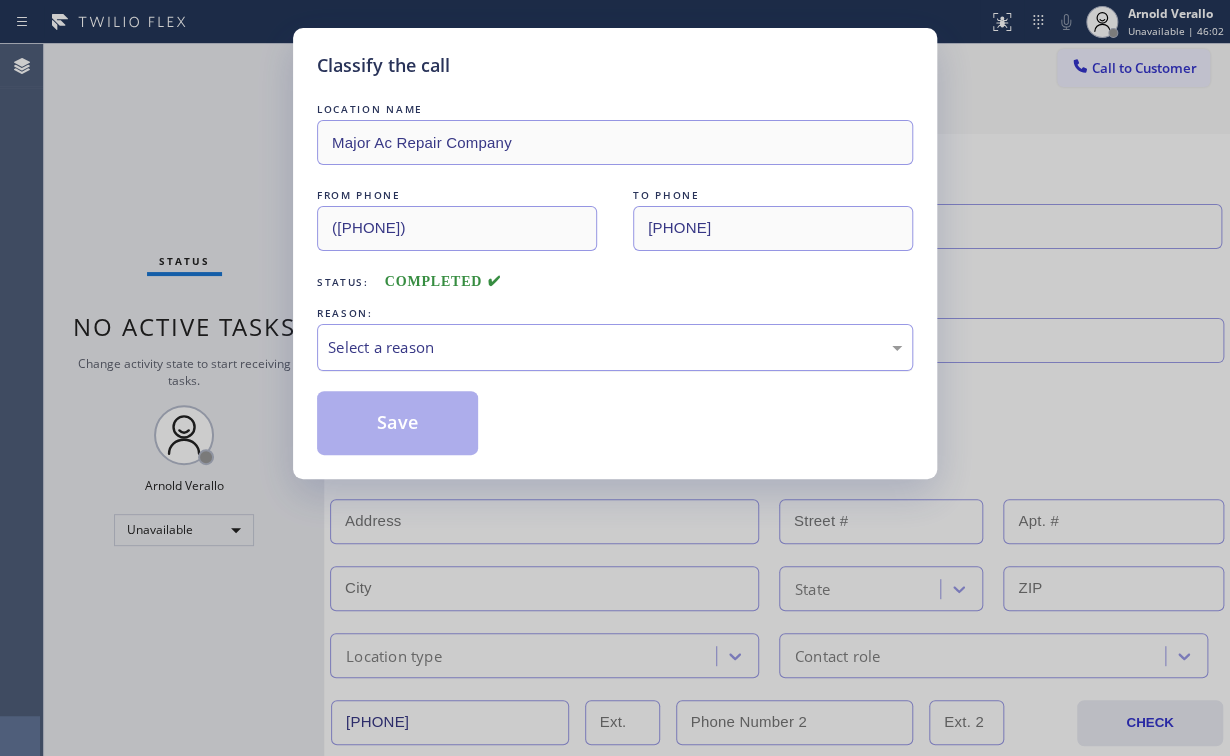 click on "Select a reason" at bounding box center (615, 347) 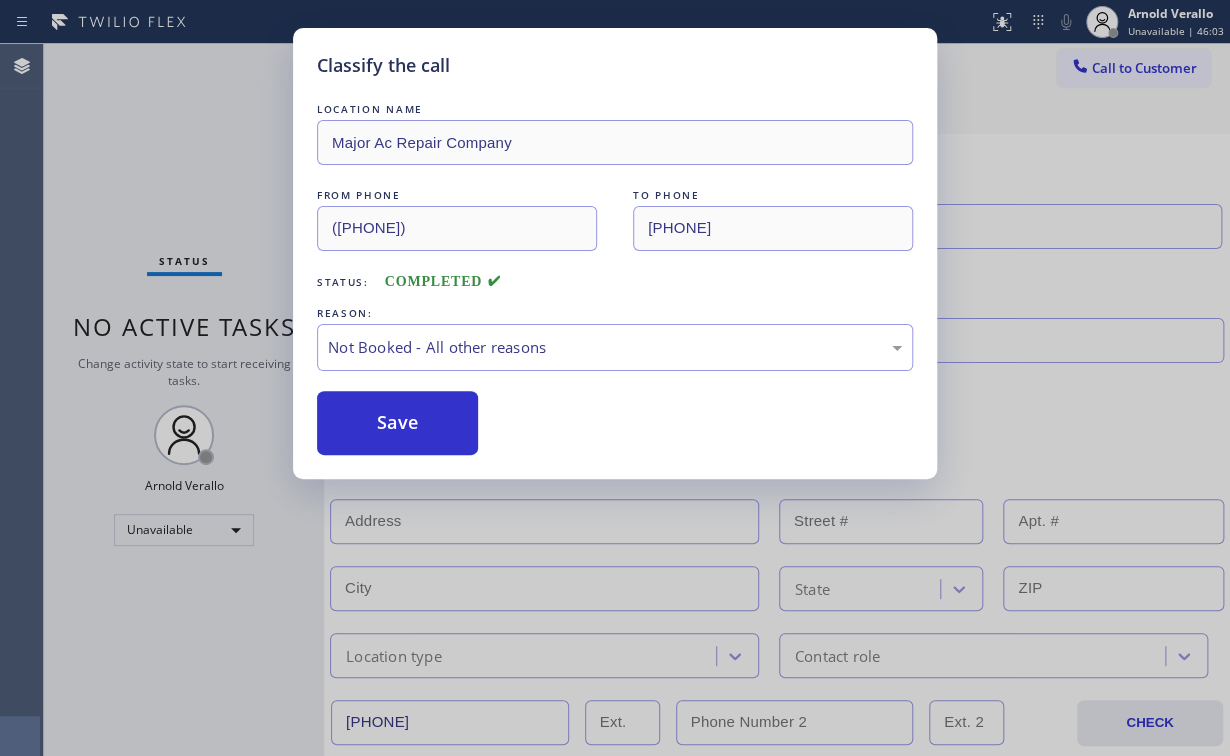 drag, startPoint x: 402, startPoint y: 416, endPoint x: 234, endPoint y: 230, distance: 250.63918 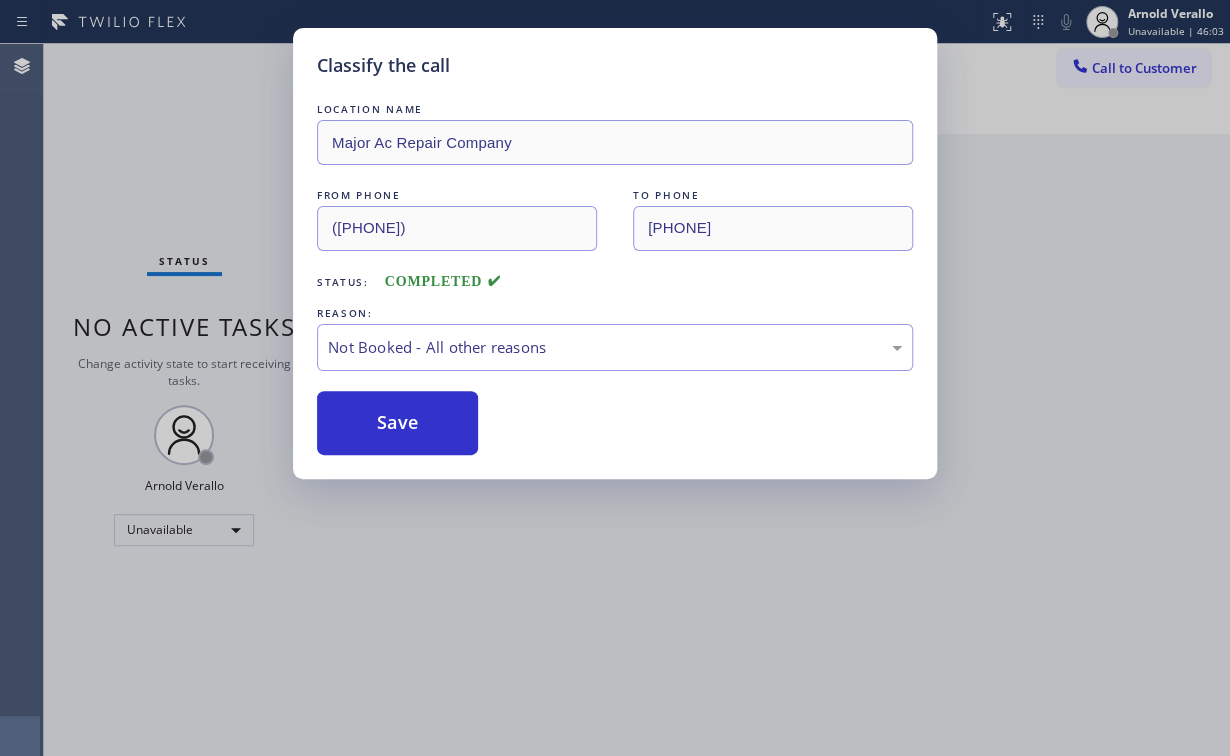 drag, startPoint x: 200, startPoint y: 171, endPoint x: 399, endPoint y: 570, distance: 445.8722 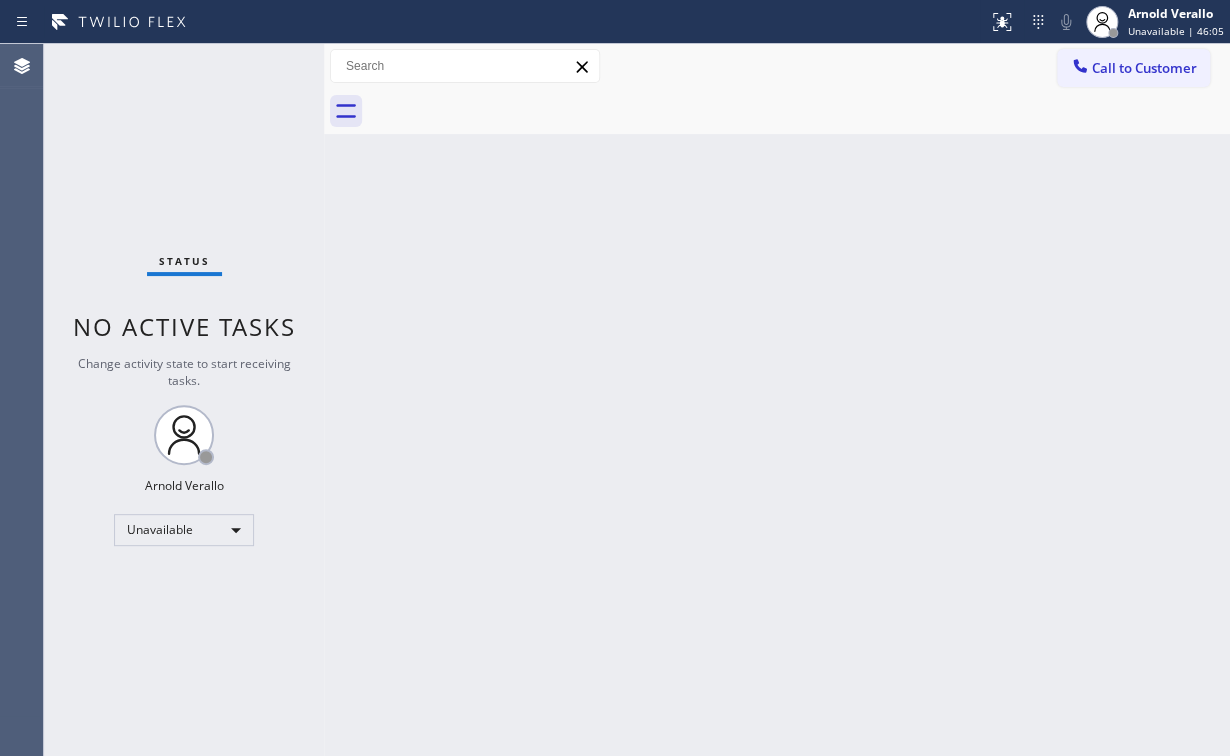 click on "Status   No active tasks     Change activity state to start receiving tasks.   [FIRST] [LAST] Unavailable" at bounding box center [184, 400] 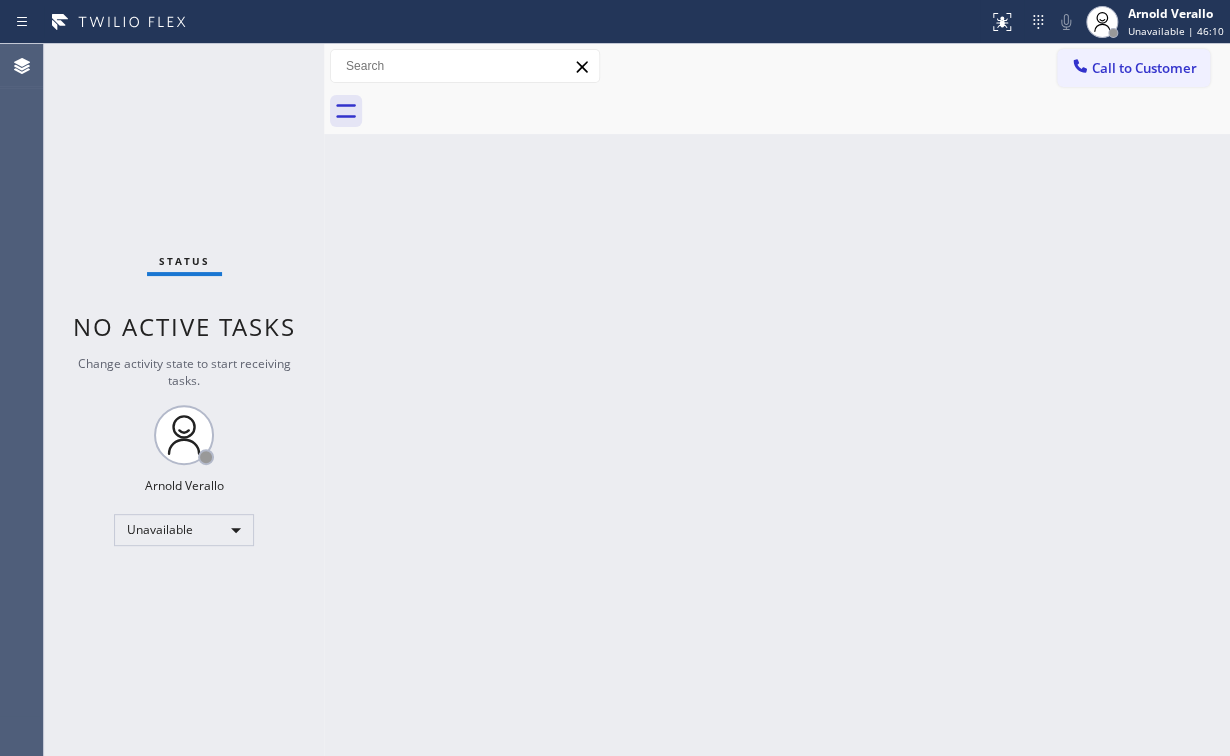 click on "Status   No active tasks     Change activity state to start receiving tasks.   [FIRST] [LAST] Unavailable" at bounding box center (184, 400) 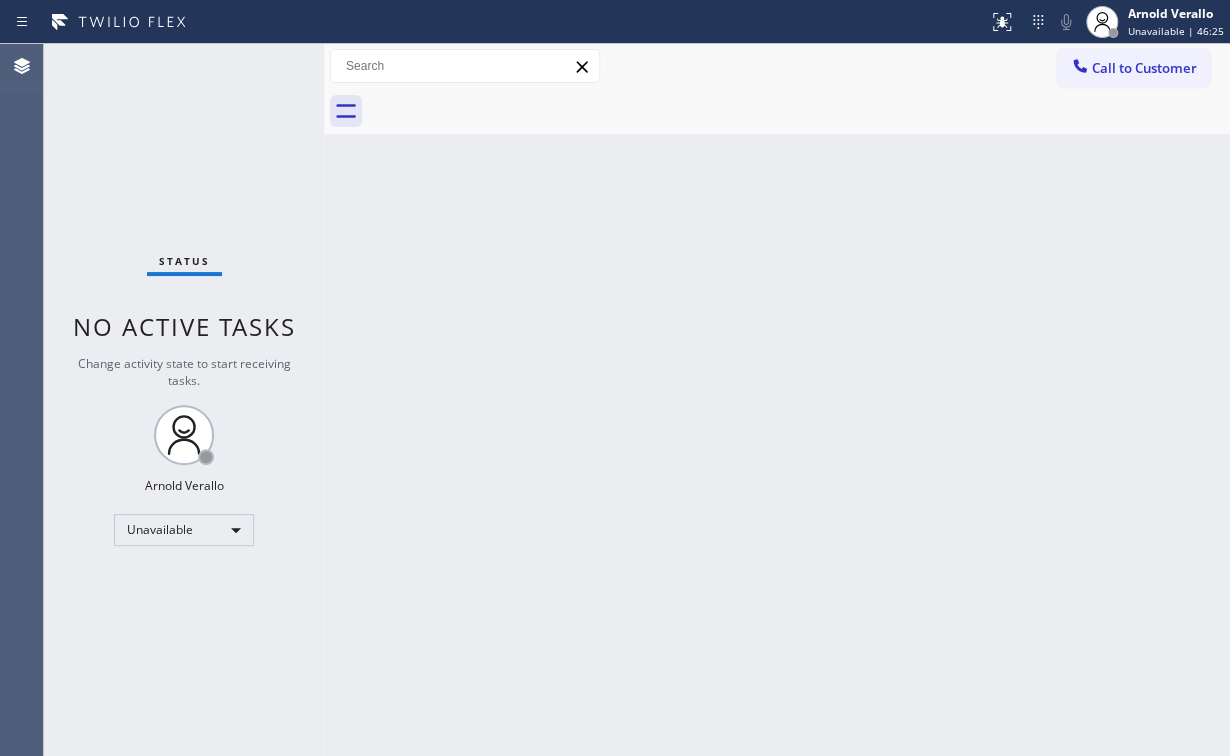 drag, startPoint x: 100, startPoint y: 133, endPoint x: 729, endPoint y: 84, distance: 630.9057 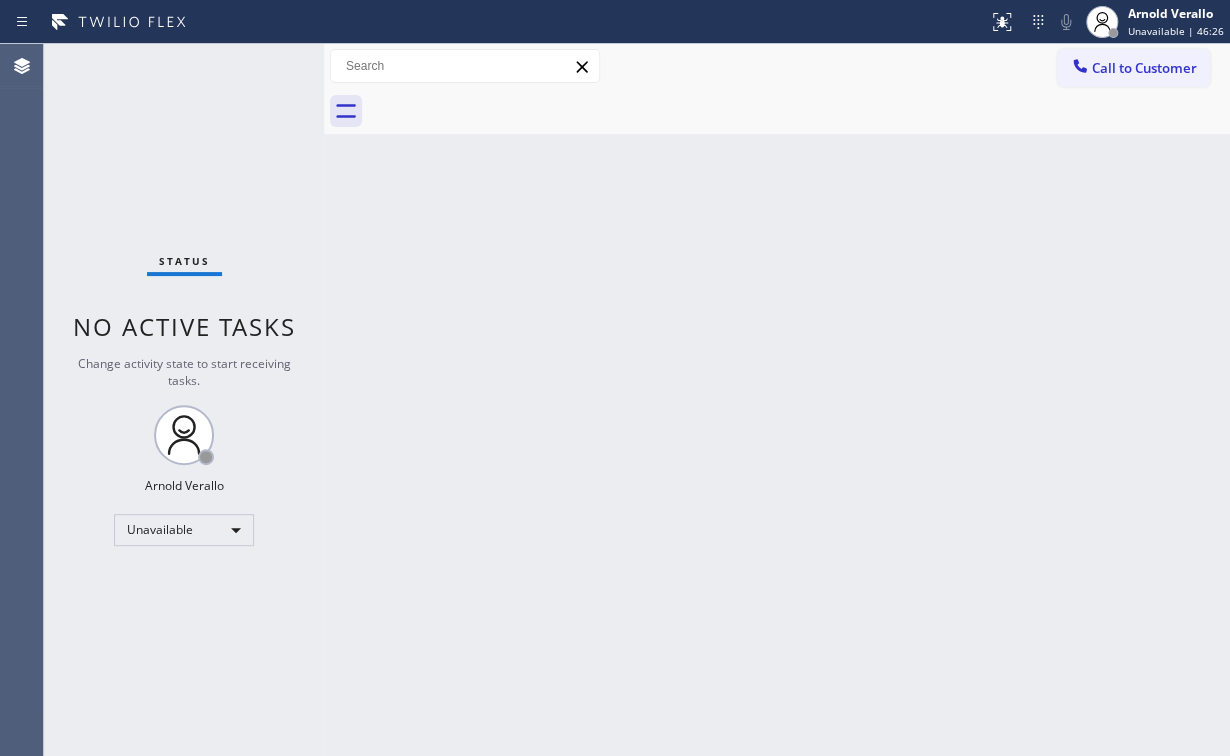 click on "Call to Customer" at bounding box center (1144, 68) 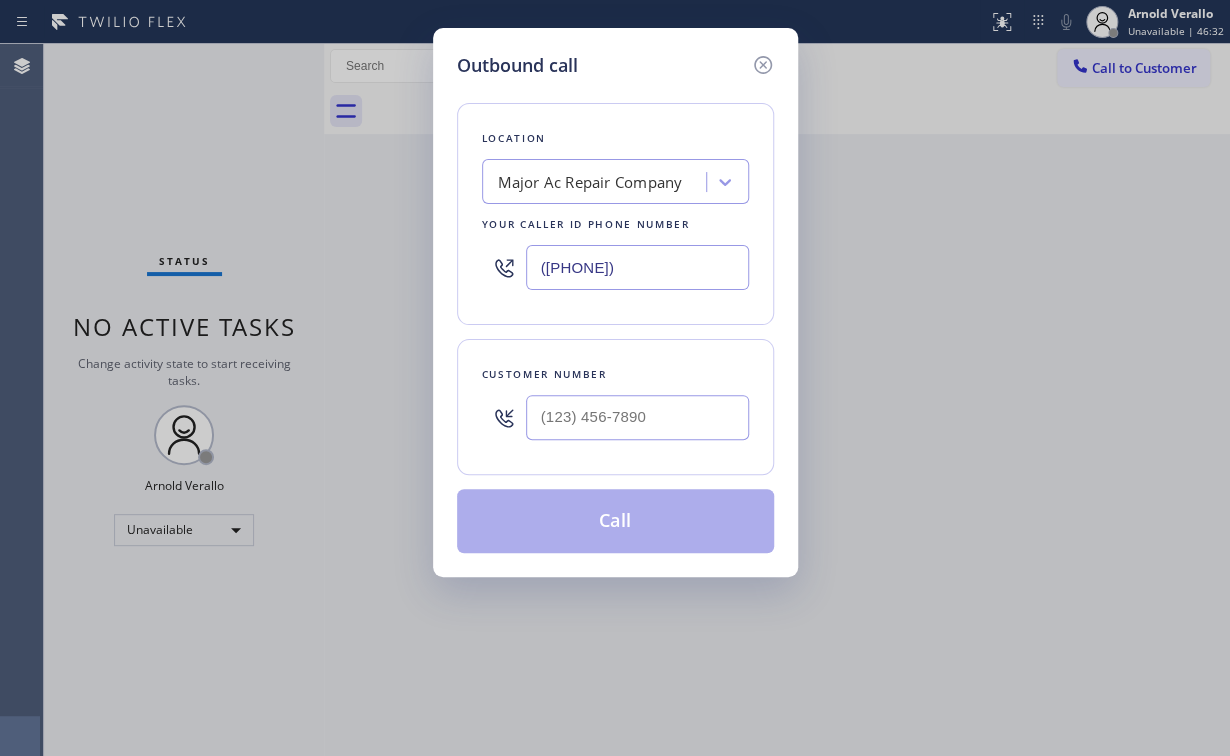 click on "Location [COMPANY] Your caller id phone number ([PHONE])" at bounding box center (615, 214) 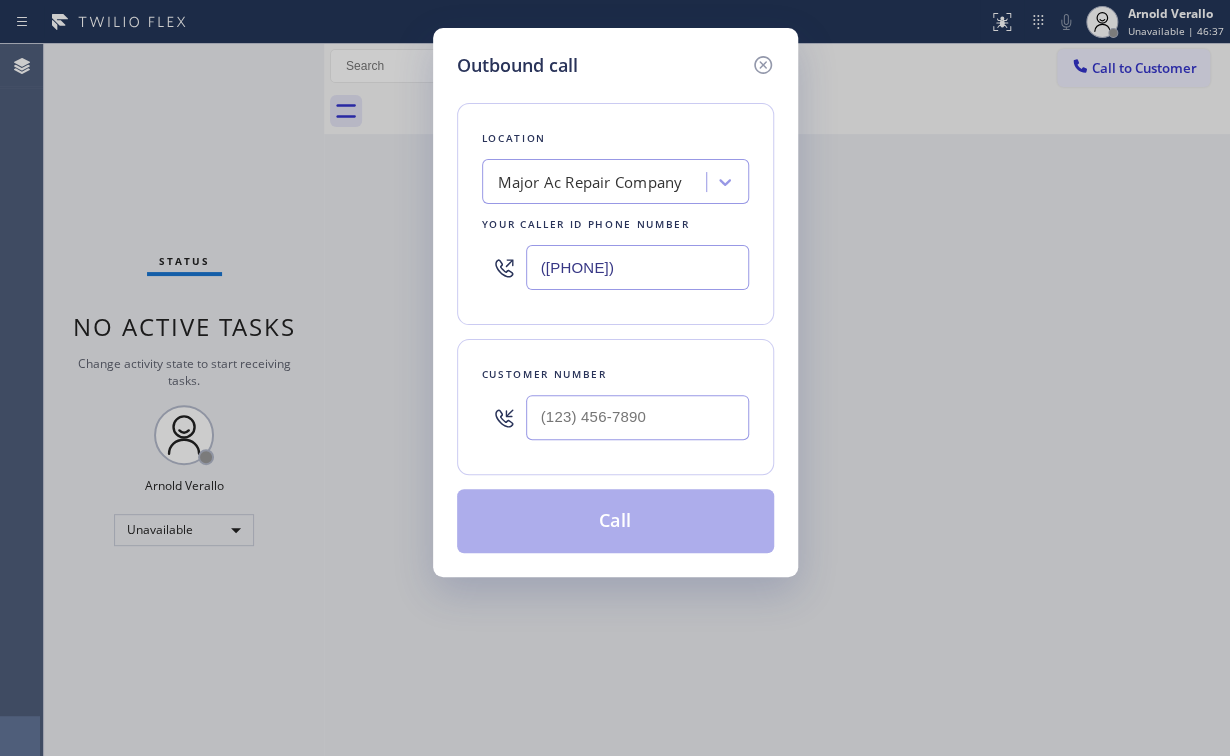 drag, startPoint x: 628, startPoint y: 97, endPoint x: 649, endPoint y: 118, distance: 29.698484 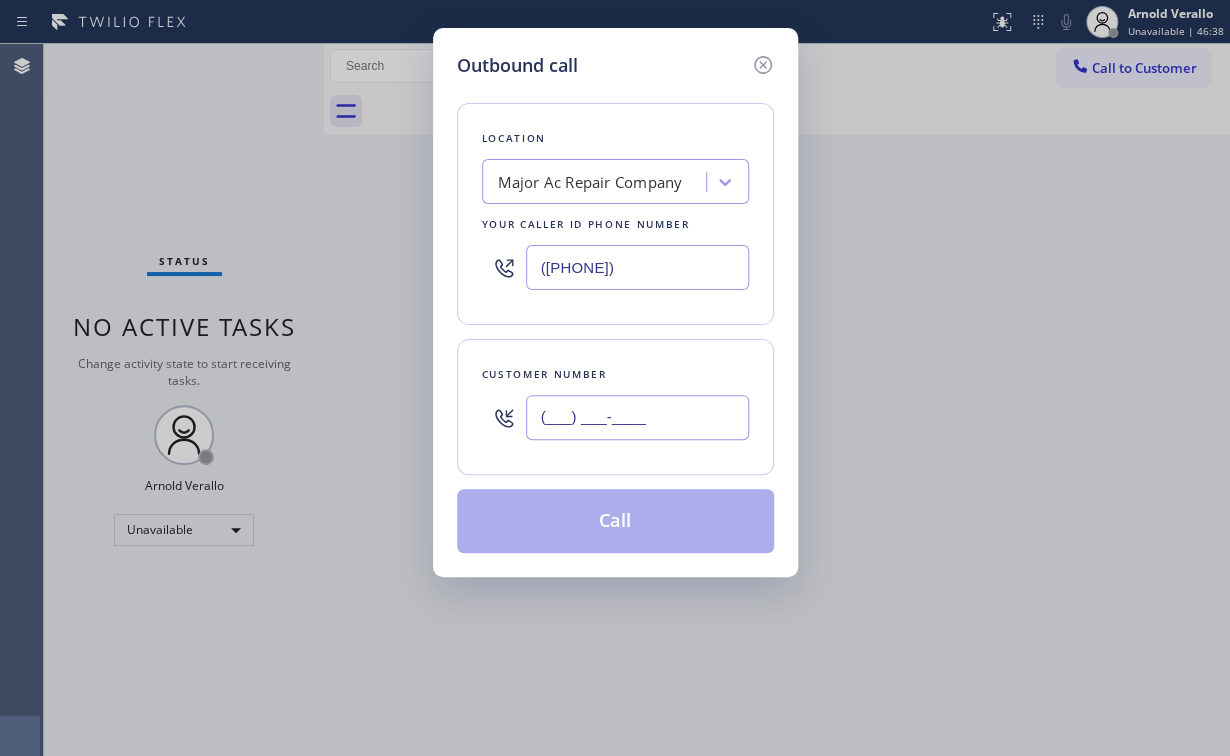 click on "(___) ___-____" at bounding box center [637, 417] 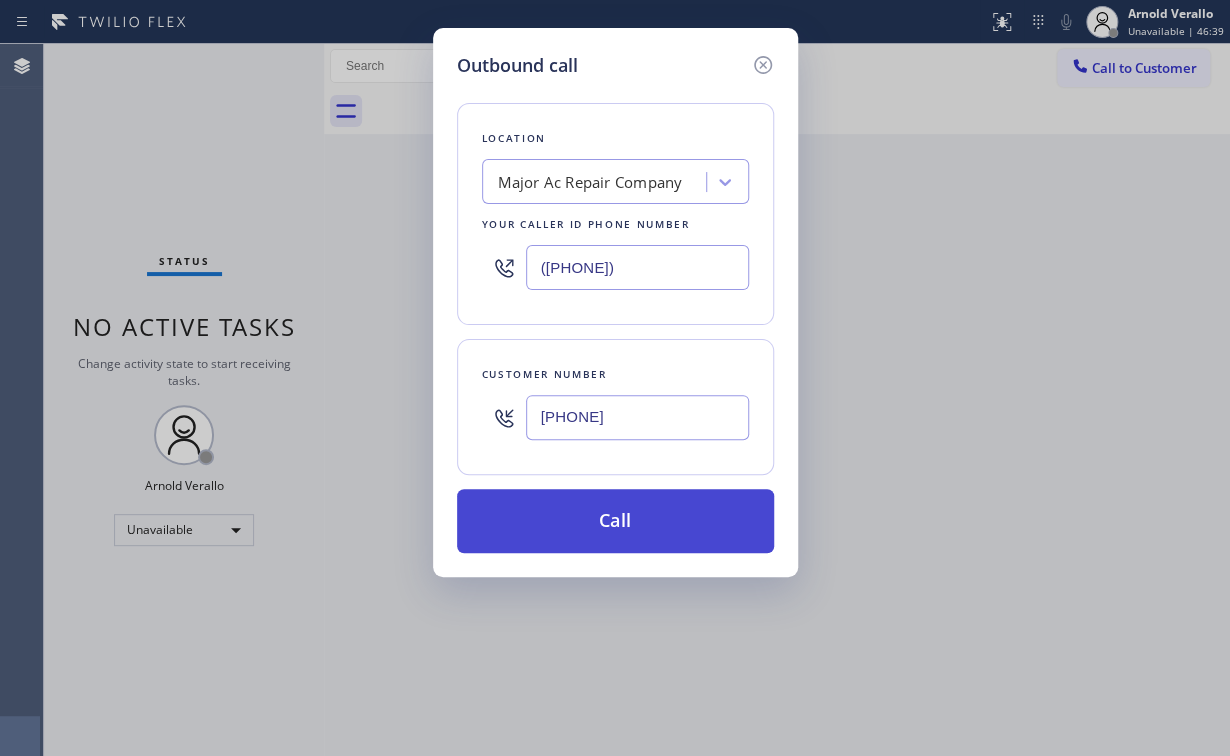 type on "[PHONE]" 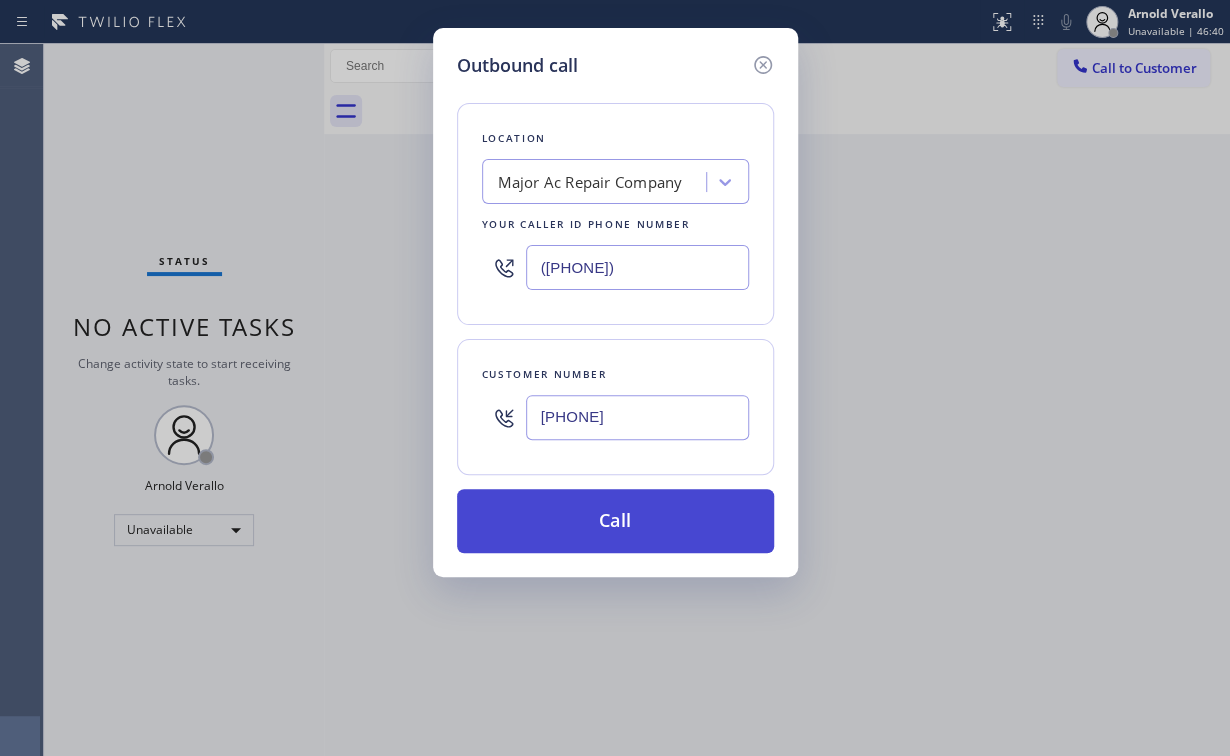 click on "Call" at bounding box center (615, 521) 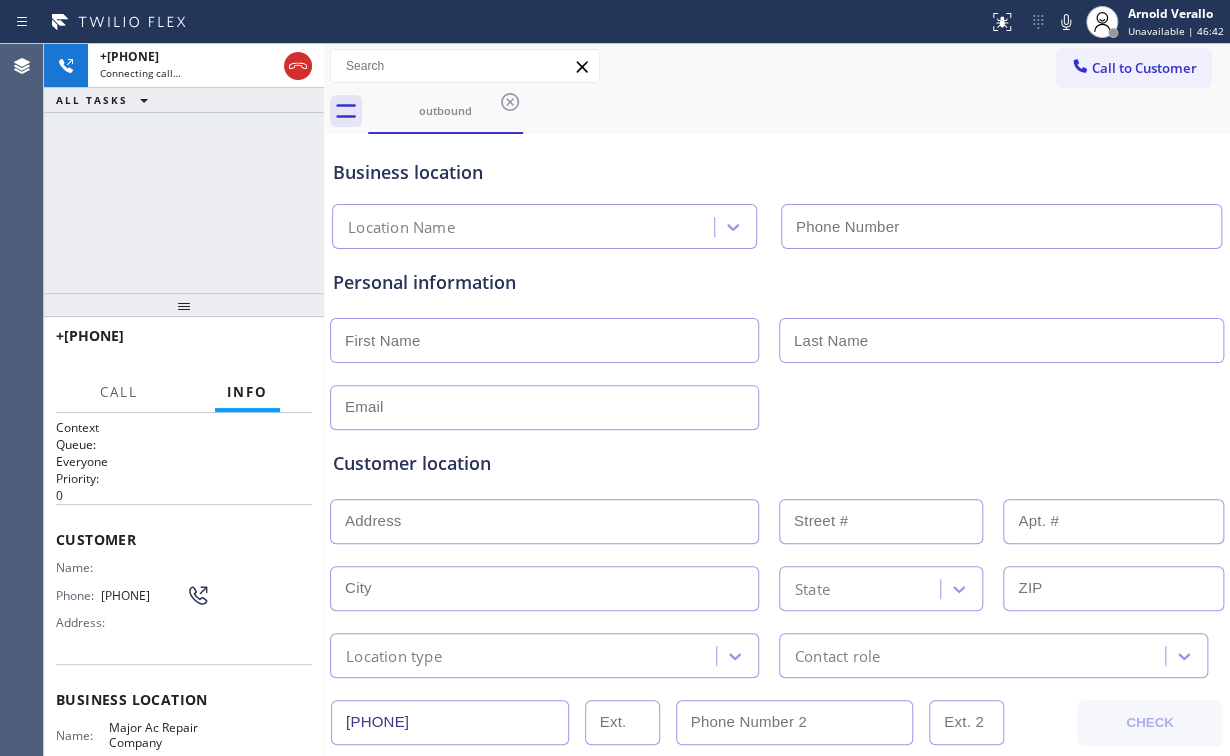 type on "([PHONE])" 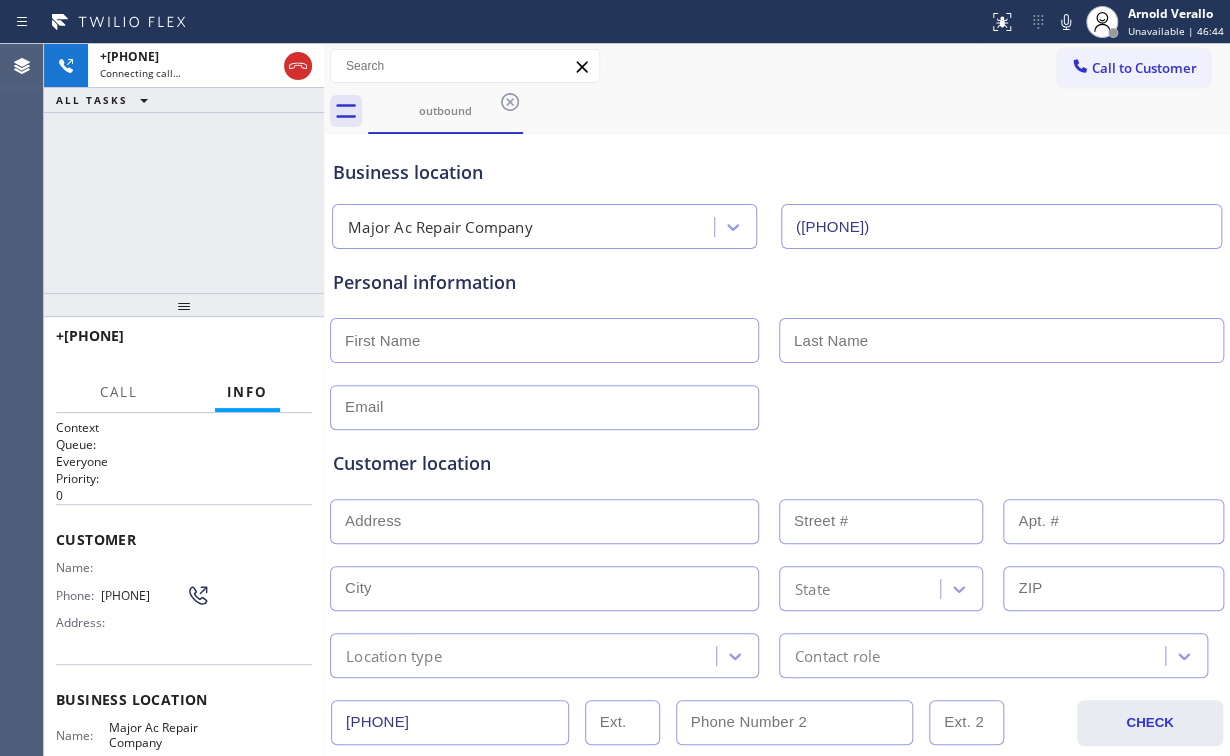 click on "[PHONE] Connecting call… ALL TASKS ALL TASKS ACTIVE TASKS TASKS IN WRAP UP" at bounding box center [184, 168] 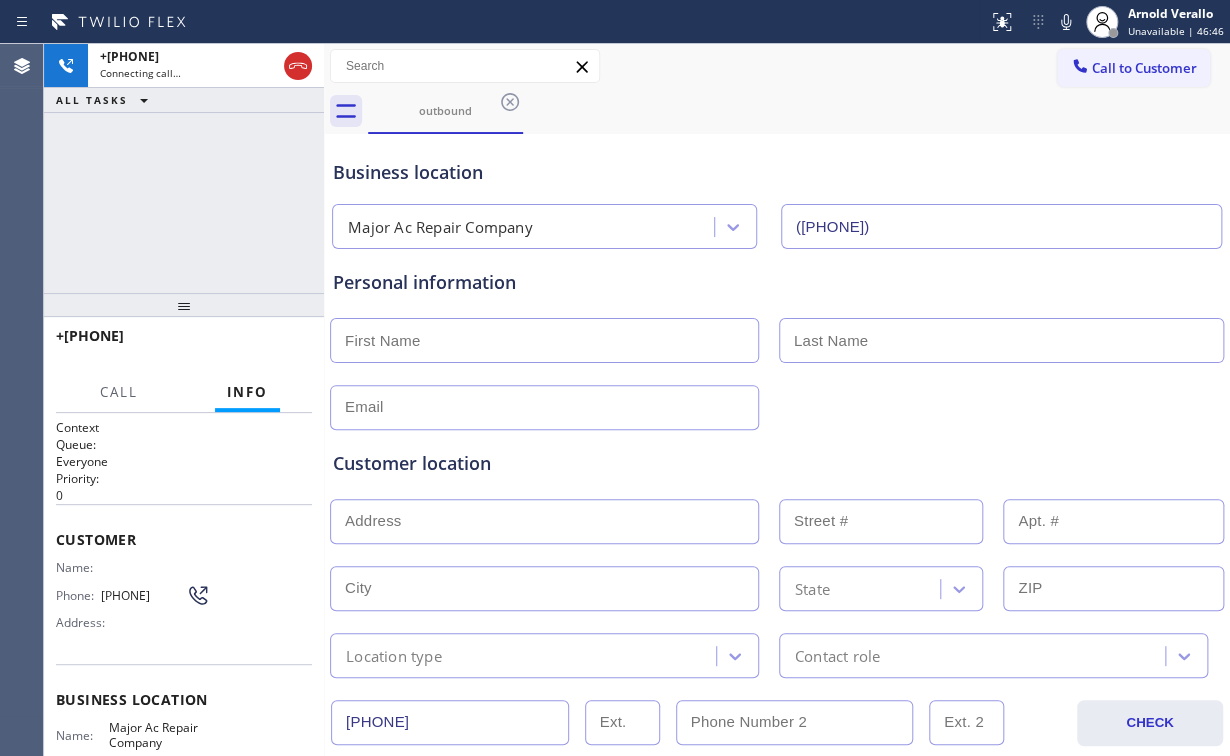 click on "[PHONE] Connecting call… ALL TASKS ALL TASKS ACTIVE TASKS TASKS IN WRAP UP" at bounding box center (184, 168) 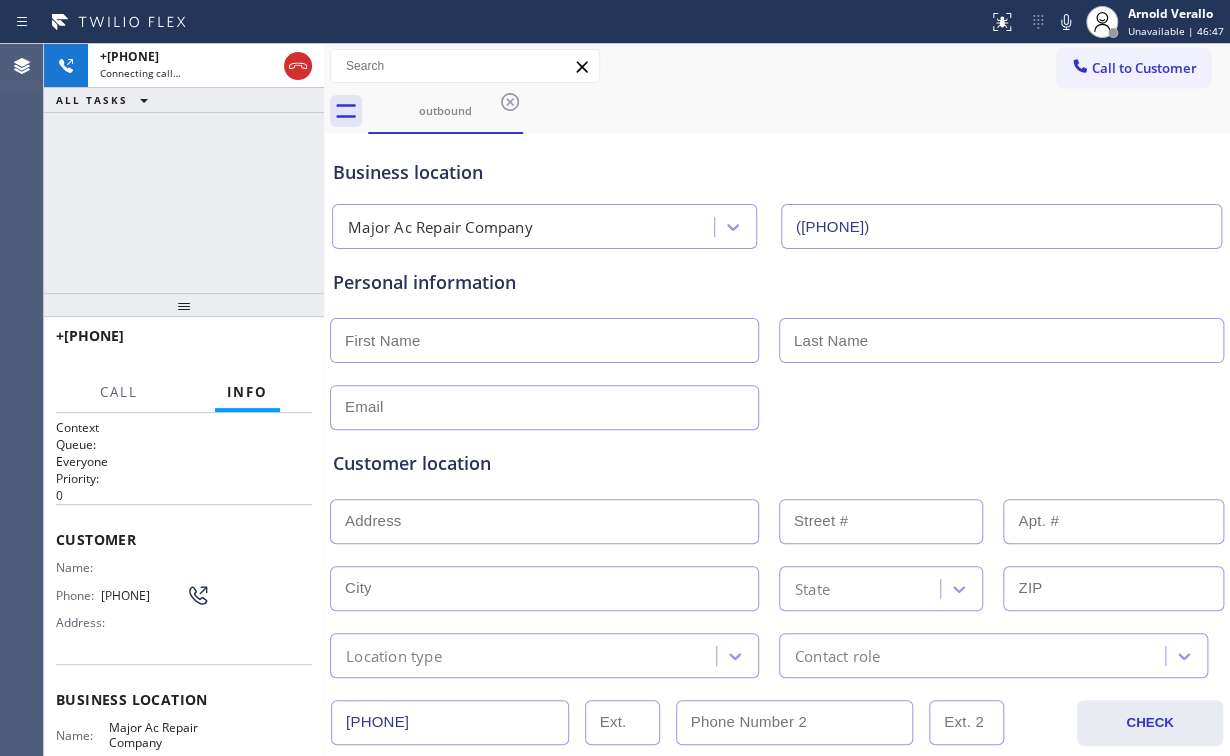 click on "[PHONE] Connecting call… ALL TASKS ALL TASKS ACTIVE TASKS TASKS IN WRAP UP" at bounding box center [184, 168] 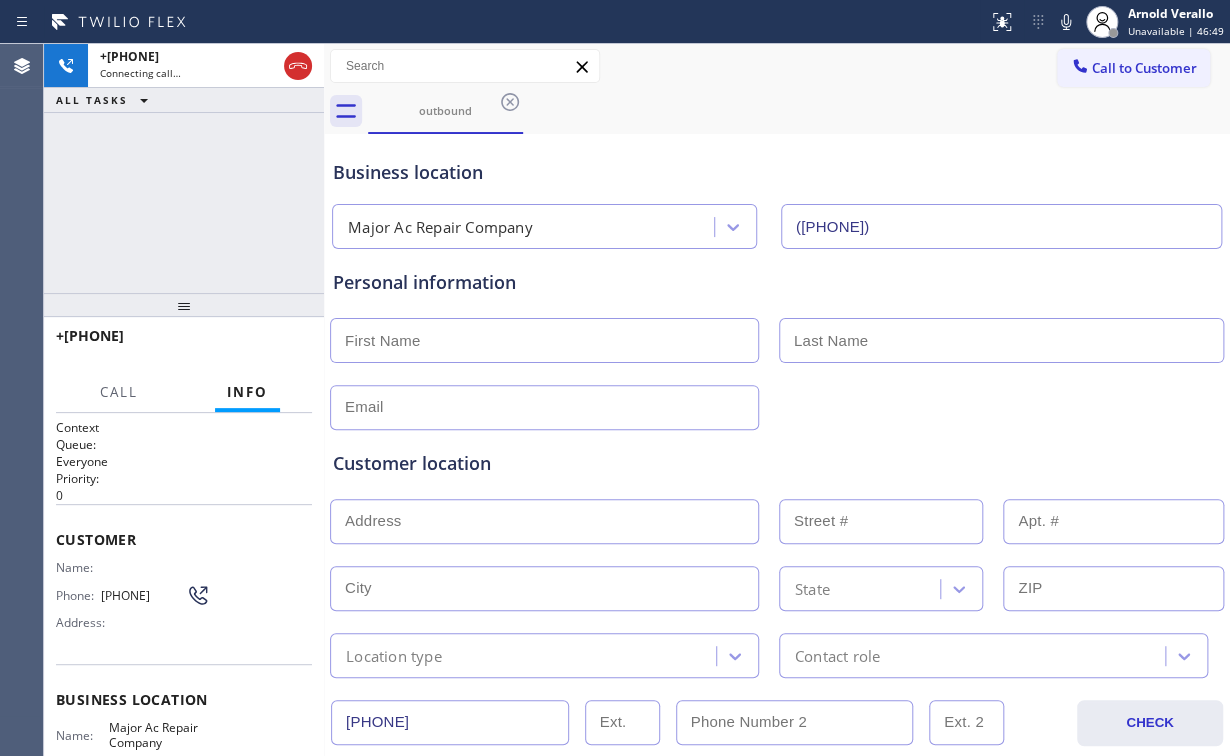 click on "[PHONE] Connecting call… ALL TASKS ALL TASKS ACTIVE TASKS TASKS IN WRAP UP" at bounding box center (184, 168) 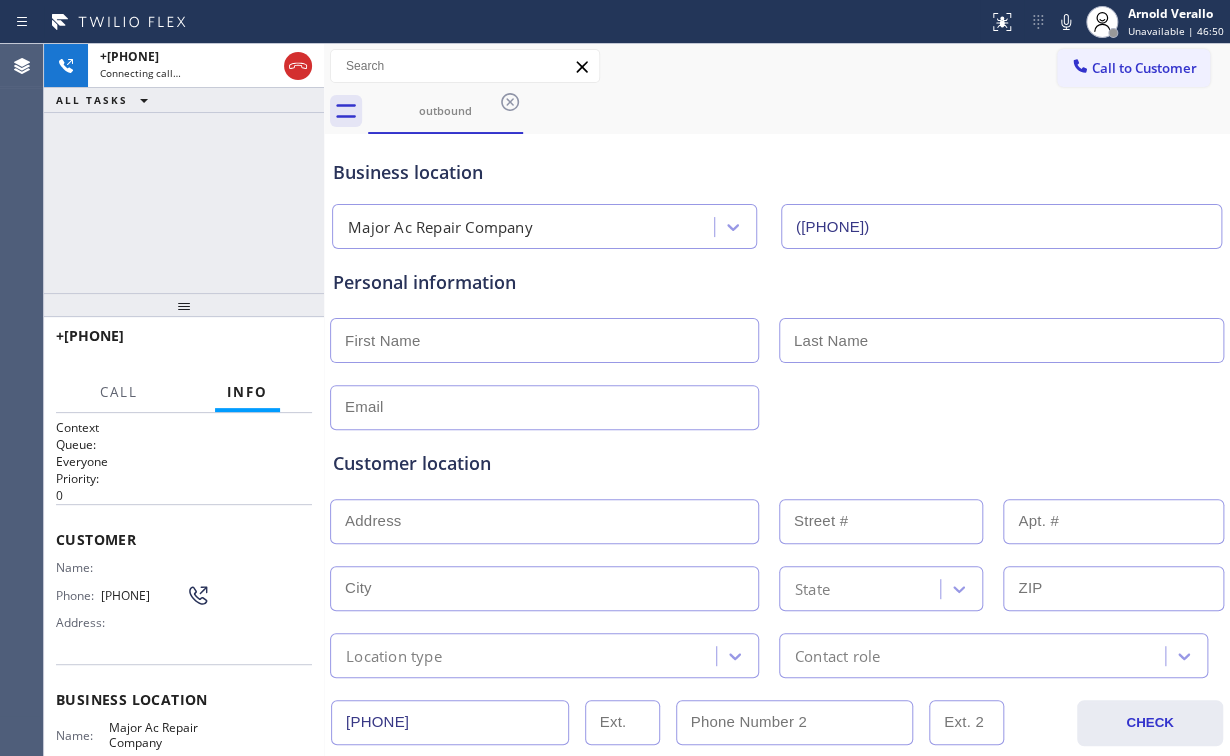 click on "[PHONE] Connecting call… ALL TASKS ALL TASKS ACTIVE TASKS TASKS IN WRAP UP" at bounding box center (184, 168) 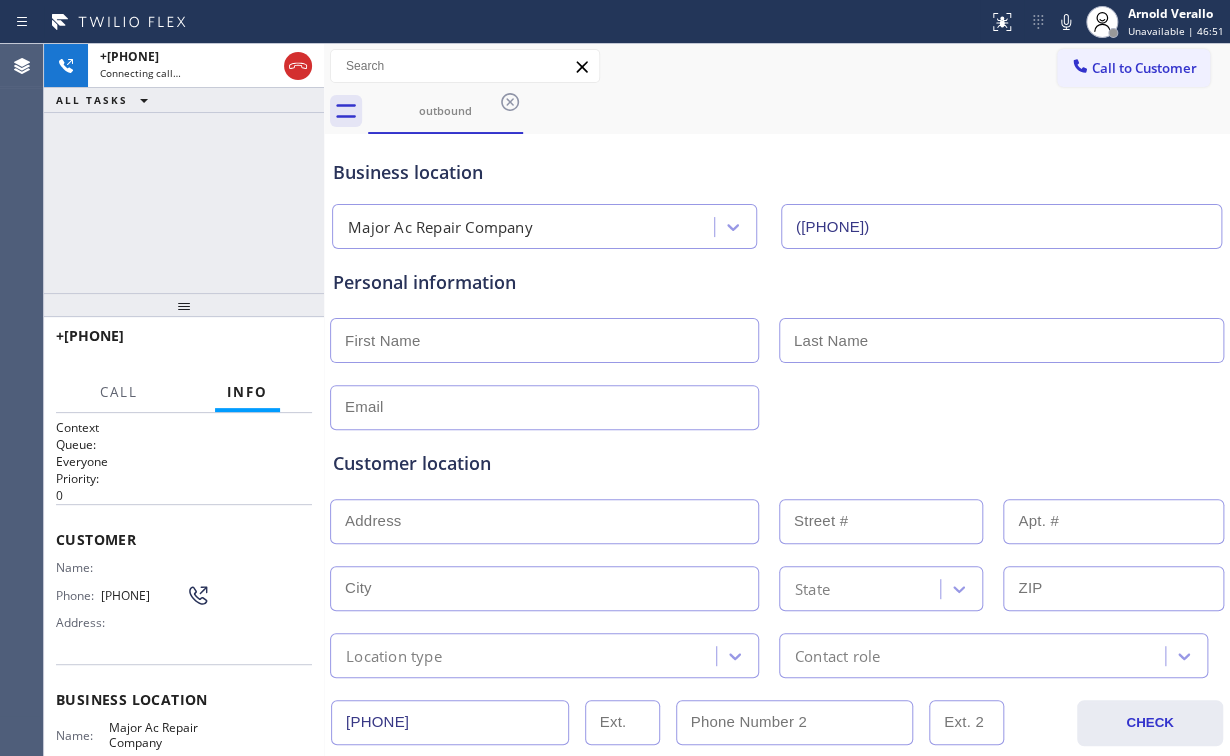 click on "[PHONE] Connecting call… ALL TASKS ALL TASKS ACTIVE TASKS TASKS IN WRAP UP" at bounding box center (184, 168) 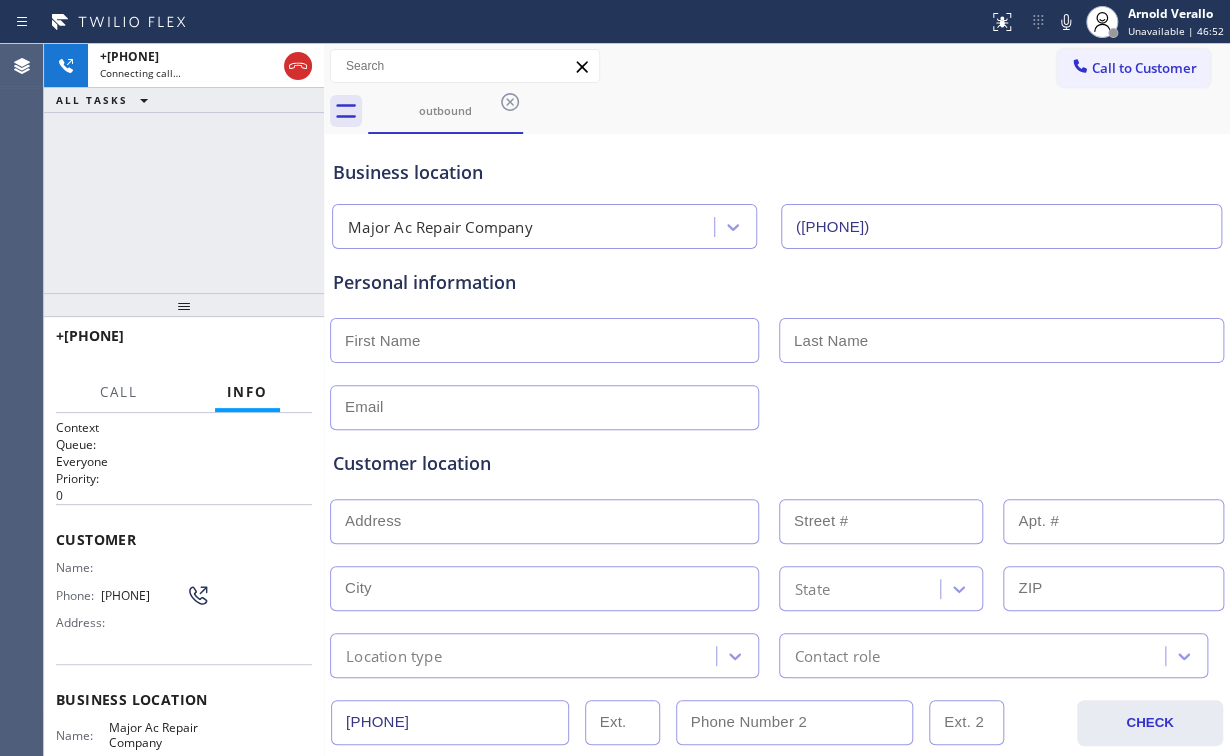 click on "[PHONE] Connecting call… ALL TASKS ALL TASKS ACTIVE TASKS TASKS IN WRAP UP" at bounding box center (184, 168) 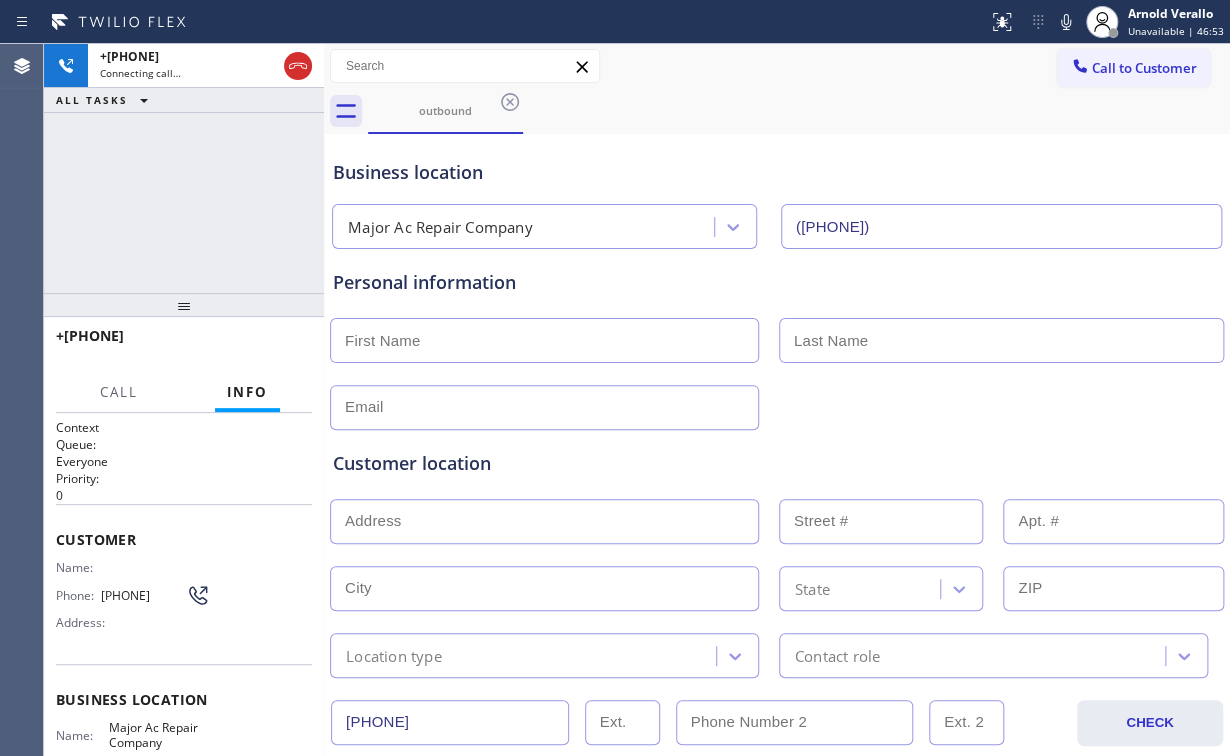 click on "[PHONE] Connecting call… ALL TASKS ALL TASKS ACTIVE TASKS TASKS IN WRAP UP" at bounding box center [184, 168] 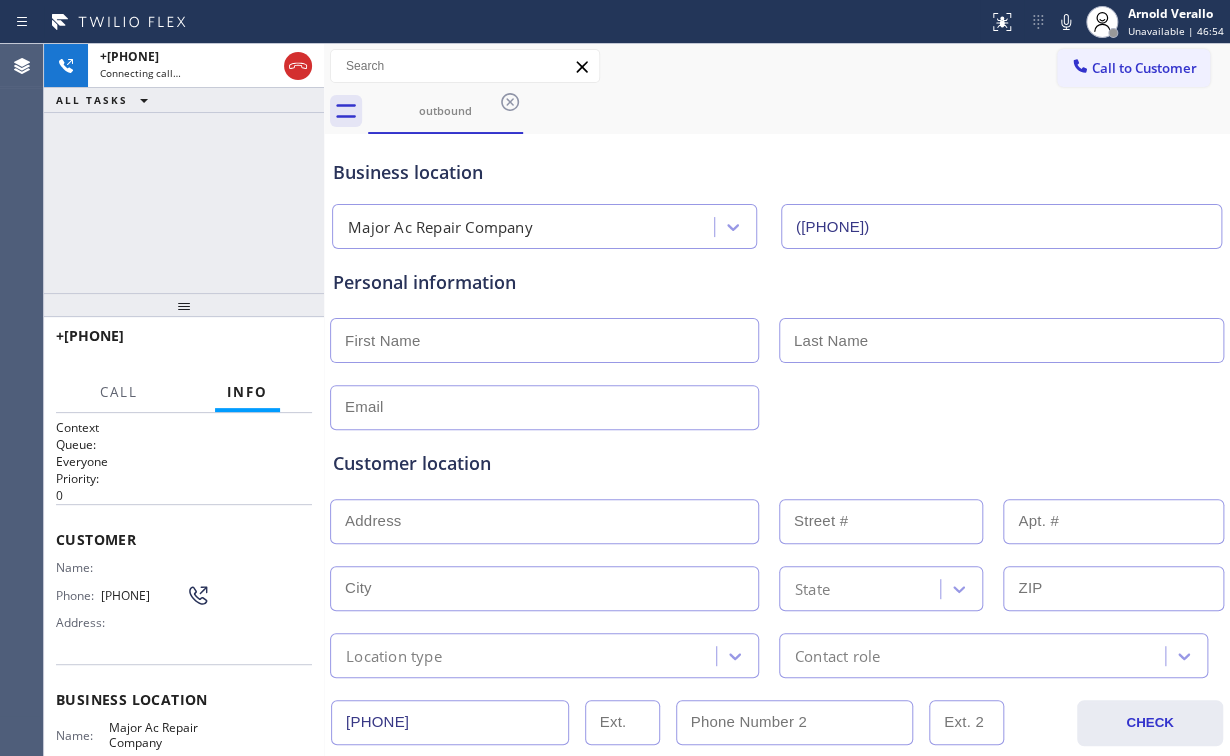 click on "[PHONE] Connecting call… ALL TASKS ALL TASKS ACTIVE TASKS TASKS IN WRAP UP" at bounding box center (184, 168) 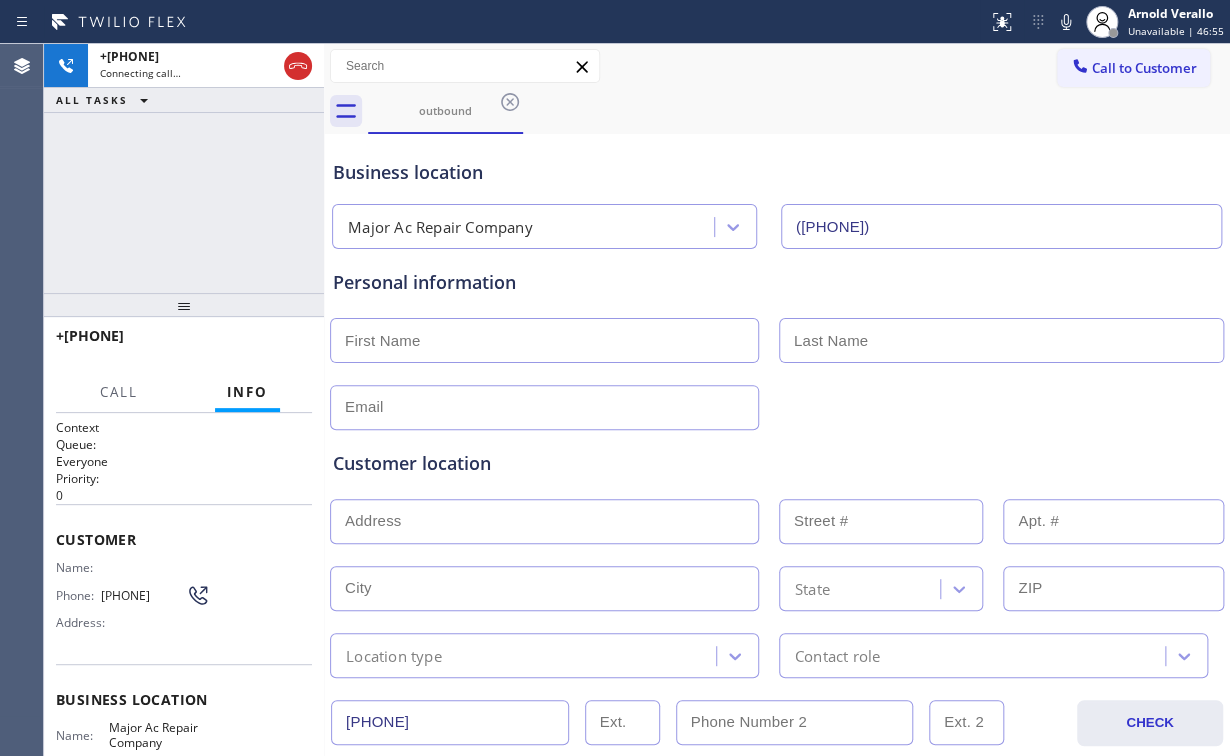 drag, startPoint x: 188, startPoint y: 202, endPoint x: 177, endPoint y: 175, distance: 29.15476 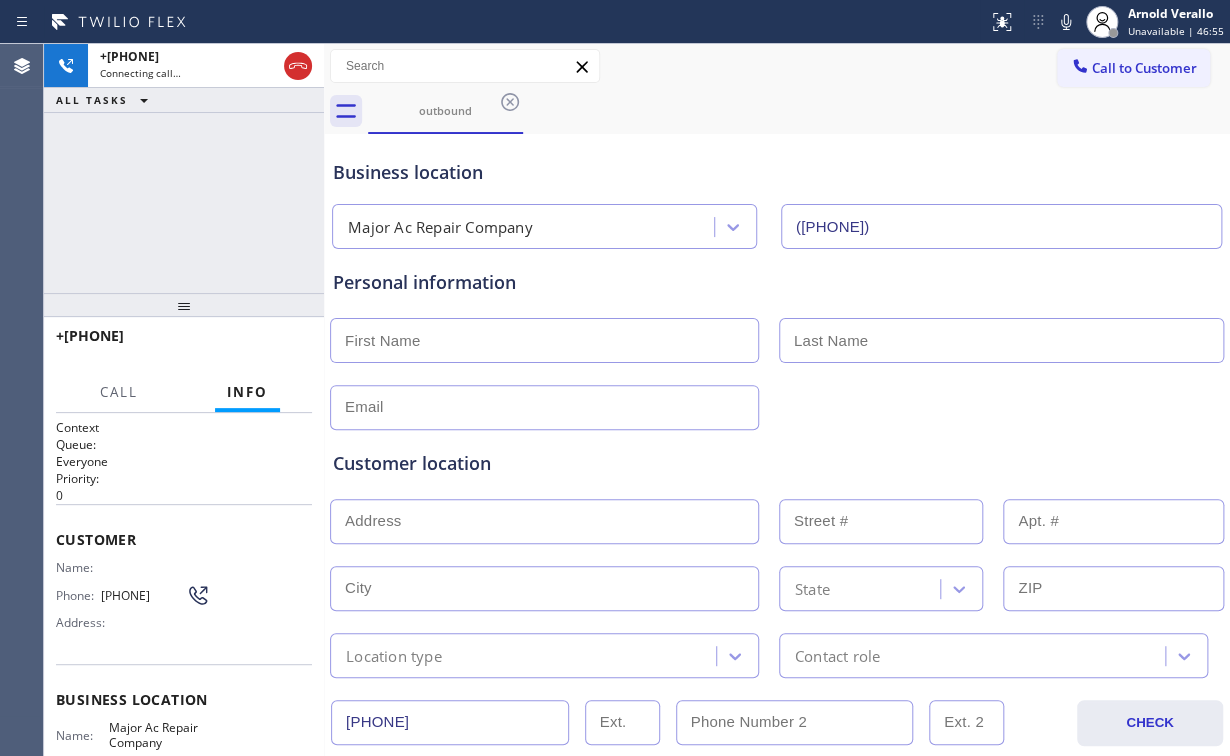 click on "[PHONE] Connecting call… ALL TASKS ALL TASKS ACTIVE TASKS TASKS IN WRAP UP" at bounding box center [184, 168] 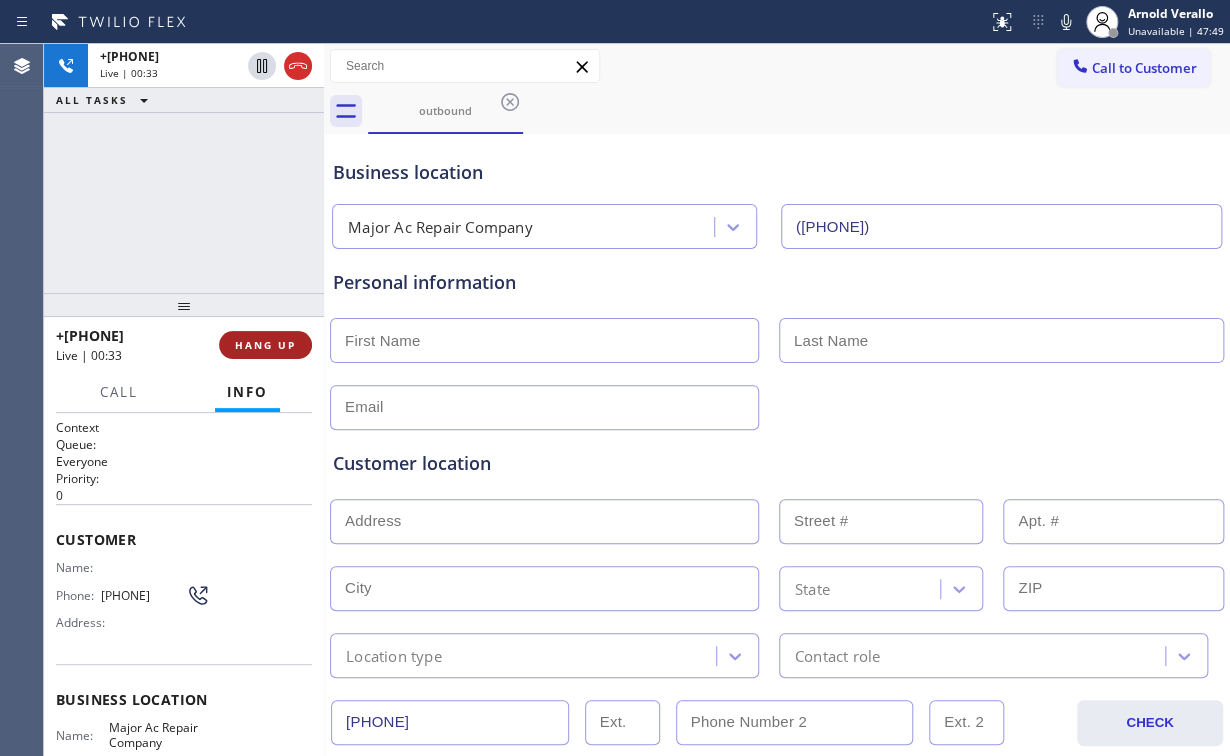 click on "HANG UP" at bounding box center [265, 345] 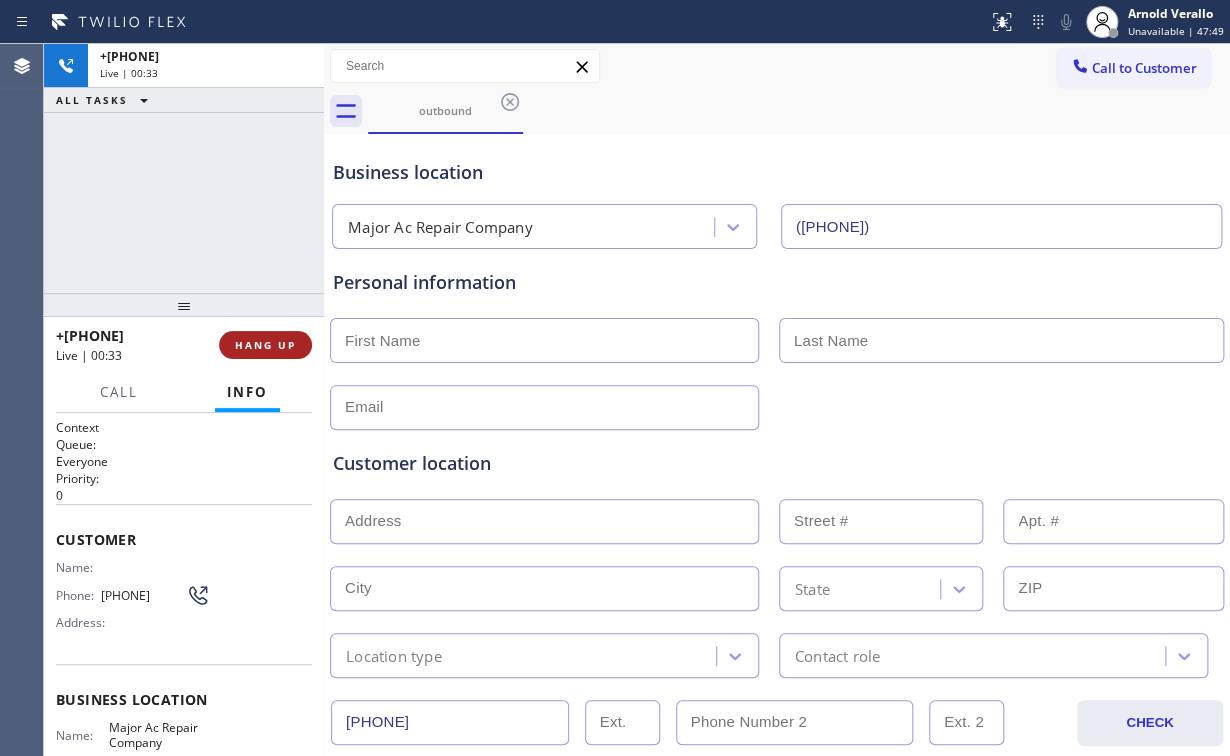 click on "HANG UP" at bounding box center [265, 345] 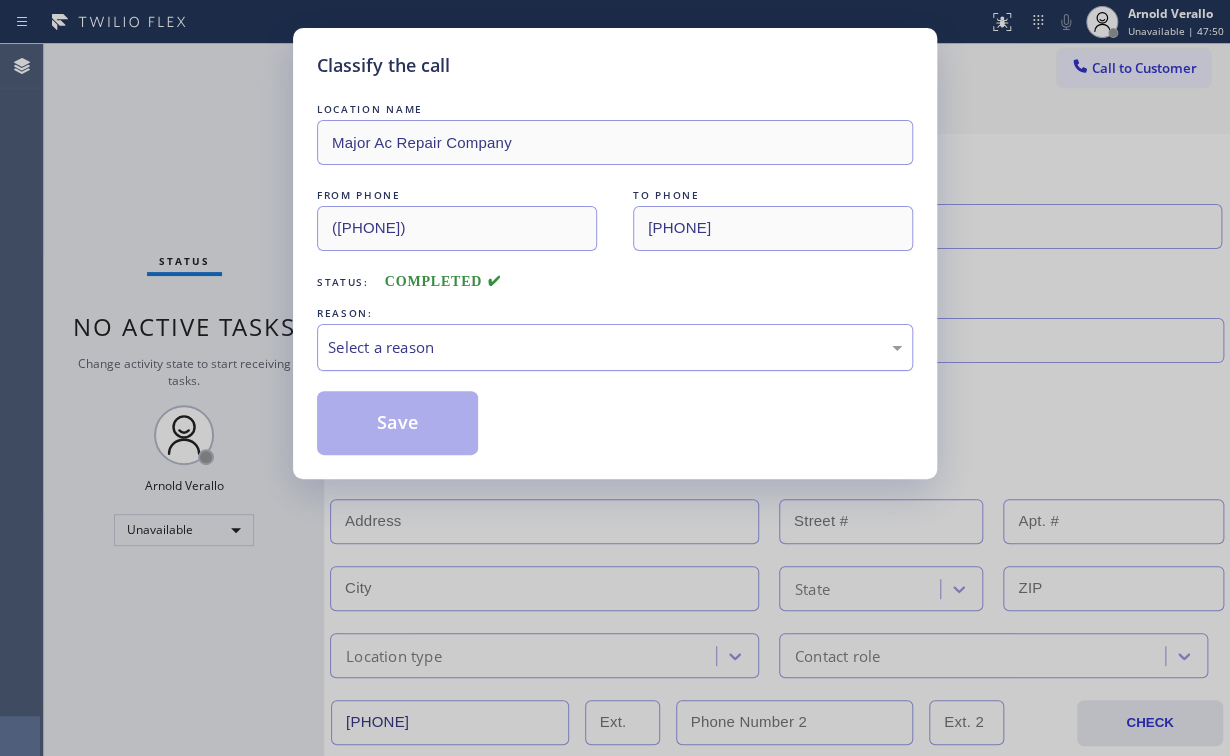 click on "Select a reason" at bounding box center [615, 347] 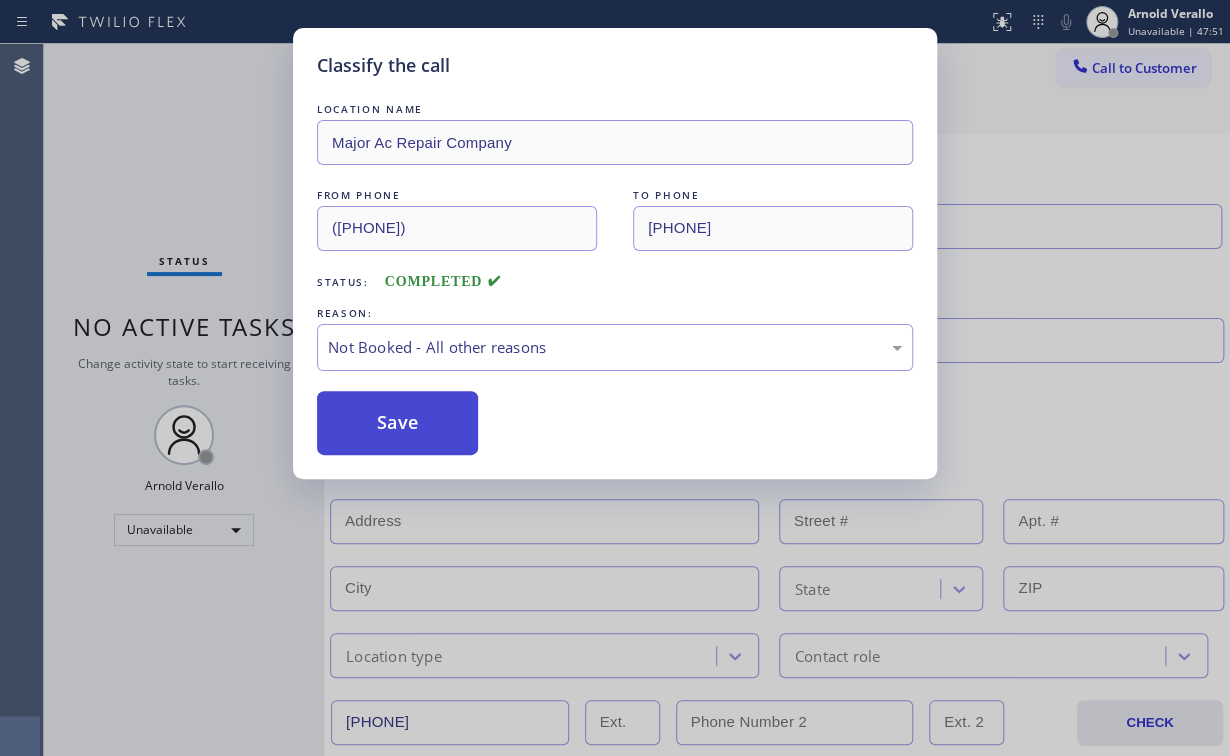 click on "Save" at bounding box center [397, 423] 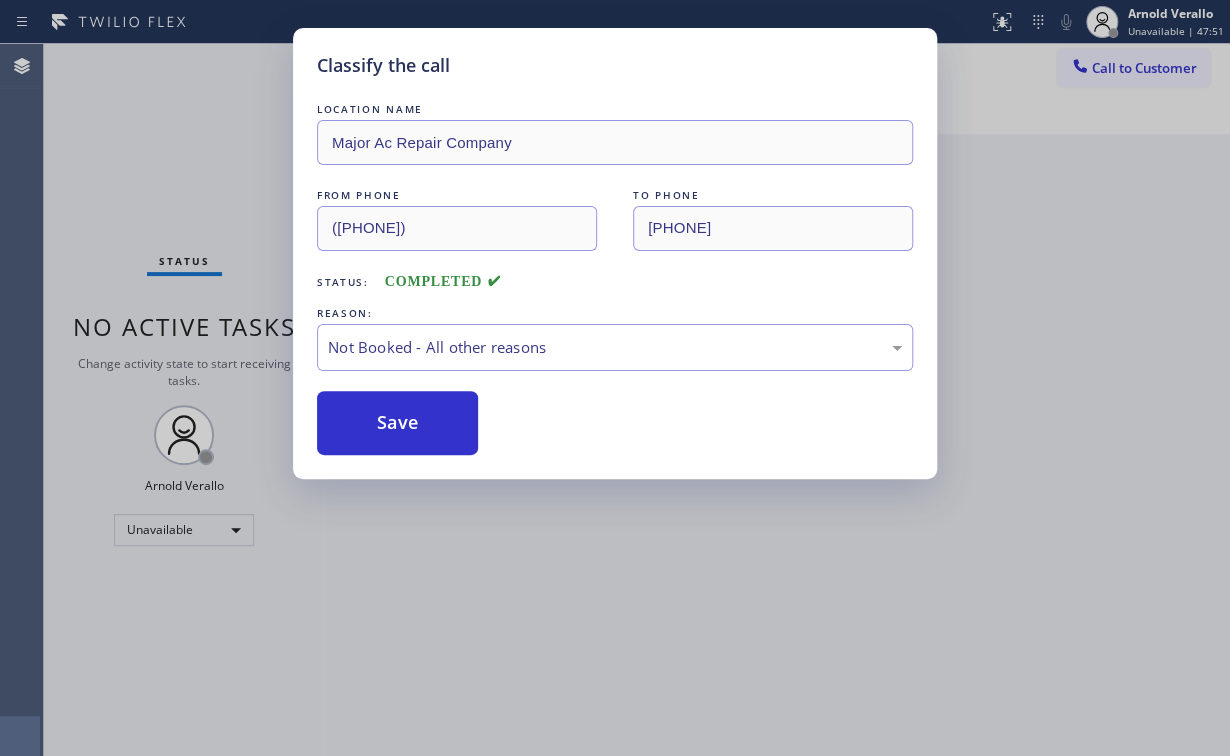drag, startPoint x: 216, startPoint y: 123, endPoint x: 244, endPoint y: 196, distance: 78.18568 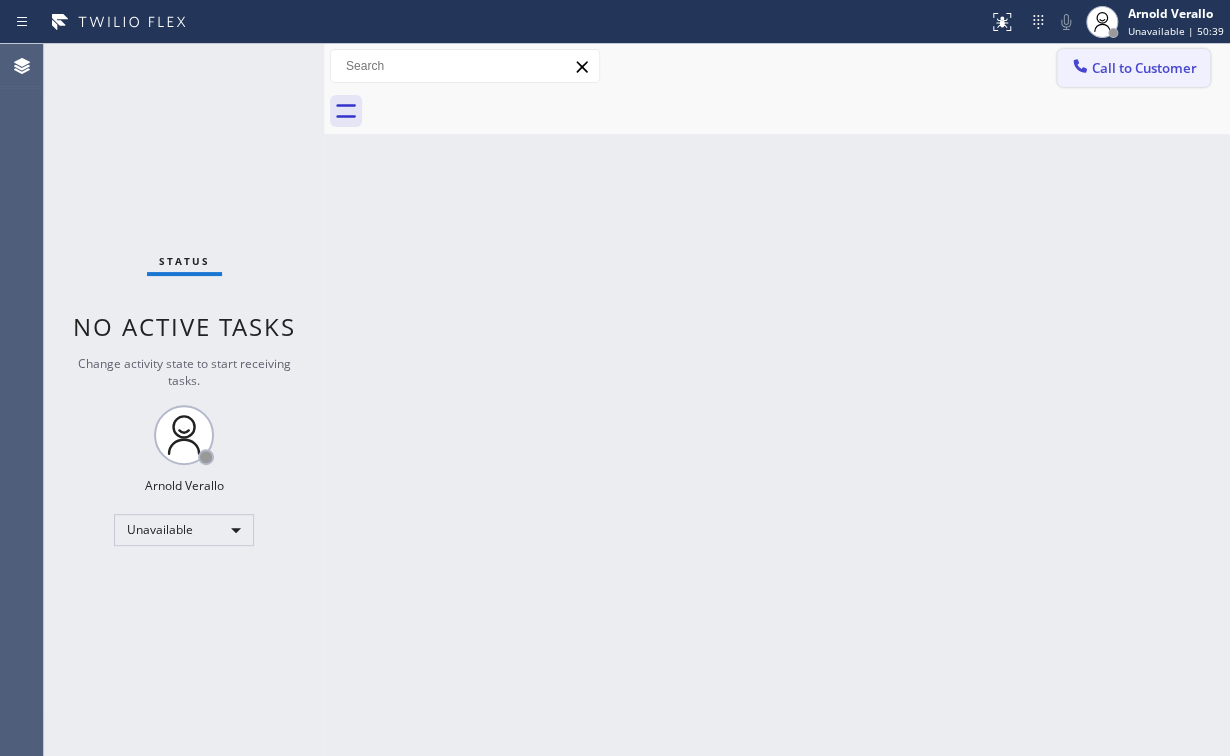 click at bounding box center [1080, 68] 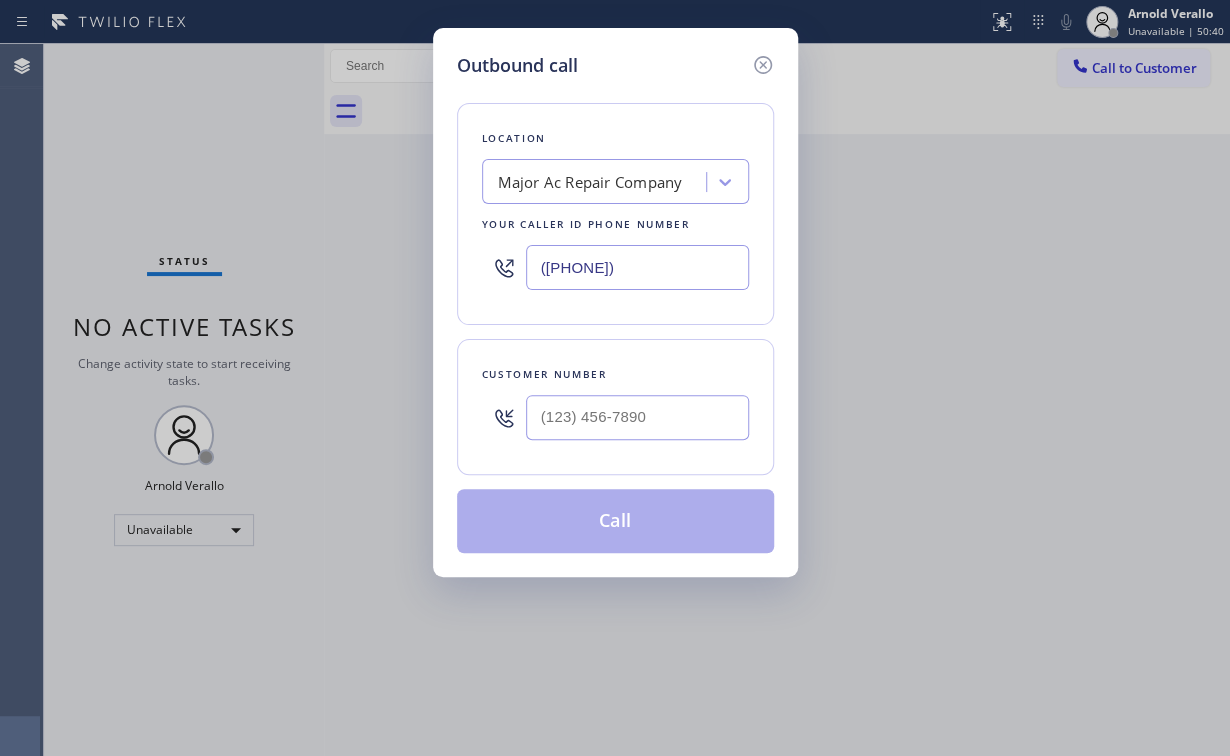 click on "Location [COMPANY] Your caller id phone number ([PHONE])" at bounding box center (615, 214) 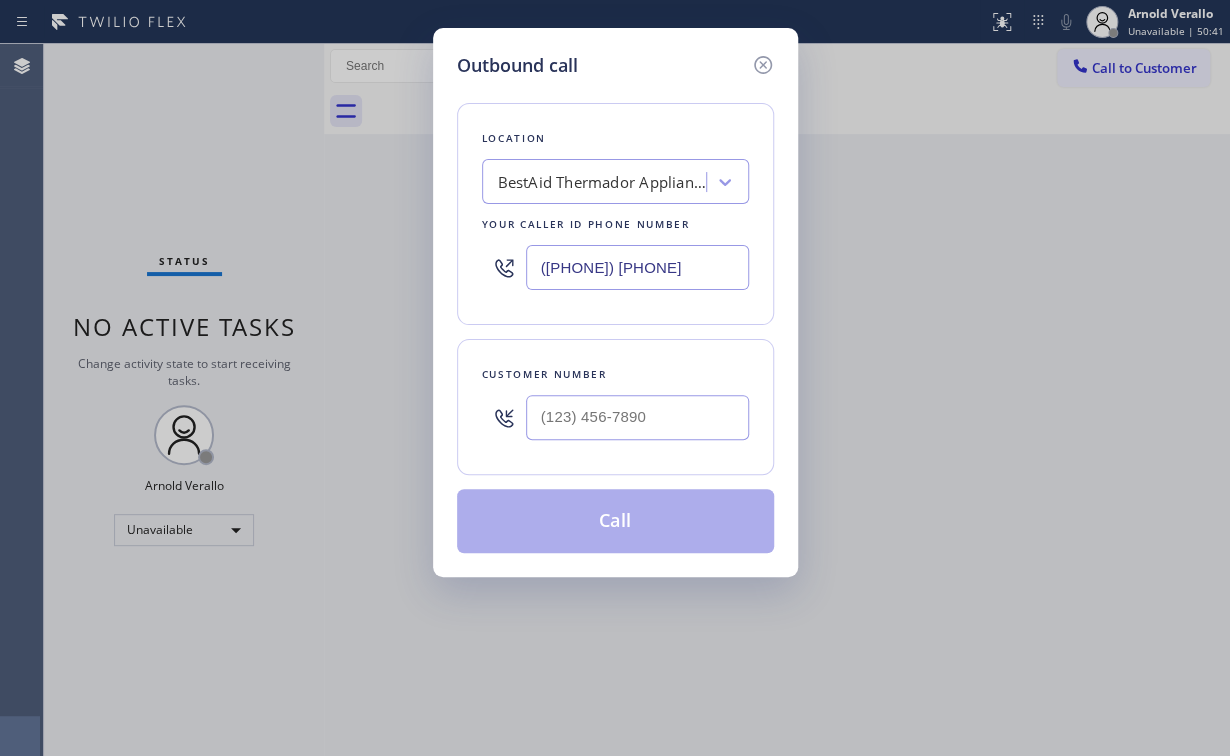 type on "([PHONE]) [PHONE]" 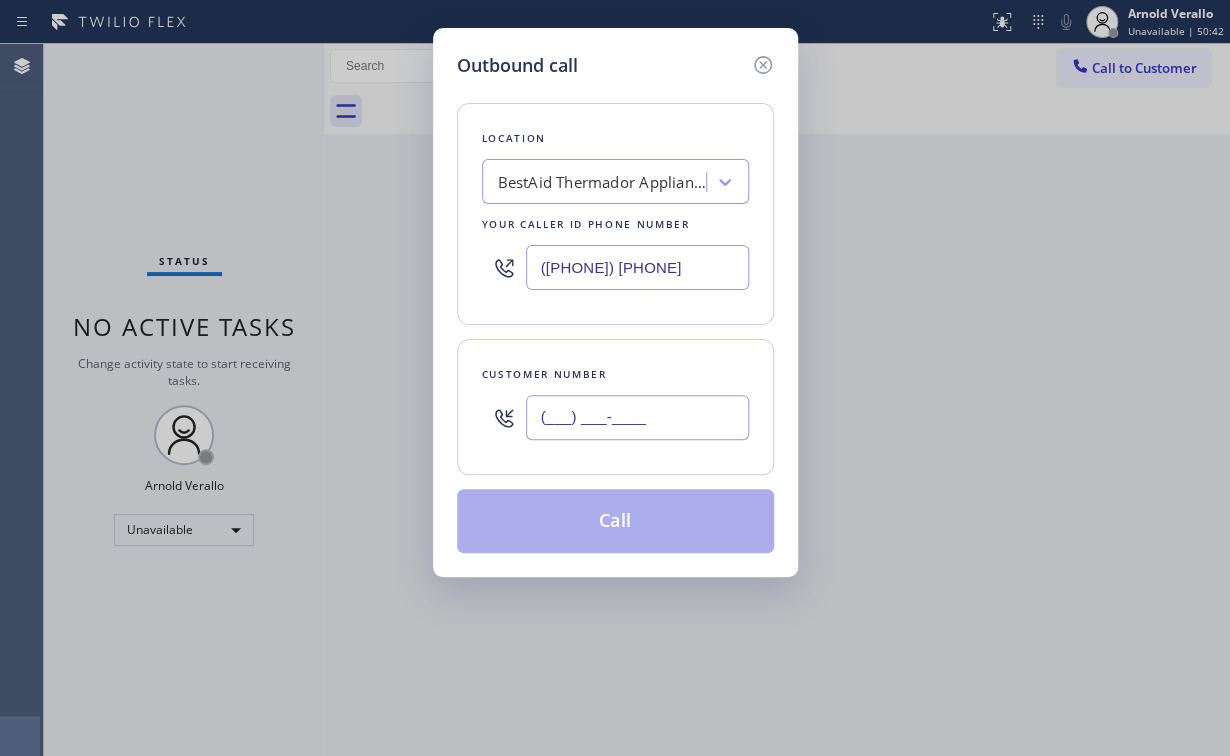 click on "(___) ___-____" at bounding box center [637, 417] 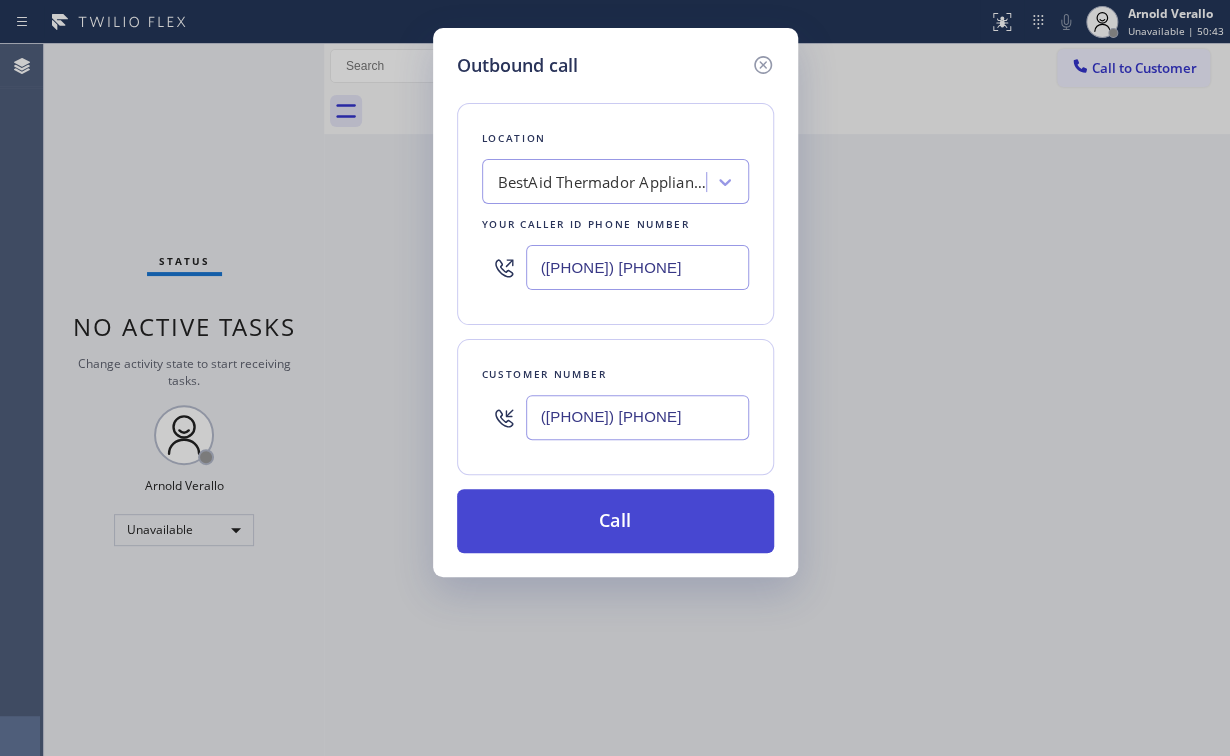 type on "([PHONE]) [PHONE]" 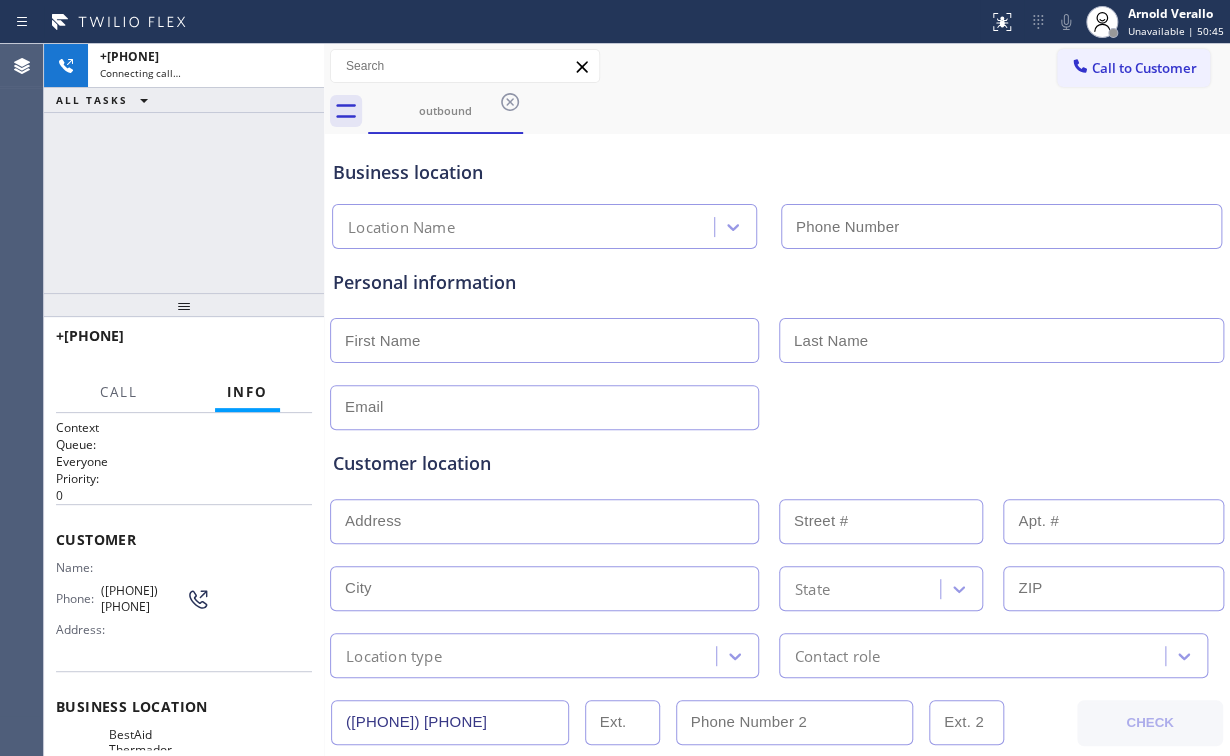 type on "([PHONE]) [PHONE]" 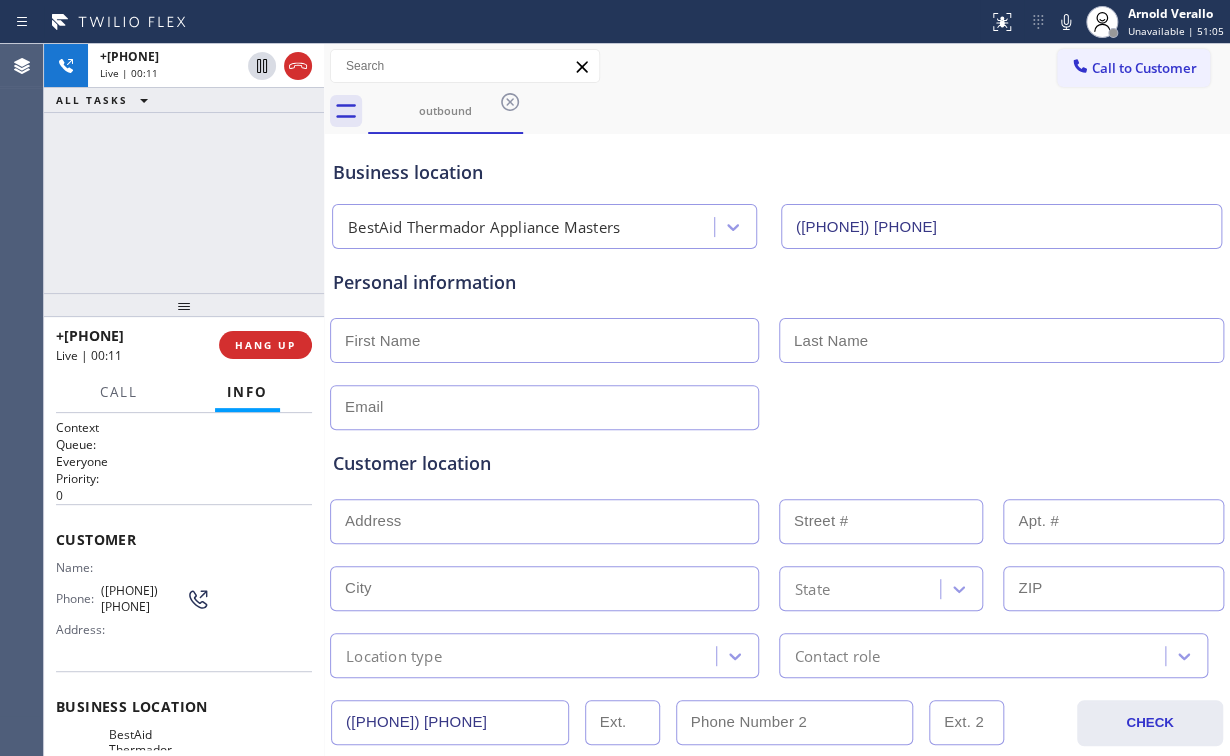 click on "+[PHONE] Live | 00:11 ALL TASKS ALL TASKS ACTIVE TASKS TASKS IN WRAP UP" at bounding box center [184, 168] 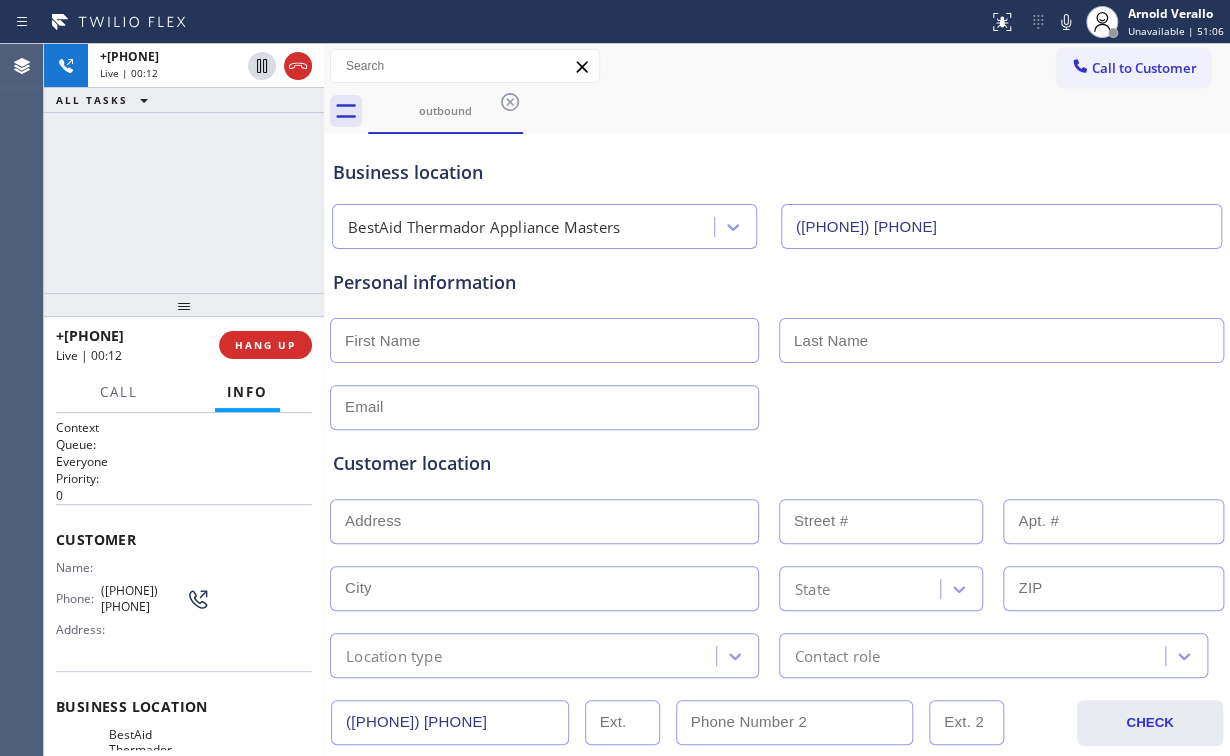 click on "+[PHONE] Live | 00:12 ALL TASKS ALL TASKS ACTIVE TASKS TASKS IN WRAP UP" at bounding box center [184, 168] 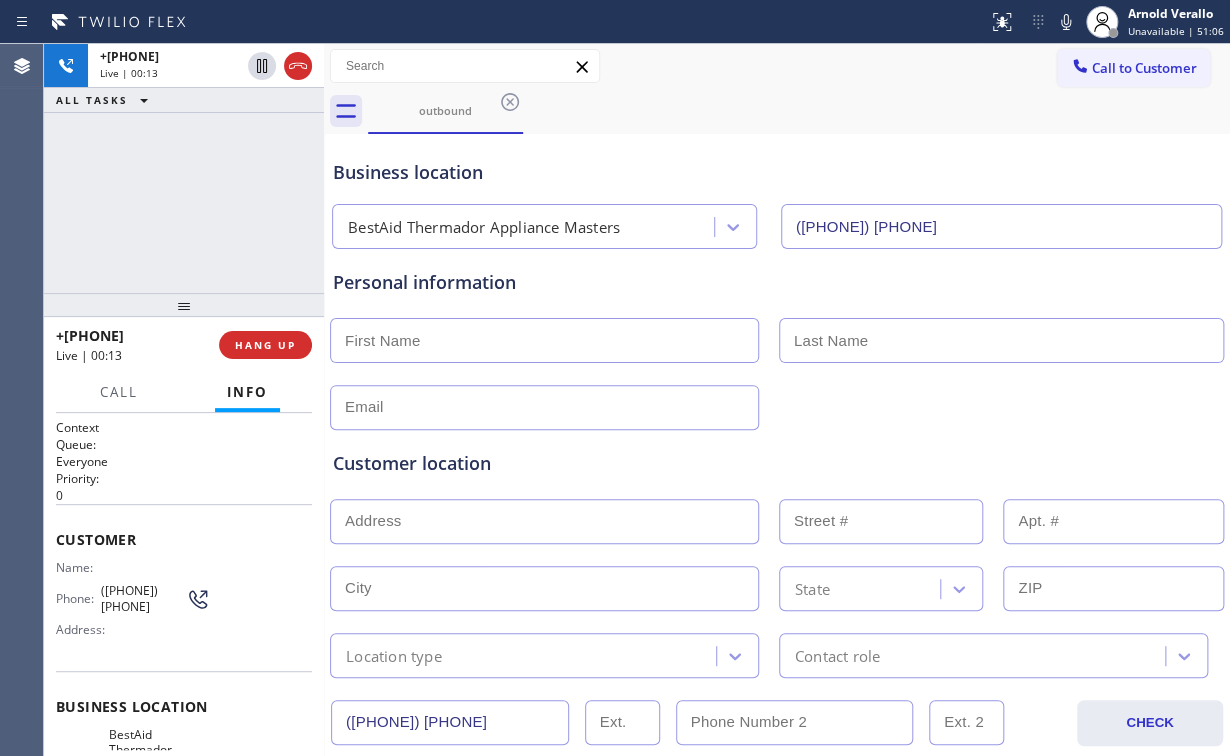 click on "+[COUNTRY][PHONE] Live | 00:13 ALL TASKS ALL TASKS ACTIVE TASKS TASKS IN WRAP UP" at bounding box center (184, 168) 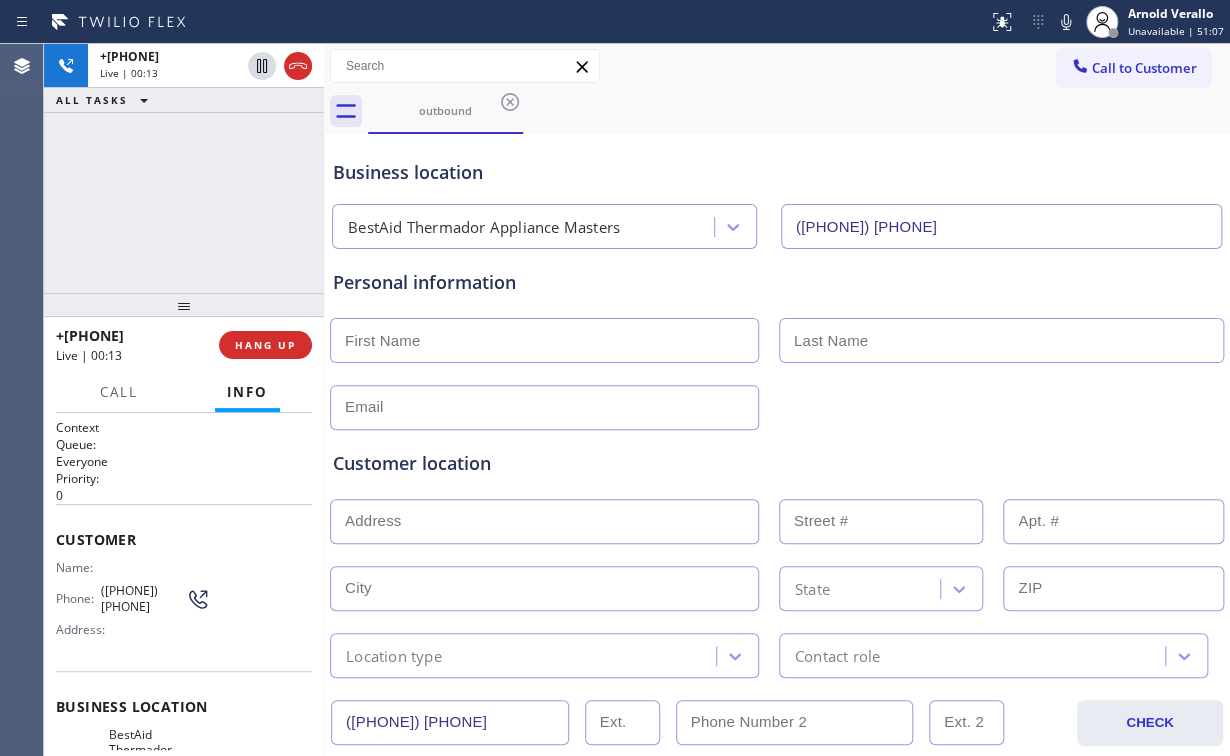 click on "+[COUNTRY][PHONE] Live | 00:13 ALL TASKS ALL TASKS ACTIVE TASKS TASKS IN WRAP UP" at bounding box center (184, 168) 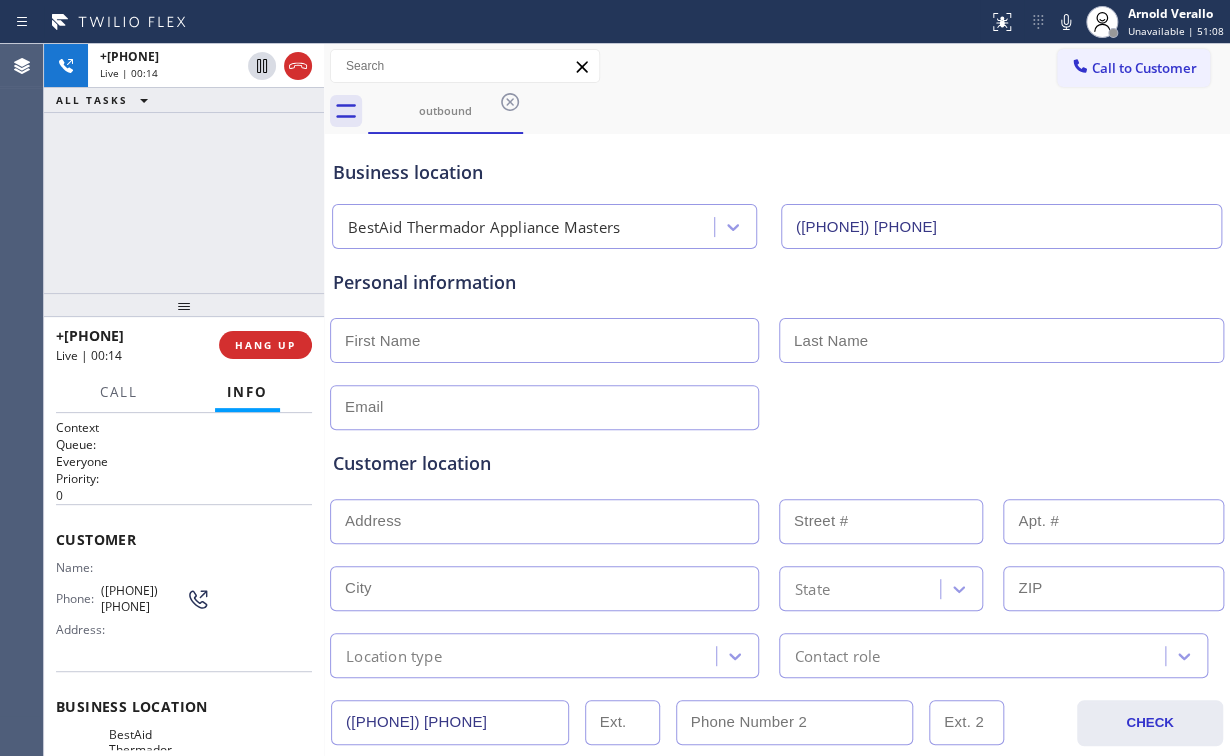 click on "[PHONE] Live | 00:14 ALL TASKS ALL TASKS ACTIVE TASKS TASKS IN WRAP UP" at bounding box center [184, 168] 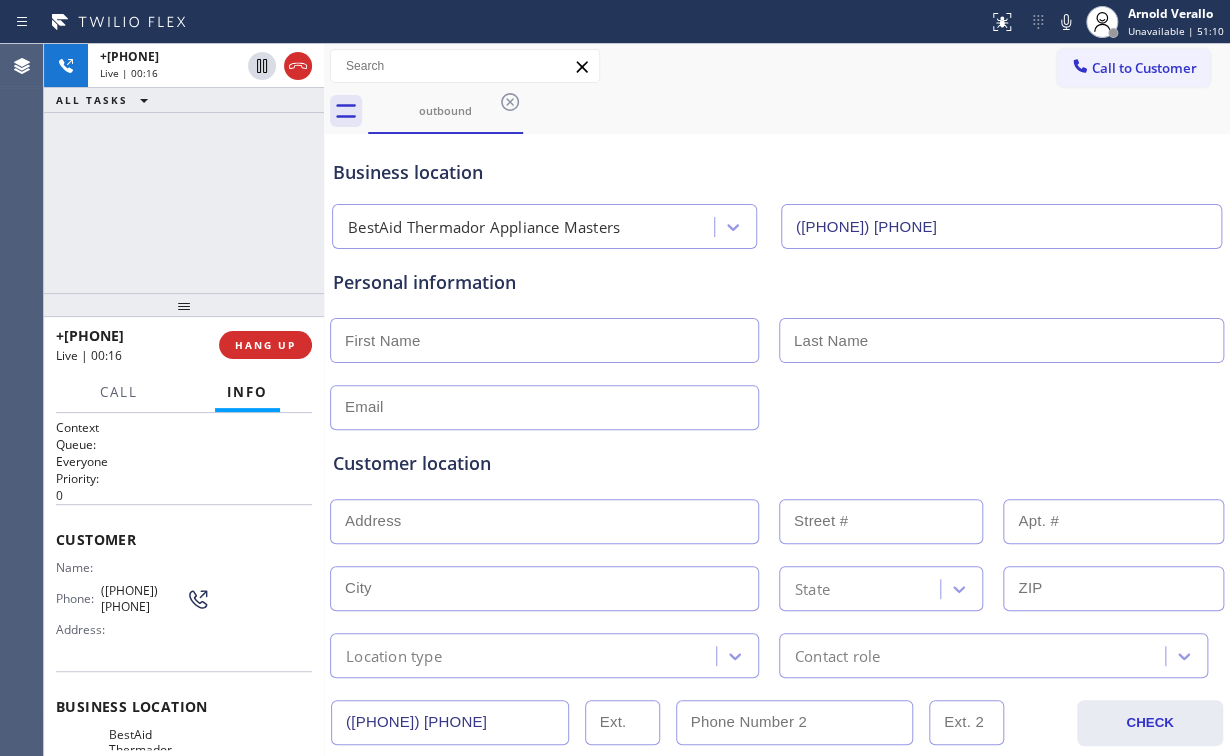click on "[PHONE] Live | 00:16 ALL TASKS ALL TASKS ACTIVE TASKS TASKS IN WRAP UP" at bounding box center (184, 168) 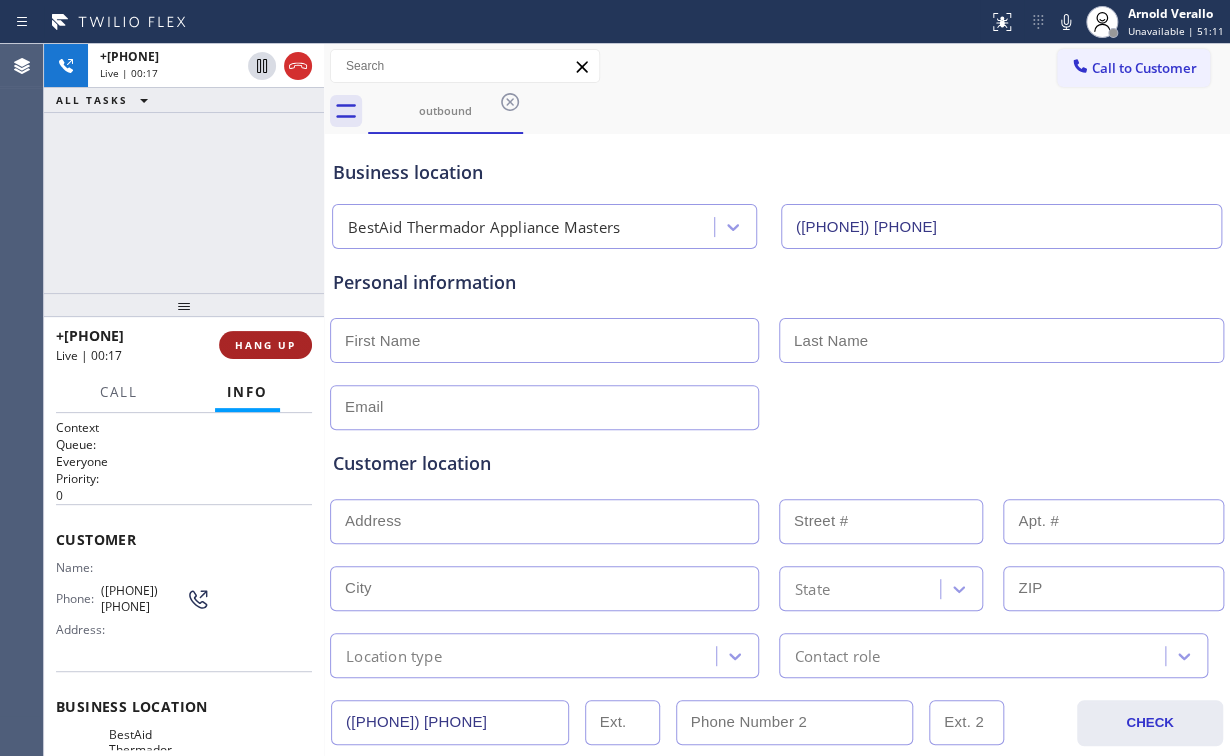 click on "HANG UP" at bounding box center [265, 345] 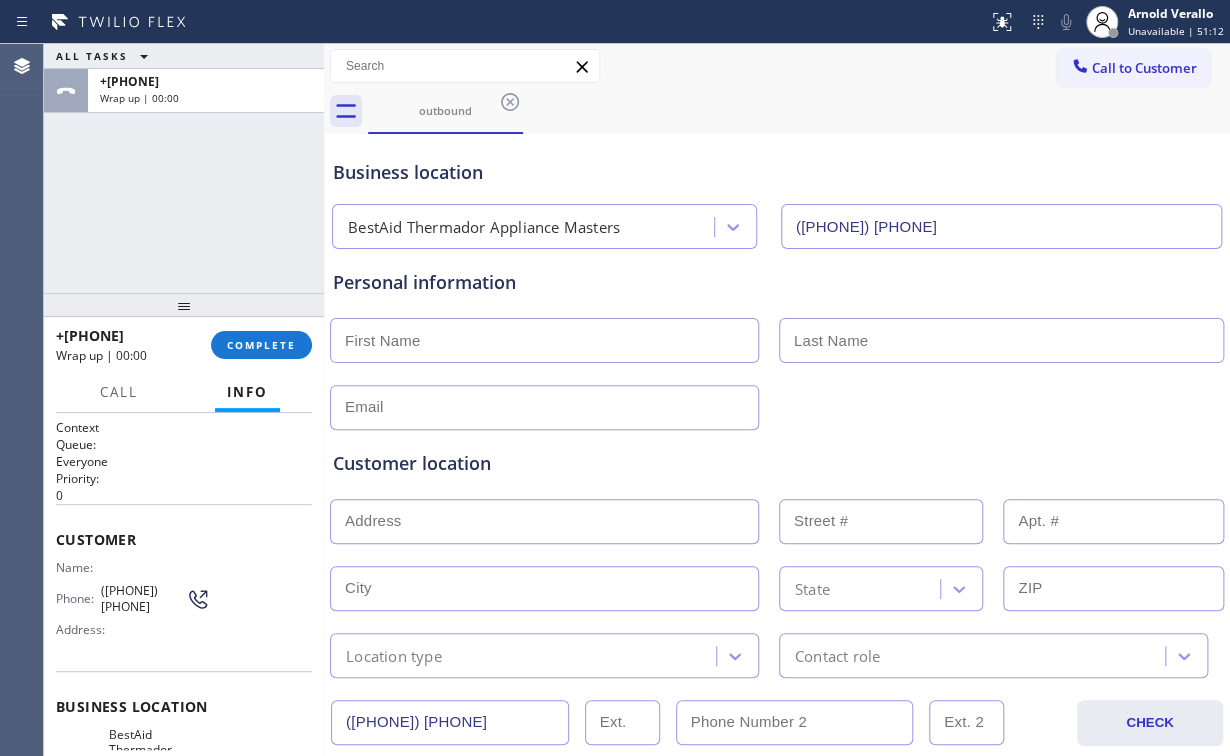 drag, startPoint x: 283, startPoint y: 346, endPoint x: 313, endPoint y: 371, distance: 39.051247 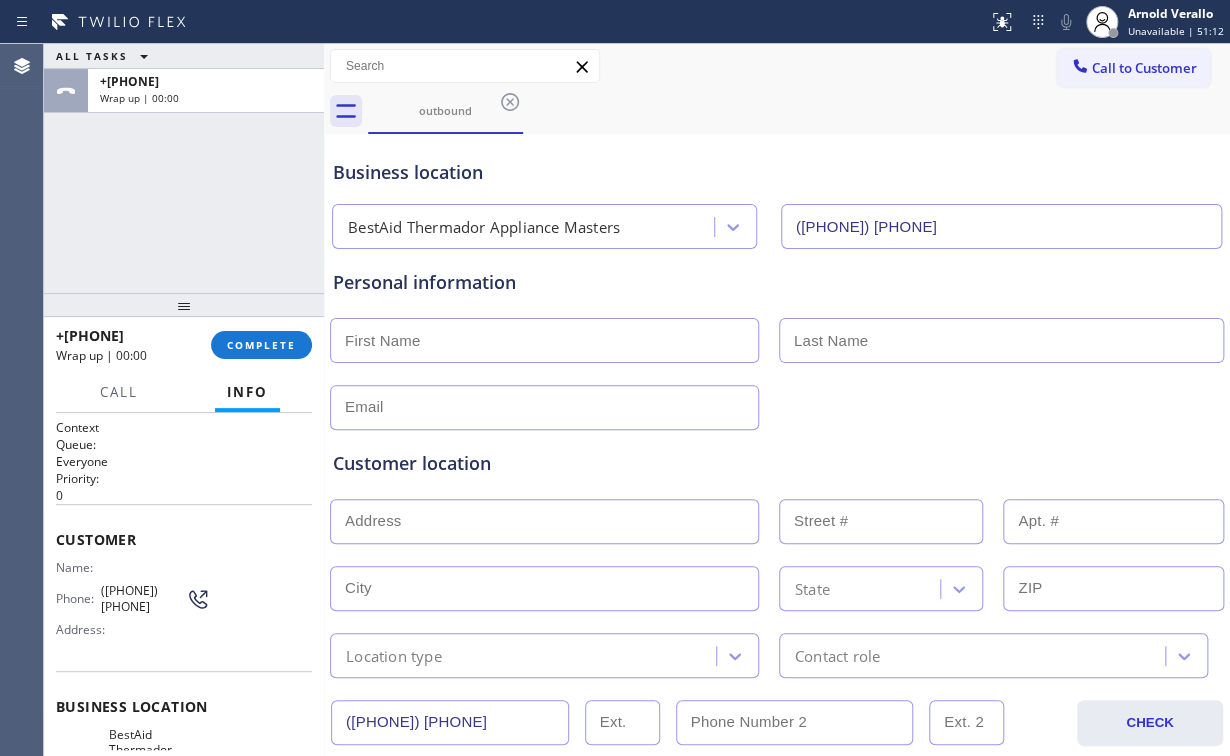 click on "COMPLETE" at bounding box center (261, 345) 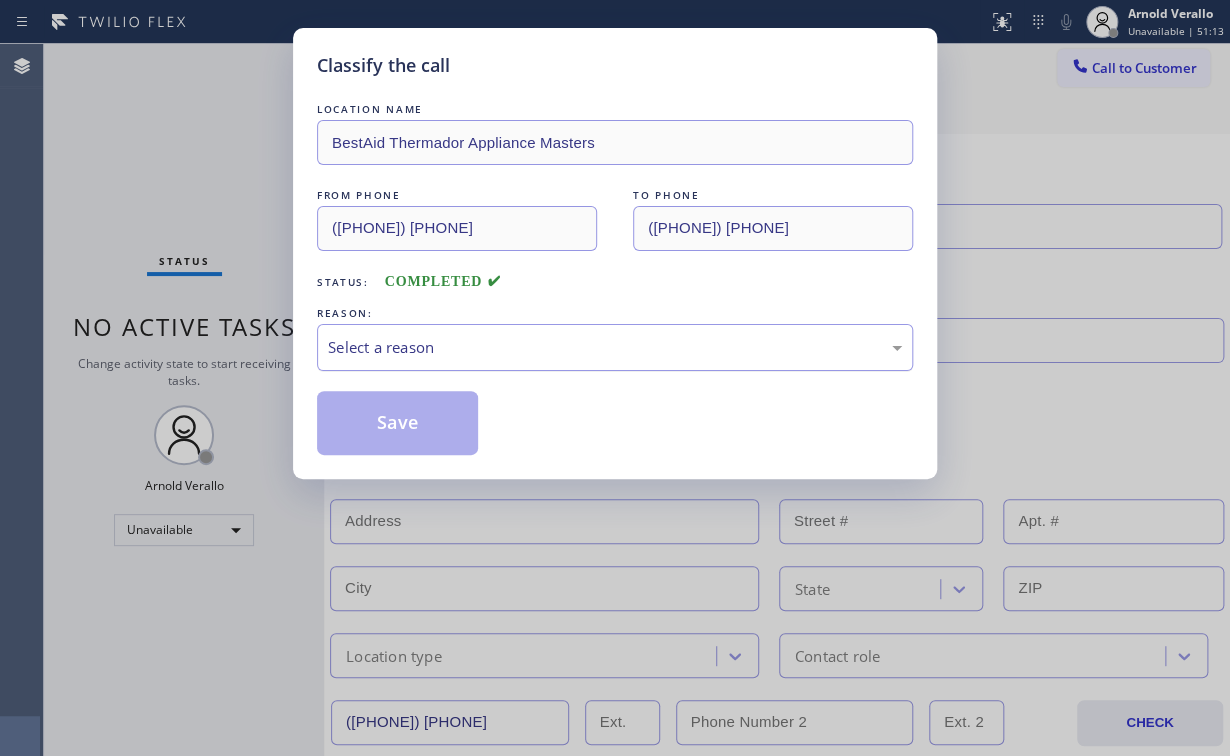 click on "Select a reason" at bounding box center (615, 347) 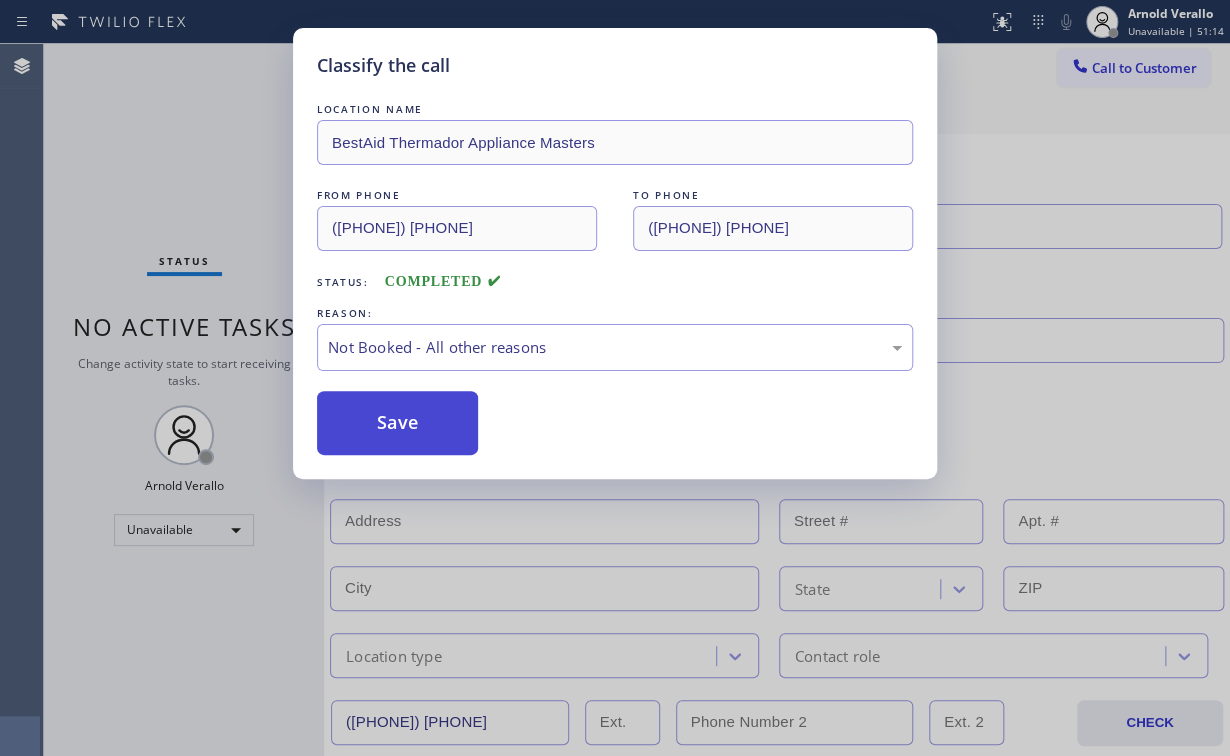click on "Save" at bounding box center [397, 423] 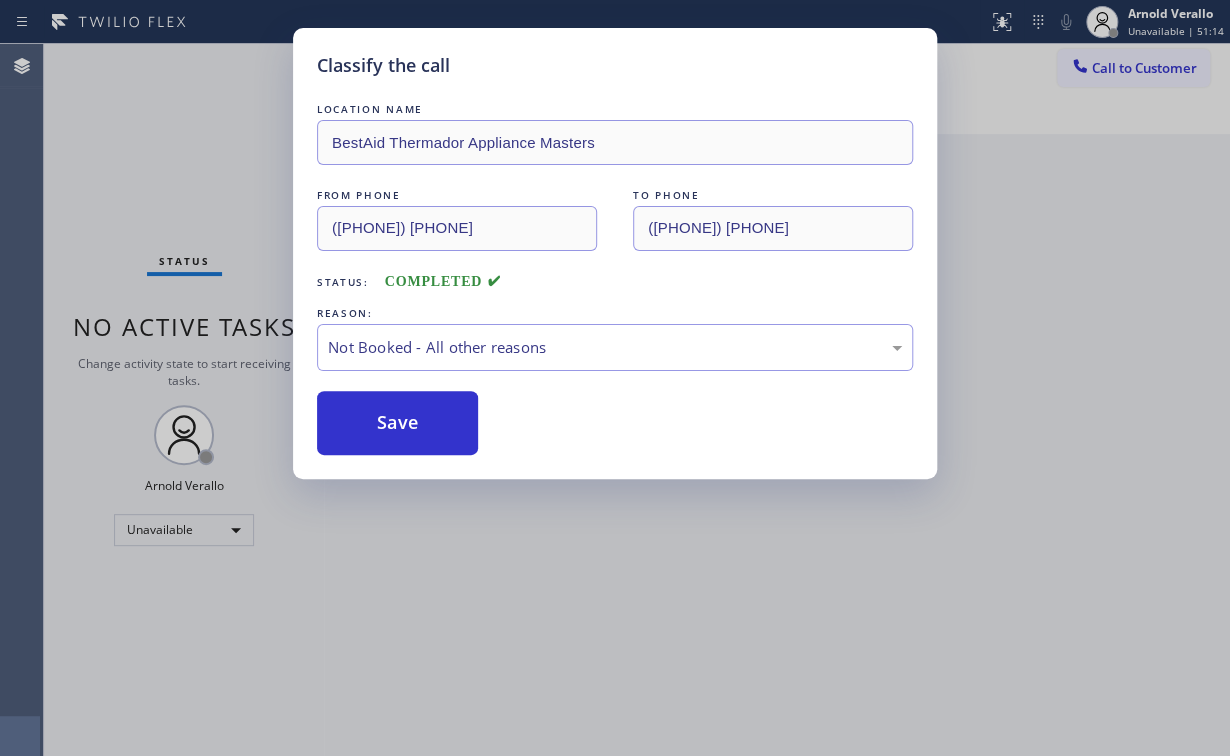 click on "Classify the call LOCATION NAME BestAid Thermador Appliance Masters FROM PHONE ([AREA]) [PHONE] TO PHONE ([AREA]) [PHONE] Status: COMPLETED REASON: Not Booked - All other reasons Save" at bounding box center (615, 378) 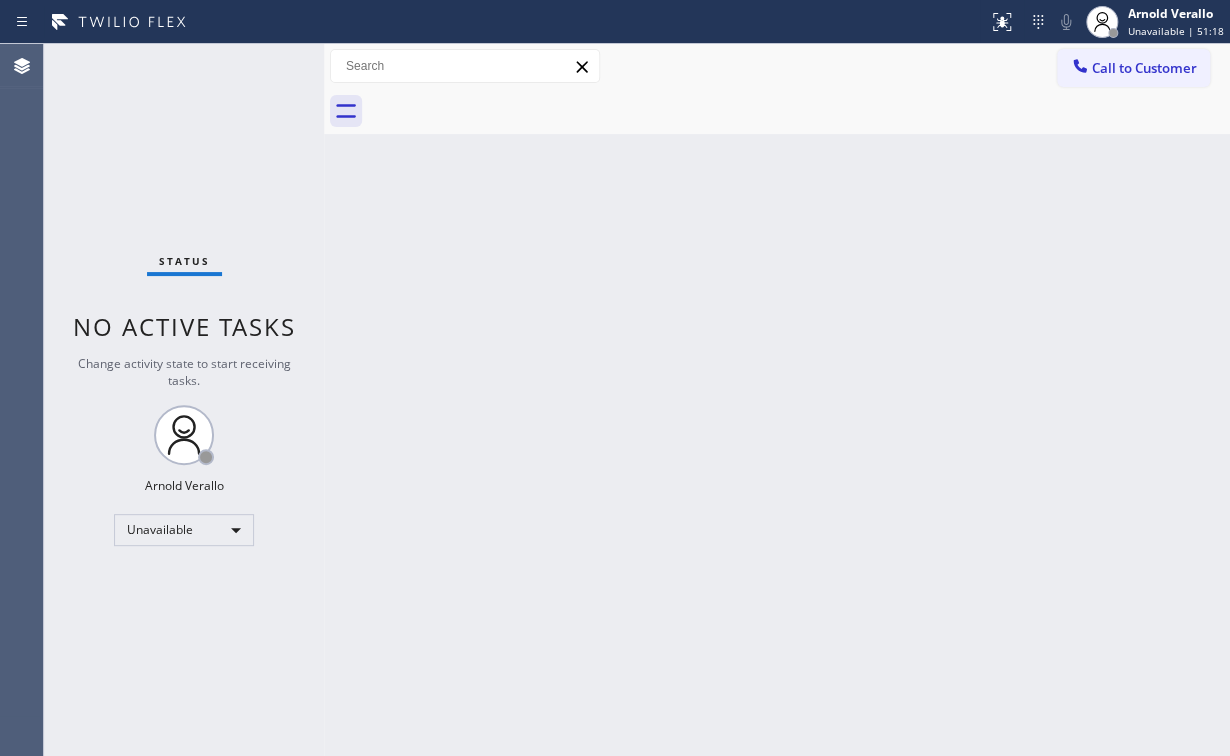 drag, startPoint x: 736, startPoint y: 425, endPoint x: 704, endPoint y: 414, distance: 33.83785 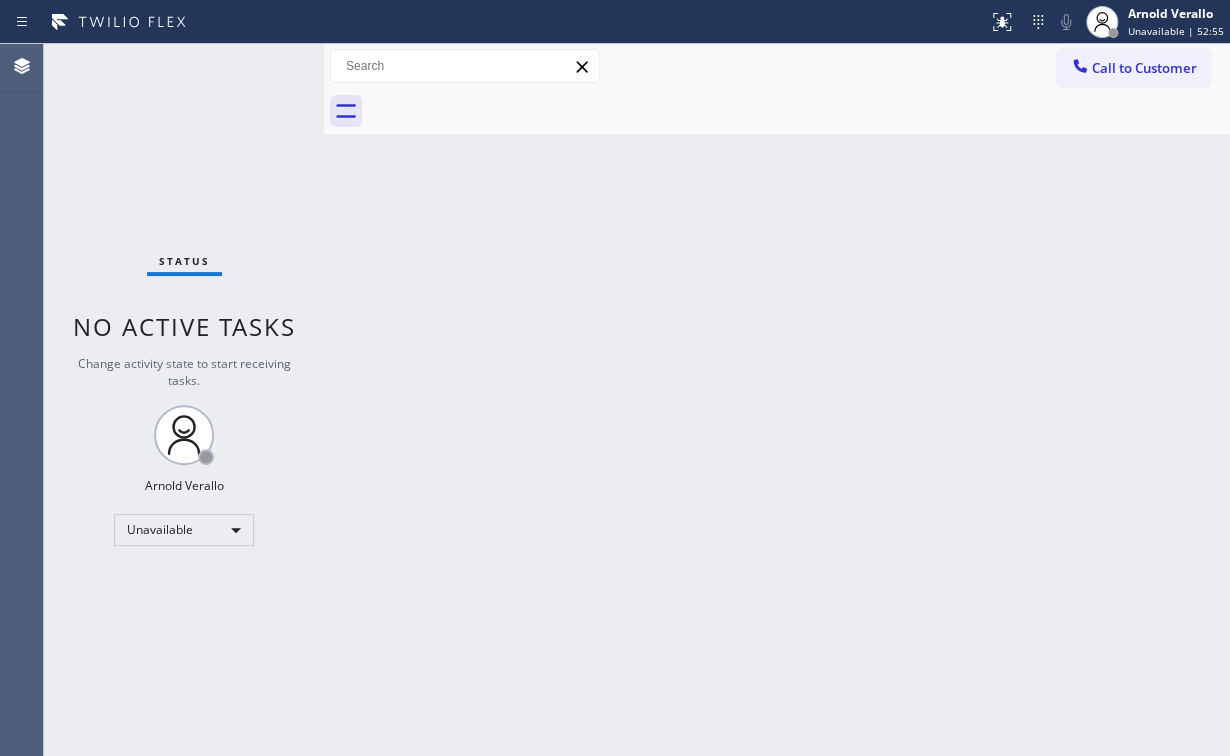 click on "Back to Dashboard Change Sender ID Customers Technicians Select a contact Outbound call Location Search location Your caller id phone number Customer number Call Customer info Name   Phone none Address none Change Sender ID HVAC +[COUNTRY][PHONE] 5 Star Appliance +[COUNTRY][PHONE] Appliance Repair +[COUNTRY][PHONE] Plumbing +[COUNTRY][PHONE] Air Duct Cleaning +[COUNTRY][PHONE]  Electricians +[COUNTRY][PHONE] Cancel Change Check personal SMS Reset Change No tabs Call to Customer Outbound call Location Home Alliance Your caller id phone number ([AREA]) [PHONE] Customer number Call Outbound call Technician Search Technician Your caller id phone number Your caller id phone number Call" at bounding box center (777, 400) 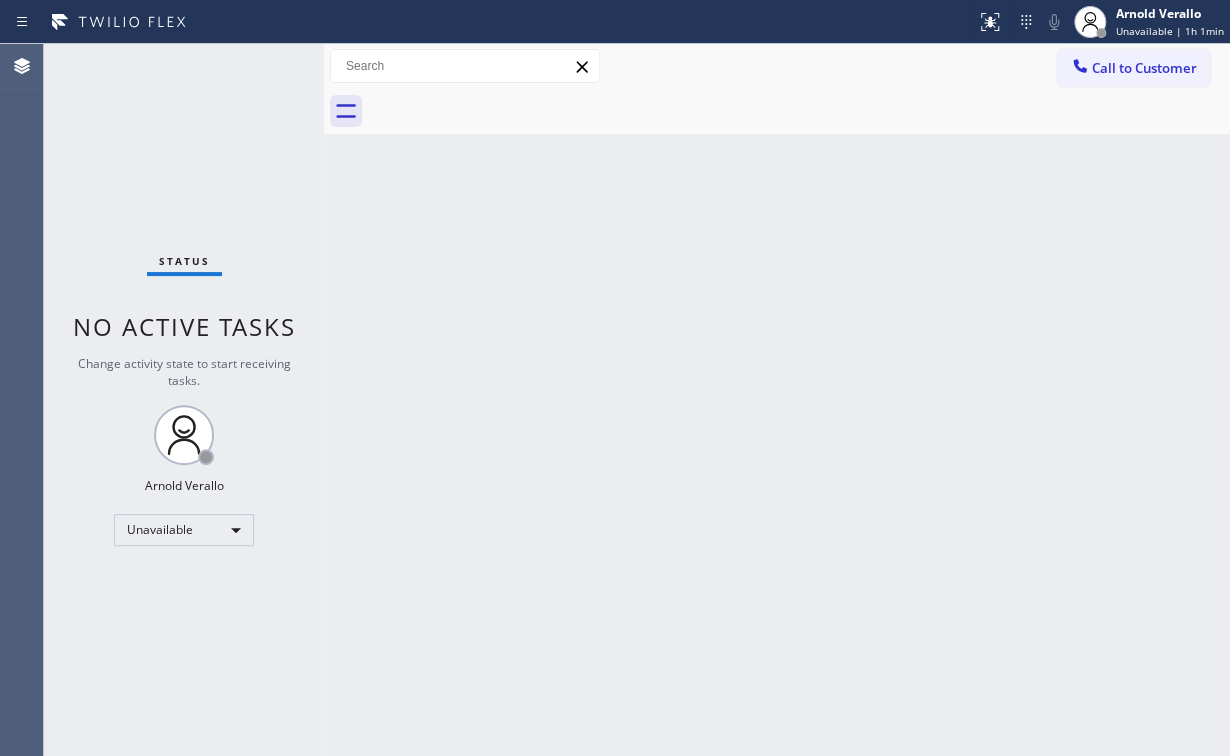 click on "Call to Customer Outbound call Location BestAid Thermador Appliance Masters Your caller id phone number [PHONE] Customer number Call Outbound call Technician Search Technician Your caller id phone number Your caller id phone number Call" at bounding box center [777, 66] 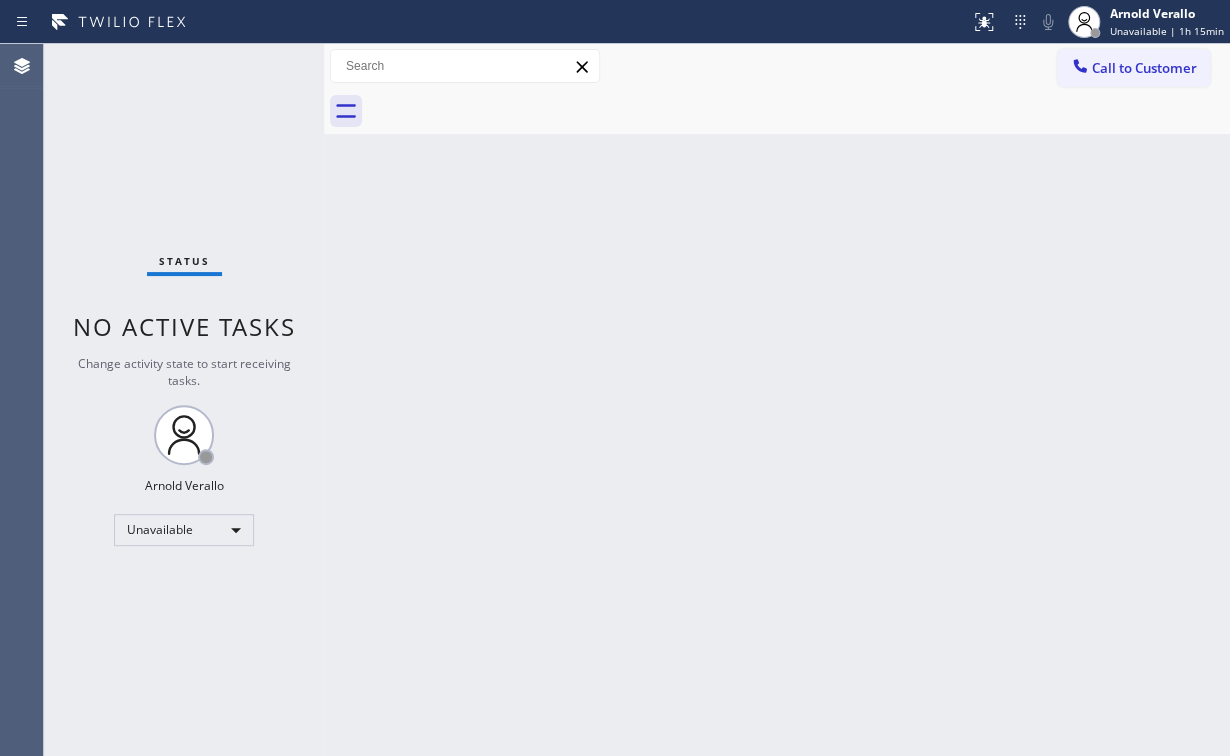 drag, startPoint x: 1156, startPoint y: 66, endPoint x: 808, endPoint y: 160, distance: 360.47192 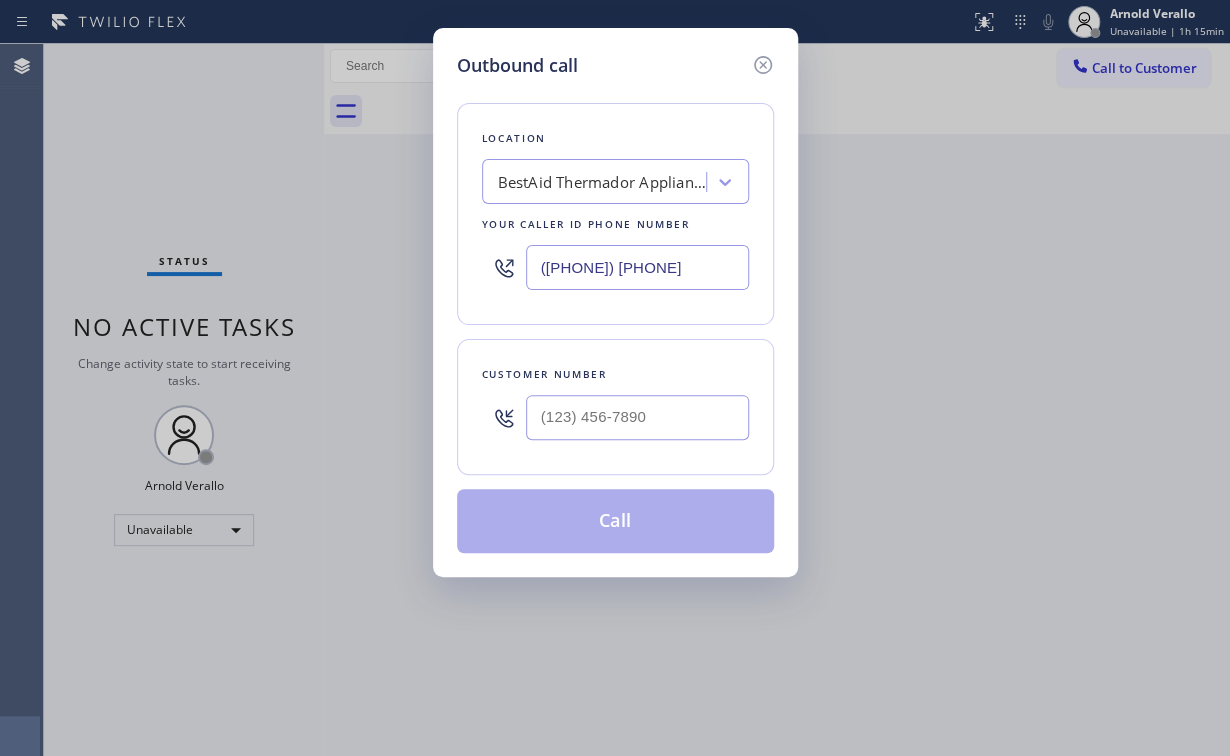 click on "Location BestAid Thermador Appliance Masters Your caller id phone number ([PHONE]) [PHONE]" at bounding box center [615, 214] 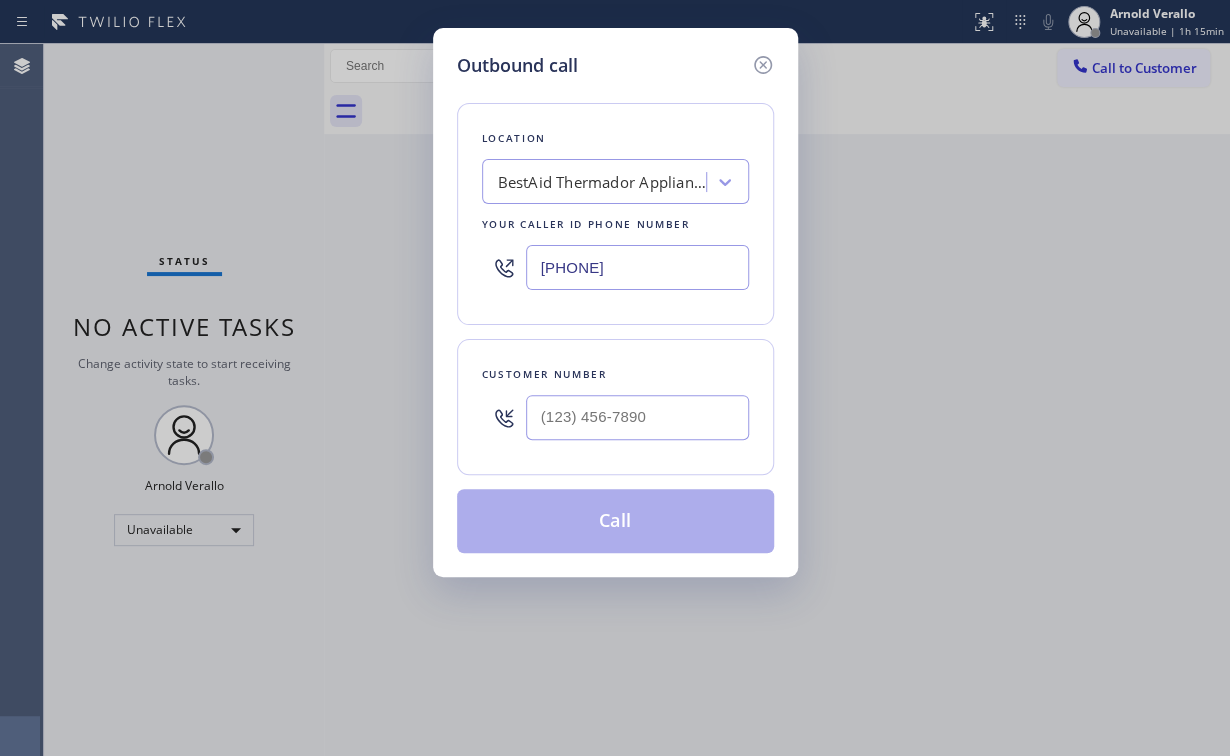 type on "[PHONE]" 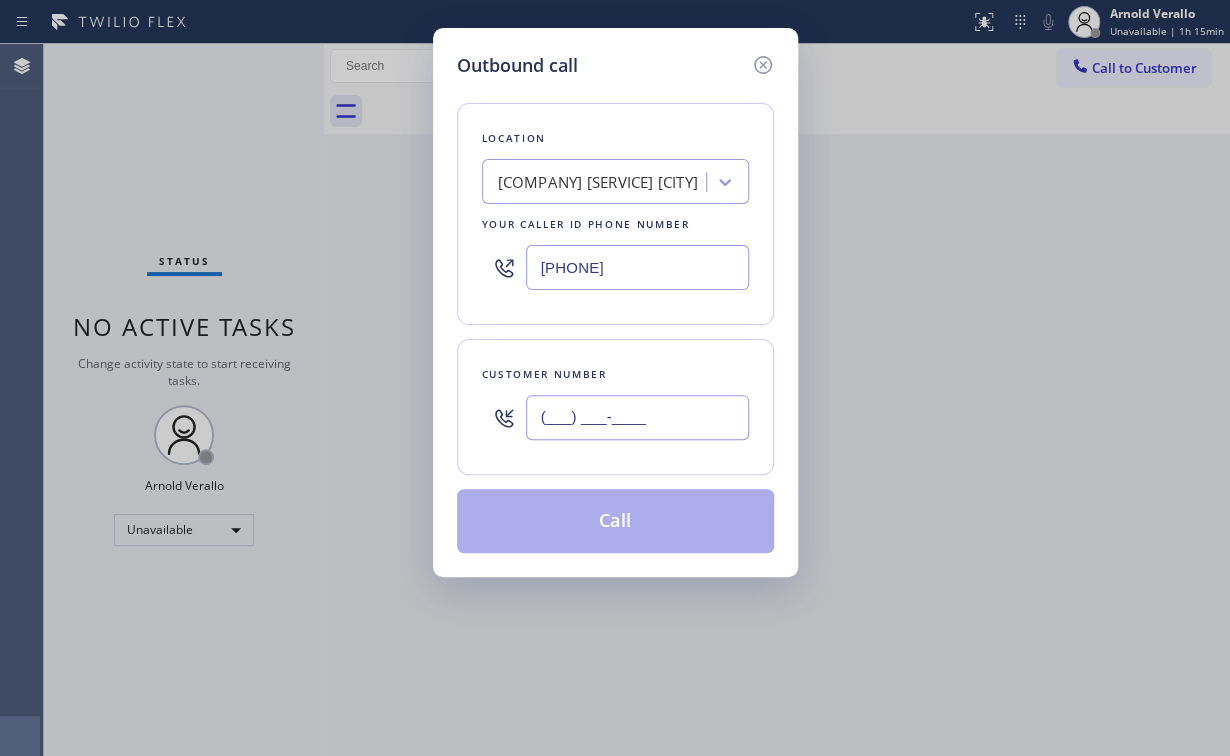 click on "(___) ___-____" at bounding box center (637, 417) 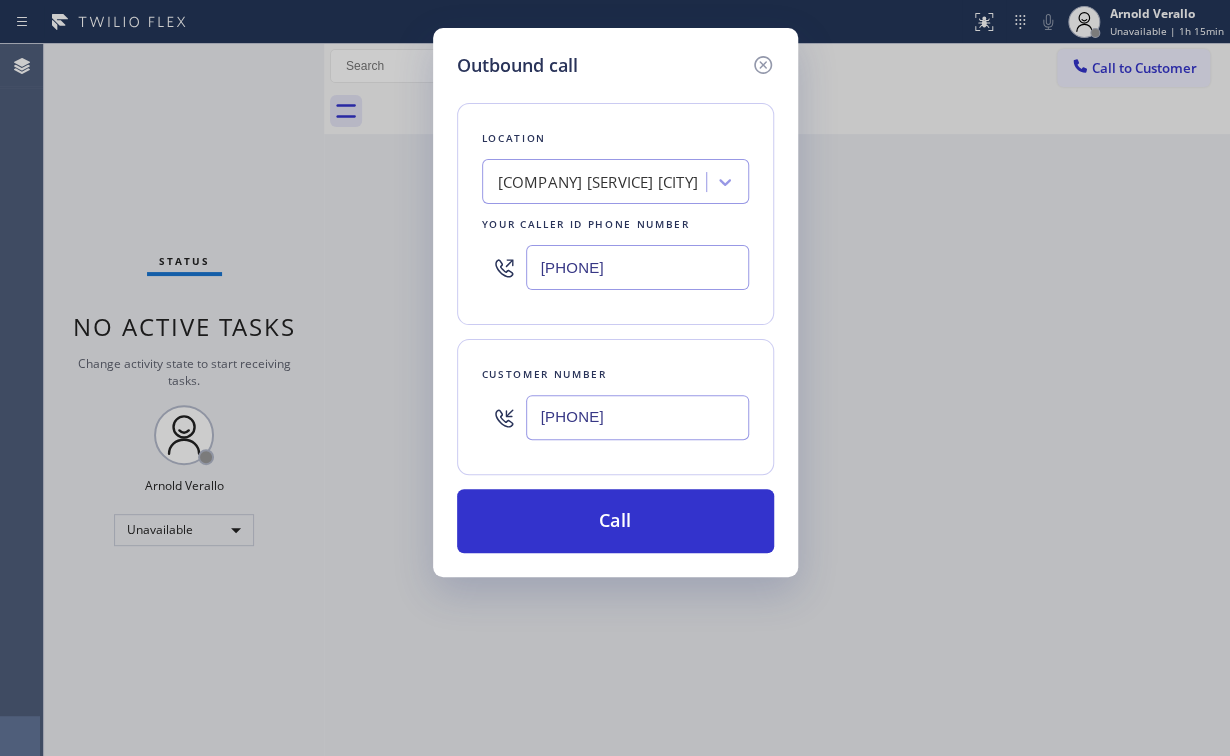 type on "[PHONE]" 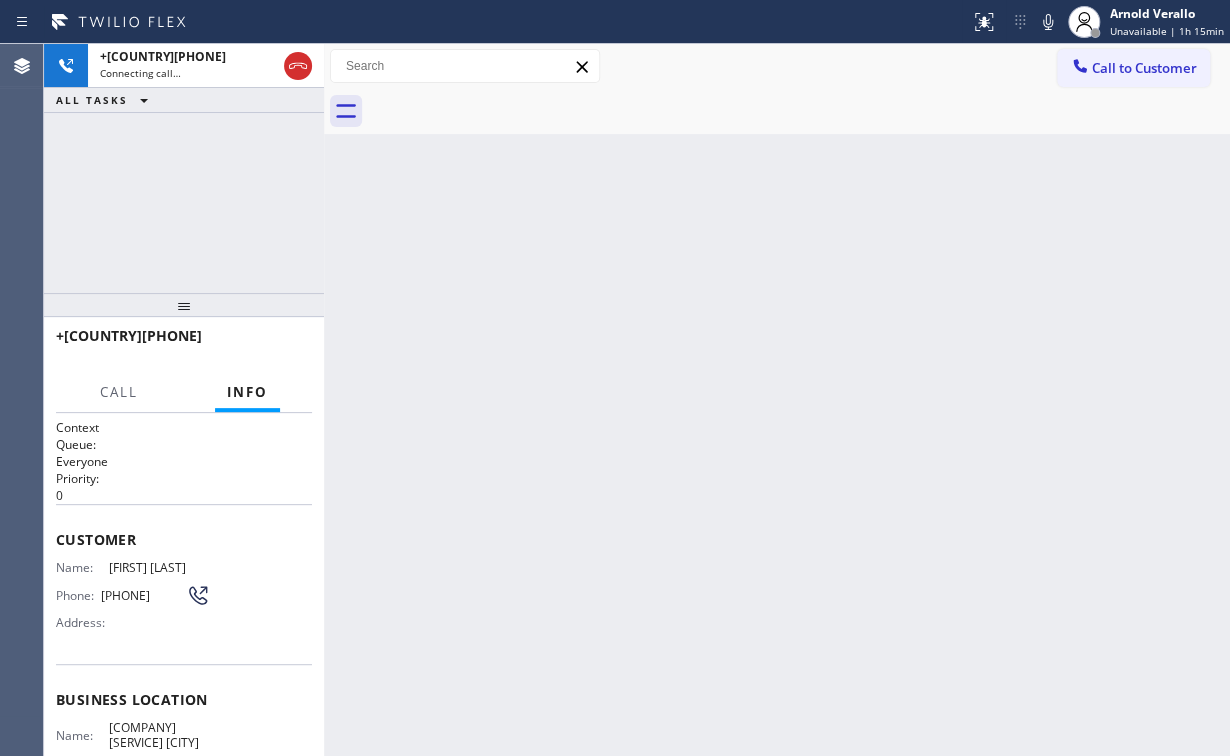 click on "[PHONE] Connecting call… ALL TASKS ALL TASKS ACTIVE TASKS TASKS IN WRAP UP" at bounding box center [184, 168] 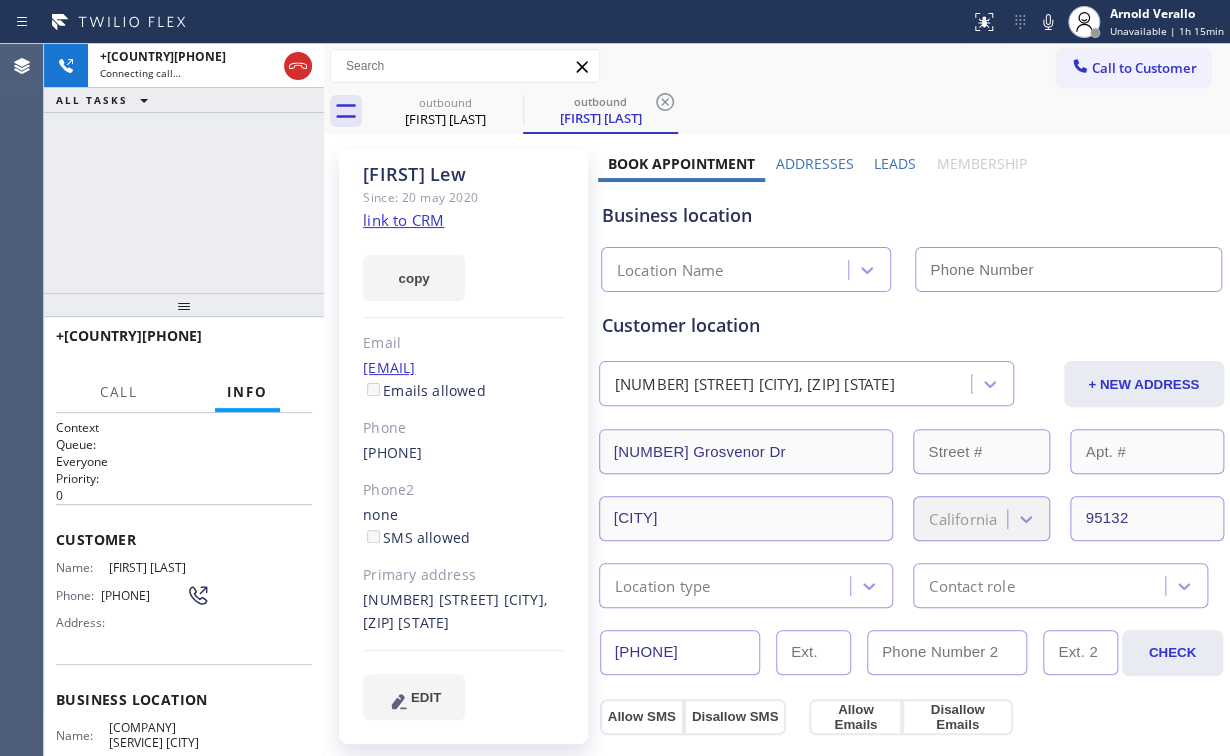 type on "[PHONE]" 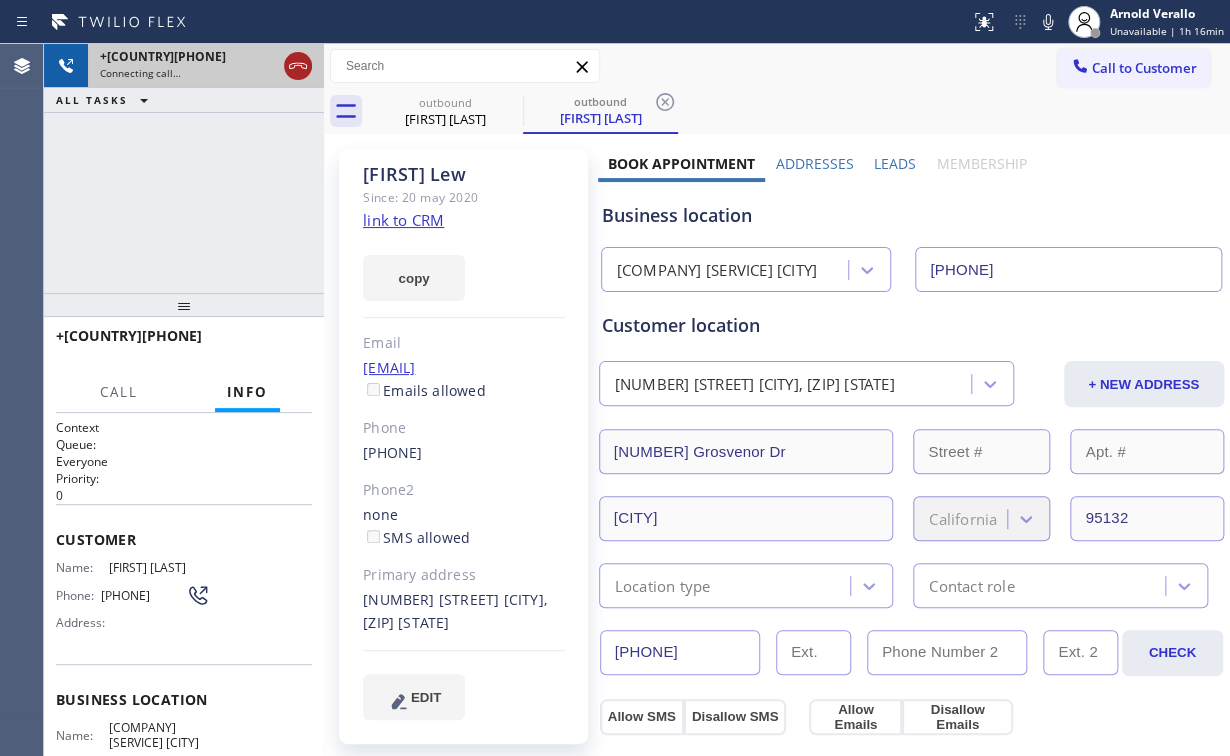 click 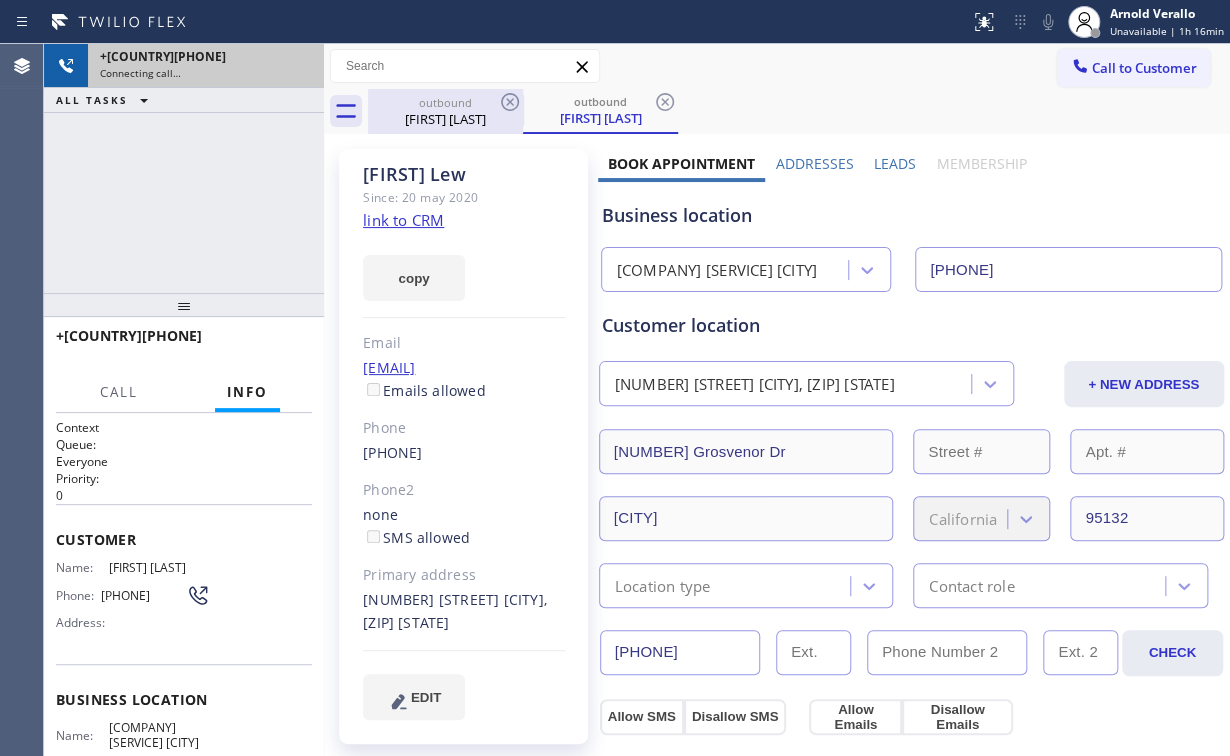drag, startPoint x: 436, startPoint y: 99, endPoint x: 490, endPoint y: 107, distance: 54.589375 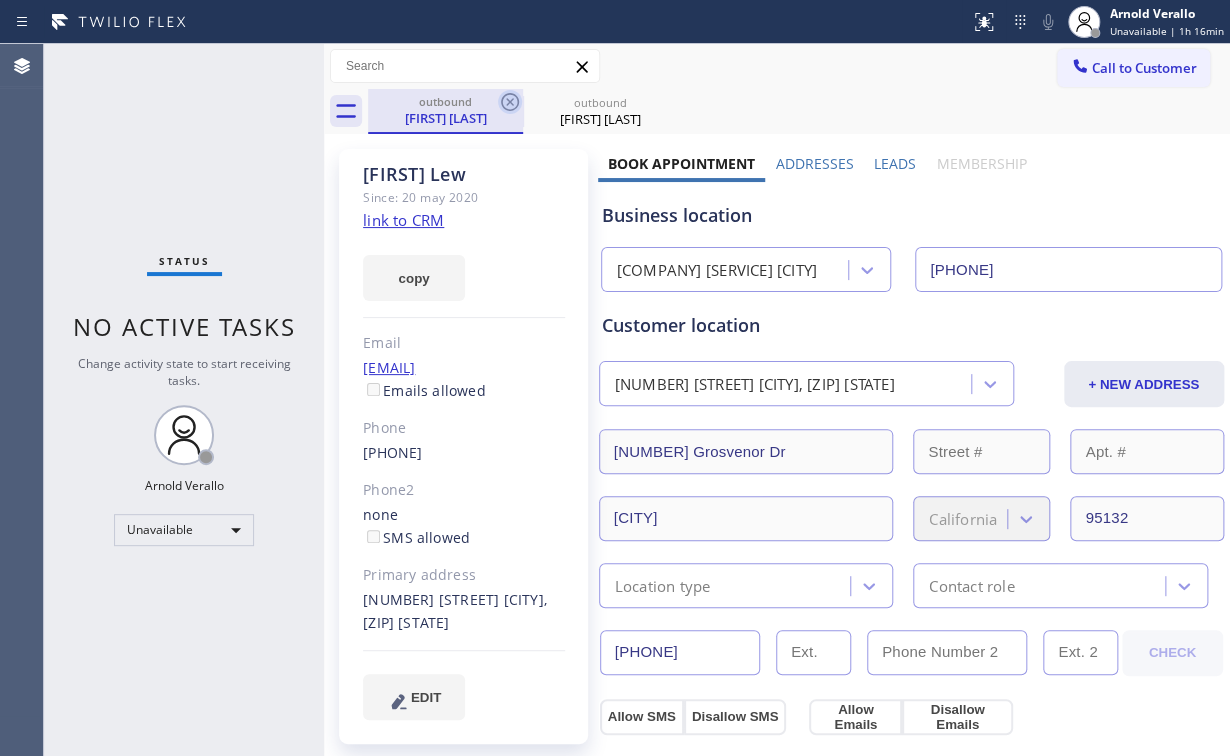 click 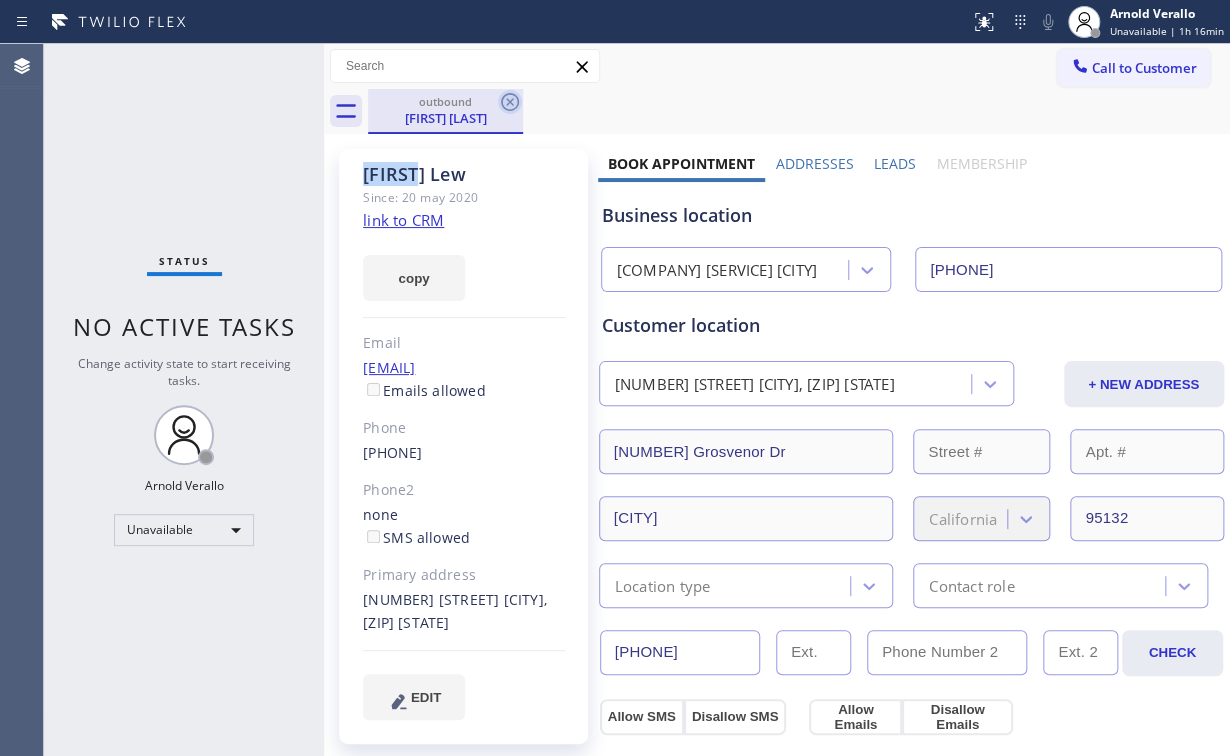 click 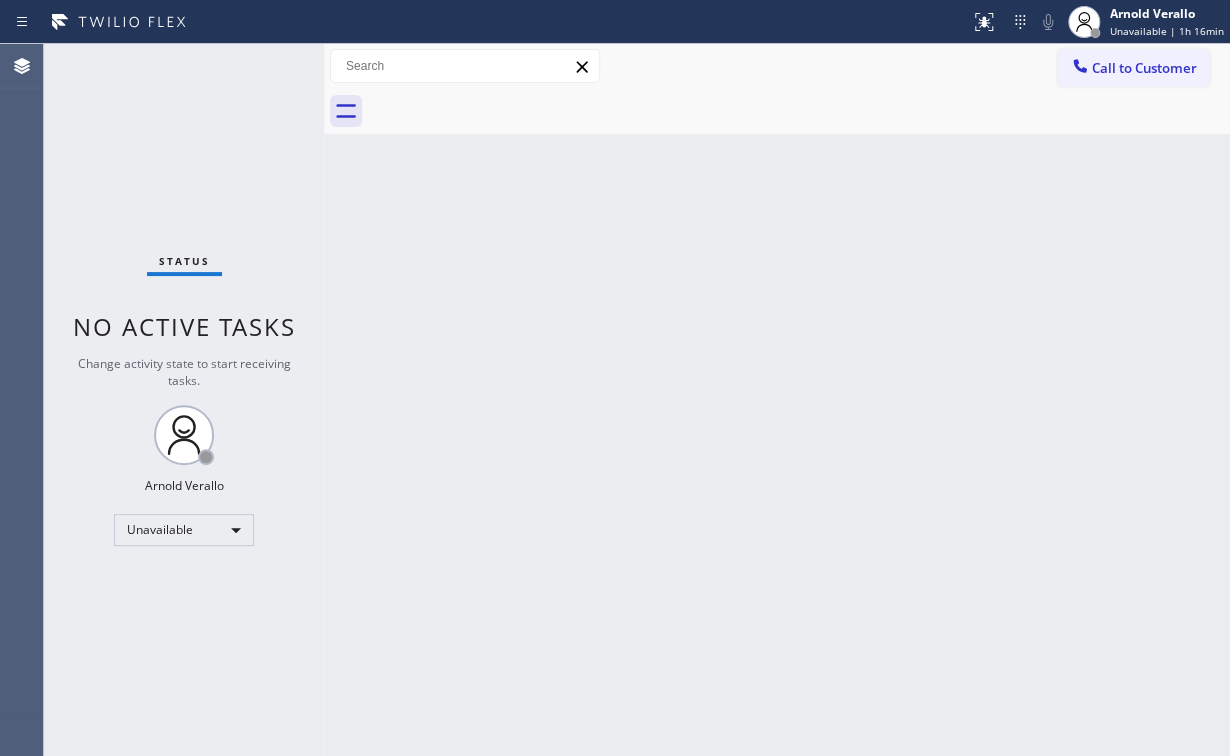 drag, startPoint x: 100, startPoint y: 184, endPoint x: 148, endPoint y: 22, distance: 168.96153 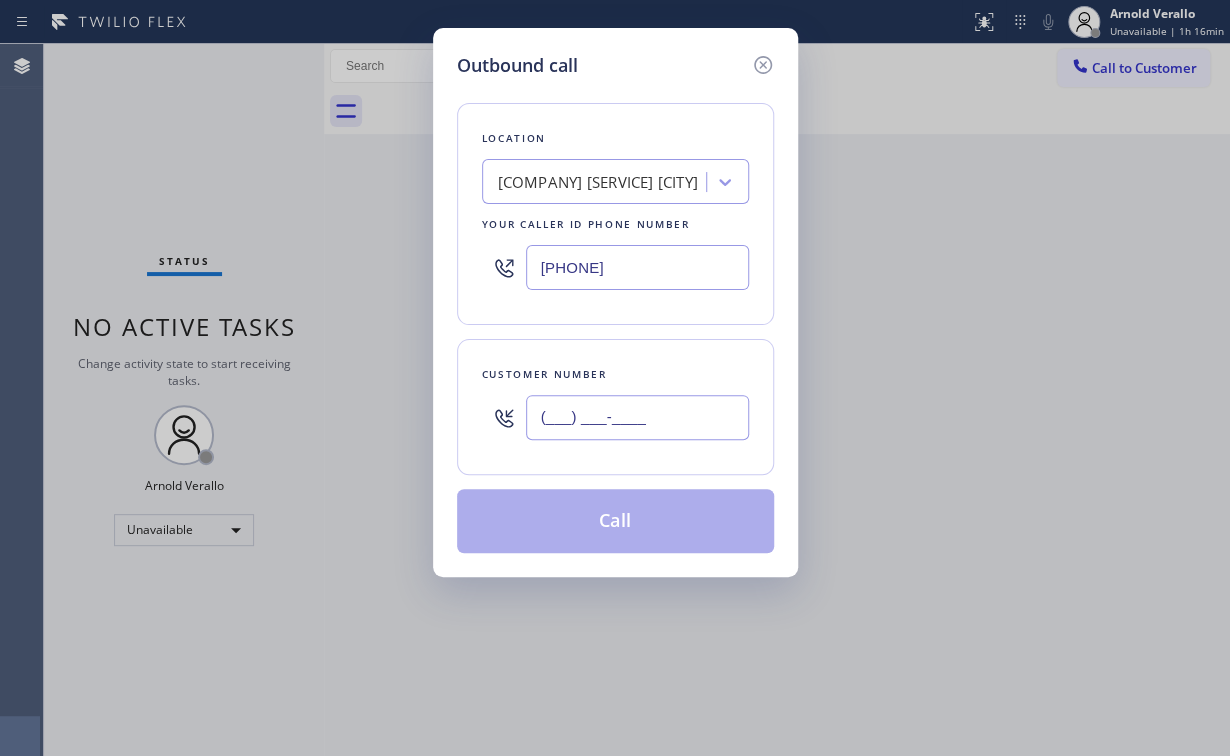 click on "(___) ___-____" at bounding box center (637, 417) 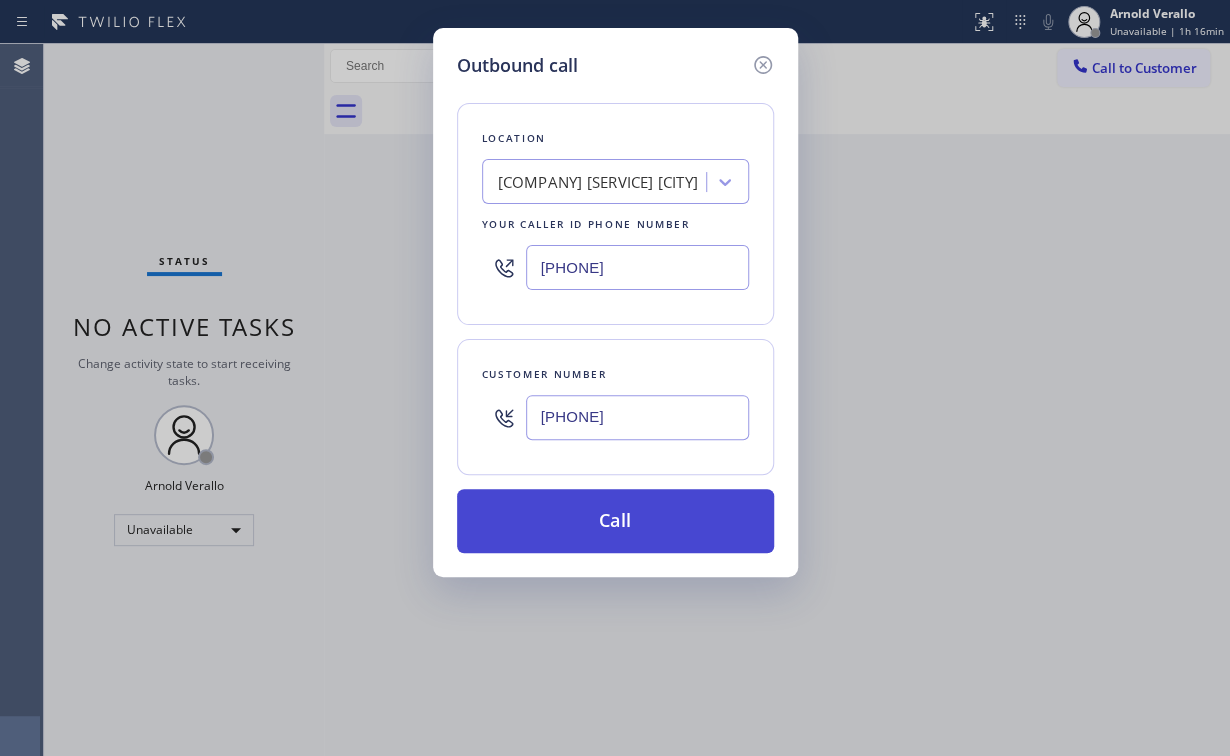 type on "[PHONE]" 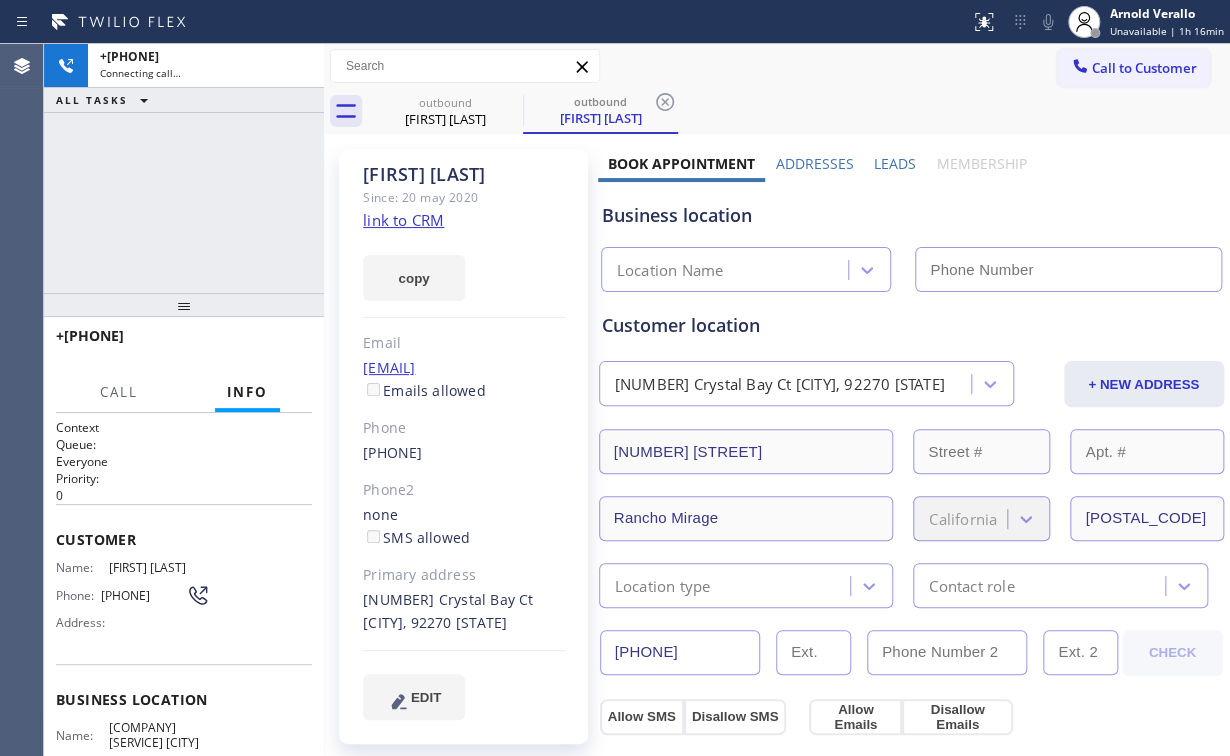 type on "[PHONE]" 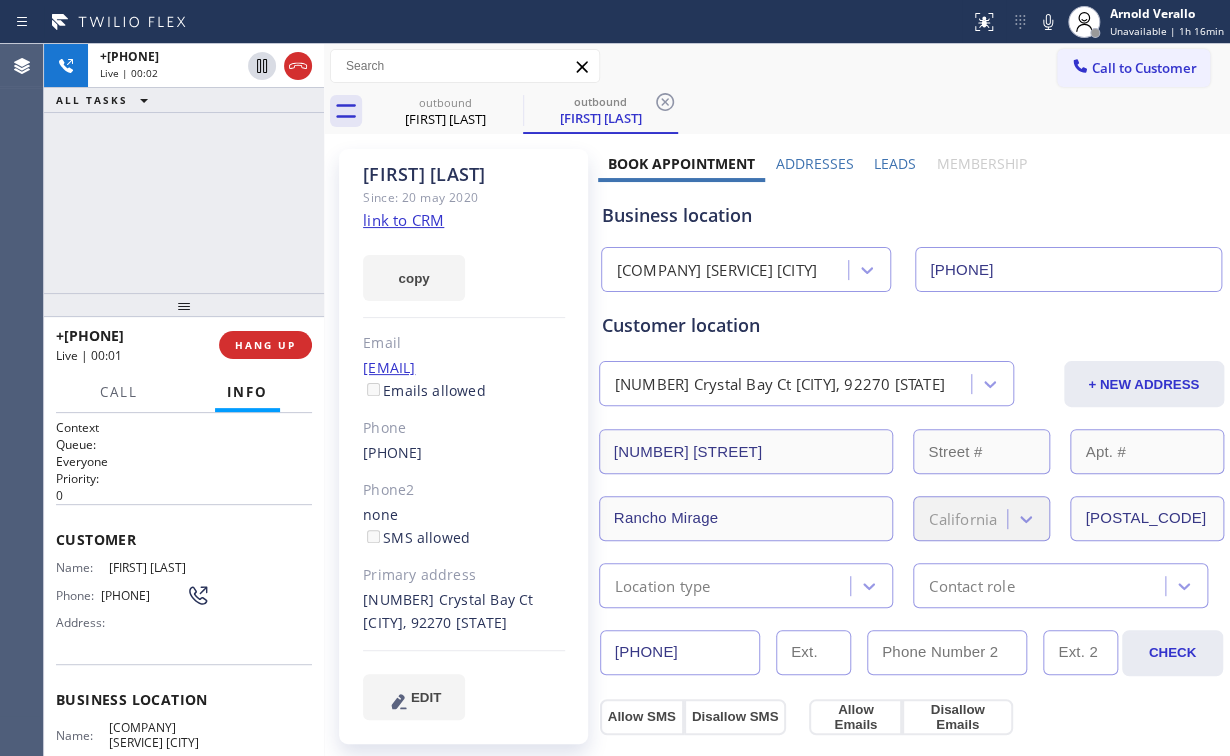 click on "+[PHONE] Live | 00:02 ALL TASKS ALL TASKS ACTIVE TASKS TASKS IN WRAP UP" at bounding box center (184, 168) 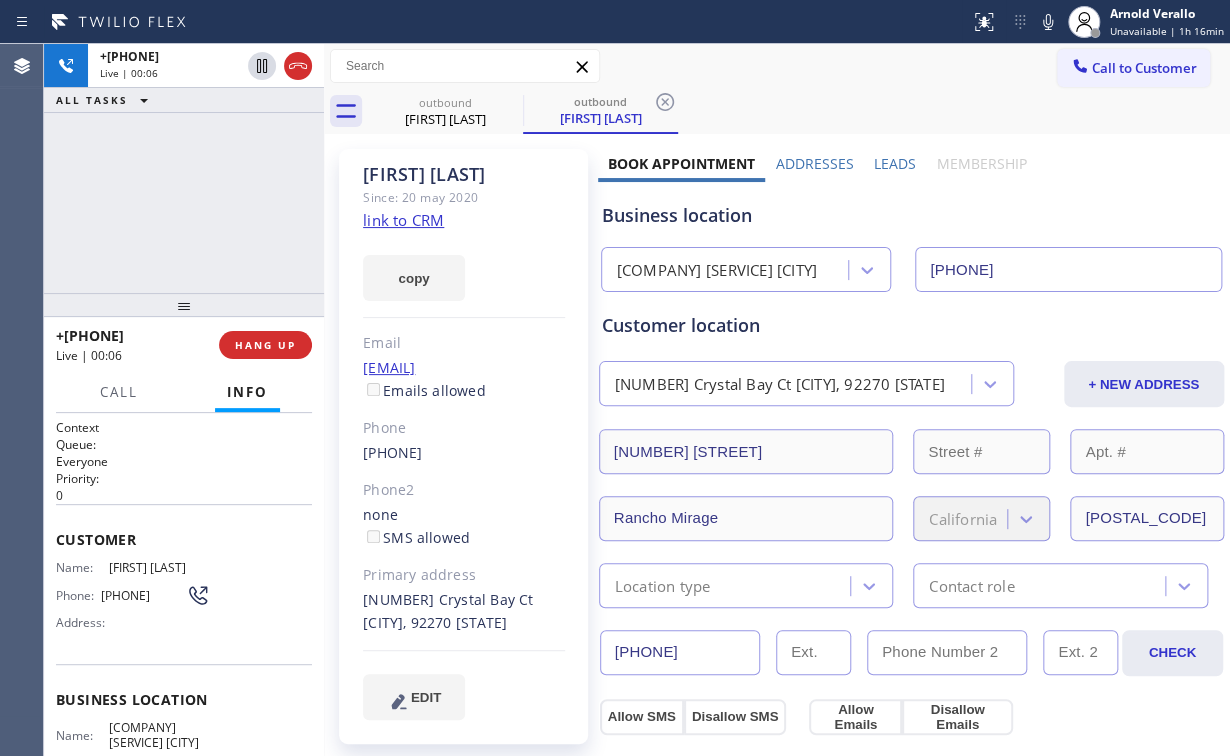 click on "+[PHONE] Live | 00:06 ALL TASKS ALL TASKS ACTIVE TASKS TASKS IN WRAP UP" at bounding box center [184, 168] 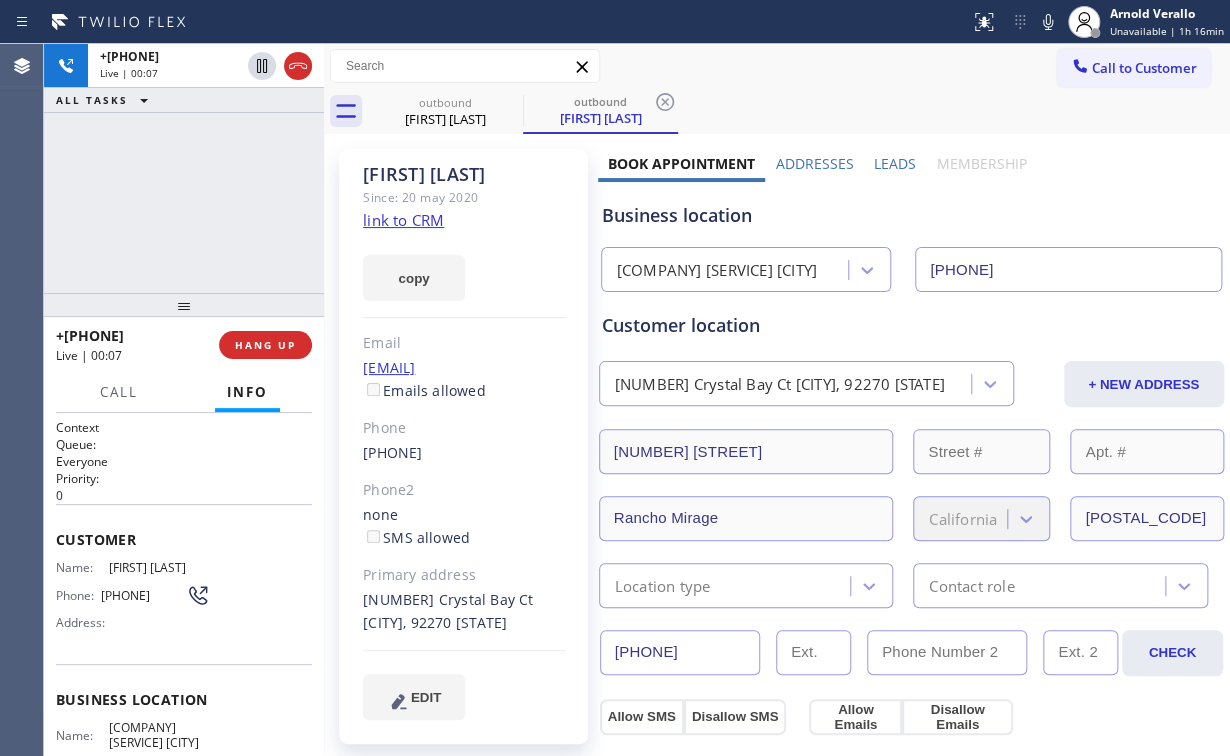 click on "+[PHONE] Live | 00:07 ALL TASKS ALL TASKS ACTIVE TASKS TASKS IN WRAP UP" at bounding box center (184, 168) 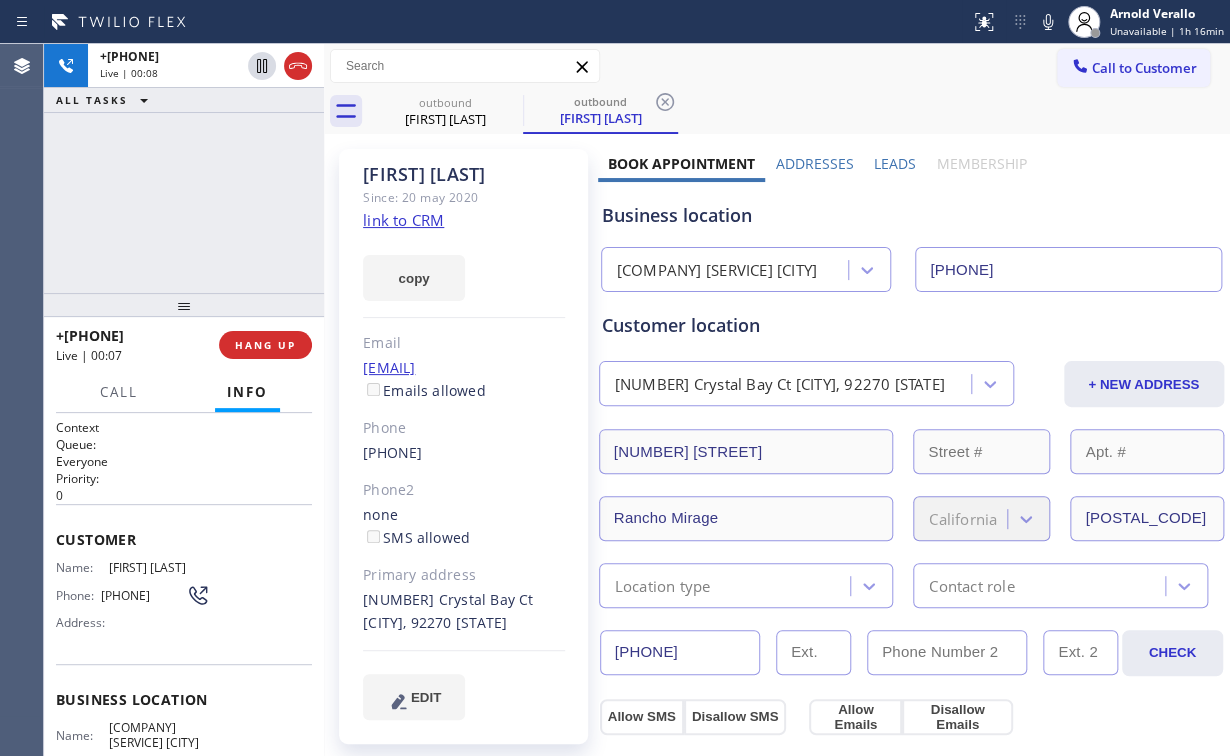 click on "[COMPANY] [SERVICE] [CITY]" at bounding box center [717, 270] 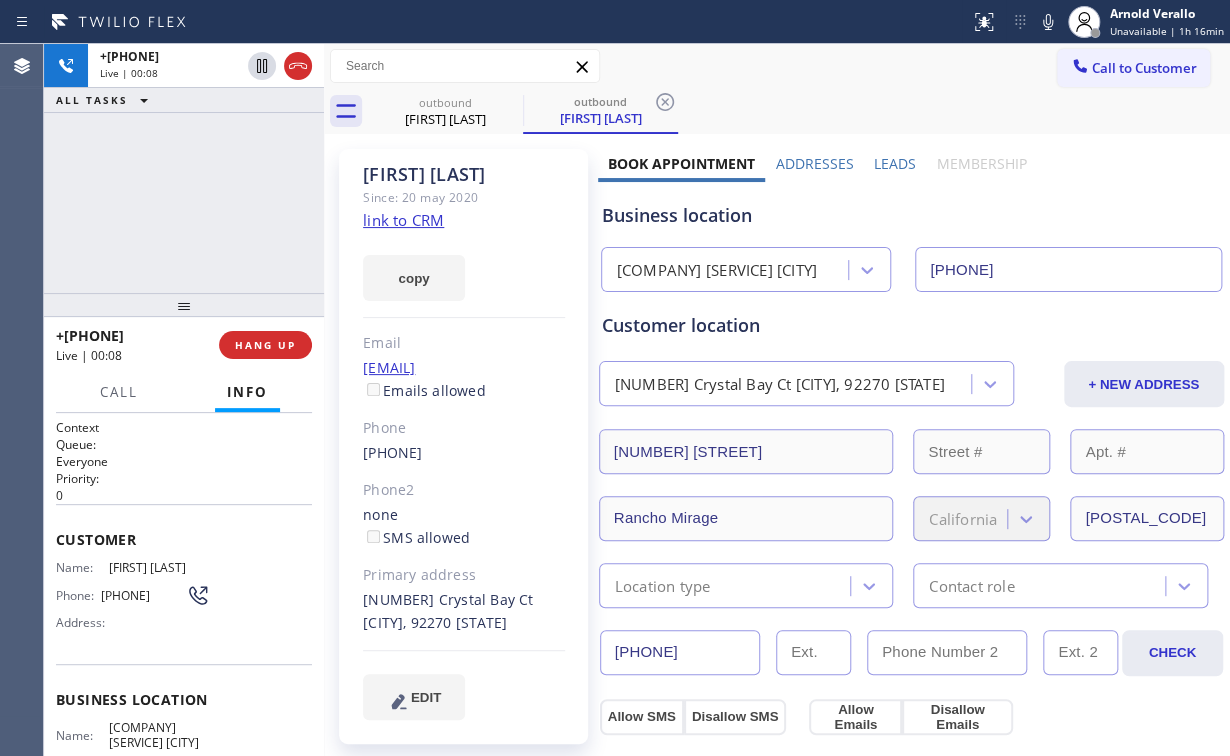 click on "Business location GE Monogram Repair Expert Miltipas ([AREA]) [PHONE]" at bounding box center (911, 237) 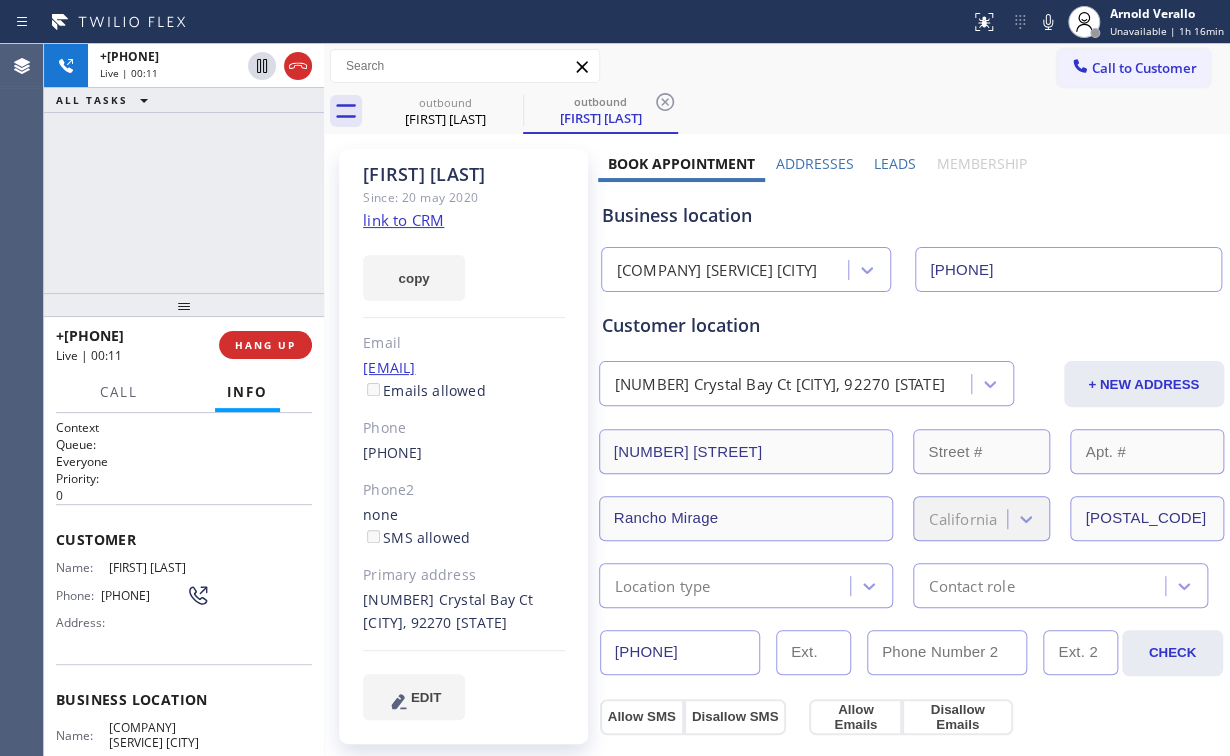 click on "+[COUNTRY][PHONE] Live | 00:11 ALL TASKS ALL TASKS ACTIVE TASKS TASKS IN WRAP UP" at bounding box center (184, 168) 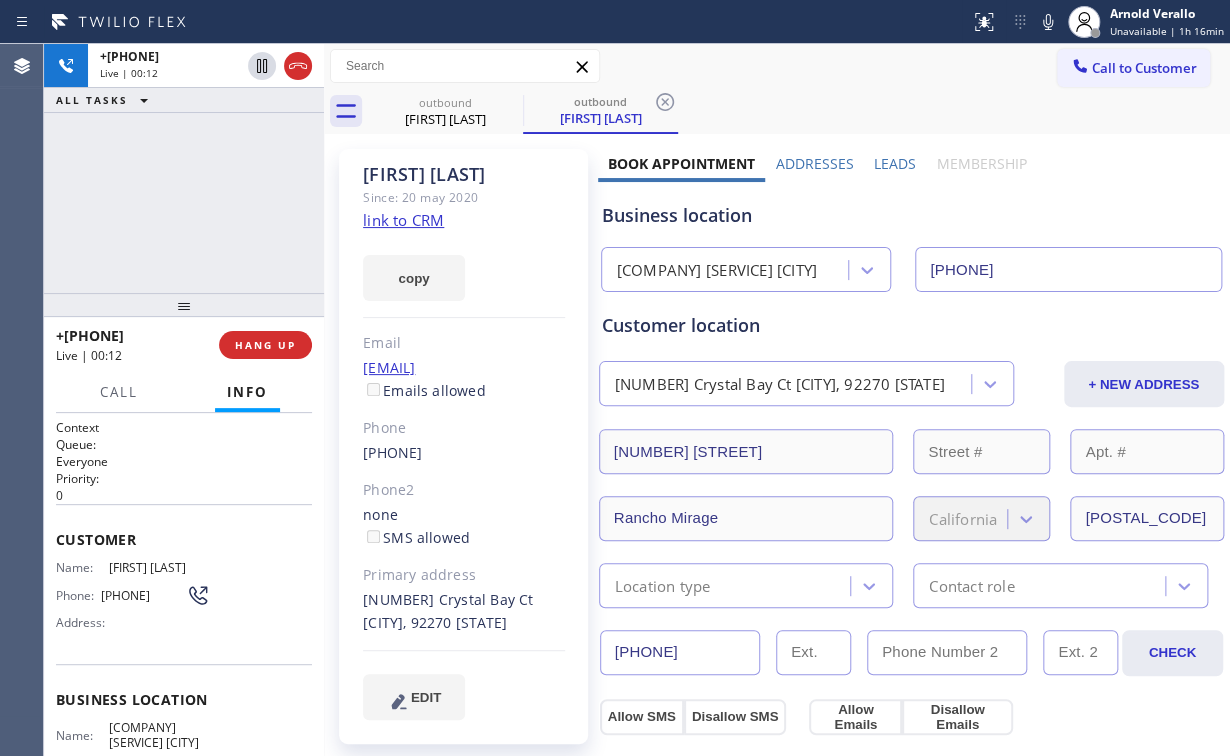 click on "[PHONE] Live | 00:12 ALL TASKS ALL TASKS ACTIVE TASKS TASKS IN WRAP UP" at bounding box center [184, 168] 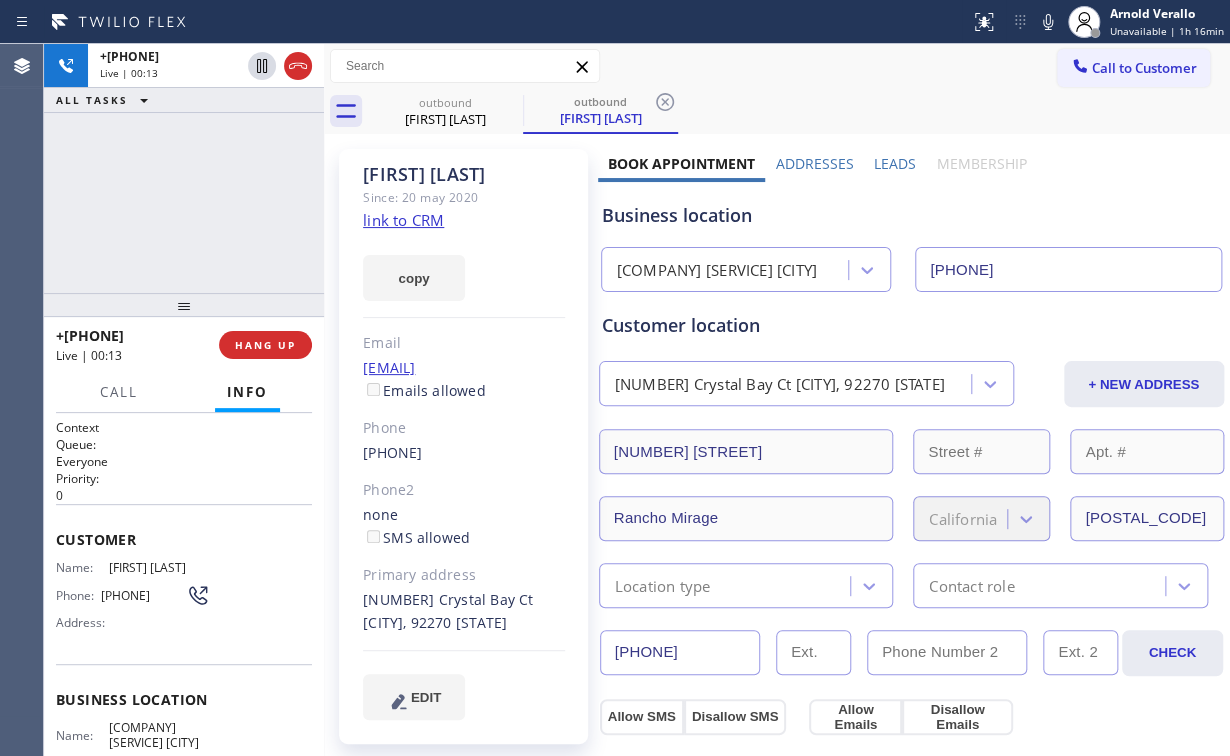 click on "+[PHONE] Live | 00:13 ALL TASKS ALL TASKS ACTIVE TASKS TASKS IN WRAP UP" at bounding box center [184, 168] 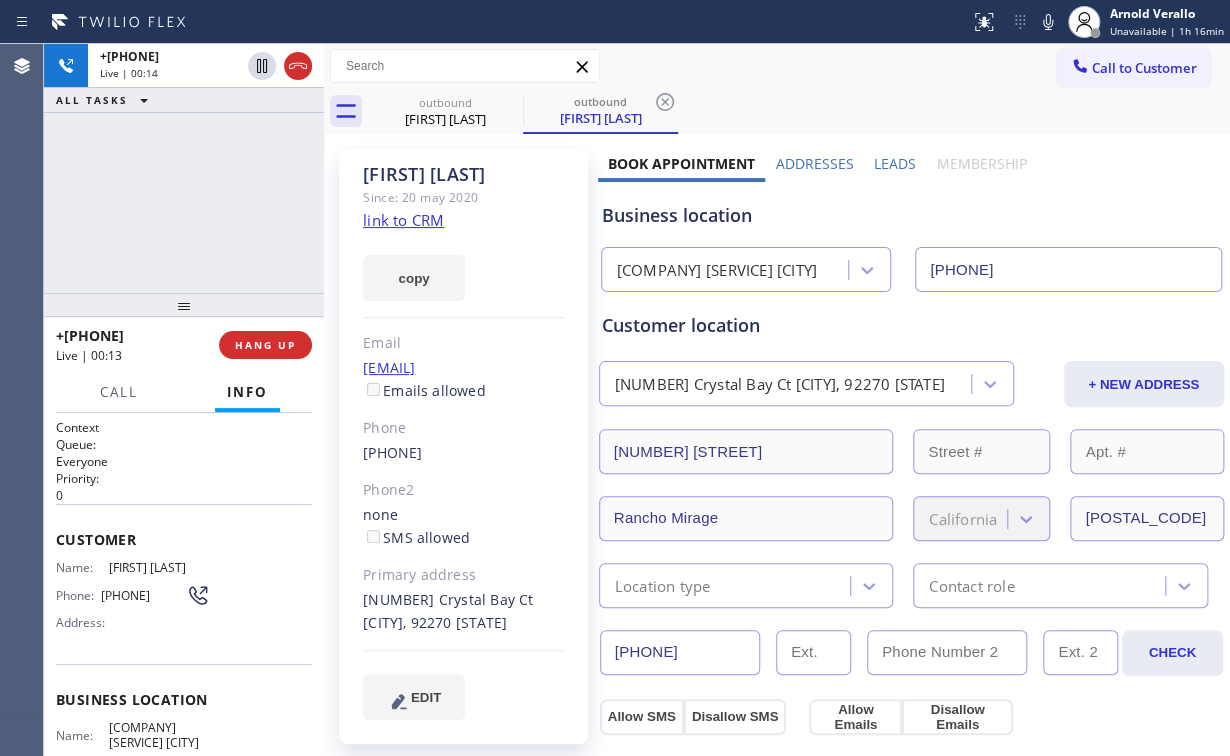 click on "+[PHONE] Live | 00:14 ALL TASKS ALL TASKS ACTIVE TASKS TASKS IN WRAP UP" at bounding box center [184, 168] 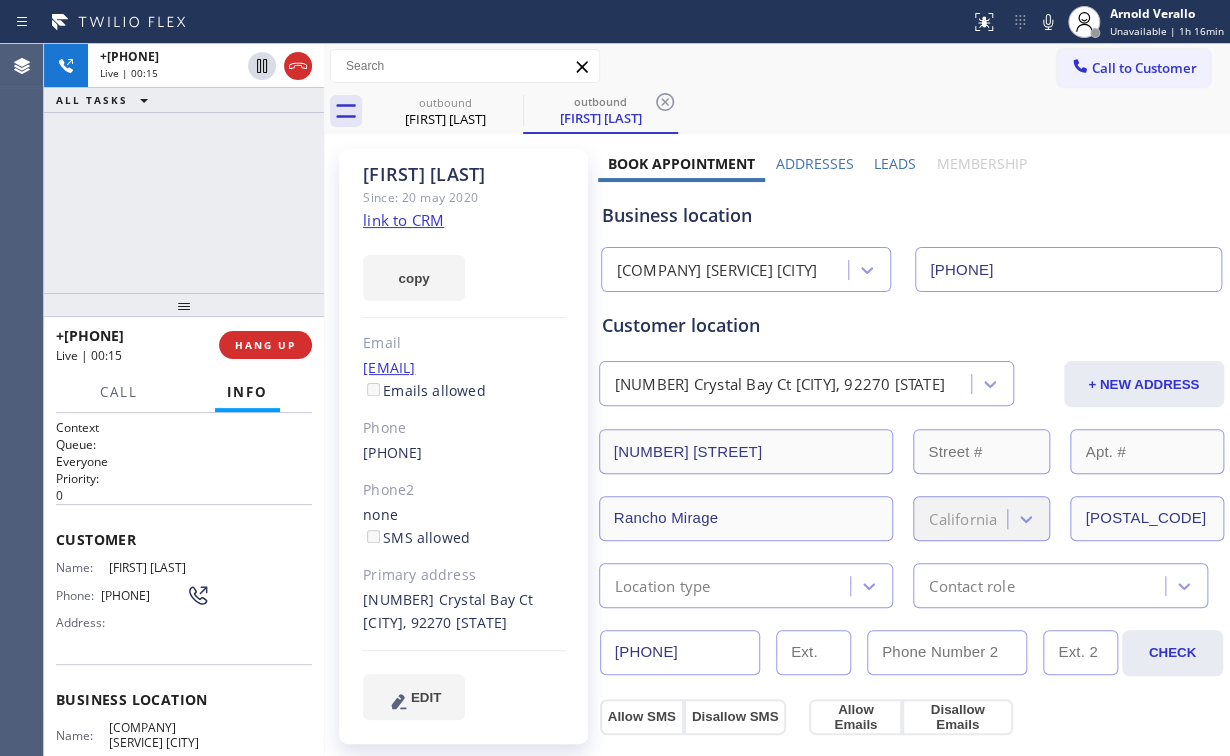 click on "+[PHONE] Live | 00:15 ALL TASKS ALL TASKS ACTIVE TASKS TASKS IN WRAP UP" at bounding box center [184, 168] 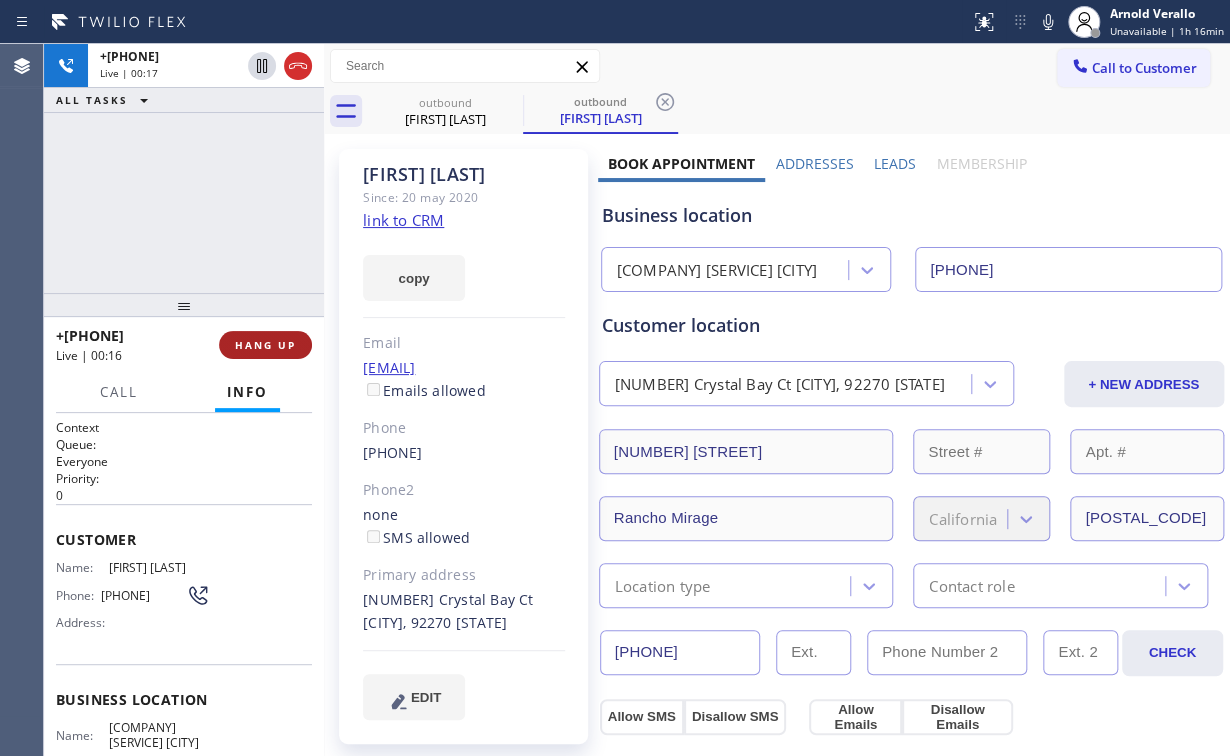 click on "HANG UP" at bounding box center (265, 345) 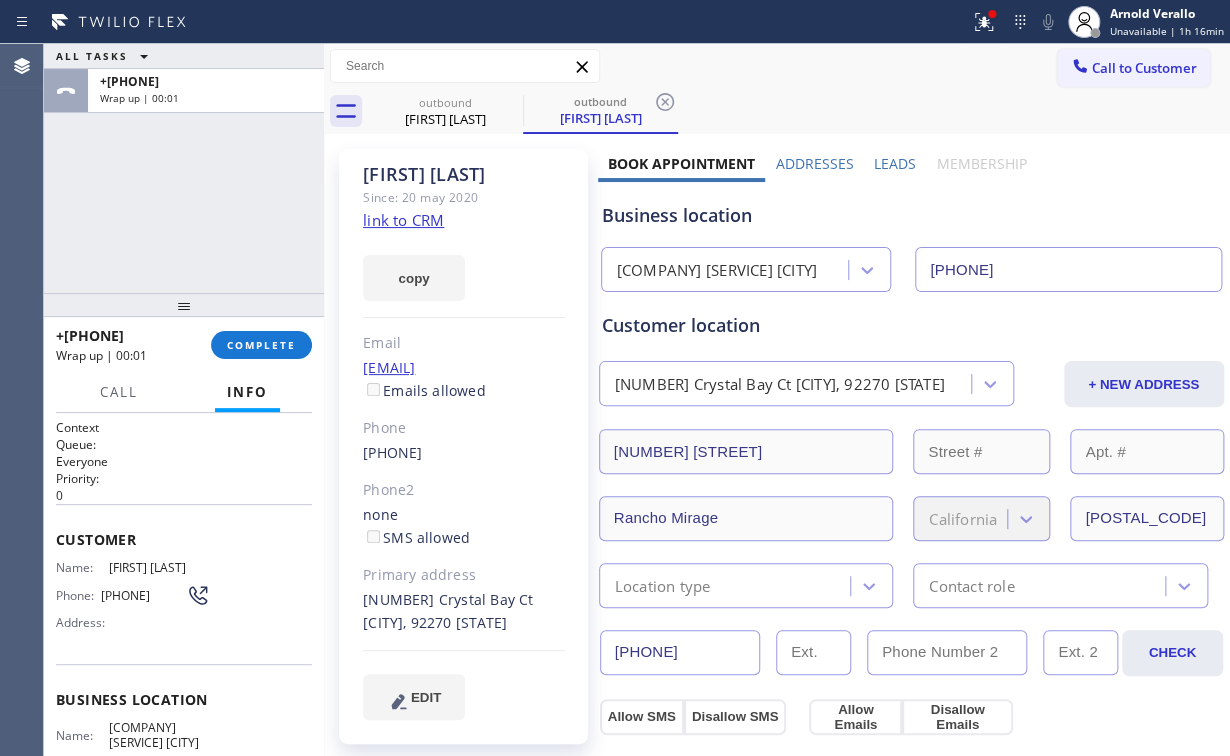 click at bounding box center [184, 305] 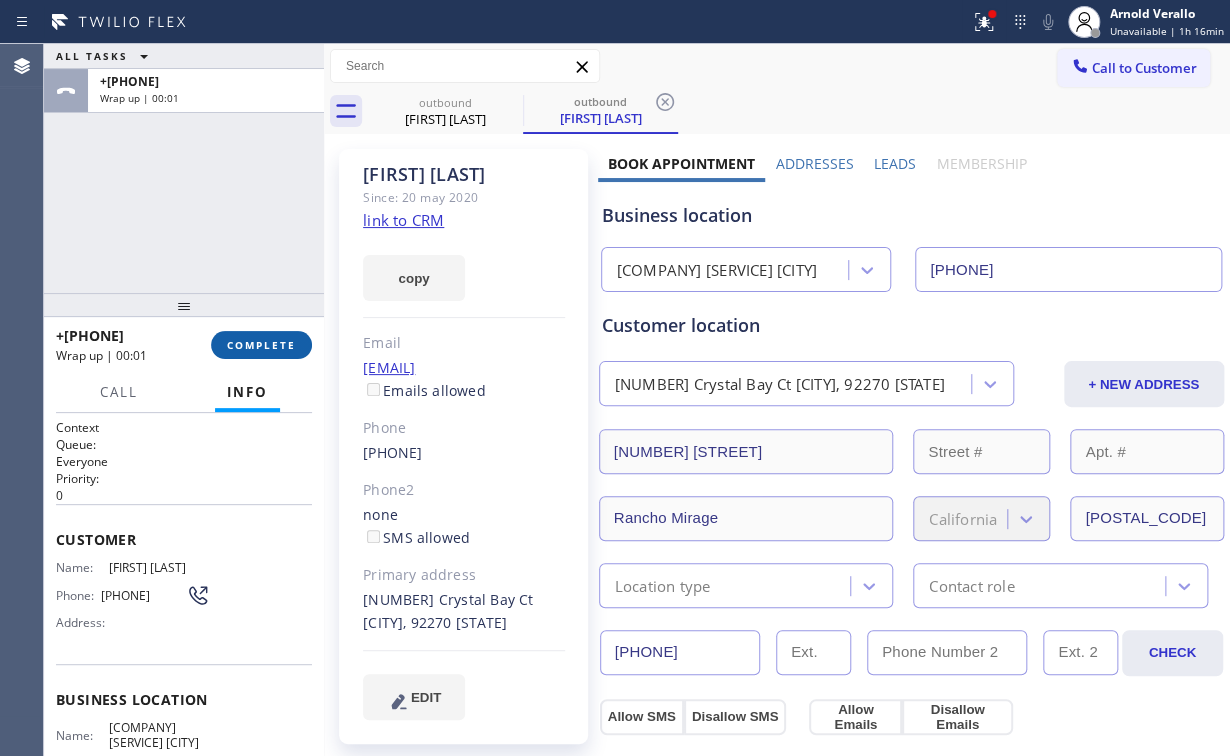 drag, startPoint x: 270, startPoint y: 341, endPoint x: 306, endPoint y: 351, distance: 37.363083 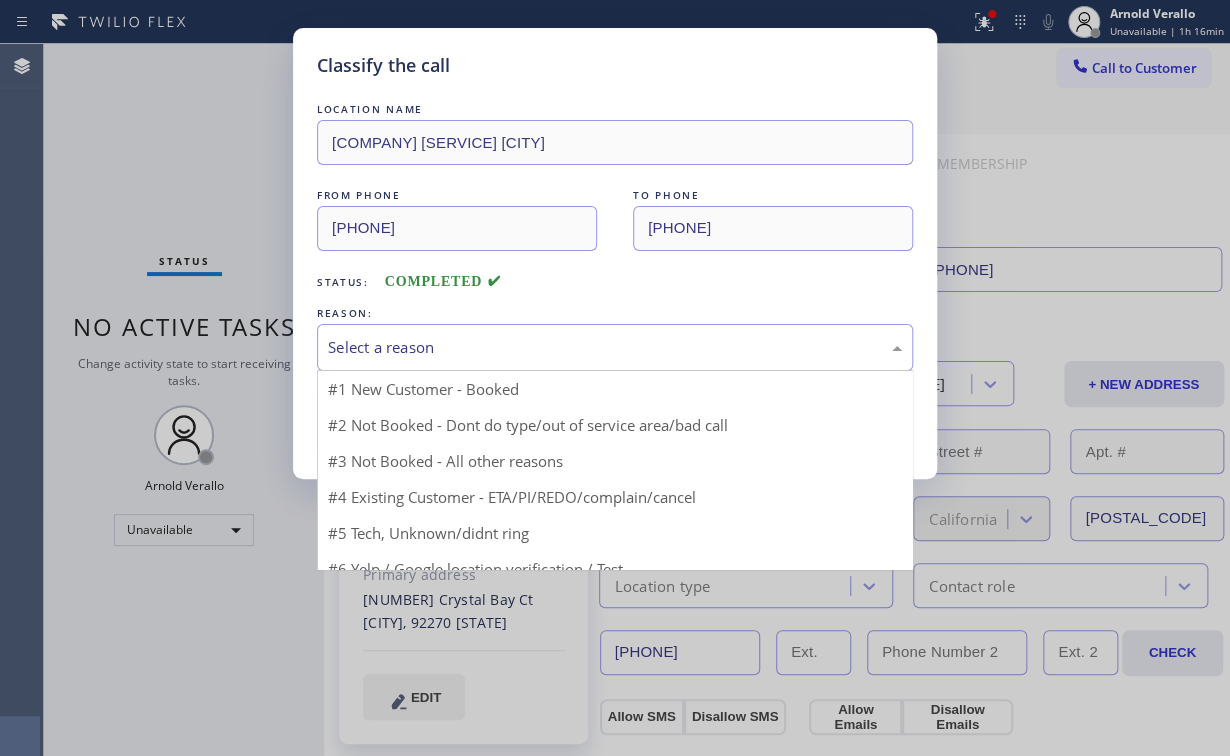click on "Select a reason" at bounding box center [615, 347] 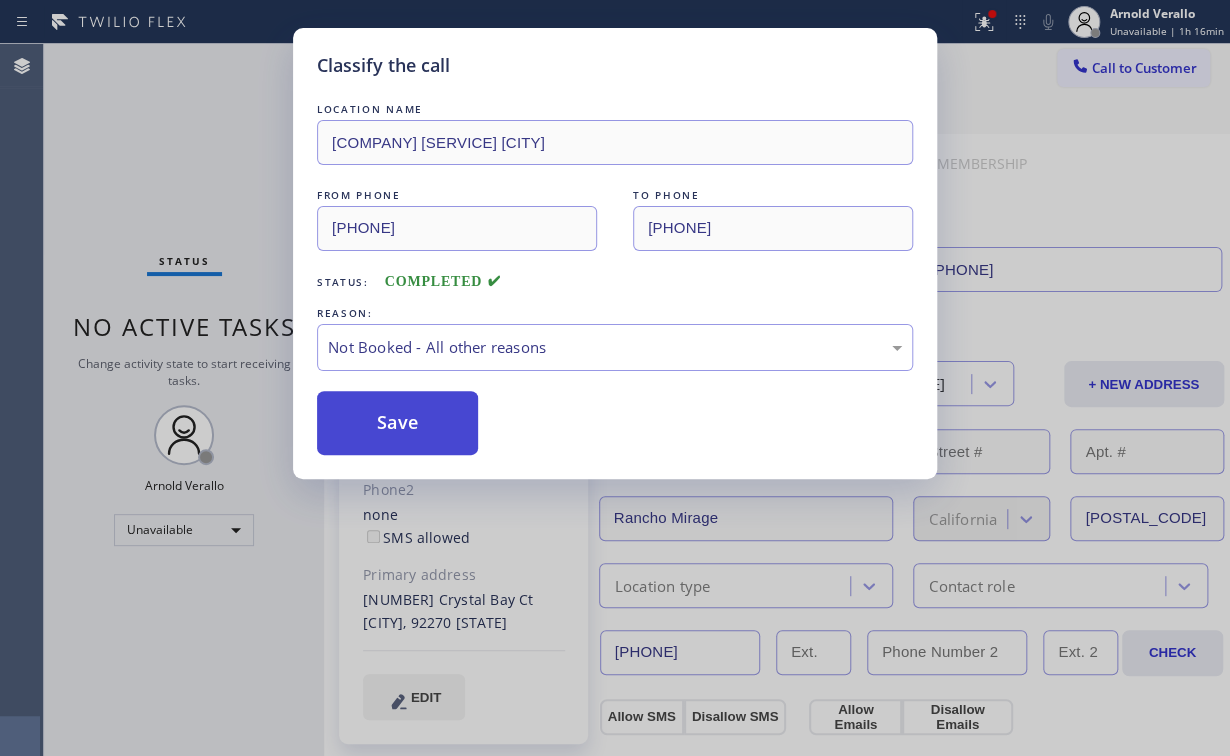click on "Save" at bounding box center [397, 423] 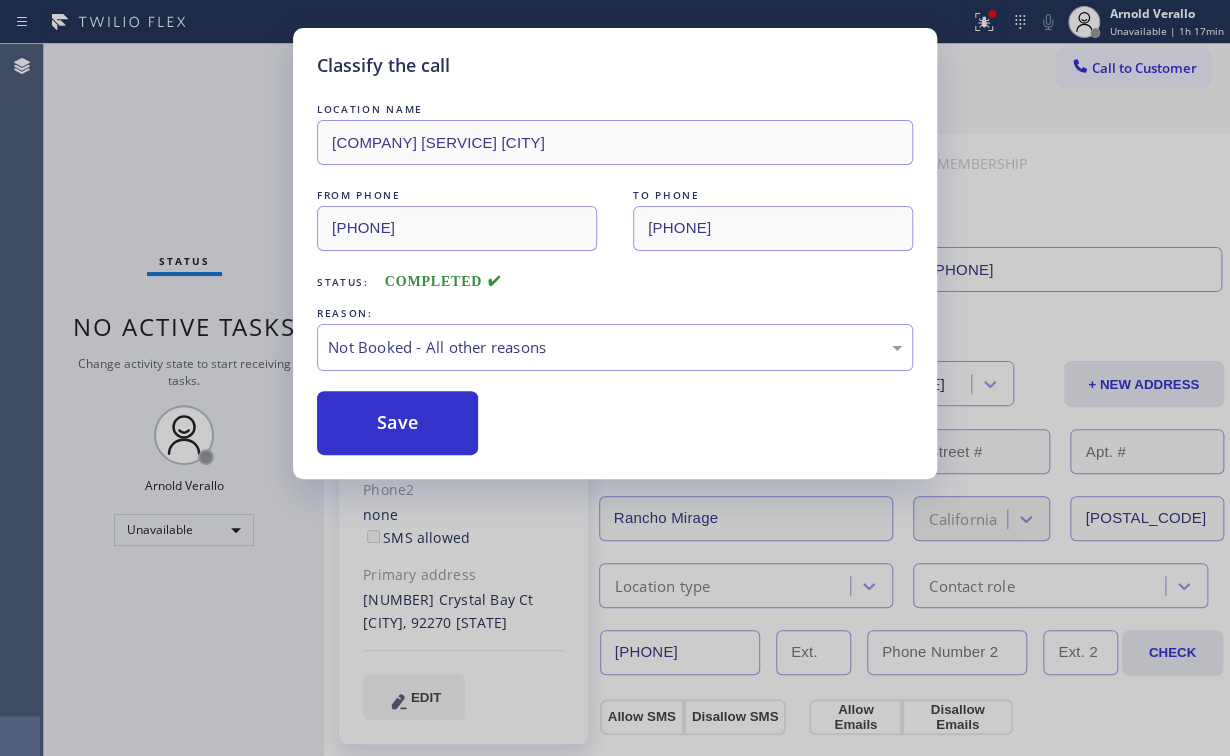 drag, startPoint x: 221, startPoint y: 188, endPoint x: 200, endPoint y: 0, distance: 189.16924 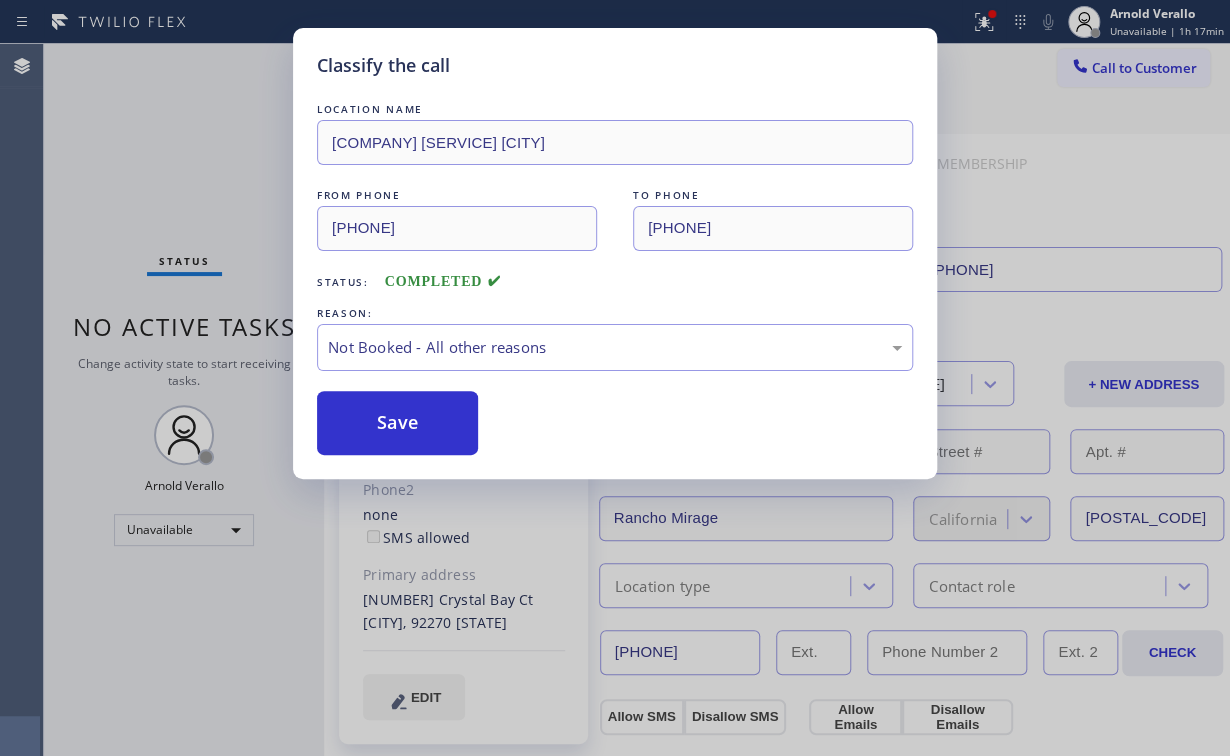 click on "Classify the call LOCATION NAME GE Monogram Repair Expert [CITY] [CITY] FROM PHONE ([PHONE]) [PHONE] TO PHONE ([PHONE]) [PHONE] Status: COMPLETED REASON: Not Booked - All other reasons Save" at bounding box center (615, 378) 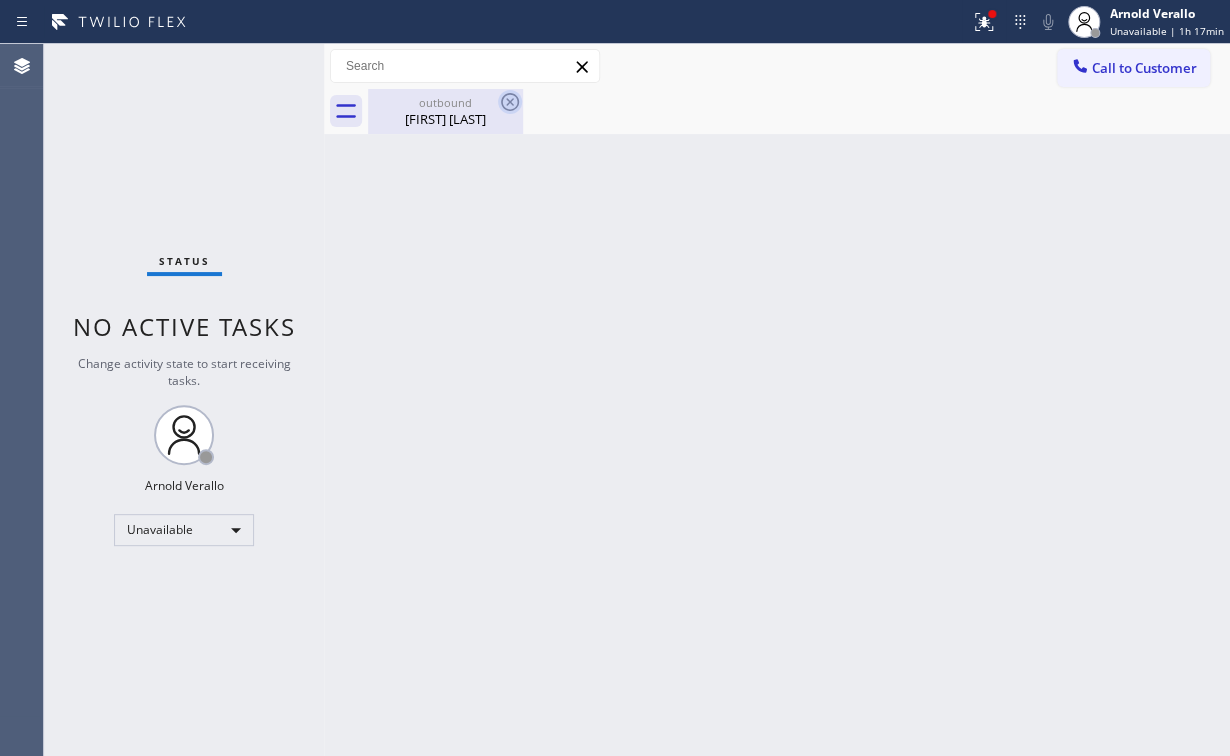 drag, startPoint x: 453, startPoint y: 100, endPoint x: 509, endPoint y: 111, distance: 57.070133 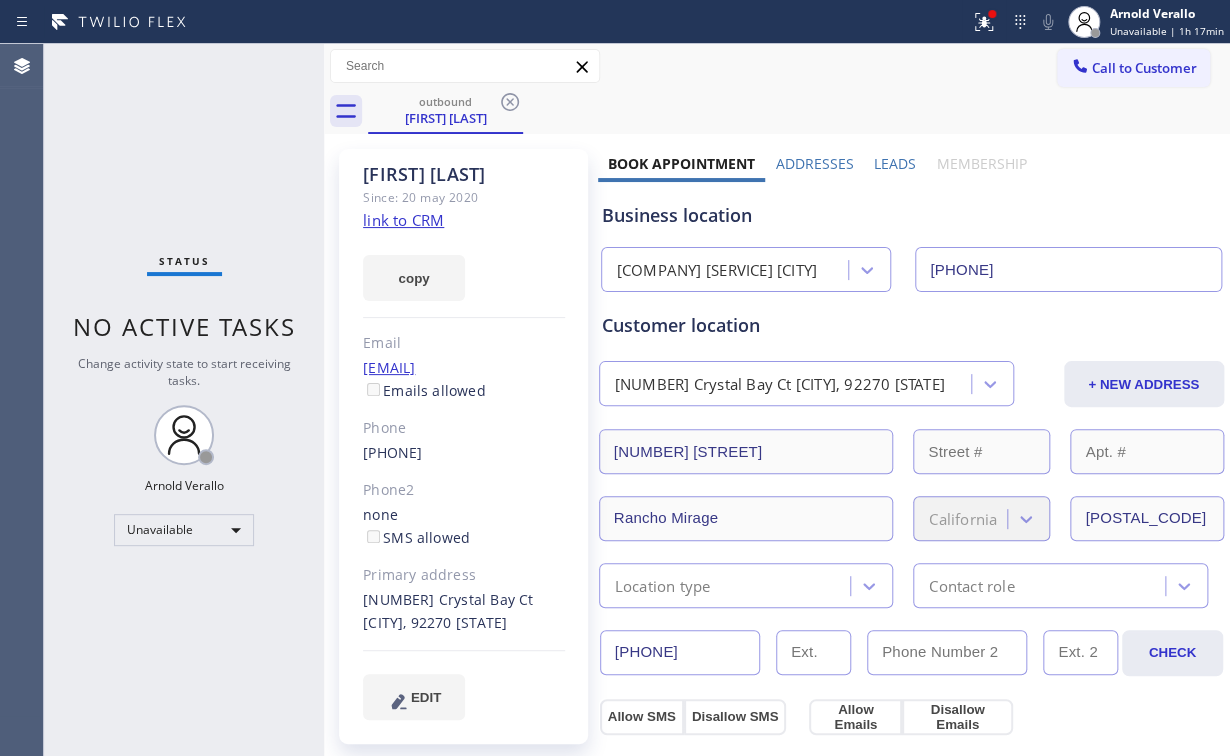 drag, startPoint x: 512, startPoint y: 100, endPoint x: 604, endPoint y: 108, distance: 92.34717 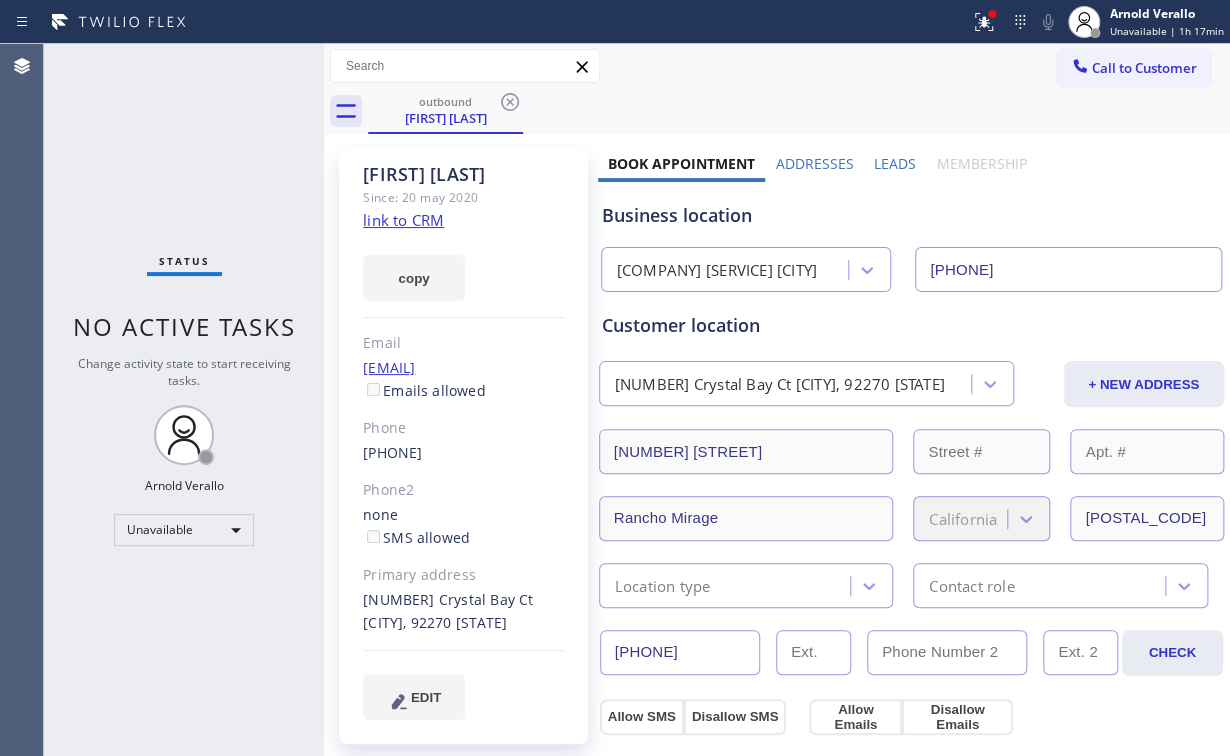 click 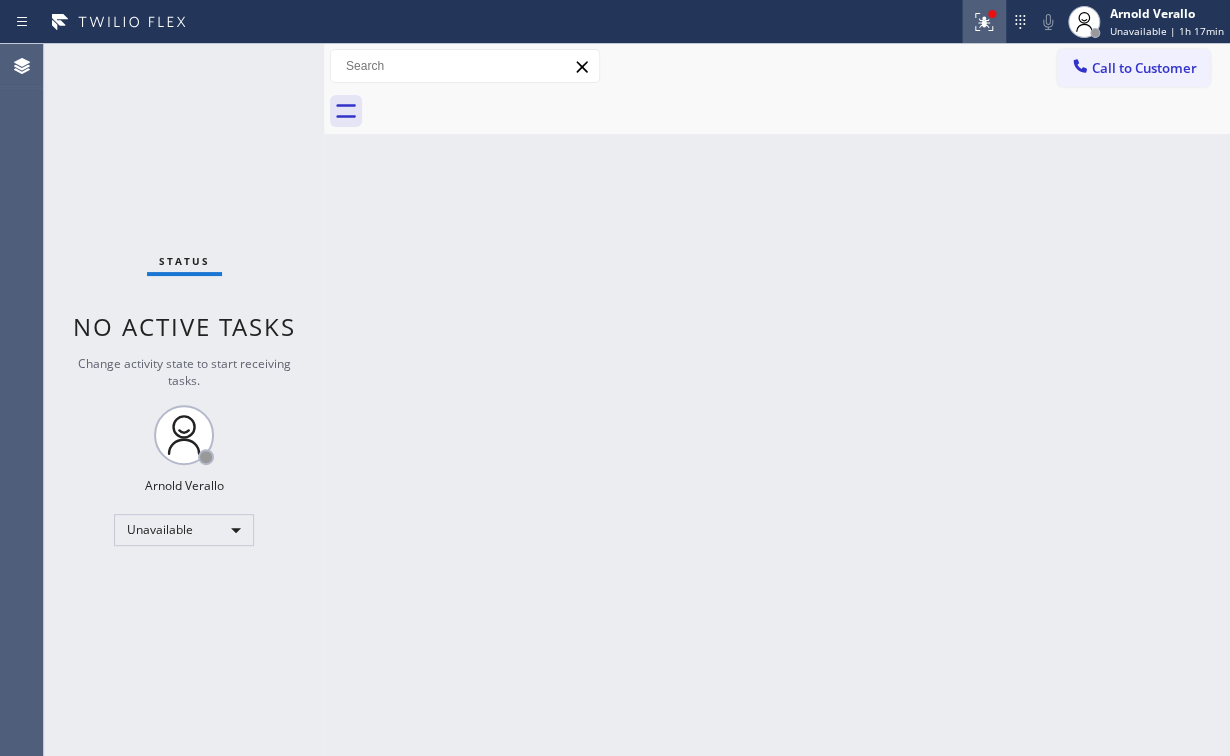 click 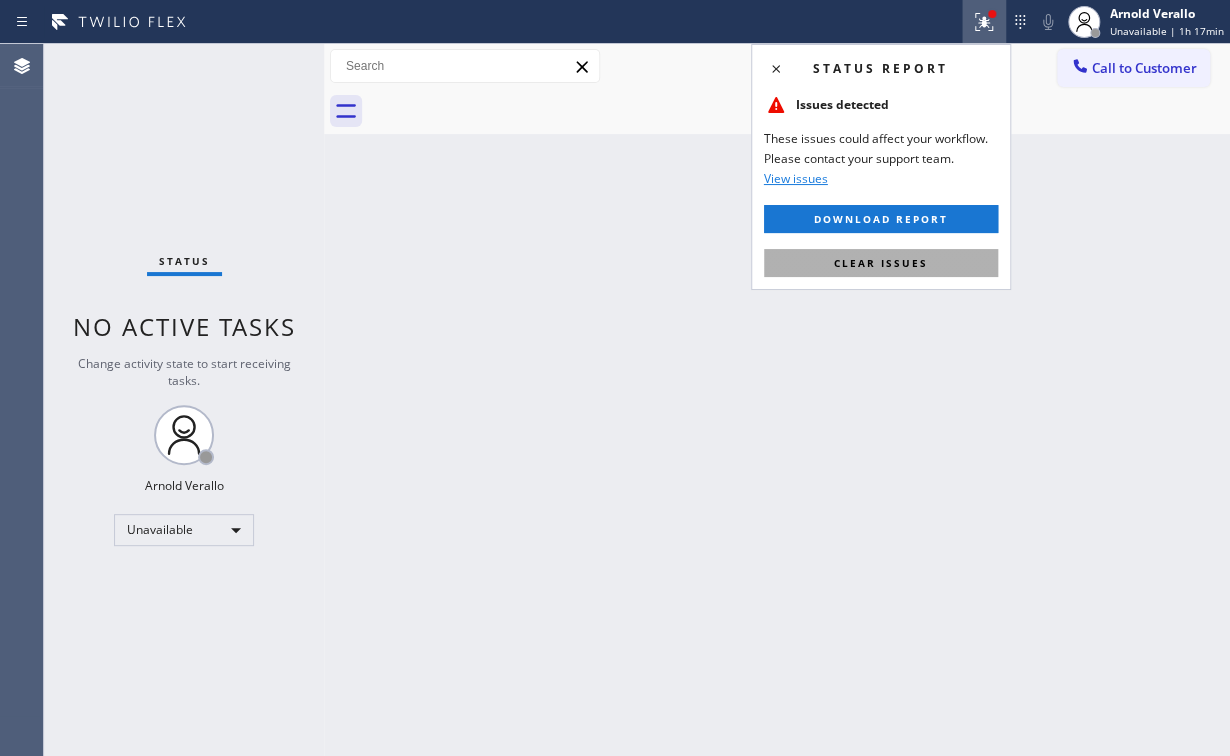 click on "Clear issues" at bounding box center (881, 263) 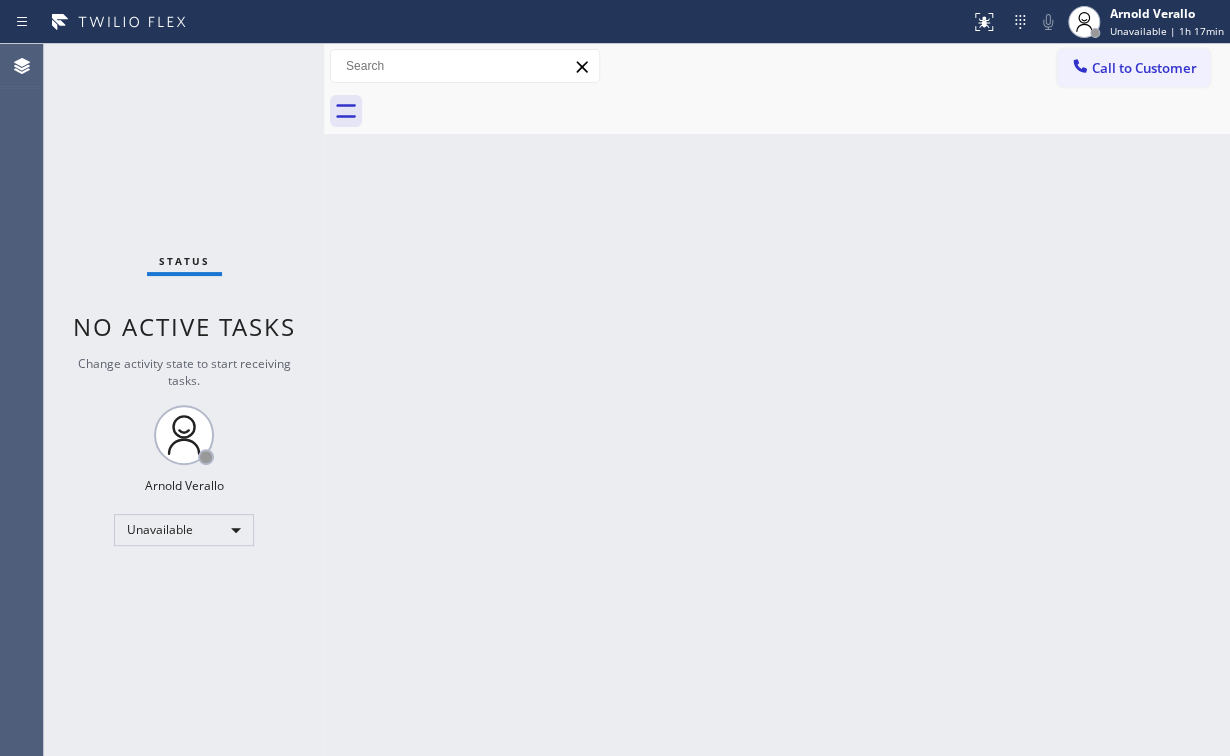 click on "Back to Dashboard Change Sender ID Customers Technicians Select a contact Outbound call Location Search location Your caller id phone number Customer number Call Customer info Name   Phone none Address none Change Sender ID HVAC +[COUNTRY][PHONE] 5 Star Appliance +[COUNTRY][PHONE] Appliance Repair +[COUNTRY][PHONE] Plumbing +[COUNTRY][PHONE] Air Duct Cleaning +[COUNTRY][PHONE]  Electricians +[COUNTRY][PHONE] Cancel Change Check personal SMS Reset Change No tabs Call to Customer Outbound call Location GE Monogram Repair Expert Miltipas Your caller id phone number ([AREA]) [PHONE] Customer number Call Outbound call Technician Search Technician Your caller id phone number Your caller id phone number Call" at bounding box center [777, 400] 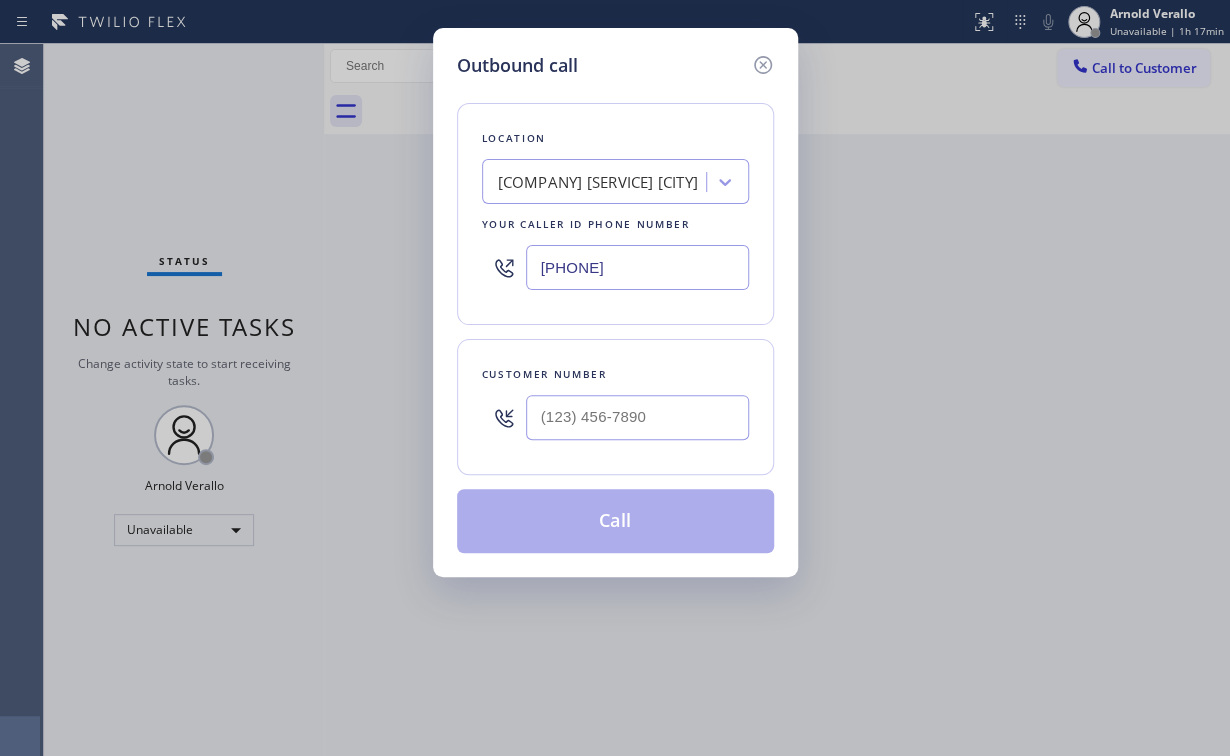 drag, startPoint x: 680, startPoint y: 260, endPoint x: 144, endPoint y: 255, distance: 536.0233 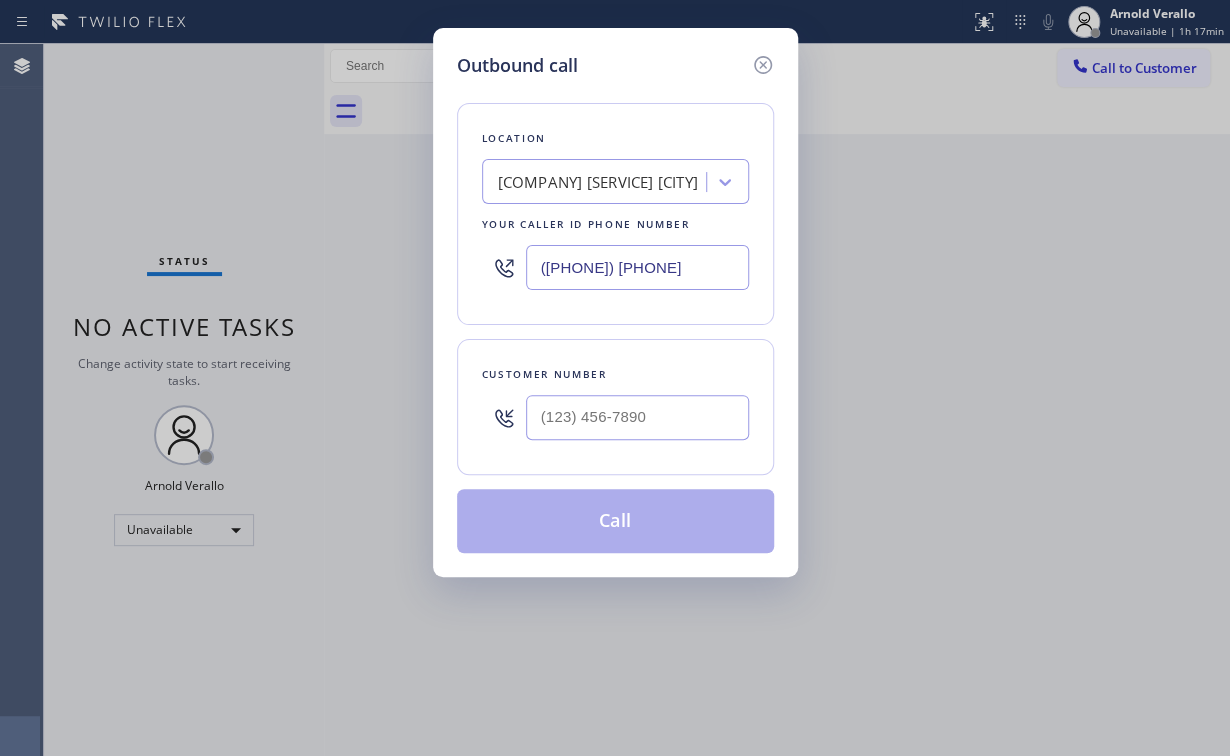 type on "([PHONE]) [PHONE]" 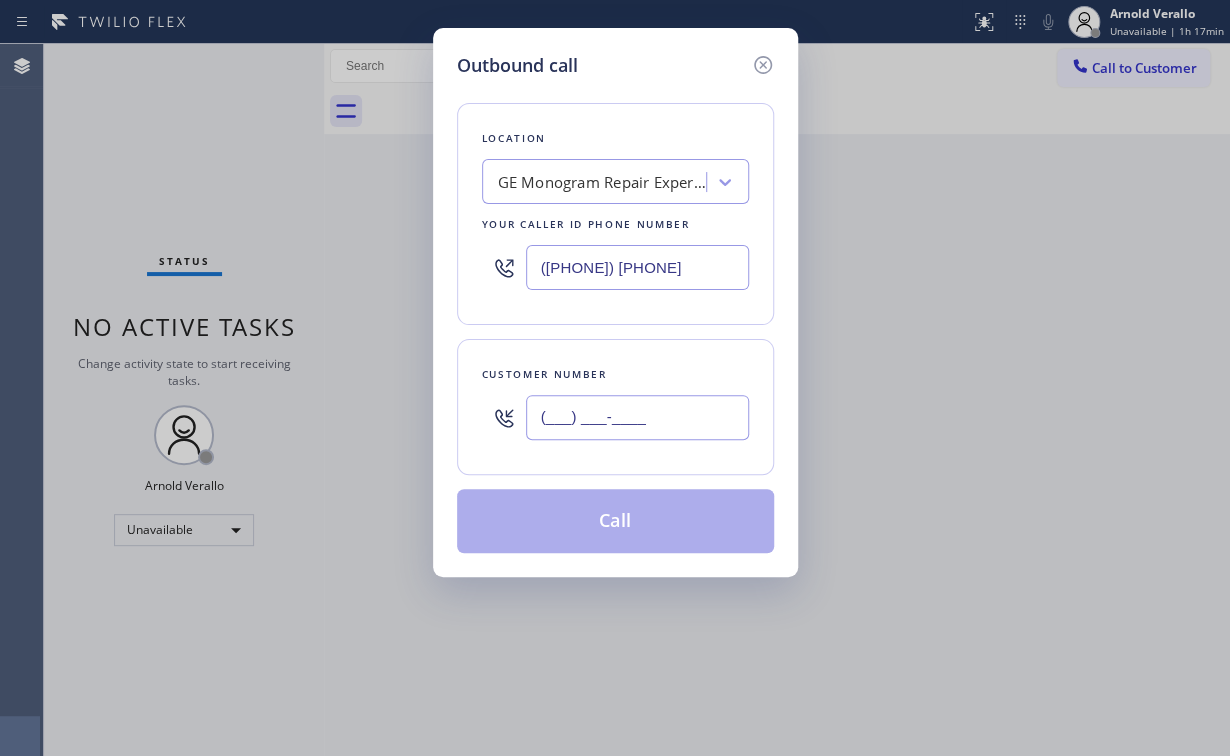 click on "(___) ___-____" at bounding box center [637, 417] 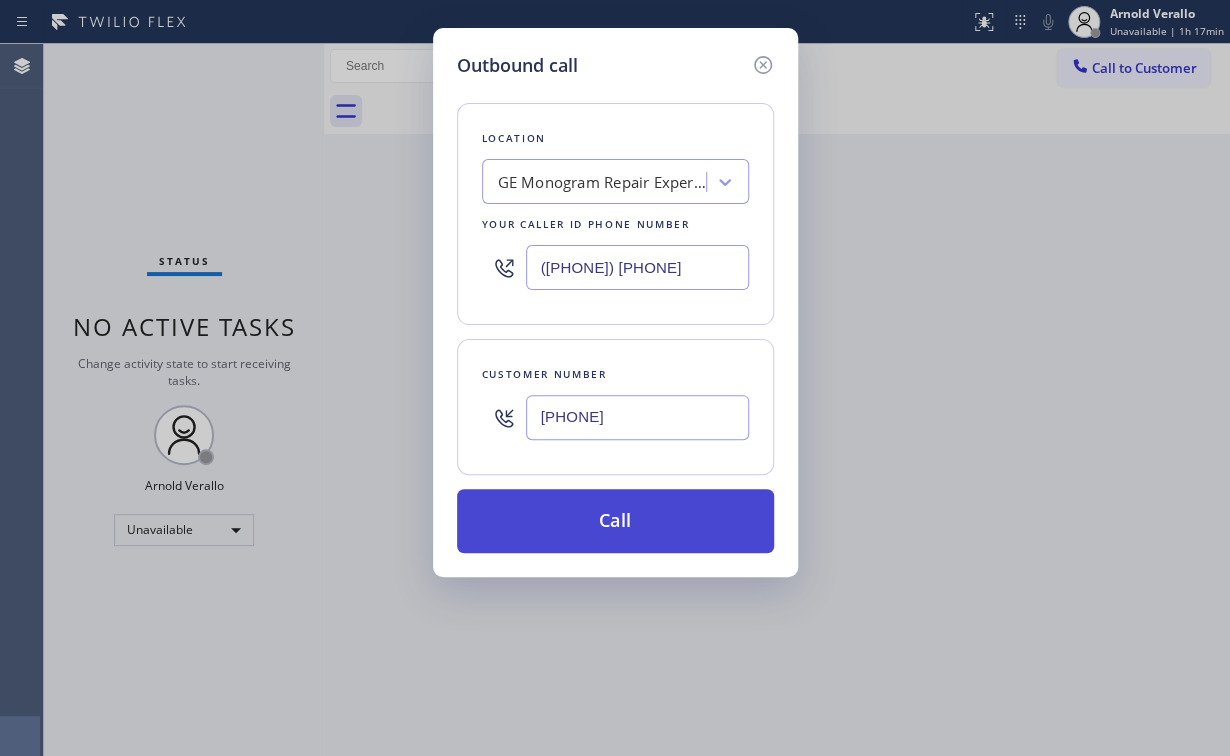 type on "[PHONE]" 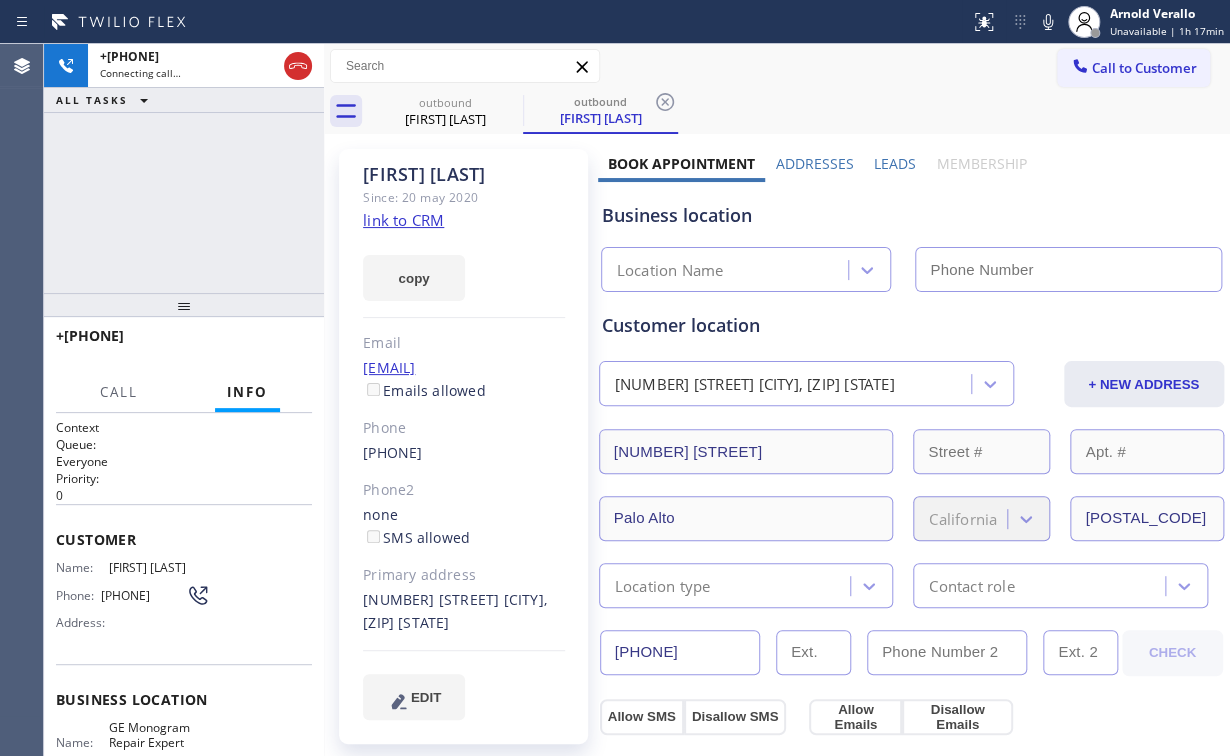 type on "([PHONE]) [PHONE]" 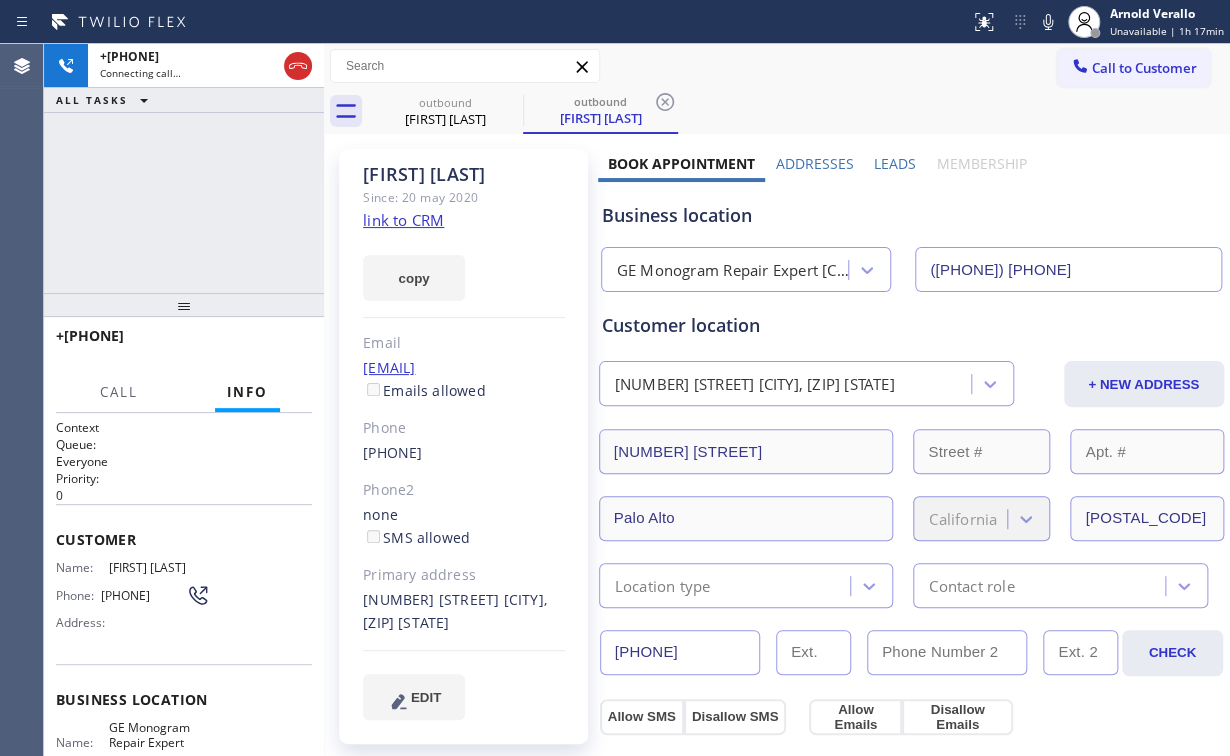 click on "+[PHONE] Connecting call… ALL TASKS ALL TASKS ACTIVE TASKS TASKS IN WRAP UP" at bounding box center (184, 168) 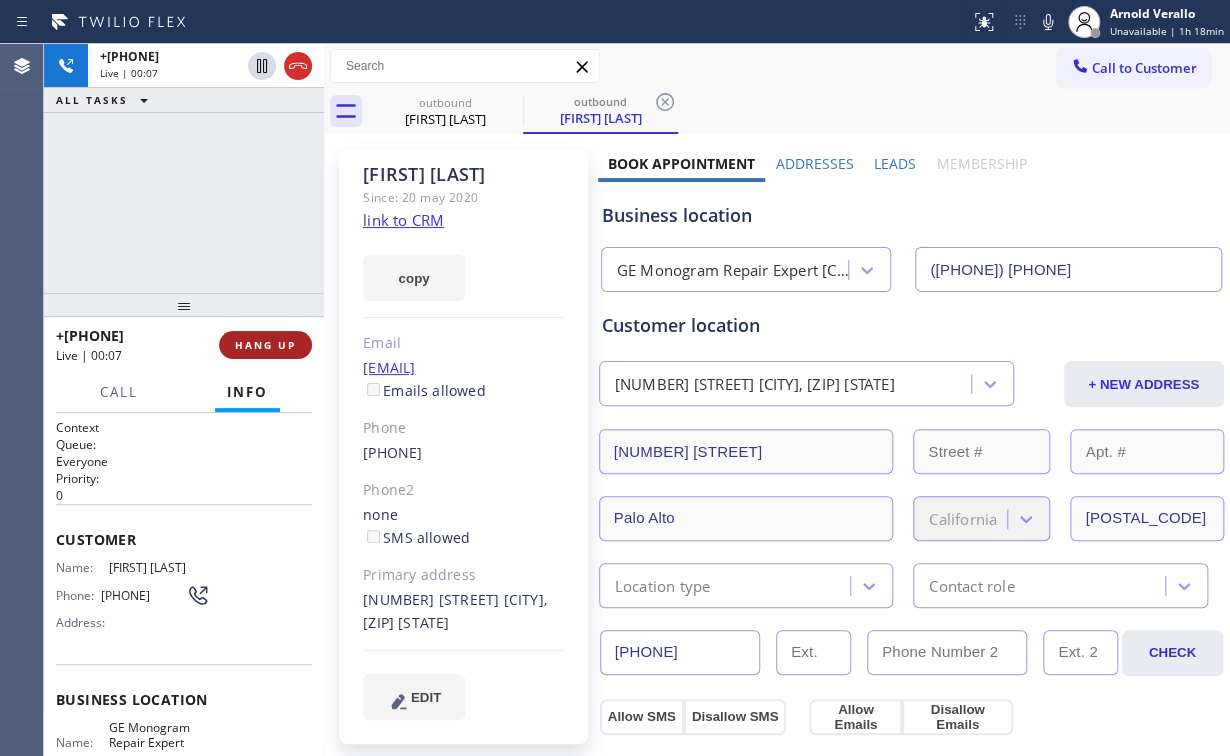 click on "HANG UP" at bounding box center (265, 345) 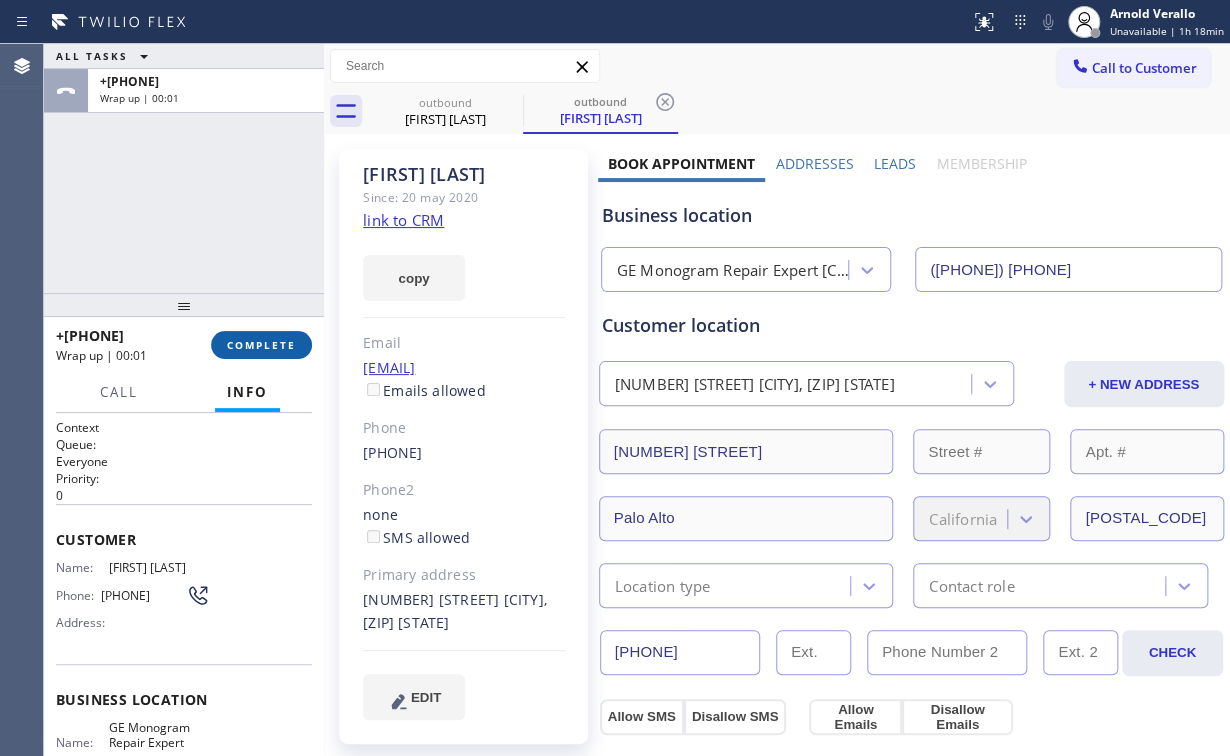 click on "COMPLETE" at bounding box center (261, 345) 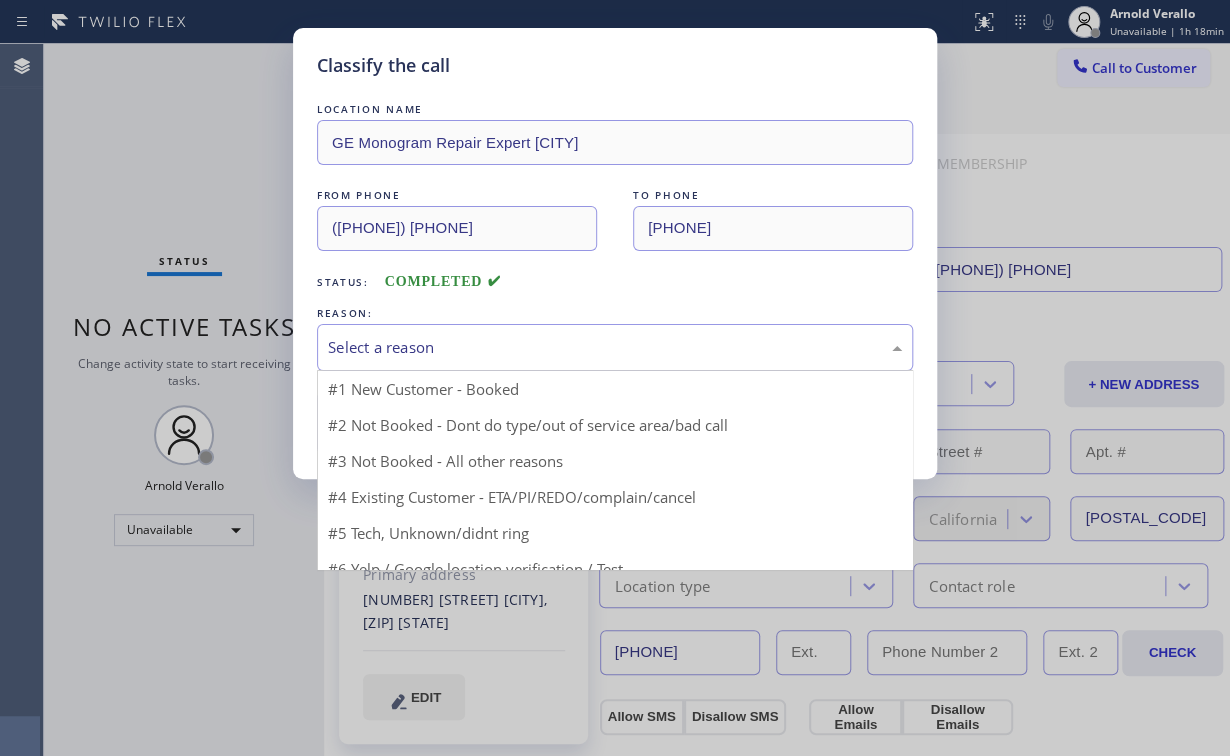 click on "Select a reason" at bounding box center [615, 347] 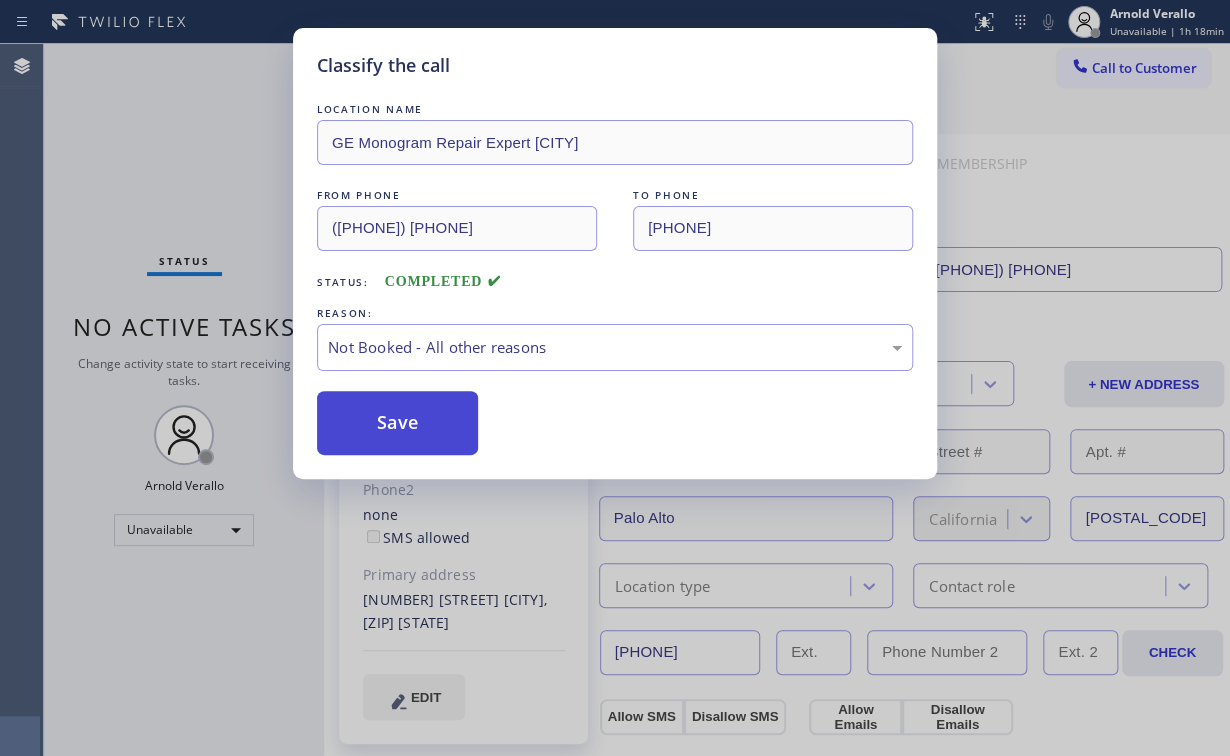click on "Save" at bounding box center [397, 423] 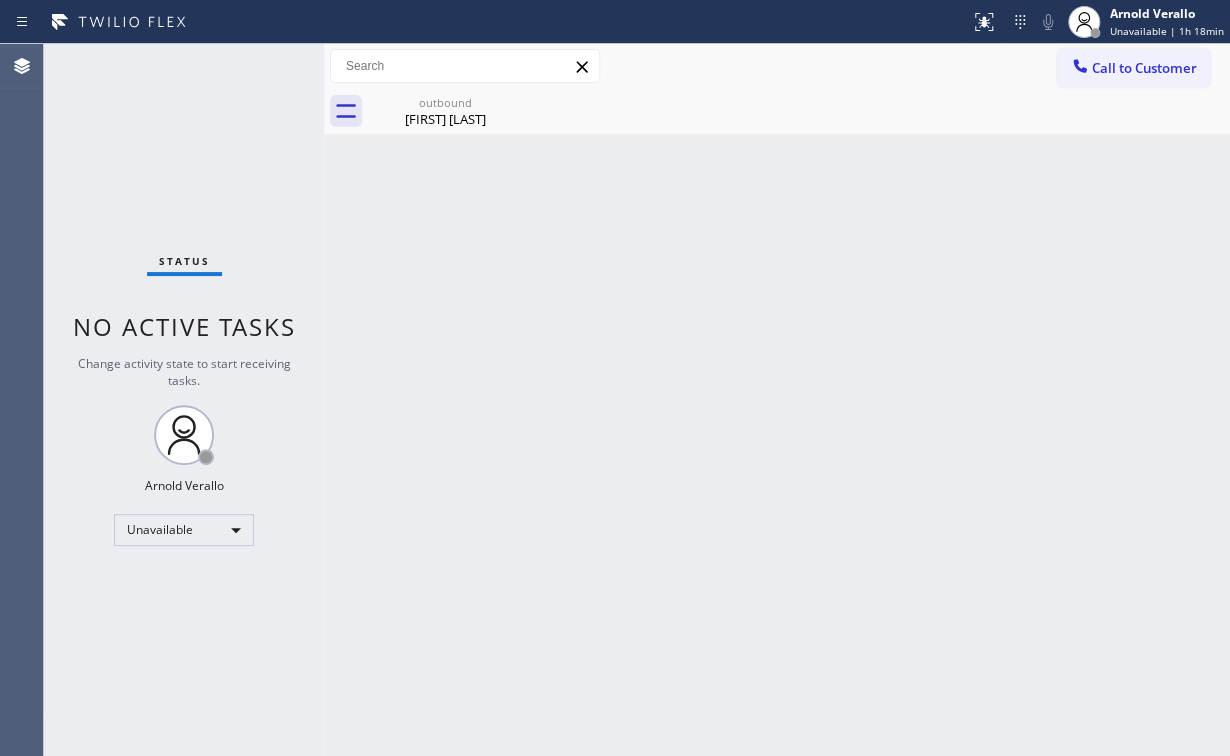 click on "Status   No active tasks     Change activity state to start receiving tasks.   [FIRST] [LAST] Unavailable" at bounding box center (184, 400) 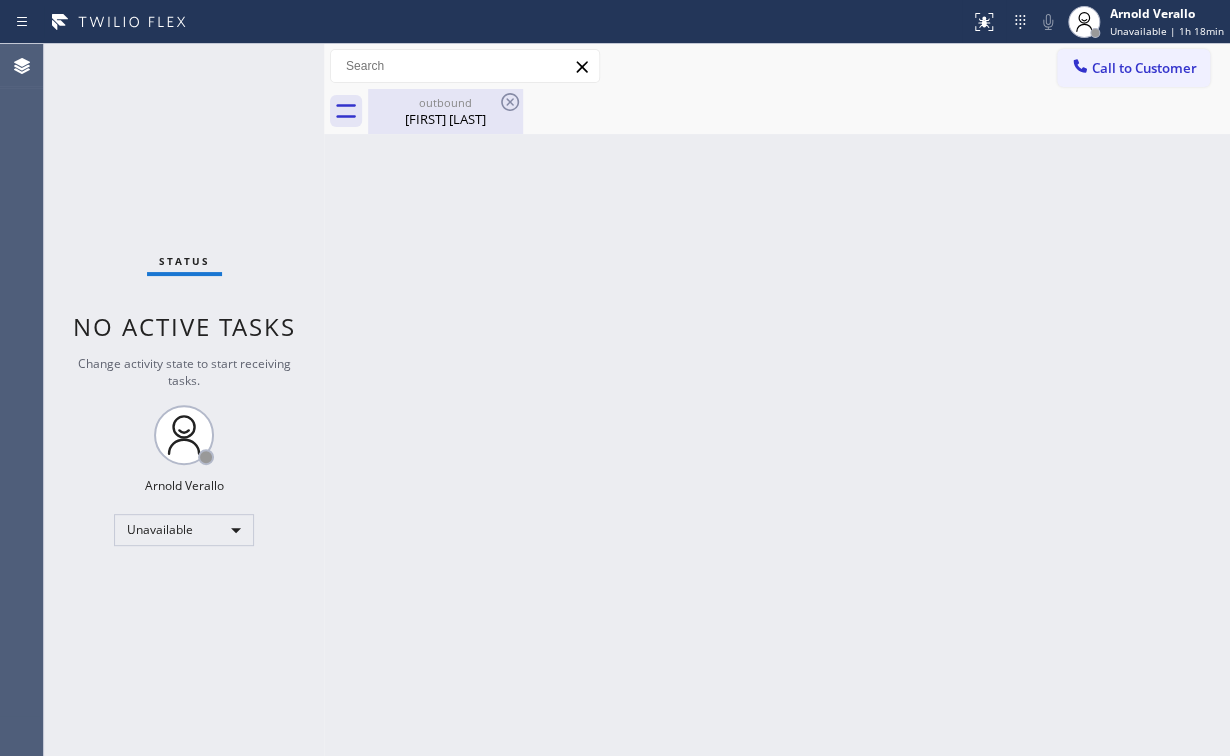 drag, startPoint x: 454, startPoint y: 116, endPoint x: 492, endPoint y: 114, distance: 38.052597 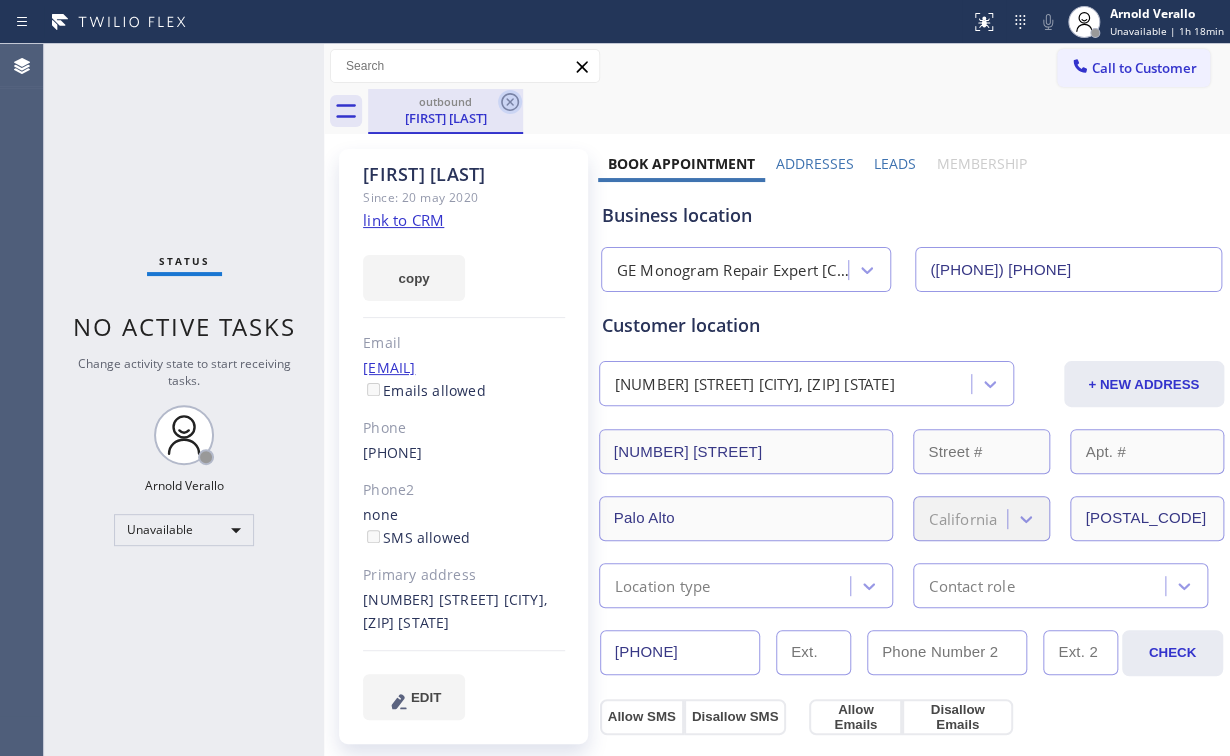 click 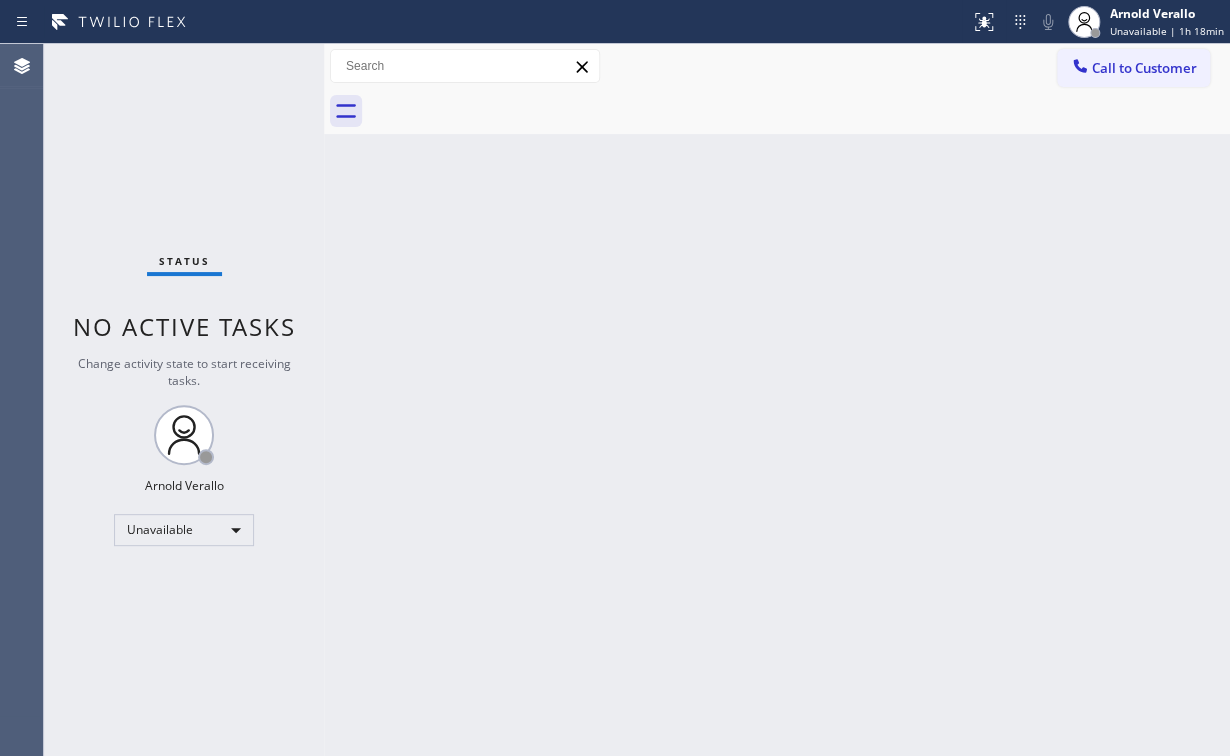 click on "Status   No active tasks     Change activity state to start receiving tasks.   [FIRST] [LAST] Unavailable" at bounding box center (184, 400) 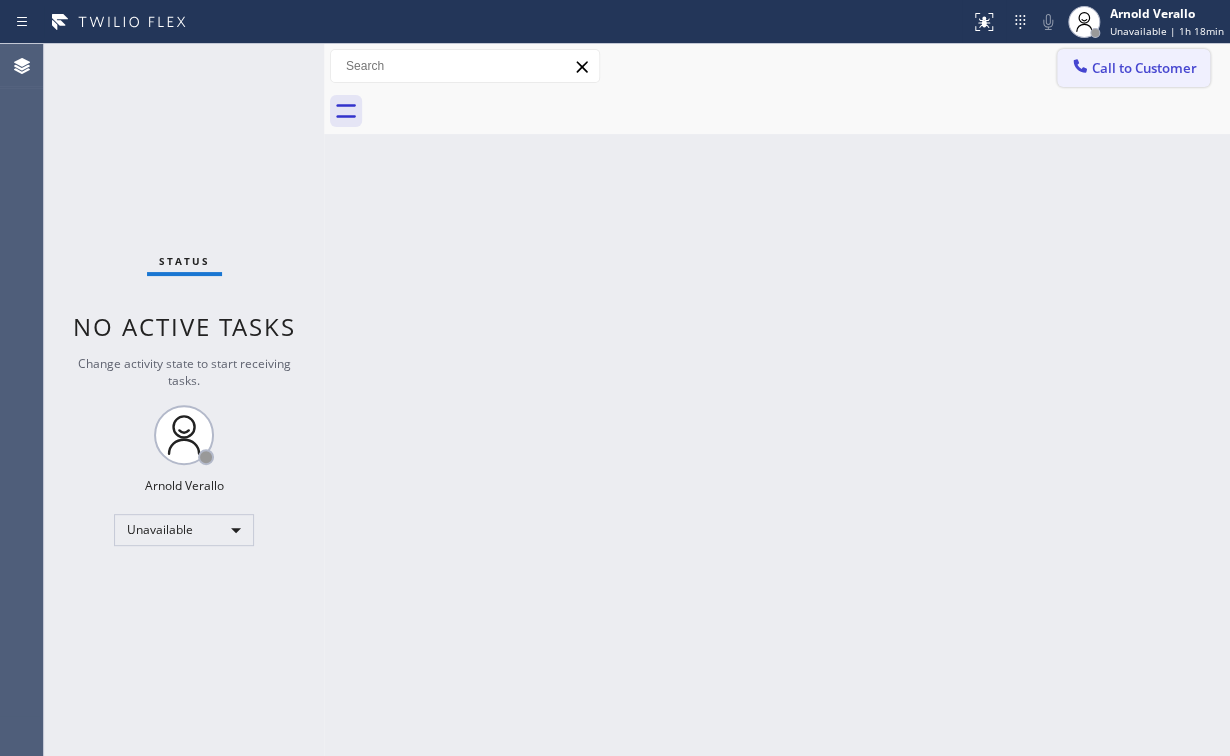 click on "Call to Customer" at bounding box center [1144, 68] 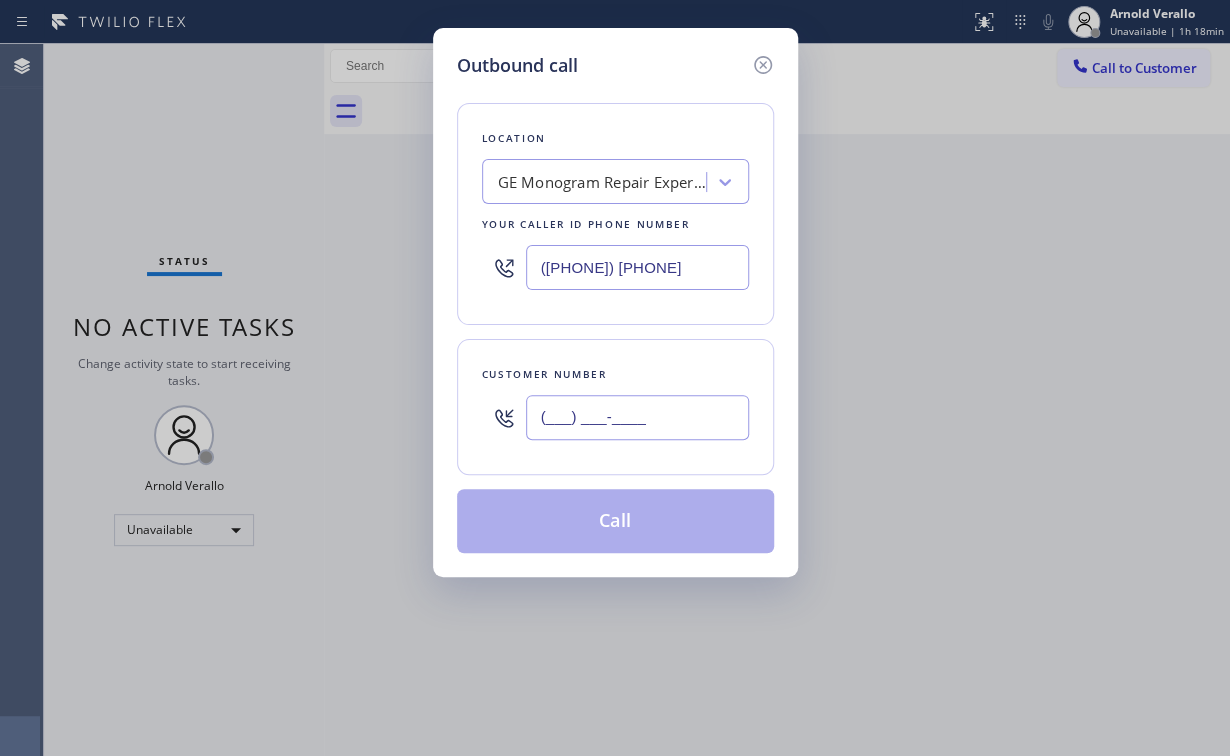 click on "(___) ___-____" at bounding box center (637, 417) 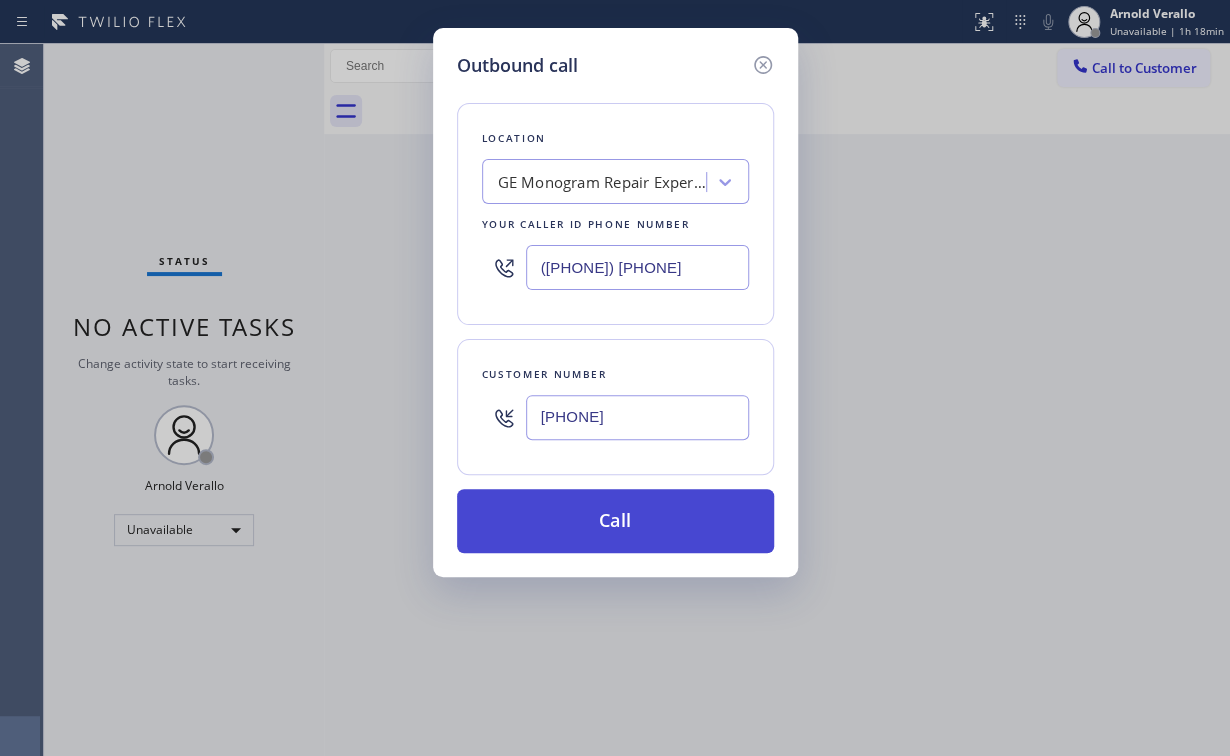 type on "[PHONE]" 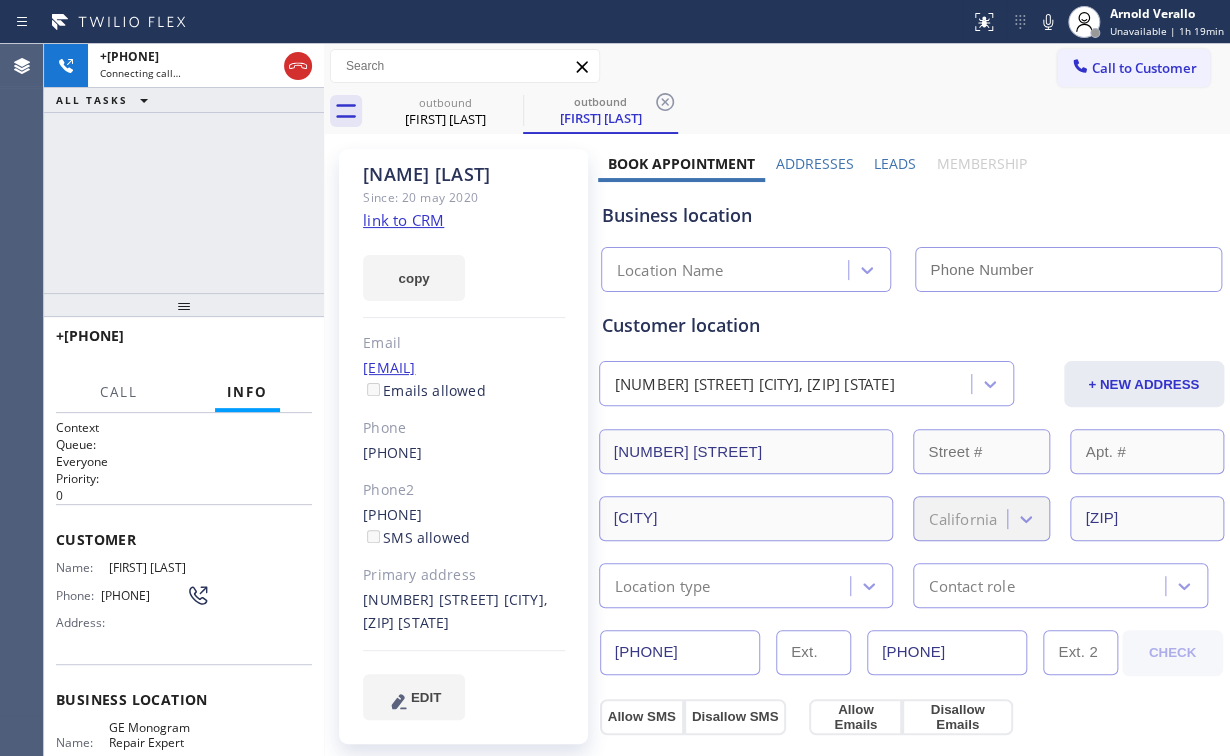 type on "([PHONE]) [PHONE]" 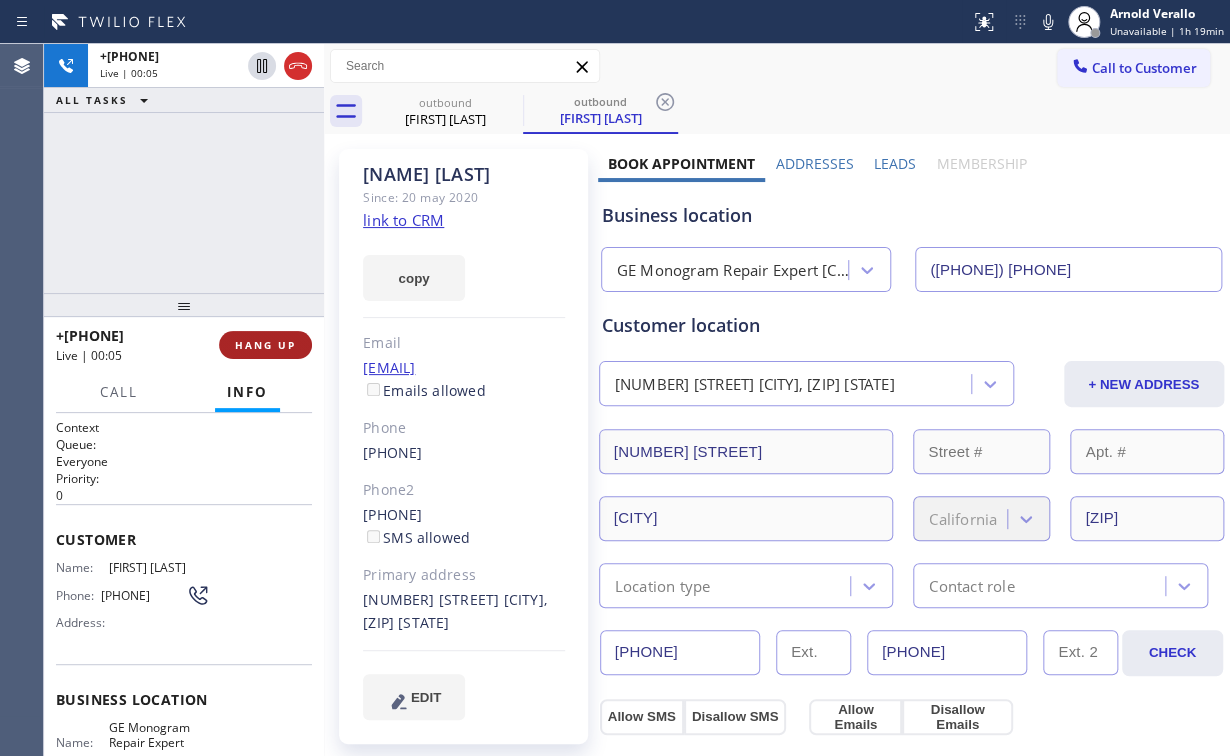click on "HANG UP" at bounding box center [265, 345] 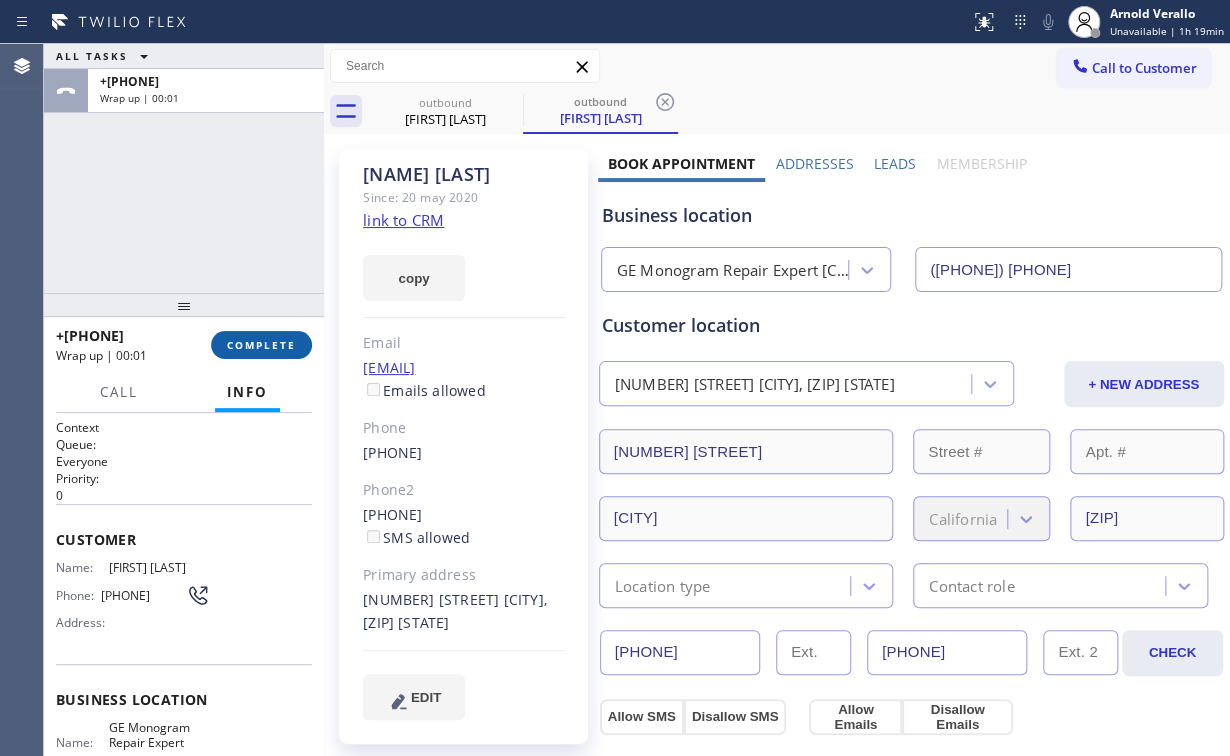 click on "COMPLETE" at bounding box center (261, 345) 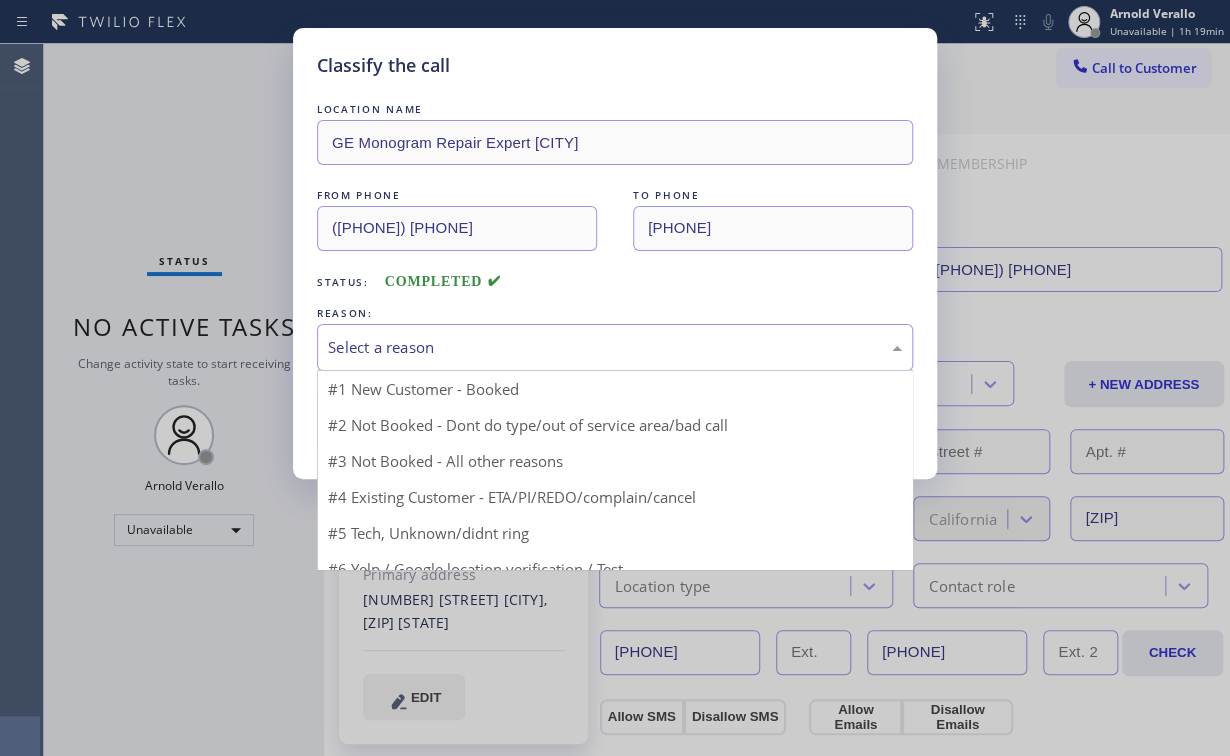 drag, startPoint x: 395, startPoint y: 340, endPoint x: 397, endPoint y: 366, distance: 26.076809 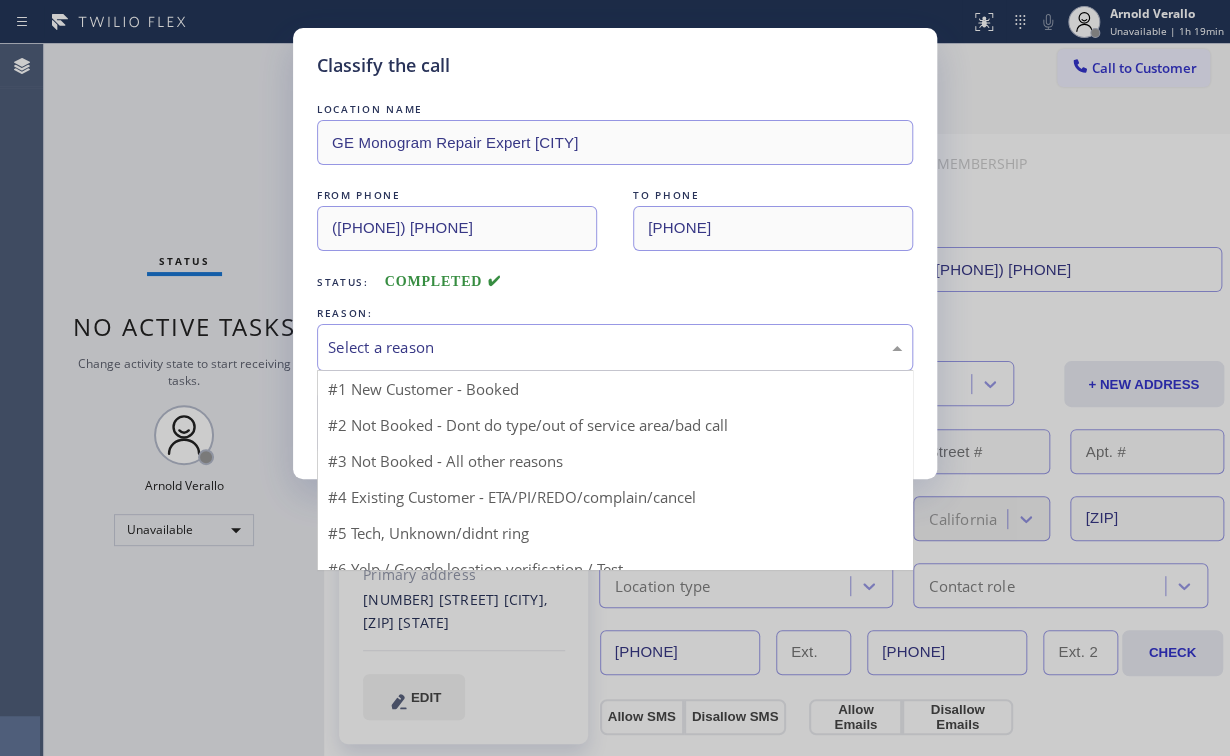 click on "Select a reason" at bounding box center (615, 347) 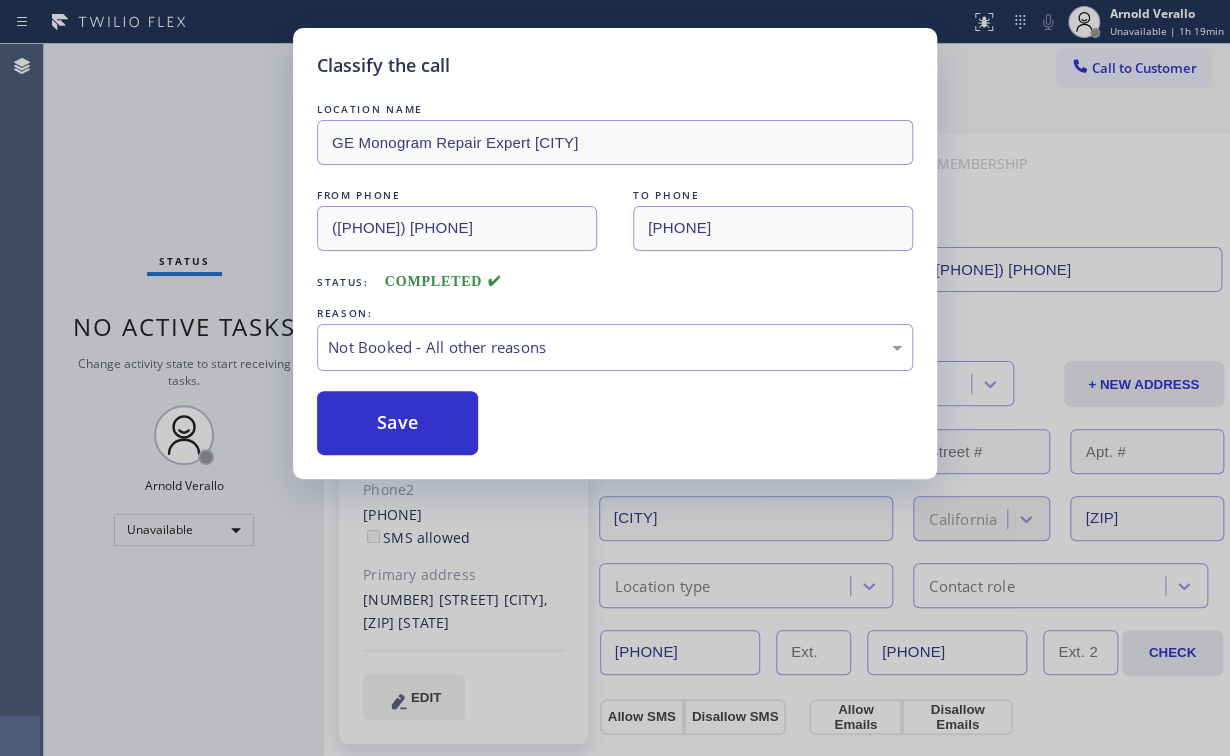 drag, startPoint x: 406, startPoint y: 431, endPoint x: 308, endPoint y: 338, distance: 135.10367 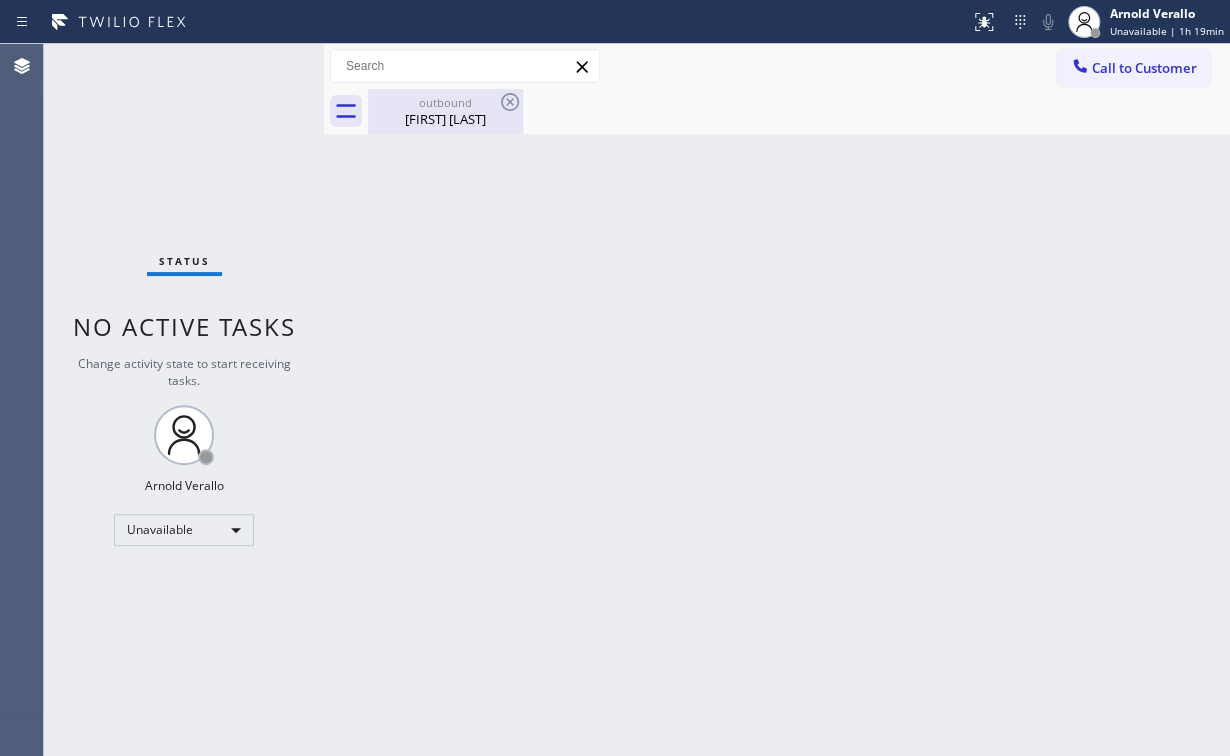 click on "outbound" at bounding box center (445, 102) 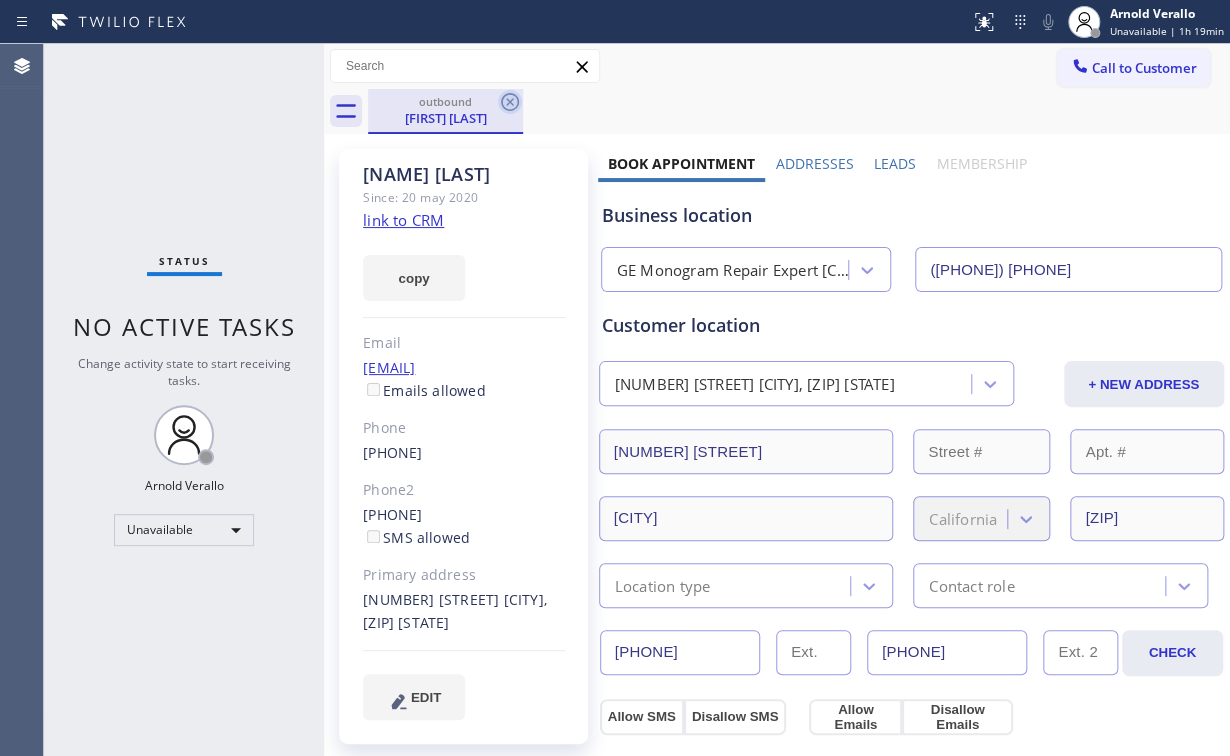 click 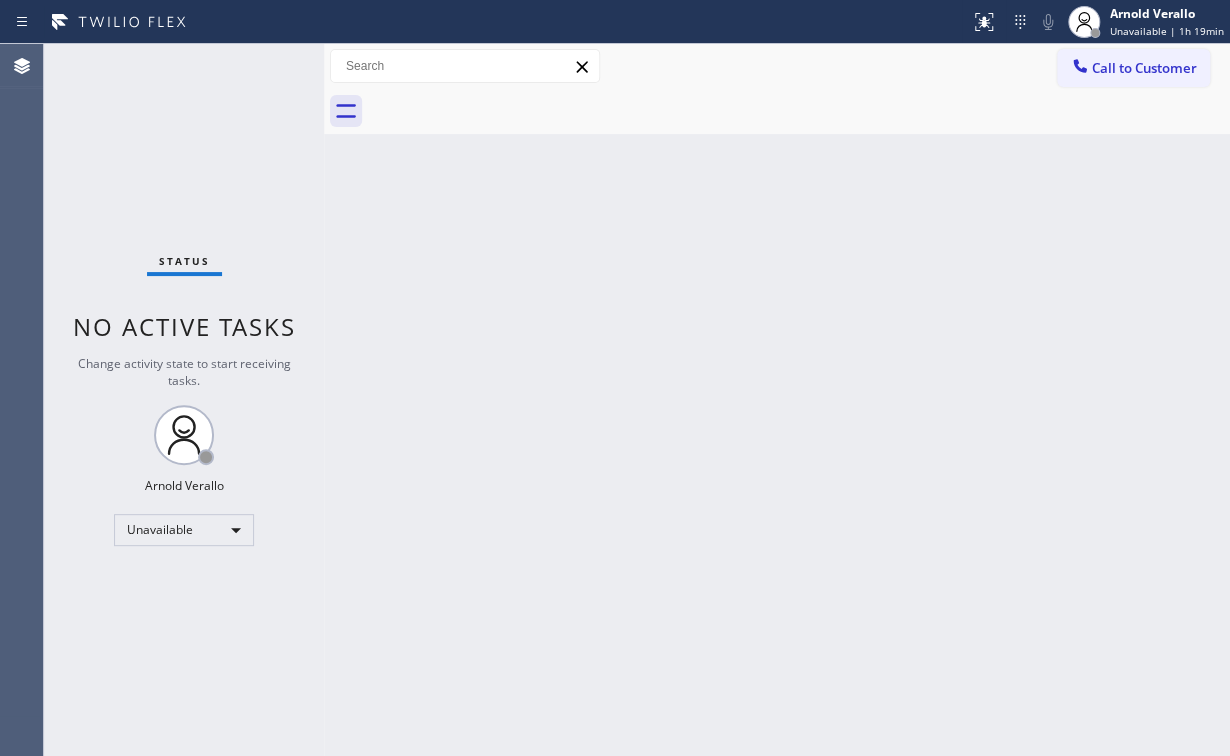 drag, startPoint x: 220, startPoint y: 154, endPoint x: 205, endPoint y: 152, distance: 15.132746 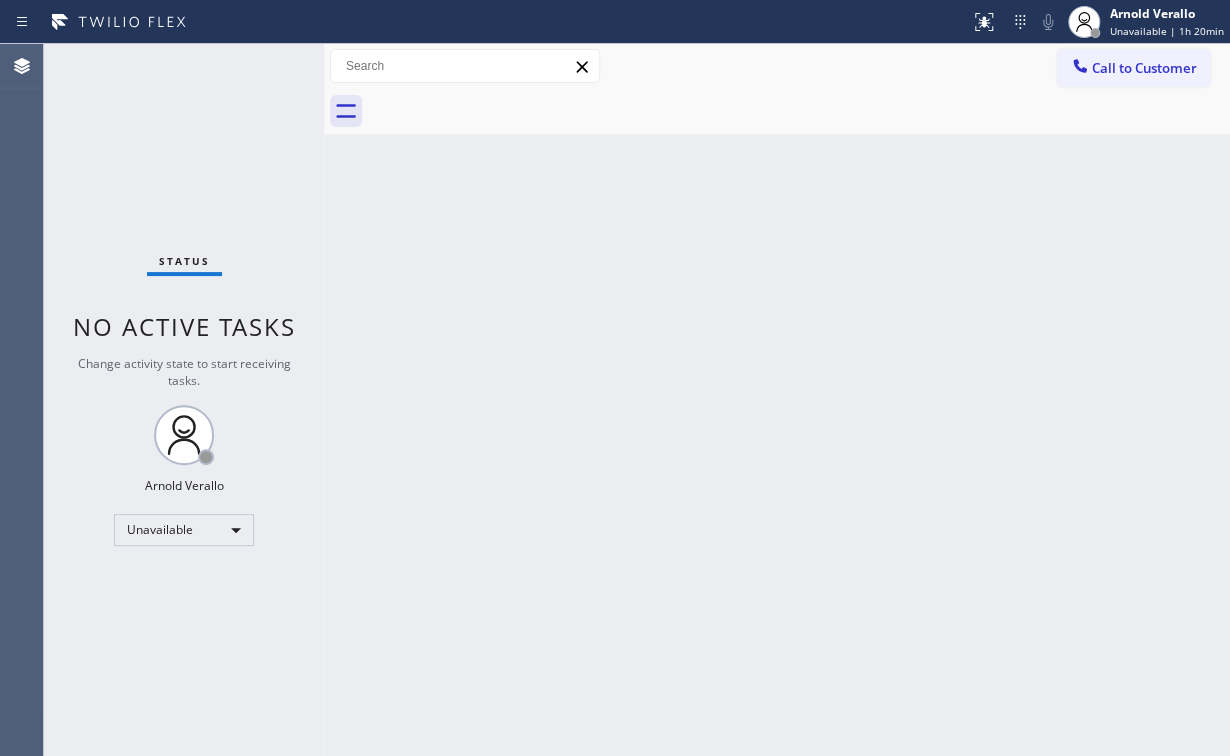 click on "Status   No active tasks     Change activity state to start receiving tasks.   [FIRST] [LAST] Unavailable" at bounding box center [184, 400] 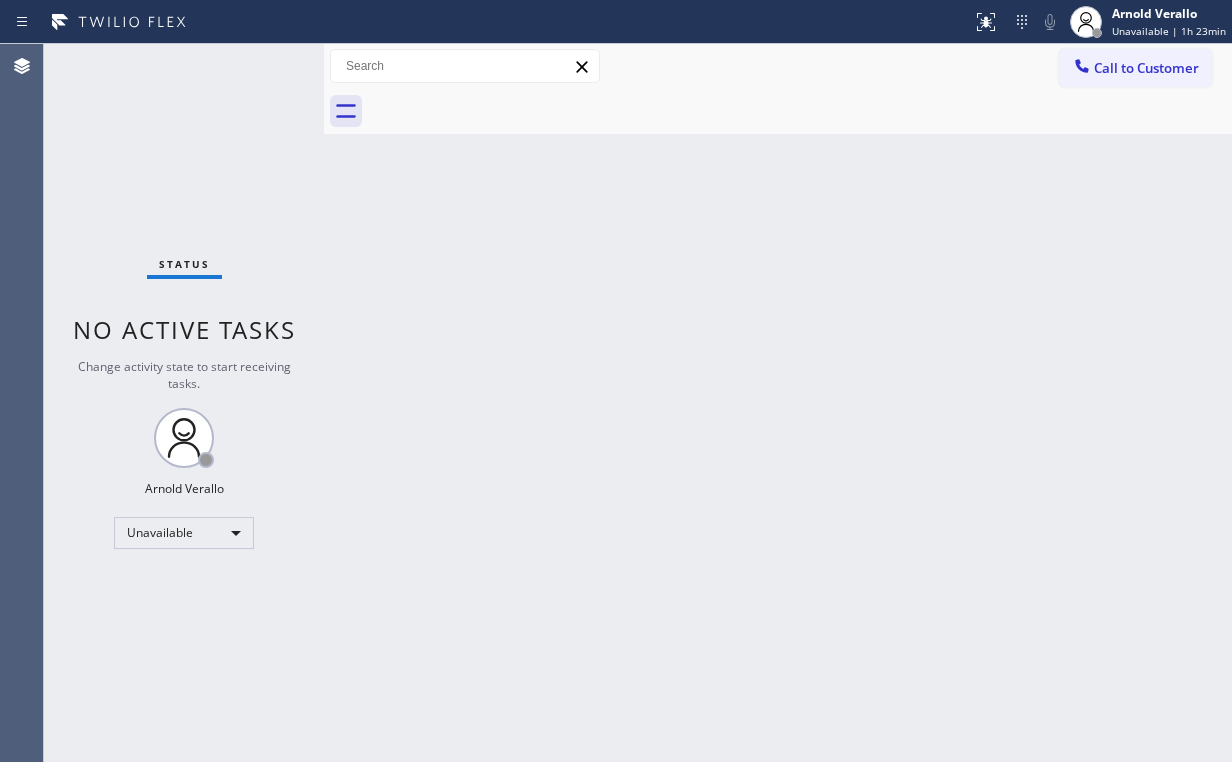 drag, startPoint x: 1132, startPoint y: 64, endPoint x: 680, endPoint y: 261, distance: 493.0649 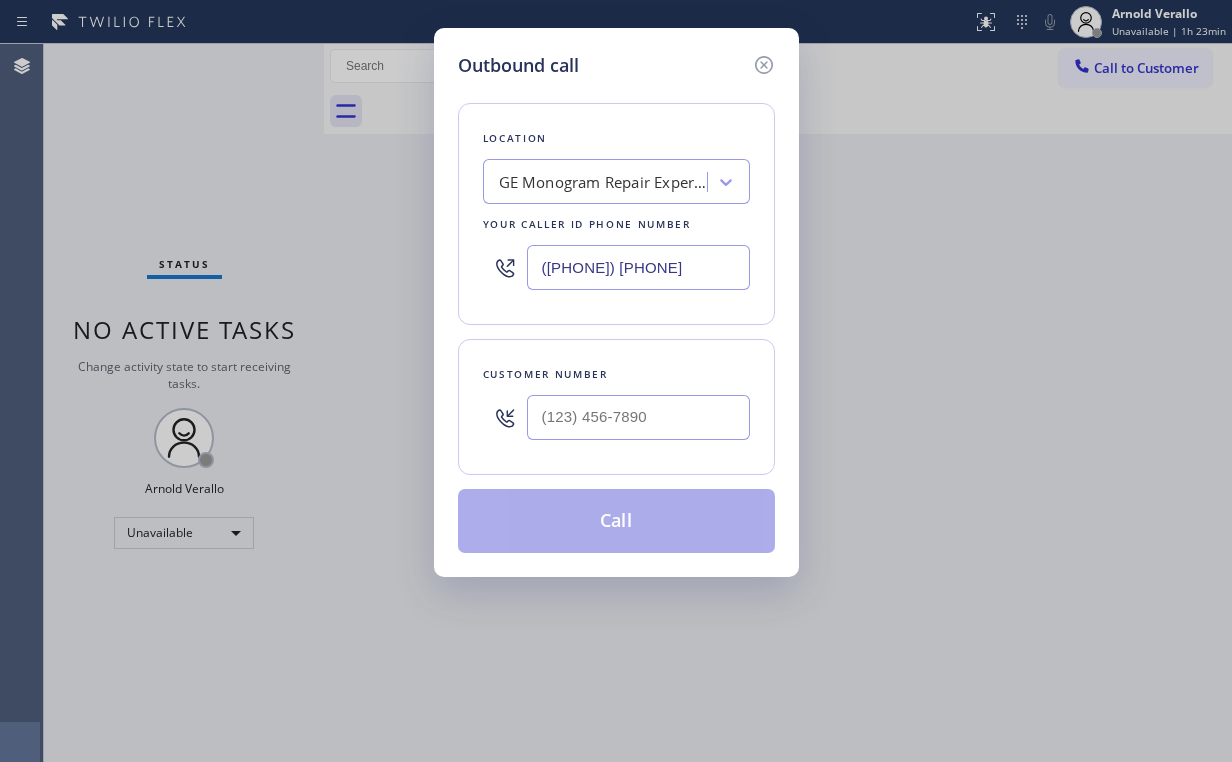drag, startPoint x: 670, startPoint y: 271, endPoint x: 110, endPoint y: 250, distance: 560.3936 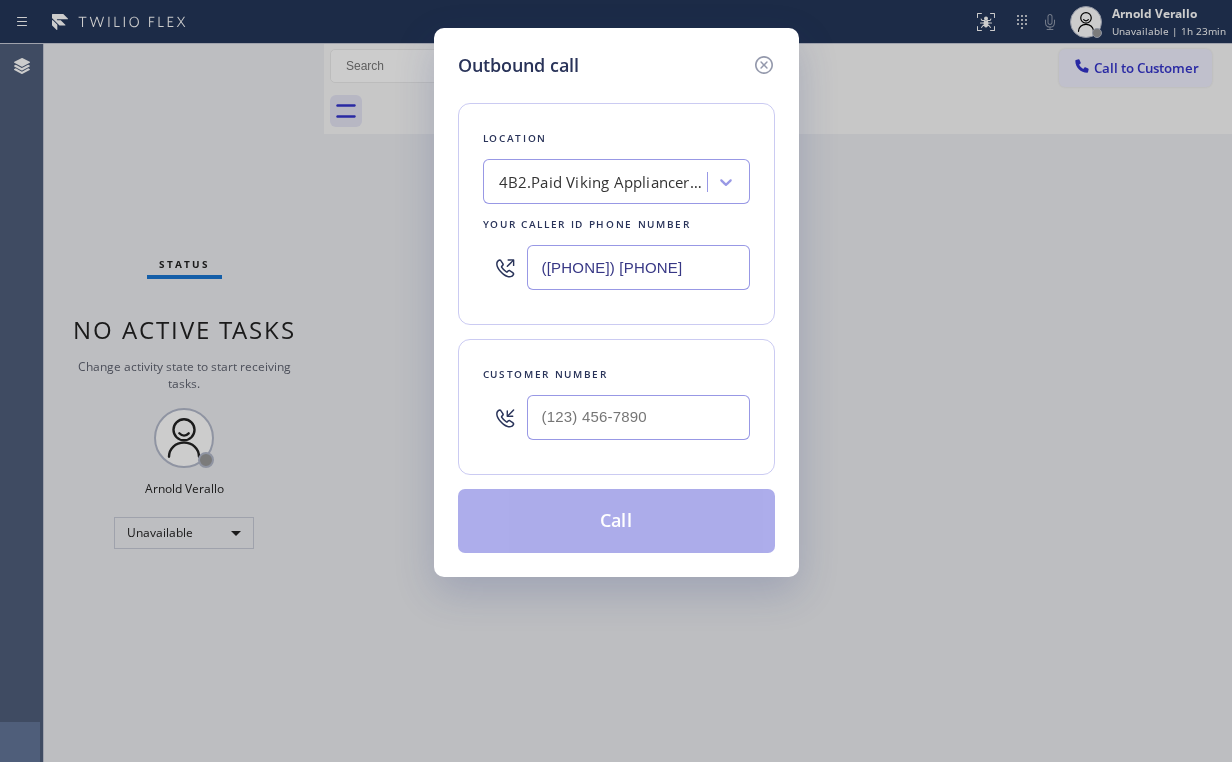 click on "Outbound call Location Repair Twist of New York Your caller id phone number ([AREA]) [PHONE] Customer number Call" at bounding box center (616, 381) 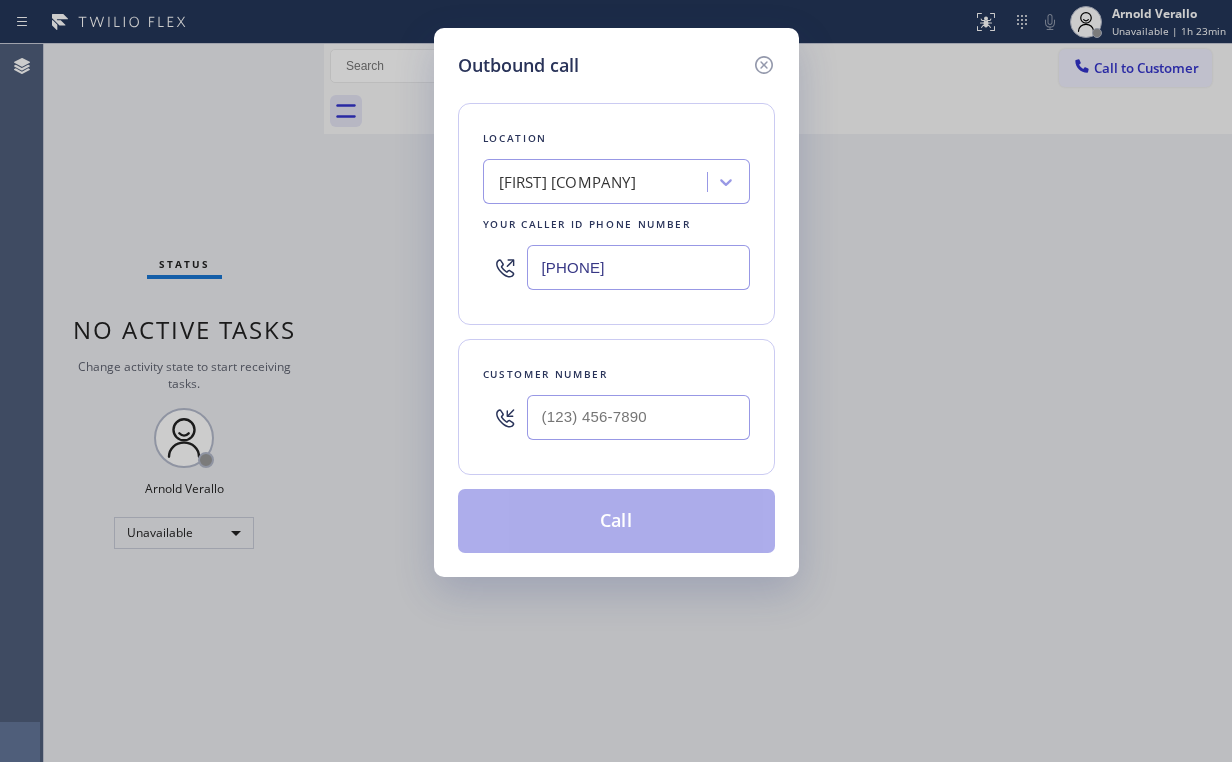 type on "[PHONE]" 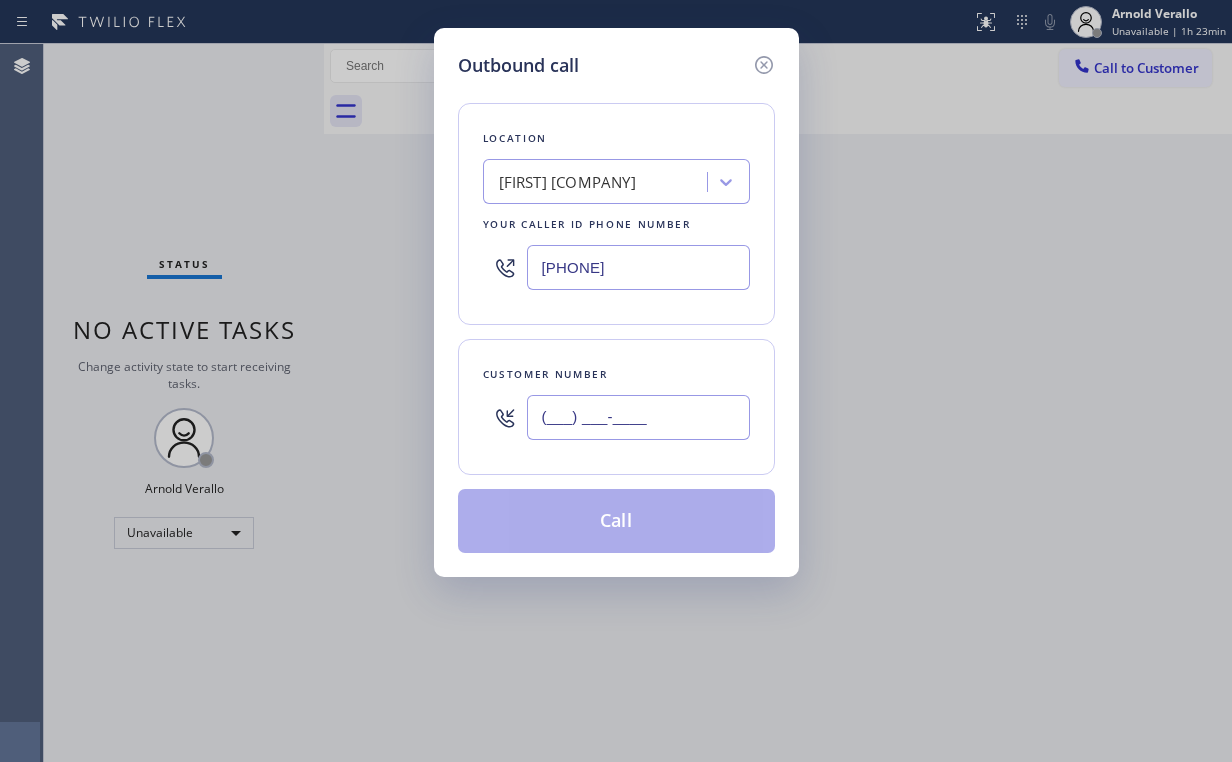 click on "(___) ___-____" at bounding box center [638, 417] 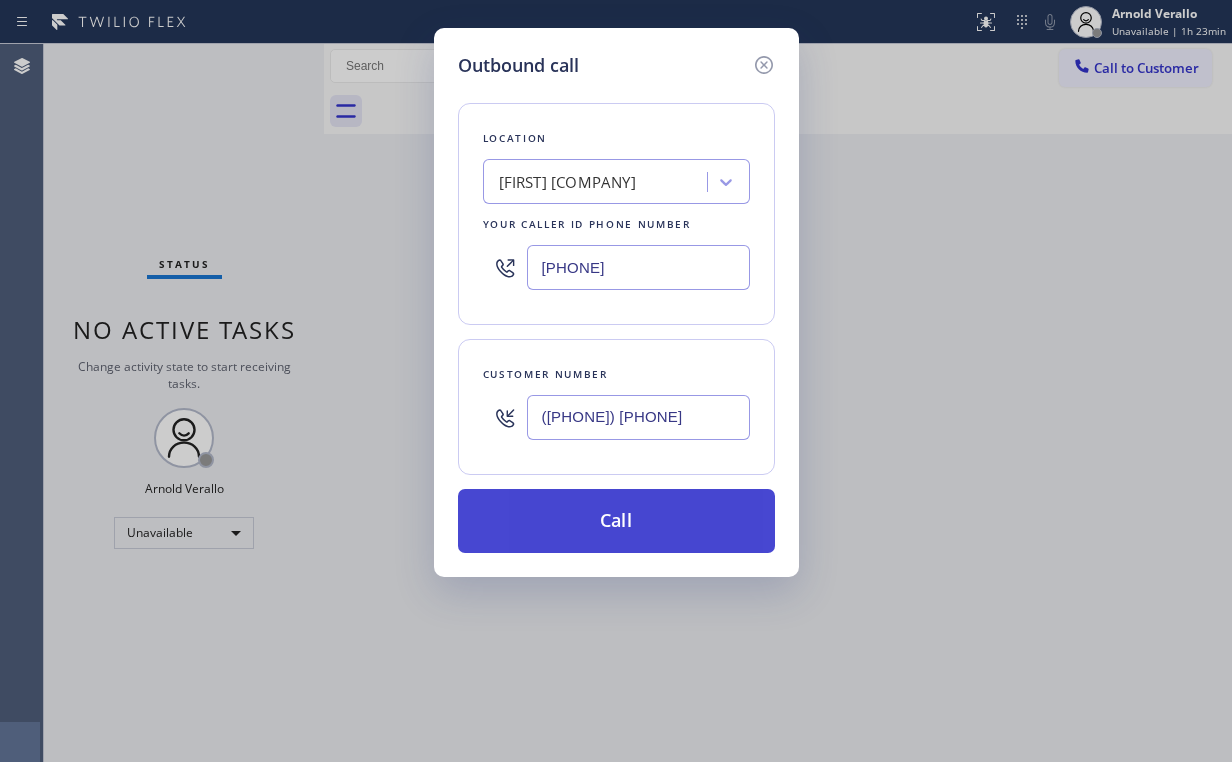 type on "([PHONE]) [PHONE]" 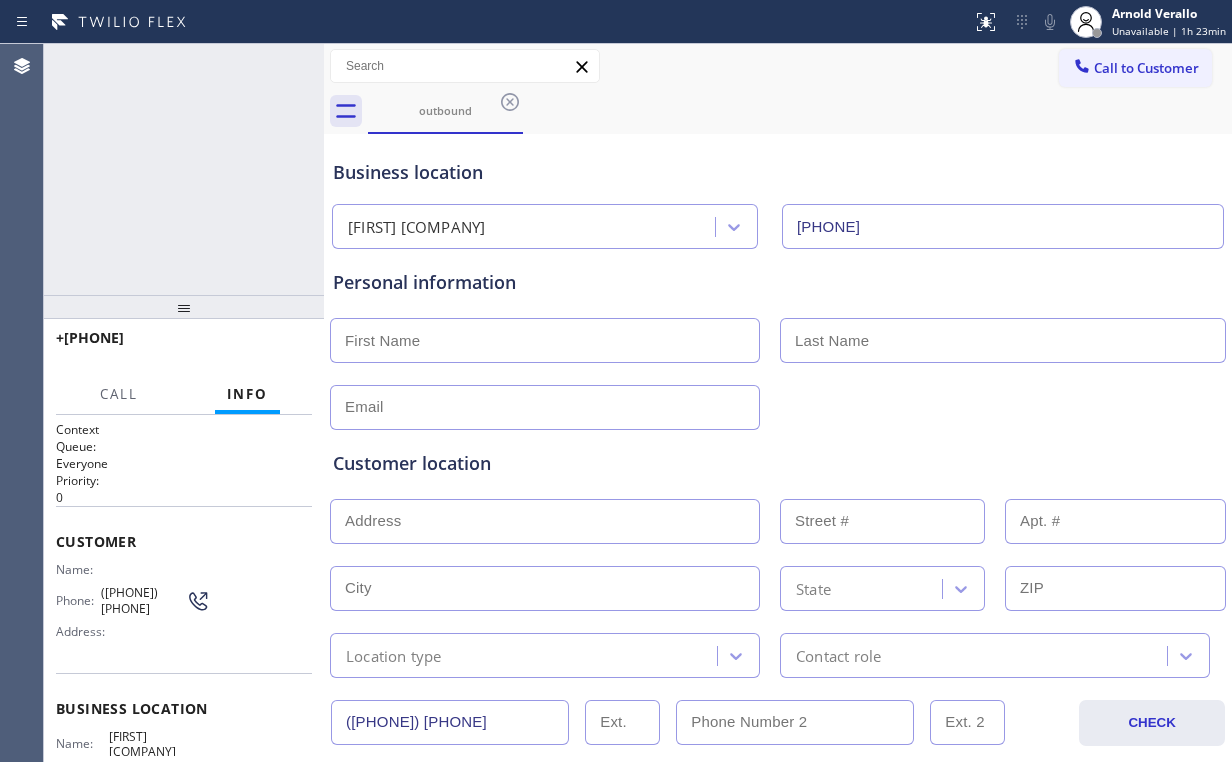 type on "[PHONE]" 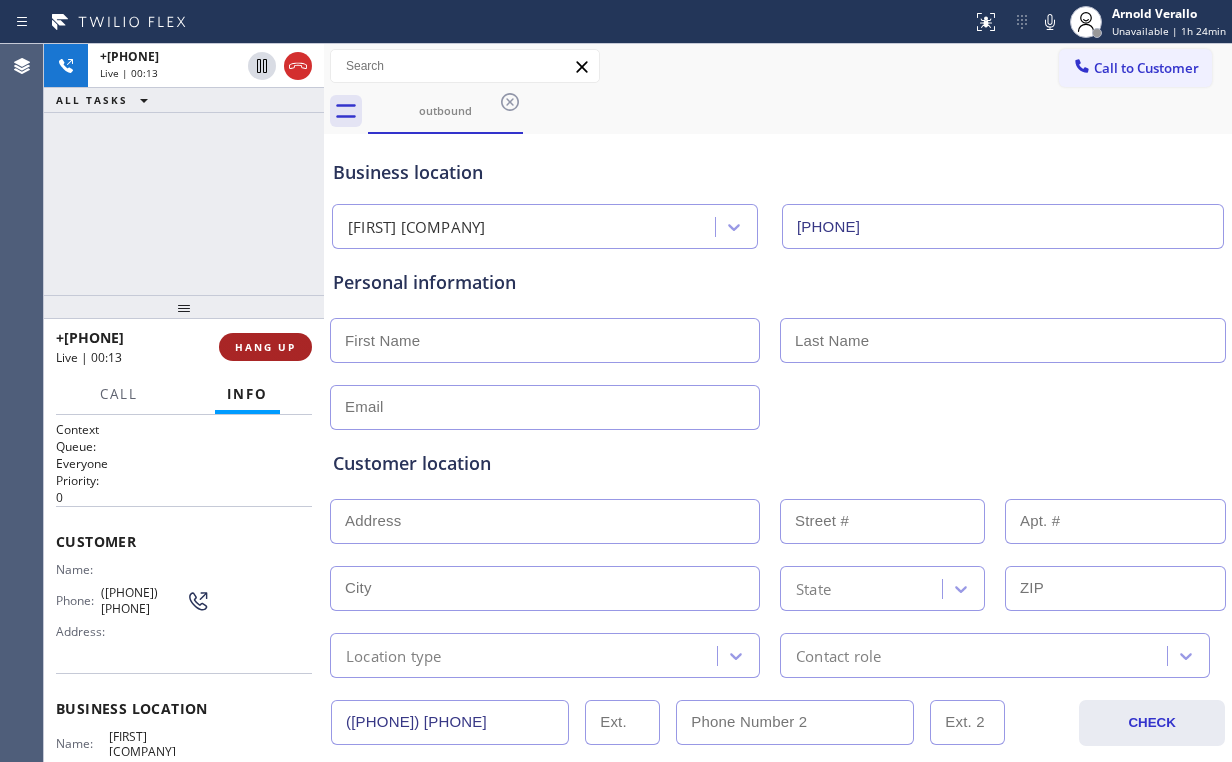 click on "HANG UP" at bounding box center (265, 347) 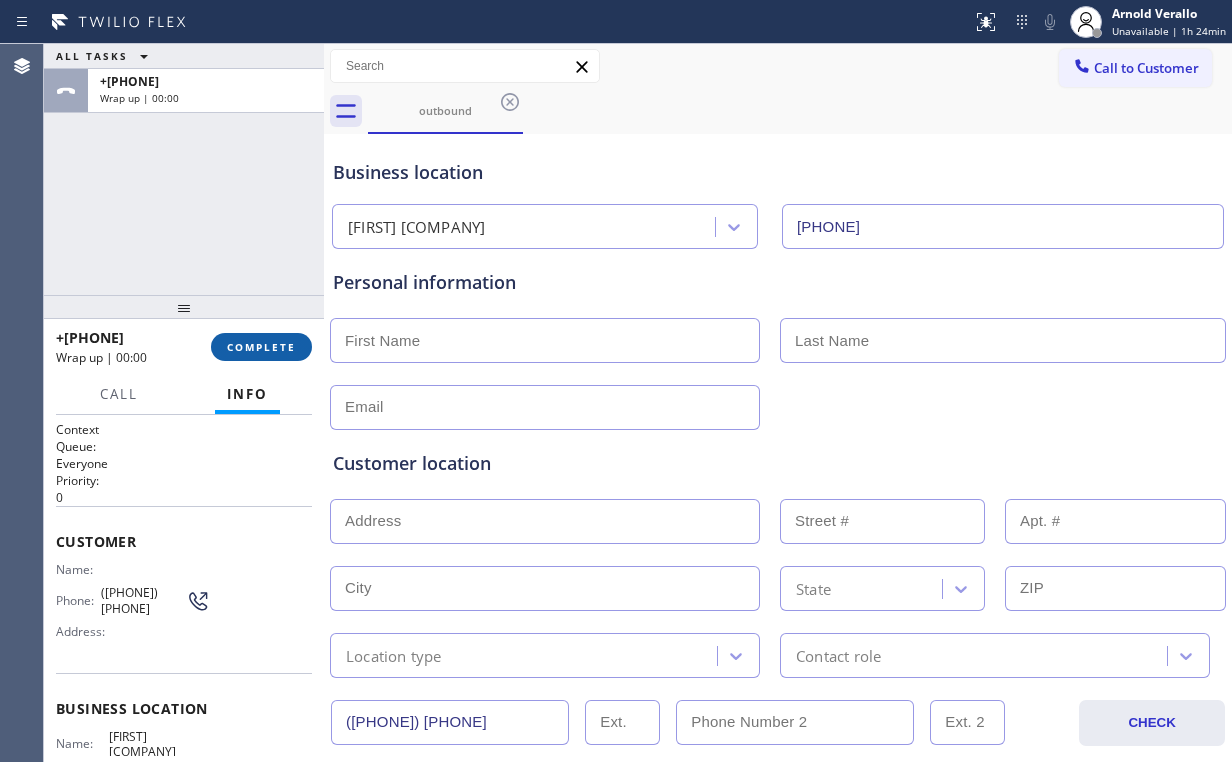 click on "COMPLETE" at bounding box center [261, 347] 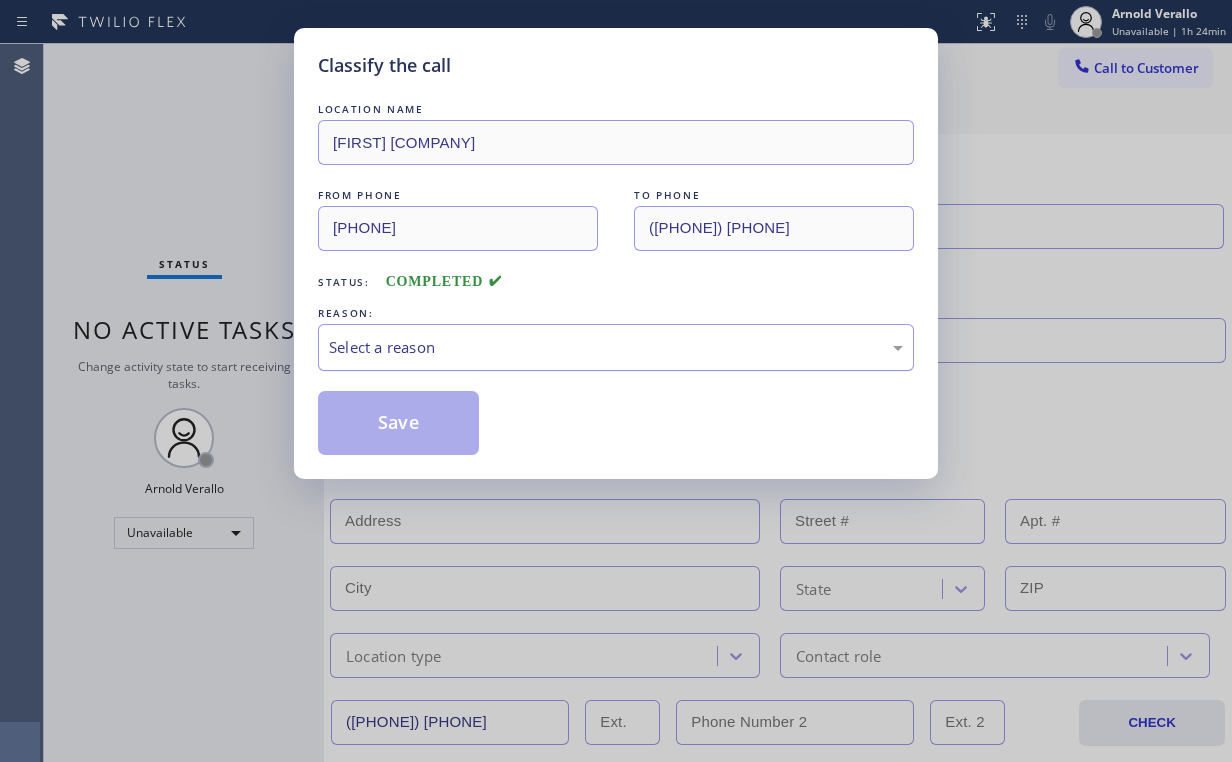click on "Select a reason" at bounding box center [616, 347] 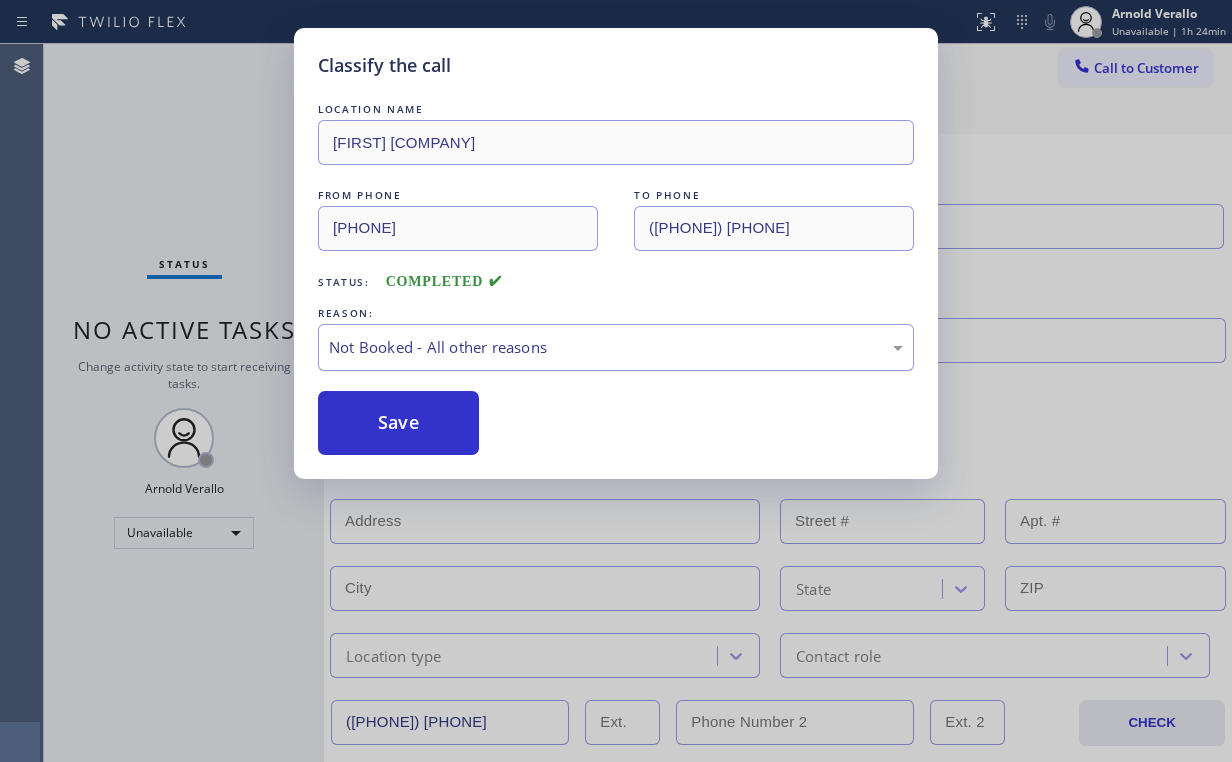 click on "Save" at bounding box center (398, 423) 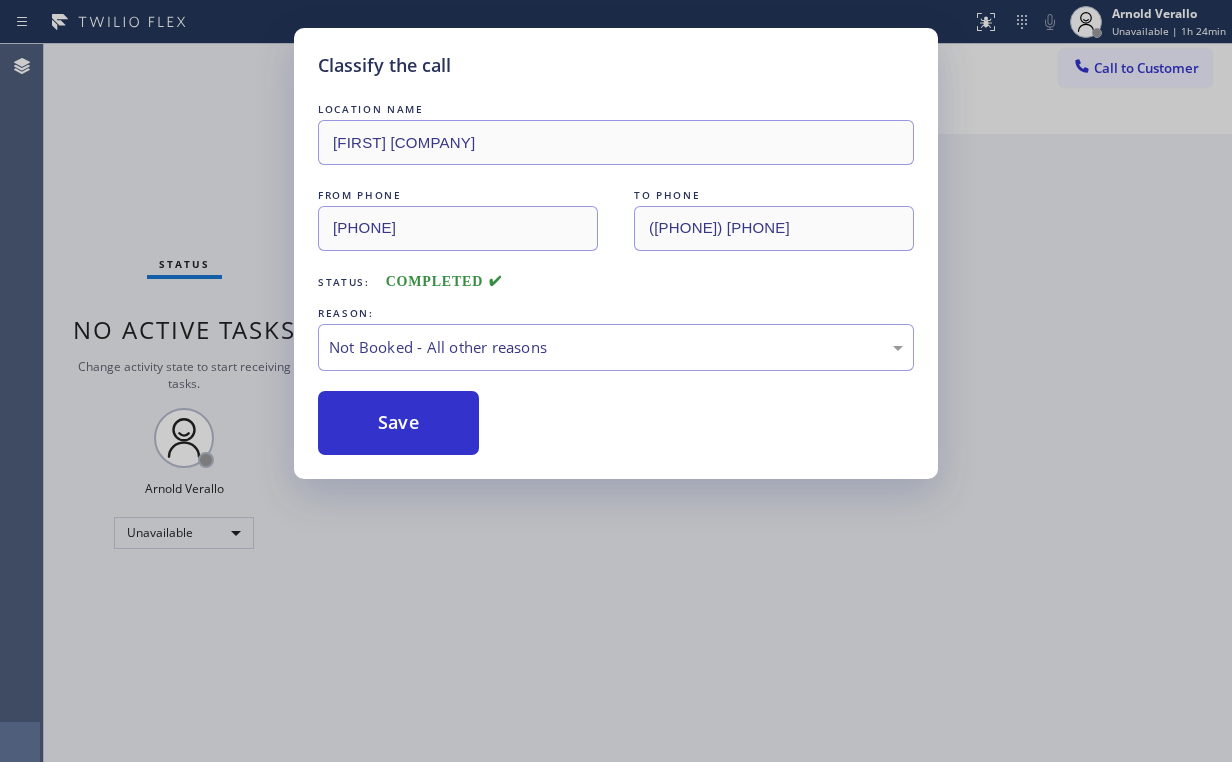 drag, startPoint x: 147, startPoint y: 152, endPoint x: 1027, endPoint y: 392, distance: 912.1403 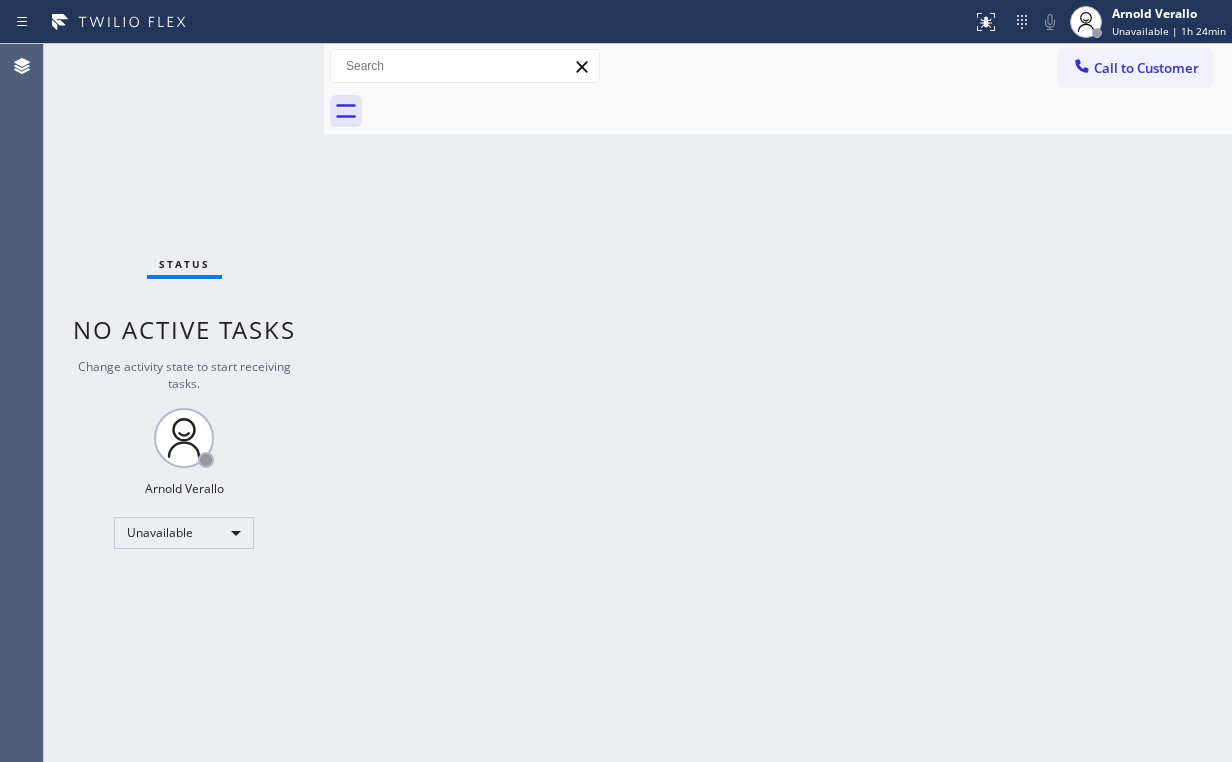 click on "Back to Dashboard Change Sender ID Customers Technicians Select a contact Outbound call Location Search location Your caller id phone number Customer number Call Customer info Name   Phone none Address none Change Sender ID HVAC +[PHONE] 5 Star Appliance +[PHONE] Appliance Repair +[PHONE] Plumbing +[PHONE] Air Duct Cleaning +[PHONE]  Electricians +[PHONE] Cancel Change Check personal SMS Reset Change No tabs Call to Customer Outbound call Location [FIRST] [COMPANY] Your caller id phone number ([PHONE]) Customer number Call Outbound call Technician Search Technician Your caller id phone number Your caller id phone number Call" at bounding box center (778, 403) 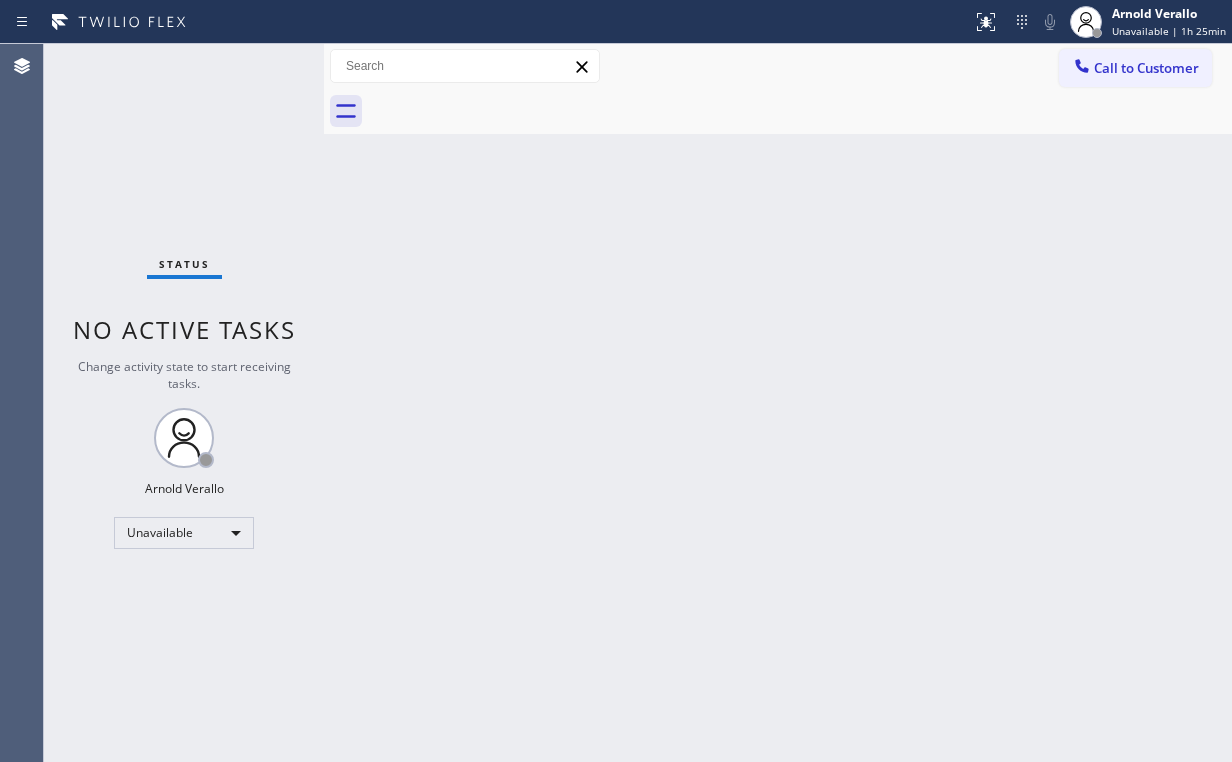 click on "Call to Customer" at bounding box center [1146, 68] 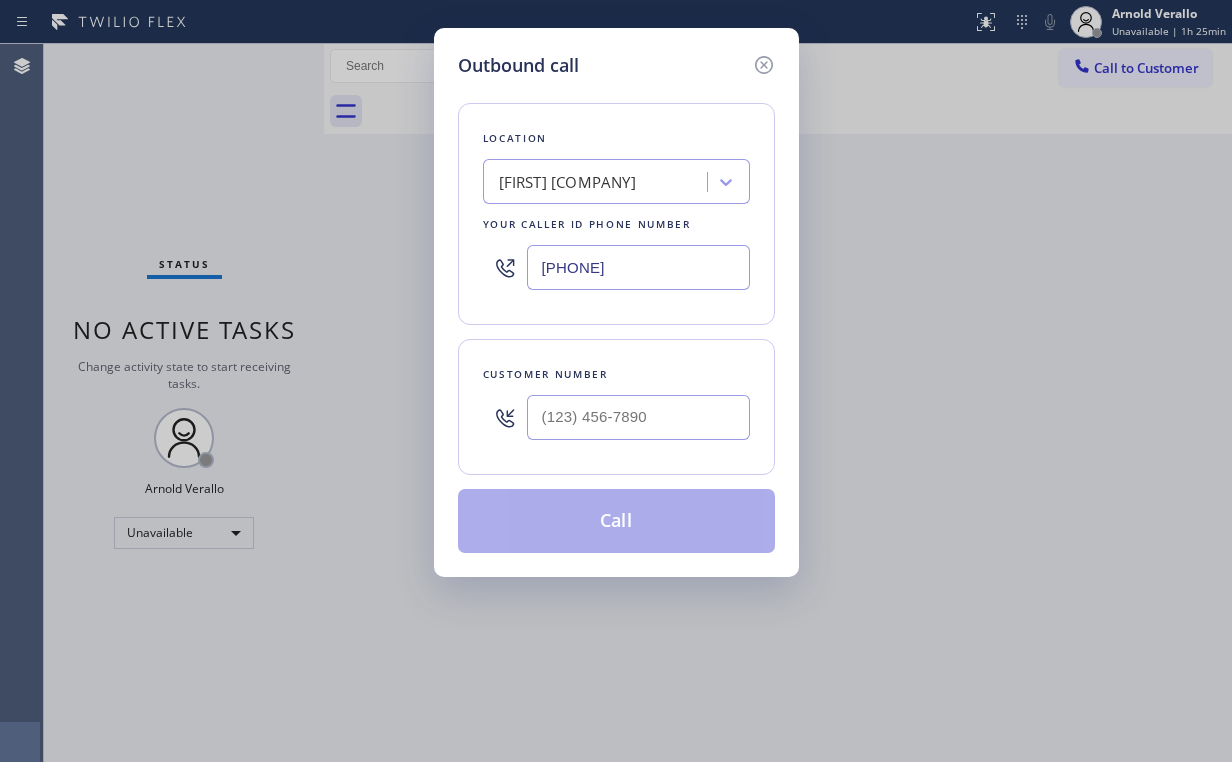 drag, startPoint x: 692, startPoint y: 272, endPoint x: 166, endPoint y: 183, distance: 533.4763 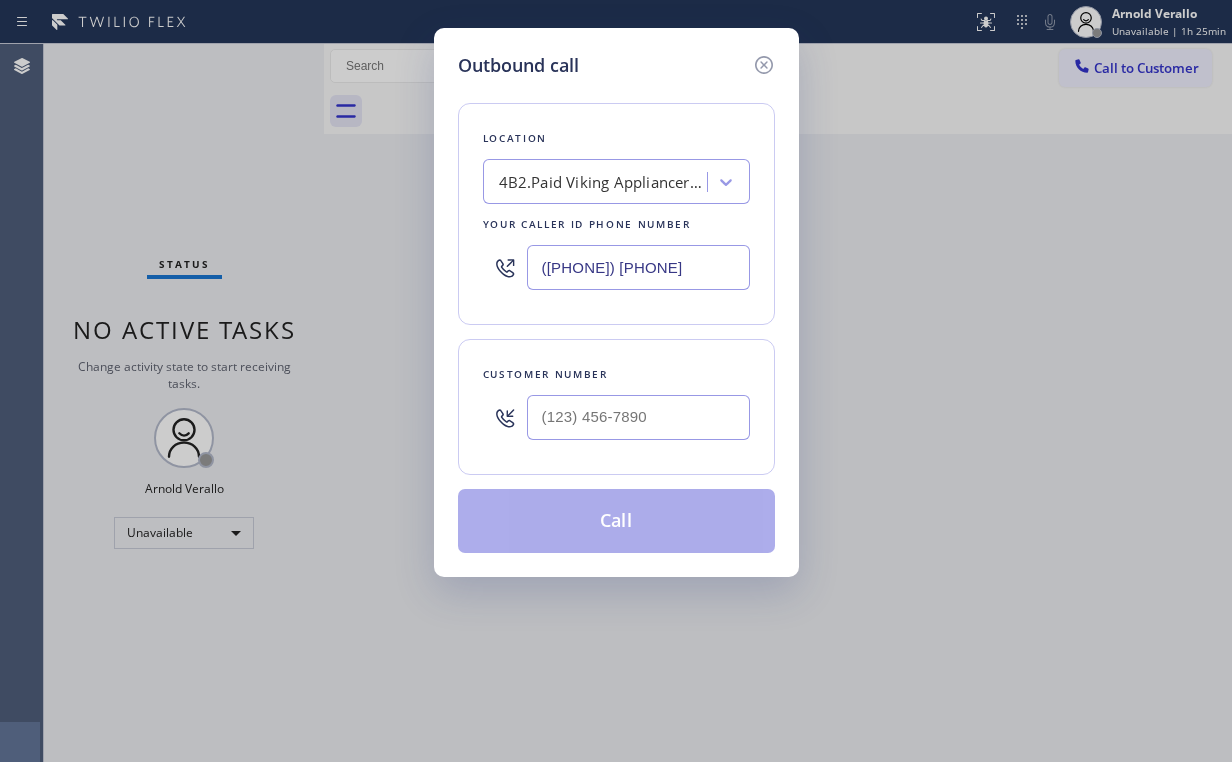 type on "([PHONE]) [PHONE]" 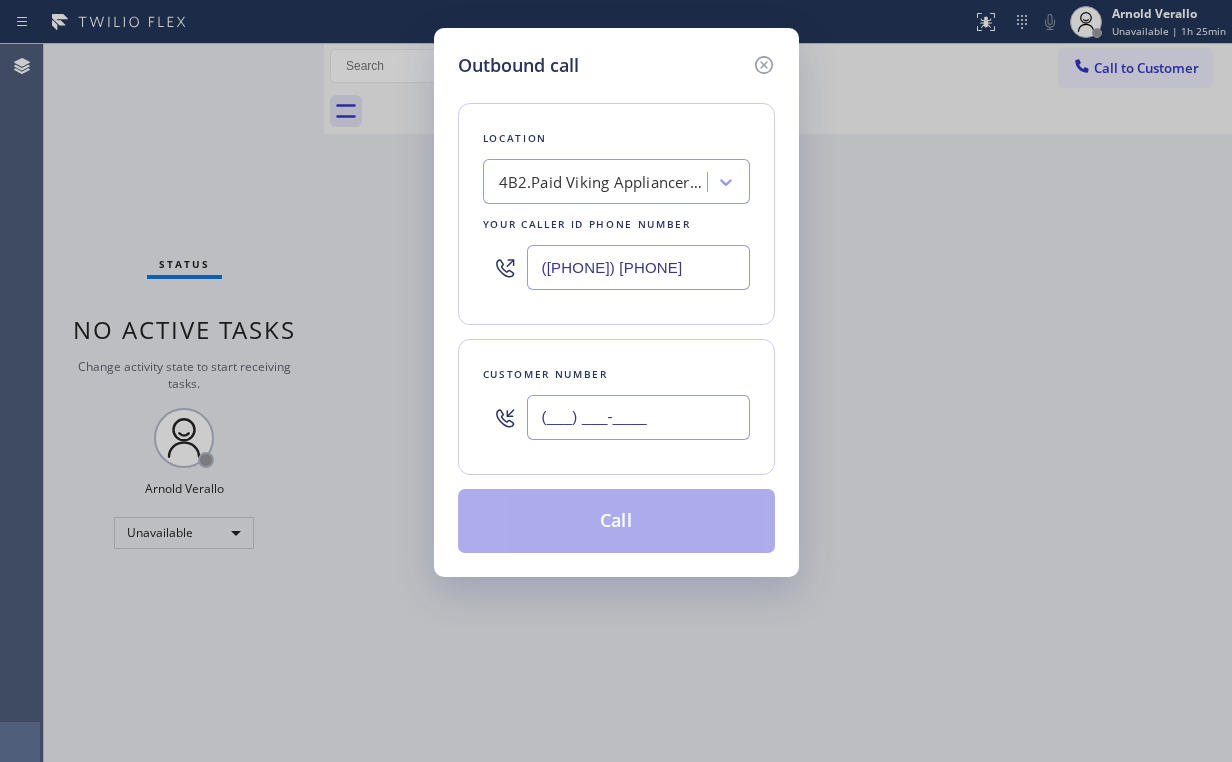 drag, startPoint x: 644, startPoint y: 415, endPoint x: 677, endPoint y: 408, distance: 33.734257 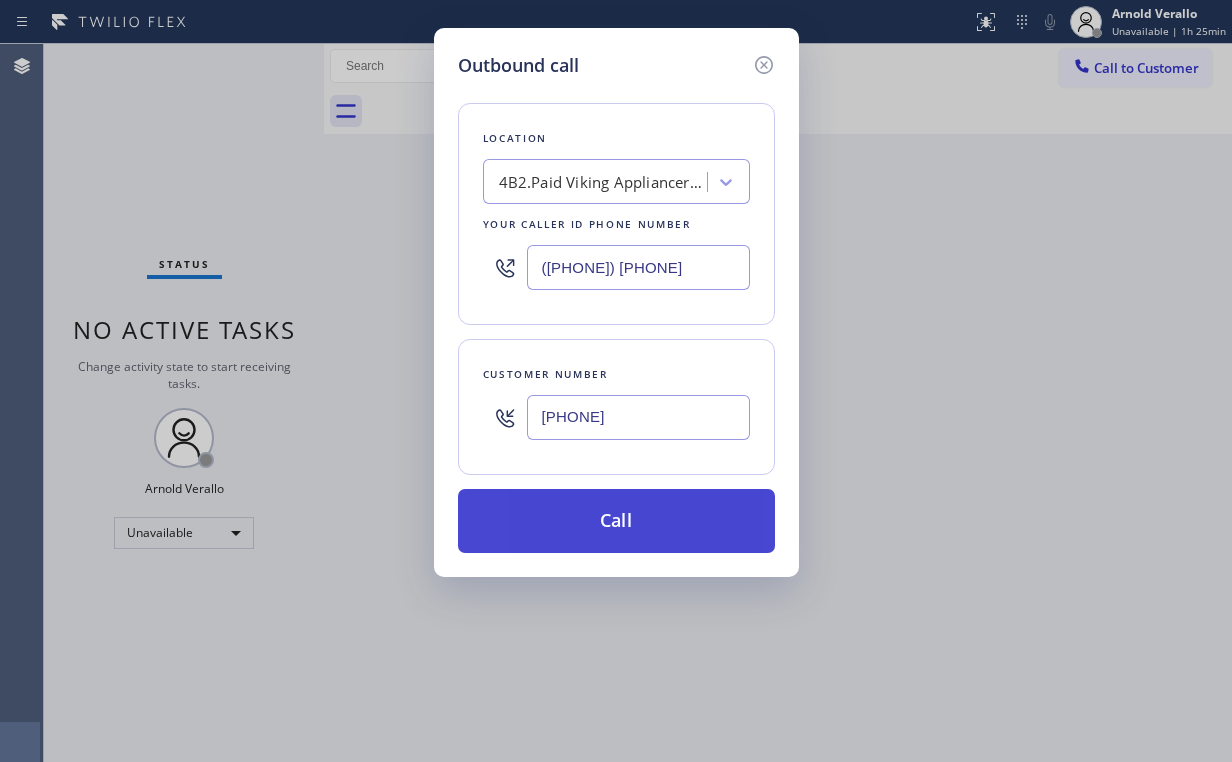 type on "[PHONE]" 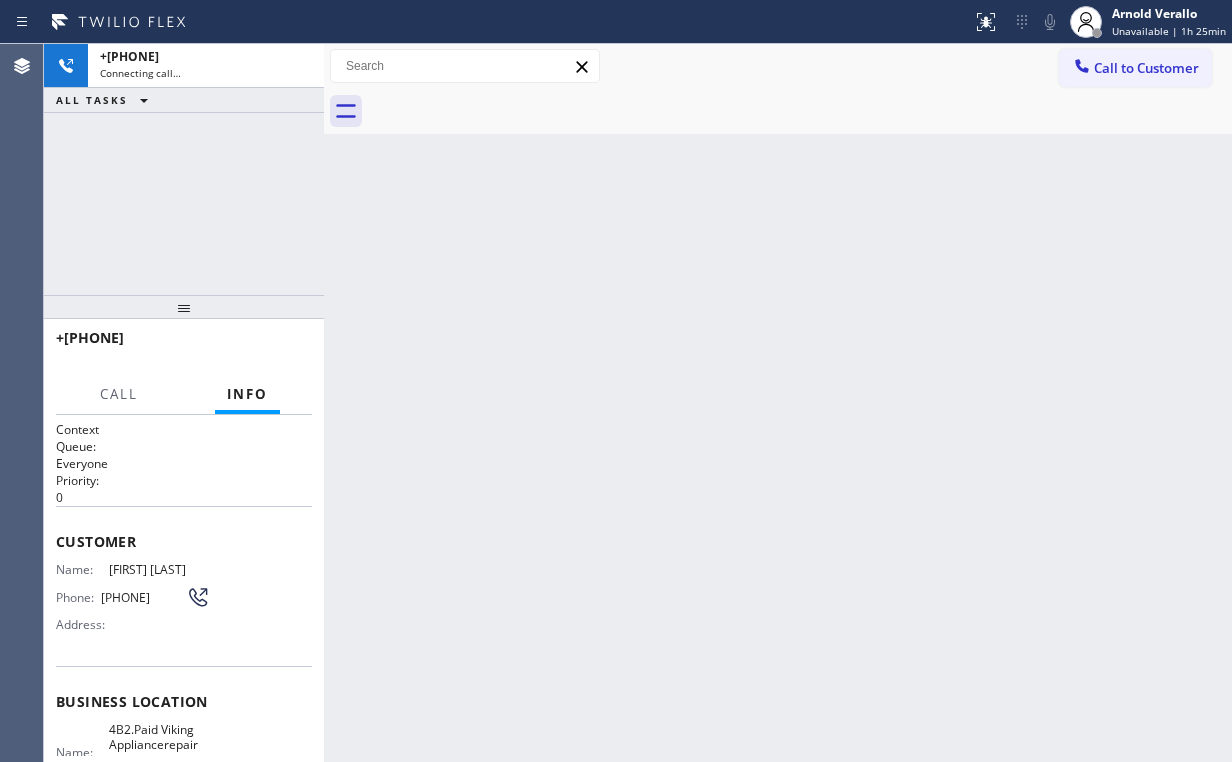 click on "Back to Dashboard Change Sender ID Customers Technicians Select a contact Outbound call Location Search location Your caller id phone number Customer number Call Customer info Name   Phone none Address none Change Sender ID HVAC +18559994417 5 Star Appliance +18557314952 Appliance Repair +18554611149 Plumbing +18889090120 Air Duct Cleaning +18006865038  Electricians +18005688664 Cancel Change Check personal SMS Reset Change No tabs Call to Customer Outbound call Location Search location Your caller id phone number Customer number Call Outbound call Technician Search Technician Your caller id phone number Your caller id phone number Call" at bounding box center (778, 403) 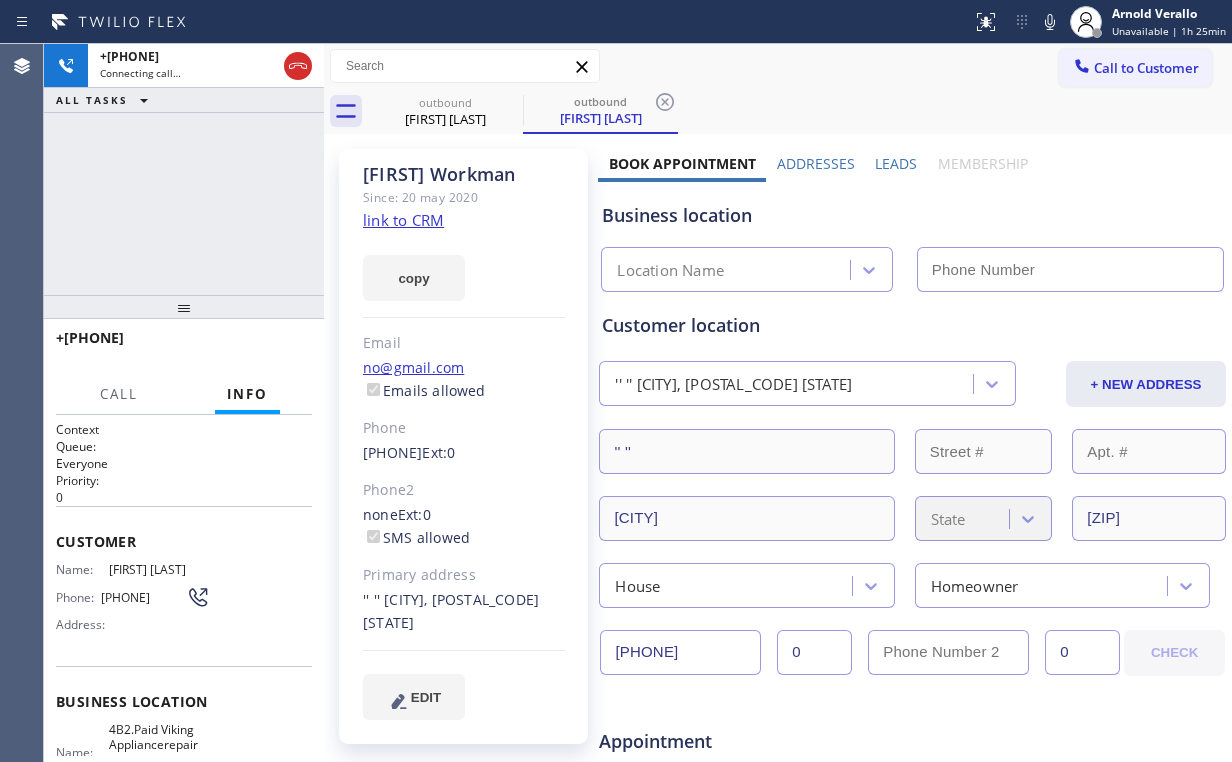 drag, startPoint x: 220, startPoint y: 192, endPoint x: 225, endPoint y: 208, distance: 16.763054 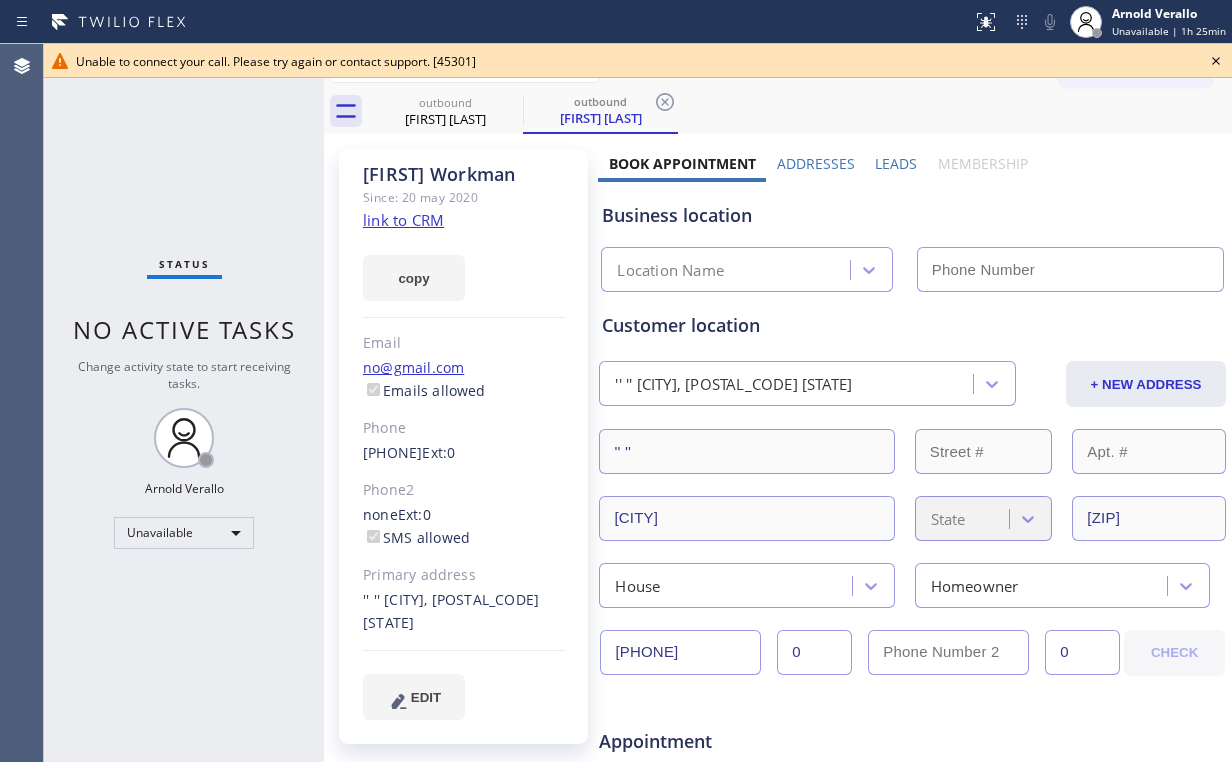 type on "([PHONE]) [PHONE]" 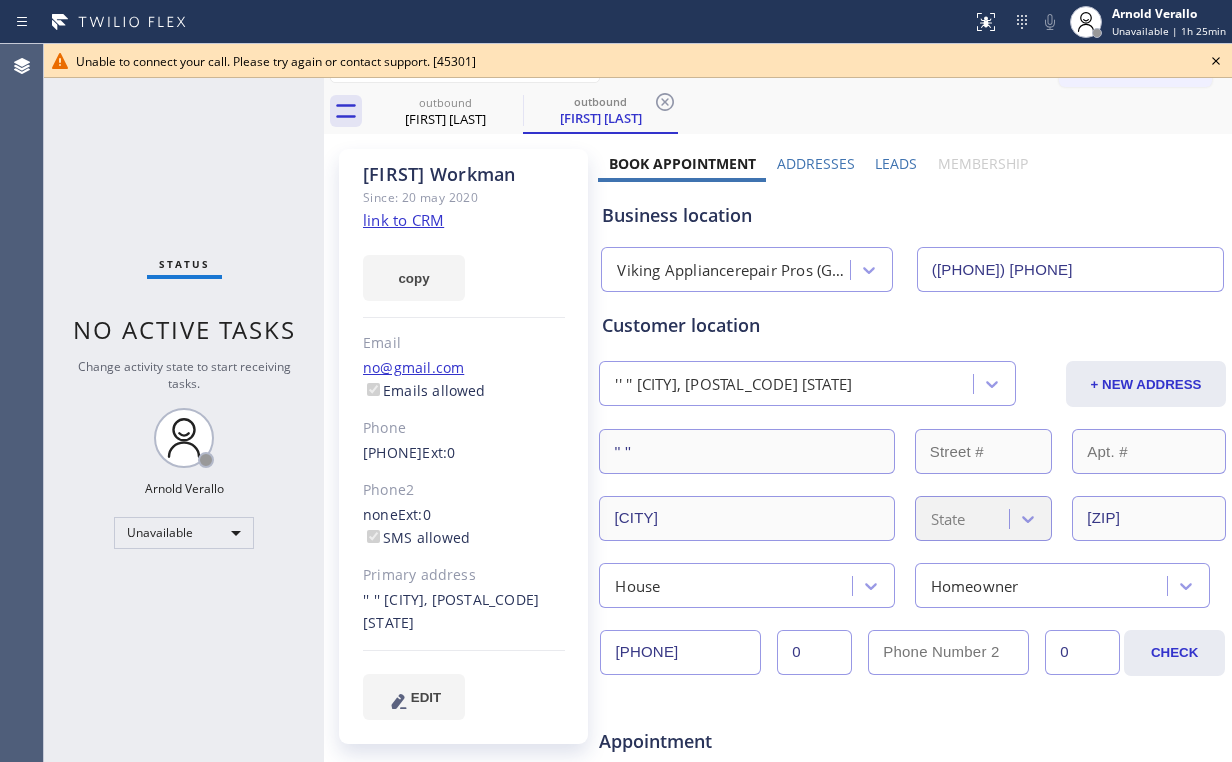 drag, startPoint x: 1215, startPoint y: 60, endPoint x: 759, endPoint y: 96, distance: 457.41885 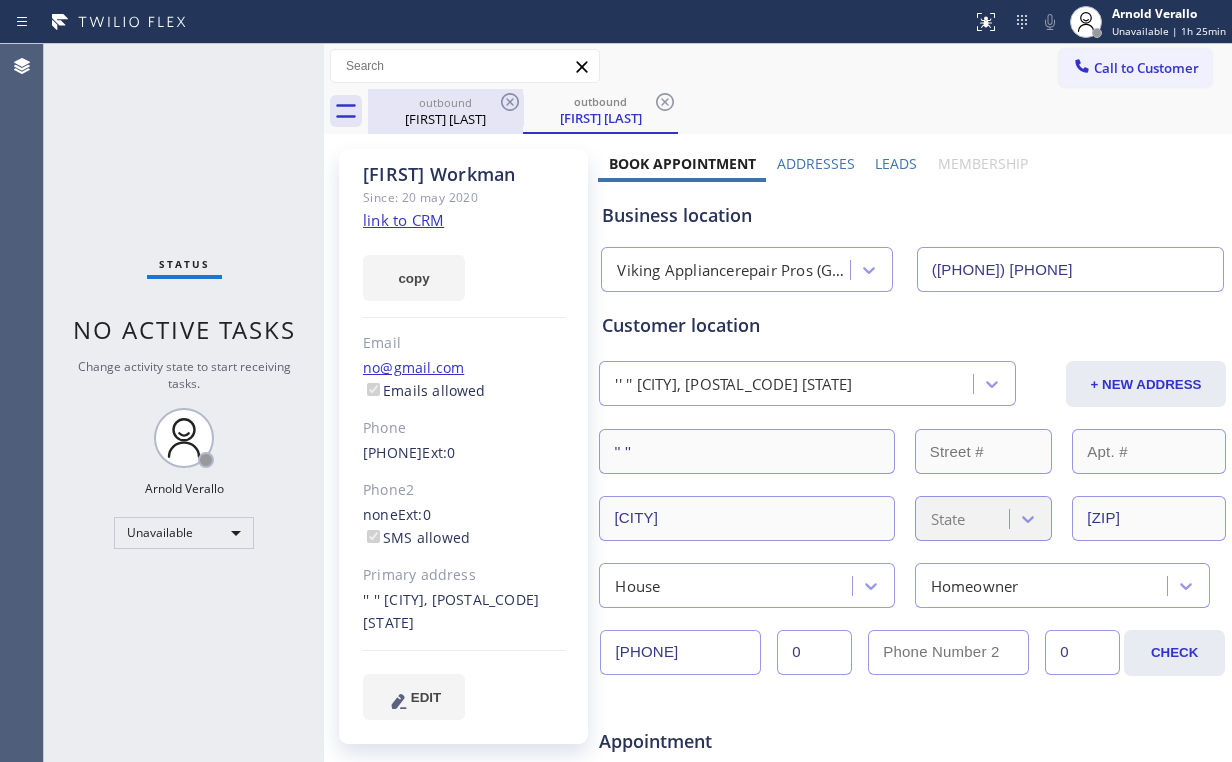 click on "[FIRST] [LAST]" at bounding box center (445, 119) 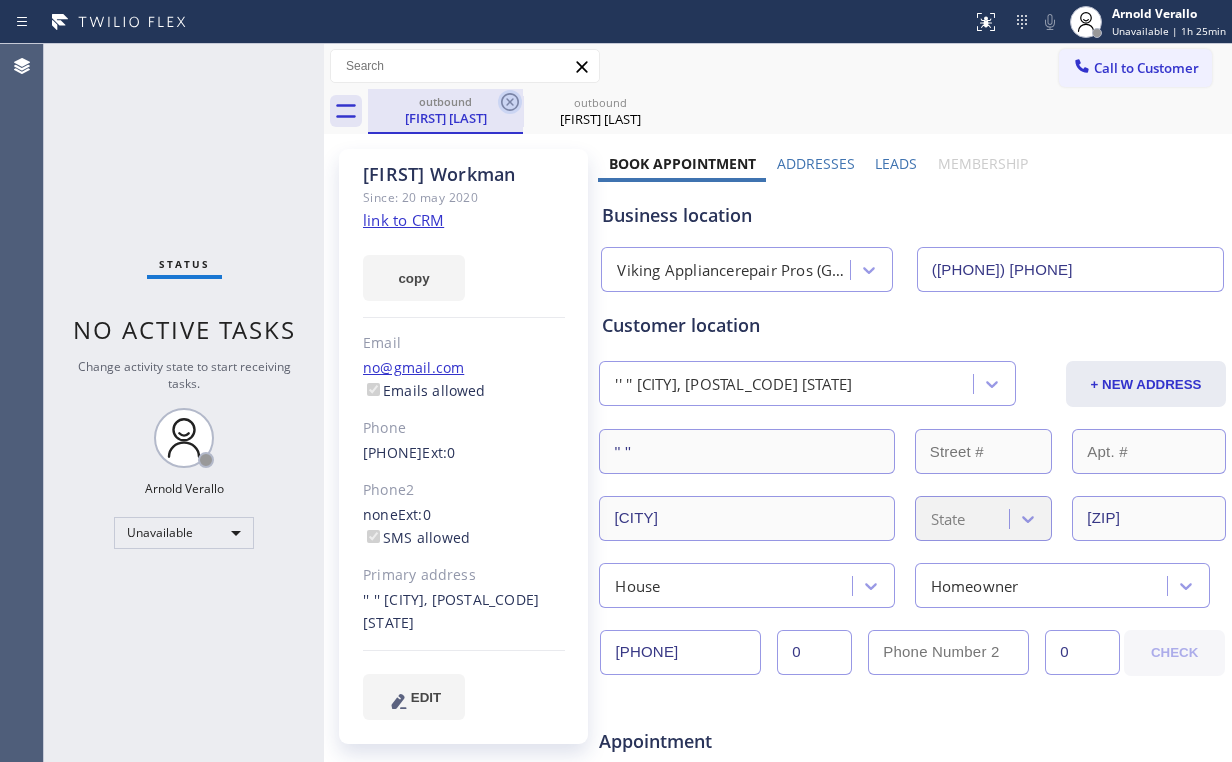 click 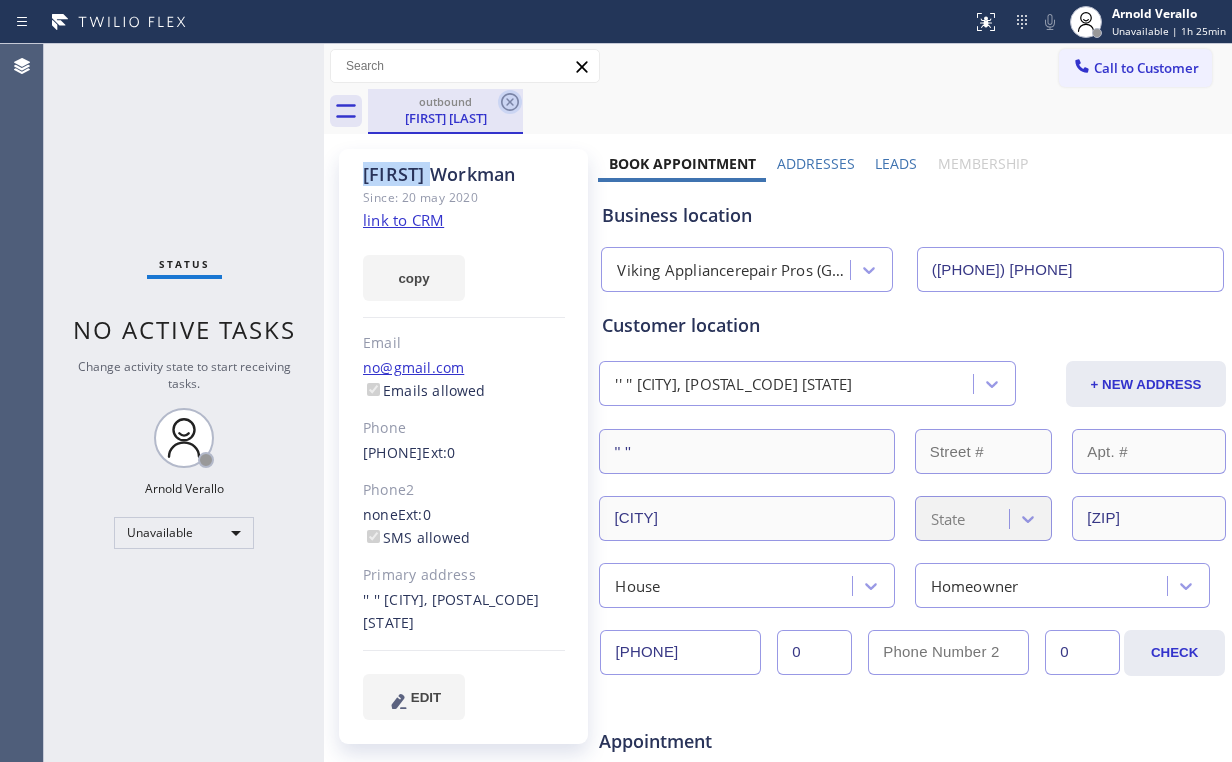 click 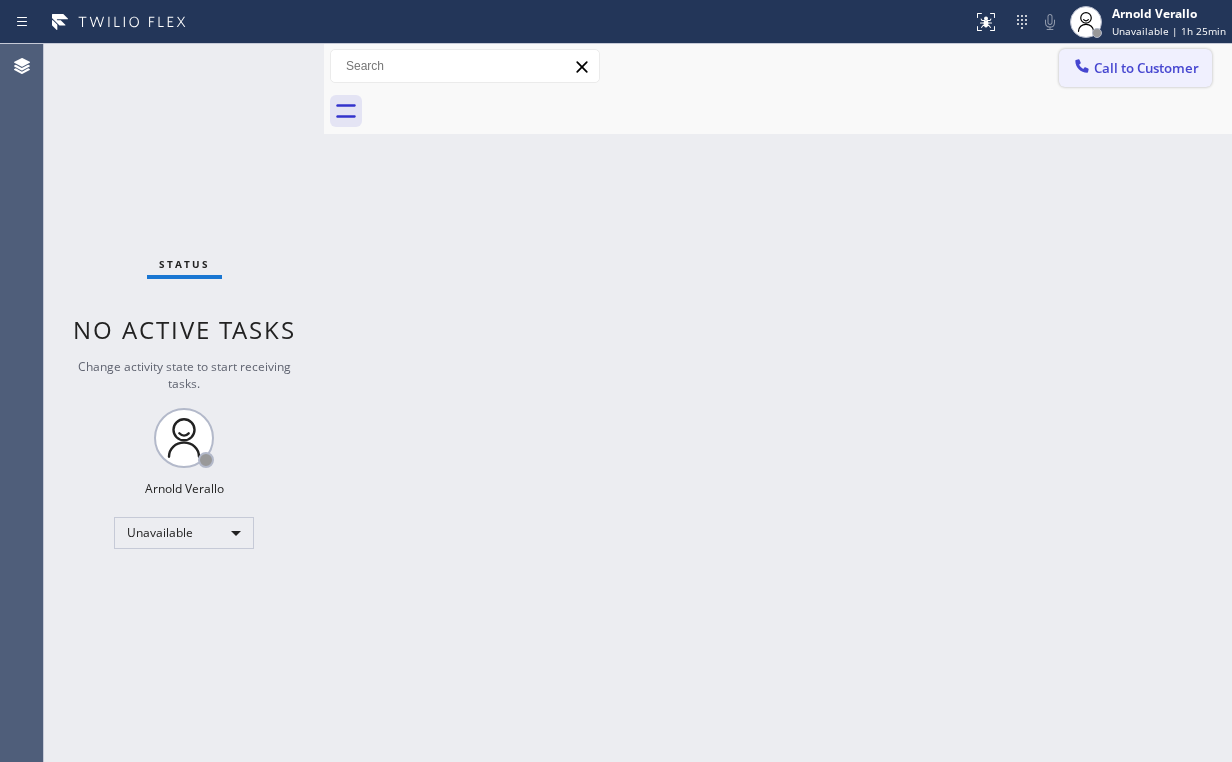 click on "Call to Customer" at bounding box center [1146, 68] 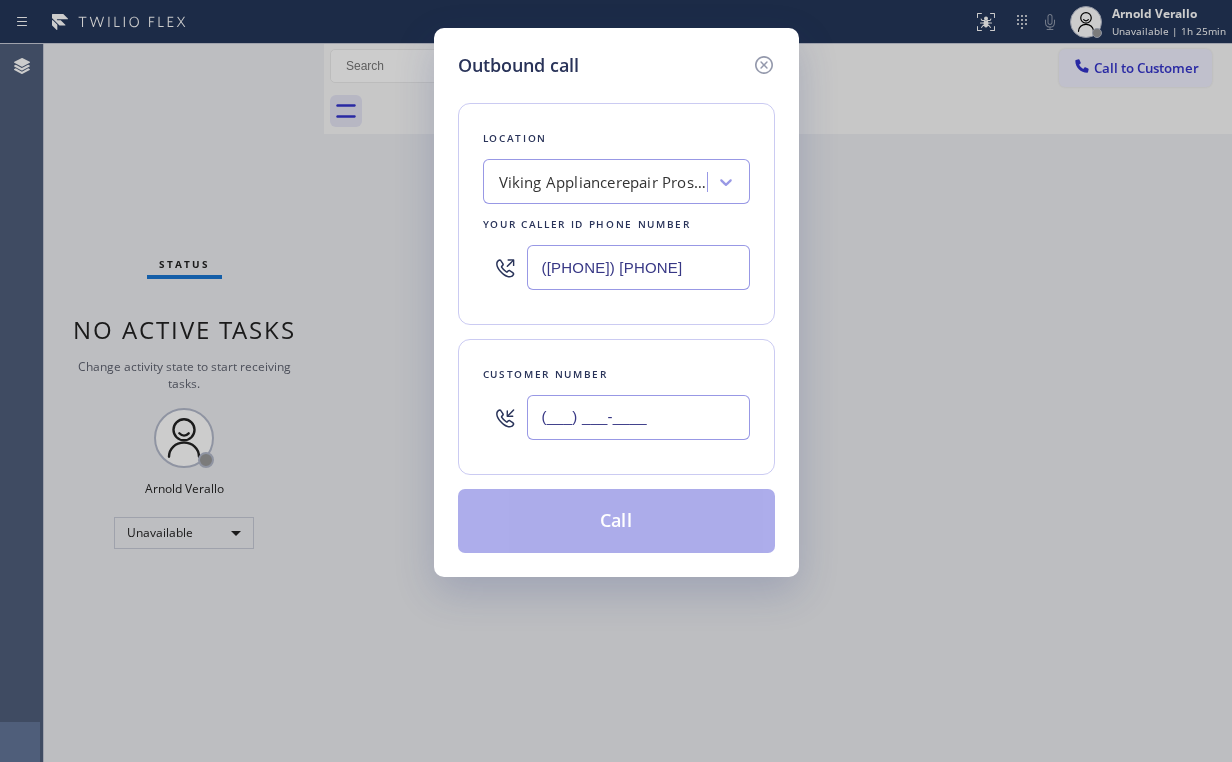click on "(___) ___-____" at bounding box center [638, 417] 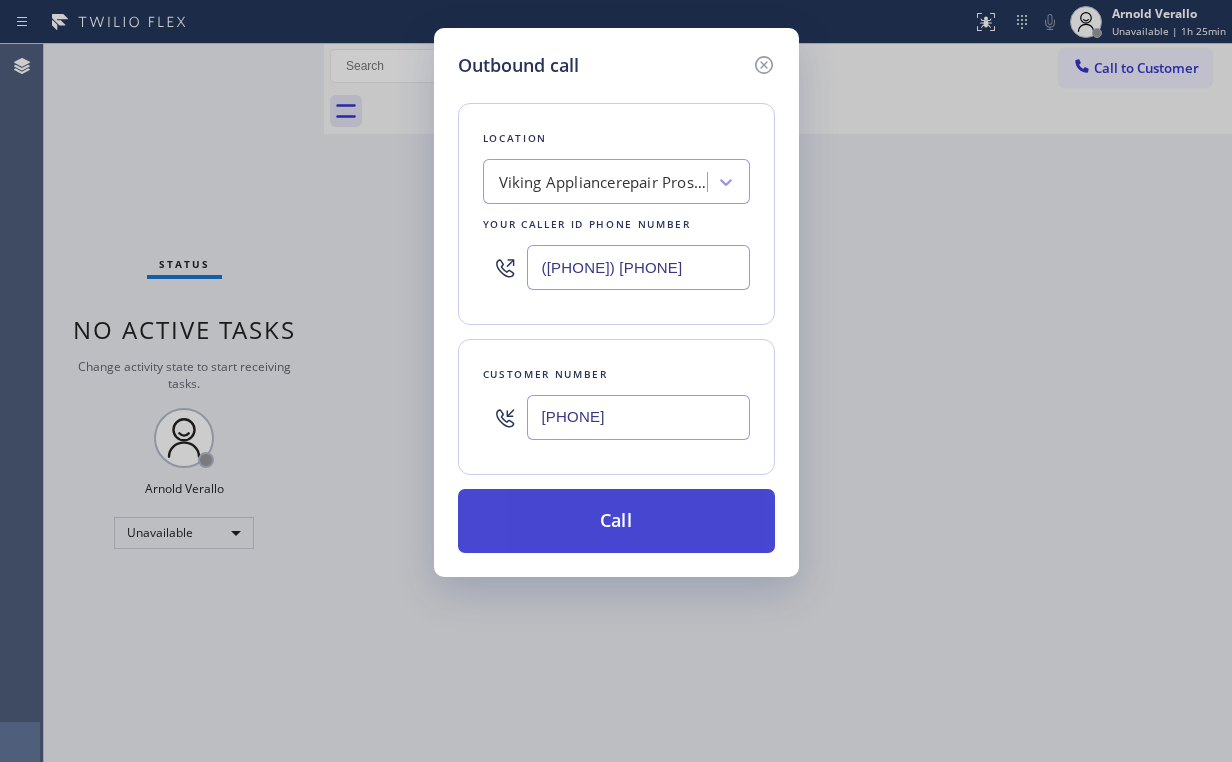 type on "[PHONE]" 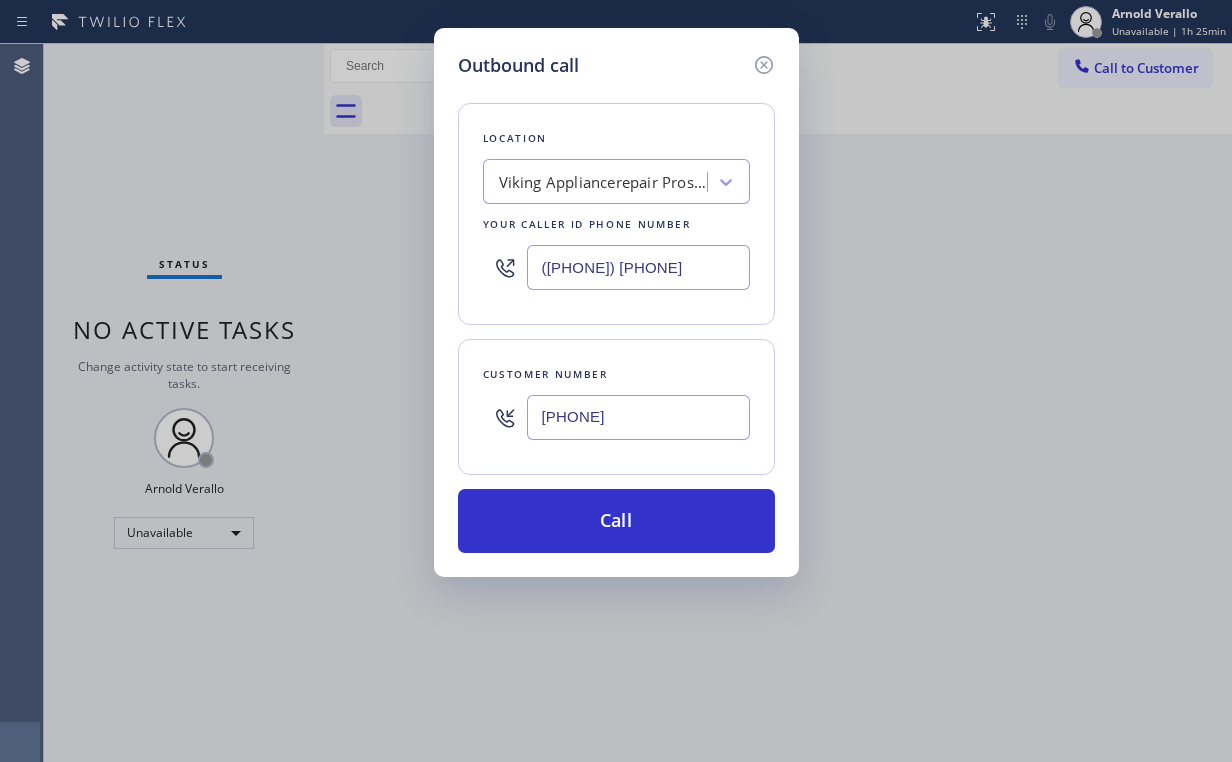 type 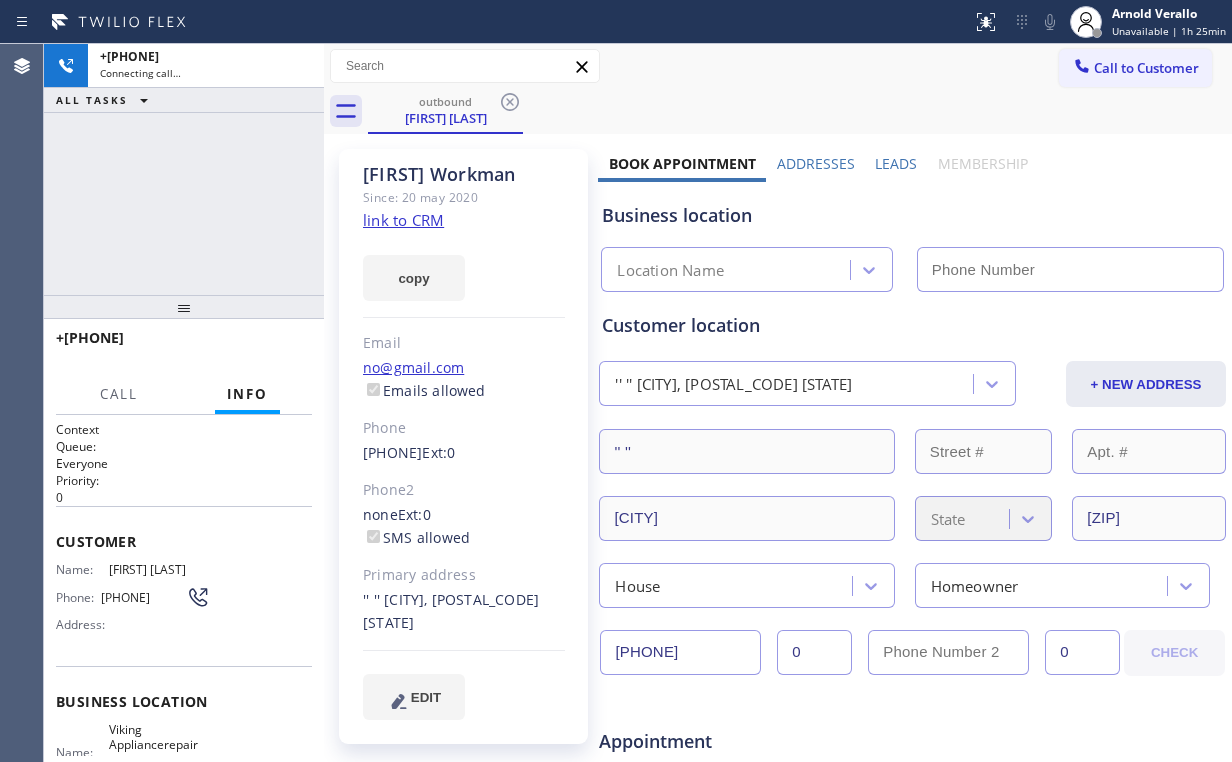 type on "([PHONE]) [PHONE]" 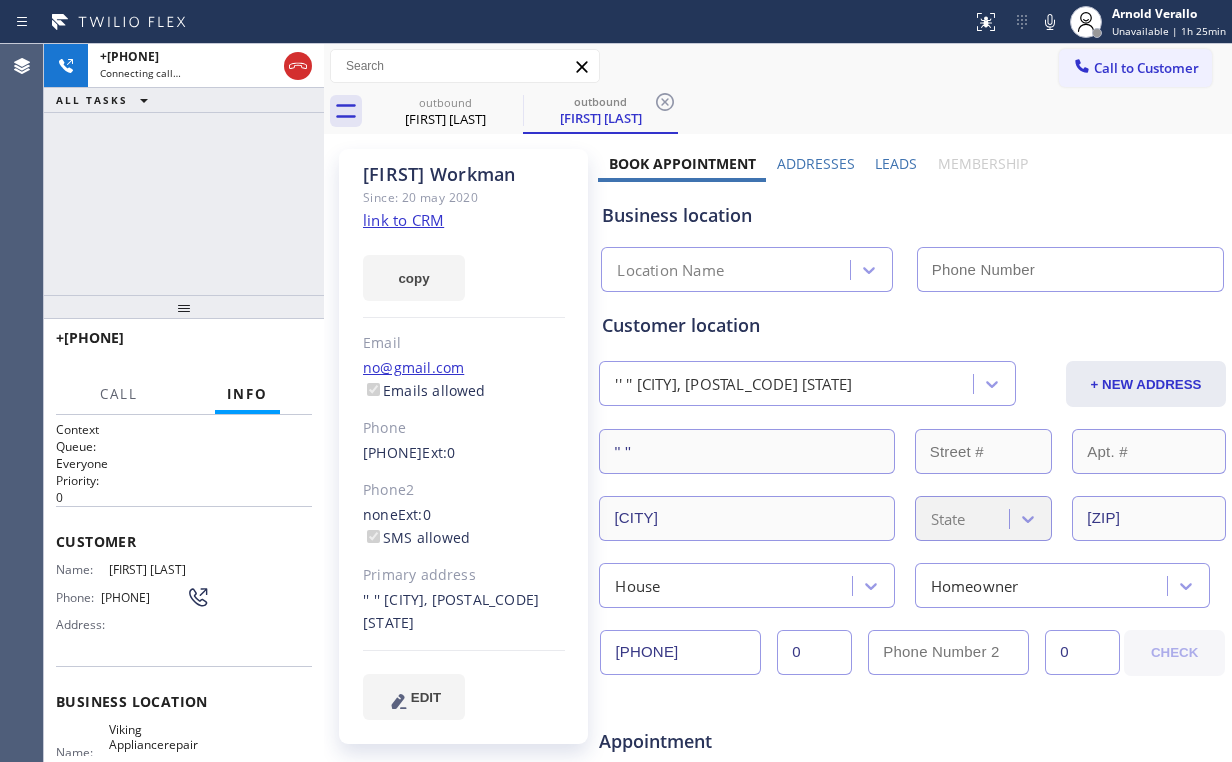 click on "Call to Customer" at bounding box center (1146, 68) 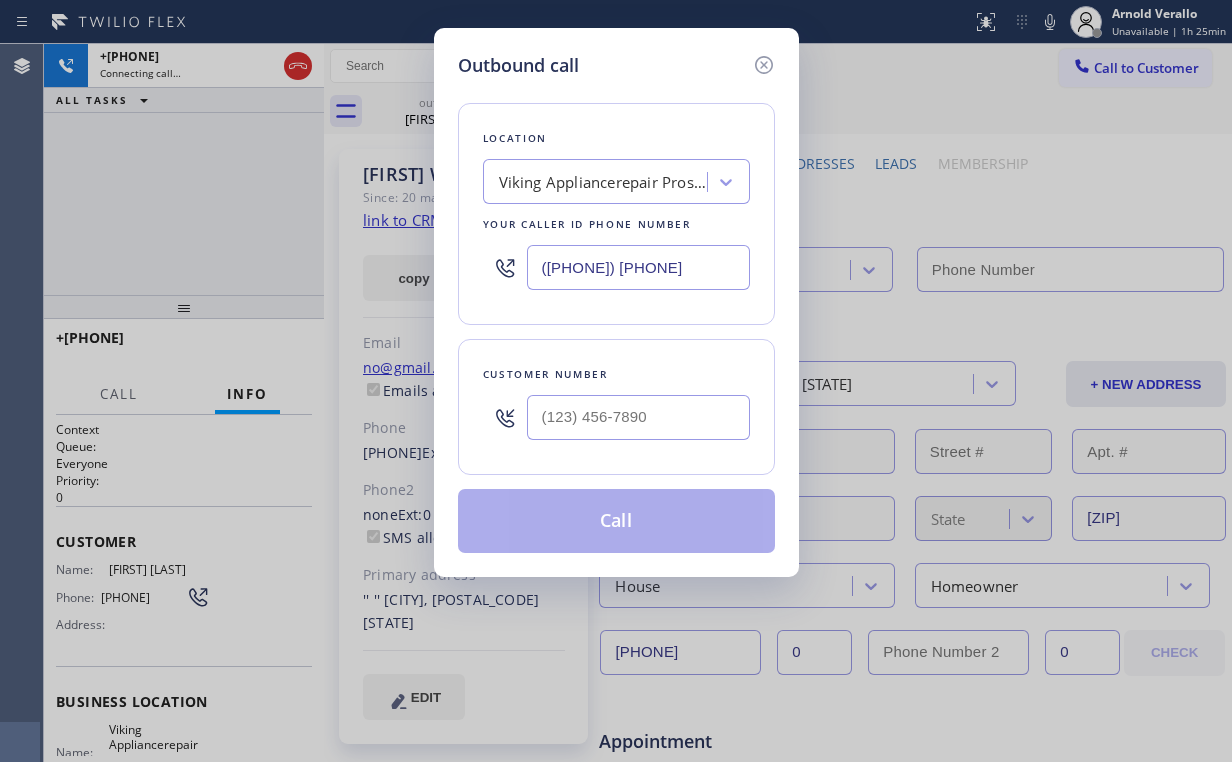 drag, startPoint x: 667, startPoint y: 259, endPoint x: 40, endPoint y: 258, distance: 627.0008 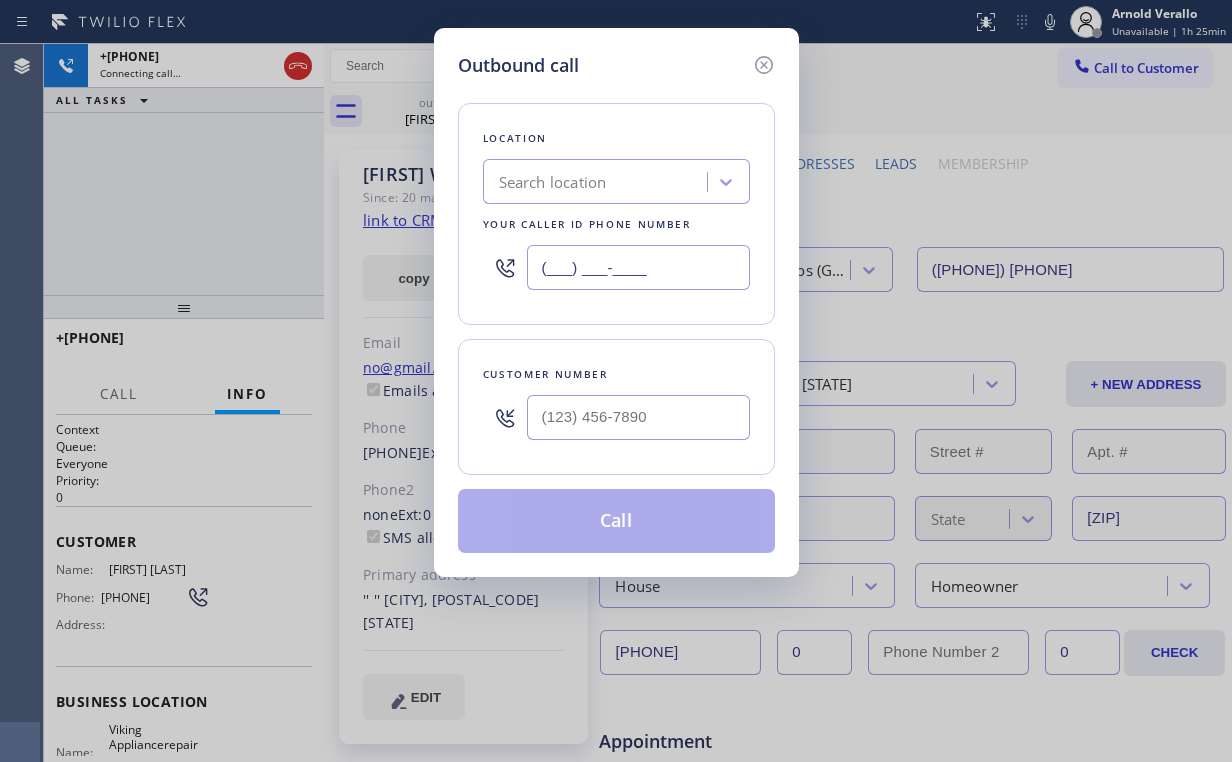 type on "(___) ___-____" 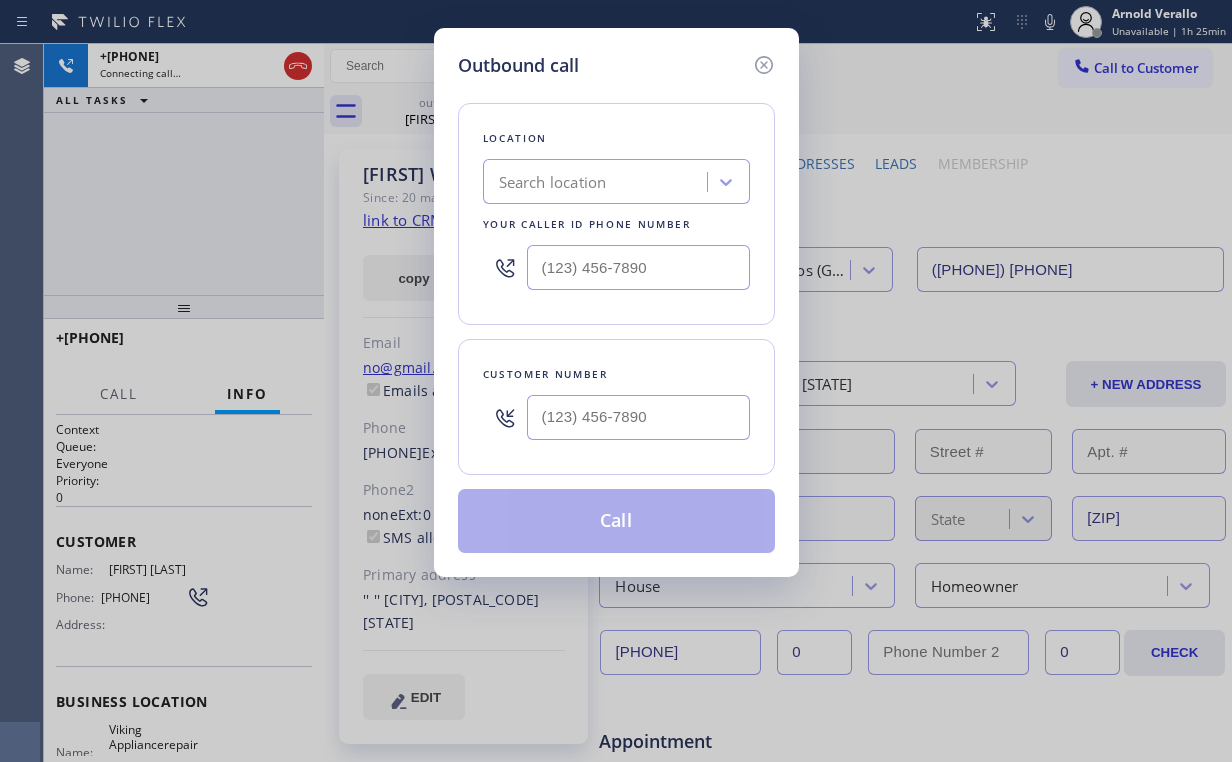 click on "Search location" at bounding box center [553, 182] 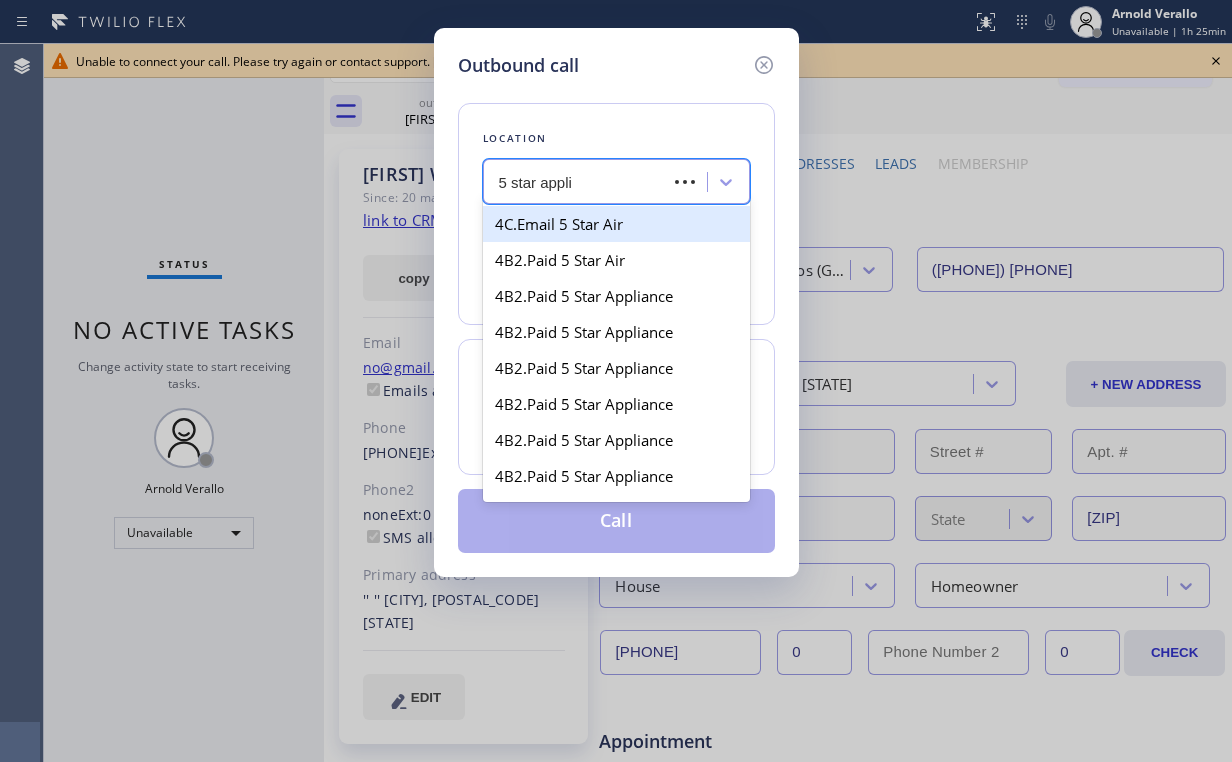 type on "5 star applia" 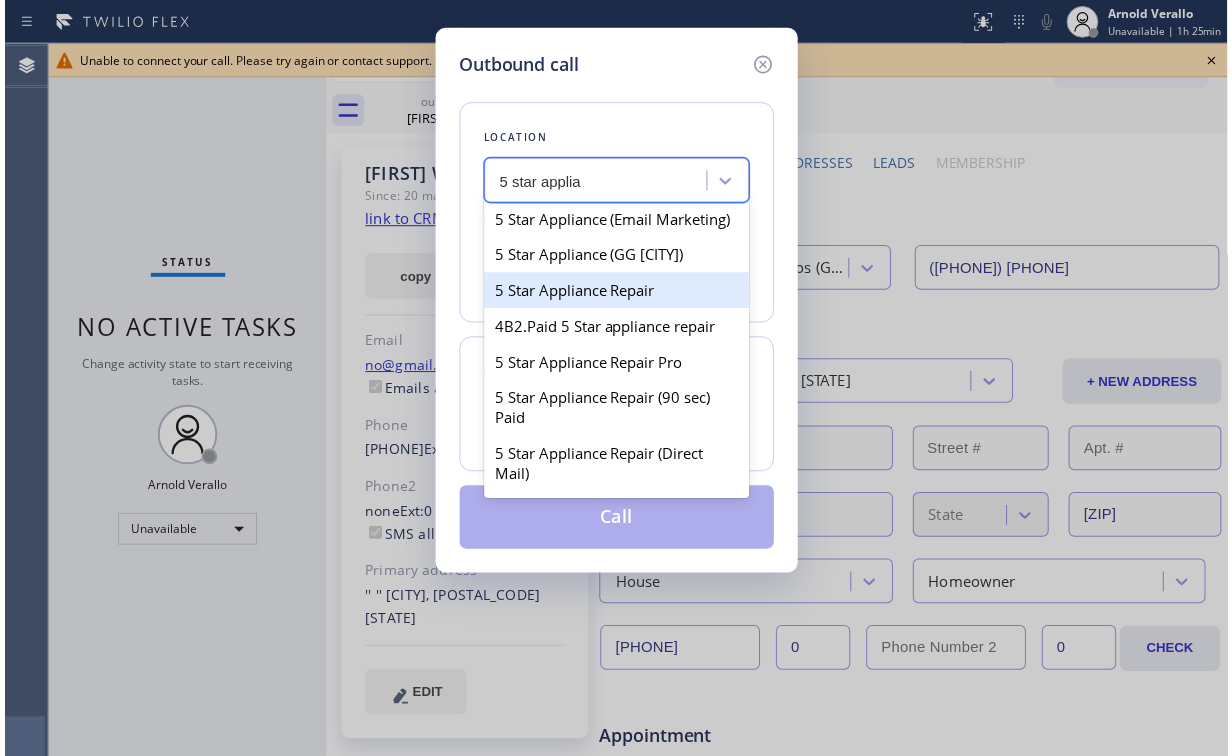 scroll, scrollTop: 400, scrollLeft: 0, axis: vertical 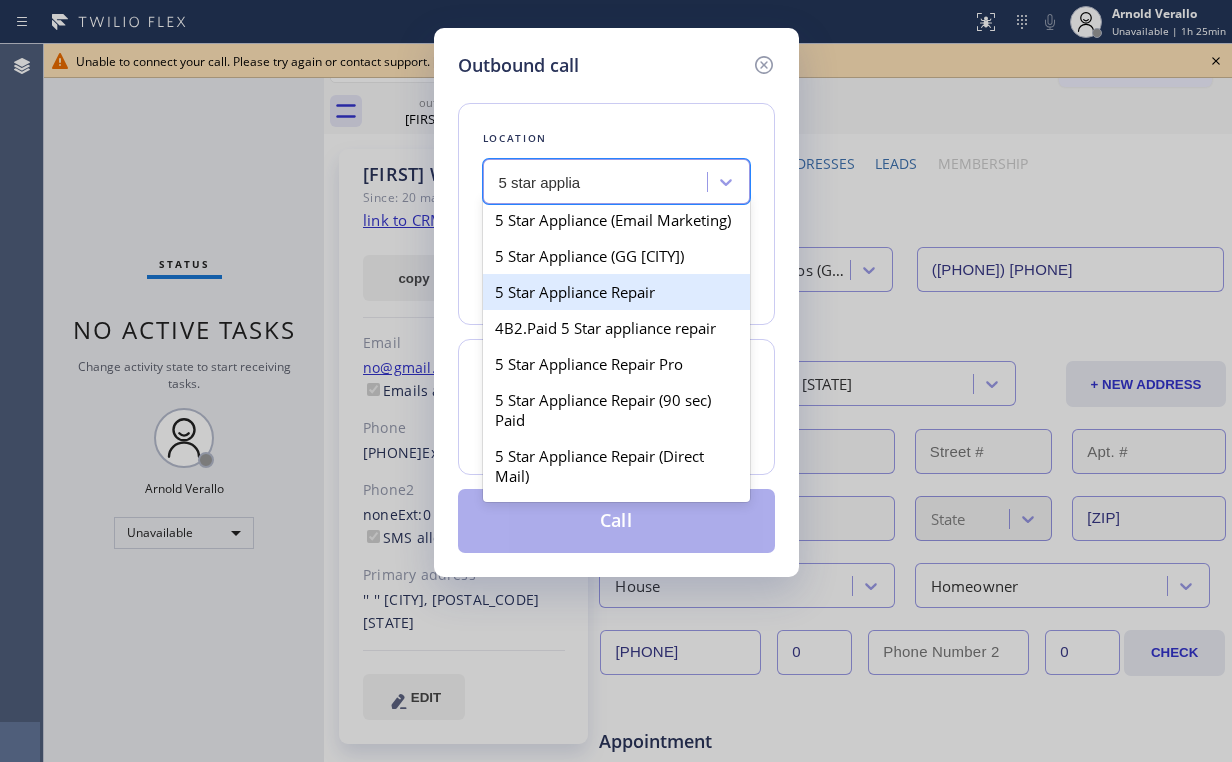 click on "5 Star Appliance Repair" at bounding box center (616, 292) 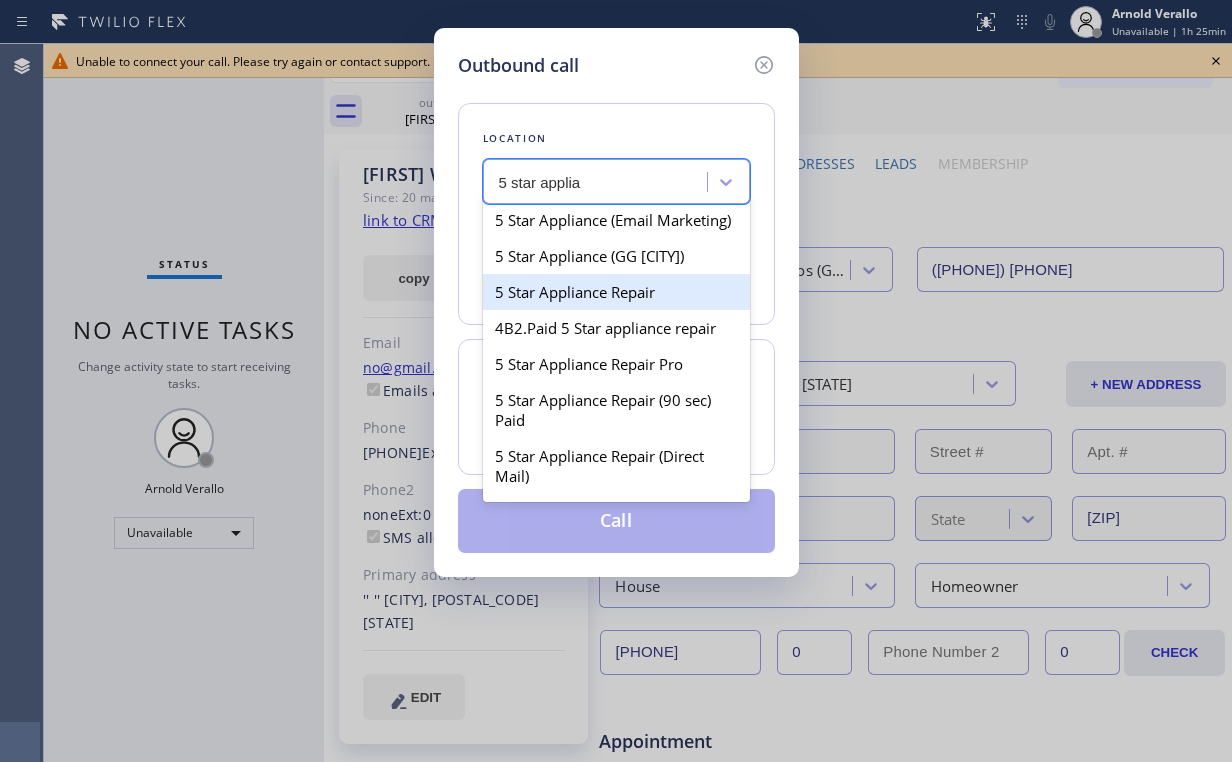 type 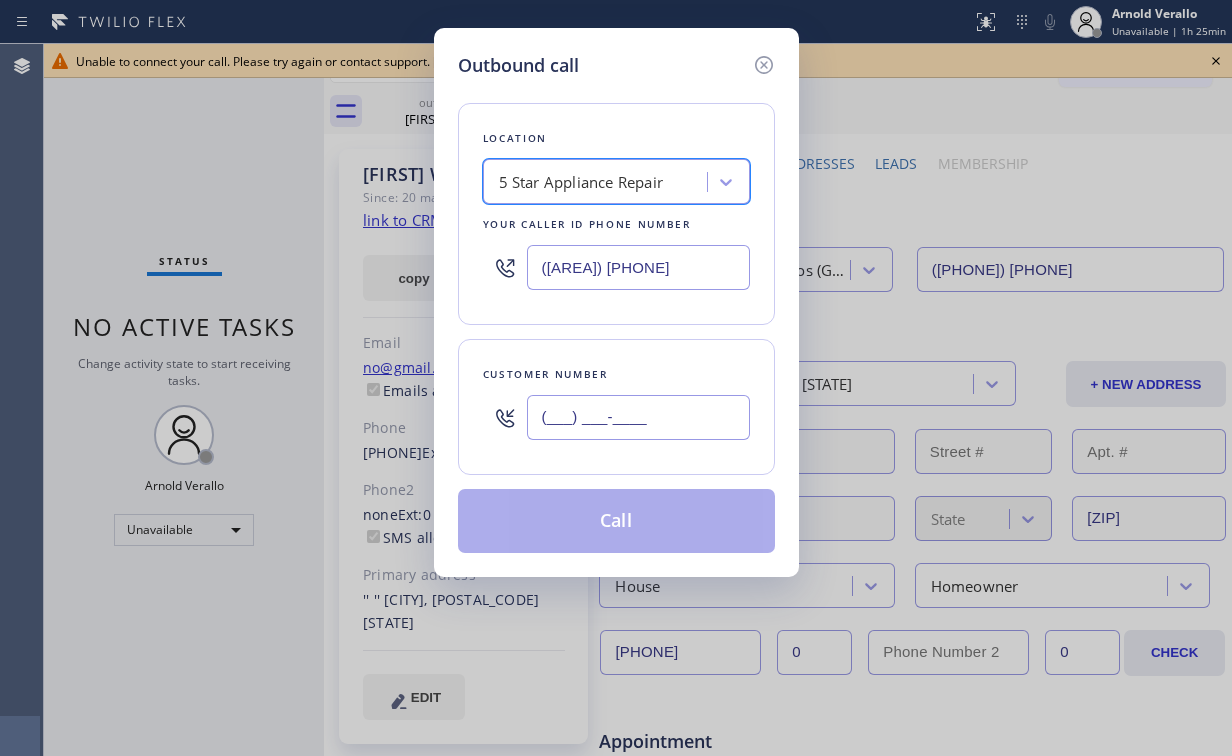 click on "(___) ___-____" at bounding box center [638, 417] 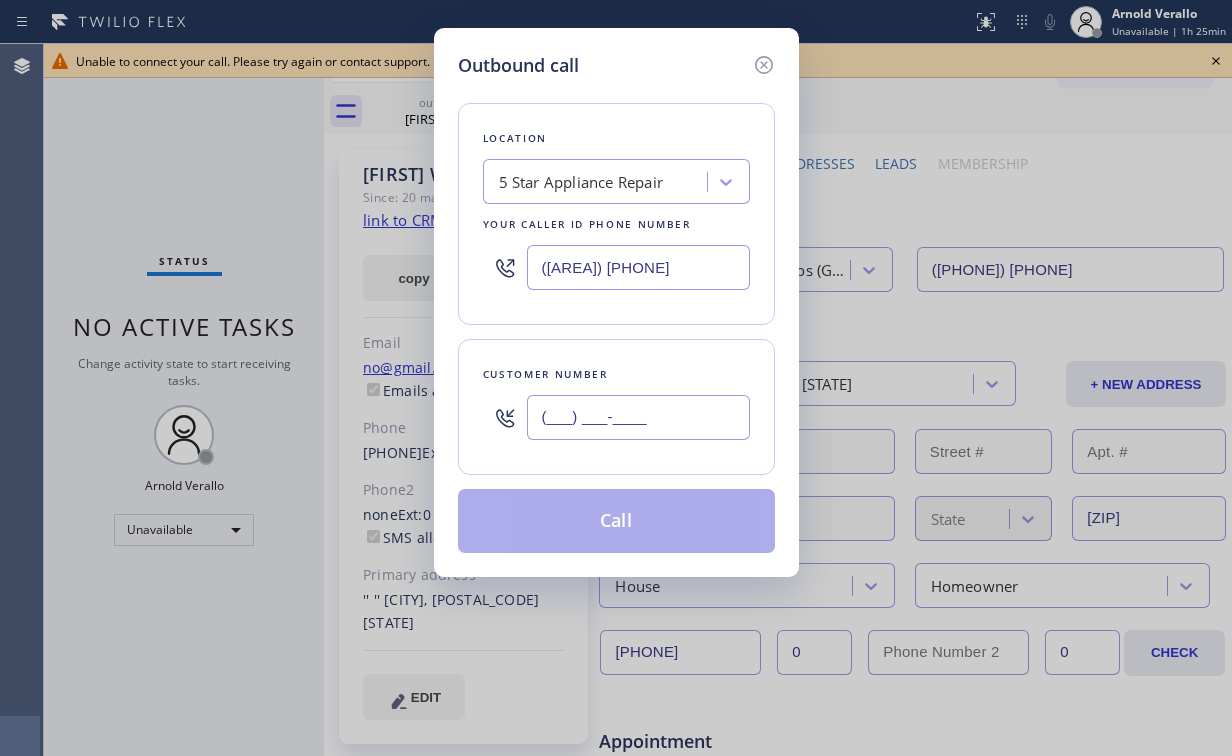 paste on "([PHONE]) [PHONE]" 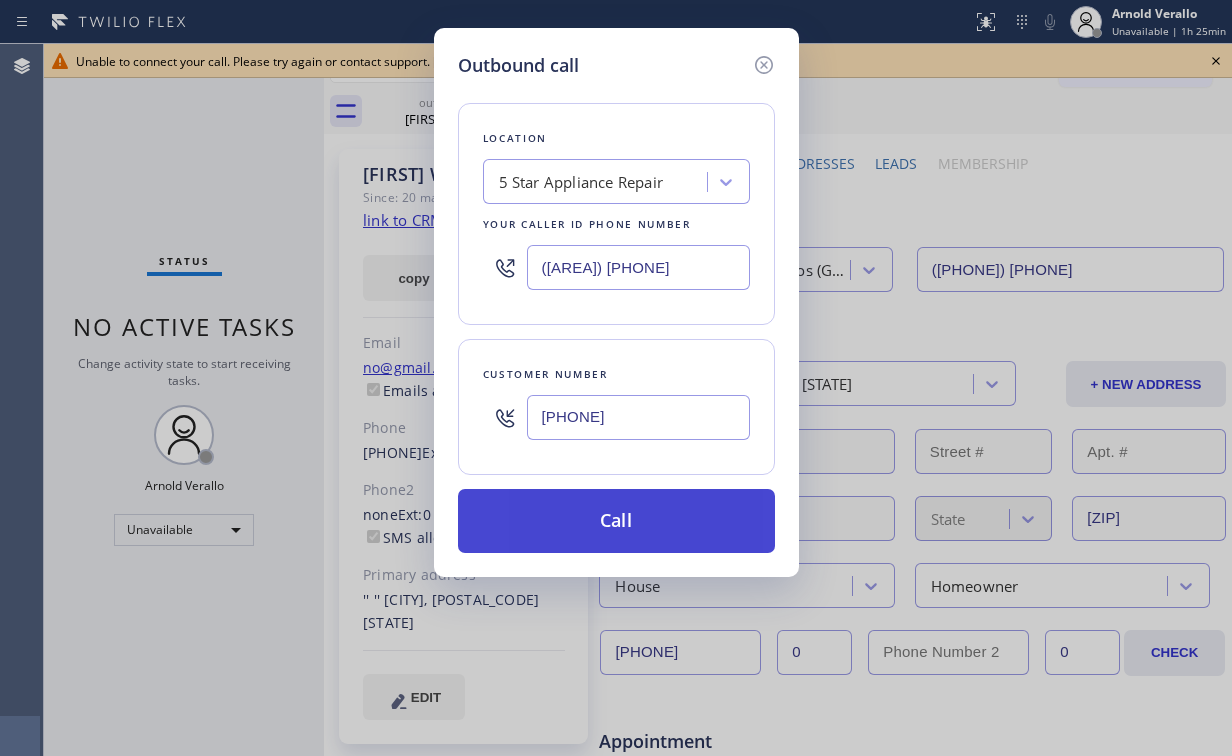 type on "[PHONE]" 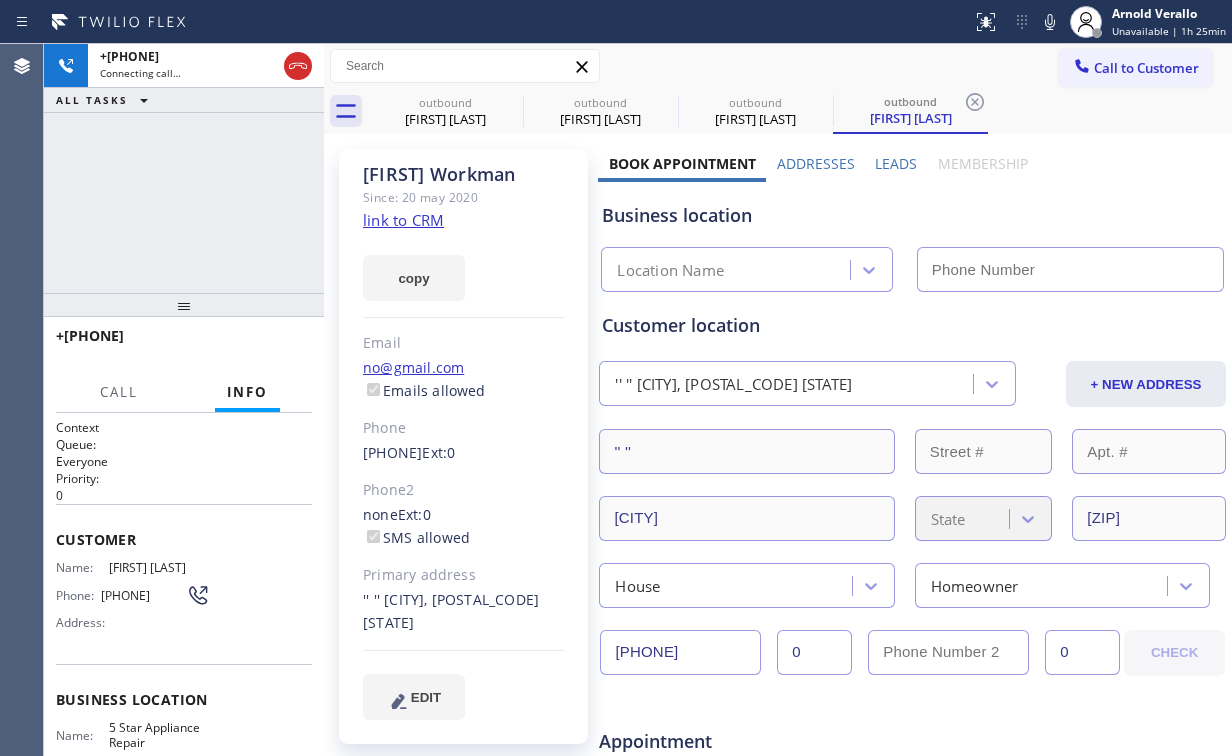 type on "([AREA]) [PHONE]" 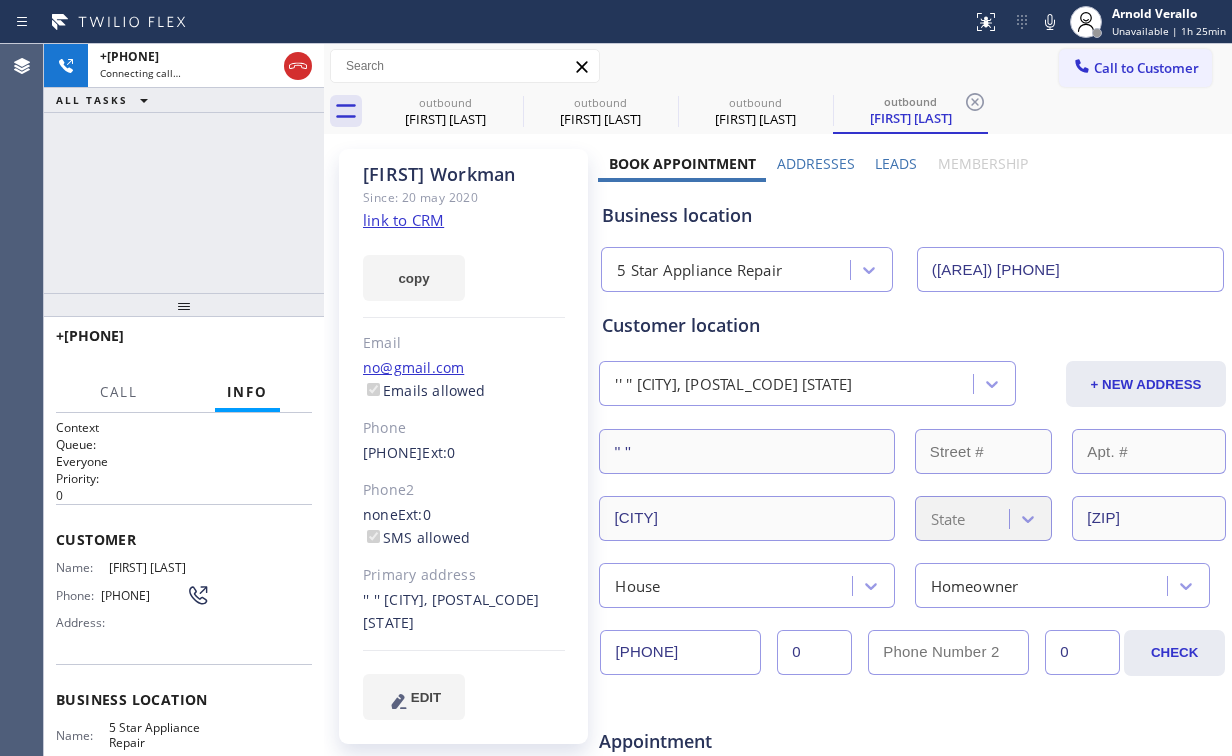 drag, startPoint x: 207, startPoint y: 184, endPoint x: 315, endPoint y: 156, distance: 111.5706 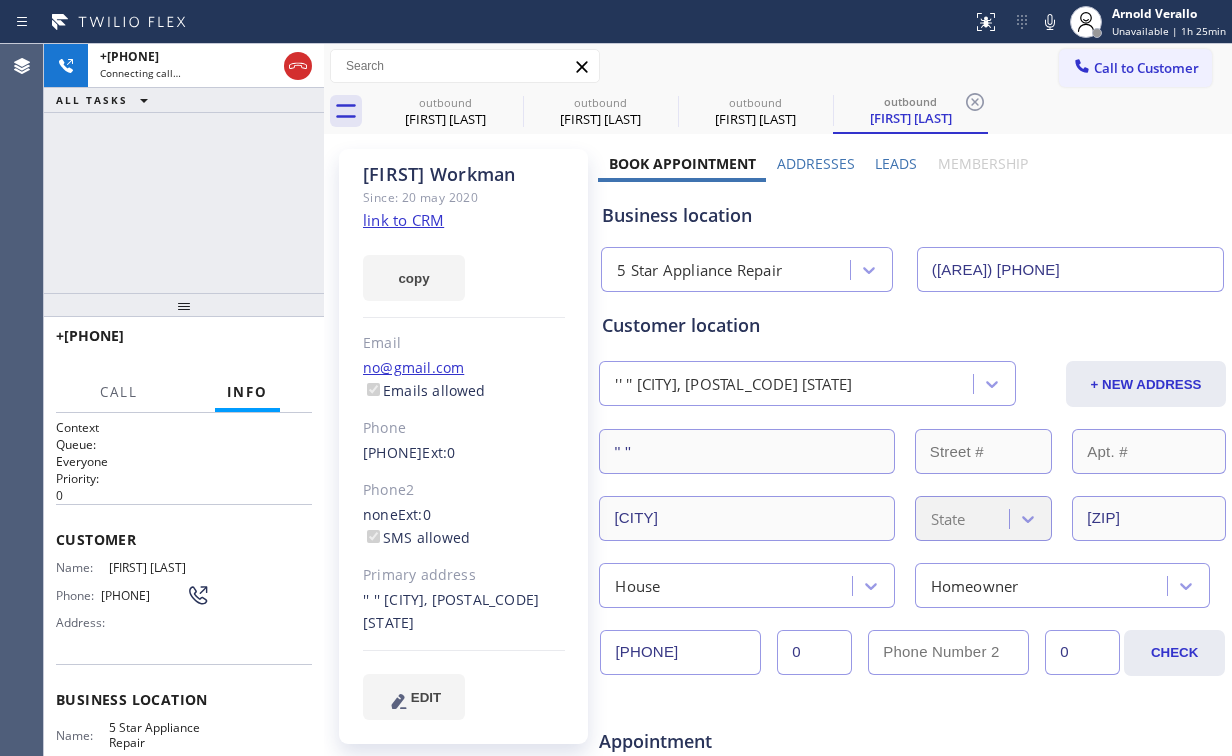 click on "+[COUNTRY][PHONE] Connecting call… ALL TASKS ALL TASKS ACTIVE TASKS TASKS IN WRAP UP" at bounding box center (184, 168) 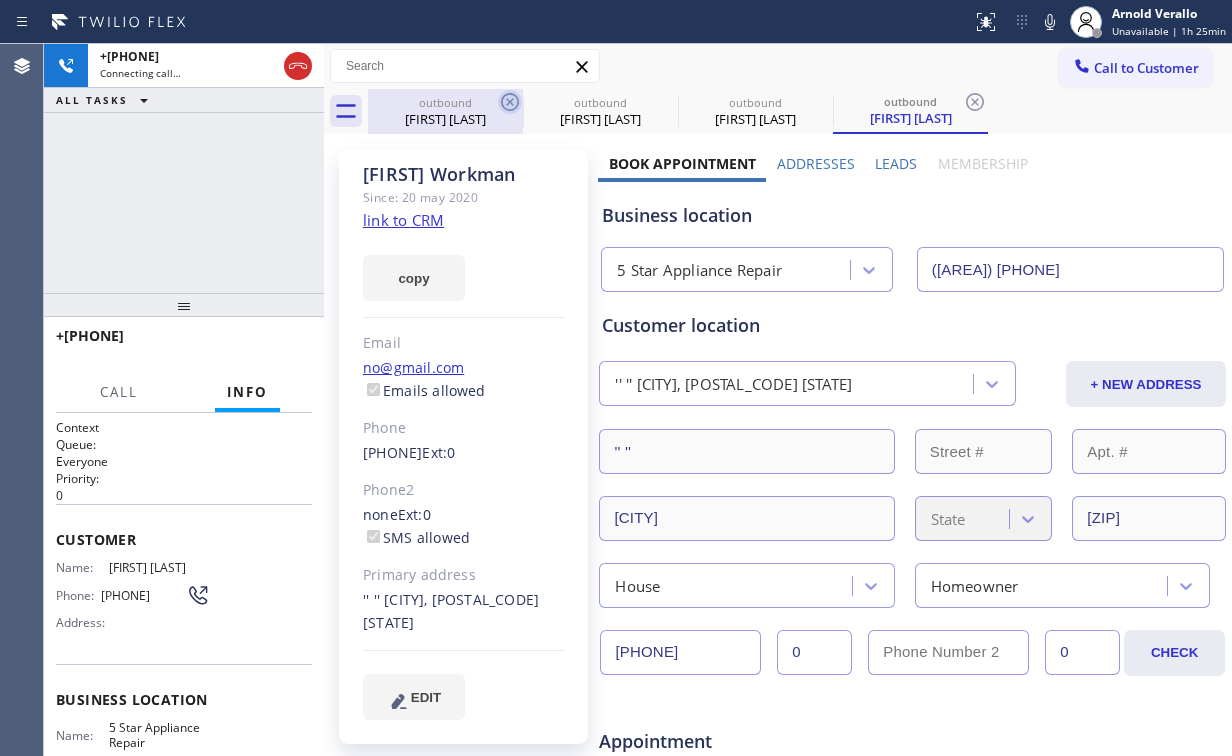 click on "outbound" at bounding box center [445, 102] 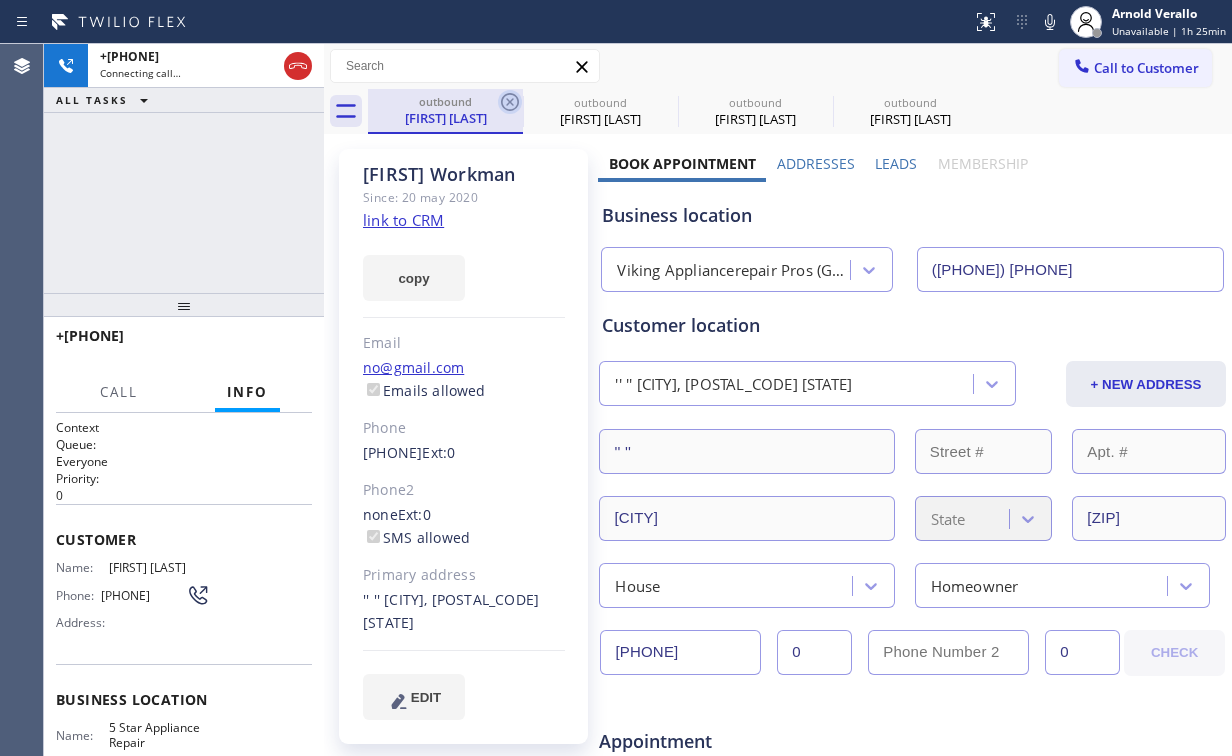 click 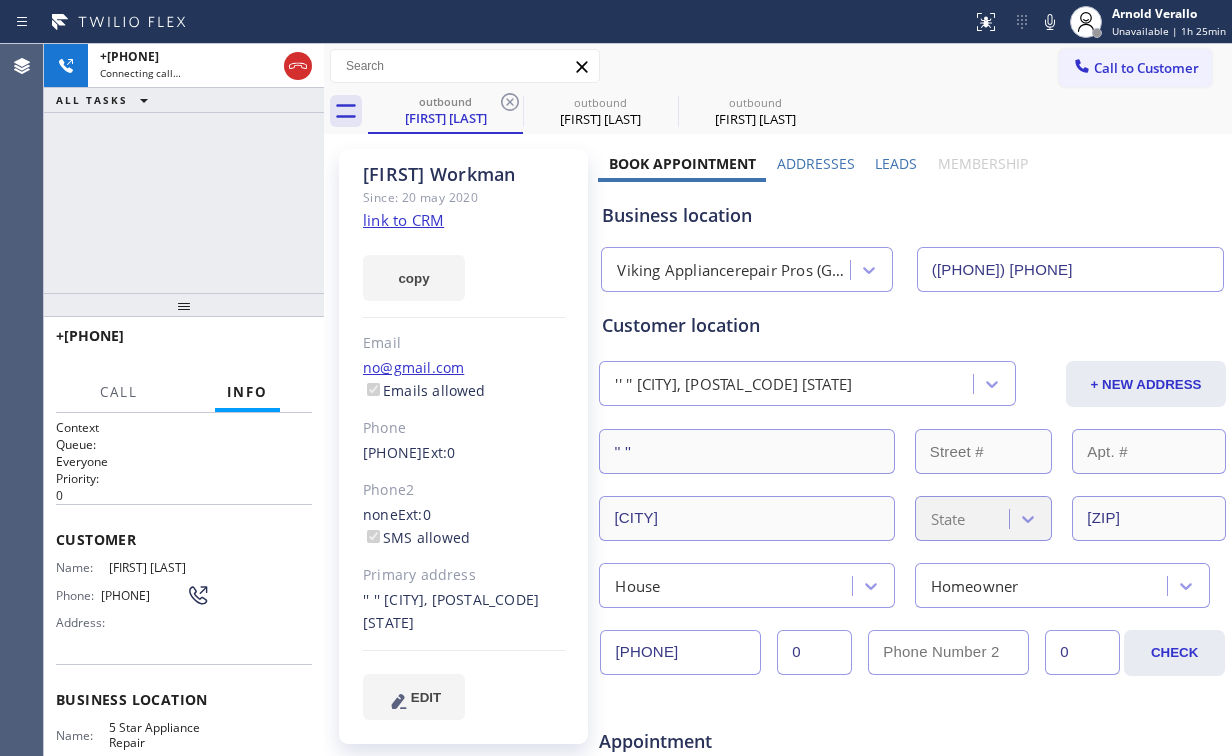 click 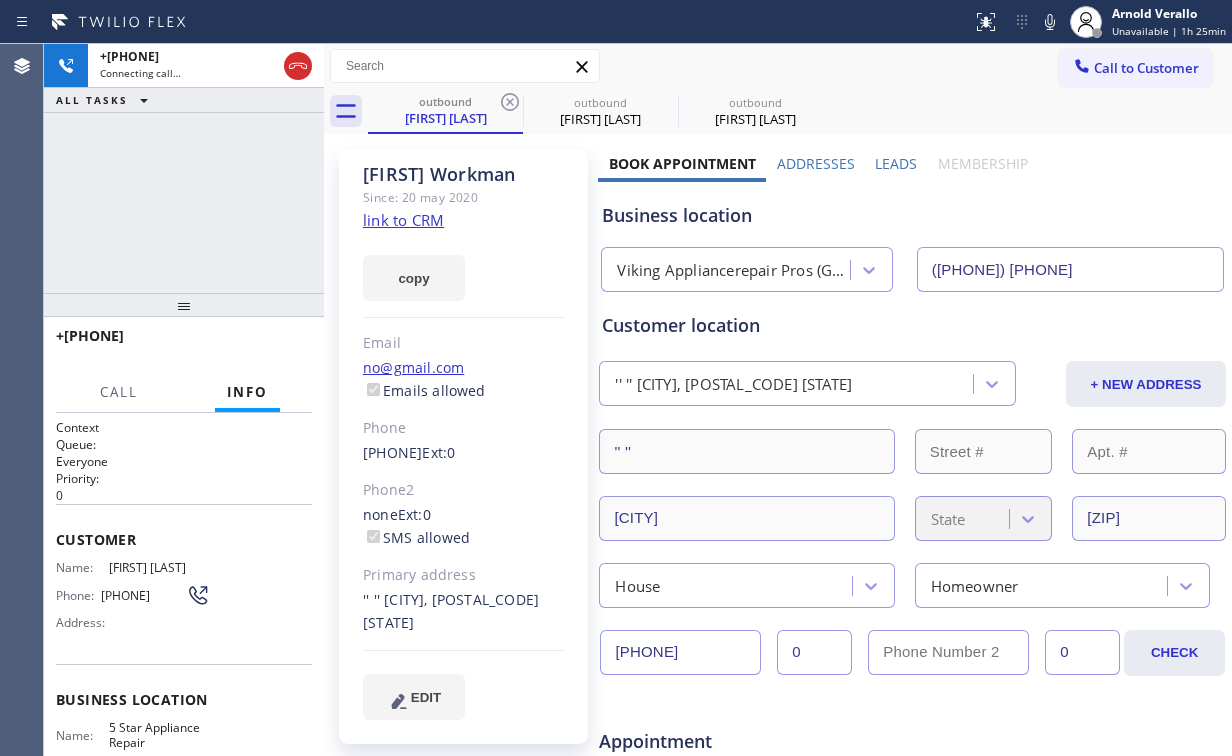 type on "([AREA]) [PHONE]" 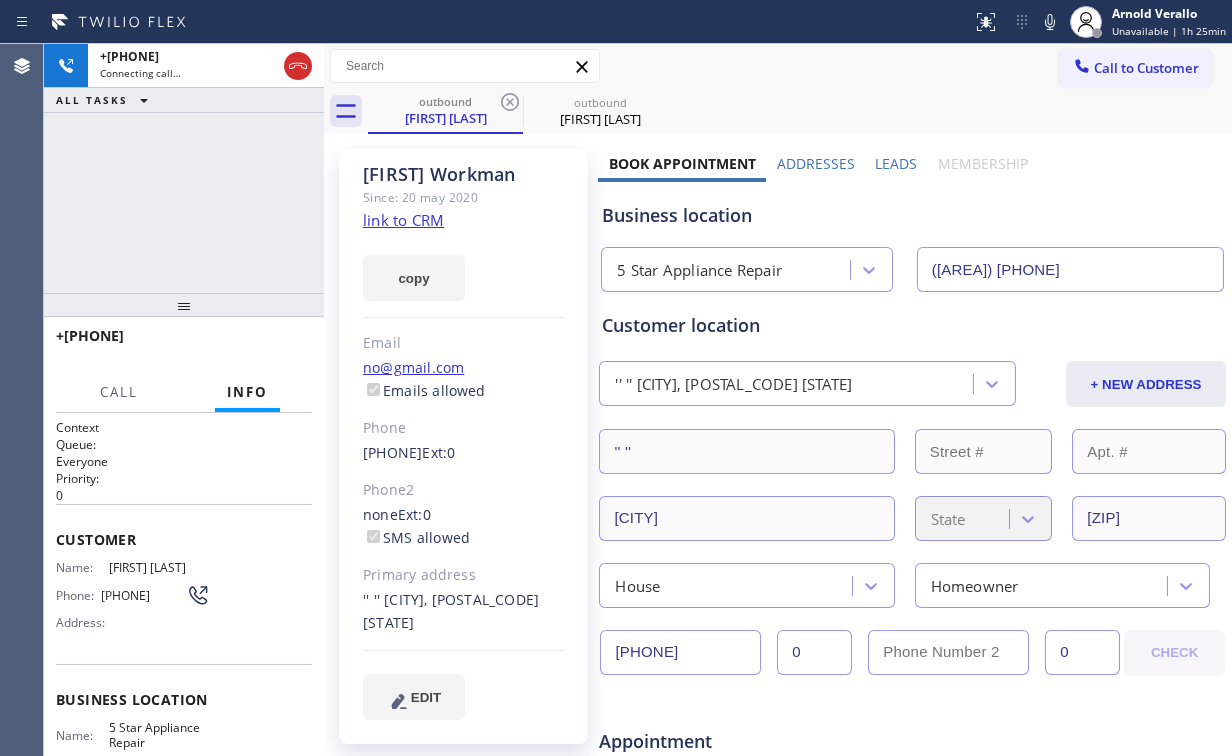 click on "+[COUNTRY][PHONE] Connecting call… ALL TASKS ALL TASKS ACTIVE TASKS TASKS IN WRAP UP" at bounding box center (184, 168) 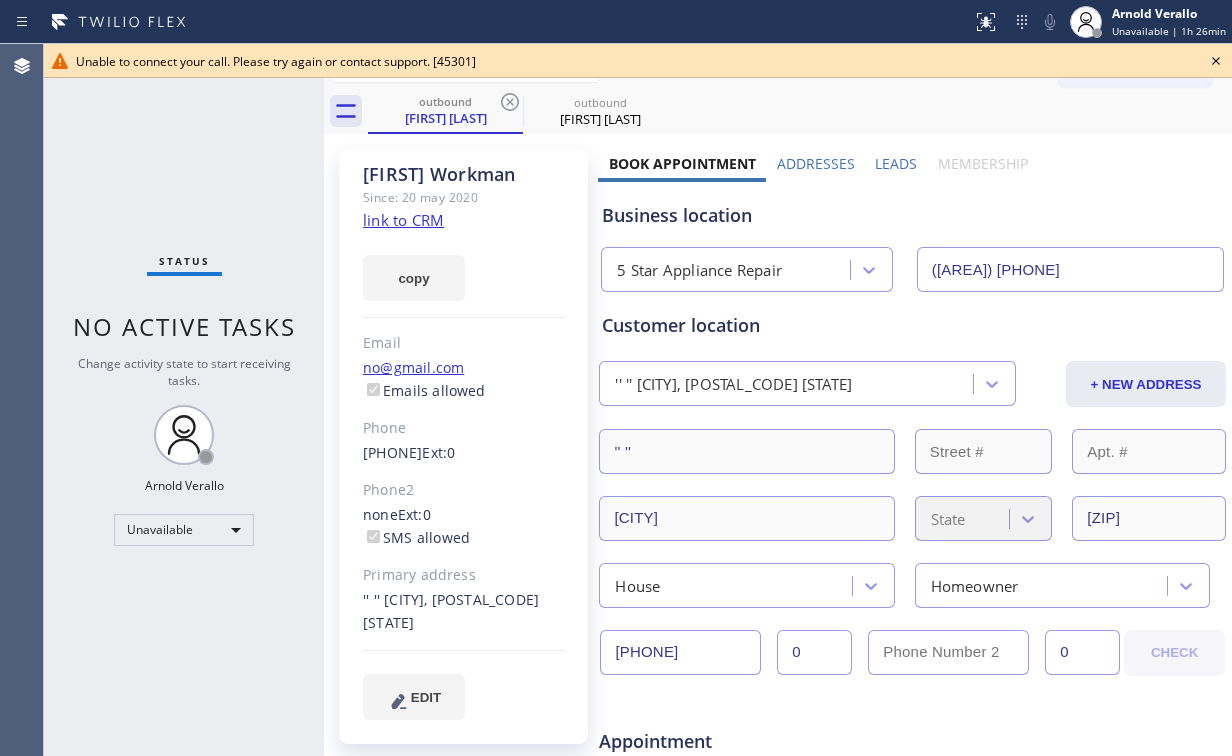 click 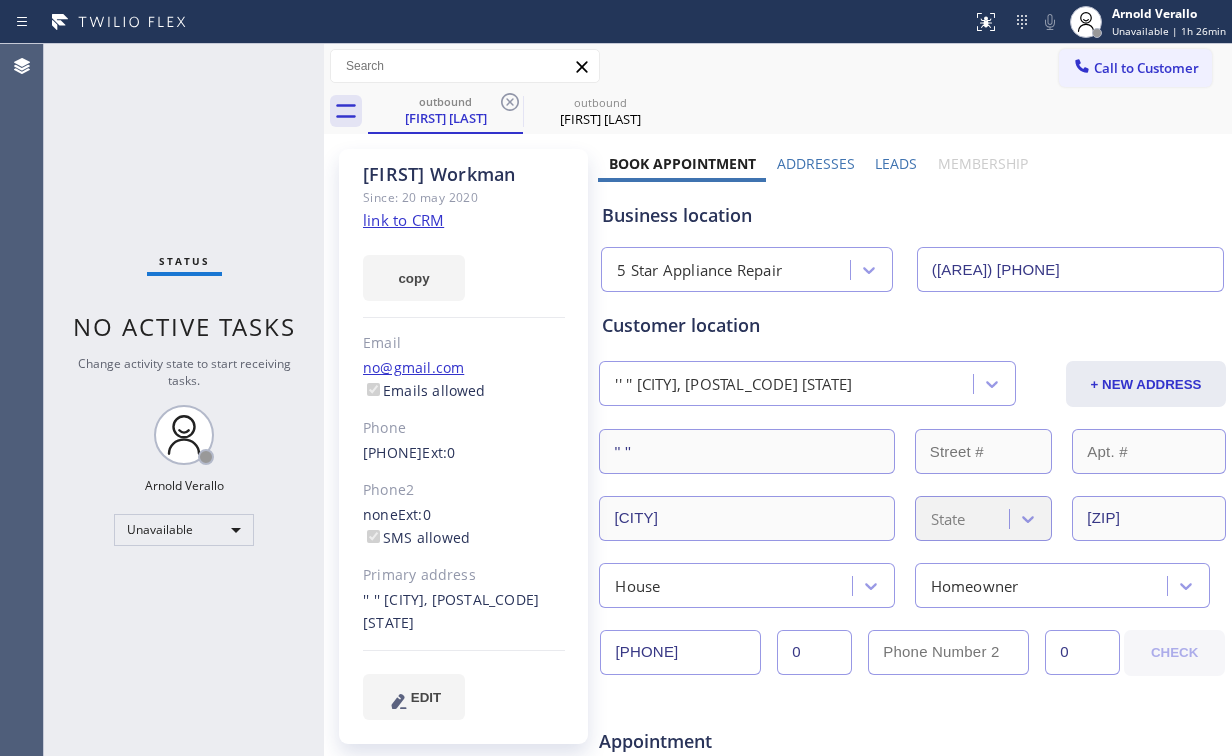 click on "Call to Customer" at bounding box center (1146, 68) 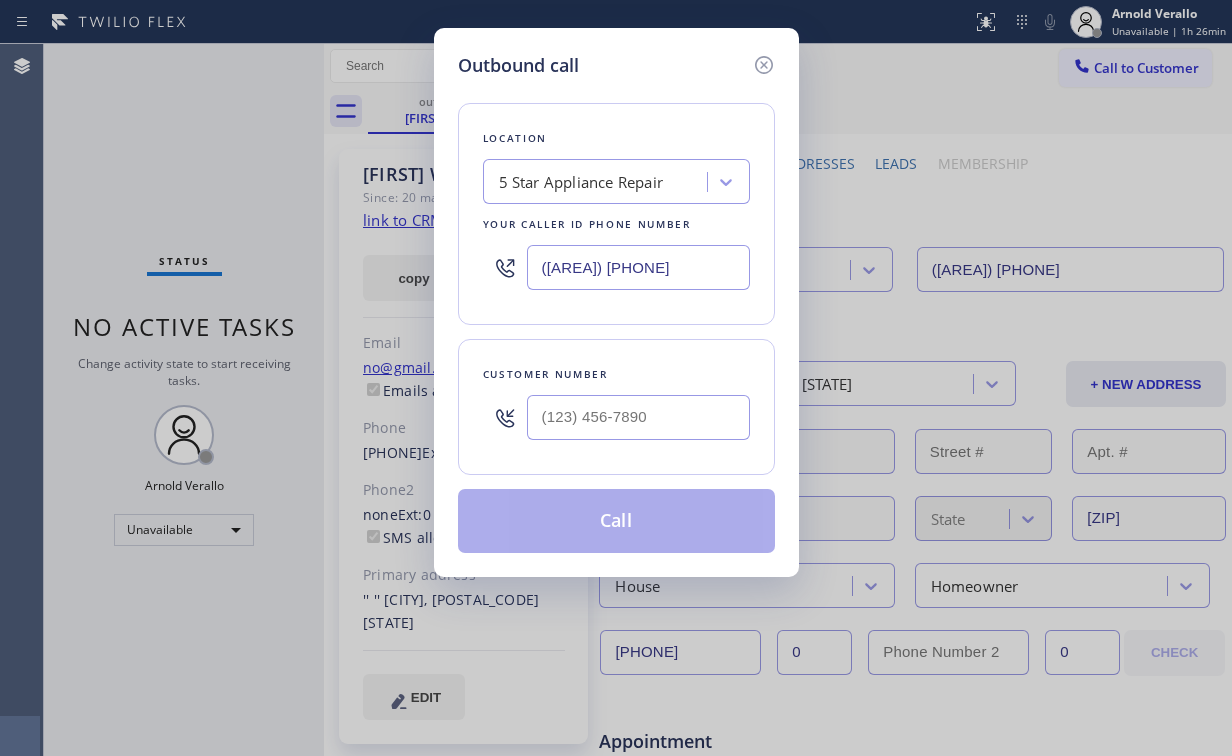 drag, startPoint x: 673, startPoint y: 255, endPoint x: 239, endPoint y: 294, distance: 435.74878 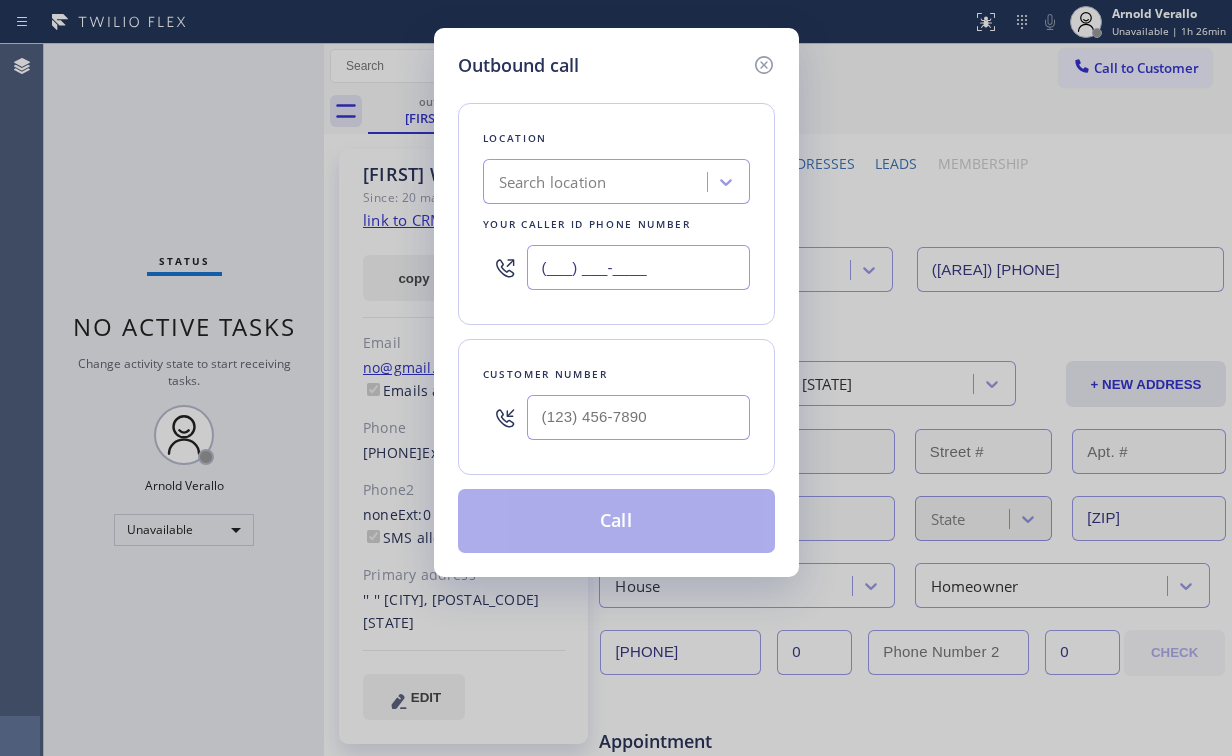 type on "(___) ___-____" 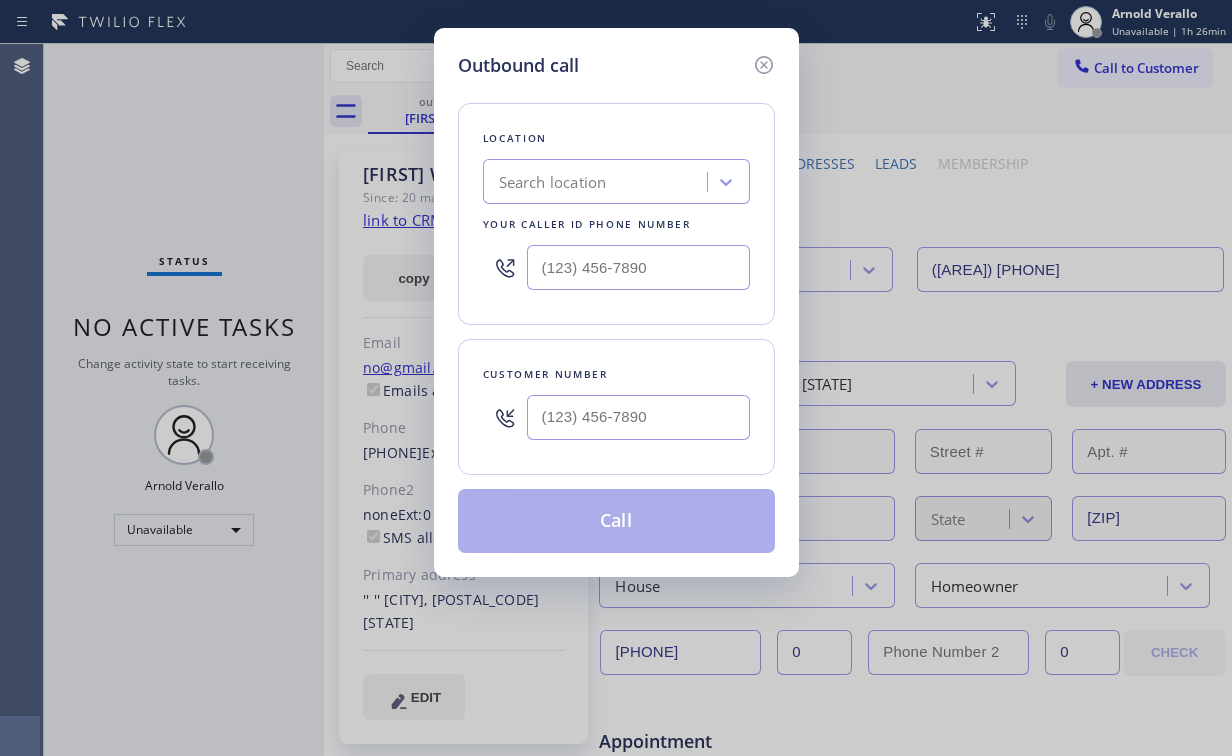 click on "Search location" at bounding box center (598, 182) 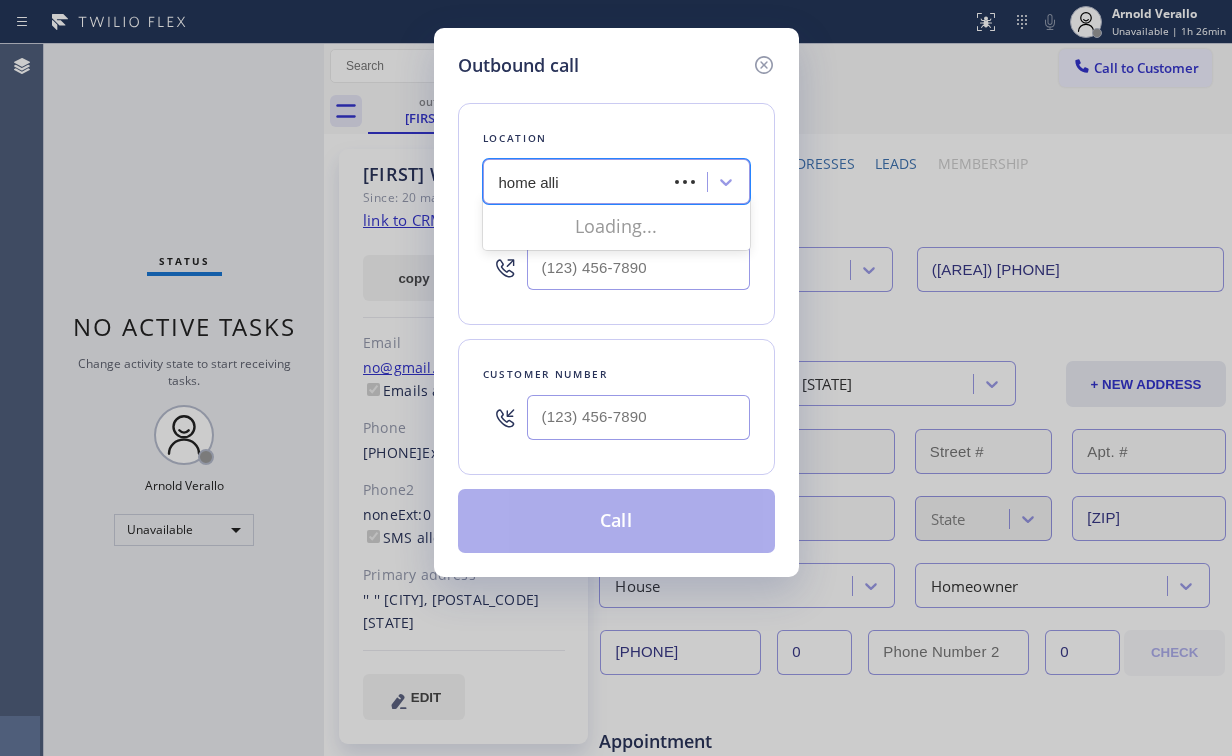 type on "home allia" 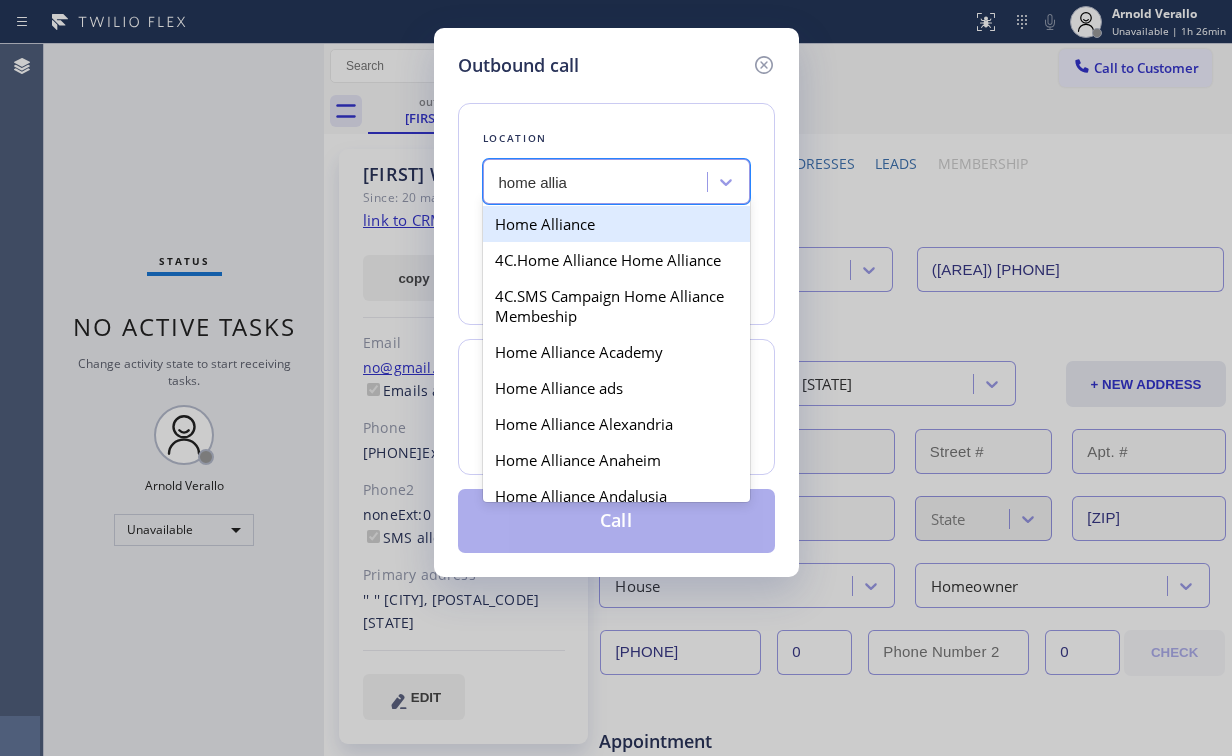 click on "Home Alliance" at bounding box center [616, 224] 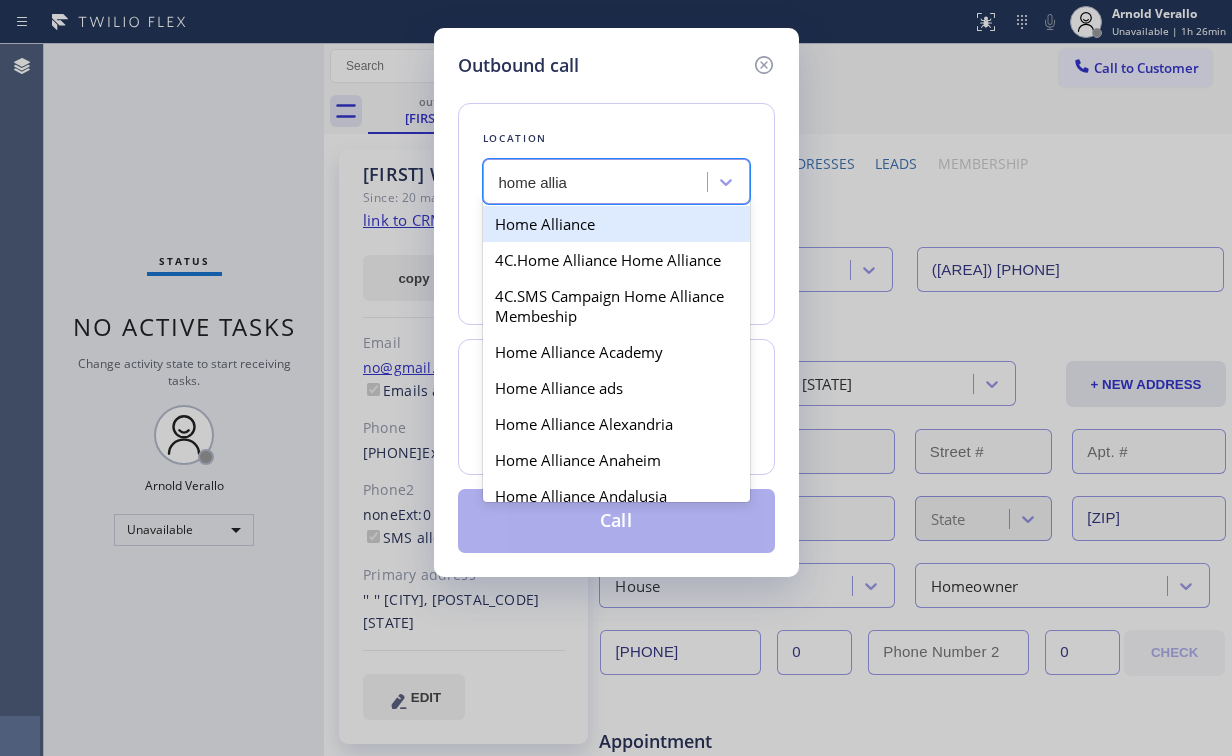type 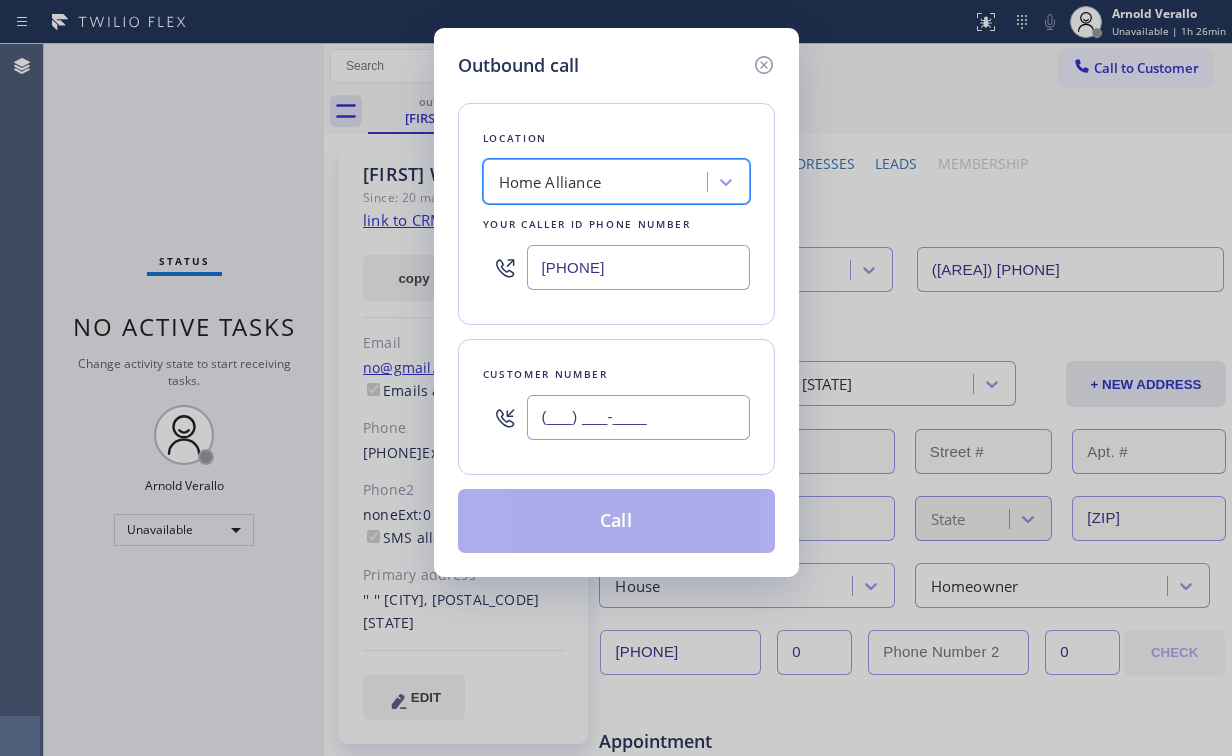 click on "(___) ___-____" at bounding box center (638, 417) 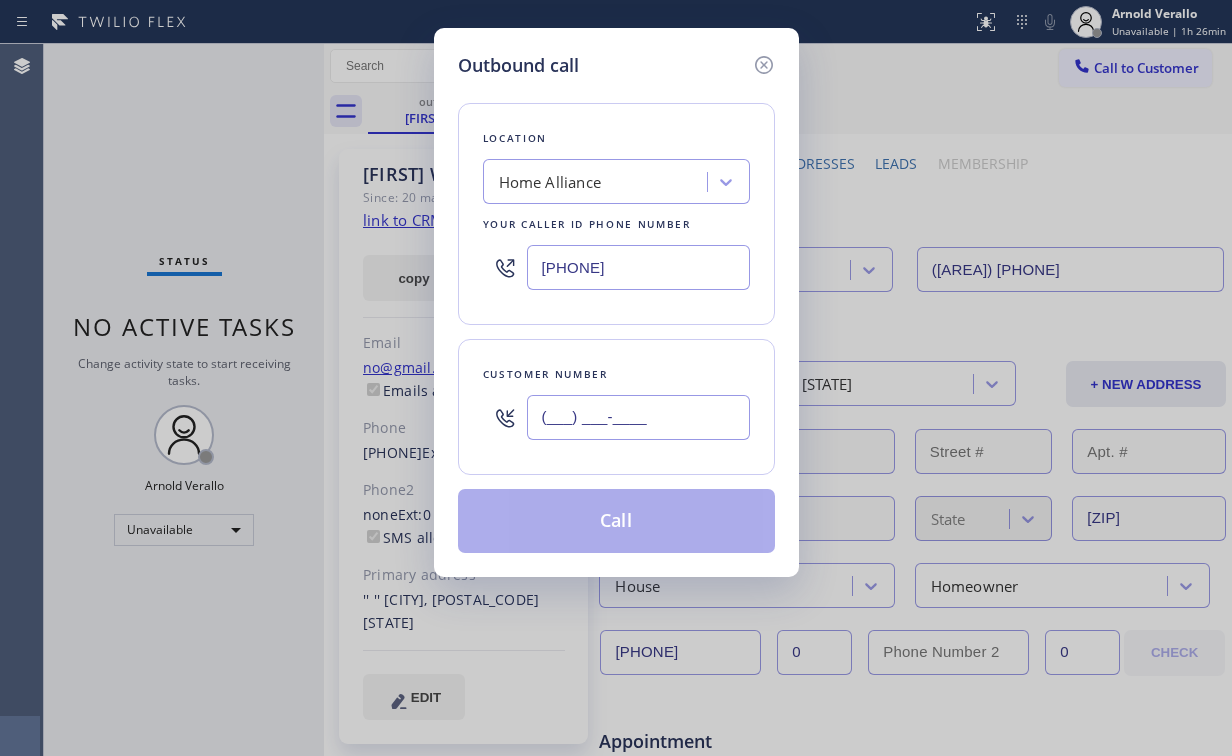 paste on "([PHONE]) [PHONE]" 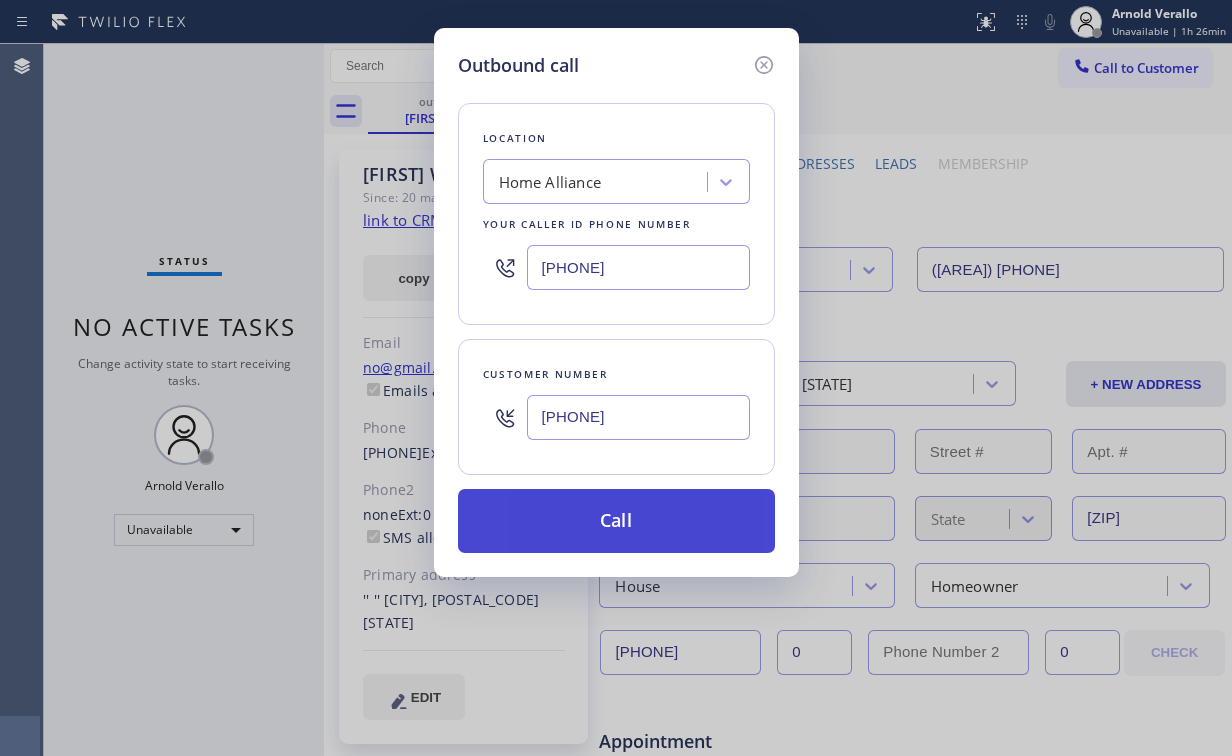 type on "[PHONE]" 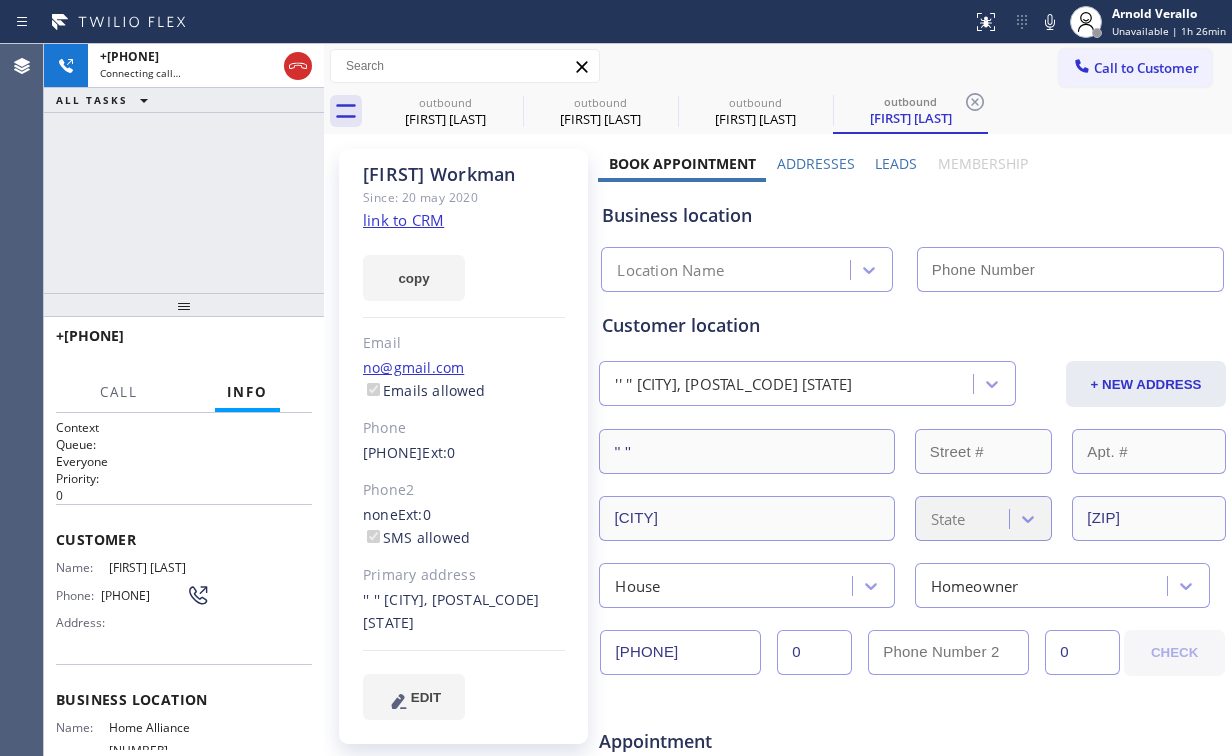 click on "+[COUNTRY][PHONE] Connecting call… ALL TASKS ALL TASKS ACTIVE TASKS TASKS IN WRAP UP" at bounding box center [184, 168] 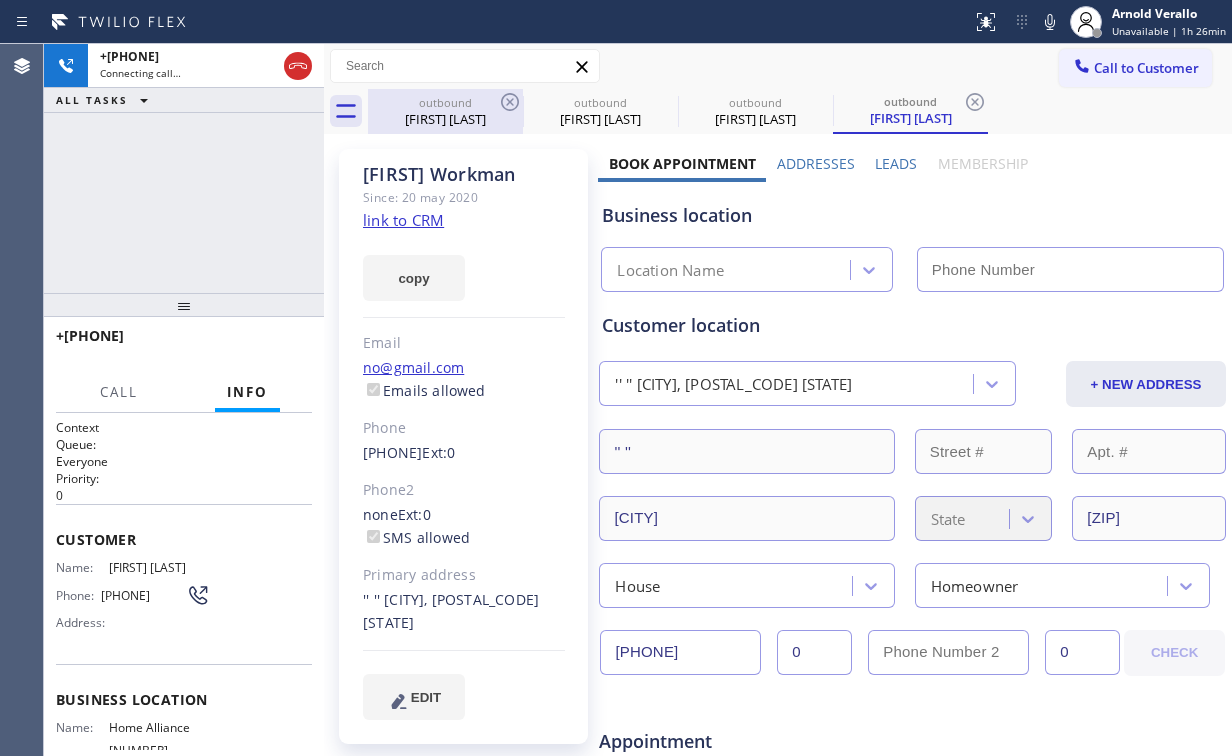 click on "outbound" at bounding box center [445, 102] 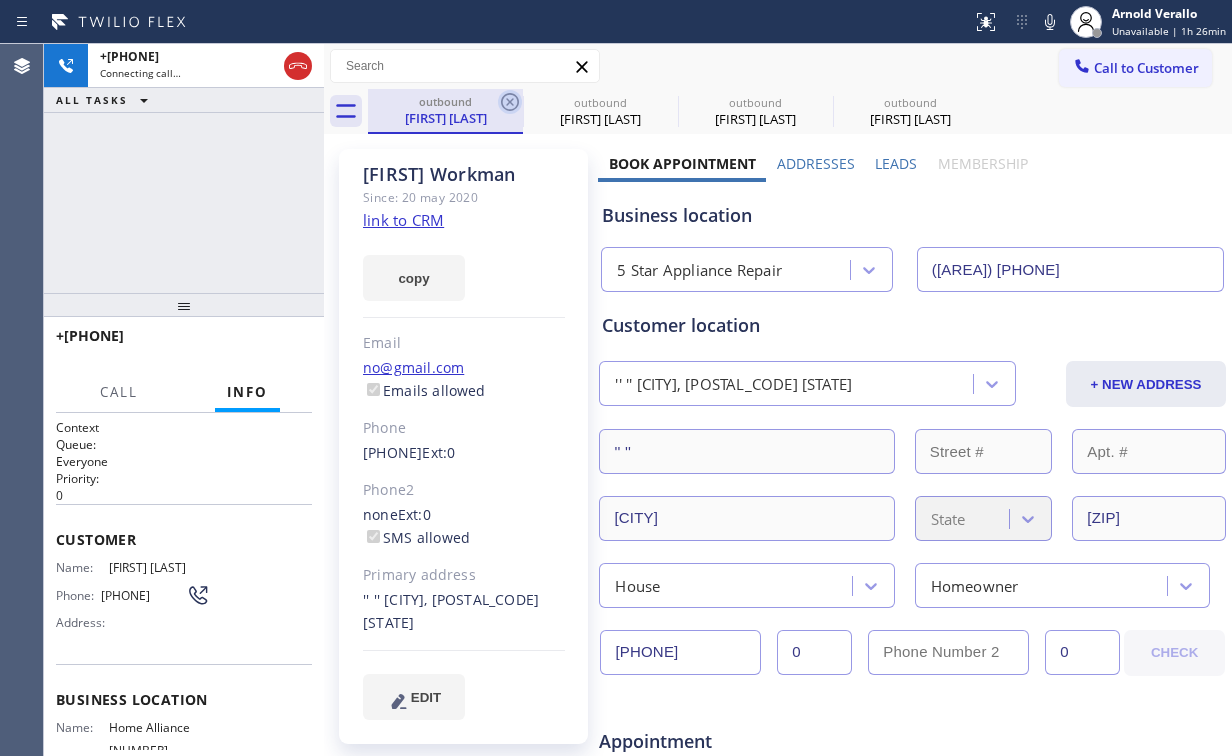 click 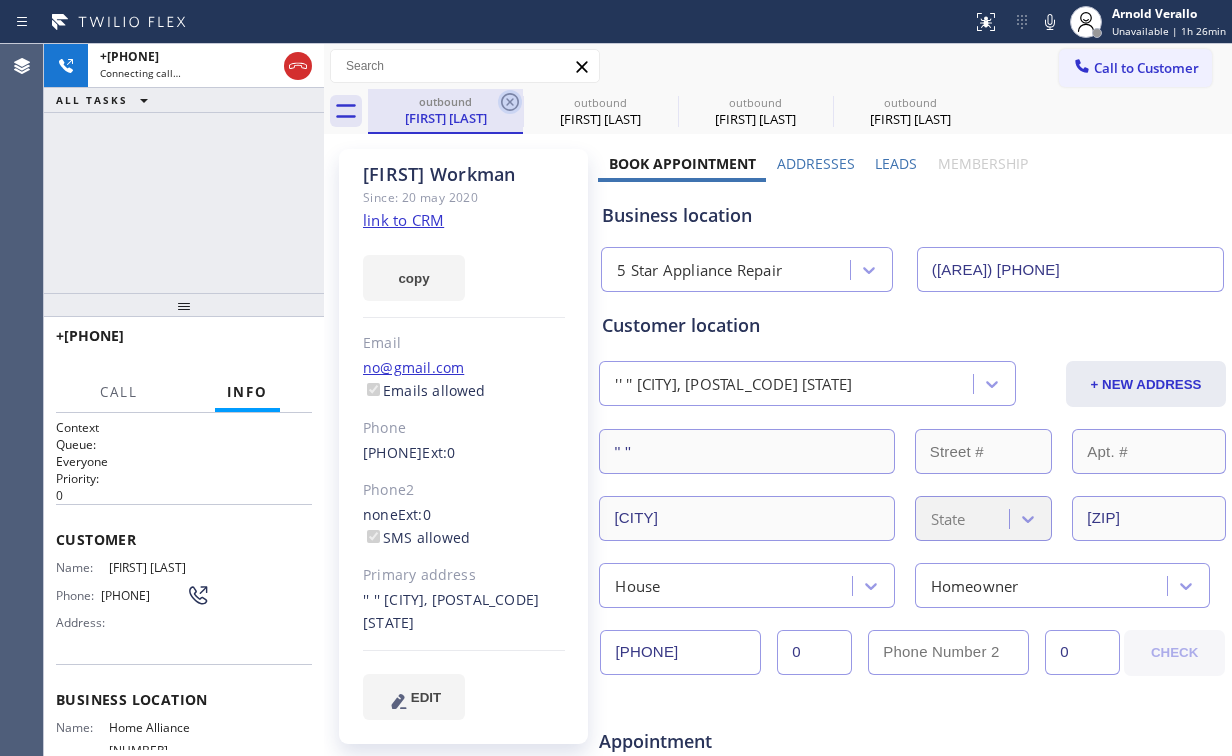 click 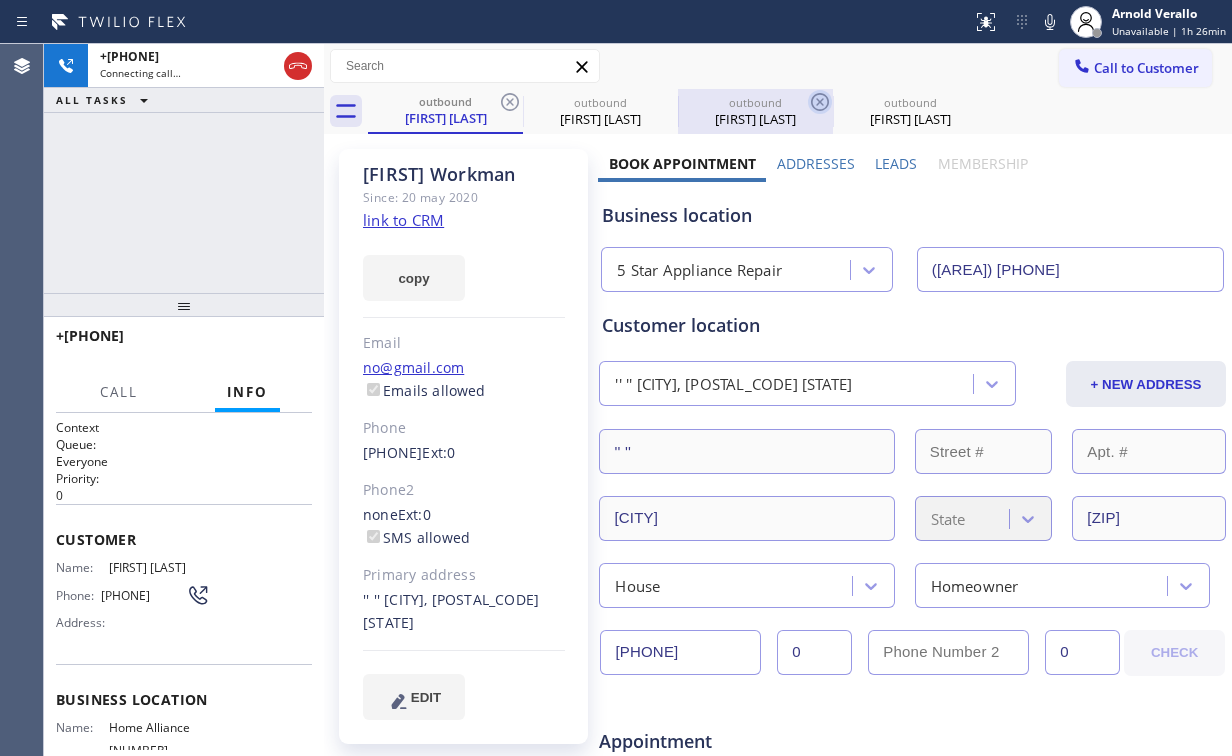 type on "[PHONE]" 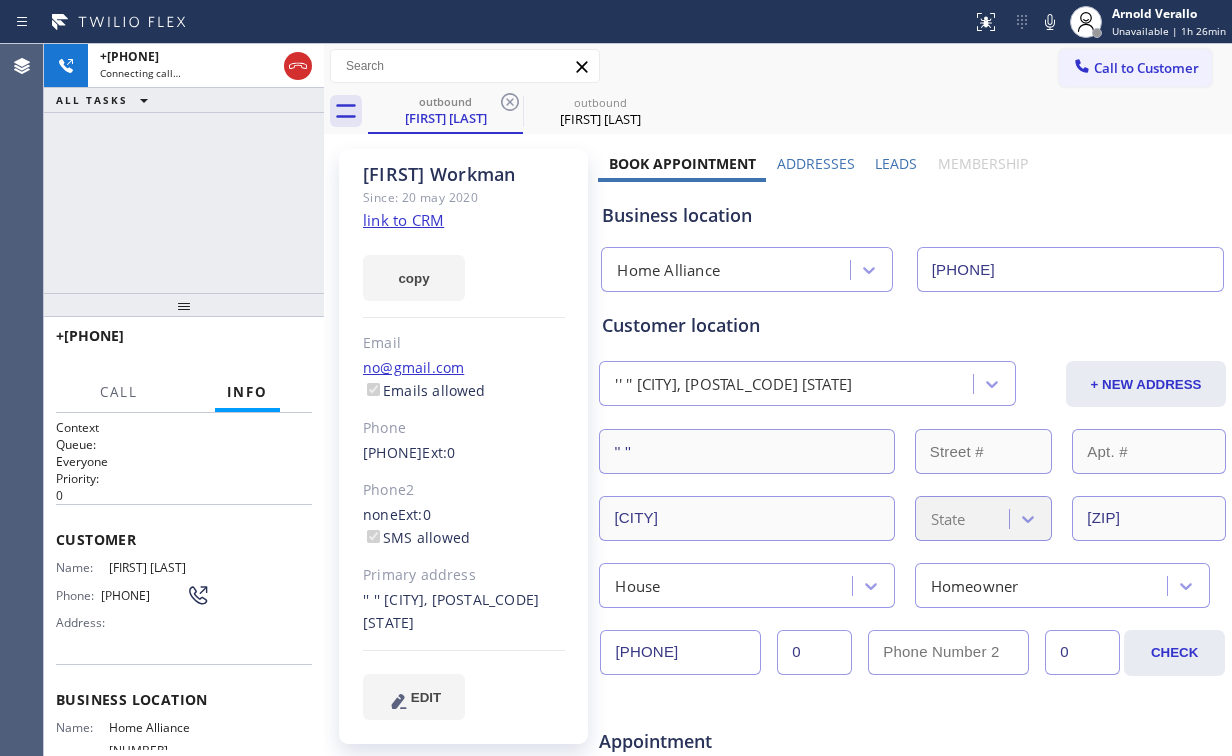 click on "+[COUNTRY][PHONE] Connecting call… ALL TASKS ALL TASKS ACTIVE TASKS TASKS IN WRAP UP" at bounding box center (184, 168) 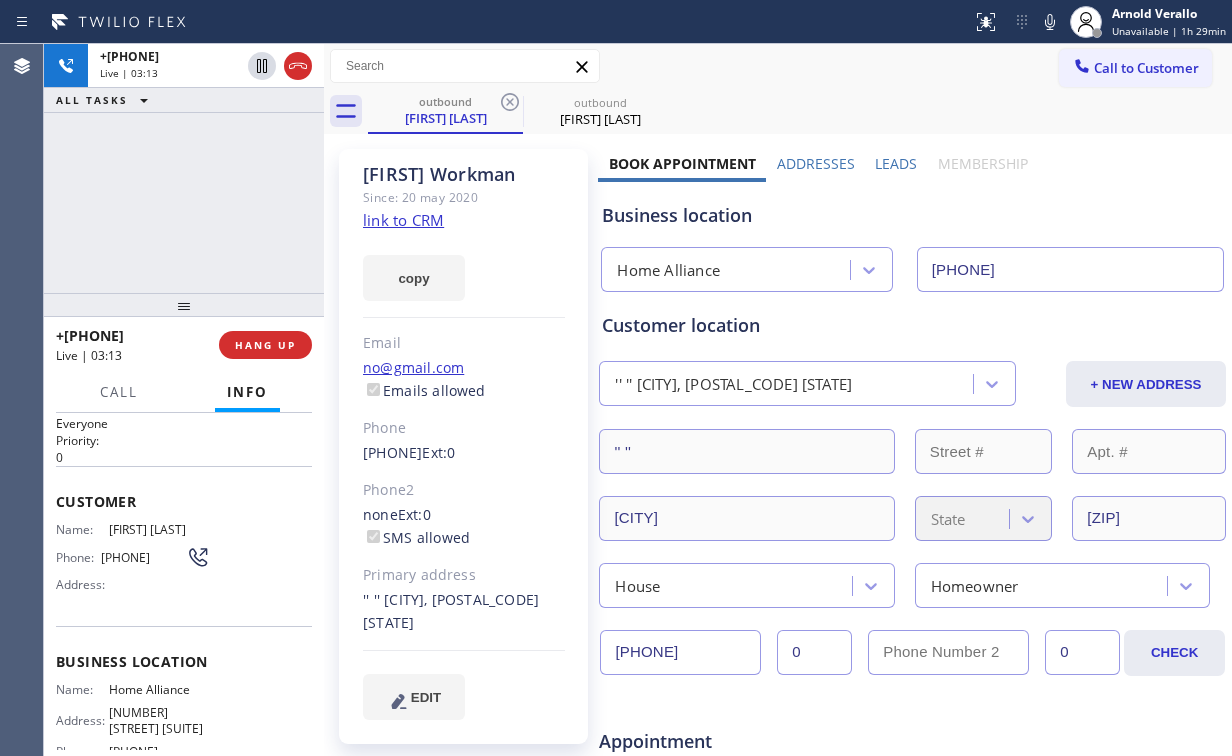 scroll, scrollTop: 80, scrollLeft: 0, axis: vertical 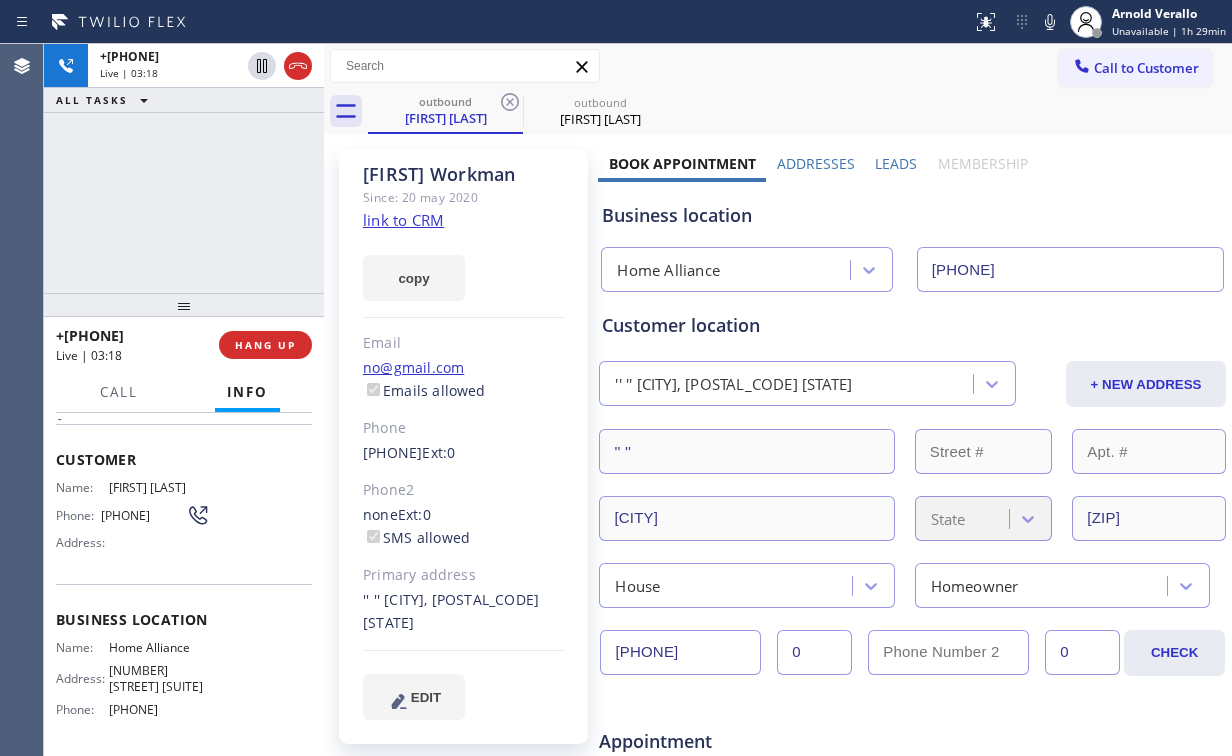 drag, startPoint x: 197, startPoint y: 205, endPoint x: 145, endPoint y: 144, distance: 80.1561 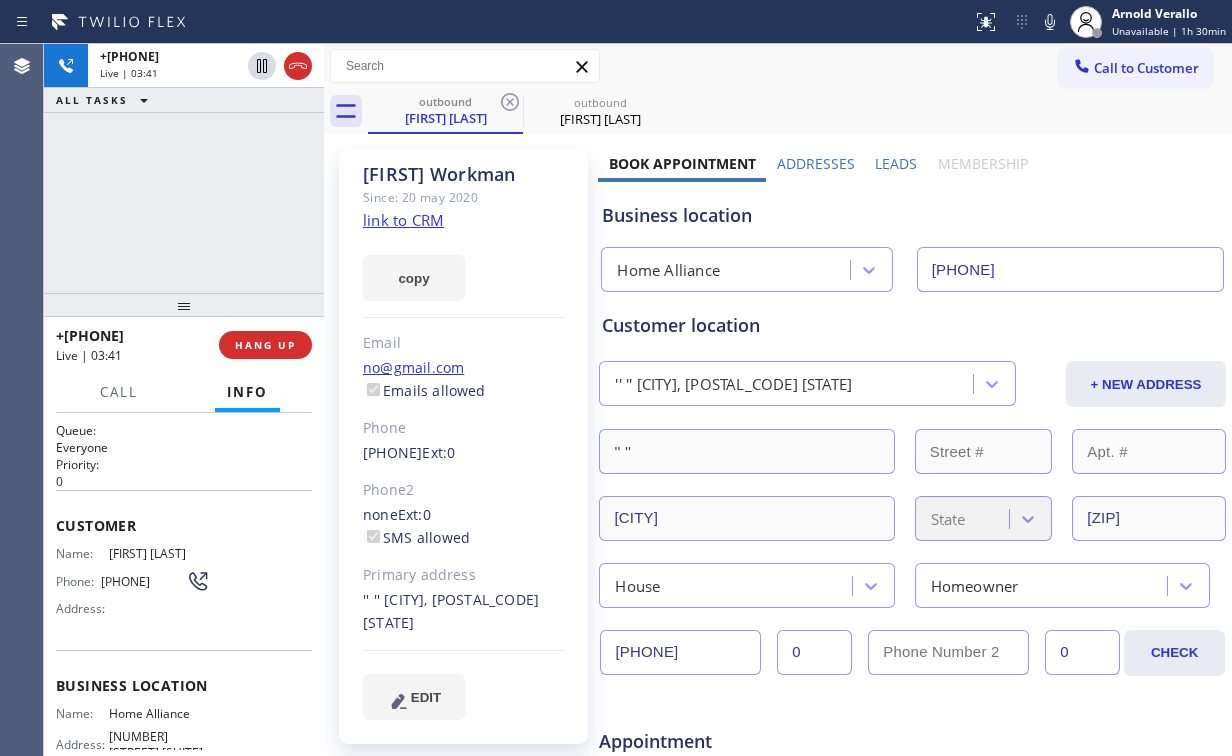 scroll, scrollTop: 0, scrollLeft: 0, axis: both 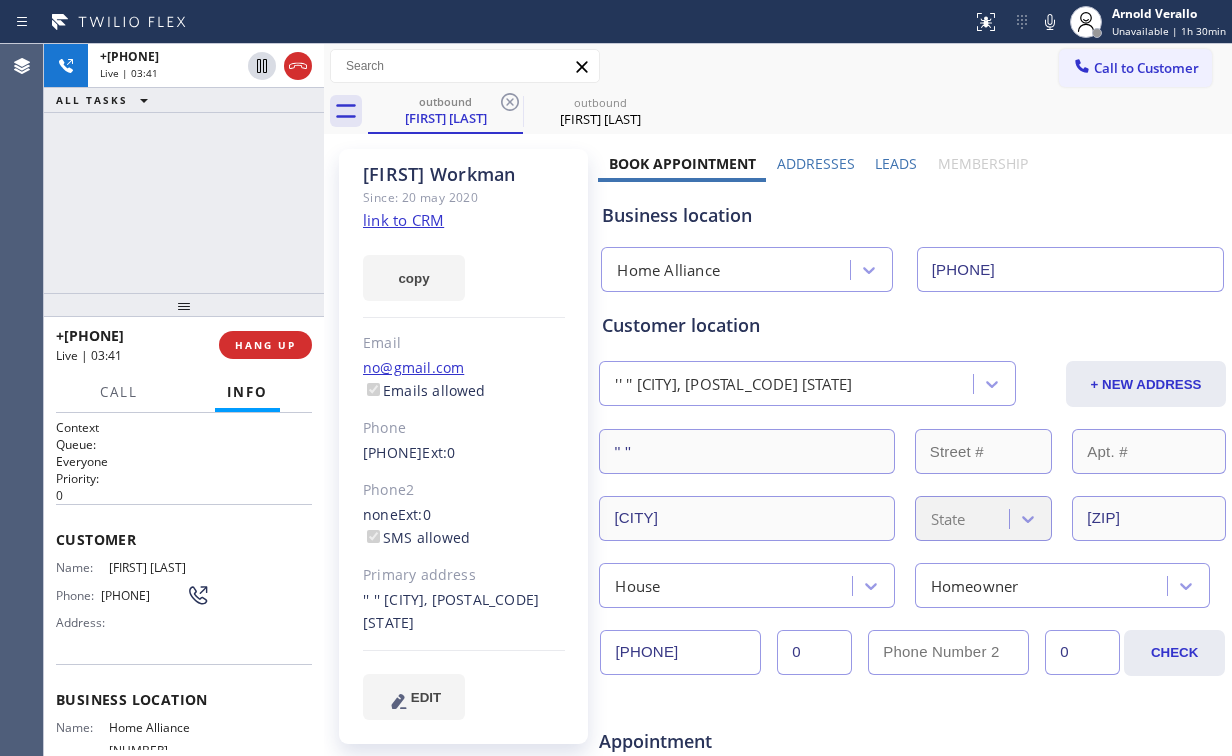 click on "+[PHONE] Live | 03:41 ALL TASKS ALL TASKS ACTIVE TASKS TASKS IN WRAP UP" at bounding box center [184, 168] 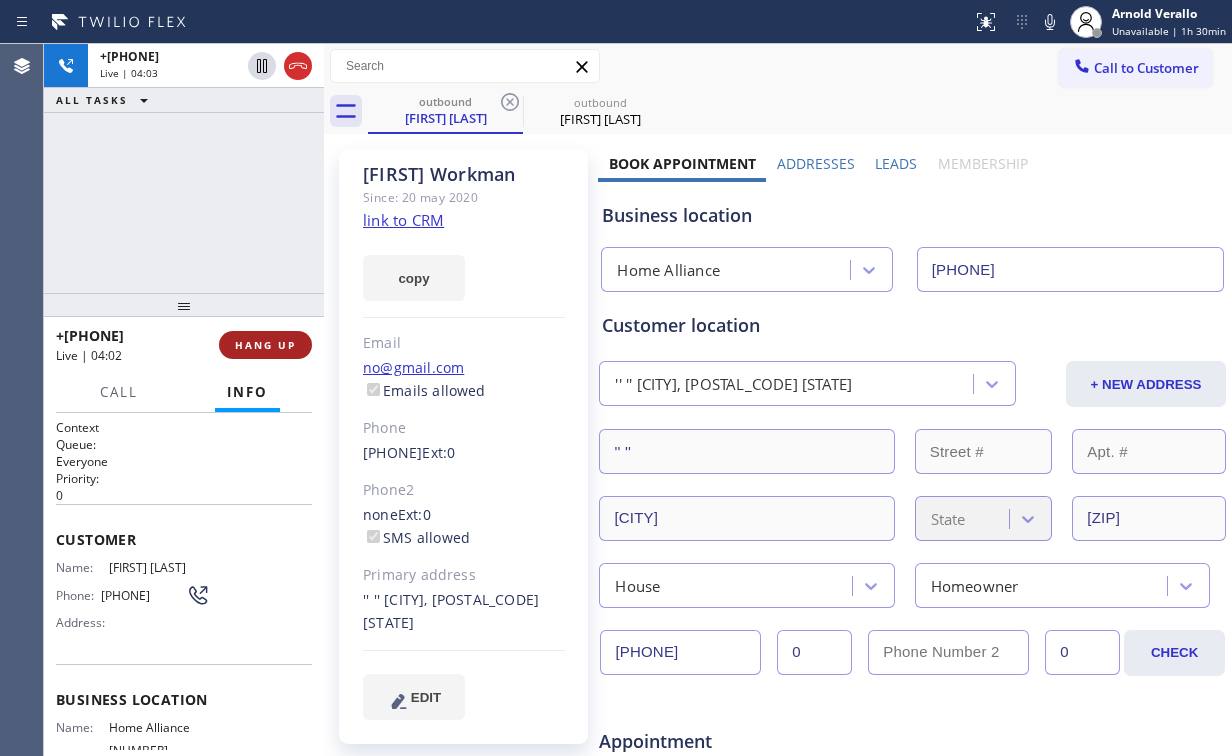 click on "HANG UP" at bounding box center (265, 345) 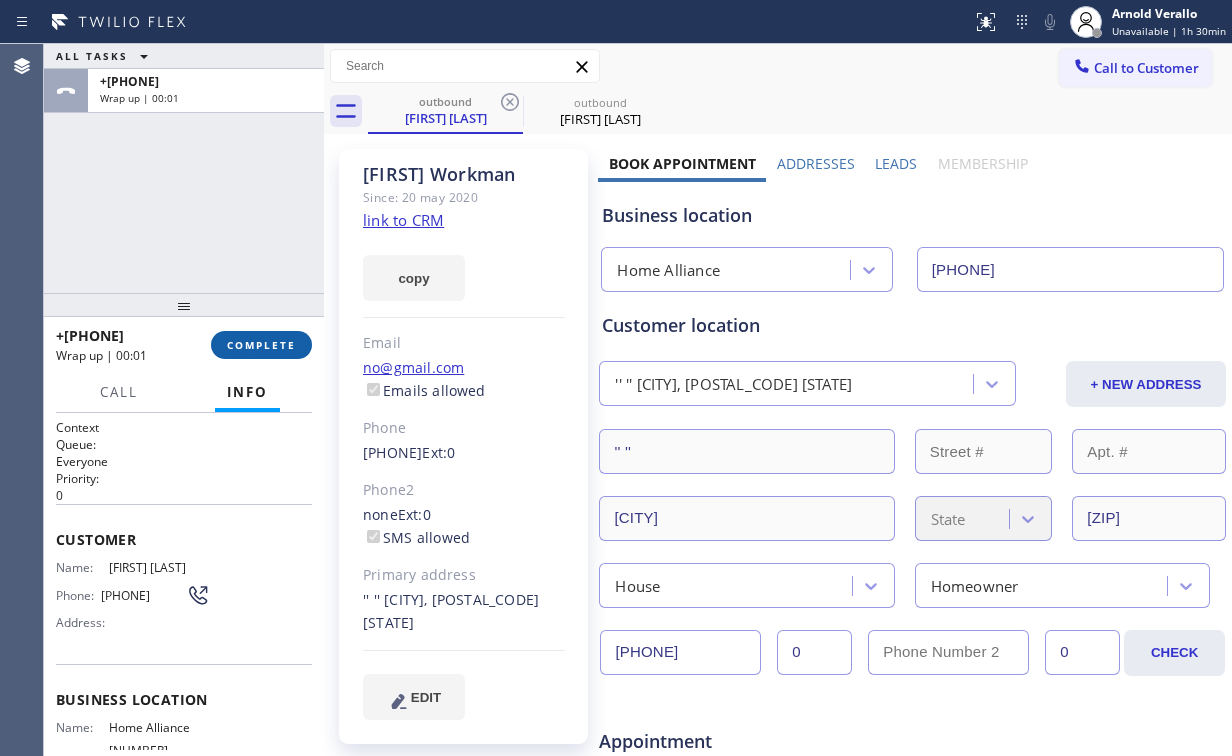 click on "COMPLETE" at bounding box center (261, 345) 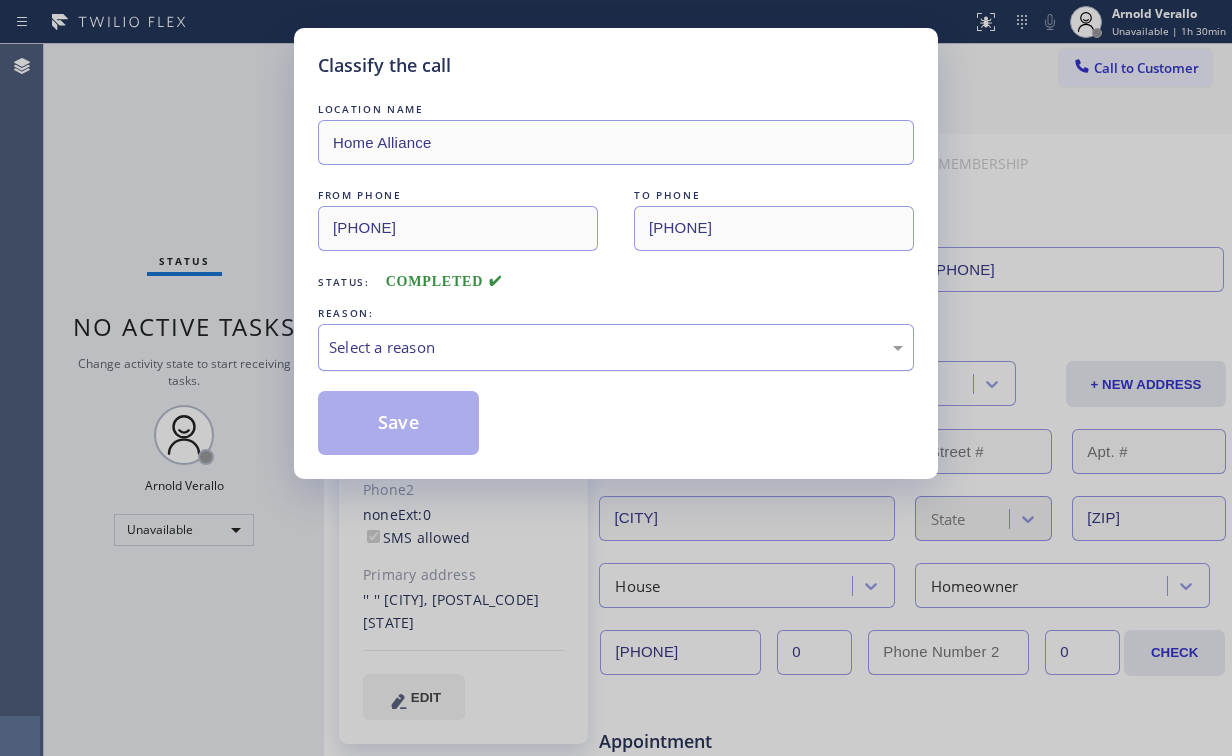 click on "Select a reason" at bounding box center [616, 347] 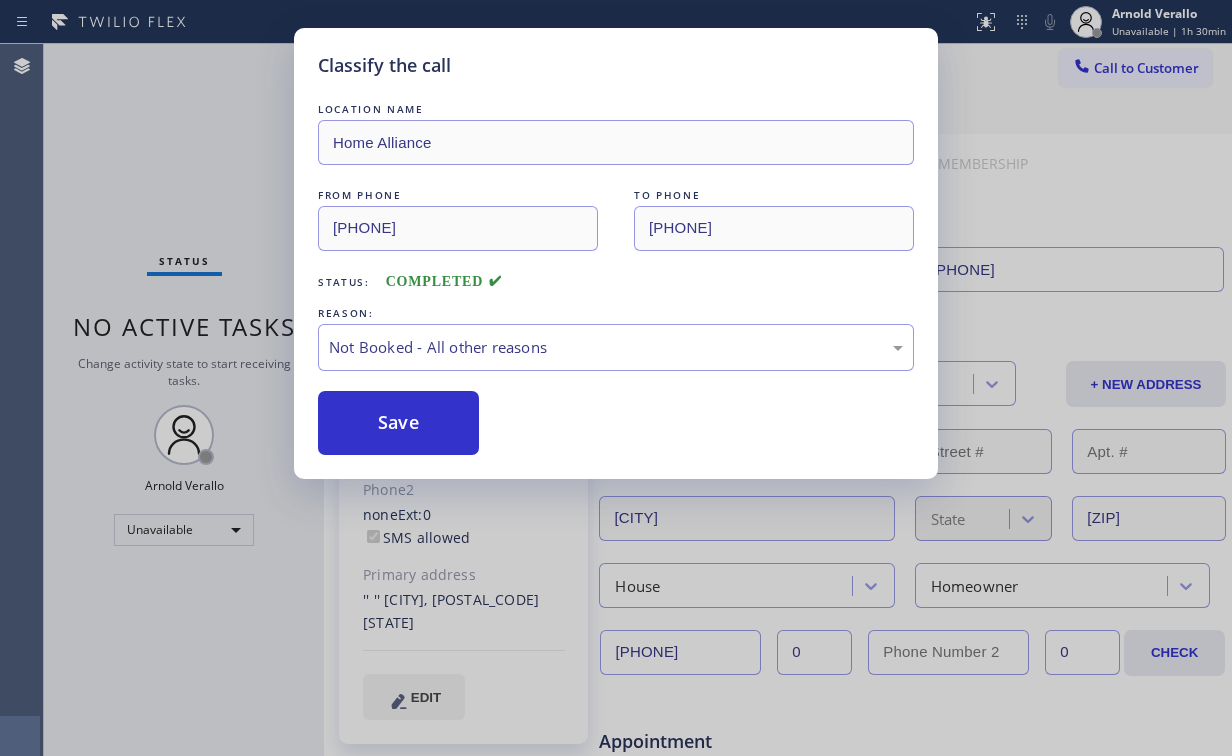 drag, startPoint x: 451, startPoint y: 432, endPoint x: 280, endPoint y: 300, distance: 216.02083 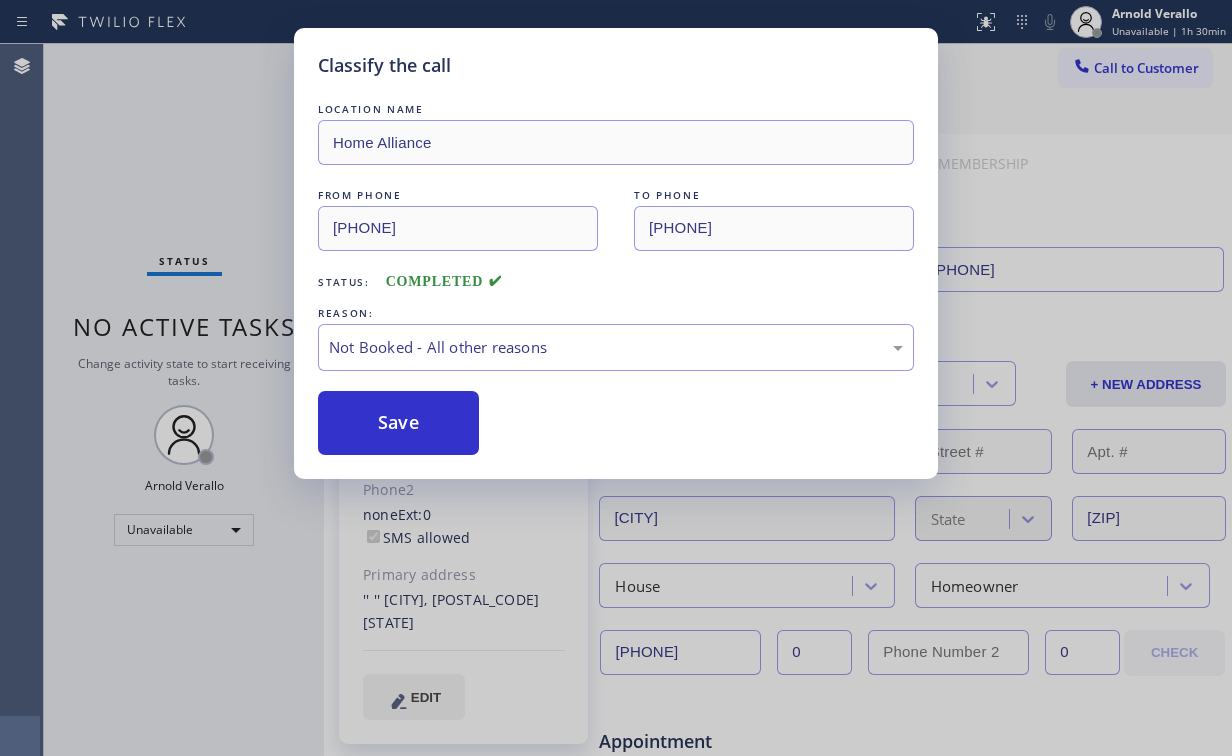 click on "Classify the call LOCATION NAME Home Alliance FROM PHONE ([AREA]) [PHONE] TO PHONE ([AREA]) [PHONE] Status: COMPLETED REASON: Not Booked - All other reasons Save" at bounding box center (616, 378) 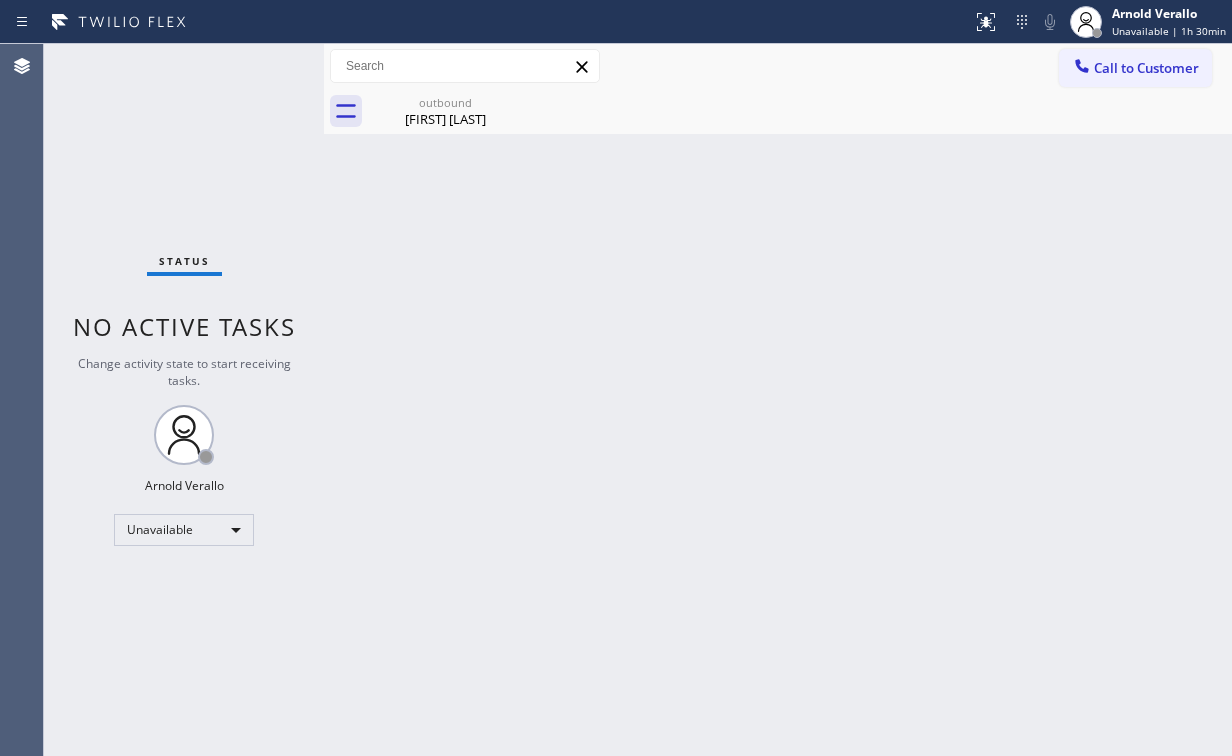 click on "Back to Dashboard Change Sender ID Customers Technicians Select a contact Outbound call Location Search location Your caller id phone number Customer number Call Customer info Name   Phone none Address none Change Sender ID HVAC +[PHONE] 5 Star Appliance +[PHONE] Appliance Repair +[PHONE] Plumbing +[PHONE] Air Duct Cleaning +[PHONE]  Electricians +[PHONE]  Cancel Change Check personal SMS Reset Change No tabs Call to Customer Outbound call Location Home Alliance Your caller id phone number [PHONE] Customer number Call Outbound call Technician Search Technician Your caller id phone number Your caller id phone number Call outbound [FIRST] [LAST] [FIRST]   [LAST] Since: [DATE] link to CRM copy Email [EMAIL]  Emails allowed Phone [PHONE]  Ext:  0 Phone2 none  Ext:  0  SMS allowed Primary address  '' '' [CITY], [POSTAL_CODE]  [STATE]  EDIT Outbound call Location Home Alliance Your caller id phone number [PHONE] Customer number Call Benefits  Book Appointment 0" at bounding box center (778, 400) 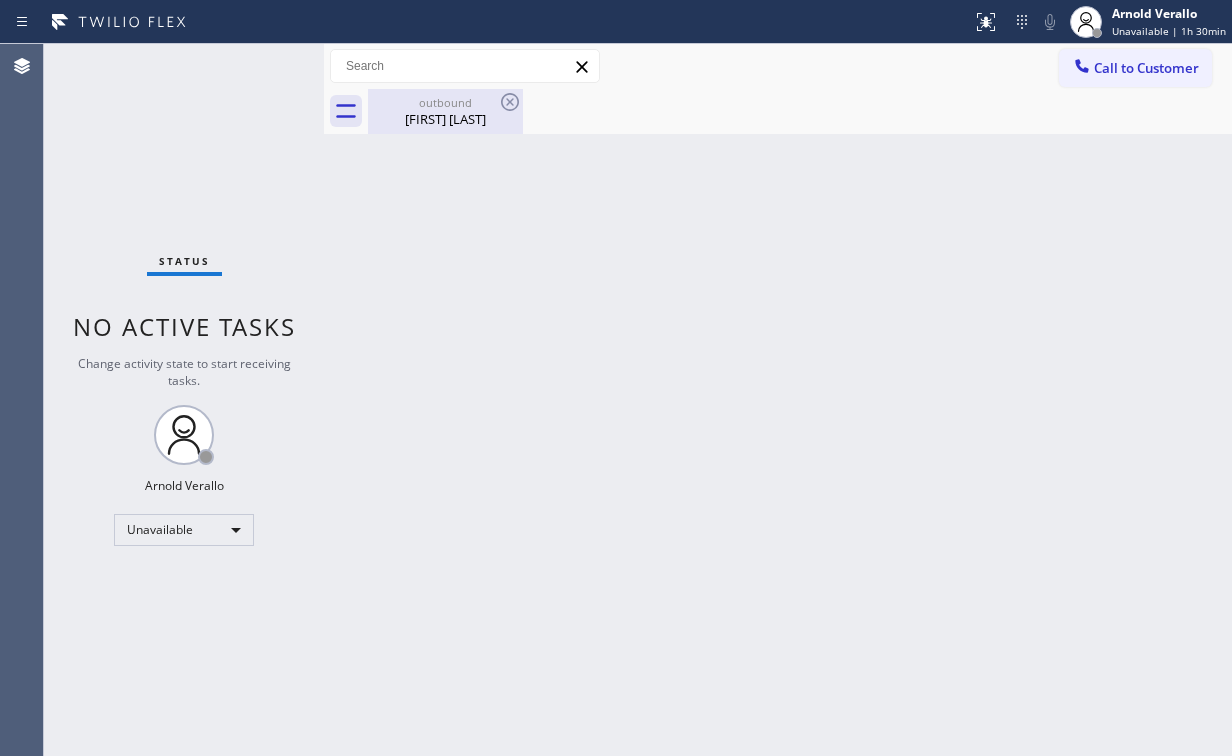 drag, startPoint x: 451, startPoint y: 99, endPoint x: 493, endPoint y: 97, distance: 42.047592 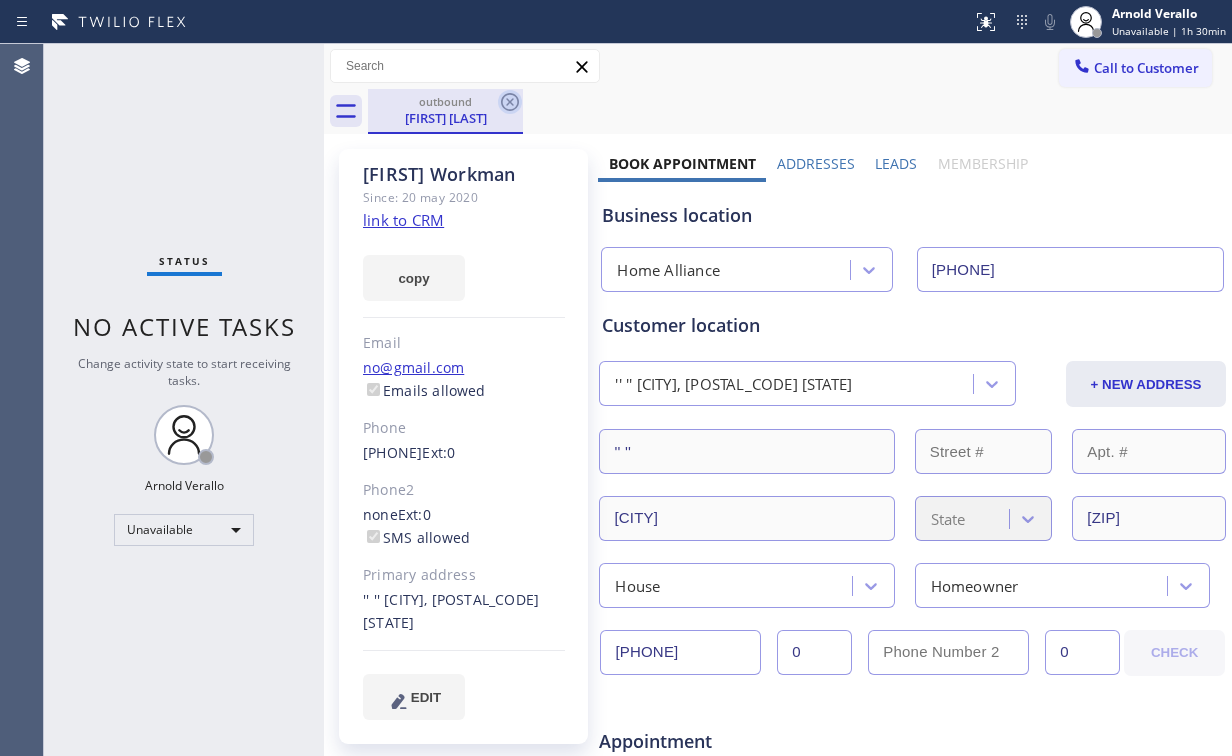 click 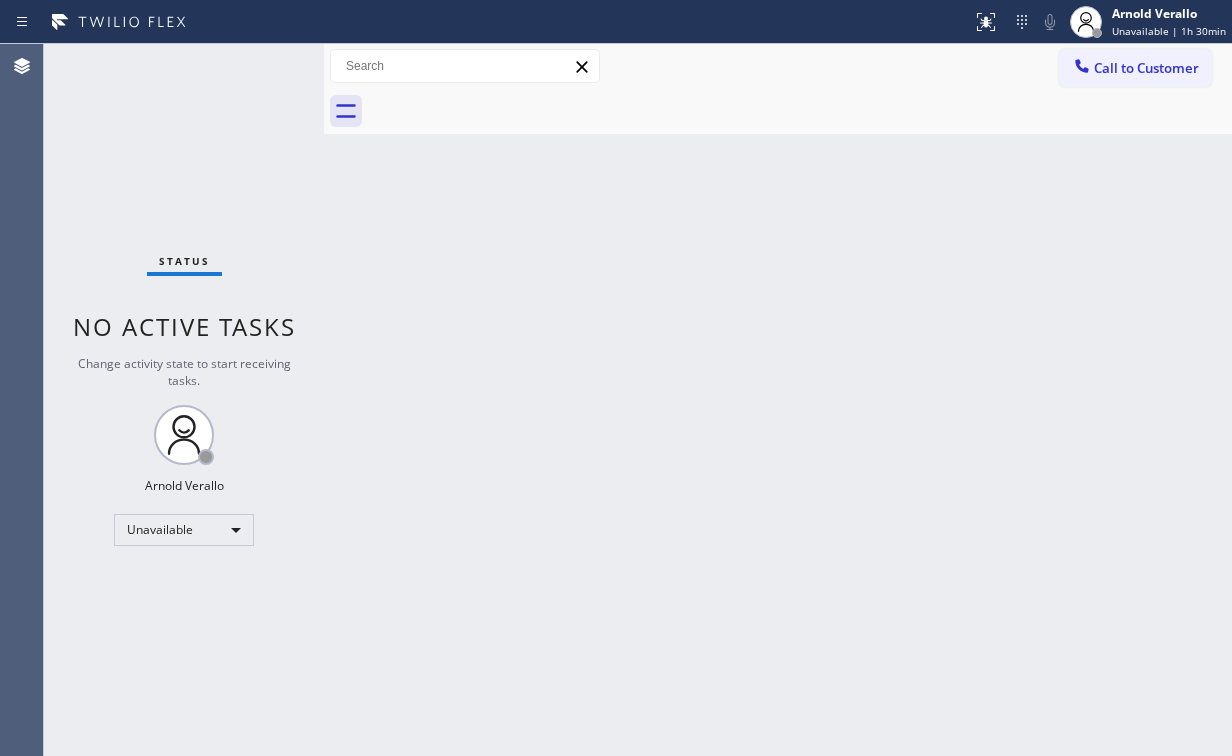 click on "Status   No active tasks     Change activity state to start receiving tasks.   [FIRST] [LAST] Unavailable" at bounding box center [184, 400] 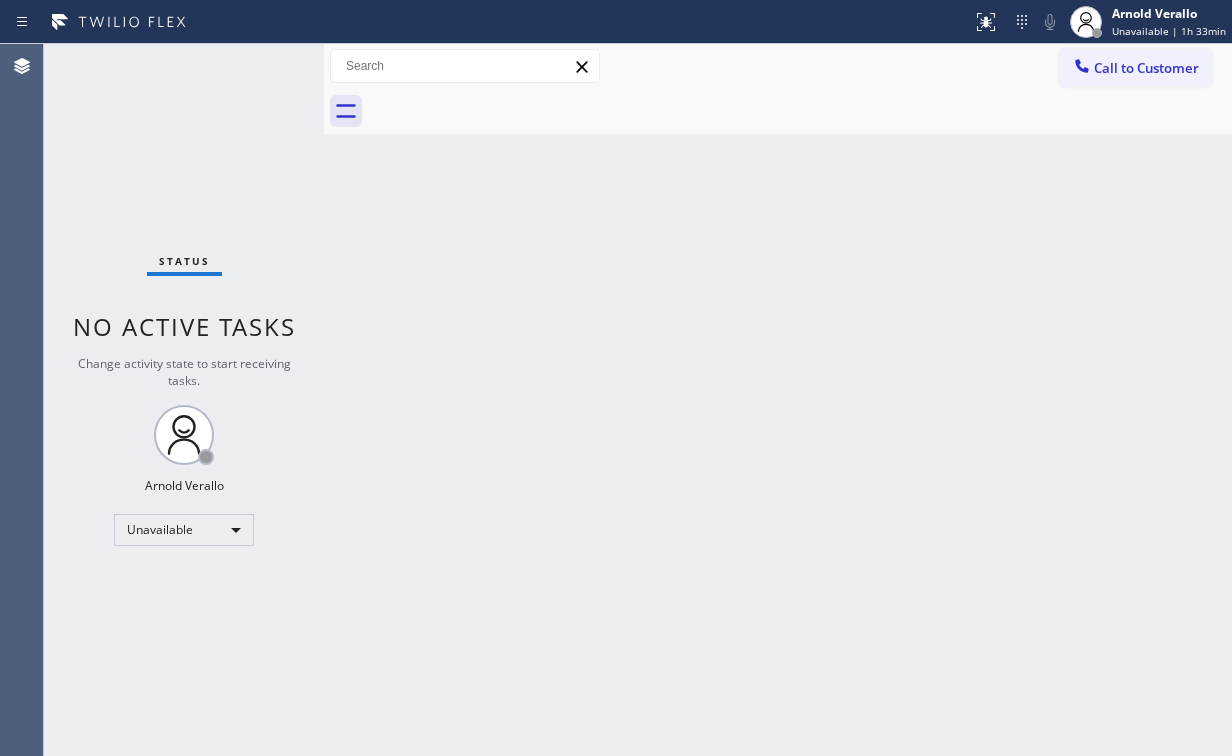 drag, startPoint x: 1116, startPoint y: 73, endPoint x: 815, endPoint y: 214, distance: 332.38834 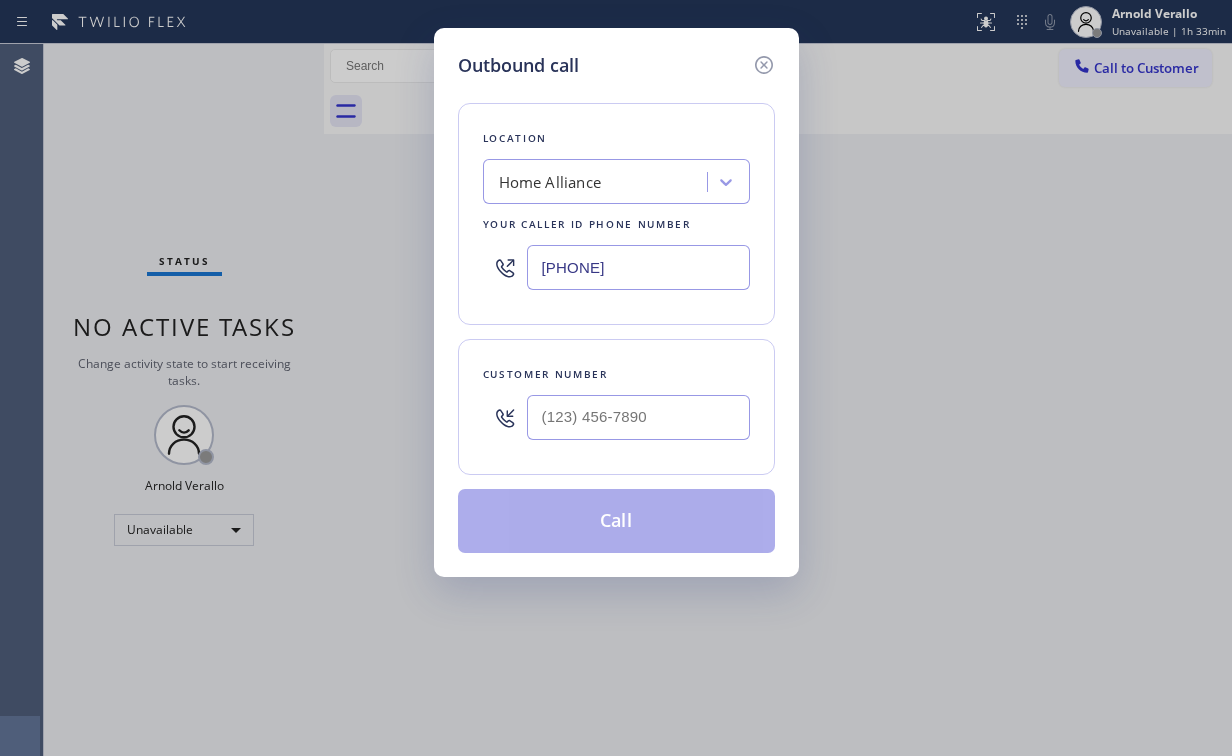 drag, startPoint x: 668, startPoint y: 272, endPoint x: 250, endPoint y: 256, distance: 418.30612 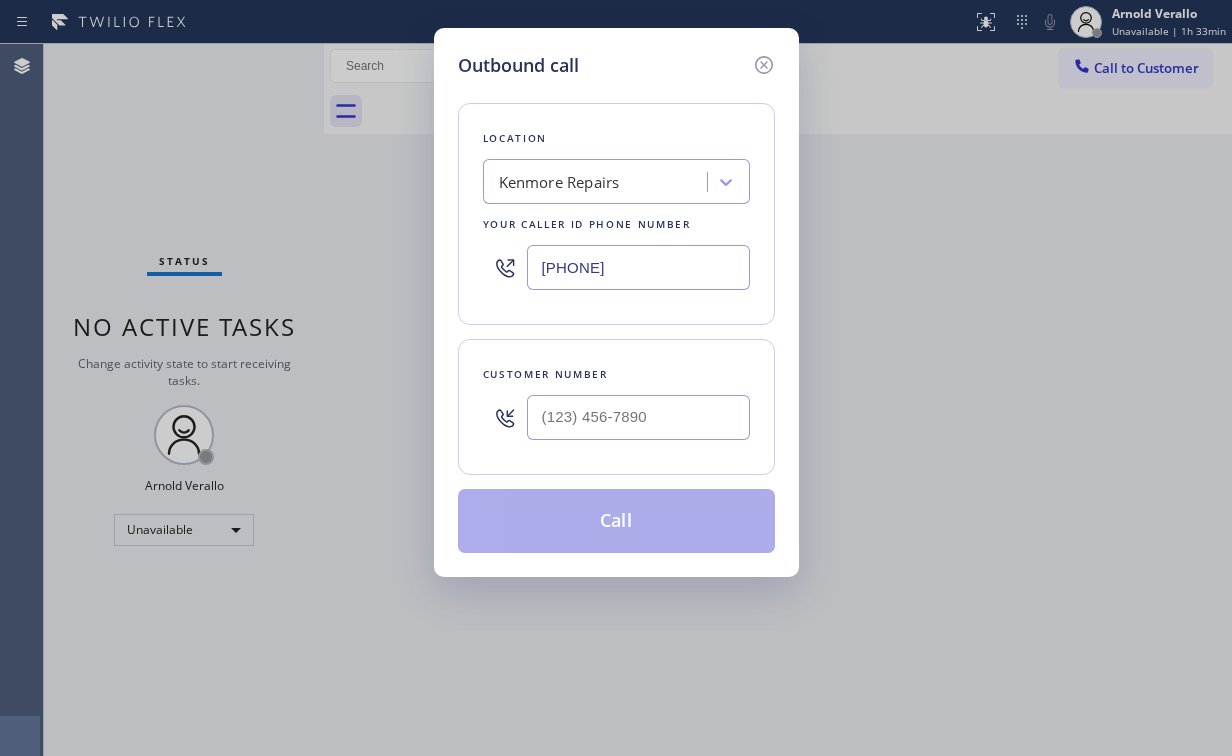 type on "[PHONE]" 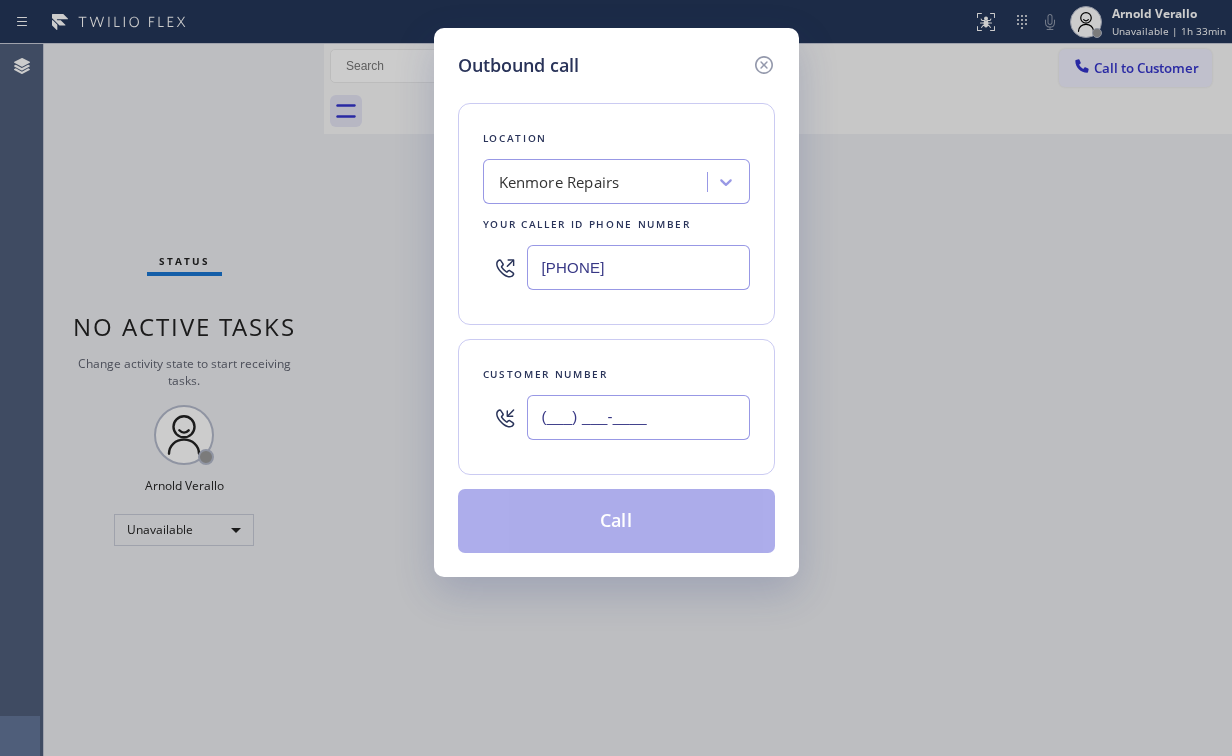 click on "(___) ___-____" at bounding box center [638, 417] 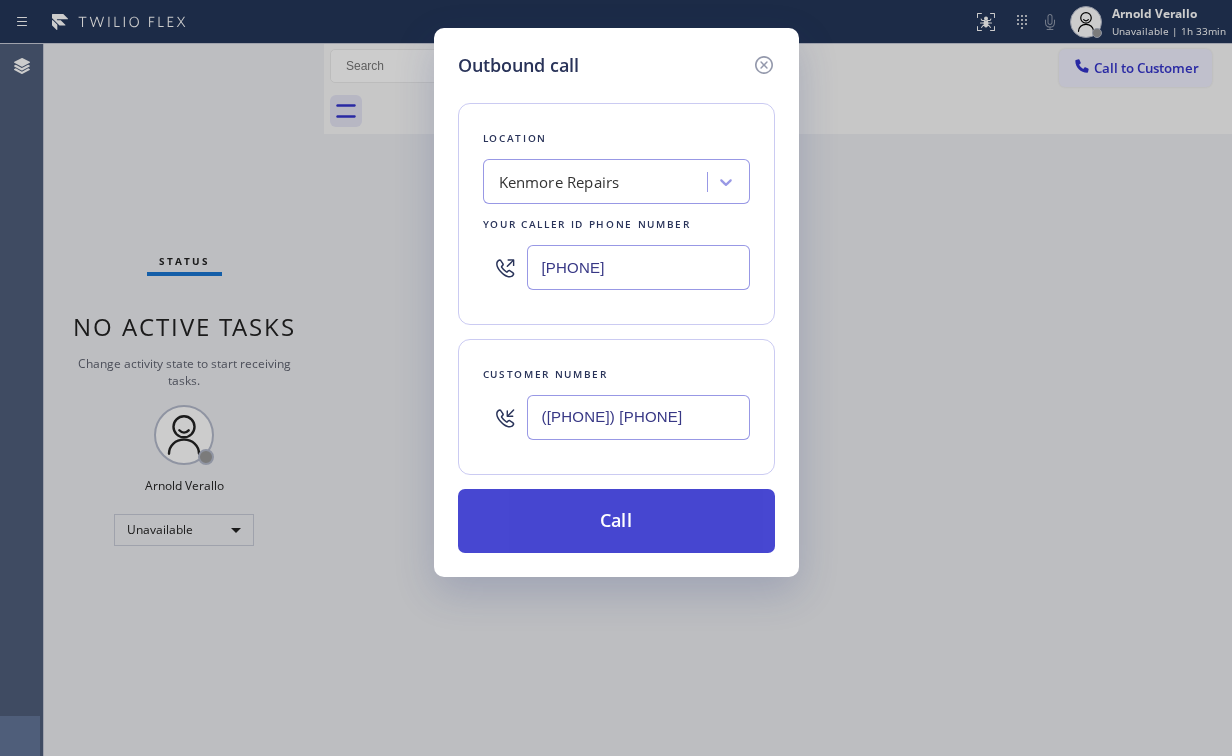 type on "([PHONE]) [PHONE]" 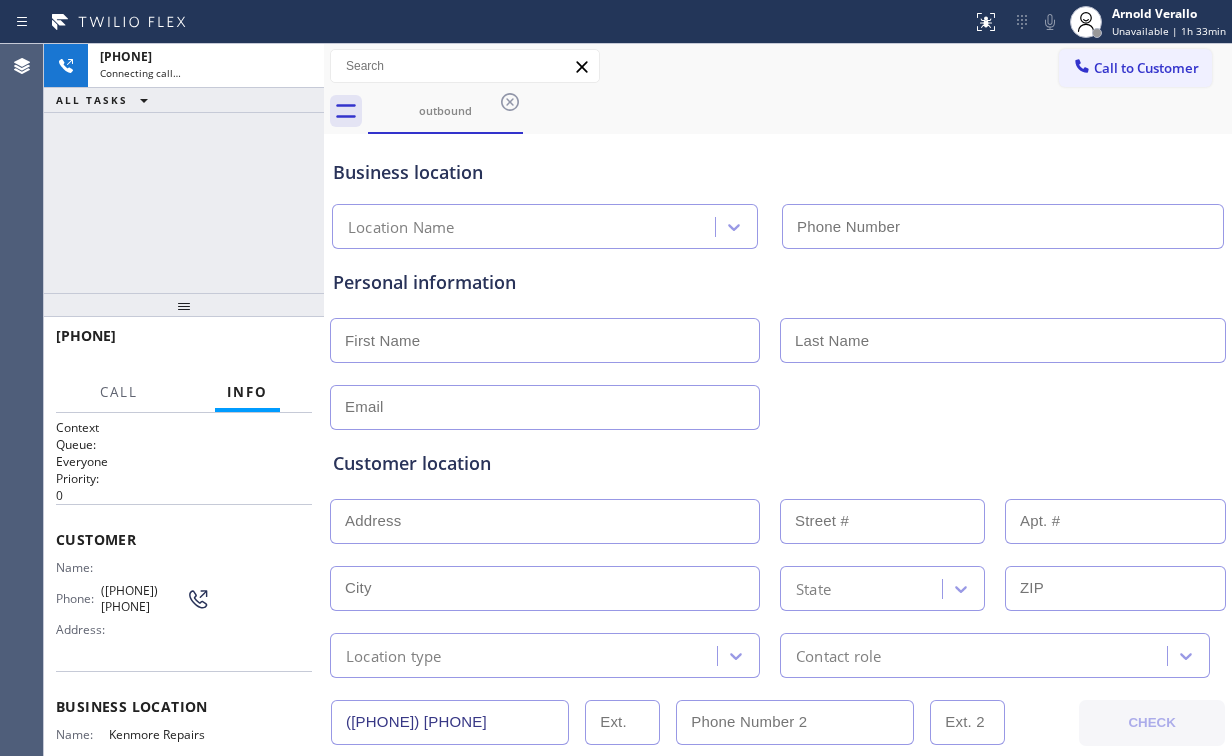type on "[PHONE]" 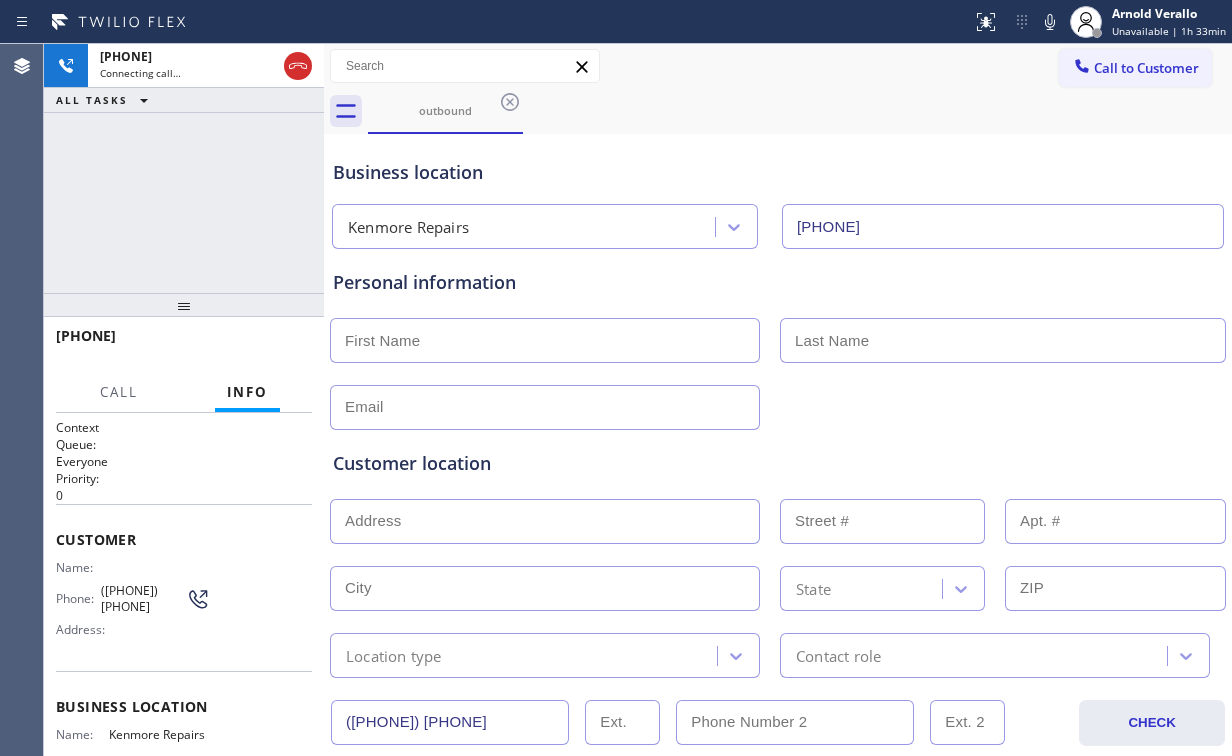 click on "+[PHONE] Connecting call… ALL TASKS ALL TASKS ACTIVE TASKS TASKS IN WRAP UP" at bounding box center [184, 168] 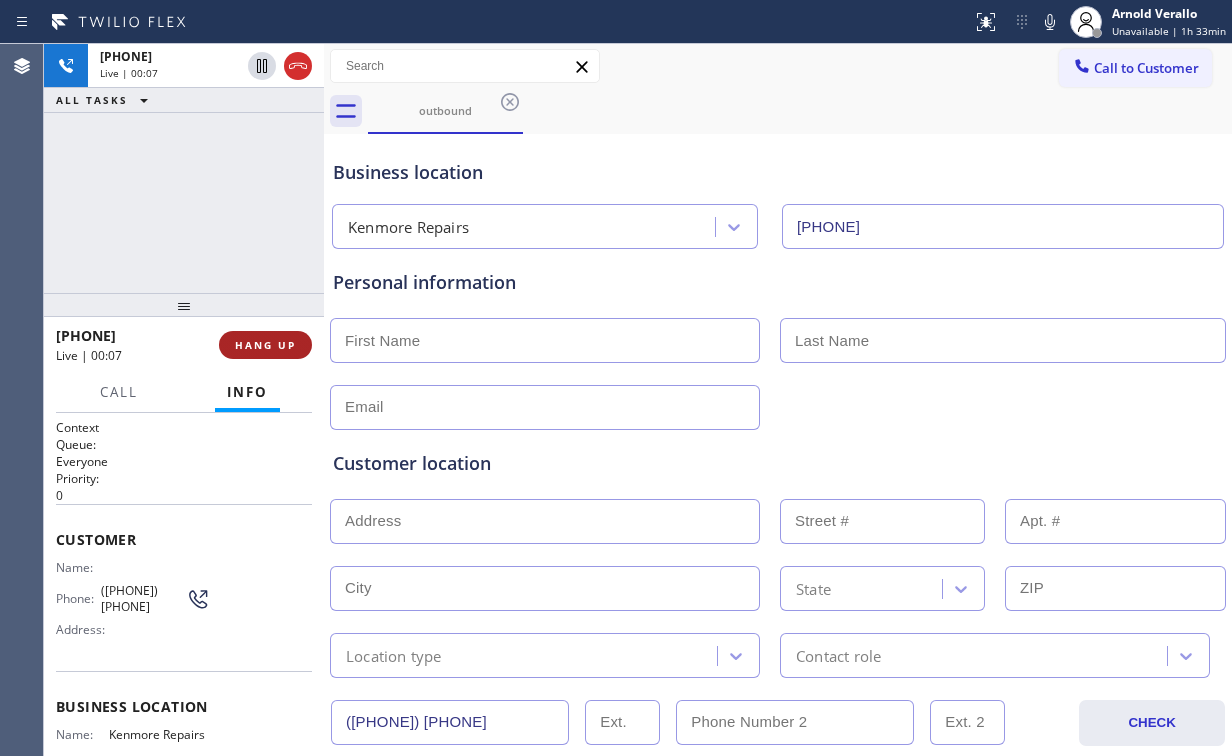 click on "HANG UP" at bounding box center (265, 345) 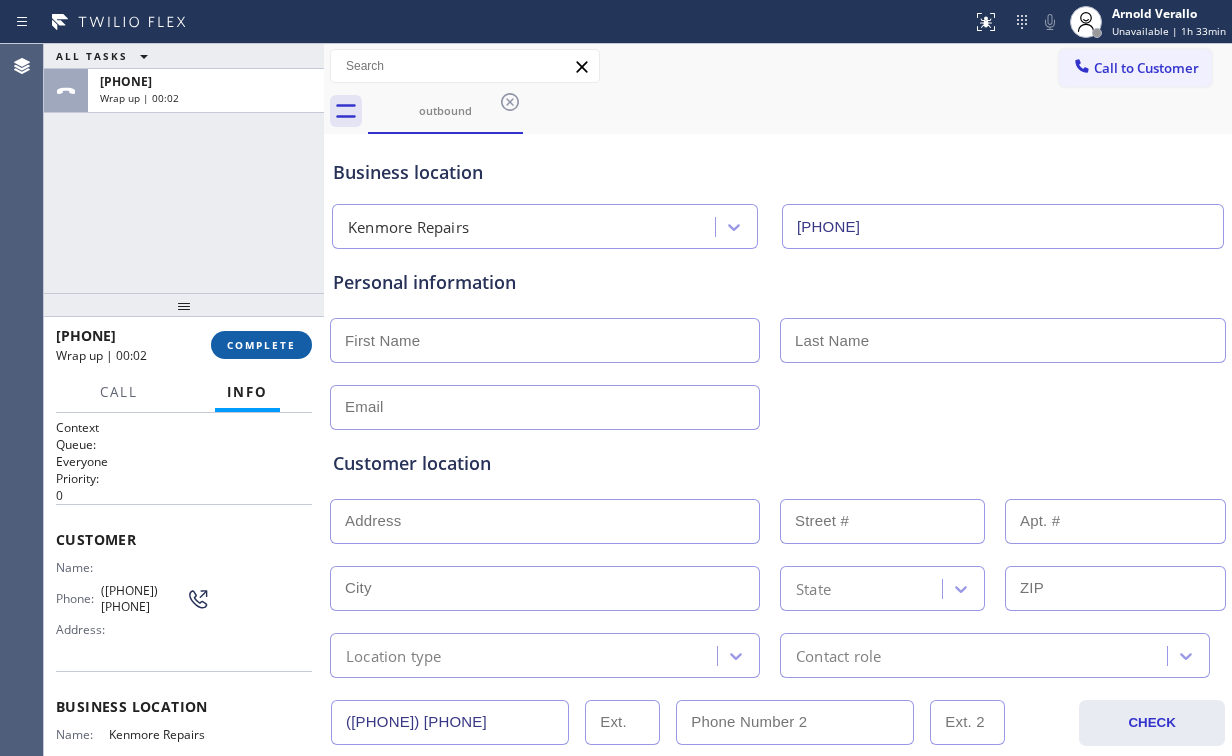 click on "COMPLETE" at bounding box center (261, 345) 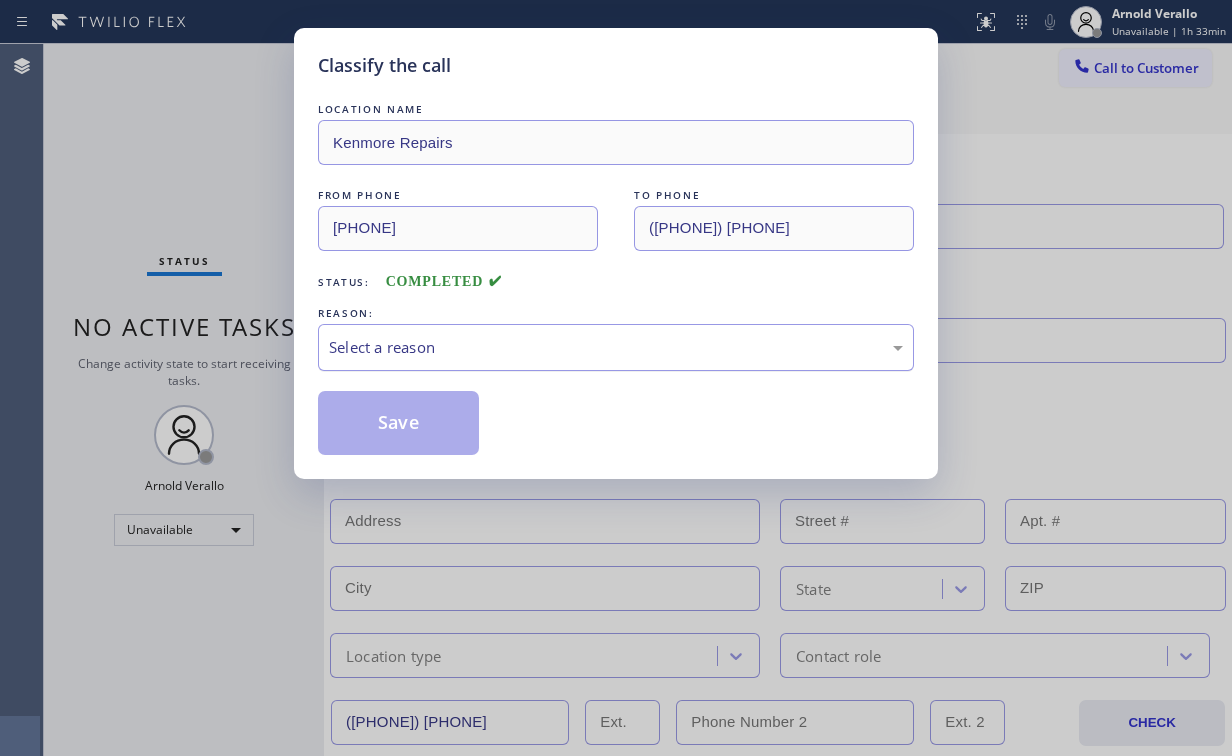 click on "Select a reason" at bounding box center [616, 347] 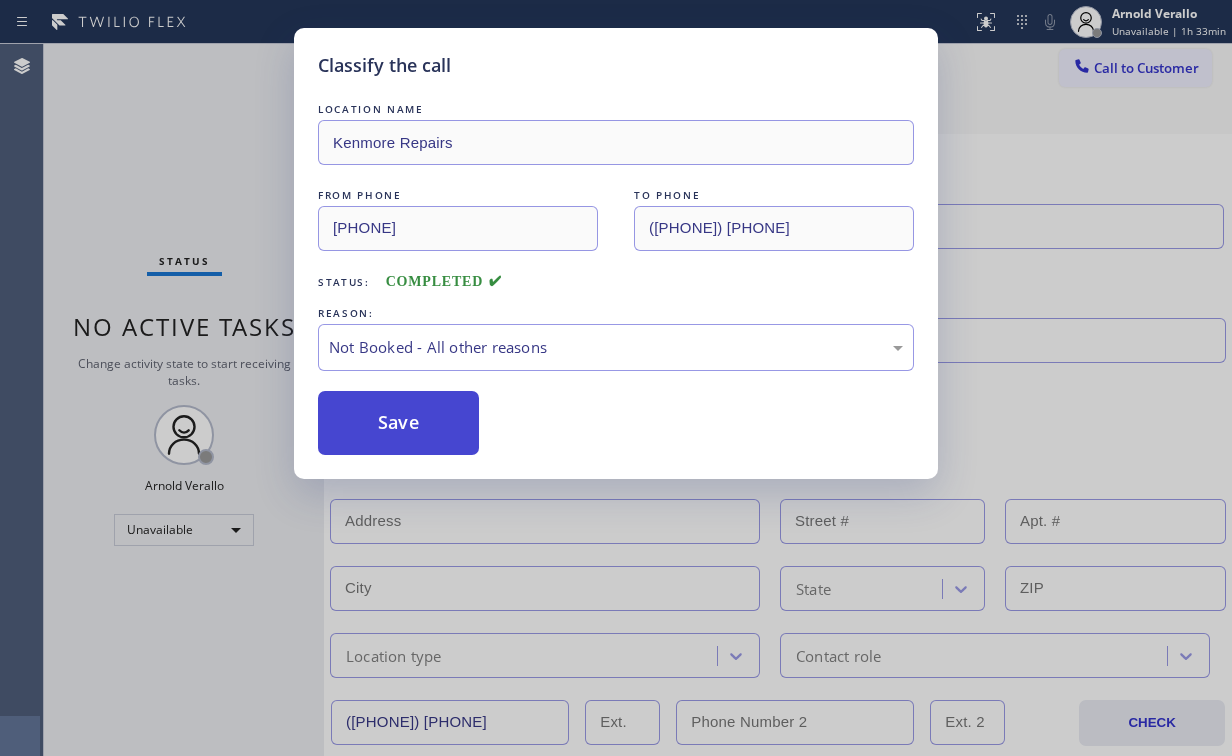 click on "Save" at bounding box center (398, 423) 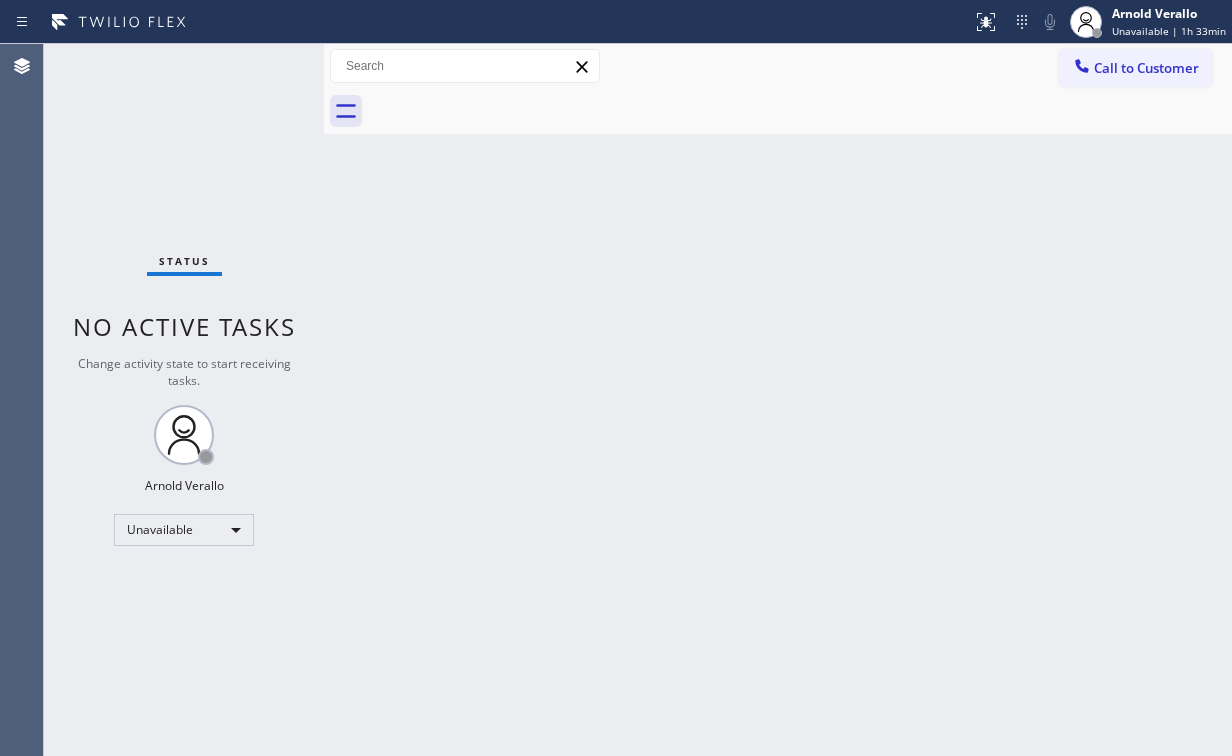 drag, startPoint x: 1116, startPoint y: 67, endPoint x: 860, endPoint y: 201, distance: 288.94983 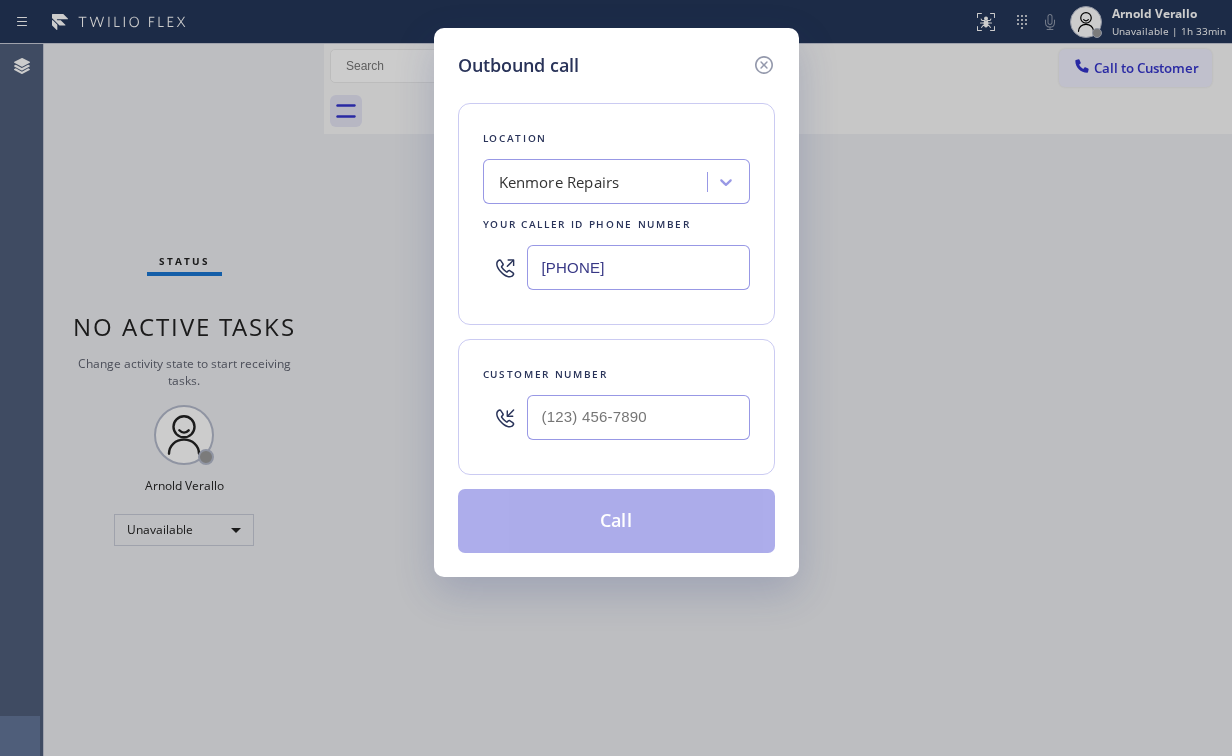 drag, startPoint x: 668, startPoint y: 270, endPoint x: 129, endPoint y: 288, distance: 539.3005 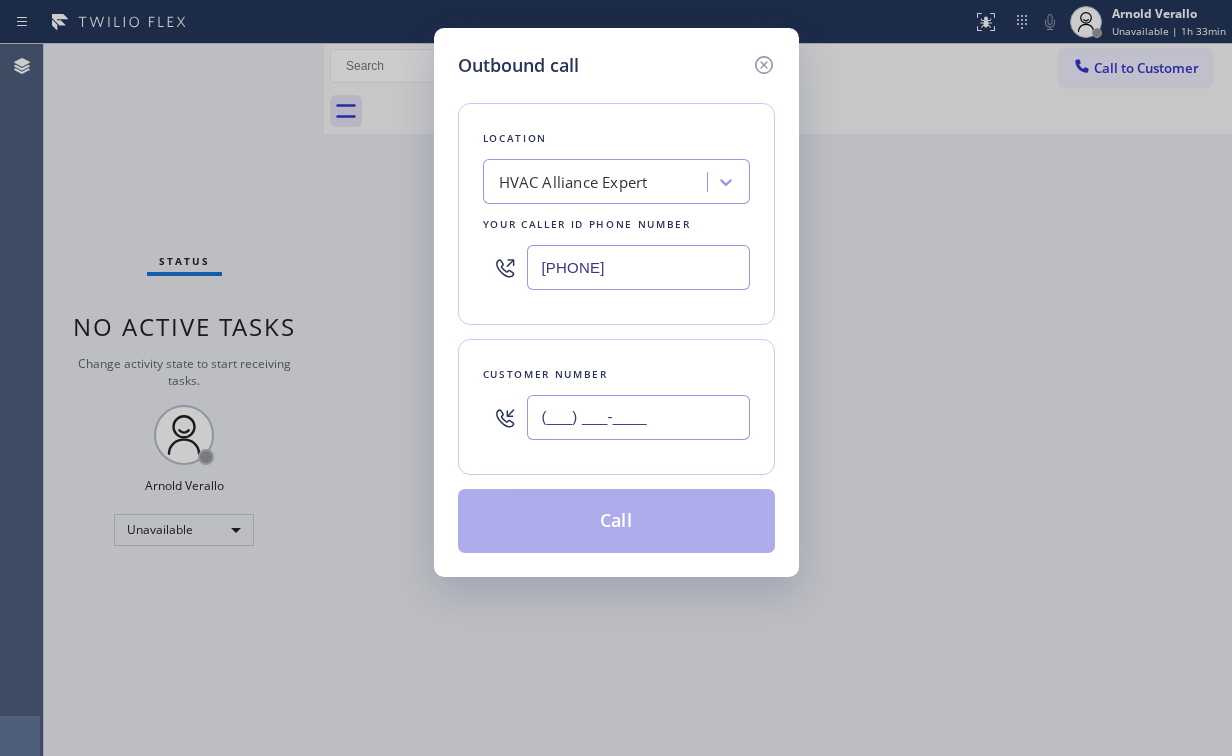 click on "(___) ___-____" at bounding box center [638, 417] 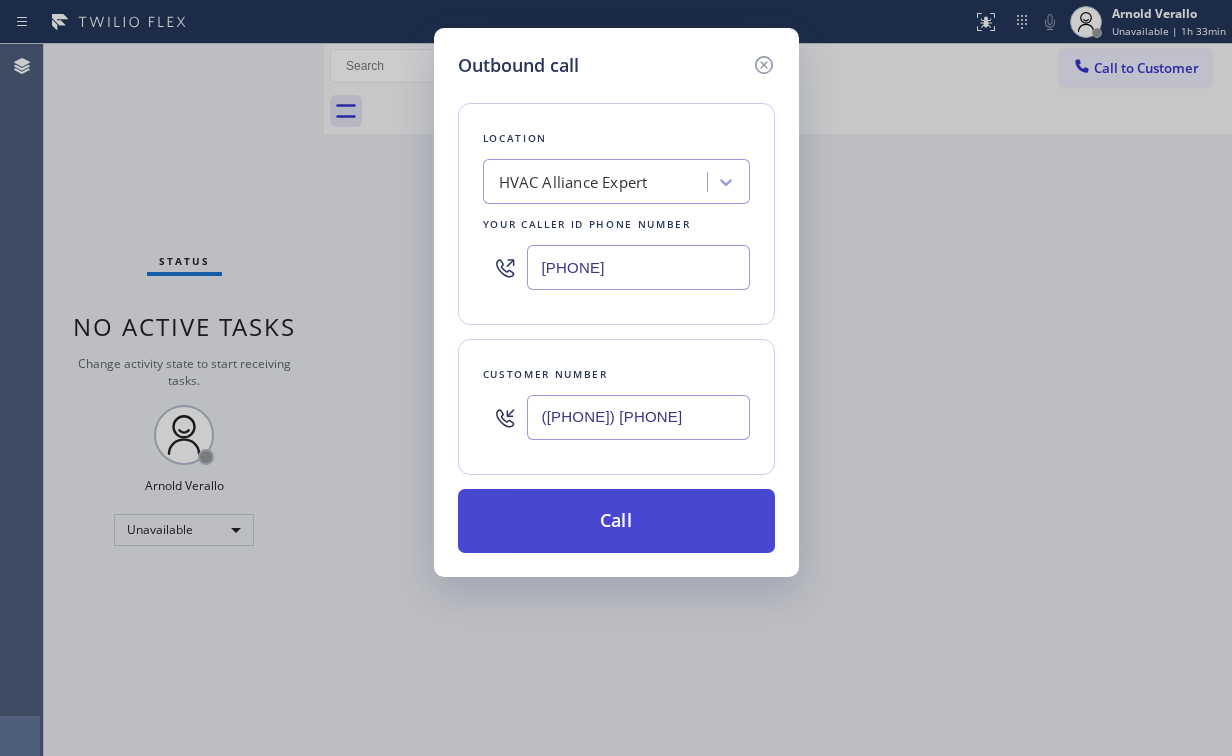 type on "([PHONE]) [PHONE]" 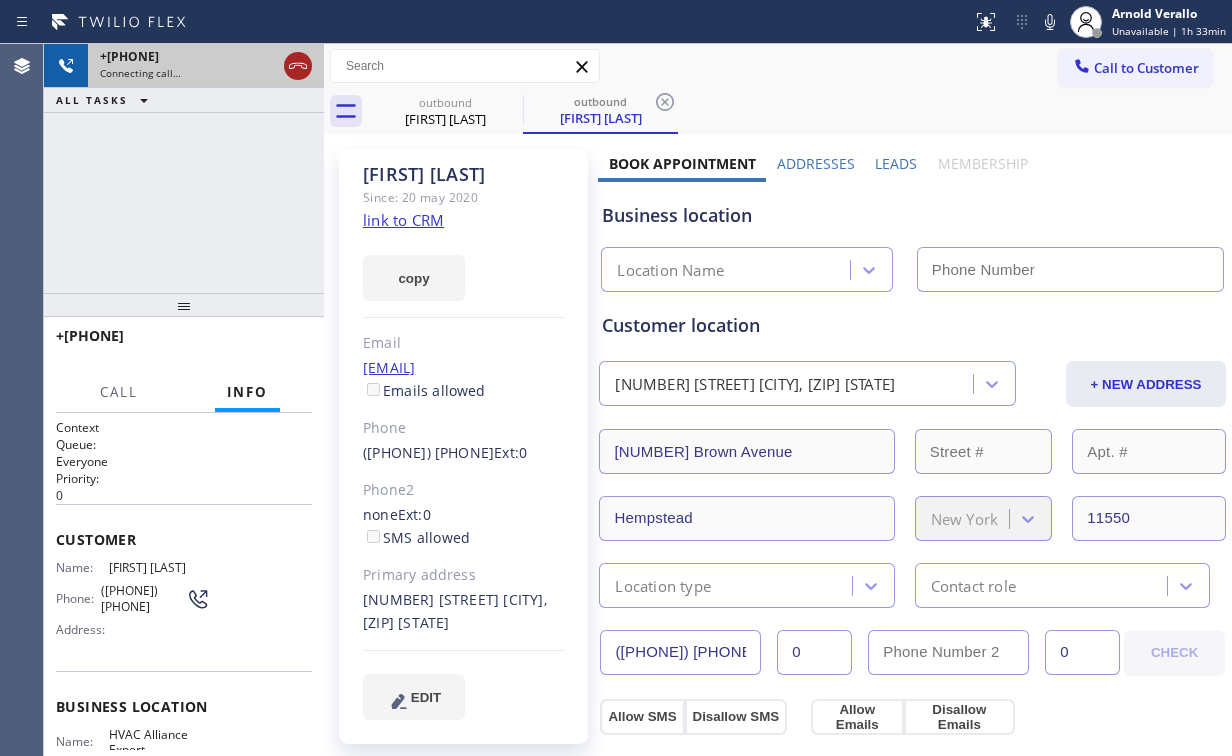 click 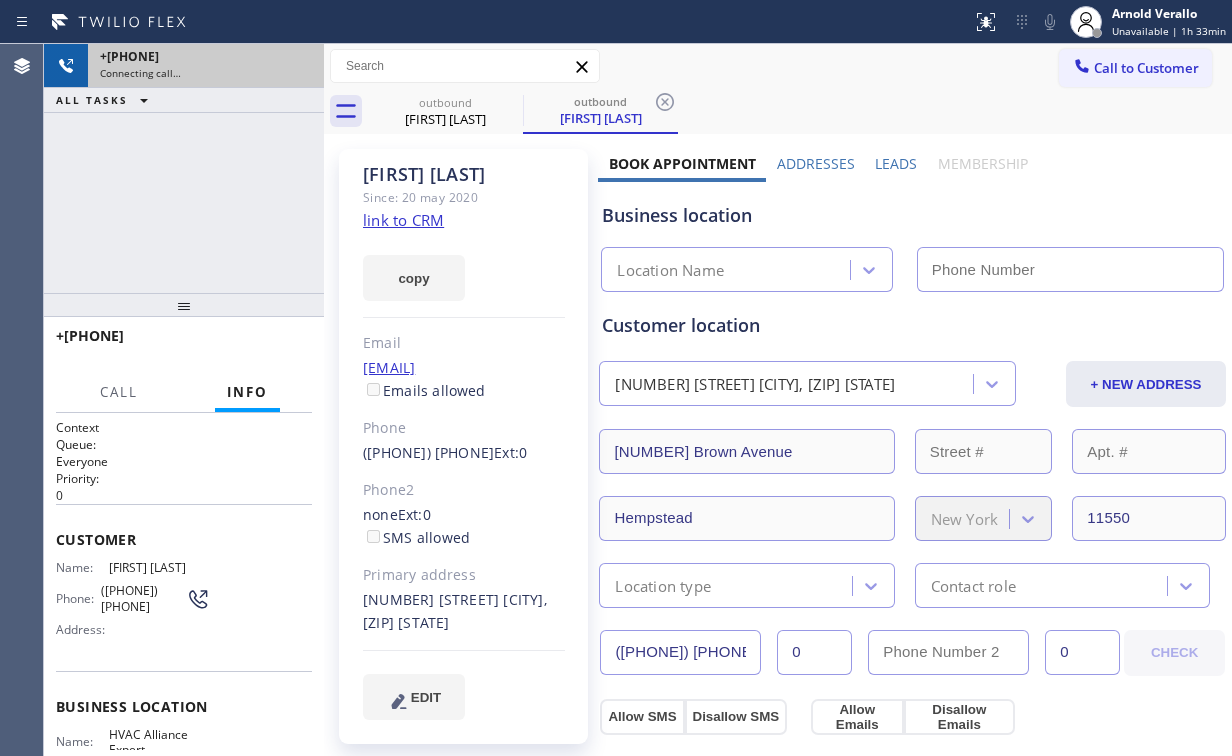 click on "link to CRM" 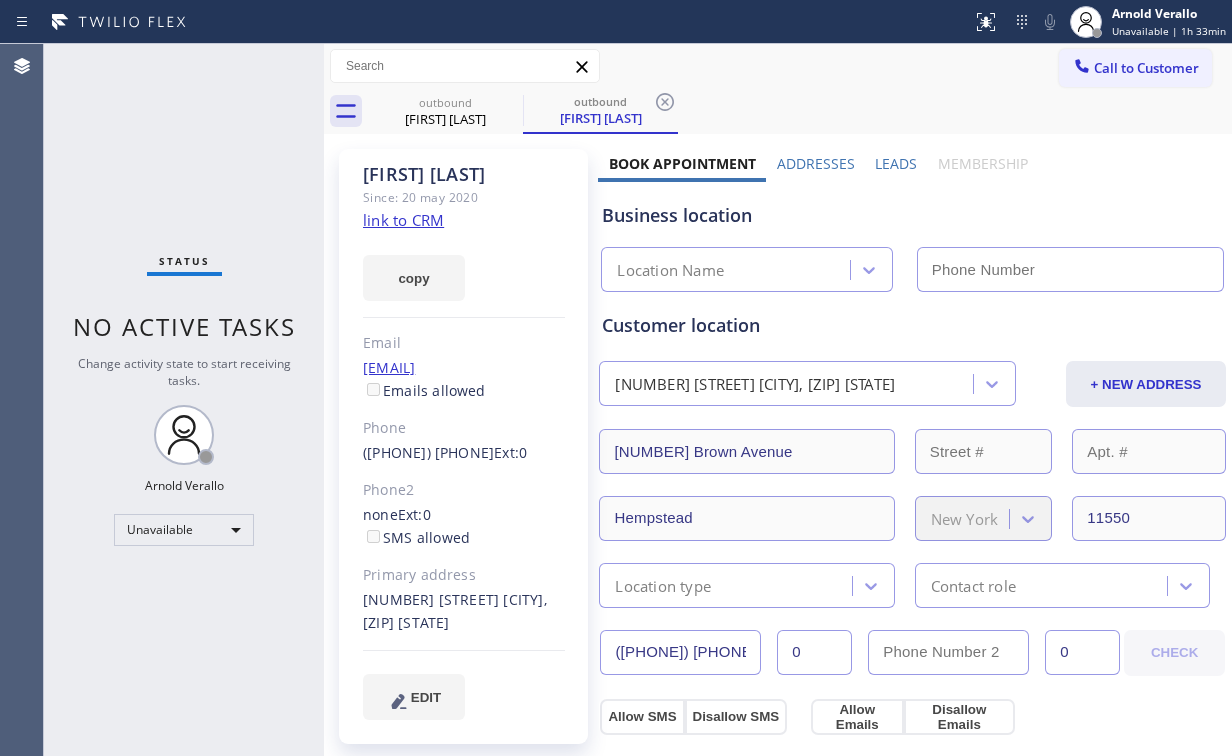 type on "[PHONE]" 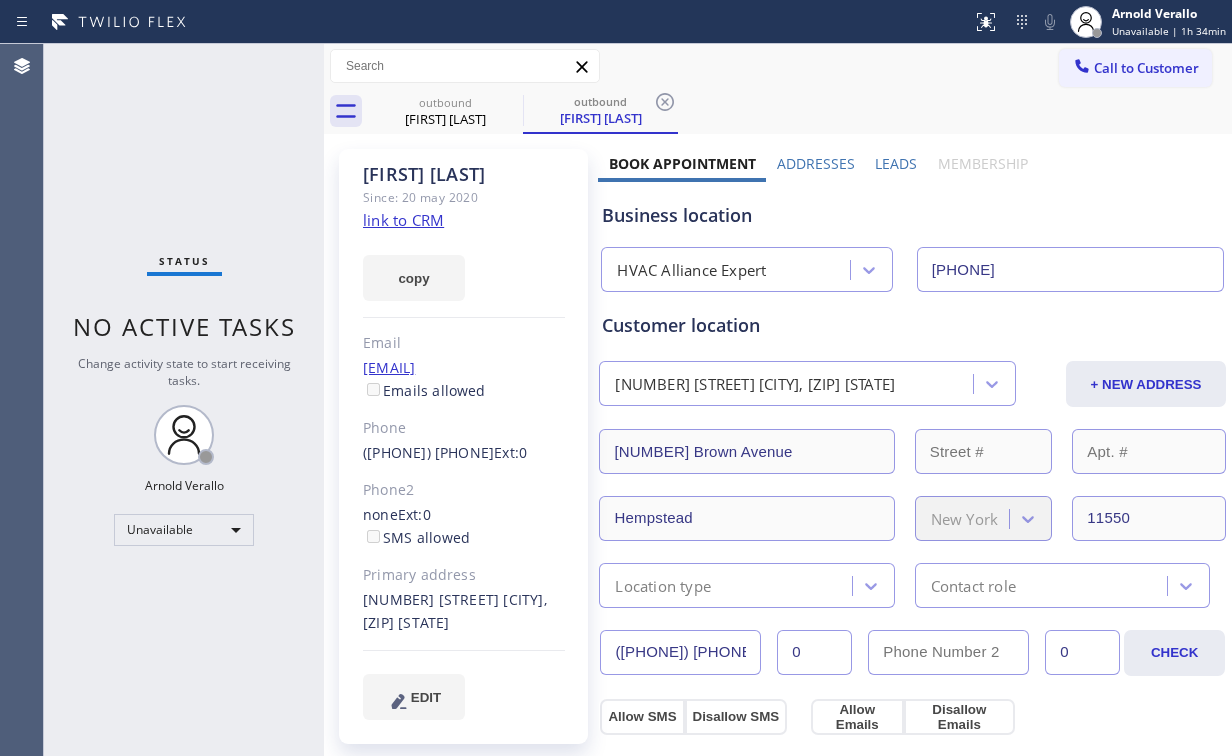 drag, startPoint x: 1153, startPoint y: 68, endPoint x: 1072, endPoint y: 129, distance: 101.4002 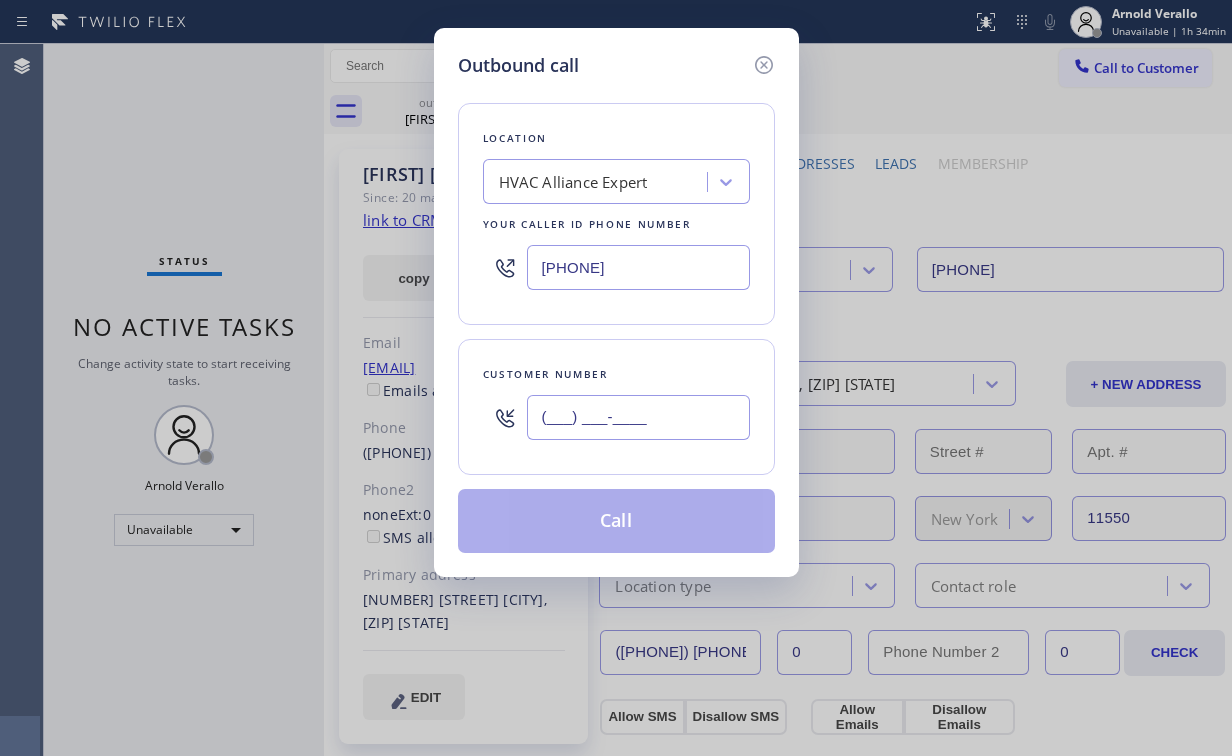 click on "(___) ___-____" at bounding box center [638, 417] 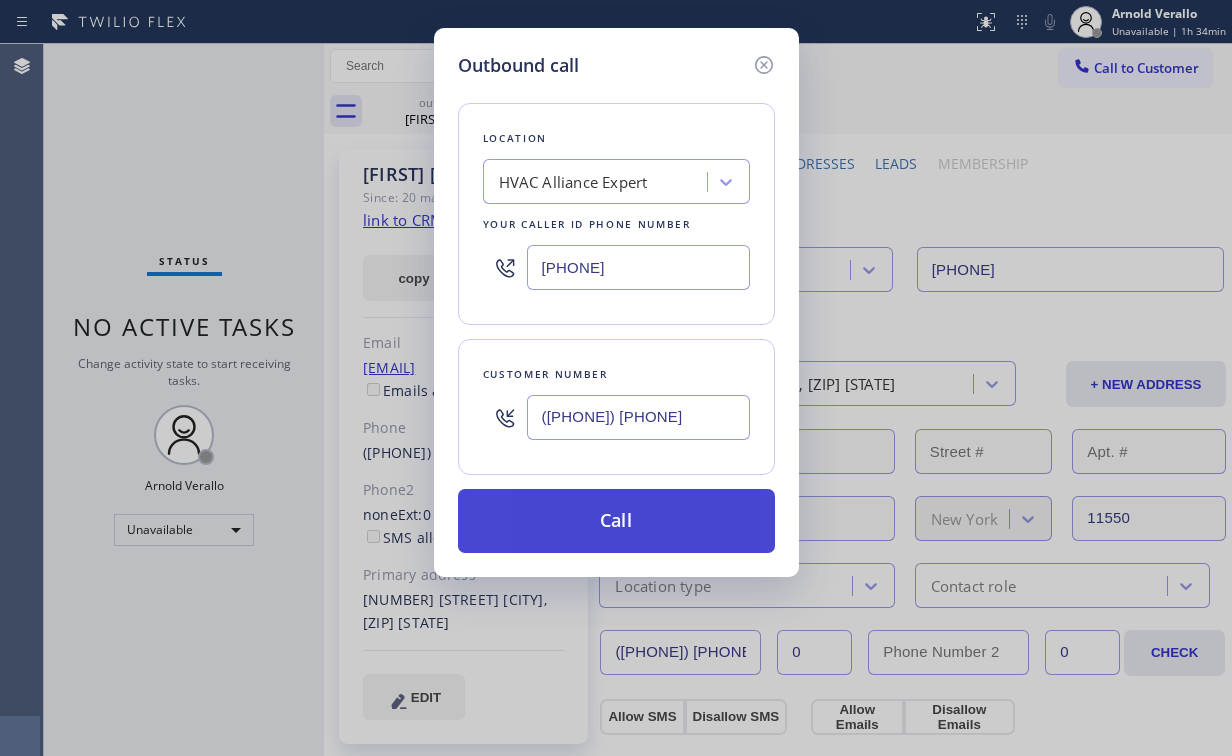 type on "([PHONE]) [PHONE]" 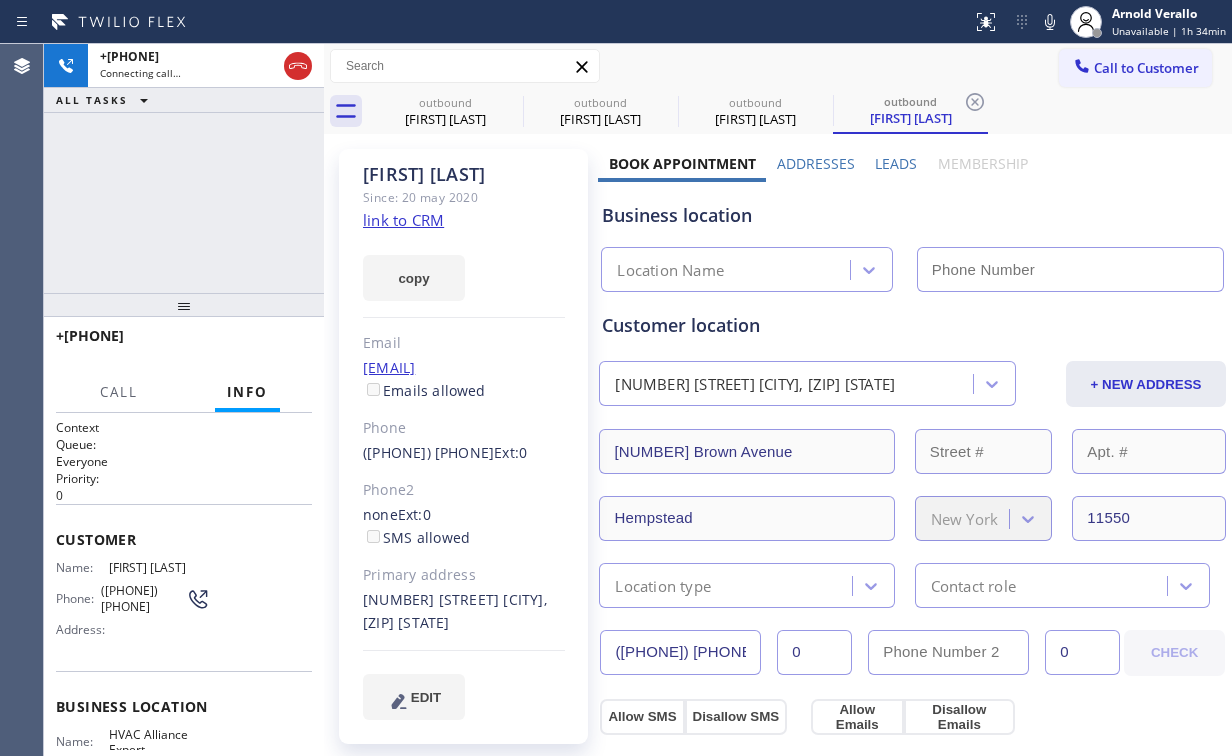 drag, startPoint x: 169, startPoint y: 188, endPoint x: 186, endPoint y: 186, distance: 17.117243 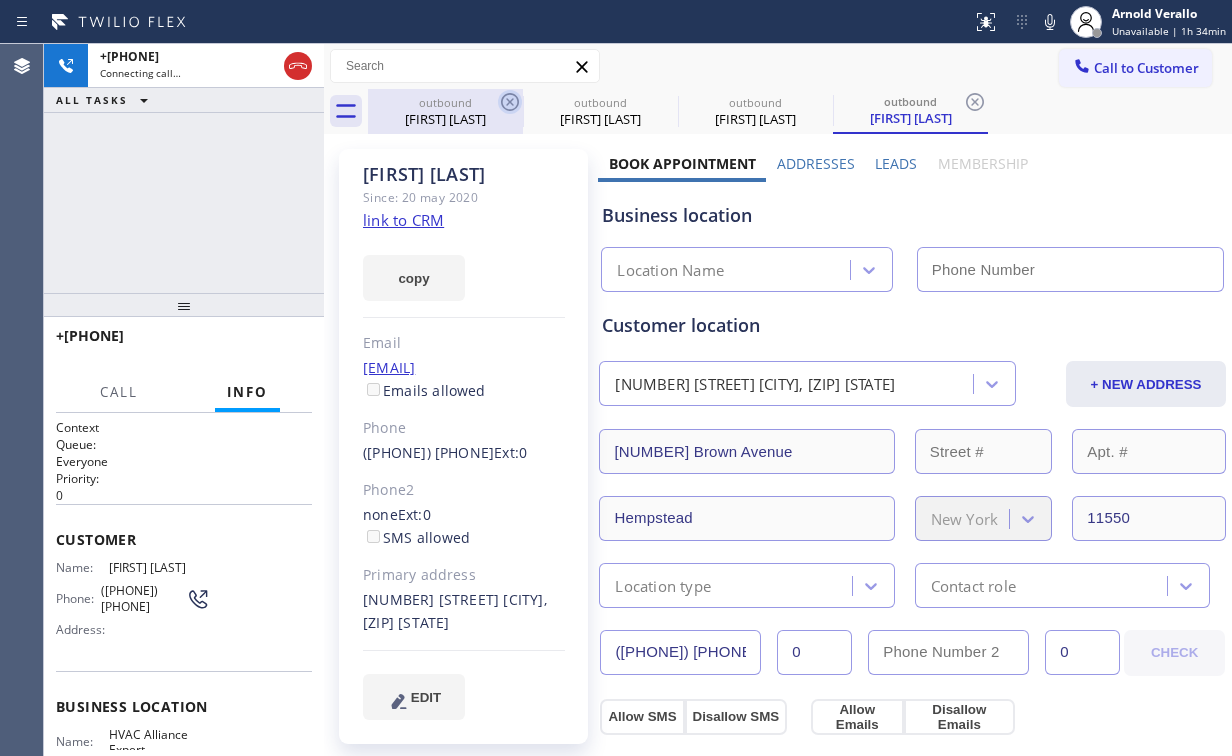 click on "outbound" at bounding box center [445, 102] 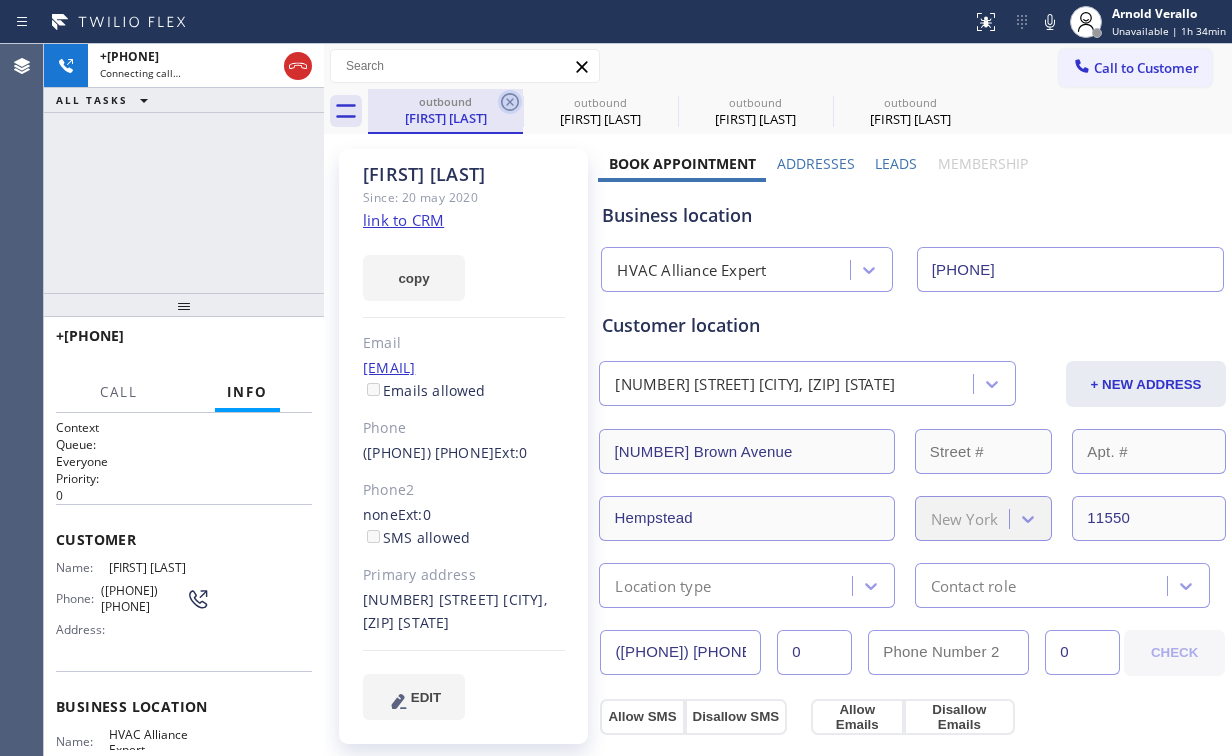 click 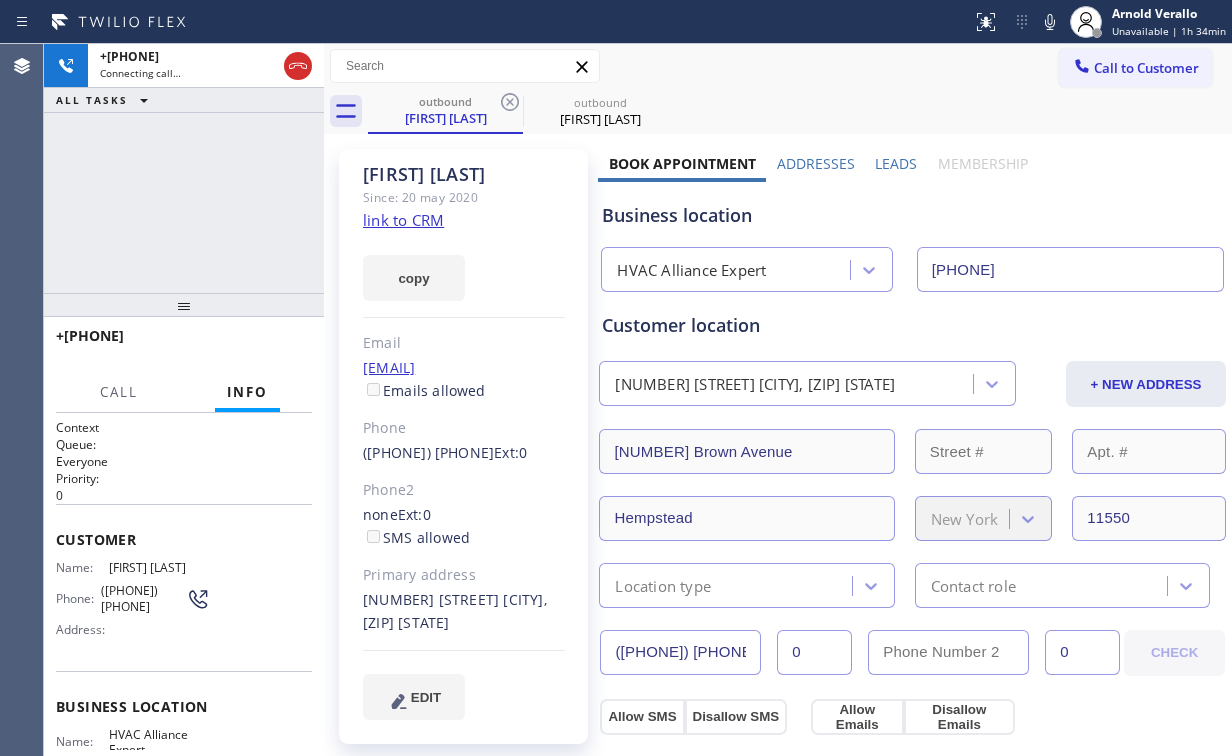 drag, startPoint x: 157, startPoint y: 164, endPoint x: 188, endPoint y: 31, distance: 136.565 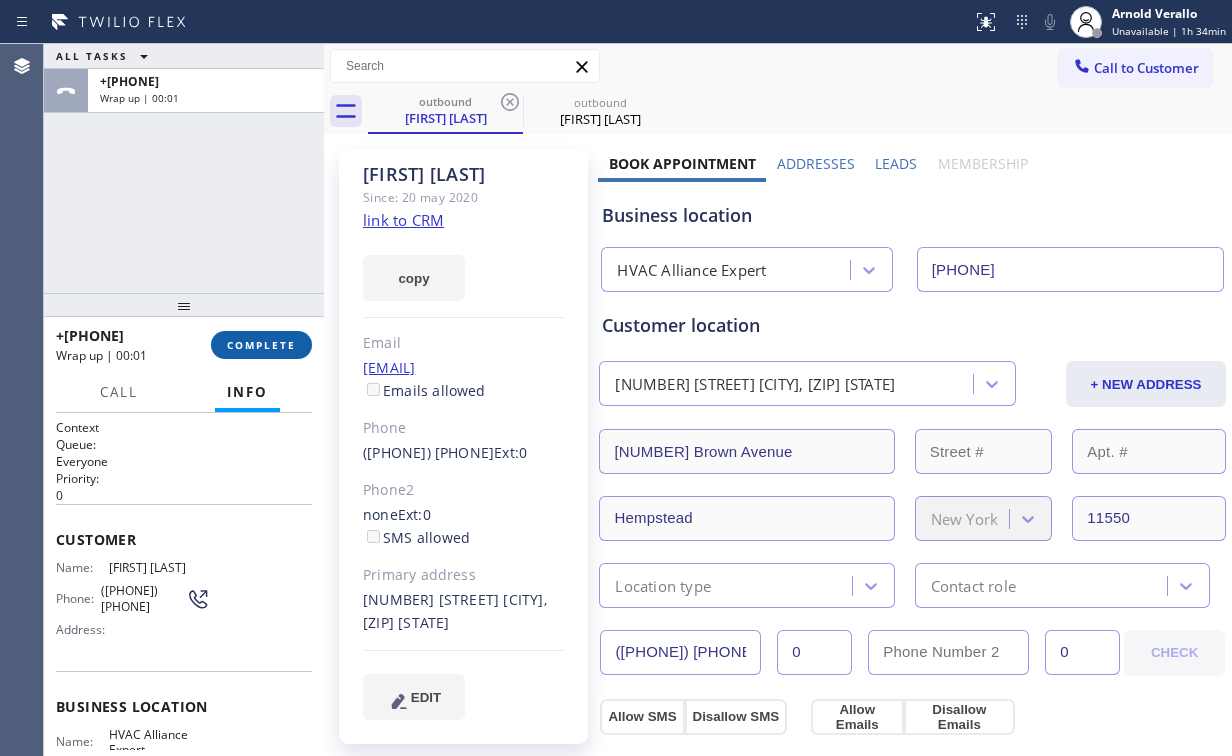 click on "COMPLETE" at bounding box center [261, 345] 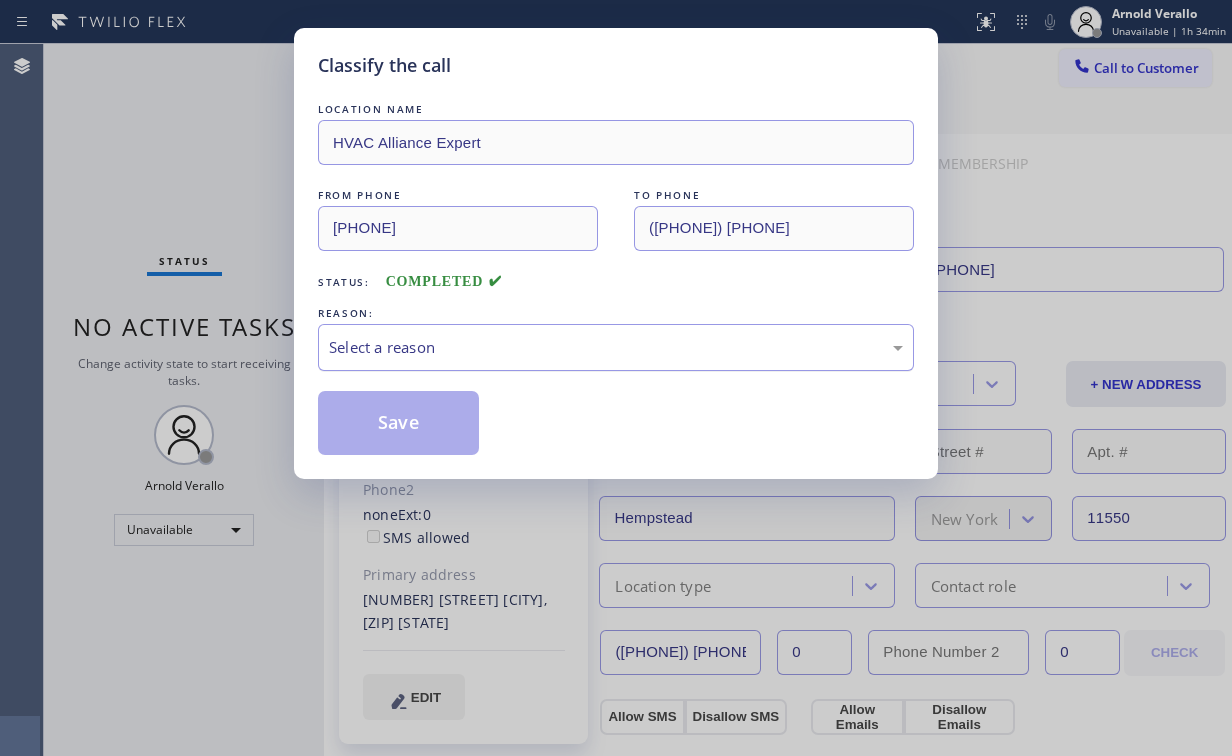 drag, startPoint x: 385, startPoint y: 346, endPoint x: 392, endPoint y: 366, distance: 21.189621 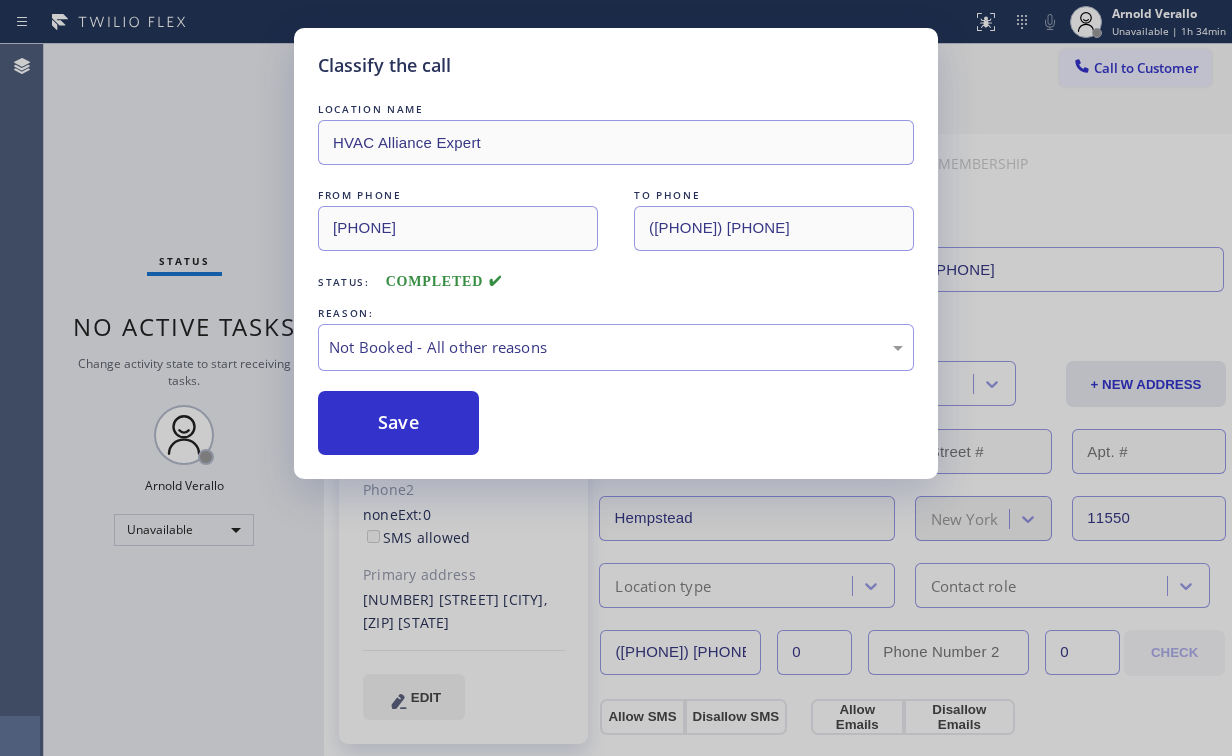drag, startPoint x: 402, startPoint y: 420, endPoint x: 244, endPoint y: 268, distance: 219.24416 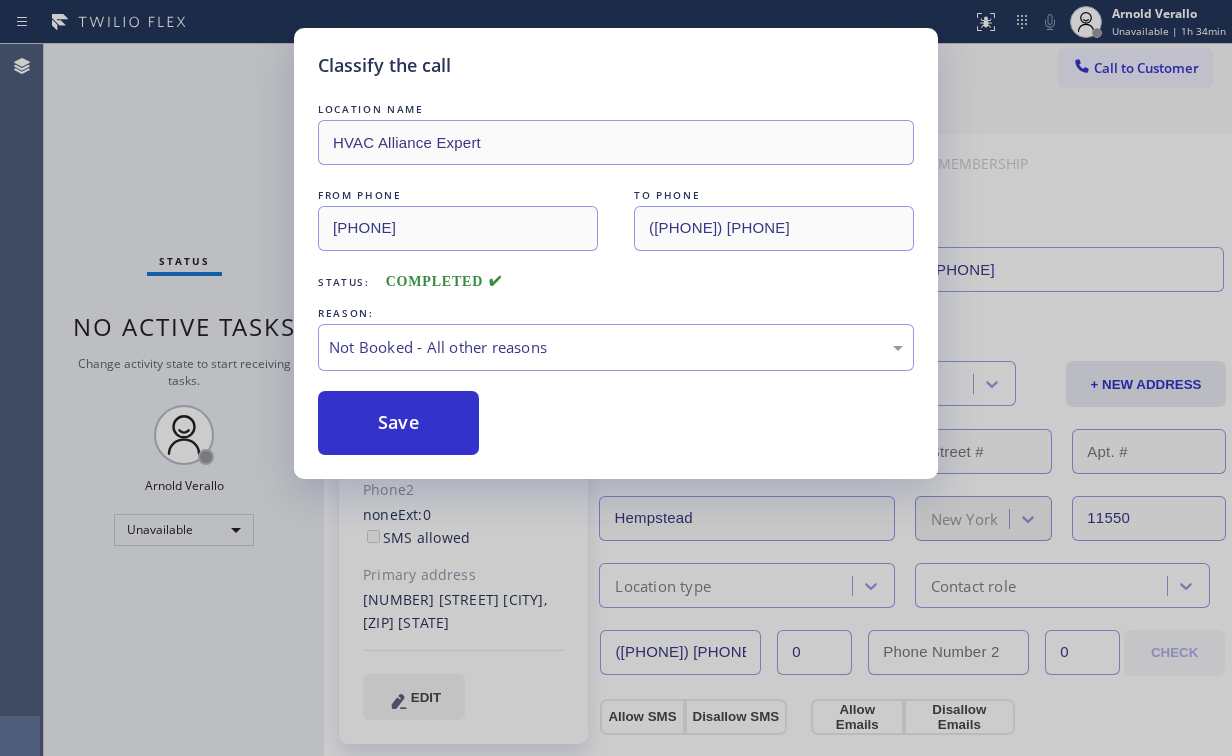 click on "Save" at bounding box center [398, 423] 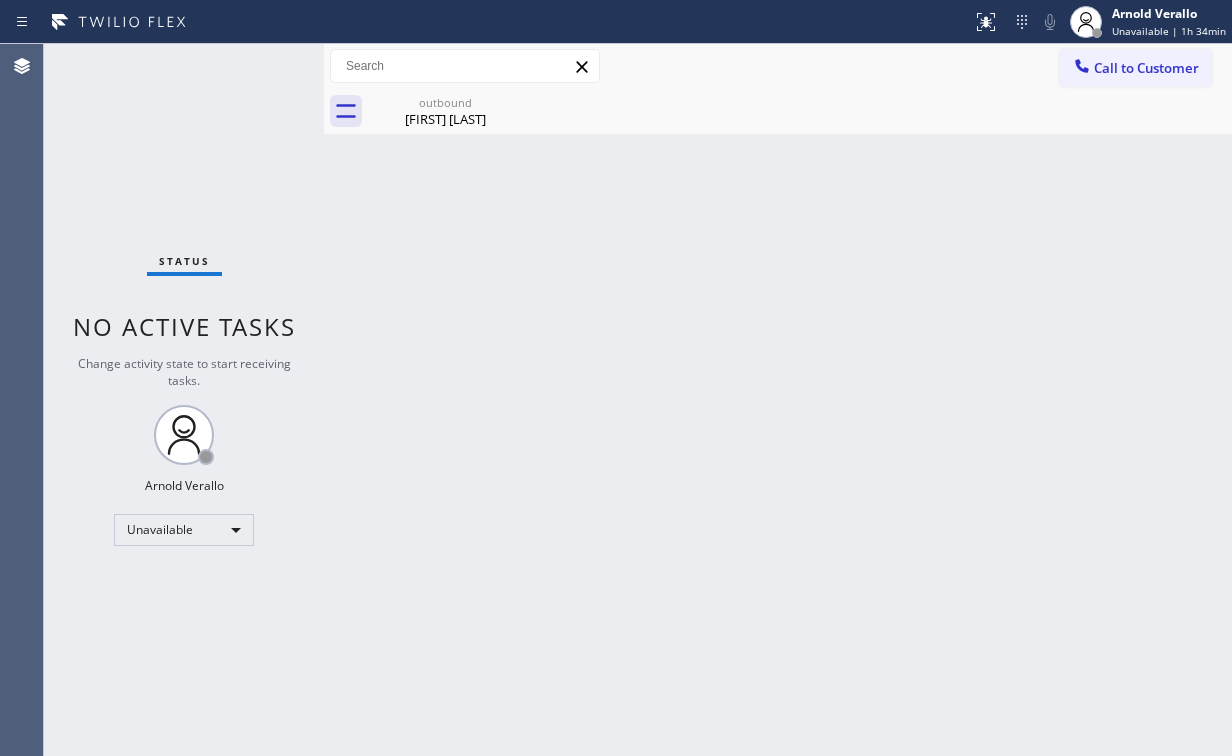 click on "Call to Customer" at bounding box center (1135, 68) 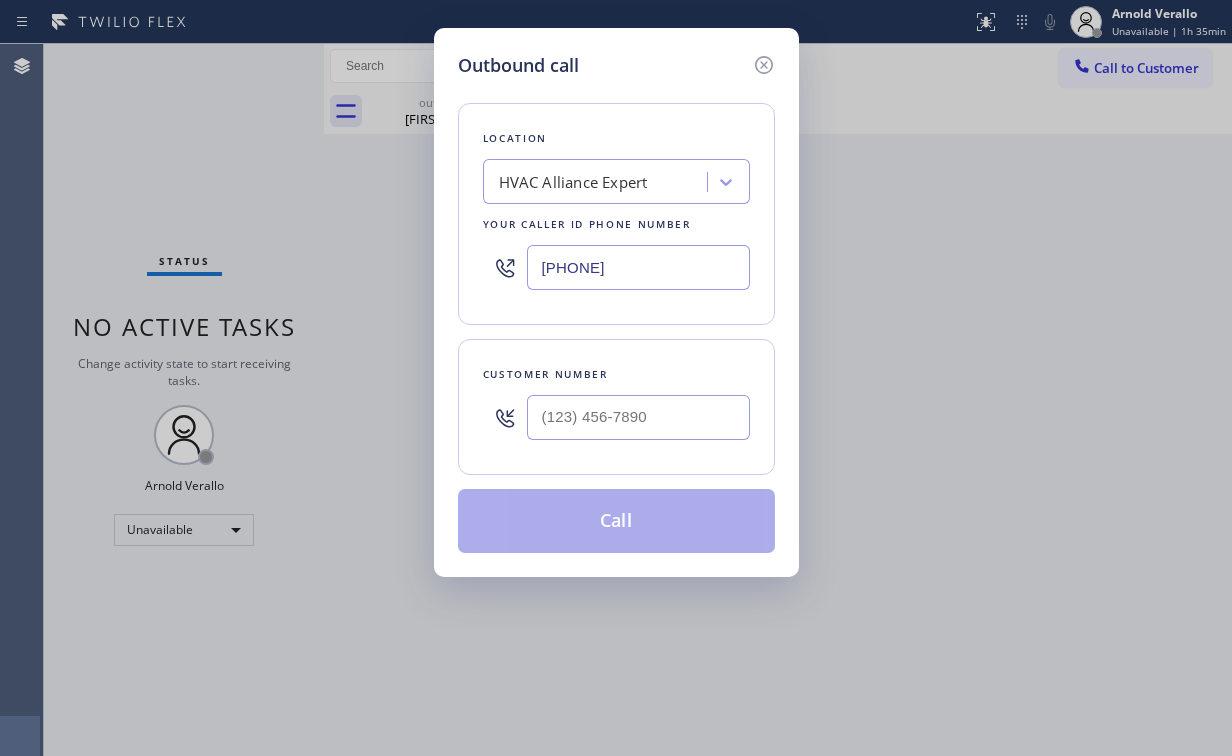 click on "Customer number" at bounding box center [616, 374] 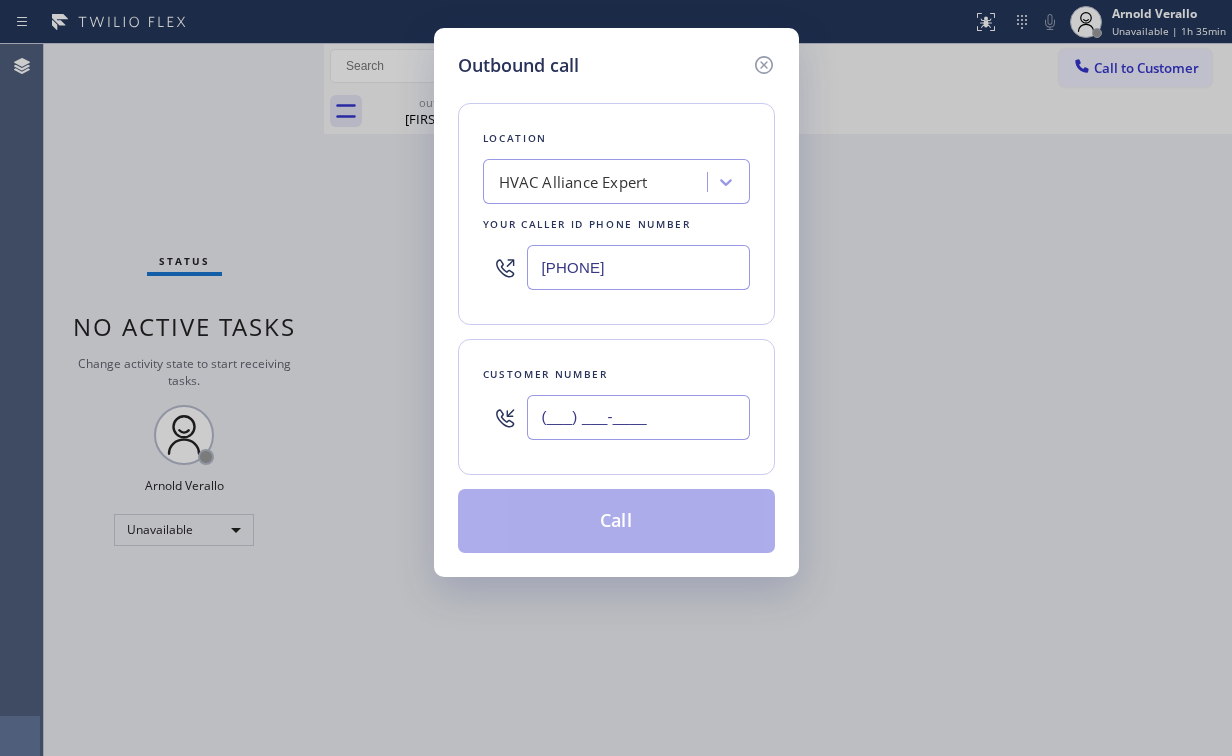 click on "(___) ___-____" at bounding box center (638, 417) 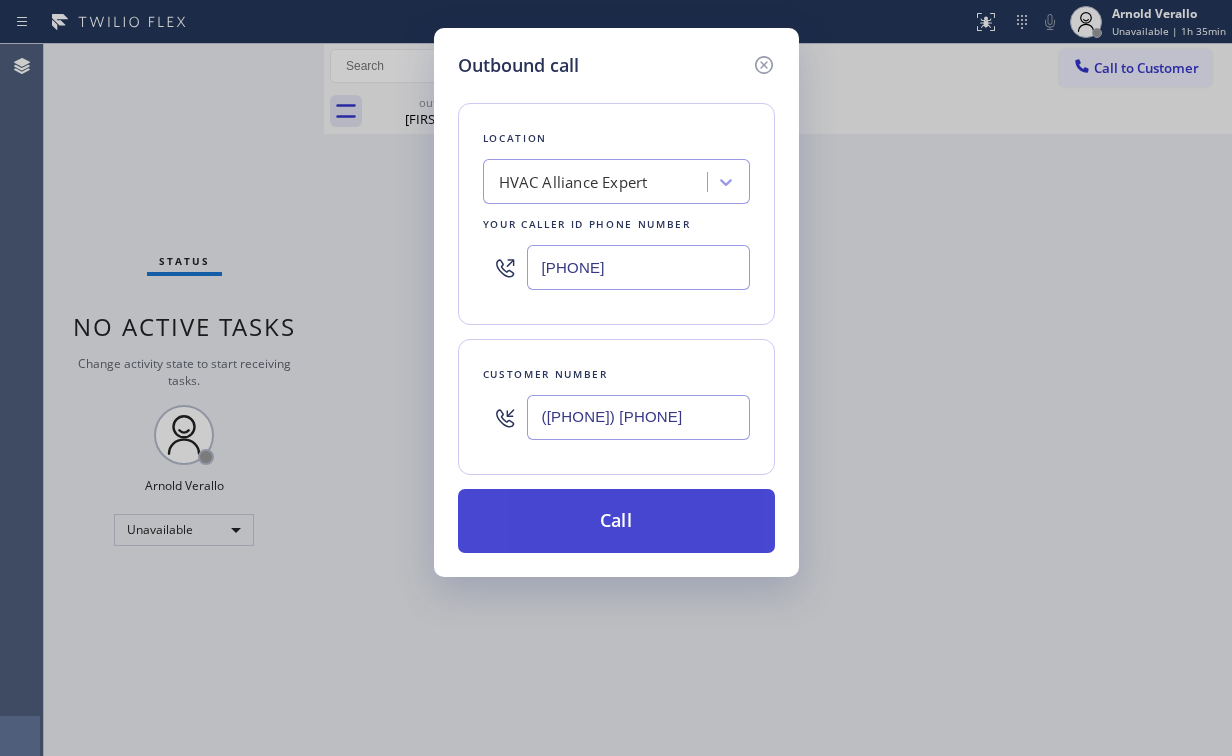 type on "([PHONE]) [PHONE]" 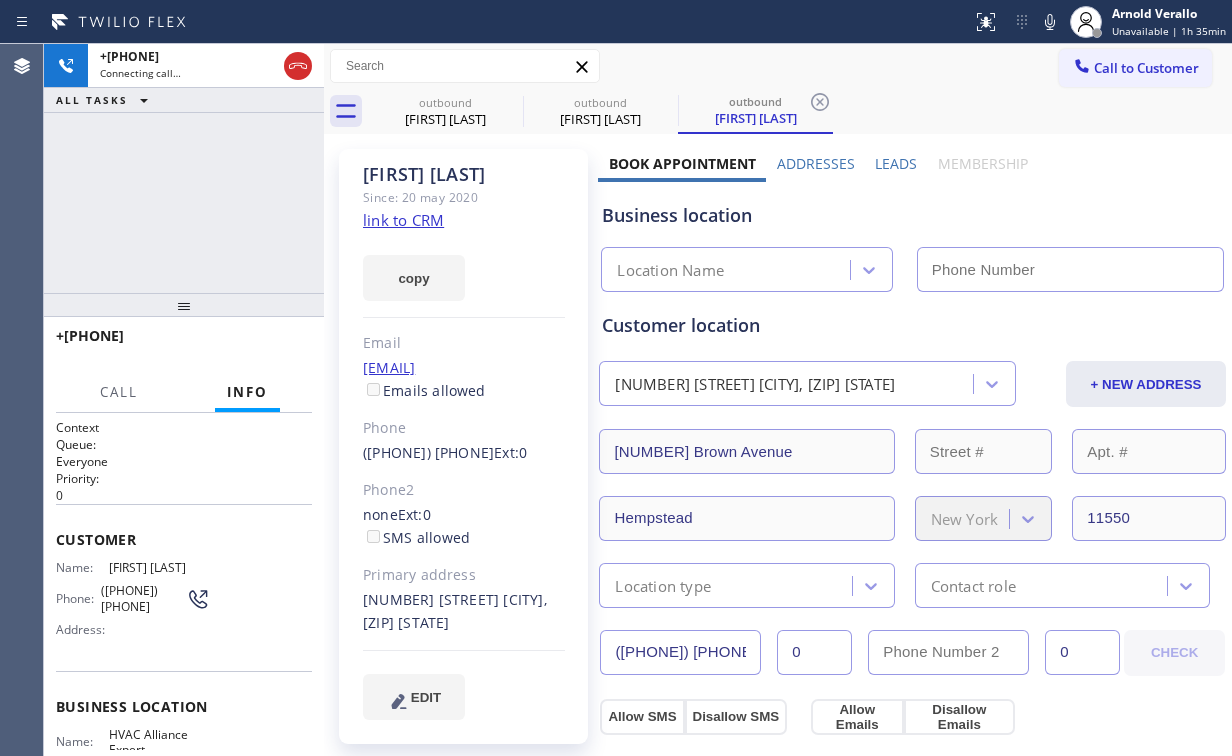 type on "[PHONE]" 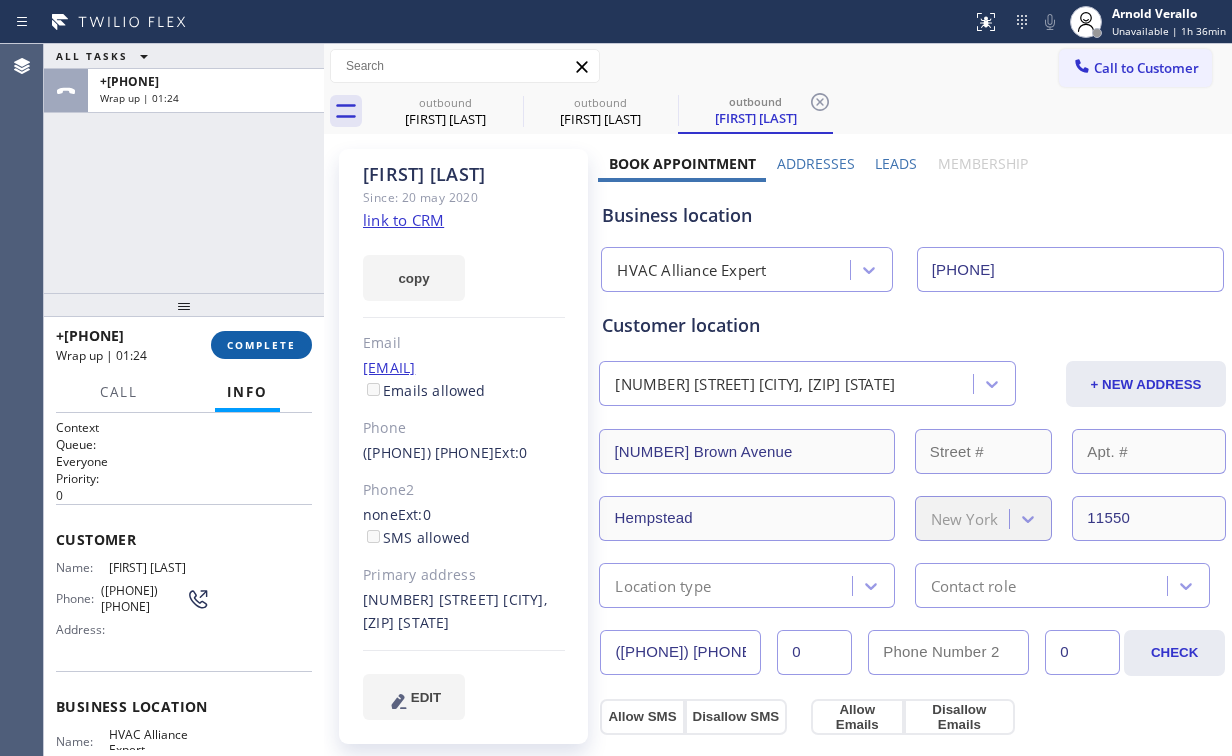 click on "COMPLETE" at bounding box center (261, 345) 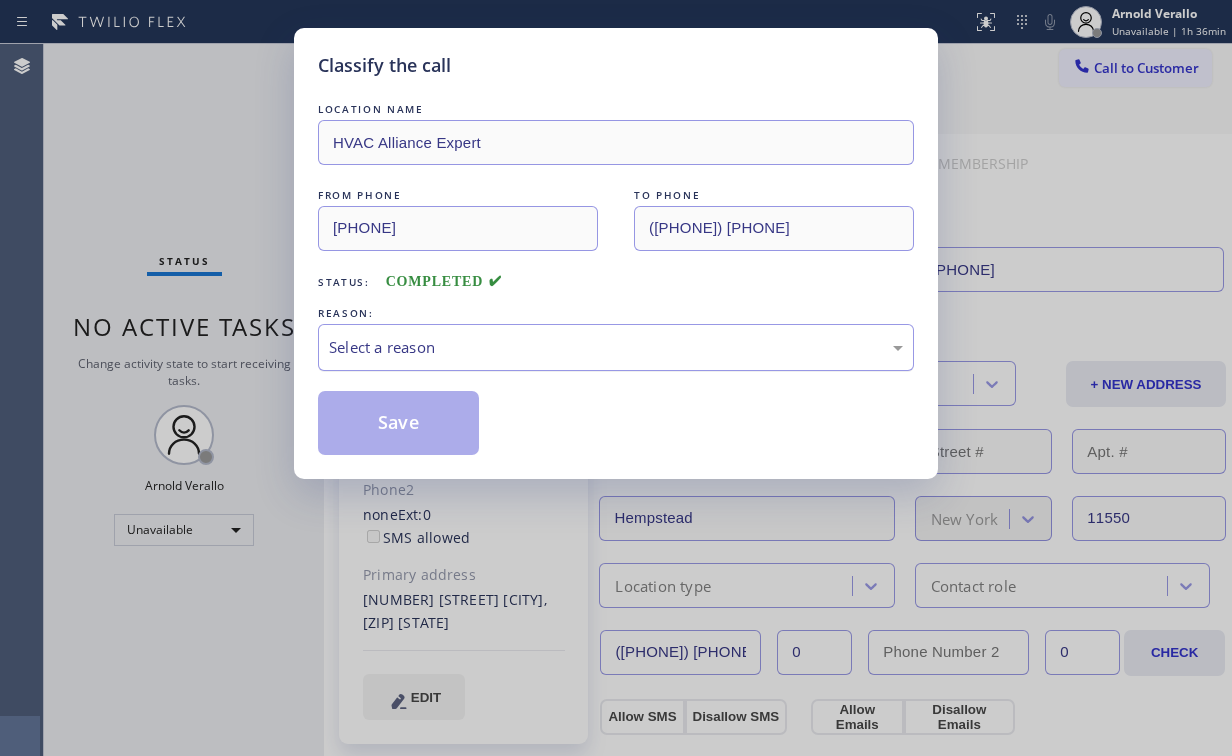 click on "Select a reason" at bounding box center (616, 347) 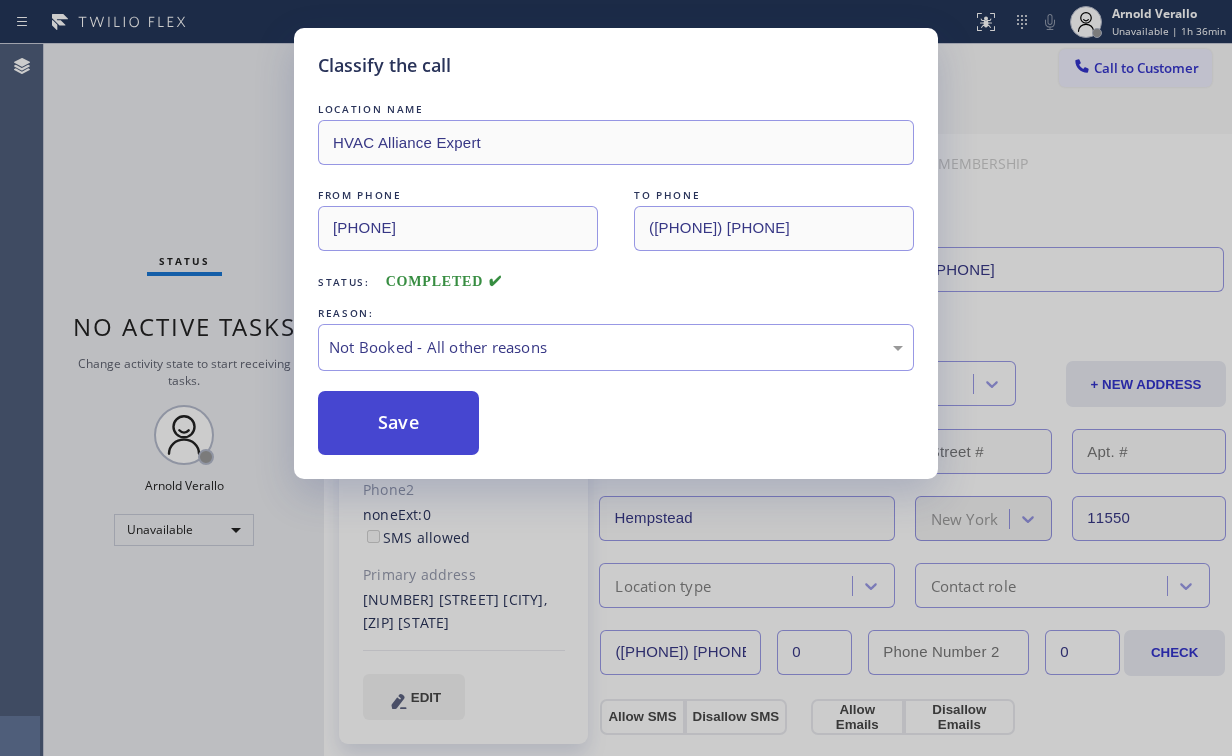click on "Save" at bounding box center [398, 423] 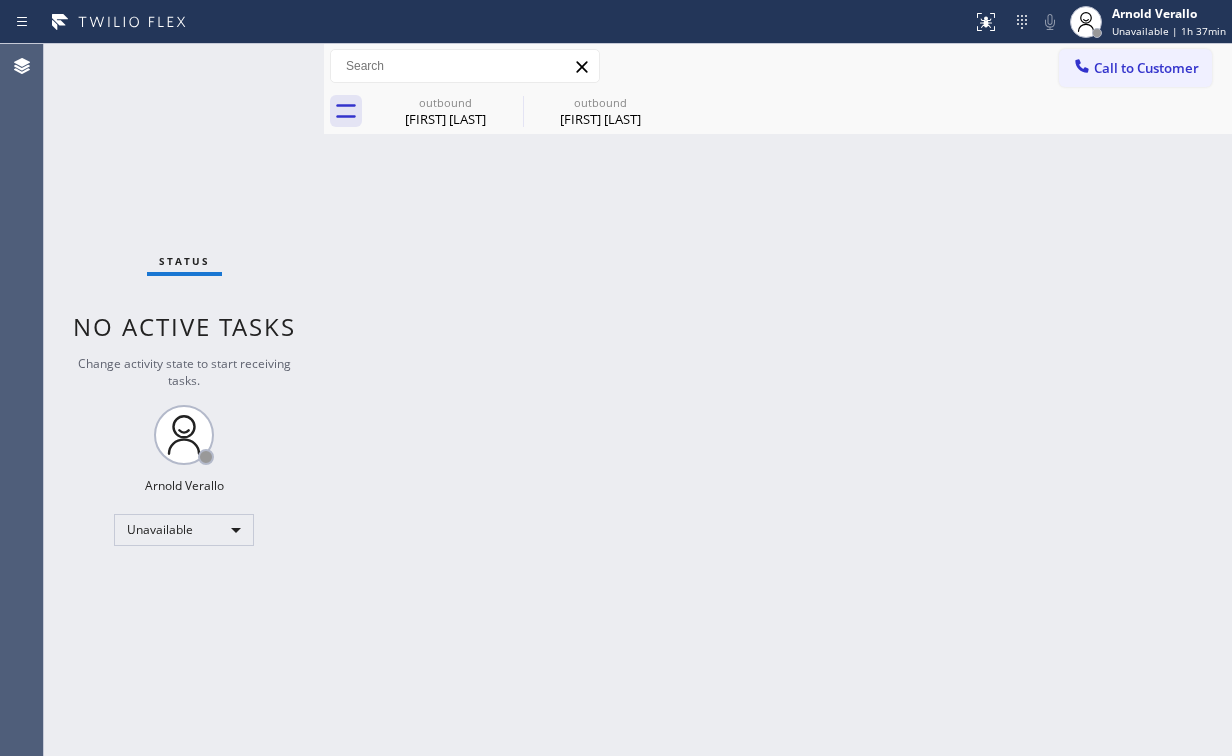 drag, startPoint x: 118, startPoint y: 164, endPoint x: 140, endPoint y: 168, distance: 22.36068 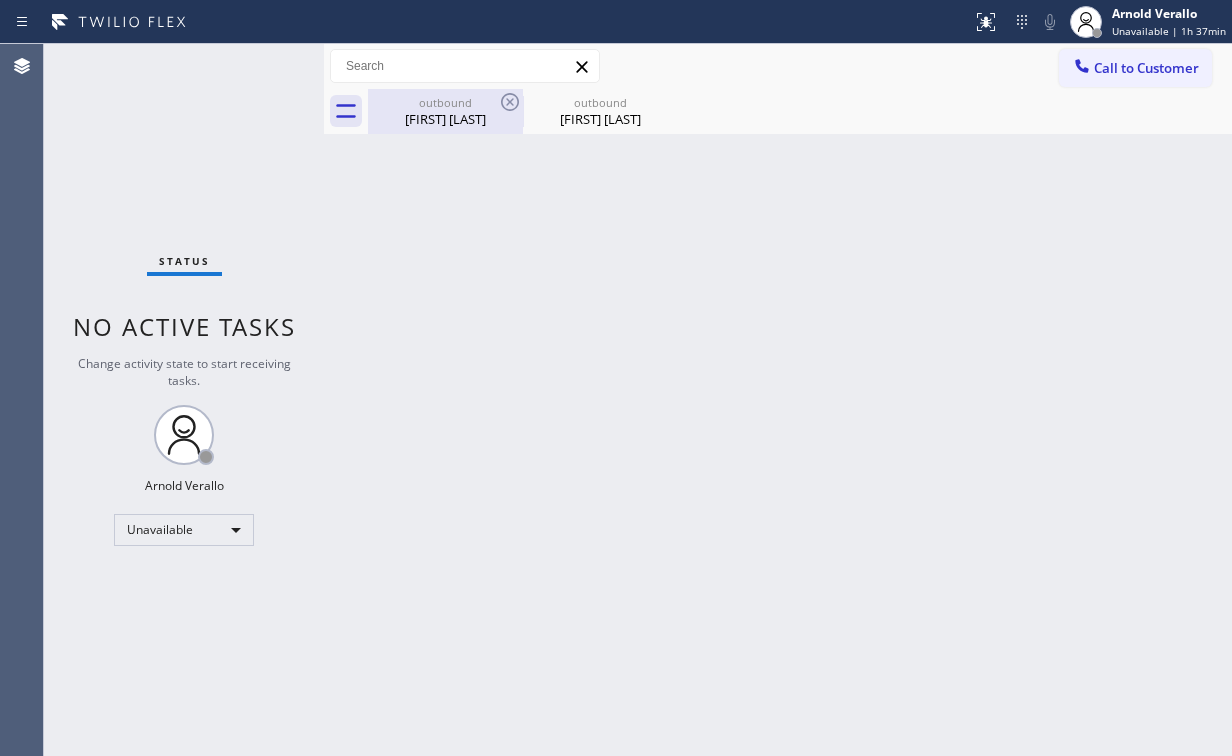 click on "outbound" at bounding box center [445, 102] 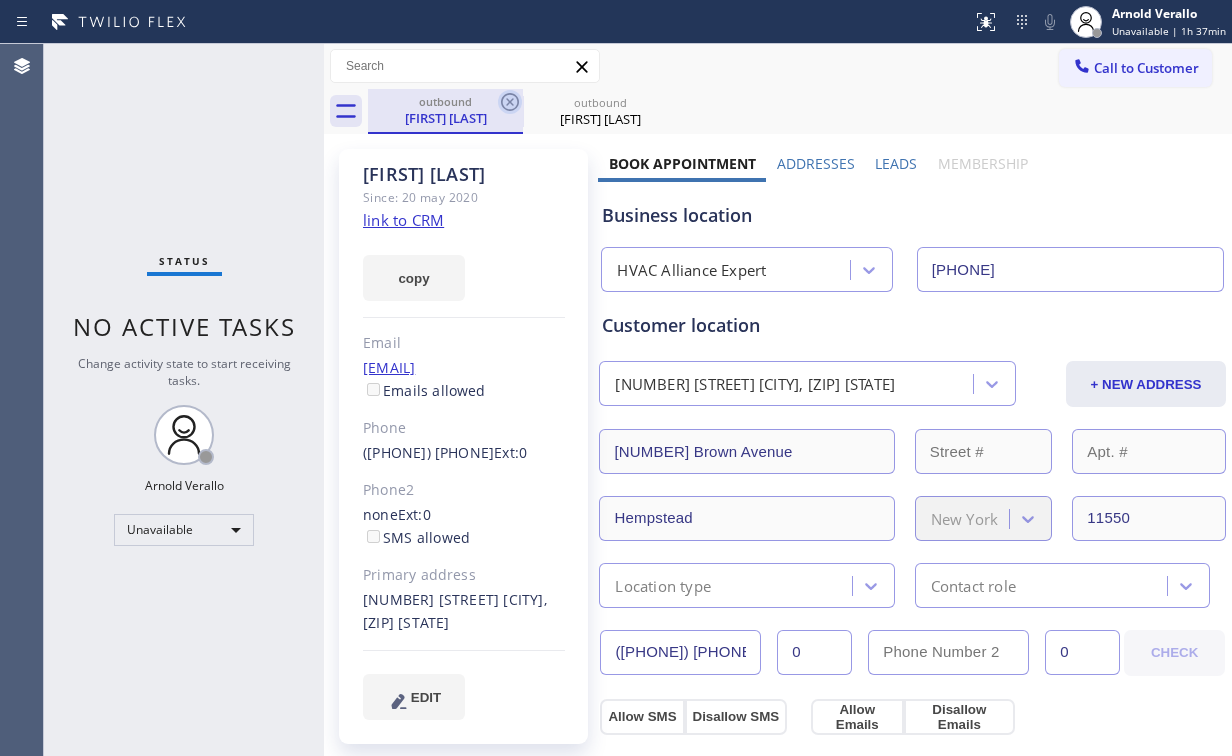 click 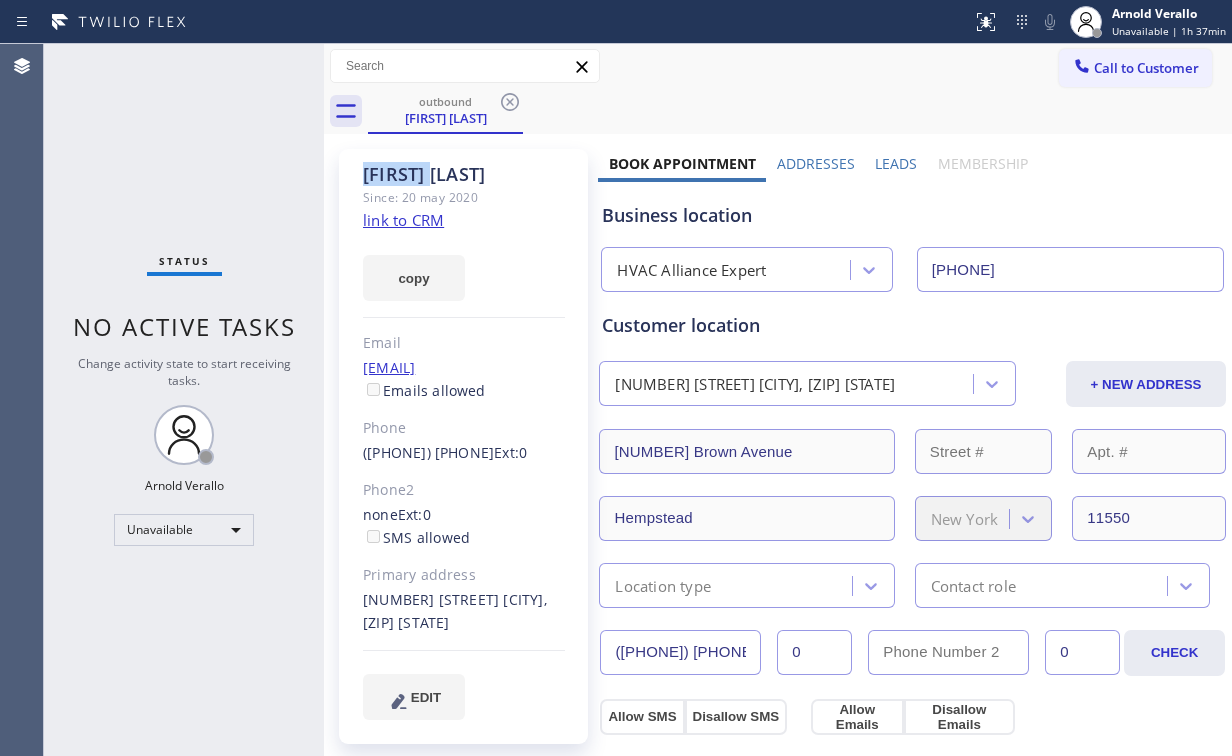 click 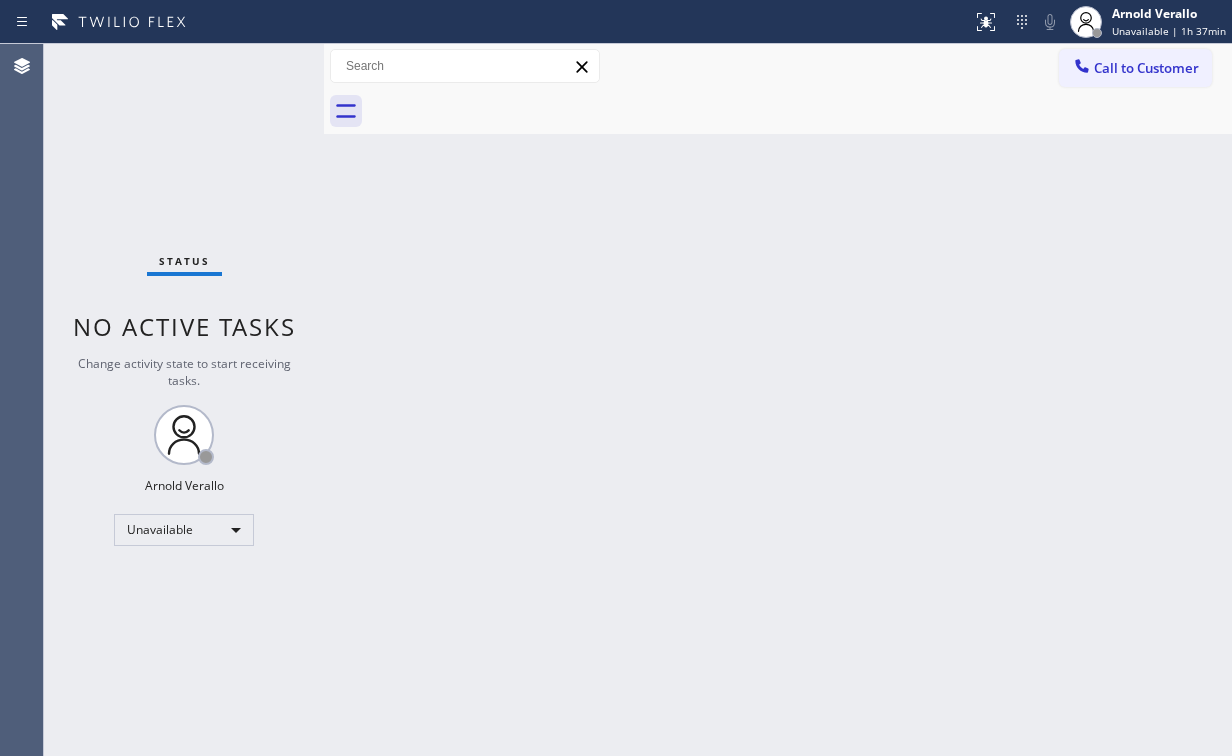 drag, startPoint x: 709, startPoint y: 156, endPoint x: 686, endPoint y: 24, distance: 133.9888 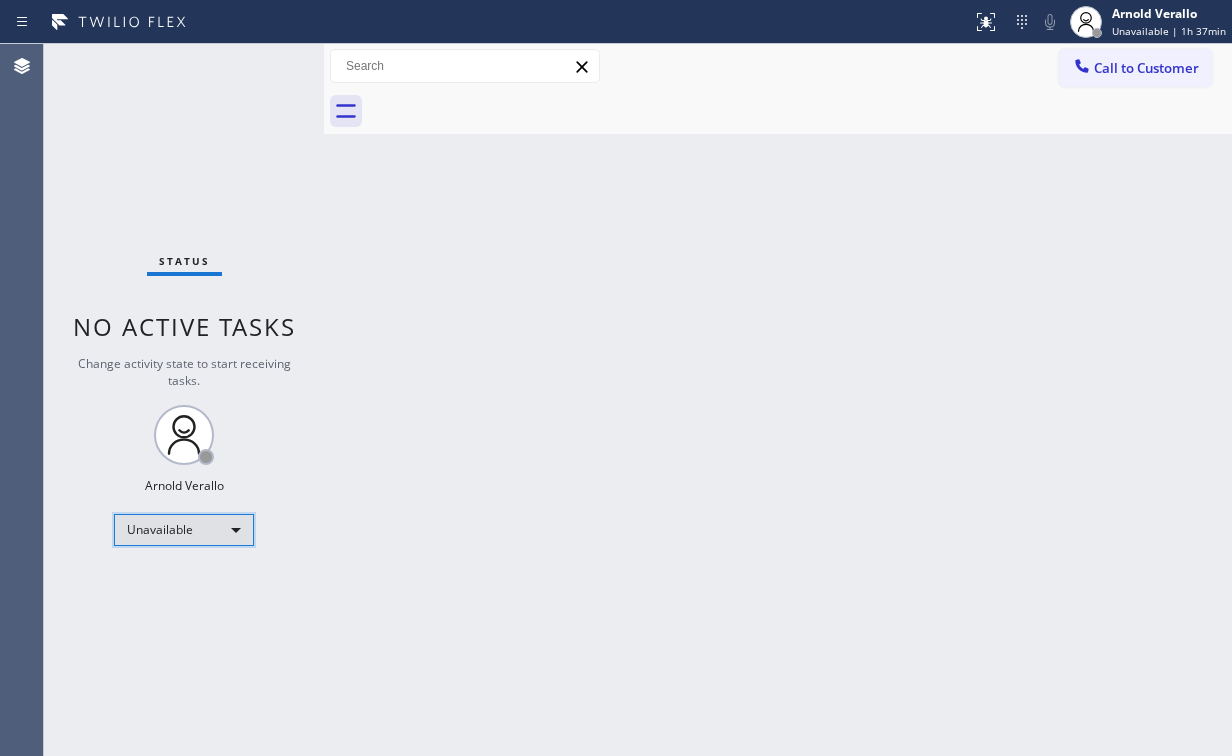 click on "Unavailable" at bounding box center (184, 530) 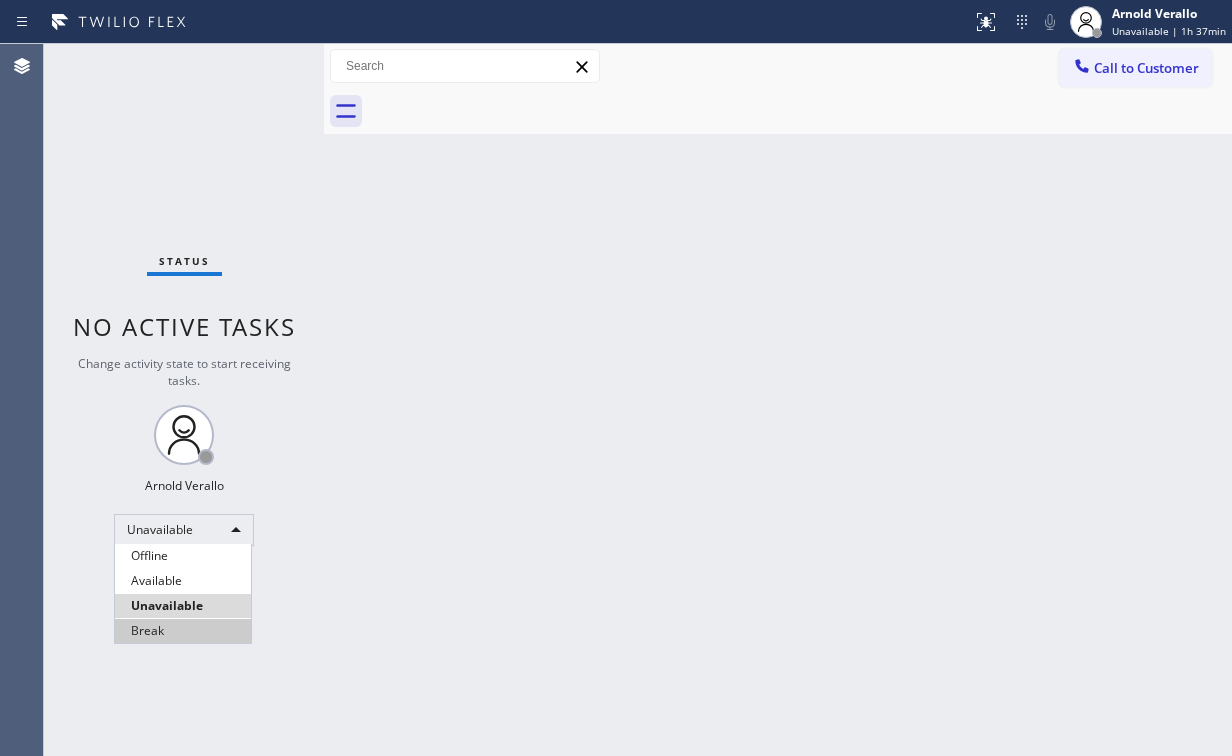 click on "Break" at bounding box center [183, 631] 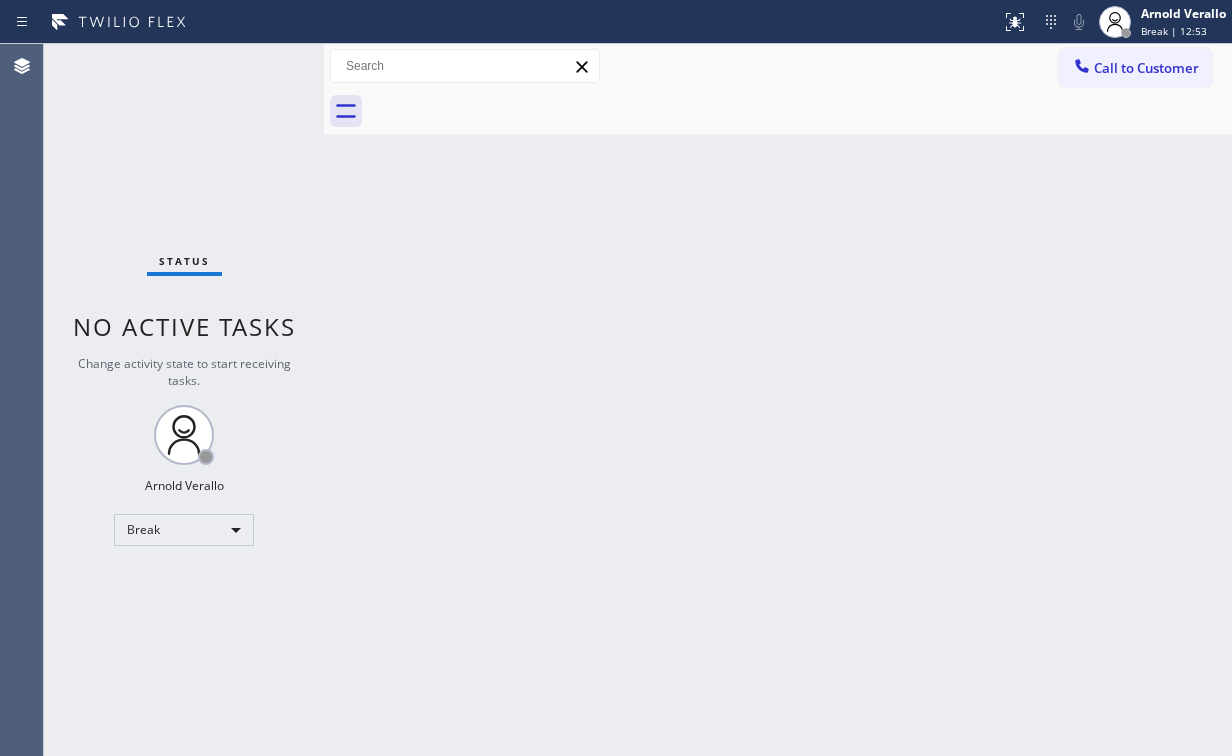 click on "Status   No active tasks     Change activity state to start receiving tasks.   [FIRST] [LAST] Break" at bounding box center (184, 400) 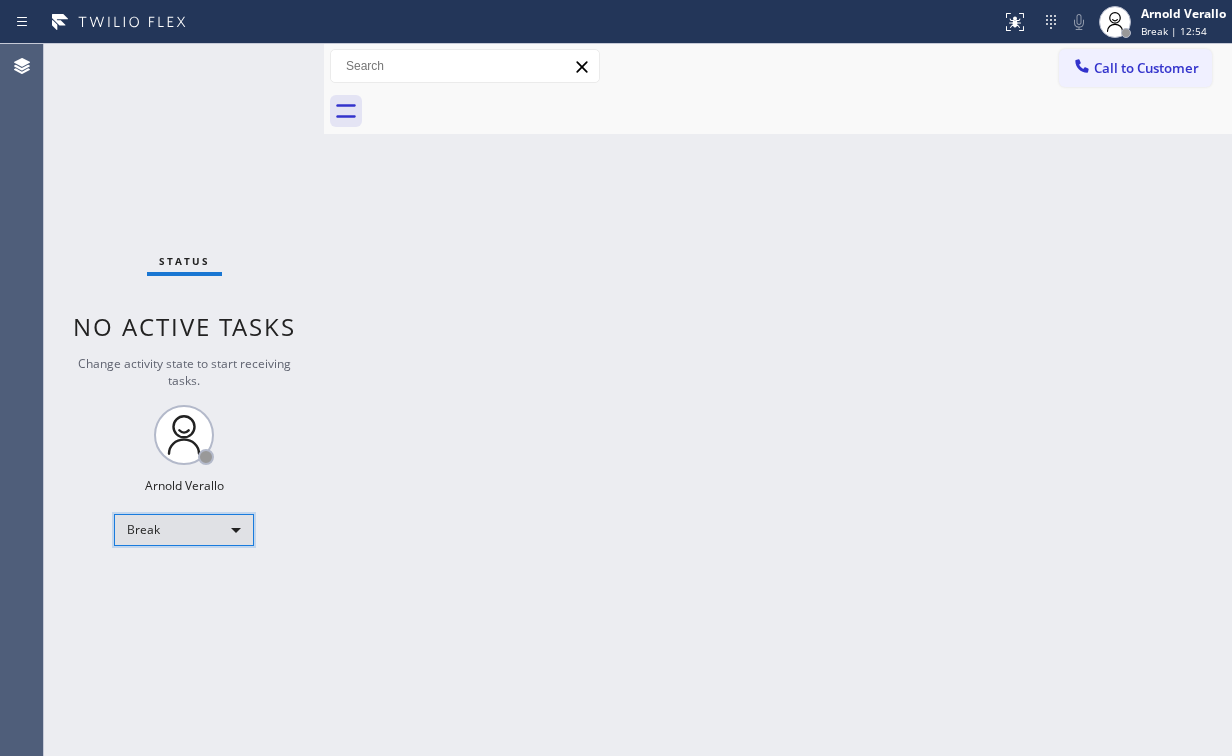 click on "Break" at bounding box center [184, 530] 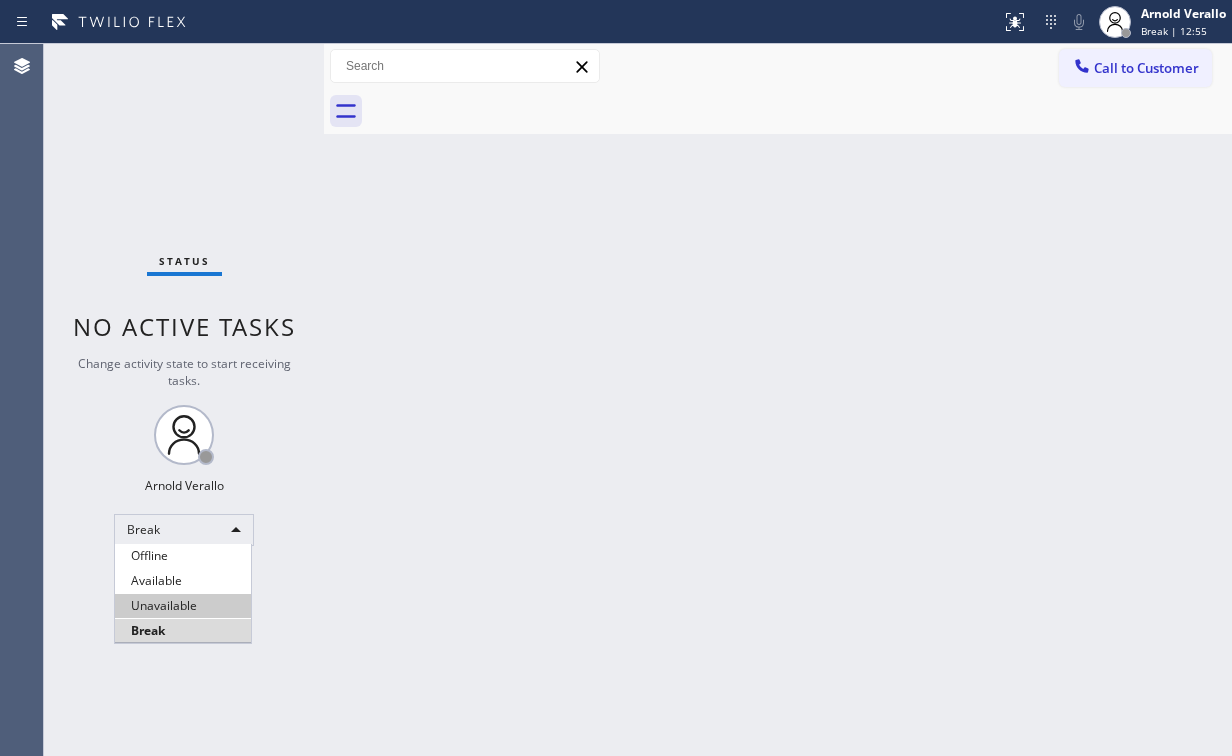 click on "Unavailable" at bounding box center (183, 606) 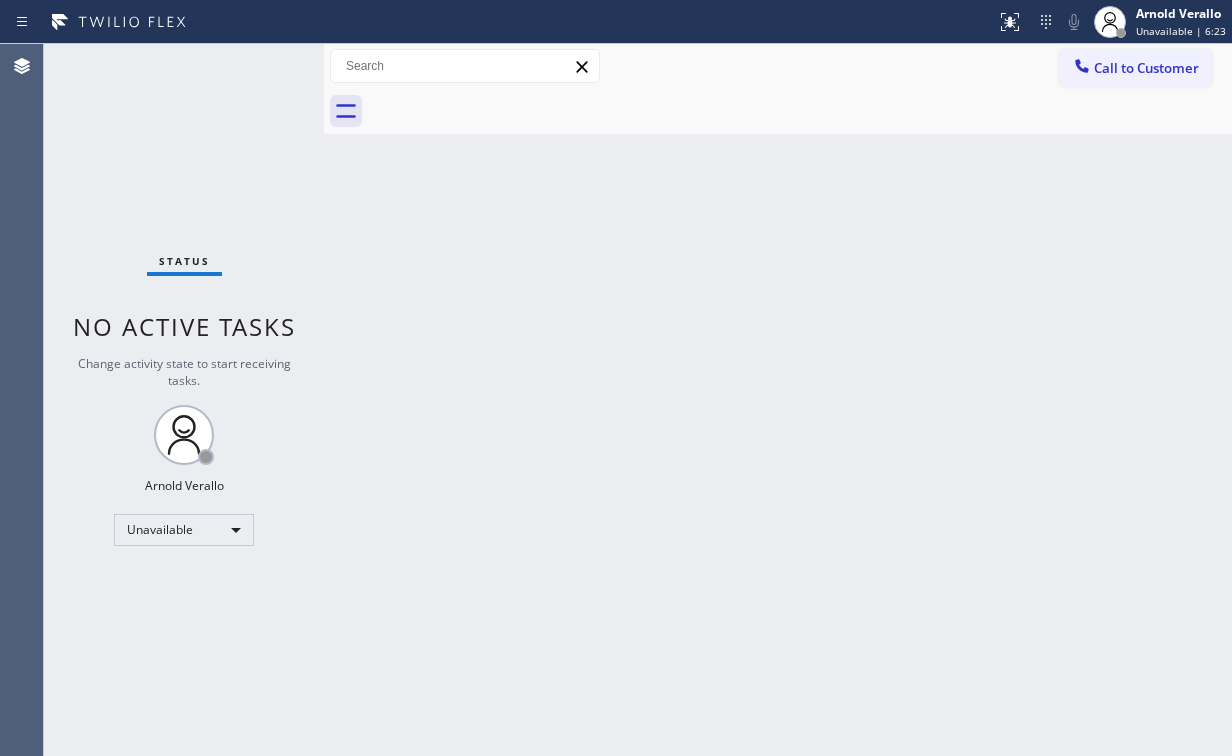 click on "Back to Dashboard Change Sender ID Customers Technicians Select a contact Outbound call Location Search location Your caller id phone number Customer number Call Customer info Name   Phone none Address none Change Sender ID HVAC +[PHONE] 5 Star Appliance +[PHONE] Appliance Repair +[PHONE] Plumbing +[PHONE] Air Duct Cleaning +[PHONE]  Electricians +[PHONE]  Cancel Change Check personal SMS Reset Change No tabs Call to Customer Outbound call Location HVAC Alliance Expert Your caller id phone number ([PHONE]) [PHONE] Customer number Call Outbound call Technician Search Technician Your caller id phone number Your caller id phone number Call" at bounding box center [778, 400] 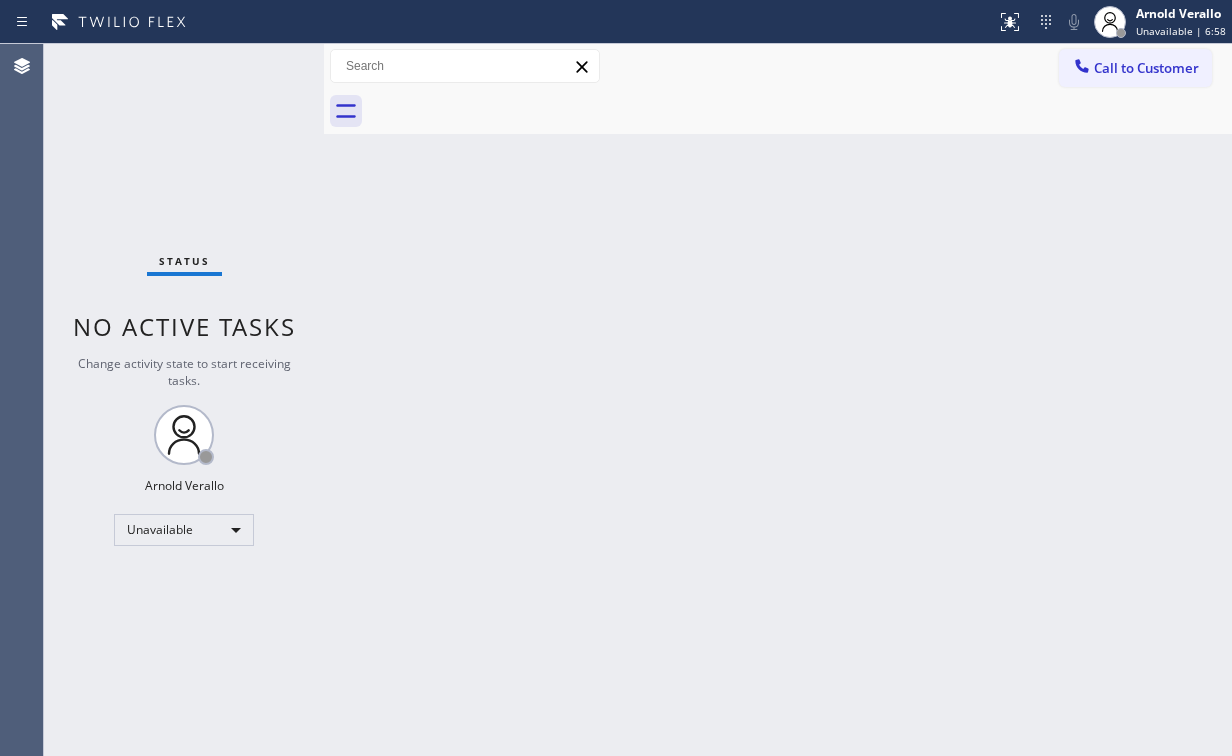 click on "Status   No active tasks     Change activity state to start receiving tasks.   [FIRST] [LAST] Unavailable" at bounding box center (184, 400) 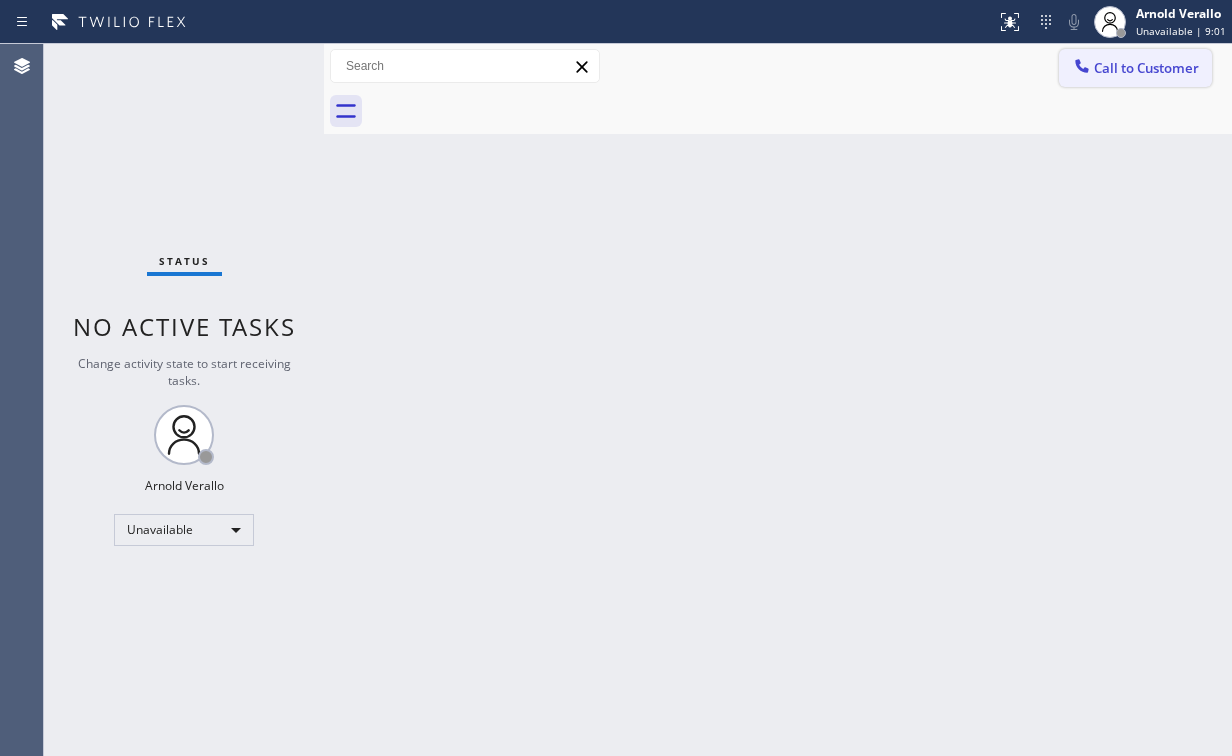 click on "Call to Customer" at bounding box center (1146, 68) 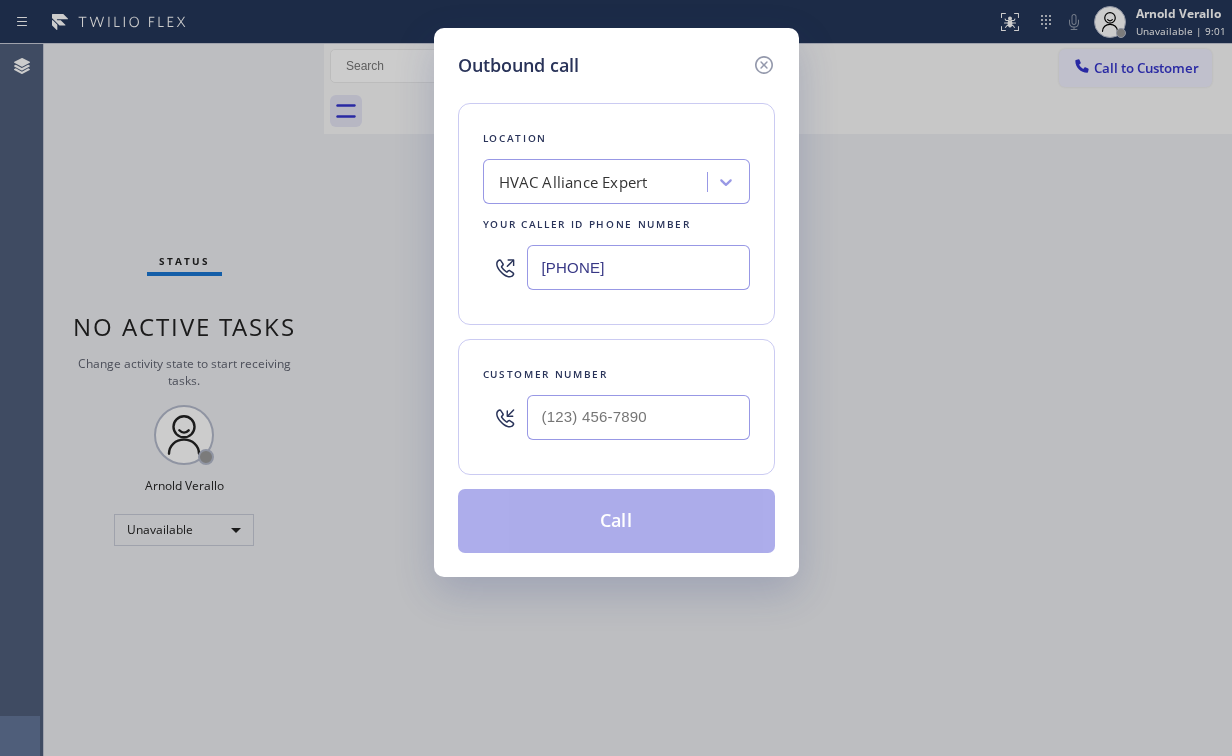 drag, startPoint x: 684, startPoint y: 264, endPoint x: 232, endPoint y: 282, distance: 452.35828 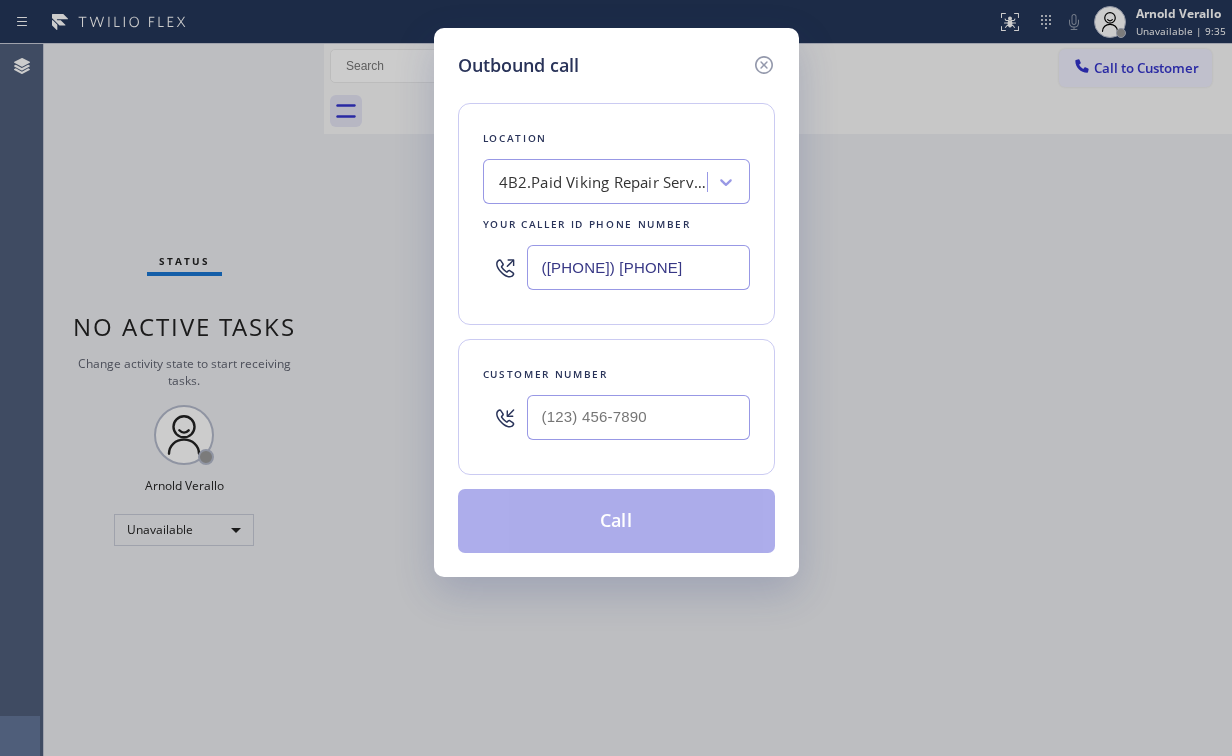 drag, startPoint x: 165, startPoint y: 154, endPoint x: 180, endPoint y: 174, distance: 25 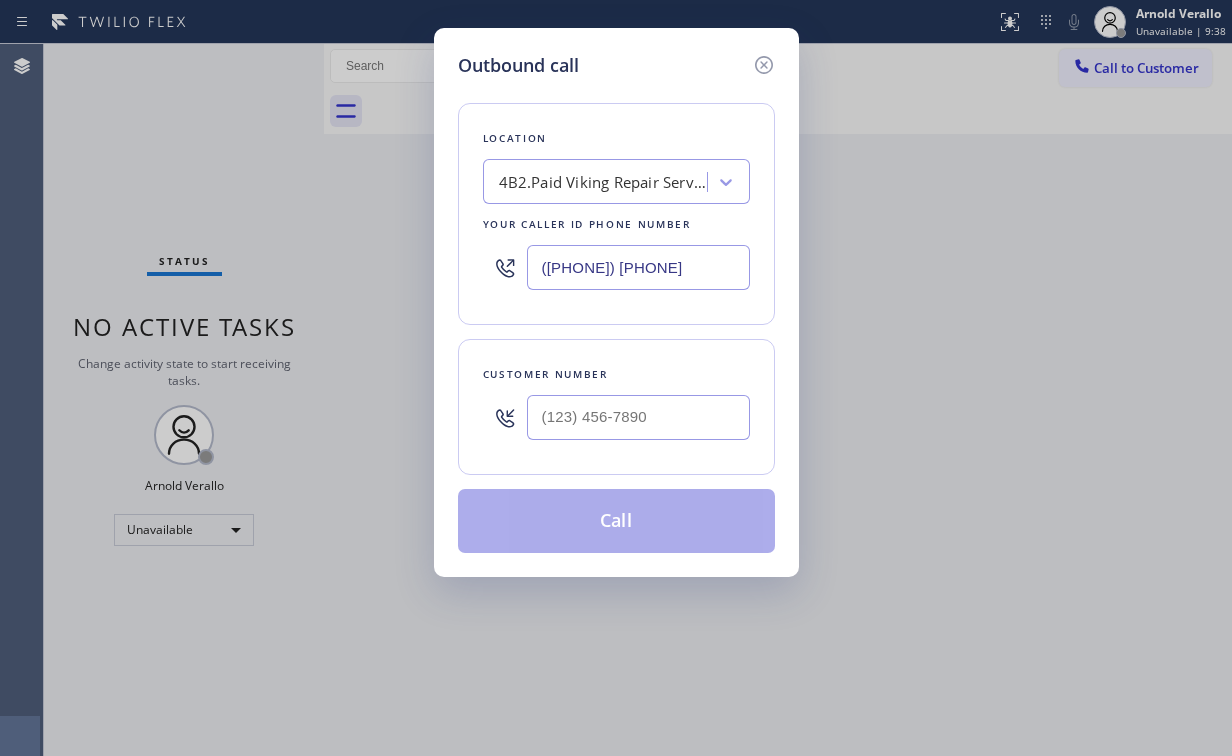 click on "Location 4B2.Paid Viking Repair  Service Your caller id phone number ([PHONE]) [PHONE] Customer number Call" at bounding box center (616, 316) 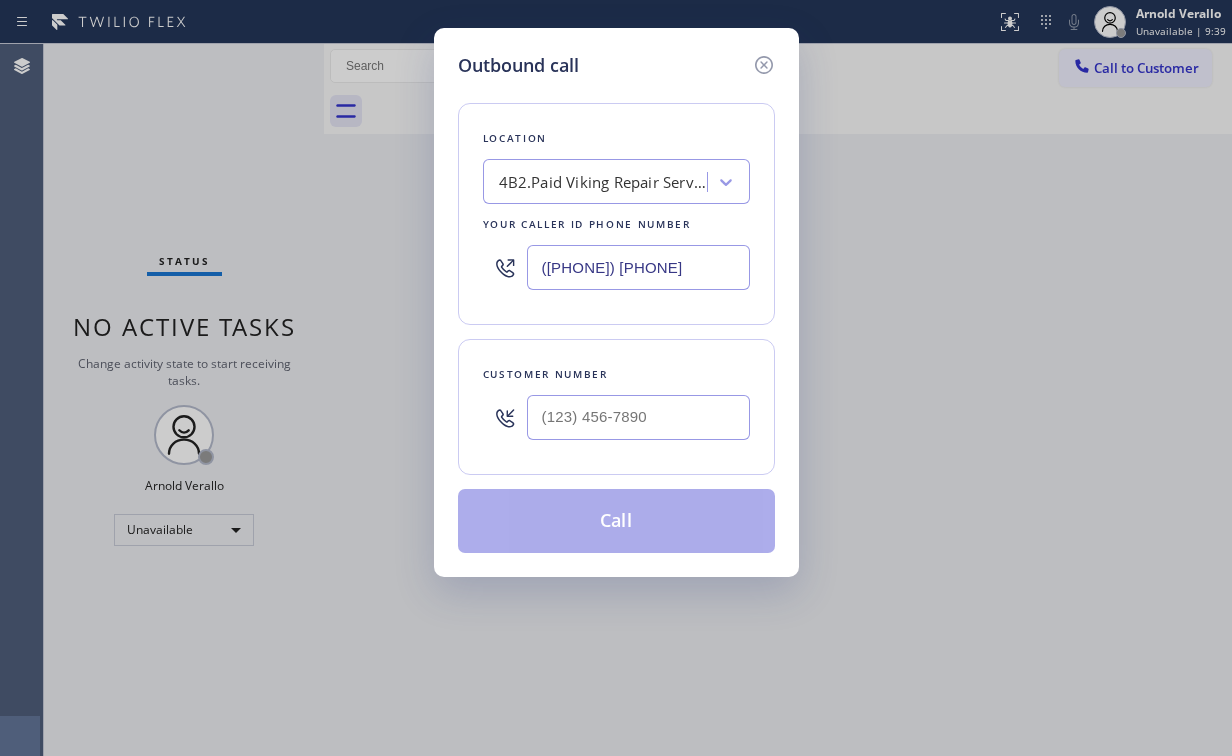 drag, startPoint x: 585, startPoint y: 261, endPoint x: 379, endPoint y: 273, distance: 206.34921 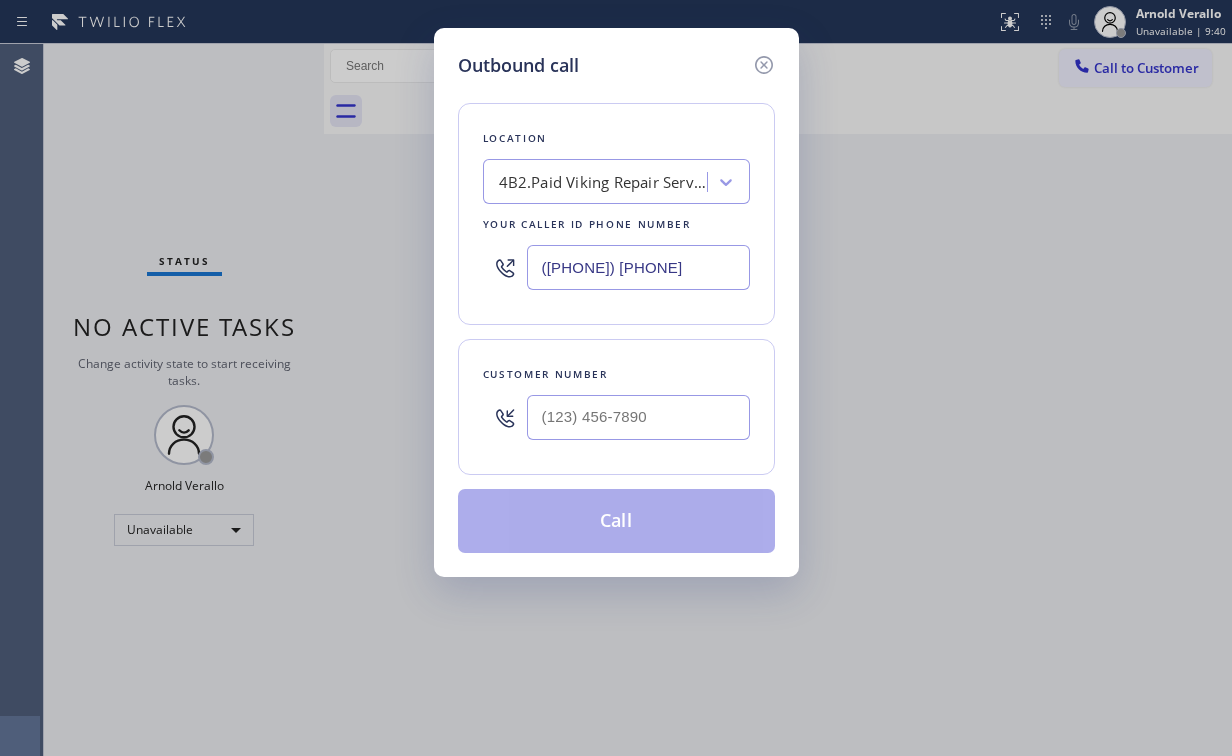 paste on "([PHONE]) [PHONE]" 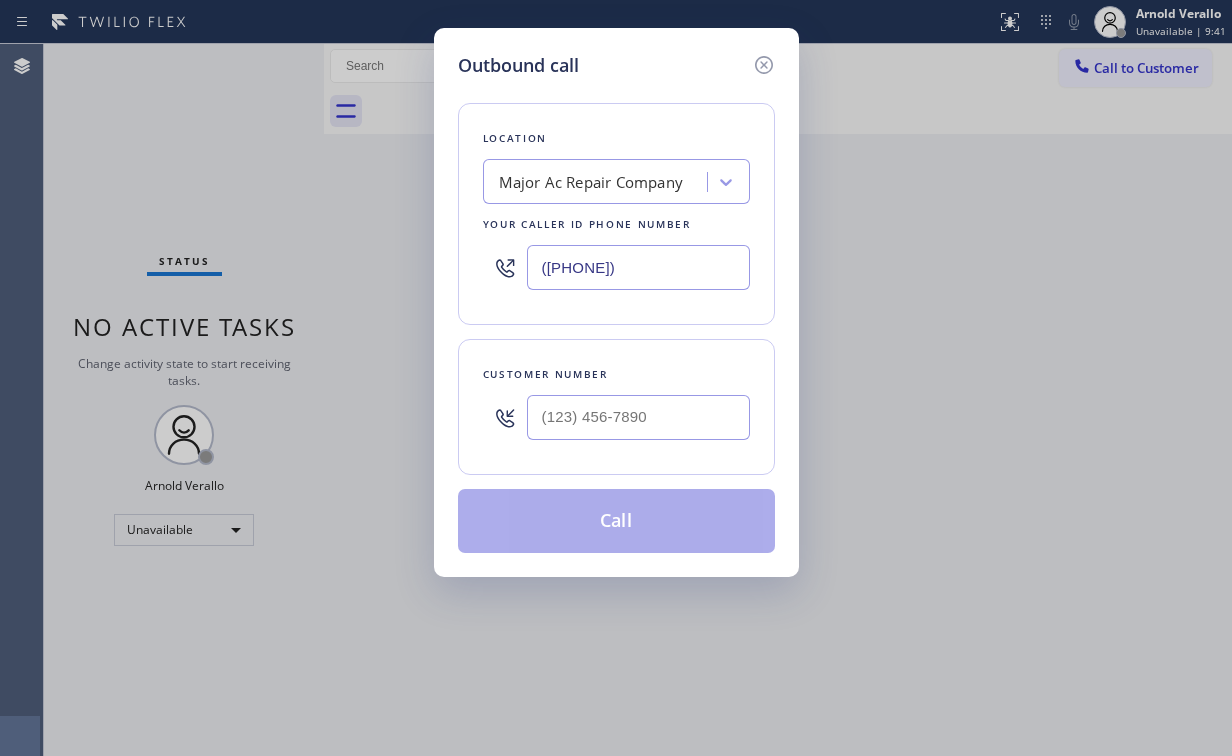 type on "([PHONE])" 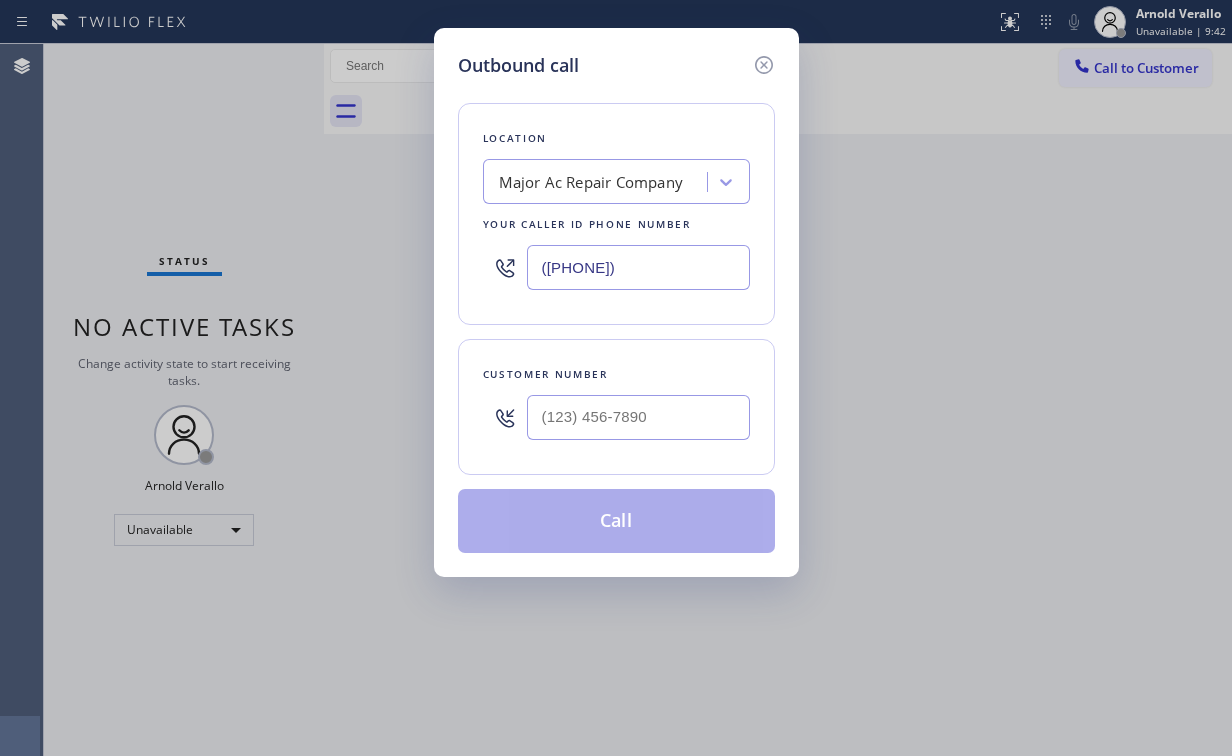 drag, startPoint x: 453, startPoint y: 325, endPoint x: 508, endPoint y: 368, distance: 69.81404 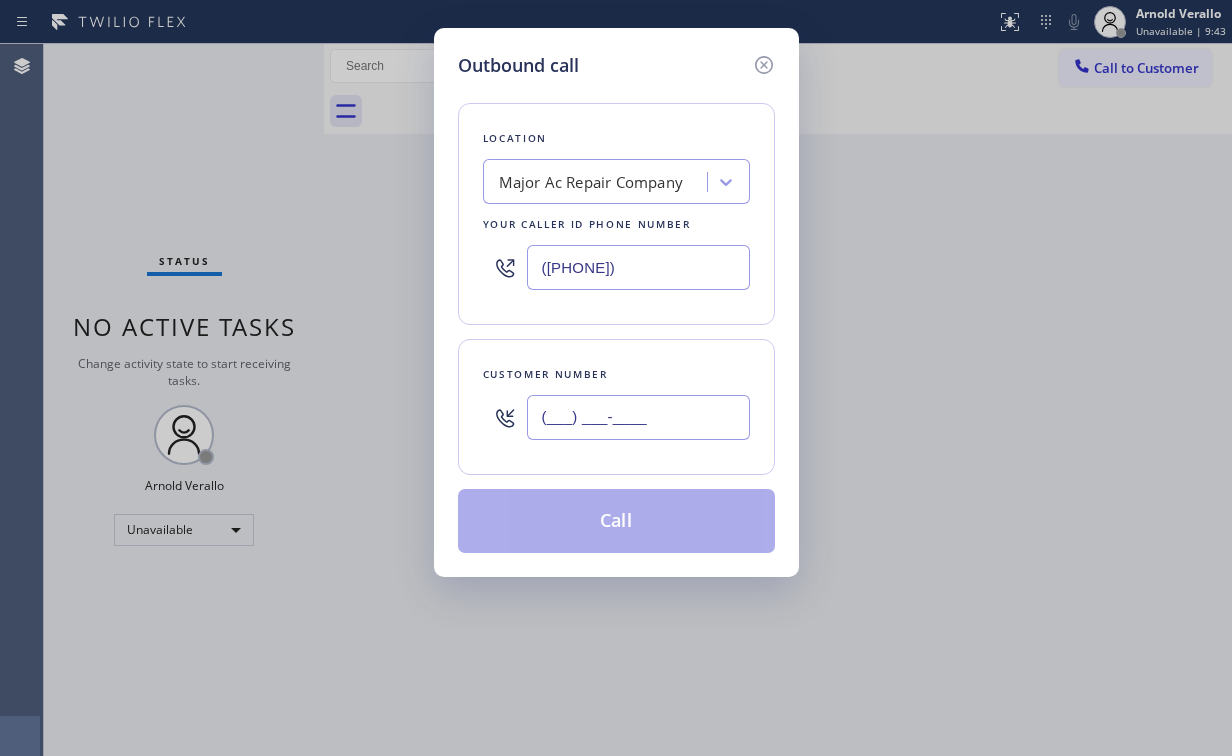 click on "(___) ___-____" at bounding box center (638, 417) 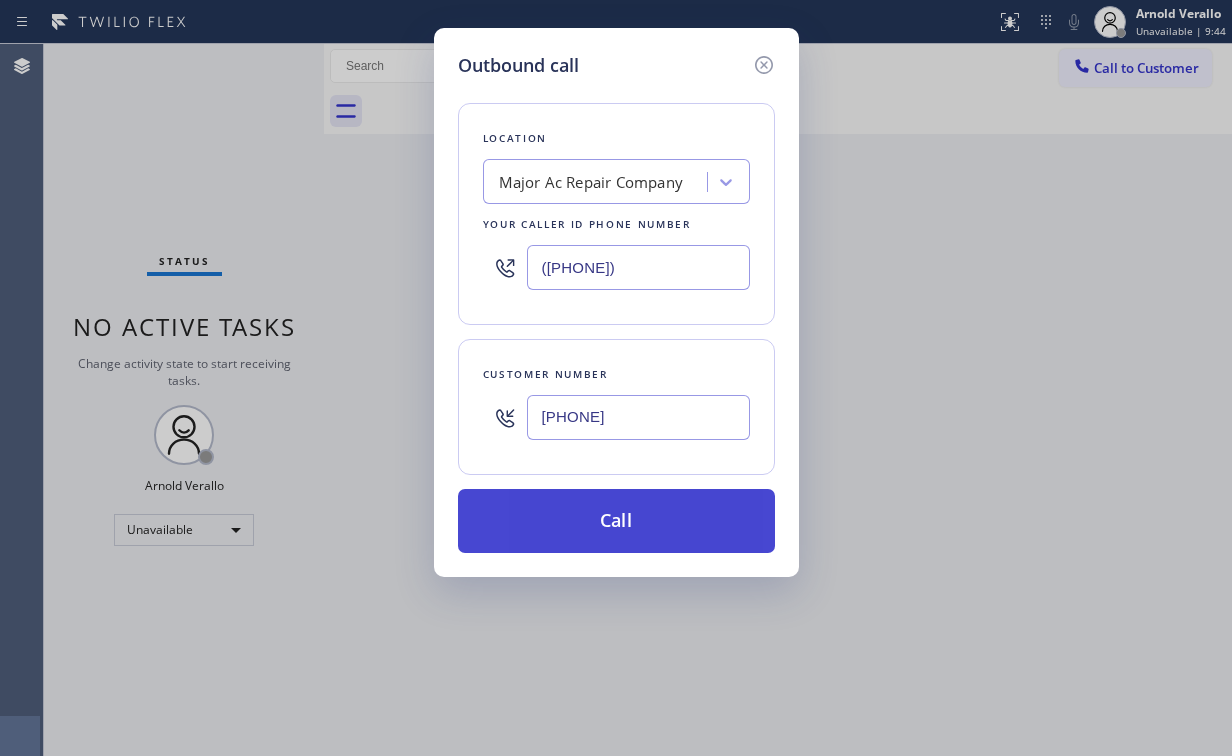 type on "[PHONE]" 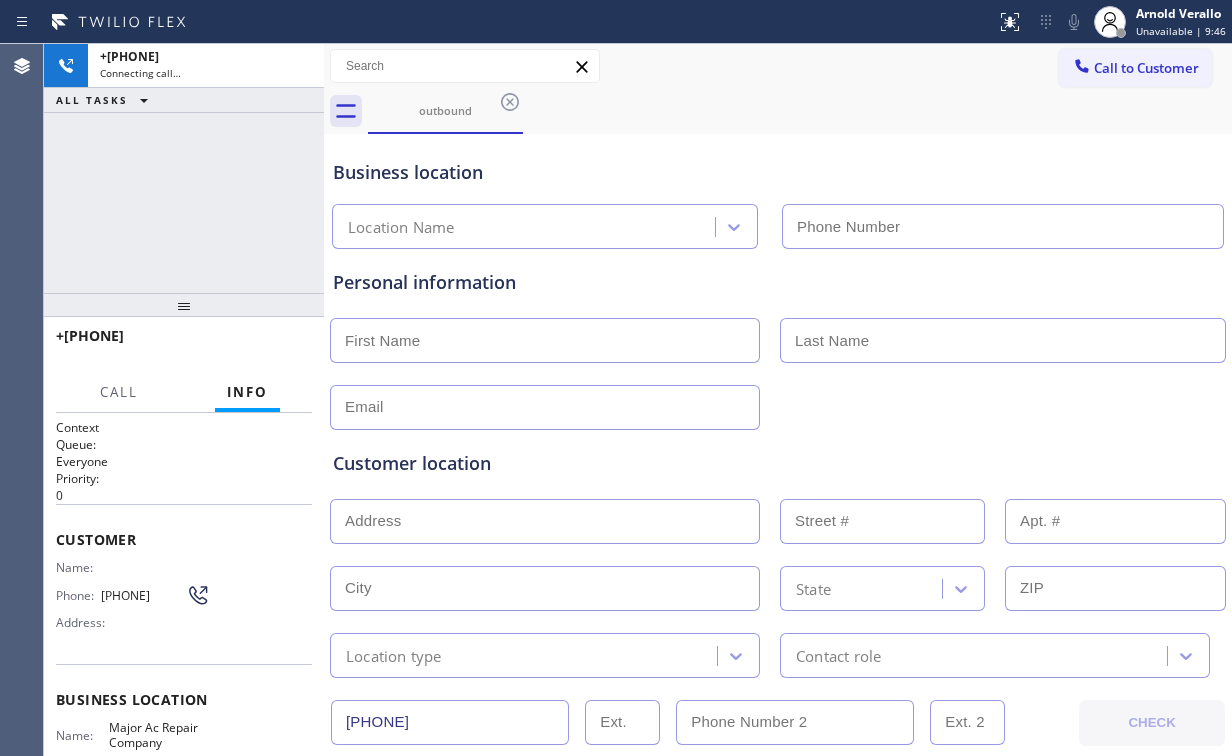 type on "([PHONE])" 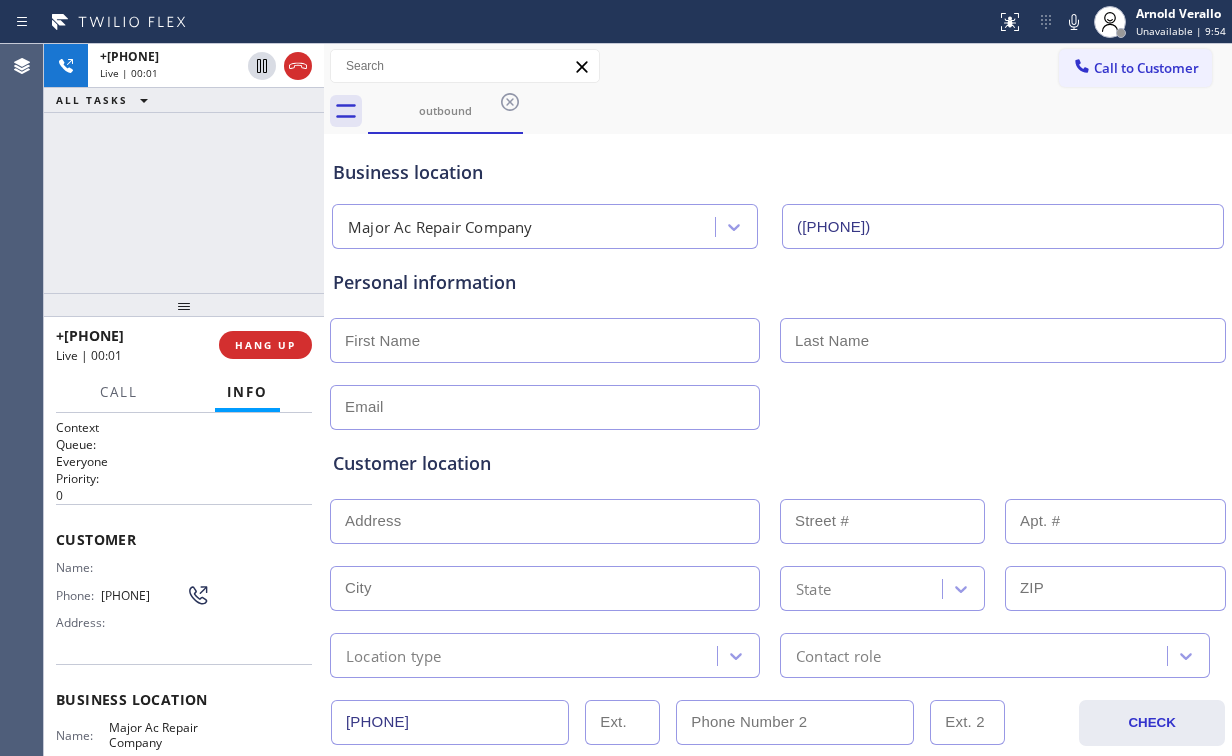 click on "+[COUNTRY][PHONE] Live | 00:01 ALL TASKS ALL TASKS ACTIVE TASKS TASKS IN WRAP UP" at bounding box center [184, 168] 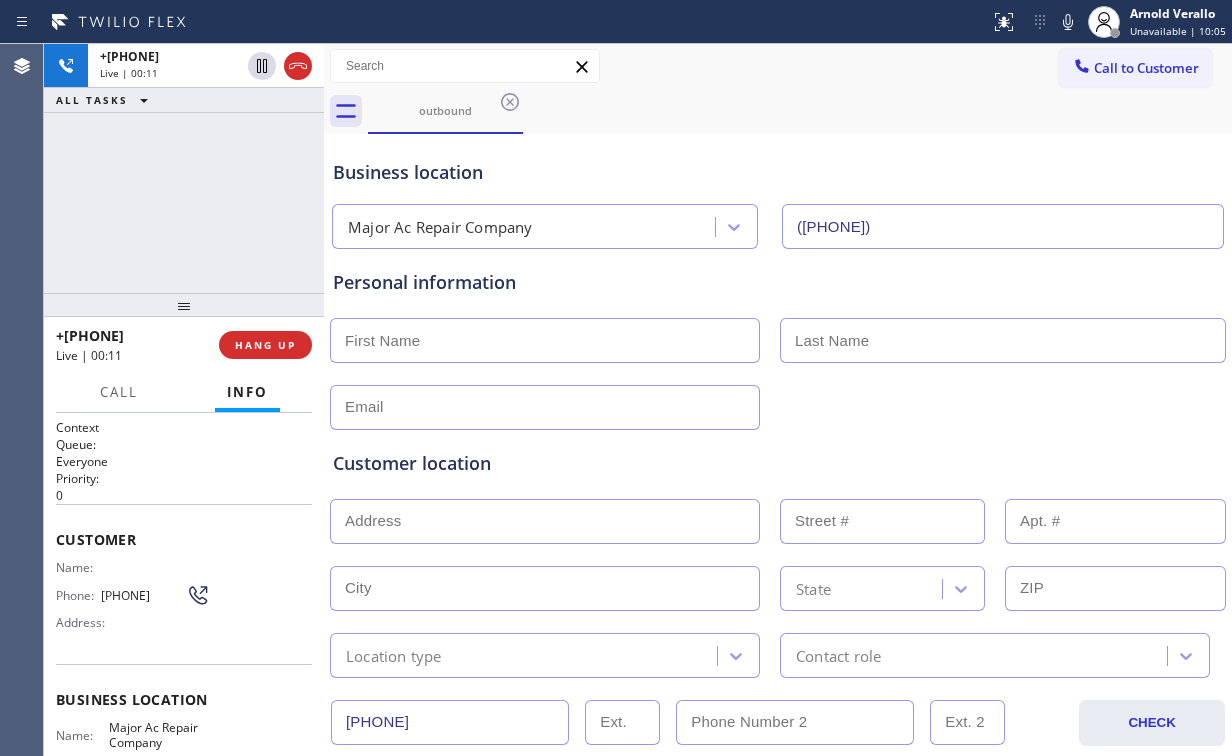 click on "+[COUNTRY][PHONE] Live | 00:11 ALL TASKS ALL TASKS ACTIVE TASKS TASKS IN WRAP UP" at bounding box center (184, 168) 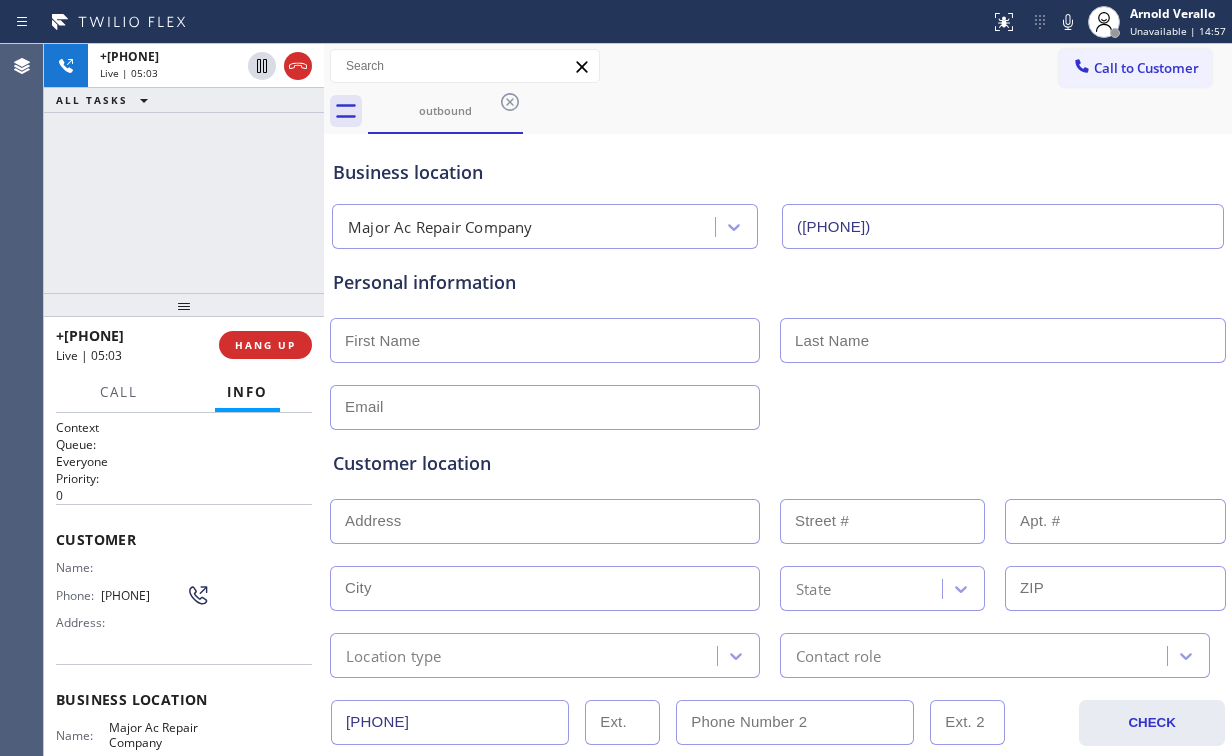 drag, startPoint x: 134, startPoint y: 145, endPoint x: 144, endPoint y: 4, distance: 141.35417 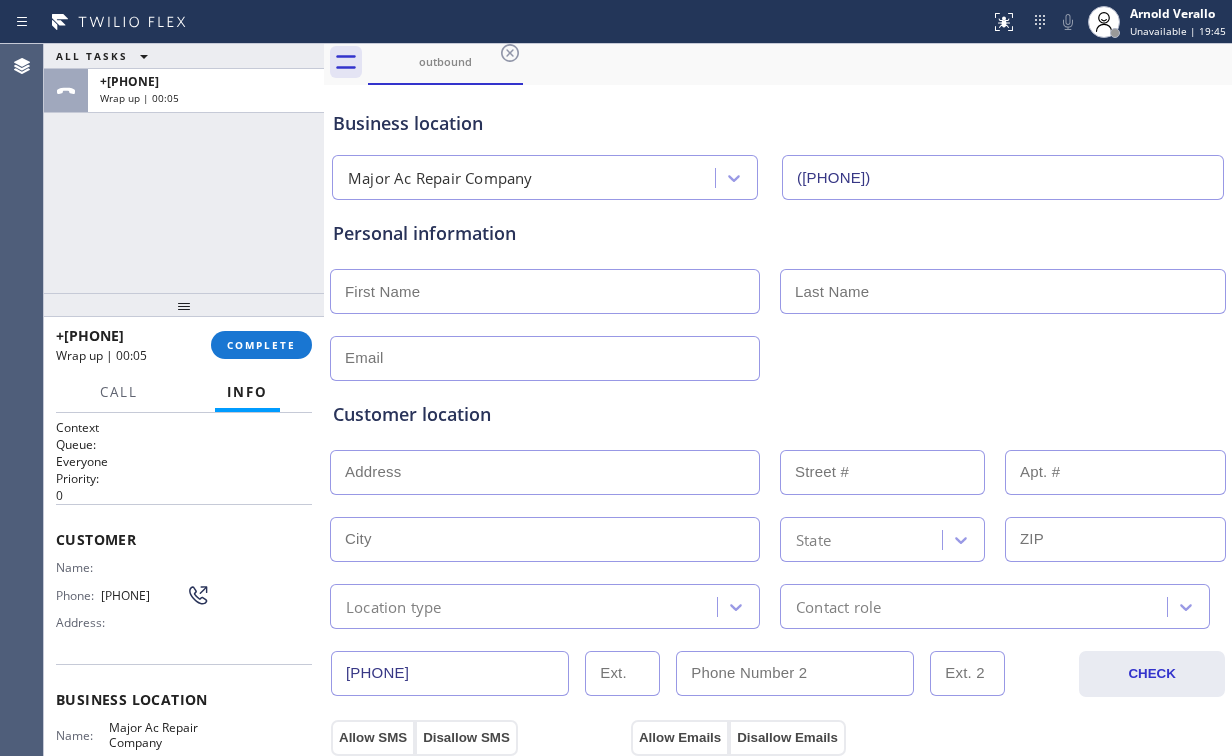 scroll, scrollTop: 80, scrollLeft: 0, axis: vertical 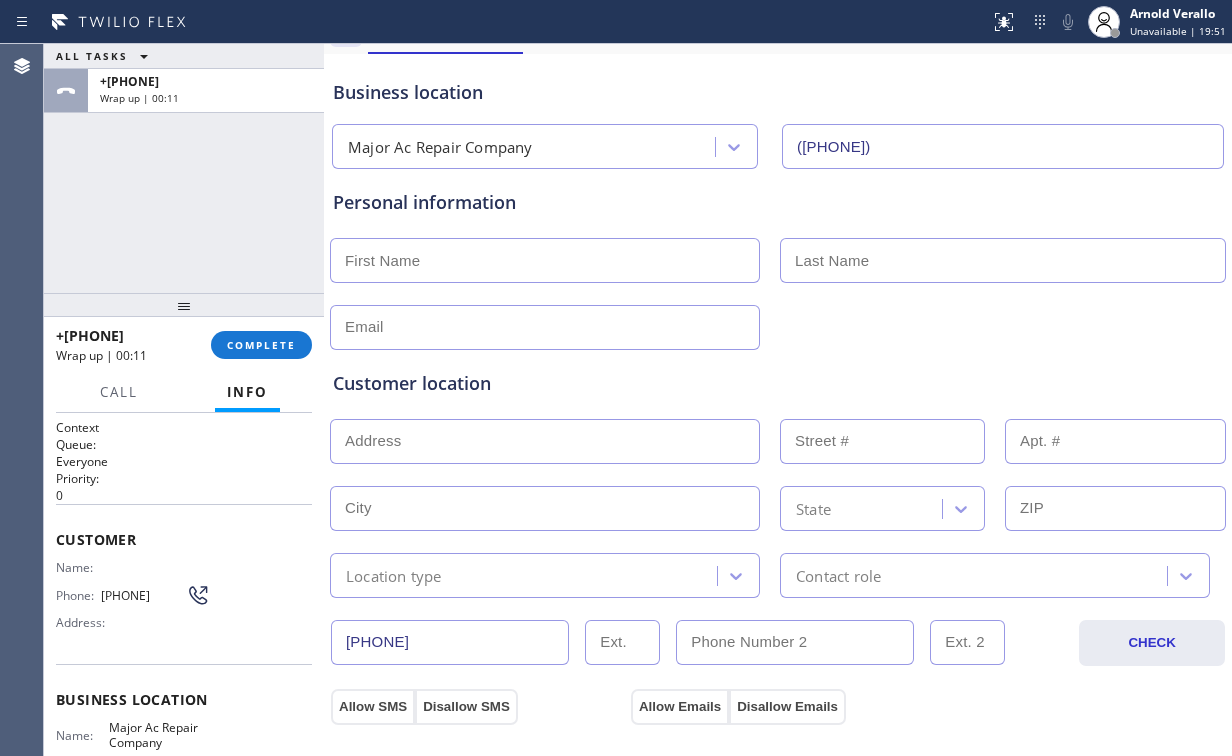 drag, startPoint x: 406, startPoint y: 267, endPoint x: 599, endPoint y: 265, distance: 193.01036 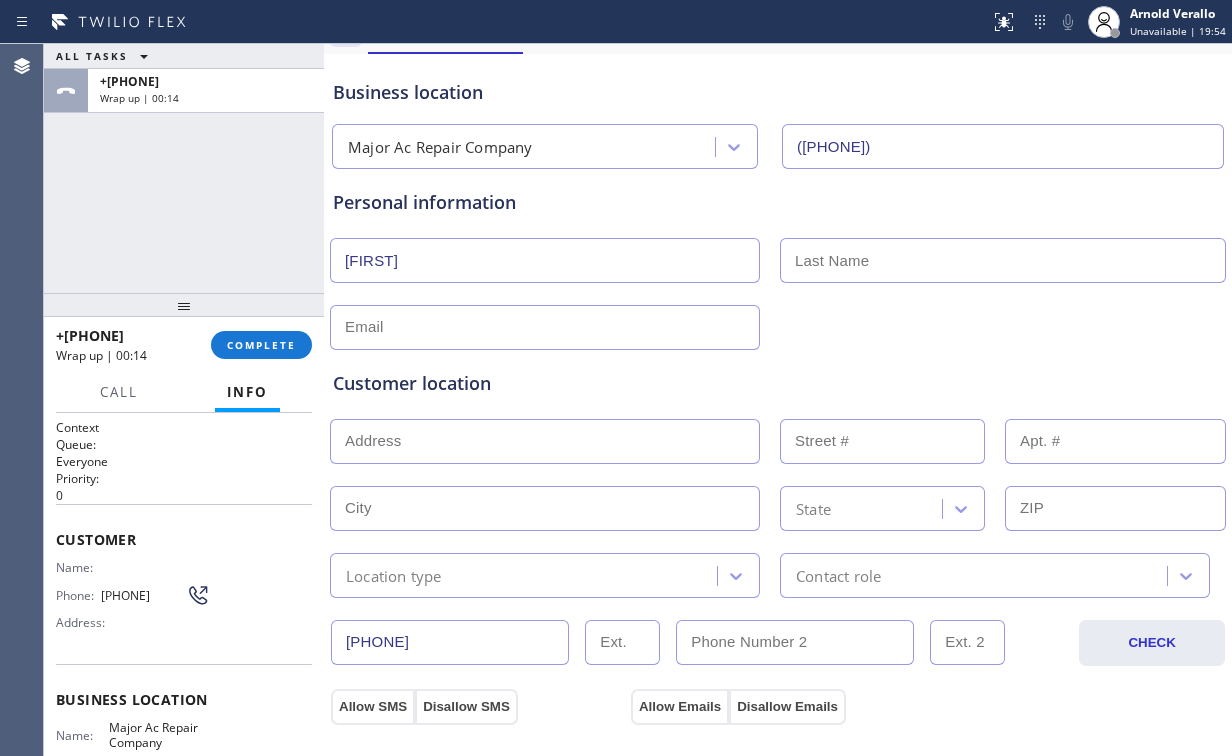 type on "[FIRST]" 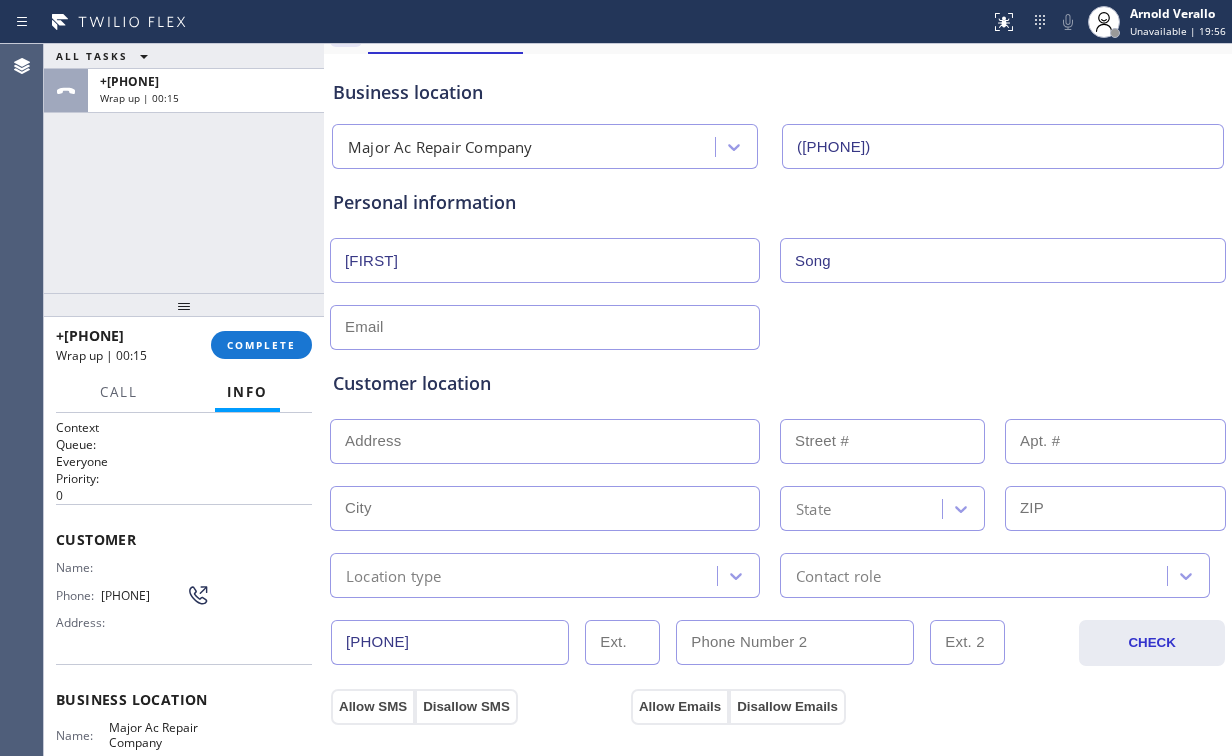 type on "Song" 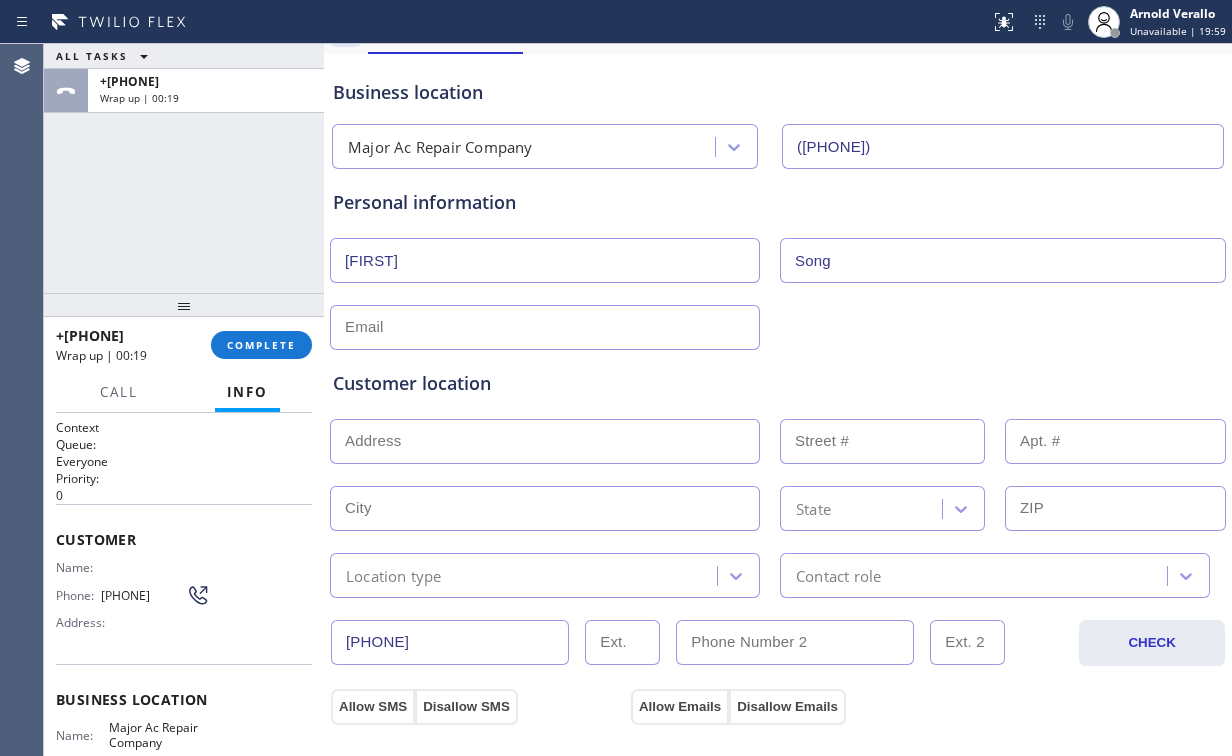 click at bounding box center [545, 327] 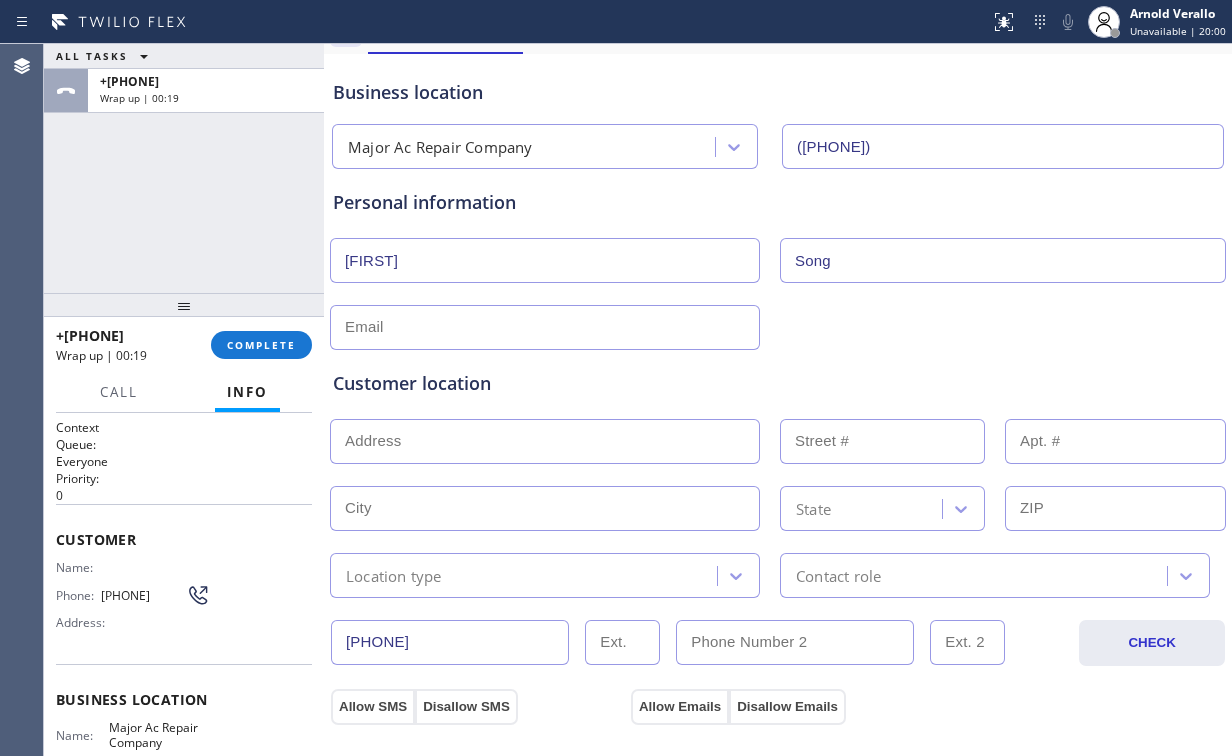 paste on "[EMAIL]" 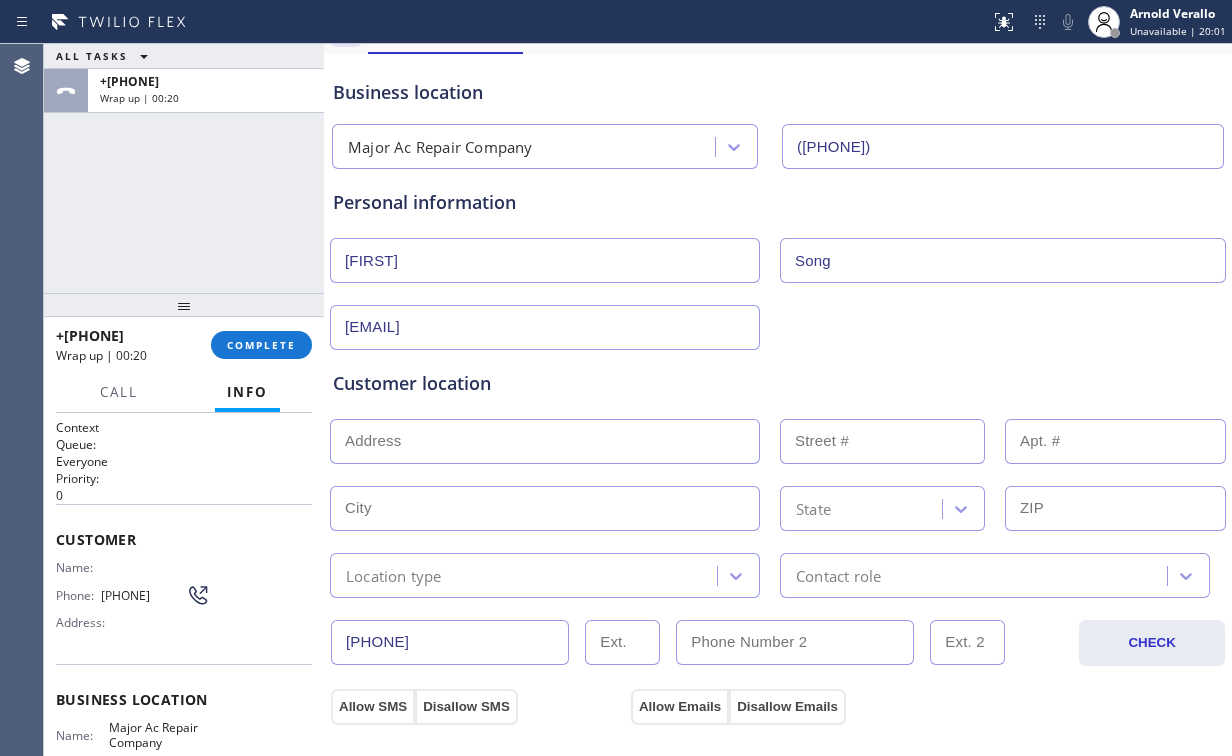 type on "[EMAIL]" 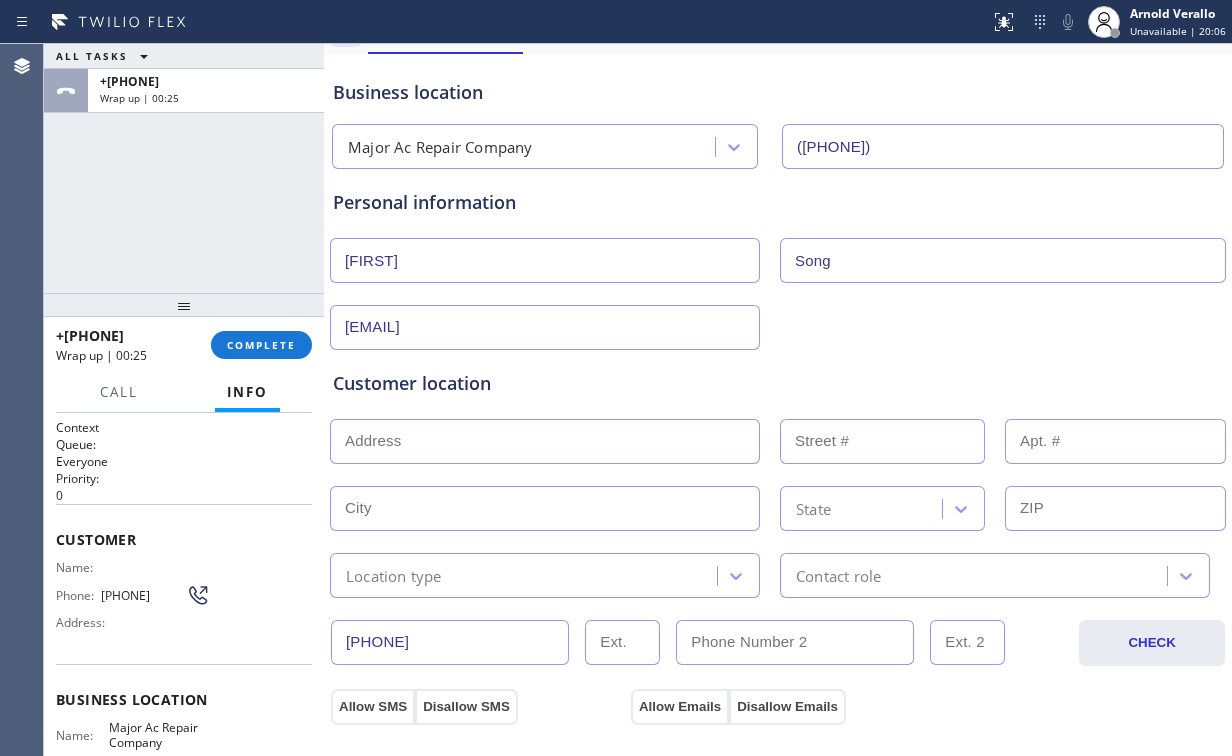 click at bounding box center (545, 441) 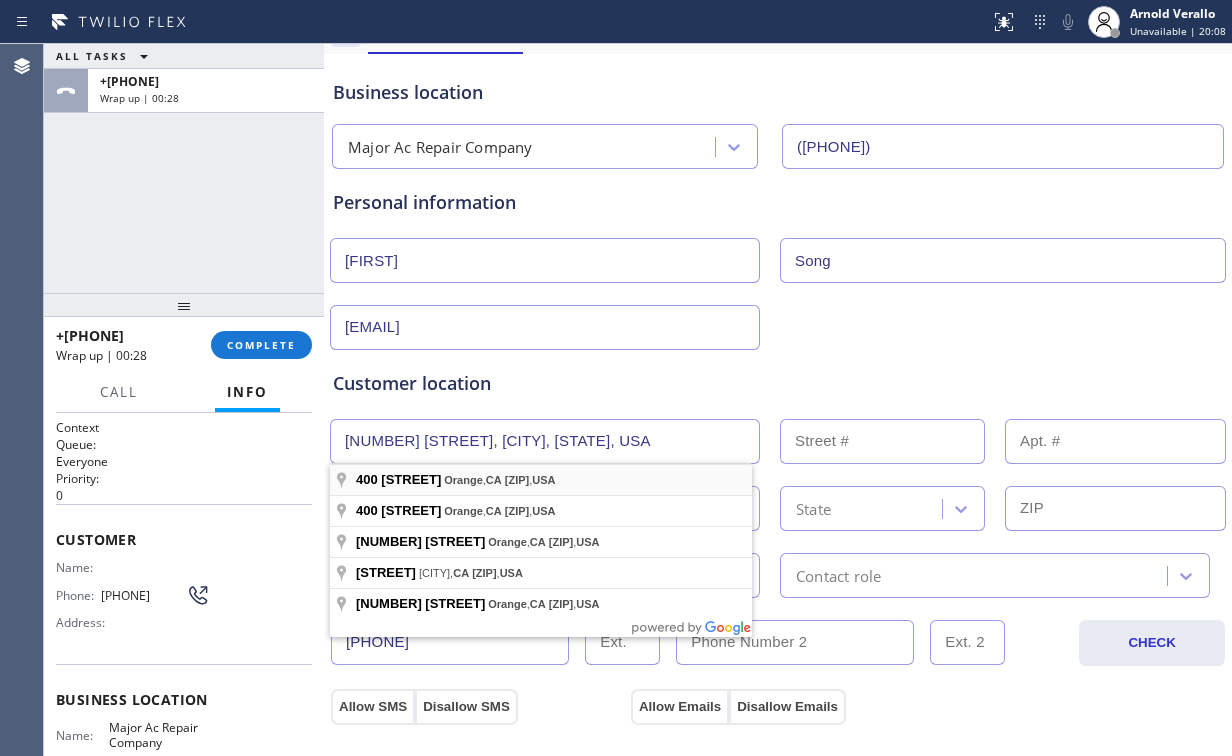 type on "[NUMBER] [STREET]" 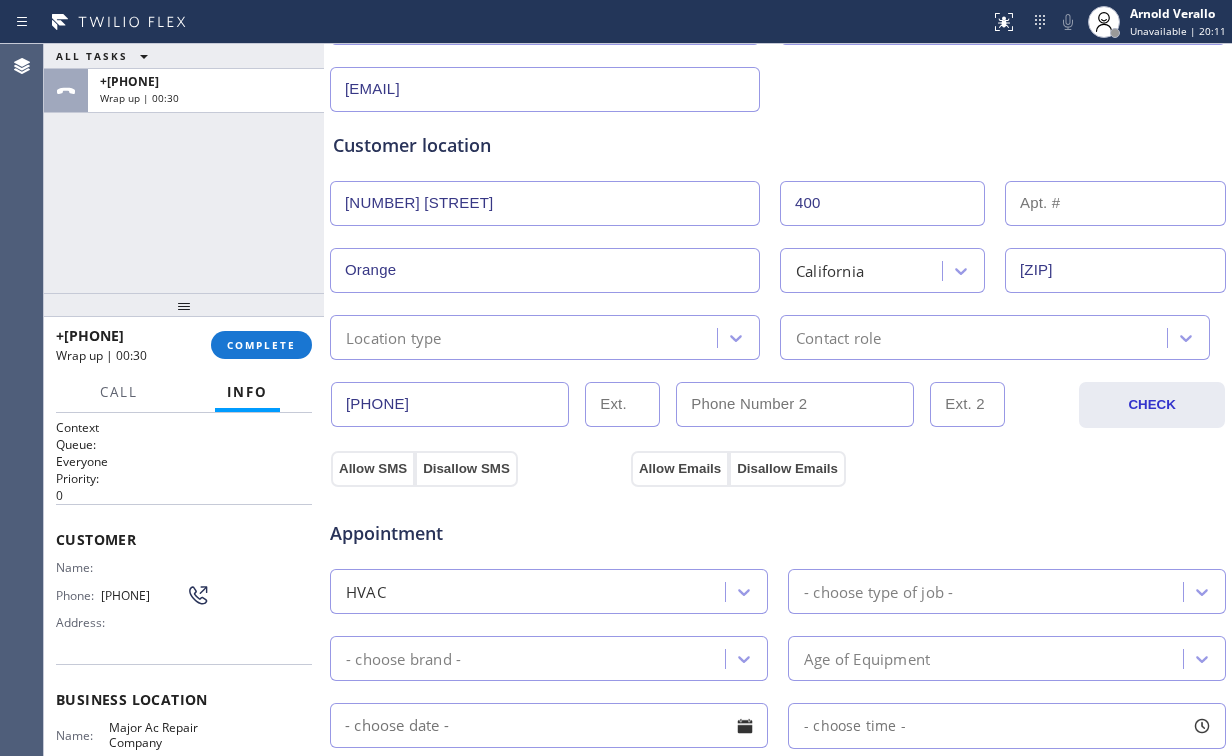 scroll, scrollTop: 320, scrollLeft: 0, axis: vertical 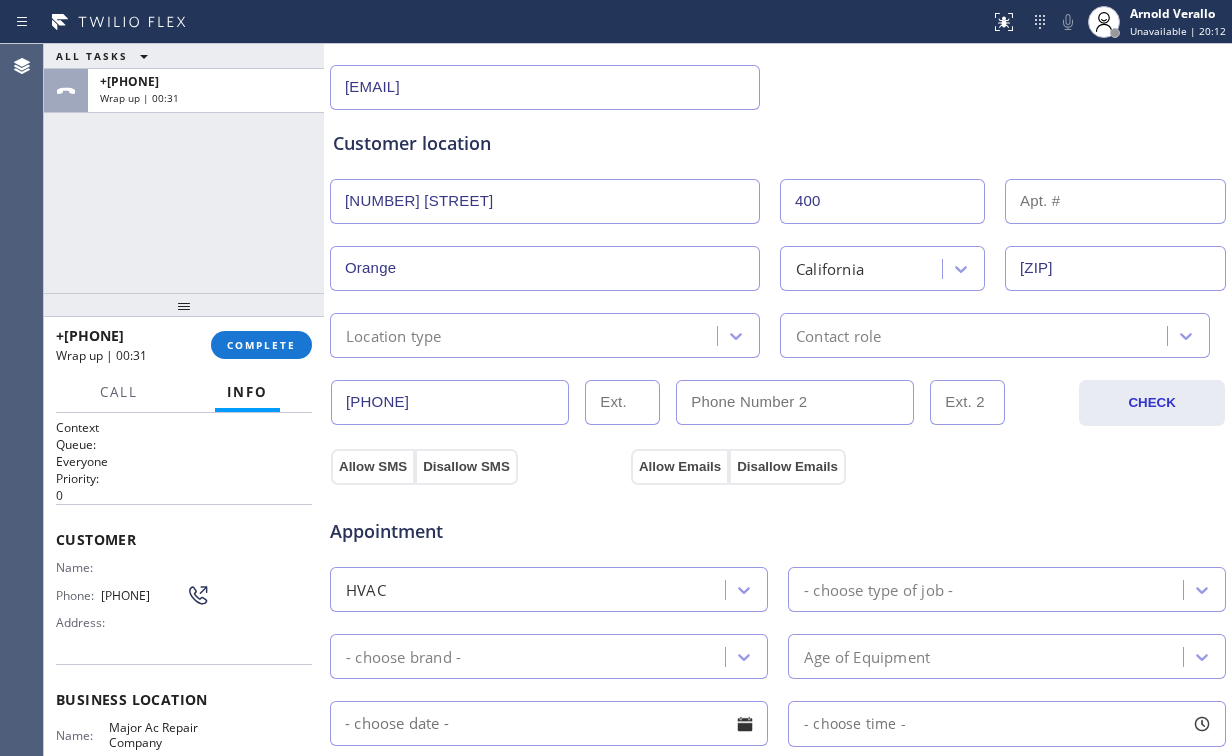 click on "Location type" at bounding box center (526, 335) 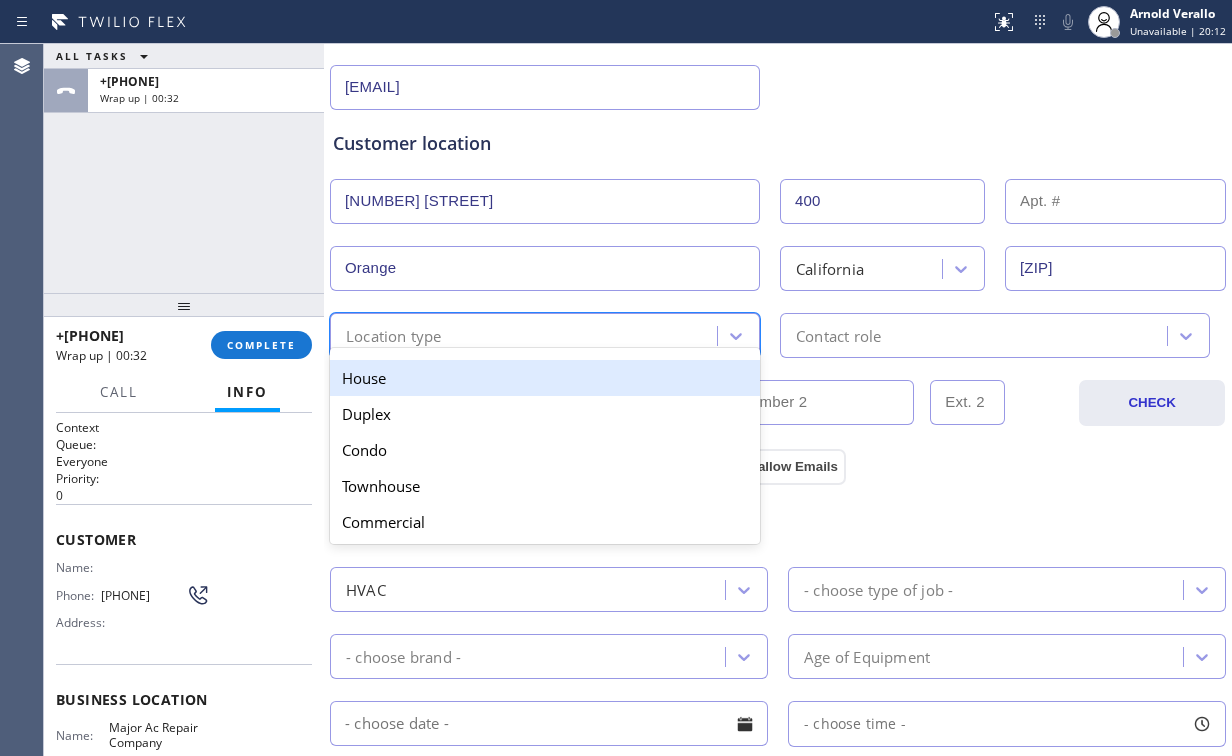 type on "h" 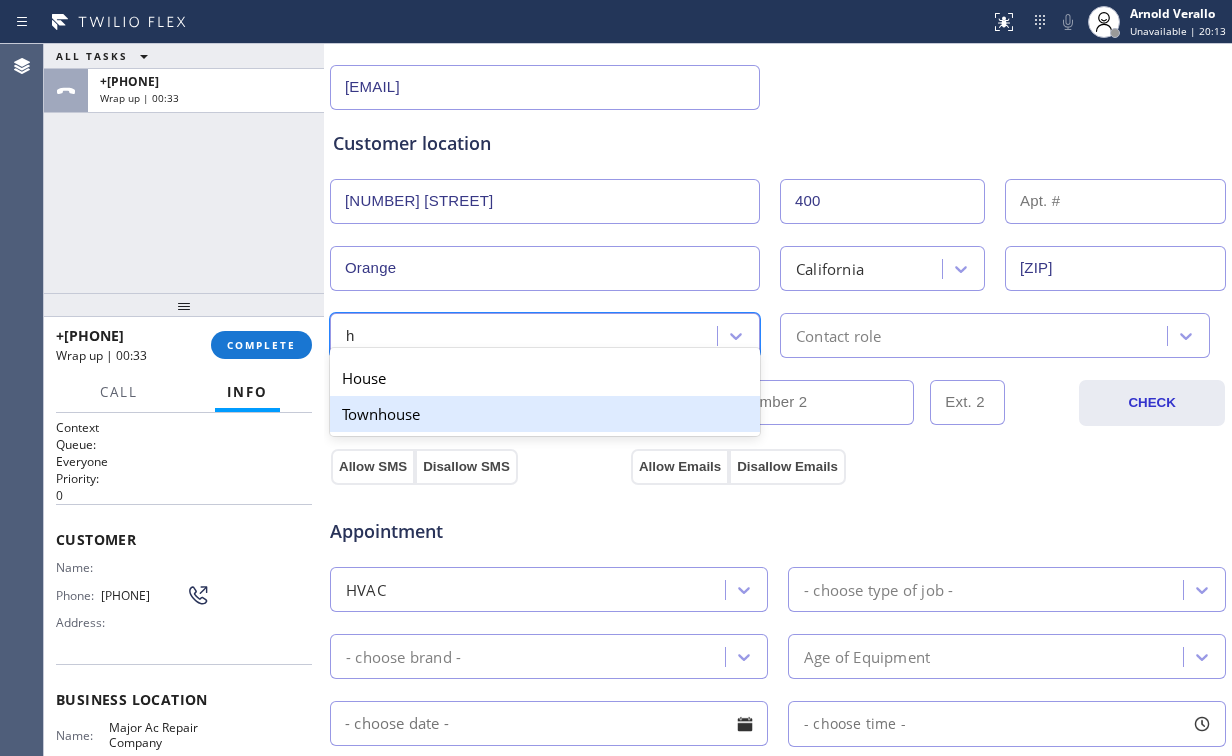 click on "Townhouse" at bounding box center [545, 414] 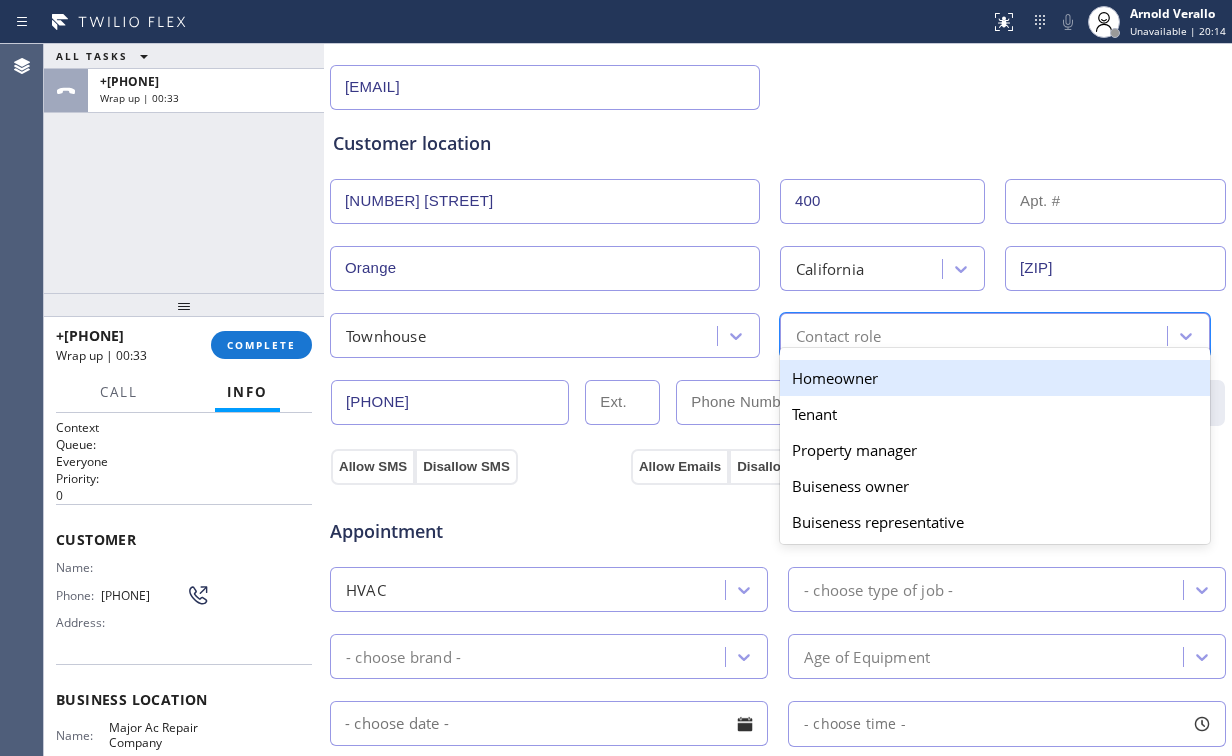 click on "Contact role" at bounding box center [976, 335] 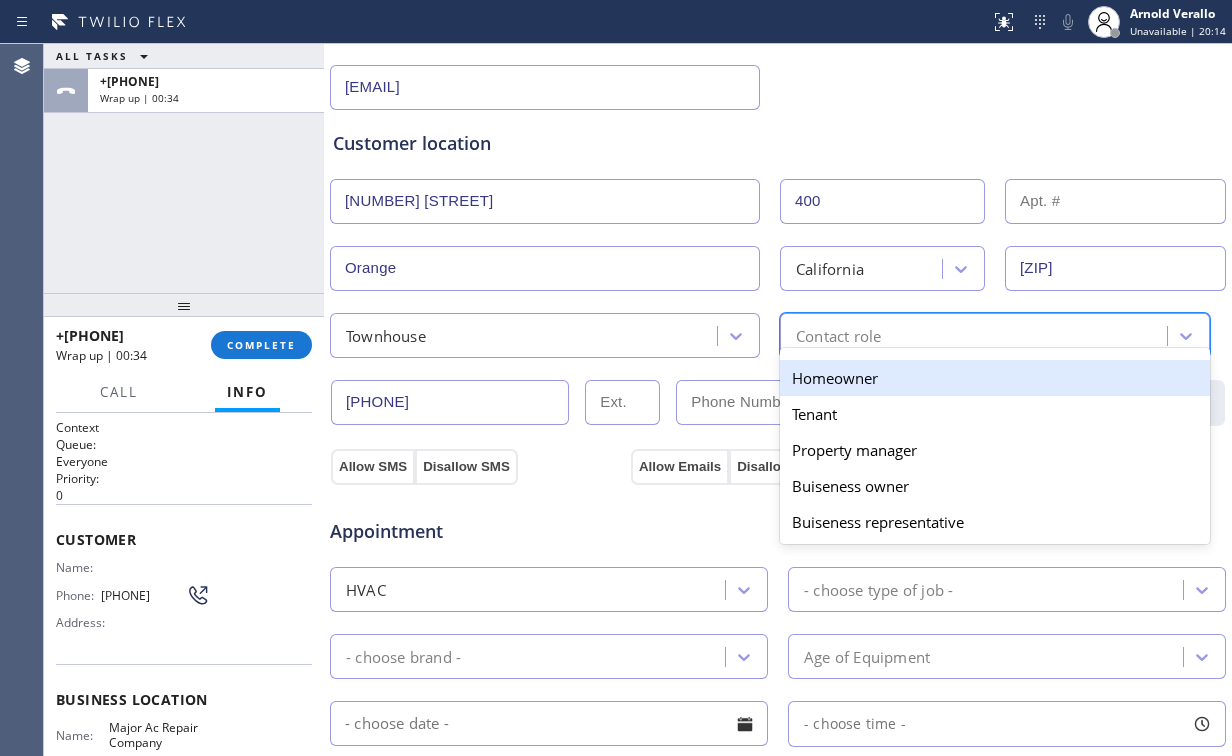 type on "h" 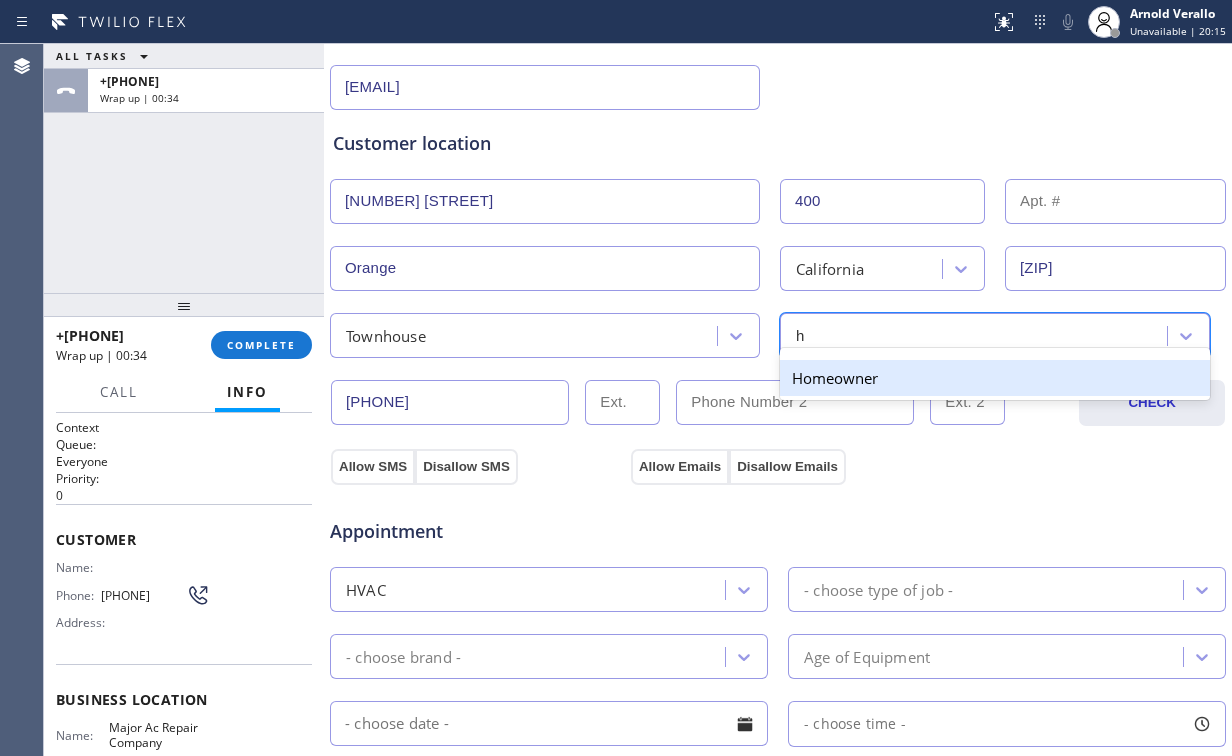 click on "Homeowner" at bounding box center (995, 378) 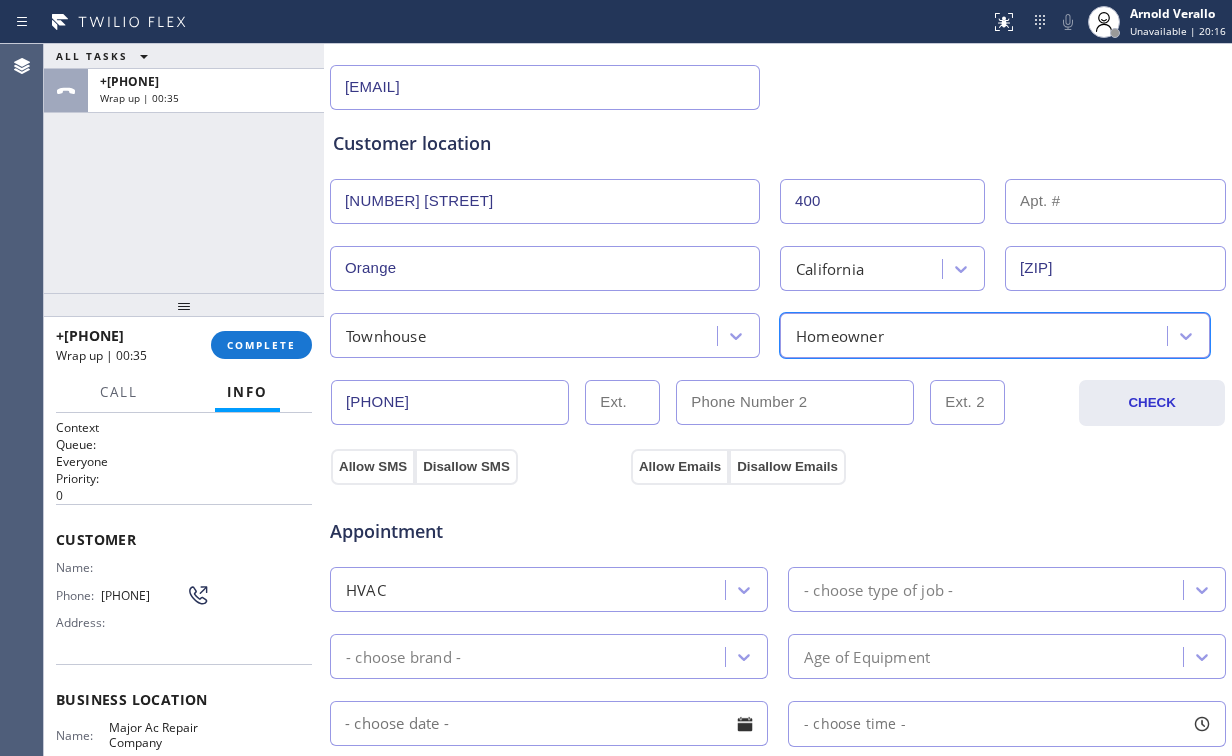 click on "Customer location >> ADD NEW ADDRESS << + NEW ADDRESS [NUMBER] [STREET] [NUMBER] [CITY] [STATE] Townhouse   option Homeowner, selected.     5 results available. Select is focused ,type to refine list, press Down to open the menu,  Homeowner" at bounding box center (778, 244) 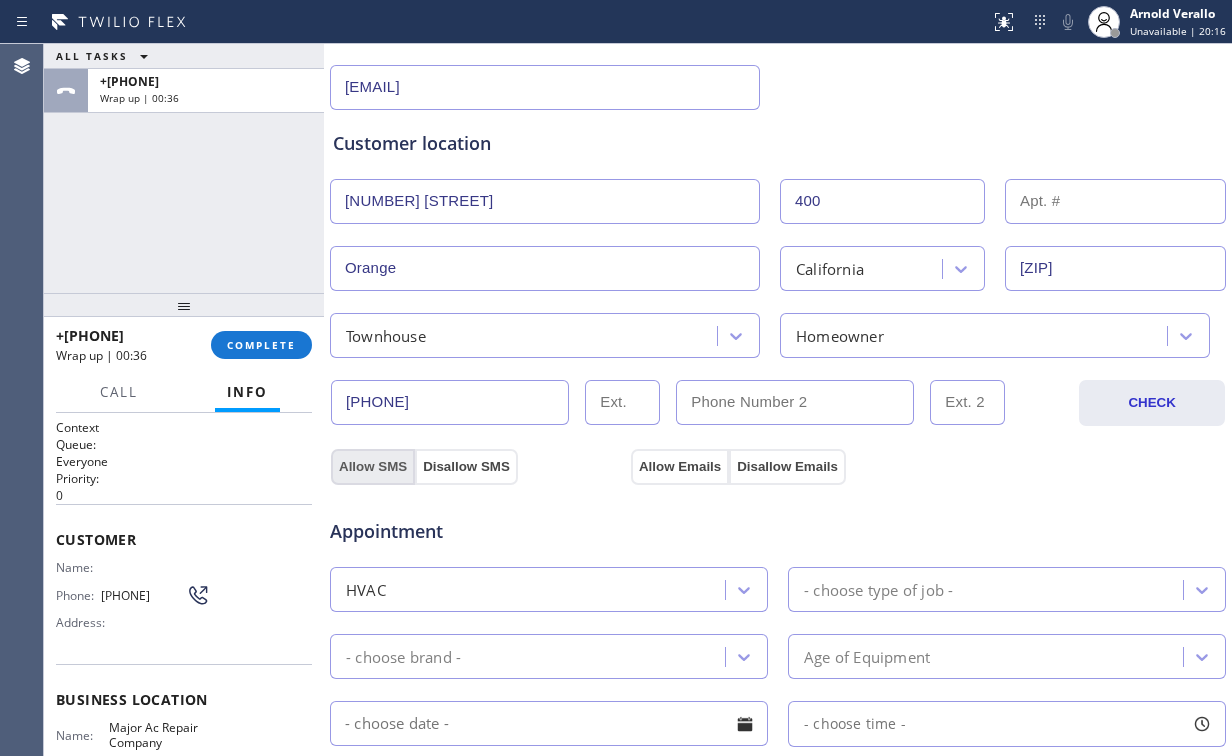 click on "Allow SMS" at bounding box center (373, 467) 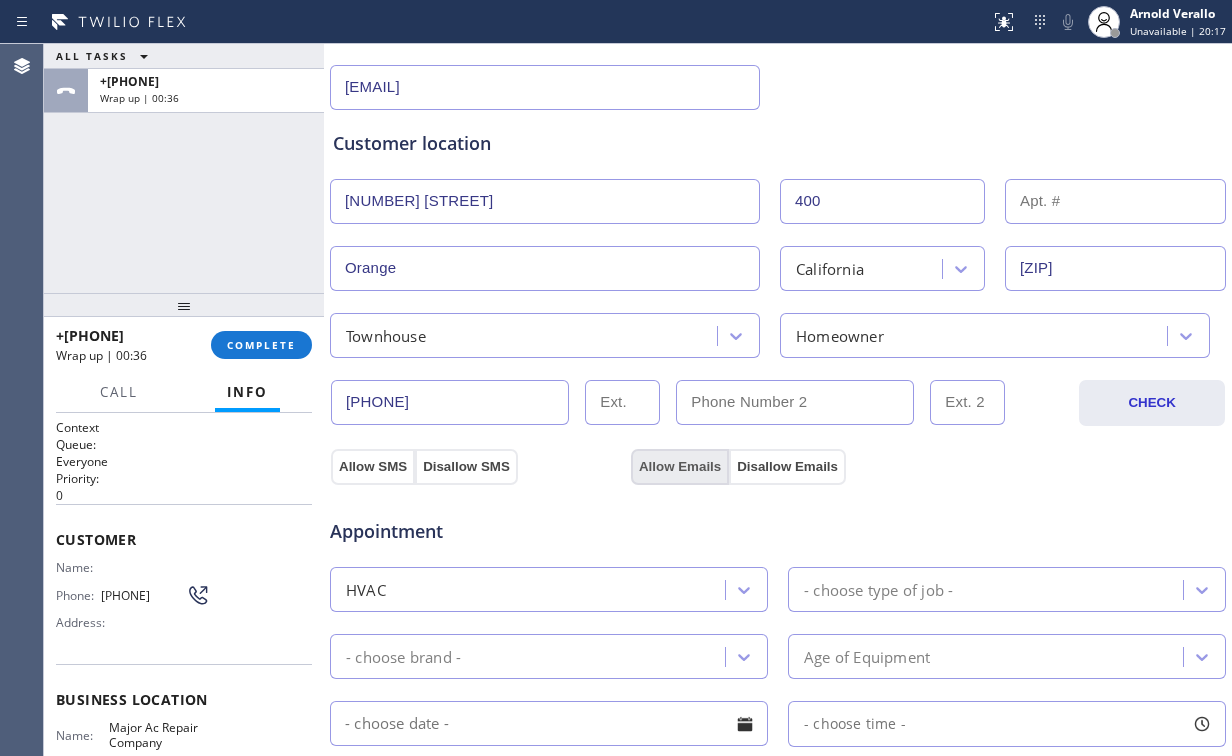 drag, startPoint x: 672, startPoint y: 464, endPoint x: 694, endPoint y: 488, distance: 32.55764 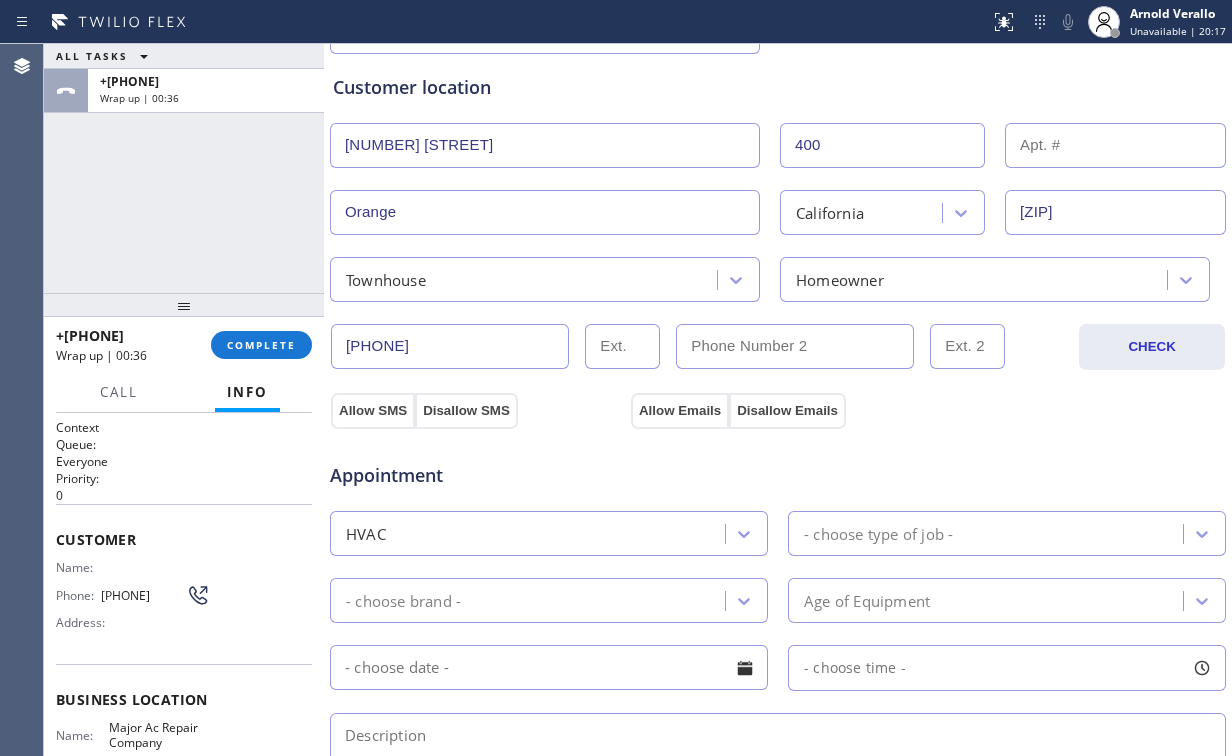 scroll, scrollTop: 720, scrollLeft: 0, axis: vertical 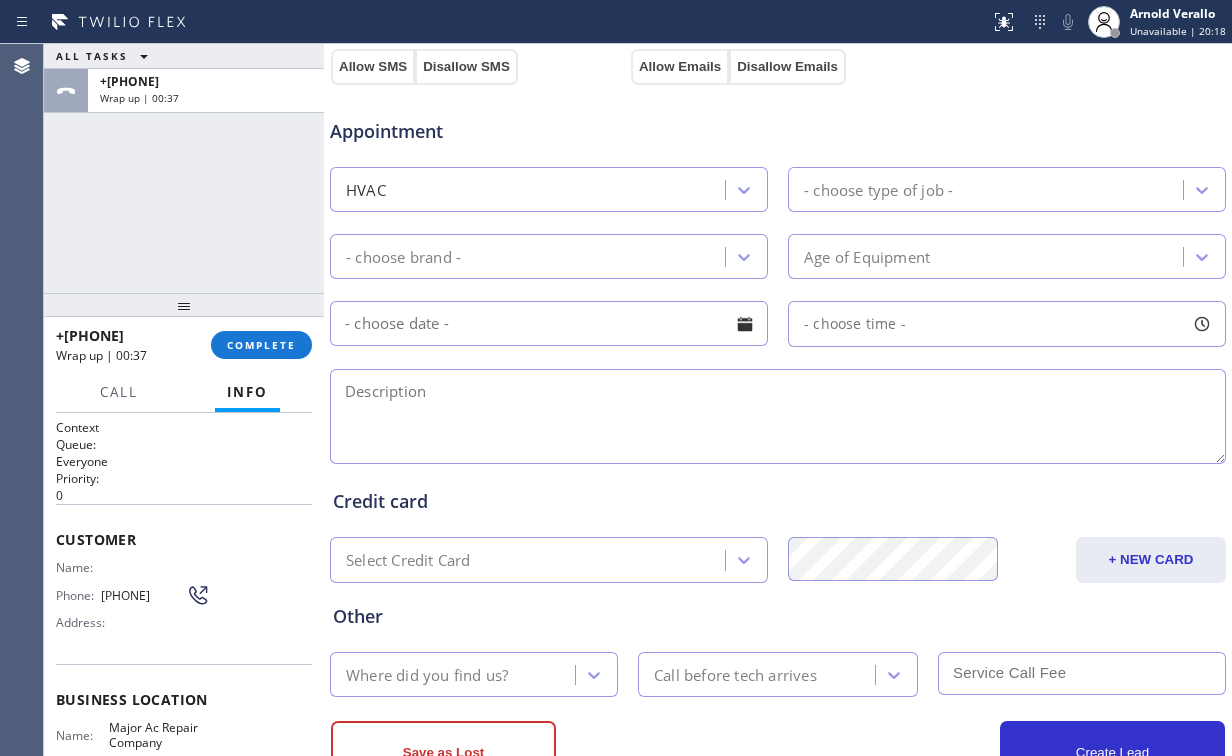 click on "HVAC" at bounding box center (530, 189) 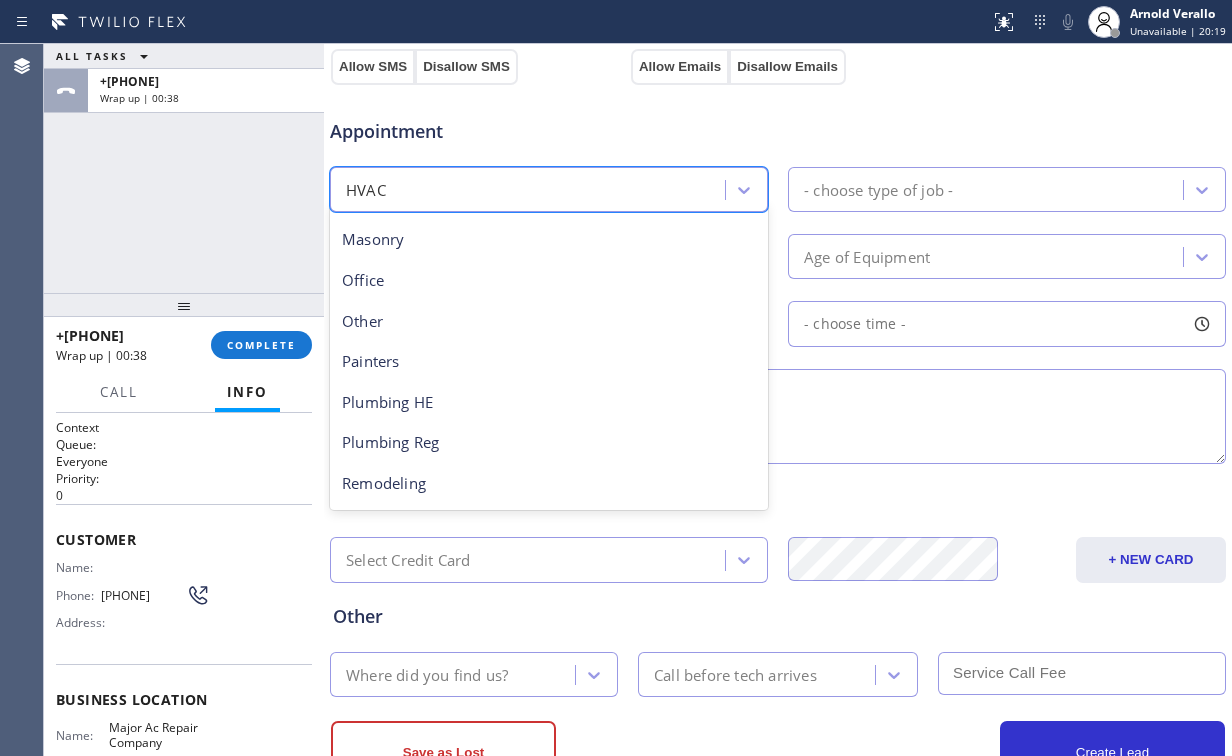 scroll, scrollTop: 645, scrollLeft: 0, axis: vertical 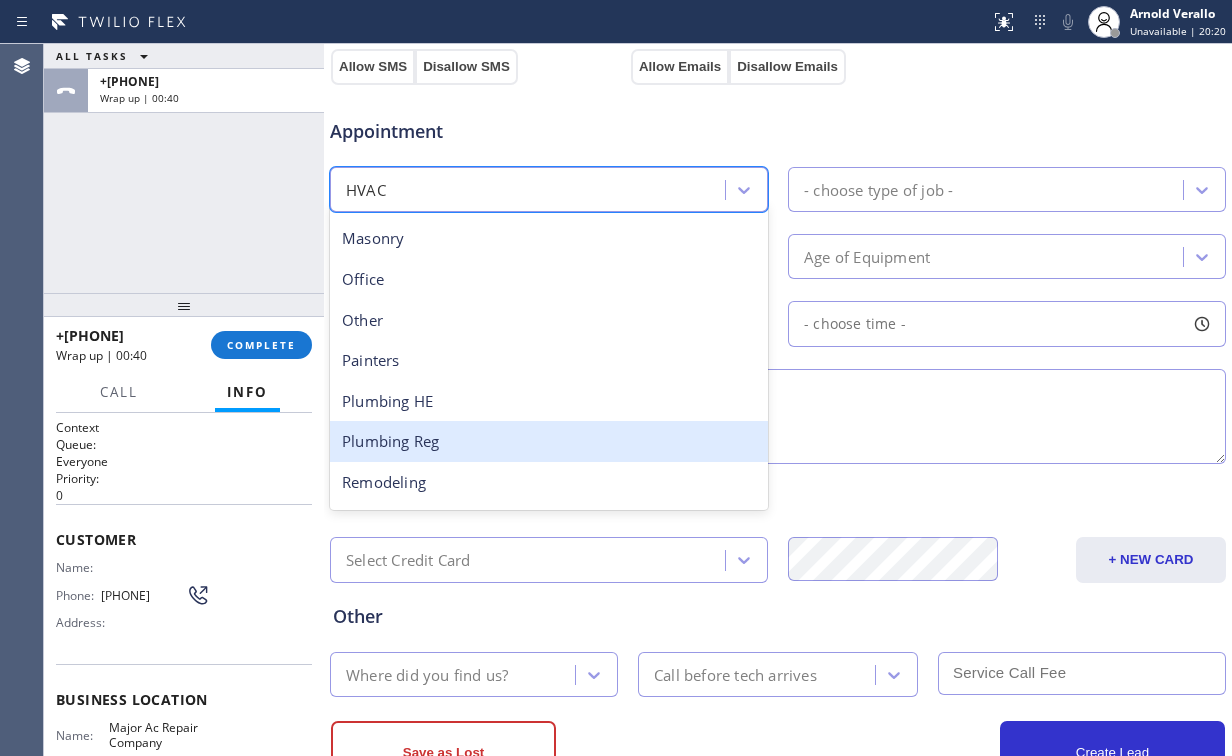 drag, startPoint x: 456, startPoint y: 426, endPoint x: 464, endPoint y: 388, distance: 38.832977 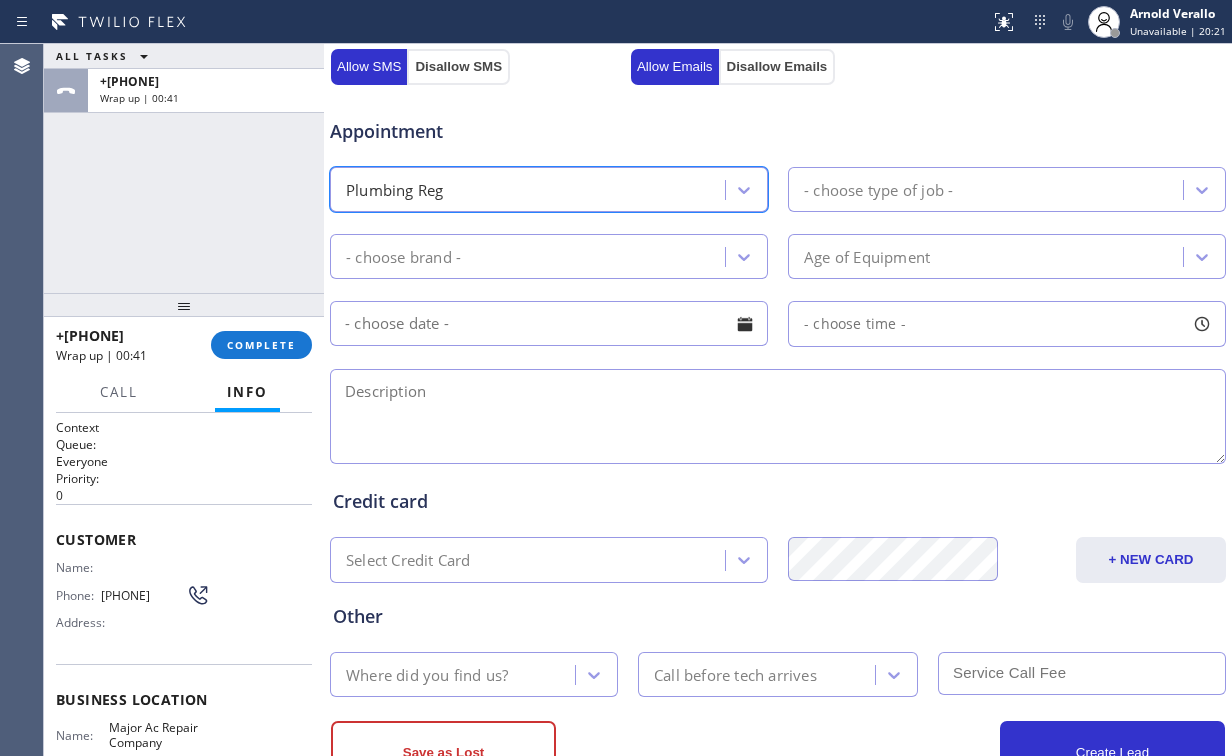 click on "- choose brand -" at bounding box center (530, 256) 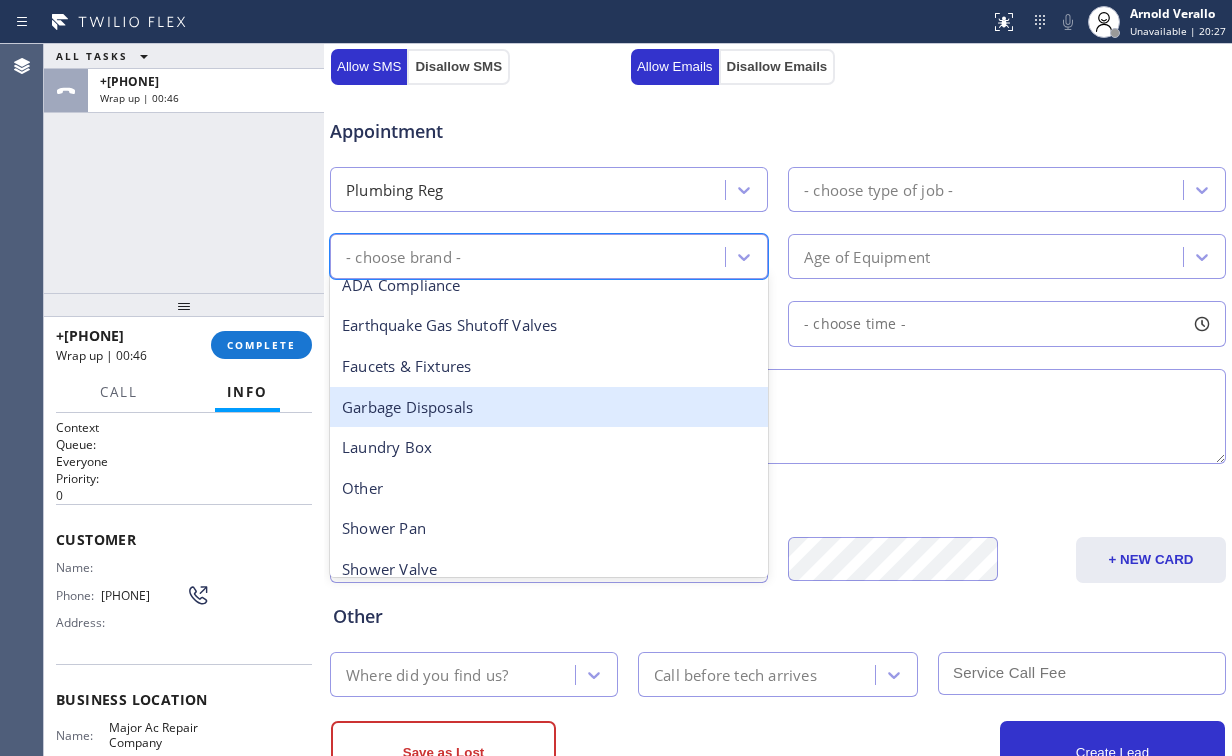 scroll, scrollTop: 0, scrollLeft: 0, axis: both 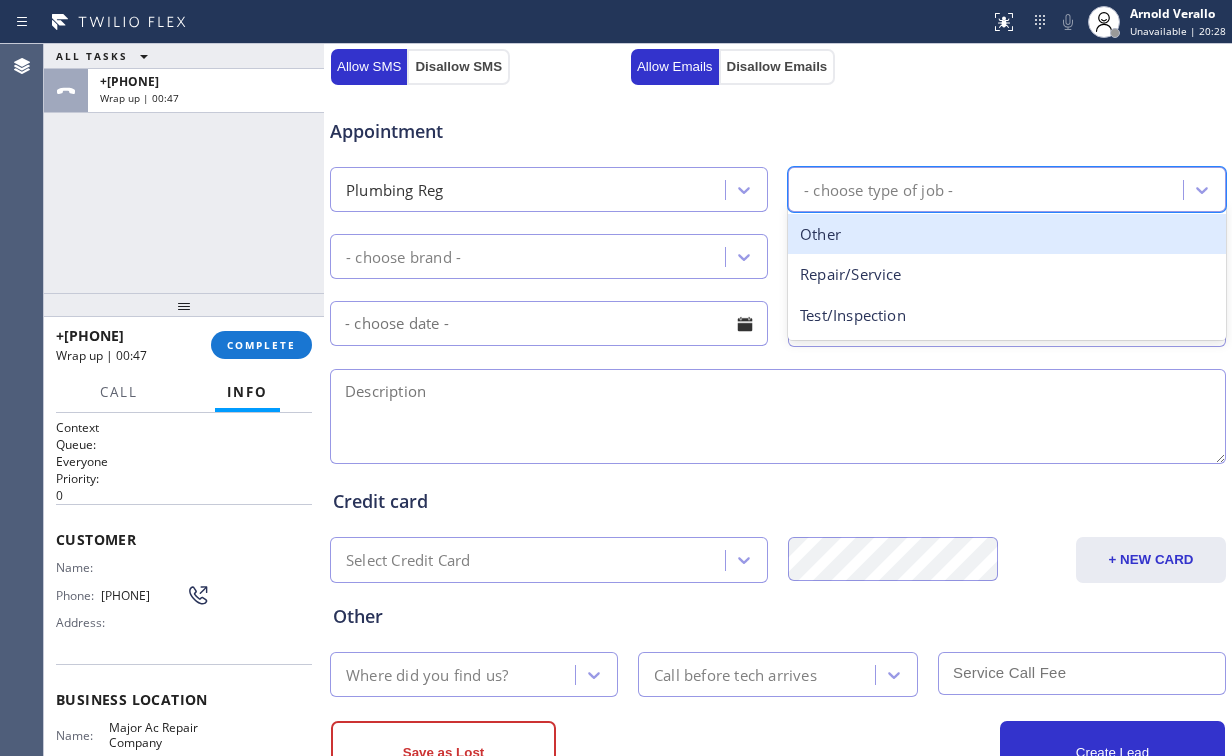 click on "- choose type of job -" at bounding box center (988, 189) 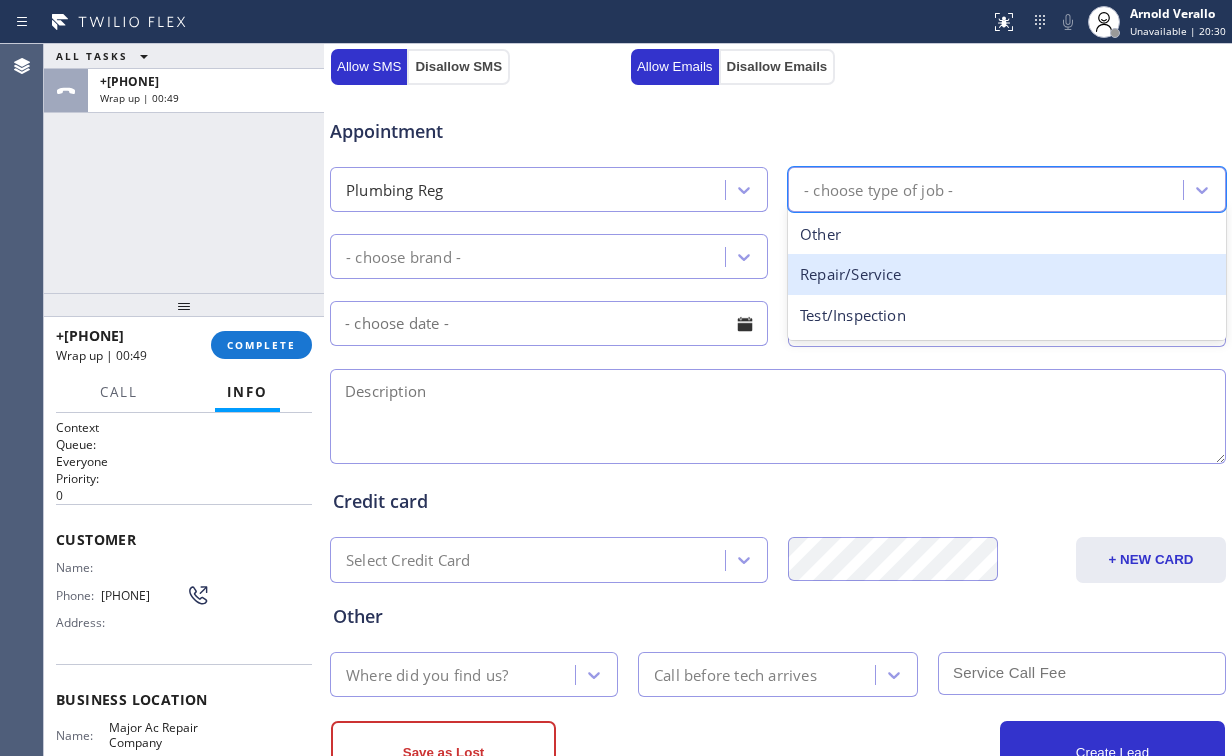 click on "Repair/Service" at bounding box center (1007, 274) 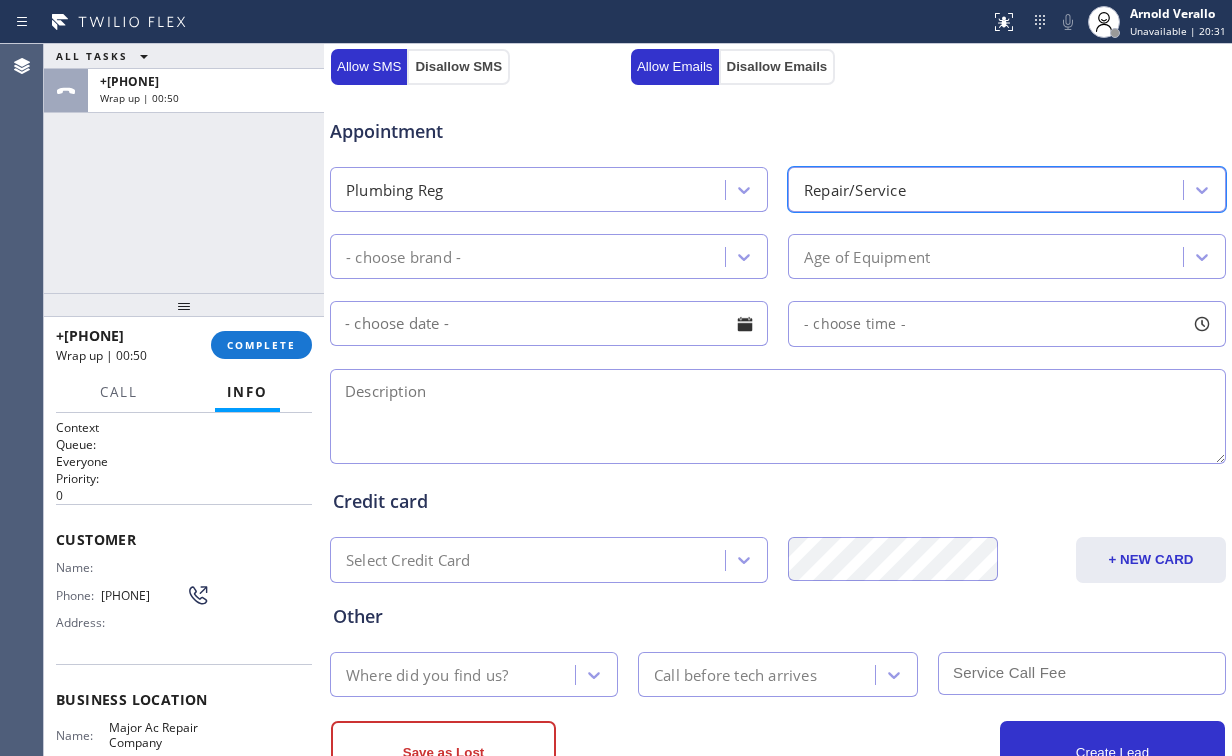 click on "- choose brand -" at bounding box center (530, 256) 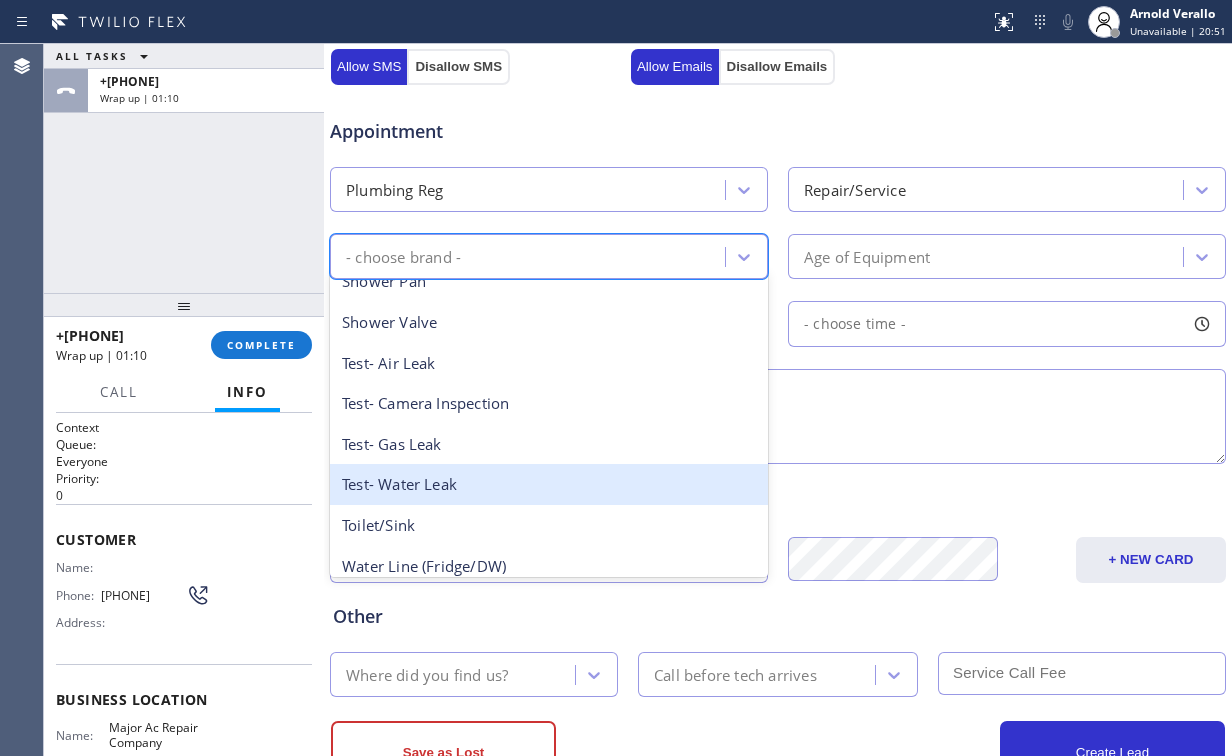 scroll, scrollTop: 156, scrollLeft: 0, axis: vertical 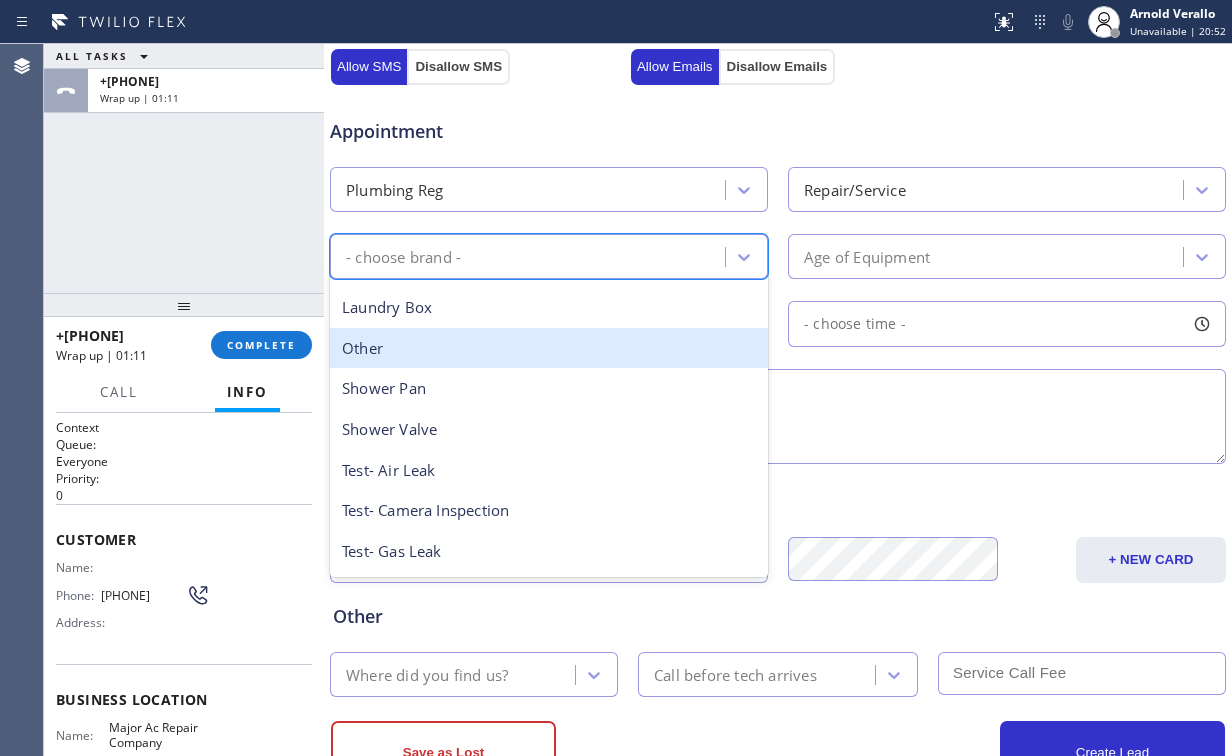 click on "Other" at bounding box center [549, 348] 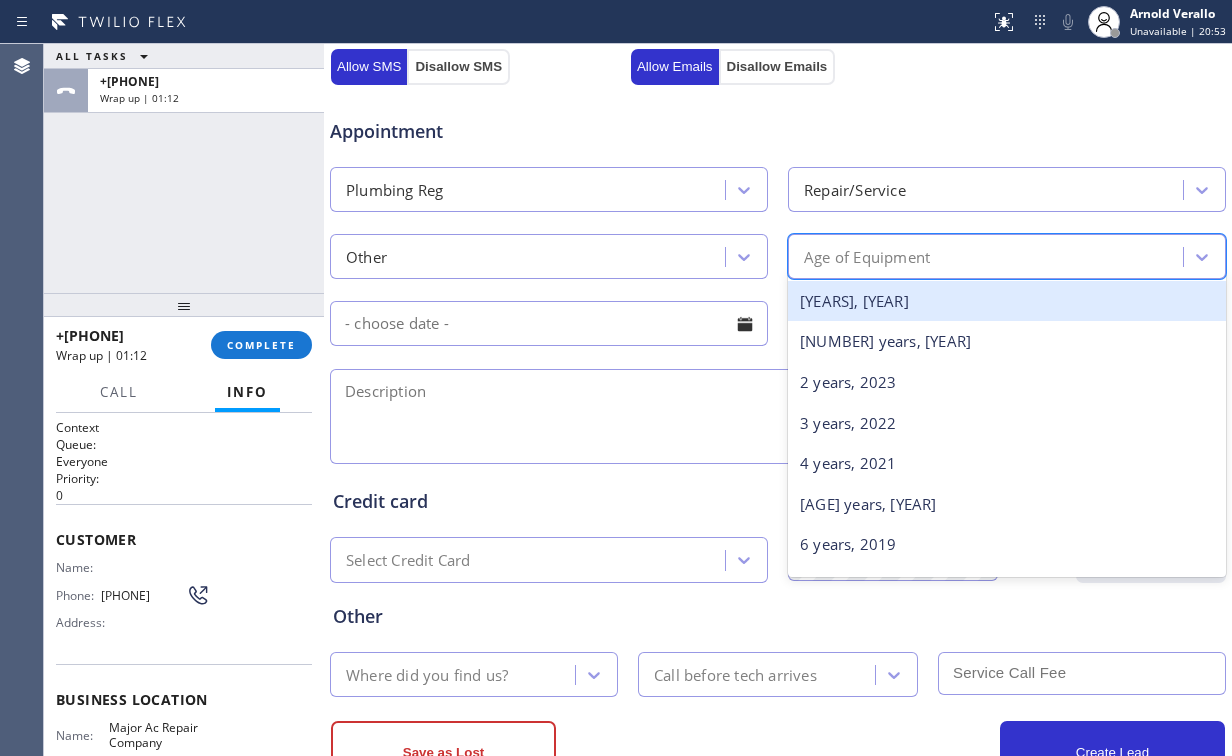 click on "Age of Equipment" at bounding box center [867, 256] 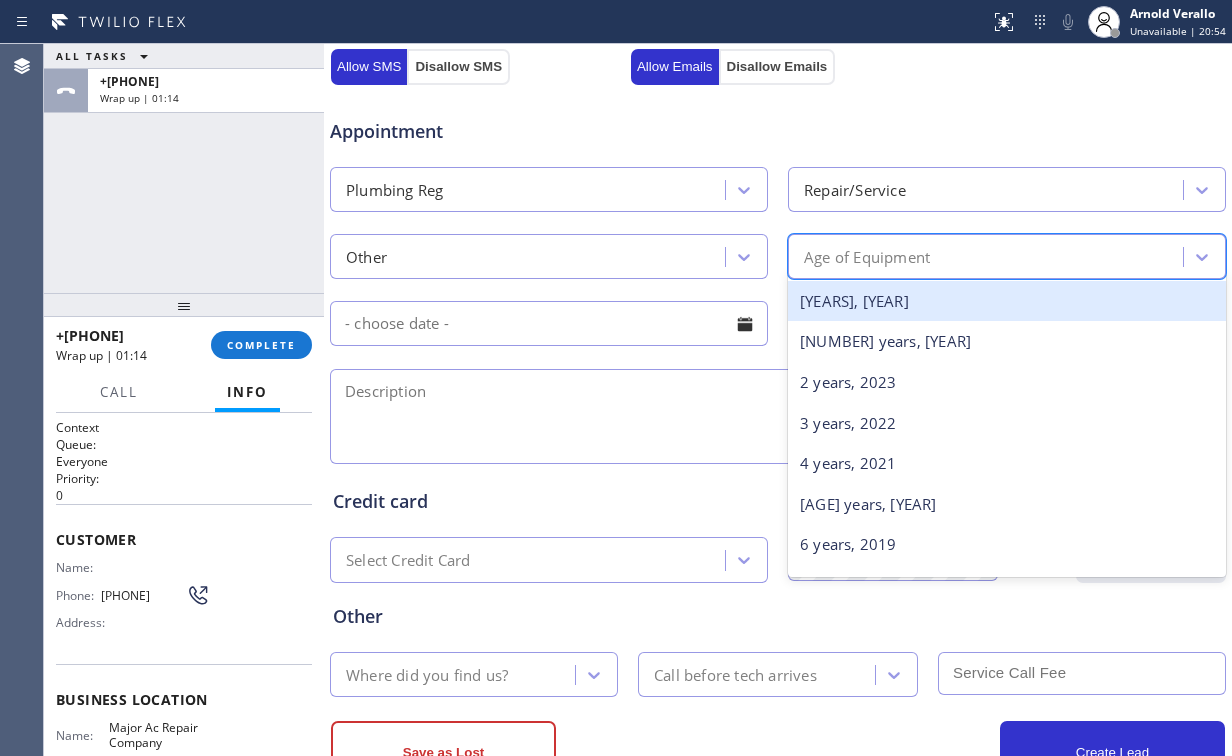 click on "[YEARS], [YEAR]" at bounding box center [1007, 301] 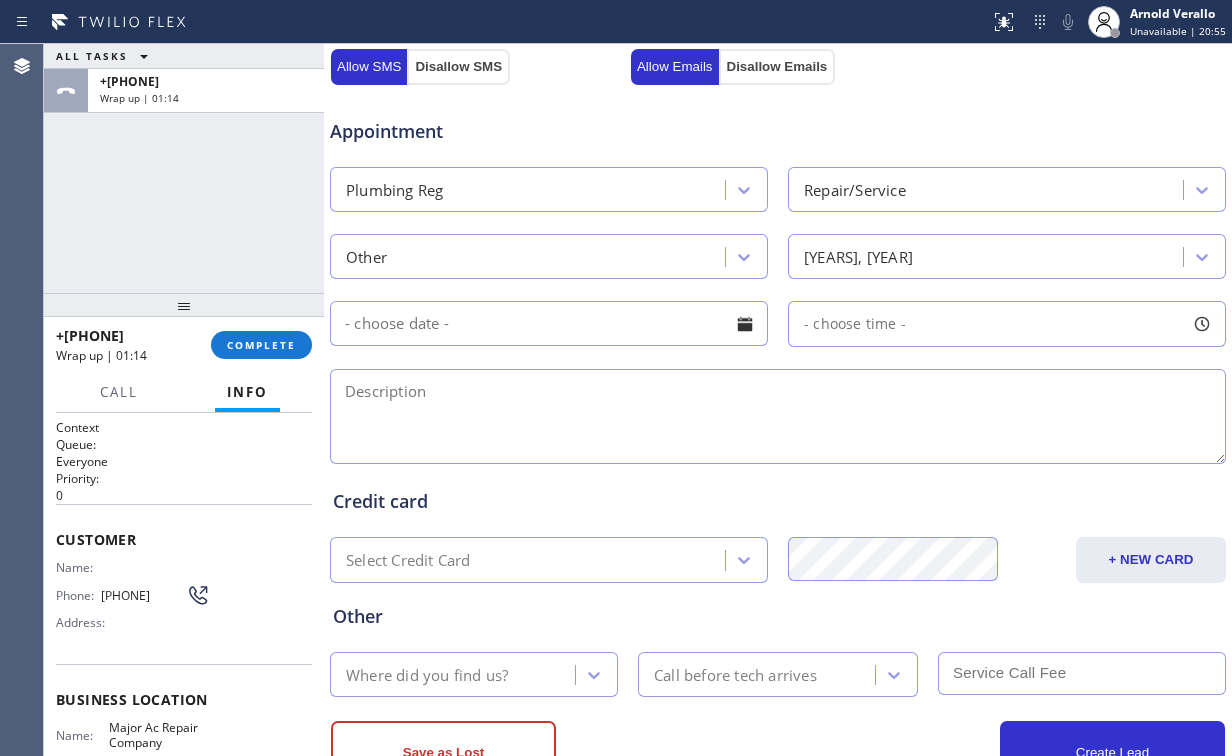 click on "Appointment Plumbing Reg Repair/Service Other [AGE] years, [YEAR] - choose time -" at bounding box center (778, 281) 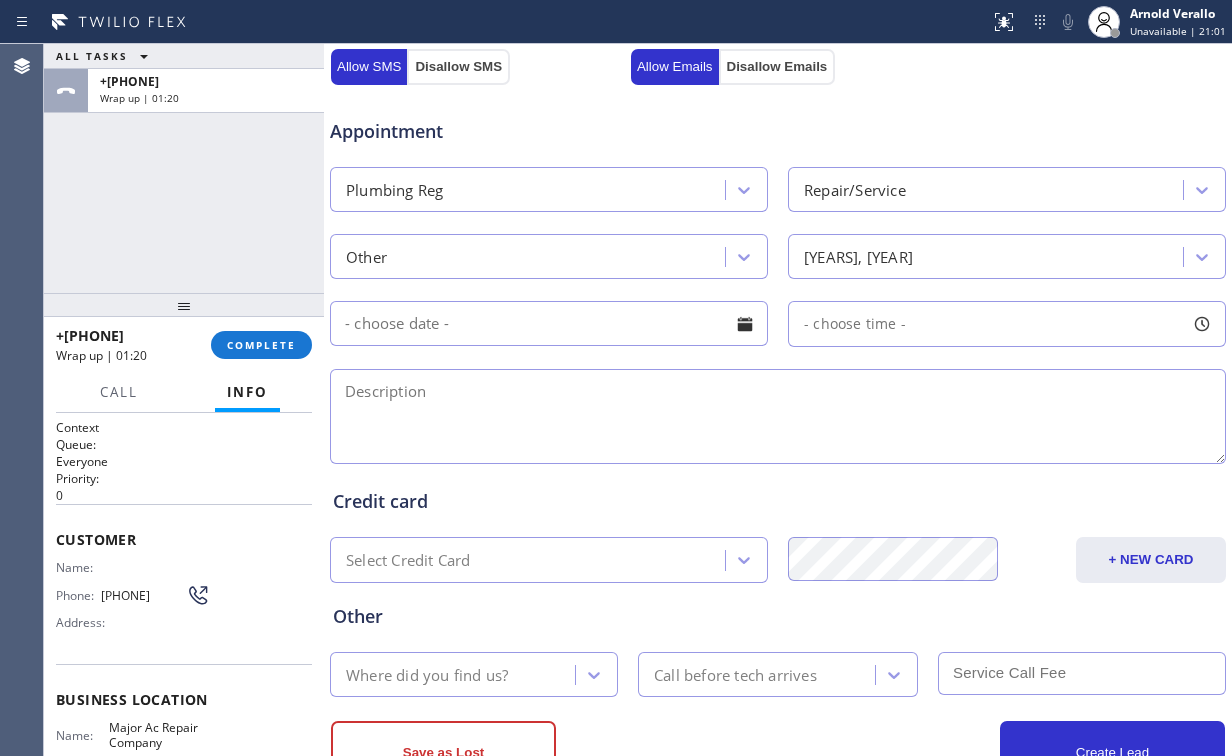 click at bounding box center [778, 416] 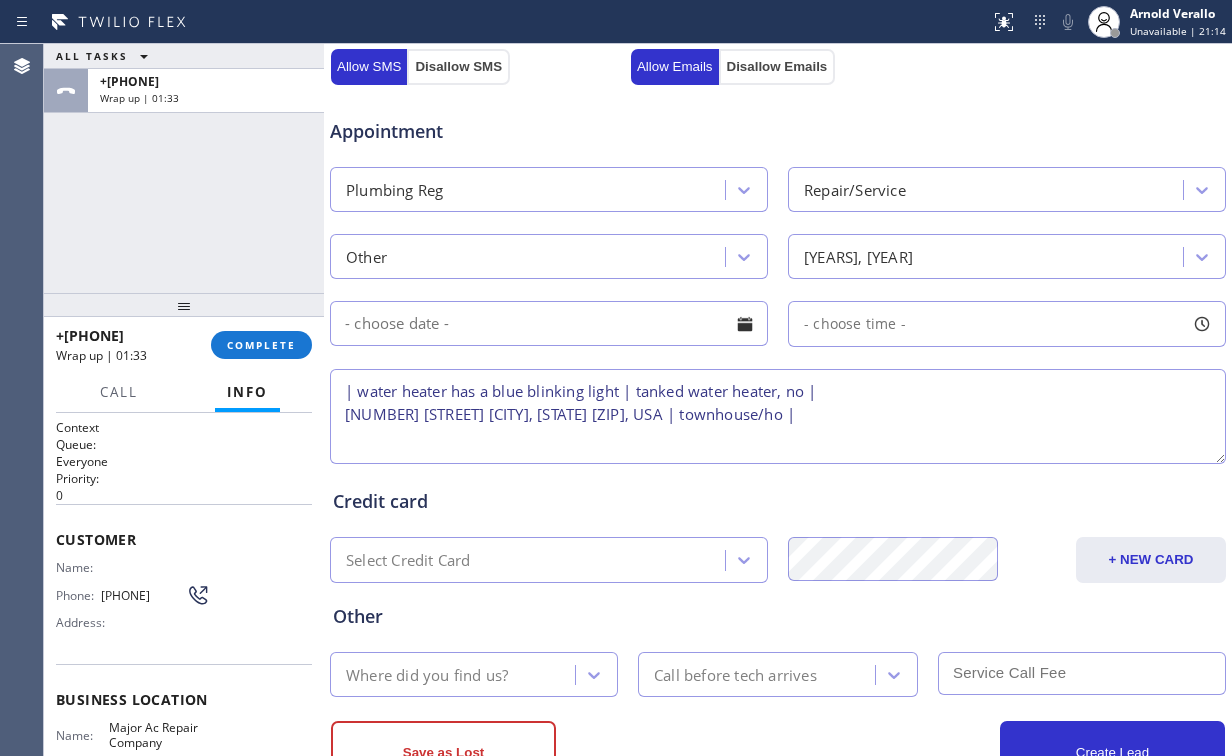 click on "| water heater has a blue blinking light | tanked water heater, no |
[NUMBER] [STREET] [CITY], [STATE] [ZIP], USA | townhouse/ho |" at bounding box center [778, 416] 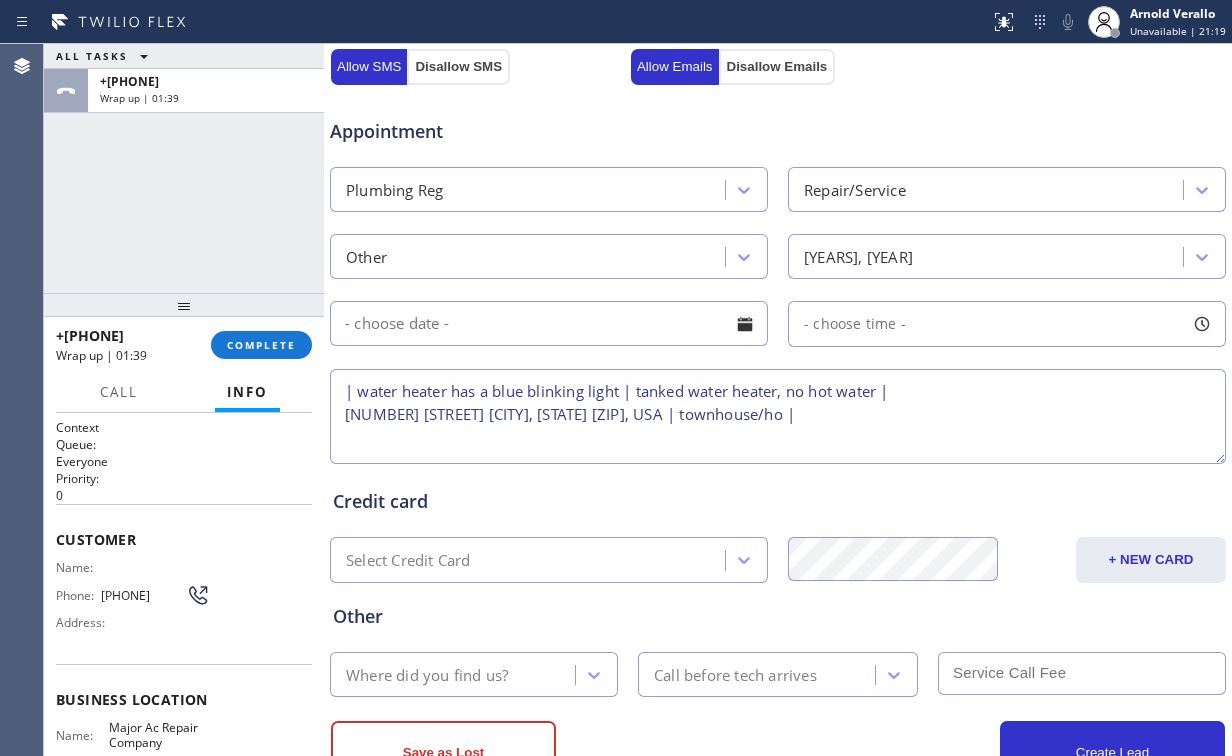 click on "| water heater has a blue blinking light | tanked water heater, no hot water |
[NUMBER] [STREET] [CITY], [STATE] [ZIP], USA | townhouse/ho |" at bounding box center [778, 416] 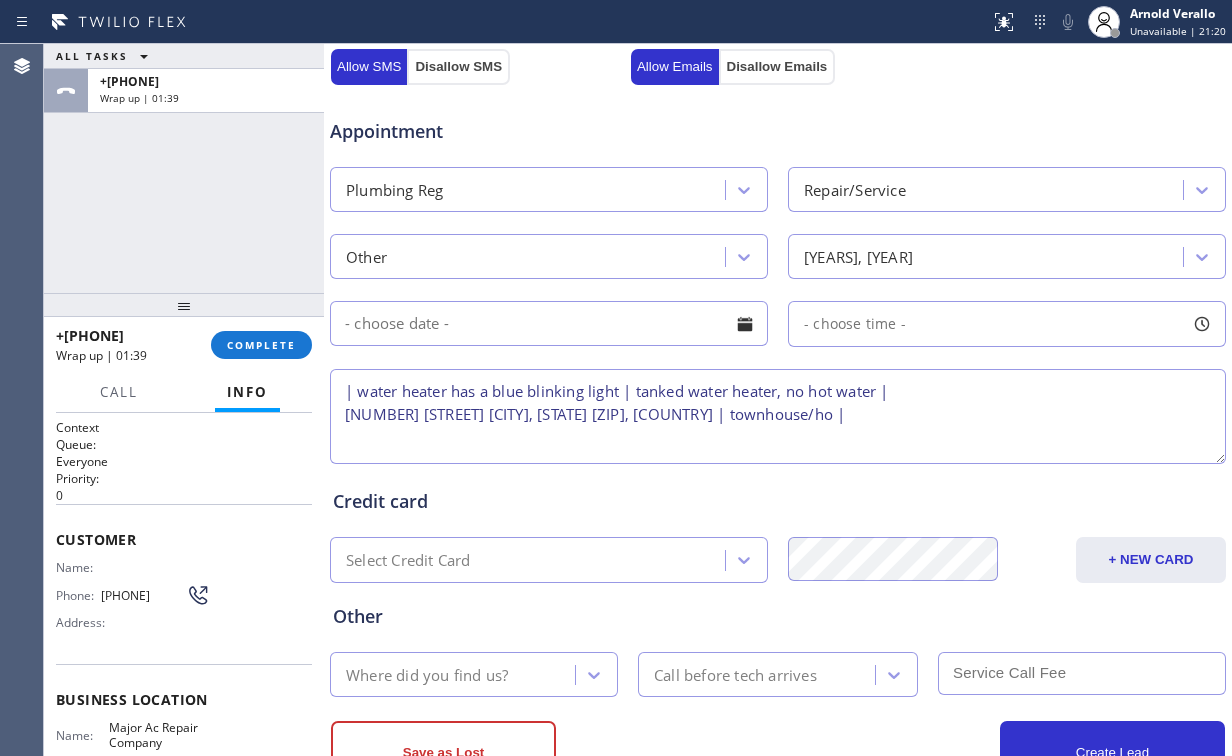 click on "| water heater has a blue blinking light | tanked water heater, no hot water |
[NUMBER] [STREET] [CITY], [STATE] [ZIP], [COUNTRY] | townhouse/ho |" at bounding box center [778, 416] 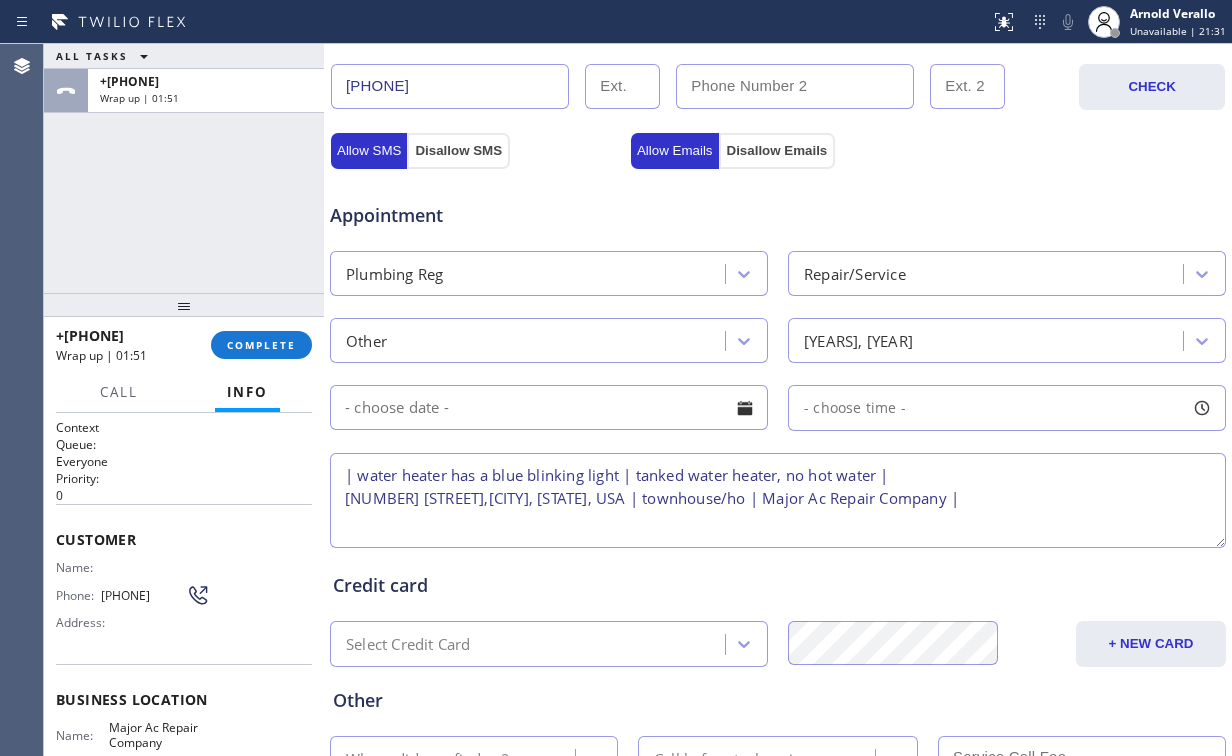 scroll, scrollTop: 640, scrollLeft: 0, axis: vertical 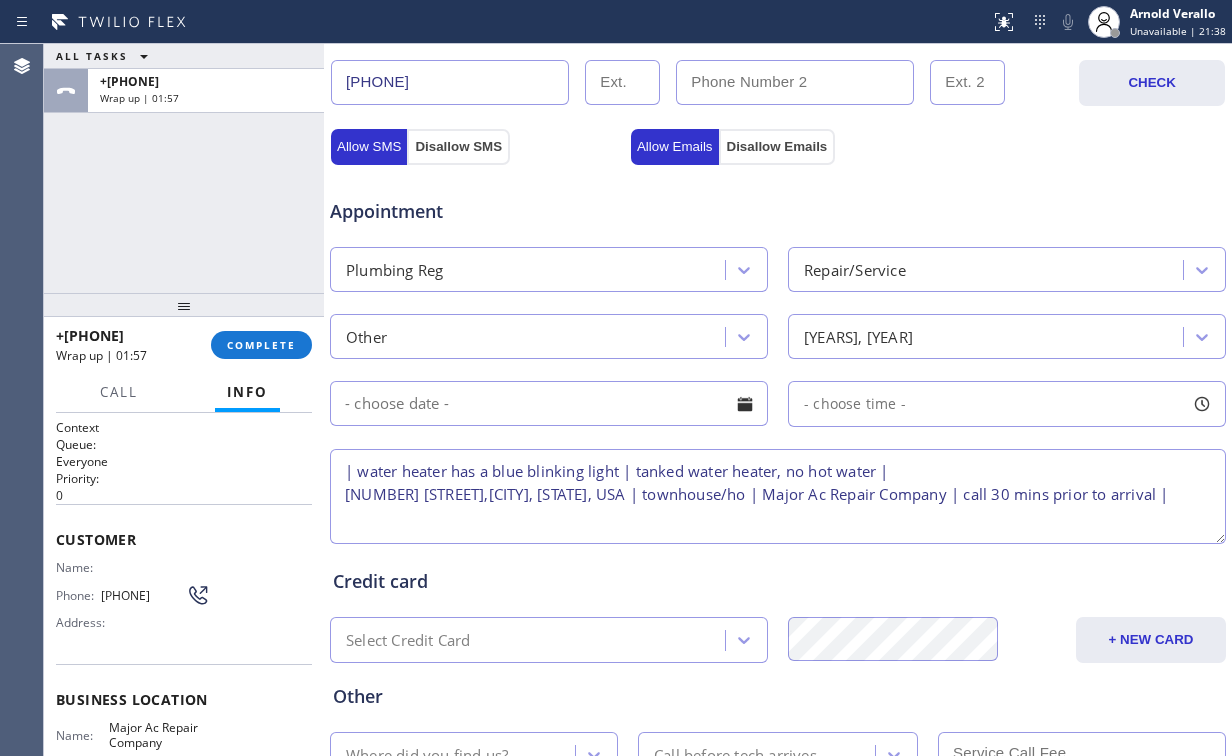 click on "| water heater has a blue blinking light | tanked water heater, no hot water |
[NUMBER] [STREET],[CITY], [STATE], USA | townhouse/ho | Major Ac Repair Company | call 30 mins prior to arrival |" at bounding box center [778, 496] 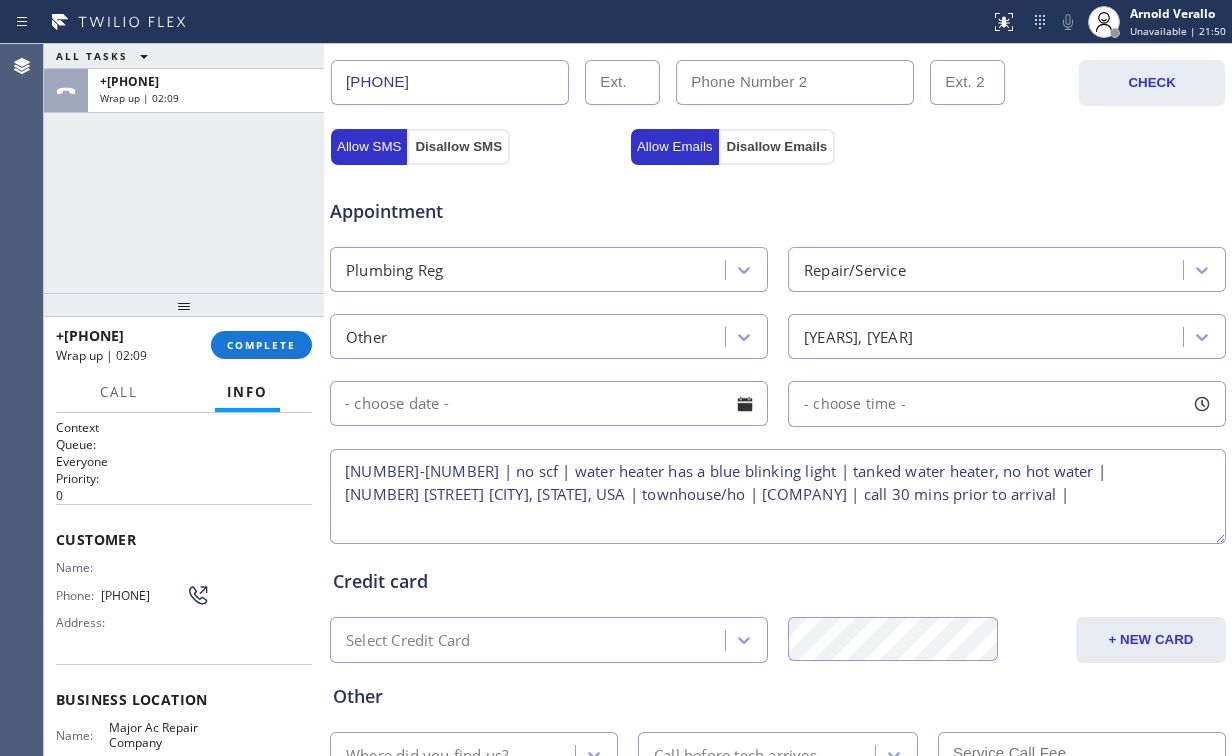 click on "[NUMBER]-[NUMBER] | no scf | water heater has a blue blinking light | tanked water heater, no hot water |
[NUMBER] [STREET] [CITY], [STATE], USA | townhouse/ho | [COMPANY] | call 30 mins prior to arrival |" at bounding box center (778, 496) 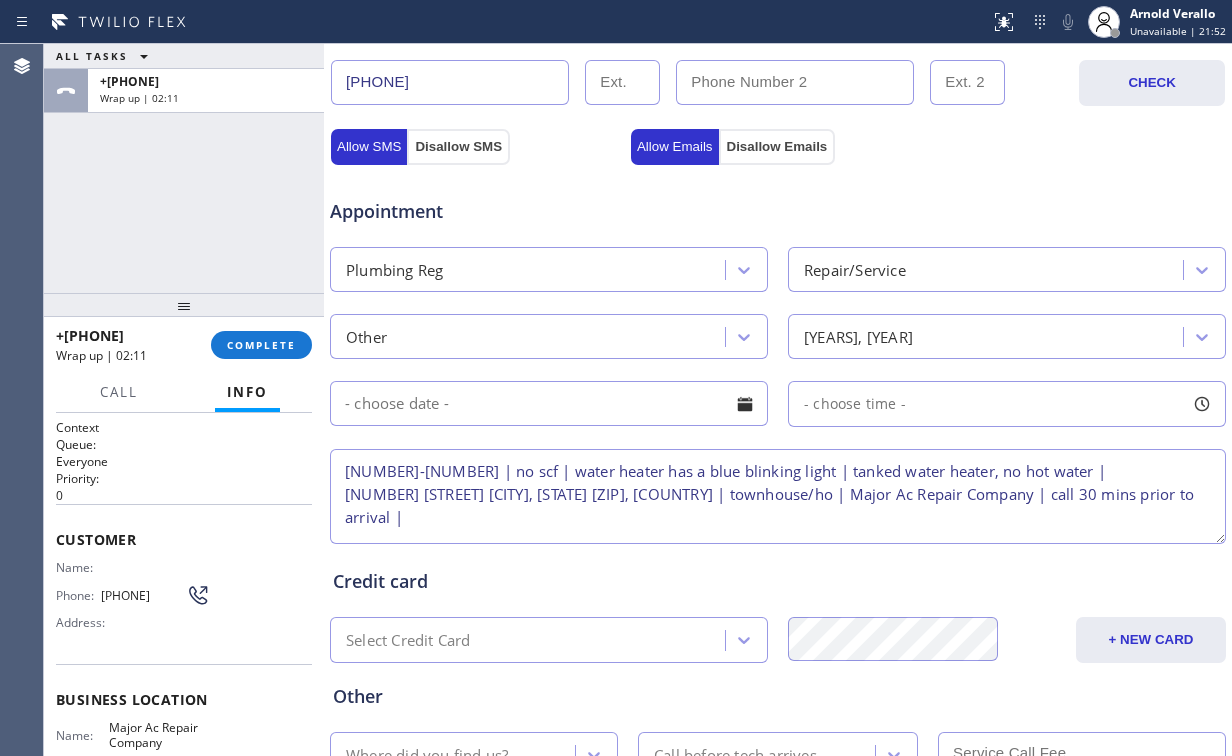 click on "[NUMBER]-[NUMBER] | no scf | water heater has a blue blinking light | tanked water heater, no hot water |
[NUMBER] [STREET] [CITY], [STATE] [ZIP], [COUNTRY] | townhouse/ho | Major Ac Repair Company | call 30 mins prior to arrival |" at bounding box center (778, 496) 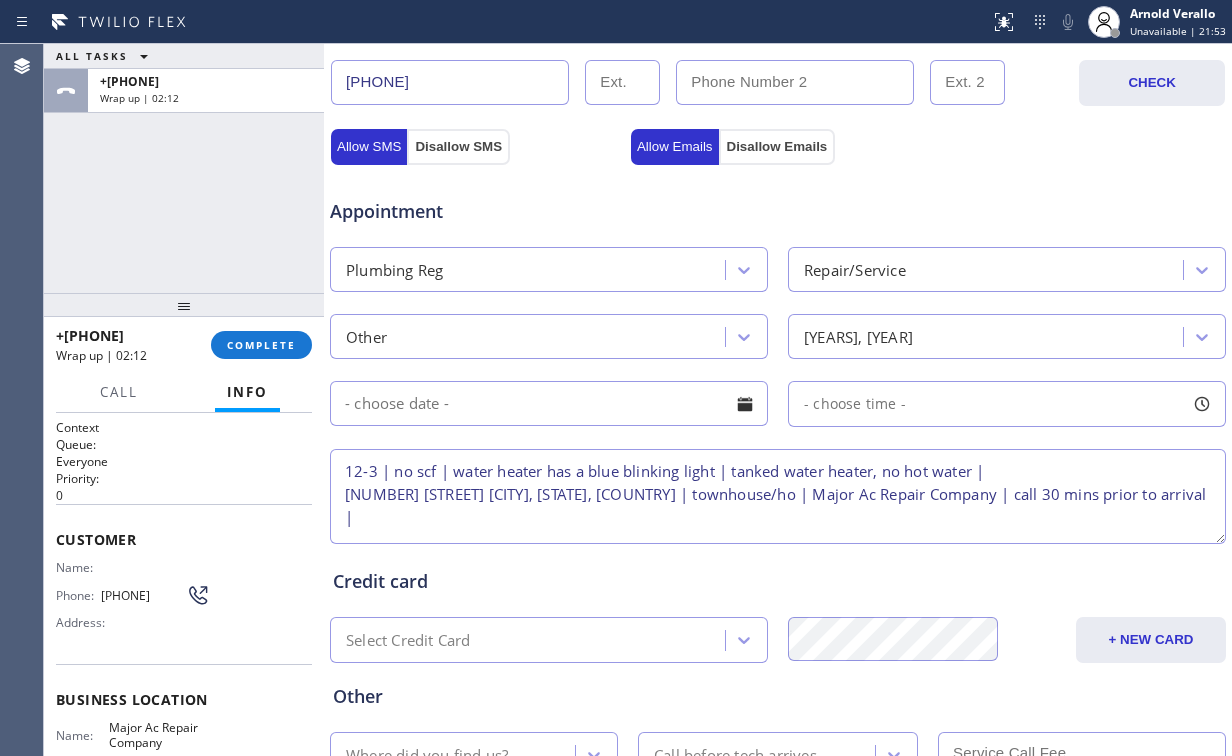 drag, startPoint x: 974, startPoint y: 509, endPoint x: 1116, endPoint y: 504, distance: 142.088 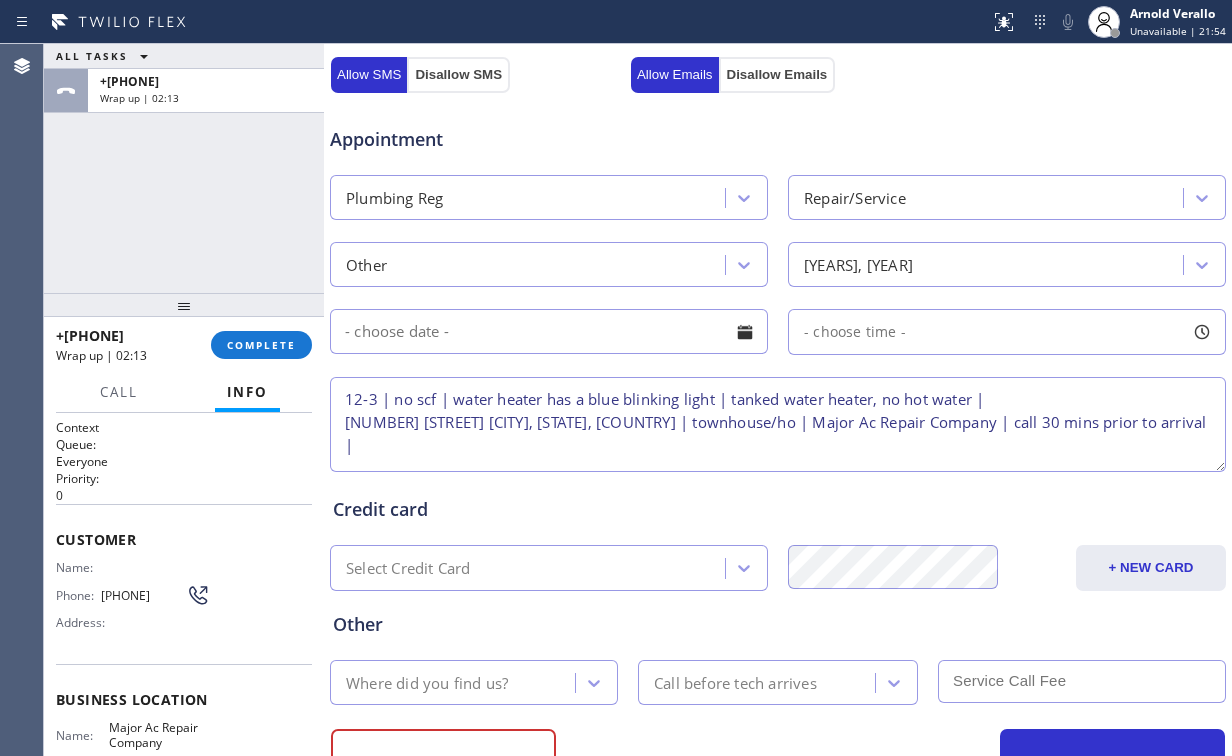 scroll, scrollTop: 789, scrollLeft: 0, axis: vertical 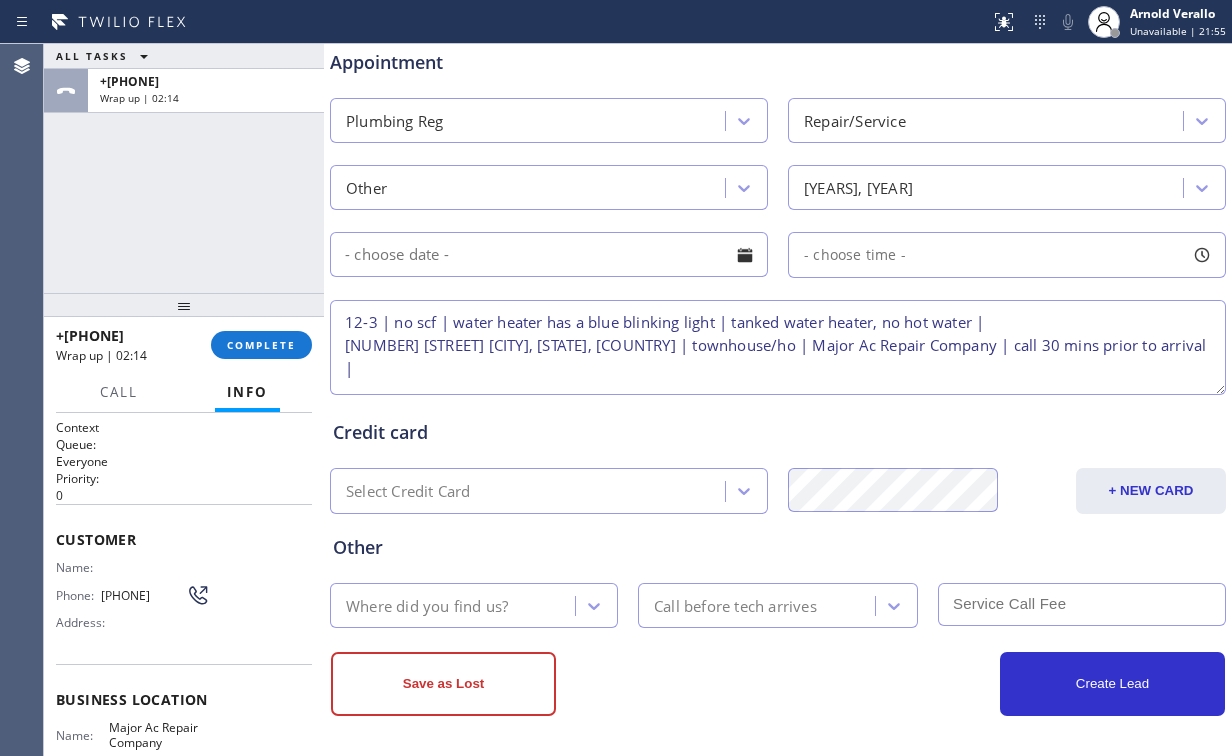 type on "12-3 | no scf | water heater has a blue blinking light | tanked water heater, no hot water |
[NUMBER] [STREET] [CITY], [STATE], [COUNTRY] | townhouse/ho | Major Ac Repair Company | call 30 mins prior to arrival |" 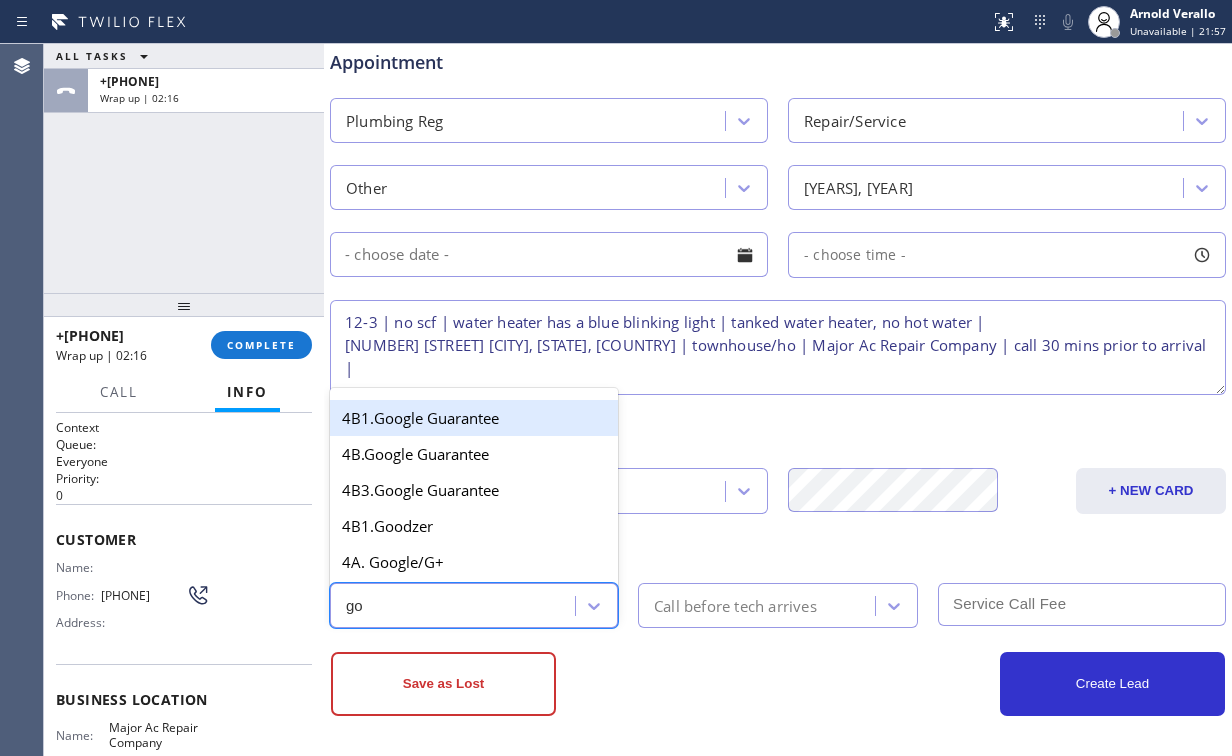 type on "goo" 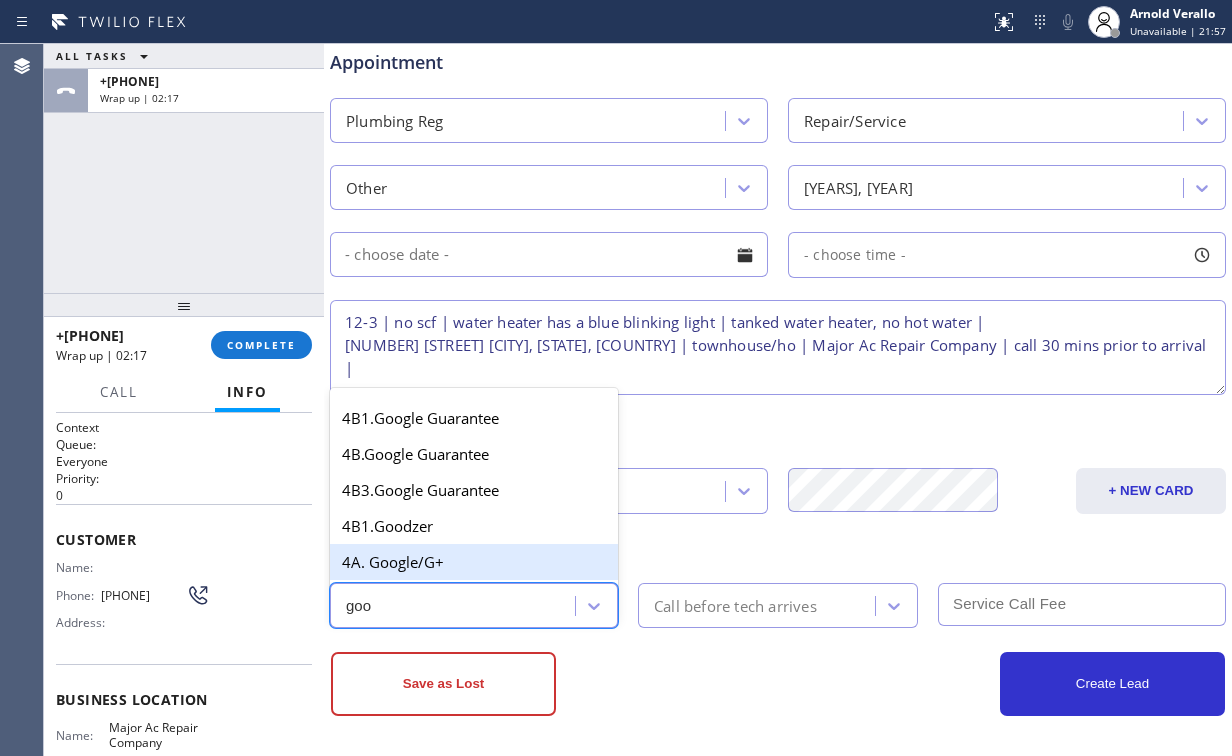 click on "4A. Google/G+" at bounding box center (474, 562) 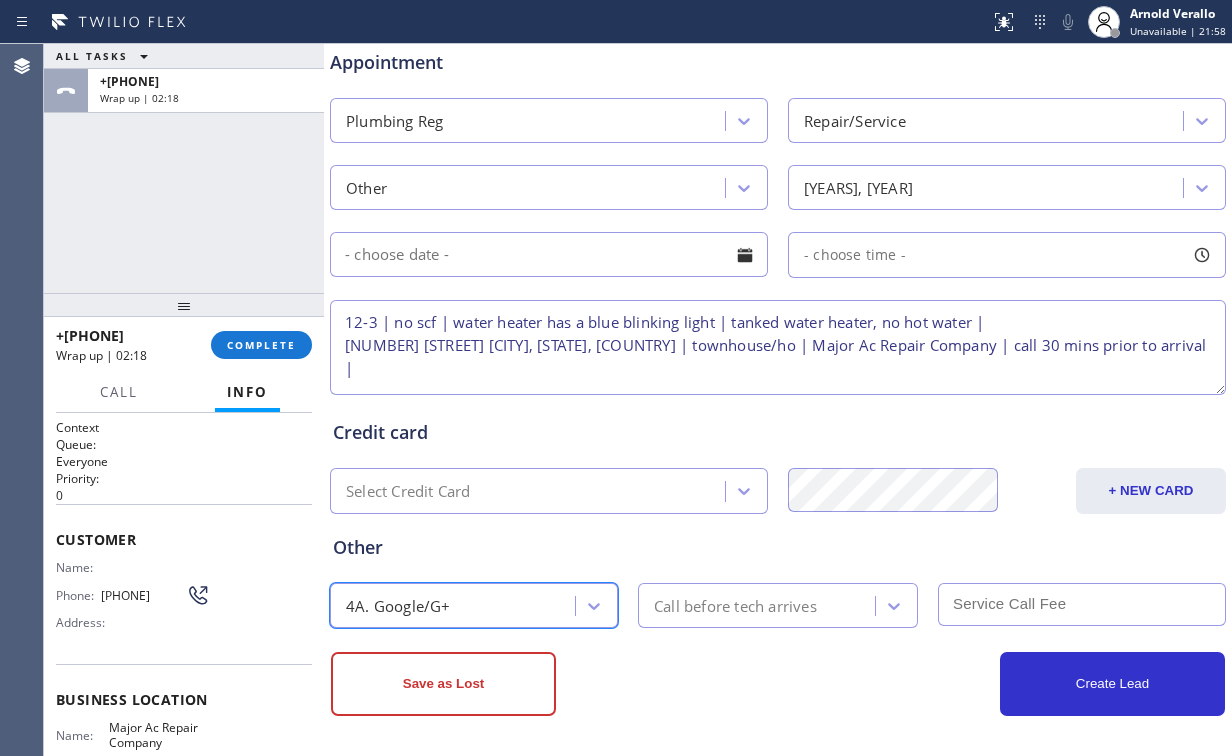 click on "Call before tech arrives" at bounding box center (735, 605) 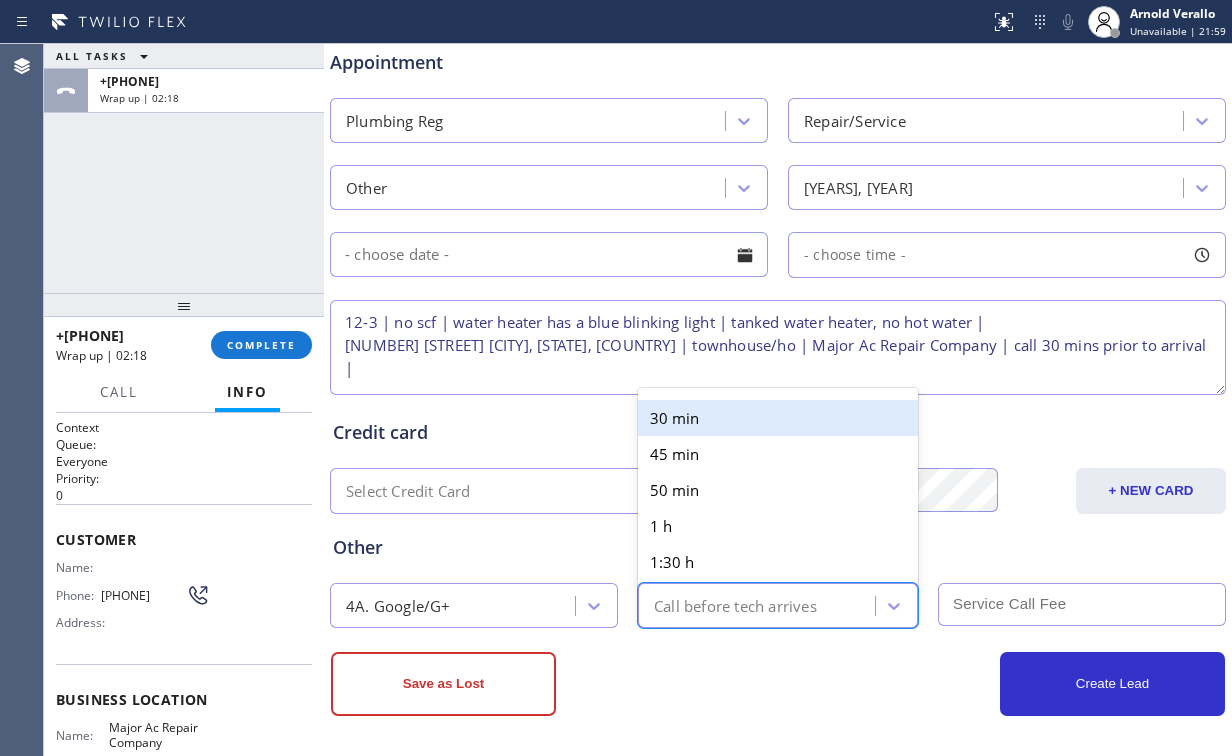 type on "c" 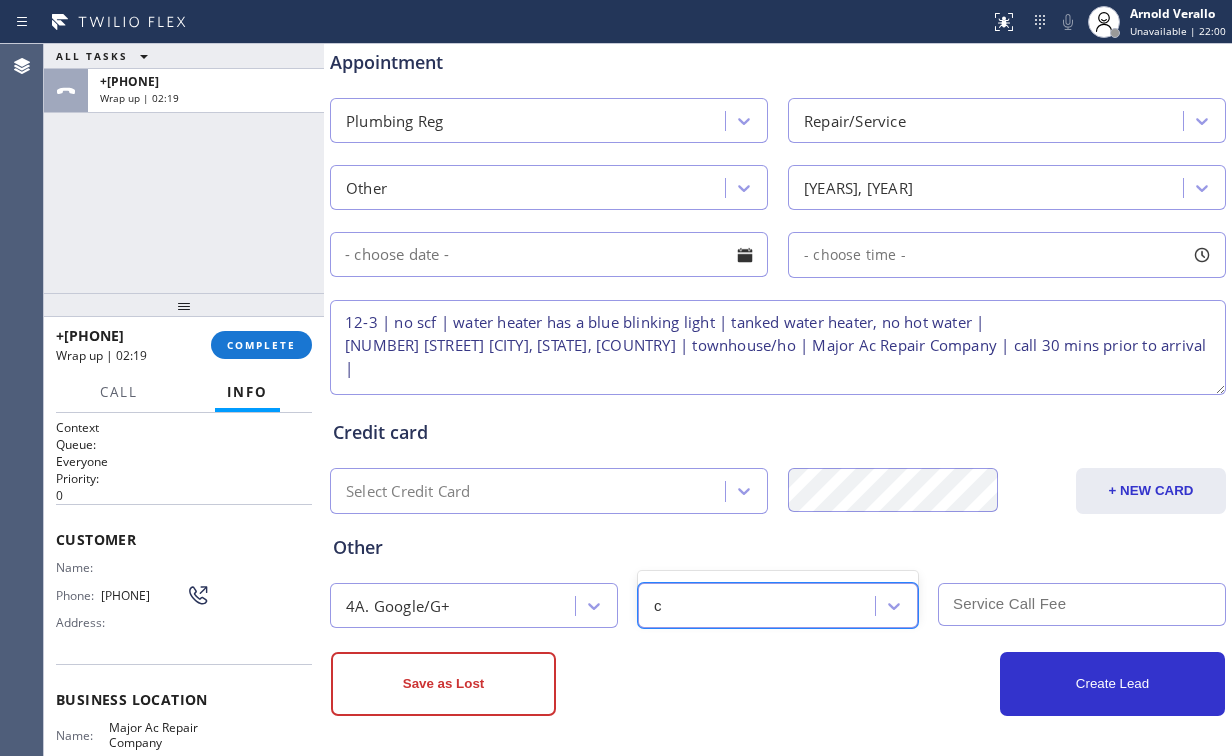 type 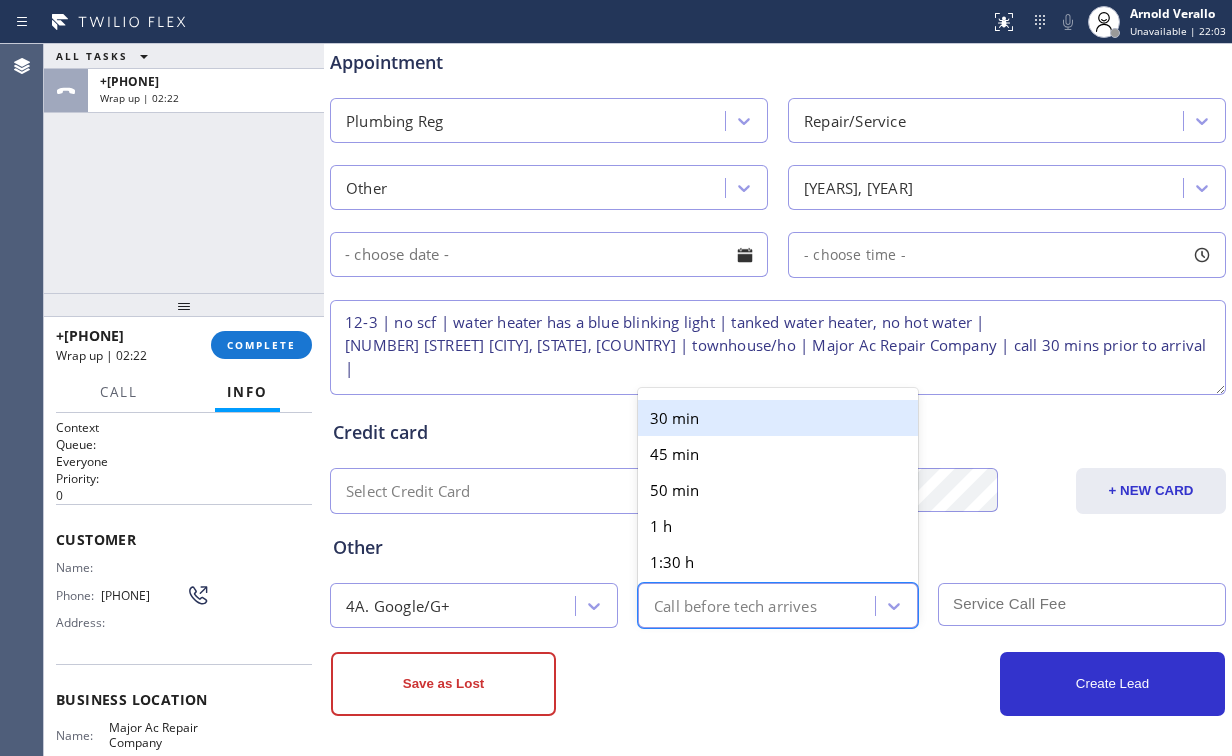 click on "30 min" at bounding box center [778, 418] 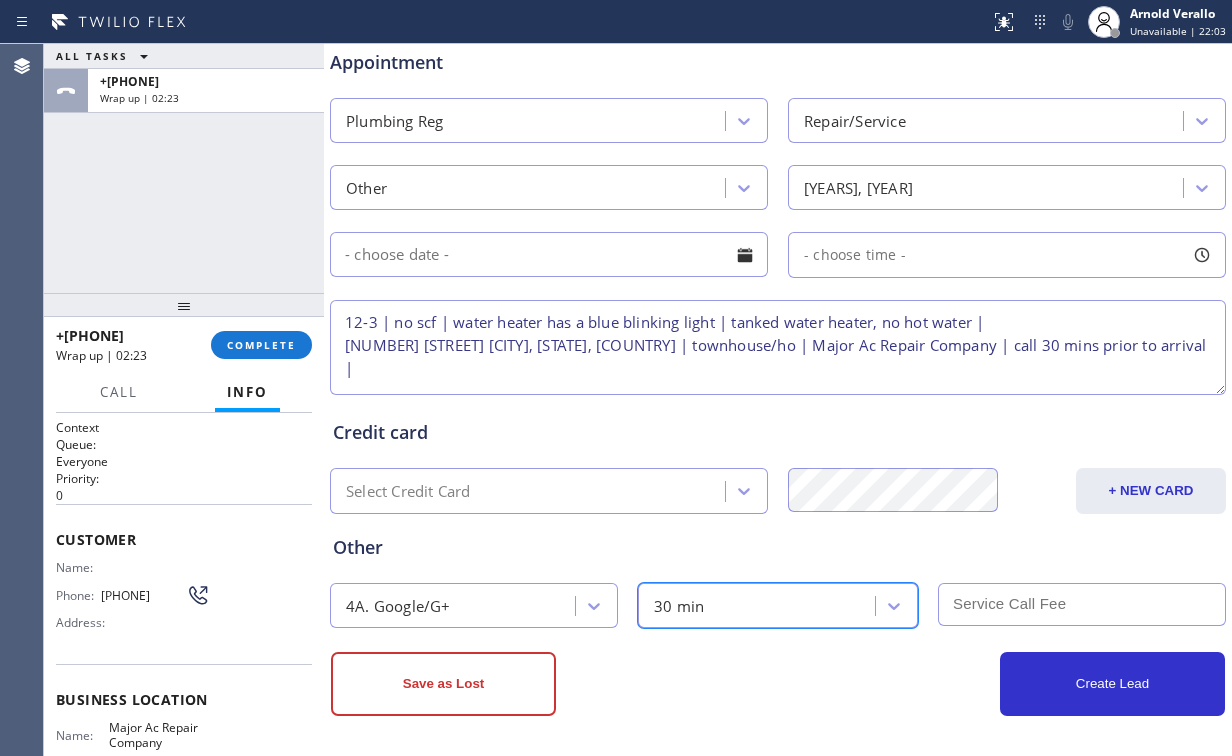 click at bounding box center [1082, 604] 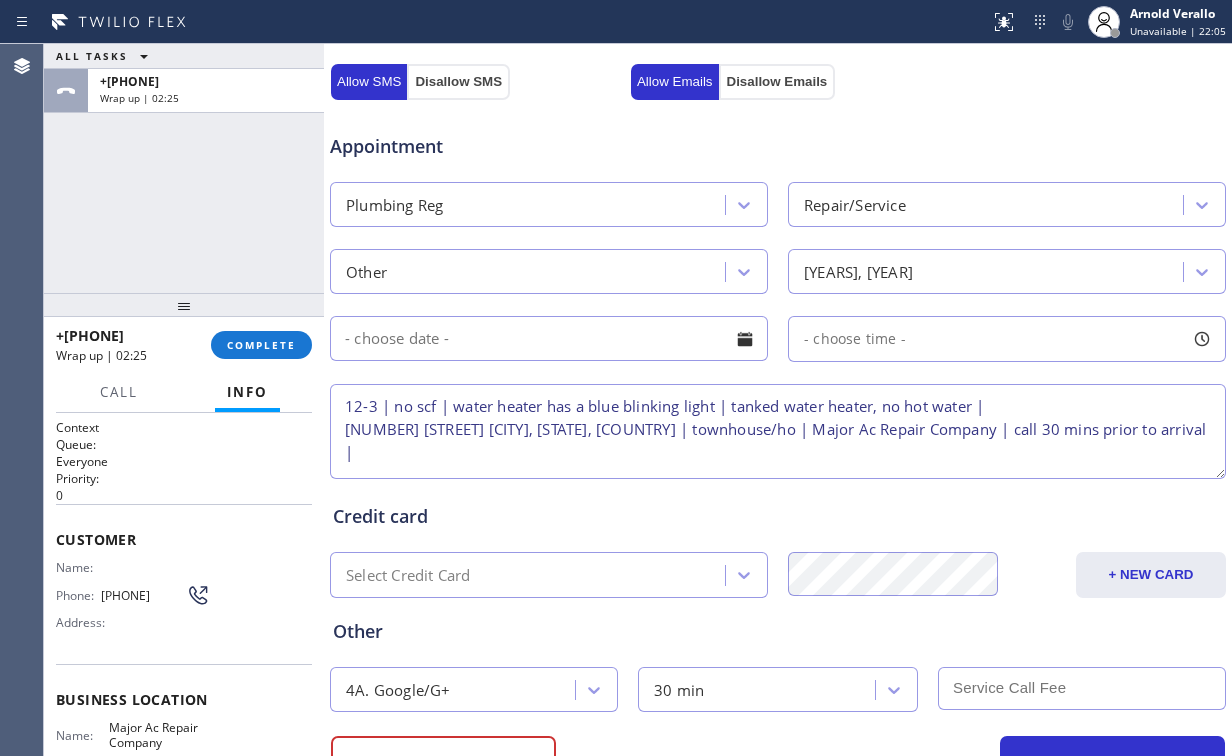 scroll, scrollTop: 629, scrollLeft: 0, axis: vertical 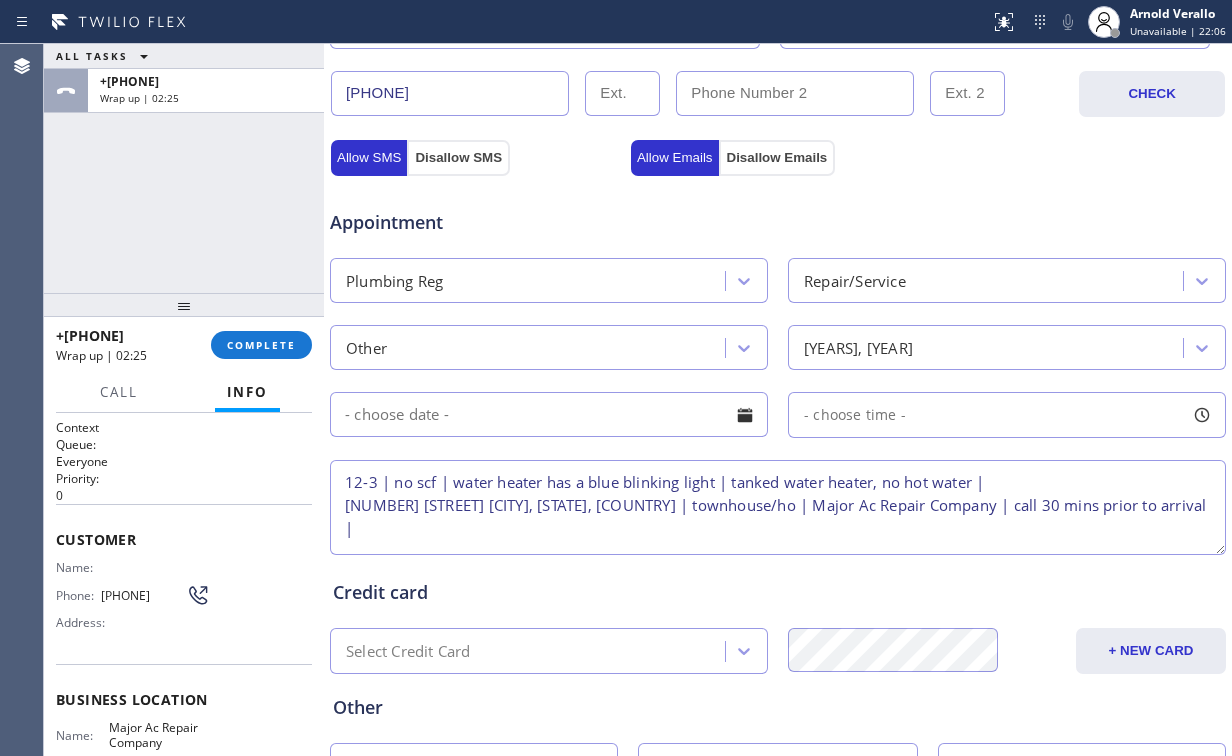 click at bounding box center [549, 414] 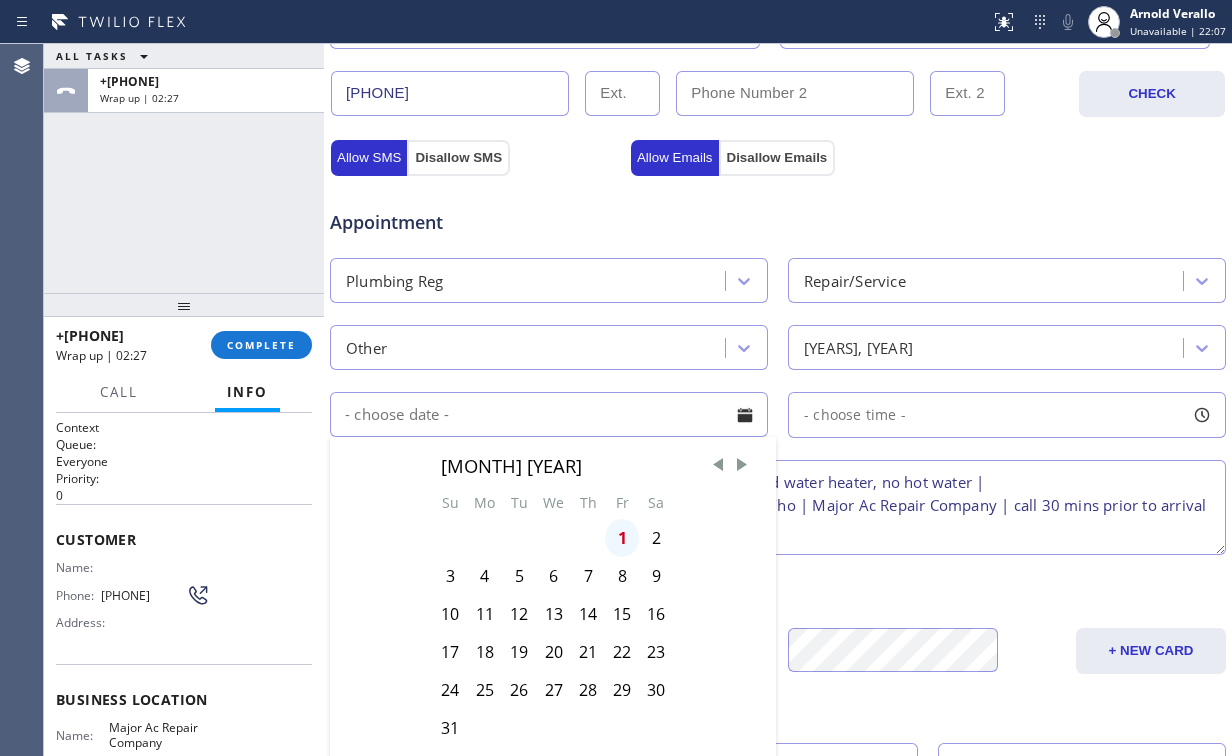 click on "1" at bounding box center (622, 538) 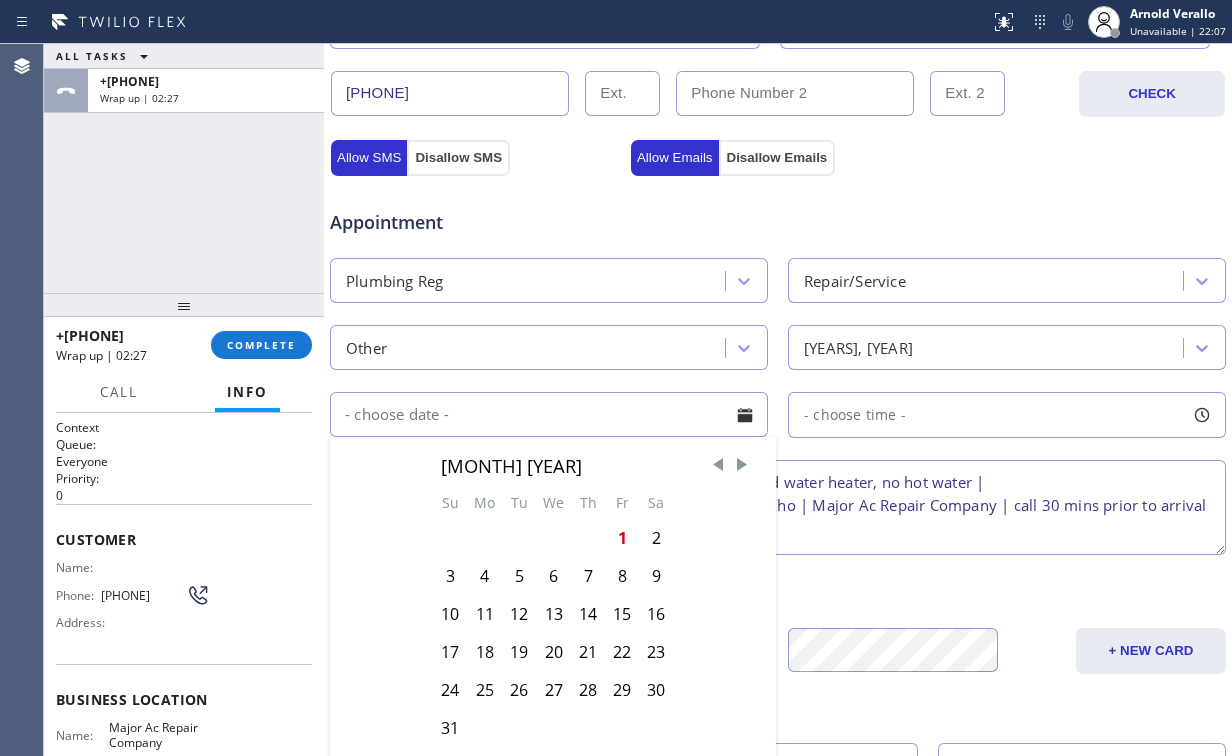 type on "08/01/2025" 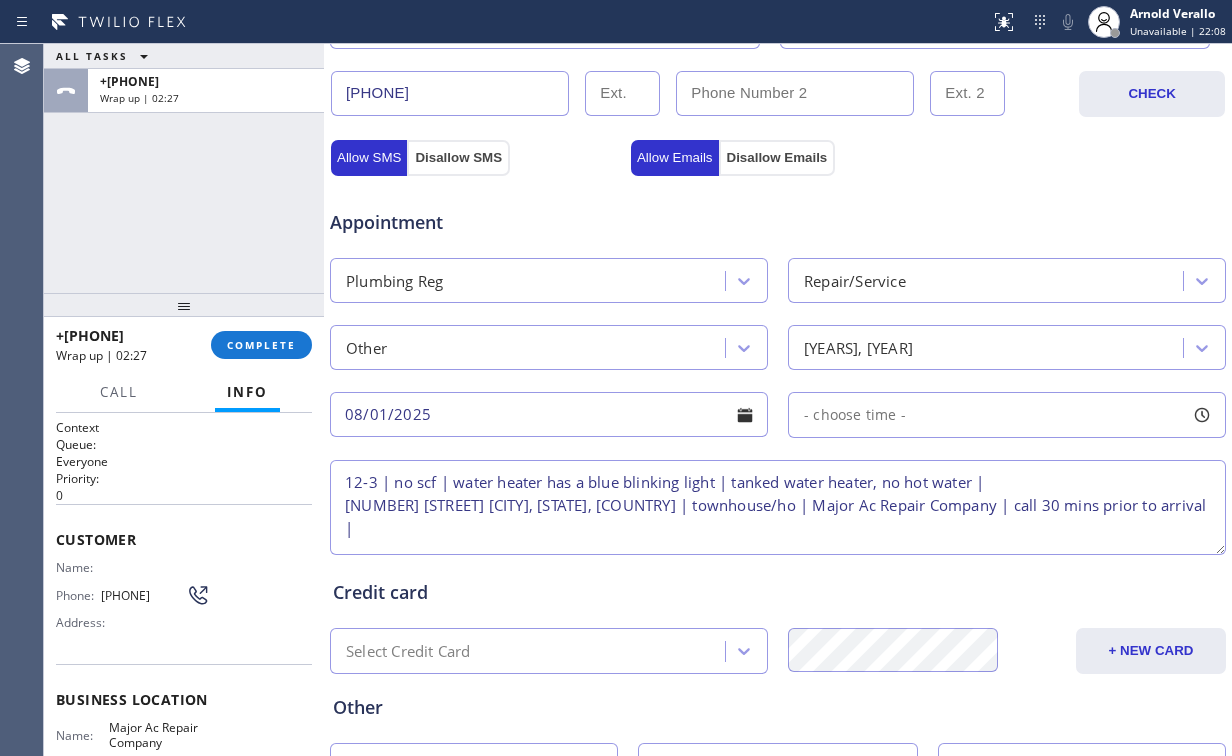 click on "- choose time -" at bounding box center (1007, 415) 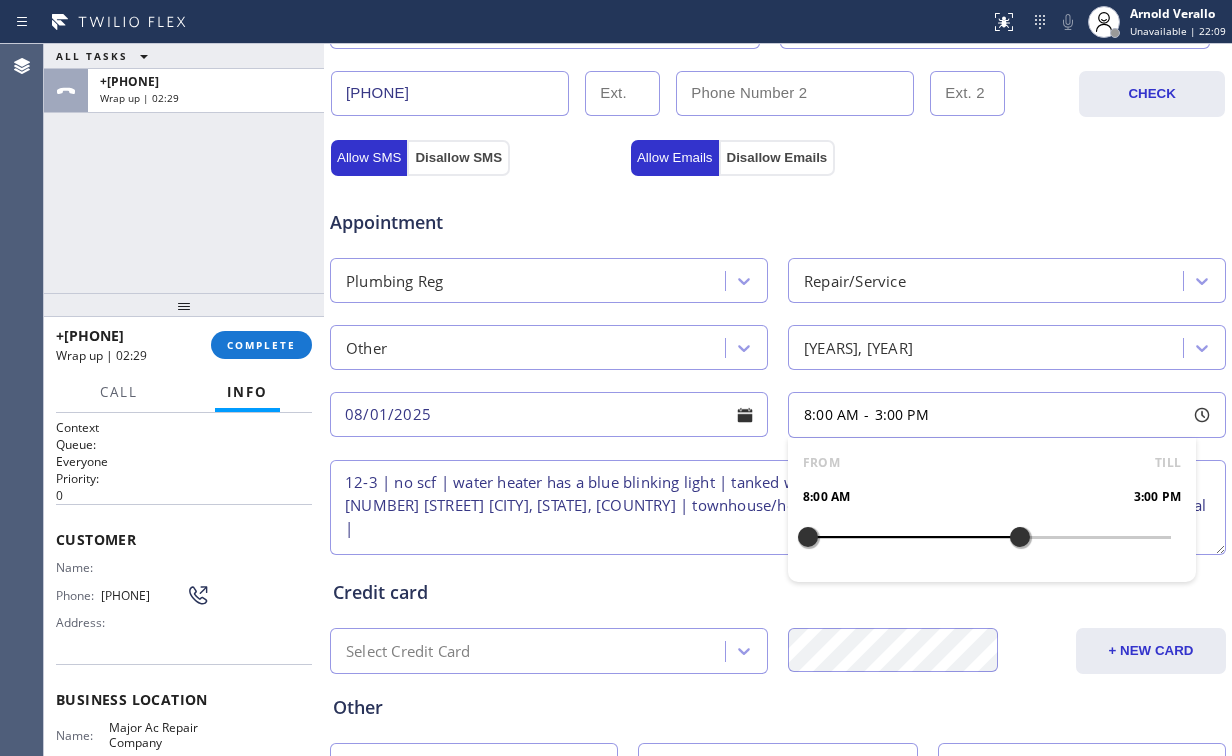 drag, startPoint x: 807, startPoint y: 533, endPoint x: 1012, endPoint y: 533, distance: 205 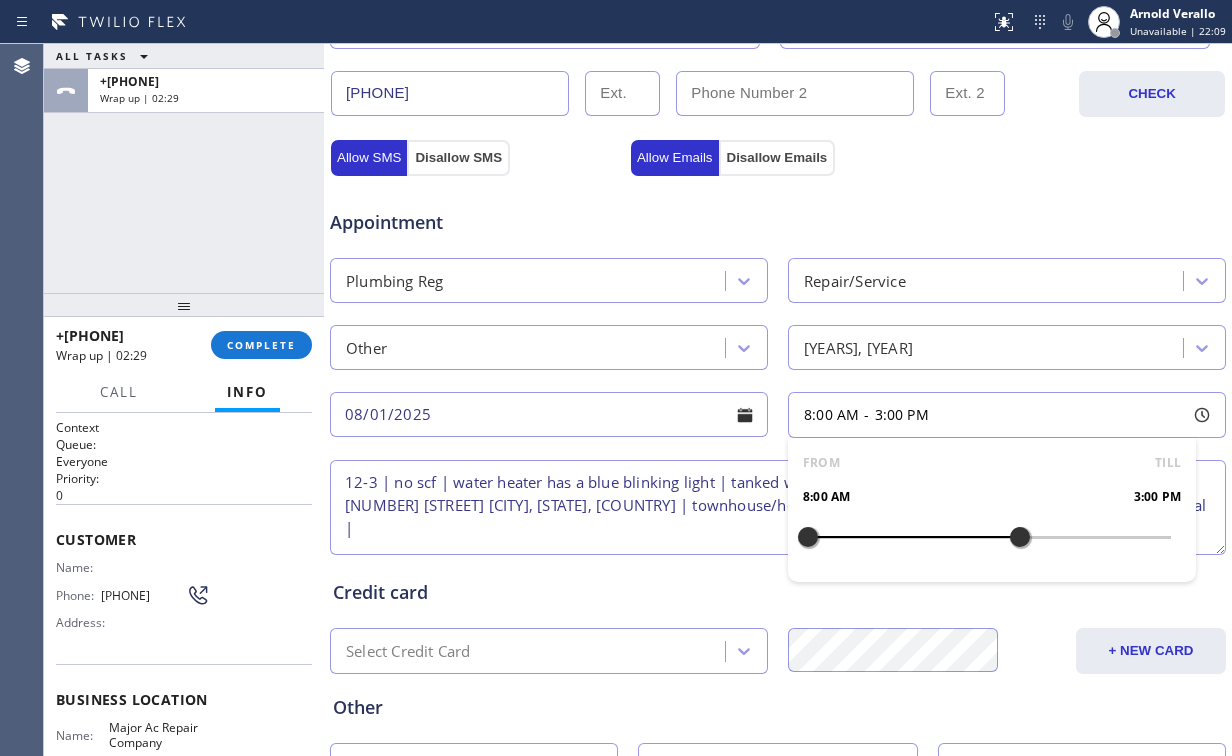 click at bounding box center [1020, 537] 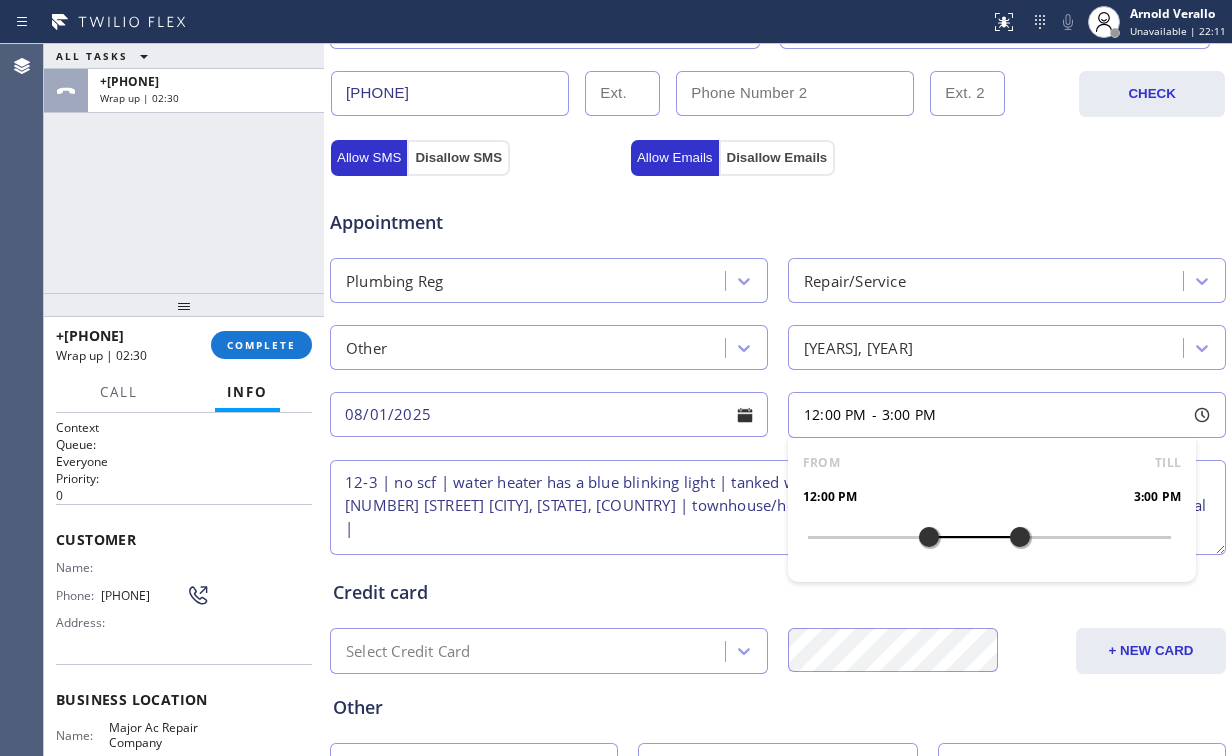 drag, startPoint x: 804, startPoint y: 532, endPoint x: 927, endPoint y: 533, distance: 123.00407 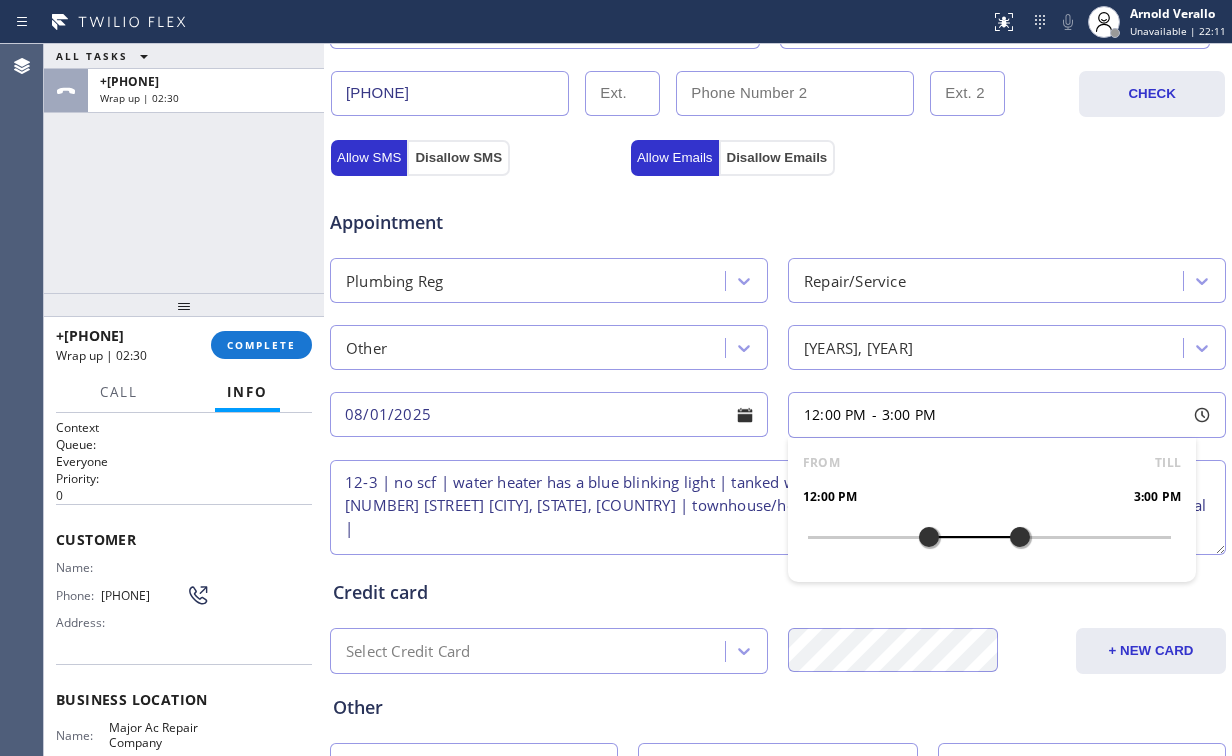 click at bounding box center [929, 537] 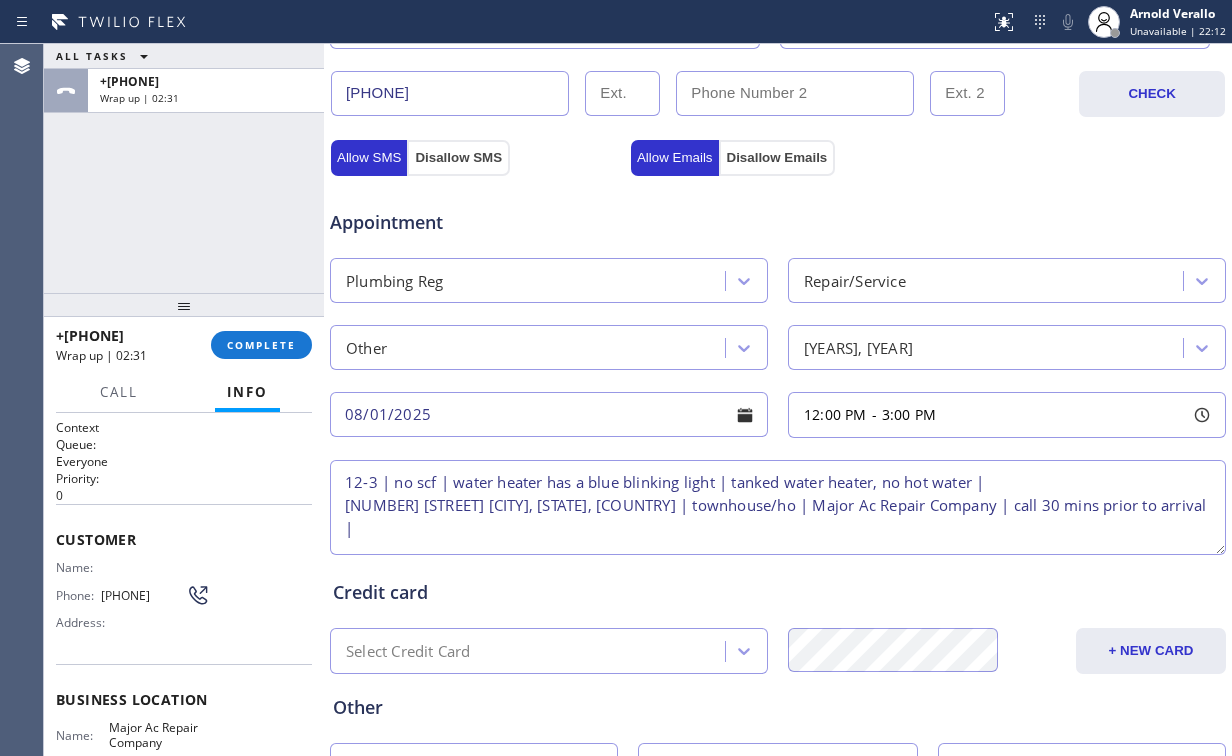 click on "Credit card" at bounding box center (778, 592) 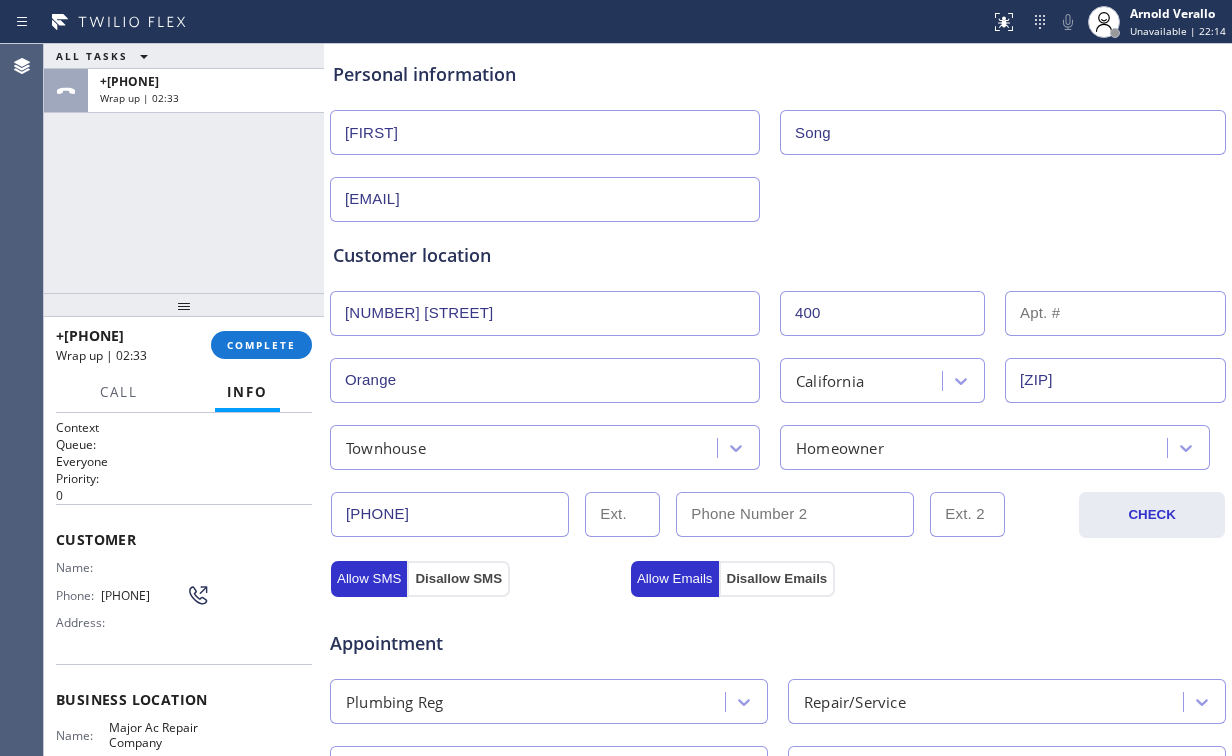 scroll, scrollTop: 0, scrollLeft: 0, axis: both 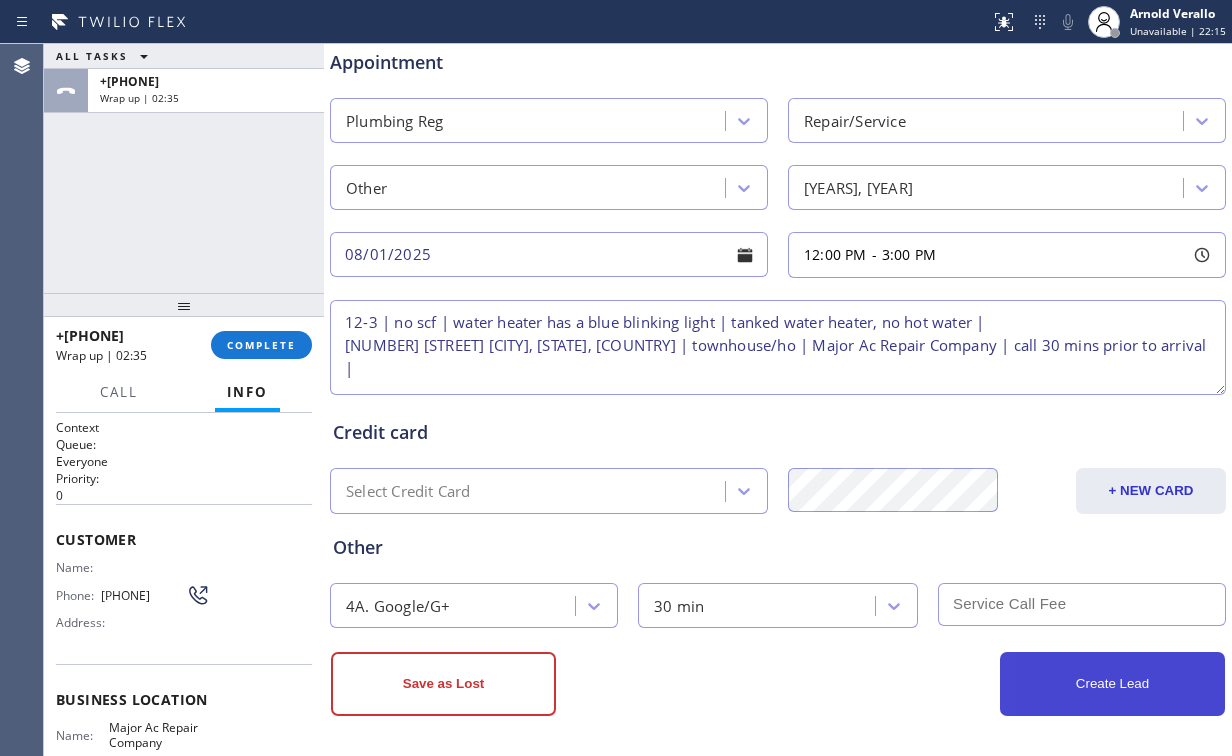 click on "Create Lead" at bounding box center (1112, 684) 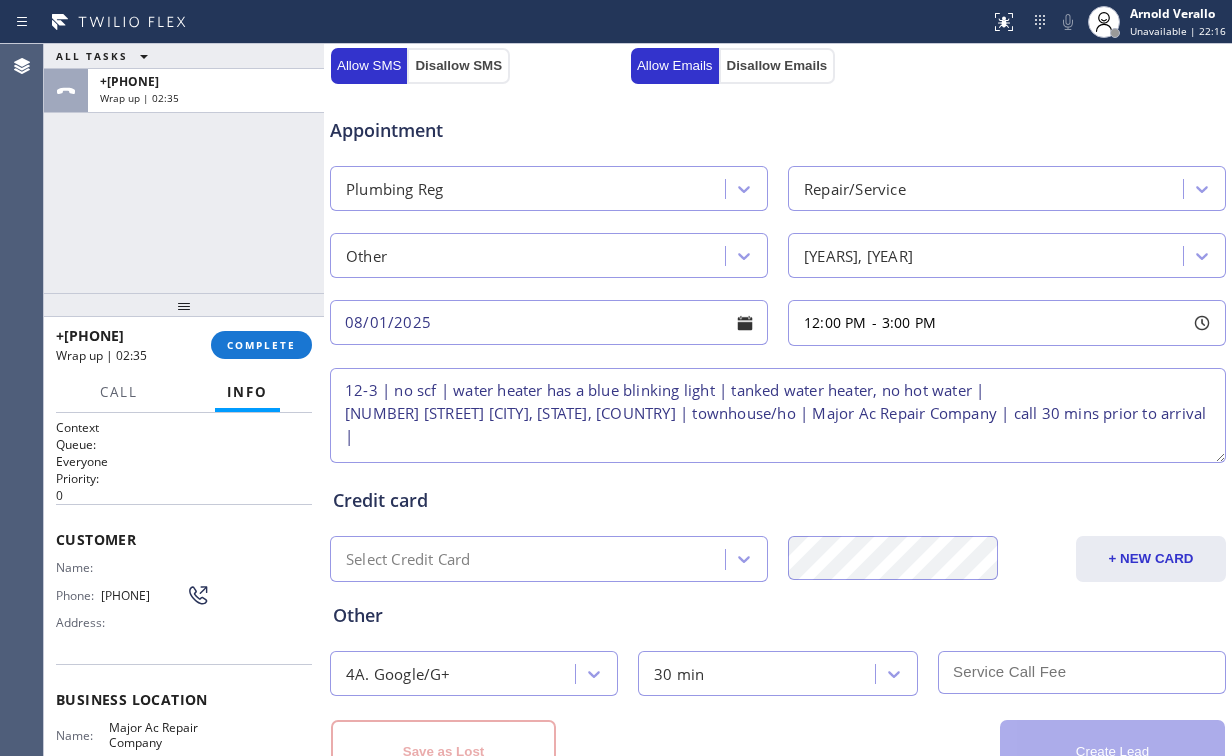 scroll, scrollTop: 857, scrollLeft: 0, axis: vertical 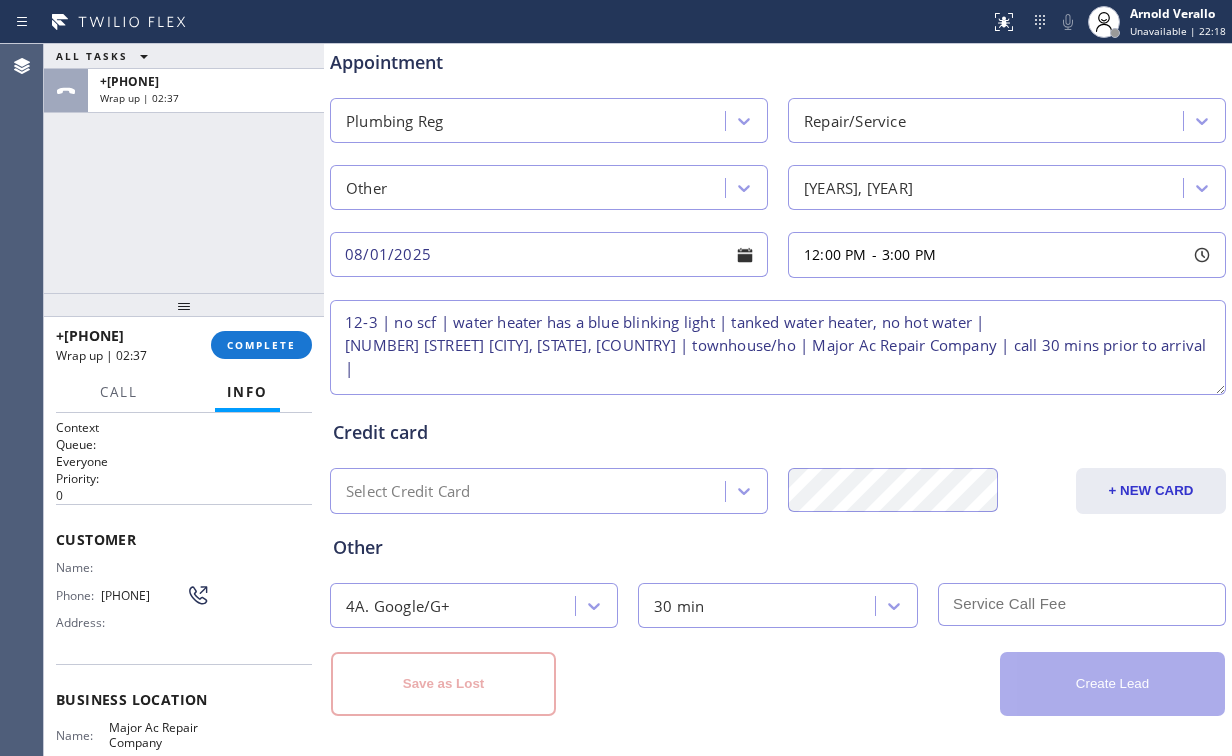 type 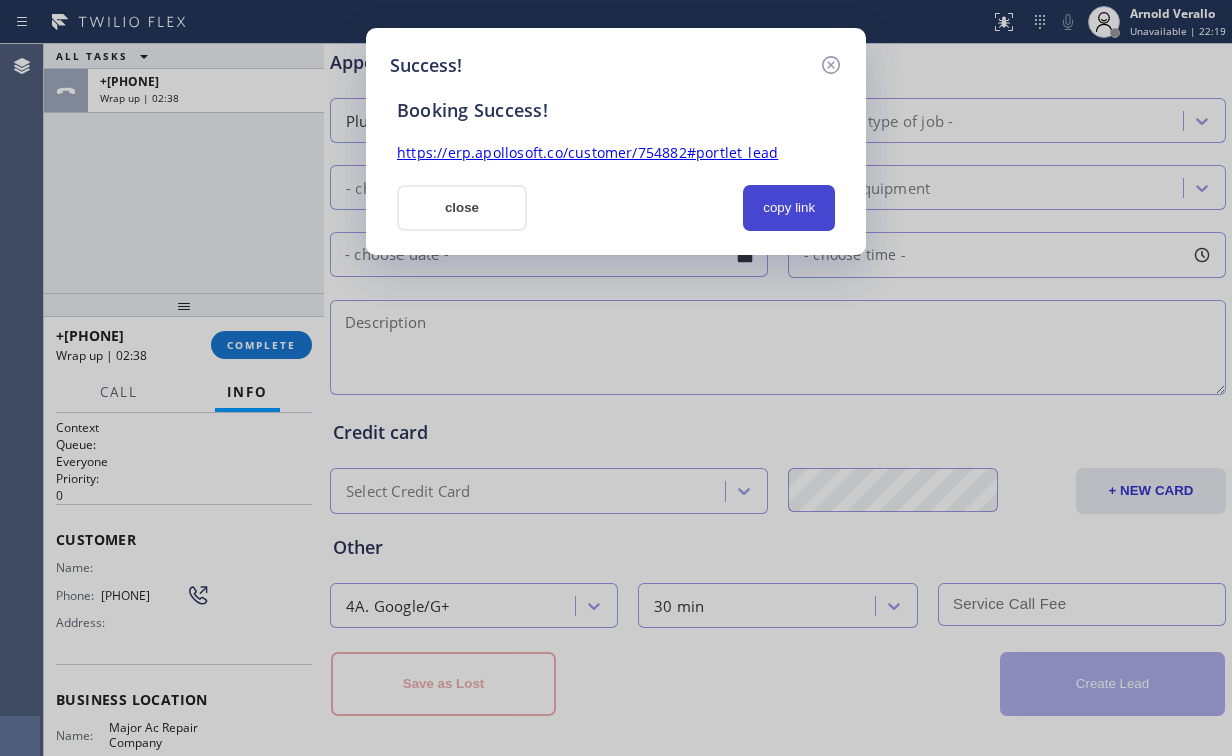 click on "copy link" at bounding box center [789, 208] 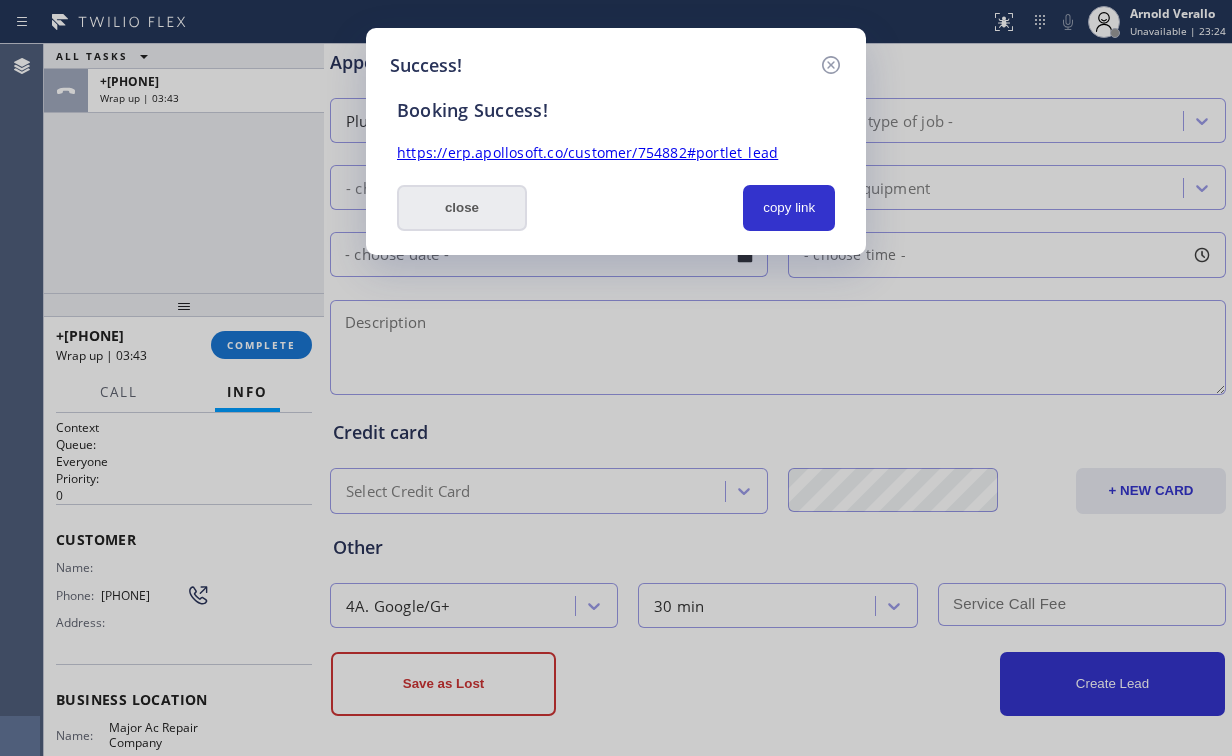 click on "close" at bounding box center [462, 208] 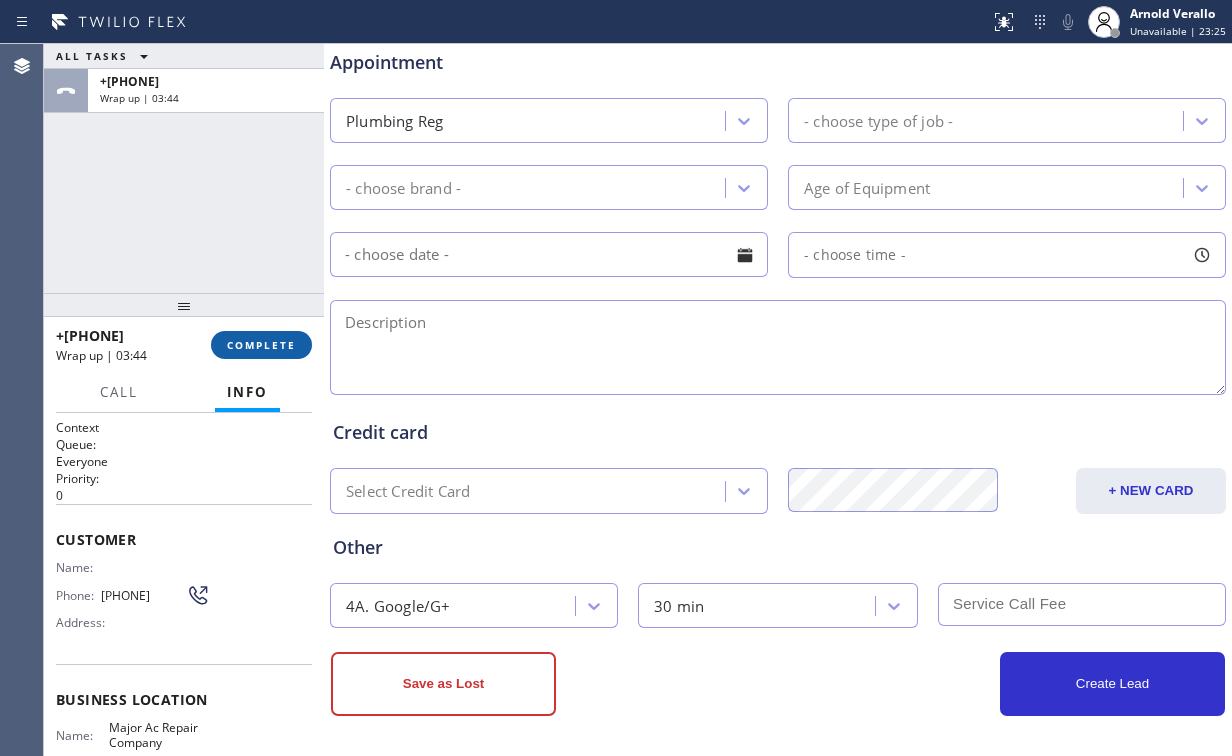 click on "COMPLETE" at bounding box center (261, 345) 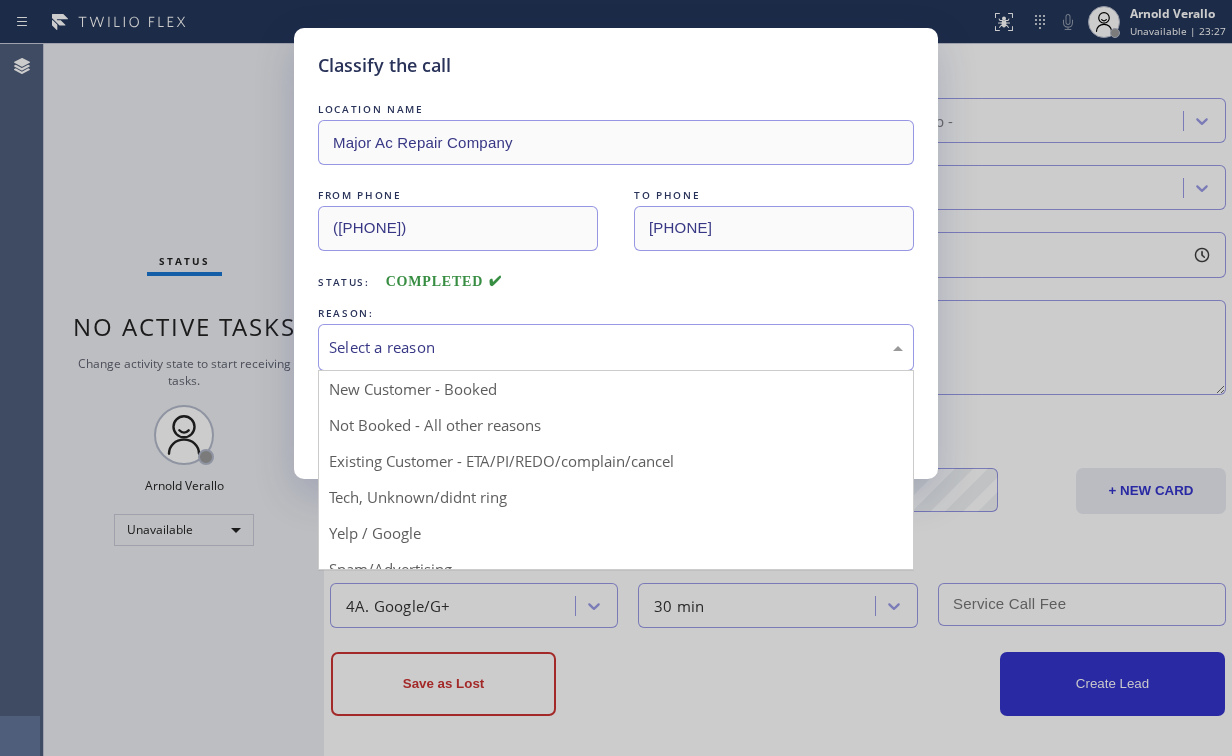 click on "Select a reason" at bounding box center [616, 347] 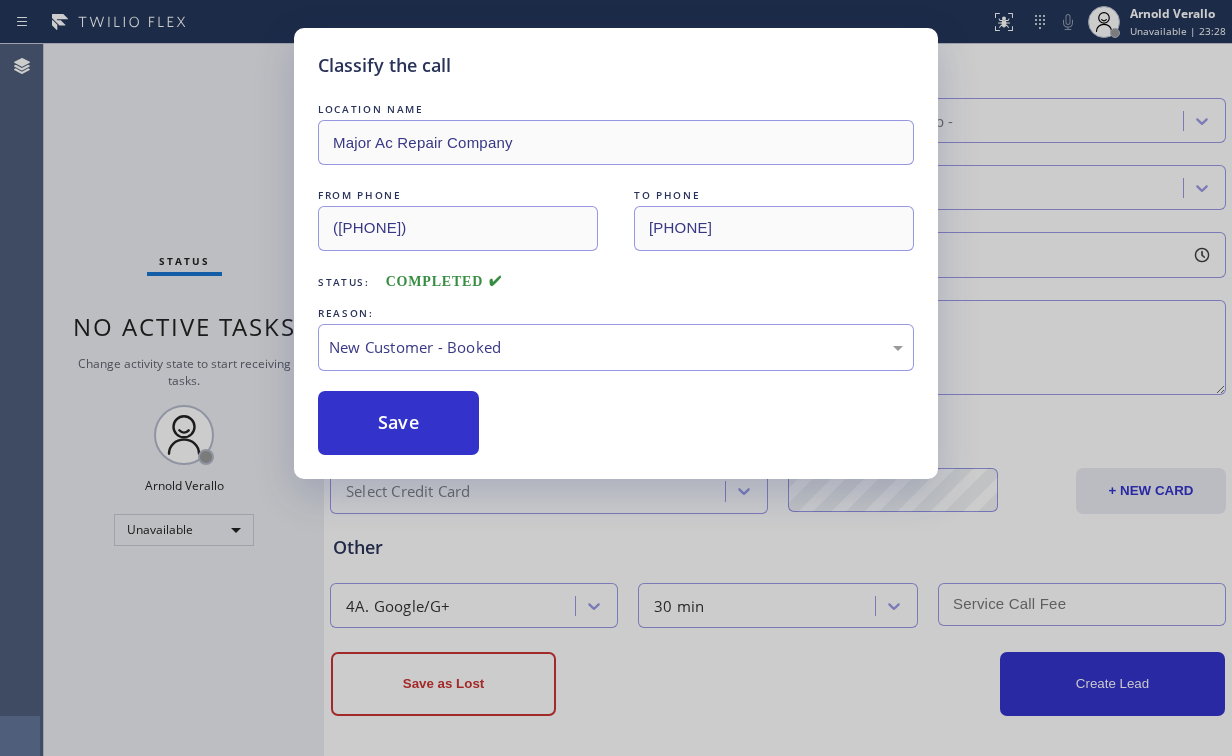 drag, startPoint x: 412, startPoint y: 421, endPoint x: 370, endPoint y: 370, distance: 66.068146 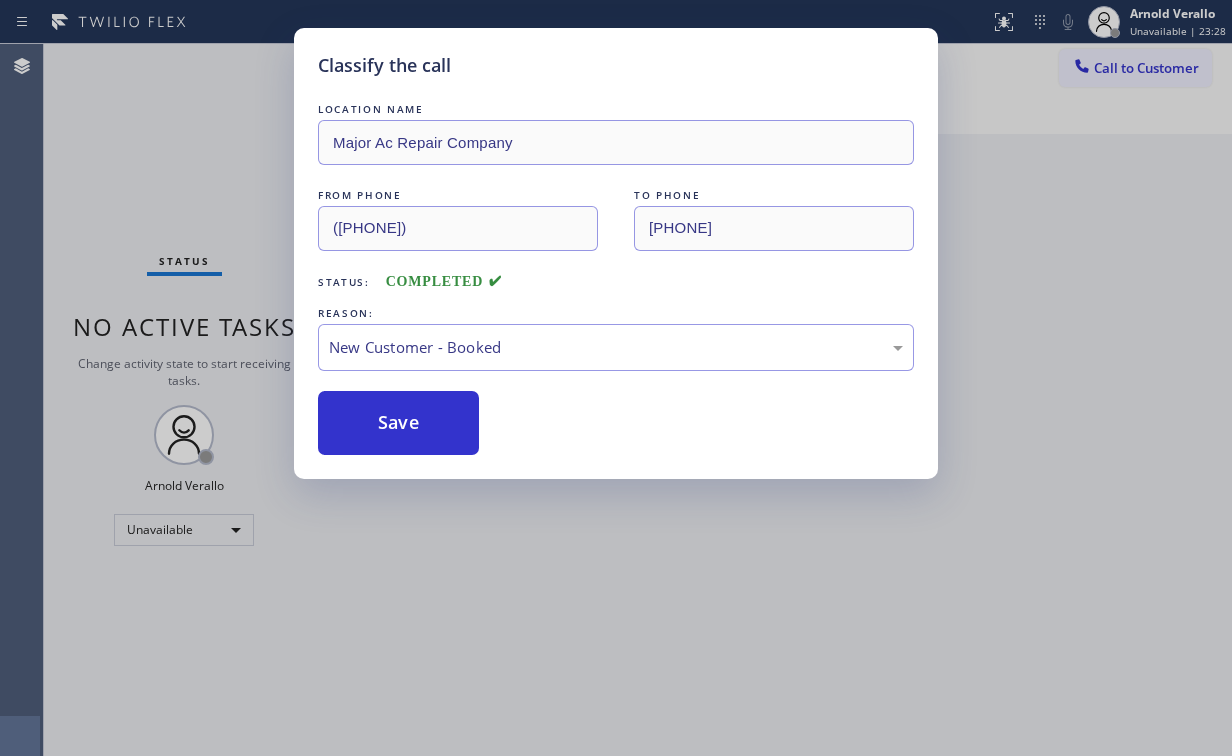 scroll, scrollTop: 0, scrollLeft: 0, axis: both 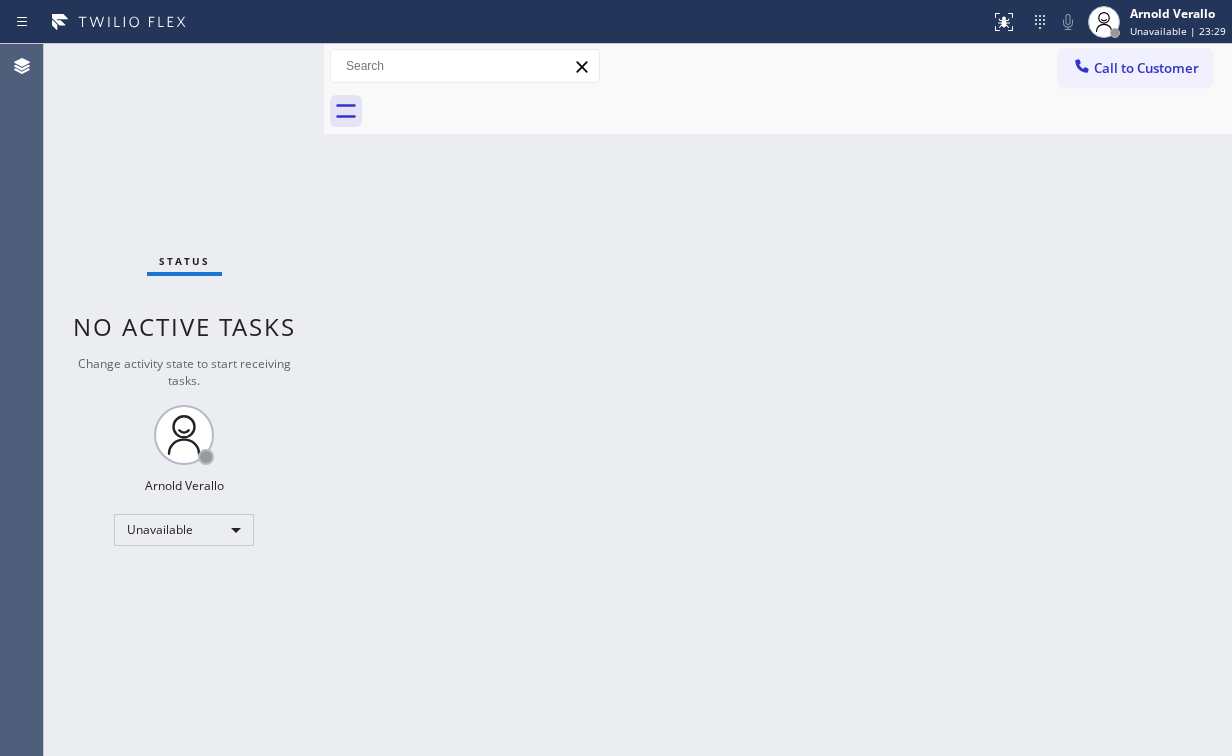 click on "Call to Customer" at bounding box center [1146, 68] 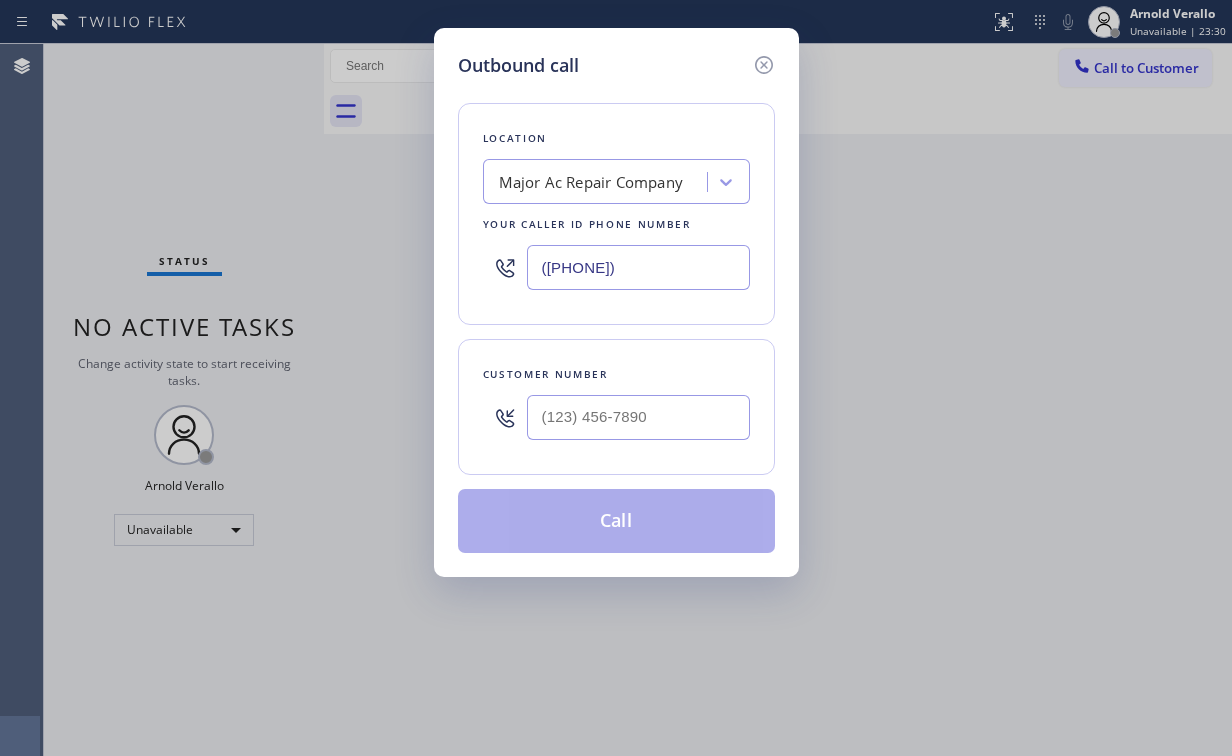 drag, startPoint x: 665, startPoint y: 259, endPoint x: 344, endPoint y: 249, distance: 321.15573 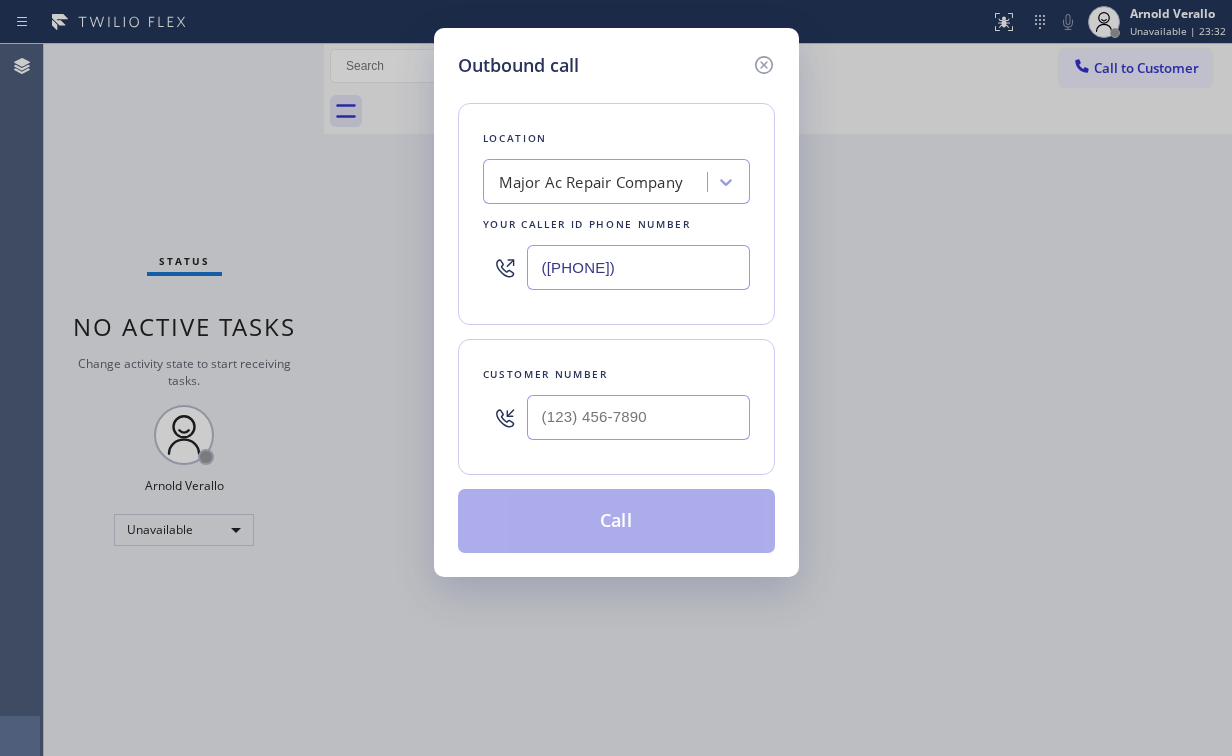 type on "([PHONE])" 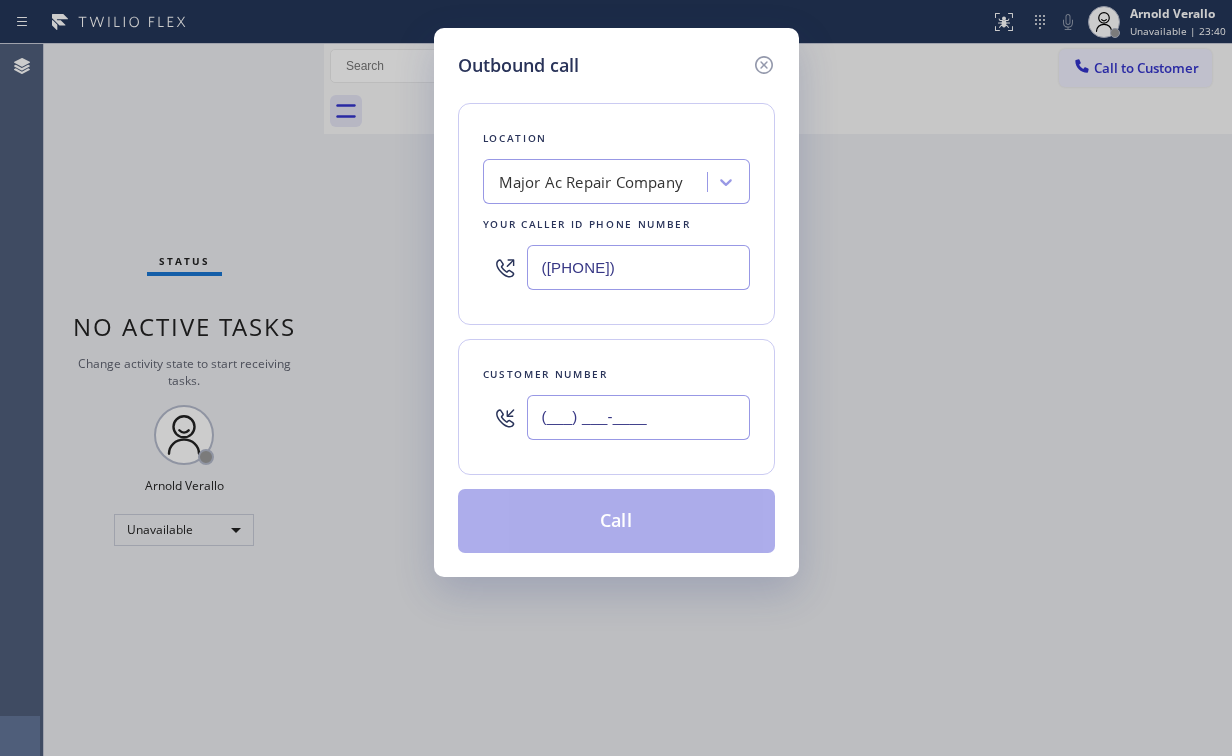 click on "(___) ___-____" at bounding box center (638, 417) 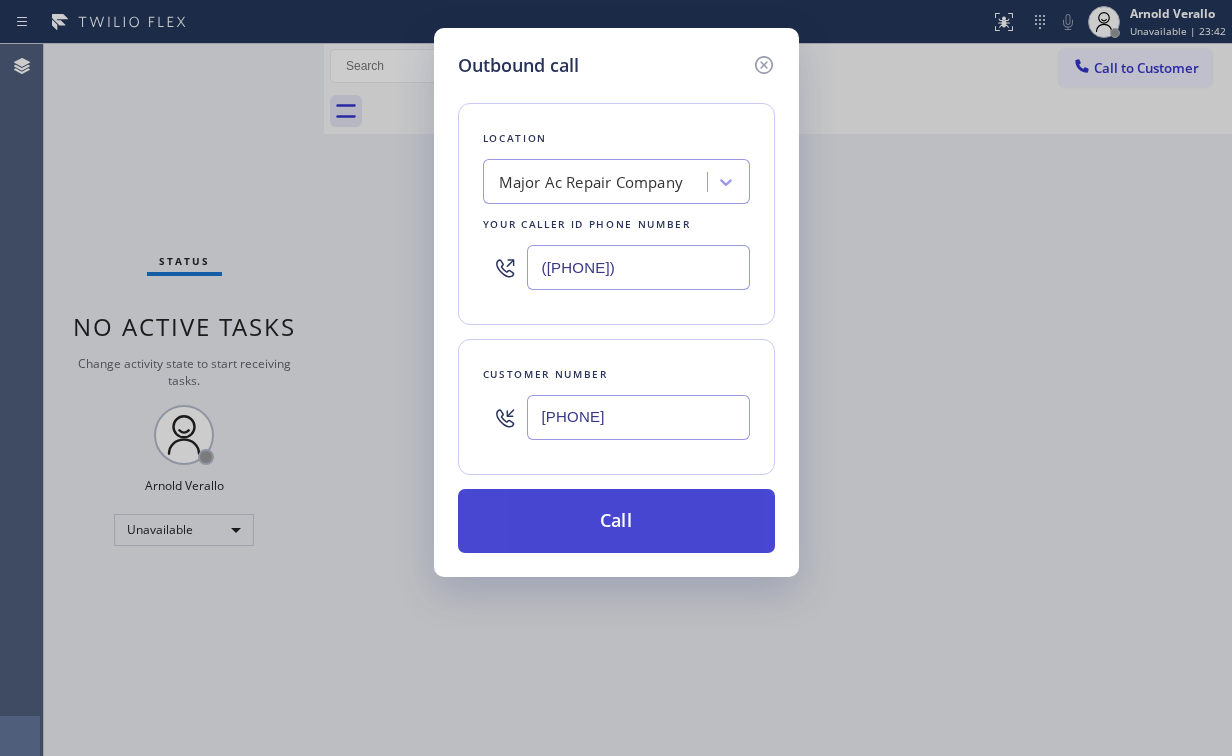 type on "[PHONE]" 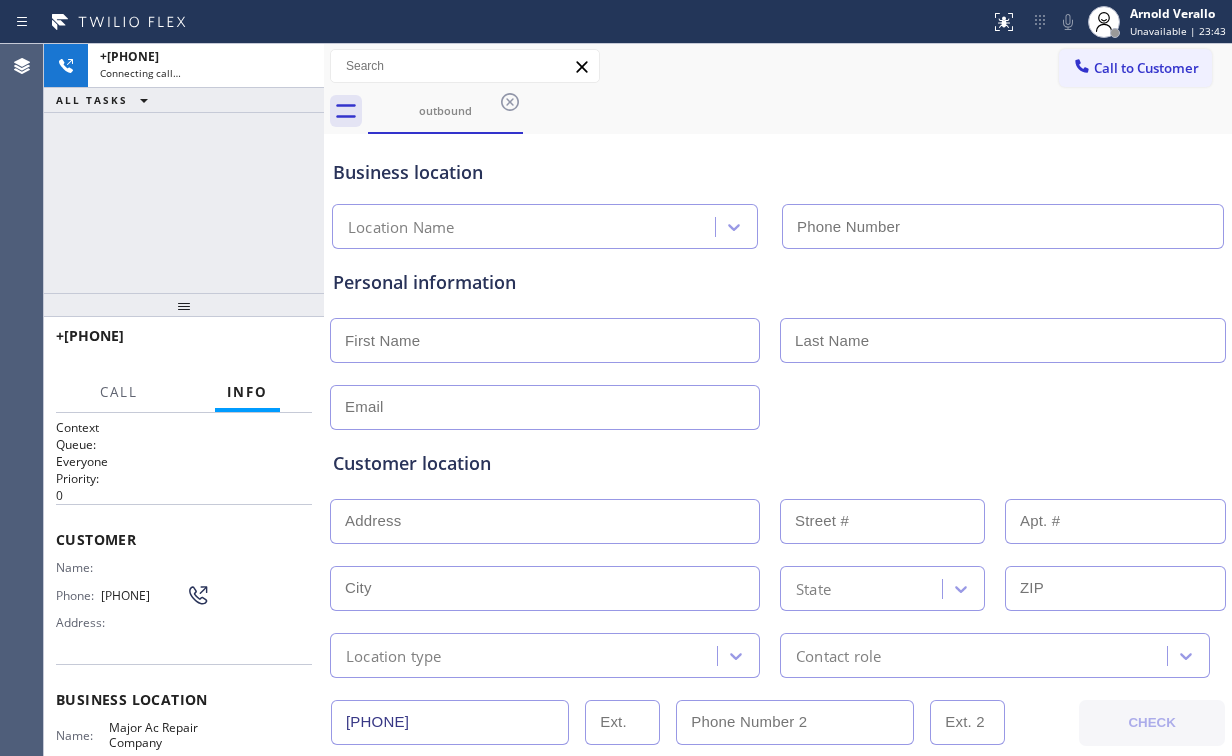type on "([PHONE])" 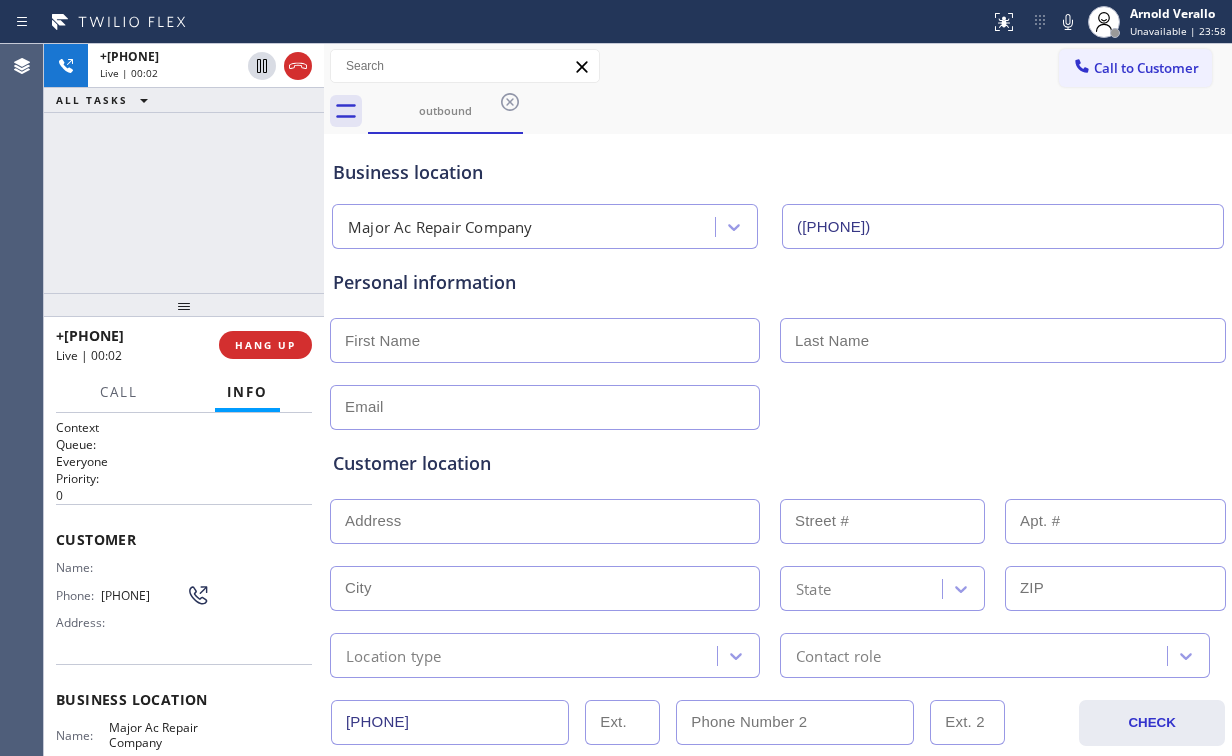 click on "+[PHONE] Live | 00:02 ALL TASKS ALL TASKS ACTIVE TASKS TASKS IN WRAP UP" at bounding box center [184, 168] 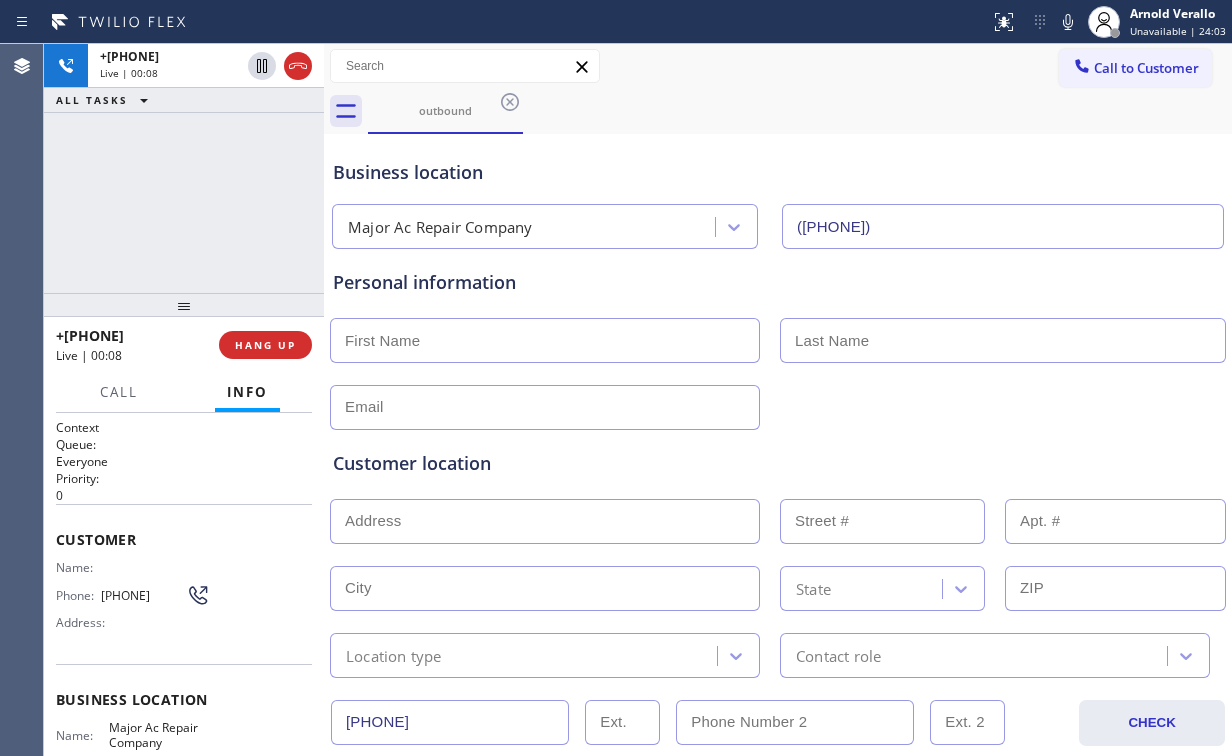 click on "+[COUNTRY][PHONE] Live | 00:08 ALL TASKS ALL TASKS ACTIVE TASKS TASKS IN WRAP UP" at bounding box center (184, 168) 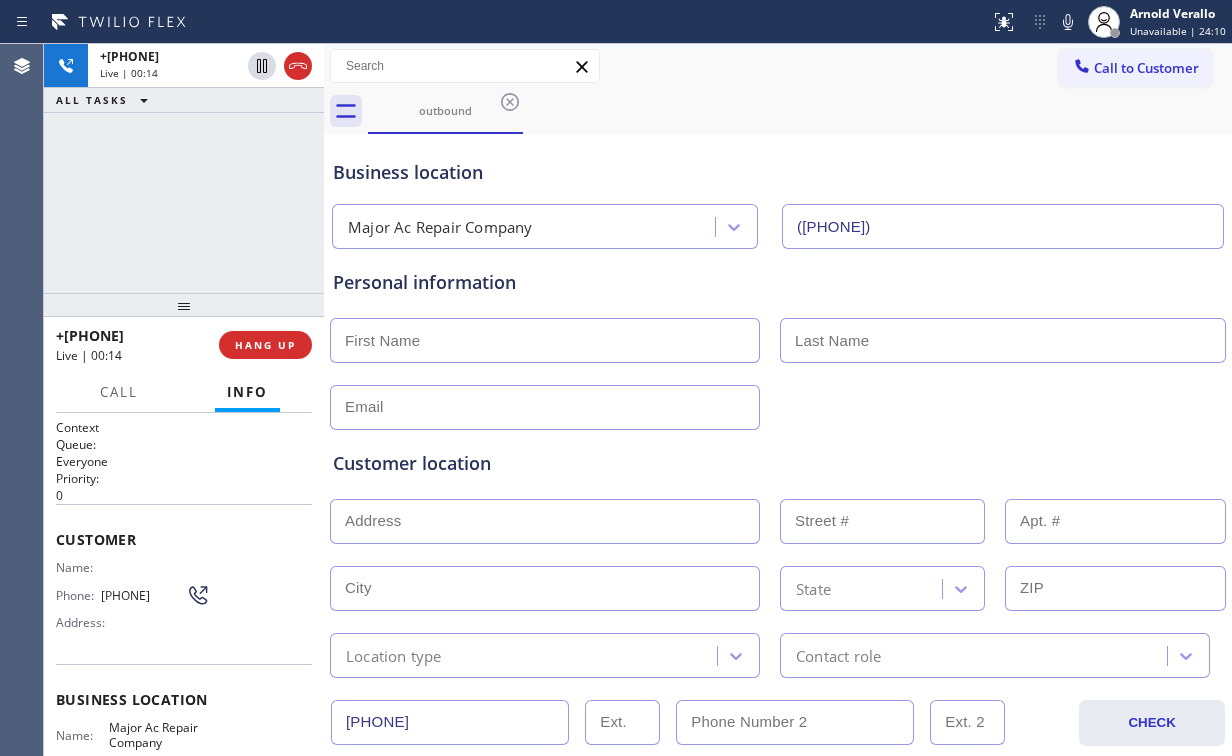 click on "+[COUNTRY][PHONE] Live | 00:14 ALL TASKS ALL TASKS ACTIVE TASKS TASKS IN WRAP UP" at bounding box center (184, 168) 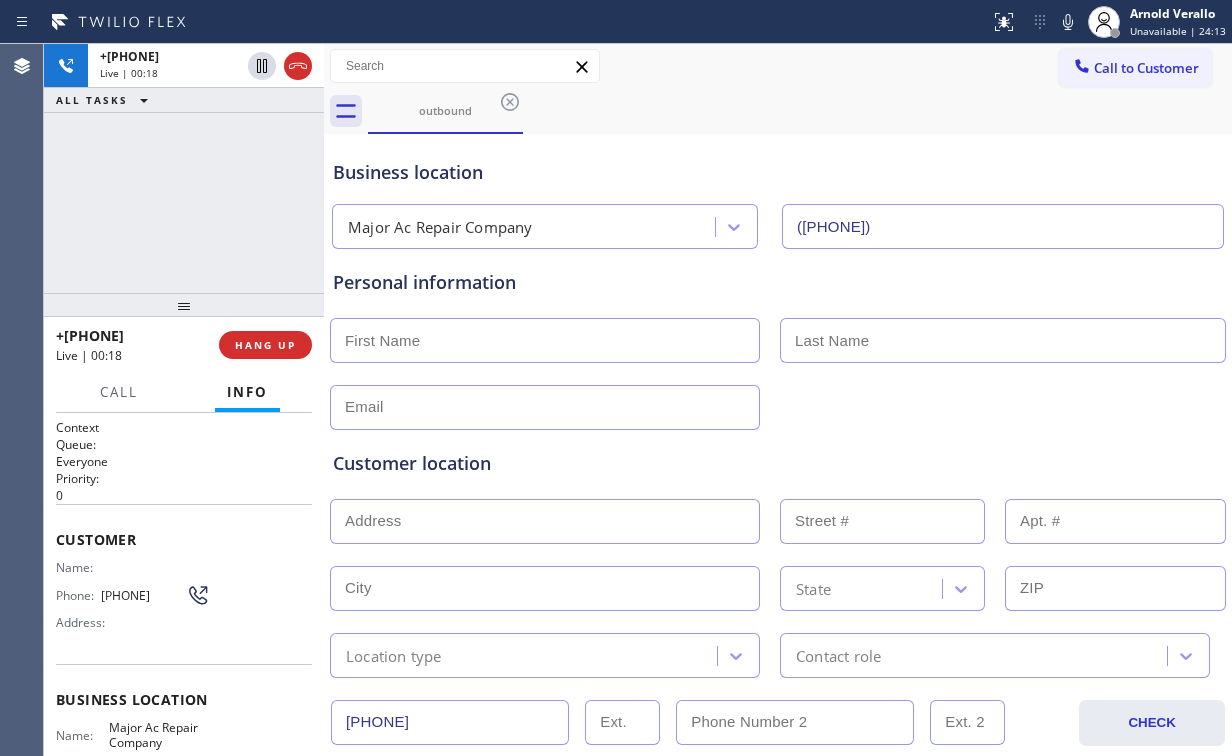 click on "+[PHONE] Live | 00:18 ALL TASKS ALL TASKS ACTIVE TASKS TASKS IN WRAP UP" at bounding box center (184, 168) 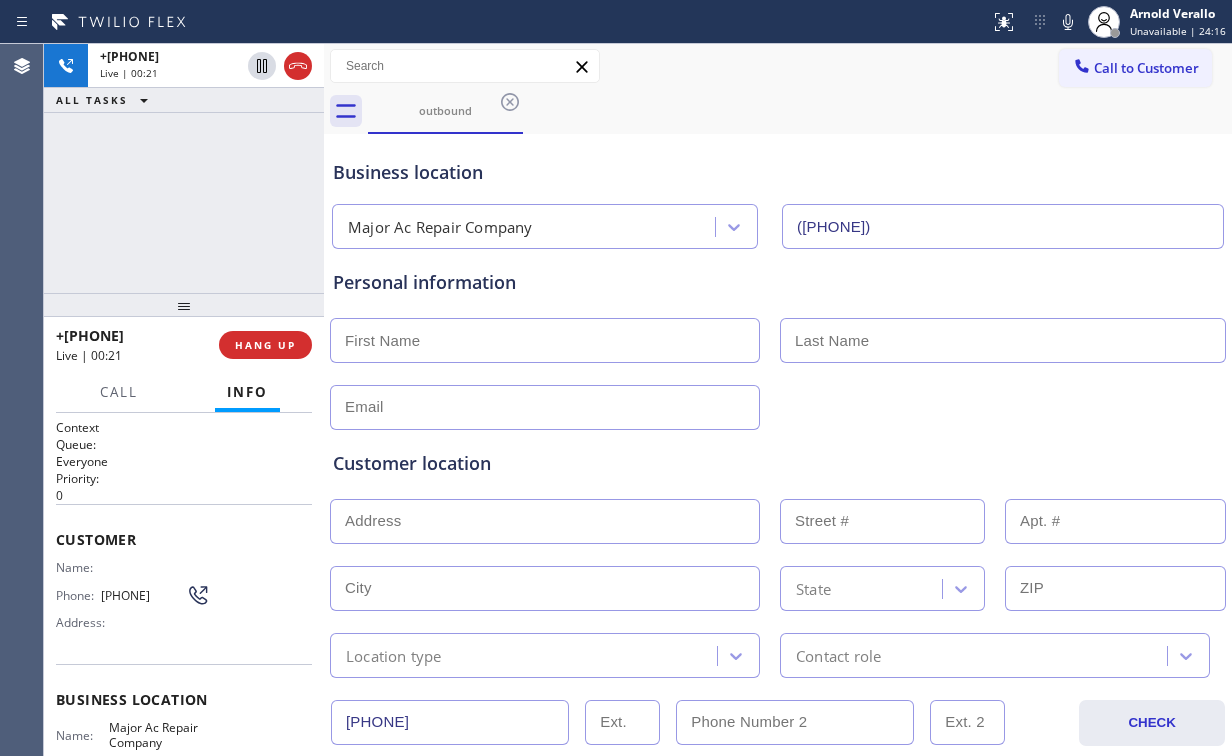 click on "+[COUNTRY][PHONE] Live | 00:21 ALL TASKS ALL TASKS ACTIVE TASKS TASKS IN WRAP UP" at bounding box center [184, 168] 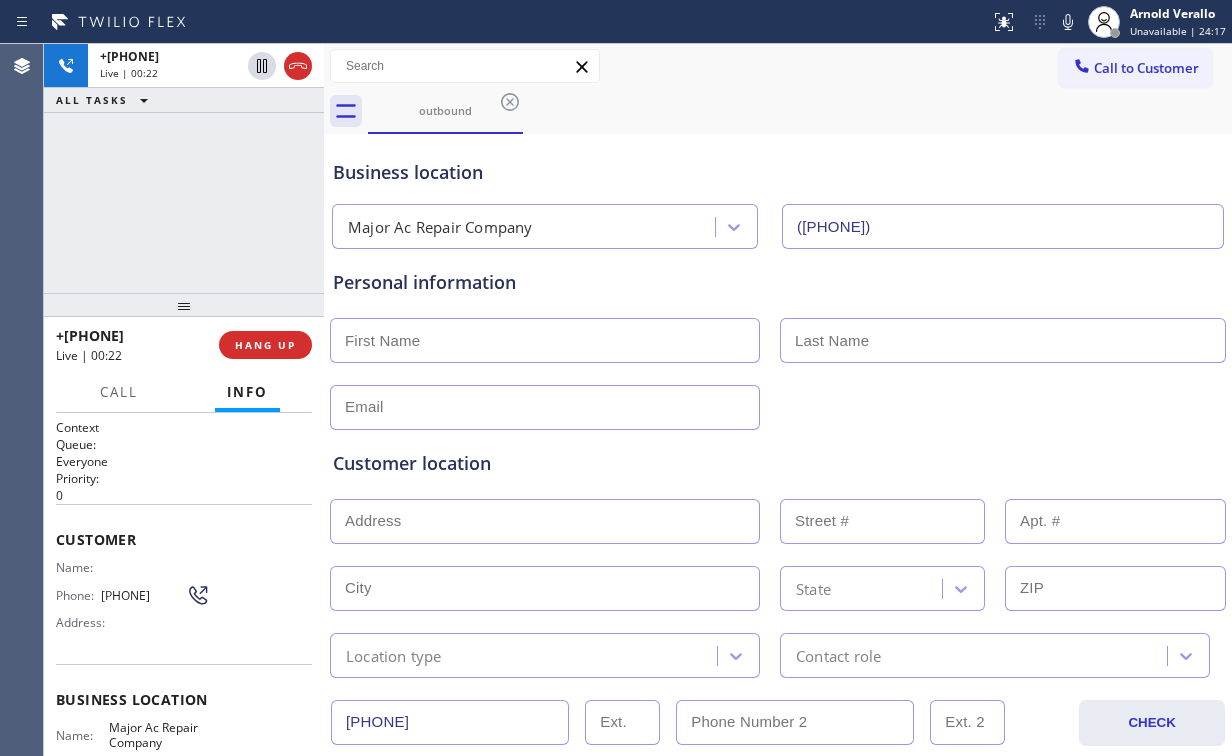 click on "+[COUNTRY][PHONE] Live | 00:22 ALL TASKS ALL TASKS ACTIVE TASKS TASKS IN WRAP UP" at bounding box center [184, 168] 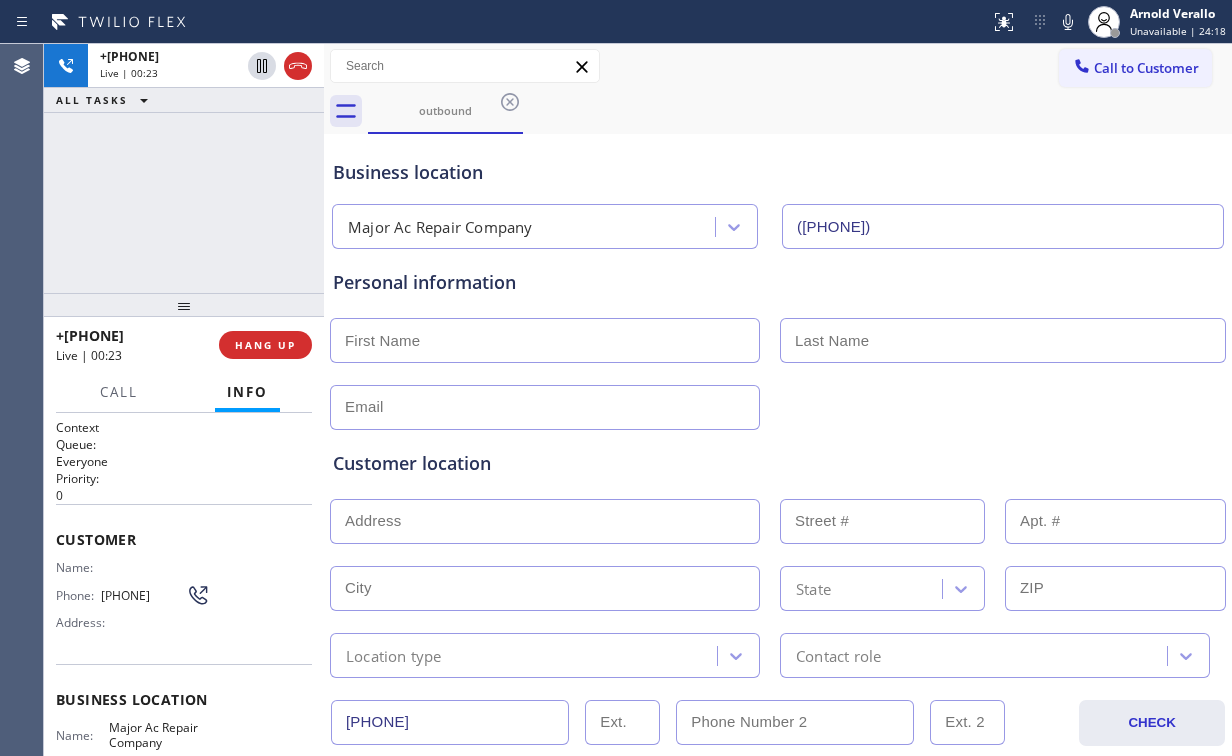 click on "+[PHONE] Live | 00:23 ALL TASKS ALL TASKS ACTIVE TASKS TASKS IN WRAP UP" at bounding box center (184, 168) 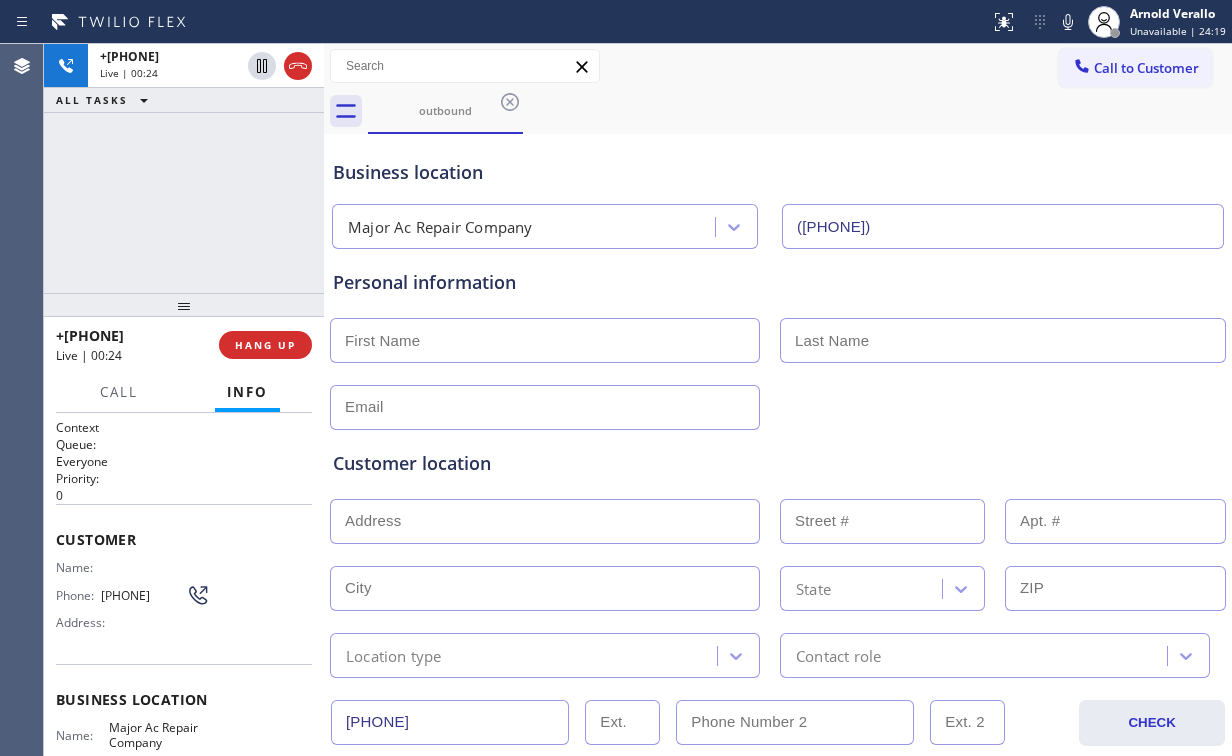 click on "+[COUNTRY][PHONE] Live | 00:24 ALL TASKS ALL TASKS ACTIVE TASKS TASKS IN WRAP UP" at bounding box center (184, 168) 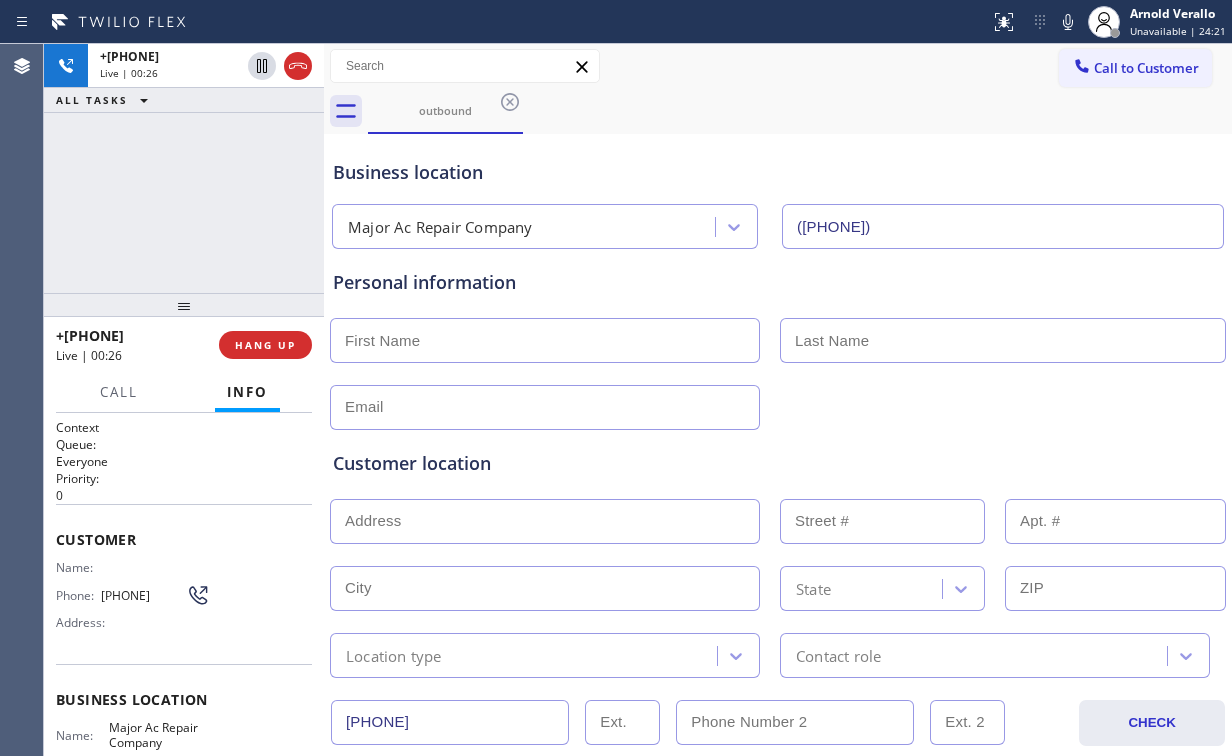 click on "+[PHONE] Live | 00:26 ALL TASKS ALL TASKS ACTIVE TASKS TASKS IN WRAP UP" at bounding box center (184, 168) 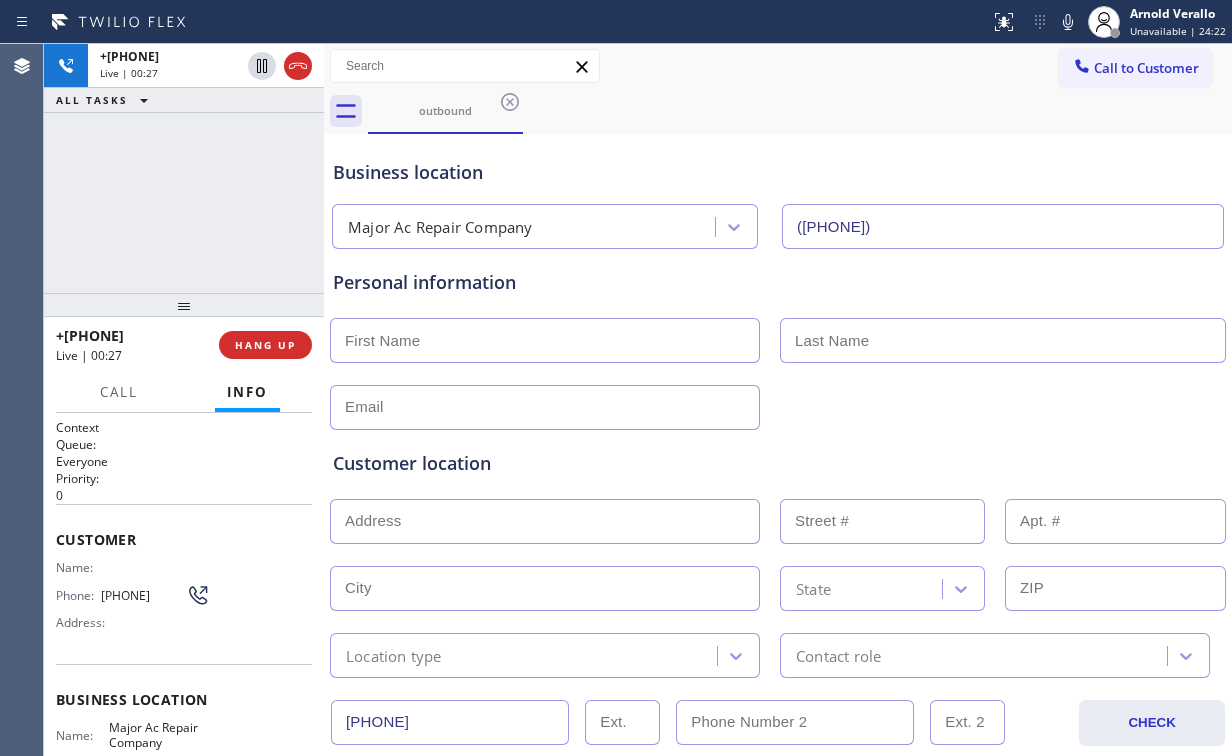 click on "[PHONE] Live | 00:27 ALL TASKS ALL TASKS ACTIVE TASKS TASKS IN WRAP UP" at bounding box center [184, 168] 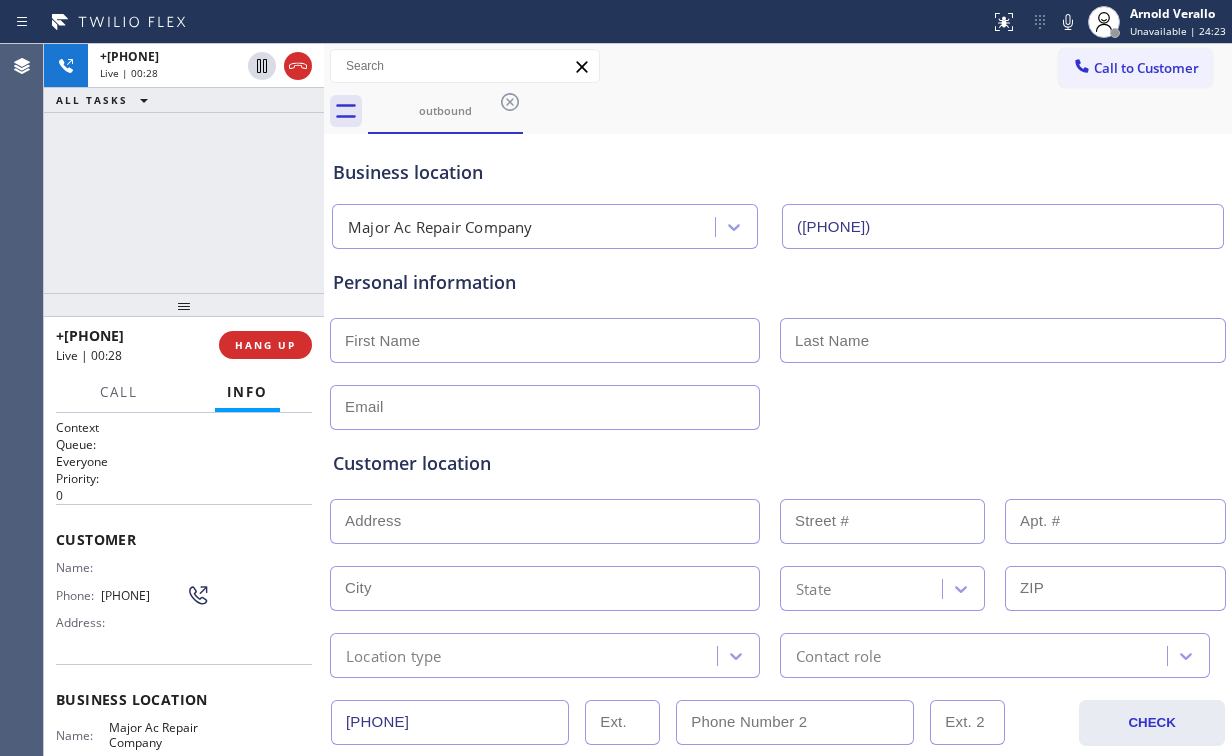 click on "+[COUNTRY][PHONE] Live | 00:28 ALL TASKS ALL TASKS ACTIVE TASKS TASKS IN WRAP UP" at bounding box center (184, 168) 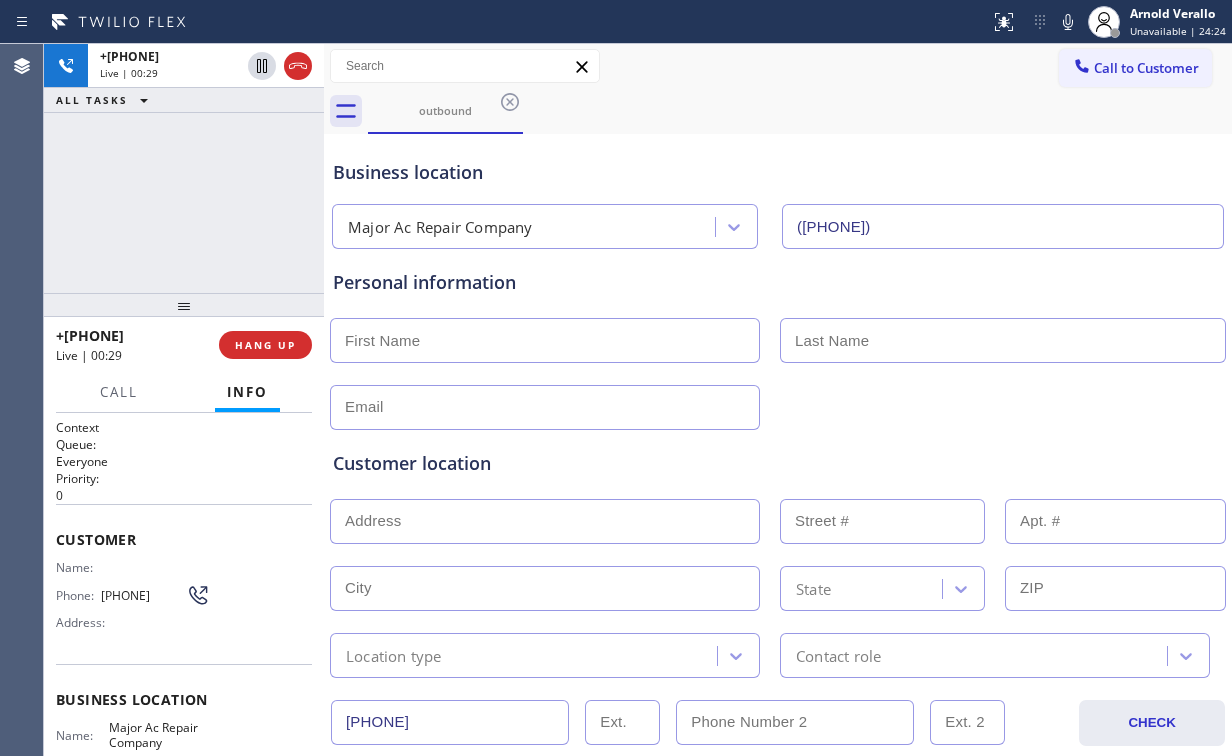 click on "+[PHONE] Live | 00:29 ALL TASKS ALL TASKS ACTIVE TASKS TASKS IN WRAP UP" at bounding box center (184, 168) 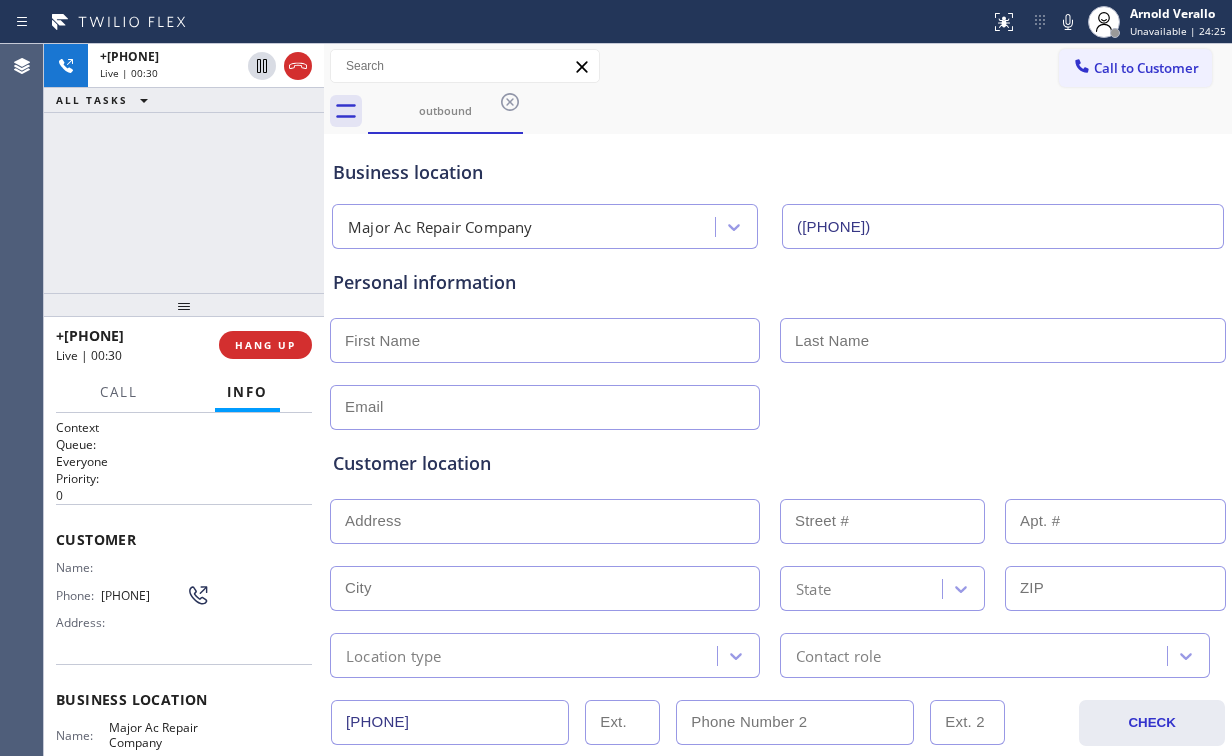 click on "[PHONE] Live | 00:30 ALL TASKS ALL TASKS ACTIVE TASKS TASKS IN WRAP UP" at bounding box center (184, 168) 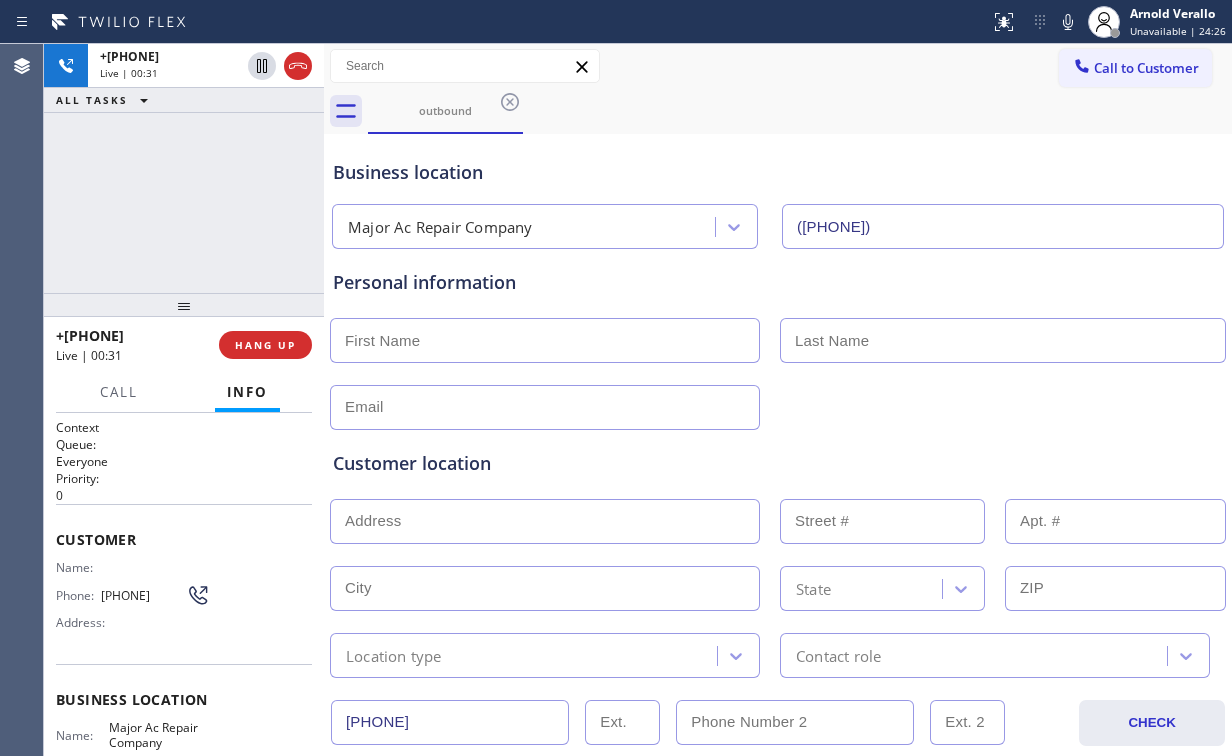 click on "+[PHONE] Live | 00:31 ALL TASKS ALL TASKS ACTIVE TASKS TASKS IN WRAP UP" at bounding box center [184, 168] 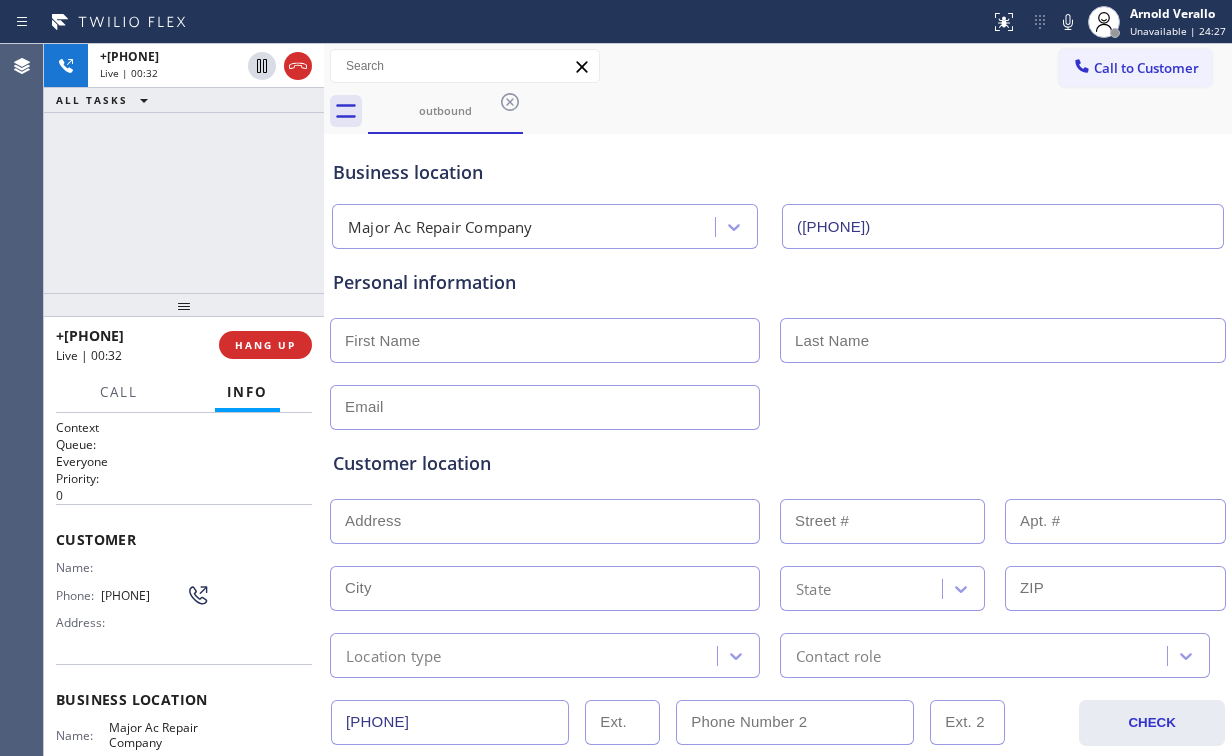 click on "+[PHONE] Live | 00:32 ALL TASKS ALL TASKS ACTIVE TASKS TASKS IN WRAP UP" at bounding box center (184, 168) 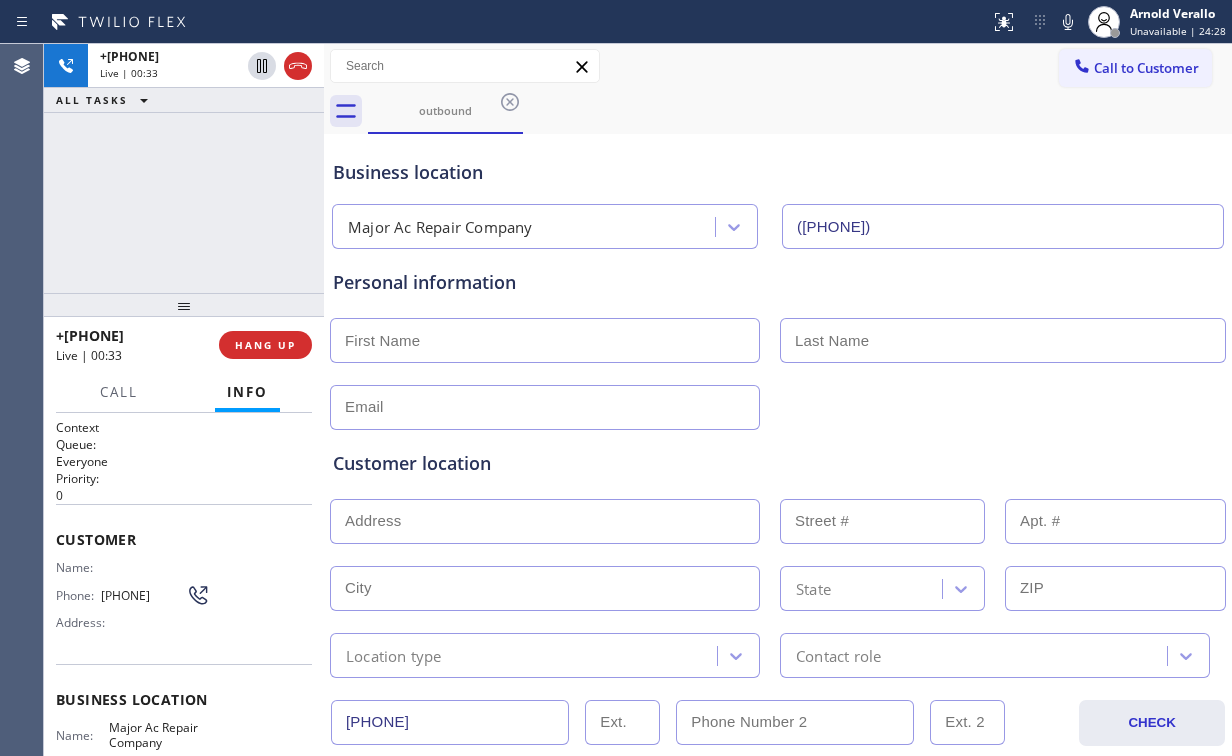 click on "+[PHONE] Live | 00:33 ALL TASKS ALL TASKS ACTIVE TASKS TASKS IN WRAP UP" at bounding box center (184, 168) 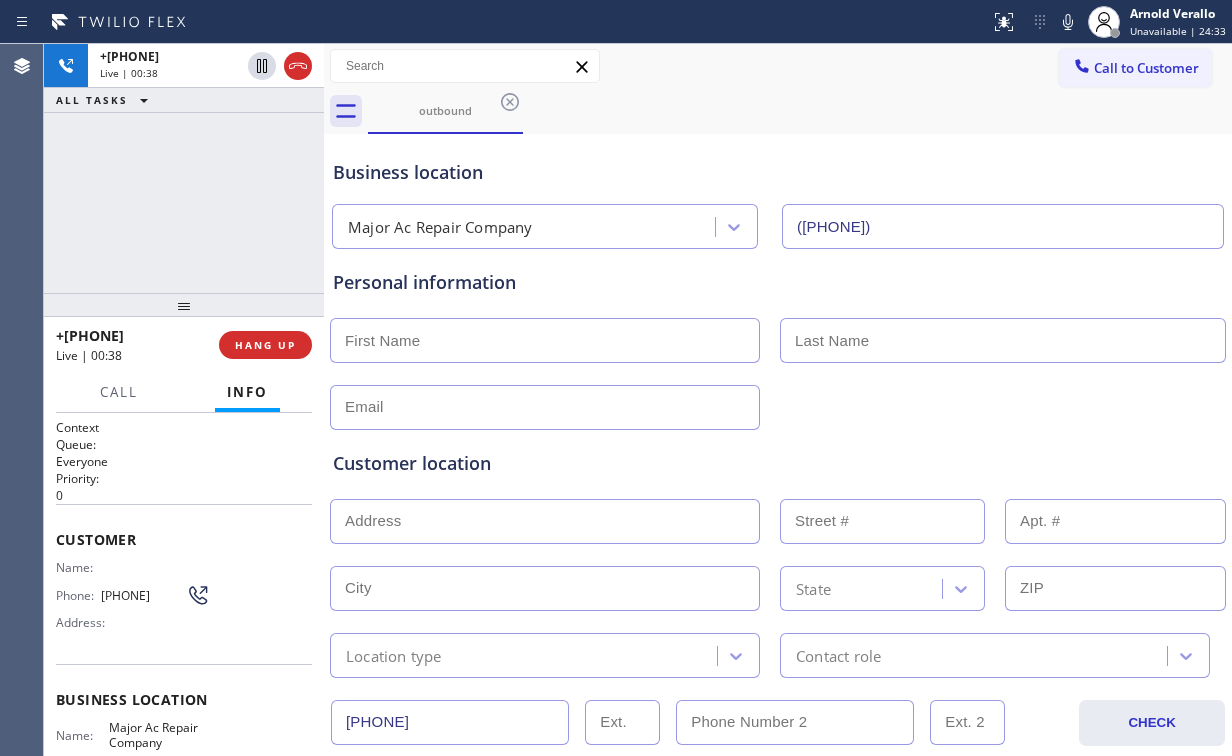 click on "+[PHONE] Live | 00:38 ALL TASKS ALL TASKS ACTIVE TASKS TASKS IN WRAP UP" at bounding box center (184, 168) 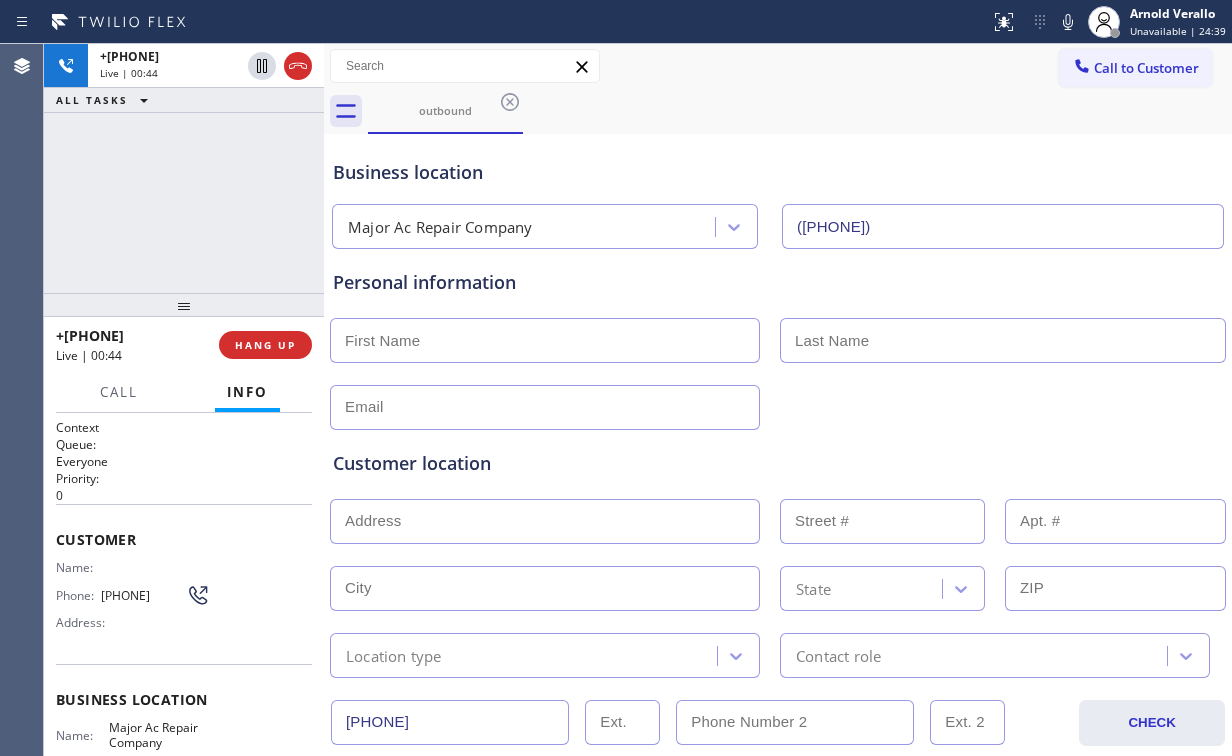 click on "+[PHONE] Live | 00:44 ALL TASKS ALL TASKS ACTIVE TASKS TASKS IN WRAP UP" at bounding box center [184, 168] 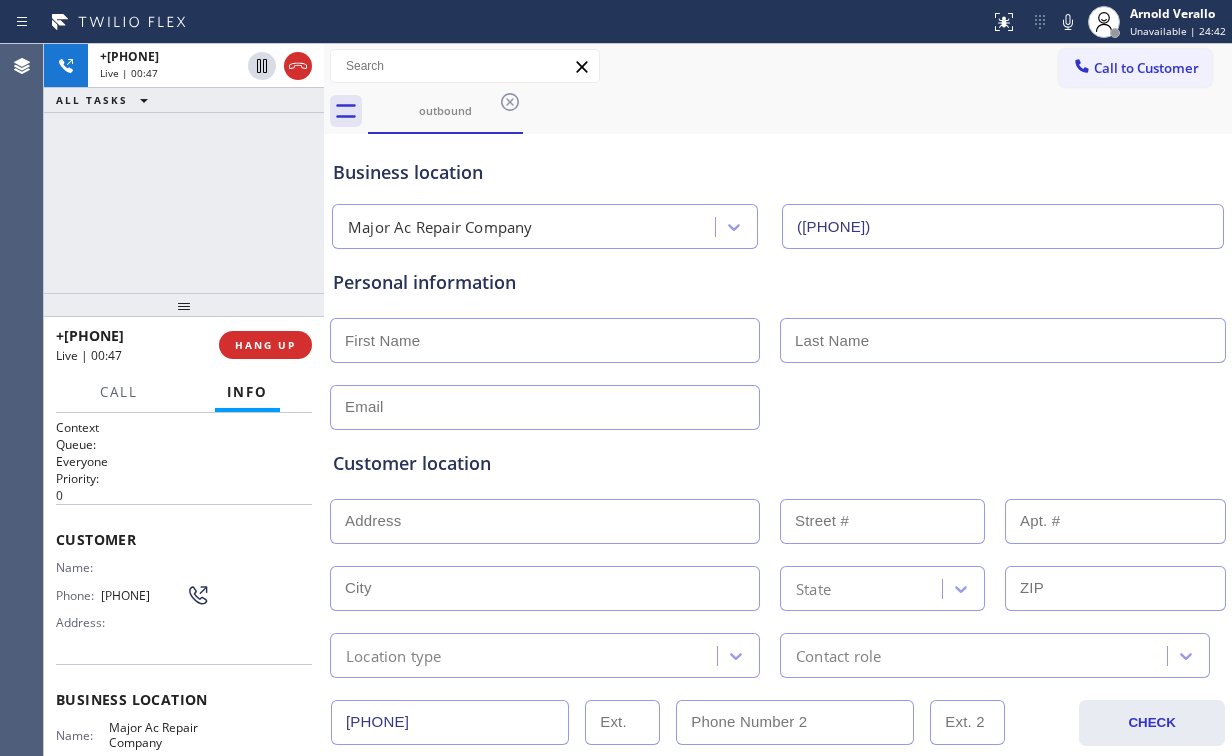 click on "+[PHONE] Live | 00:47 ALL TASKS ALL TASKS ACTIVE TASKS TASKS IN WRAP UP" at bounding box center [184, 168] 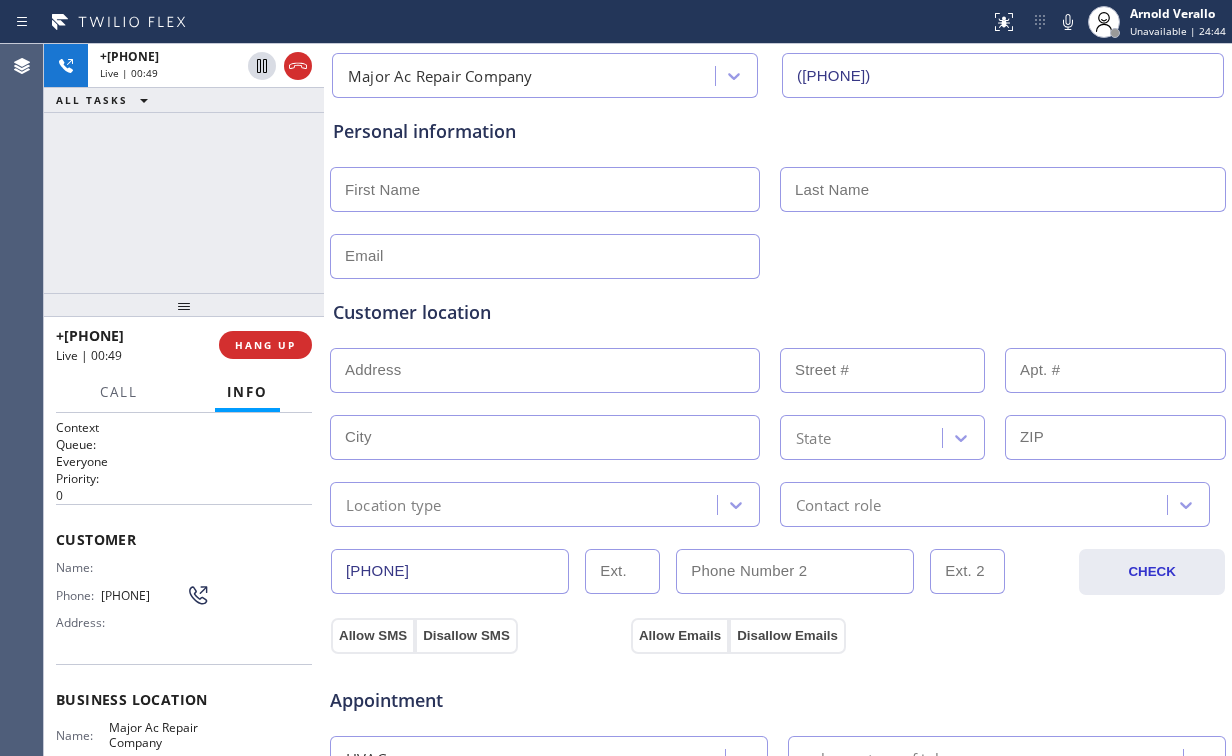 scroll, scrollTop: 160, scrollLeft: 0, axis: vertical 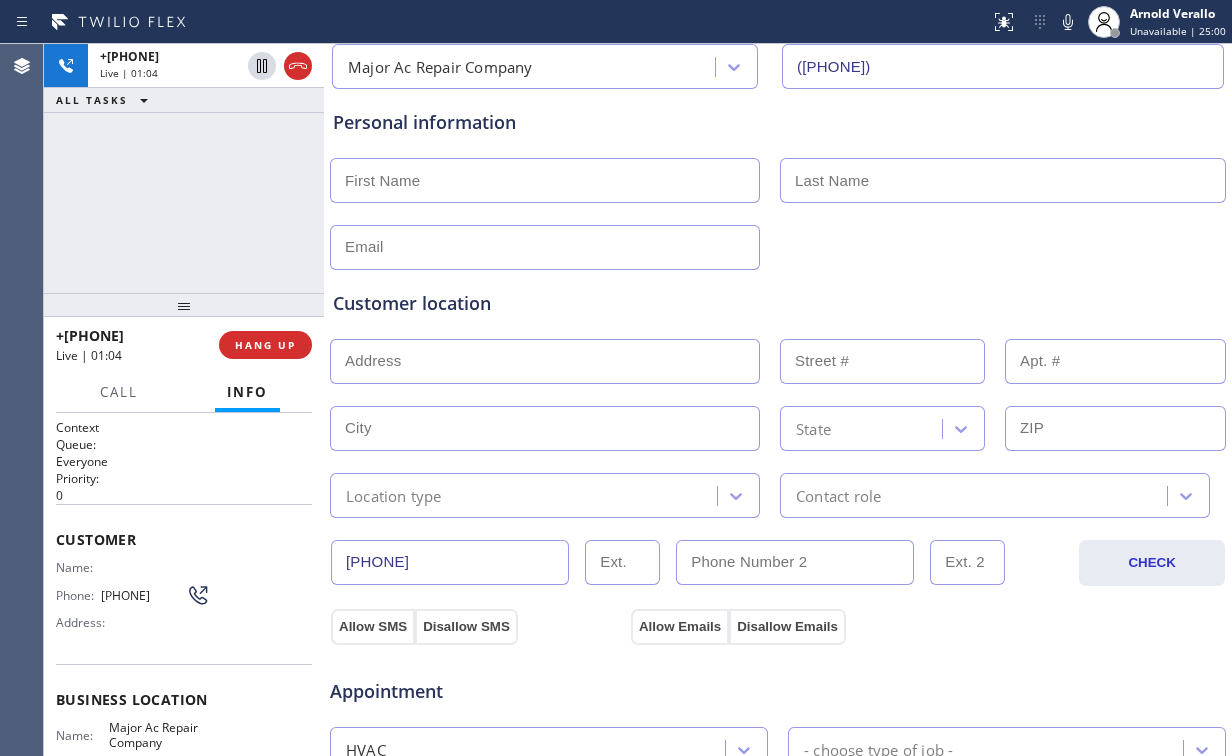 click on "+[PHONE] Live | 01:04 ALL TASKS ALL TASKS ACTIVE TASKS TASKS IN WRAP UP" at bounding box center [184, 168] 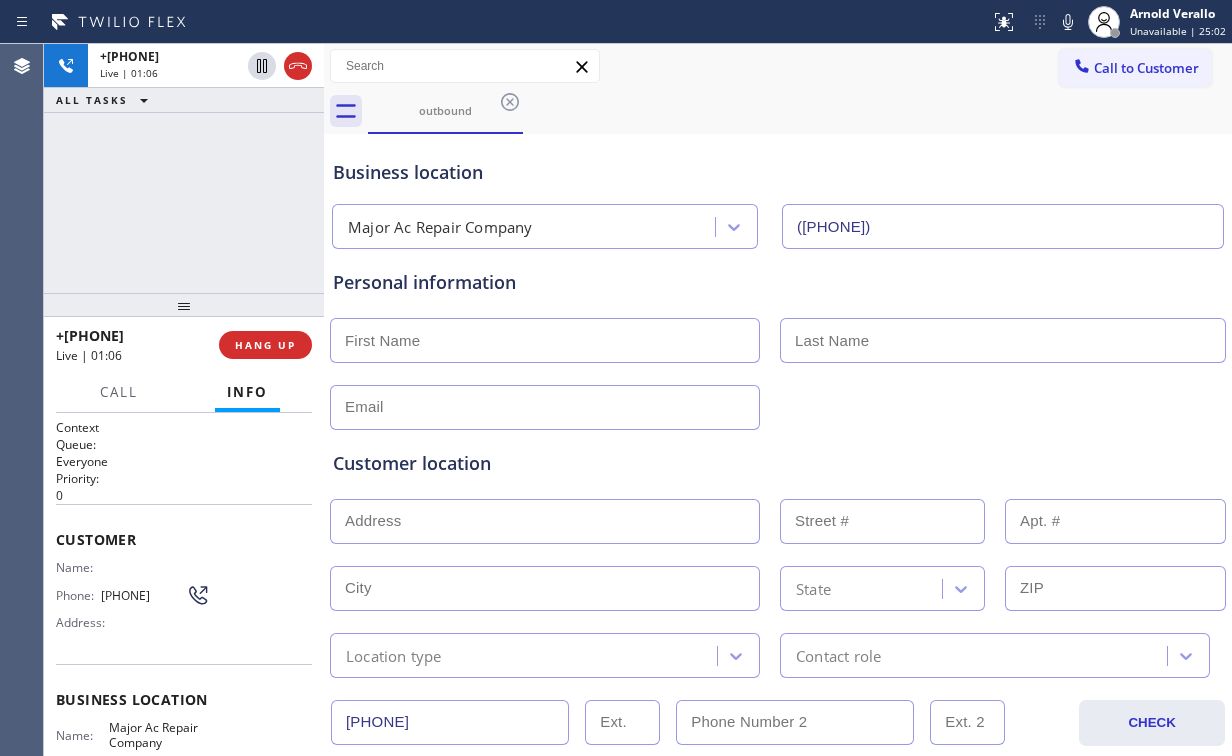 scroll, scrollTop: 0, scrollLeft: 0, axis: both 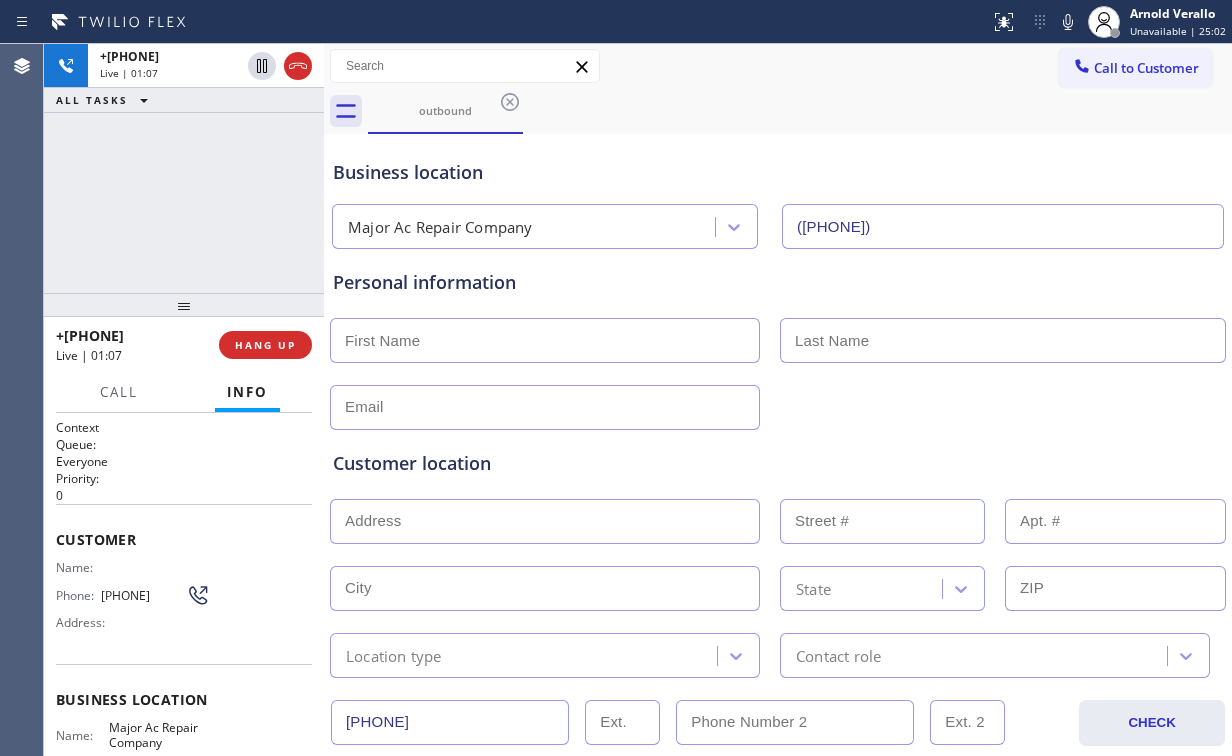 click on "+[PHONE] Live | 01:07 ALL TASKS ALL TASKS ACTIVE TASKS TASKS IN WRAP UP" at bounding box center (184, 168) 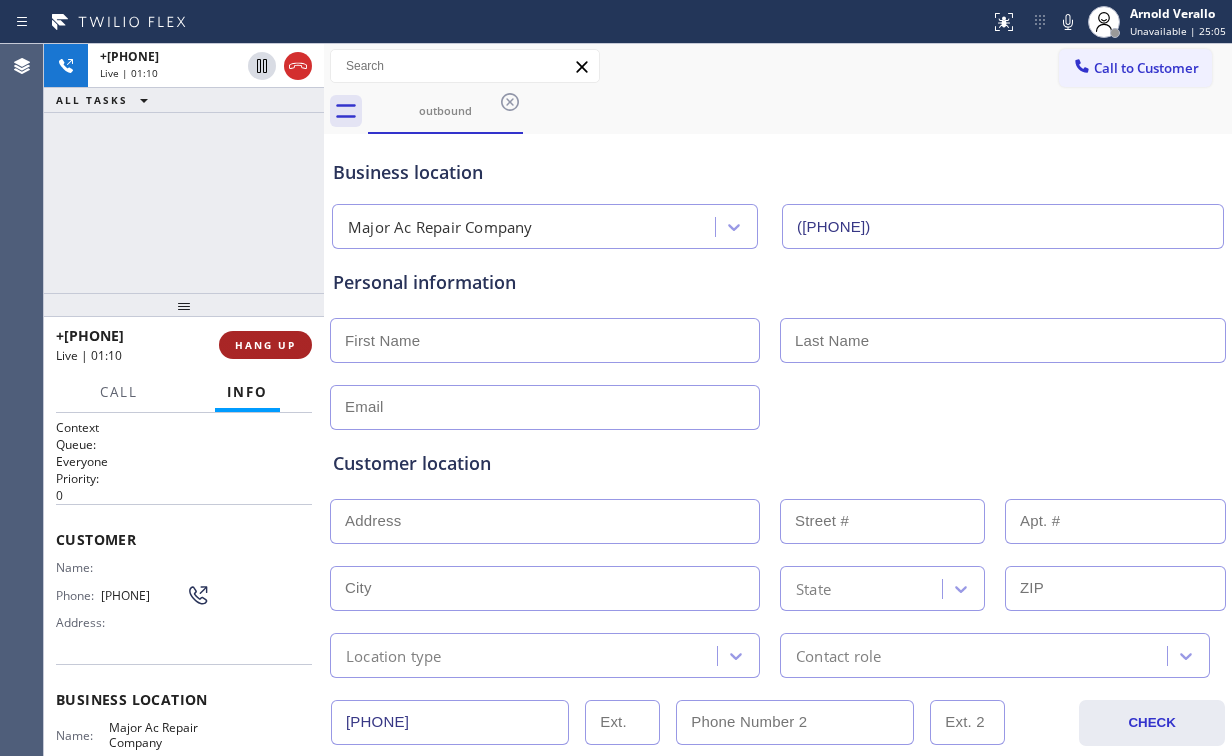 click on "HANG UP" at bounding box center (265, 345) 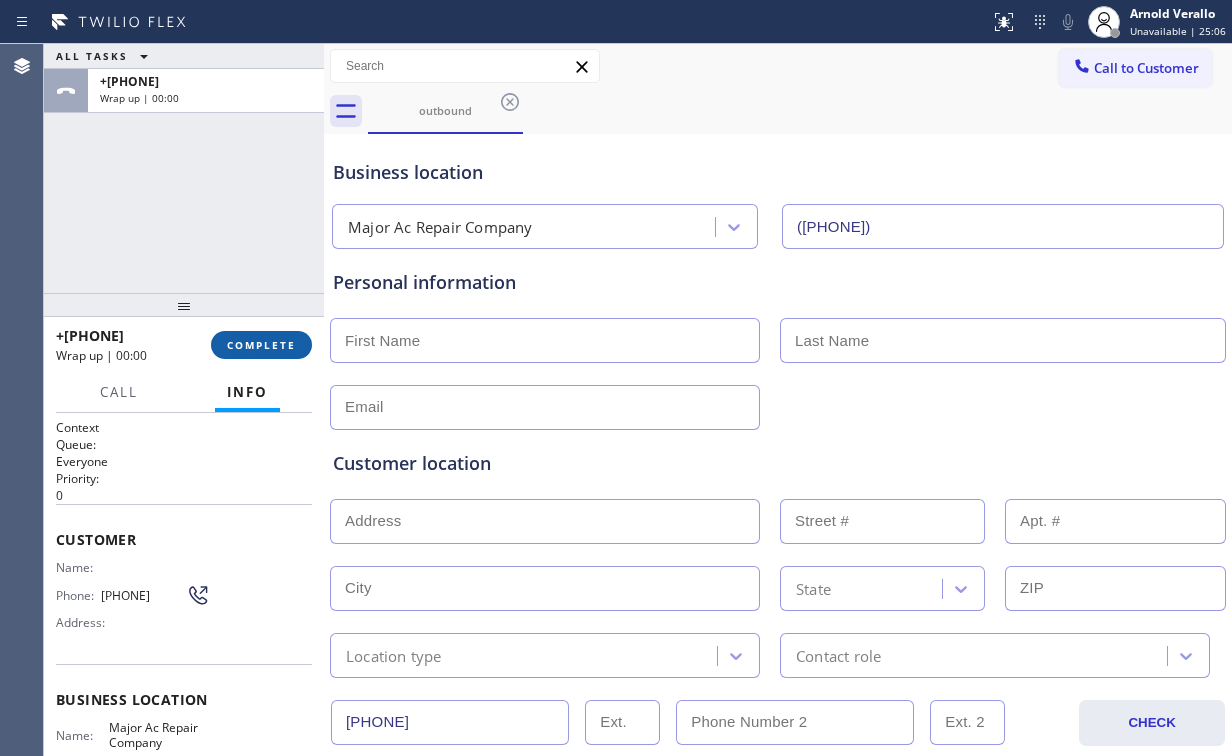 click on "COMPLETE" at bounding box center [261, 345] 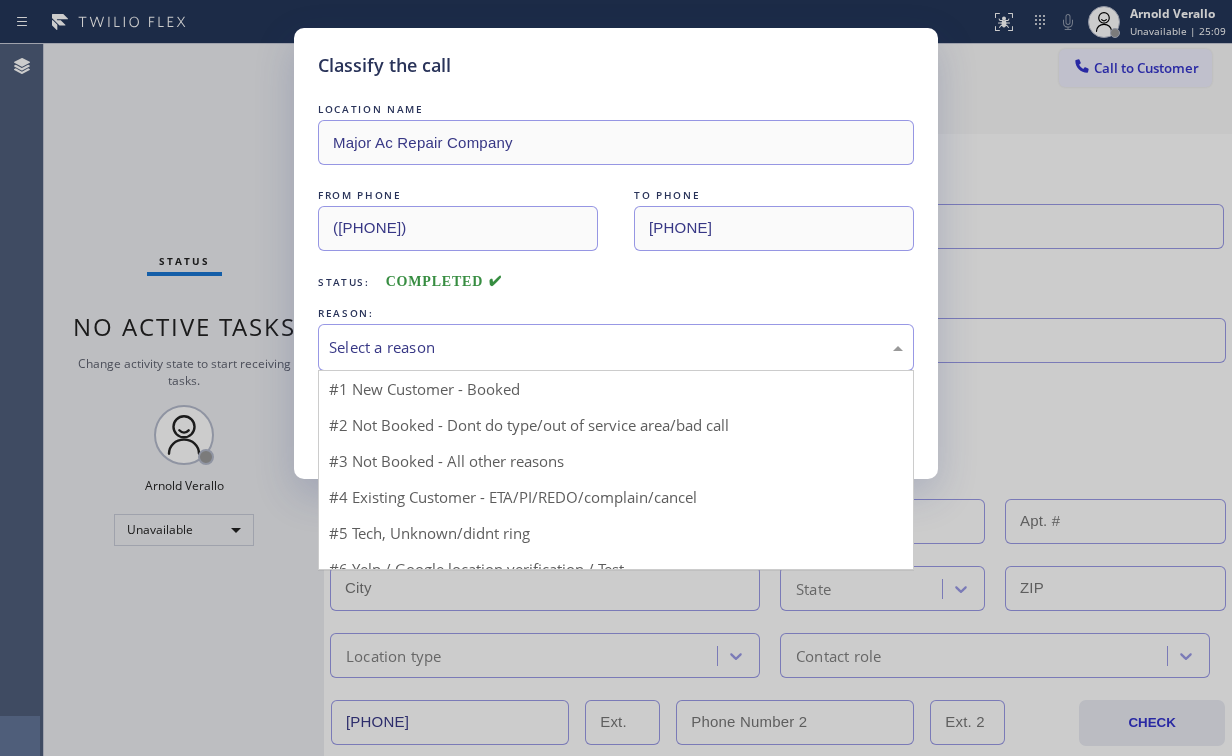 click on "Select a reason" at bounding box center (616, 347) 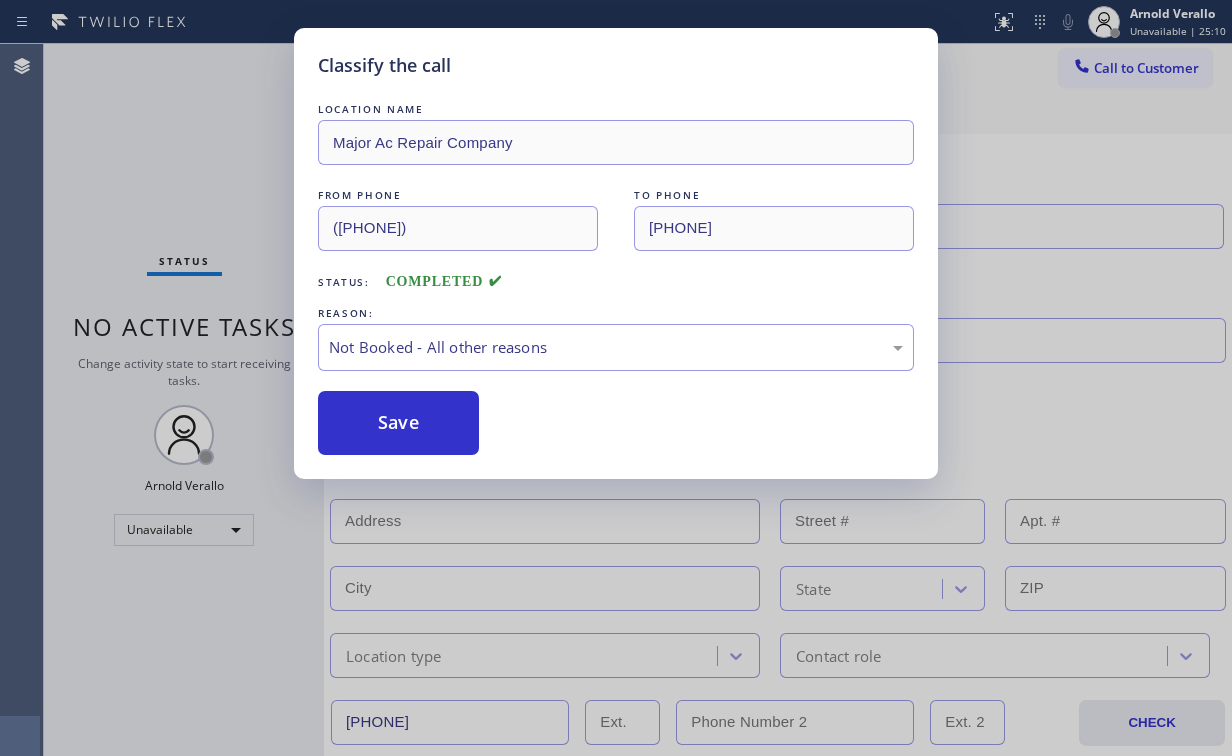 drag, startPoint x: 421, startPoint y: 422, endPoint x: 211, endPoint y: 164, distance: 332.662 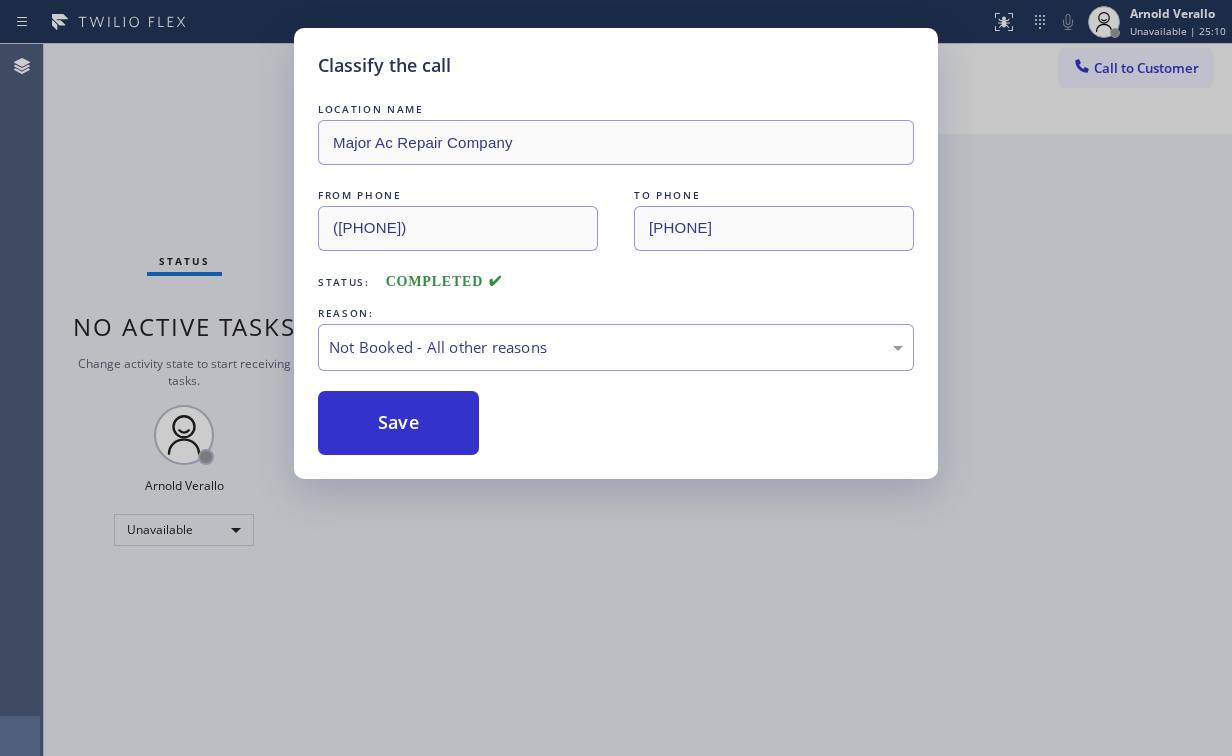 click on "Classify the call LOCATION NAME Major Ac Repair Company FROM PHONE ([AREA]) [PHONE] TO PHONE ([AREA]) [PHONE] Status: COMPLETED REASON: Not Booked - All other reasons Save" at bounding box center (616, 378) 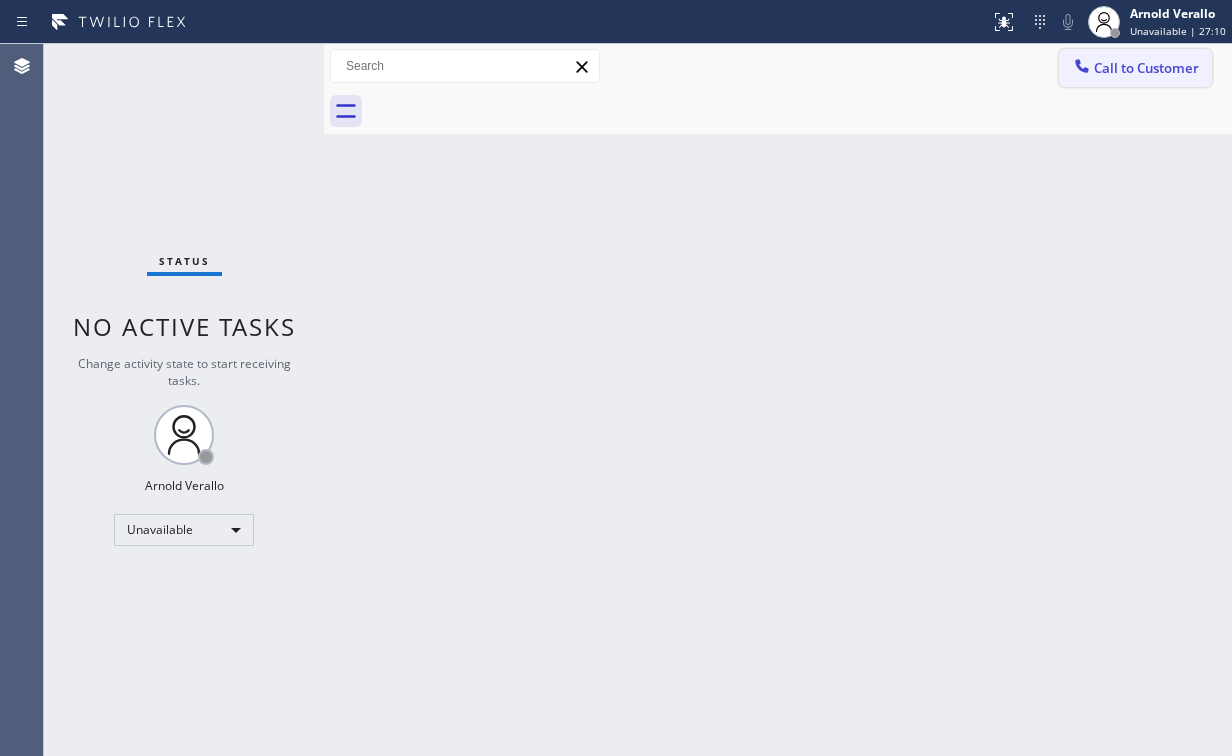 click on "Call to Customer" at bounding box center (1146, 68) 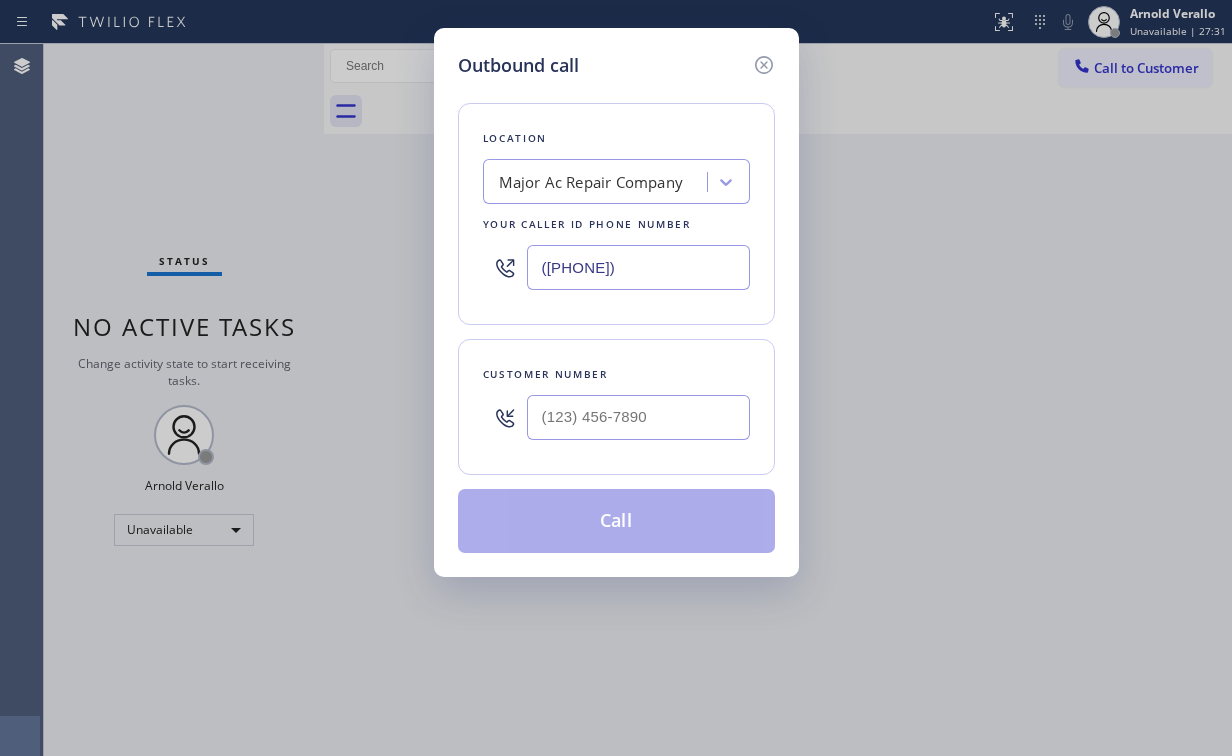drag, startPoint x: 127, startPoint y: 122, endPoint x: 187, endPoint y: 8, distance: 128.82547 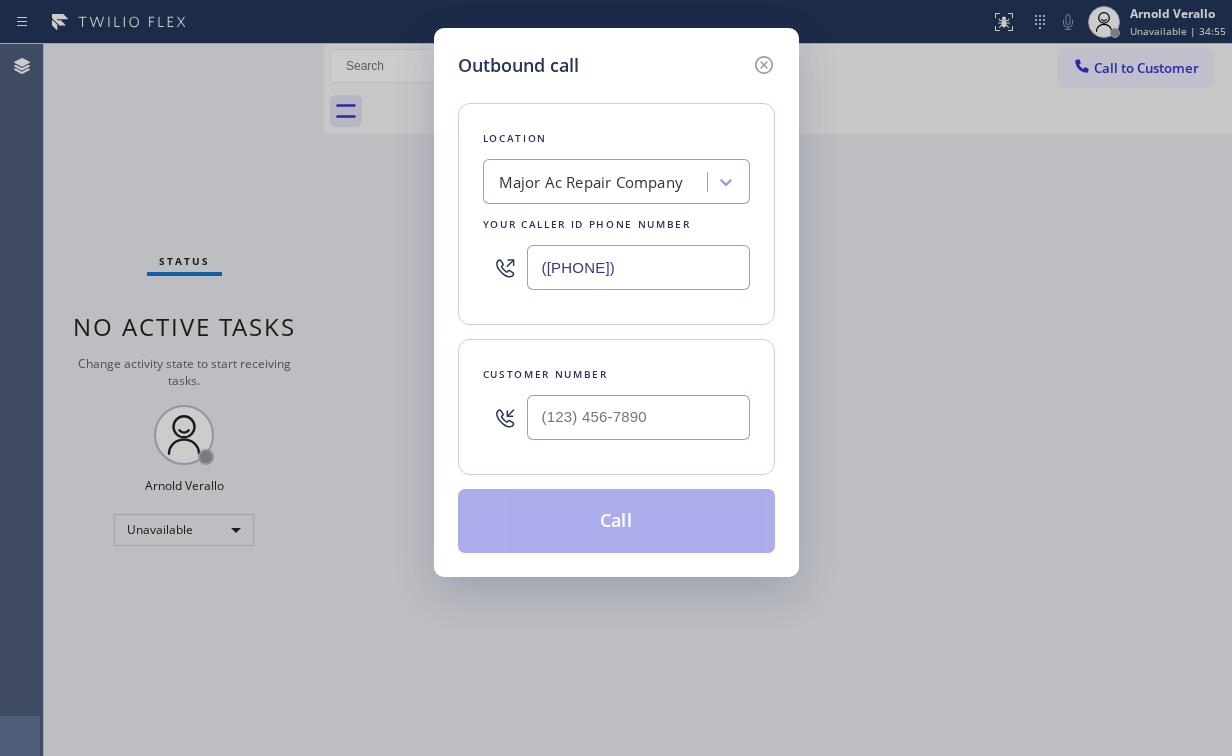 drag, startPoint x: 698, startPoint y: 267, endPoint x: 448, endPoint y: 271, distance: 250.032 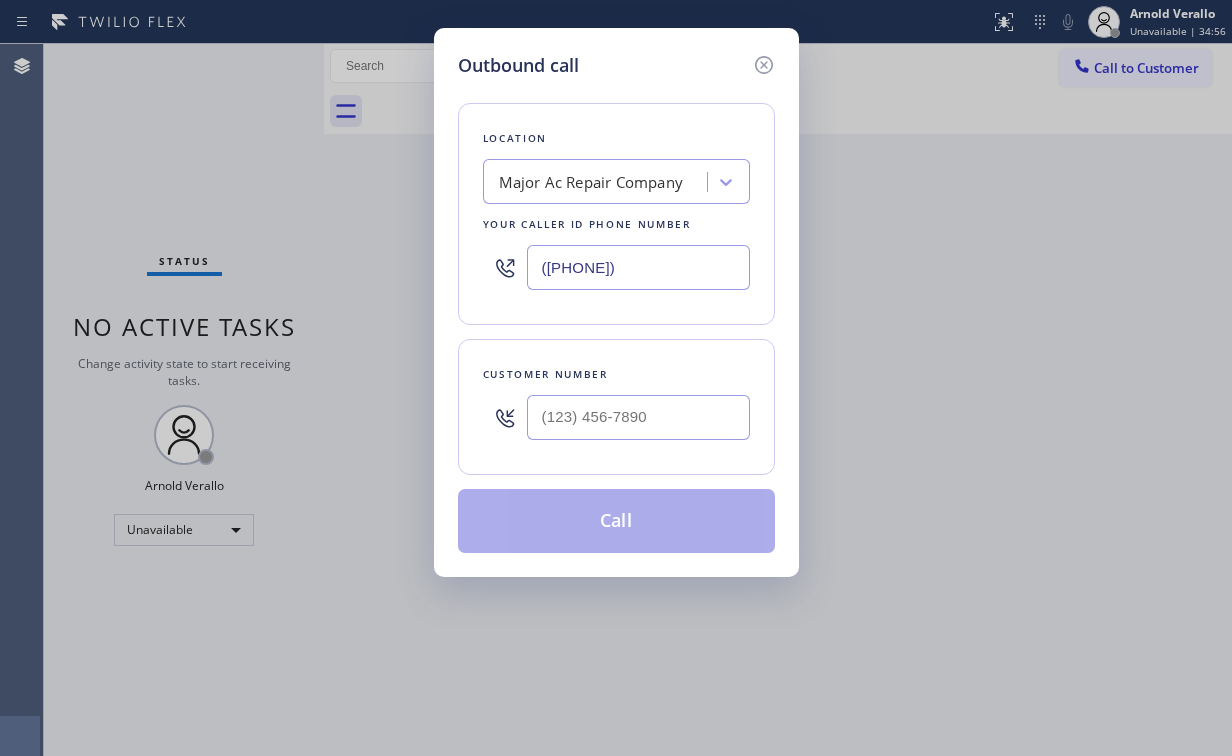 paste on "([PHONE]) [PHONE]" 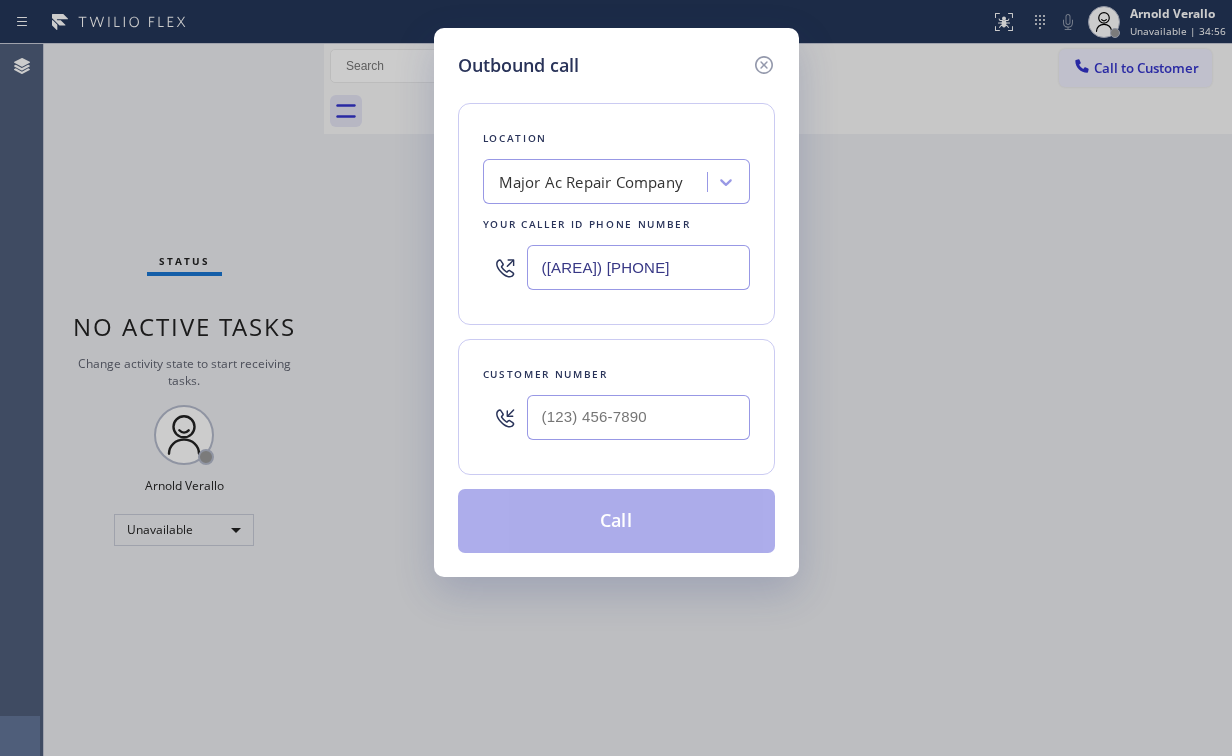 type on "([AREA]) [PHONE]" 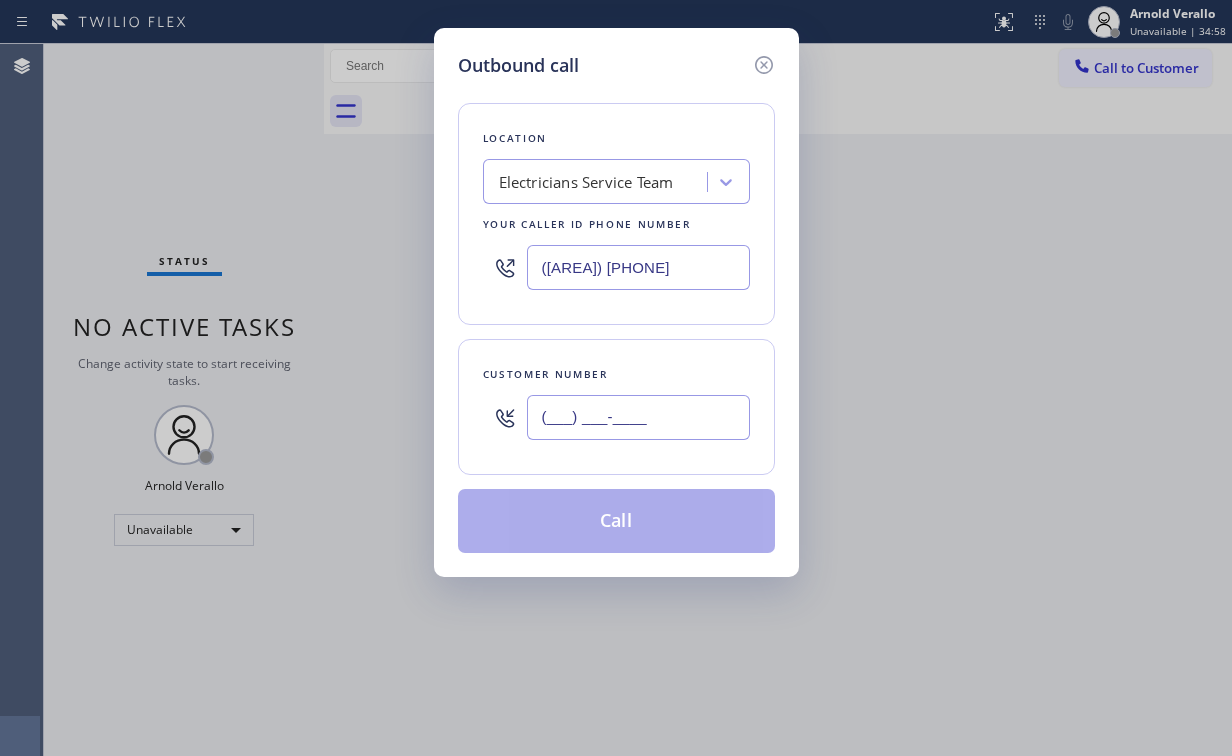click on "(___) ___-____" at bounding box center (638, 417) 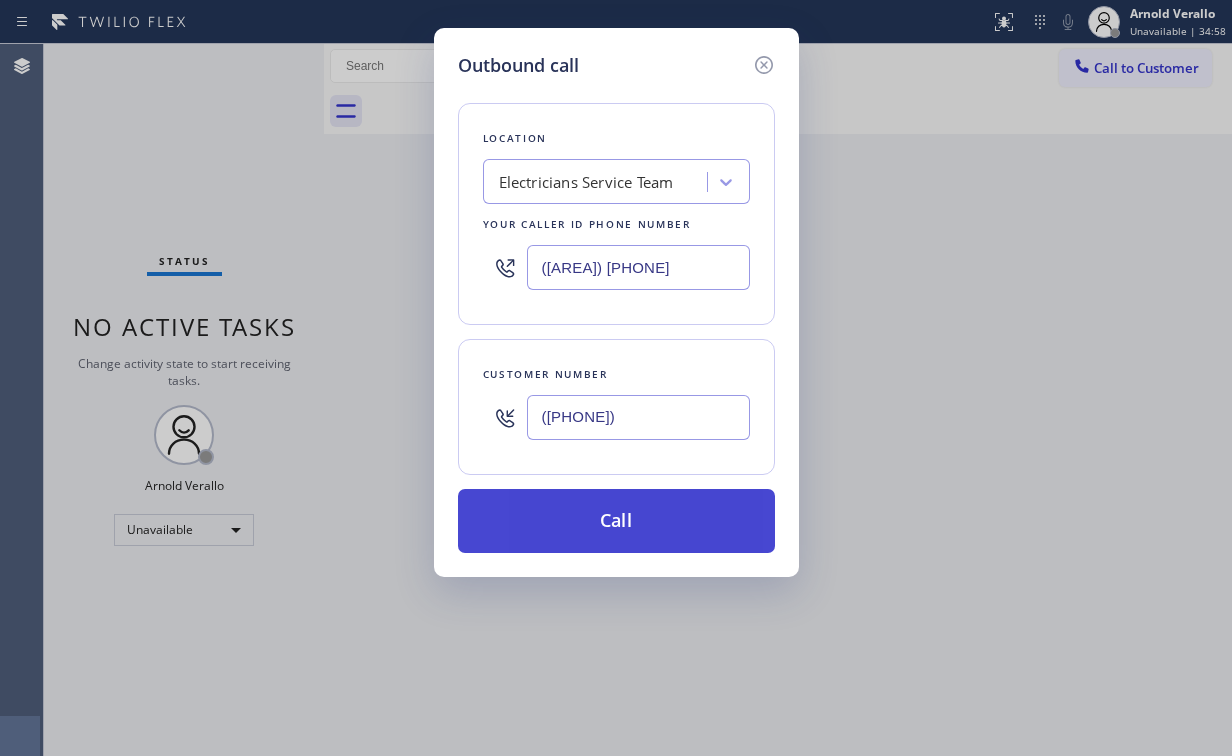 type on "([PHONE])" 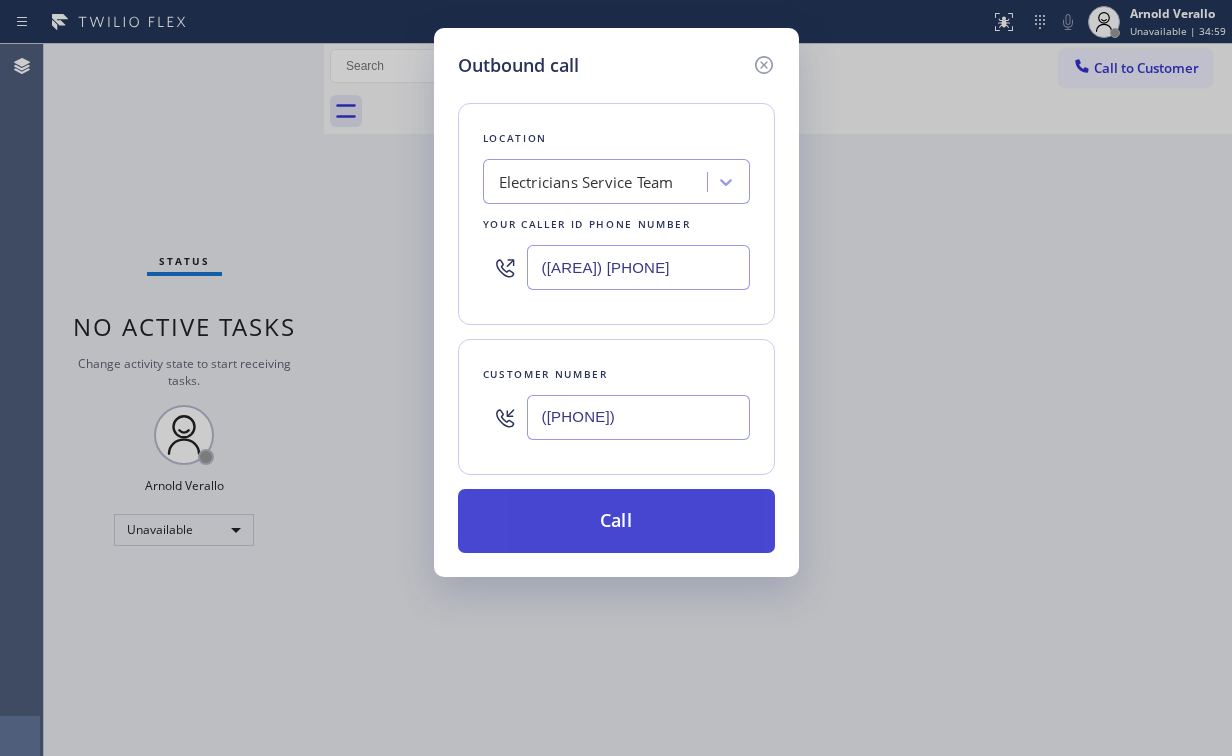 click on "Call" at bounding box center (616, 521) 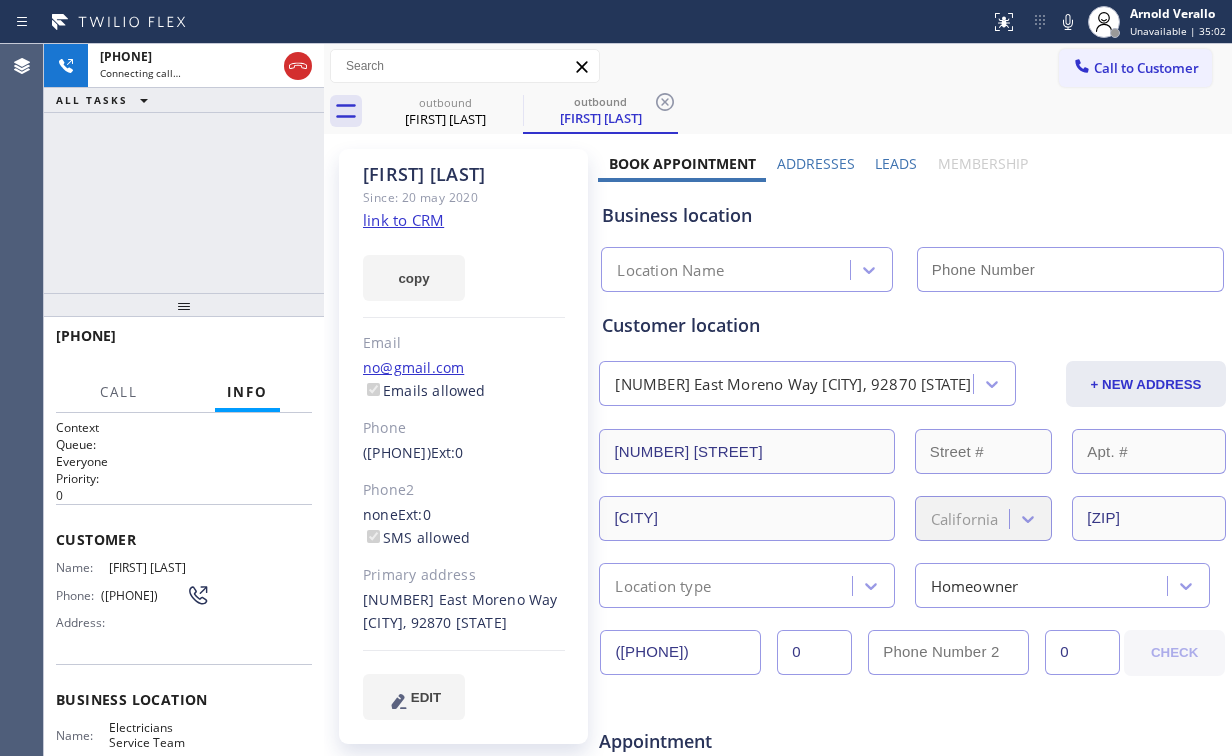 click on "+[PHONE] Connecting call… ALL TASKS ALL TASKS ACTIVE TASKS TASKS IN WRAP UP" at bounding box center (184, 168) 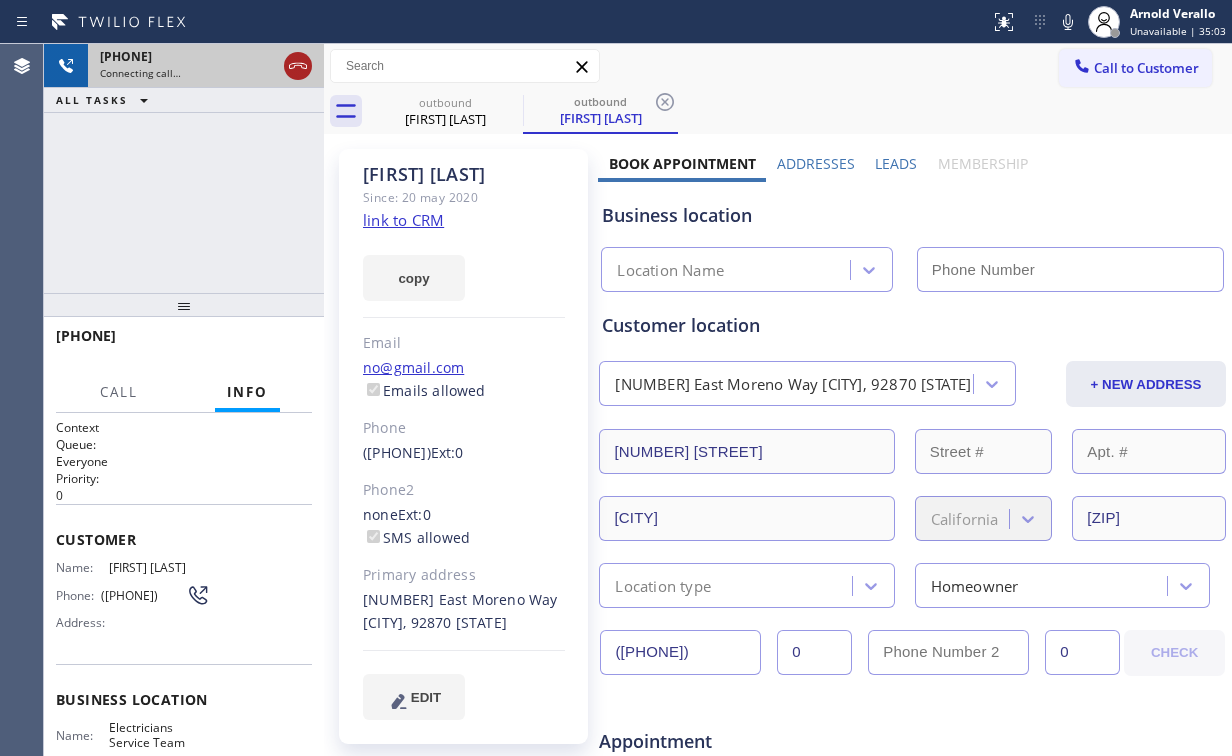 click 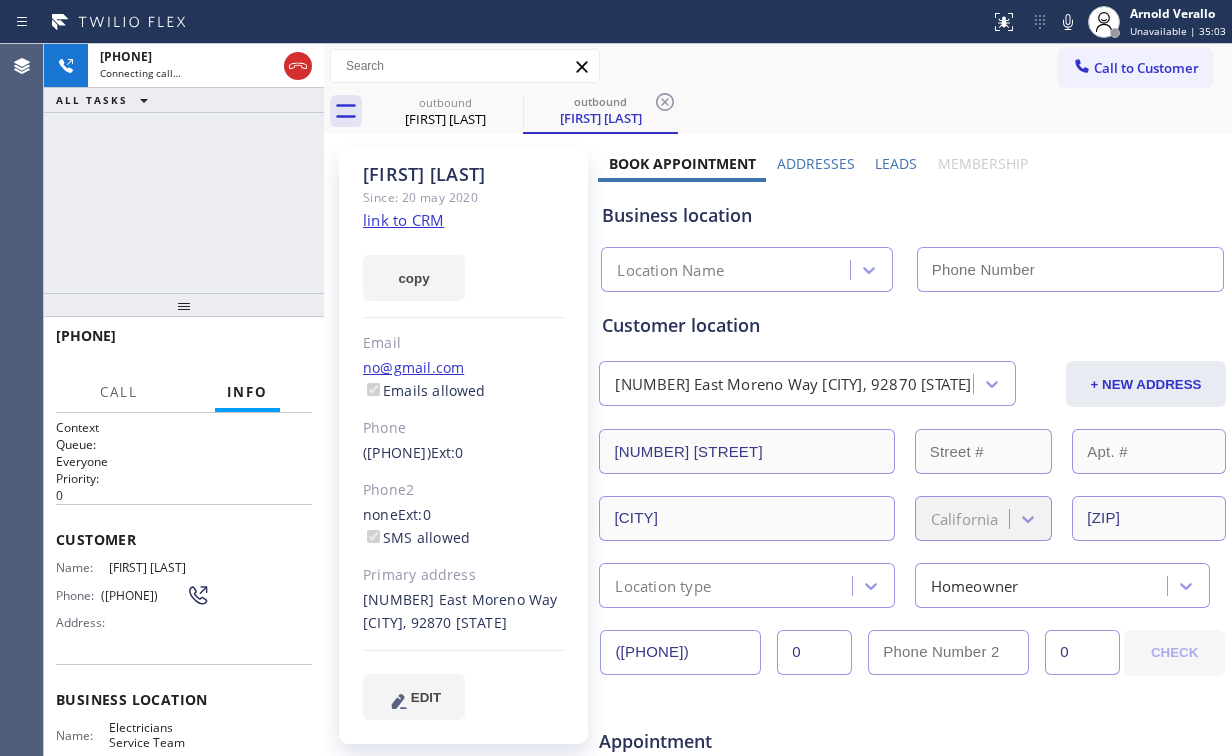 type on "([AREA]) [PHONE]" 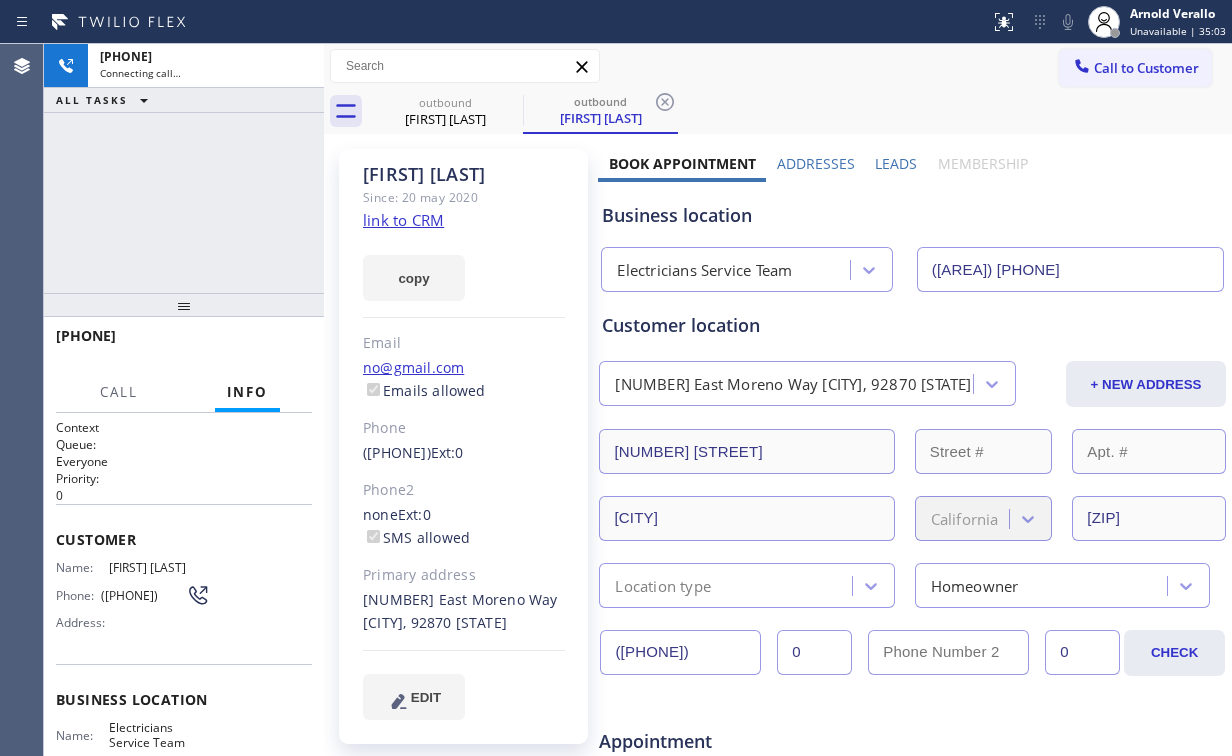 click on "link to CRM" 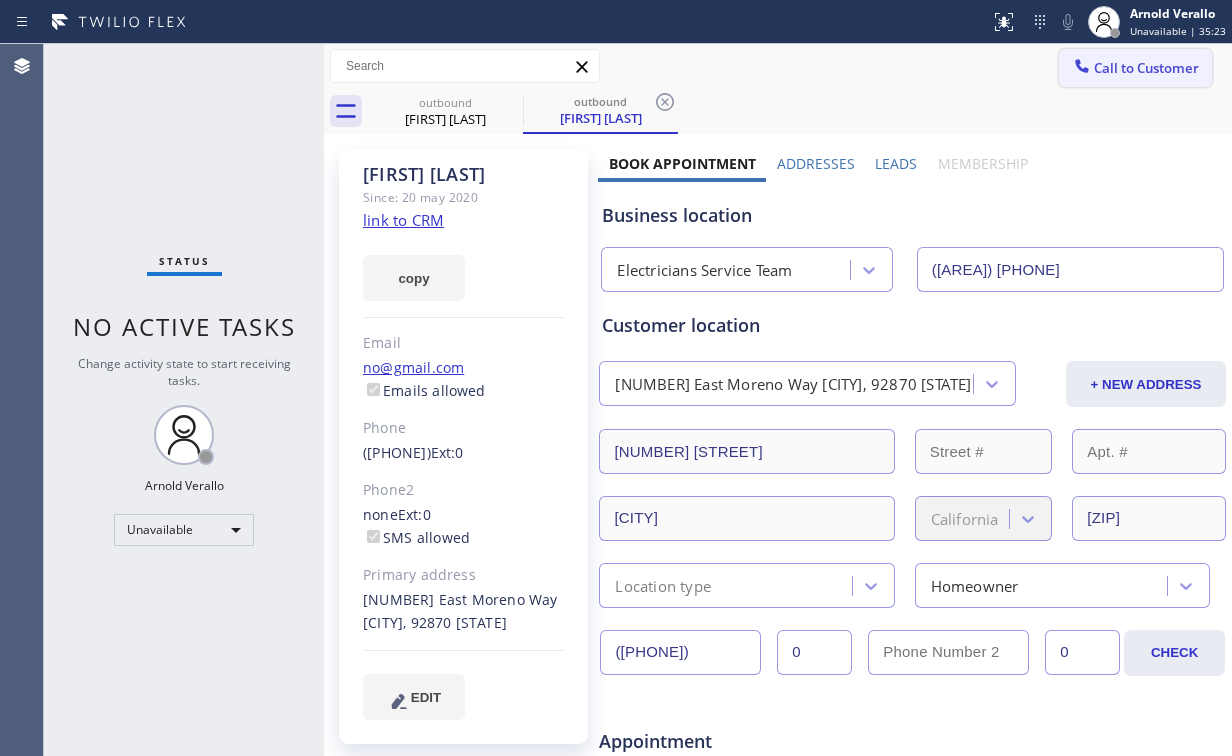 click on "Call to Customer" at bounding box center (1146, 68) 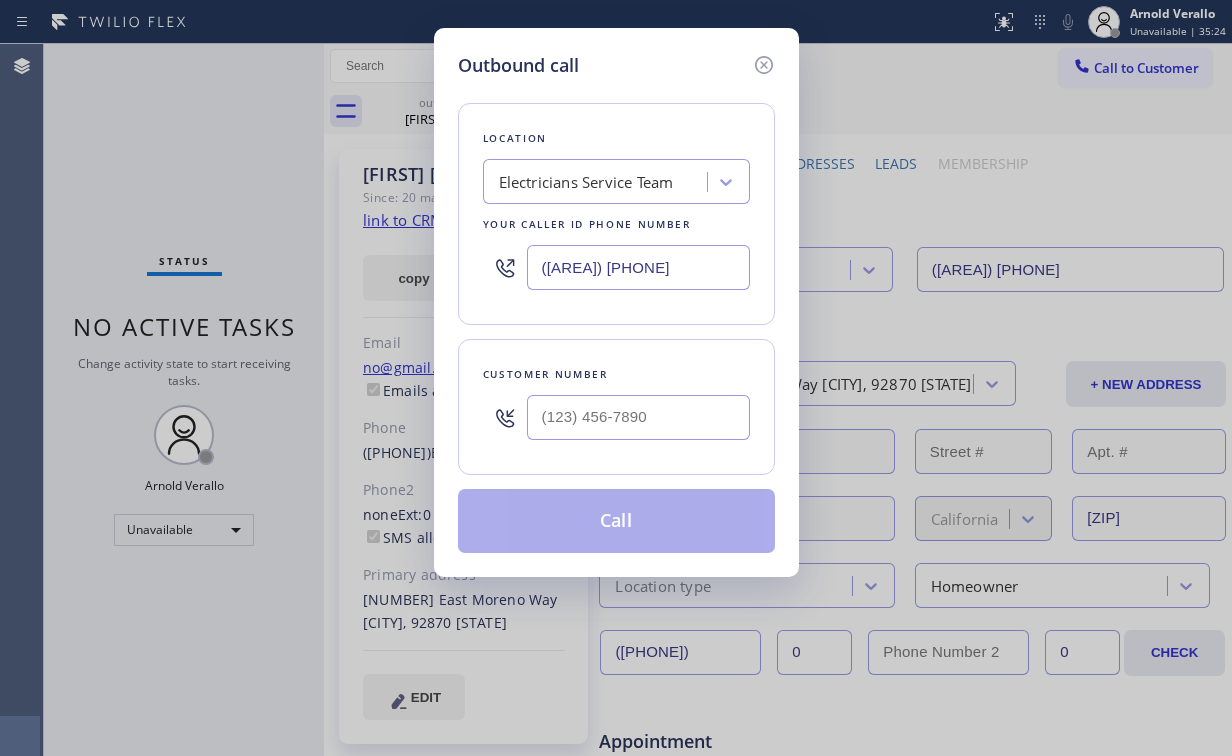 drag, startPoint x: 687, startPoint y: 255, endPoint x: 257, endPoint y: 268, distance: 430.19647 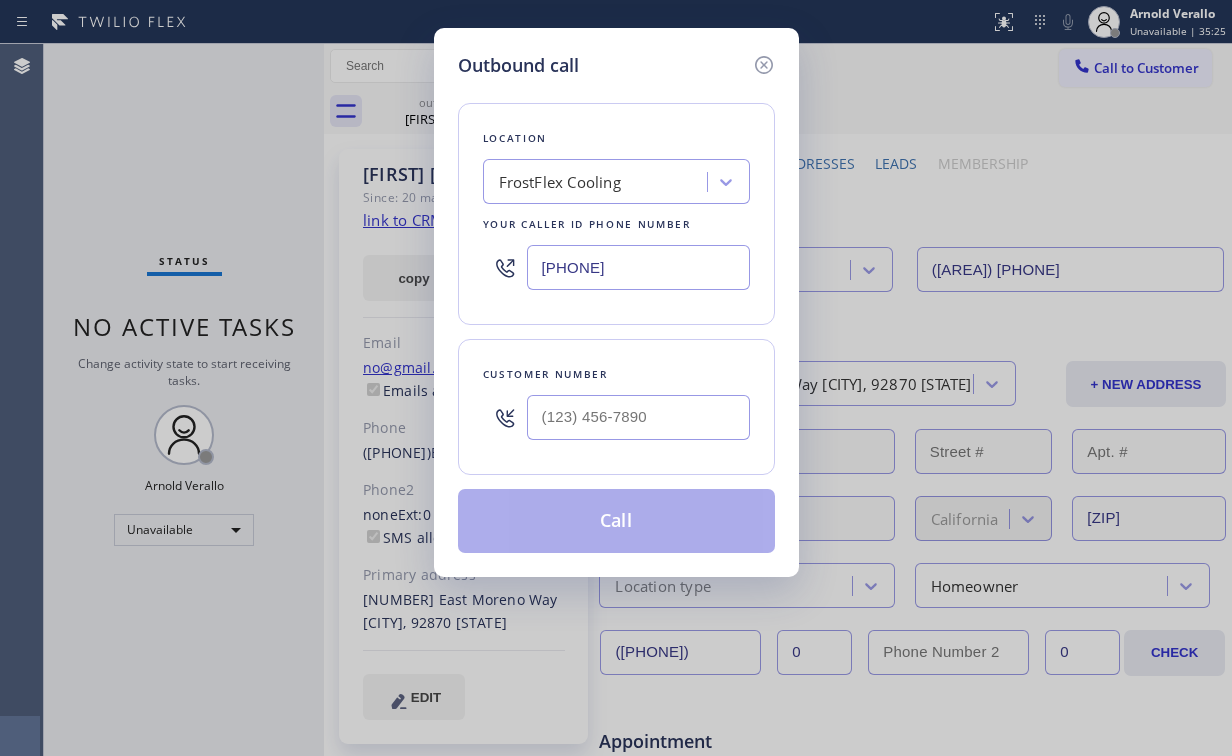 type on "[PHONE]" 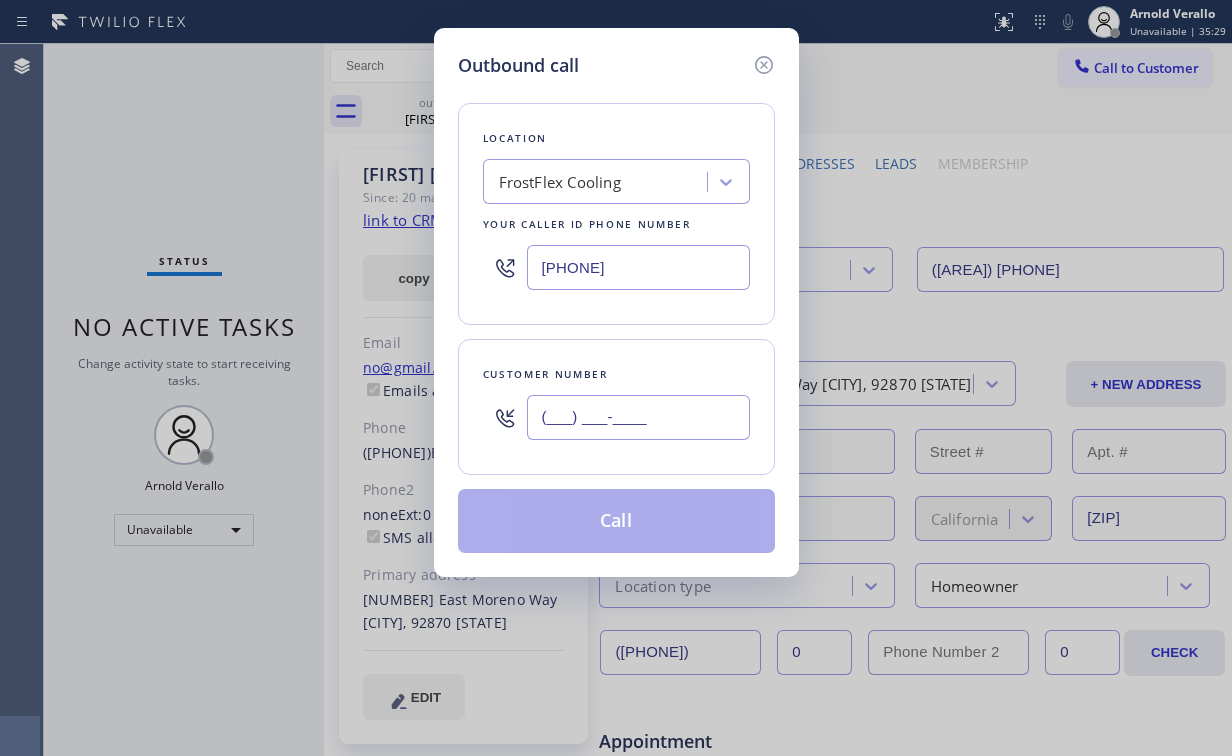 click on "(___) ___-____" at bounding box center (638, 417) 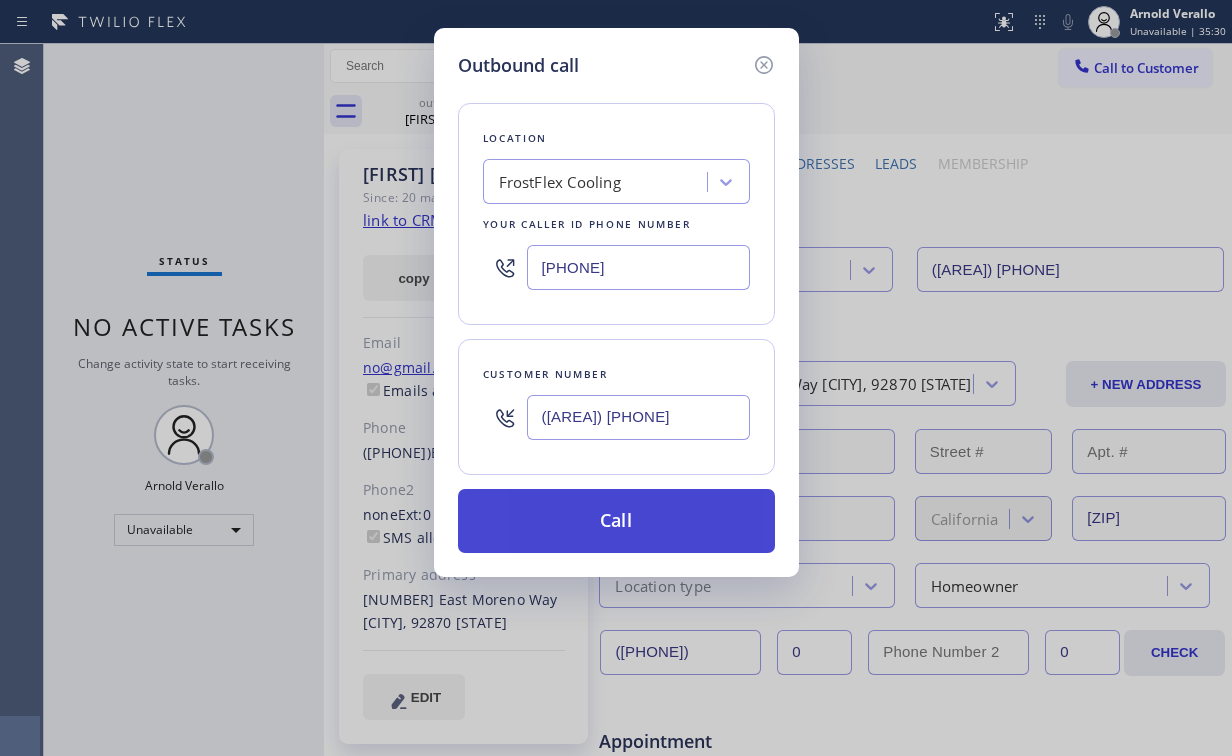 type on "([AREA]) [PHONE]" 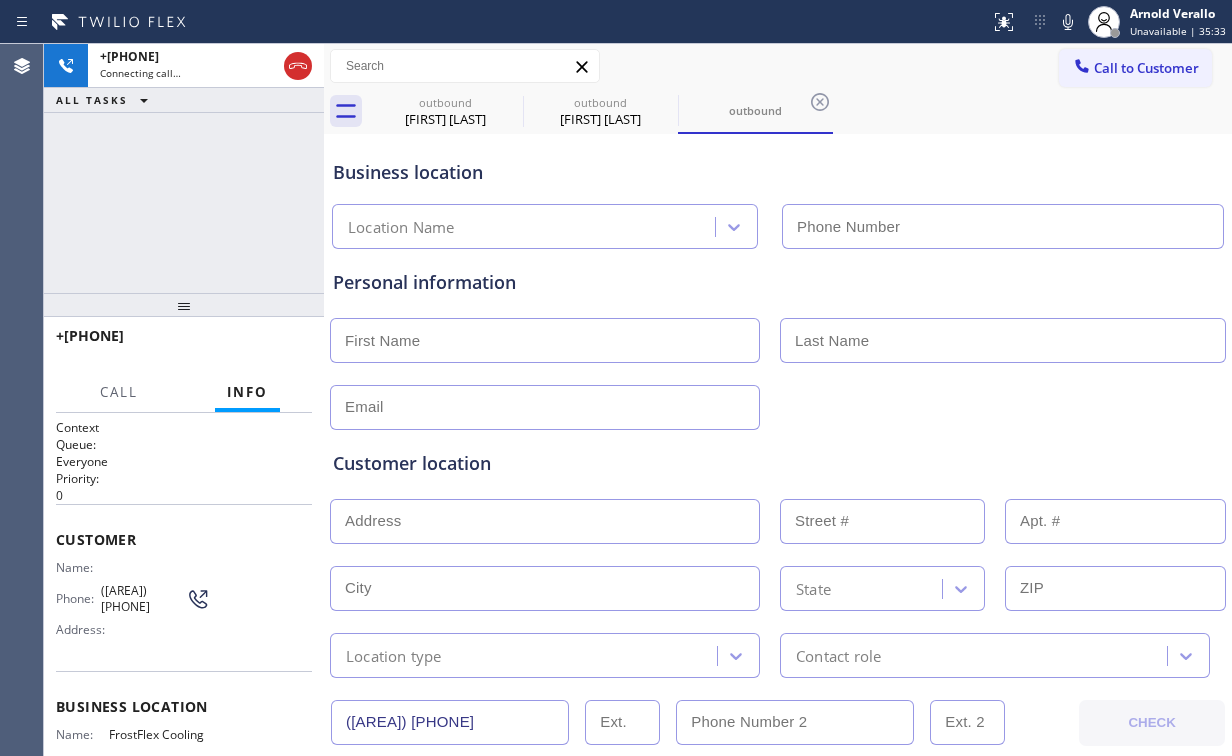 type on "[PHONE]" 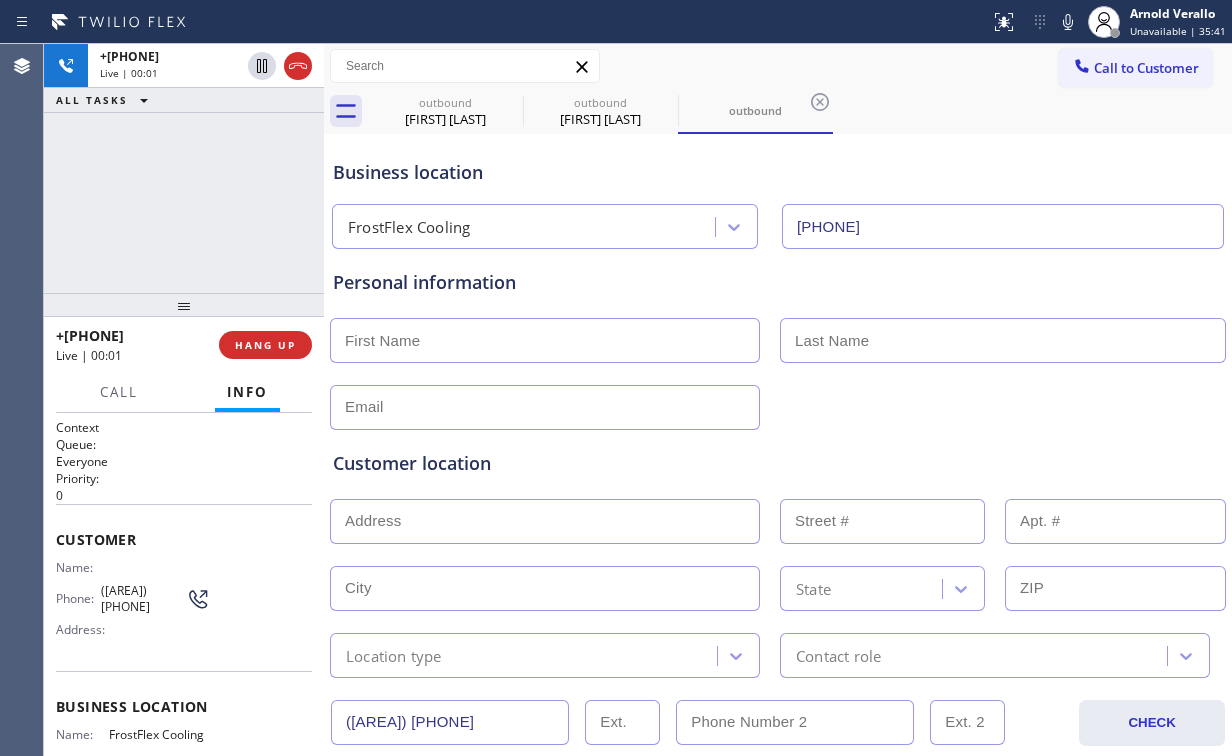 click on "[PHONE] Live | 00:01 ALL TASKS ALL TASKS ACTIVE TASKS TASKS IN WRAP UP" at bounding box center [184, 168] 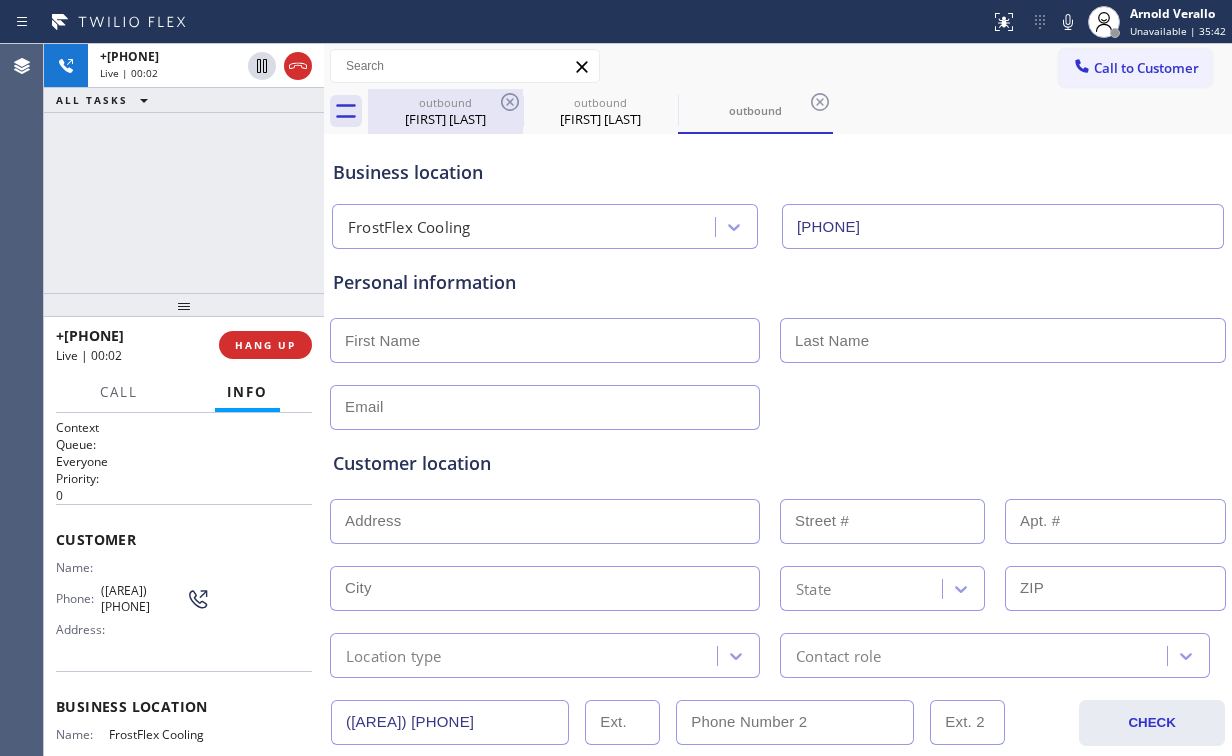 drag, startPoint x: 417, startPoint y: 115, endPoint x: 489, endPoint y: 100, distance: 73.545906 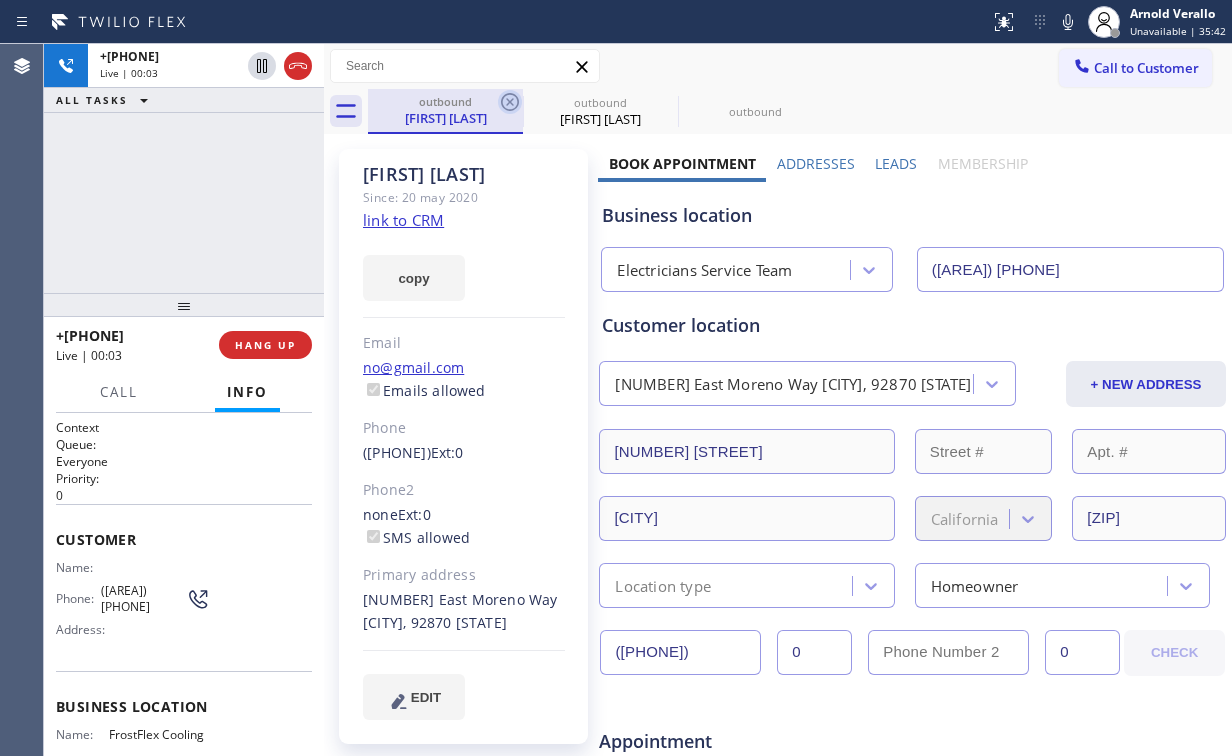 click 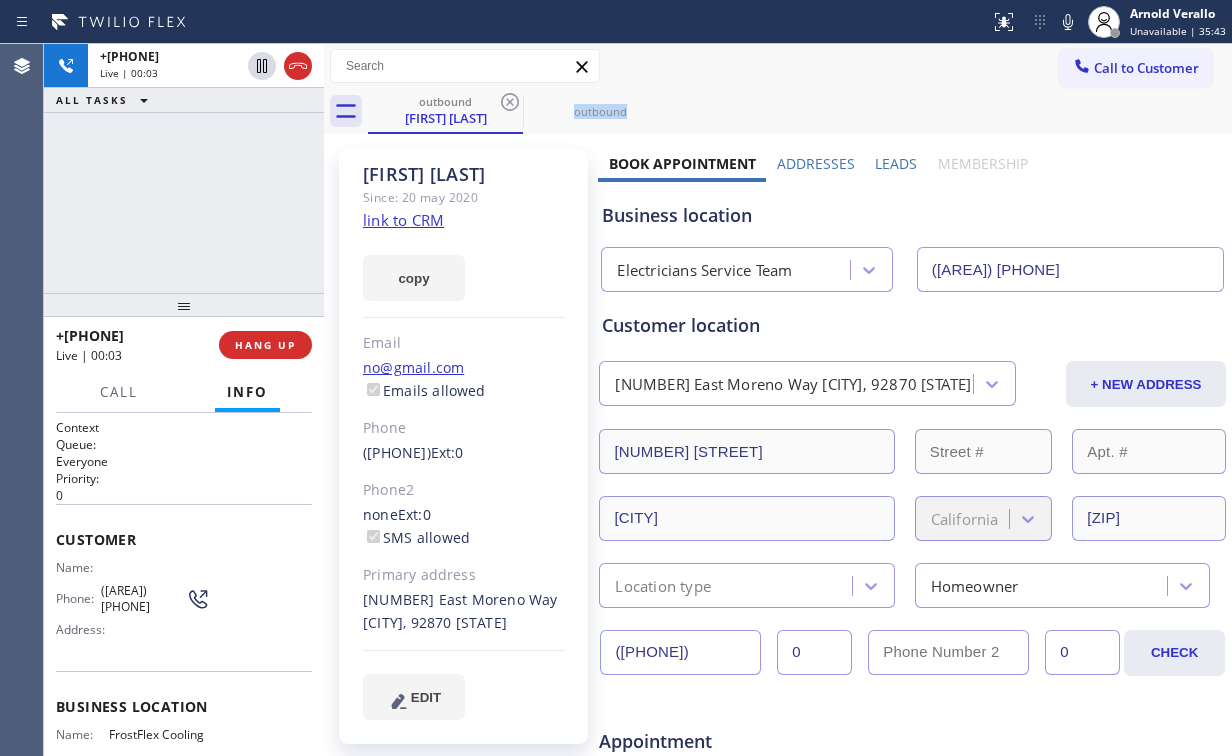 click 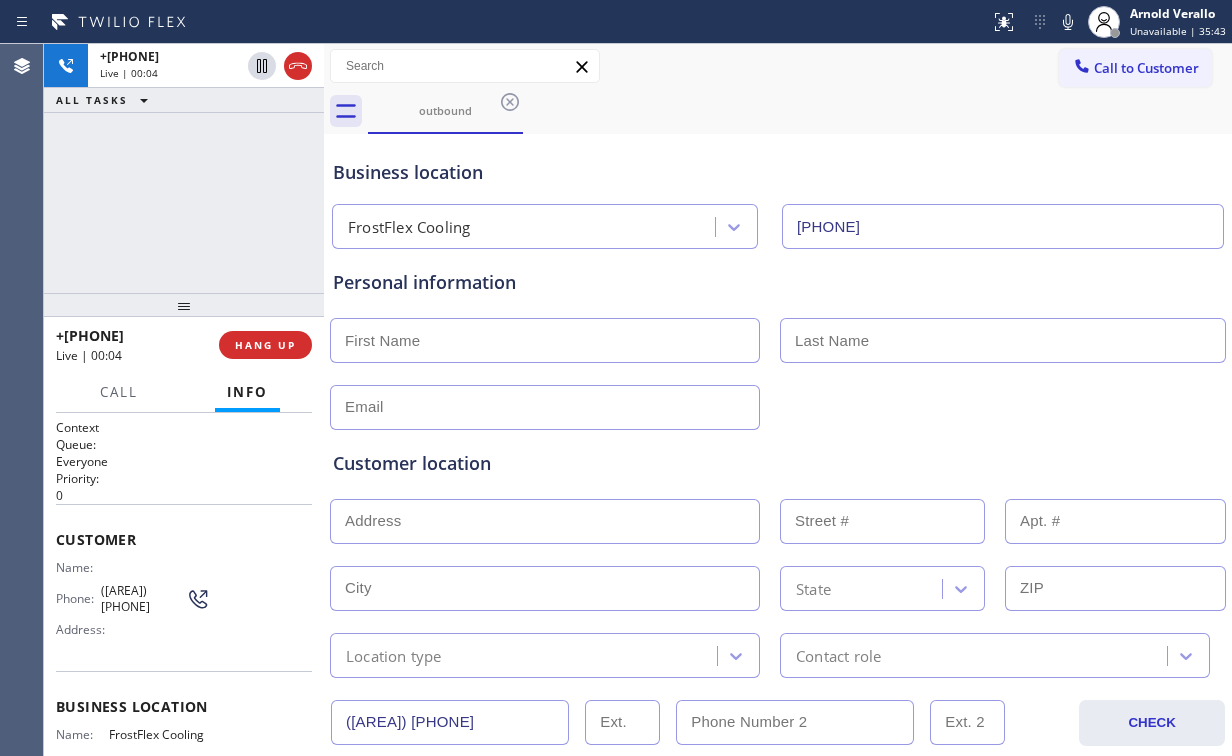 click on "+[PHONE] Live | 00:04 ALL TASKS ALL TASKS ACTIVE TASKS TASKS IN WRAP UP" at bounding box center [184, 168] 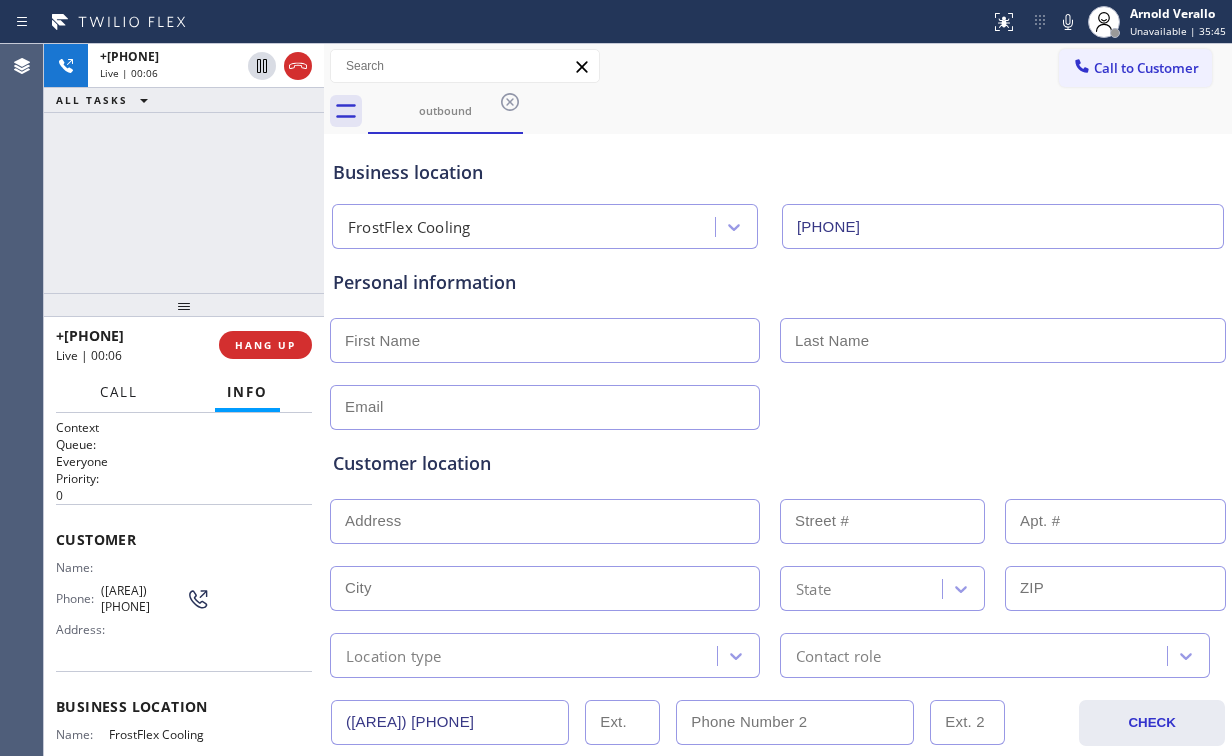 click on "Call" at bounding box center [119, 392] 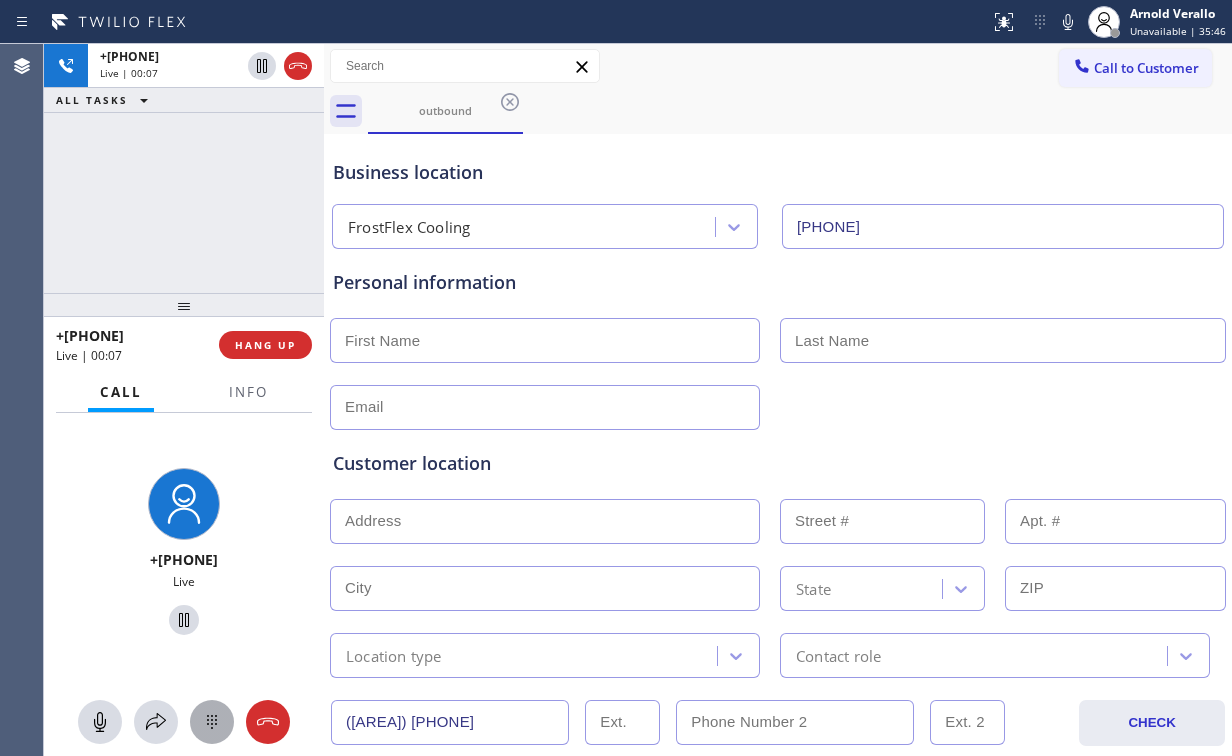 click 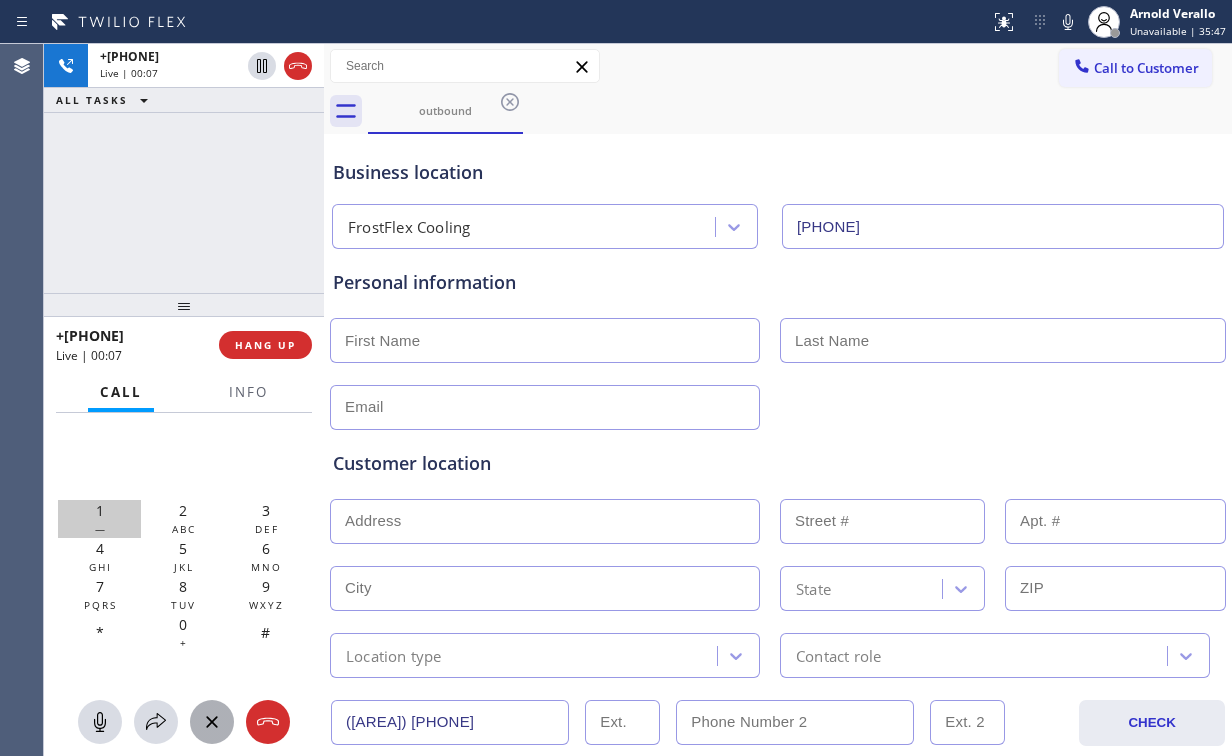 click on "1 —" at bounding box center [99, 519] 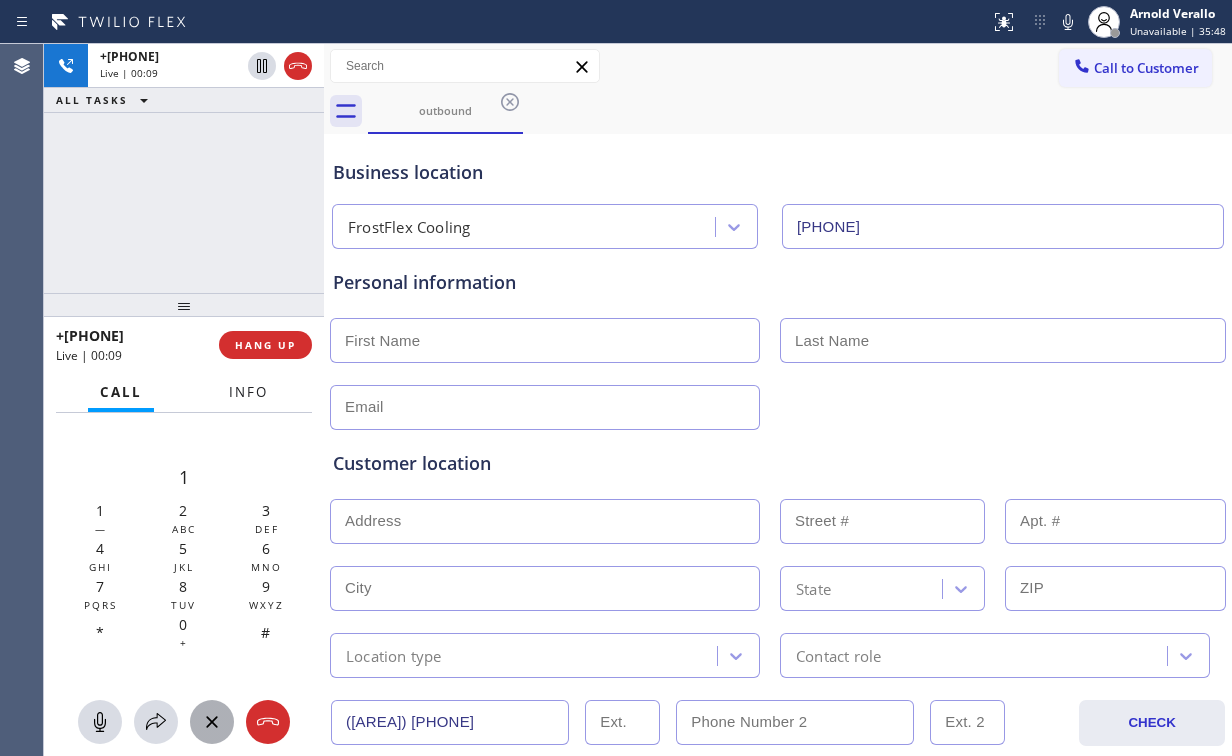 click on "Info" at bounding box center (248, 392) 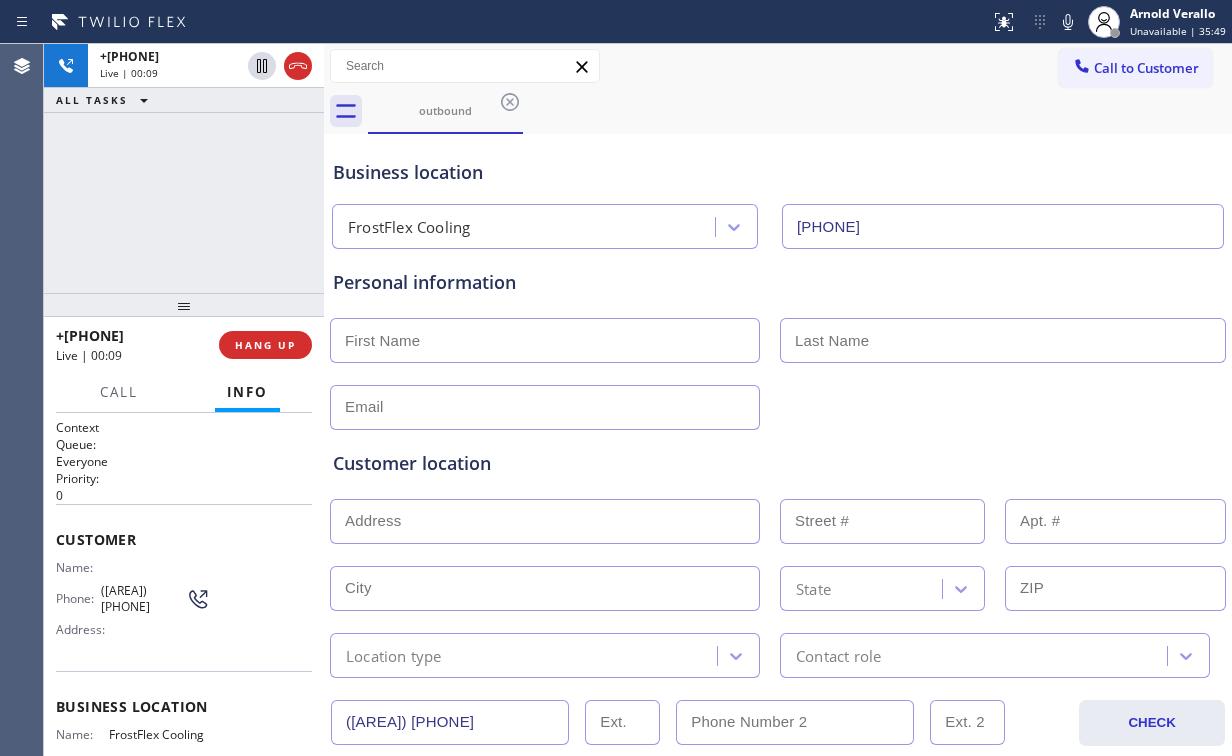 click on "+[PHONE] Live | 00:09 ALL TASKS ALL TASKS ACTIVE TASKS TASKS IN WRAP UP" at bounding box center [184, 168] 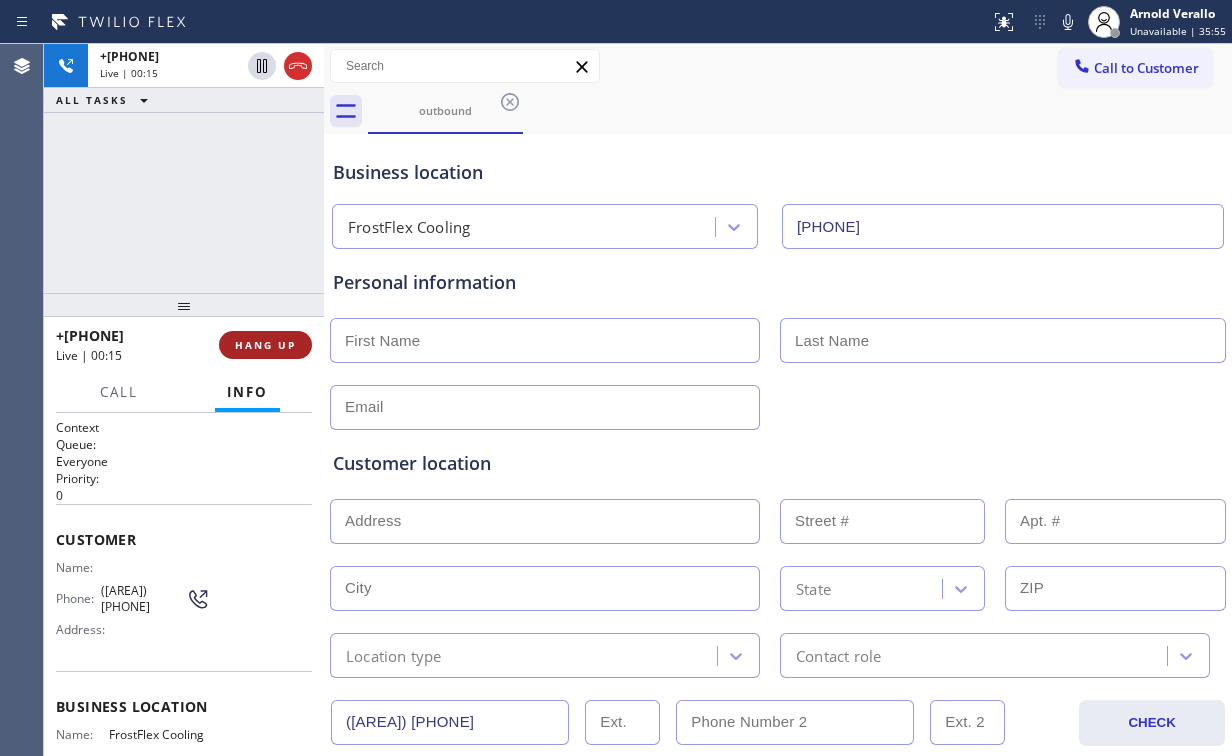 click on "HANG UP" at bounding box center (265, 345) 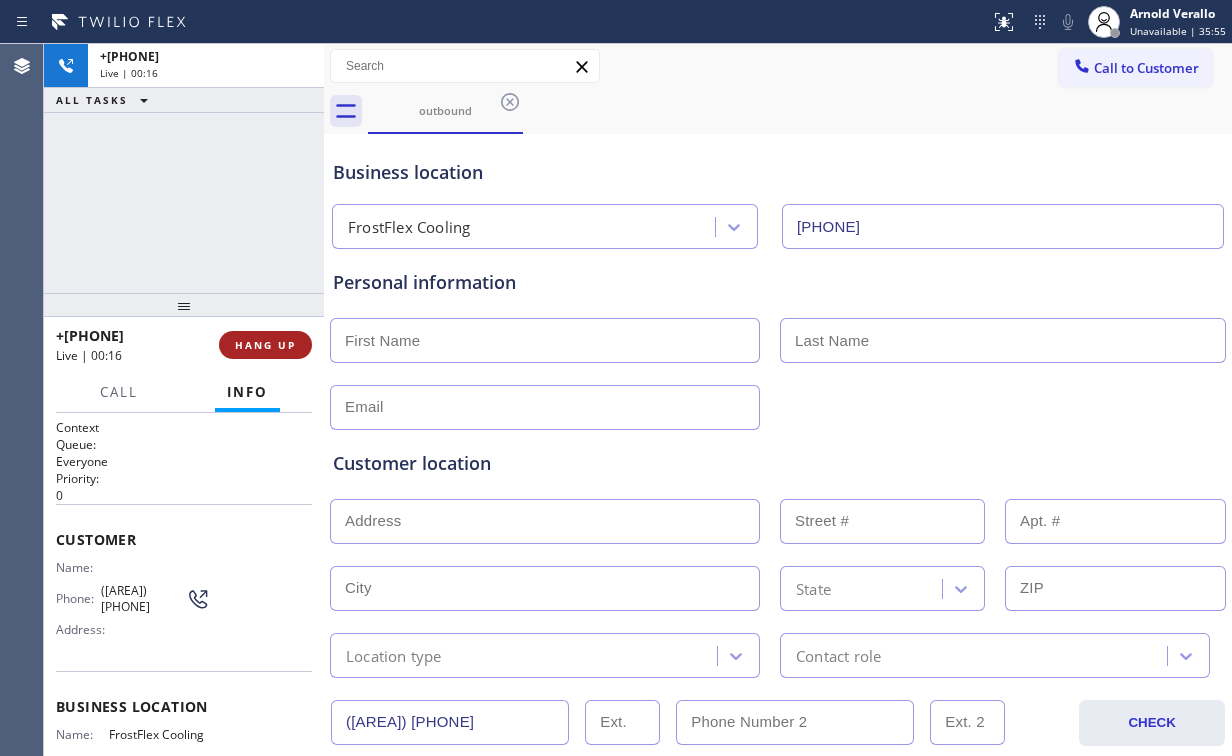 click on "HANG UP" at bounding box center [265, 345] 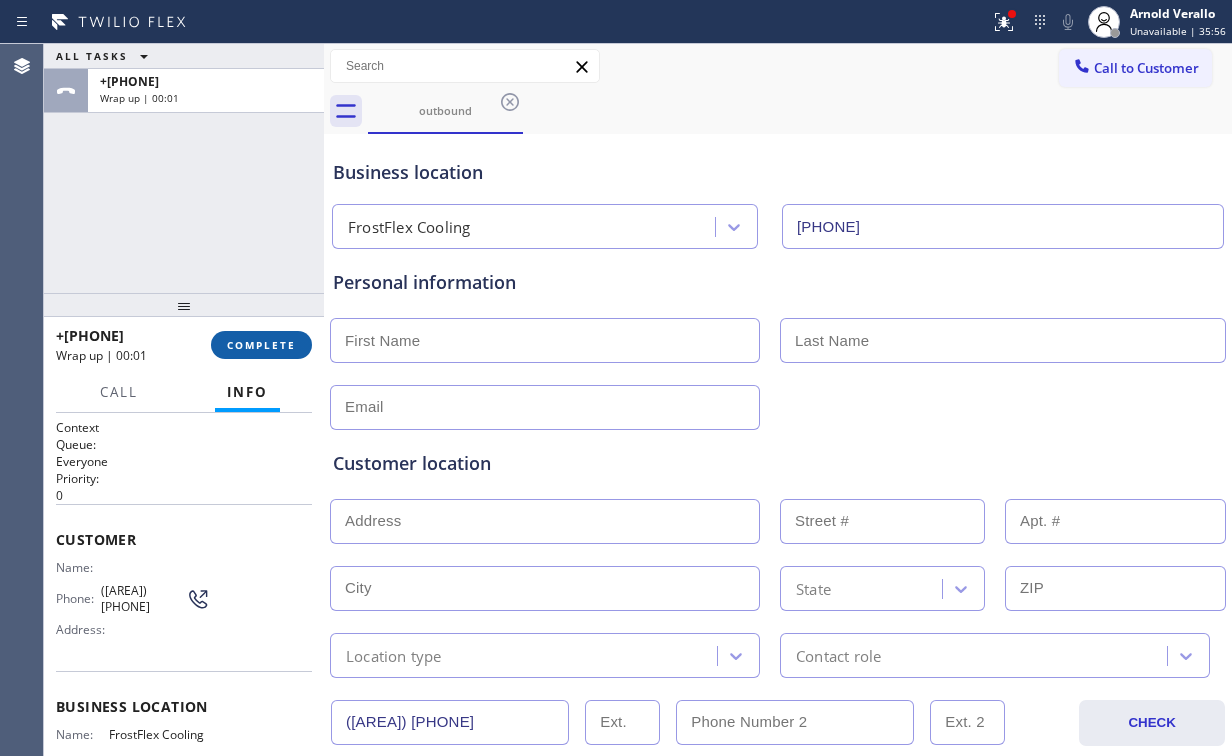 click on "COMPLETE" at bounding box center [261, 345] 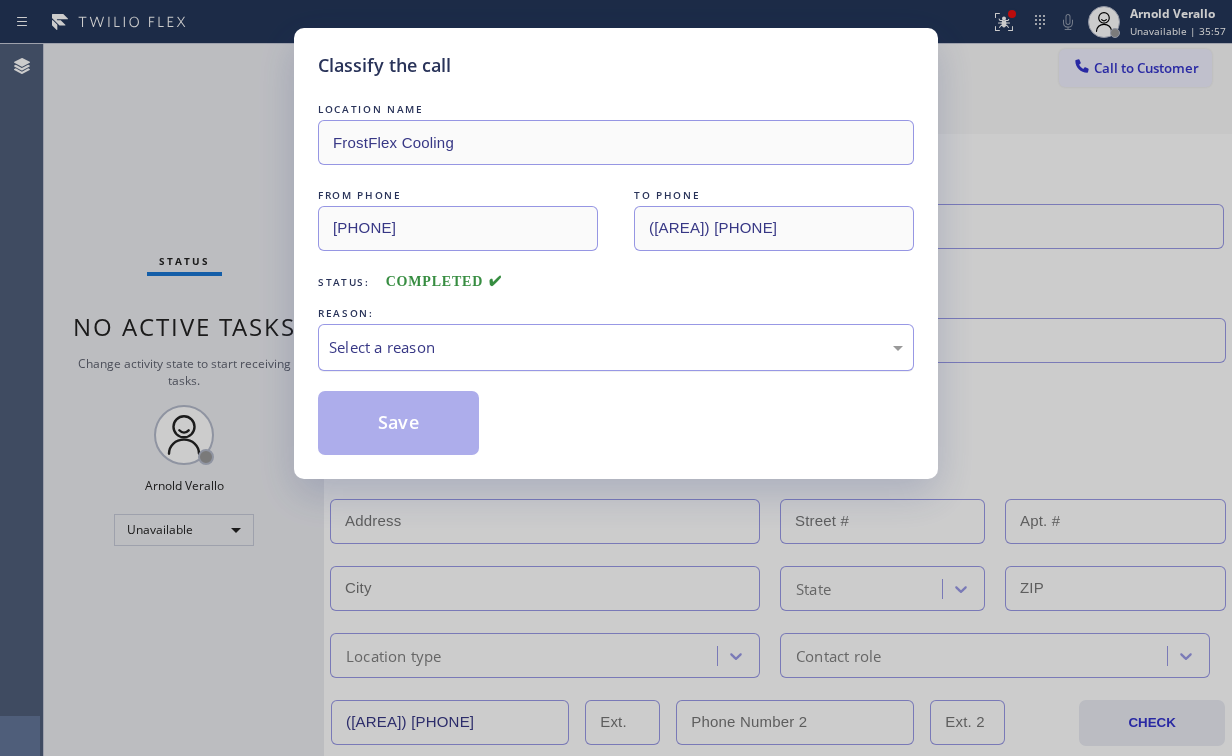 click on "Select a reason" at bounding box center (616, 347) 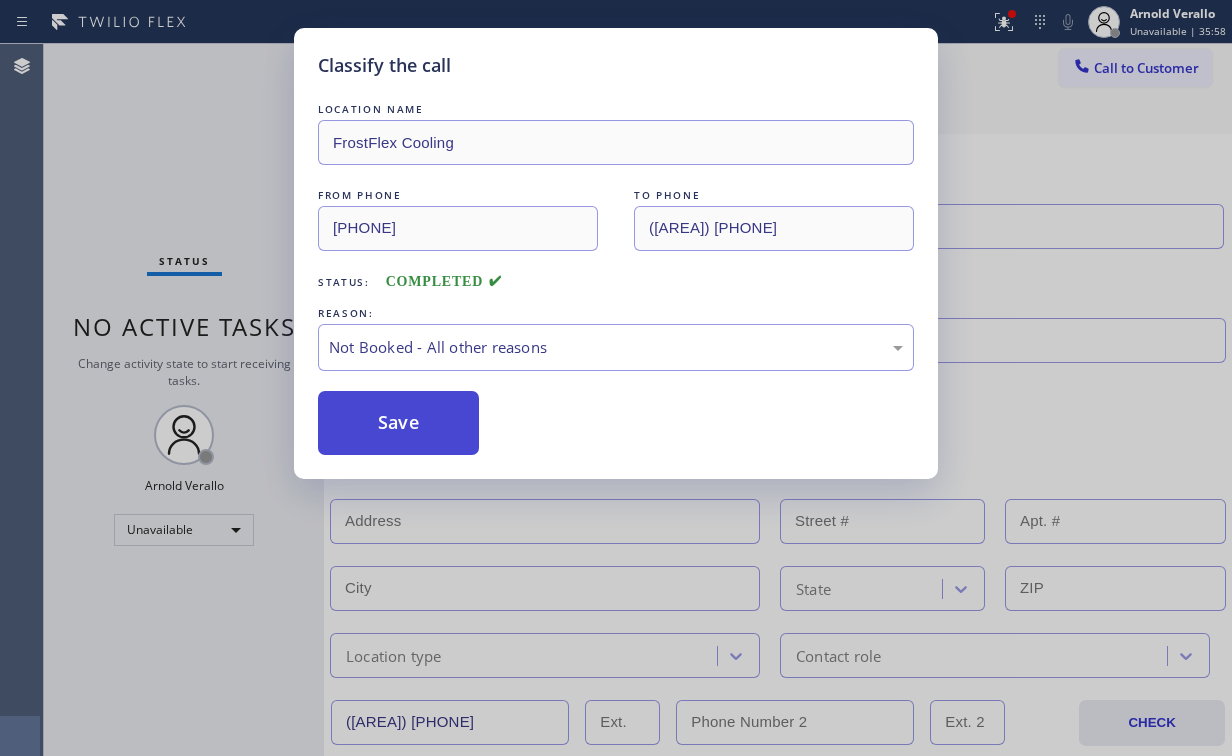 click on "Save" at bounding box center [398, 423] 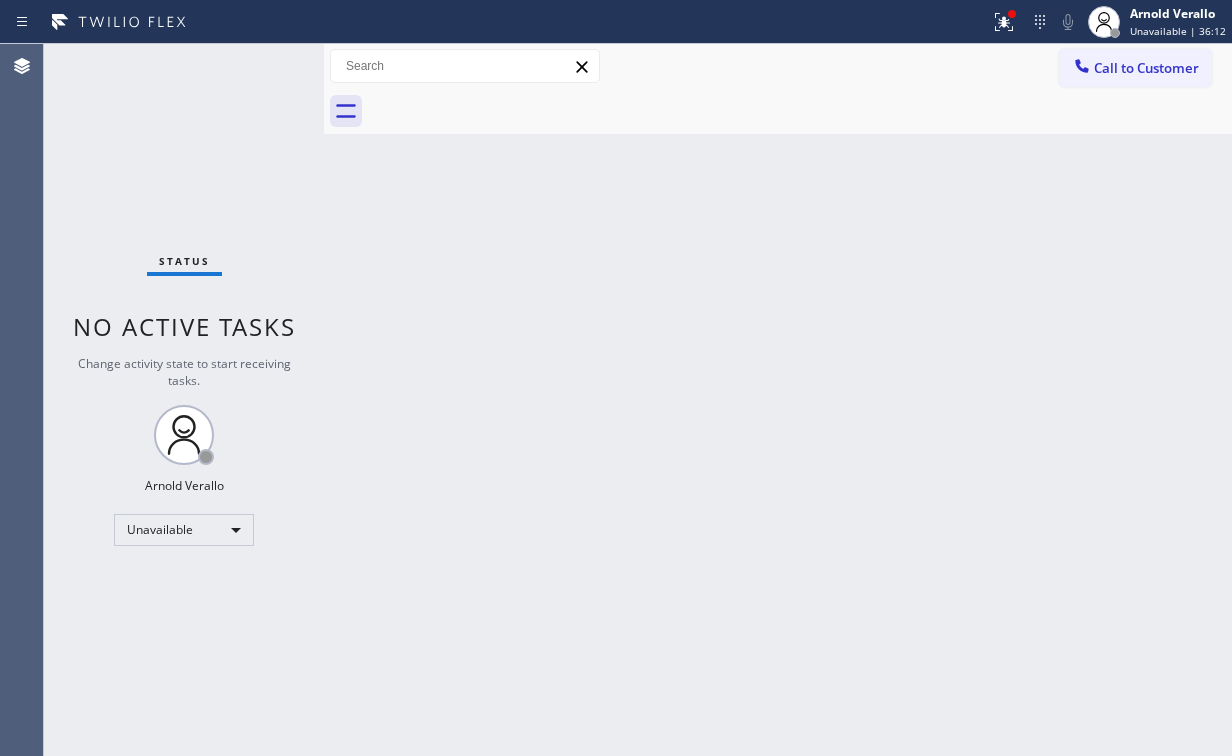drag, startPoint x: 108, startPoint y: 174, endPoint x: 320, endPoint y: 122, distance: 218.28423 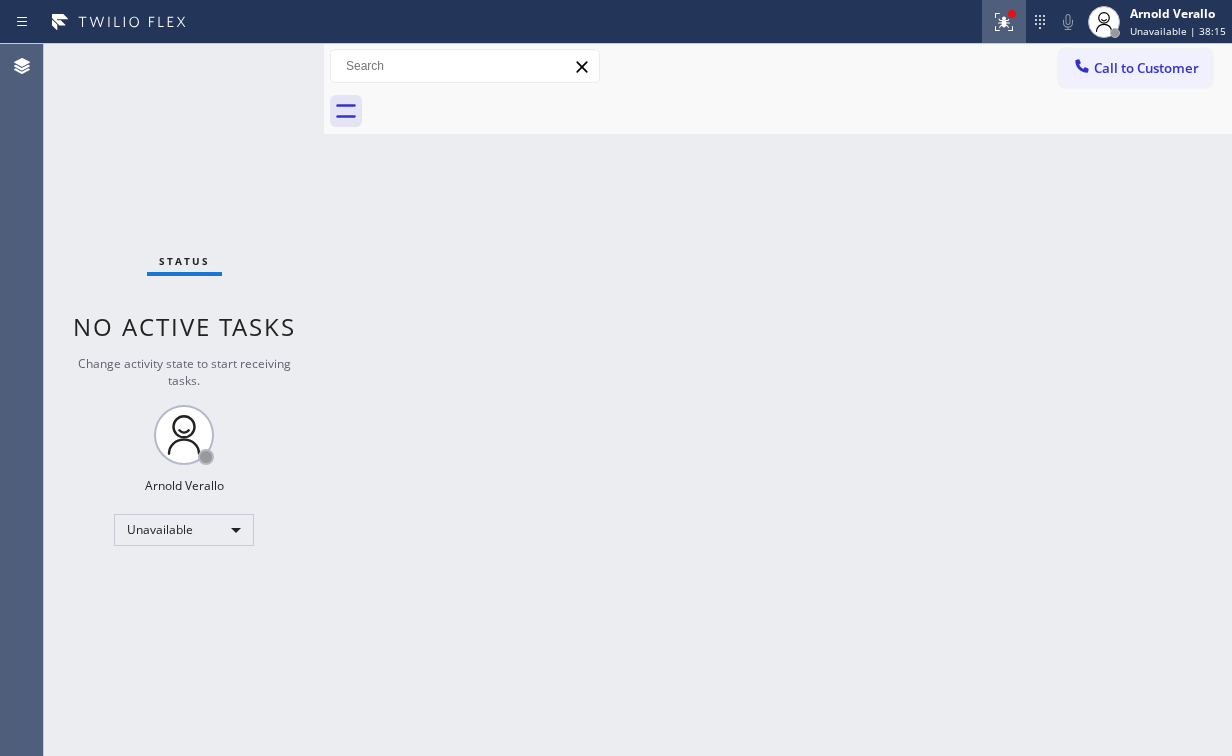 click 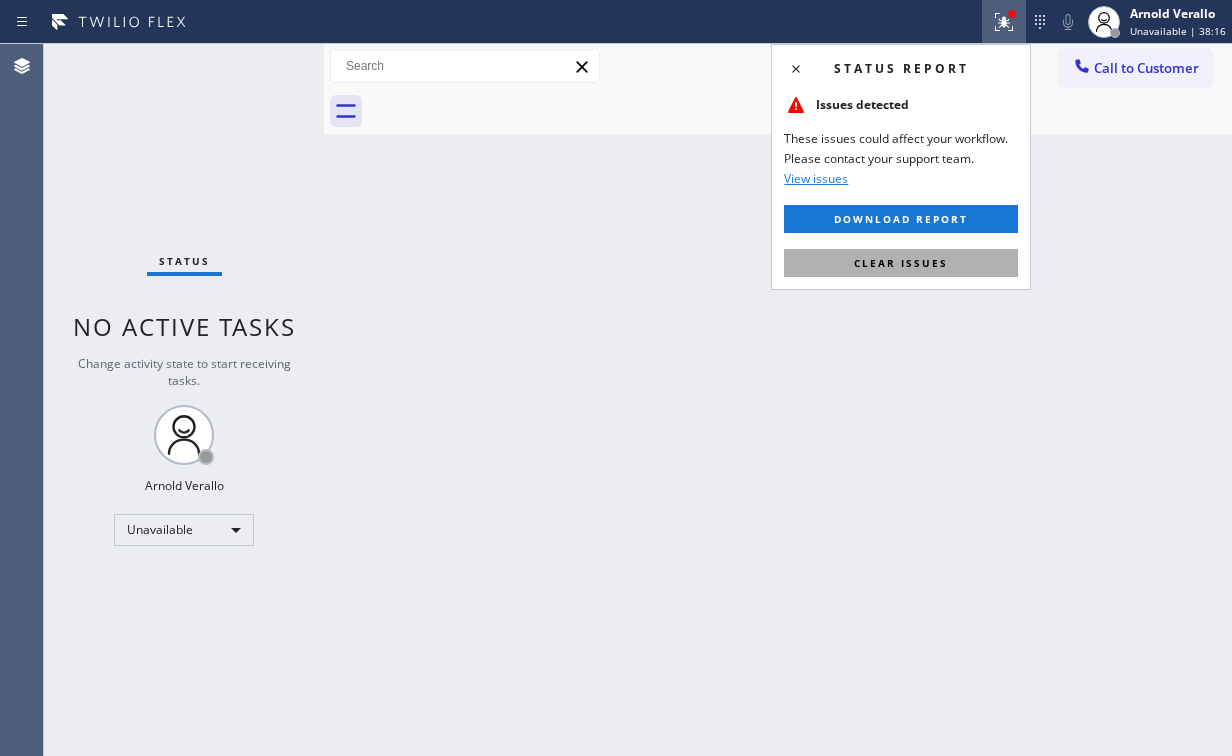 click on "Clear issues" at bounding box center [901, 263] 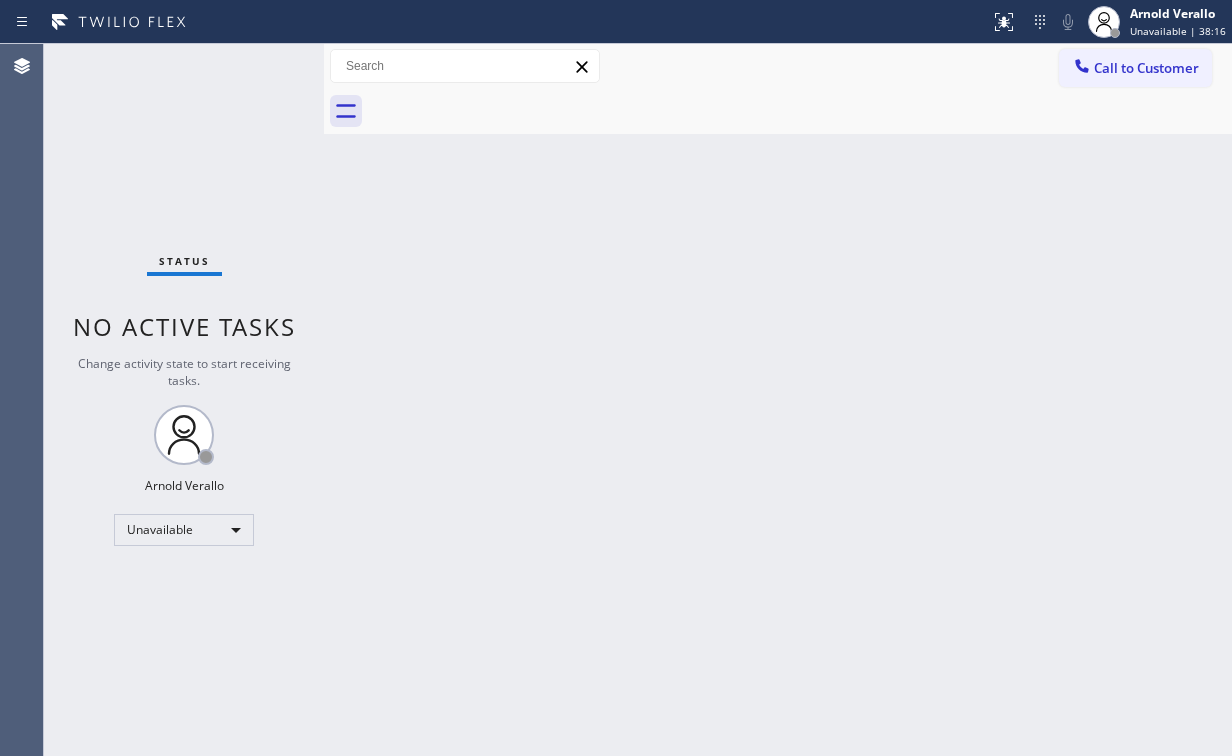 click on "Back to Dashboard Change Sender ID Customers Technicians Select a contact Outbound call Location Search location Your caller id phone number Customer number Call Customer info Name   Phone none Address none Change Sender ID HVAC +[PHONE] 5 Star Appliance +[PHONE] Appliance Repair +[PHONE] Plumbing +[PHONE] Air Duct Cleaning +[PHONE]  Electricians +[PHONE]  Cancel Change Check personal SMS Reset Change No tabs Call to Customer Outbound call Location FrostFlex Cooling Your caller id phone number ([PHONE]) [PHONE] Customer number Call Outbound call Technician Search Technician Your caller id phone number Your caller id phone number Call" at bounding box center [778, 400] 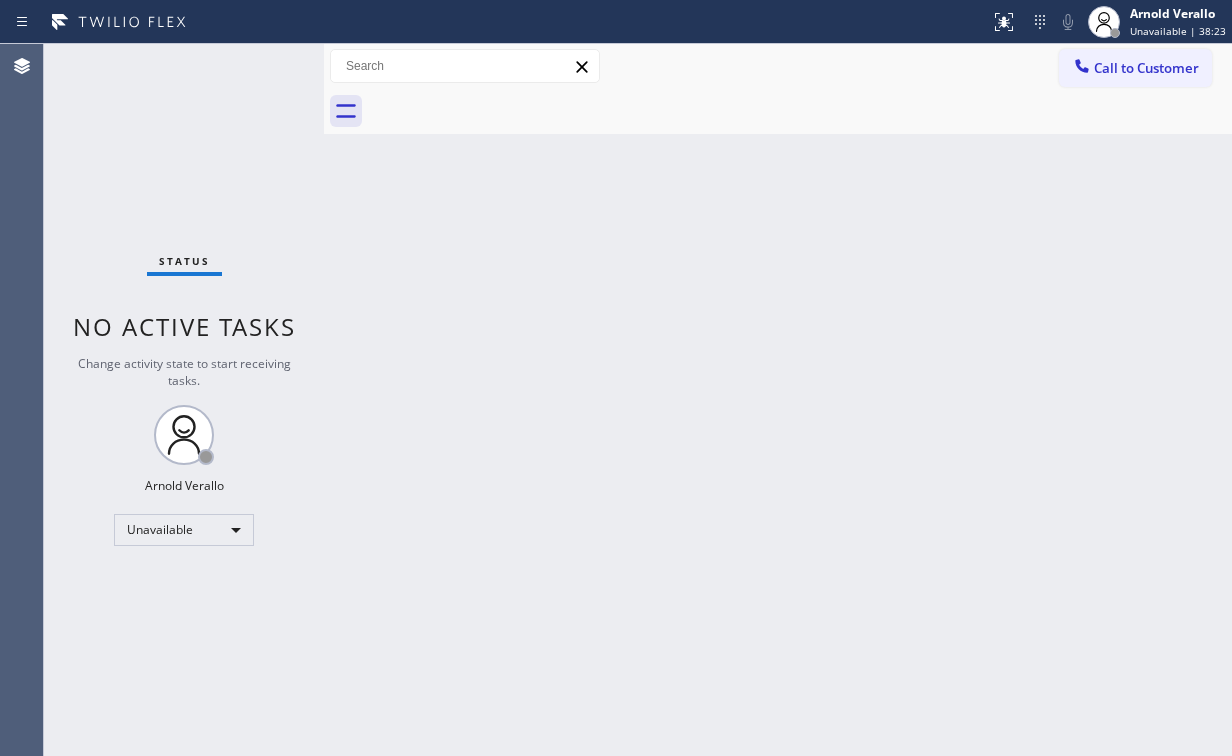 click on "Call to Customer" at bounding box center (1146, 68) 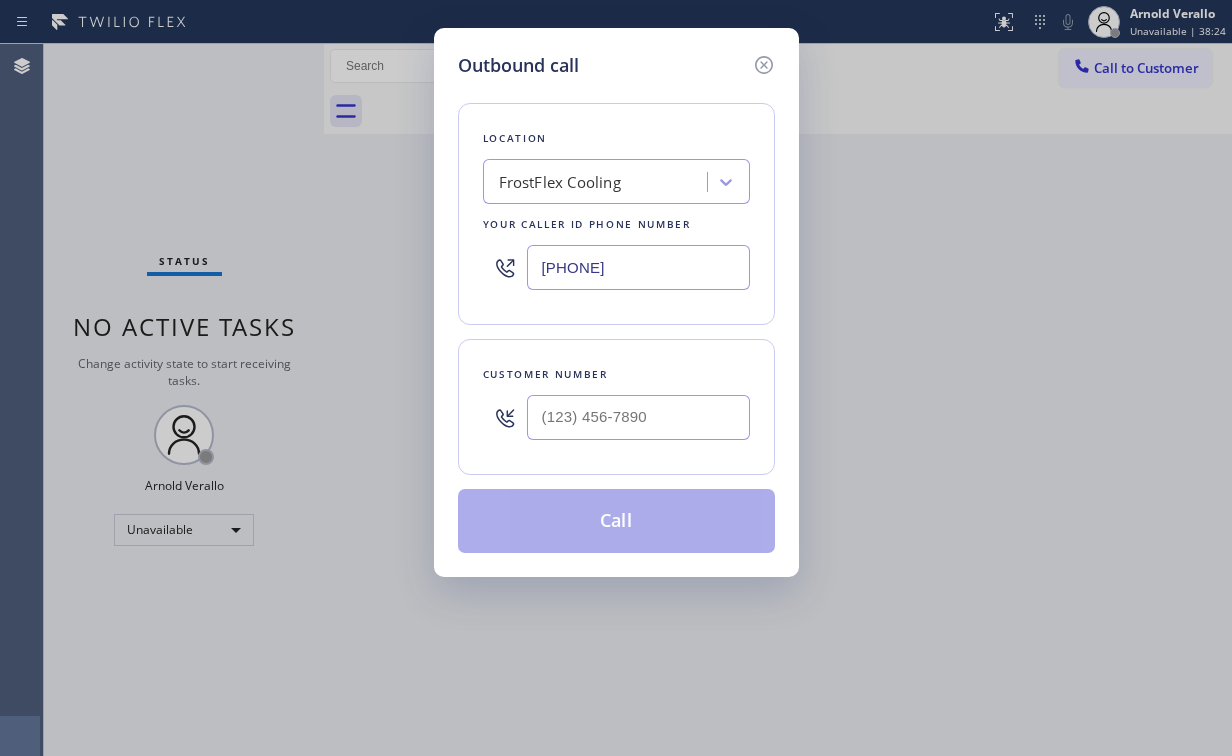 drag, startPoint x: 688, startPoint y: 277, endPoint x: 402, endPoint y: 268, distance: 286.14157 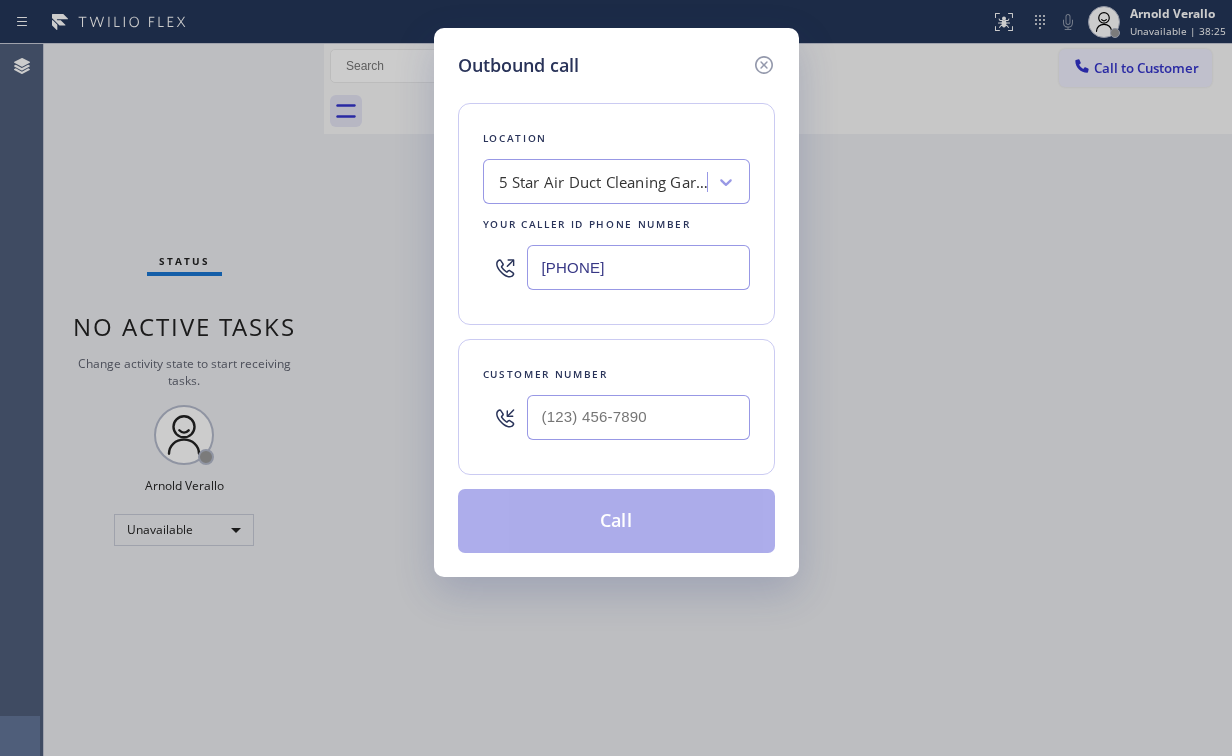 type on "[PHONE]" 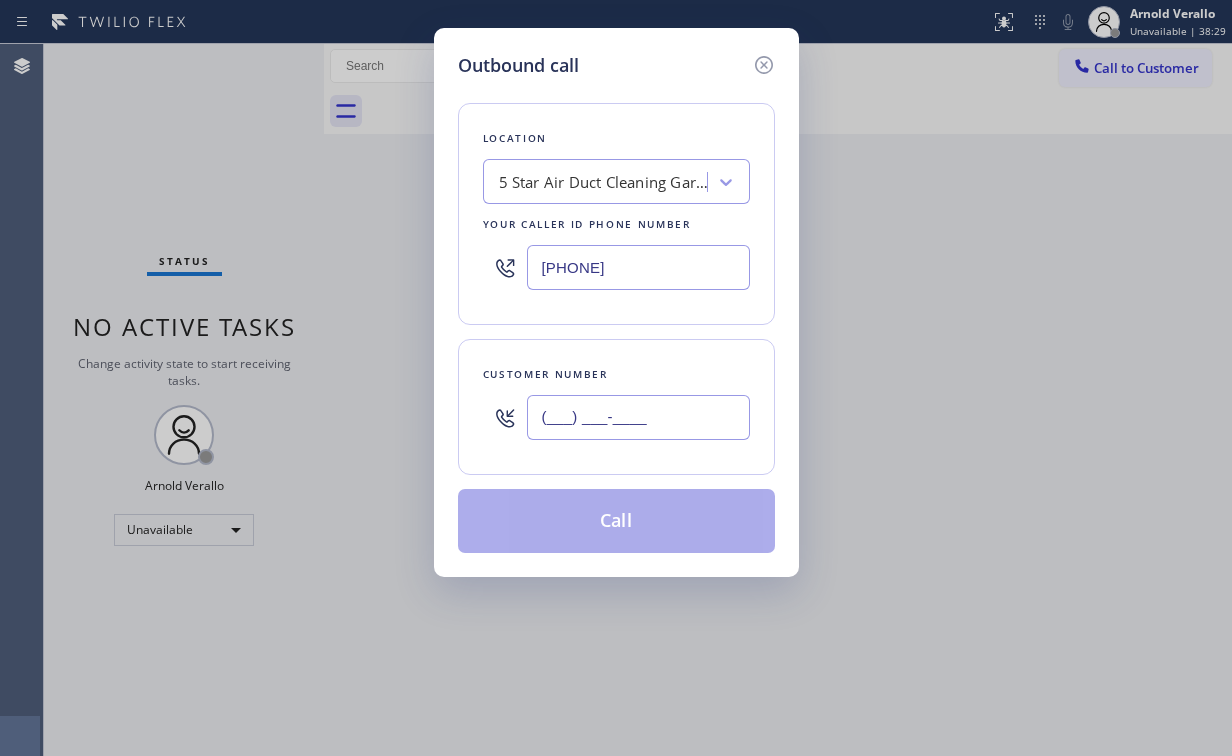 click on "(___) ___-____" at bounding box center (638, 417) 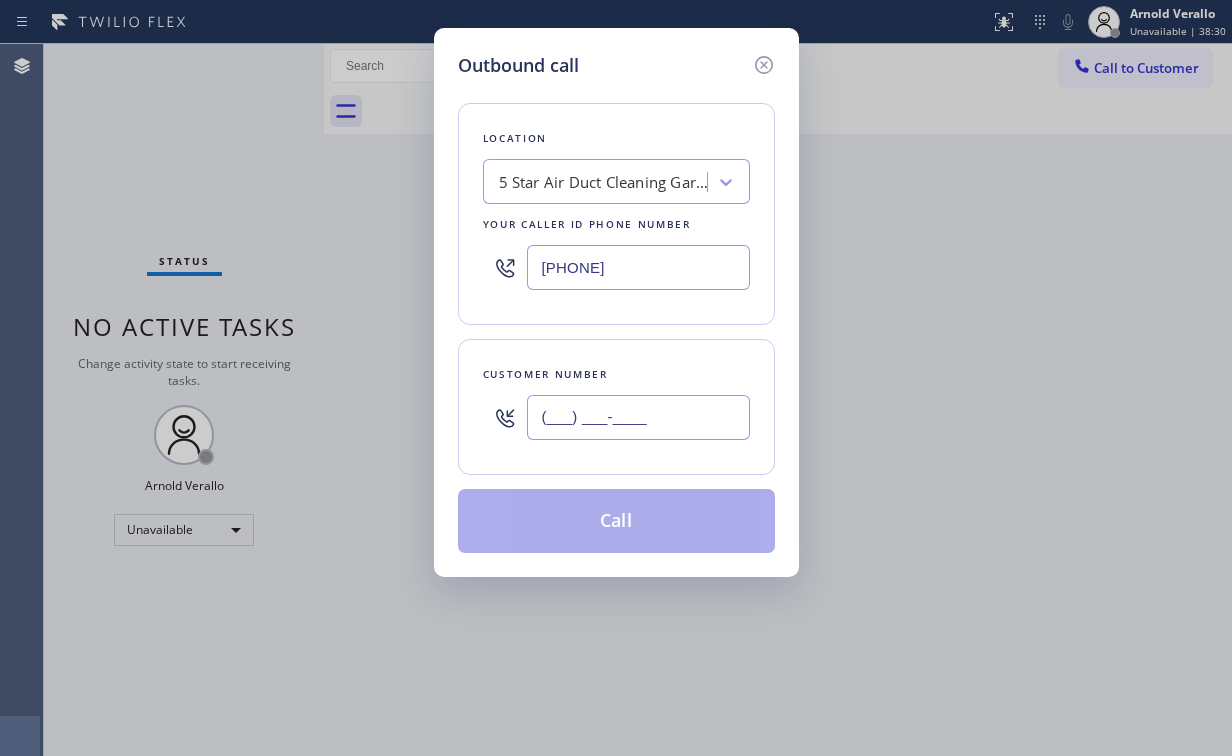 paste on "([AREA]) [PHONE]" 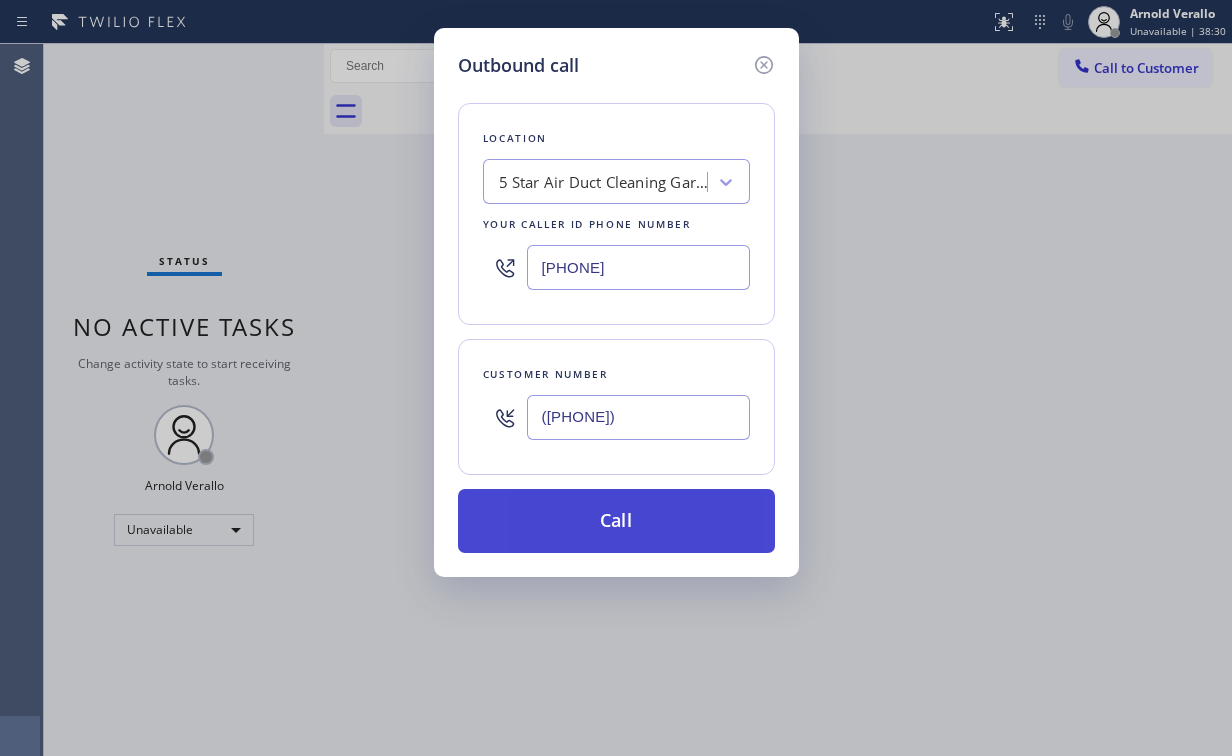 type on "([PHONE])" 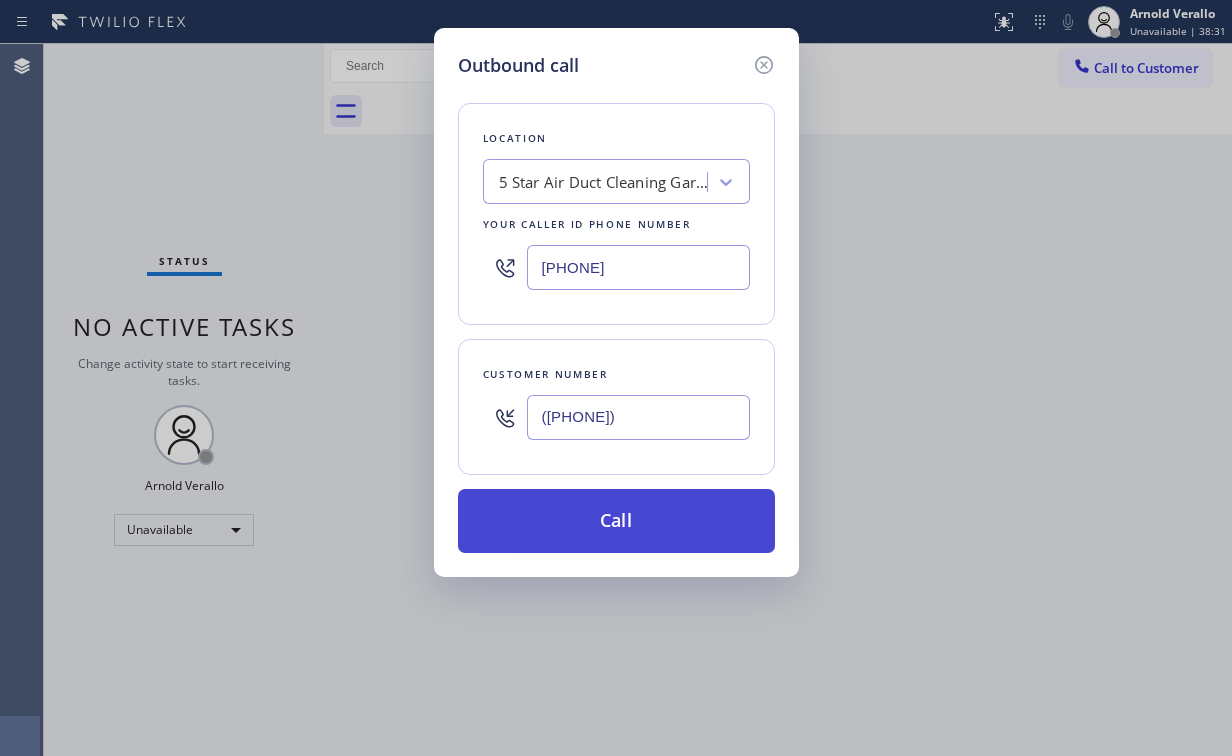 click on "Call" at bounding box center (616, 521) 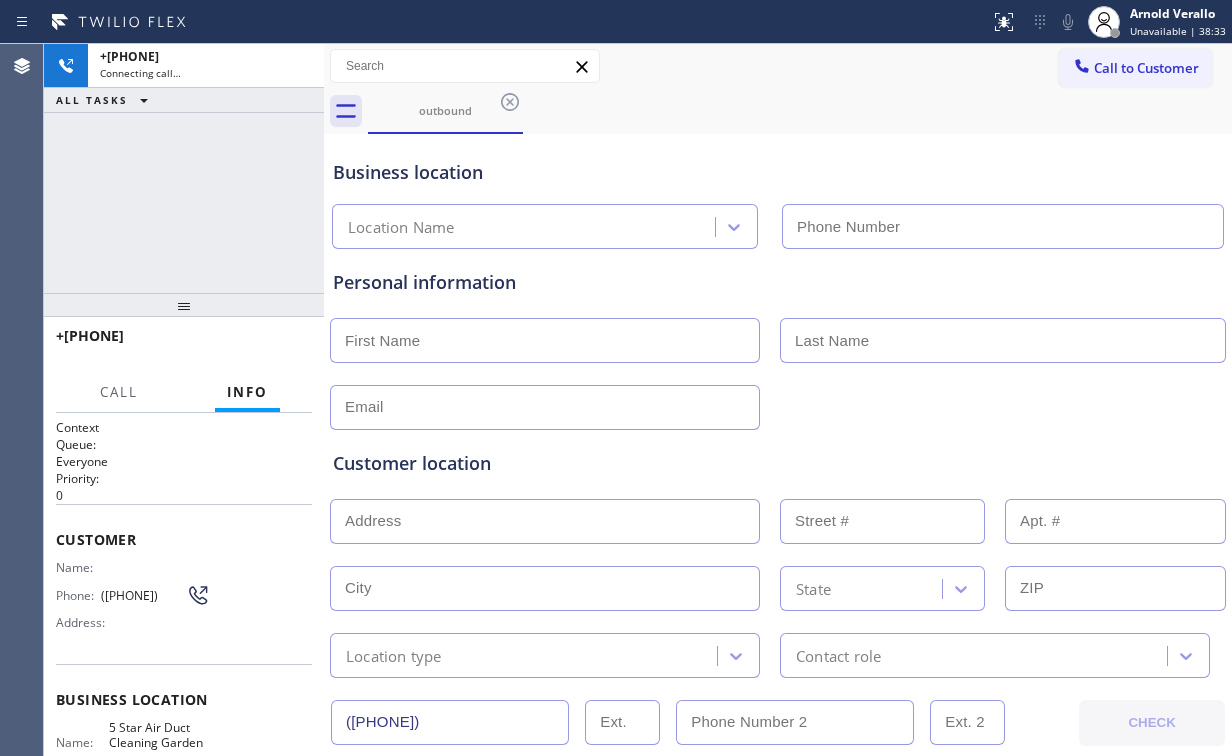 type on "[PHONE]" 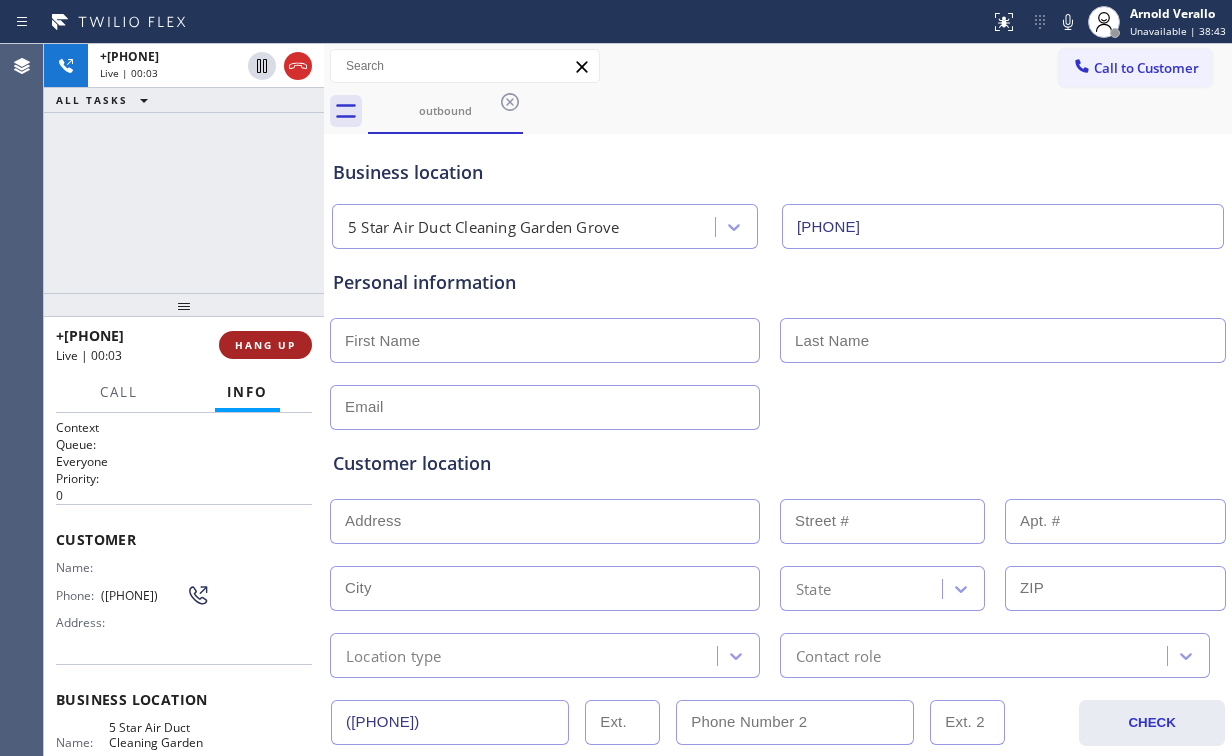 click on "HANG UP" at bounding box center [265, 345] 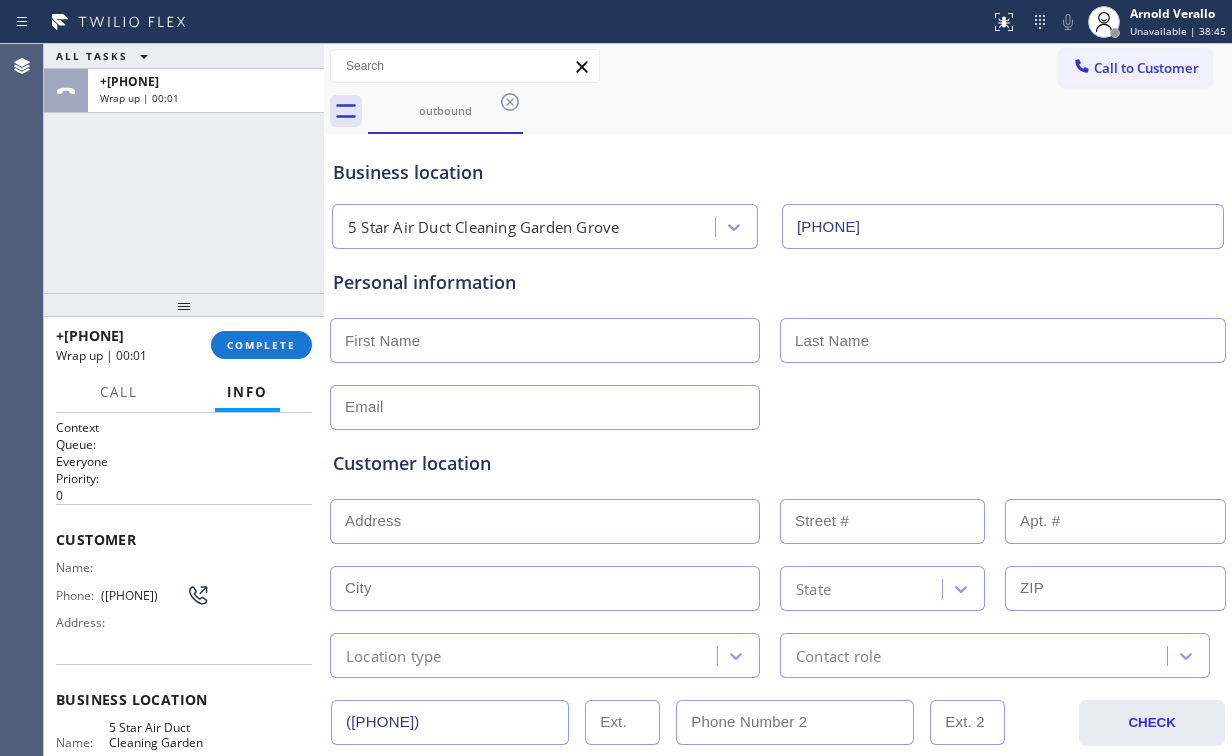 drag, startPoint x: 1100, startPoint y: 65, endPoint x: 1090, endPoint y: 76, distance: 14.866069 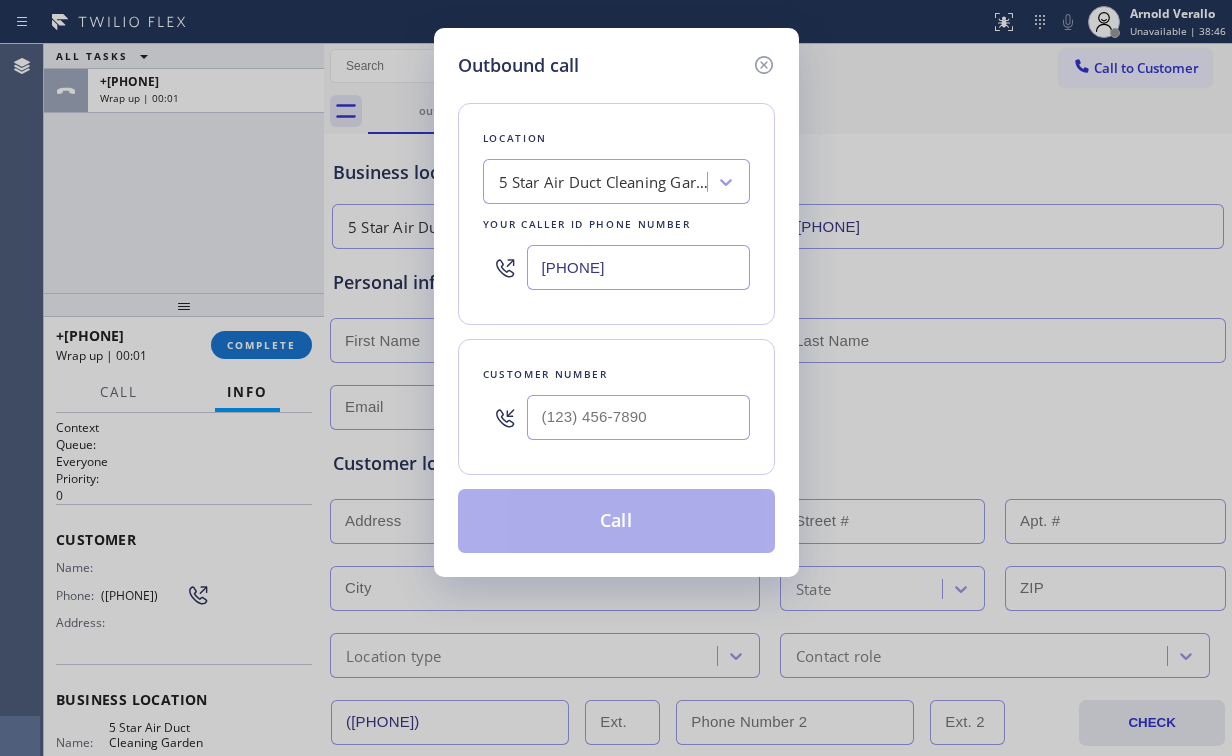 drag, startPoint x: 479, startPoint y: 285, endPoint x: 411, endPoint y: 285, distance: 68 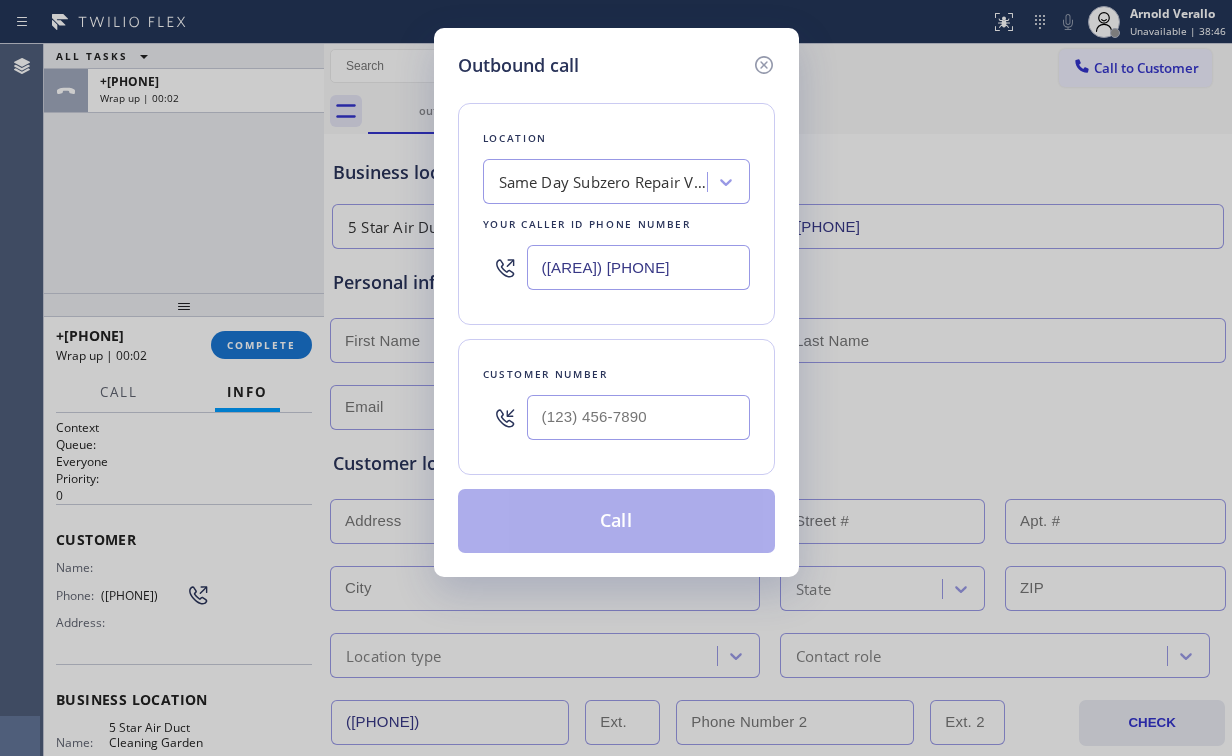 type on "([AREA]) [PHONE]" 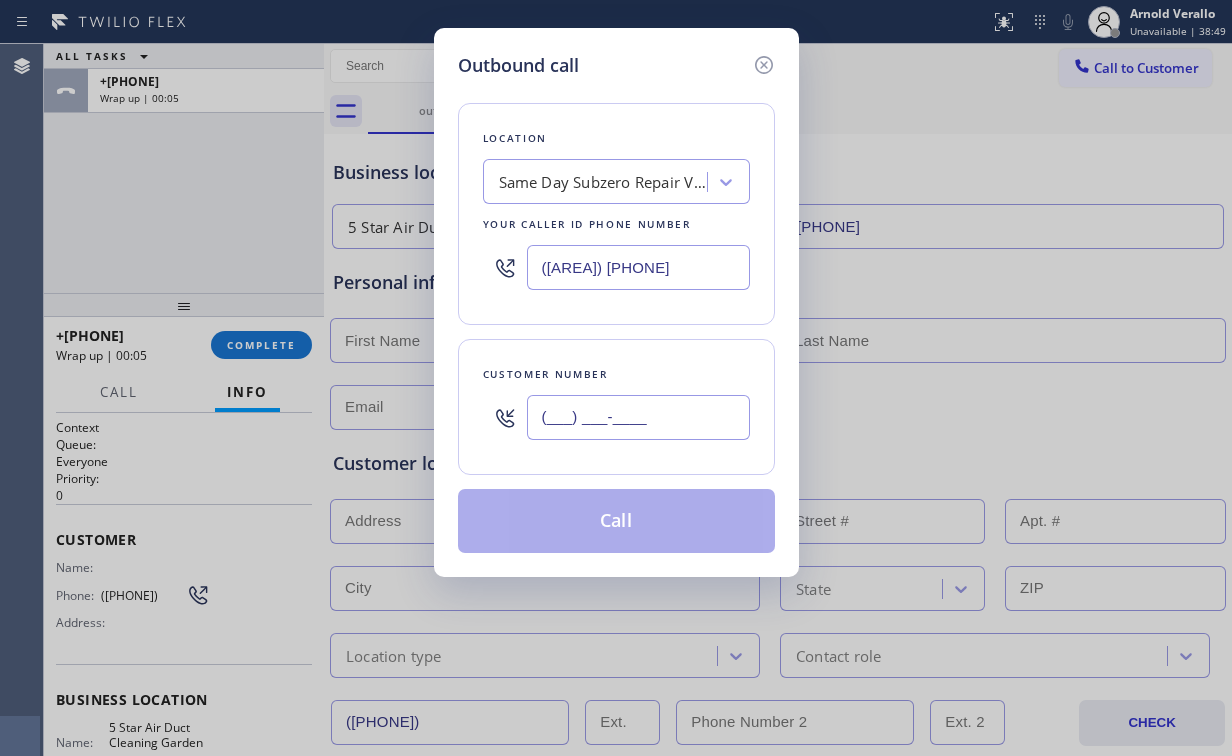 click on "(___) ___-____" at bounding box center (638, 417) 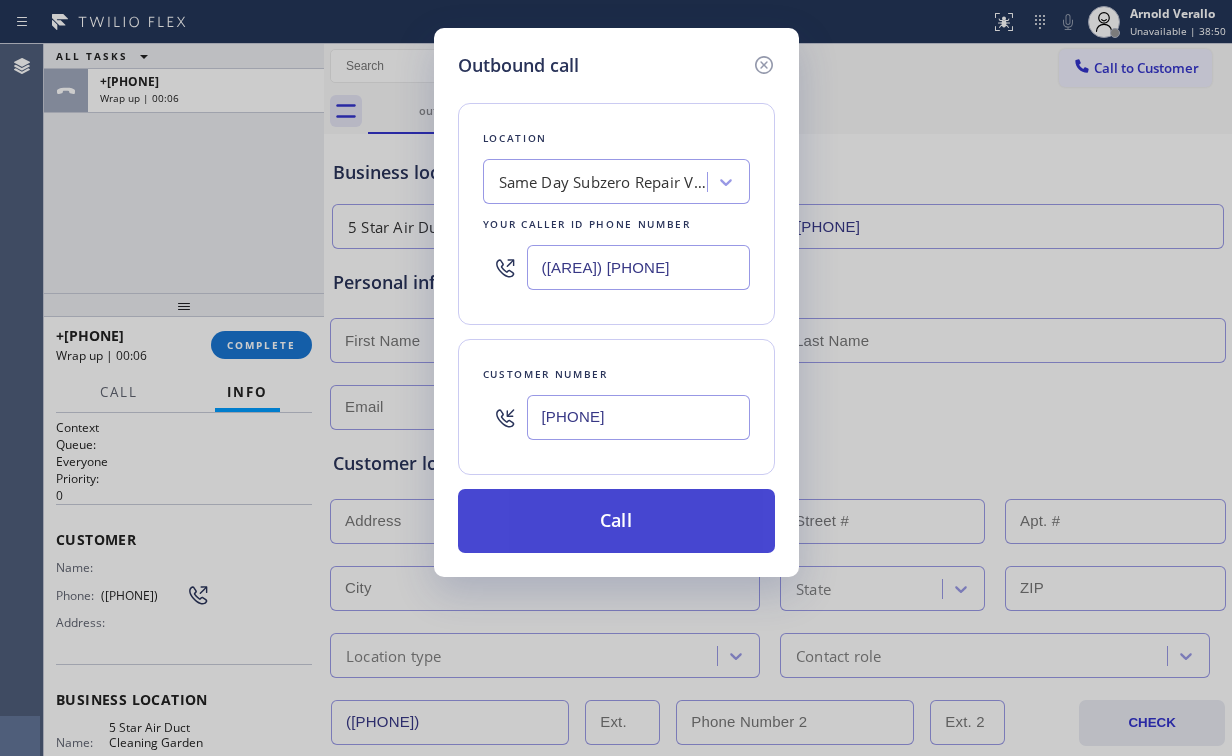 type on "[PHONE]" 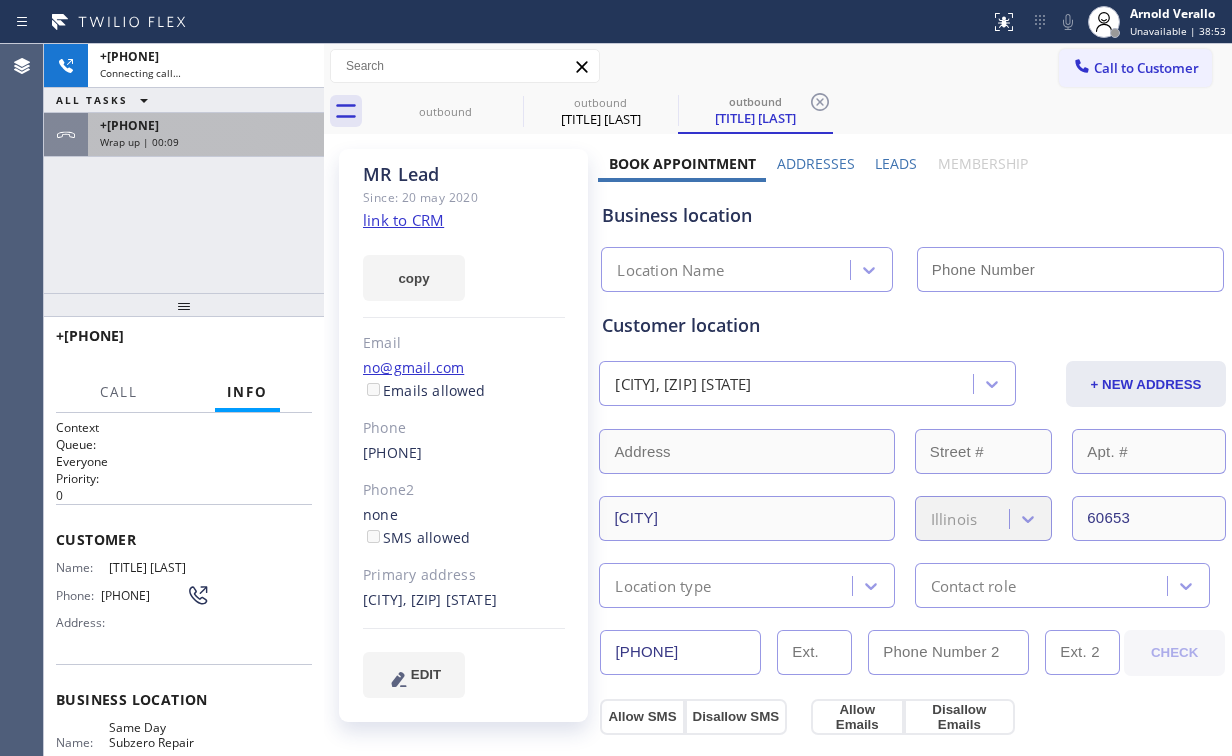 drag, startPoint x: 249, startPoint y: 230, endPoint x: 290, endPoint y: 129, distance: 109.004585 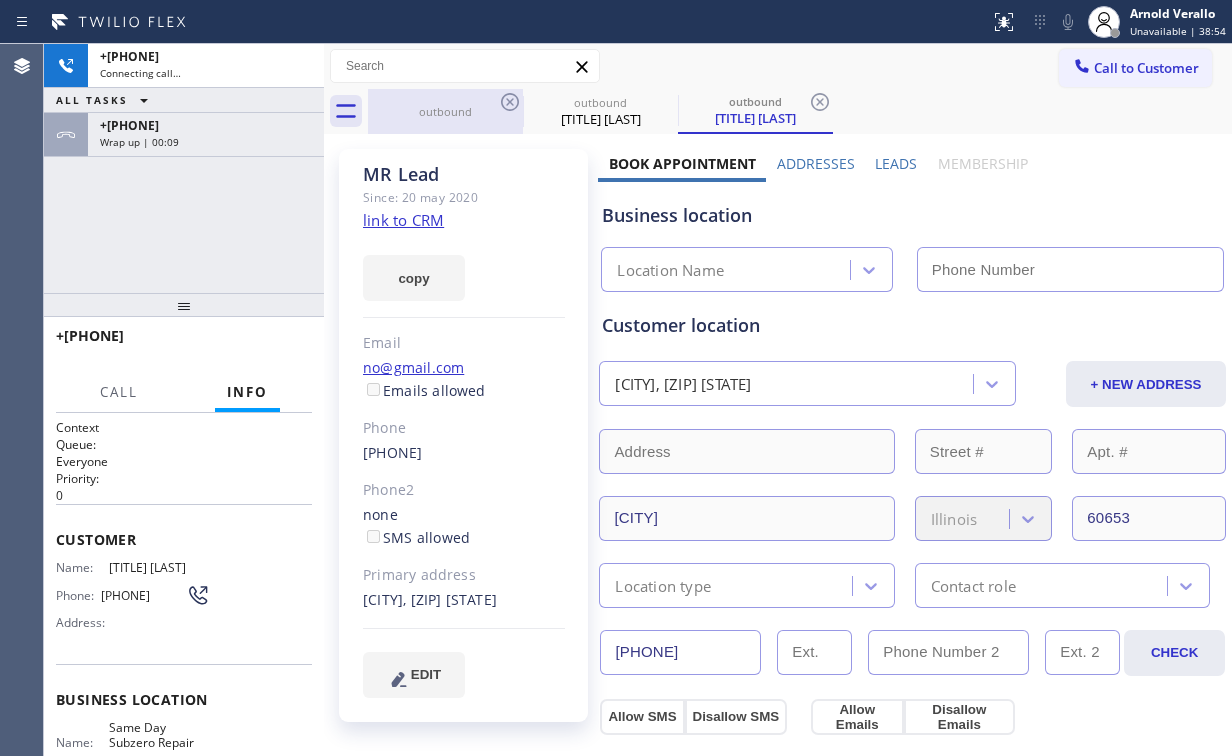 type on "([AREA]) [PHONE]" 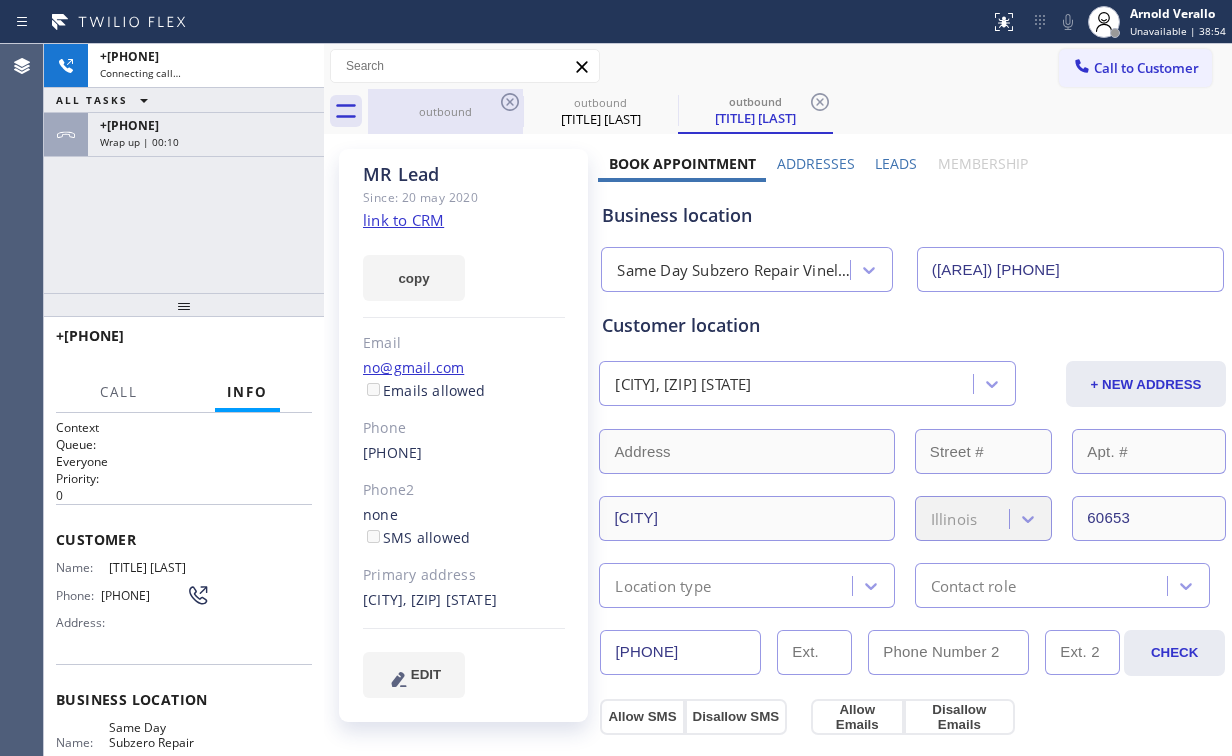 drag, startPoint x: 462, startPoint y: 118, endPoint x: 512, endPoint y: 106, distance: 51.41984 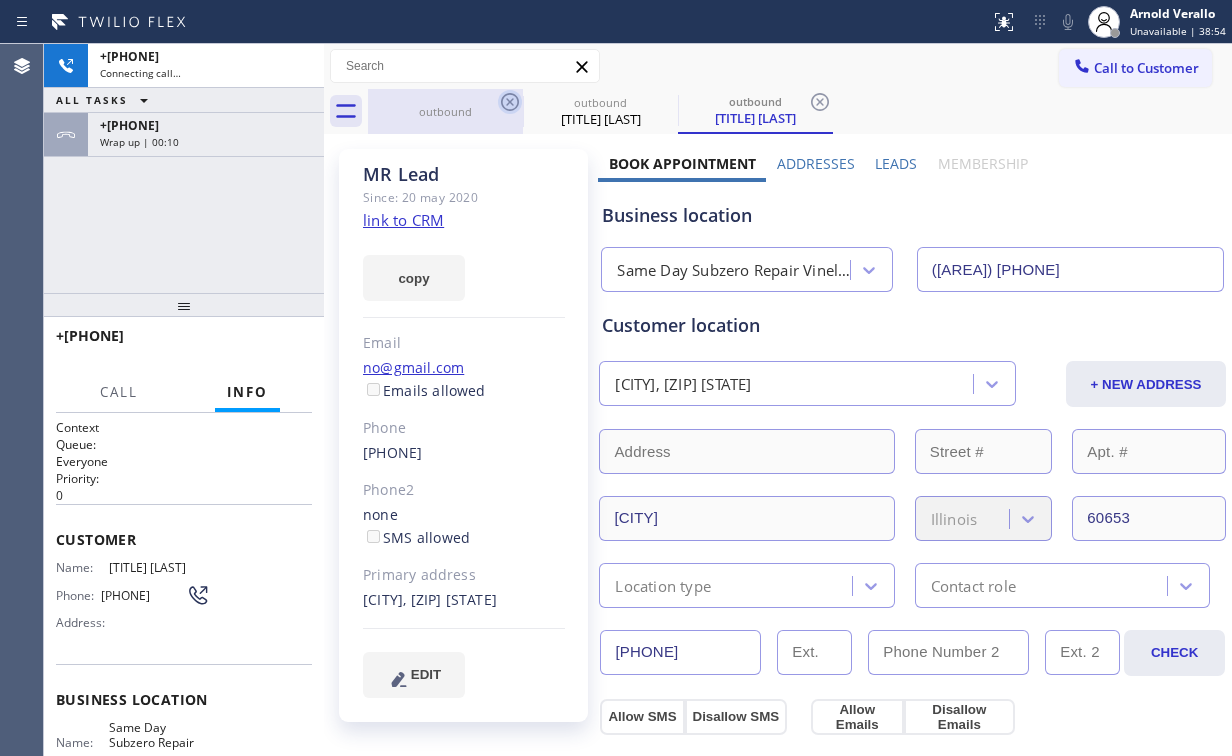 click on "outbound" at bounding box center [445, 111] 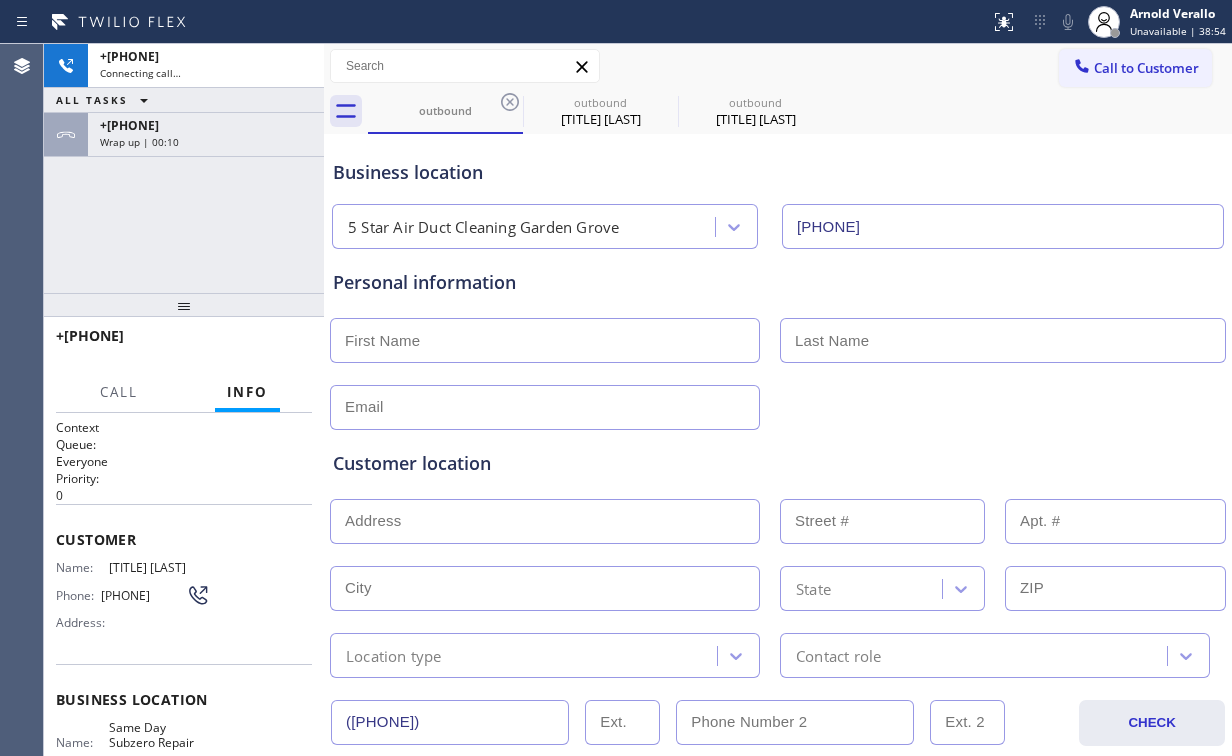 drag, startPoint x: 509, startPoint y: 103, endPoint x: 473, endPoint y: 148, distance: 57.628117 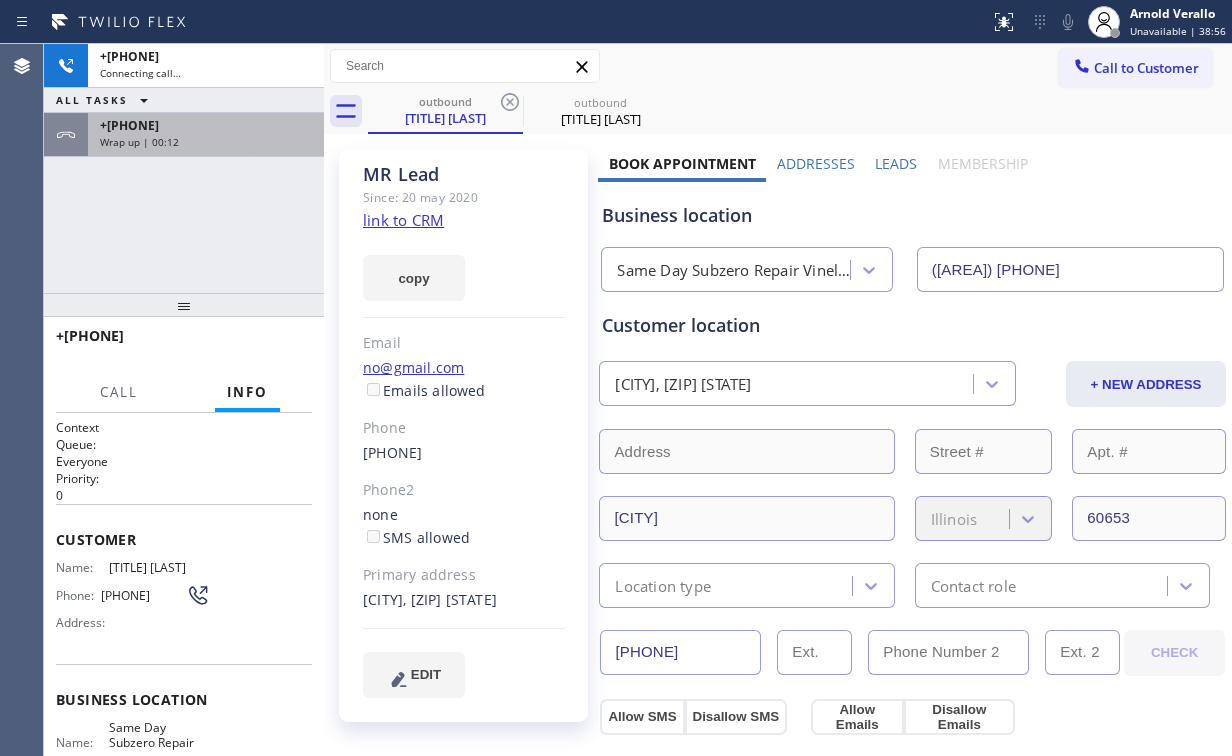 click on "+[PHONE]" at bounding box center [206, 125] 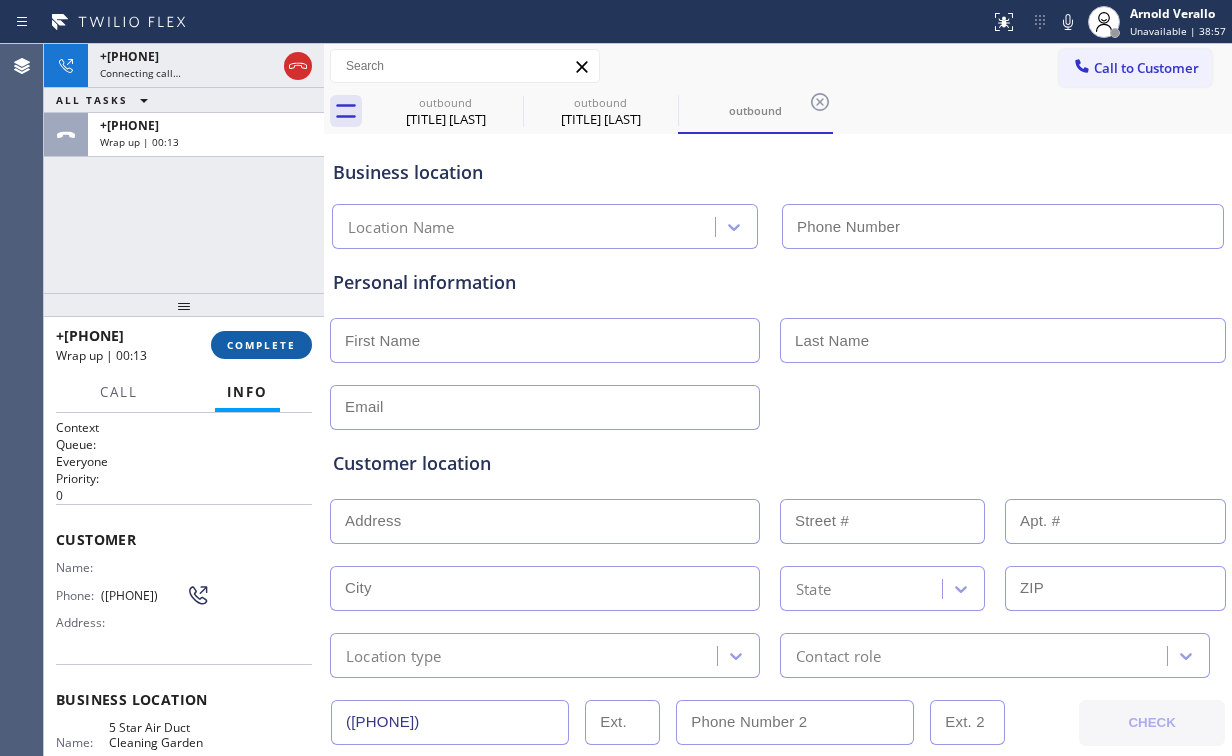 type on "[PHONE]" 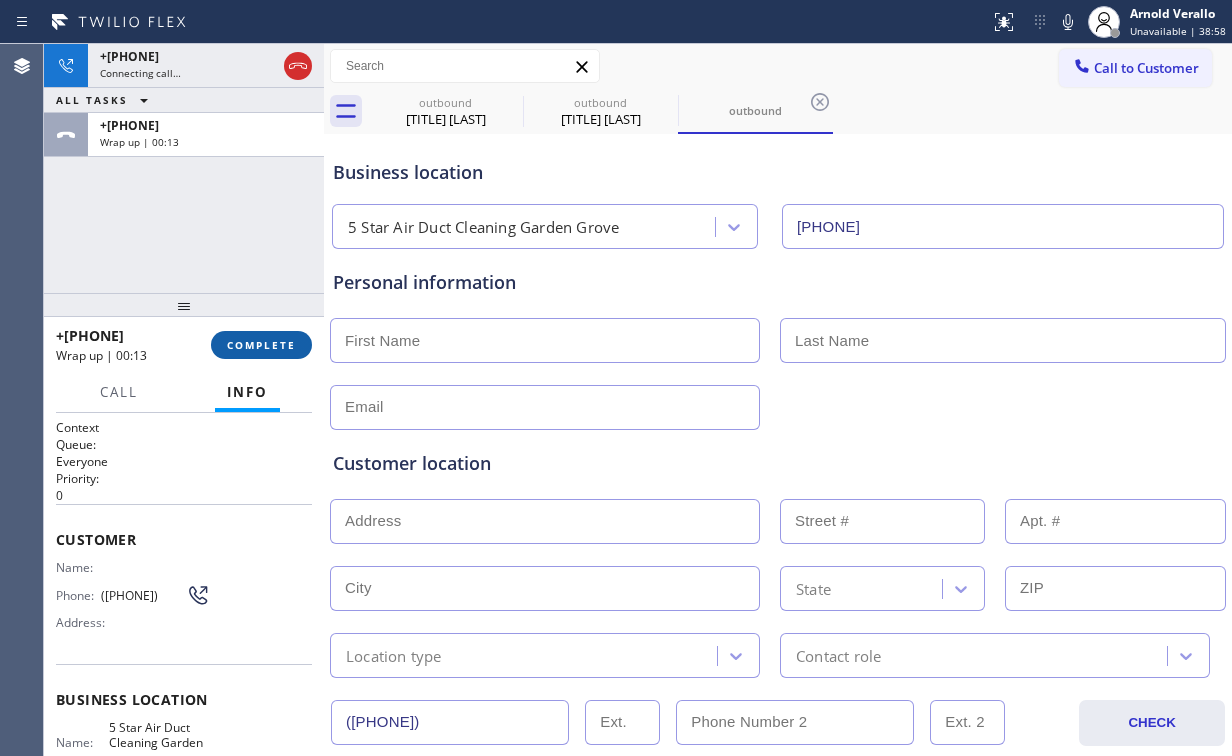 click on "COMPLETE" at bounding box center (261, 345) 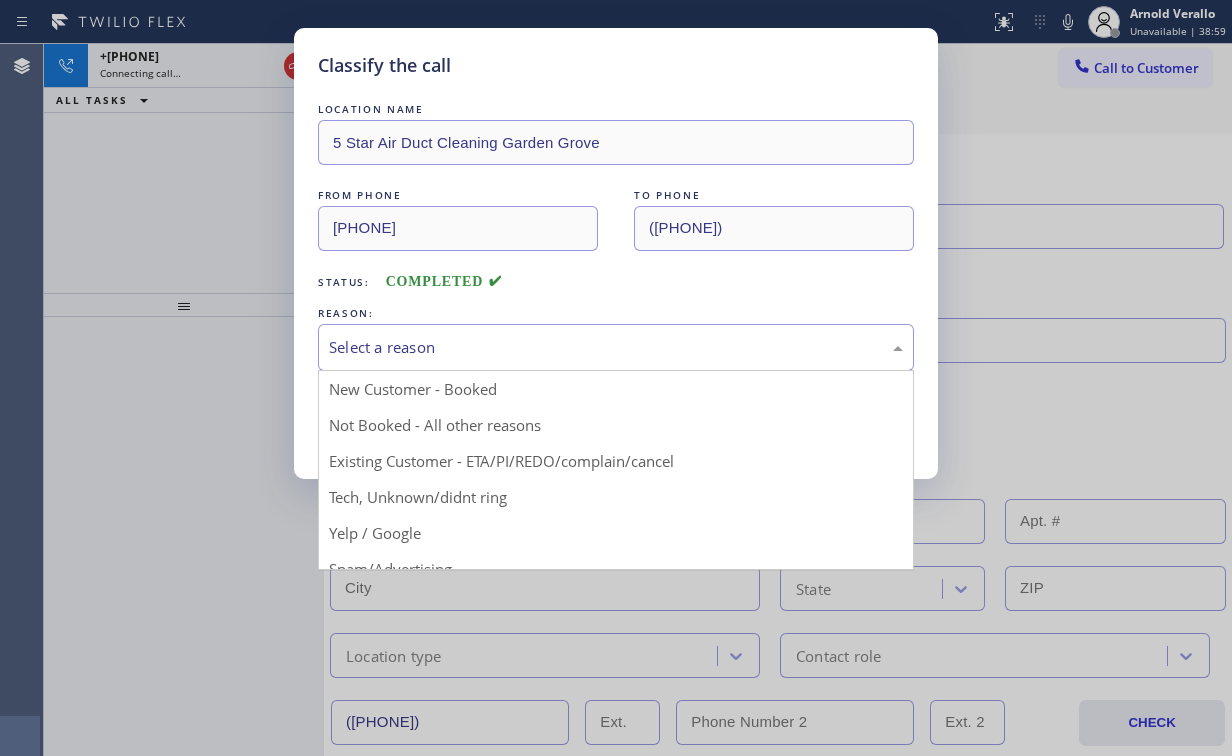 click on "Select a reason" at bounding box center [616, 347] 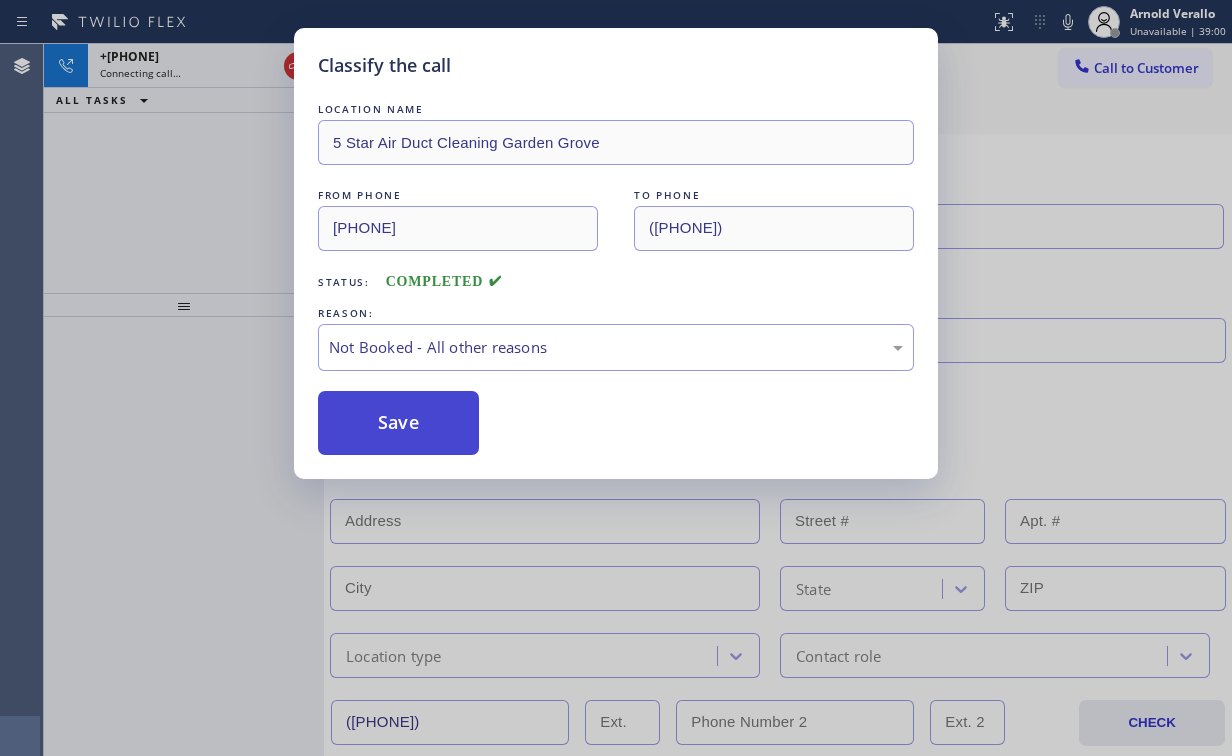 click on "Save" at bounding box center (398, 423) 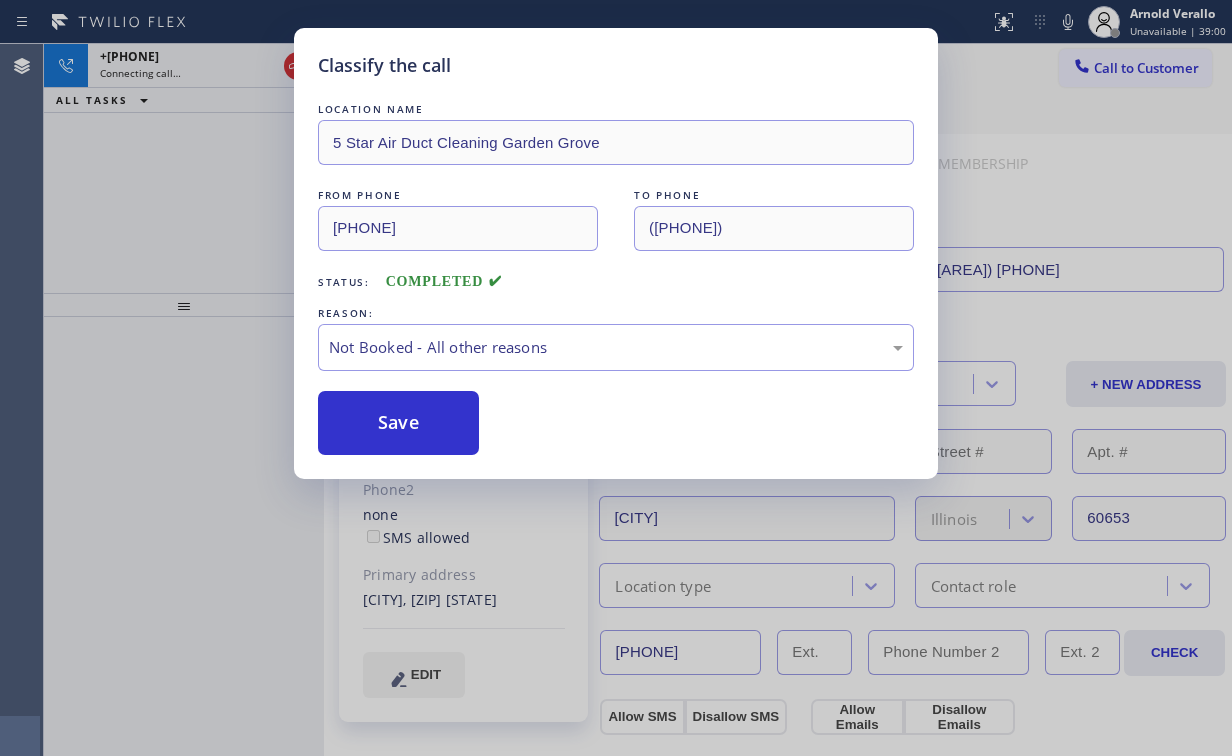 drag, startPoint x: 155, startPoint y: 164, endPoint x: 204, endPoint y: 96, distance: 83.81527 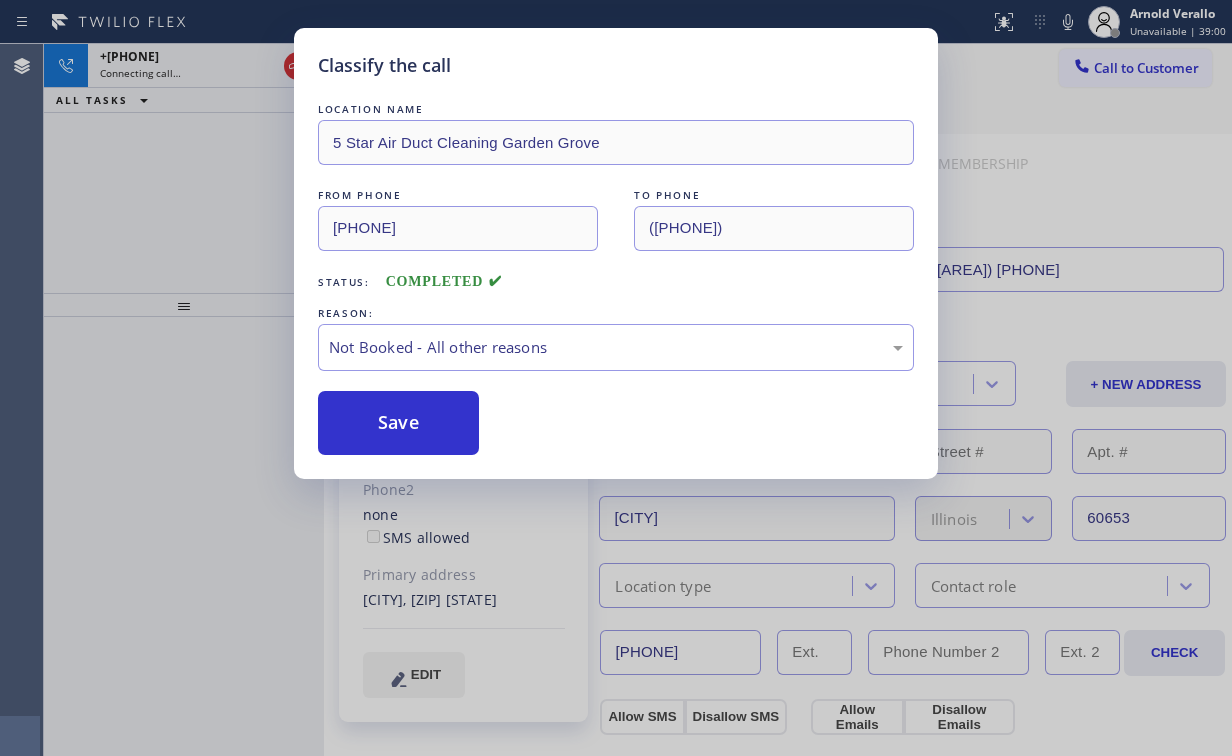 click on "Classify the call LOCATION NAME 5 Star Air Duct Cleaning [CITY] FROM PHONE [PHONE] TO PHONE [PHONE] Status: COMPLETED REASON: Not Booked - All other reasons Save" at bounding box center (616, 378) 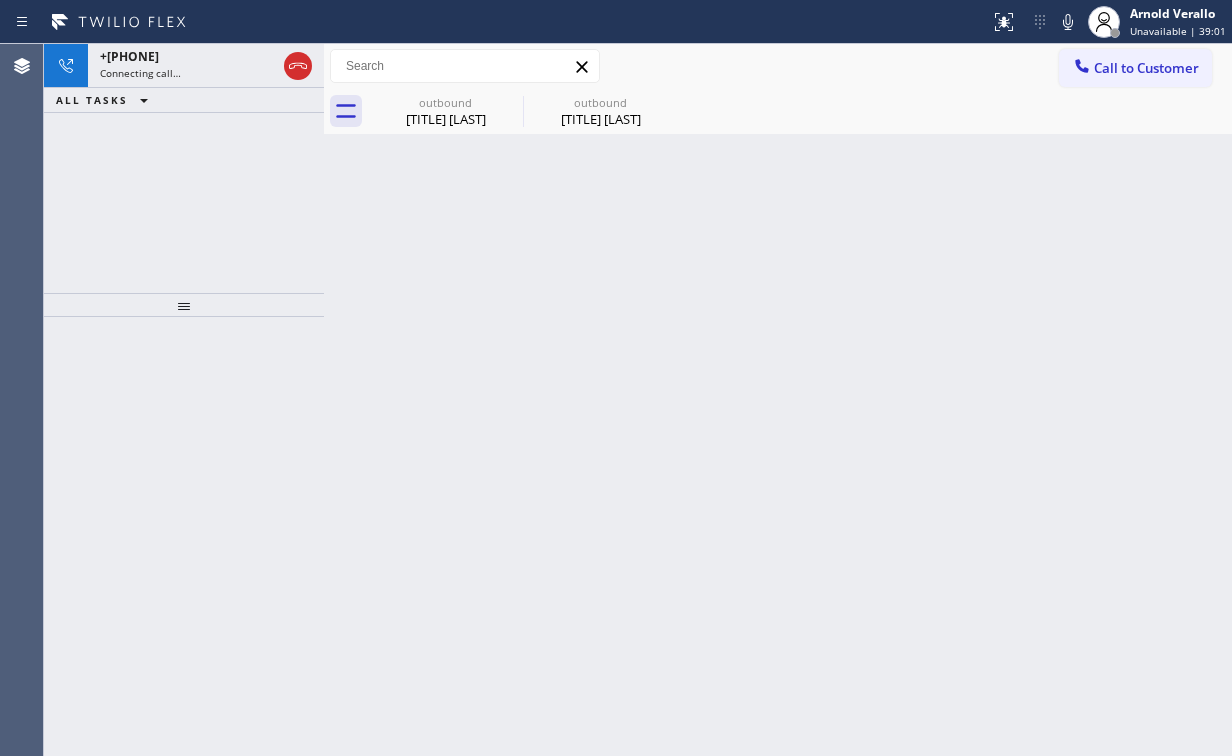 click 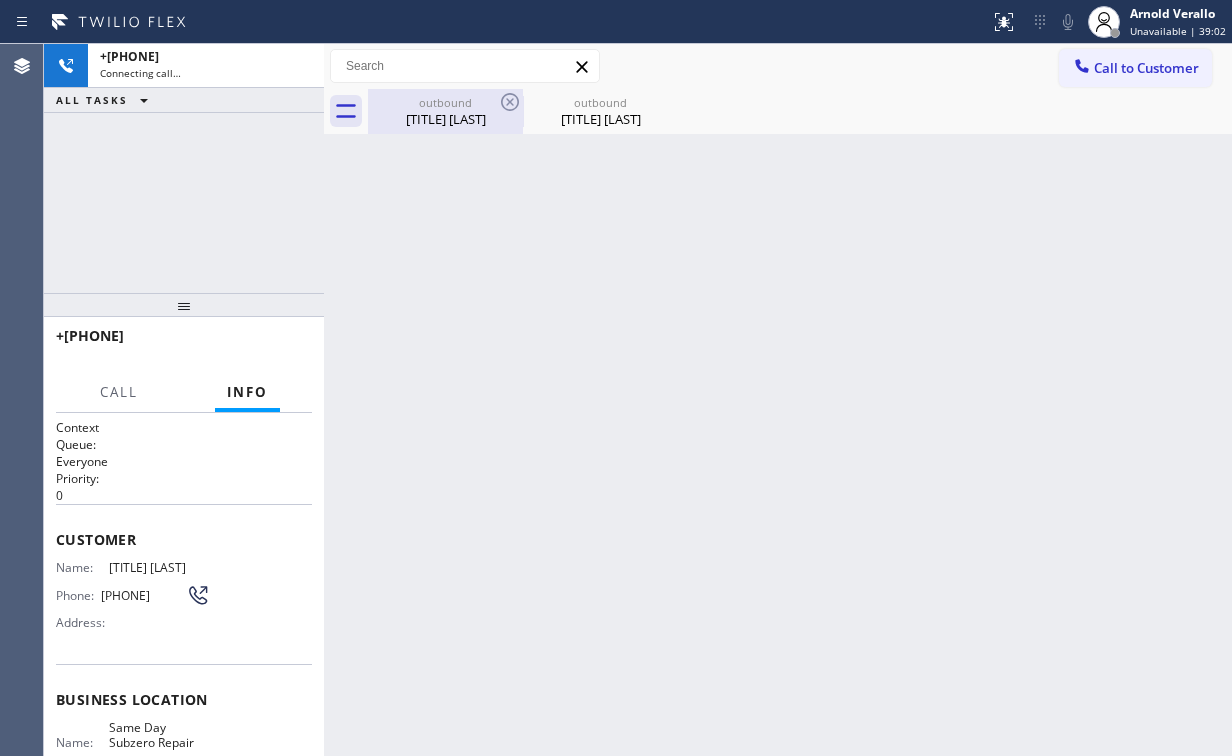 click on "[TITLE] [LAST]" at bounding box center [445, 119] 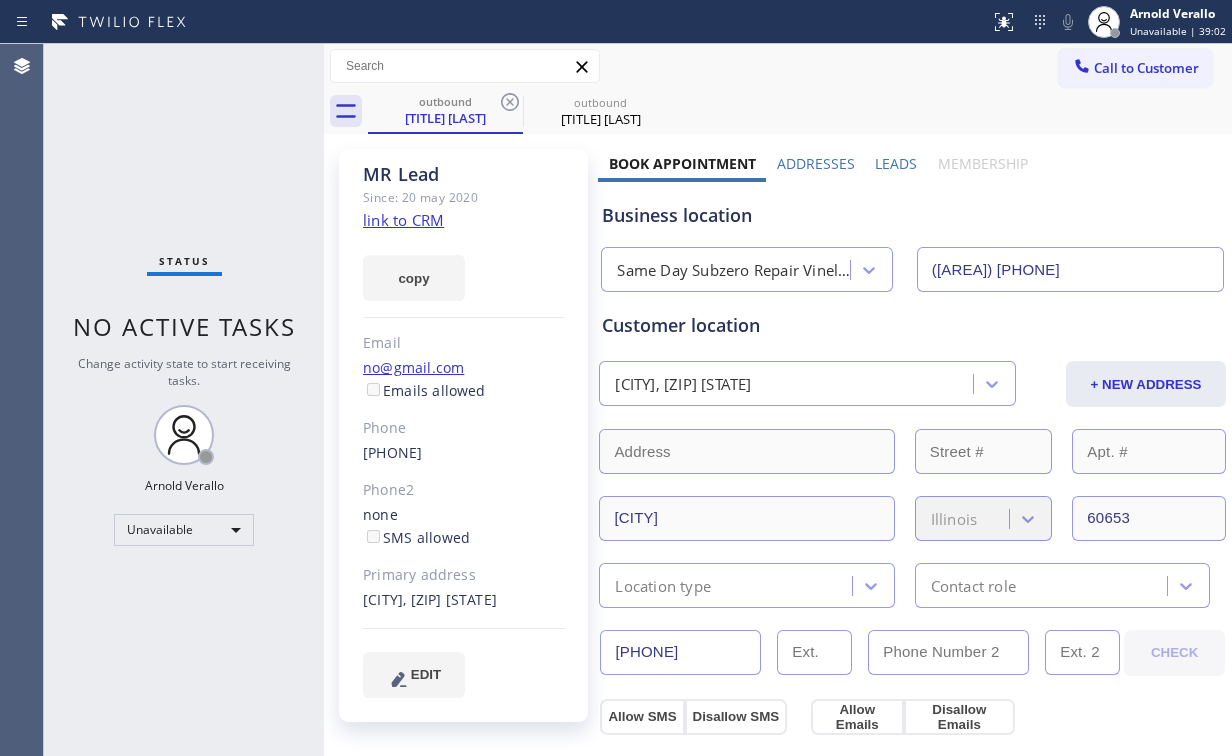 click on "link to CRM" 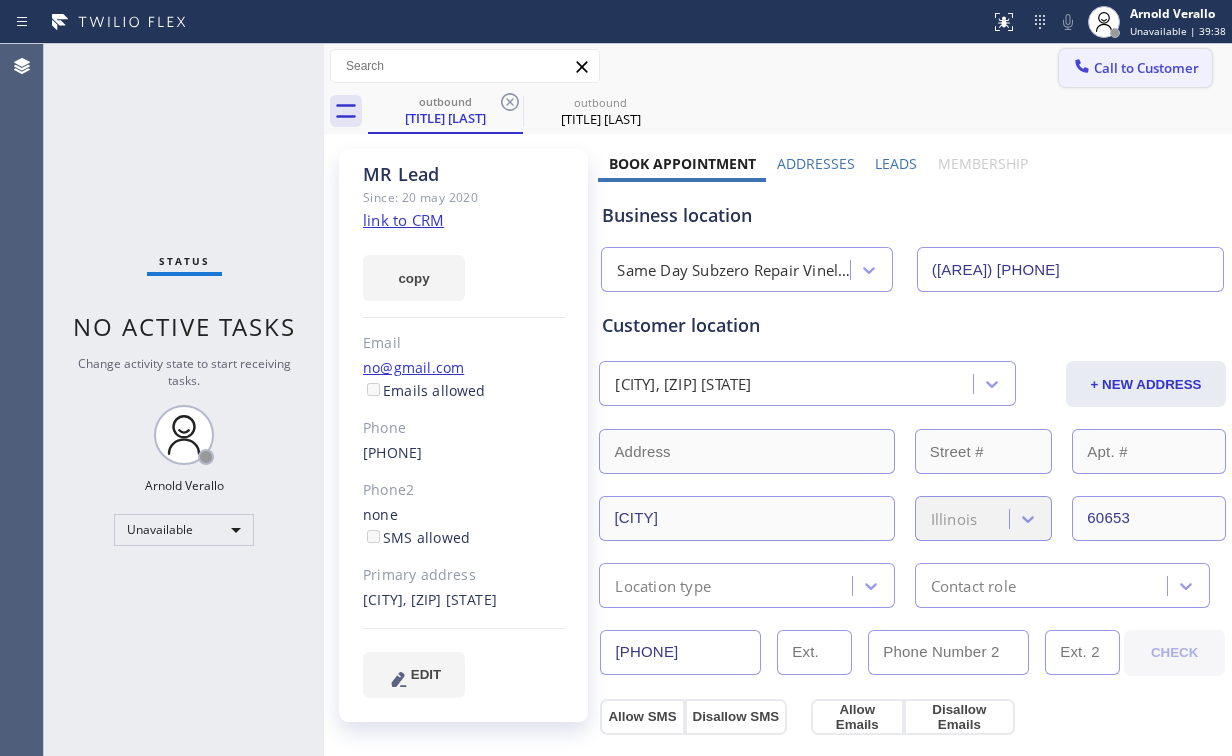 click on "Call to Customer" at bounding box center [1146, 68] 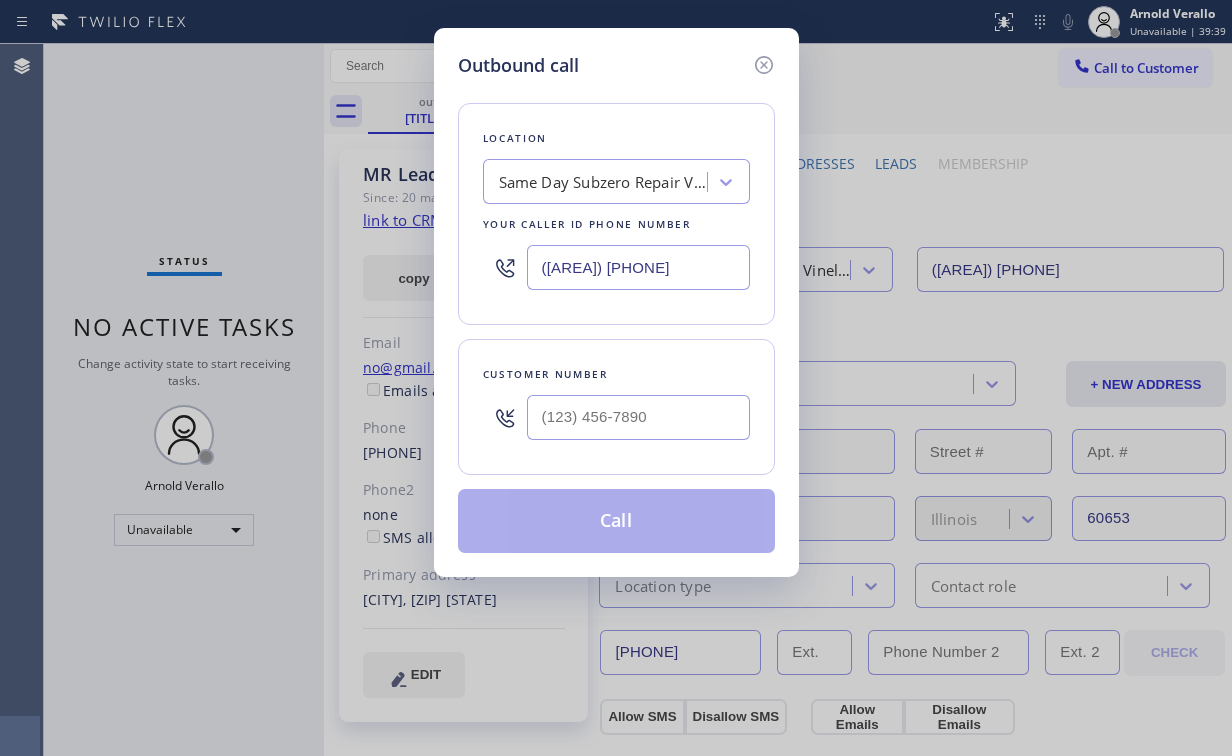 click on "([AREA]) [PHONE]" at bounding box center (638, 267) 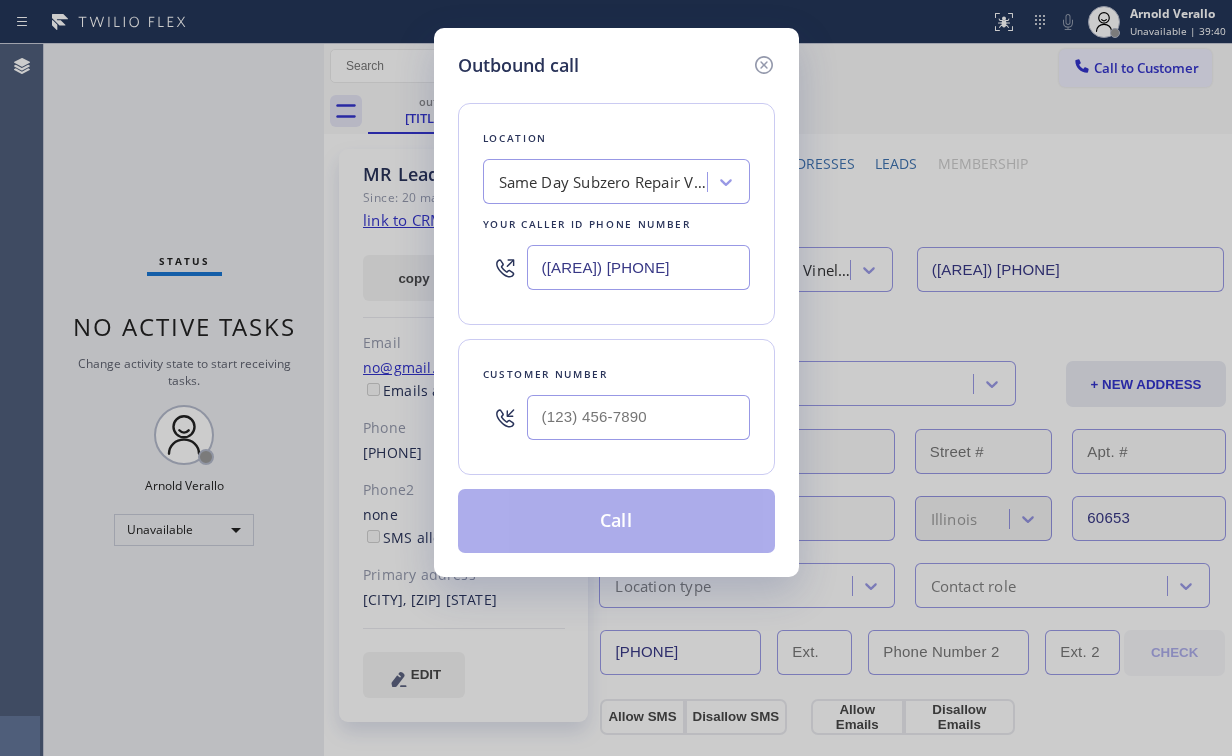 type on "([AREA]) [PHONE]" 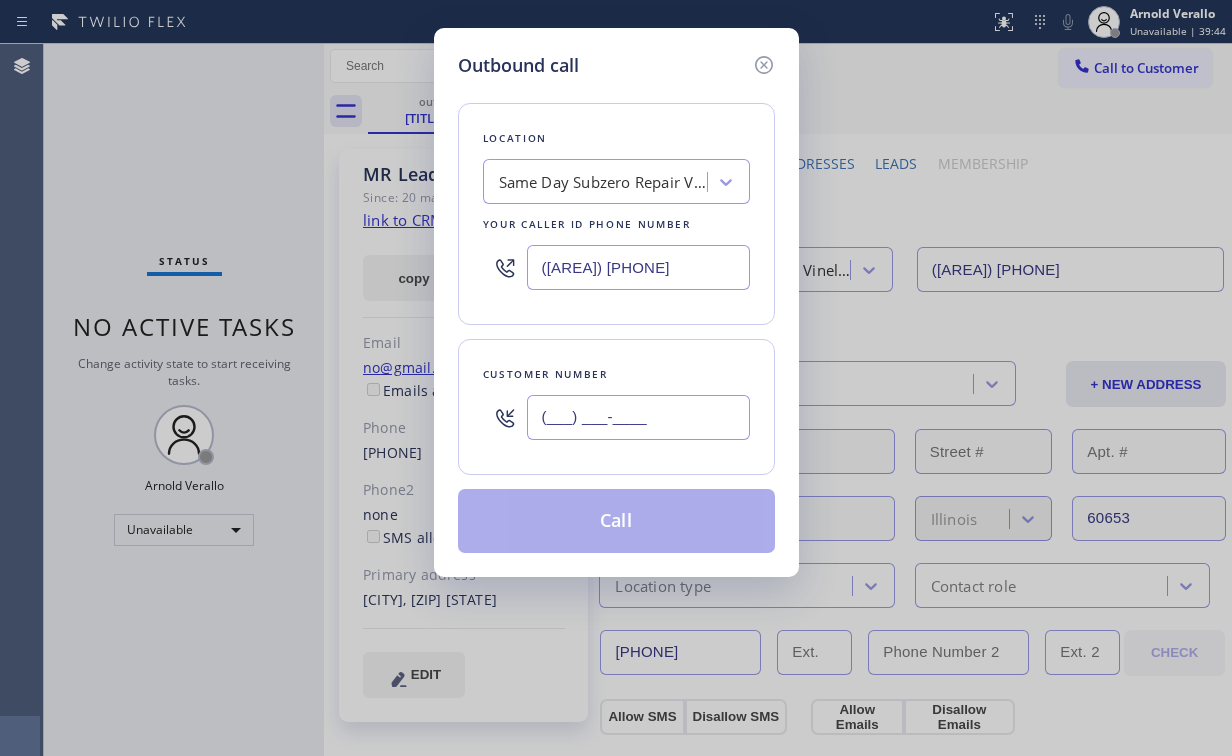 click on "(___) ___-____" at bounding box center (638, 417) 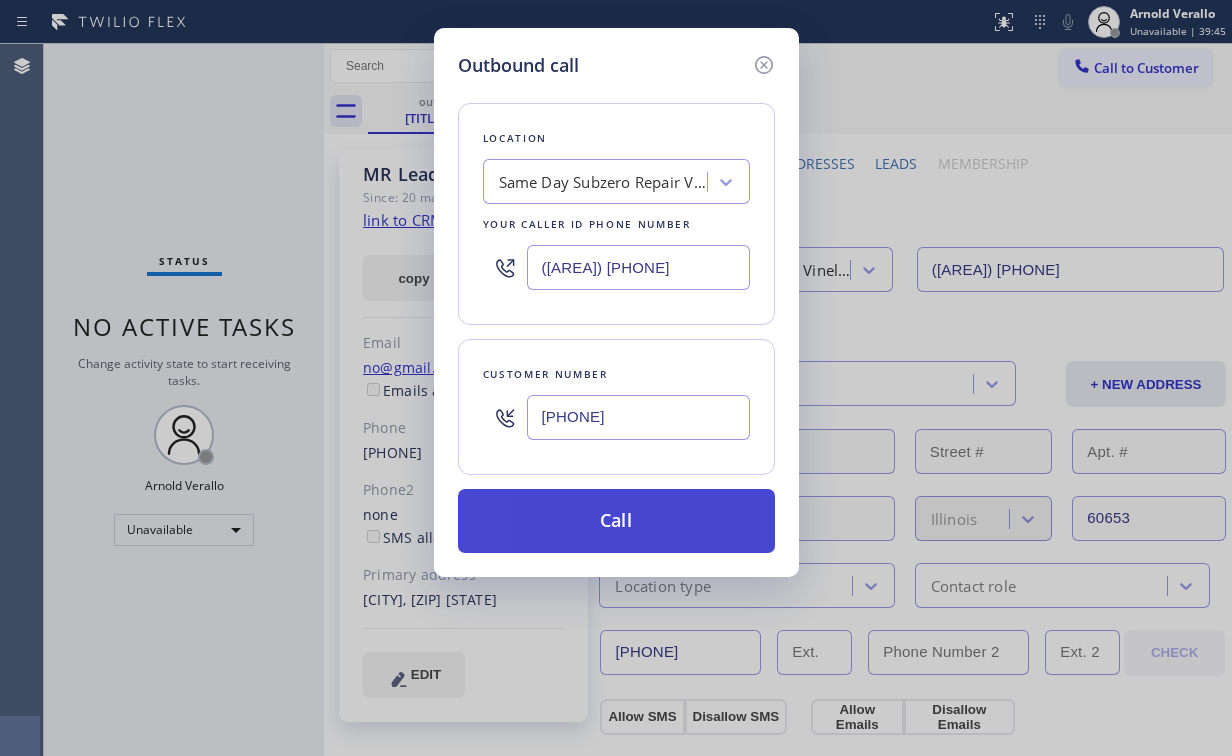 type on "[PHONE]" 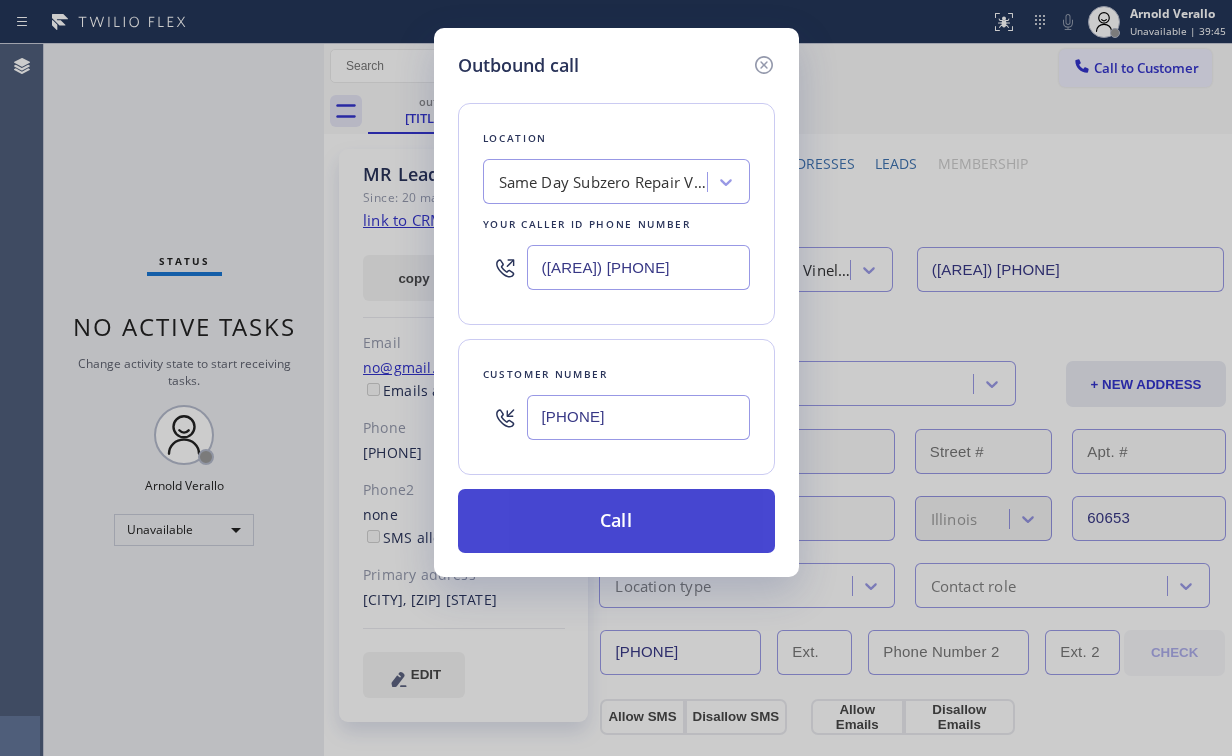 click on "Call" at bounding box center (616, 521) 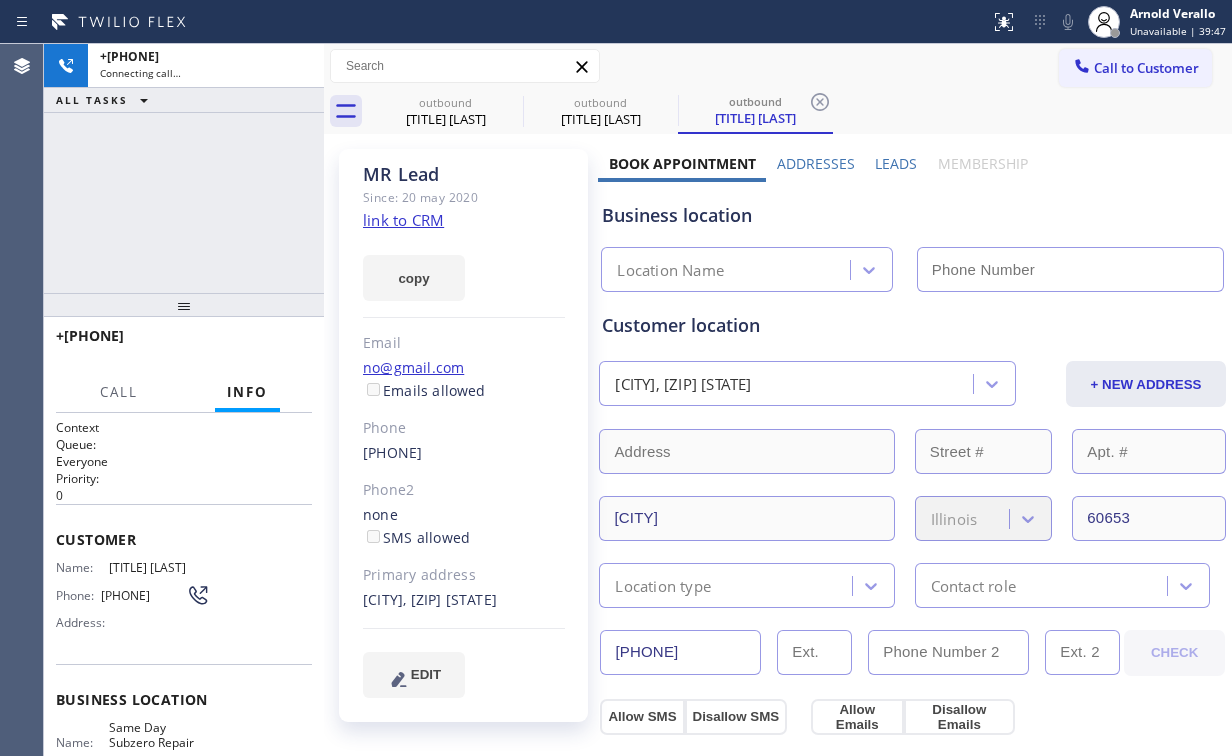 drag, startPoint x: 207, startPoint y: 199, endPoint x: 224, endPoint y: 199, distance: 17 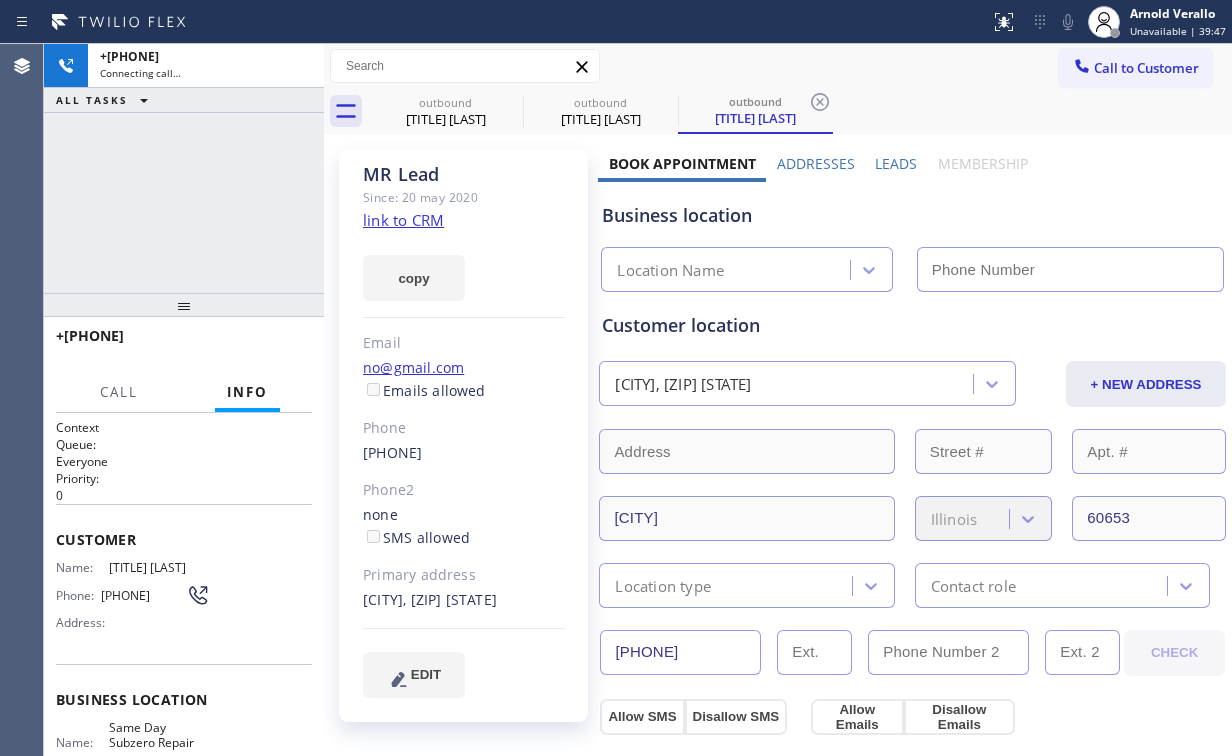 click on "+[PHONE] Connecting call… ALL TASKS ALL TASKS ACTIVE TASKS TASKS IN WRAP UP" at bounding box center [184, 168] 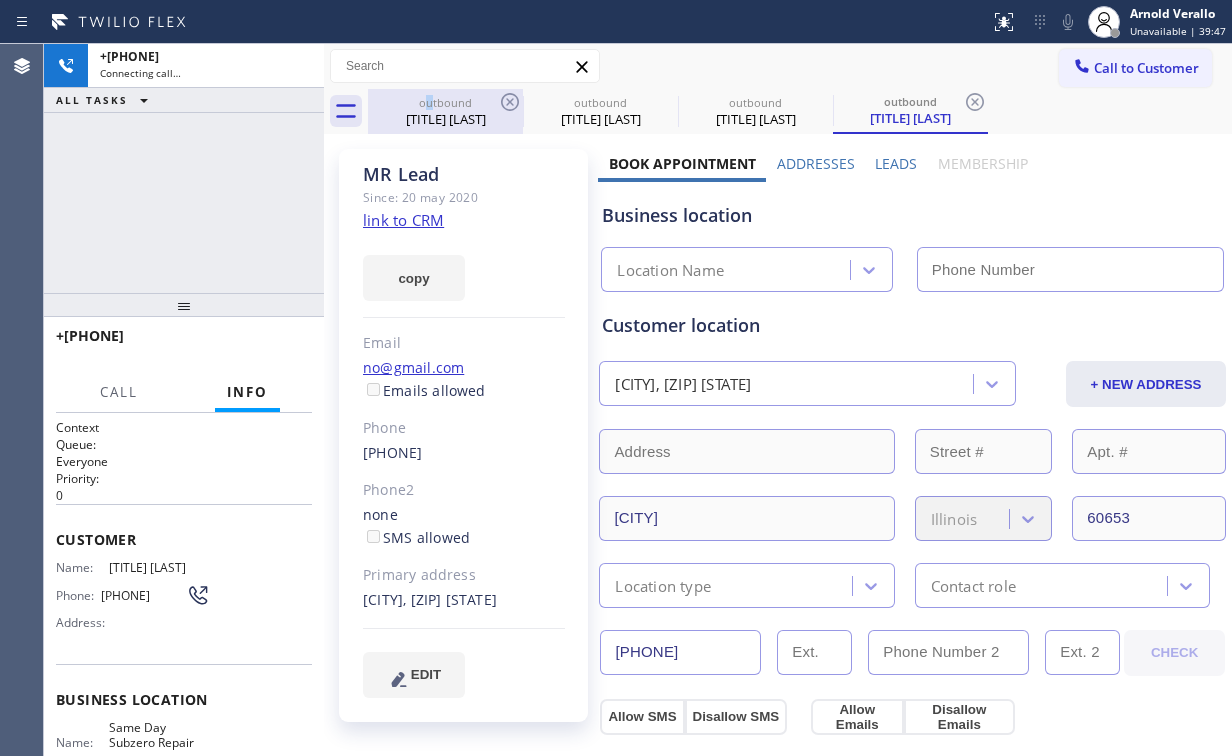 drag, startPoint x: 430, startPoint y: 103, endPoint x: 488, endPoint y: 102, distance: 58.00862 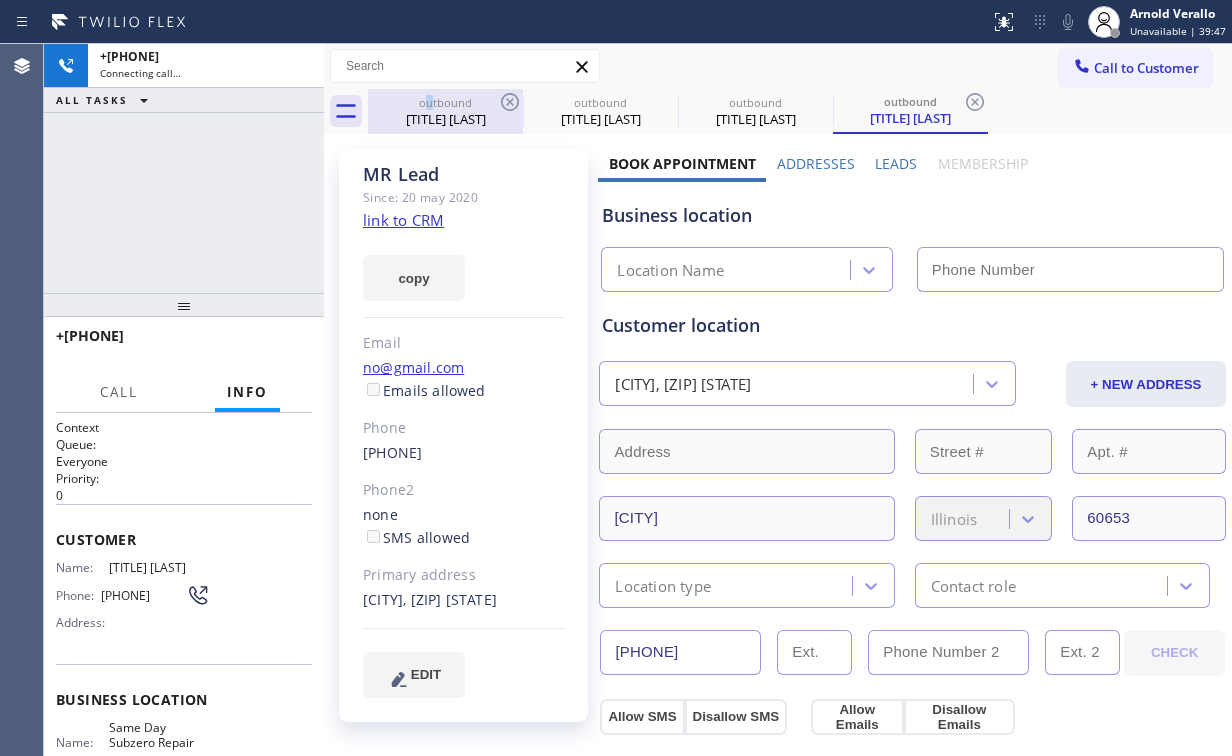 click on "outbound" at bounding box center (445, 102) 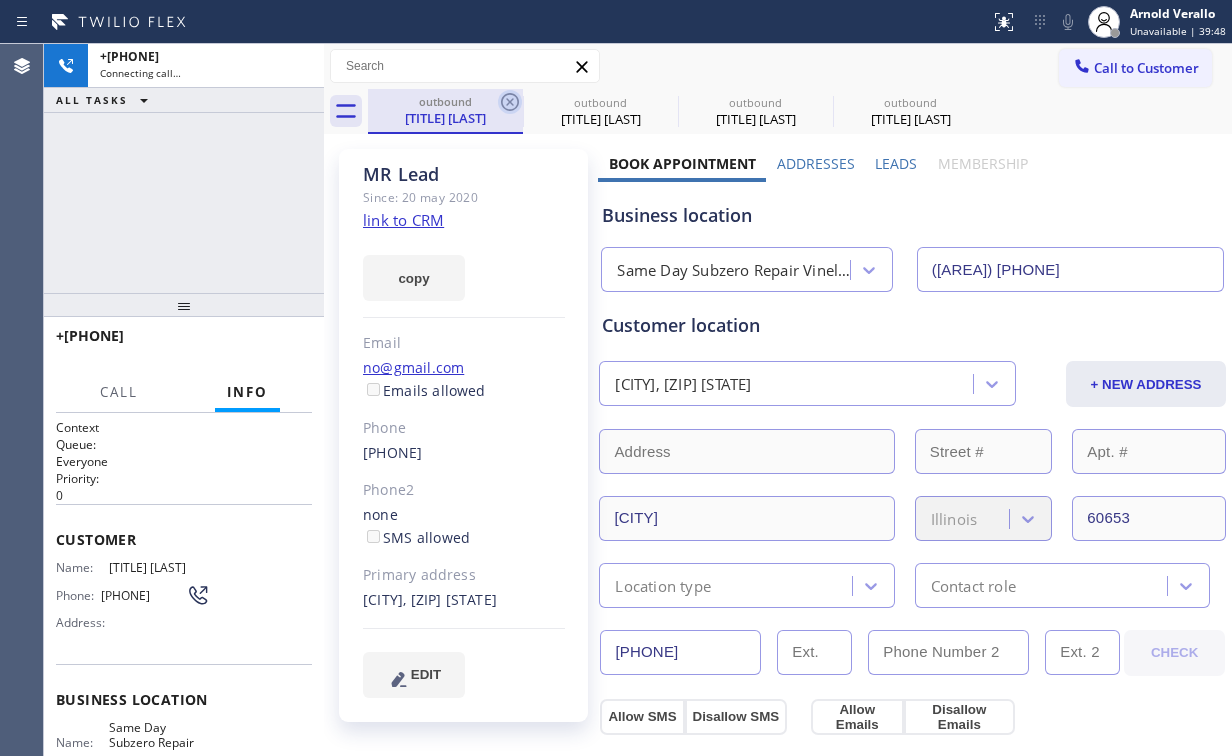 click 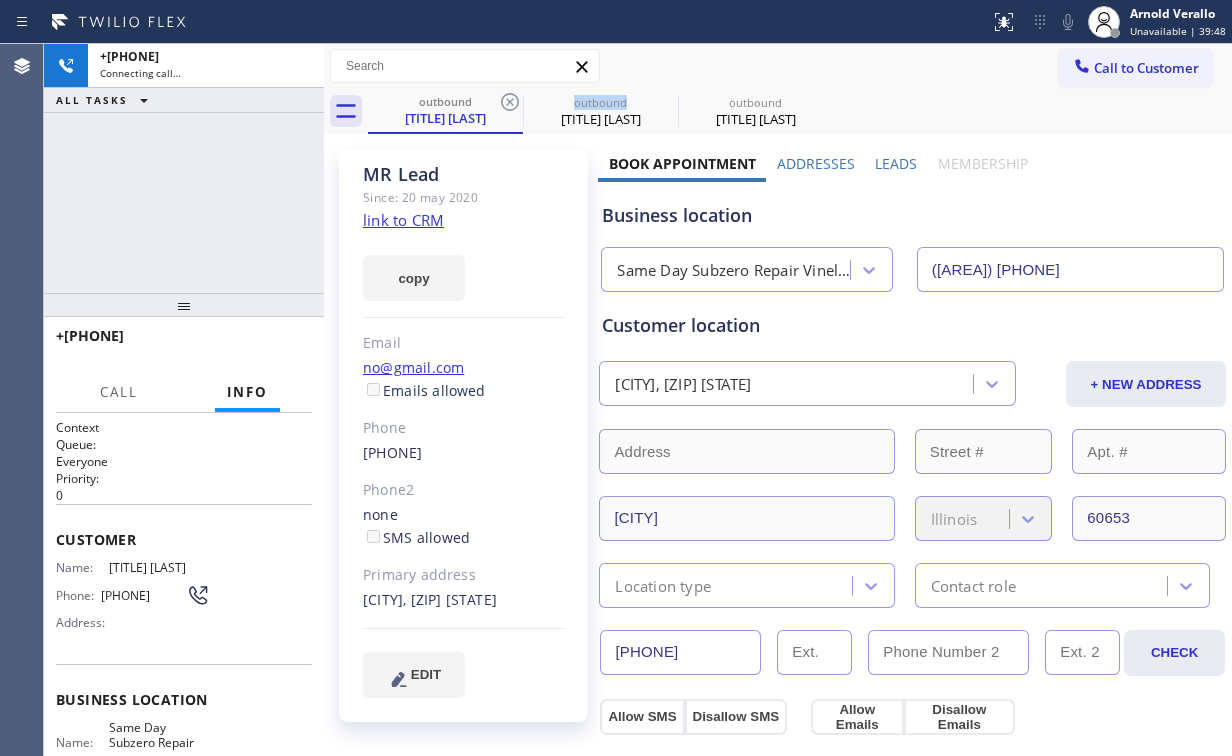 click 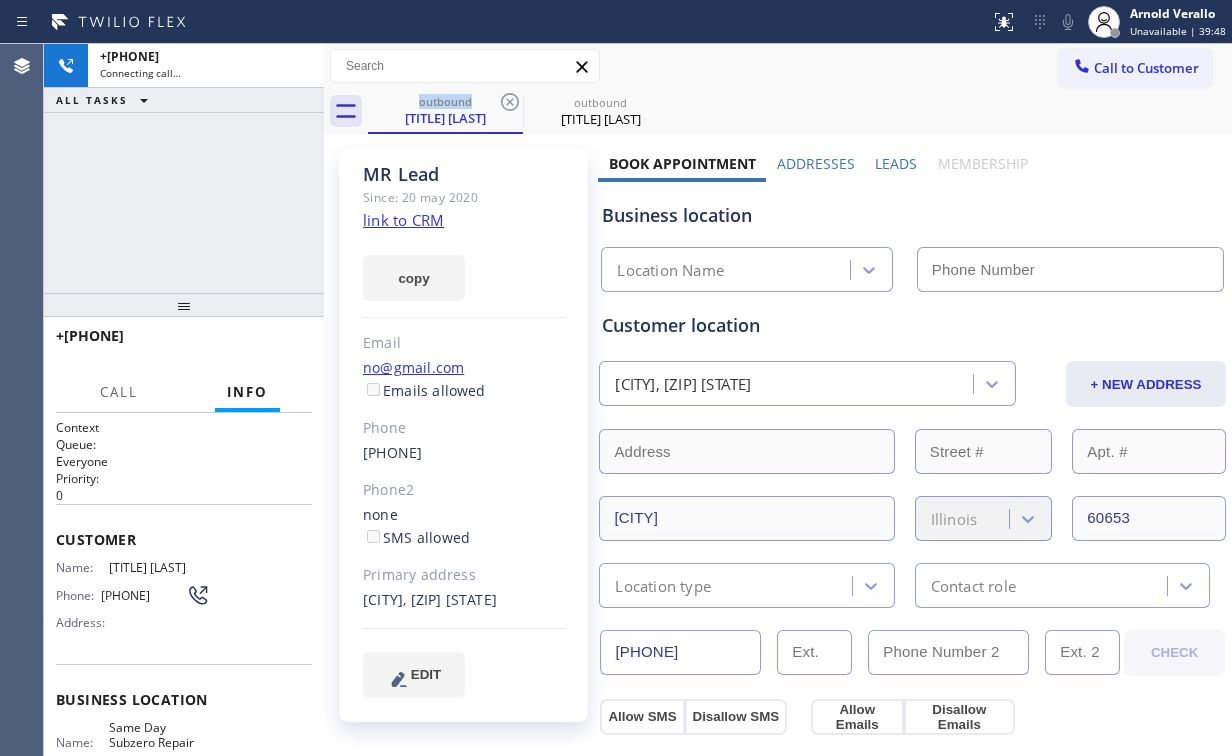 type on "([AREA]) [PHONE]" 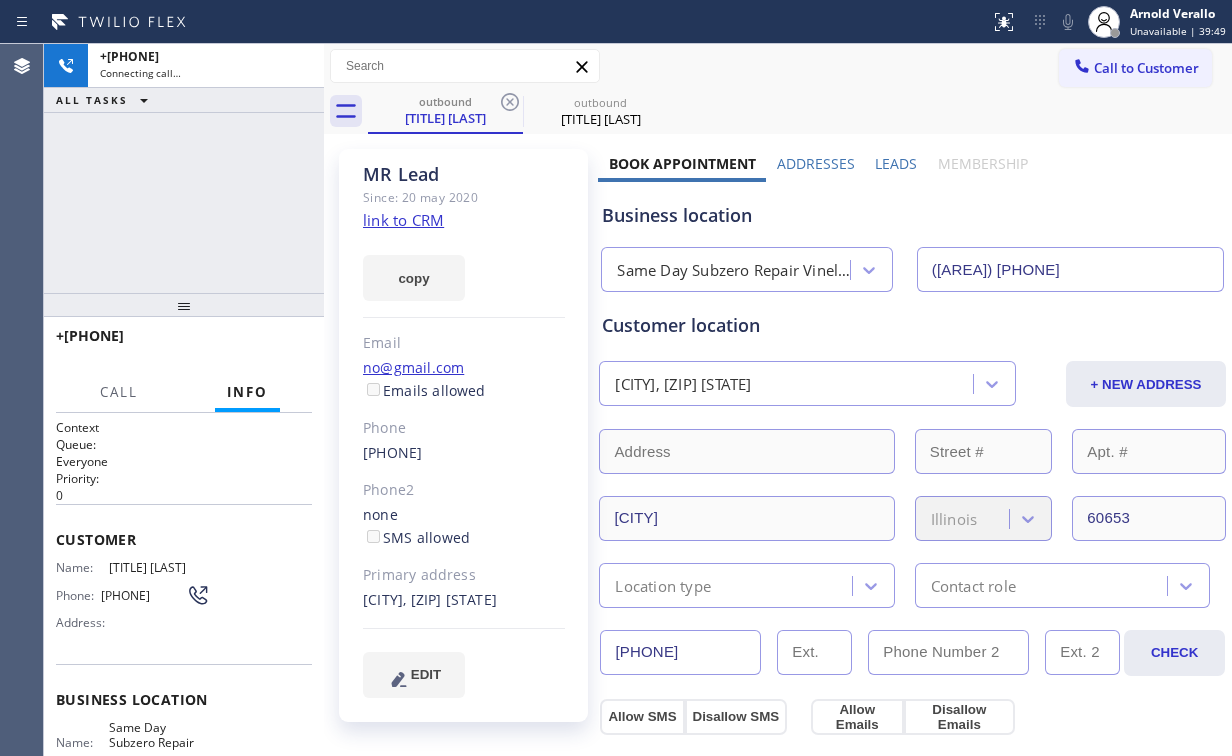 click on "+[PHONE] Connecting call… ALL TASKS ALL TASKS ACTIVE TASKS TASKS IN WRAP UP" at bounding box center (184, 168) 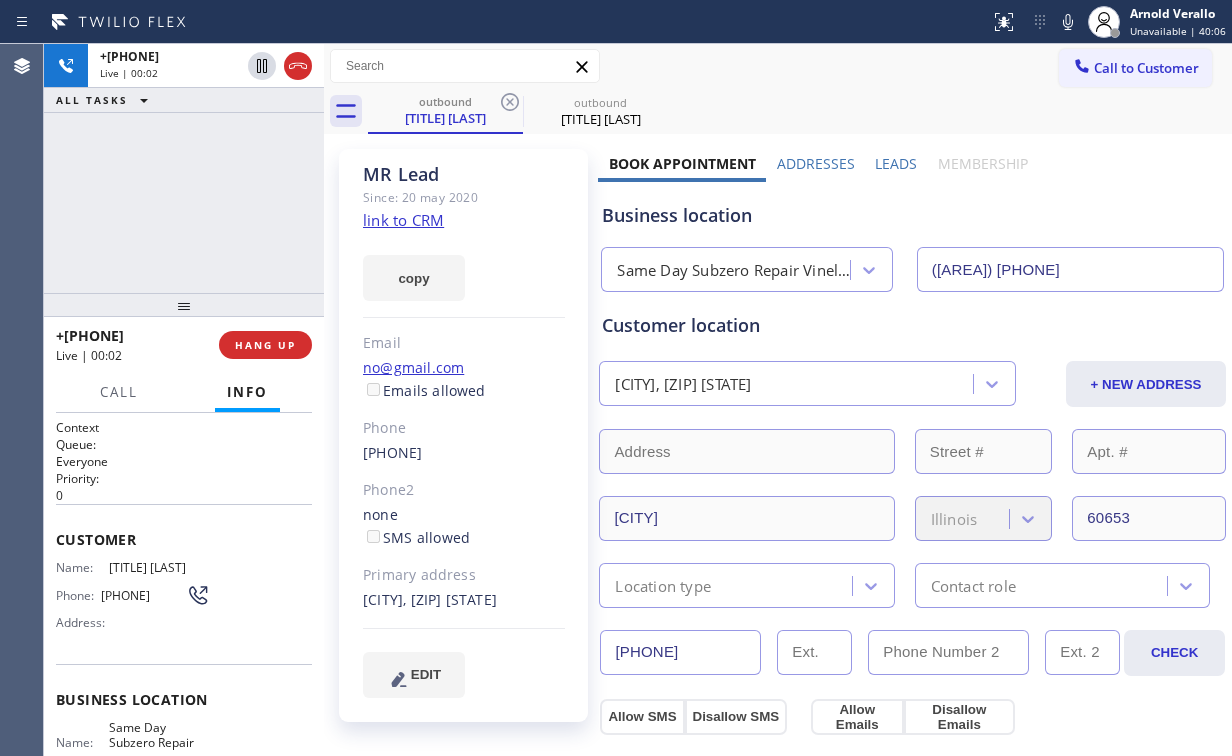 click on "+[PHONE] Live | 00:02 ALL TASKS ALL TASKS ACTIVE TASKS TASKS IN WRAP UP" at bounding box center [184, 168] 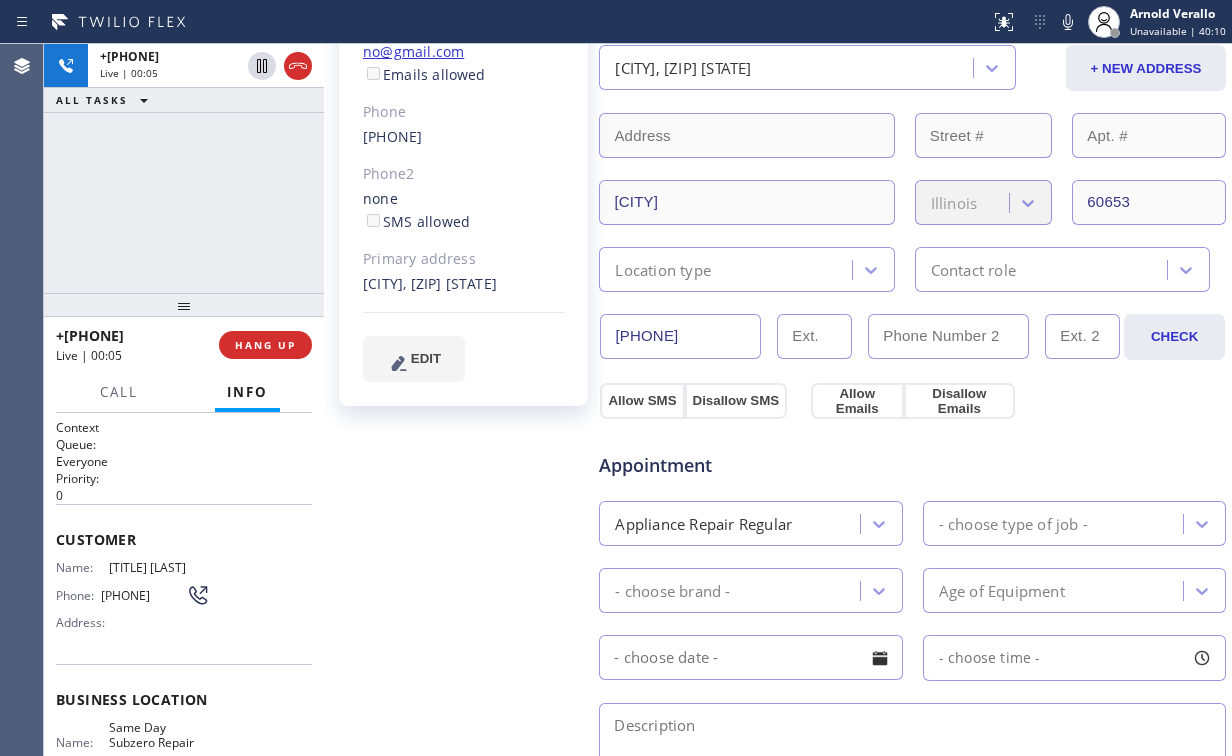 scroll, scrollTop: 320, scrollLeft: 0, axis: vertical 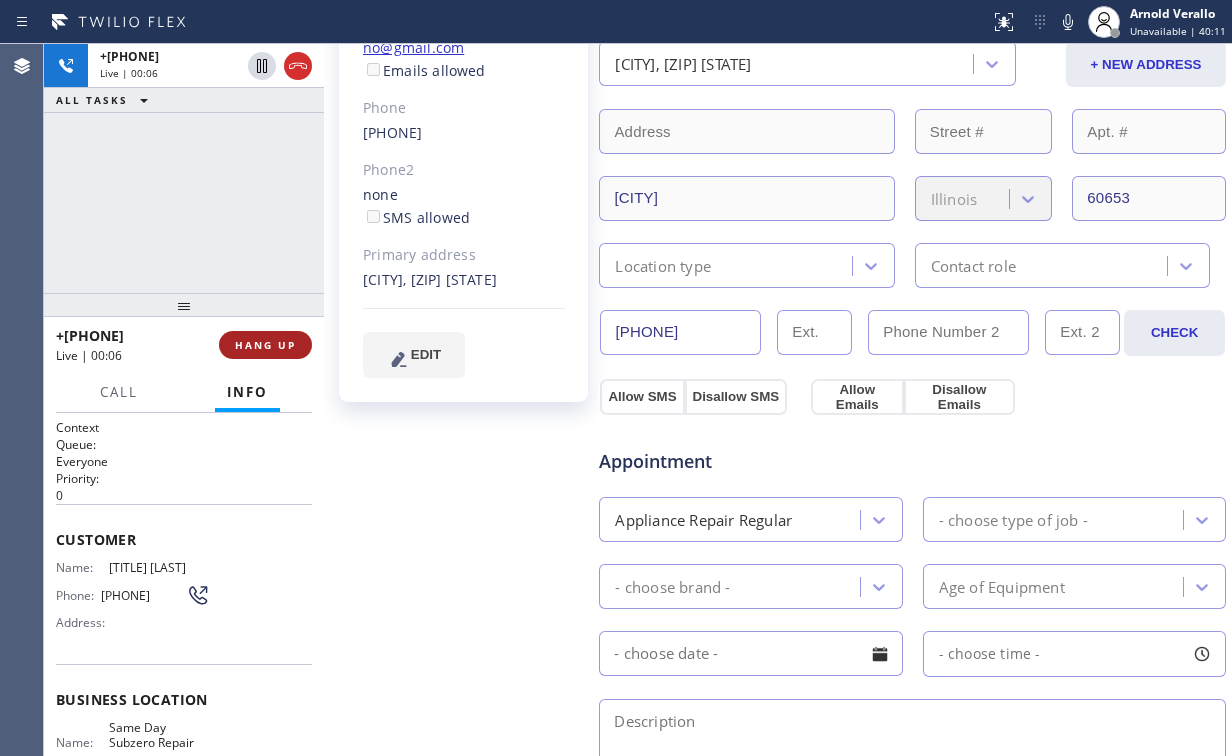 click on "HANG UP" at bounding box center [265, 345] 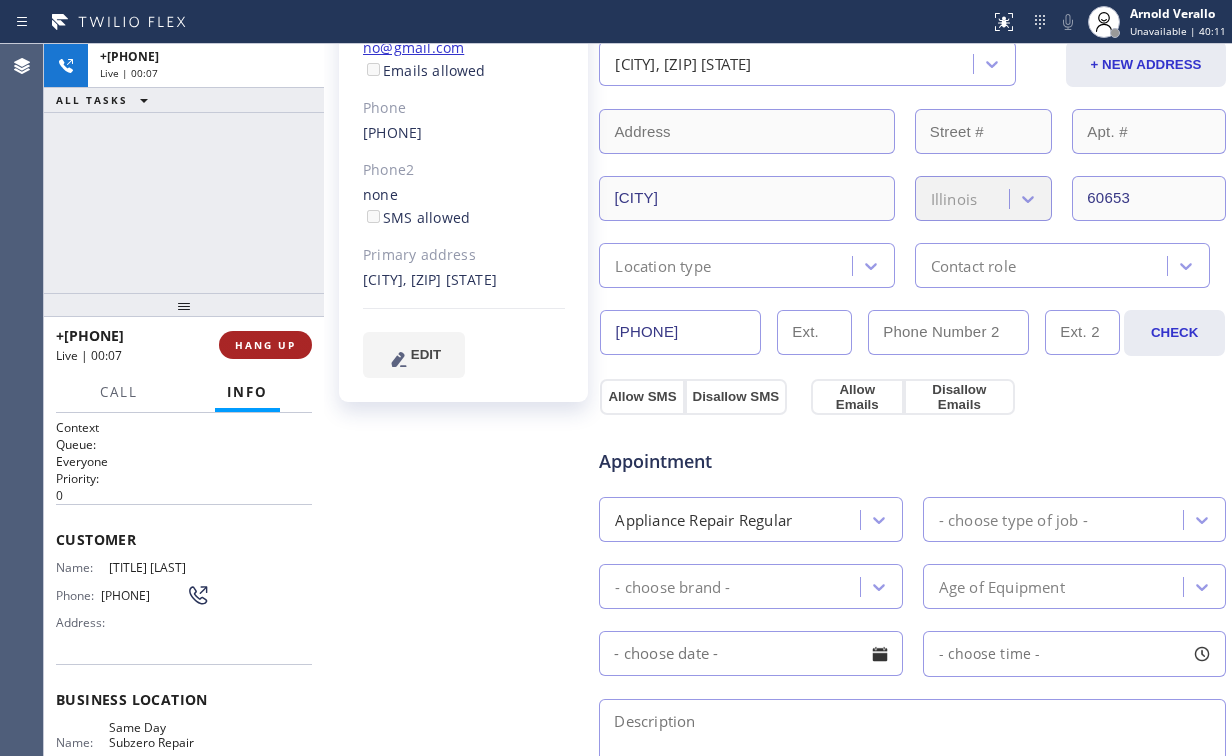 click on "HANG UP" at bounding box center [265, 345] 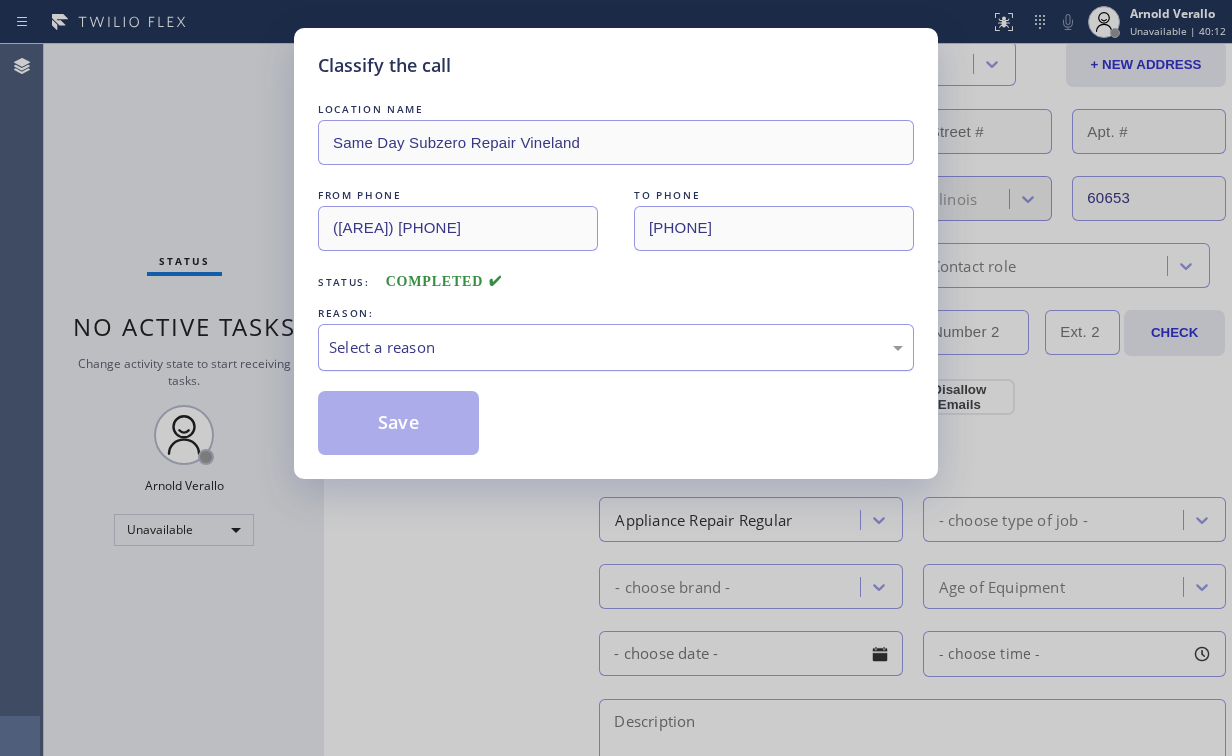 click on "Select a reason" at bounding box center [616, 347] 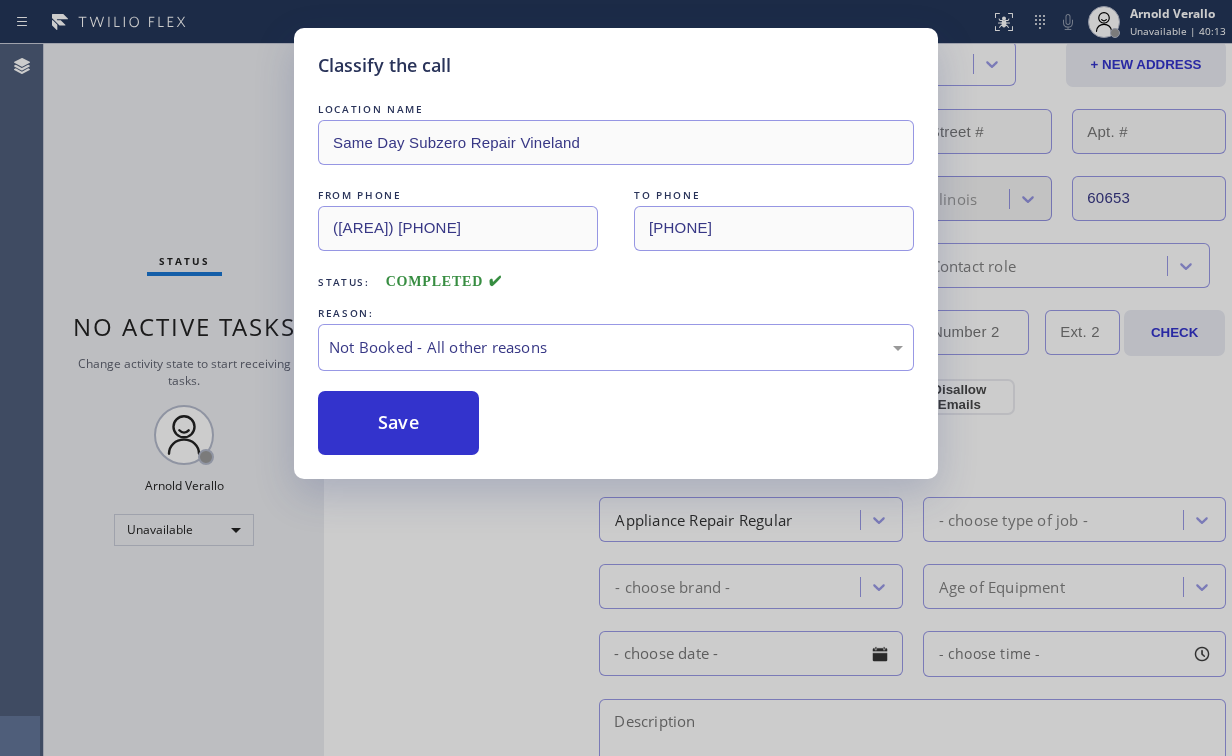 drag, startPoint x: 435, startPoint y: 414, endPoint x: 275, endPoint y: 256, distance: 224.86441 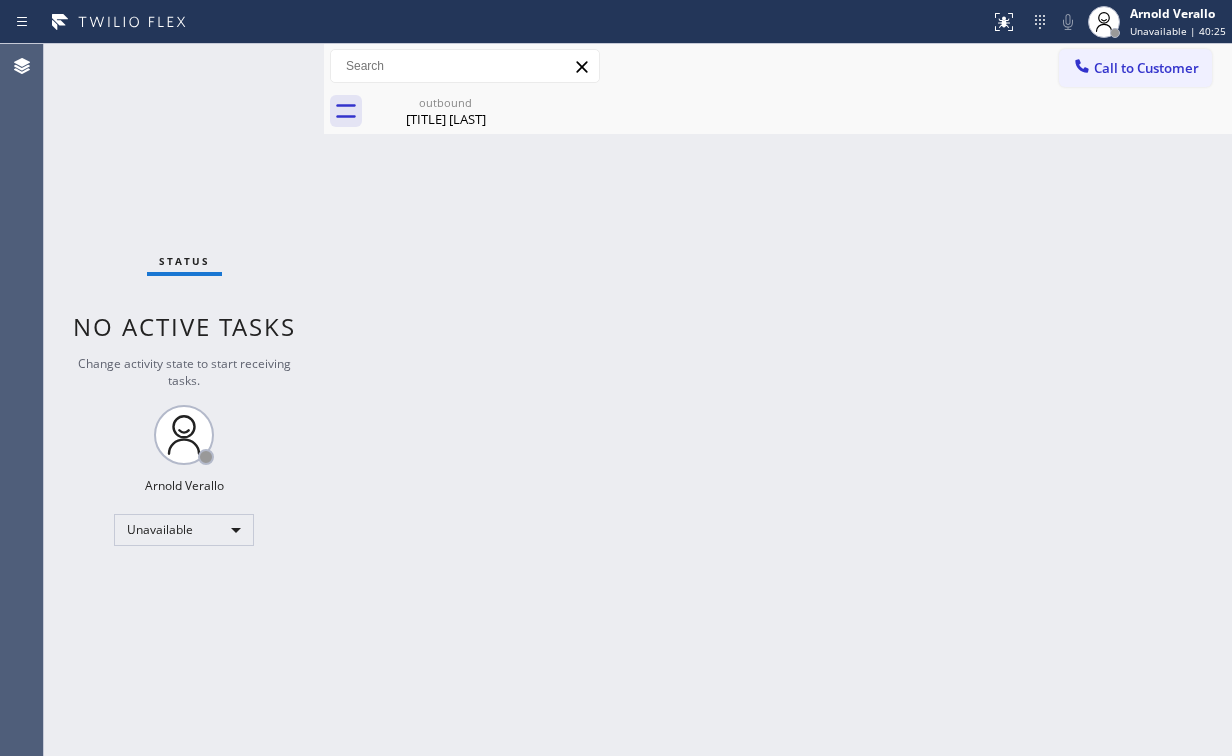scroll, scrollTop: 0, scrollLeft: 0, axis: both 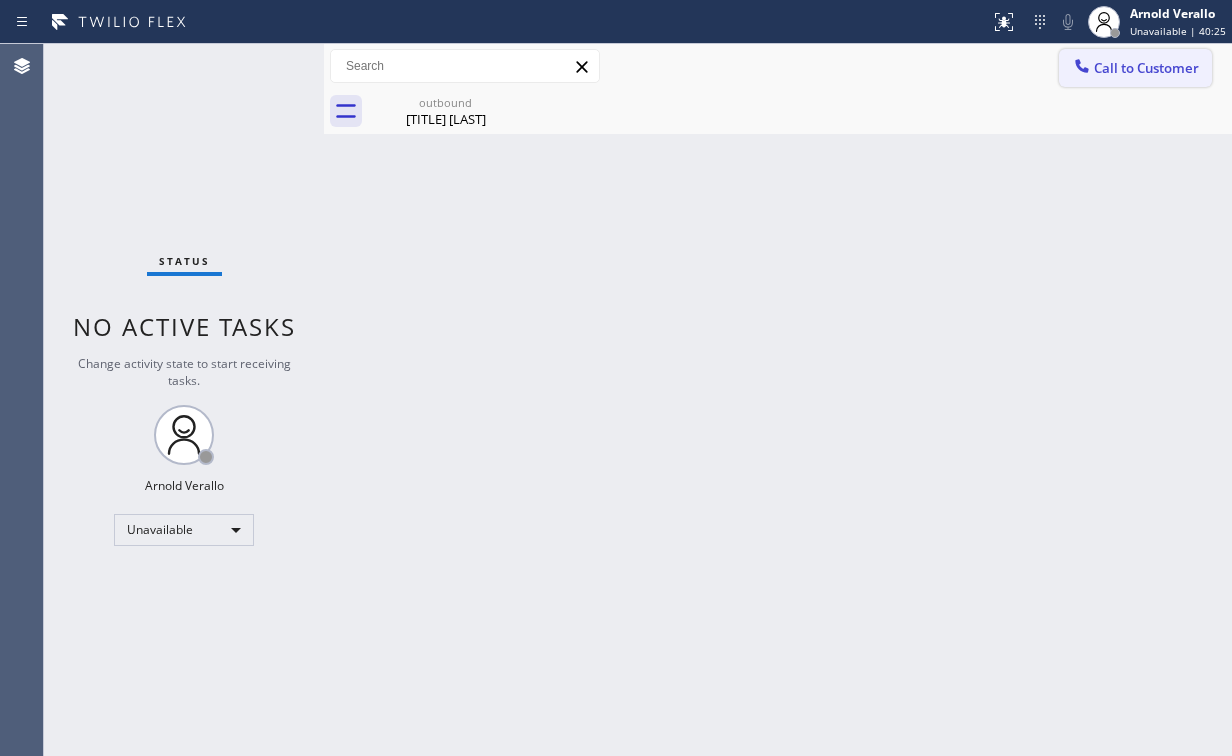 drag, startPoint x: 1148, startPoint y: 60, endPoint x: 895, endPoint y: 168, distance: 275.08725 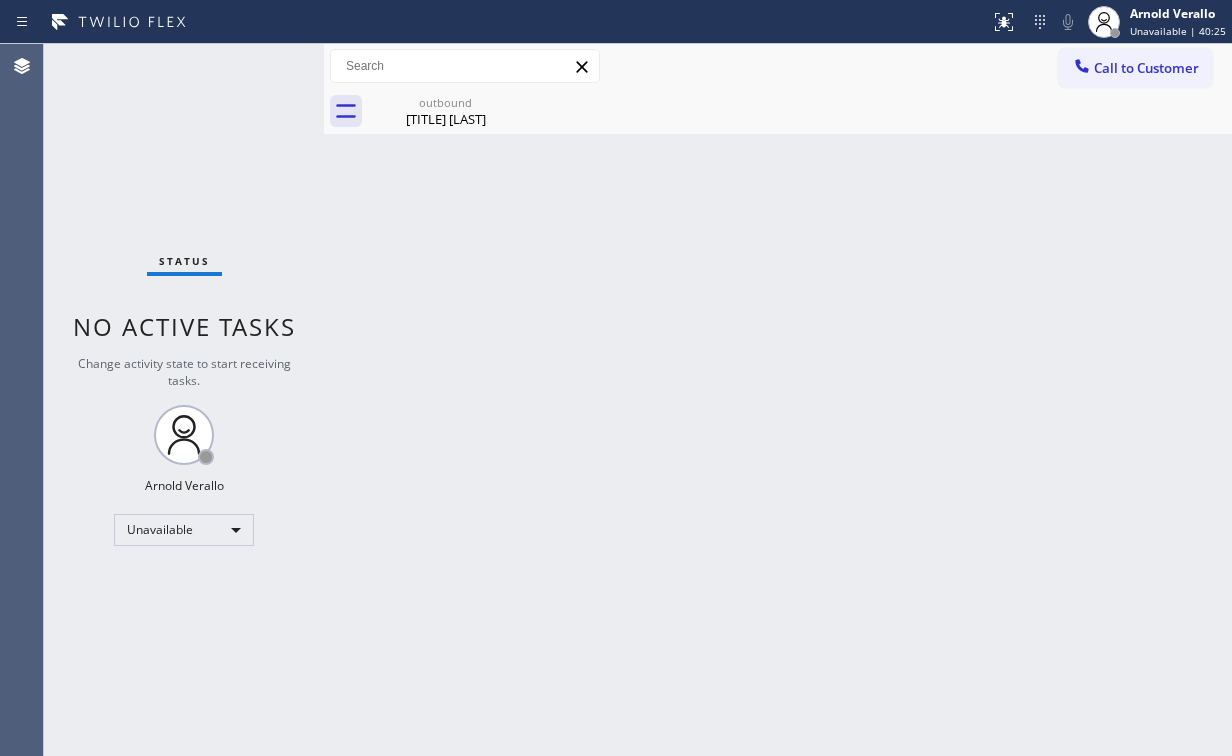 click on "Call to Customer" at bounding box center (1146, 68) 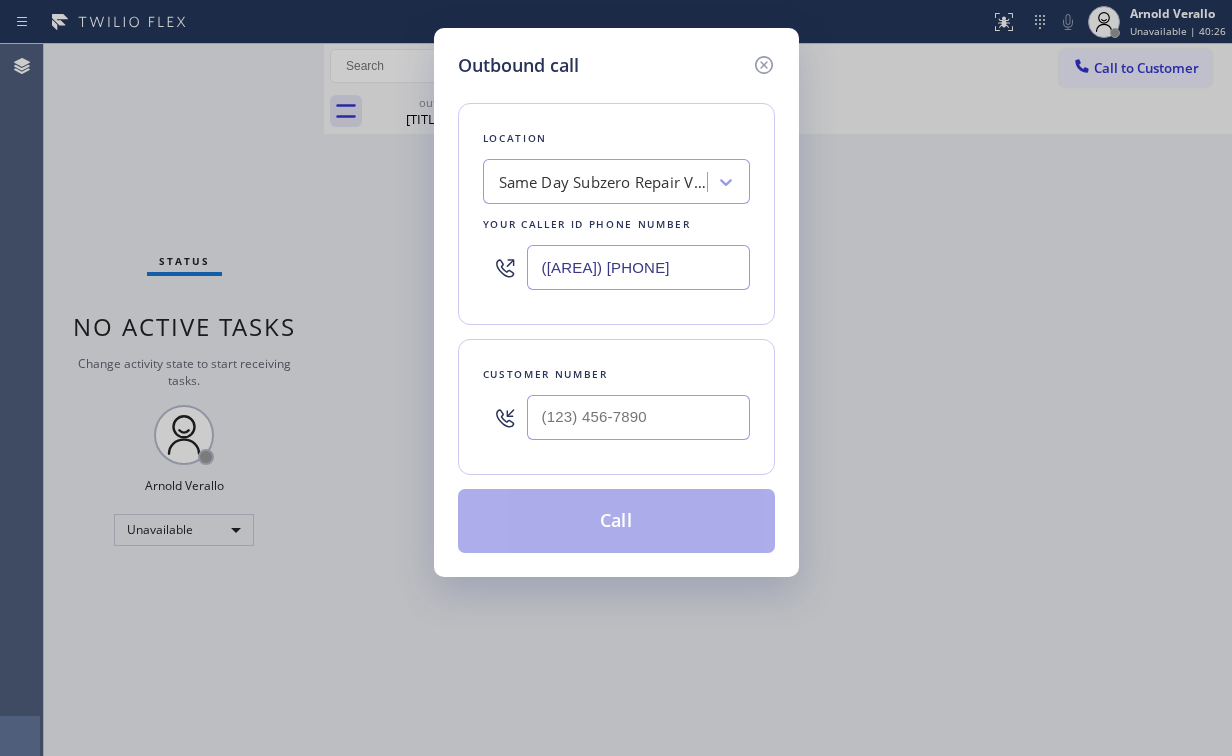 drag, startPoint x: 680, startPoint y: 260, endPoint x: 401, endPoint y: 261, distance: 279.0018 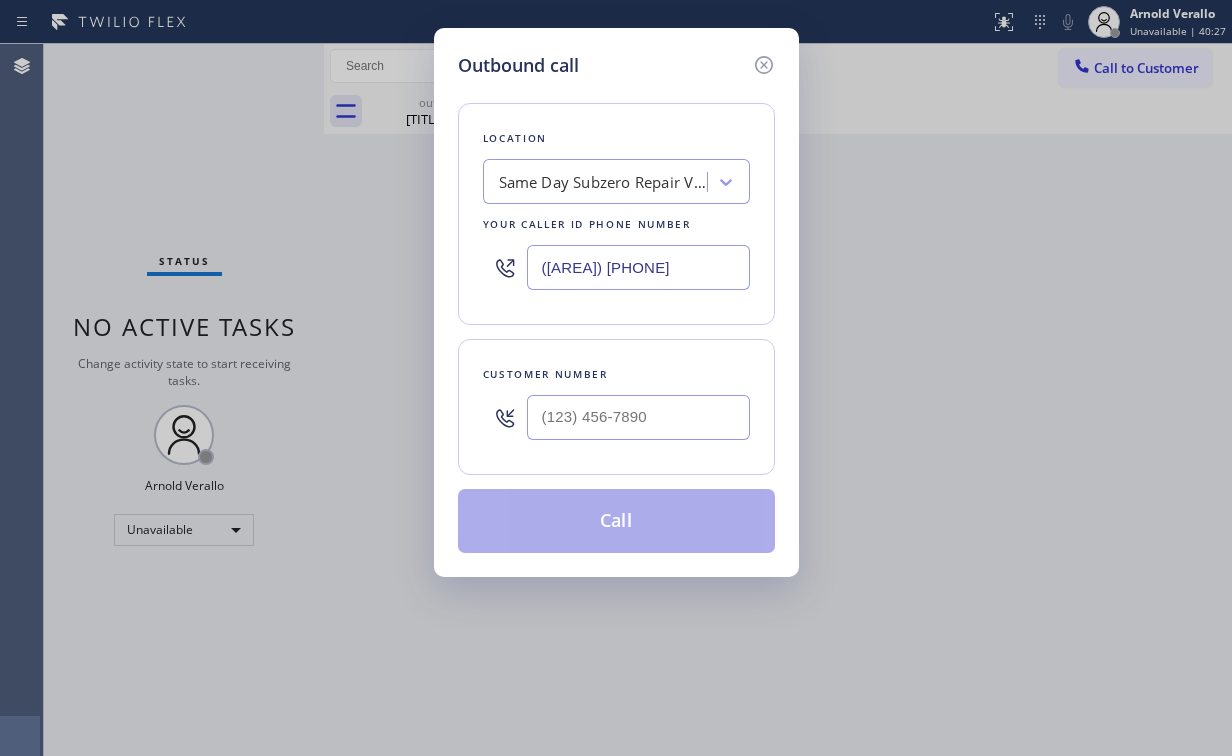 type on "([AREA]) [PHONE]" 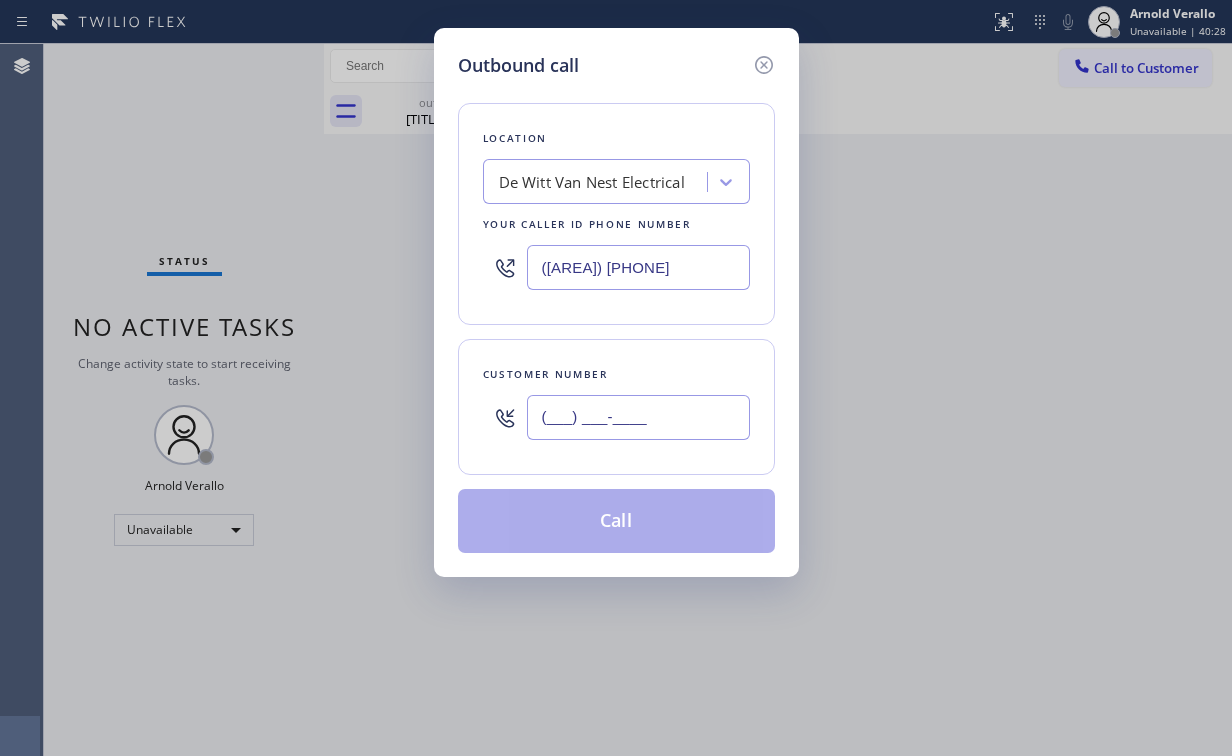 click on "(___) ___-____" at bounding box center (638, 417) 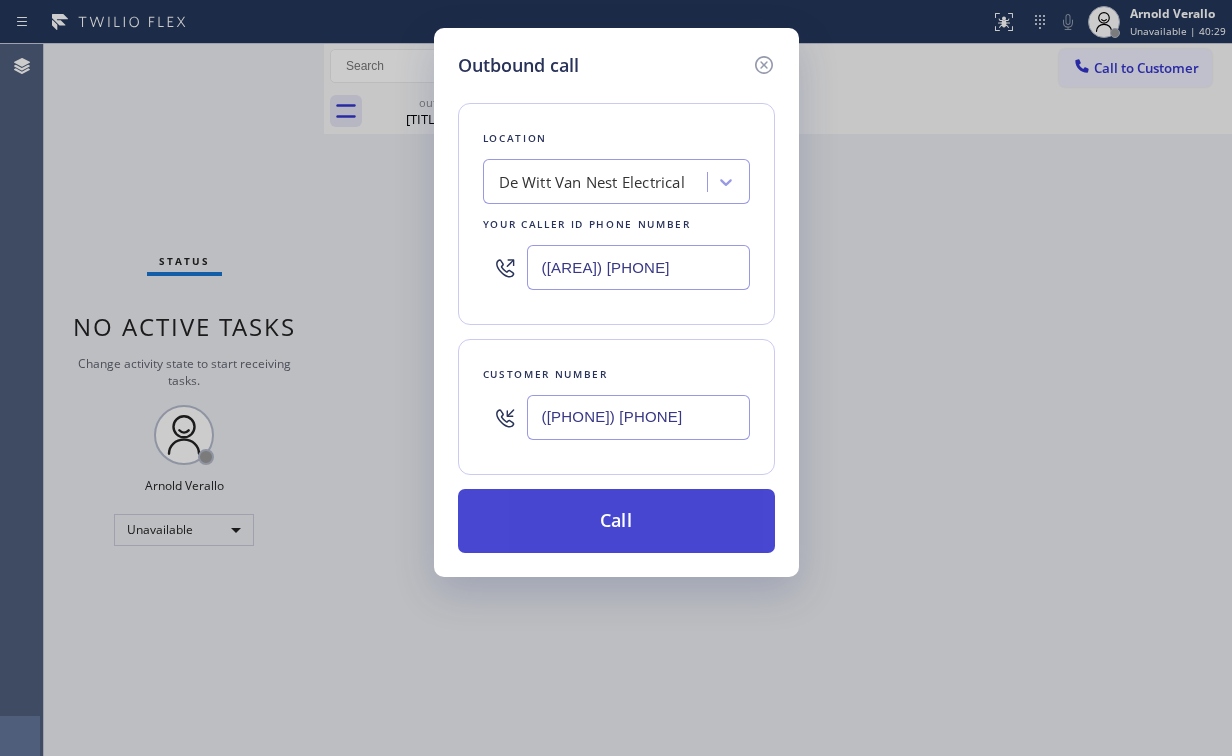 type on "([PHONE]) [PHONE]" 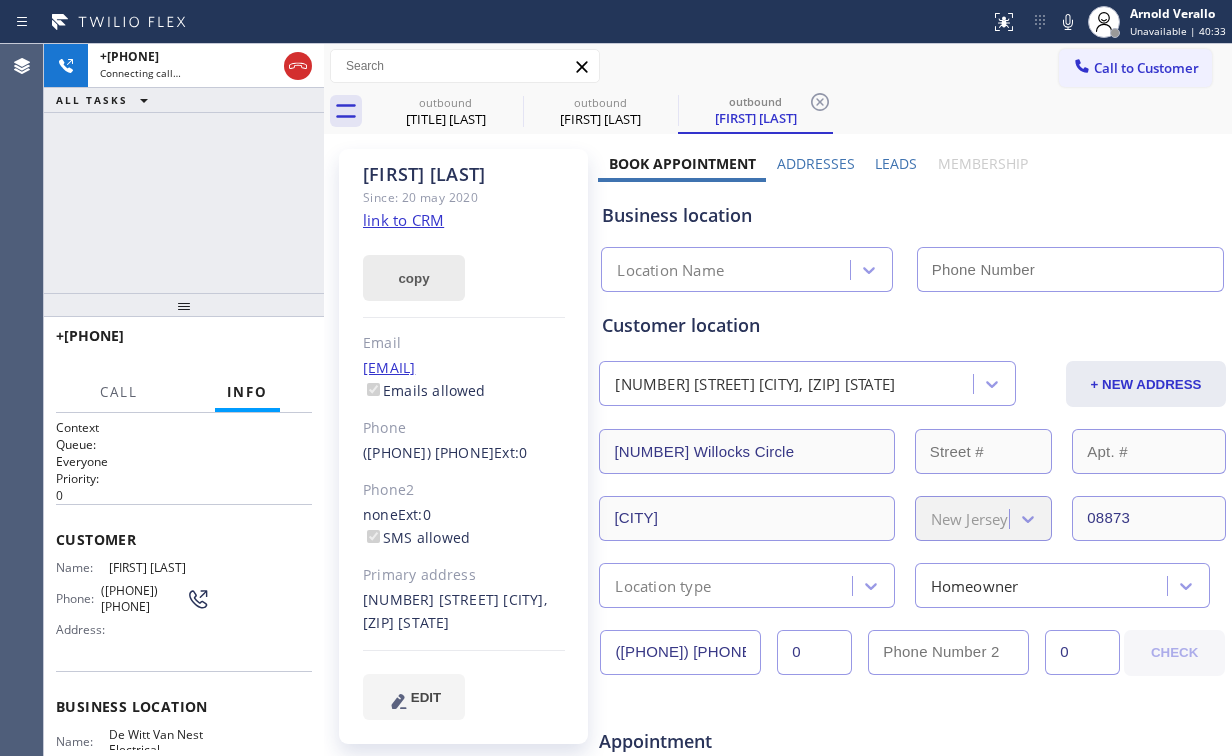 type on "([AREA]) [PHONE]" 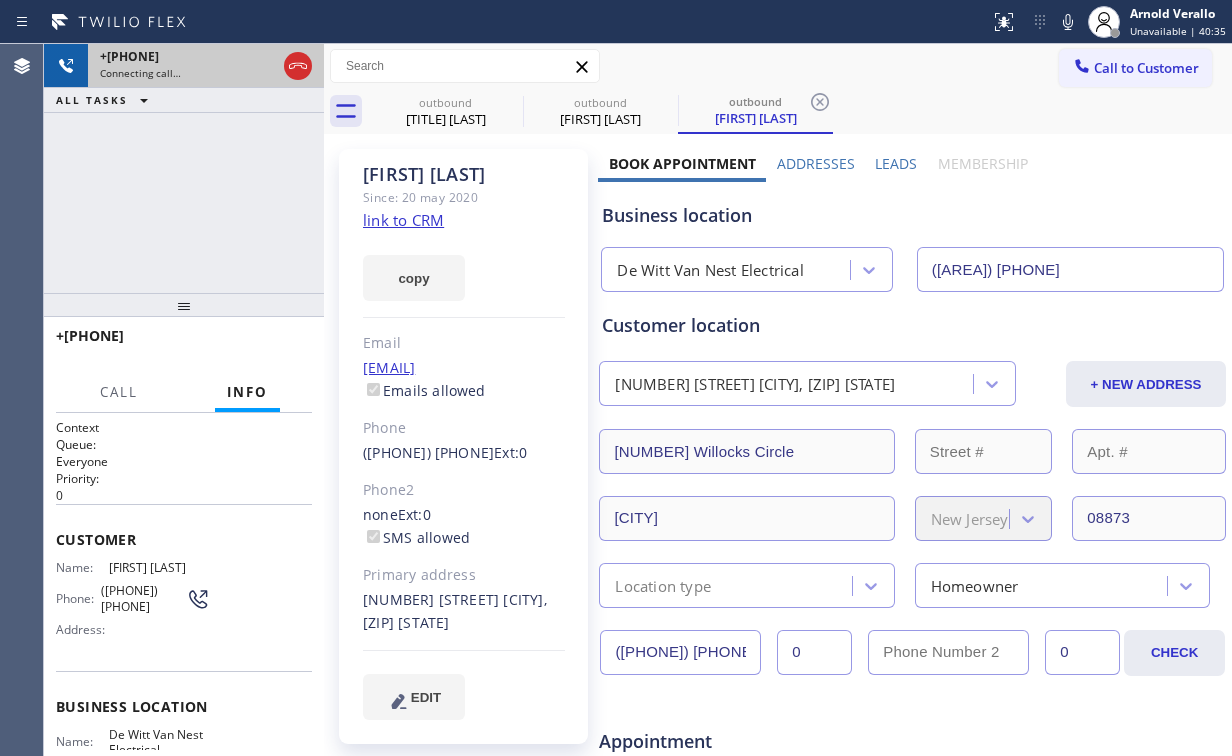 drag, startPoint x: 296, startPoint y: 62, endPoint x: 315, endPoint y: 70, distance: 20.615528 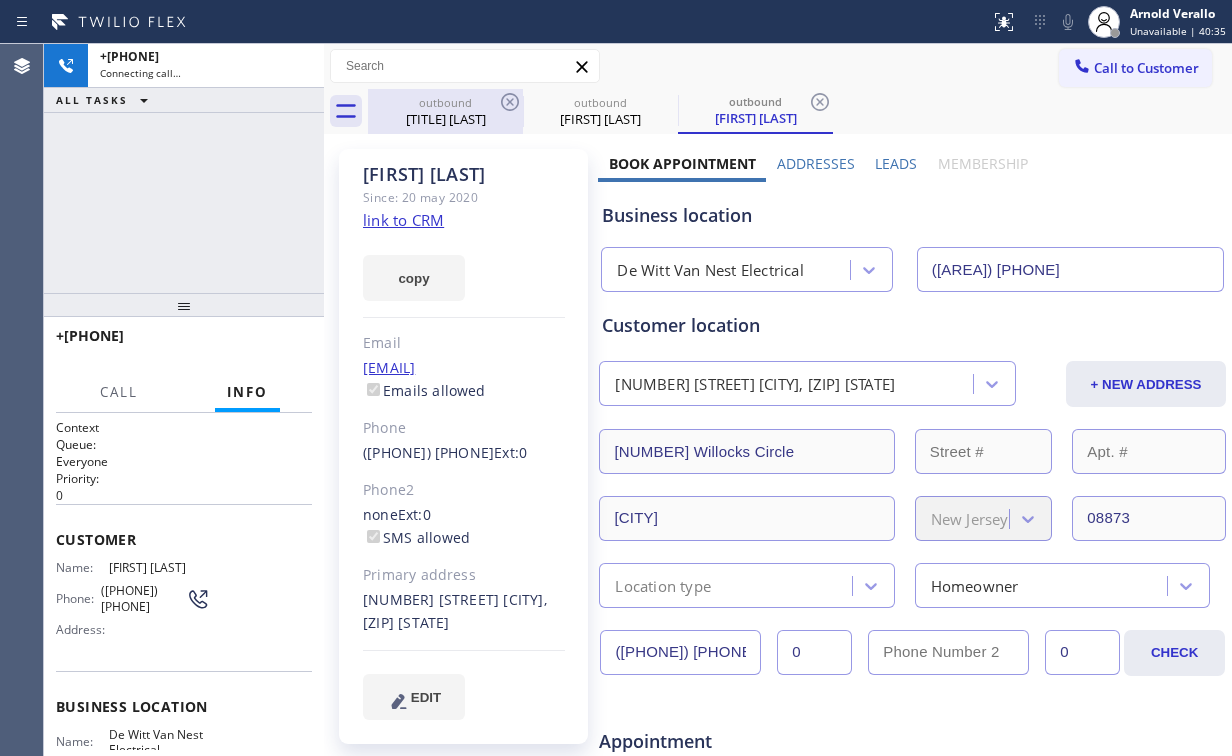 click on "outbound" at bounding box center (445, 102) 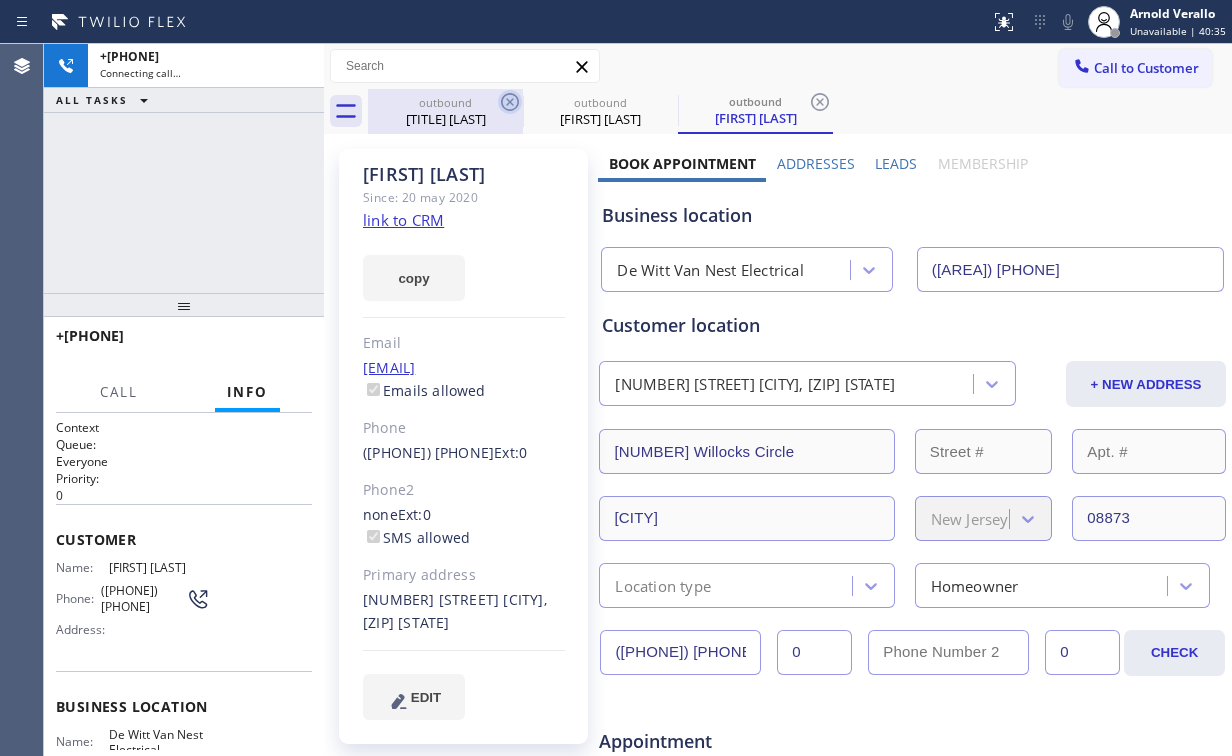 type on "([AREA]) [PHONE]" 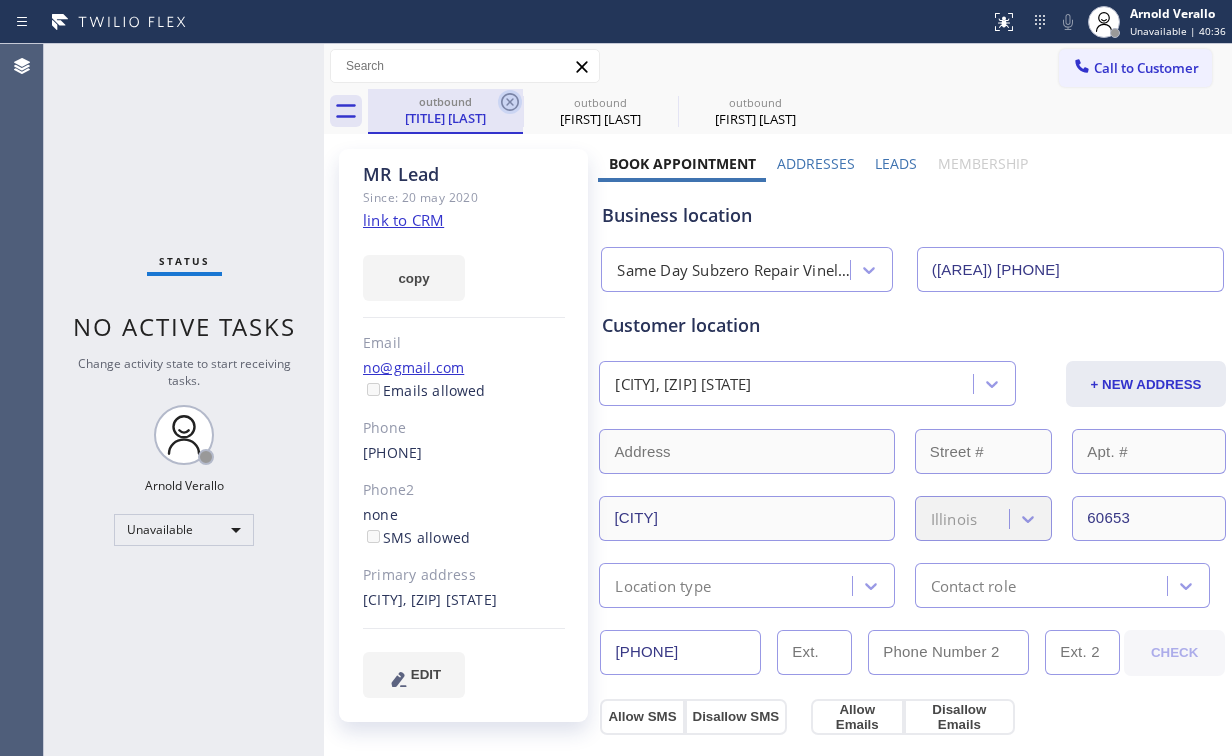 click 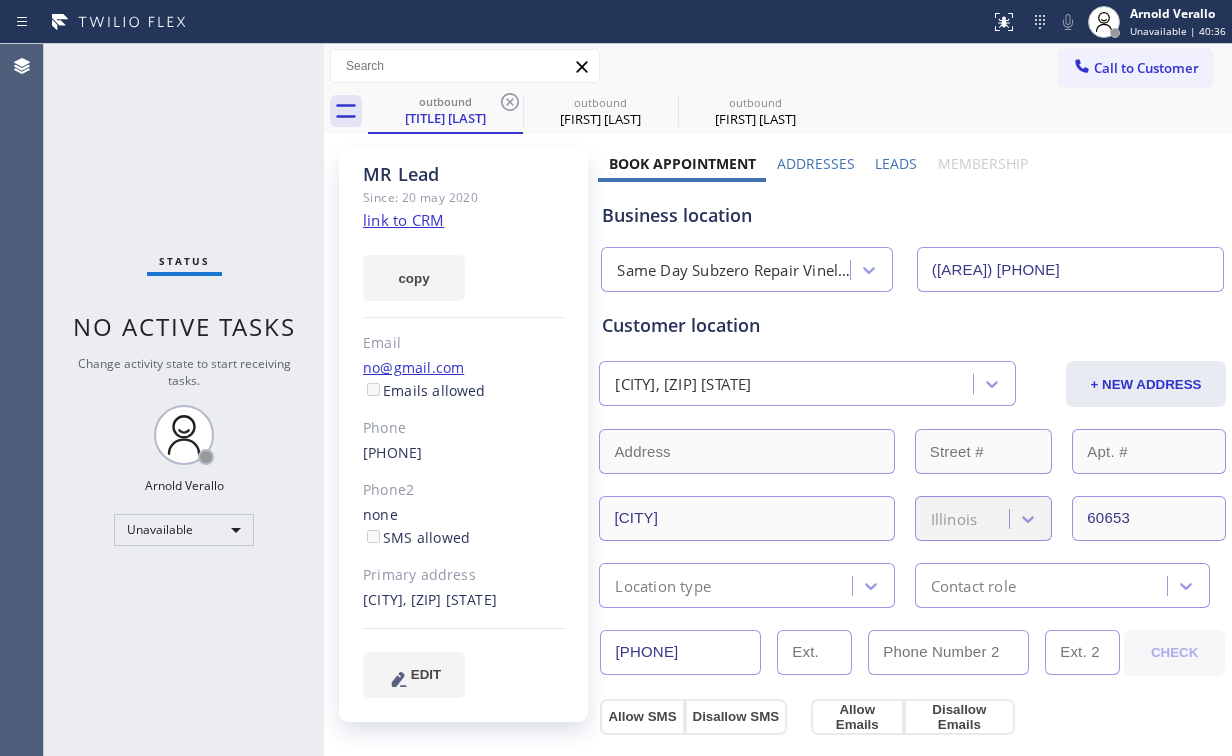 type on "([AREA]) [PHONE]" 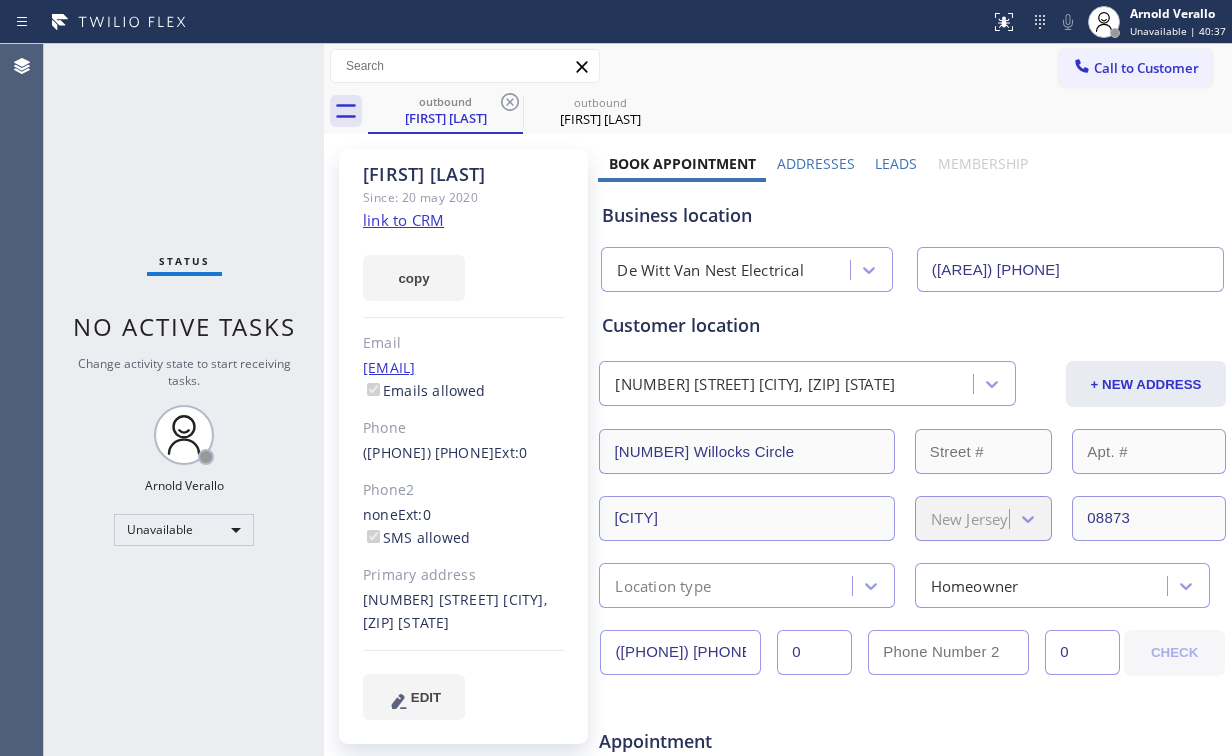 click on "[FIRST]  [LAST]  Phone: ([PHONE]) [PHONE] Address: [NUMBER] [STREET], [CITY], [STATE] [ZIP], [COUNTRY] Business location Name: Jimmy's Electric Address: [NUMBER] [STREET], [CITY], [STATE] [ZIP], [COUNTRY]  Phone: ([PHONE]) [PHONE]" at bounding box center [463, 446] 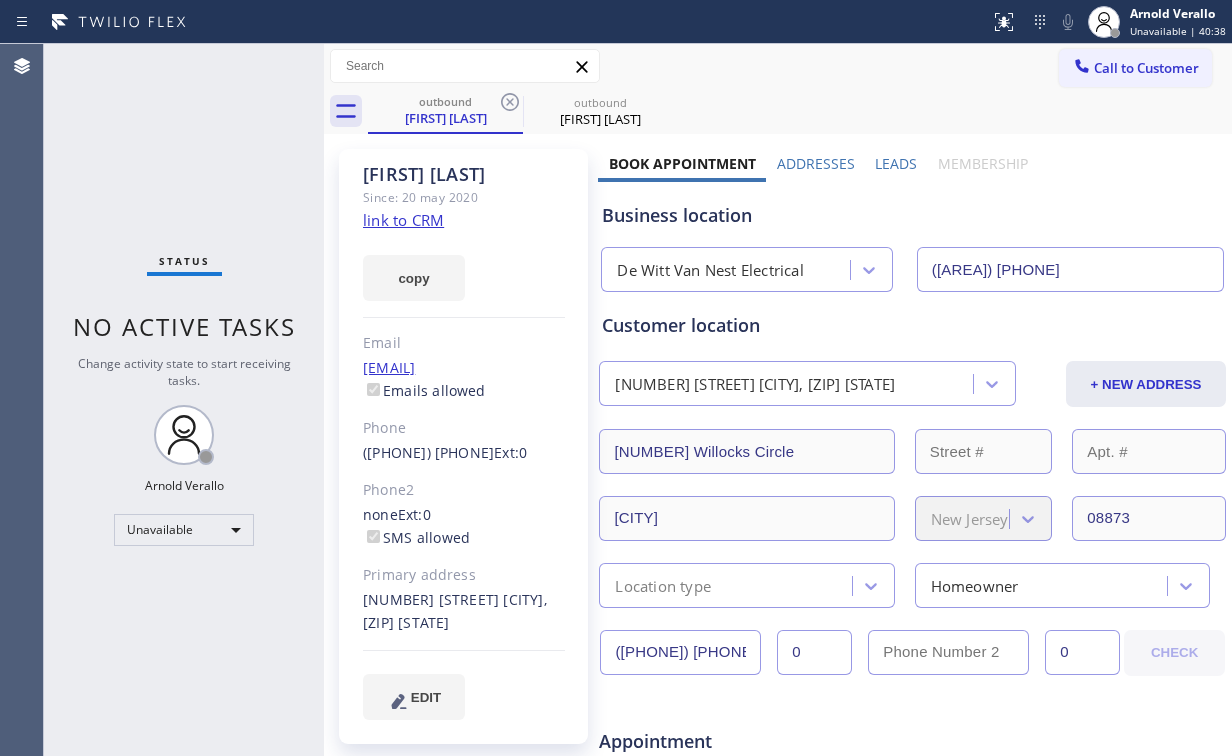click on "link to CRM" 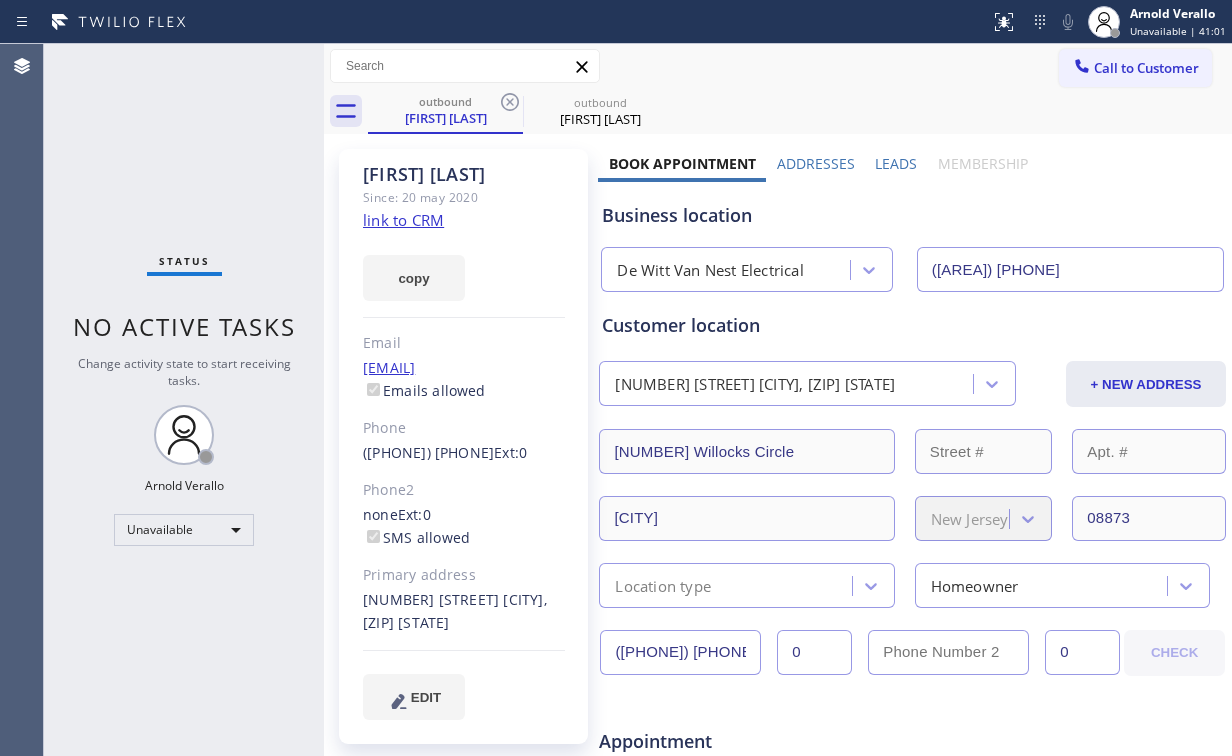click on "Call to Customer" at bounding box center (1135, 68) 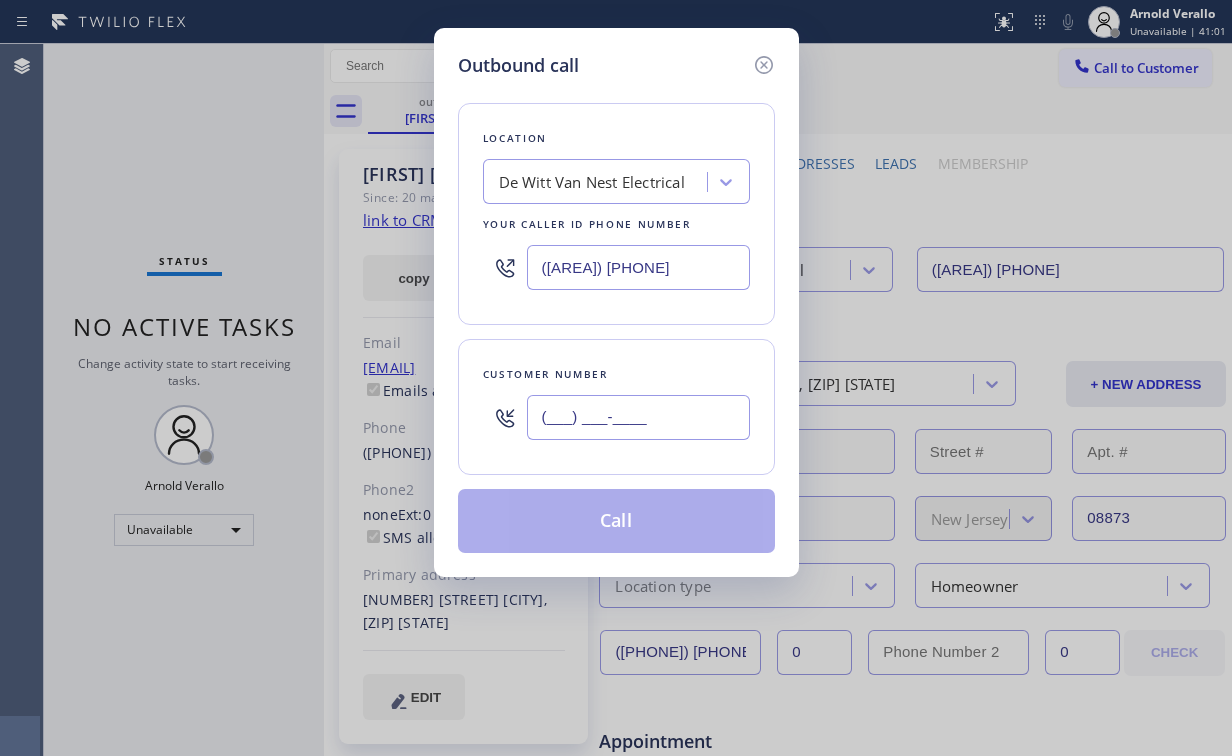 click on "(___) ___-____" at bounding box center [638, 417] 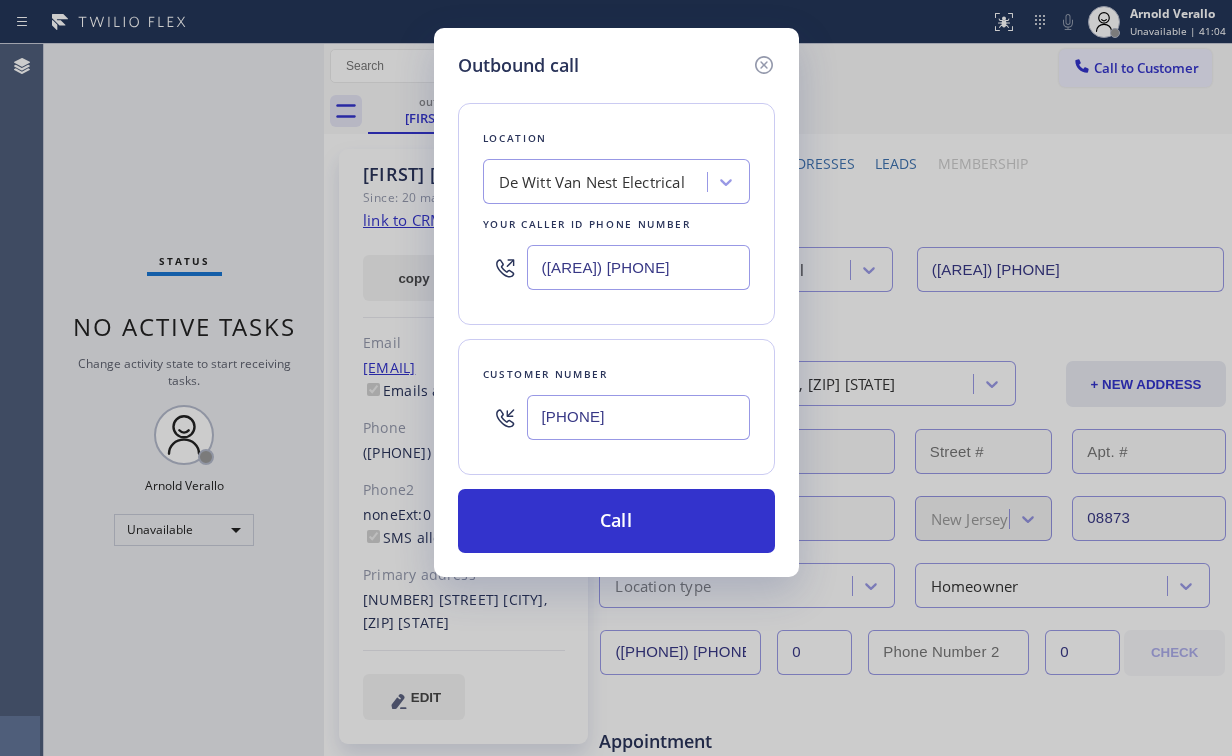 type on "[PHONE]" 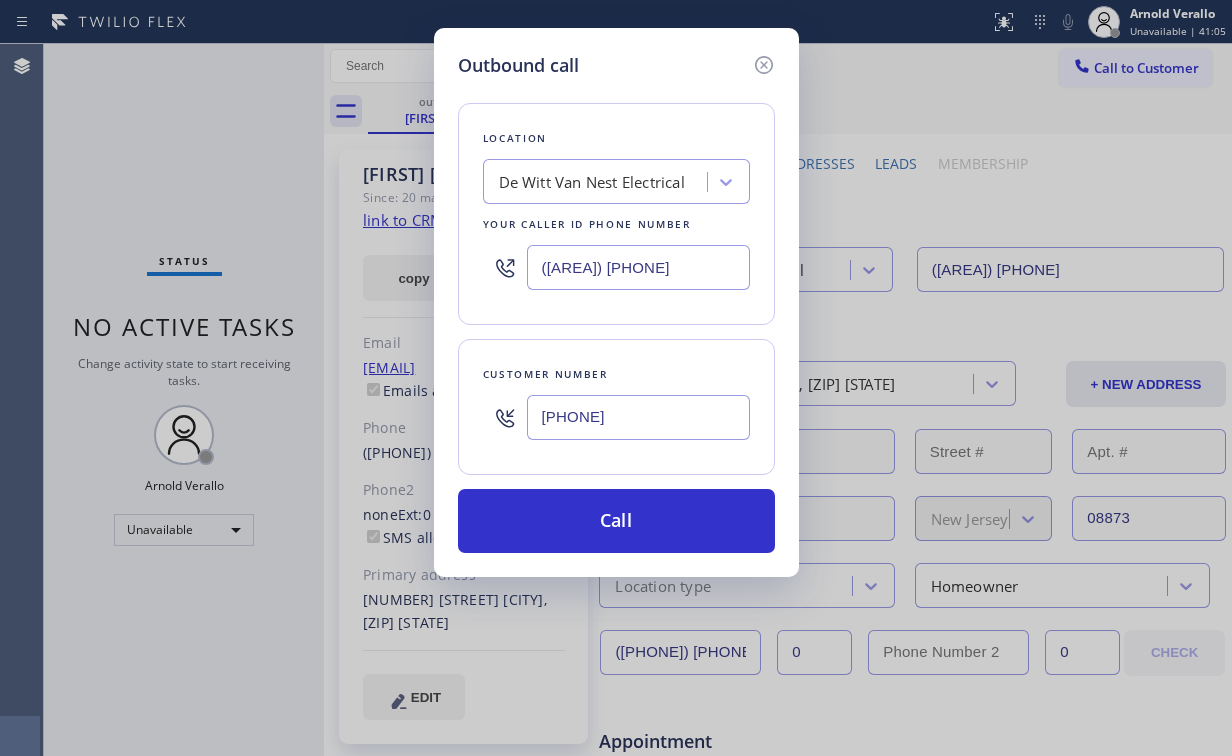 drag, startPoint x: 684, startPoint y: 264, endPoint x: 220, endPoint y: 256, distance: 464.06897 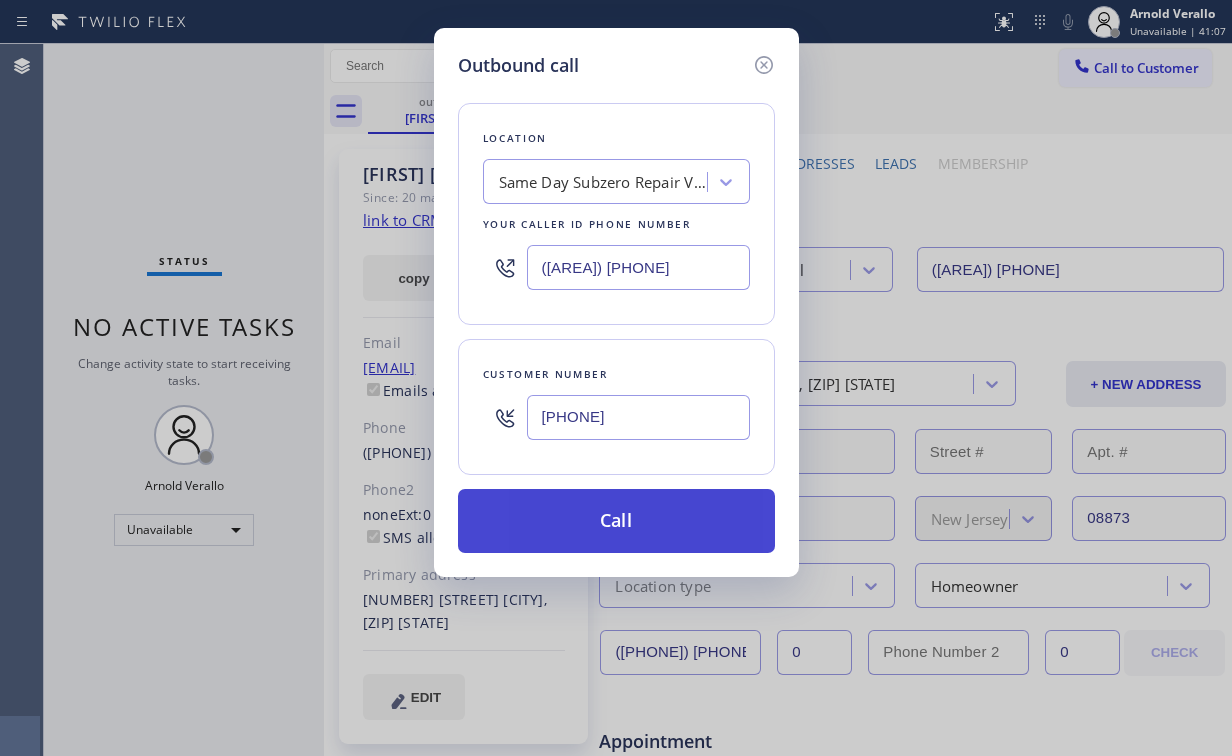type on "([AREA]) [PHONE]" 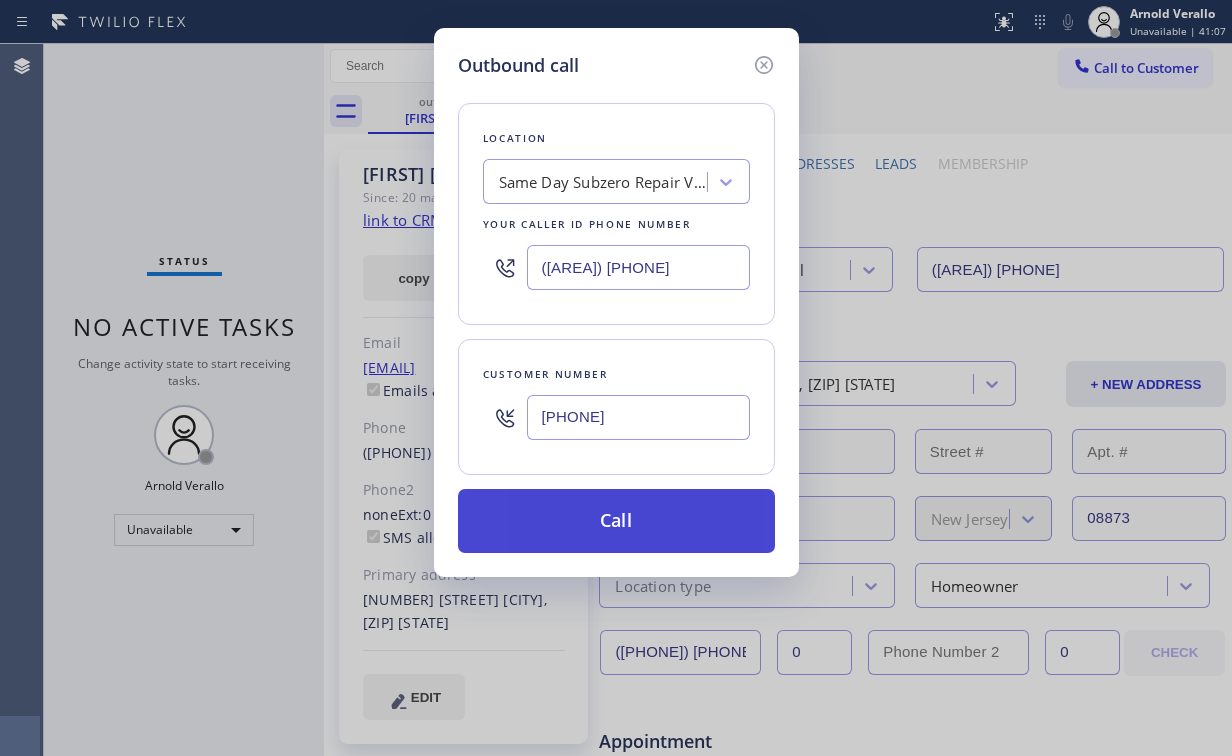 click on "Call" at bounding box center [616, 521] 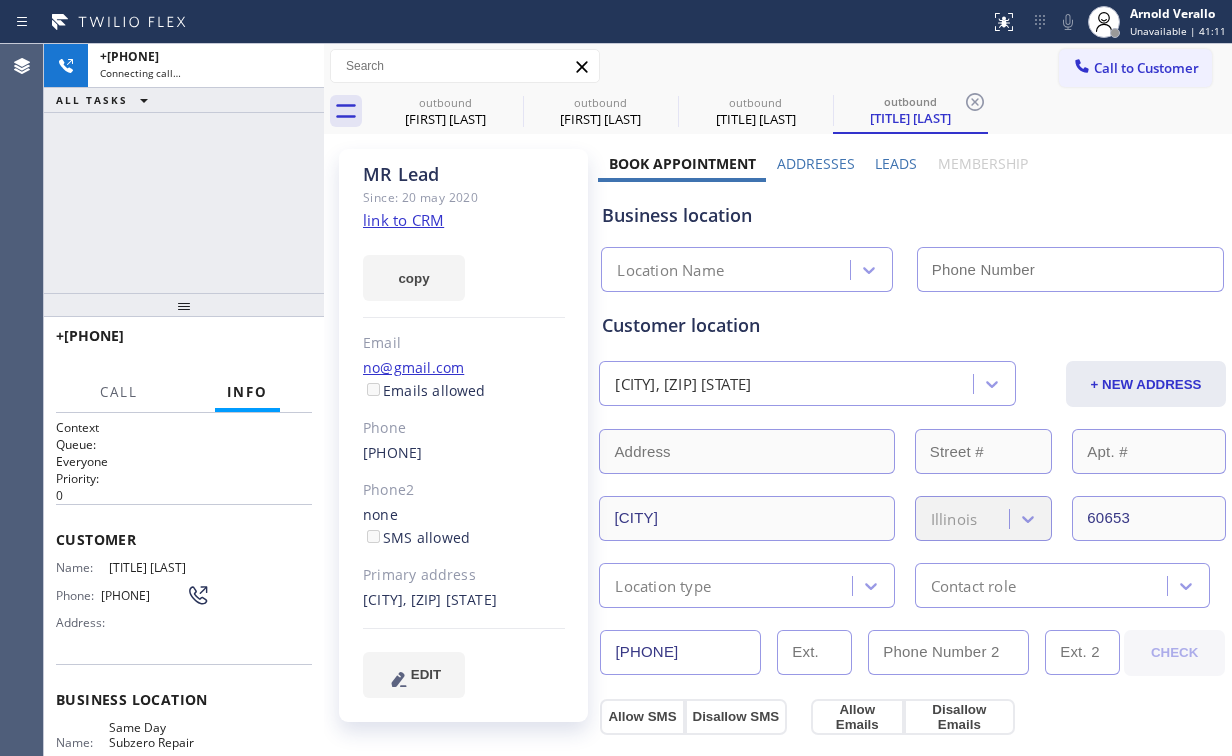type on "([AREA]) [PHONE]" 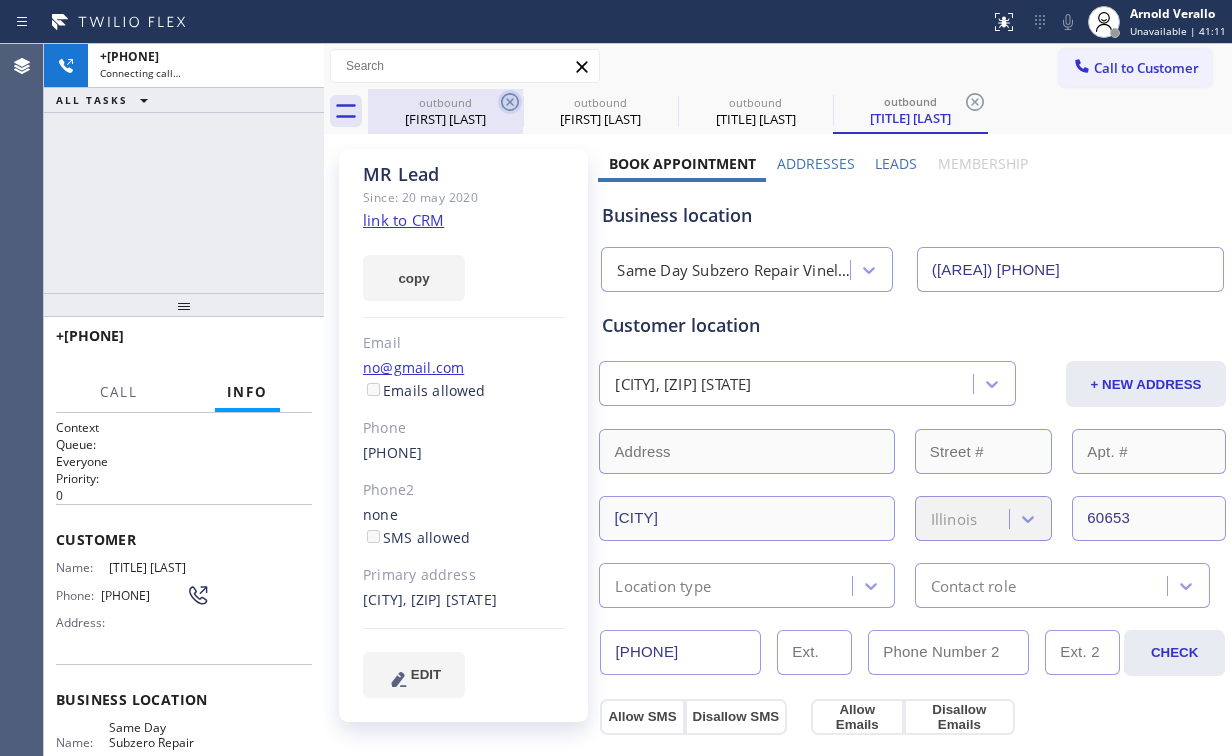 drag, startPoint x: 469, startPoint y: 105, endPoint x: 516, endPoint y: 90, distance: 49.335587 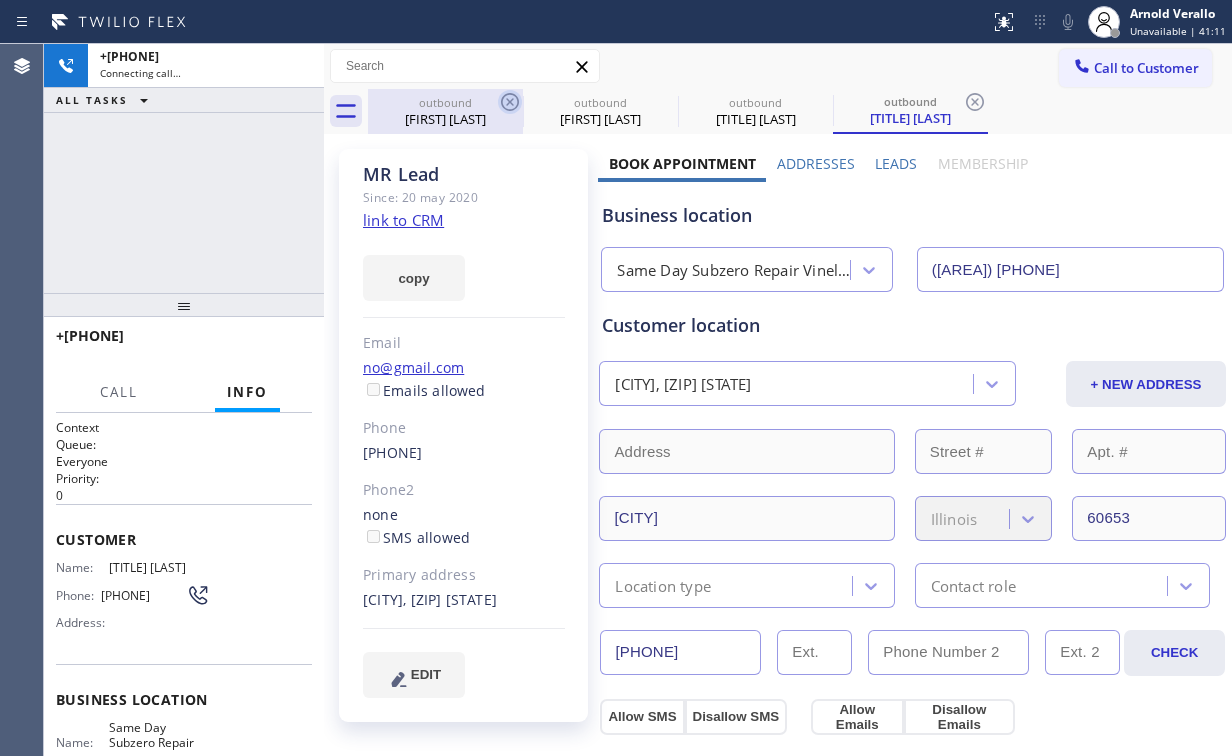 click on "outbound" at bounding box center [445, 102] 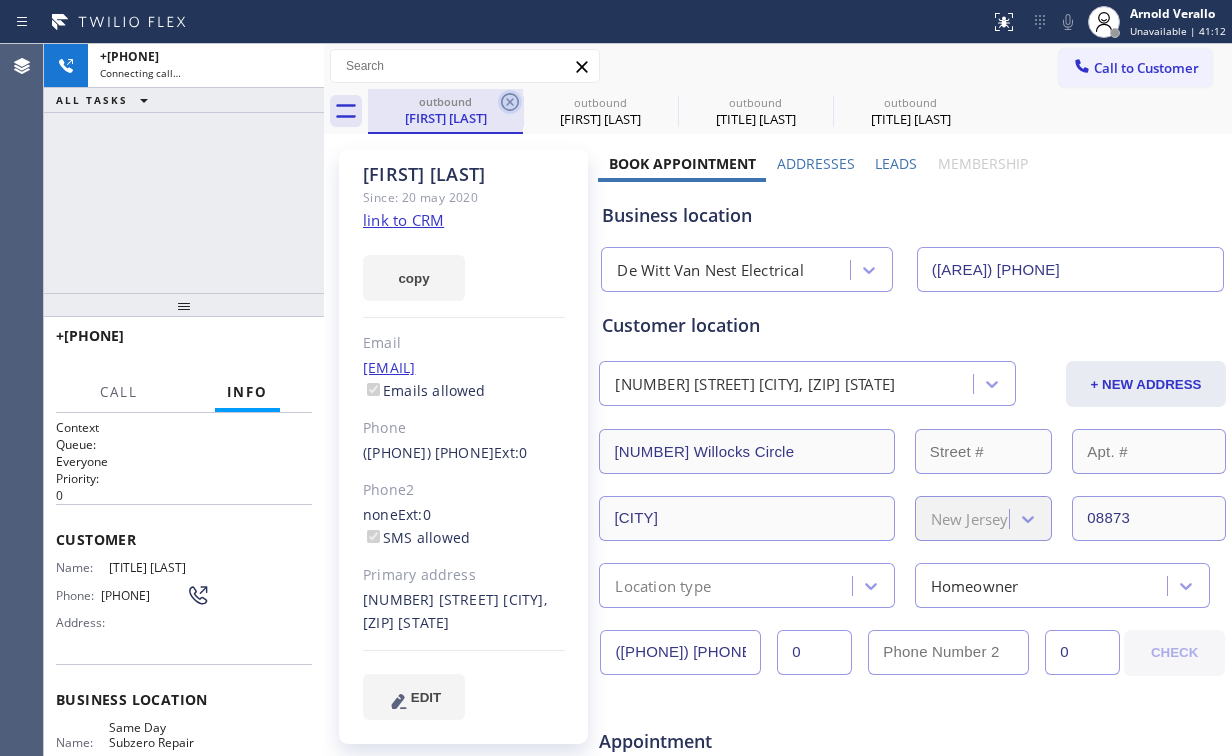 click 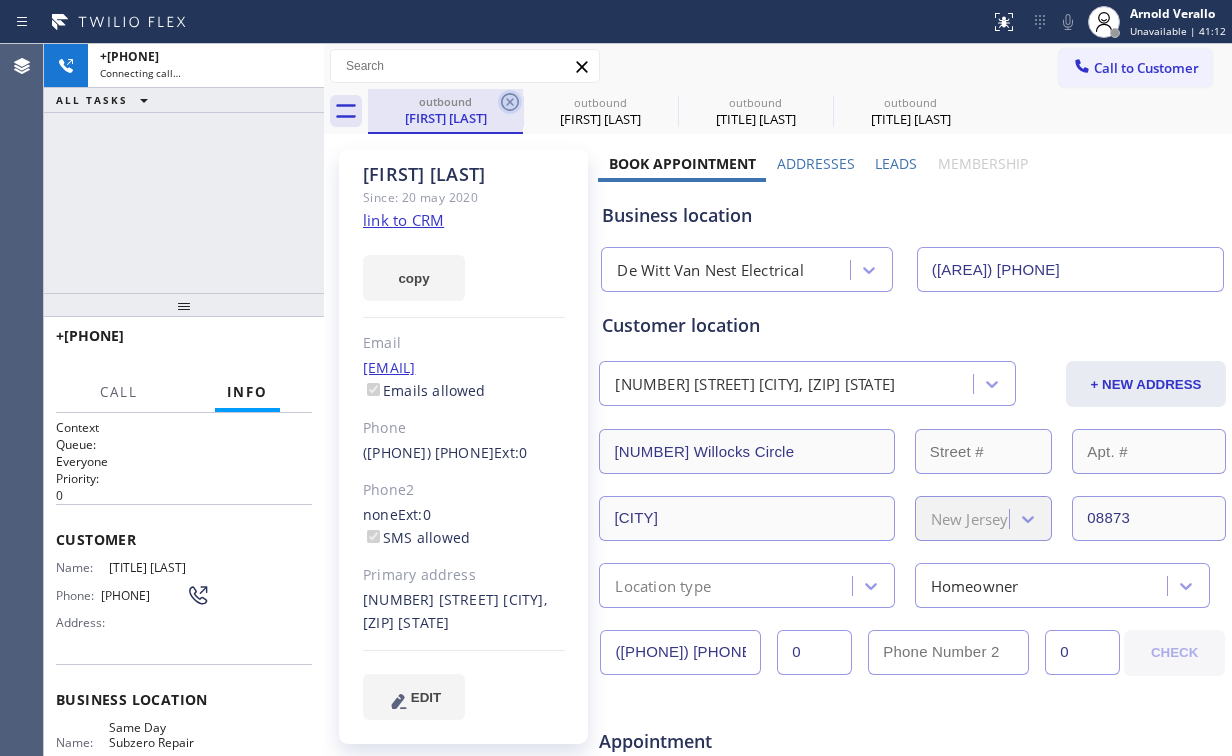 click 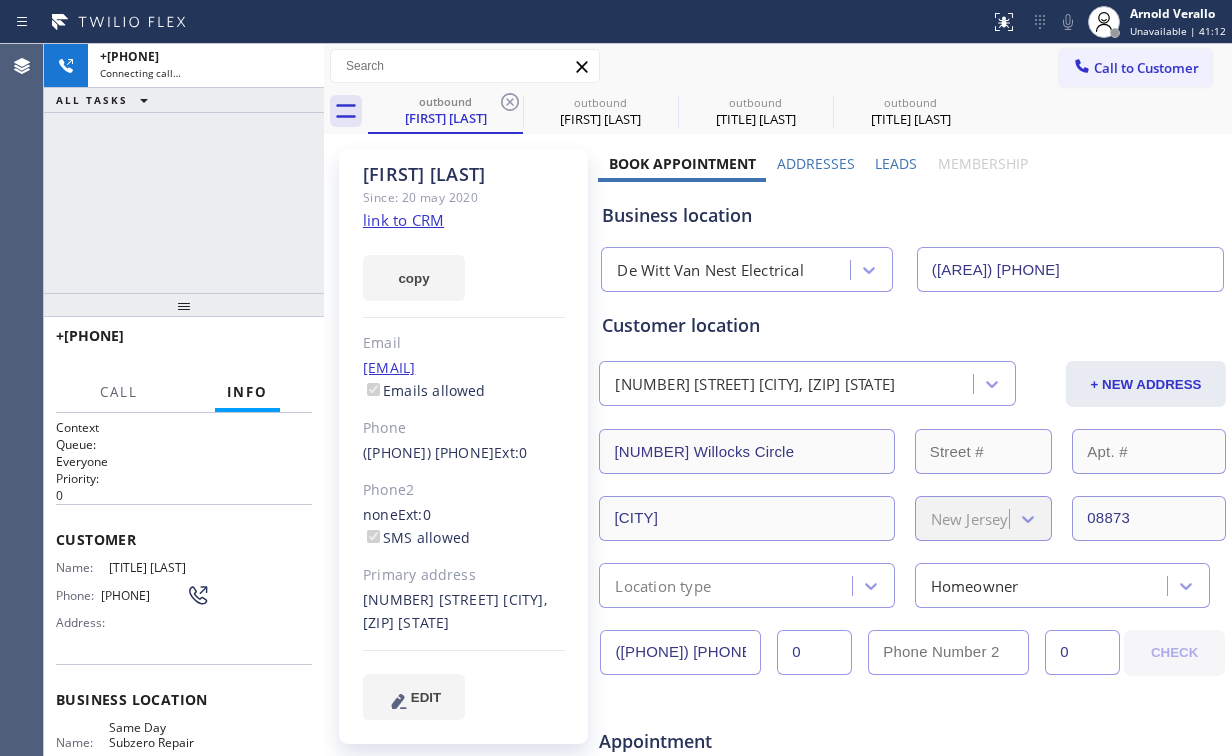 type on "([AREA]) [PHONE]" 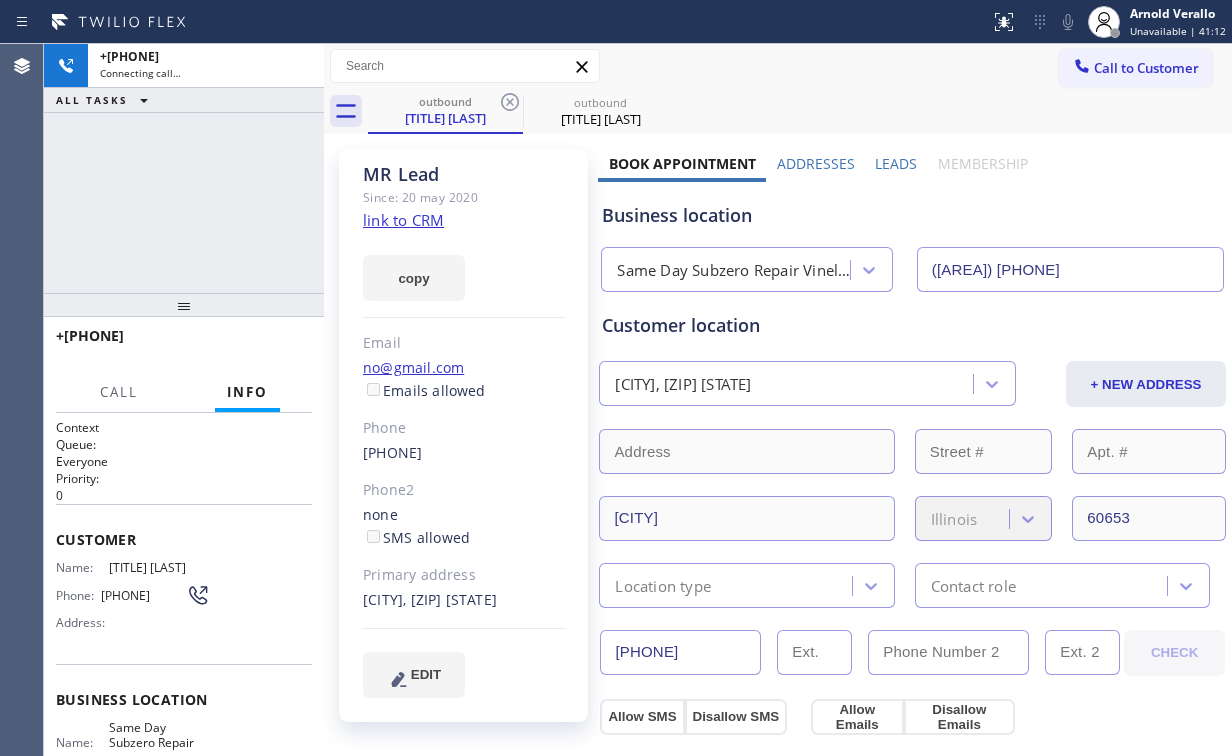 click on "+[PHONE] Connecting call… ALL TASKS ALL TASKS ACTIVE TASKS TASKS IN WRAP UP" at bounding box center [184, 168] 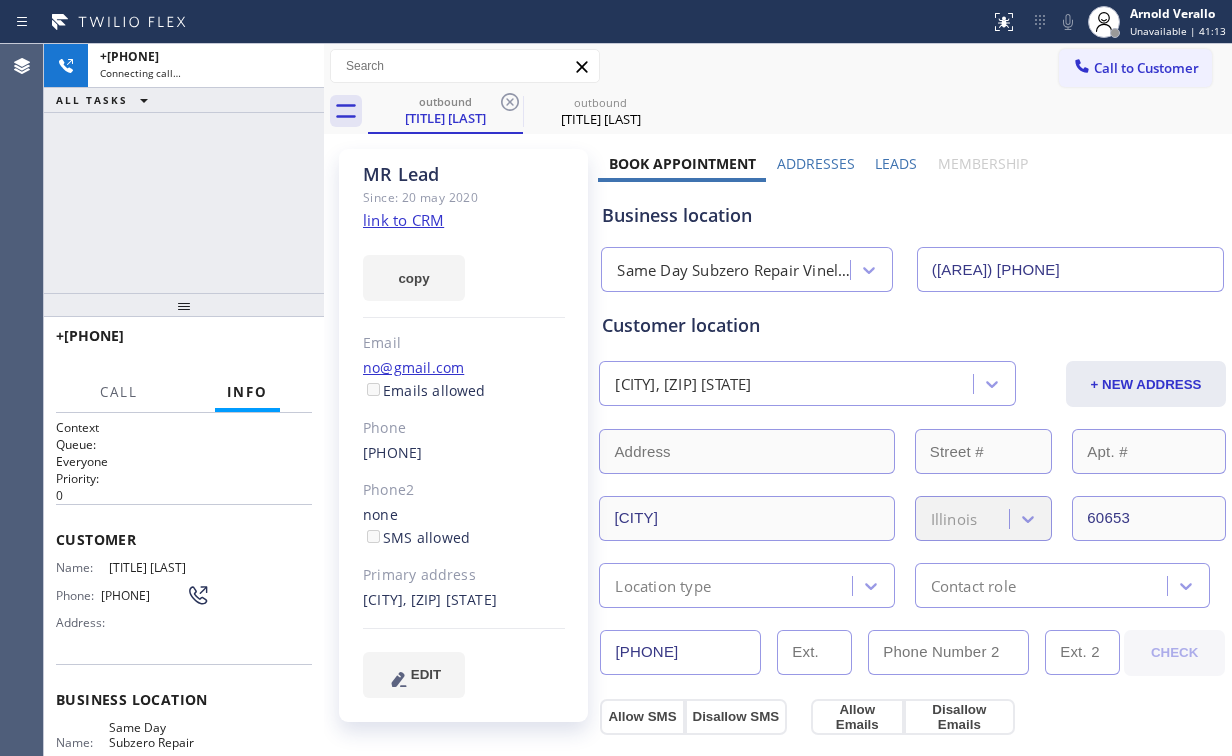 click on "+[PHONE] Connecting call… ALL TASKS ALL TASKS ACTIVE TASKS TASKS IN WRAP UP" at bounding box center [184, 168] 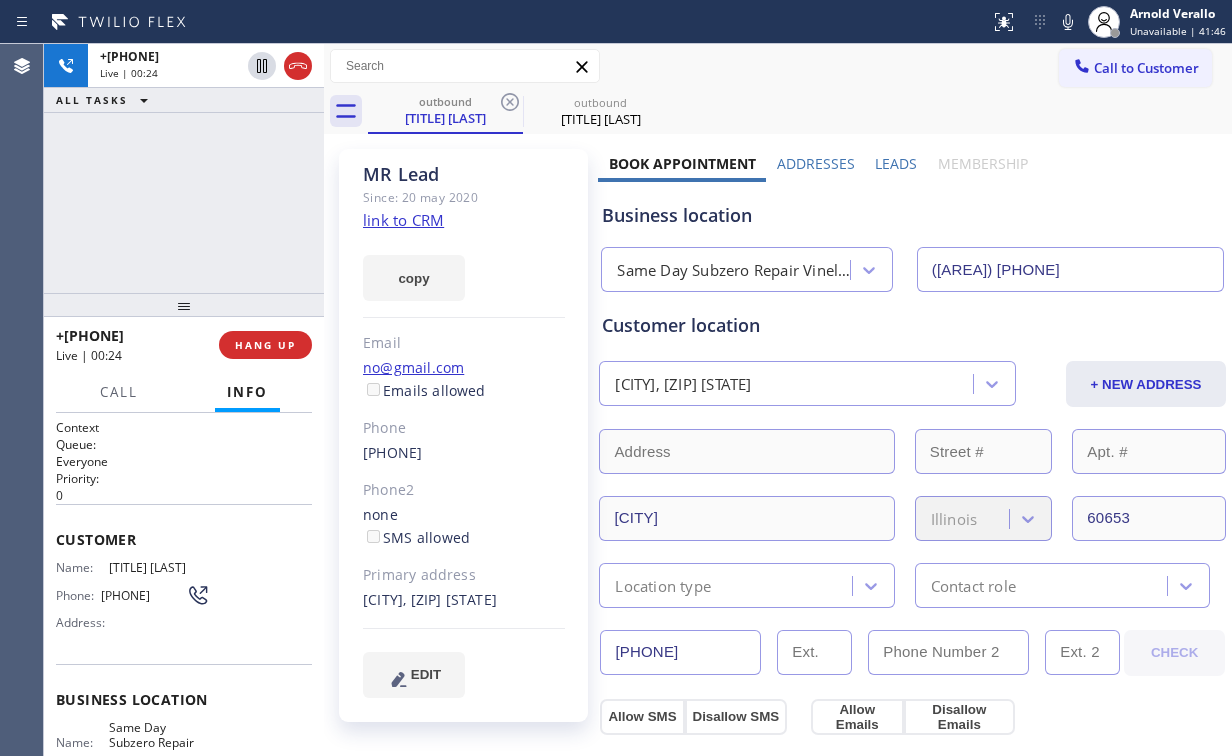 drag, startPoint x: 135, startPoint y: 173, endPoint x: 169, endPoint y: 213, distance: 52.49762 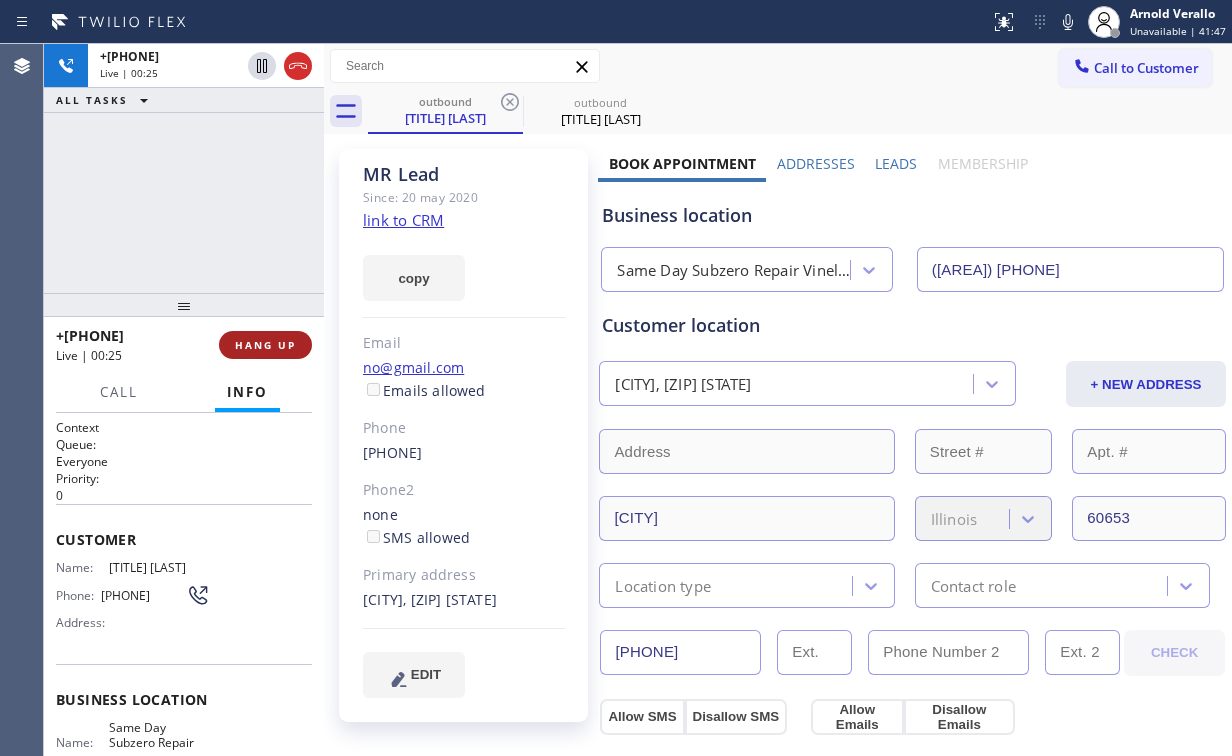 click on "HANG UP" at bounding box center (265, 345) 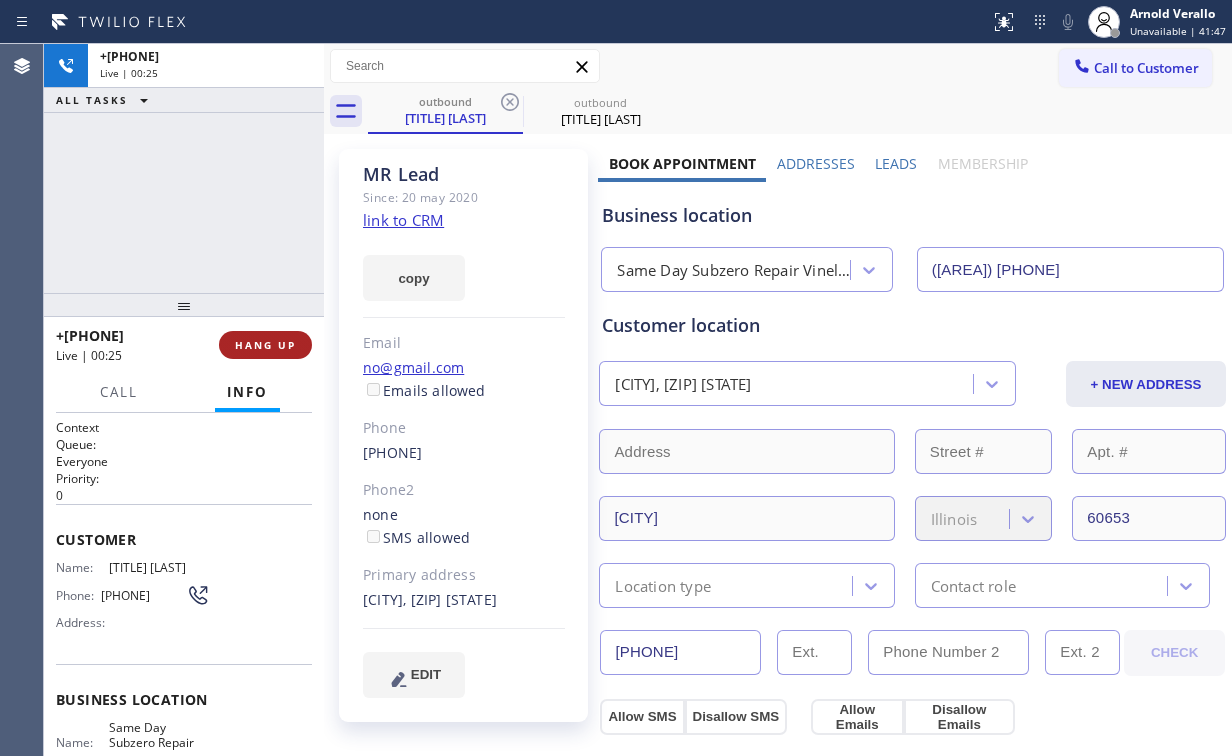 click on "HANG UP" at bounding box center (265, 345) 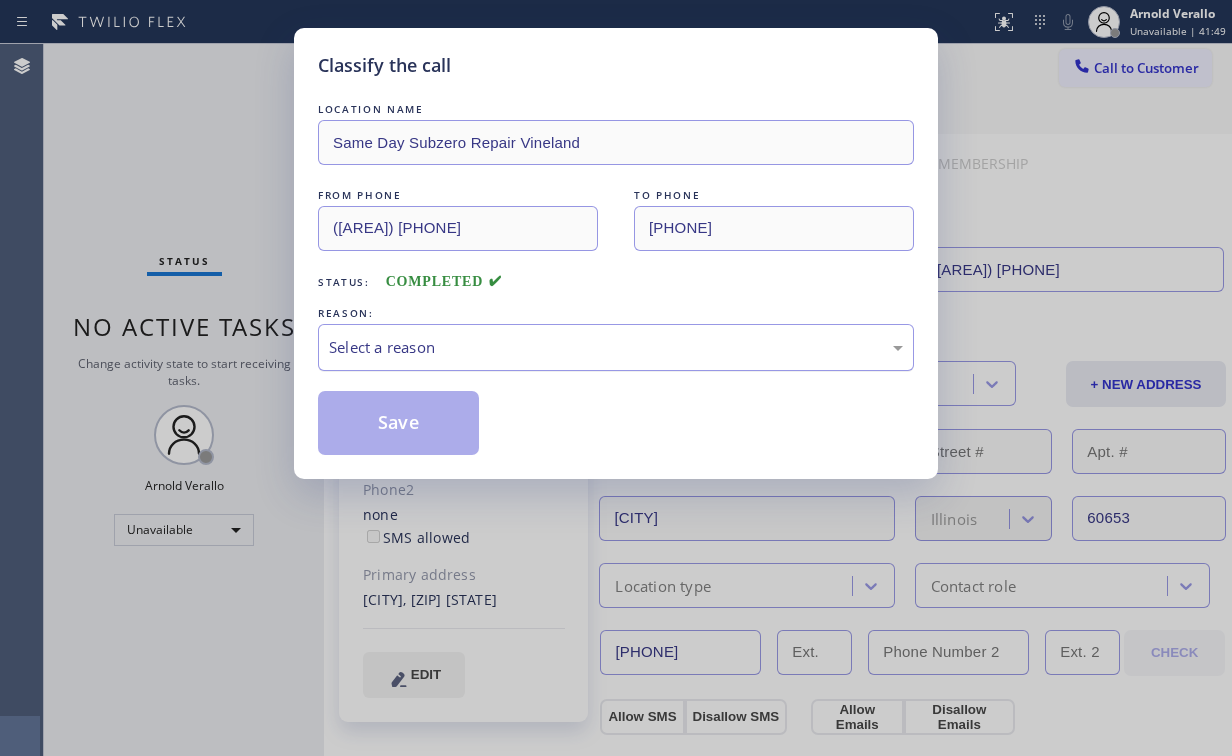 click on "Select a reason" at bounding box center (616, 347) 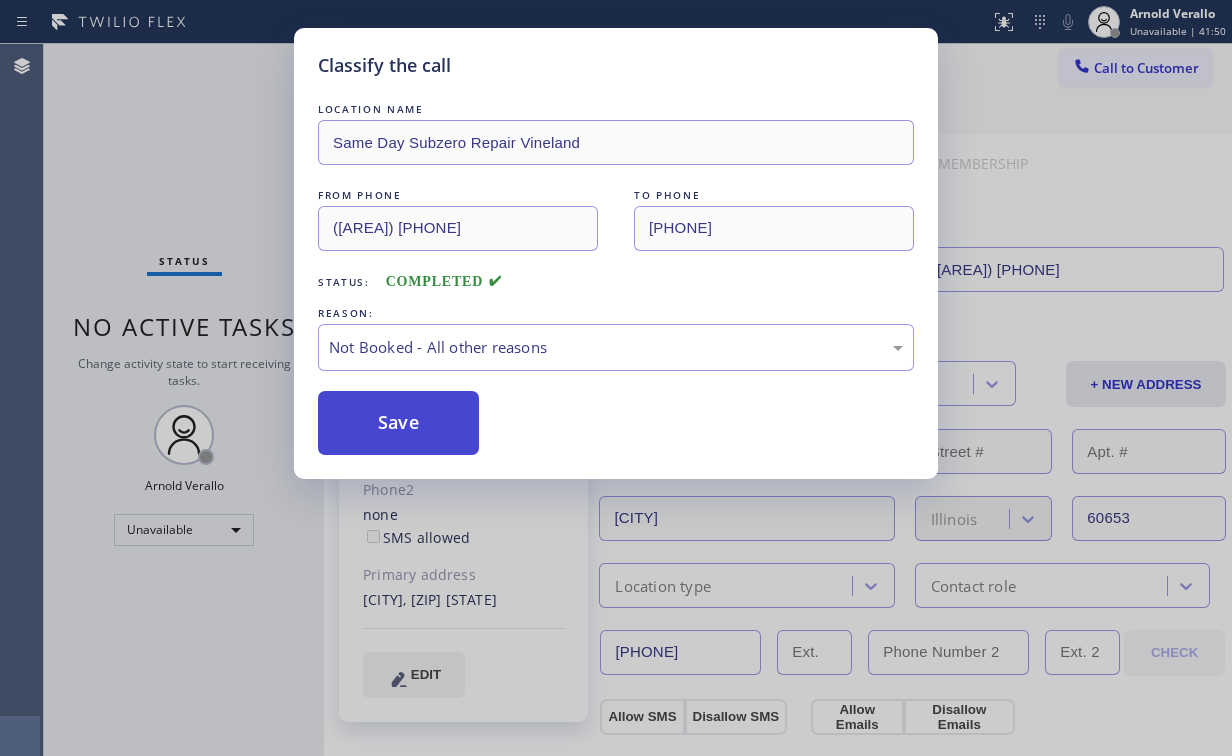 click on "Save" at bounding box center (398, 423) 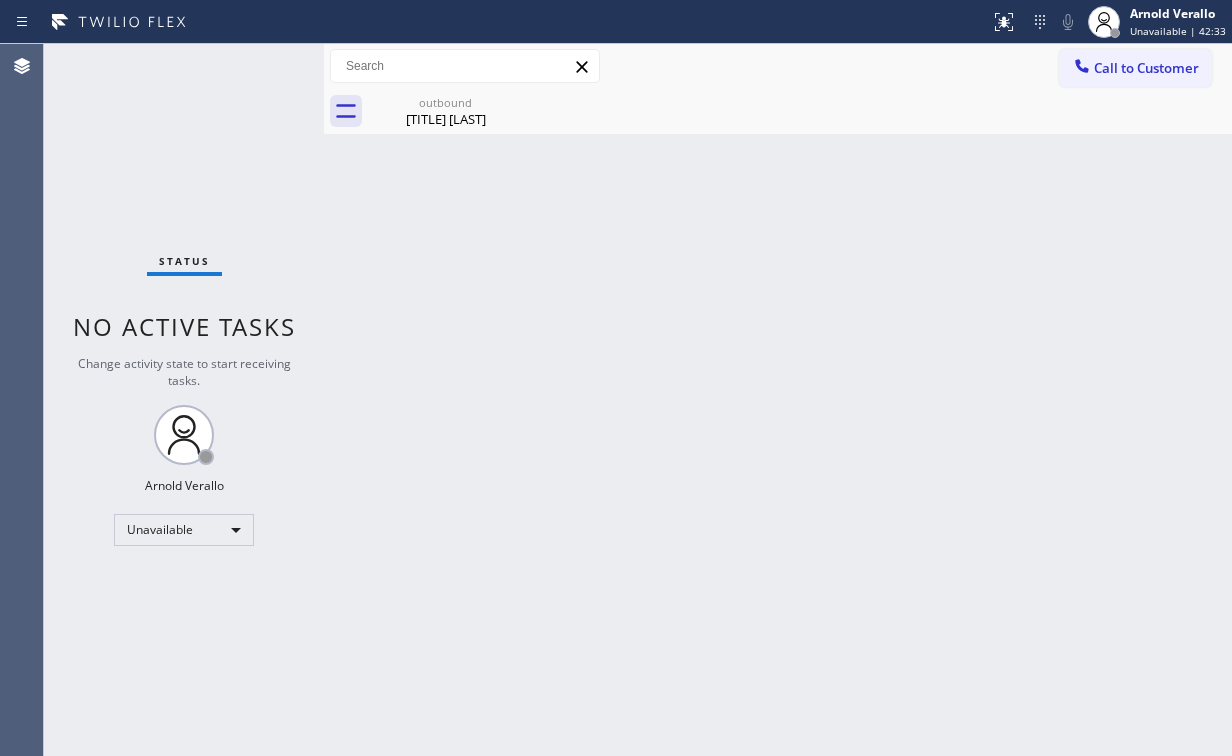 click on "Status   No active tasks     Change activity state to start receiving tasks.   [FIRST] [LAST] Unavailable" at bounding box center (184, 400) 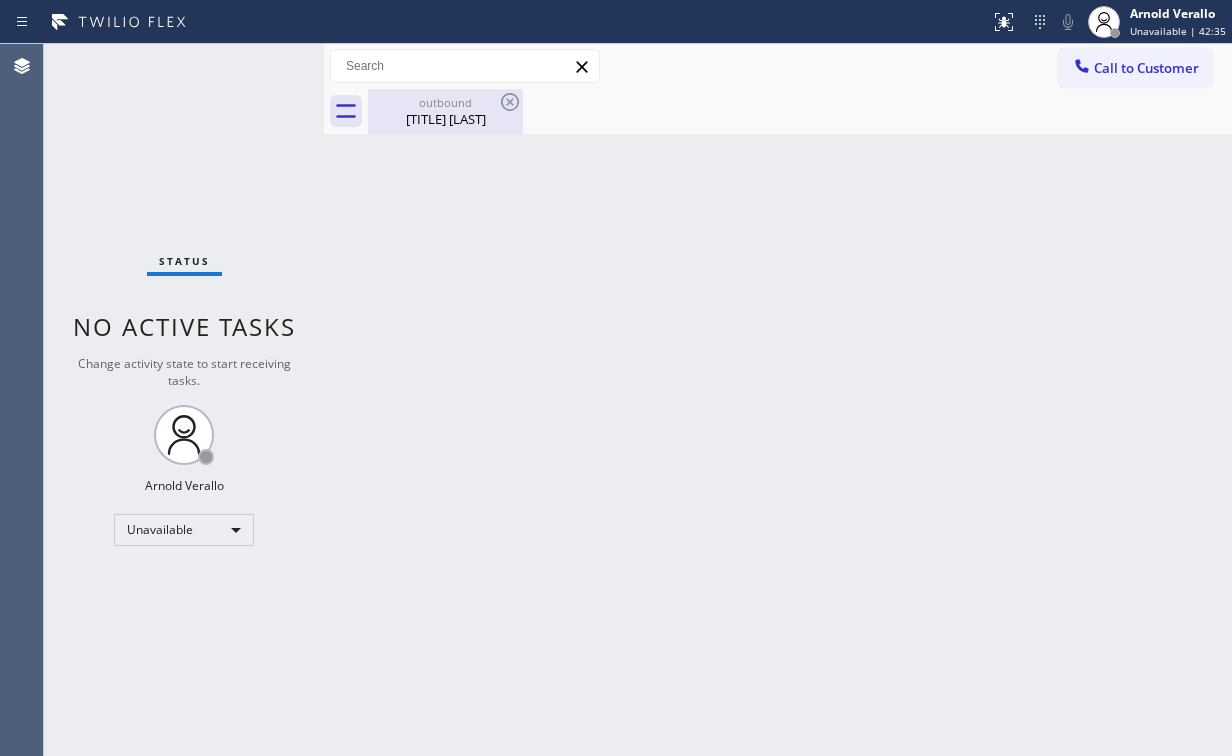 drag, startPoint x: 447, startPoint y: 113, endPoint x: 512, endPoint y: 115, distance: 65.03076 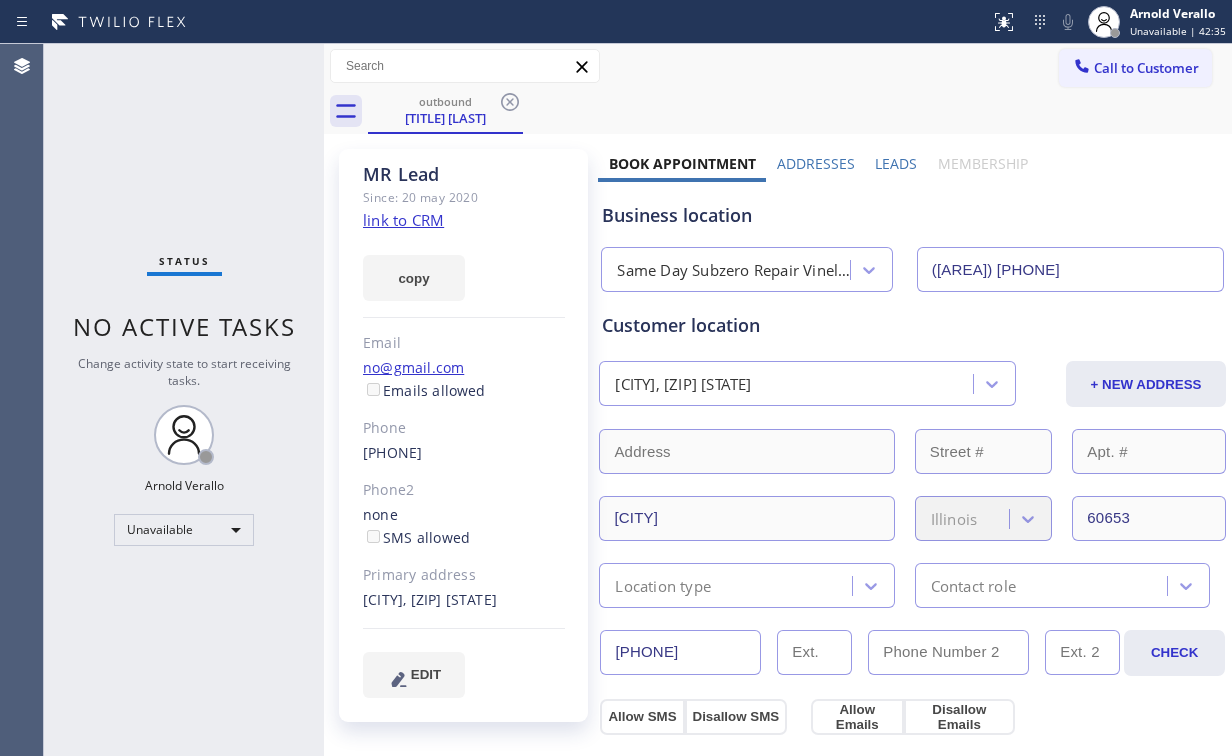 click 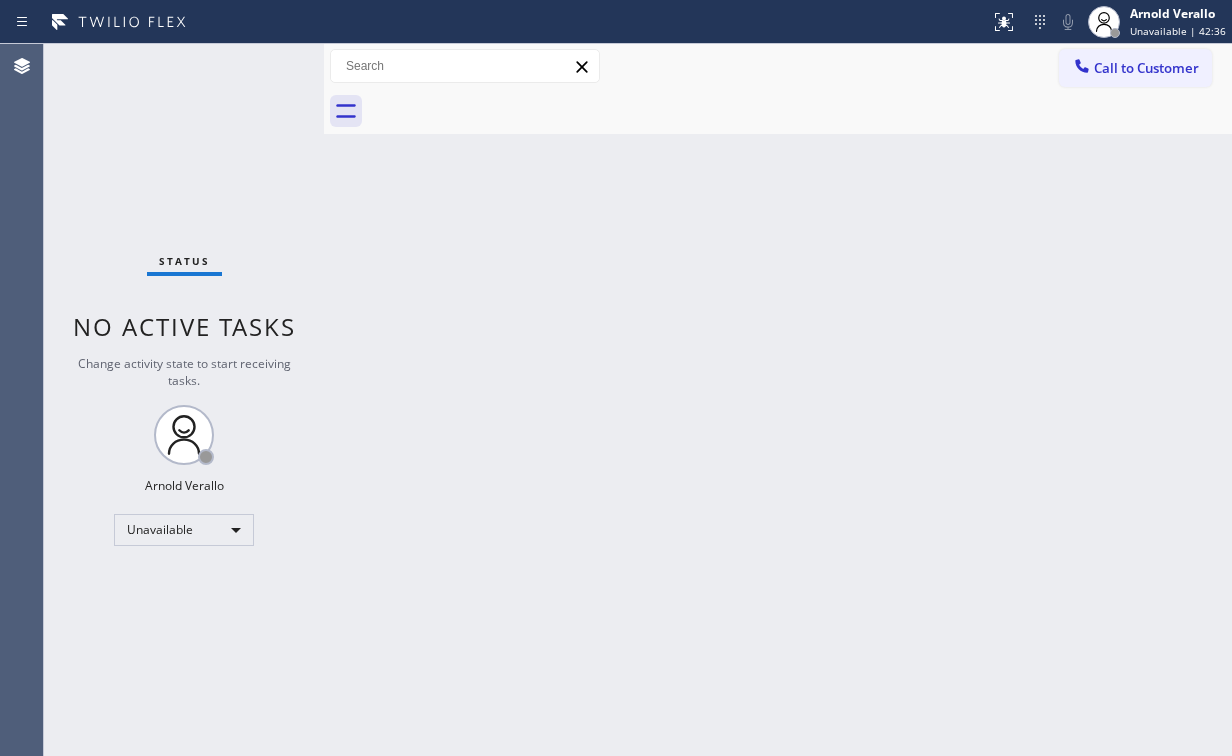 drag, startPoint x: 629, startPoint y: 413, endPoint x: 519, endPoint y: 653, distance: 264.00757 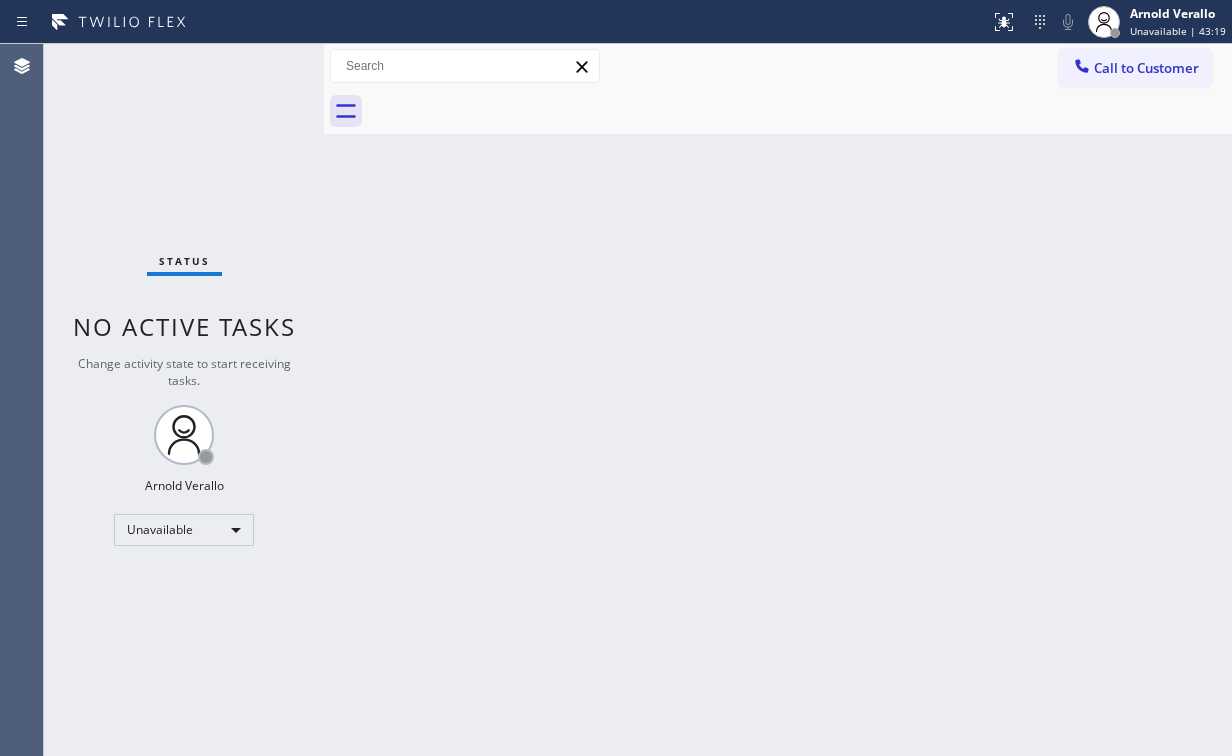 click on "Status   No active tasks     Change activity state to start receiving tasks.   [FIRST] [LAST] Unavailable" at bounding box center (184, 400) 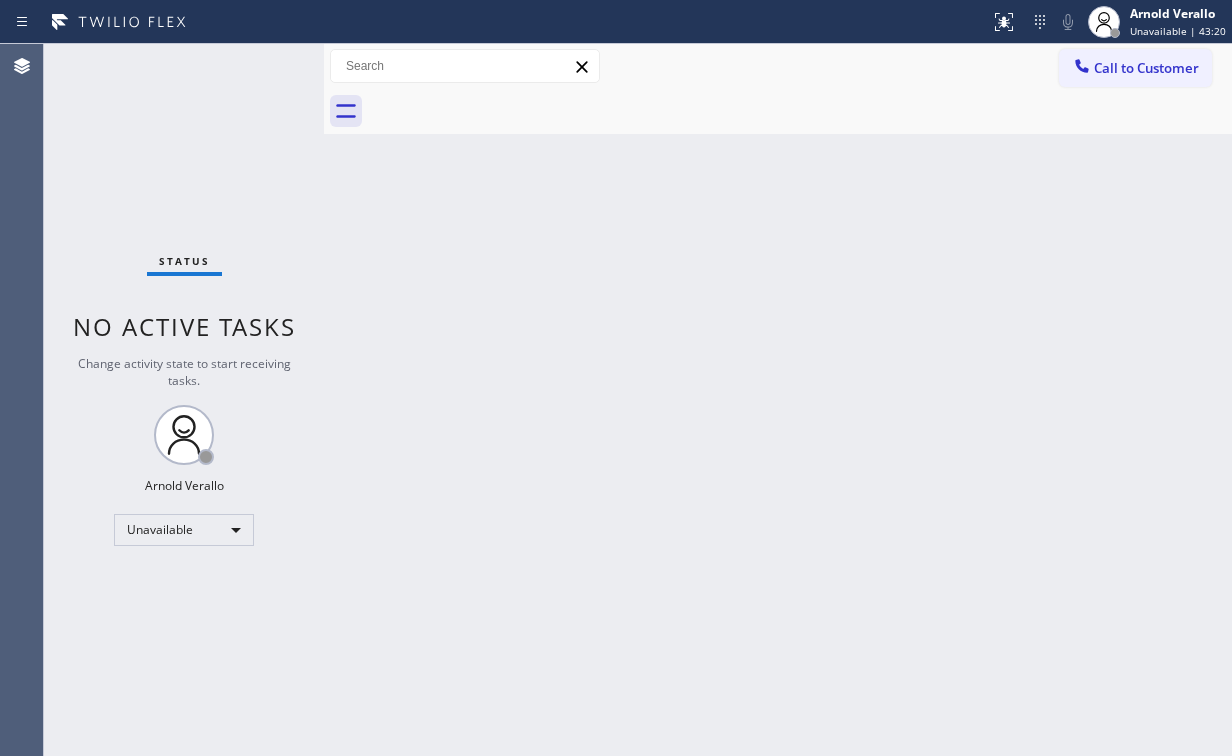 click on "Call to Customer Outbound call Location Same Day Subzero Repair [CITY] Your caller id phone number ([PHONE]) [PHONE] Customer number Call Outbound call Technician Search Technician Your caller id phone number Your caller id phone number Call" at bounding box center (778, 66) 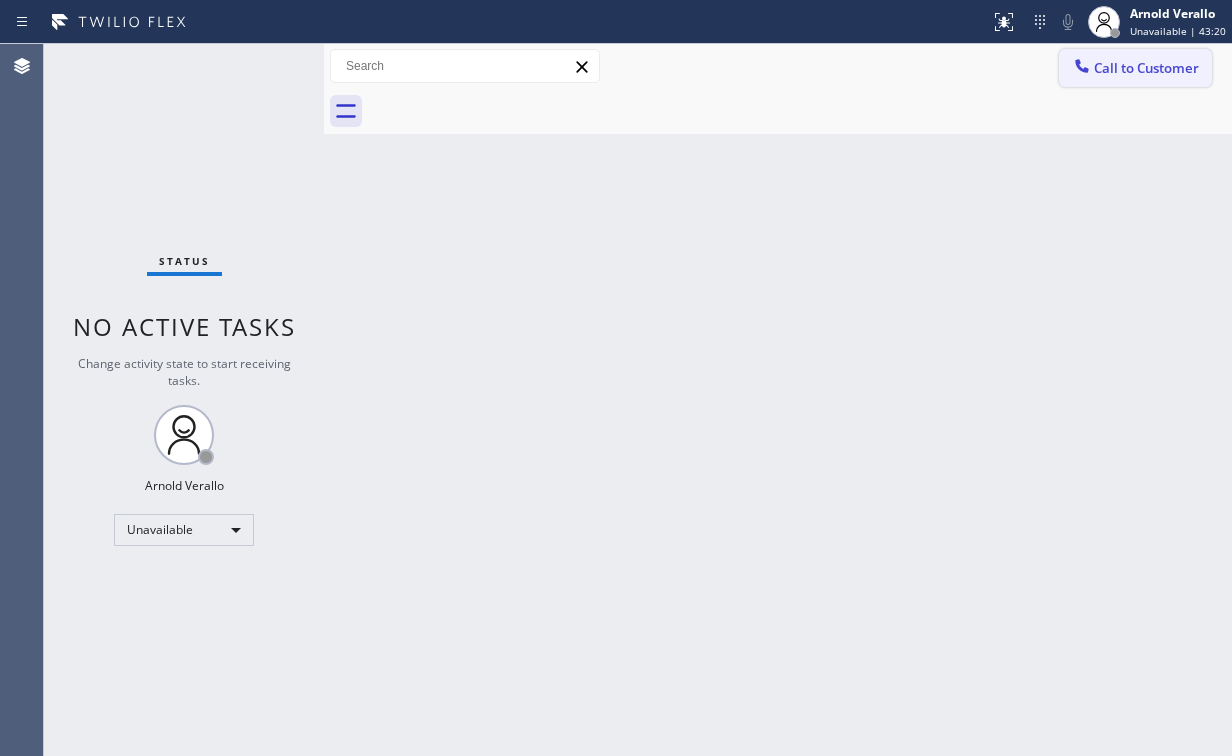 click on "Call to Customer" at bounding box center [1146, 68] 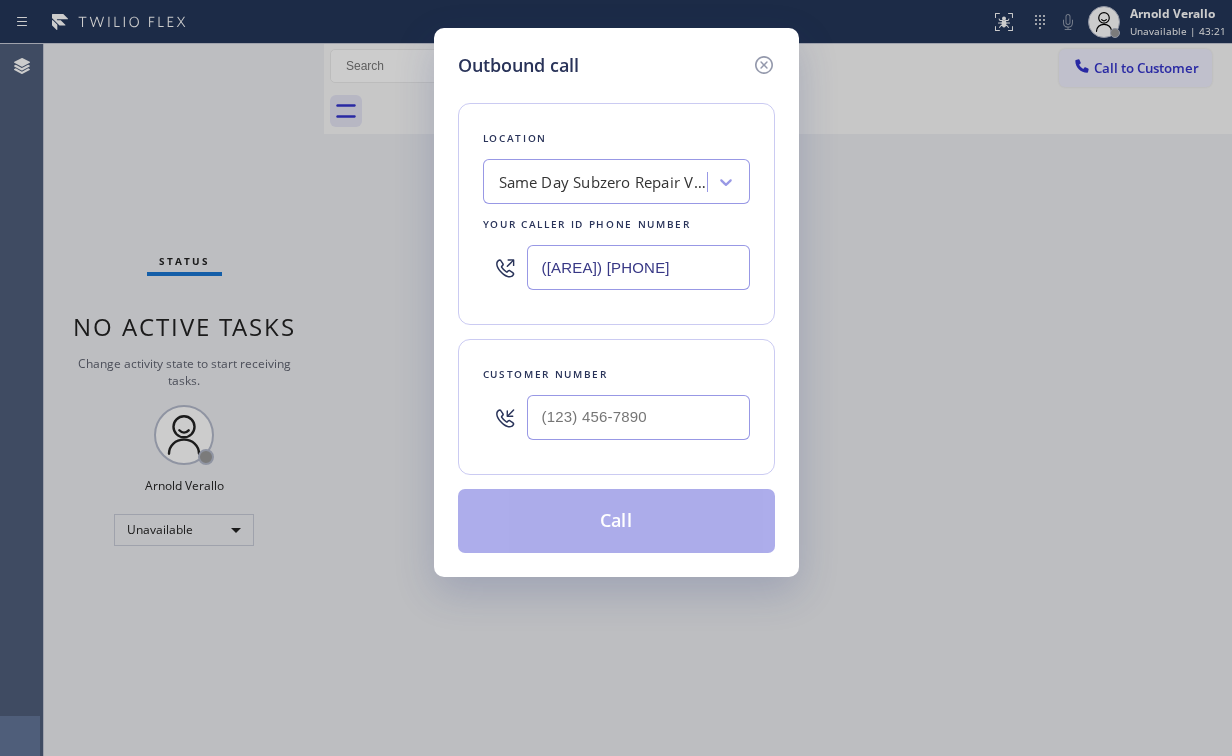 drag, startPoint x: 687, startPoint y: 266, endPoint x: 284, endPoint y: 297, distance: 404.19055 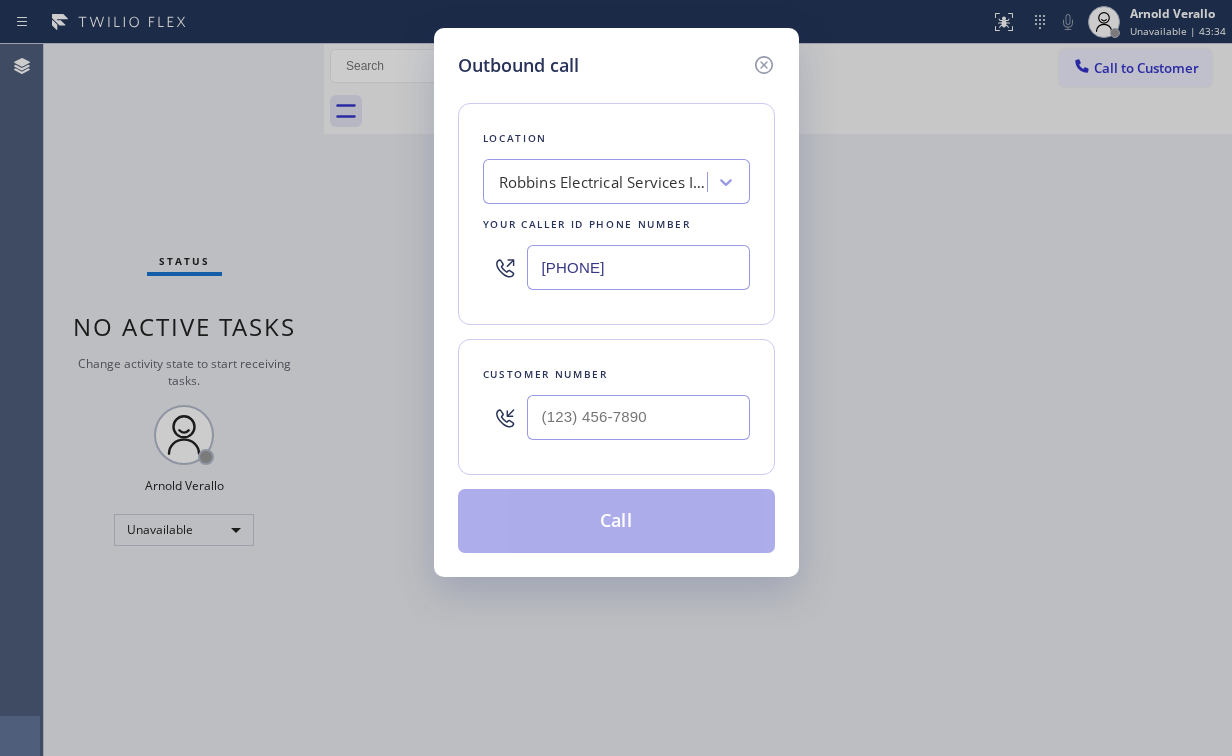 type on "[PHONE]" 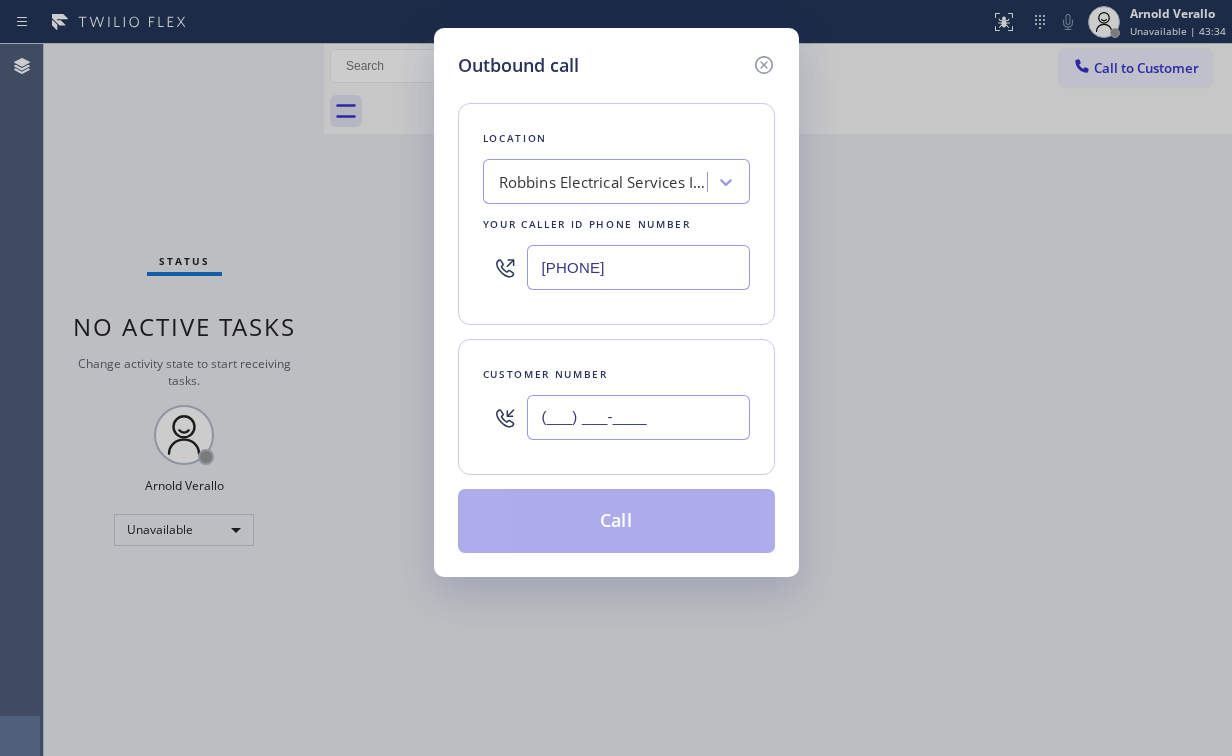 click on "(___) ___-____" at bounding box center (638, 417) 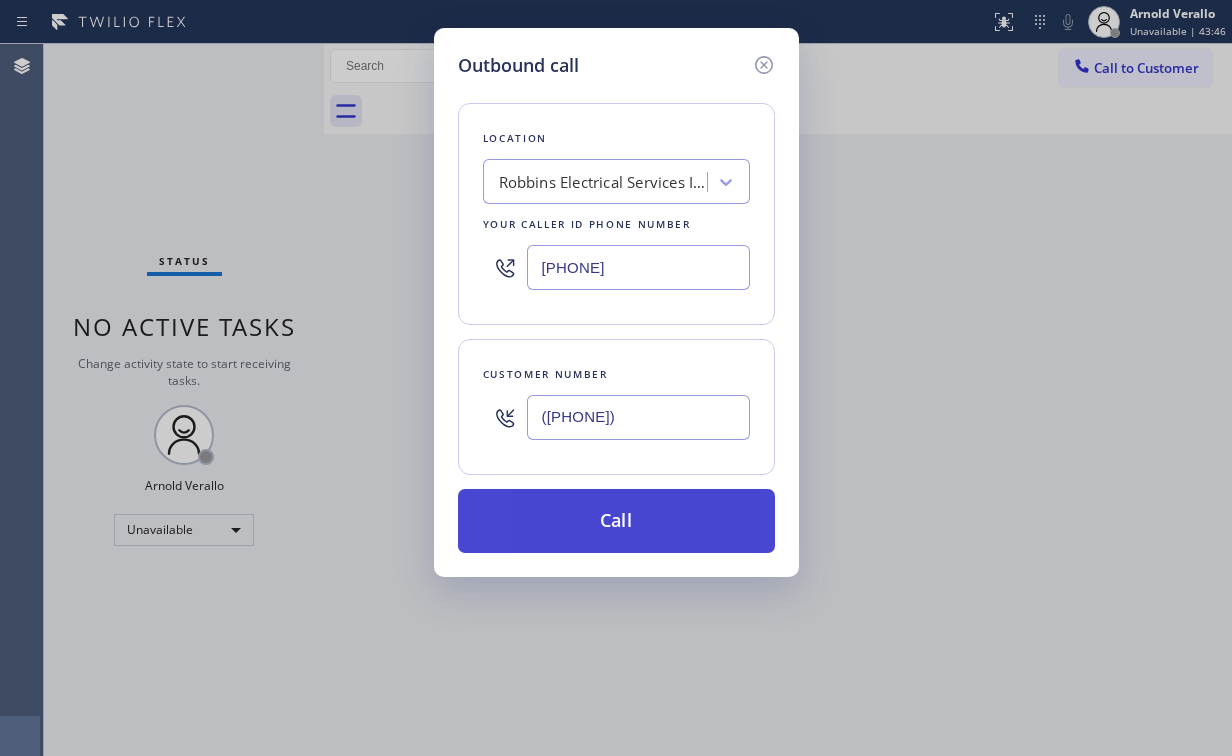 type on "([PHONE])" 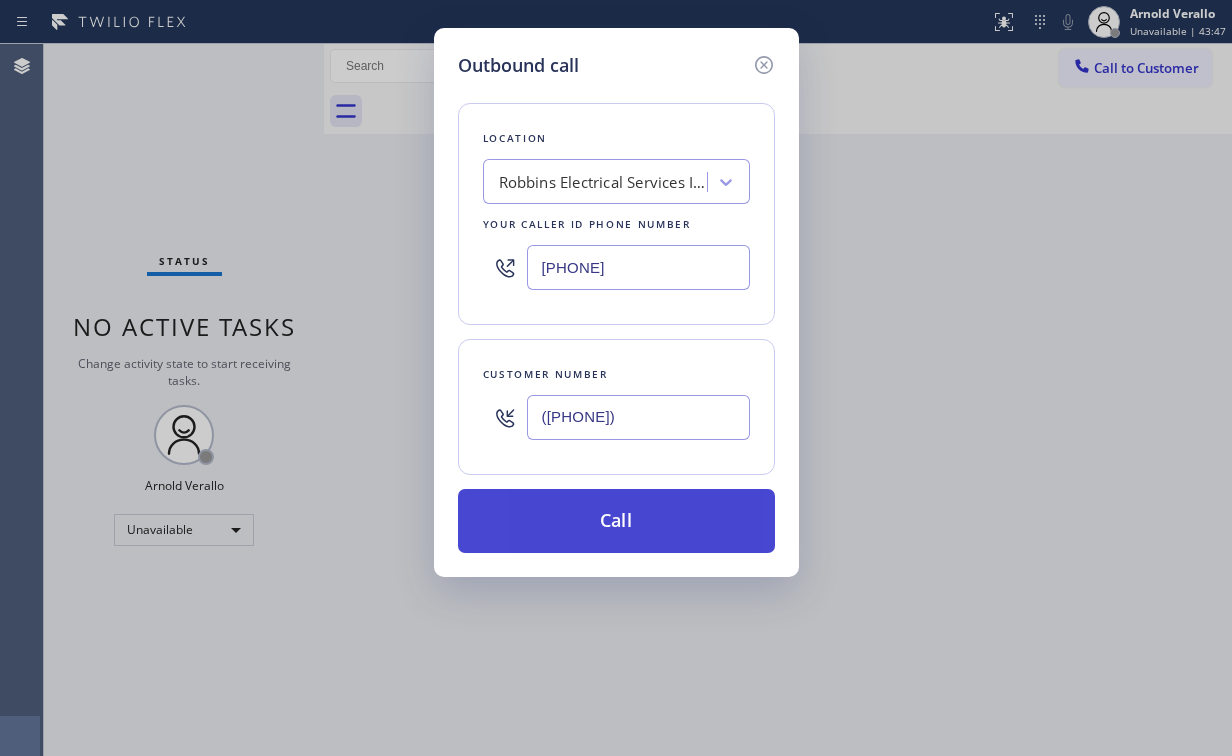 click on "Call" at bounding box center [616, 521] 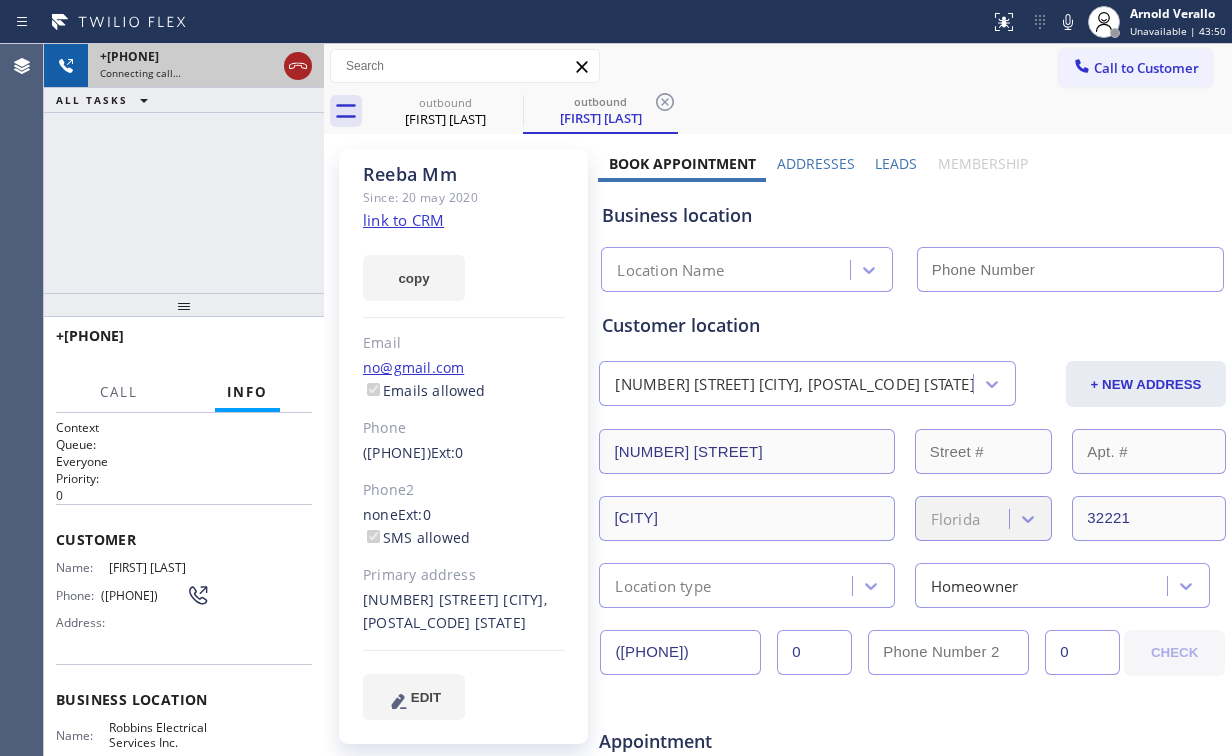 click 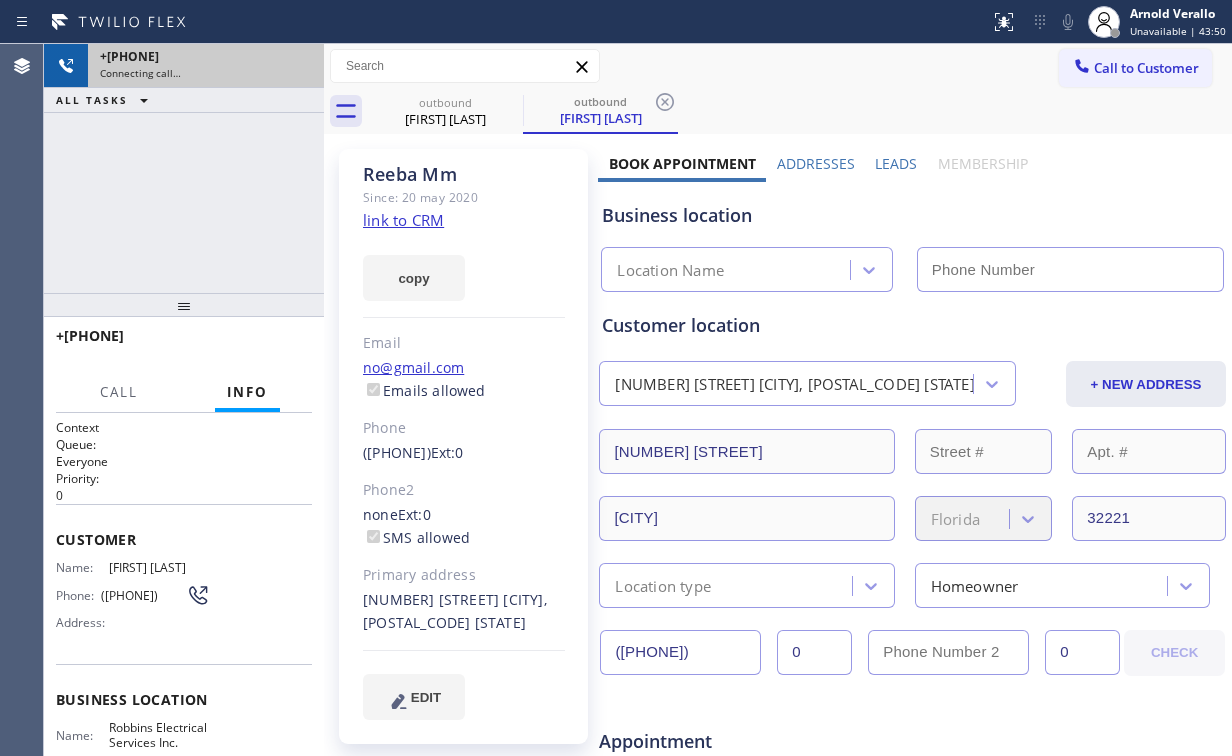click on "link to CRM" 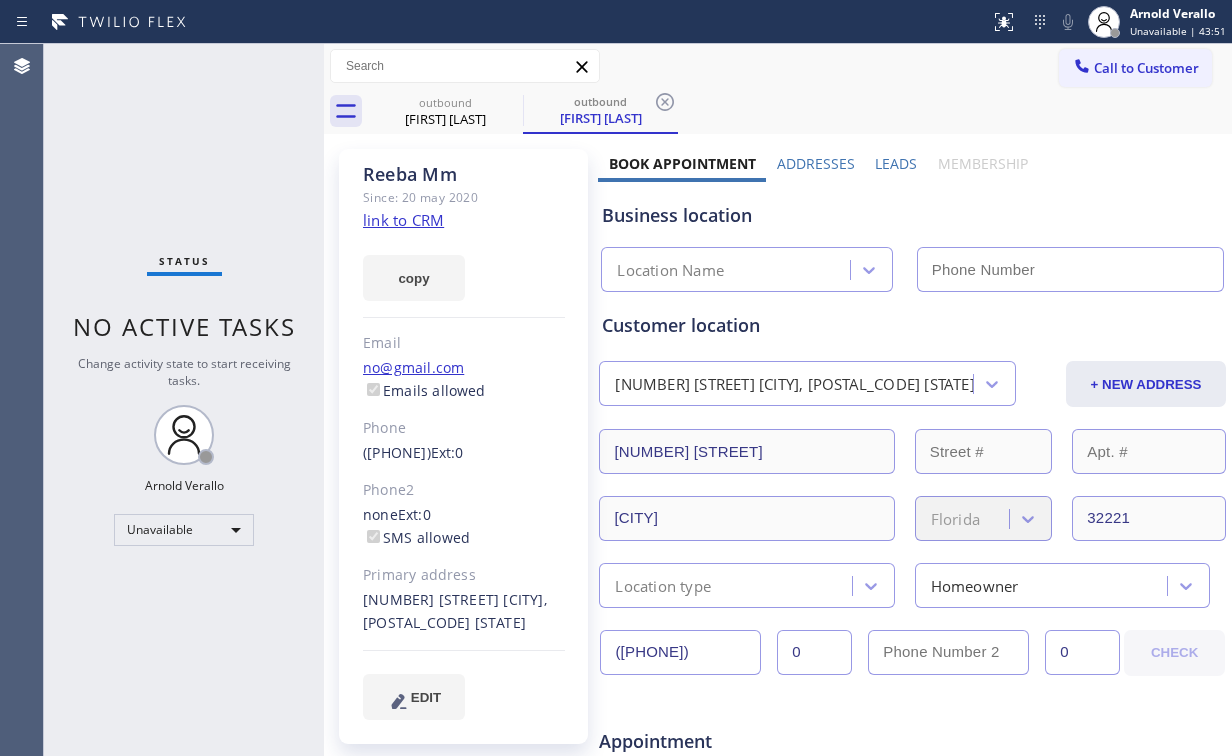 type on "[PHONE]" 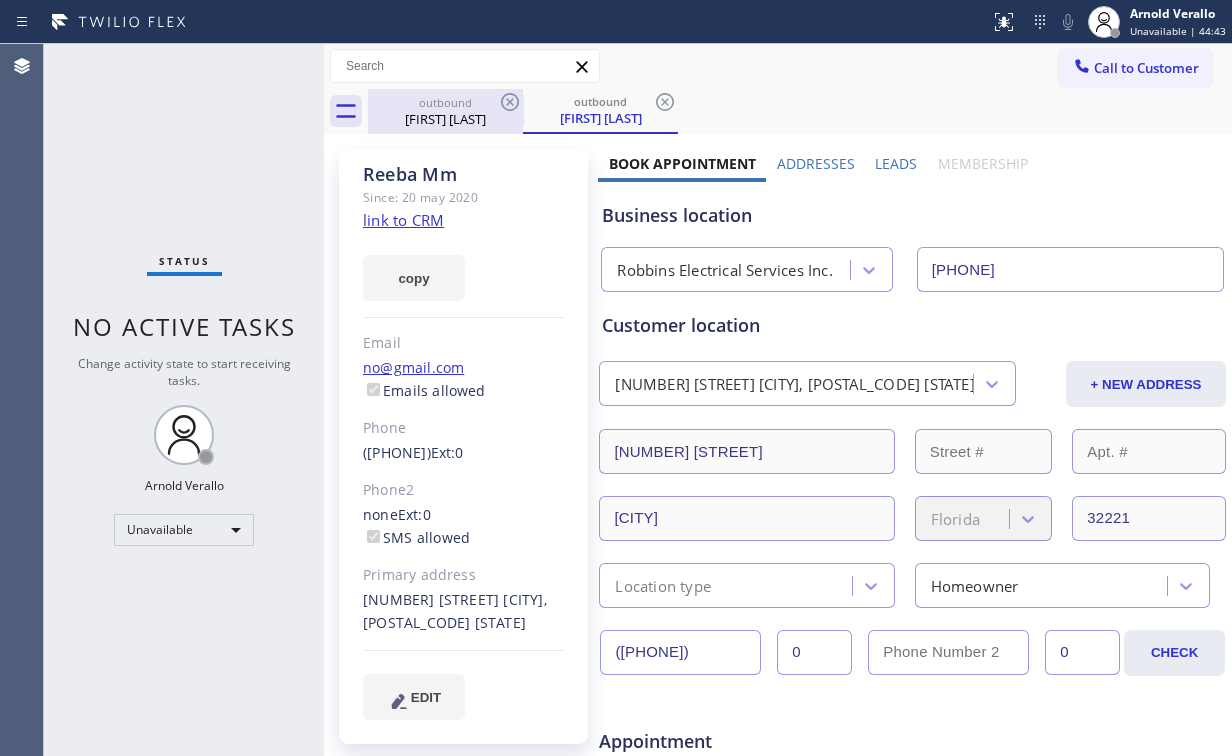 drag, startPoint x: 429, startPoint y: 120, endPoint x: 485, endPoint y: 108, distance: 57.271286 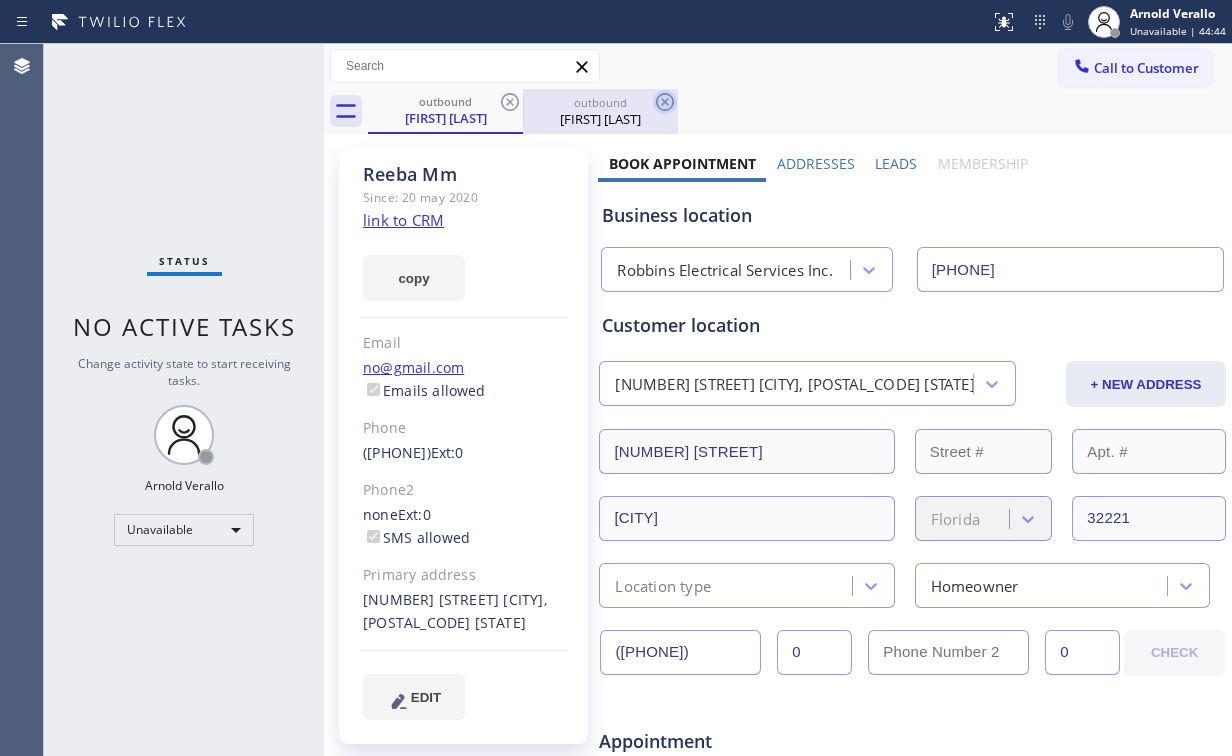 click 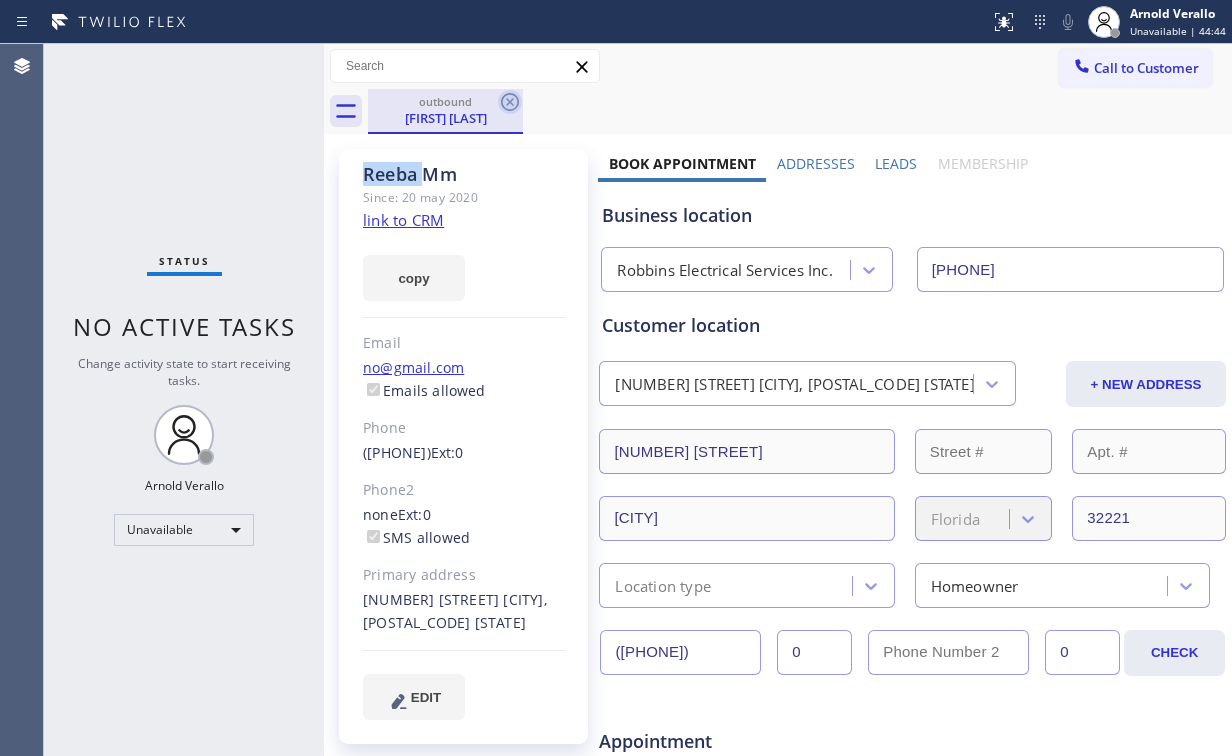 click 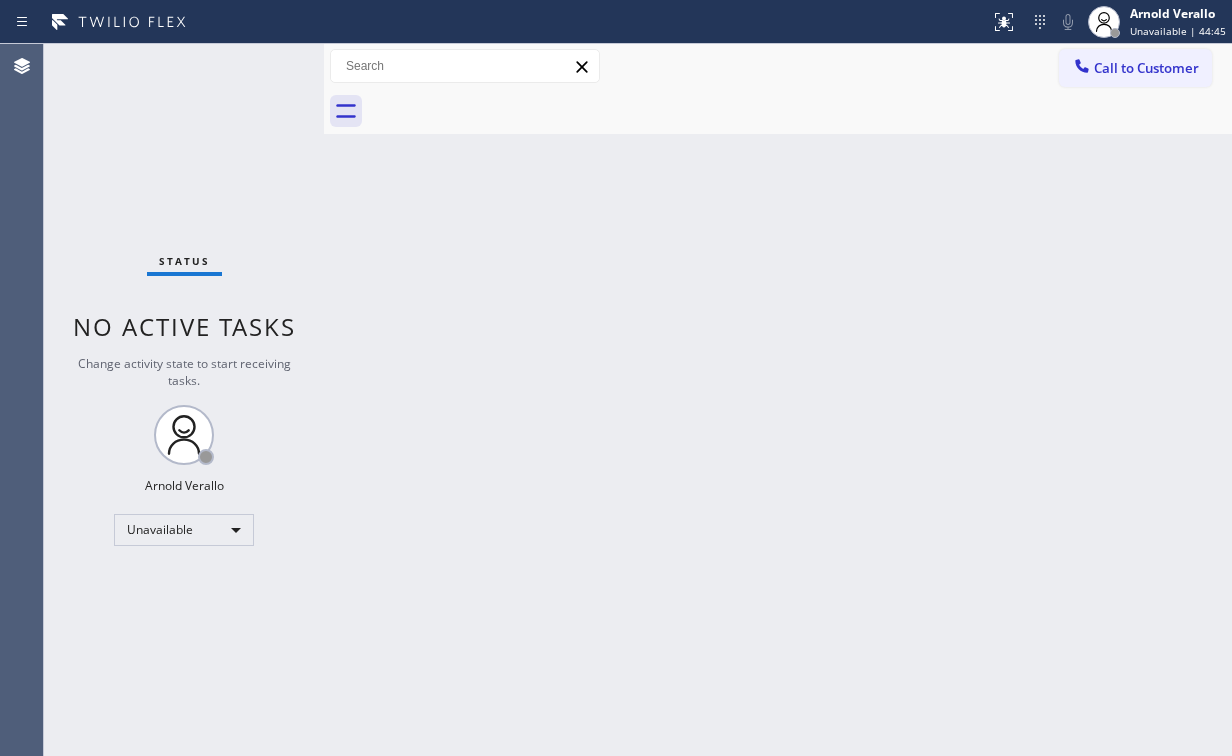 click on "Status   No active tasks     Change activity state to start receiving tasks.   [FIRST] [LAST] Unavailable" at bounding box center [184, 400] 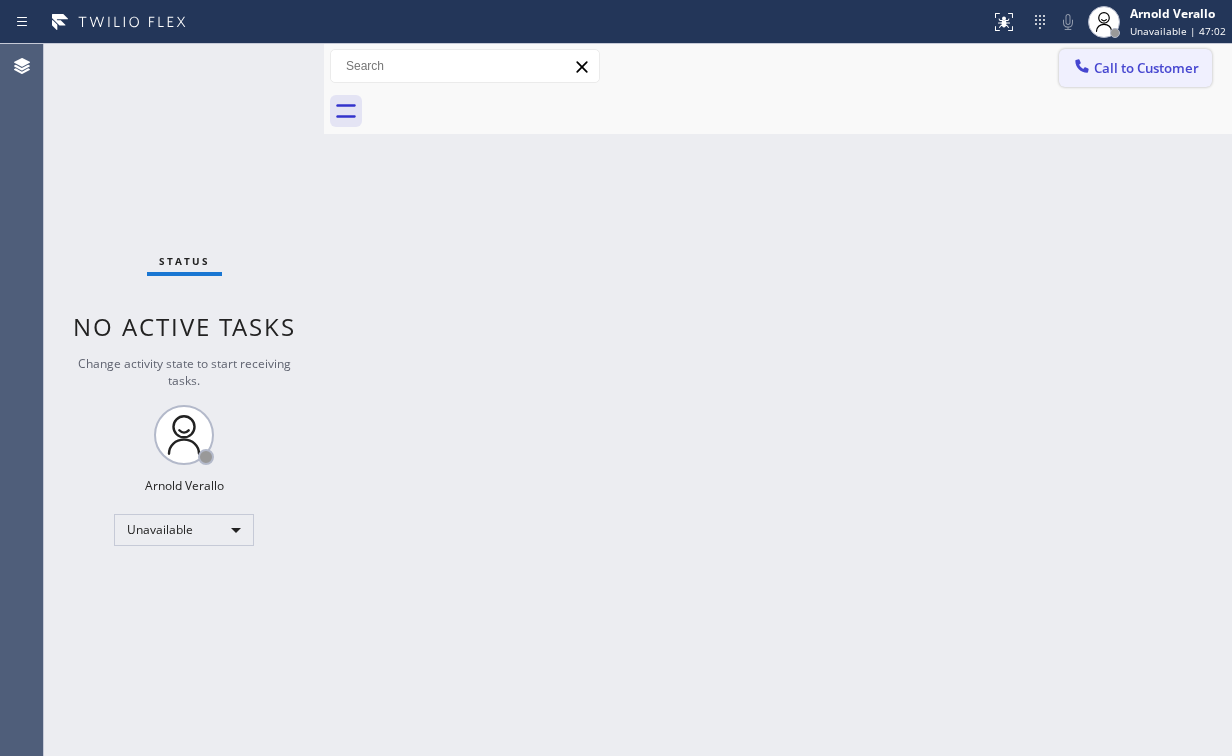 click on "Call to Customer" at bounding box center (1146, 68) 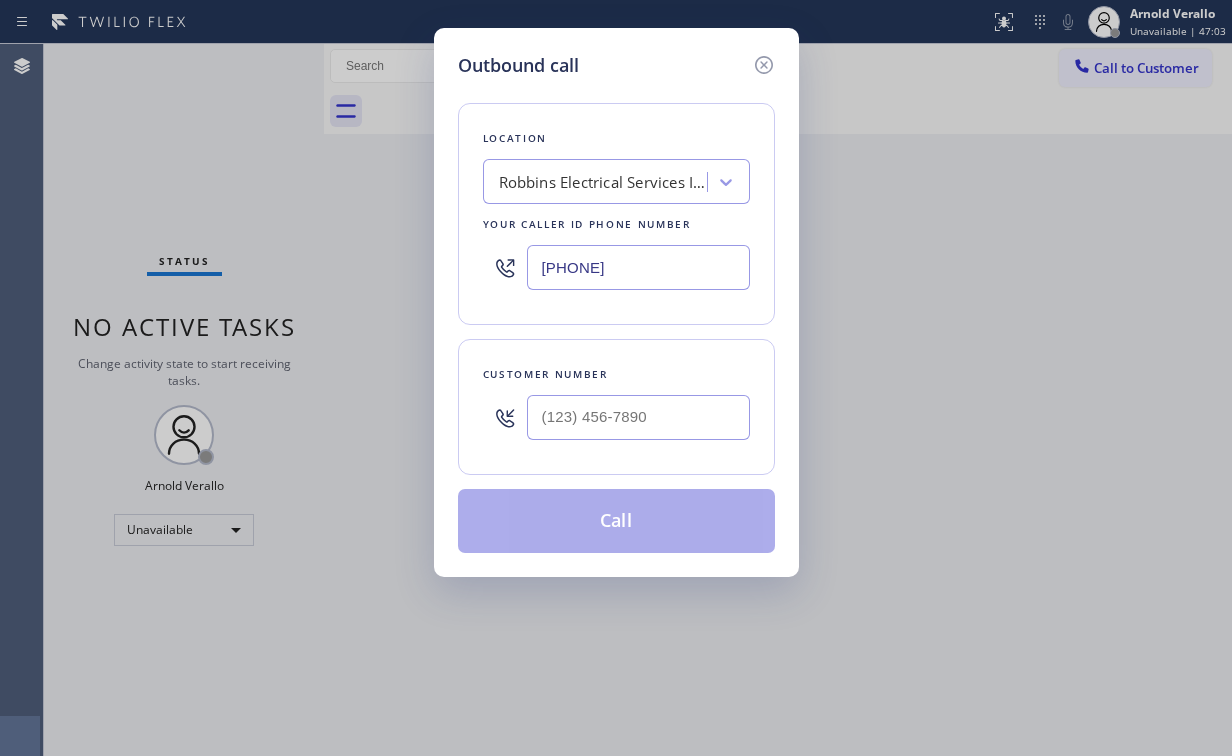 drag, startPoint x: 687, startPoint y: 256, endPoint x: 309, endPoint y: 286, distance: 379.1886 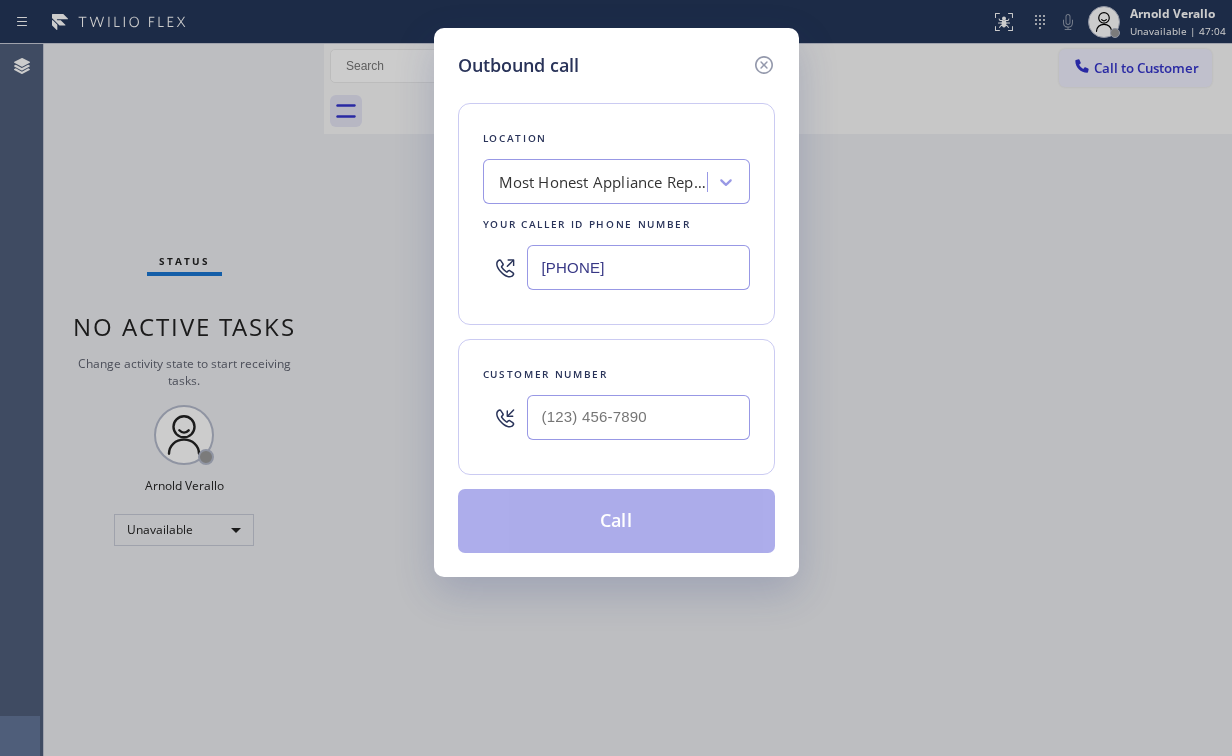 type on "[PHONE]" 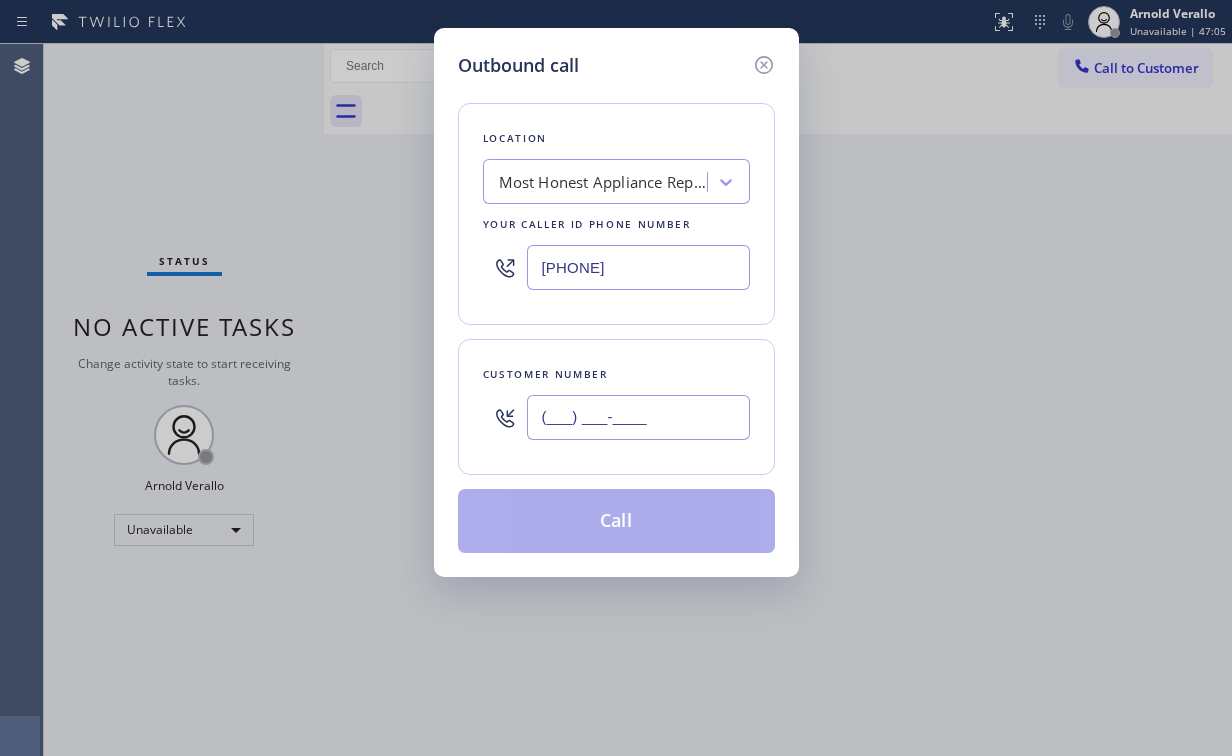 click on "(___) ___-____" at bounding box center (638, 417) 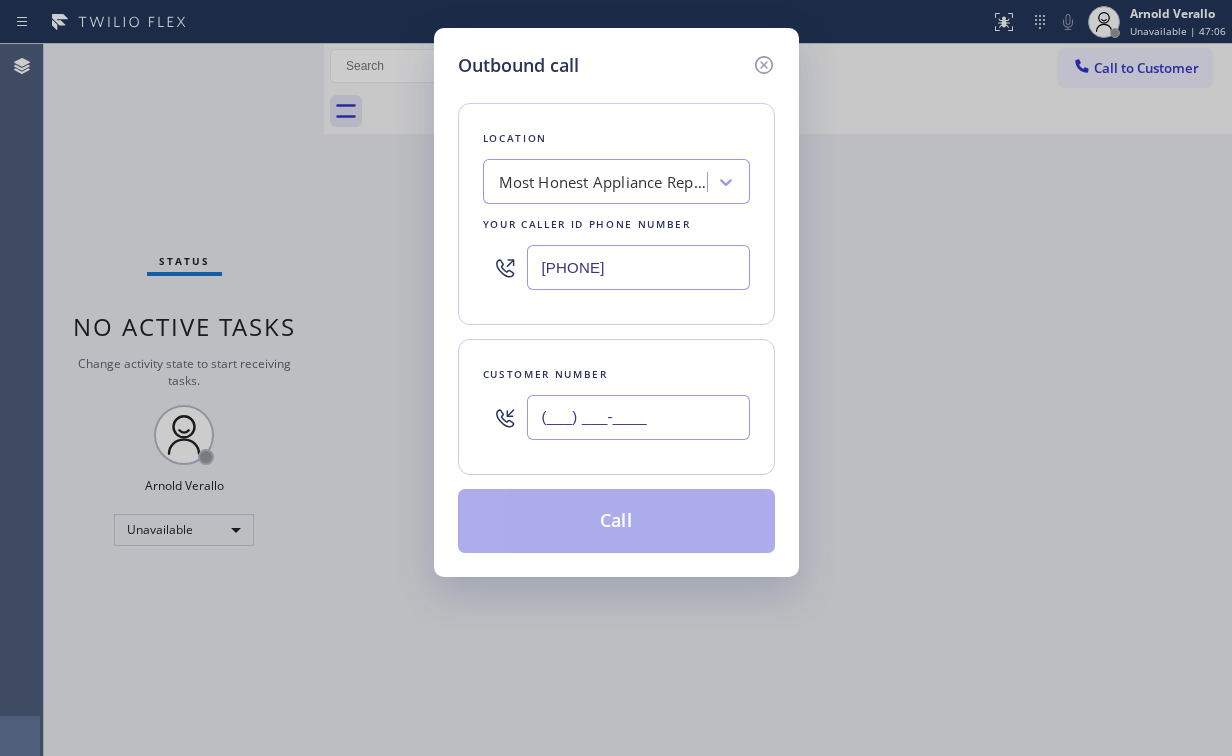 paste on "([PHONE]) [PHONE]" 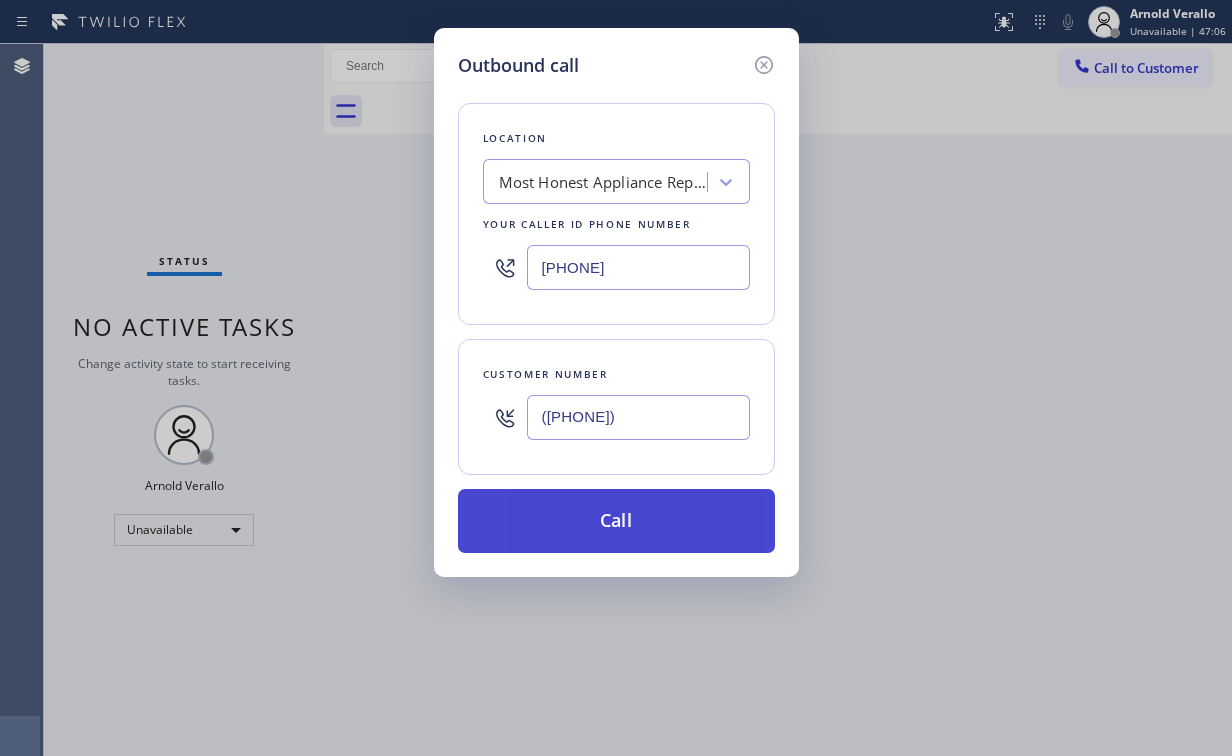 type on "([PHONE])" 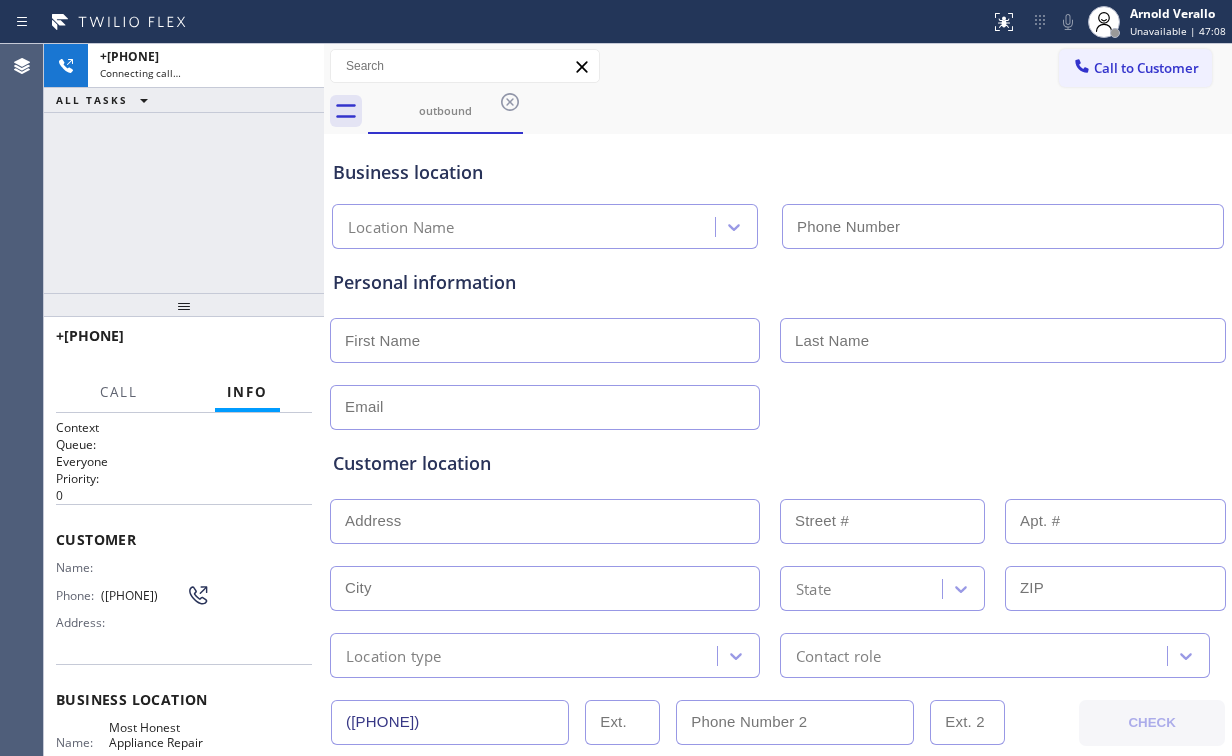 type on "[PHONE]" 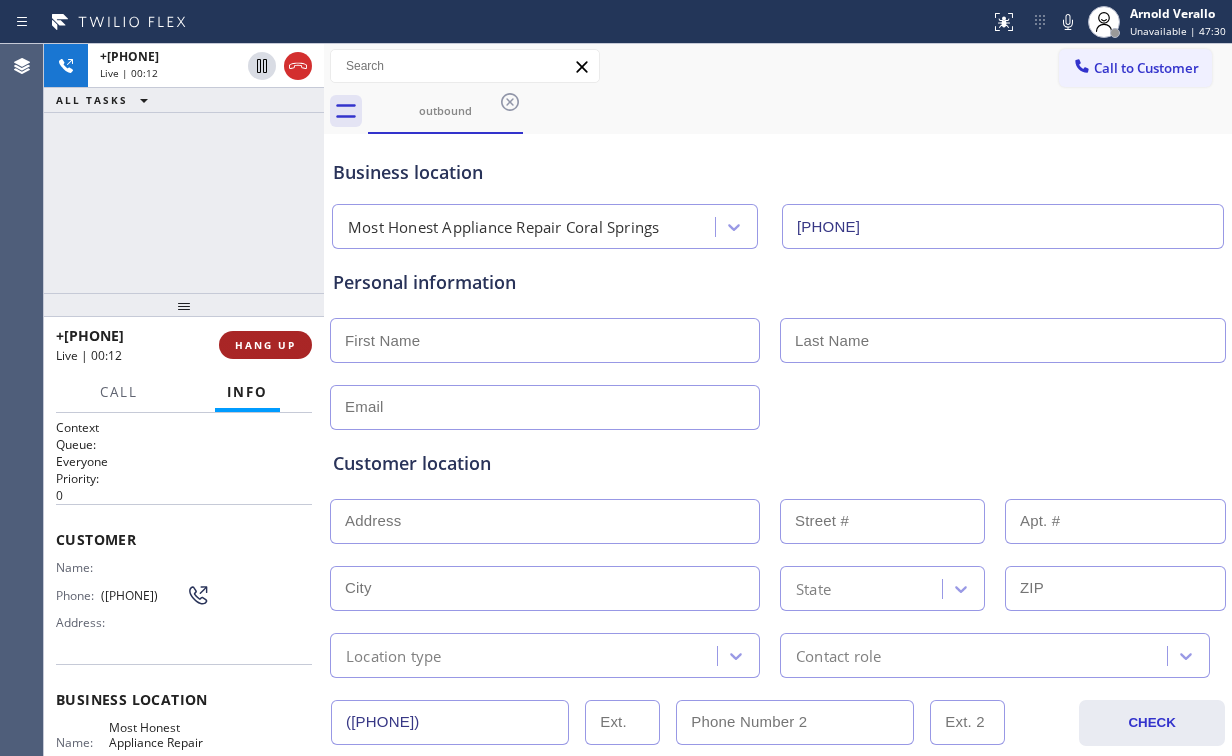 click on "HANG UP" at bounding box center [265, 345] 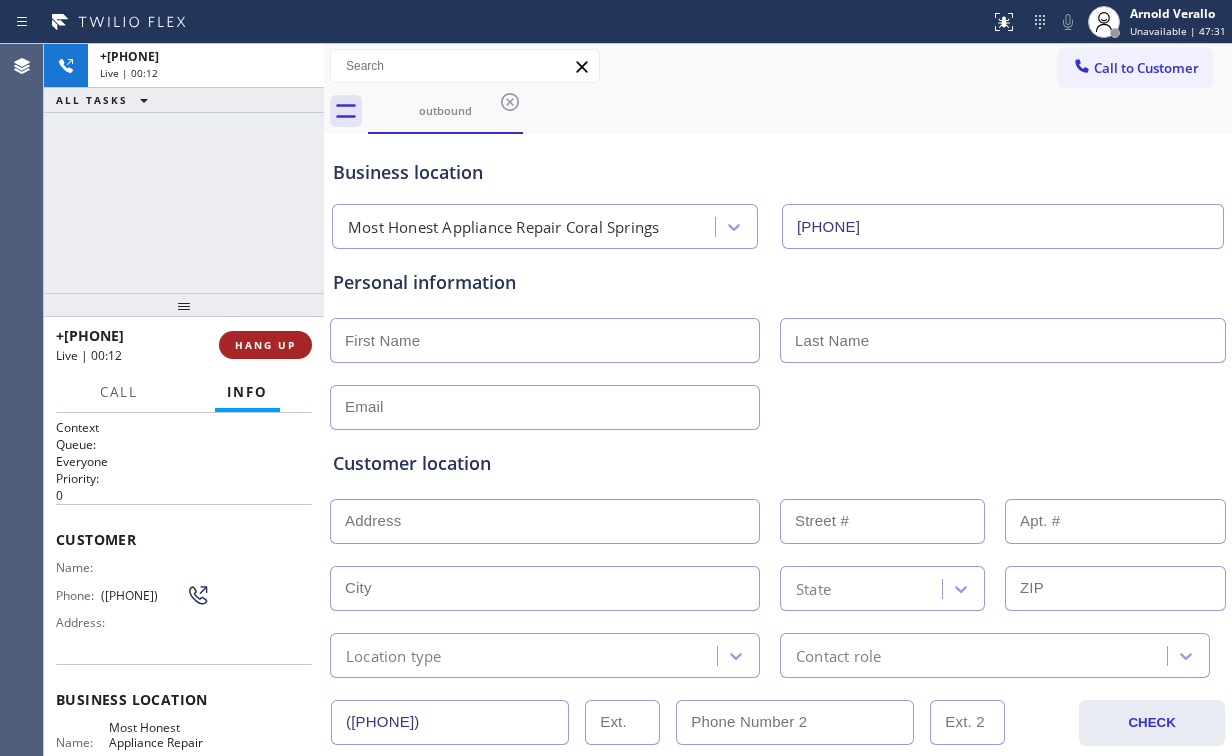 click on "HANG UP" at bounding box center (265, 345) 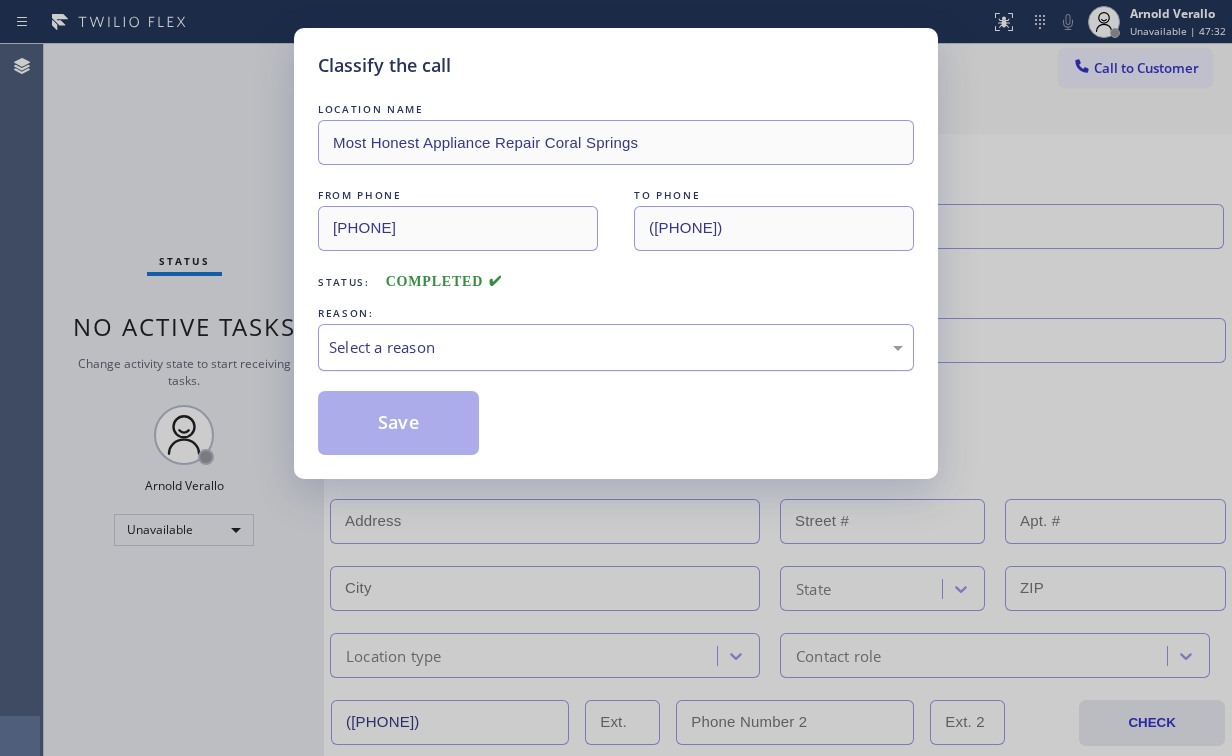 drag, startPoint x: 353, startPoint y: 341, endPoint x: 368, endPoint y: 358, distance: 22.671568 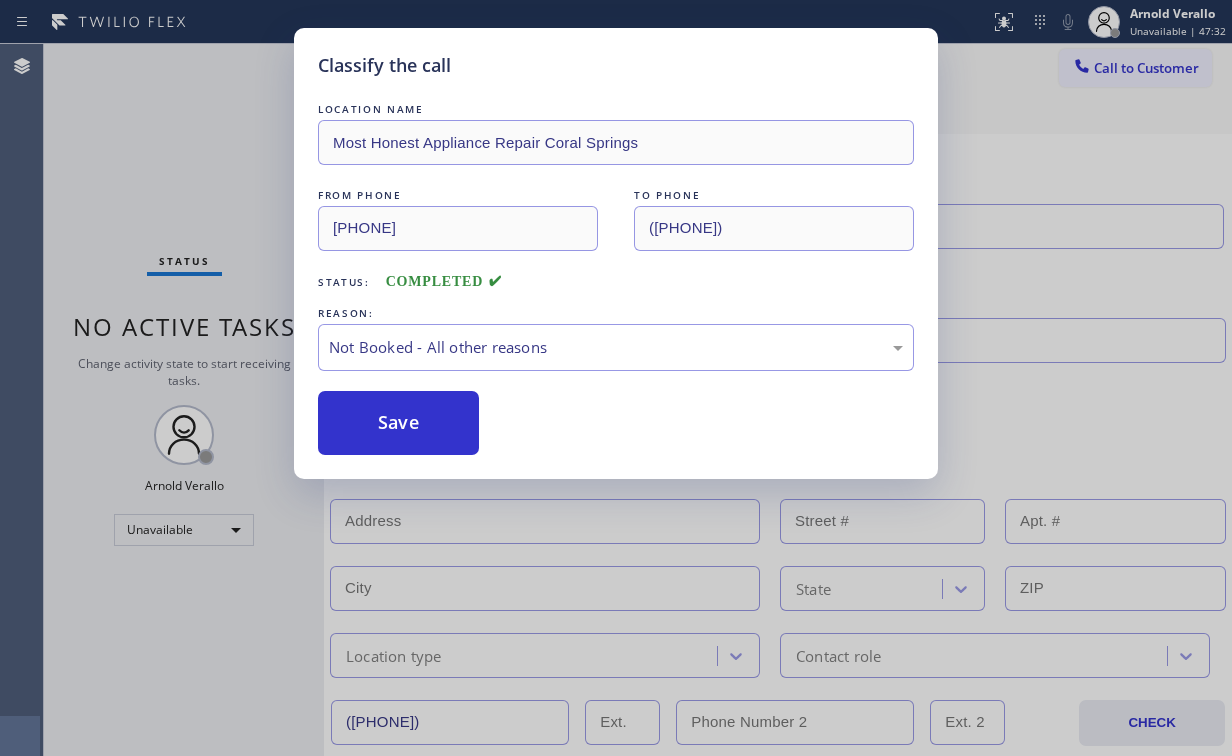 drag, startPoint x: 390, startPoint y: 416, endPoint x: 146, endPoint y: 195, distance: 329.20663 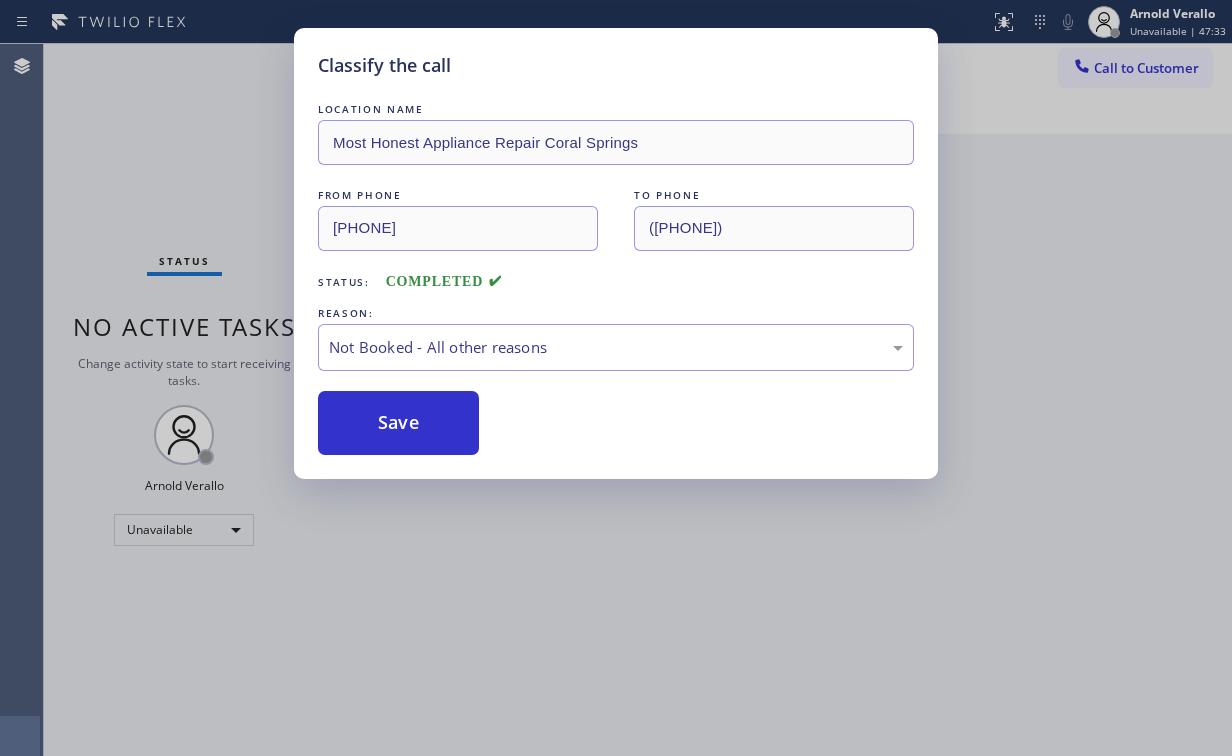 click on "Classify the call LOCATION NAME Most Honest Appliance Repair [CITY] FROM PHONE ([PHONE]) [PHONE] TO PHONE ([PHONE]) [PHONE] Status: COMPLETED REASON: Not Booked - All other reasons Save" at bounding box center [616, 378] 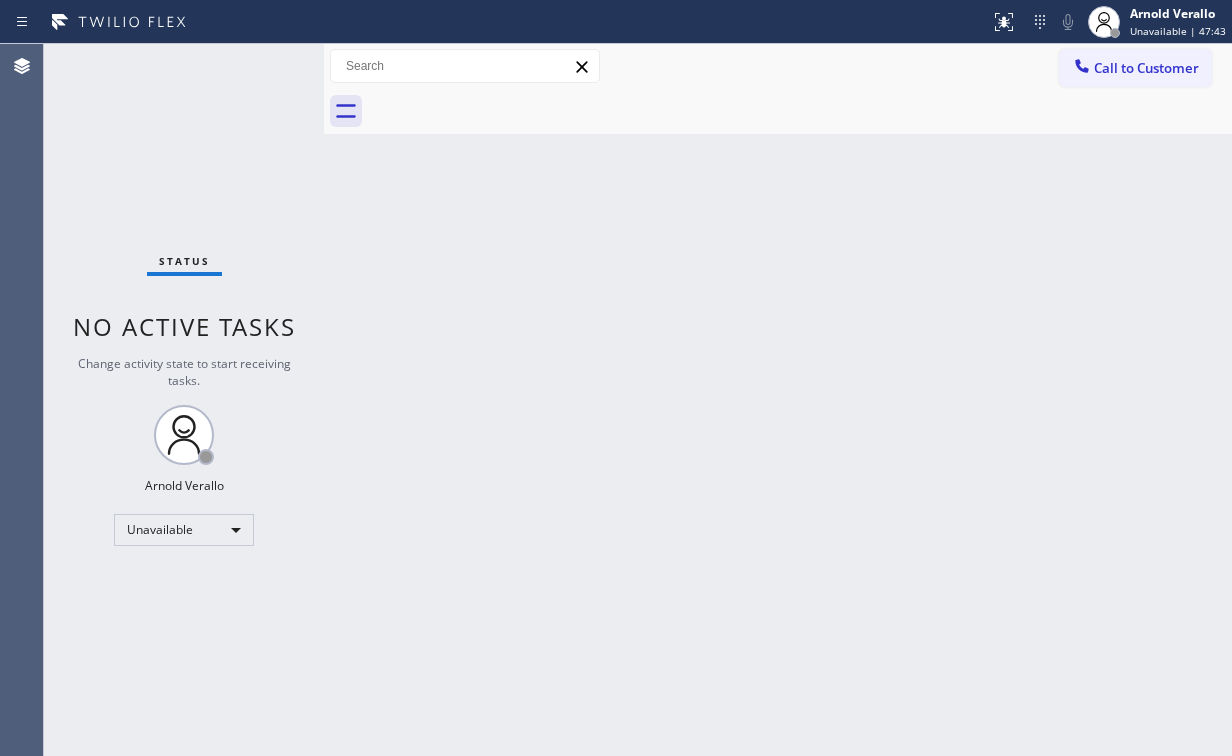drag, startPoint x: 702, startPoint y: 390, endPoint x: 513, endPoint y: 225, distance: 250.89041 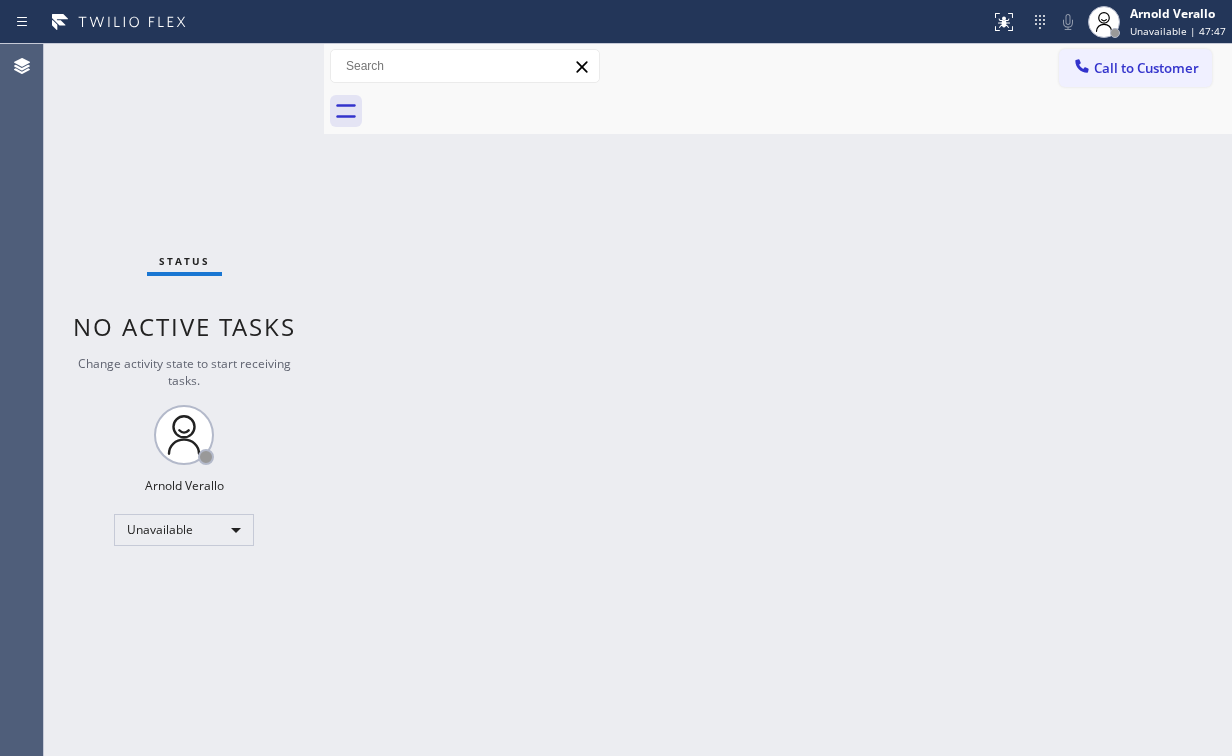 click on "Back to Dashboard Change Sender ID Customers Technicians Select a contact Outbound call Location Search location Your caller id phone number Customer number Call Customer info Name   Phone none Address none Change Sender ID HVAC +[PHONE] 5 Star Appliance +[PHONE] Appliance Repair +[PHONE] Plumbing +[PHONE] Air Duct Cleaning +[PHONE]  Electricians +[PHONE]  Cancel Change Check personal SMS Reset Change No tabs Call to Customer Outbound call Location Most Honest Appliance Repair Coral Springs Your caller id phone number ([PHONE]) [PHONE] Customer number Call Outbound call Technician Search Technician Your caller id phone number Your caller id phone number Call" at bounding box center (778, 400) 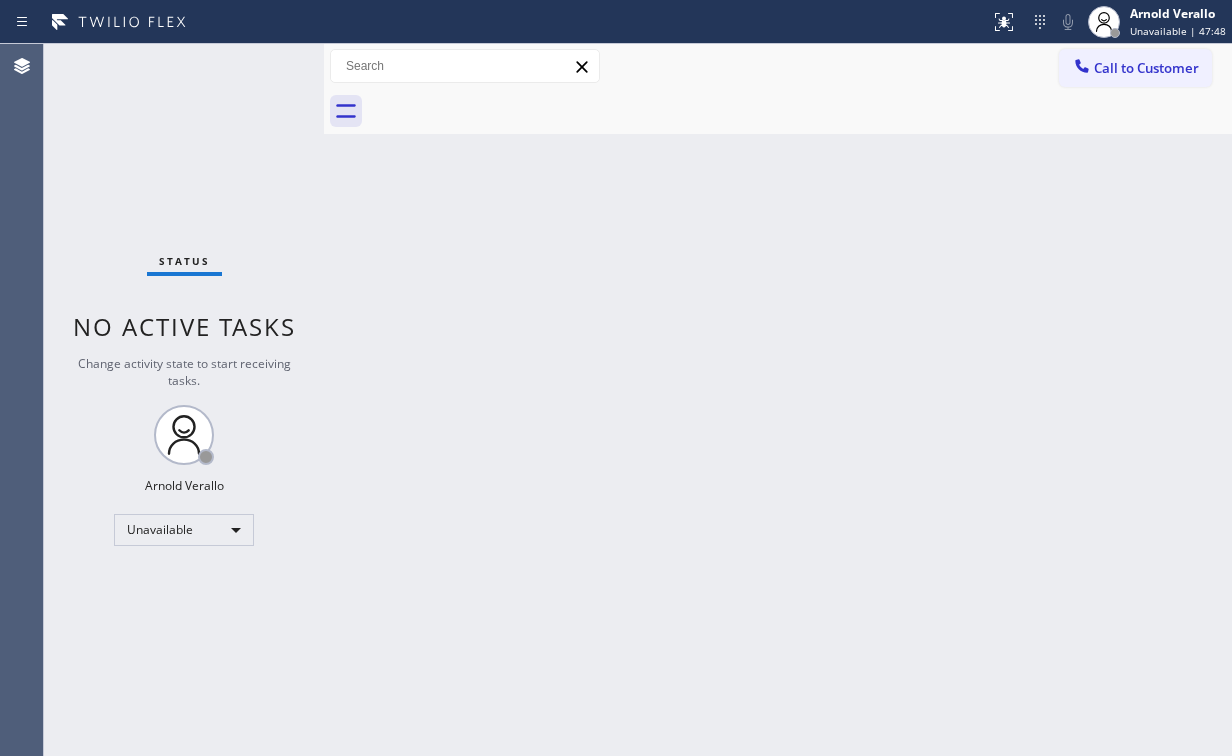 drag, startPoint x: 228, startPoint y: 153, endPoint x: 214, endPoint y: 154, distance: 14.035668 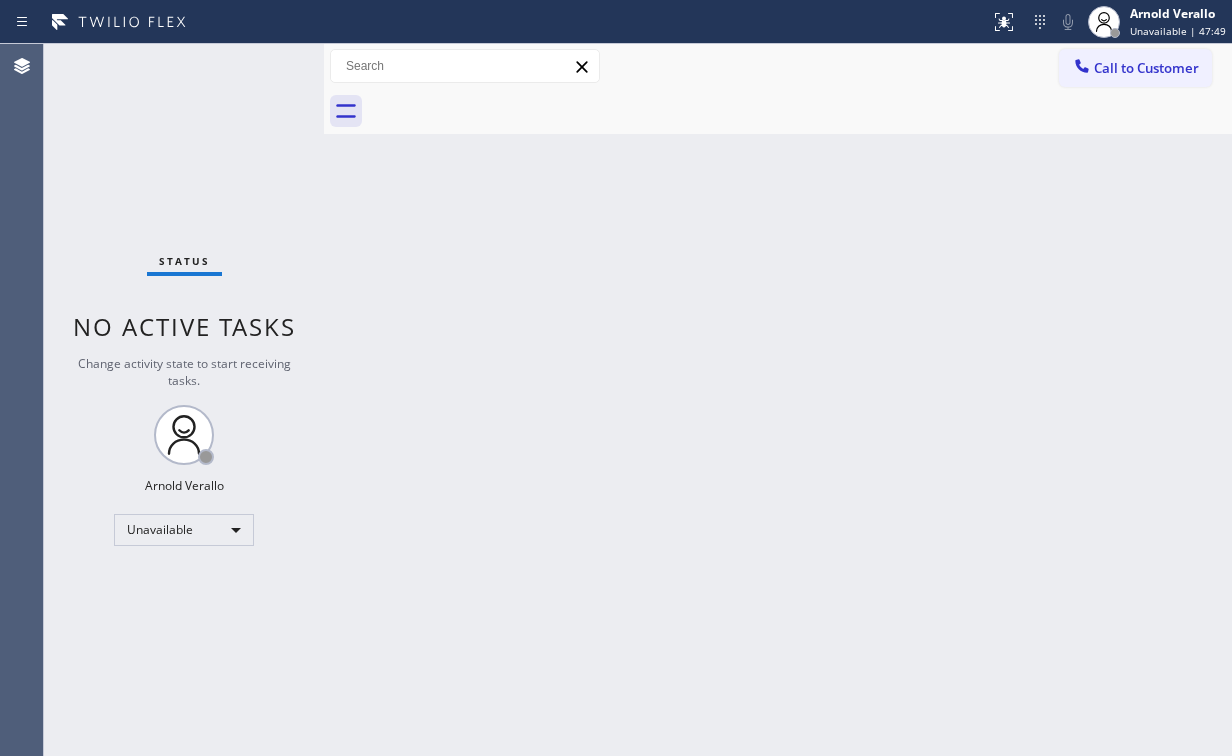 click on "Status   No active tasks     Change activity state to start receiving tasks.   [FIRST] [LAST] Unavailable" at bounding box center [184, 400] 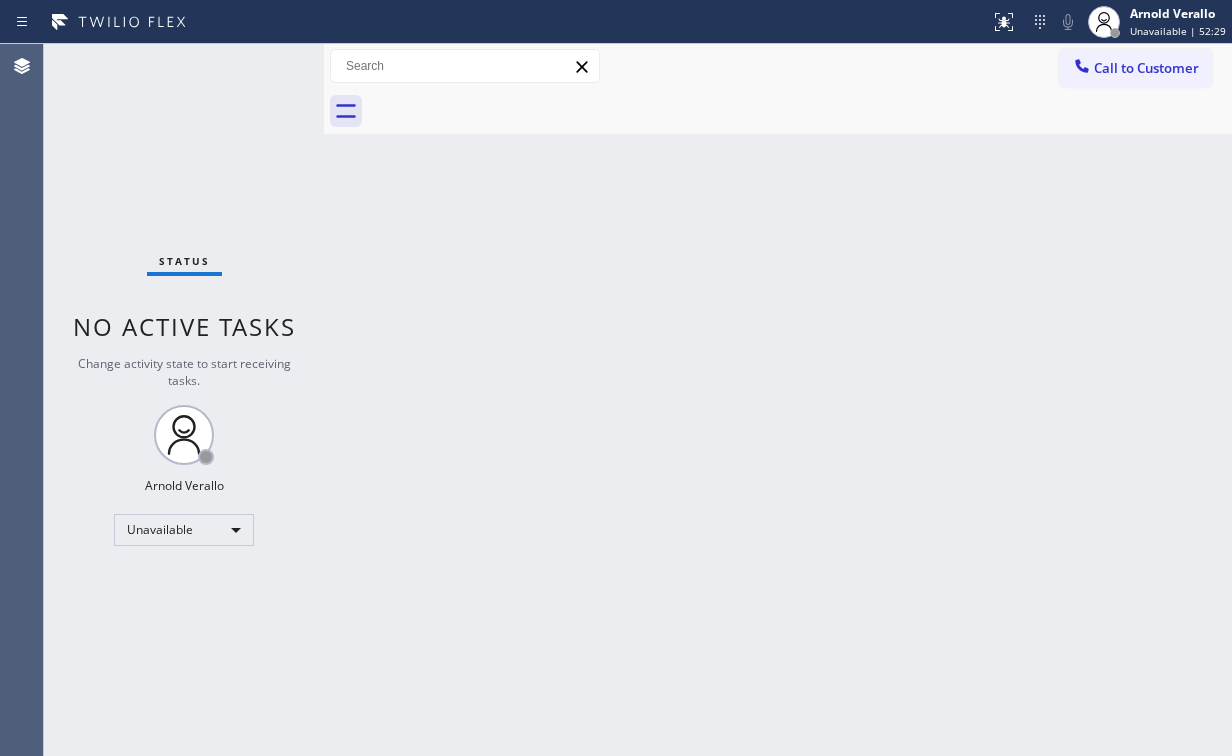 drag, startPoint x: 68, startPoint y: 129, endPoint x: 135, endPoint y: 40, distance: 111.40018 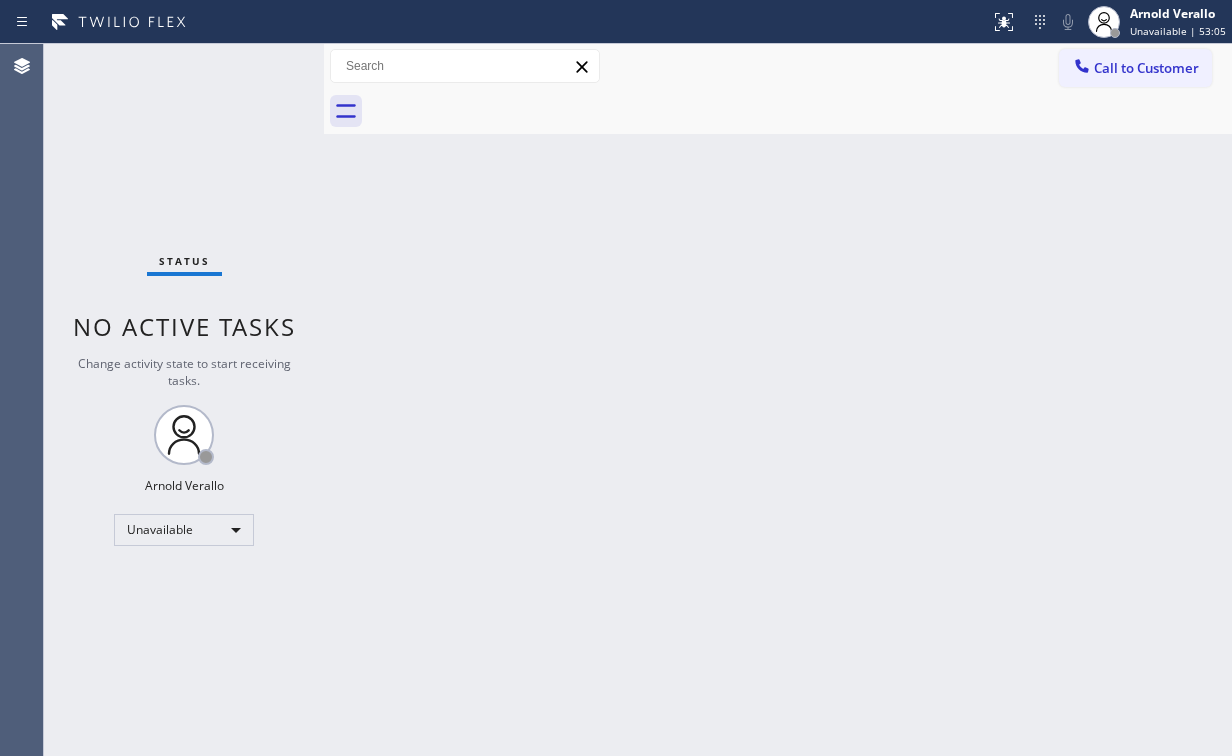 click on "Call to Customer" at bounding box center (1146, 68) 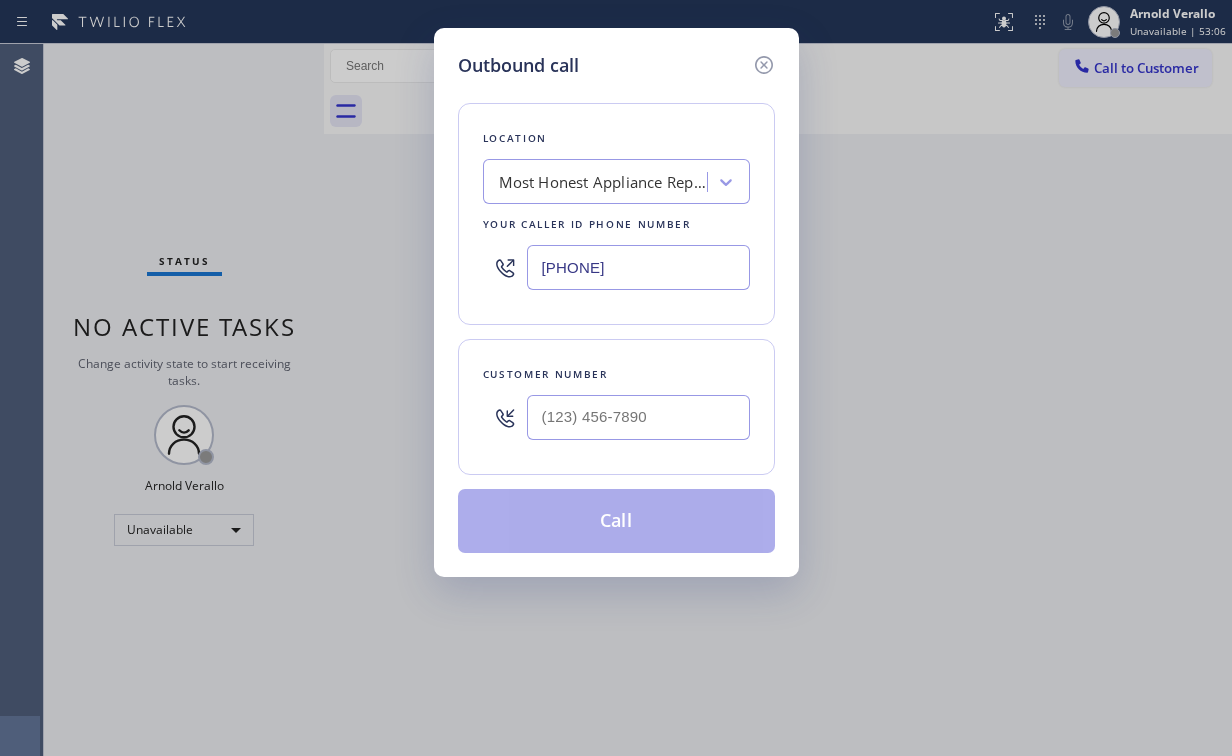 drag, startPoint x: 670, startPoint y: 268, endPoint x: 440, endPoint y: 275, distance: 230.10649 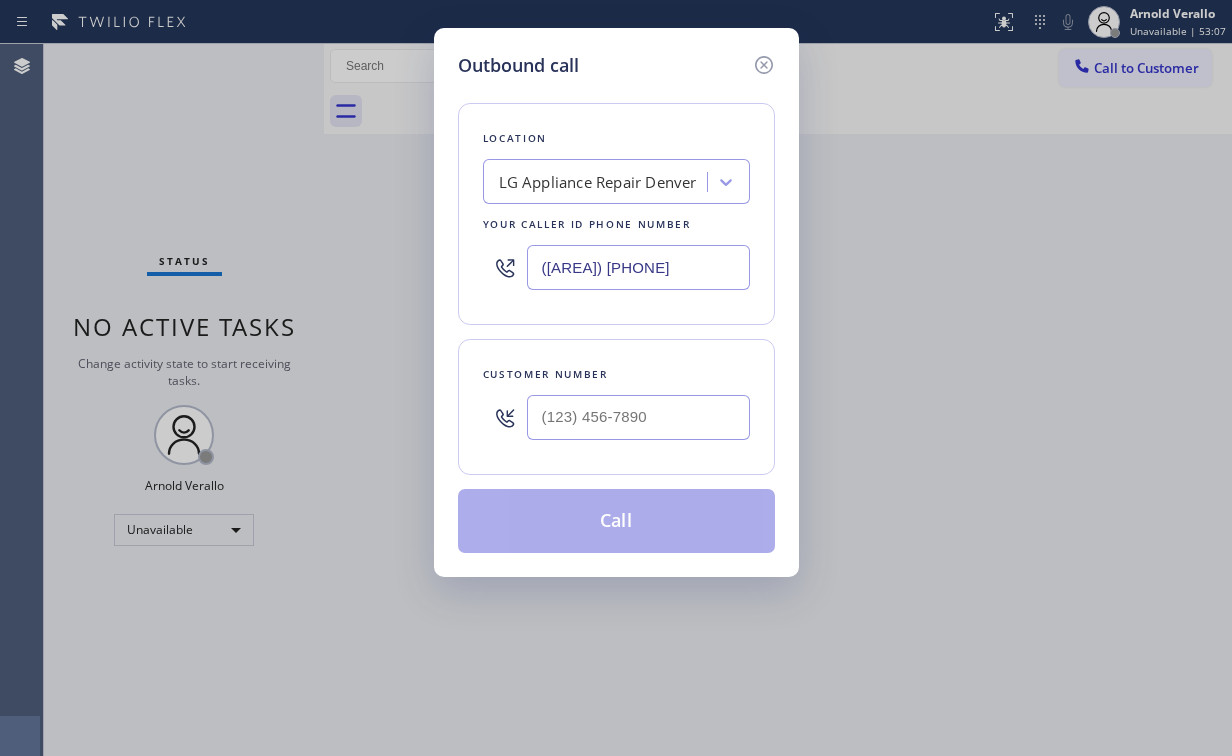 type on "([AREA]) [PHONE]" 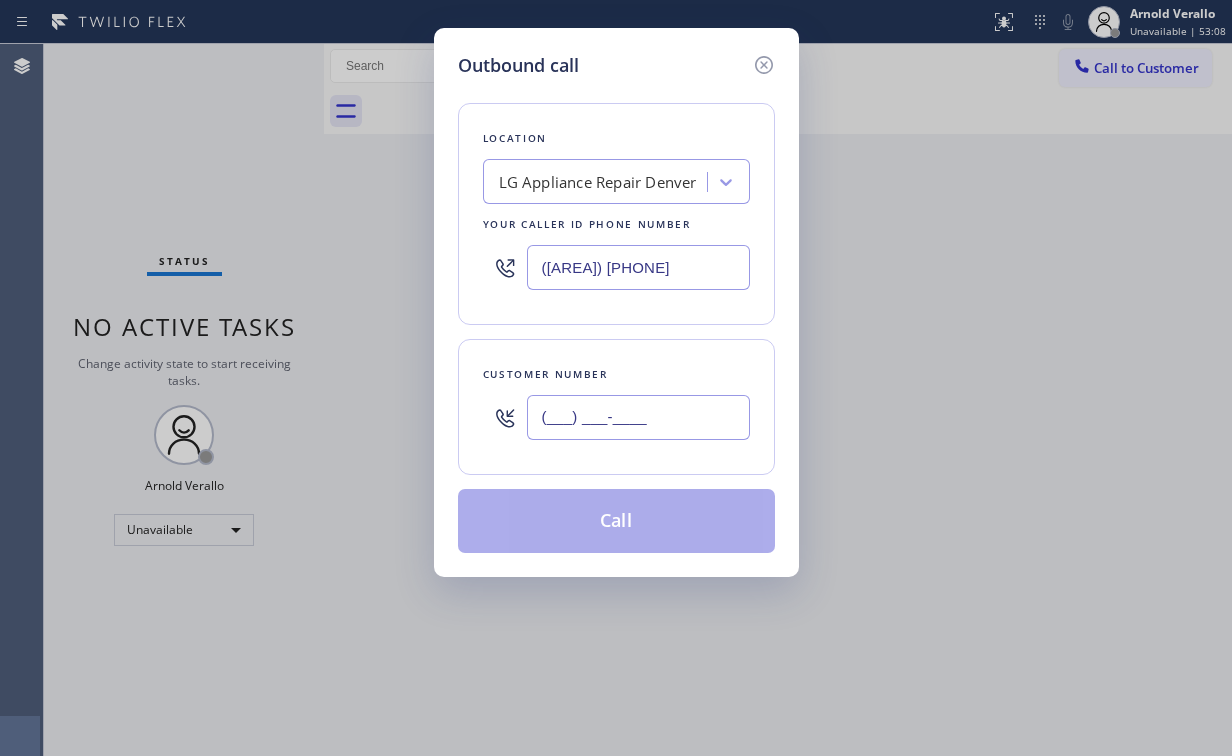 click on "(___) ___-____" at bounding box center [638, 417] 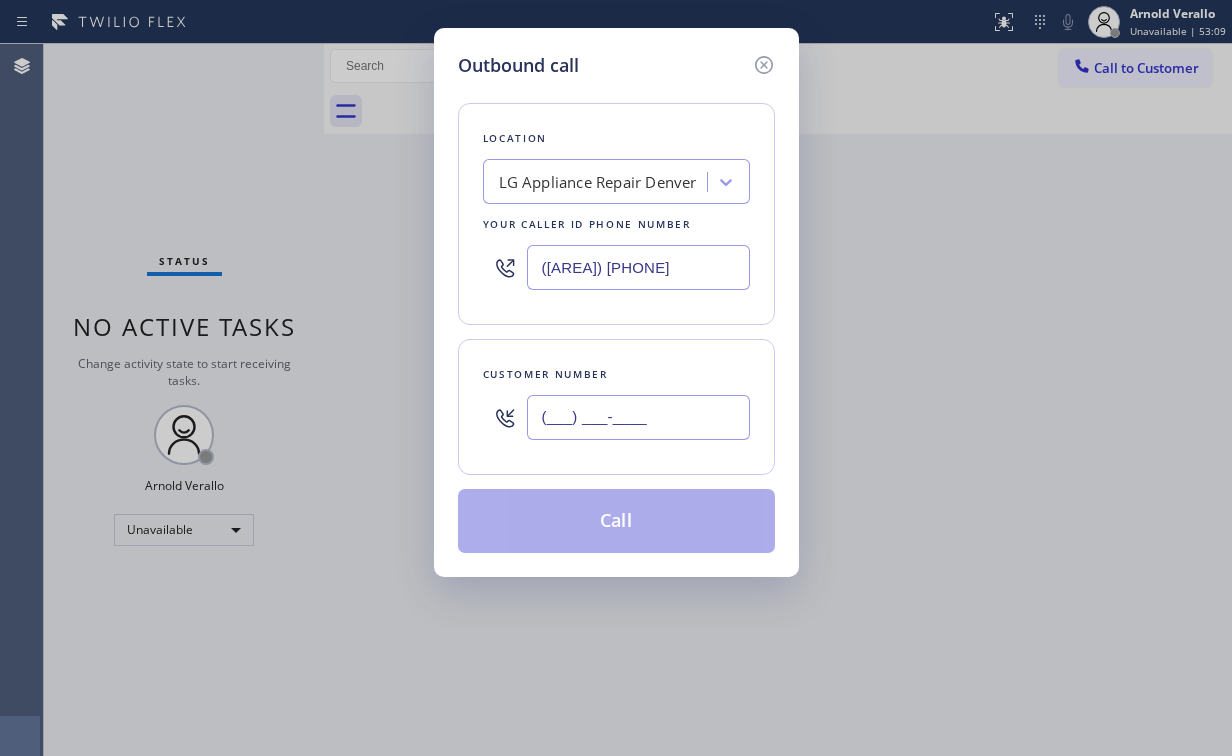 paste on "([PHONE]) [PHONE]" 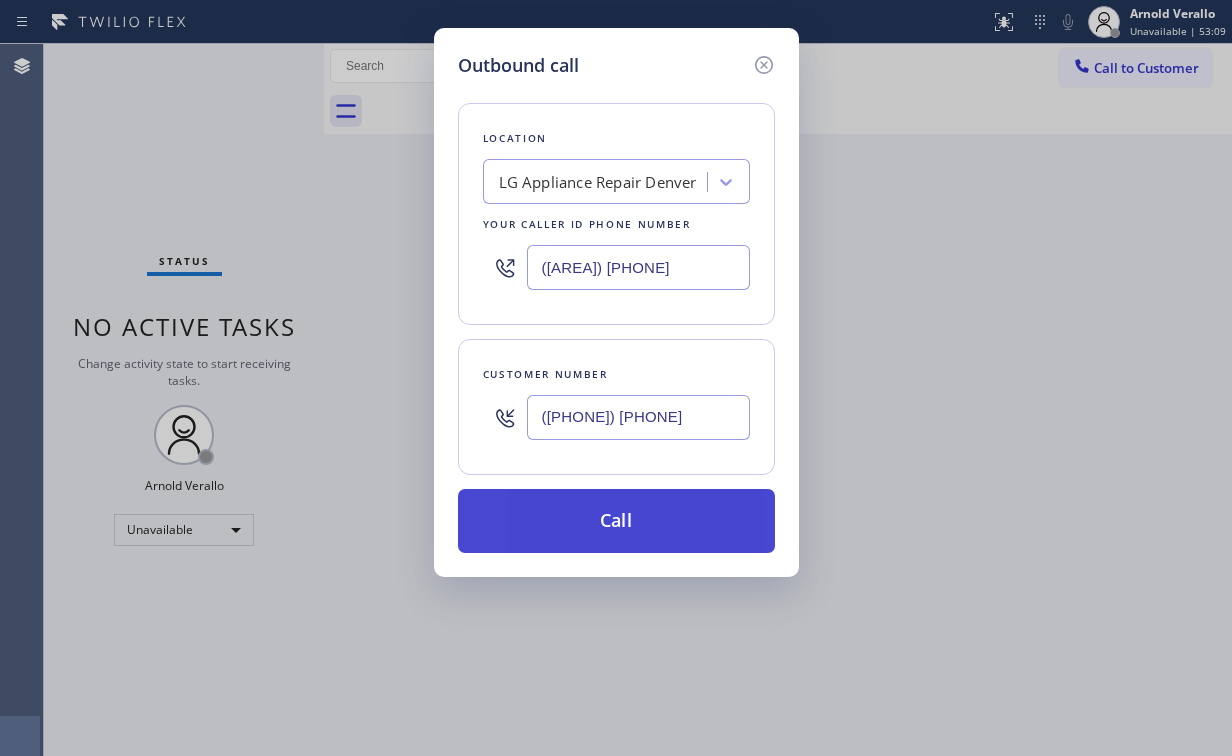 type on "([PHONE]) [PHONE]" 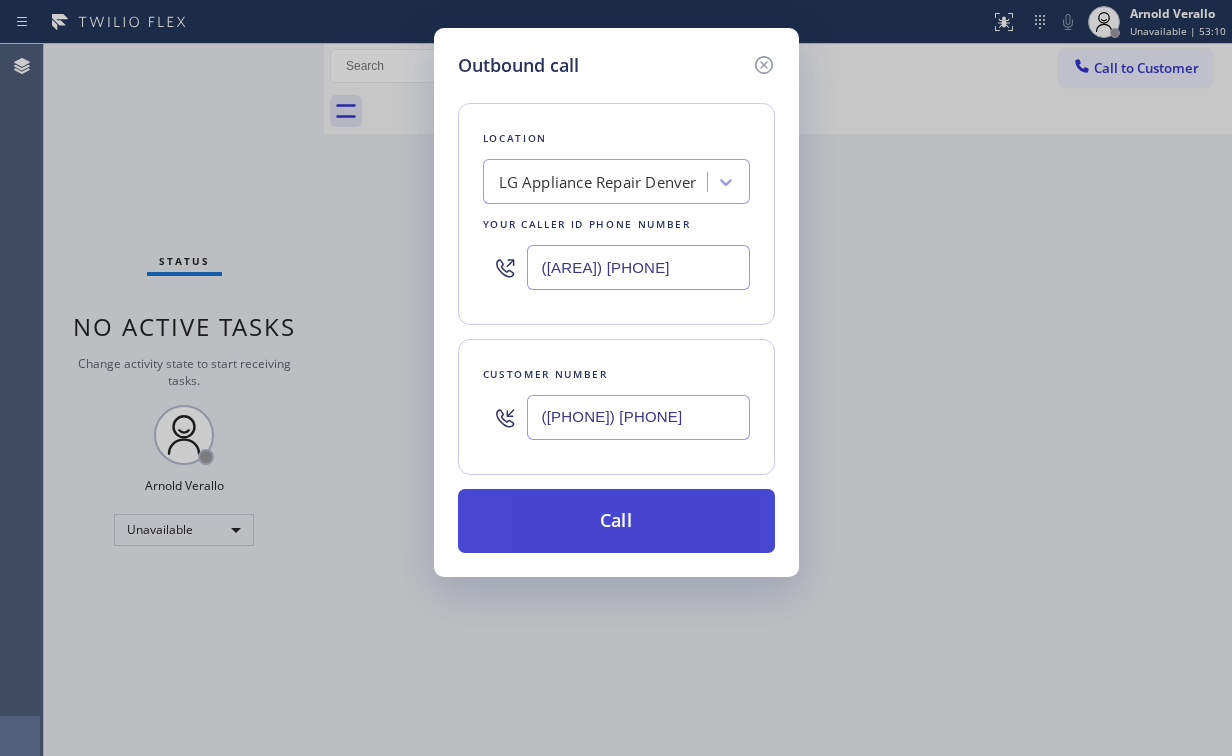 click on "Call" at bounding box center [616, 521] 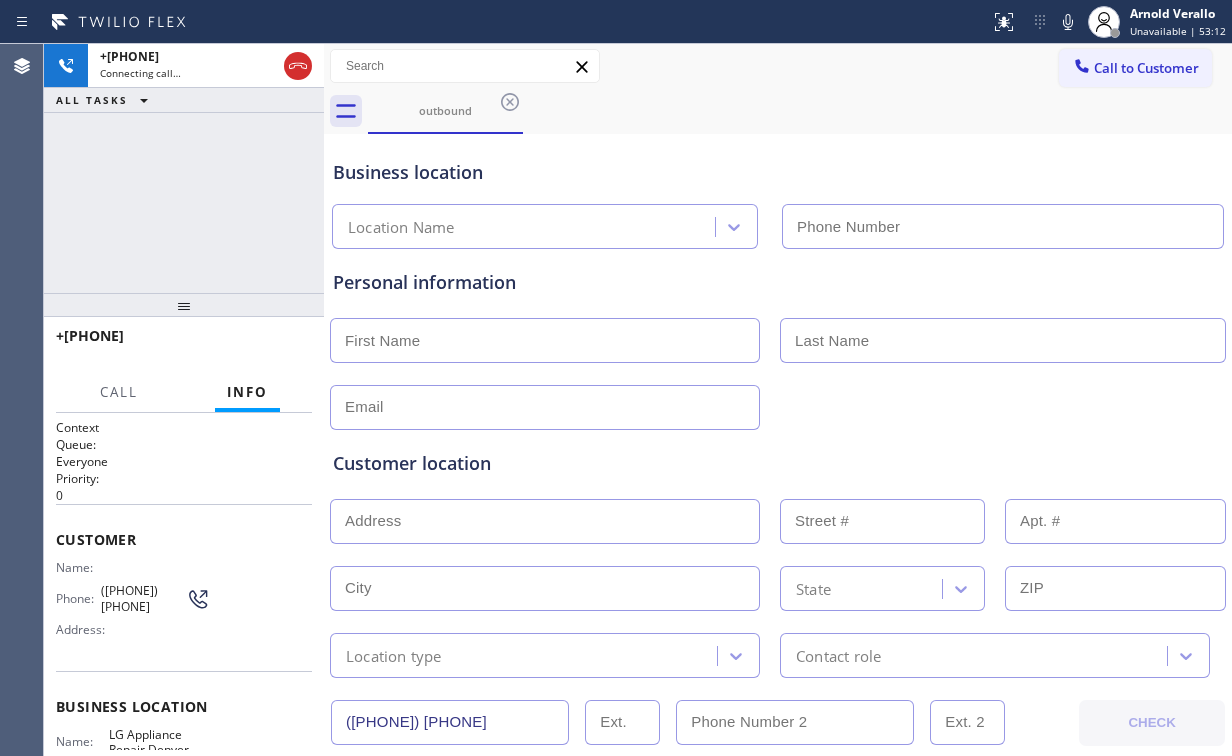 type on "([AREA]) [PHONE]" 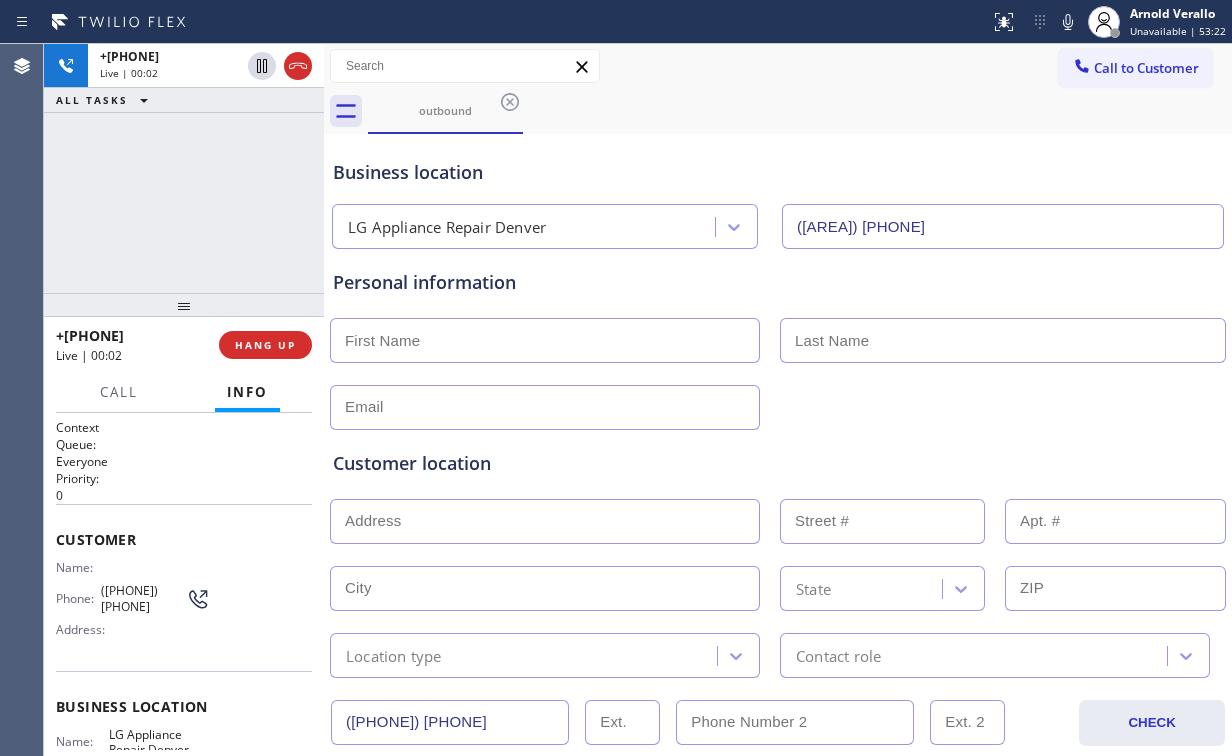 click on "+[PHONE] Live | 00:02 ALL TASKS ALL TASKS ACTIVE TASKS TASKS IN WRAP UP" at bounding box center [184, 168] 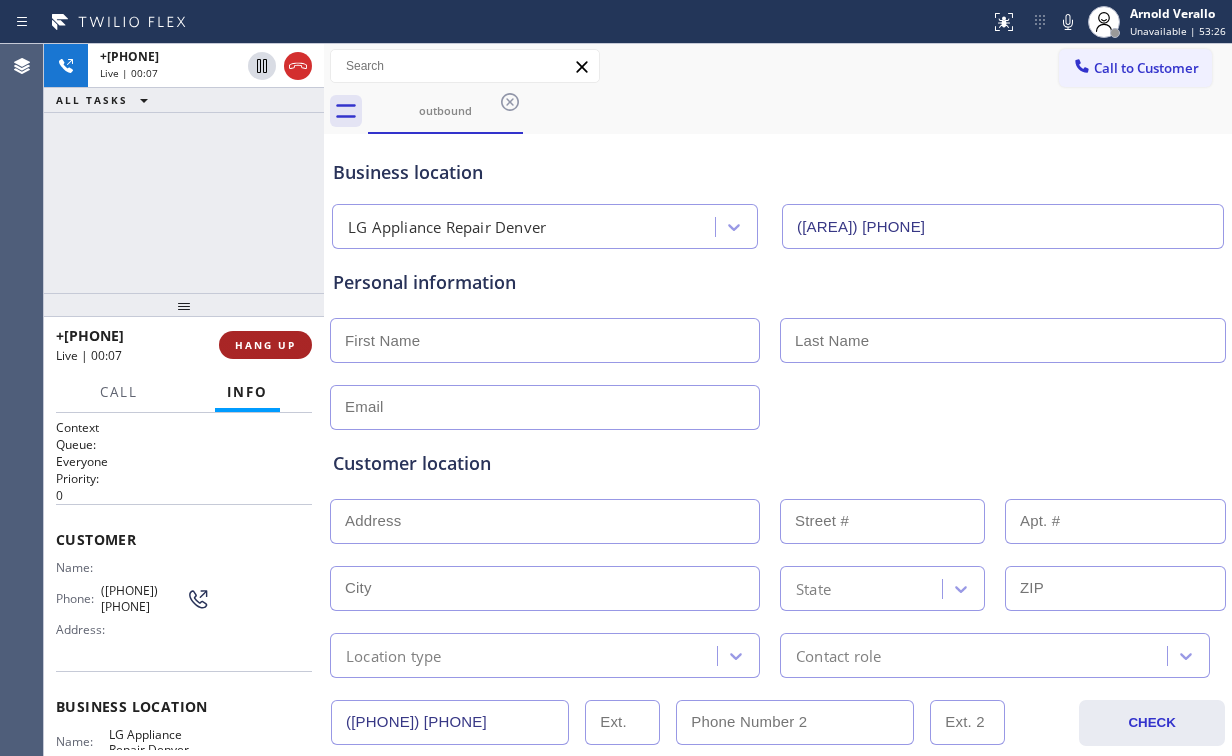 click on "HANG UP" at bounding box center (265, 345) 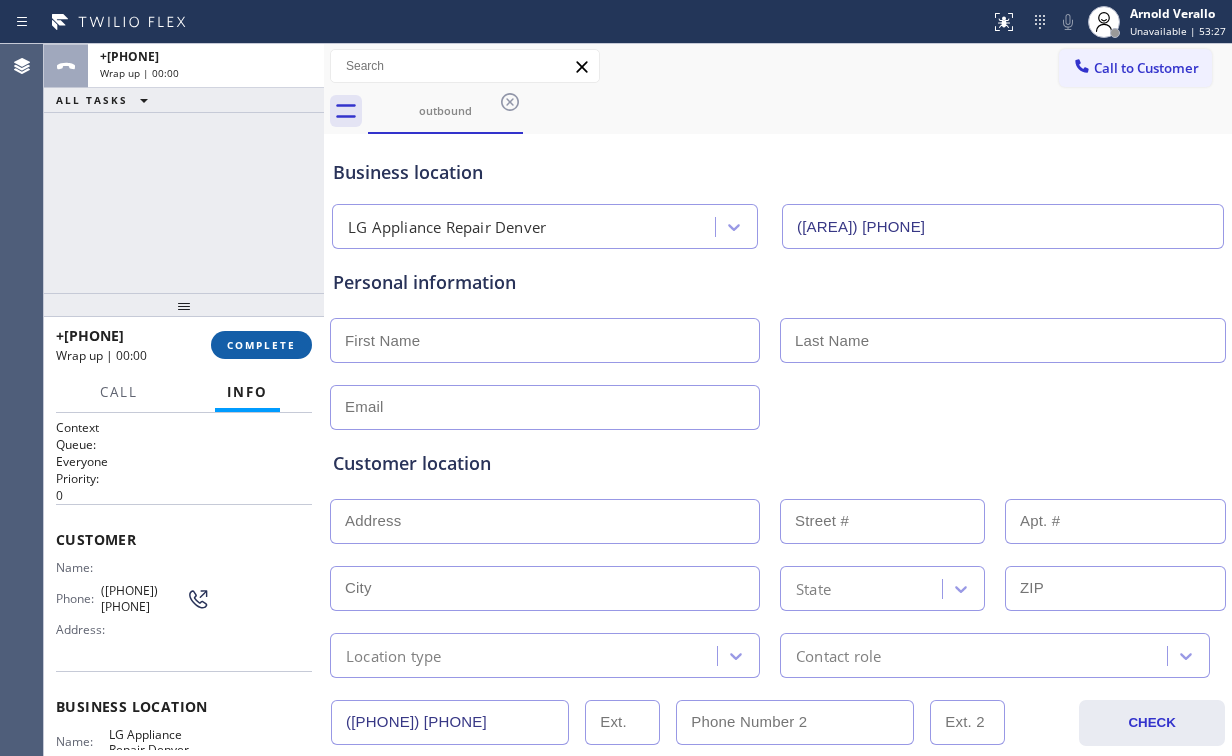 click on "COMPLETE" at bounding box center [261, 345] 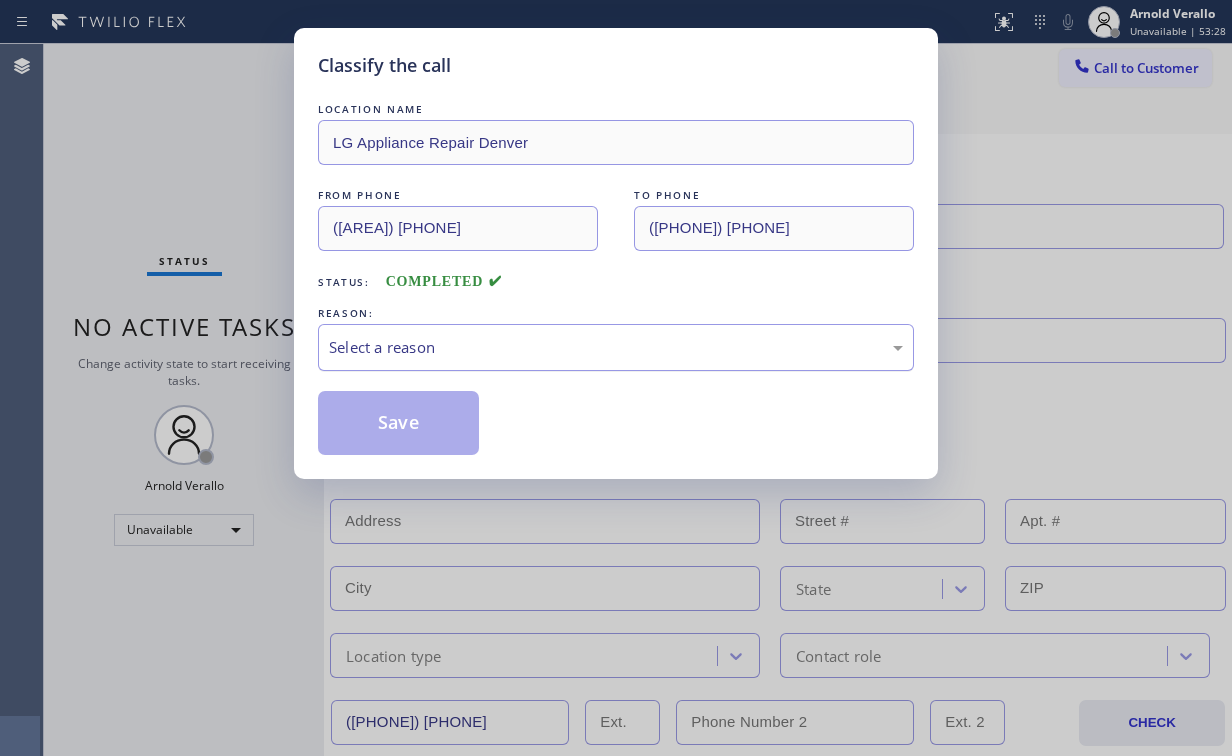 drag, startPoint x: 432, startPoint y: 346, endPoint x: 429, endPoint y: 360, distance: 14.3178215 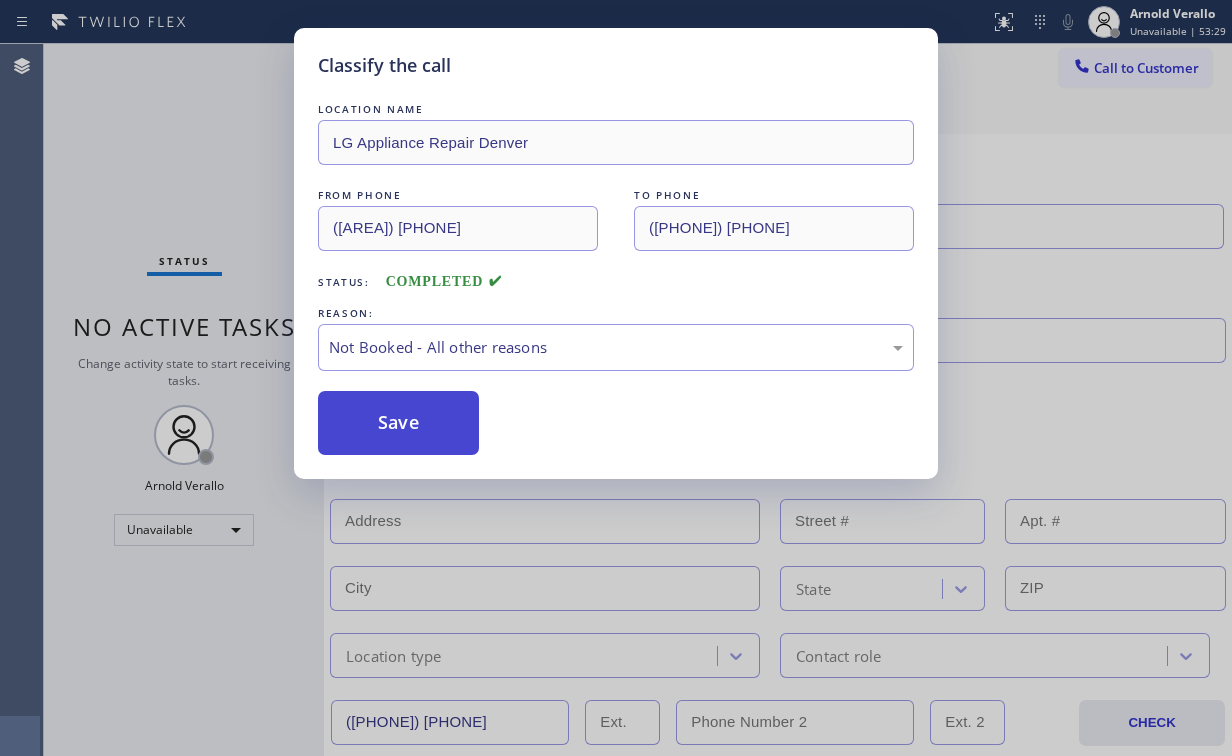click on "Save" at bounding box center (398, 423) 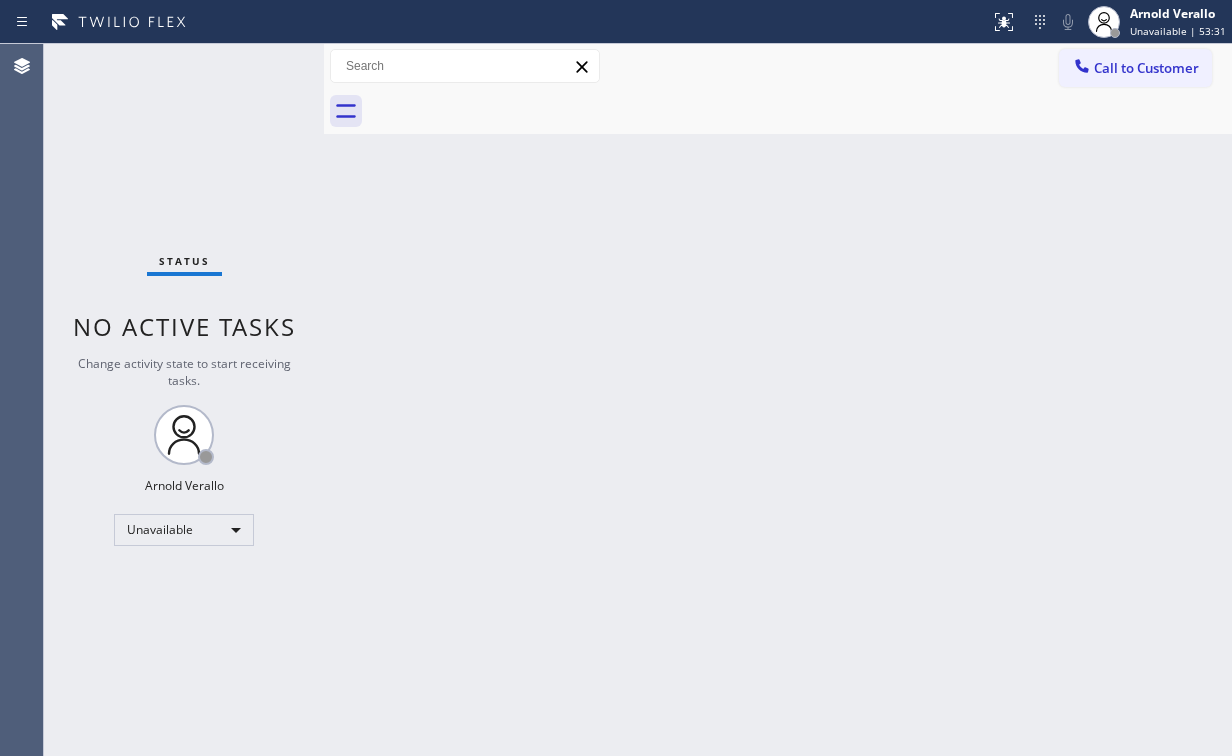 click 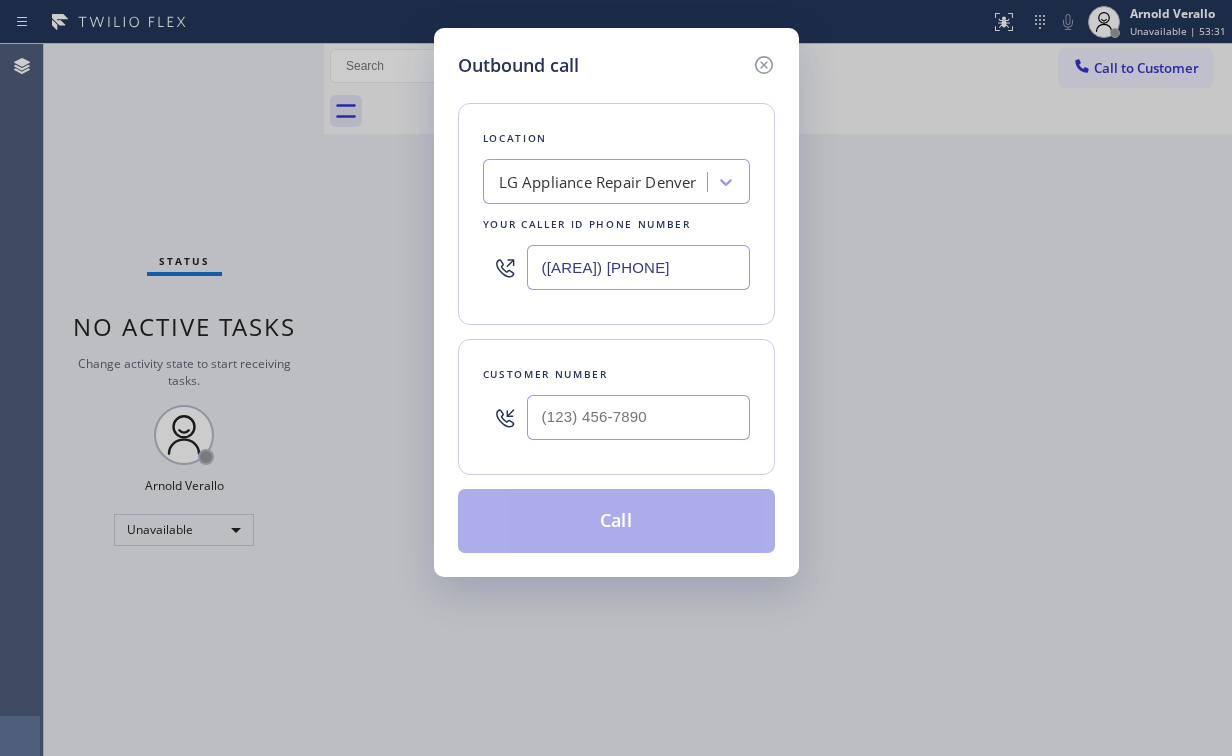 drag, startPoint x: 678, startPoint y: 263, endPoint x: 378, endPoint y: 296, distance: 301.80954 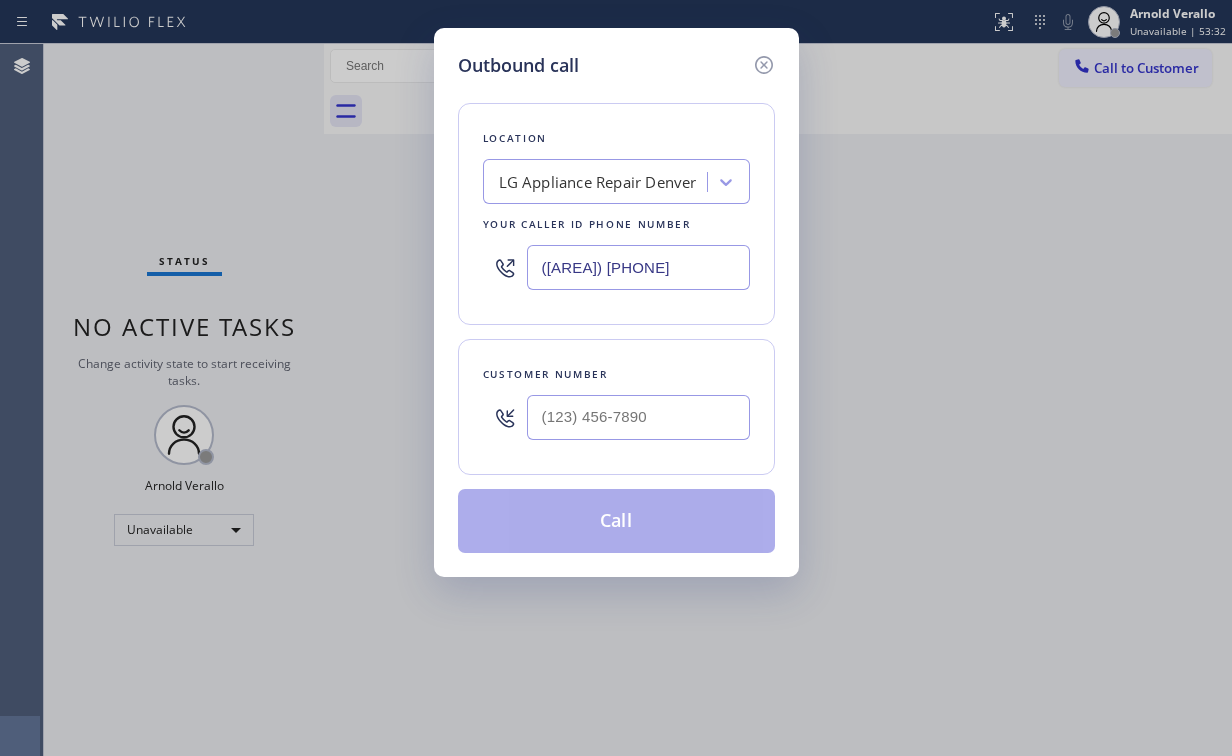 paste on "([PHONE])" 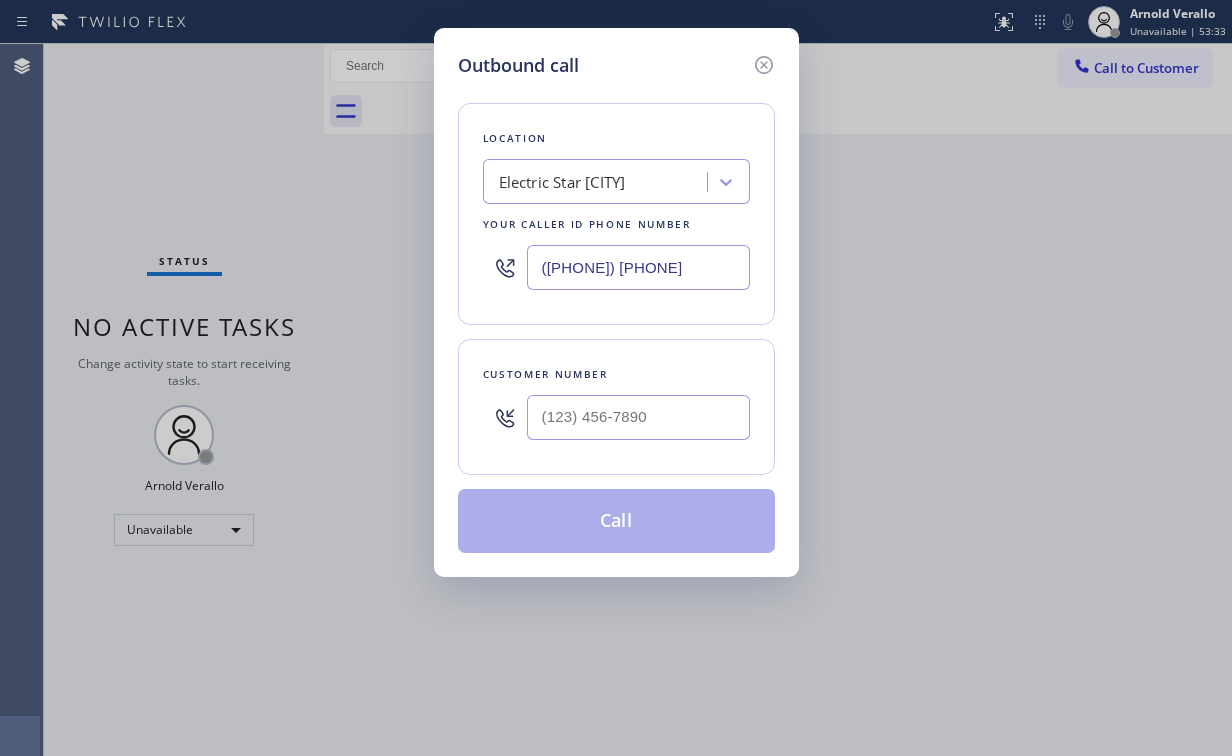 type on "([PHONE]) [PHONE]" 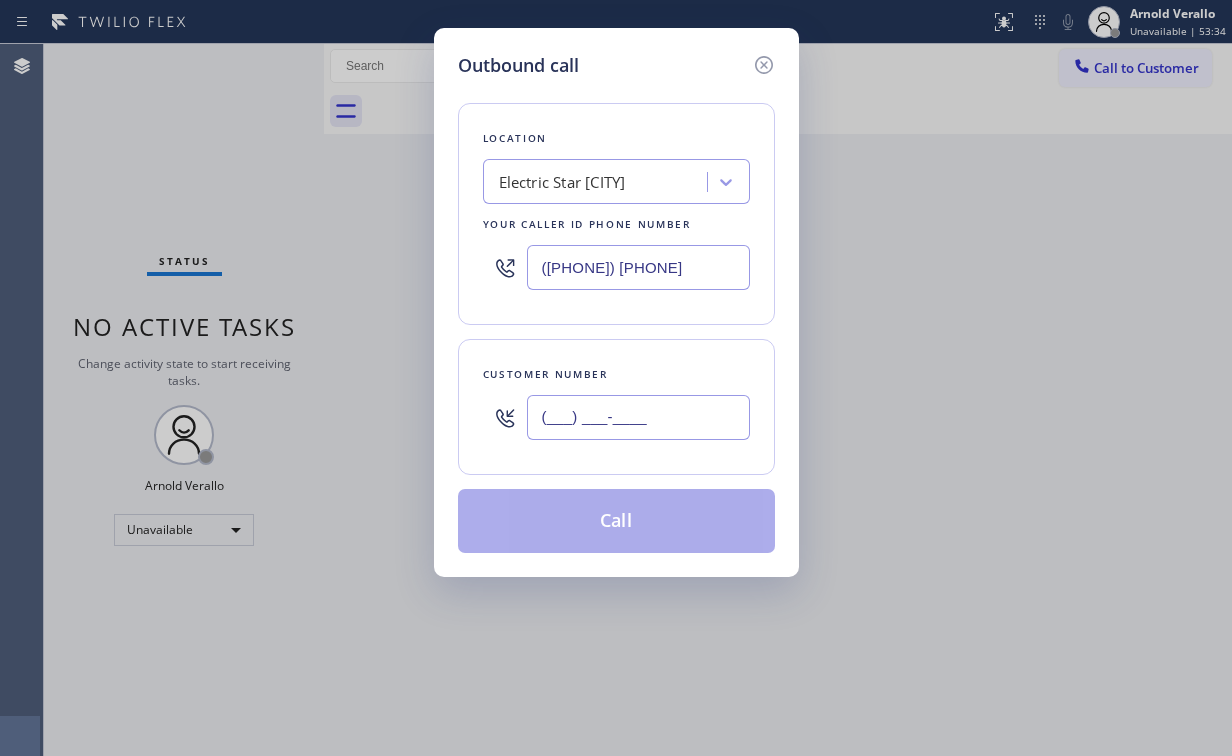 click on "(___) ___-____" at bounding box center [638, 417] 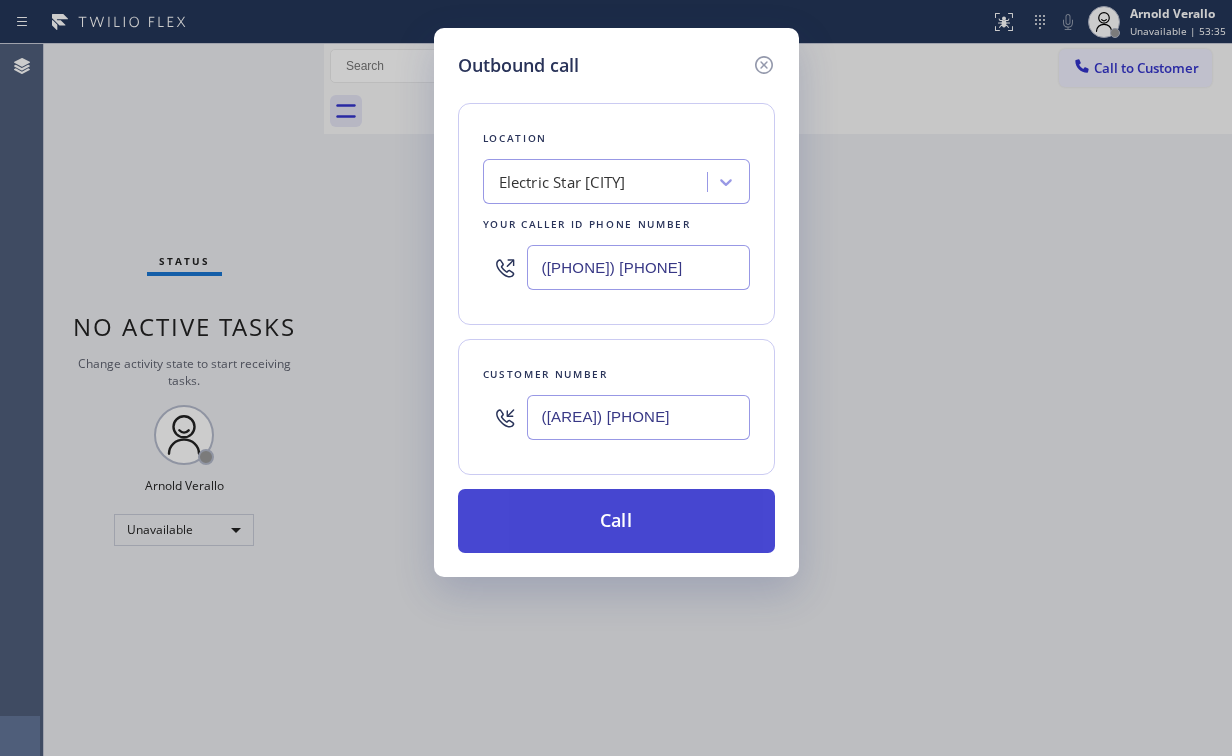 type on "([AREA]) [PHONE]" 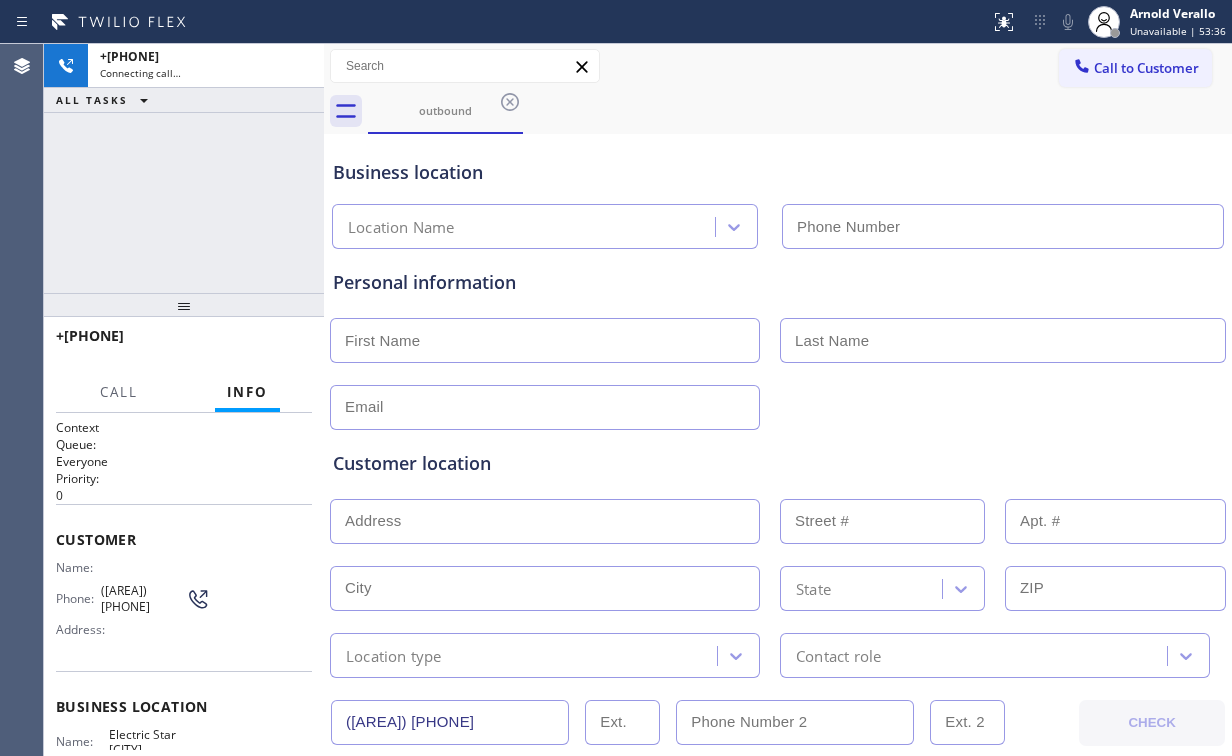 type on "([PHONE]) [PHONE]" 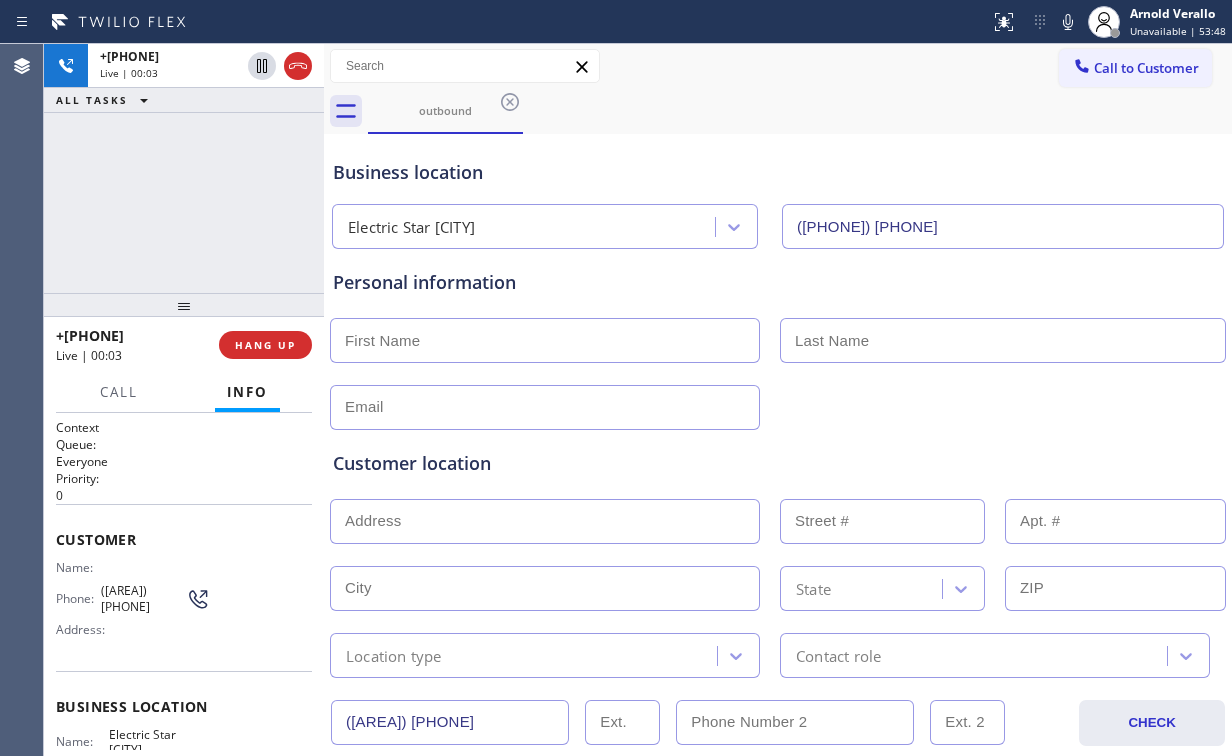 click on "+[PHONE] Live | 00:03 ALL TASKS ALL TASKS ACTIVE TASKS TASKS IN WRAP UP" at bounding box center (184, 168) 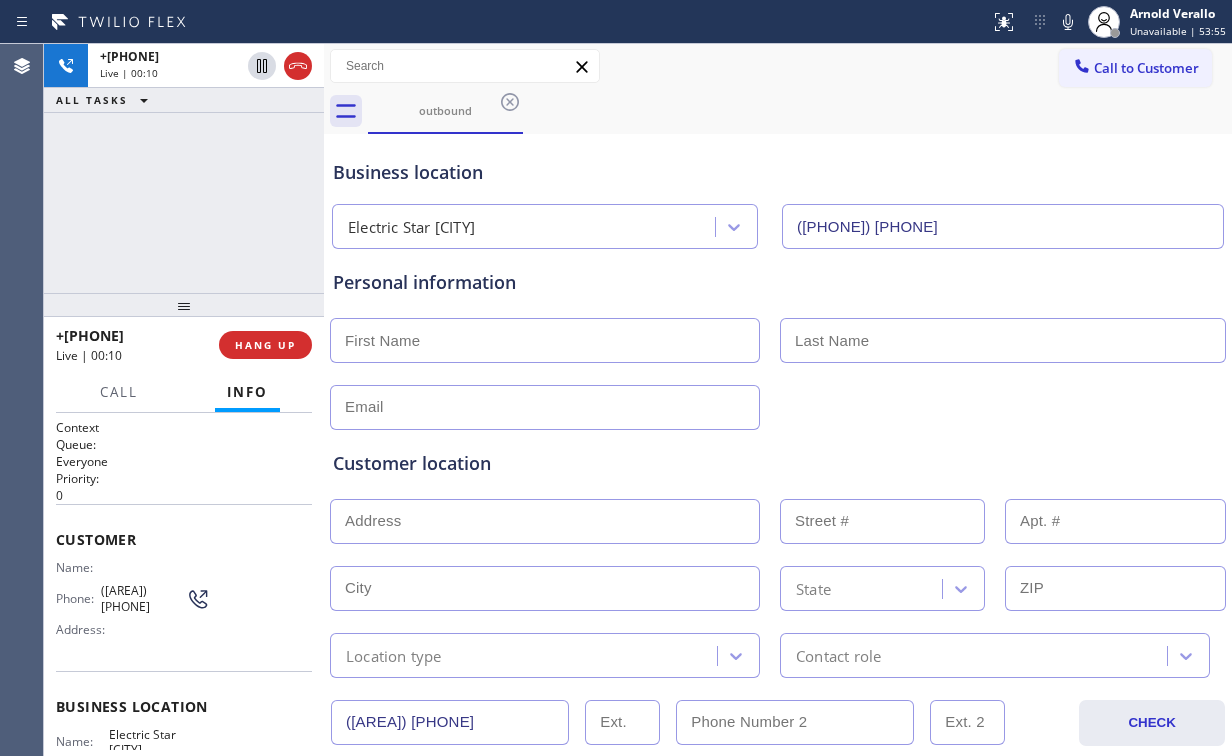 click on "[PHONE] Live | 00:10 ALL TASKS ALL TASKS ACTIVE TASKS TASKS IN WRAP UP" at bounding box center [184, 168] 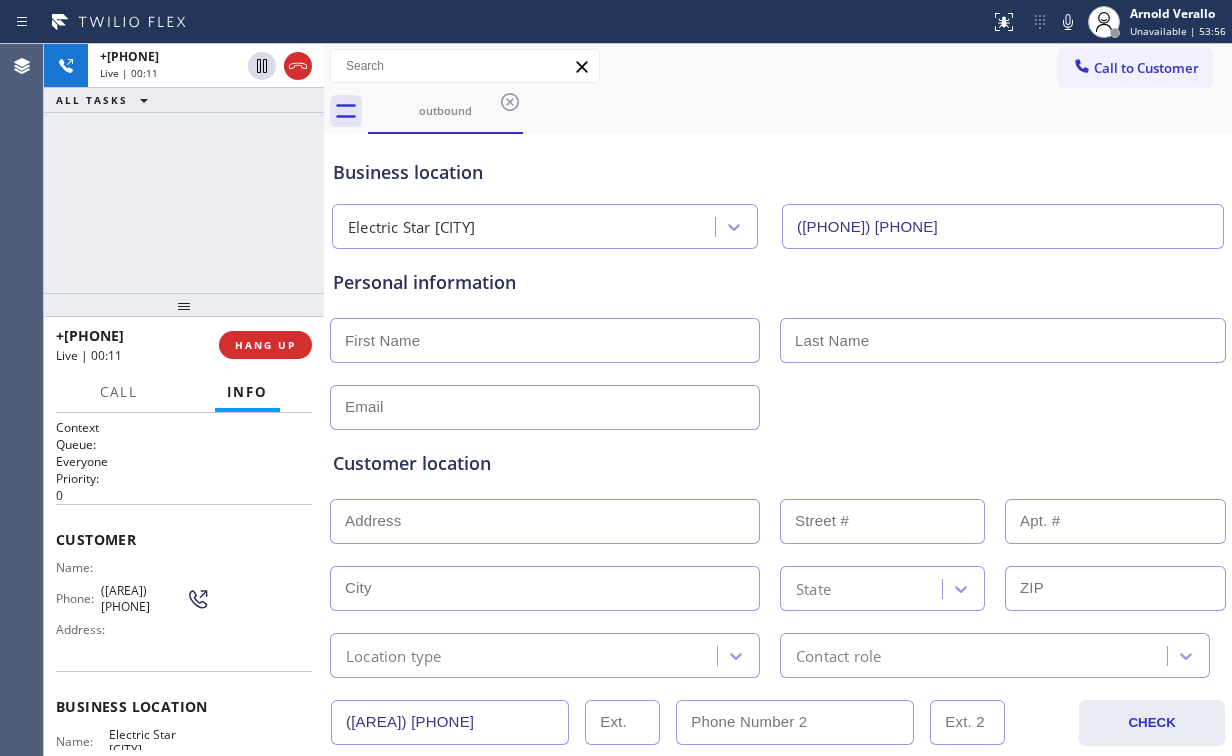 click on "+[COUNTRY][PHONE] Live | 00:11 ALL TASKS ALL TASKS ACTIVE TASKS TASKS IN WRAP UP" at bounding box center [184, 168] 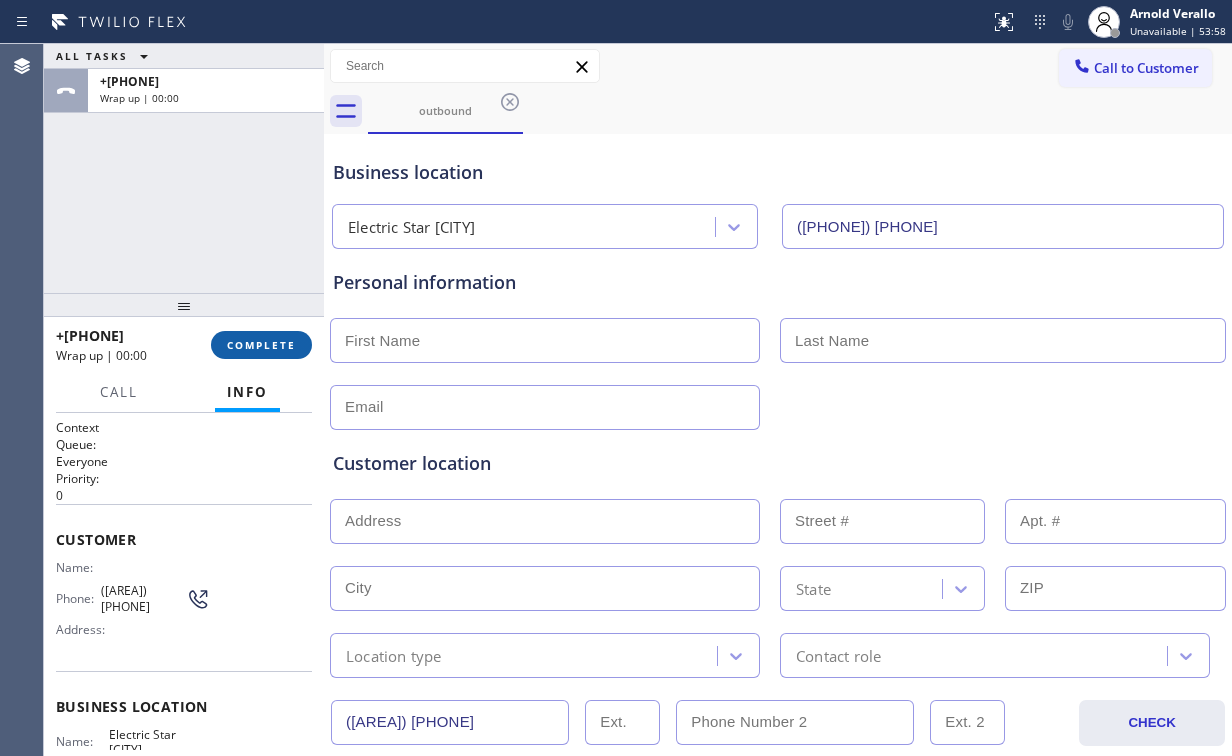 click on "COMPLETE" at bounding box center [261, 345] 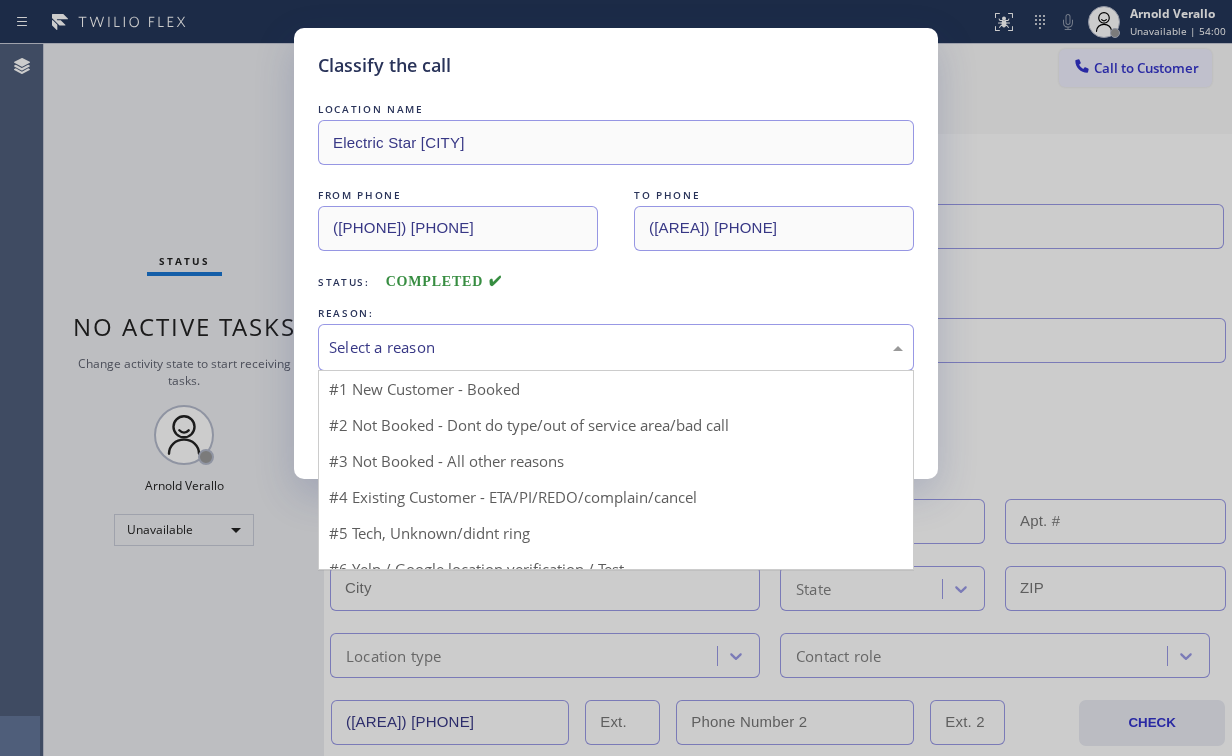 click on "Select a reason" at bounding box center [616, 347] 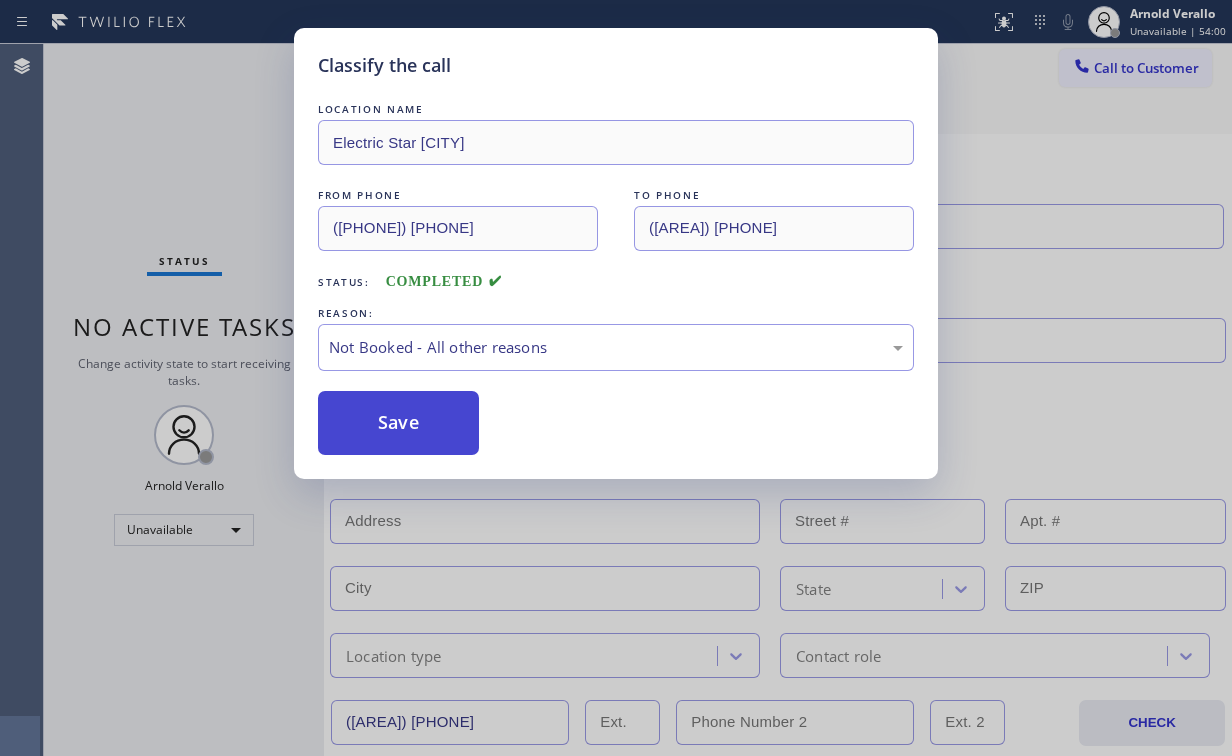 drag, startPoint x: 383, startPoint y: 417, endPoint x: 411, endPoint y: 407, distance: 29.732138 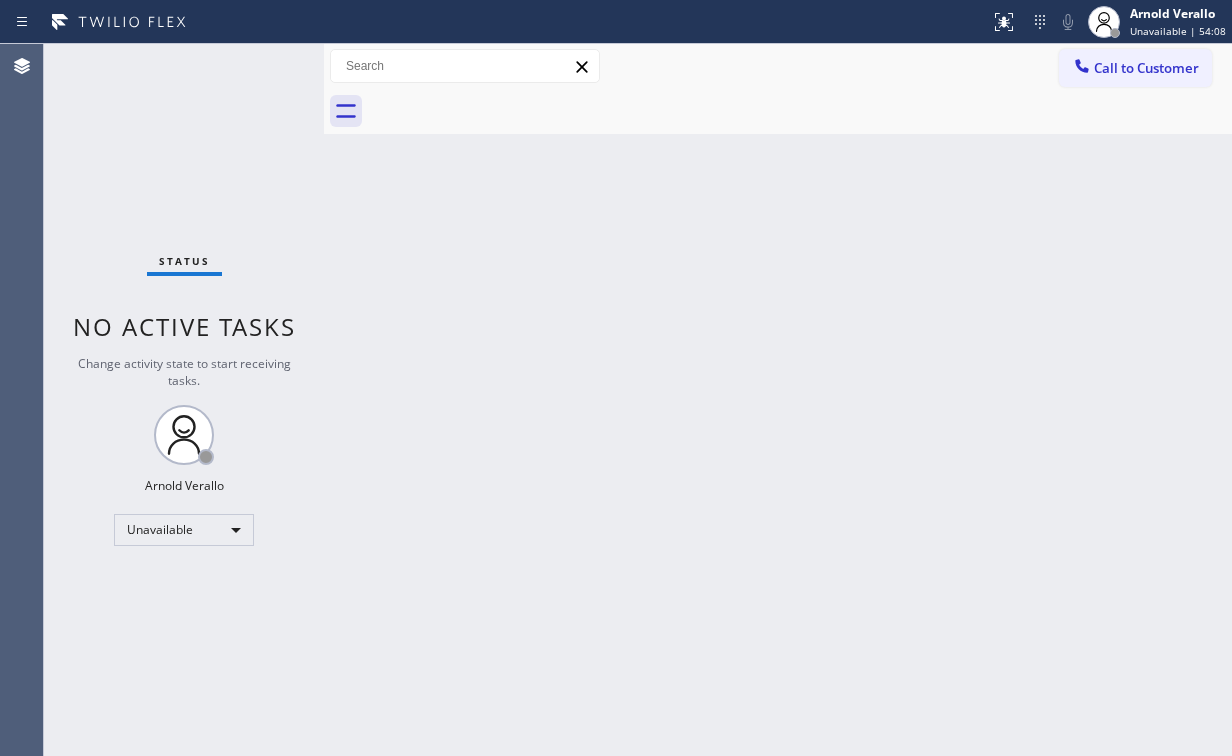 click on "Call to Customer" at bounding box center (1146, 68) 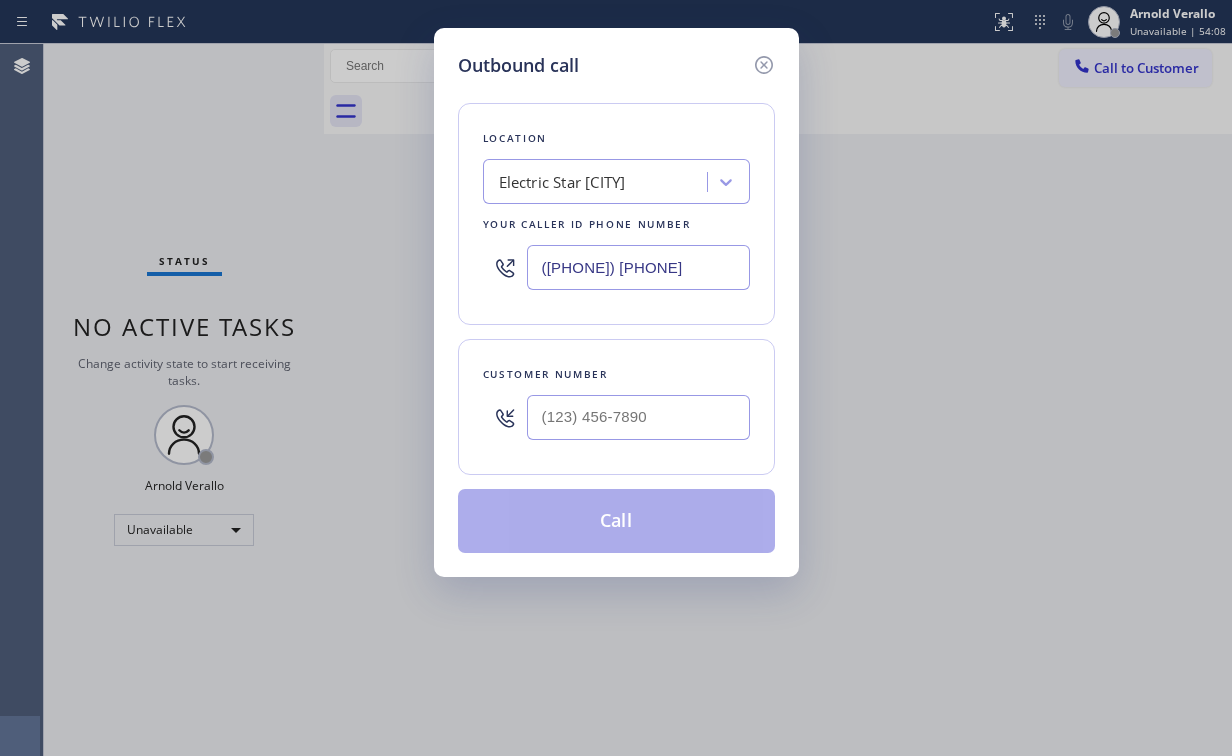 drag, startPoint x: 520, startPoint y: 284, endPoint x: 298, endPoint y: 297, distance: 222.38031 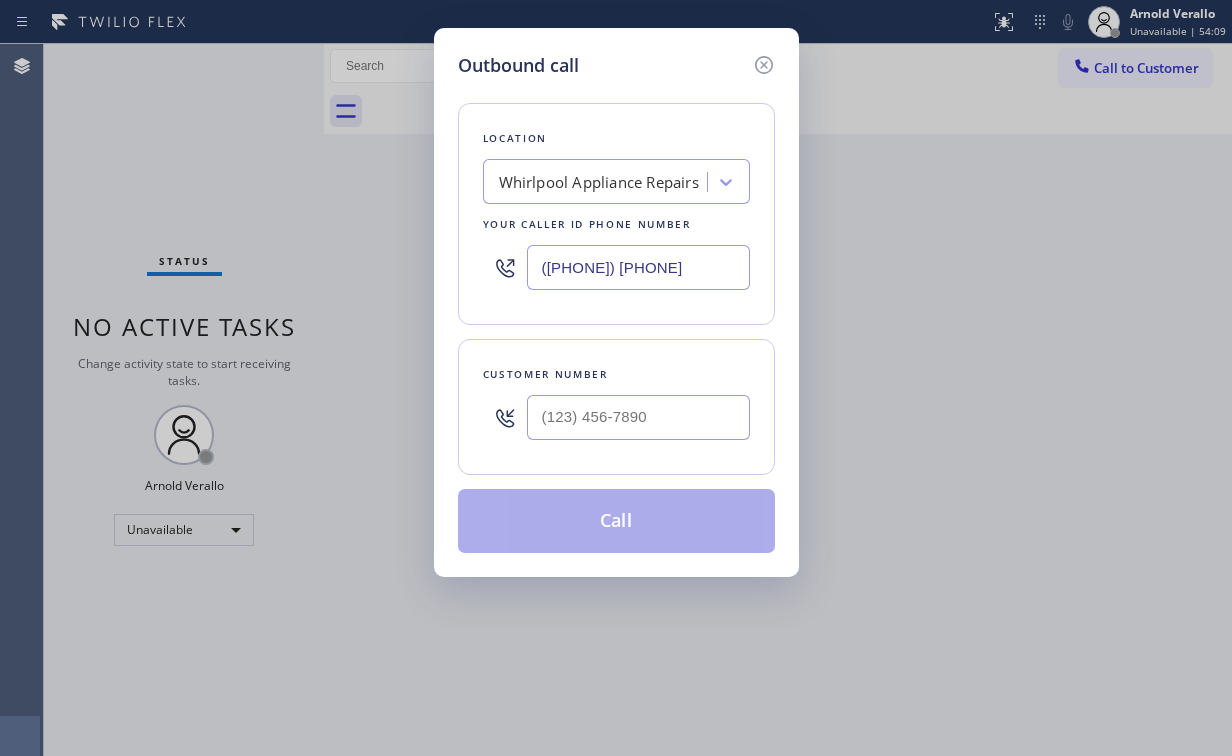 type on "([PHONE]) [PHONE]" 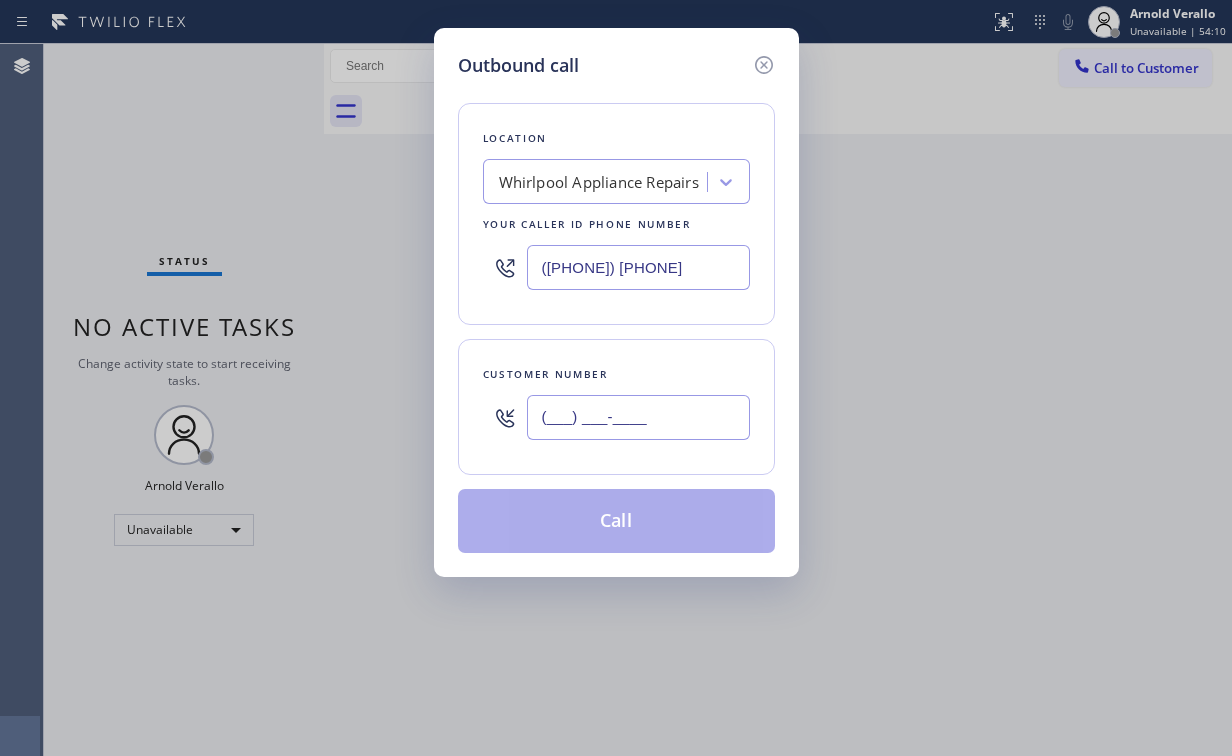 click on "(___) ___-____" at bounding box center [638, 417] 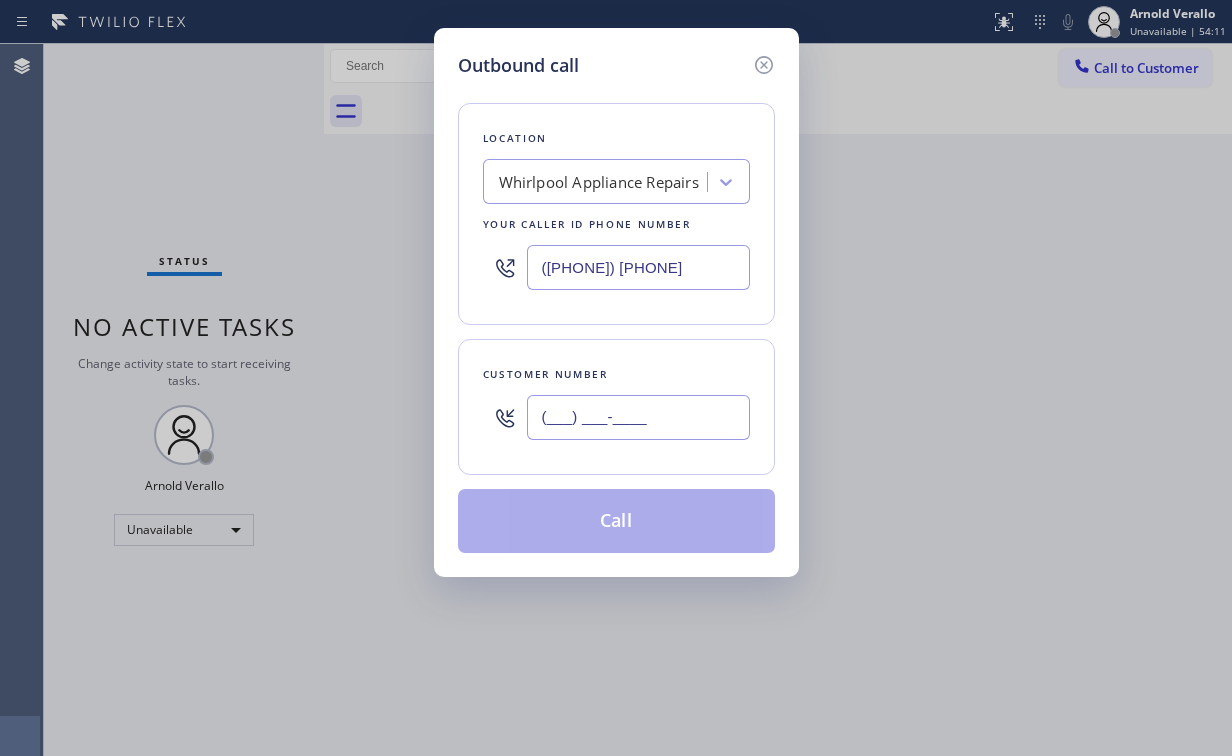 paste on "[NUMBER] 833-5784" 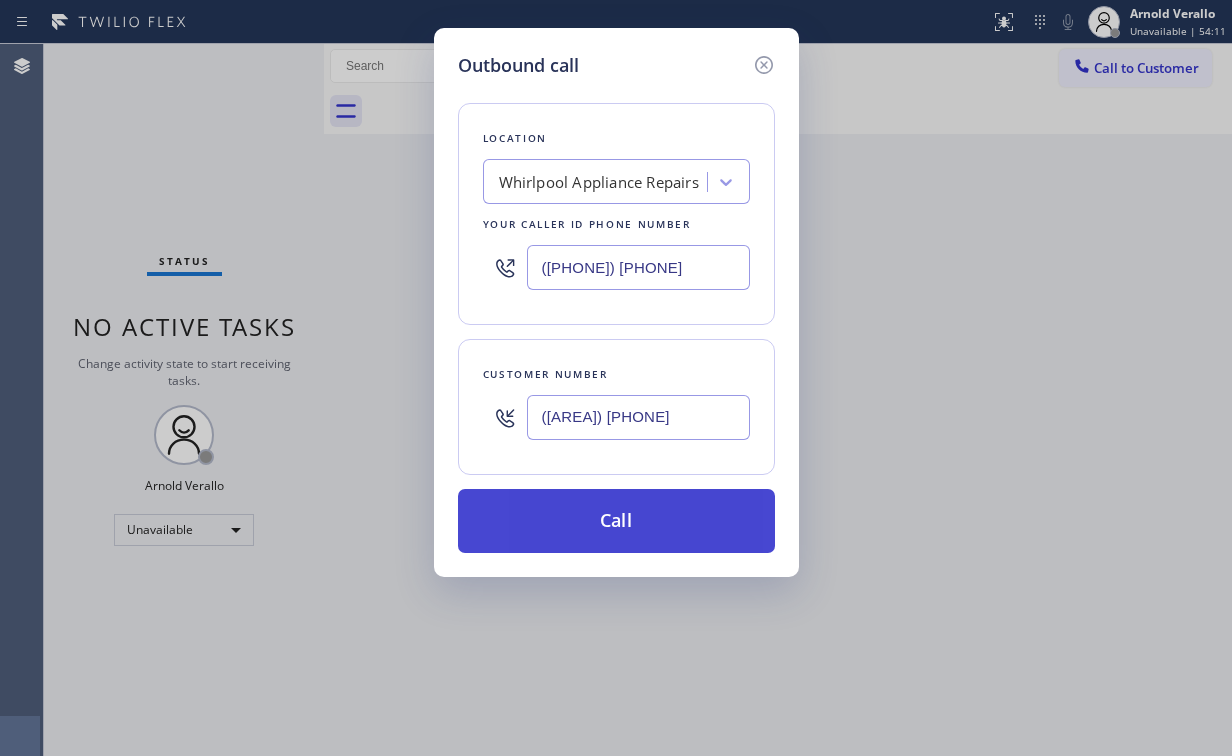 type on "([AREA]) [PHONE]" 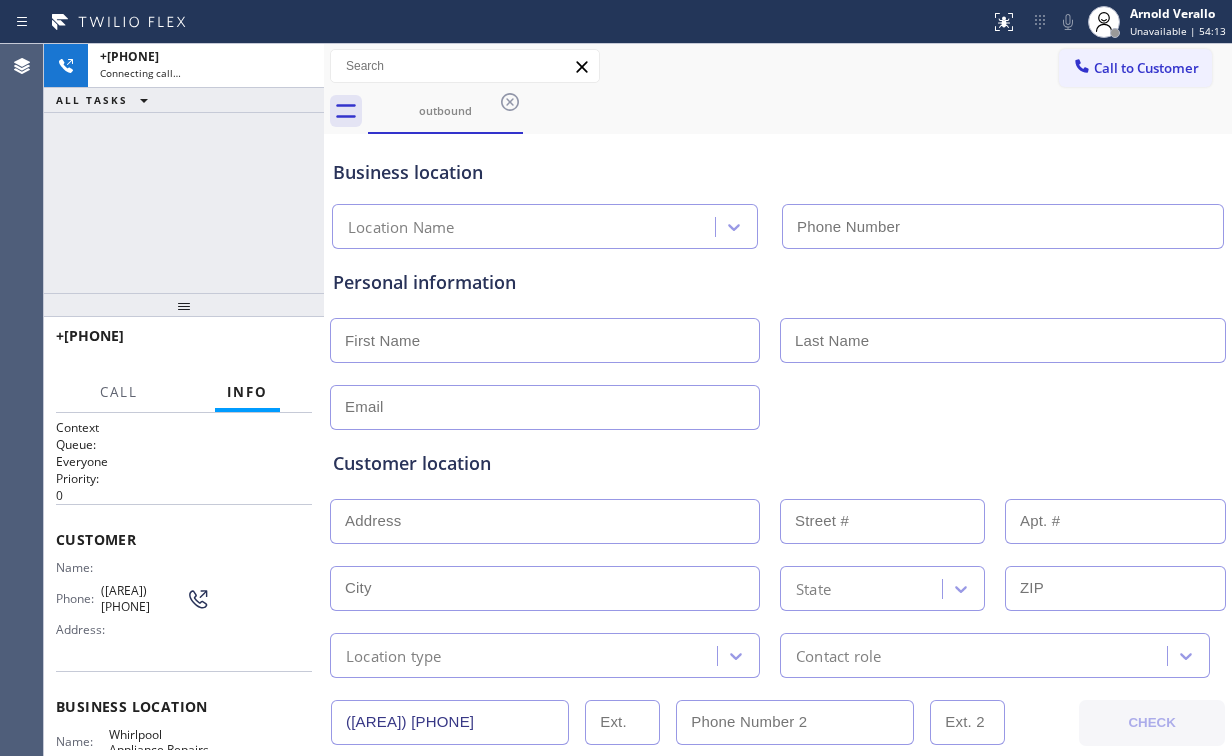 type on "([PHONE]) [PHONE]" 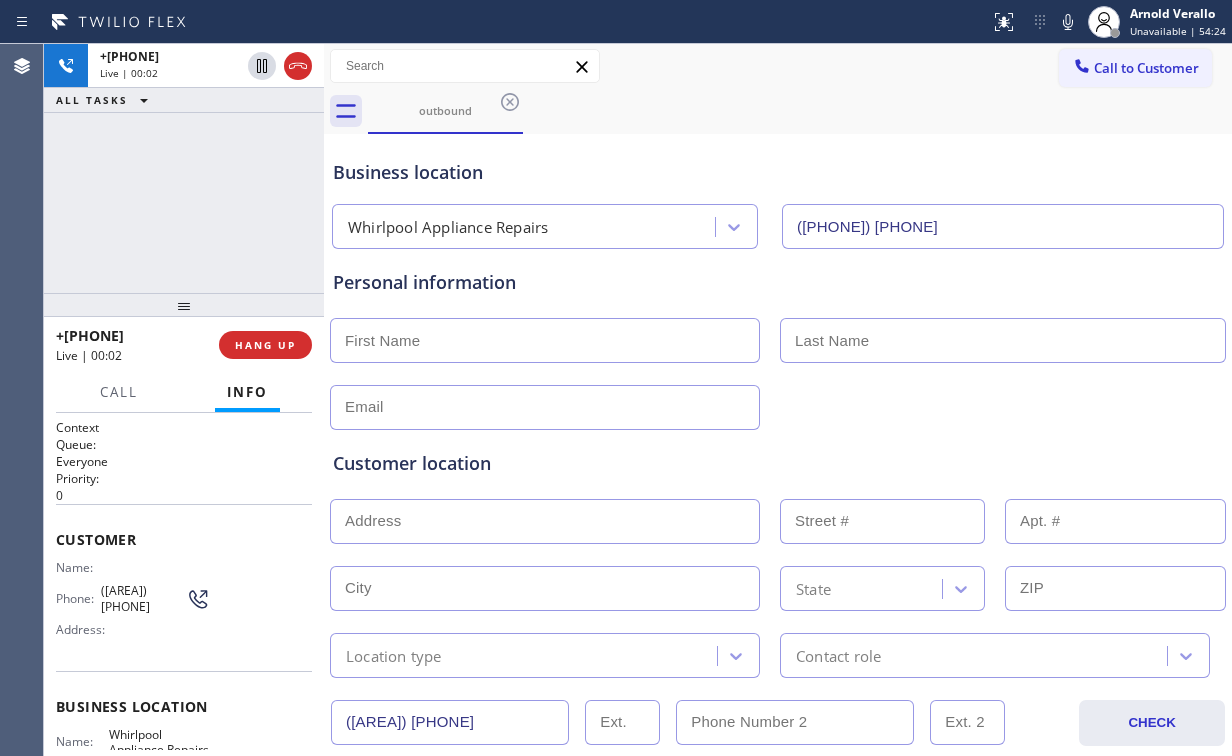 click on "+[COUNTRY][PHONE] Live | 00:02 ALL TASKS ALL TASKS ACTIVE TASKS TASKS IN WRAP UP" at bounding box center [184, 168] 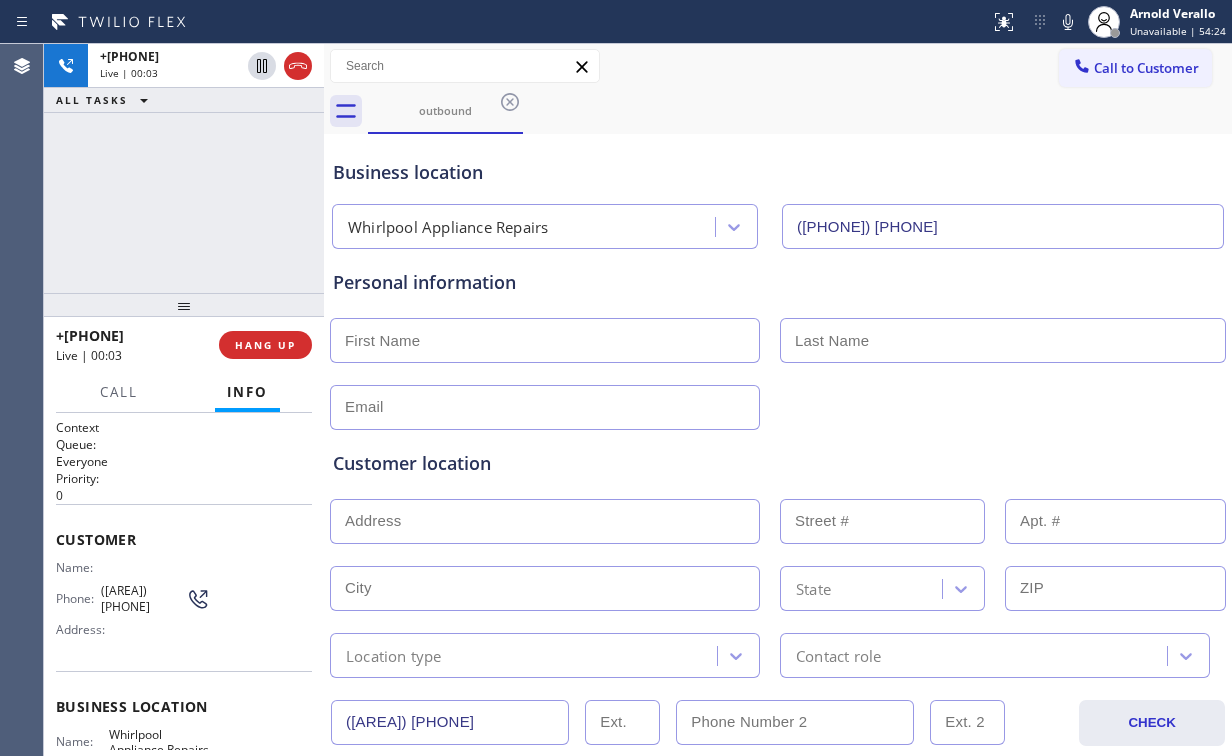 click on "+[PHONE] Live | 00:03 ALL TASKS ALL TASKS ACTIVE TASKS TASKS IN WRAP UP" at bounding box center [184, 168] 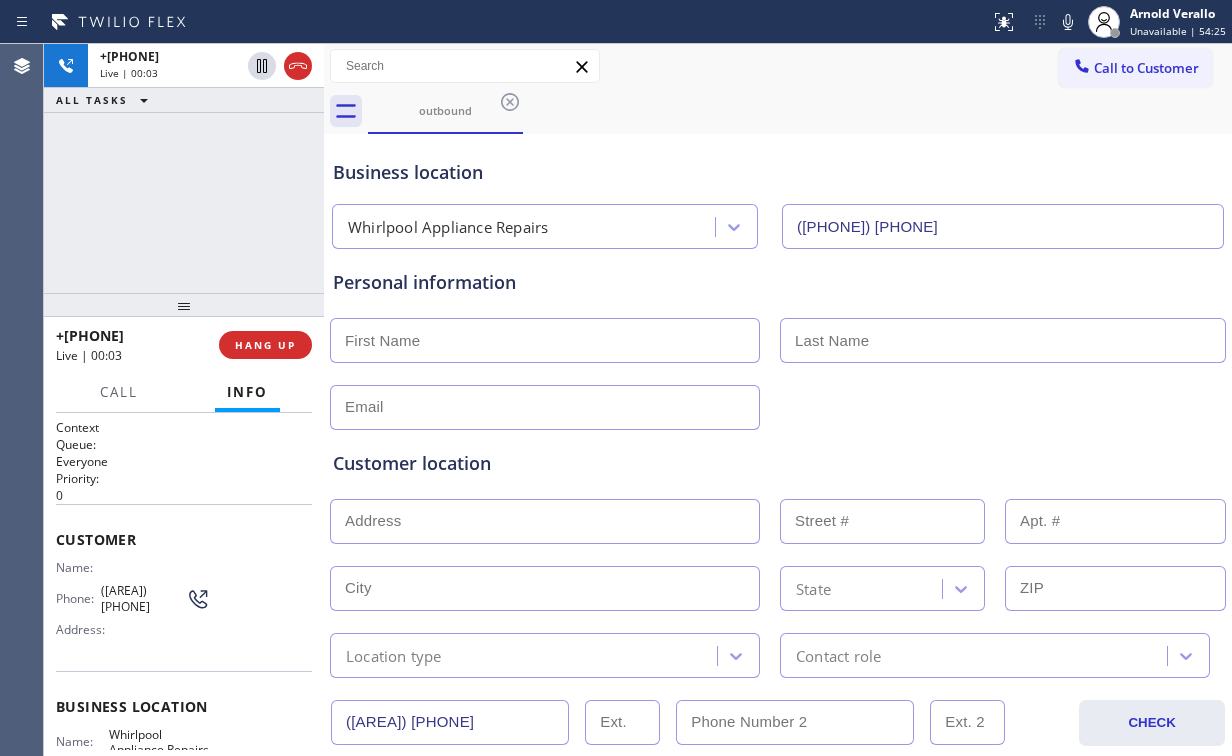 click on "+[PHONE] Live | 00:03 ALL TASKS ALL TASKS ACTIVE TASKS TASKS IN WRAP UP" at bounding box center [184, 168] 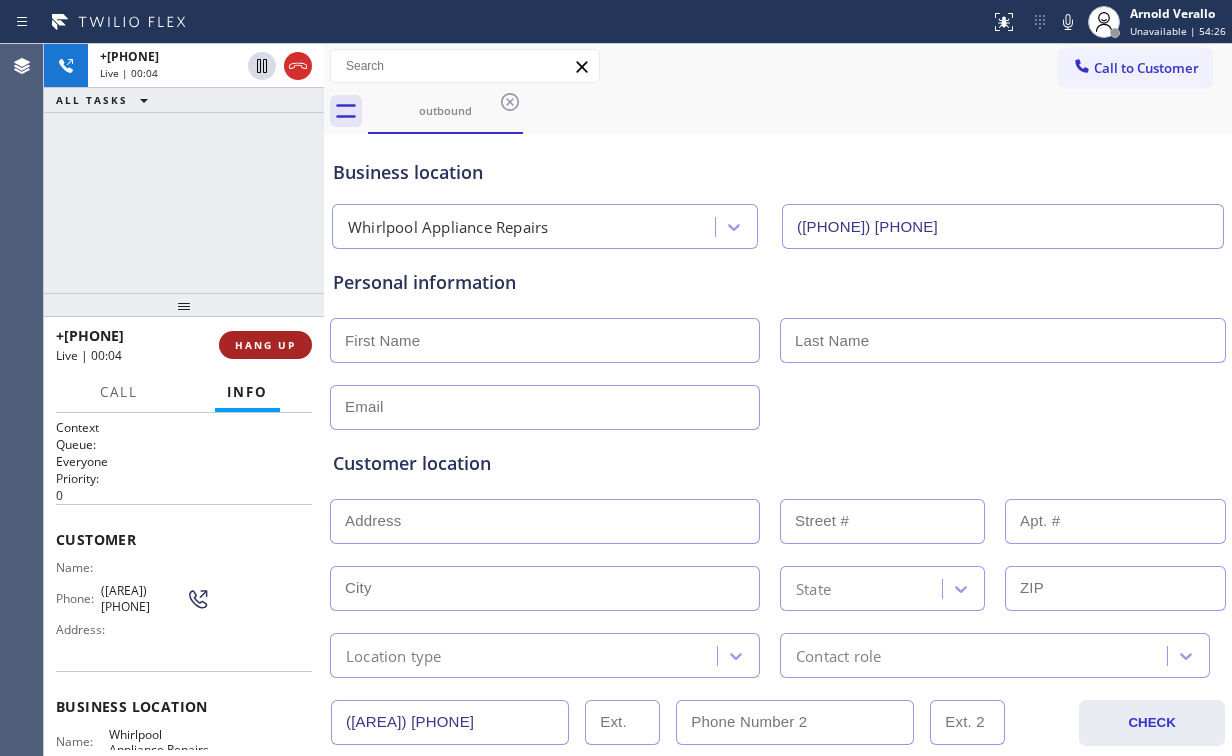 click on "HANG UP" at bounding box center [265, 345] 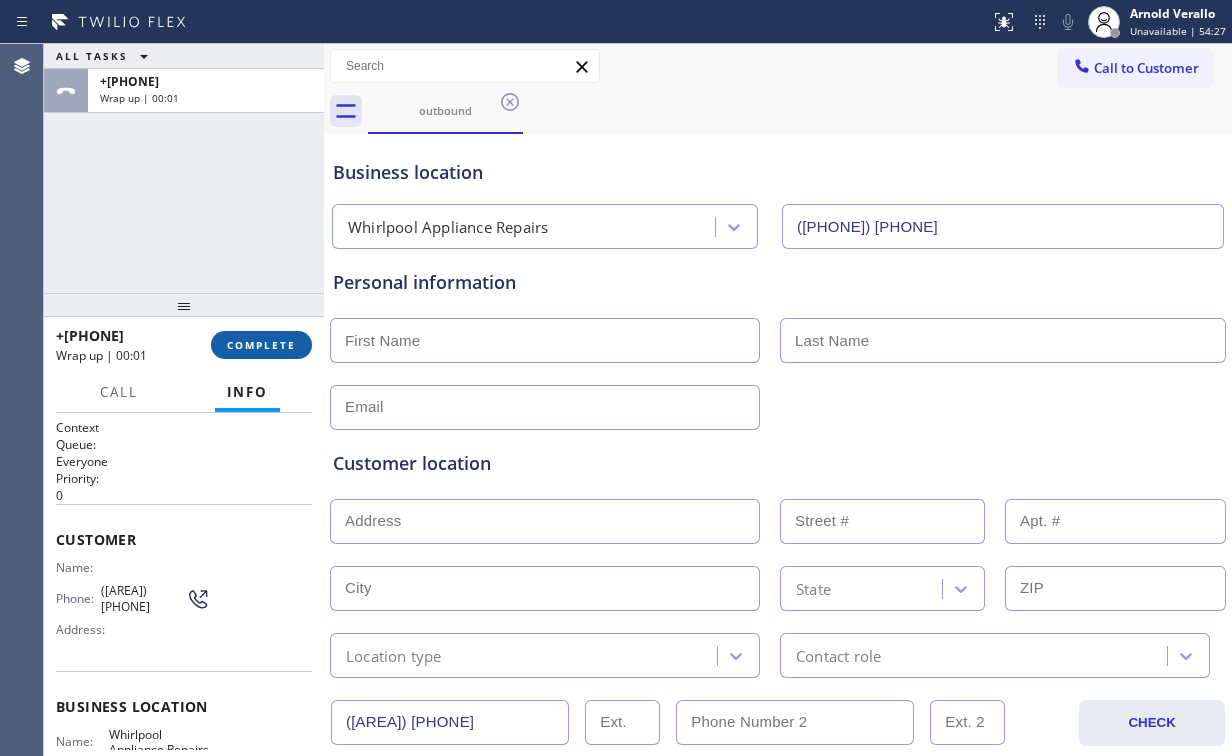 click on "COMPLETE" at bounding box center (261, 345) 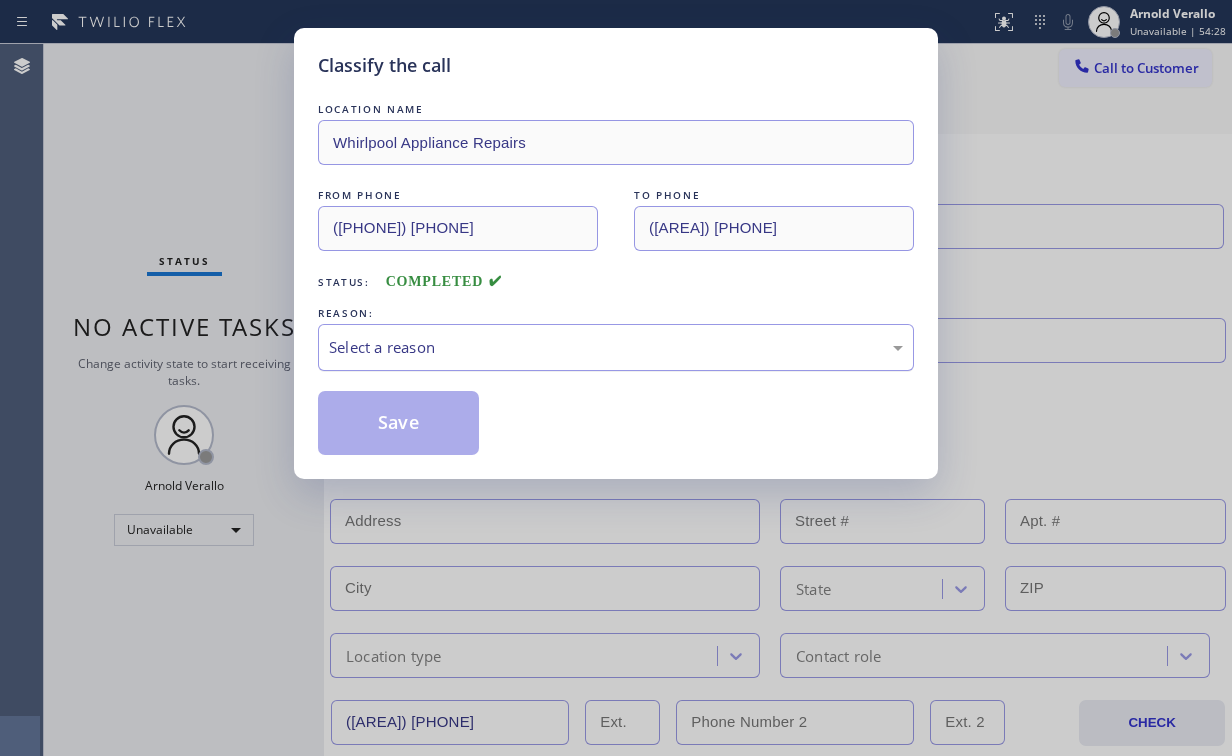 click on "Select a reason" at bounding box center [616, 347] 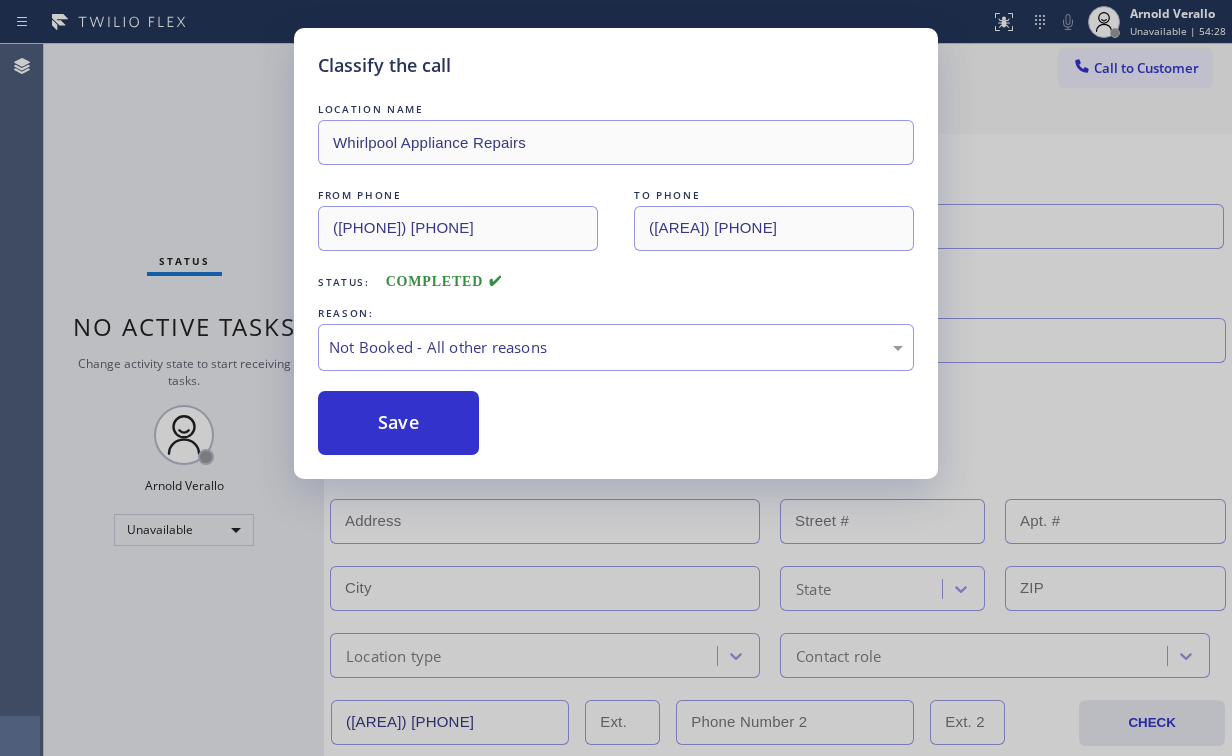 click on "Save" at bounding box center [398, 423] 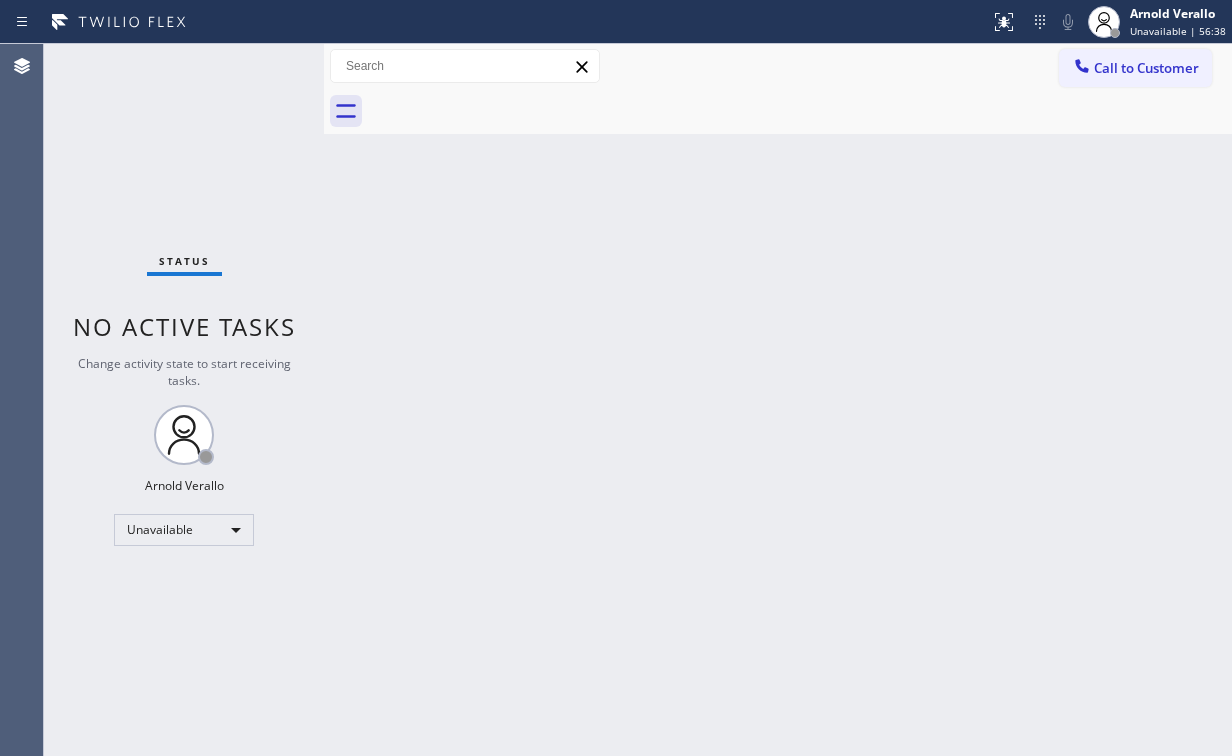 drag, startPoint x: 104, startPoint y: 191, endPoint x: 128, endPoint y: 160, distance: 39.20459 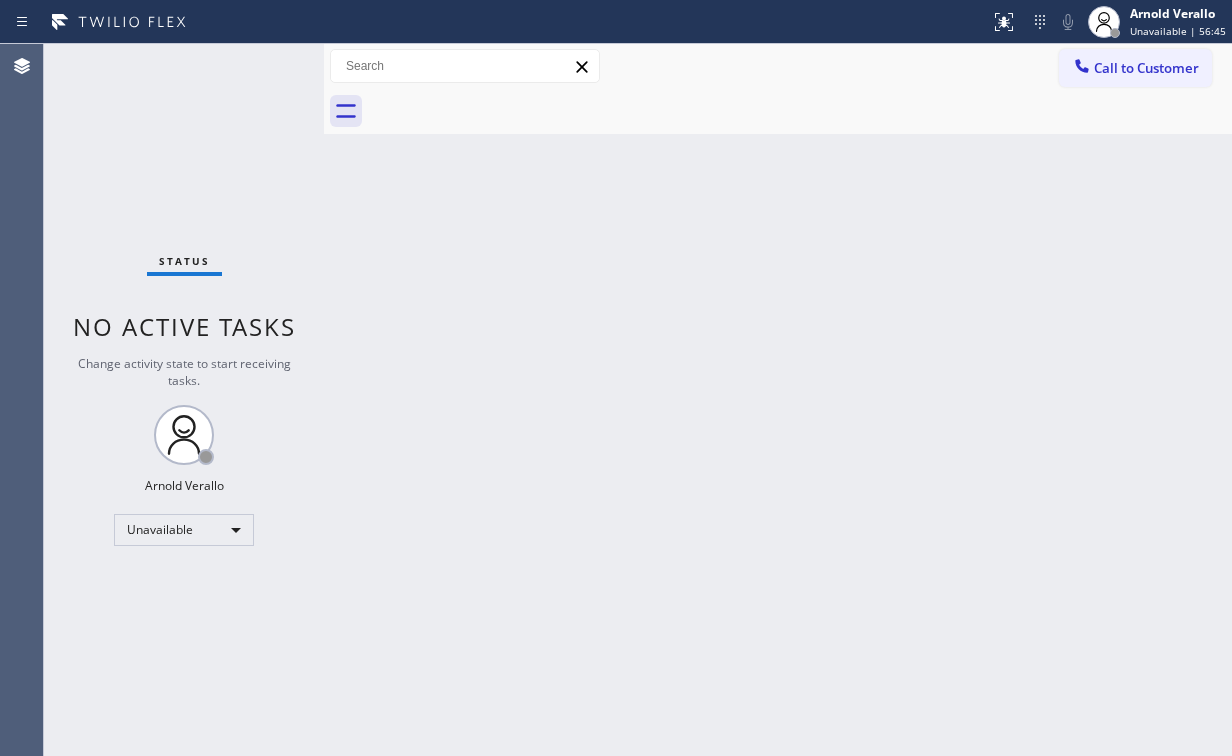 drag, startPoint x: 1121, startPoint y: 68, endPoint x: 899, endPoint y: 145, distance: 234.97447 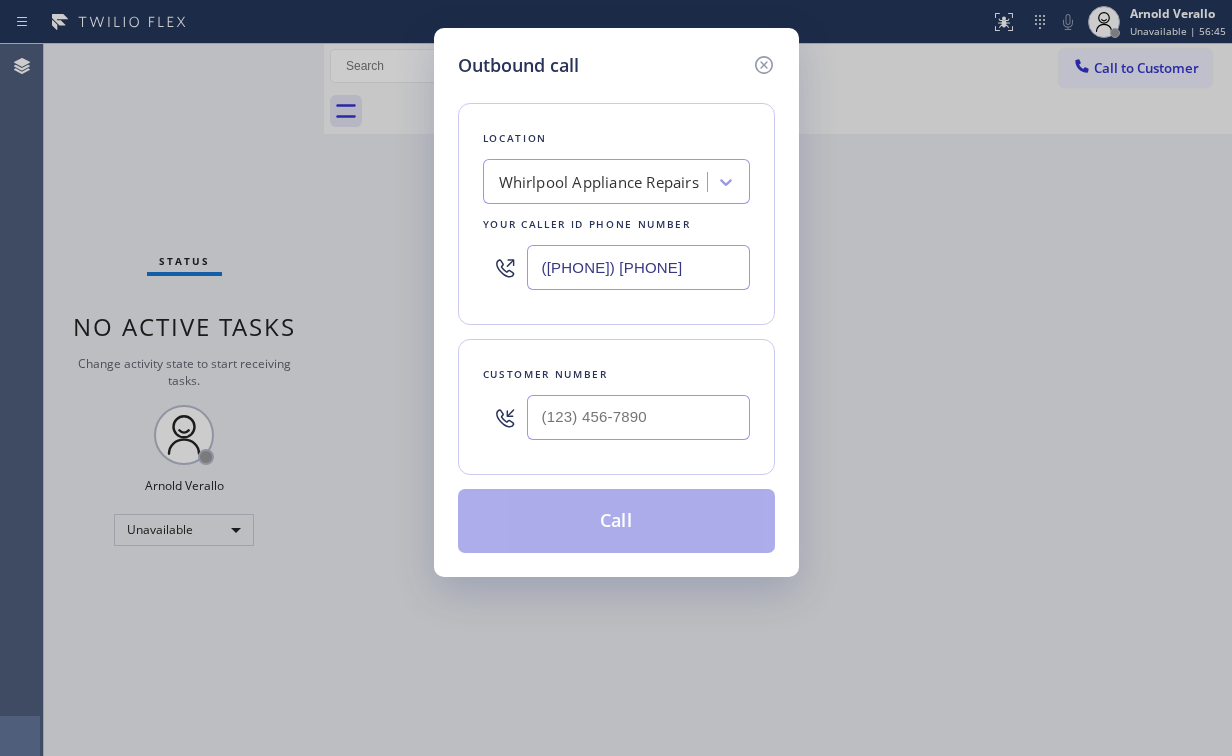 drag, startPoint x: 661, startPoint y: 260, endPoint x: 277, endPoint y: 250, distance: 384.1302 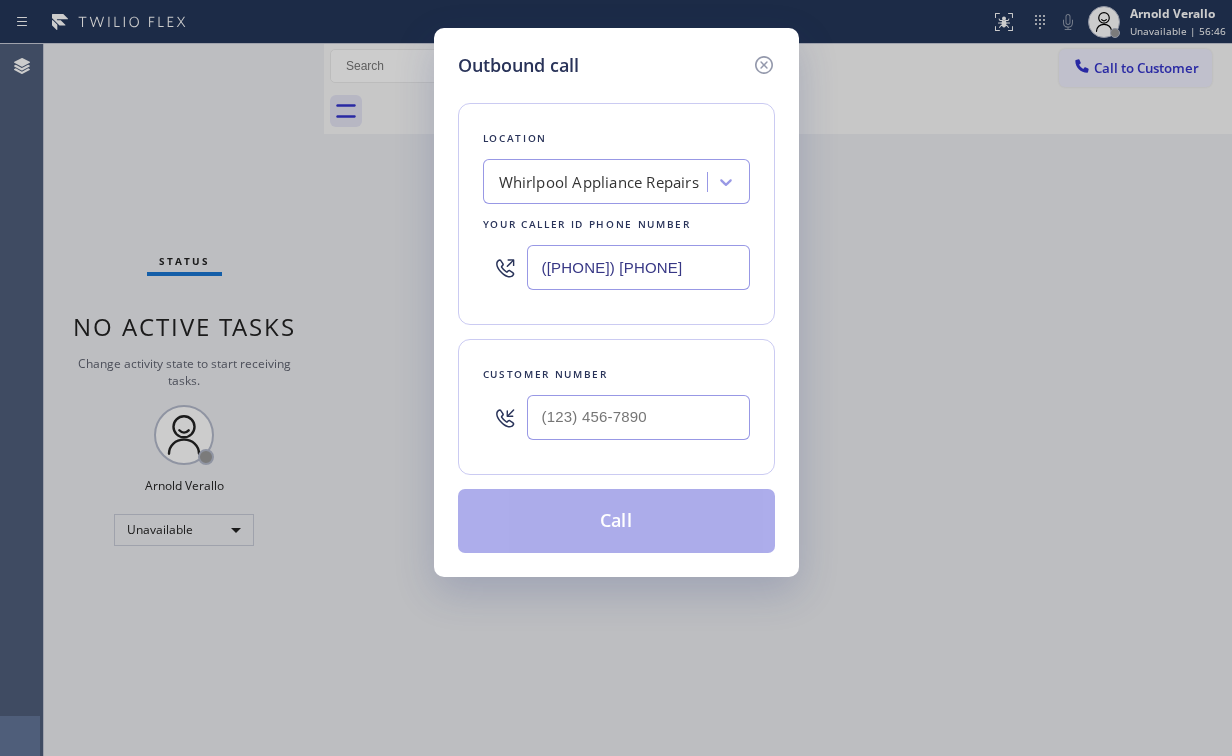 paste on "([AREA]) [PHONE]" 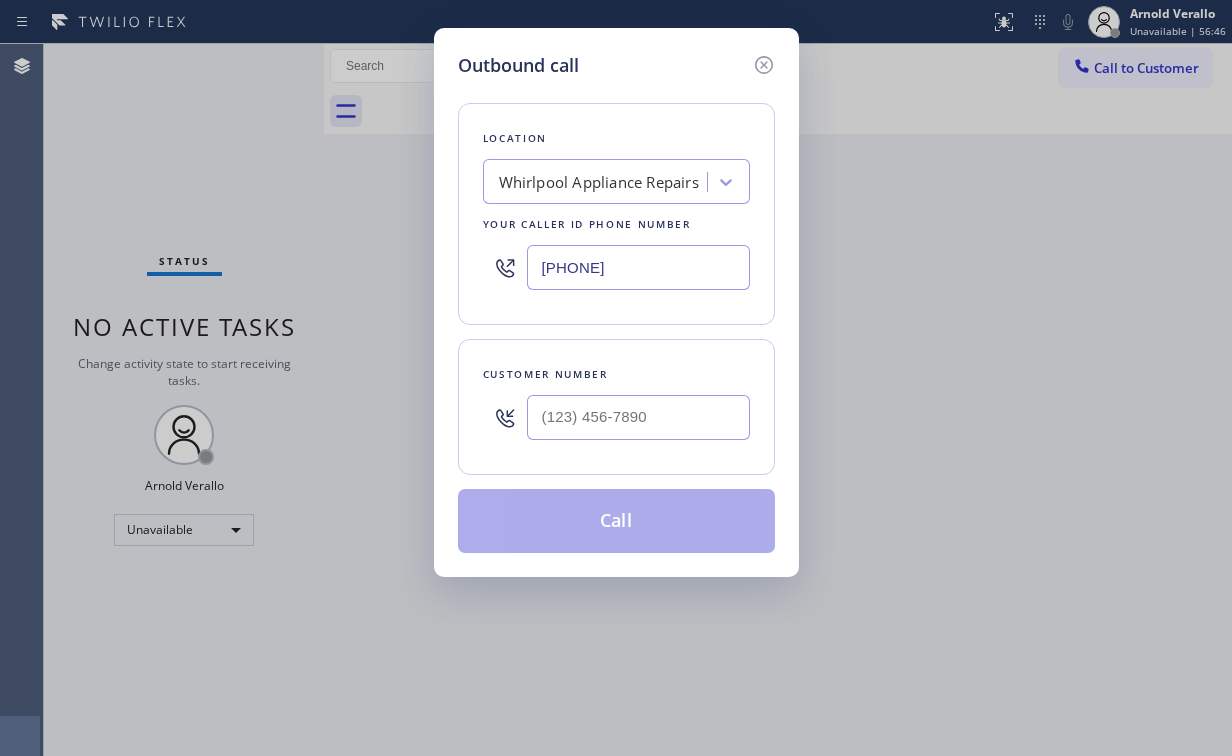 type on "[PHONE]" 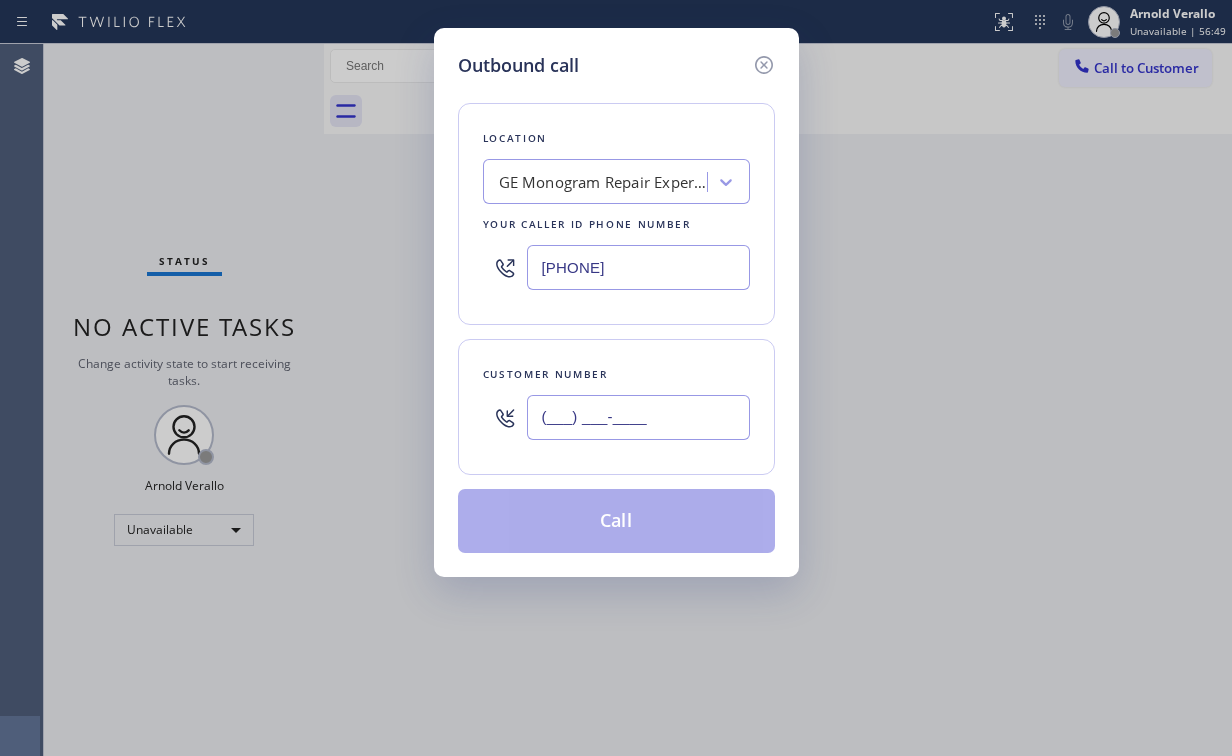 click on "(___) ___-____" at bounding box center [638, 417] 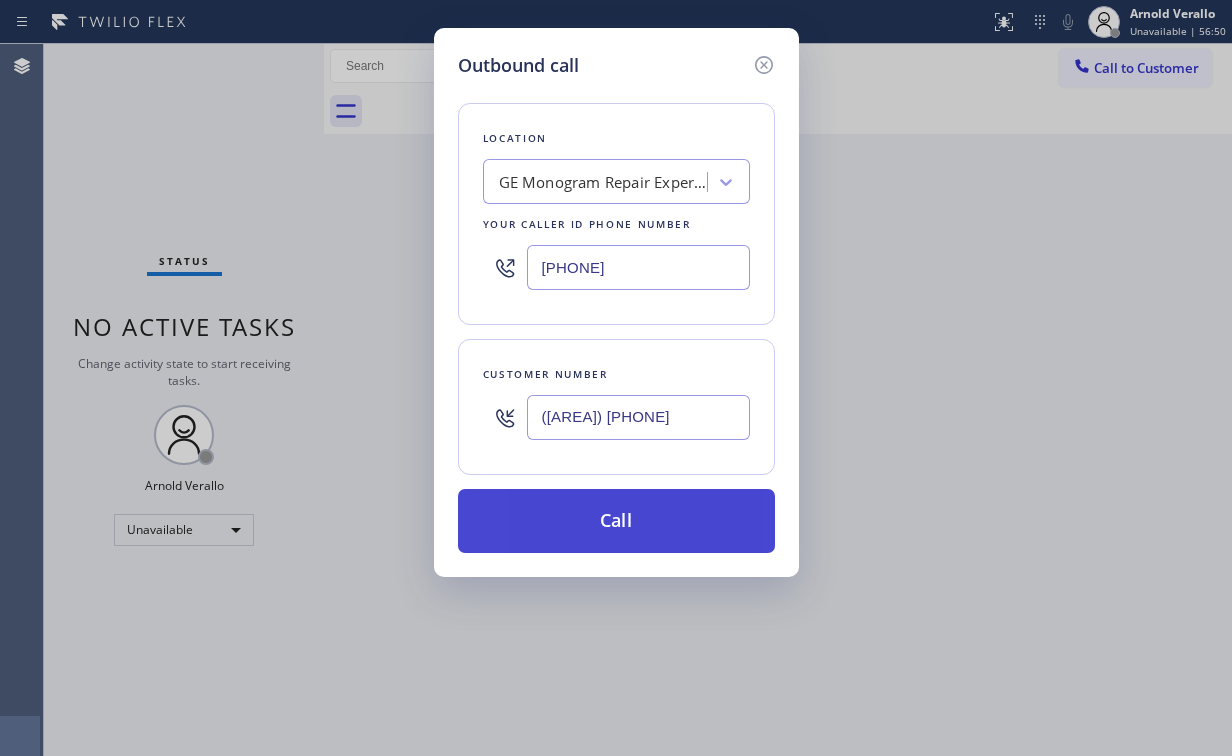 type on "([AREA]) [PHONE]" 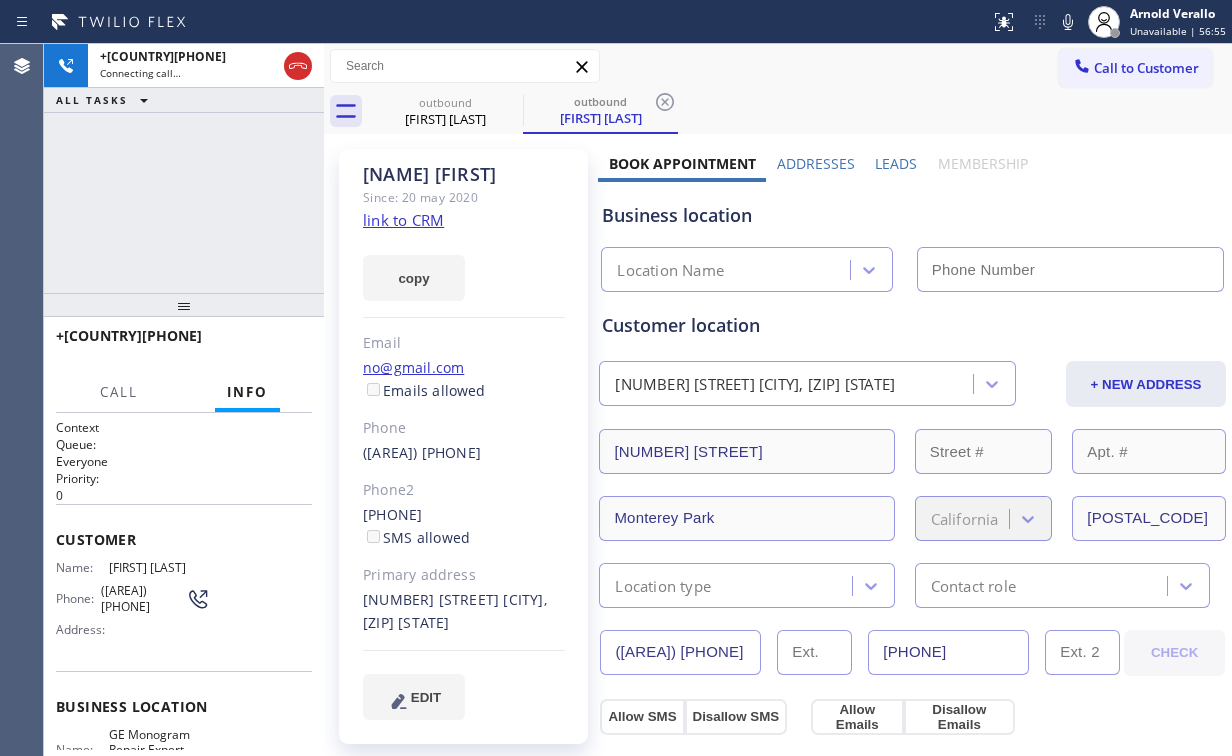type on "[PHONE]" 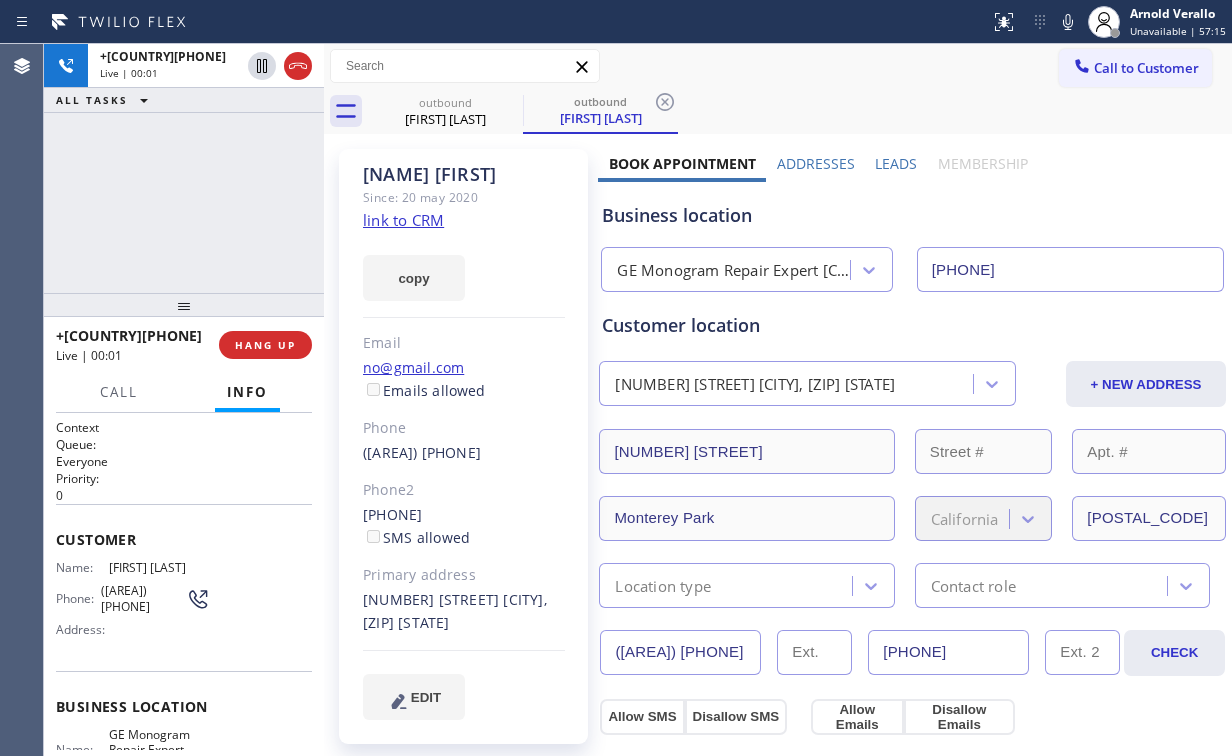 drag, startPoint x: 93, startPoint y: 179, endPoint x: 119, endPoint y: 190, distance: 28.231188 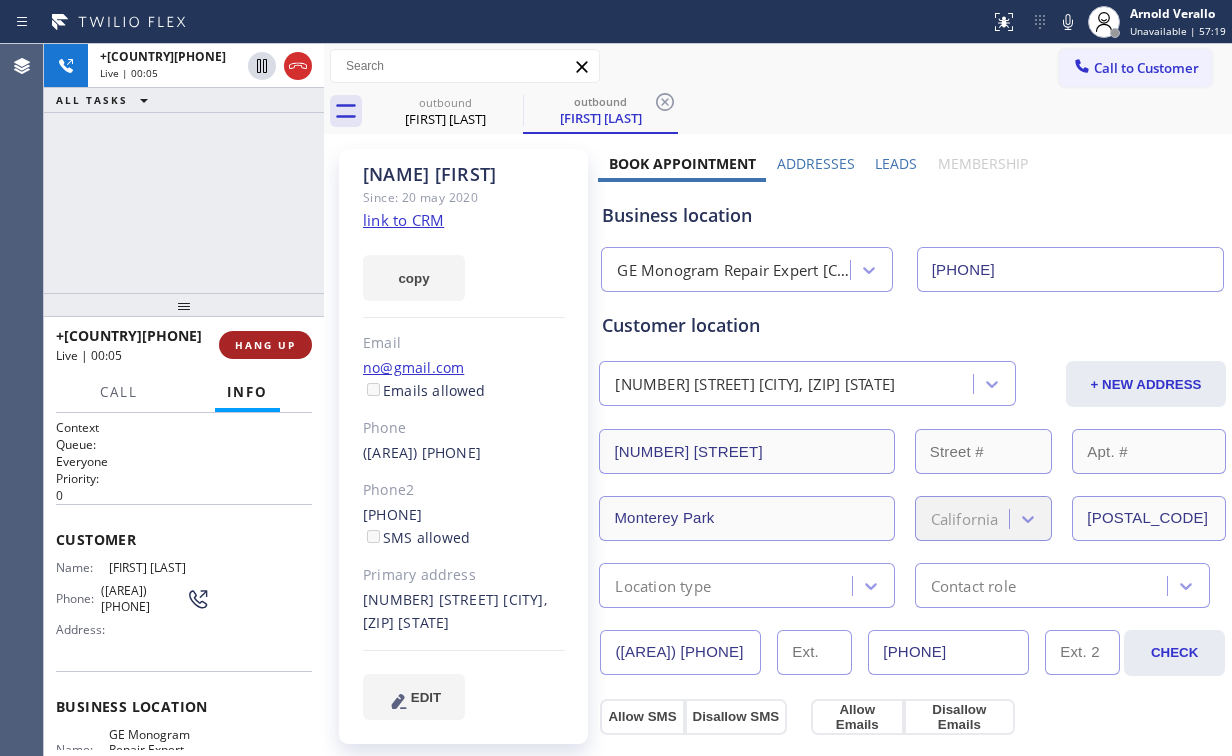 click on "HANG UP" at bounding box center [265, 345] 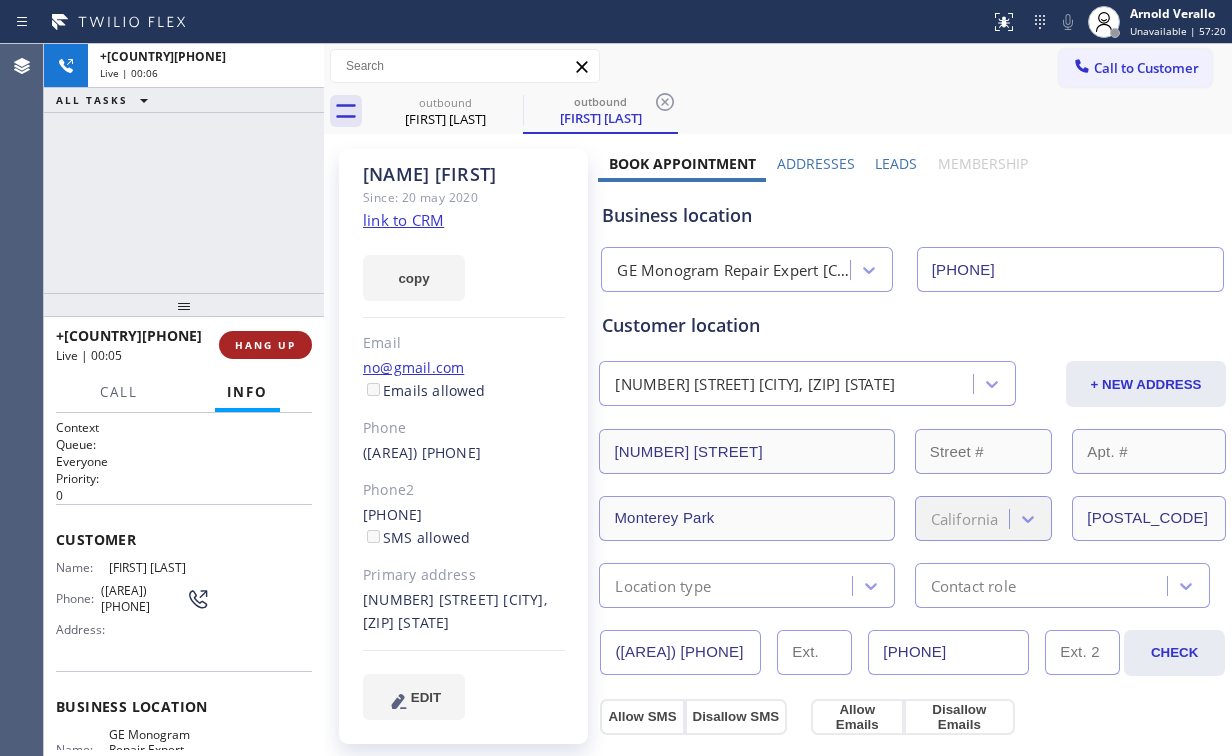 click on "HANG UP" at bounding box center [265, 345] 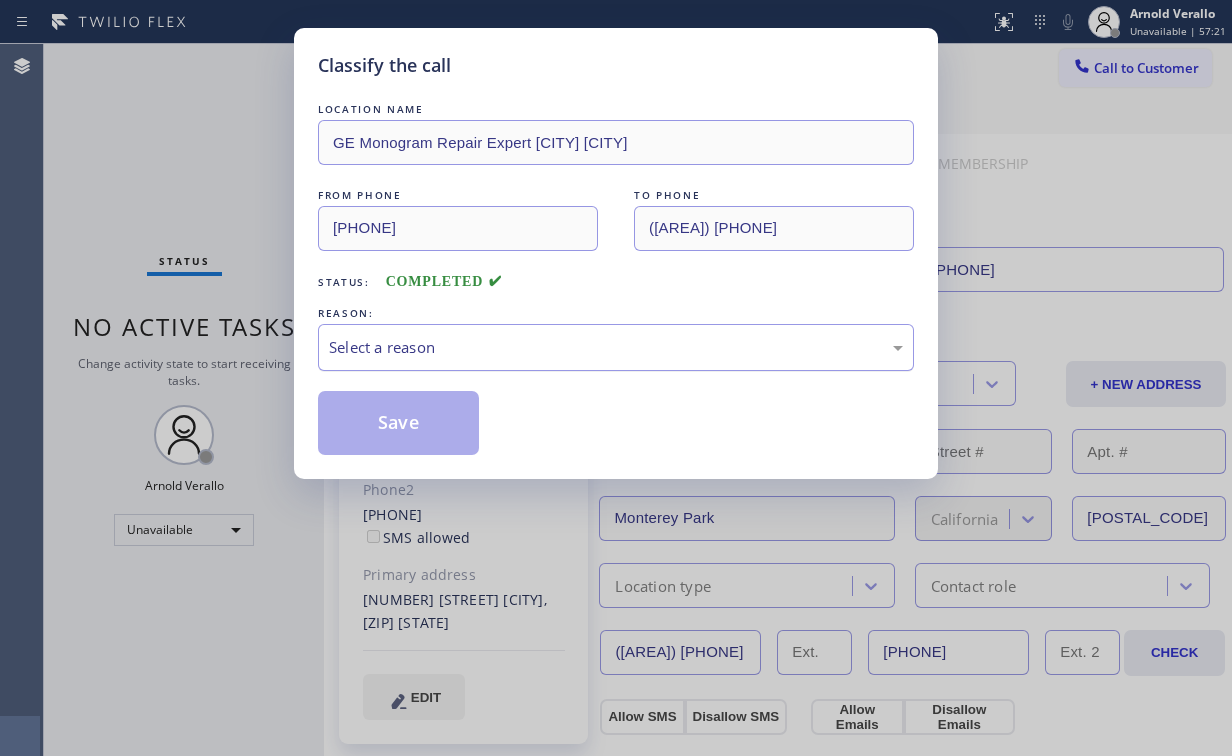 drag, startPoint x: 392, startPoint y: 337, endPoint x: 401, endPoint y: 364, distance: 28.460499 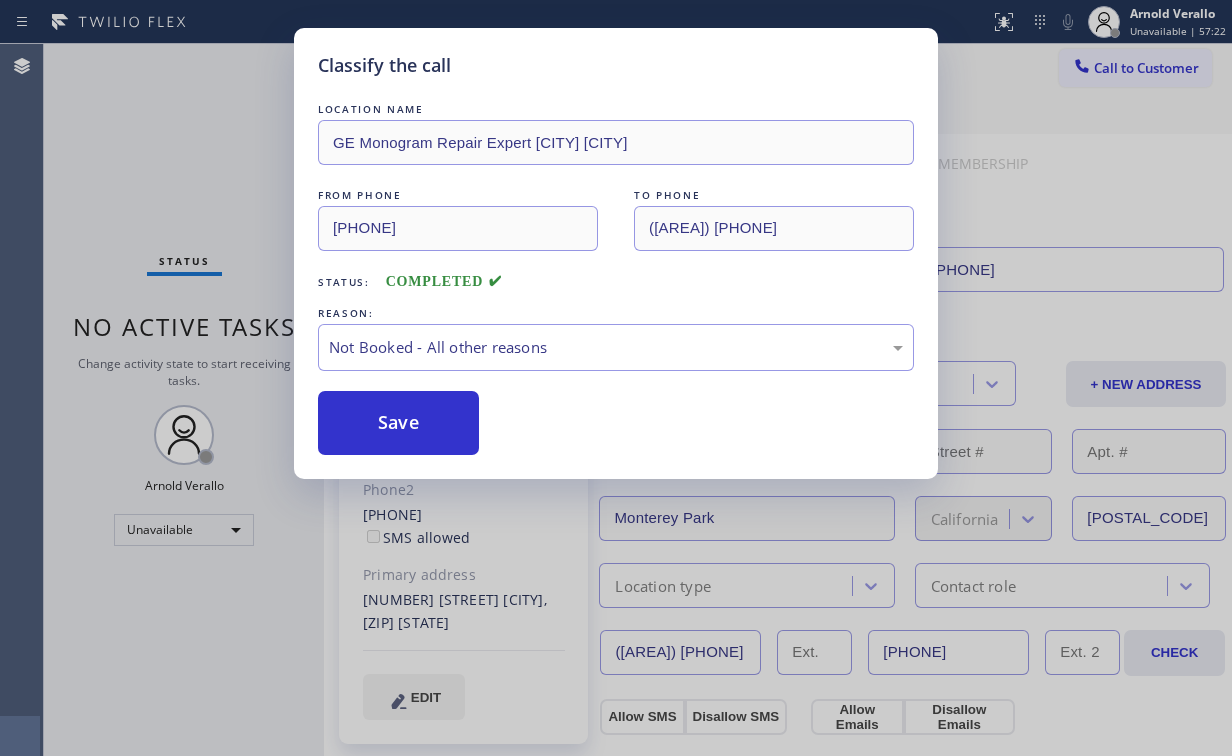 drag, startPoint x: 404, startPoint y: 420, endPoint x: 246, endPoint y: 227, distance: 249.42534 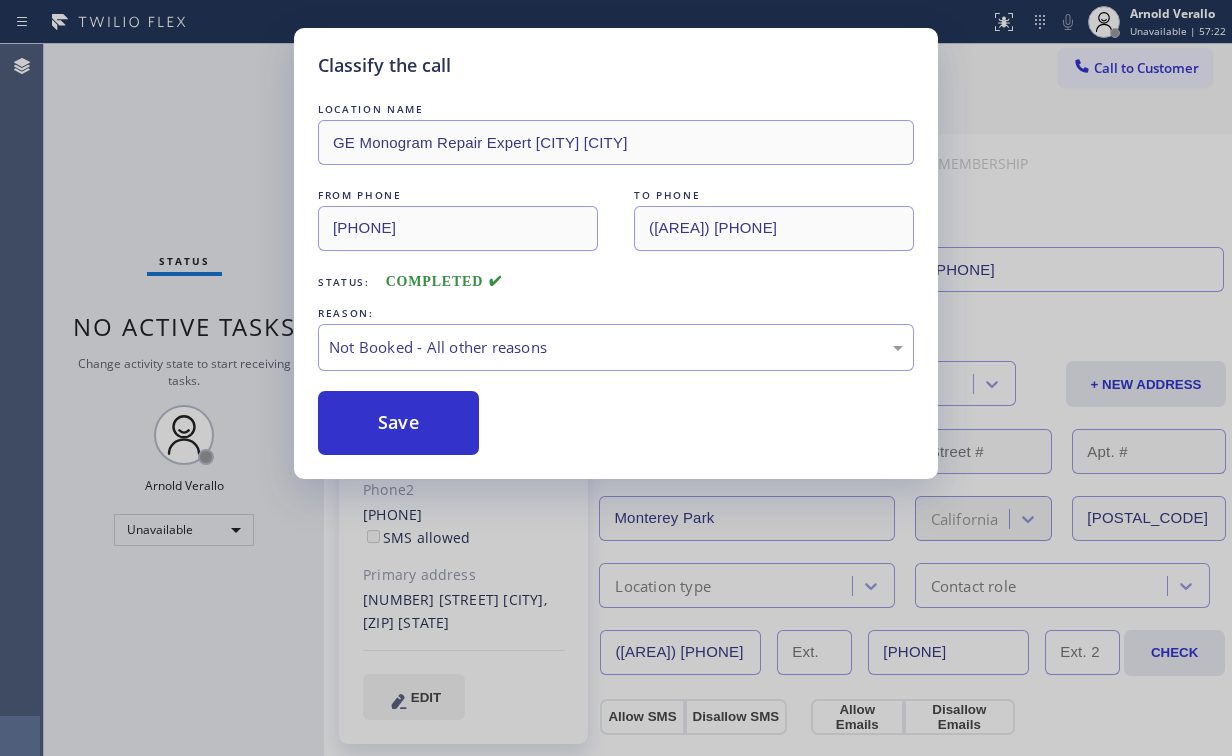 click on "Save" at bounding box center [398, 423] 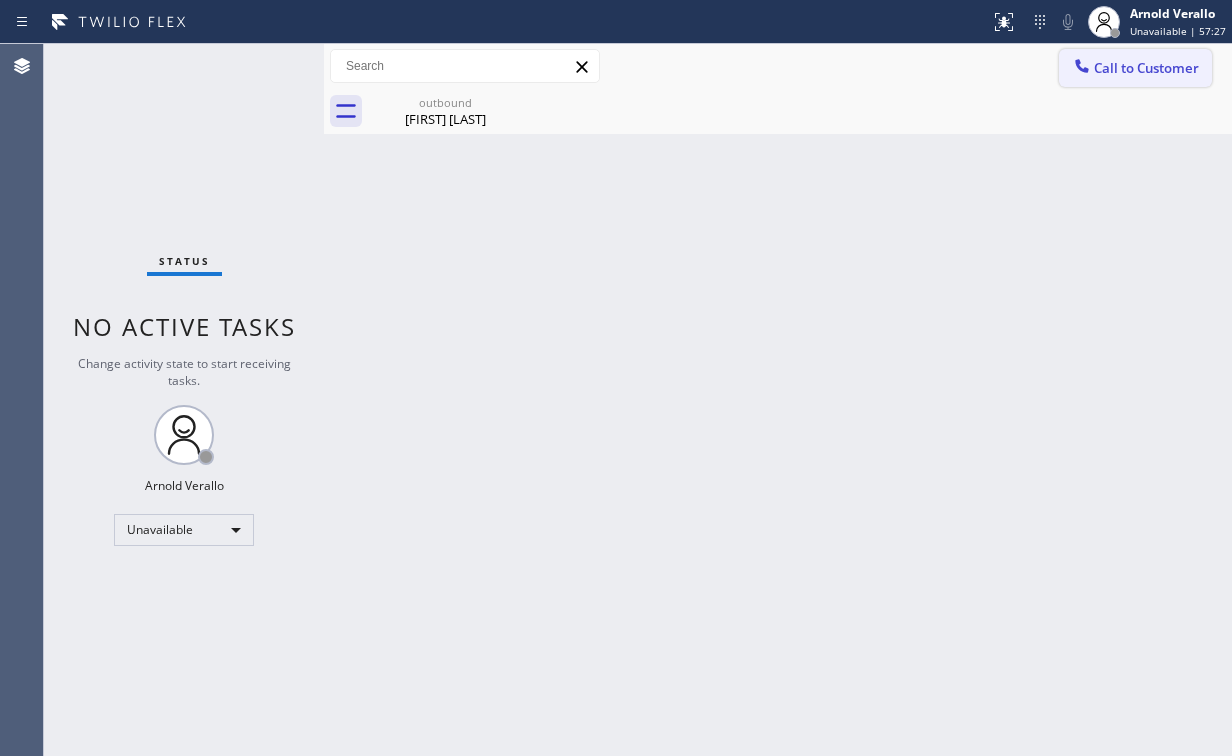 drag, startPoint x: 1131, startPoint y: 64, endPoint x: 628, endPoint y: 241, distance: 533.2335 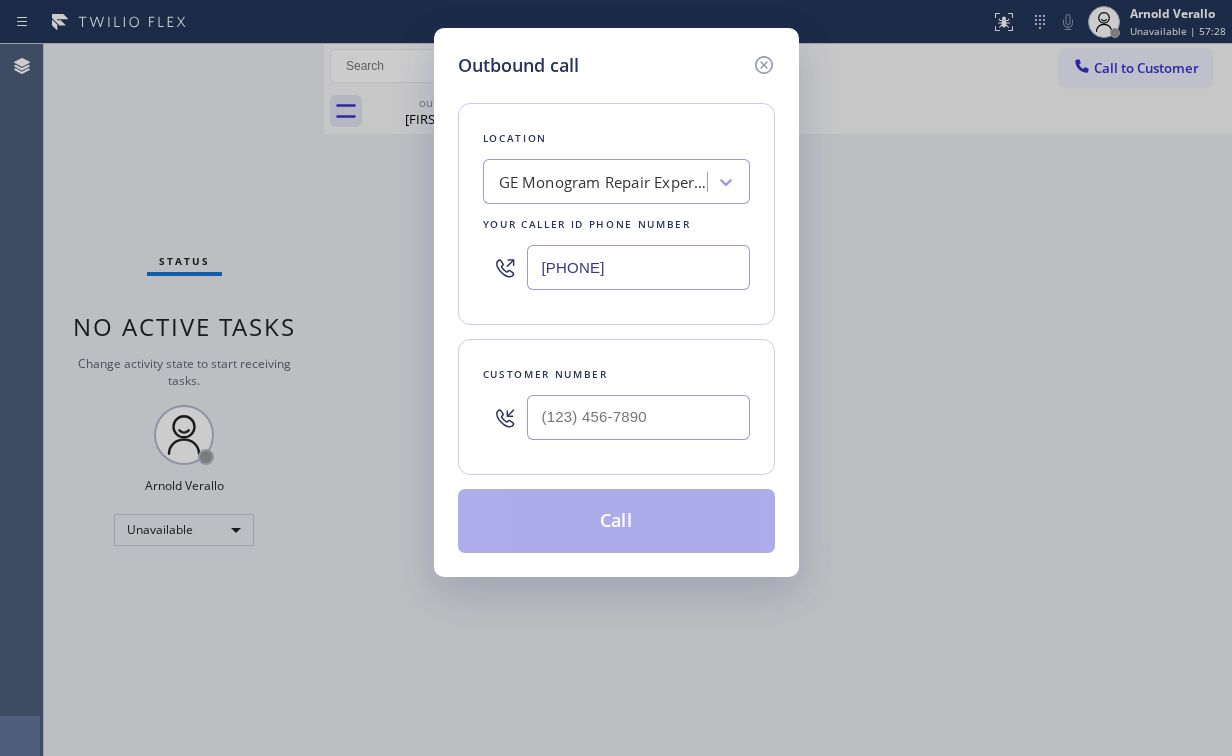drag, startPoint x: 711, startPoint y: 256, endPoint x: 92, endPoint y: 244, distance: 619.11633 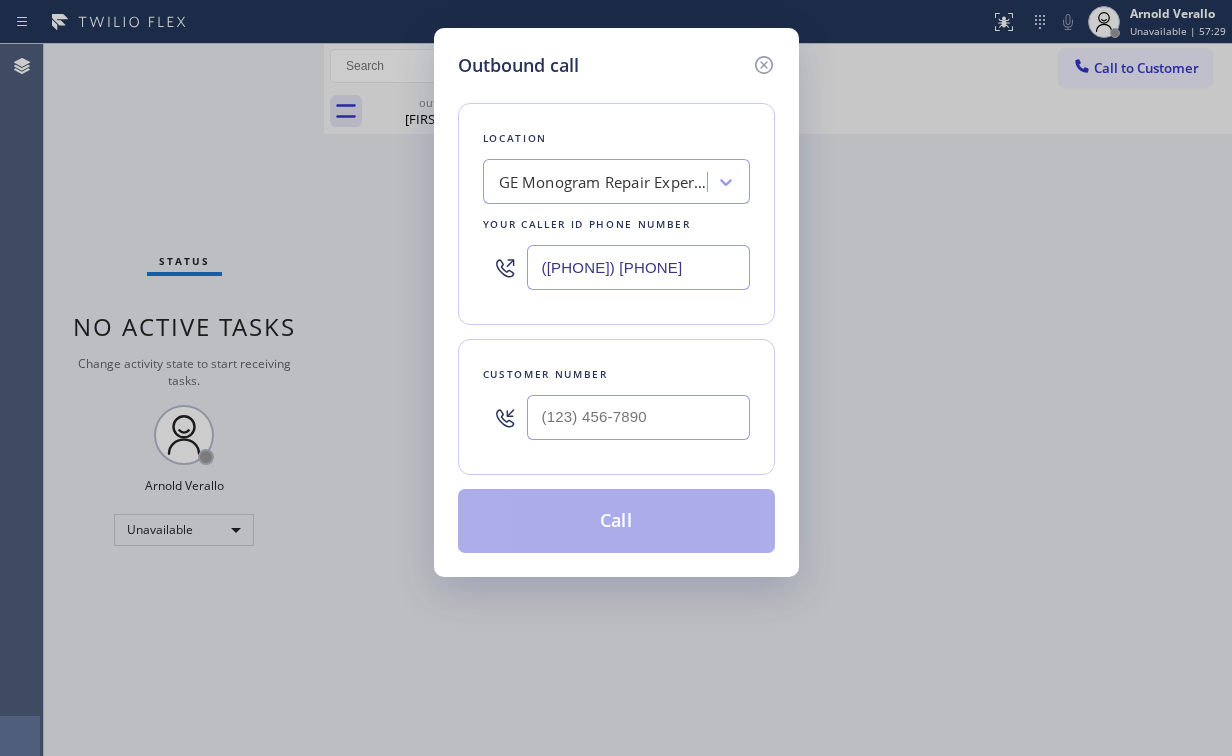 type on "([PHONE]) [PHONE]" 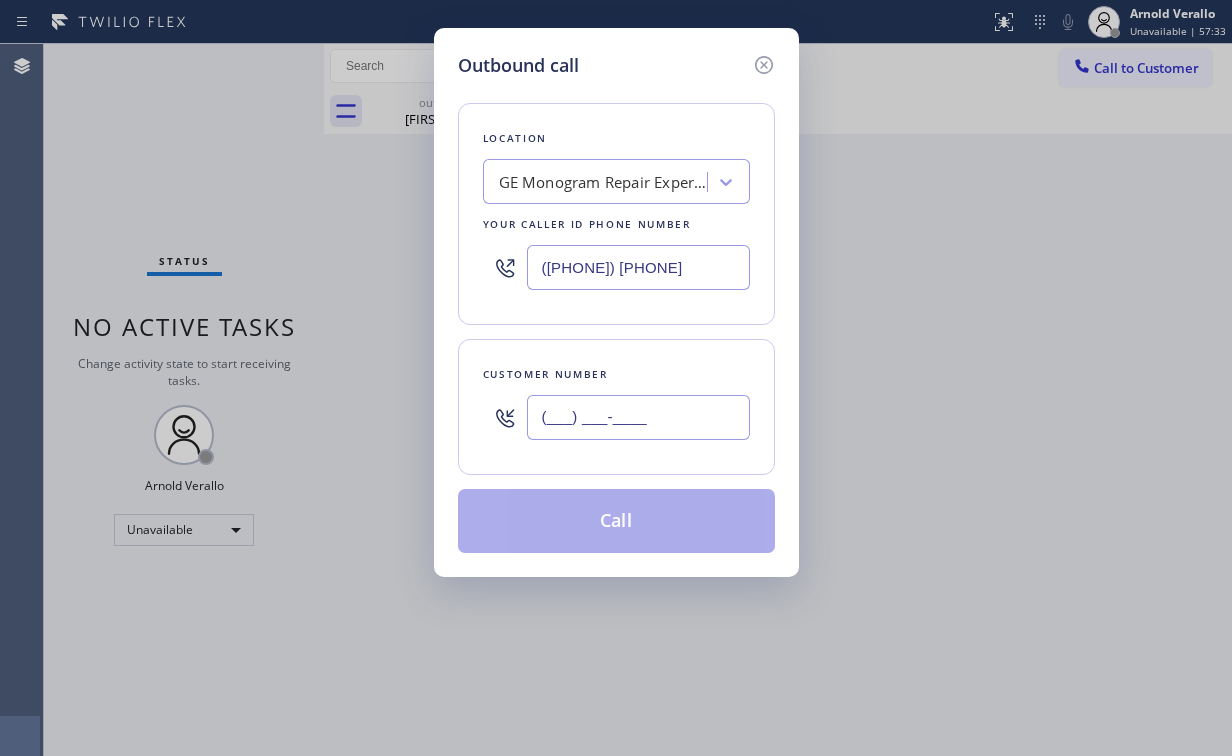 click on "(___) ___-____" at bounding box center [638, 417] 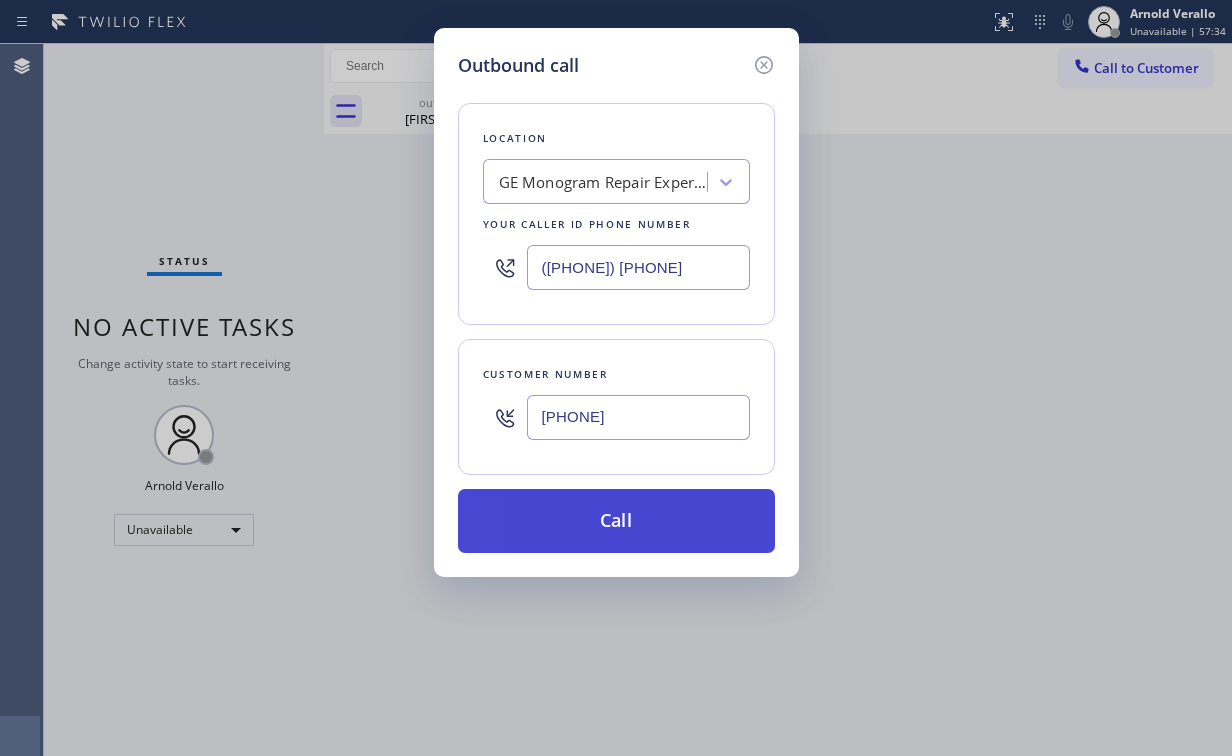 type on "[PHONE]" 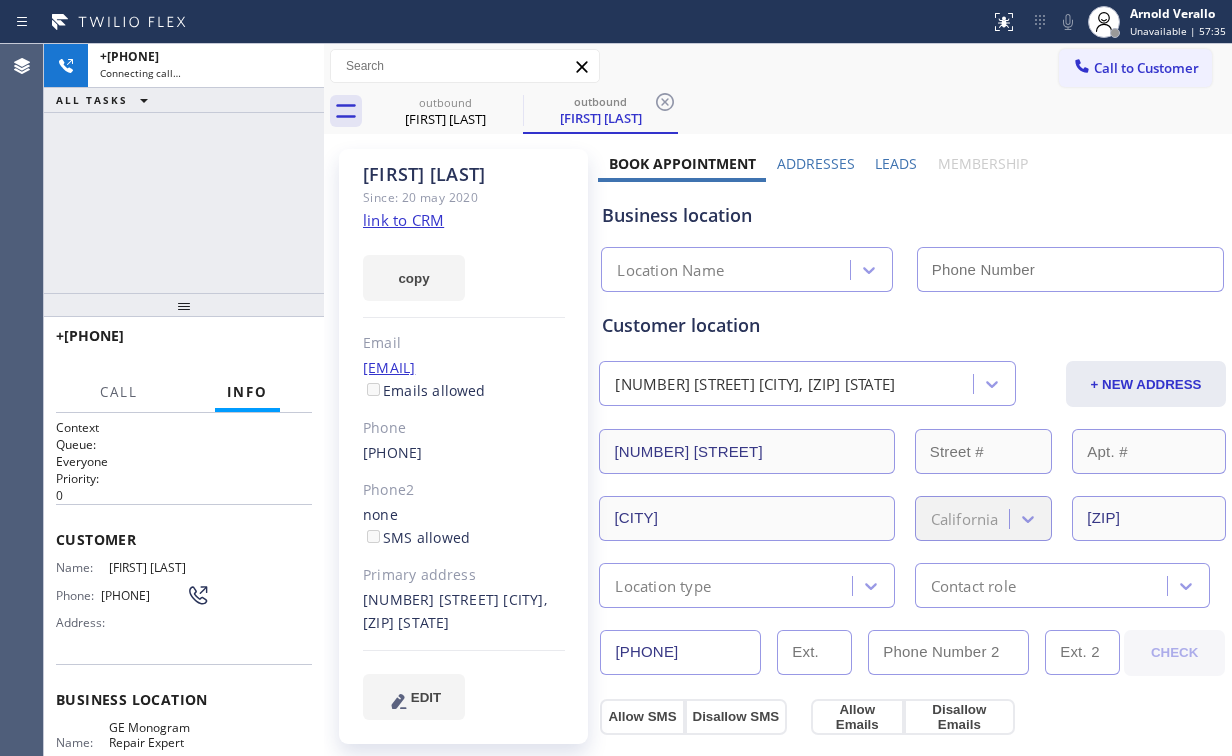 click on "+[COUNTRY][PHONE] Connecting call… ALL TASKS ALL TASKS ACTIVE TASKS TASKS IN WRAP UP" at bounding box center (184, 168) 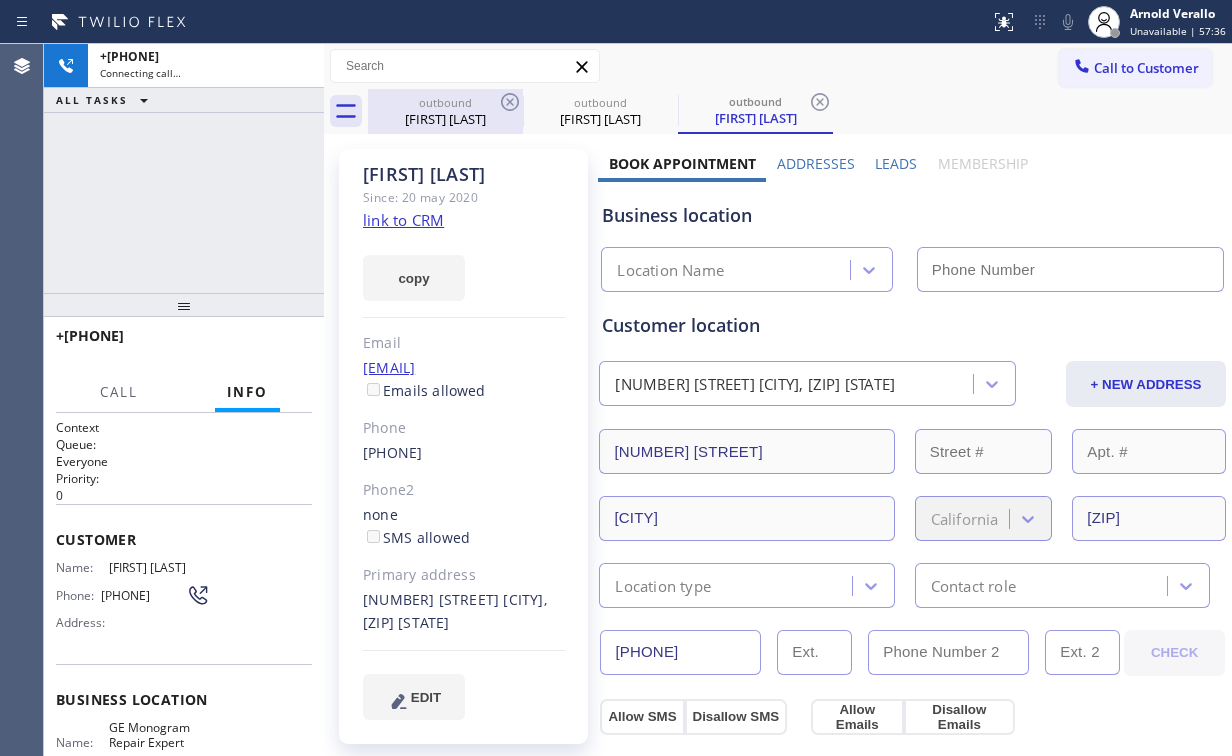 click on "[FIRST] [LAST]" at bounding box center [445, 119] 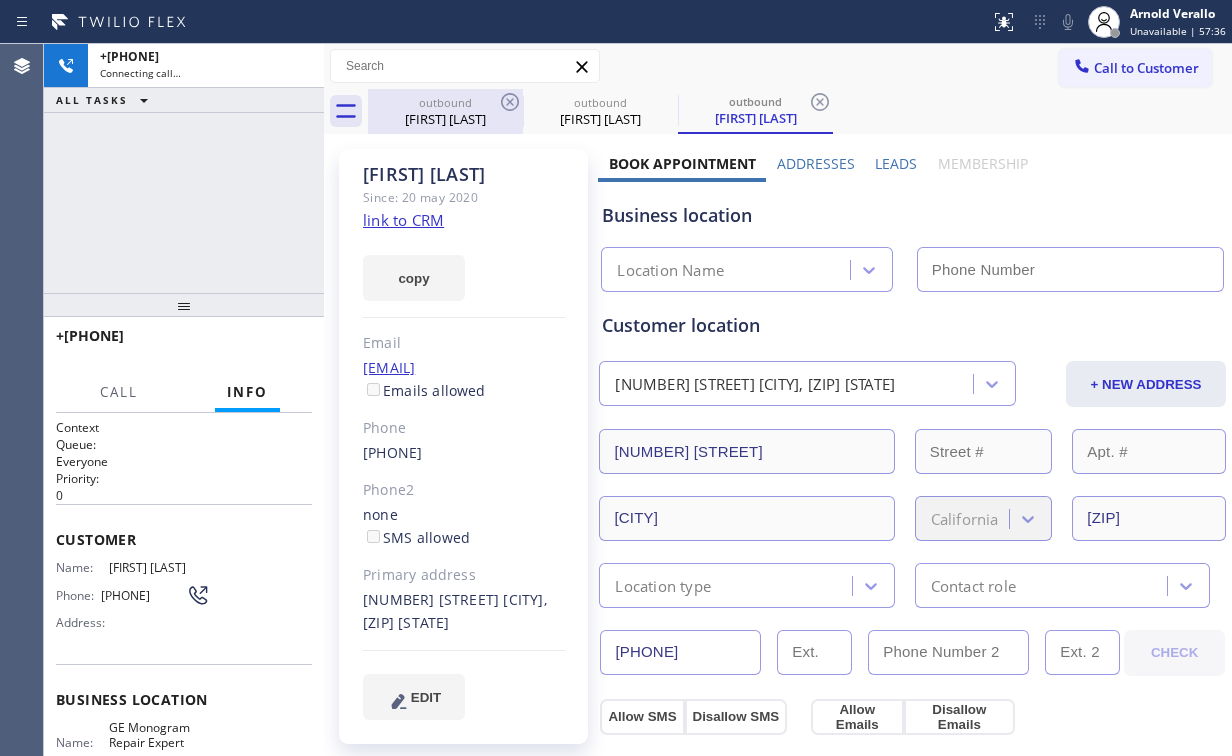 type on "[PHONE]" 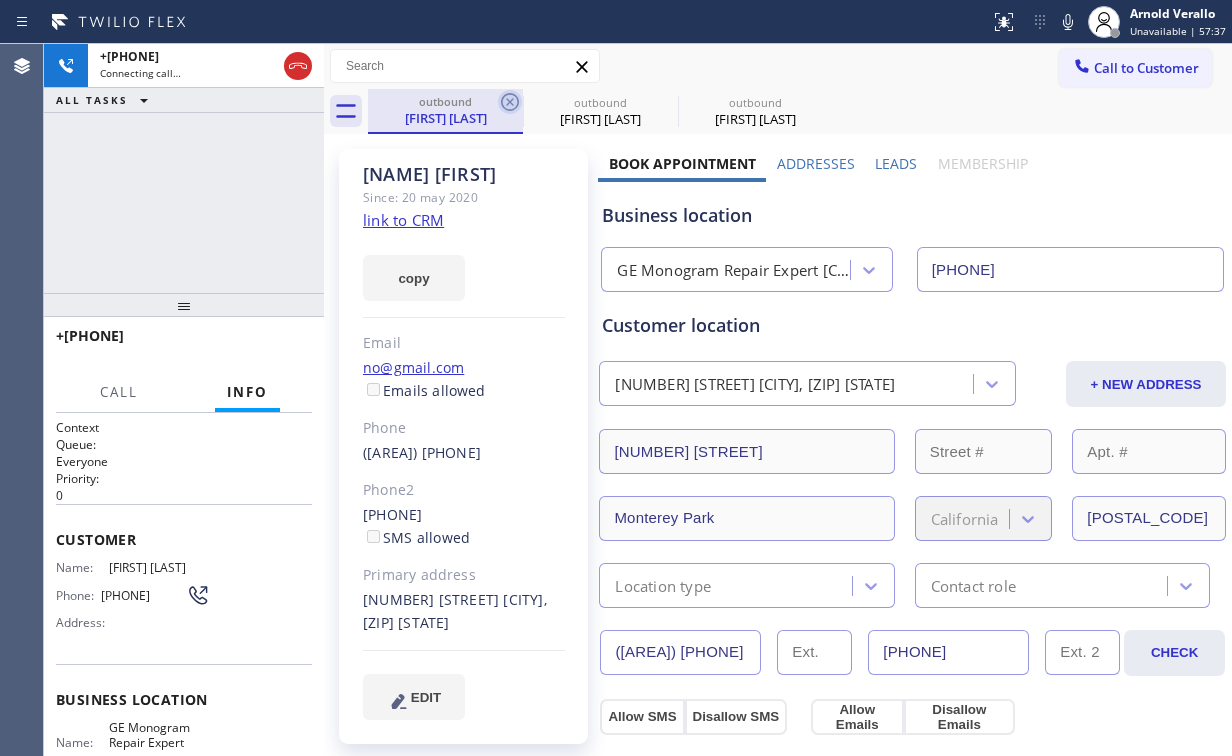 click 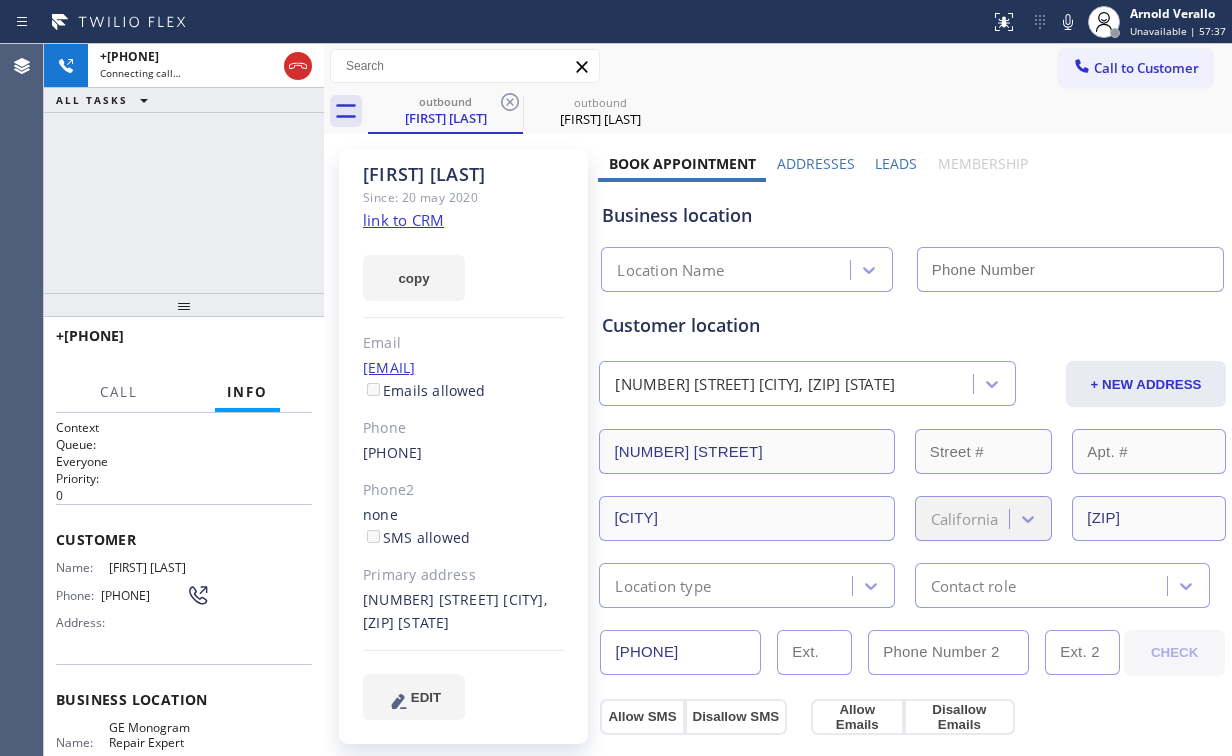 type on "([PHONE]) [PHONE]" 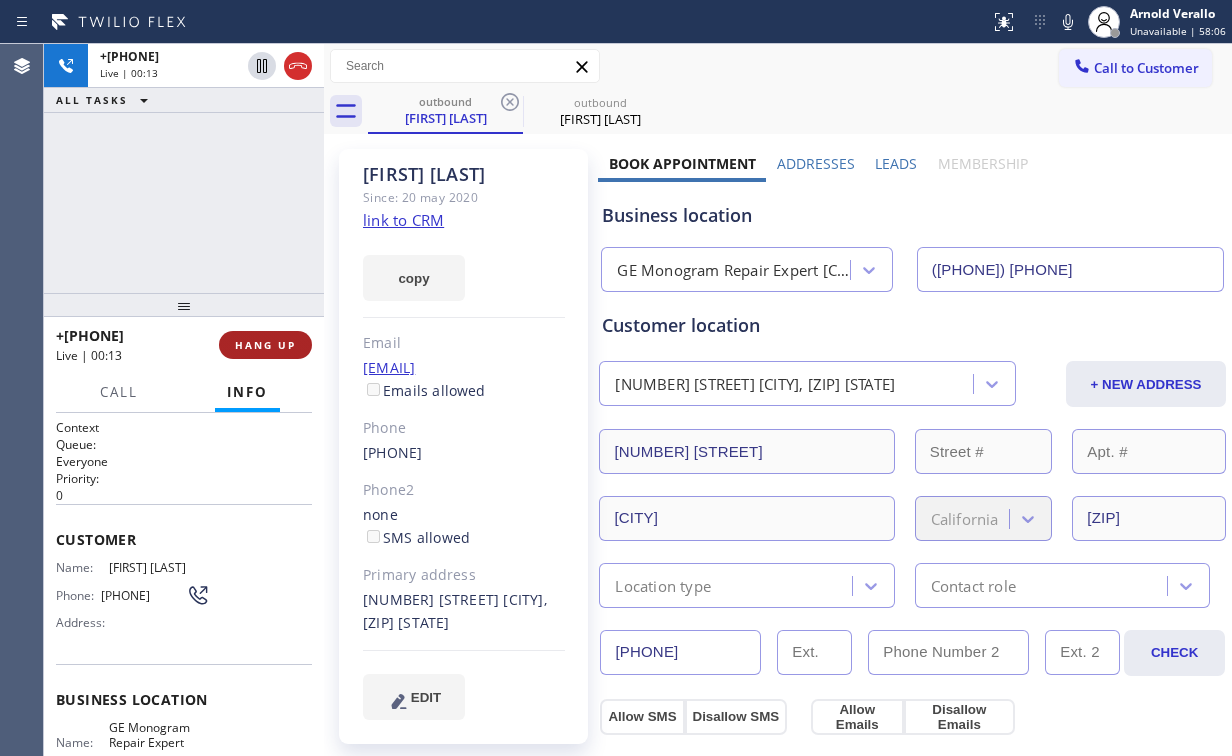 click on "HANG UP" at bounding box center [265, 345] 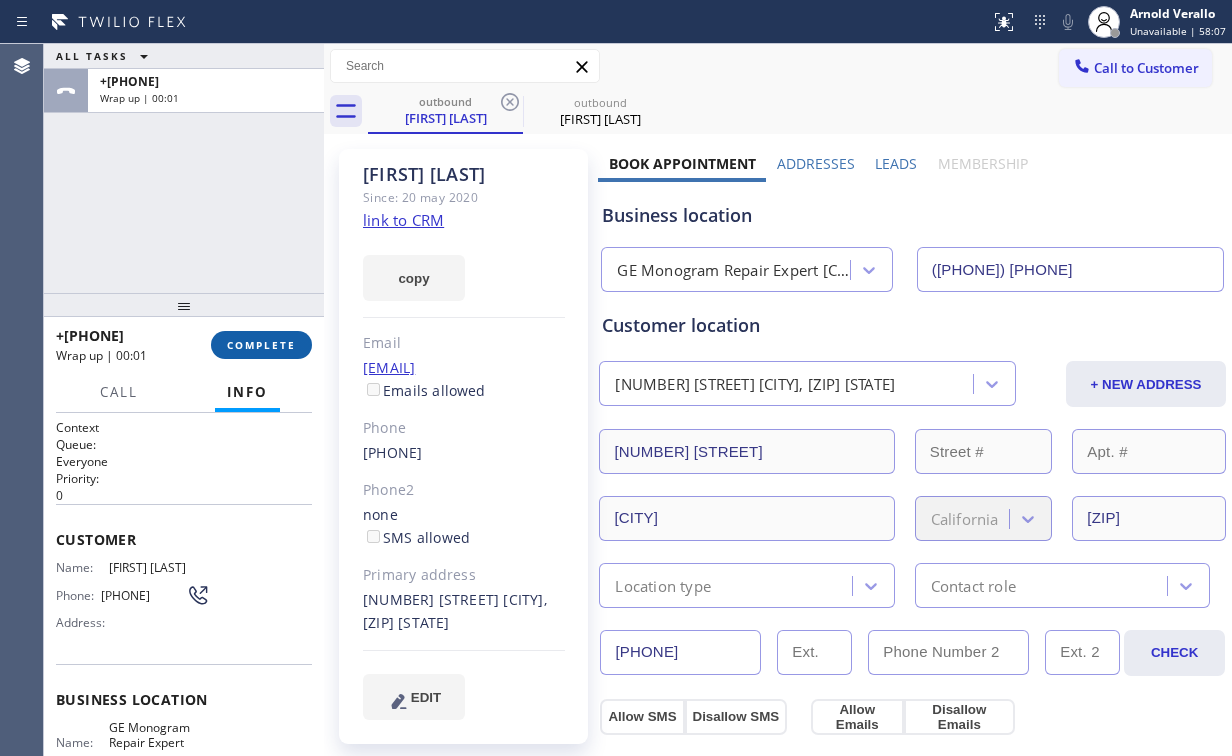 click on "COMPLETE" at bounding box center [261, 345] 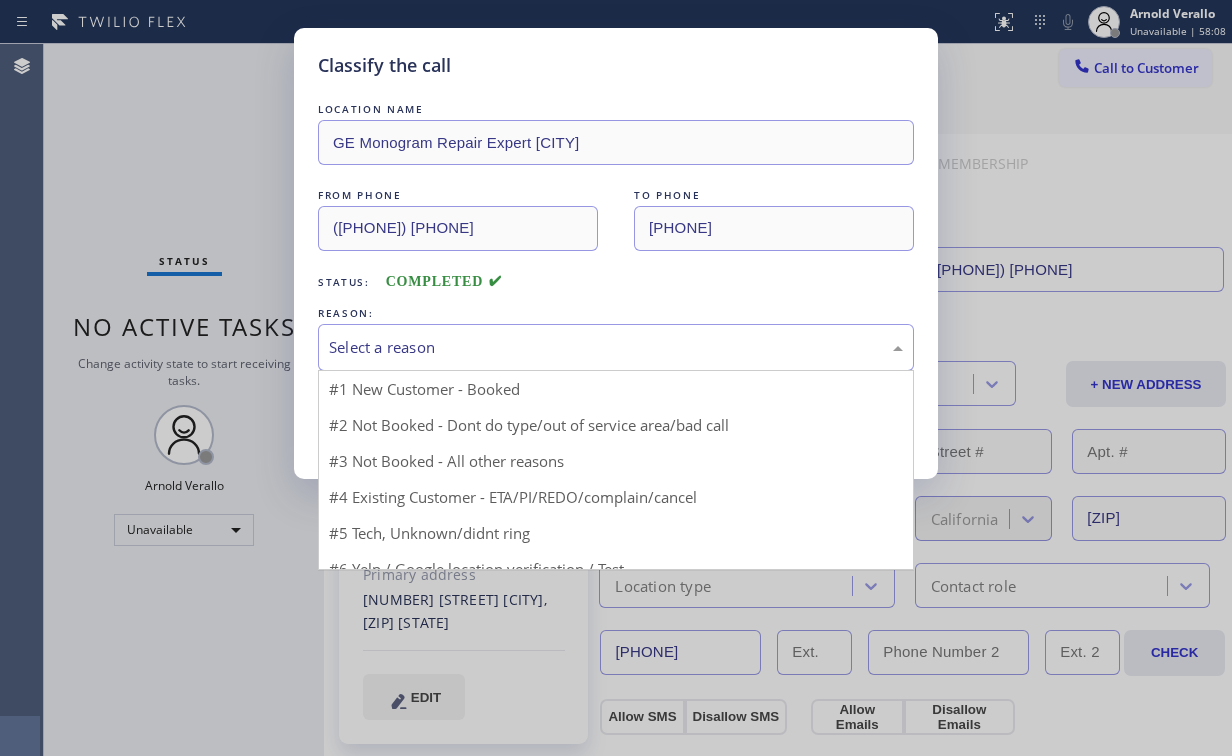 drag, startPoint x: 402, startPoint y: 338, endPoint x: 407, endPoint y: 416, distance: 78.160095 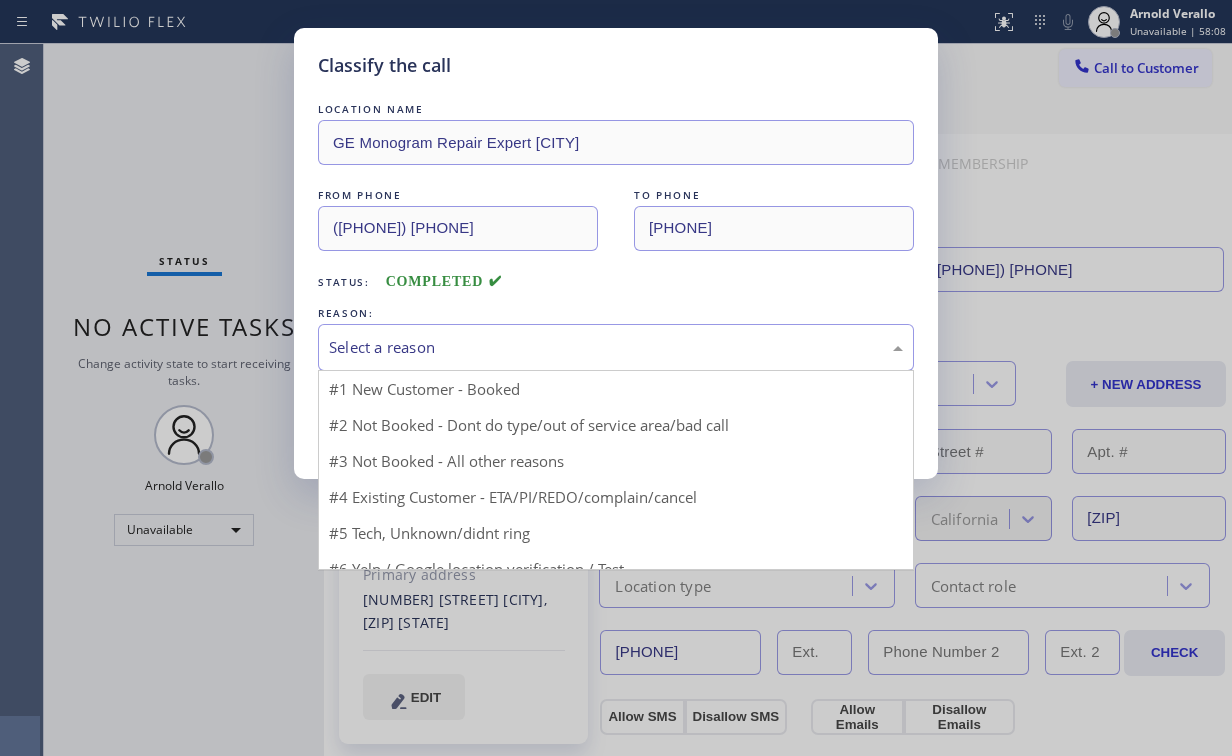 click on "Select a reason" at bounding box center (616, 347) 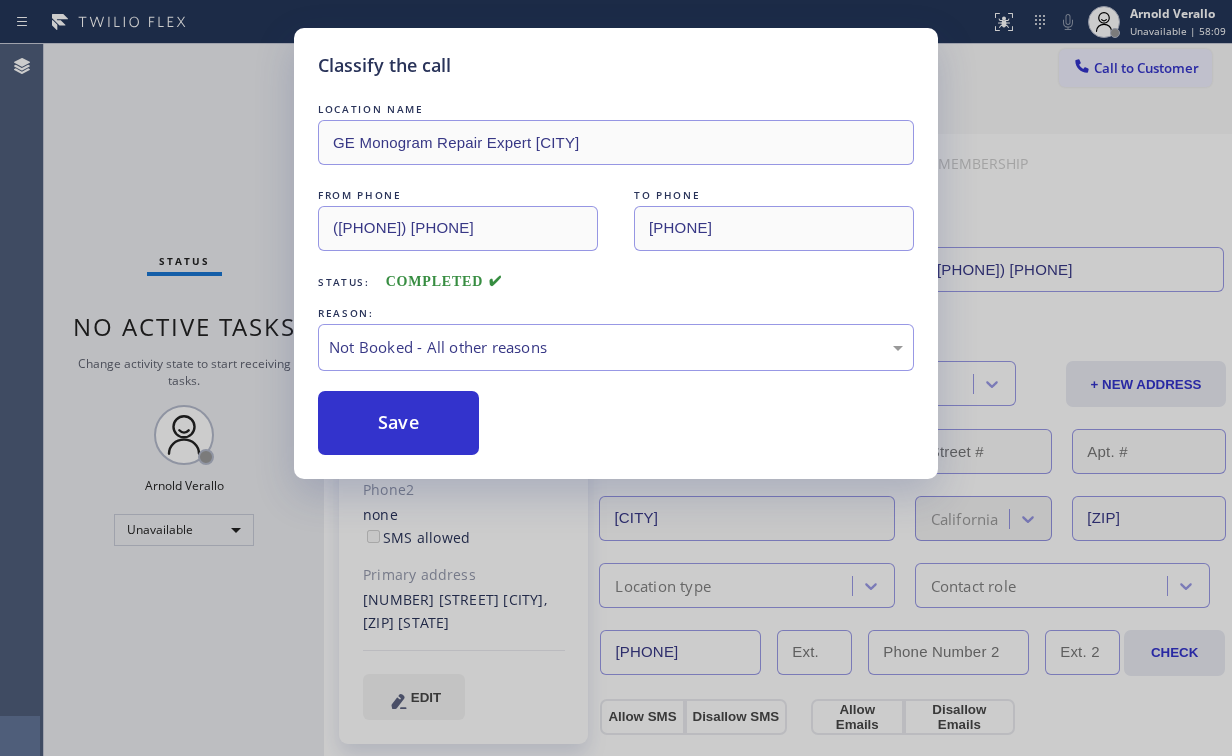 drag, startPoint x: 404, startPoint y: 422, endPoint x: 282, endPoint y: 184, distance: 267.4472 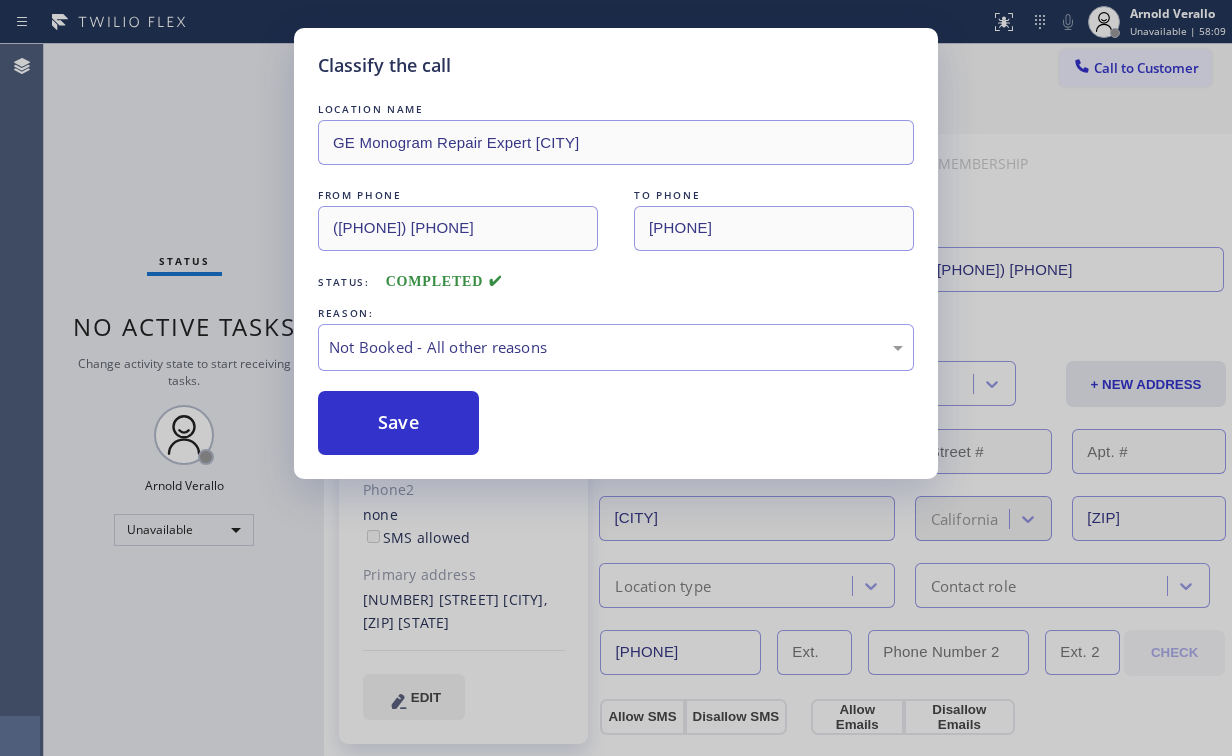 click on "Classify the call LOCATION NAME GE Monogram Repair Expert Redwood City FROM PHONE [PHONE] TO PHONE [PHONE] Status: COMPLETED REASON: Not Booked - All other reasons Save" at bounding box center [616, 378] 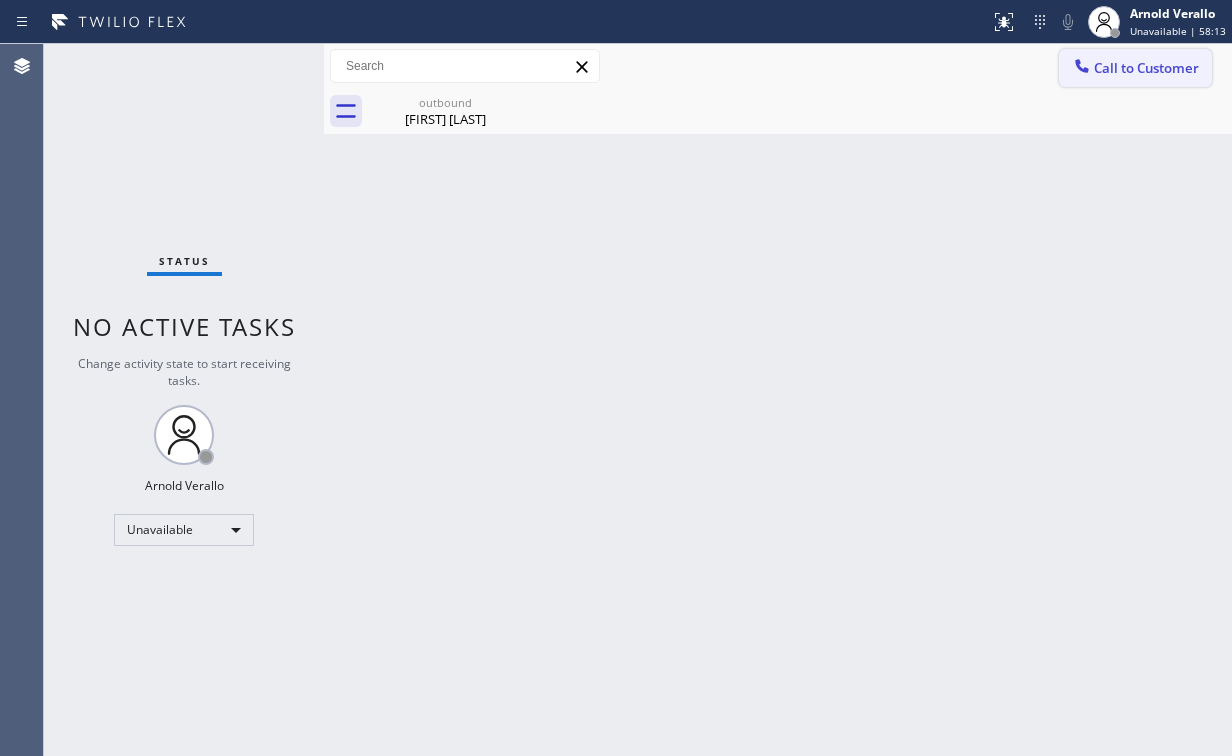 click on "Call to Customer" at bounding box center [1146, 68] 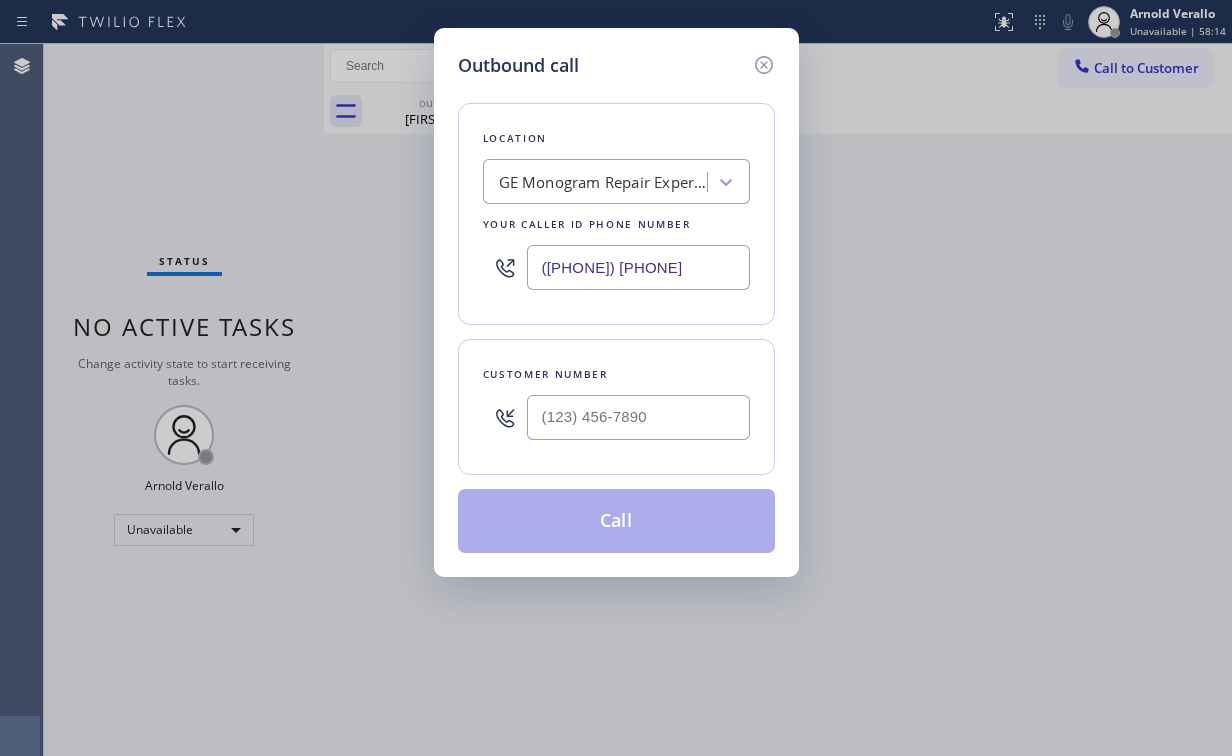 drag, startPoint x: 554, startPoint y: 257, endPoint x: 314, endPoint y: 232, distance: 241.29857 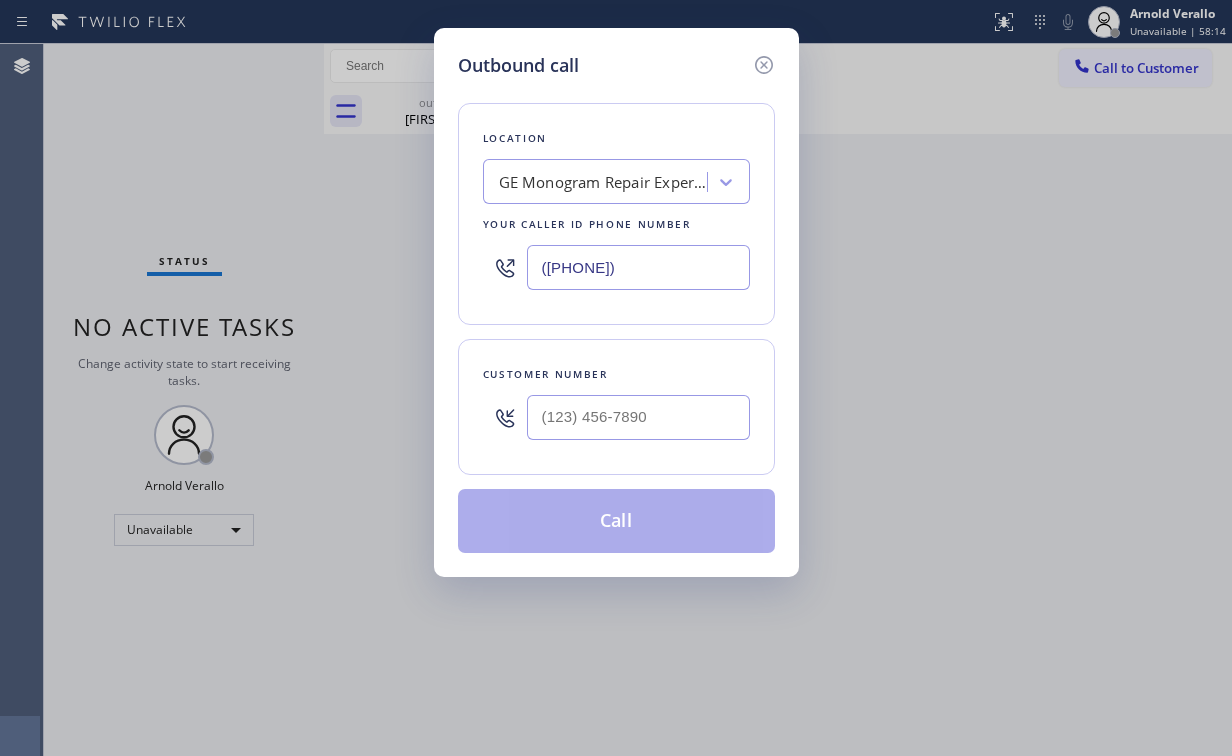 type on "([PHONE])" 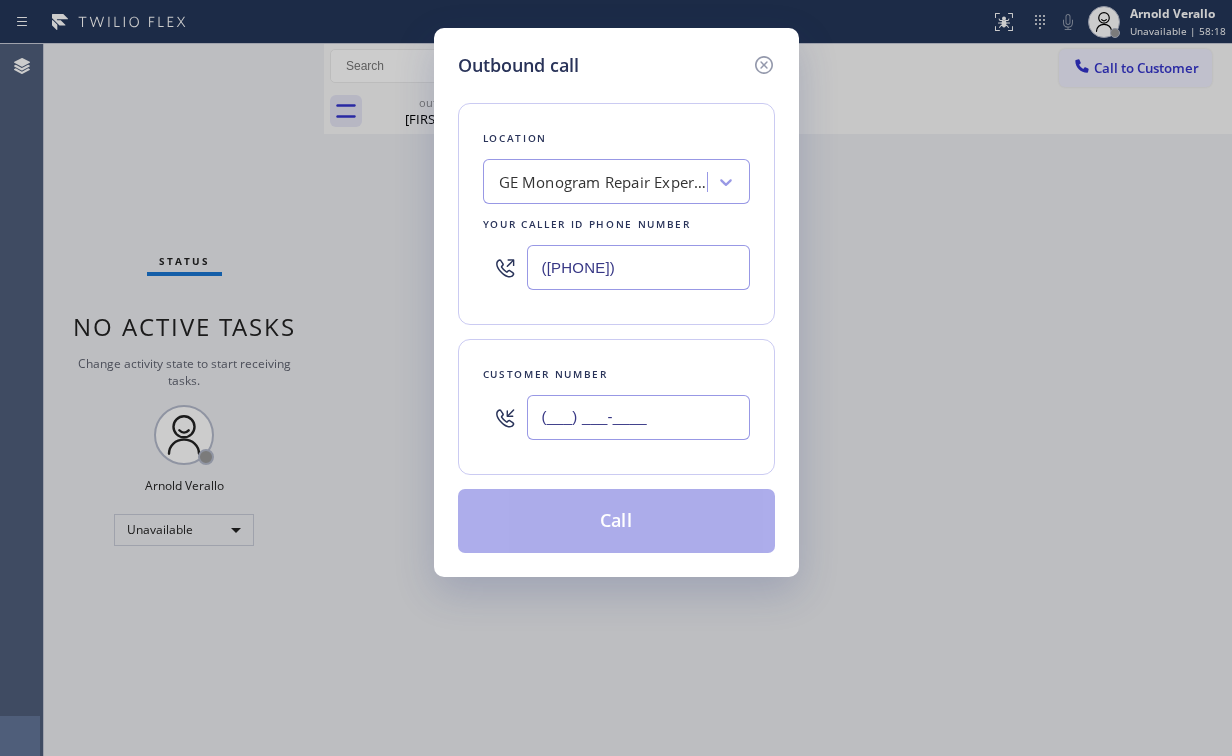 click on "(___) ___-____" at bounding box center (638, 417) 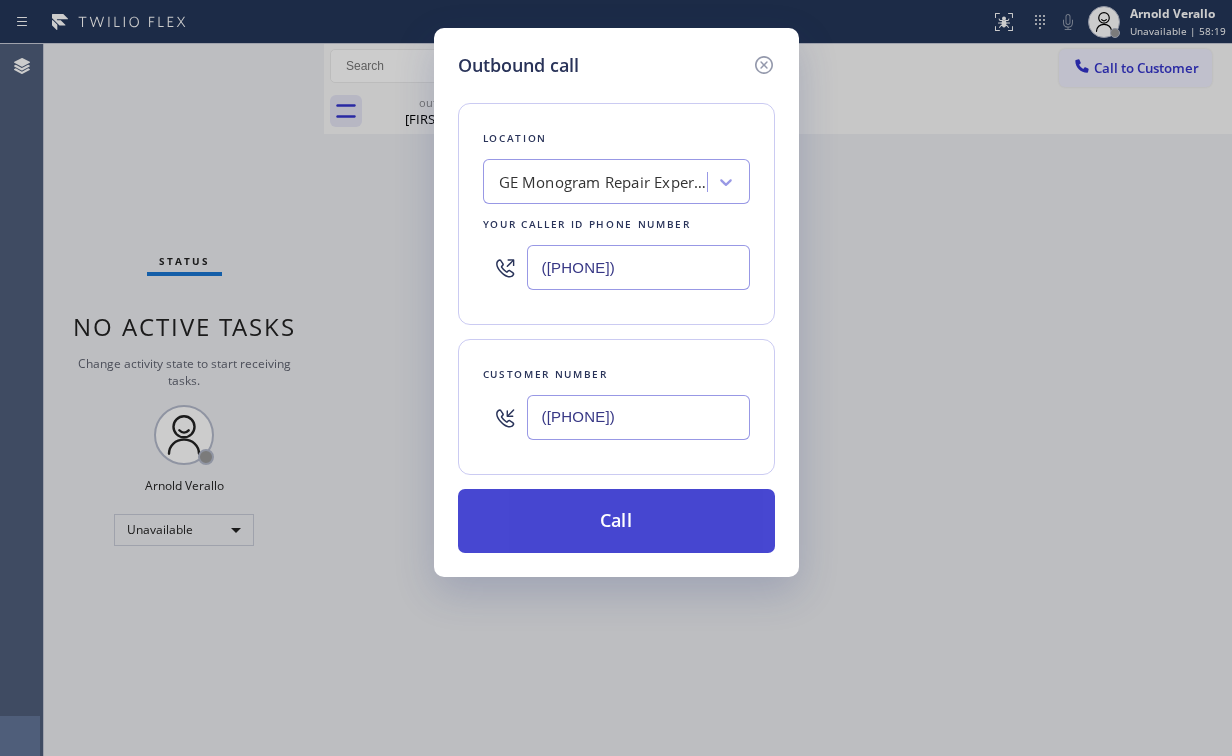 type on "([PHONE])" 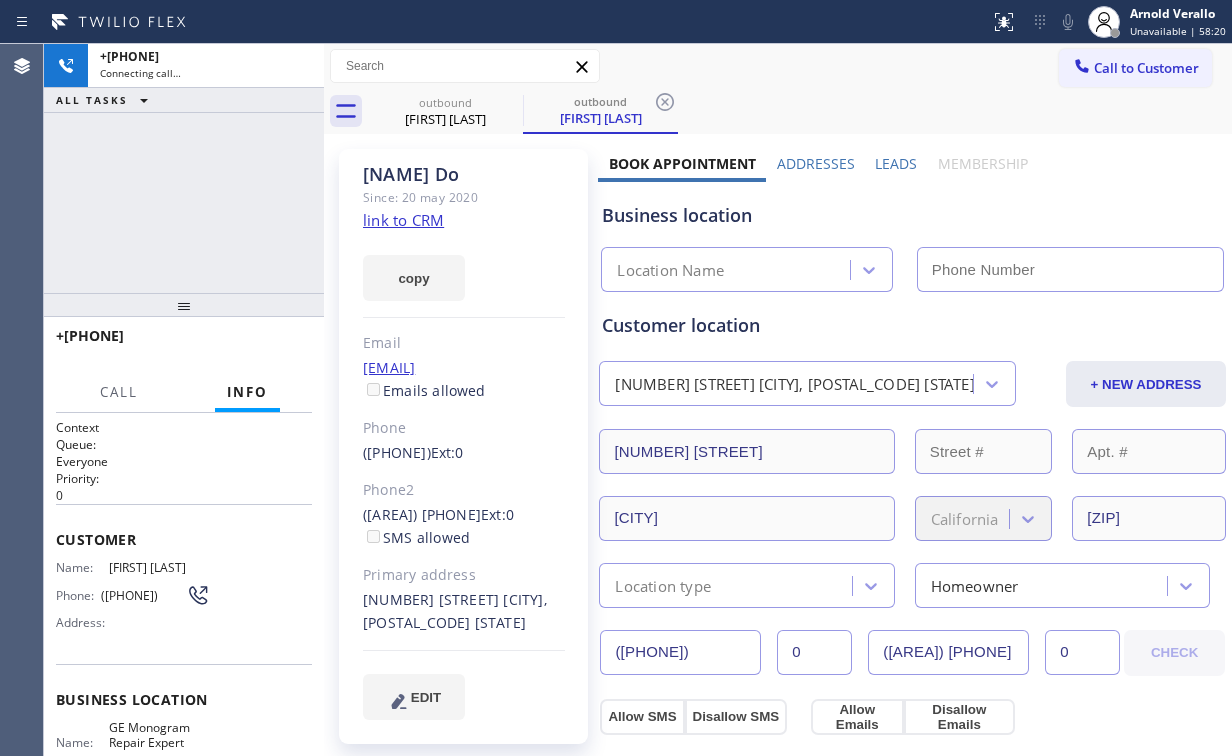 click on "+[PHONE] Connecting call… ALL TASKS ALL TASKS ACTIVE TASKS TASKS IN WRAP UP" at bounding box center (184, 168) 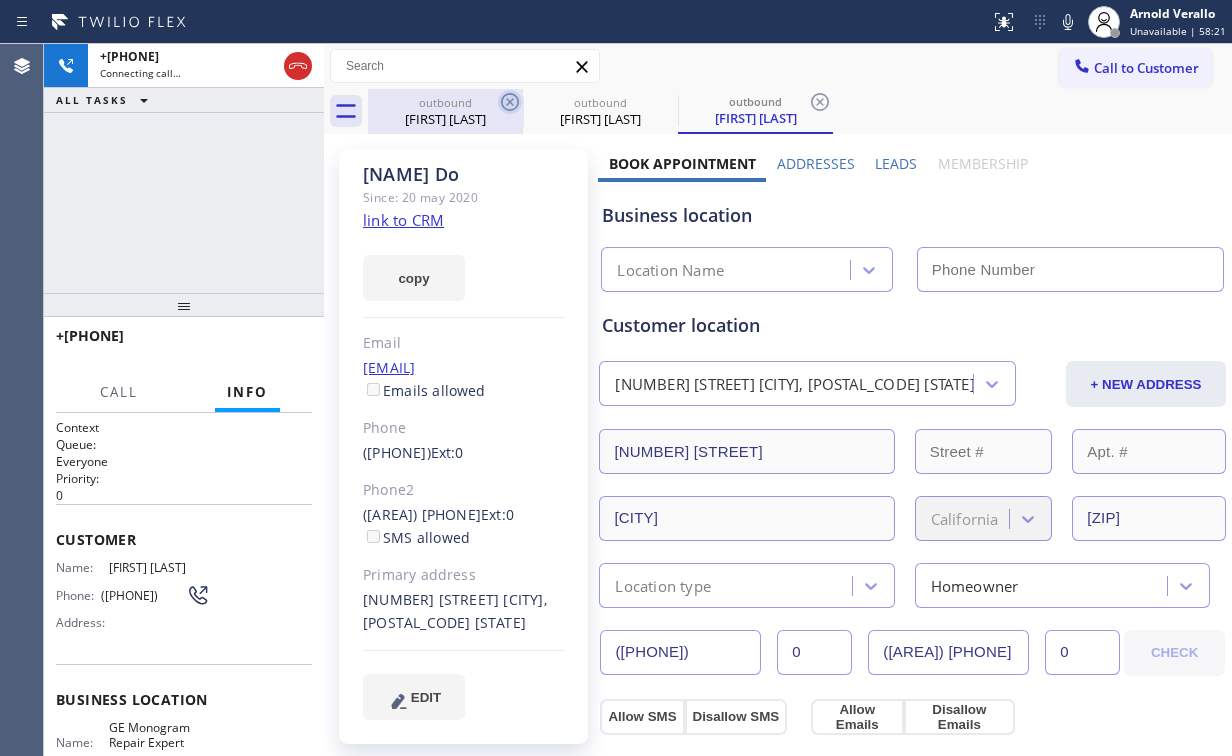 click on "[FIRST] [LAST]" at bounding box center (445, 119) 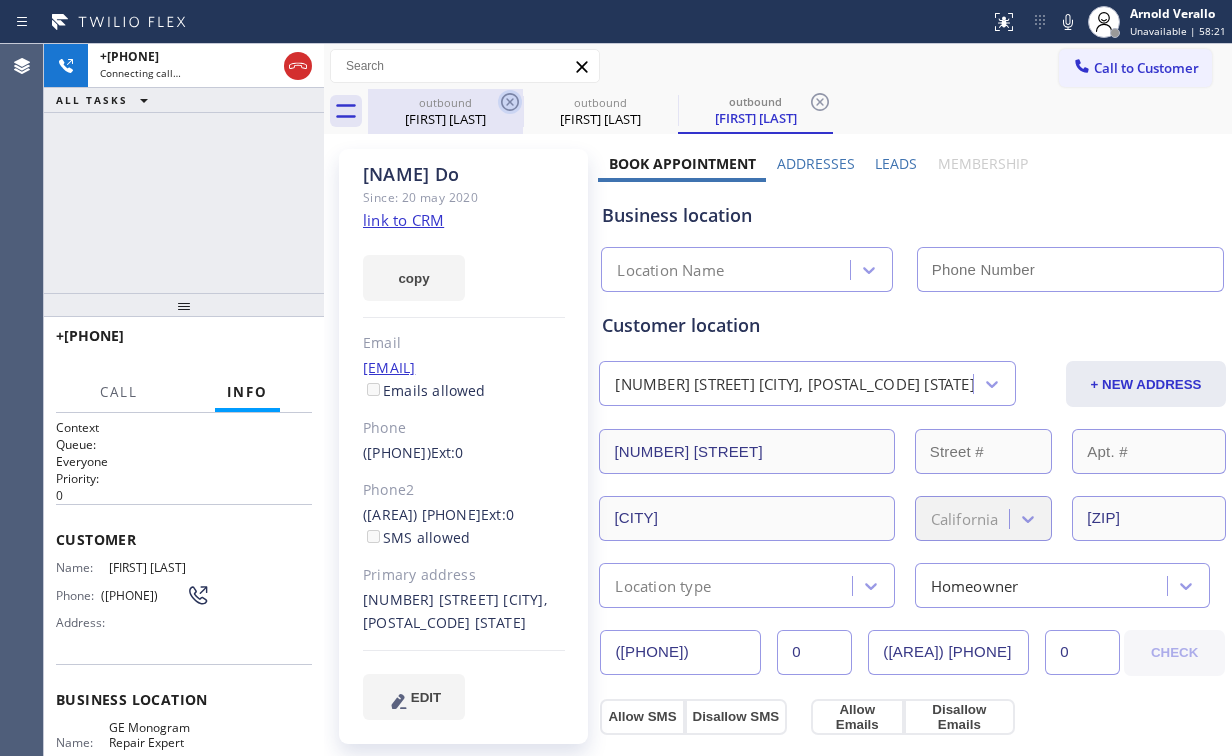 type on "([PHONE]) [PHONE]" 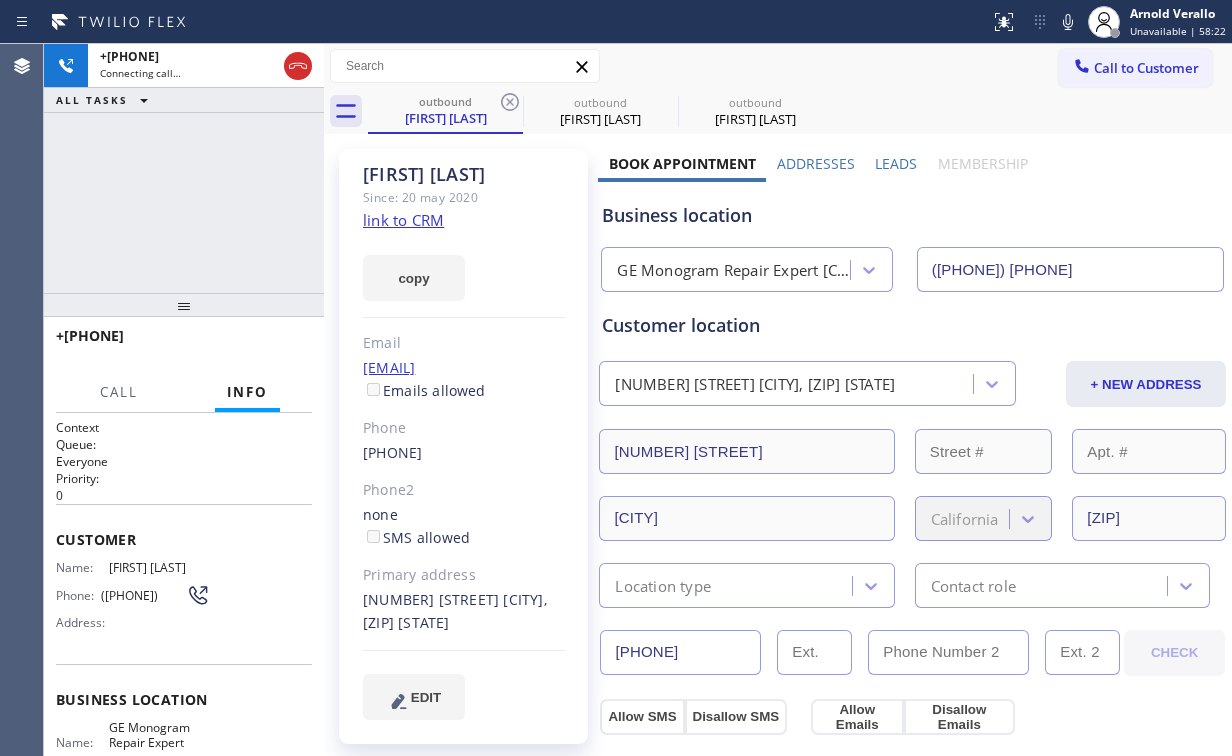 click 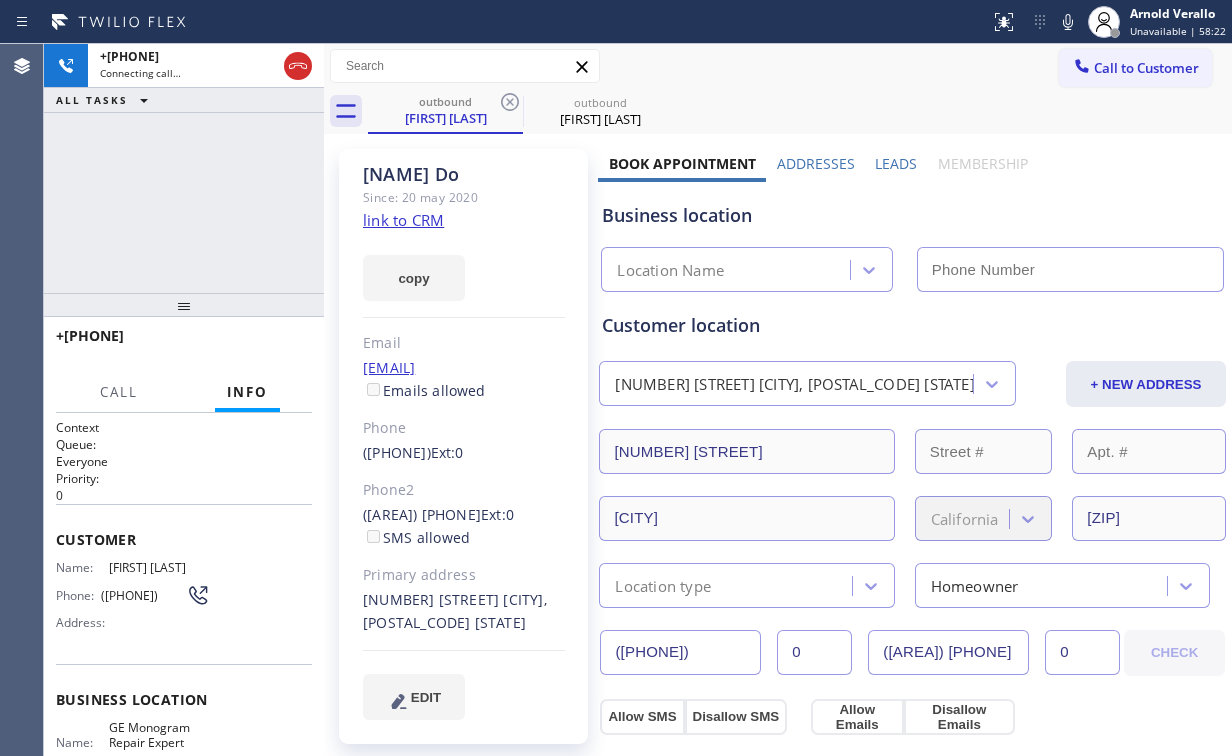 type on "([PHONE])" 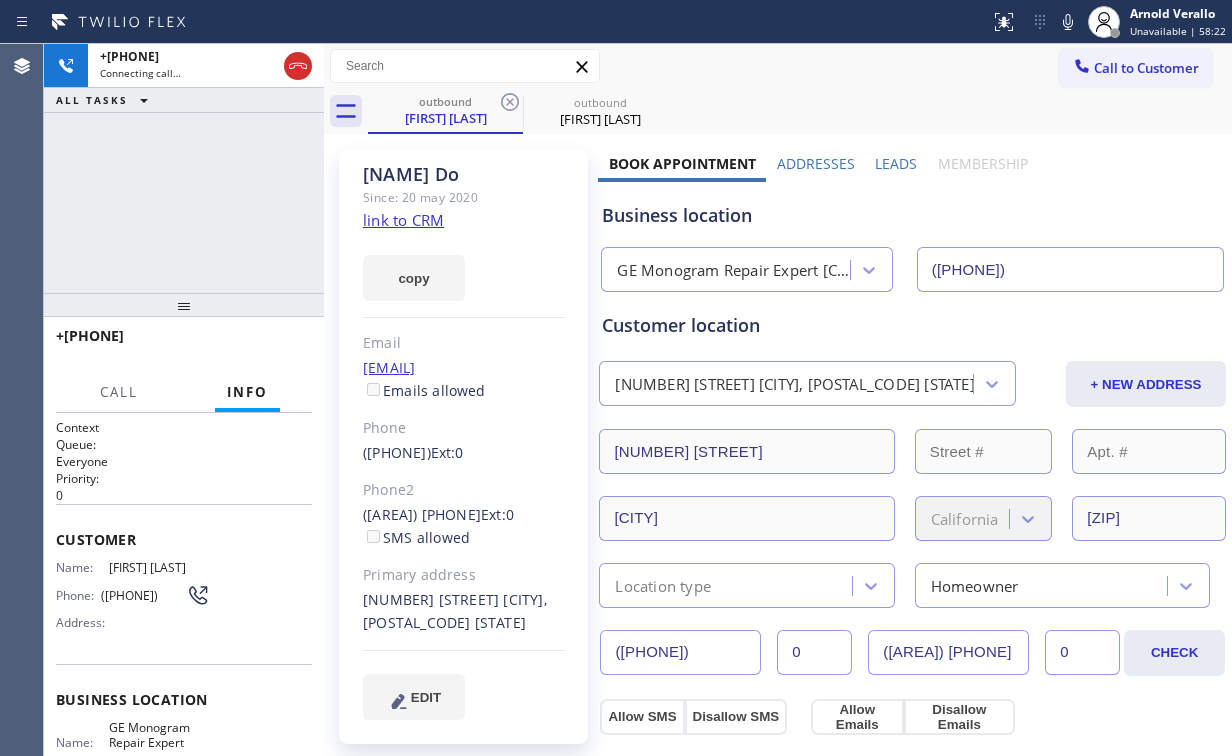 click on "+[PHONE] Connecting call… ALL TASKS ALL TASKS ACTIVE TASKS TASKS IN WRAP UP" at bounding box center (184, 168) 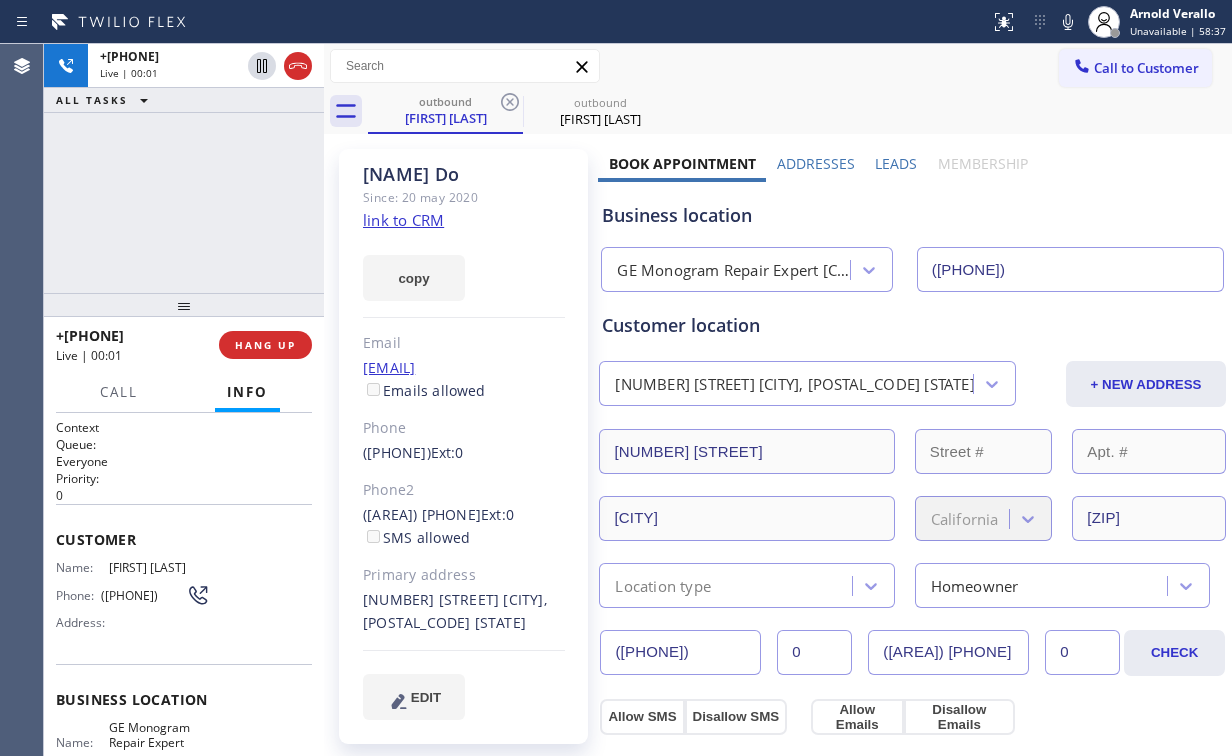 click on "+[PHONE] Live | 00:01 ALL TASKS ALL TASKS ACTIVE TASKS TASKS IN WRAP UP" at bounding box center [184, 168] 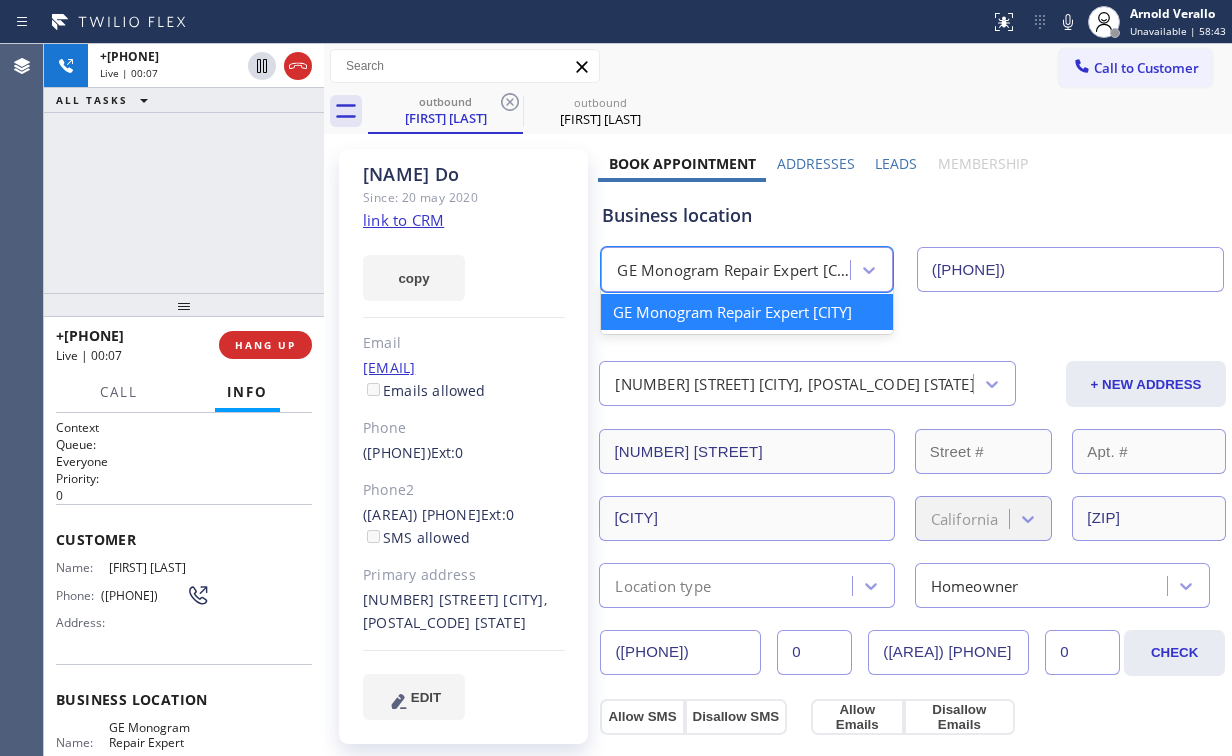 click on "GE Monogram Repair Expert [CITY]" at bounding box center [734, 270] 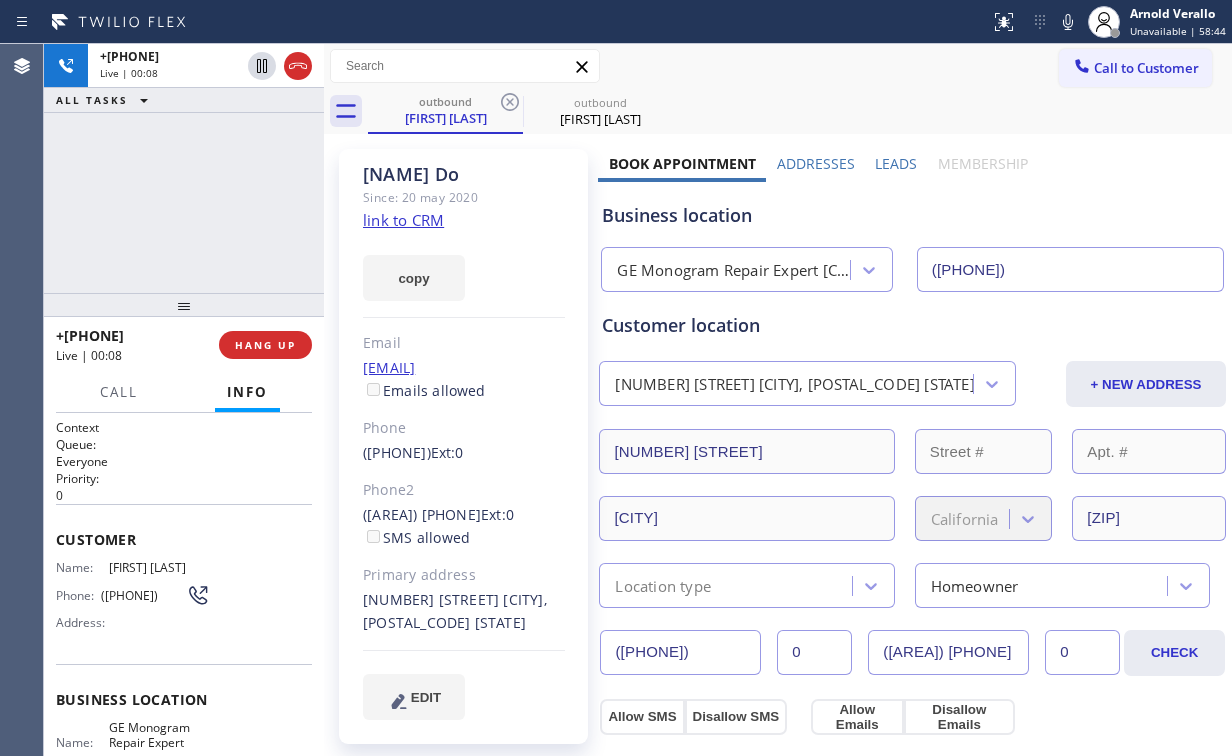 click on "Business location" at bounding box center [912, 215] 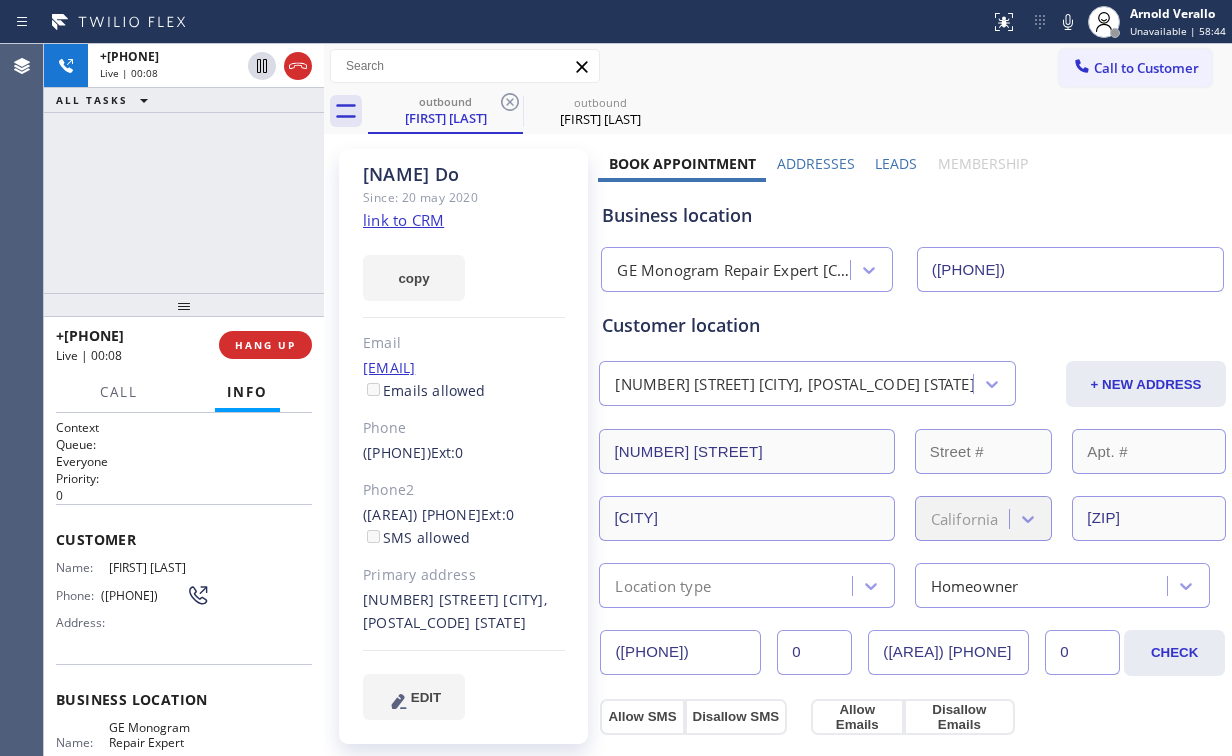 click on "GE Monogram Repair Expert [CITY]" at bounding box center (734, 270) 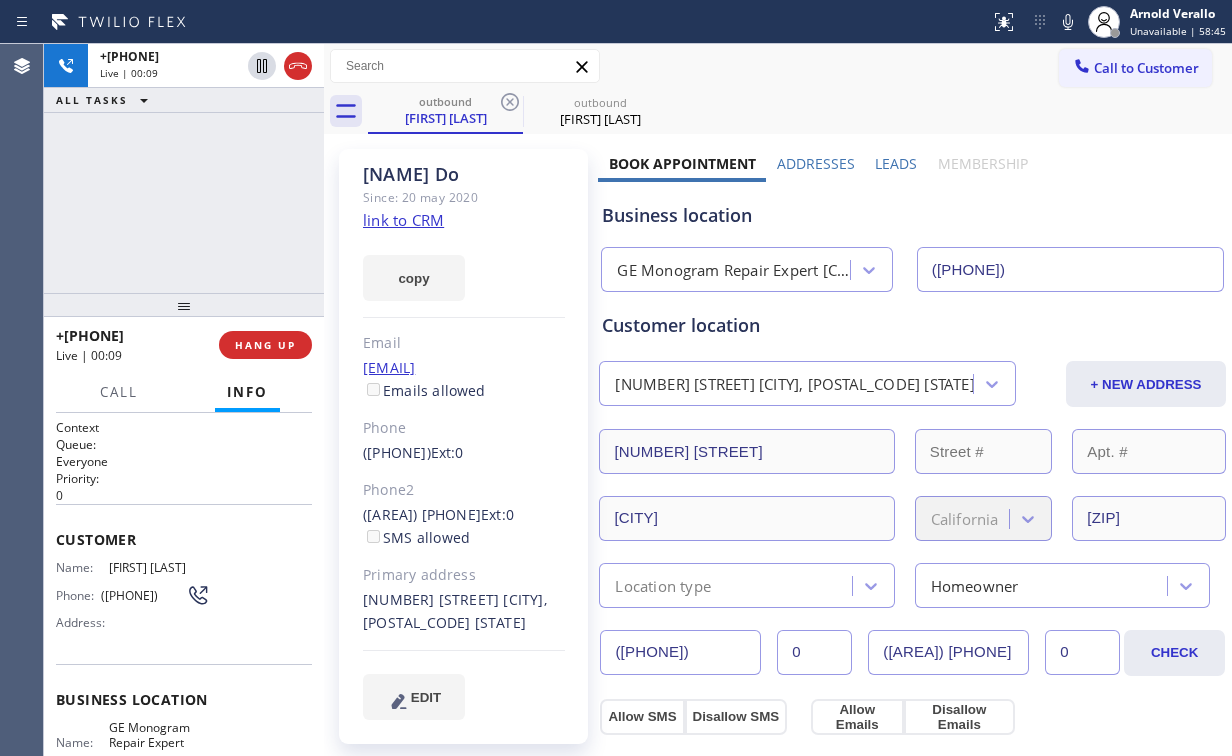 click on "Business location" at bounding box center [912, 215] 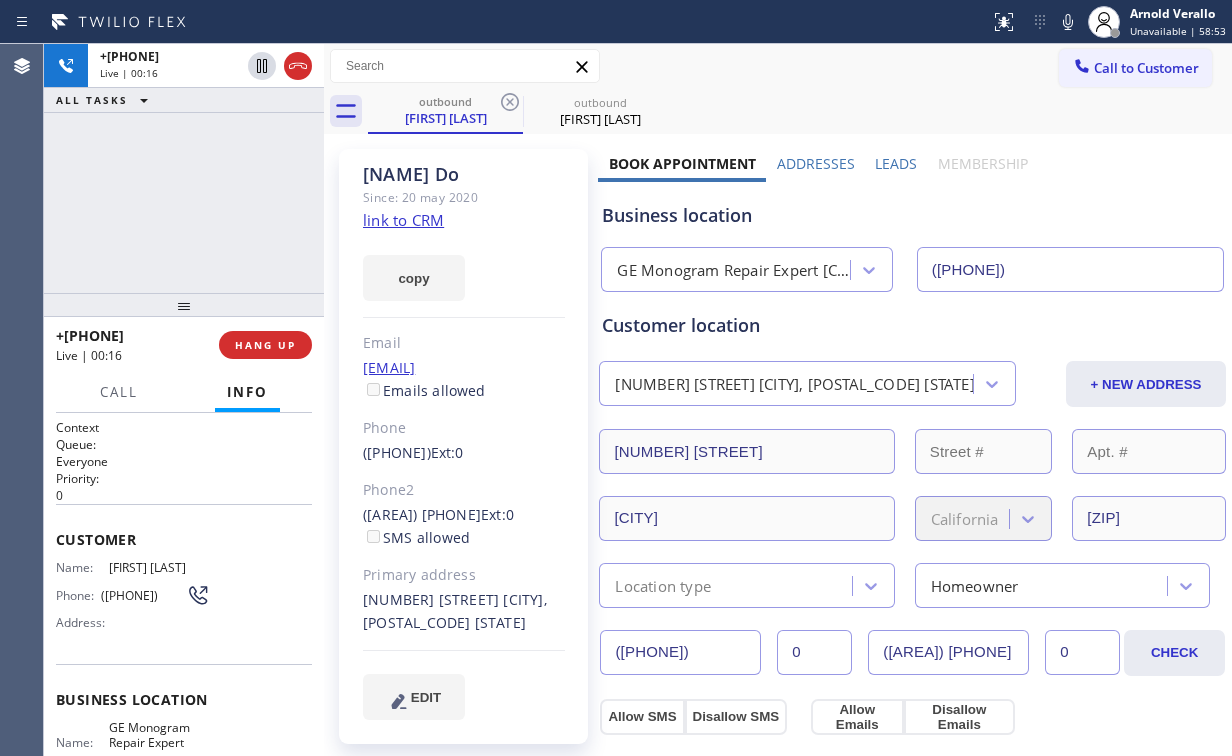 drag, startPoint x: 216, startPoint y: 206, endPoint x: 202, endPoint y: 204, distance: 14.142136 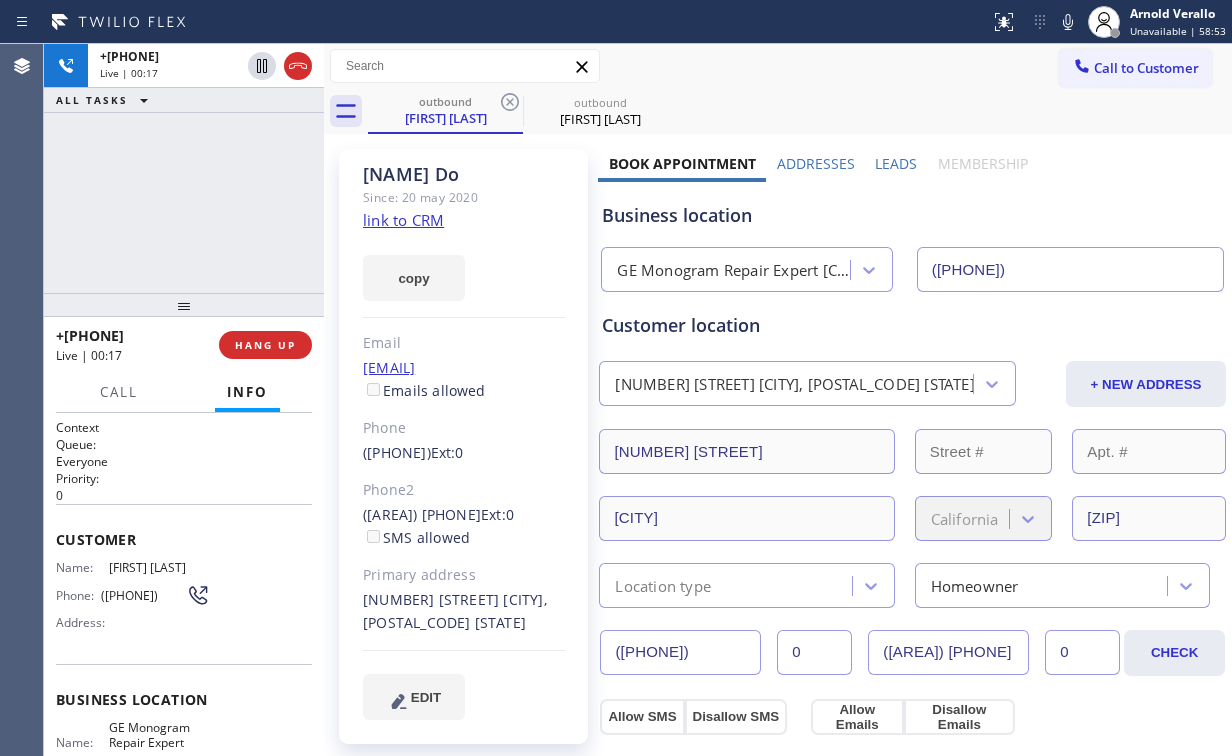 click on "+[PHONE] Live | 00:17 ALL TASKS ALL TASKS ACTIVE TASKS TASKS IN WRAP UP" at bounding box center [184, 168] 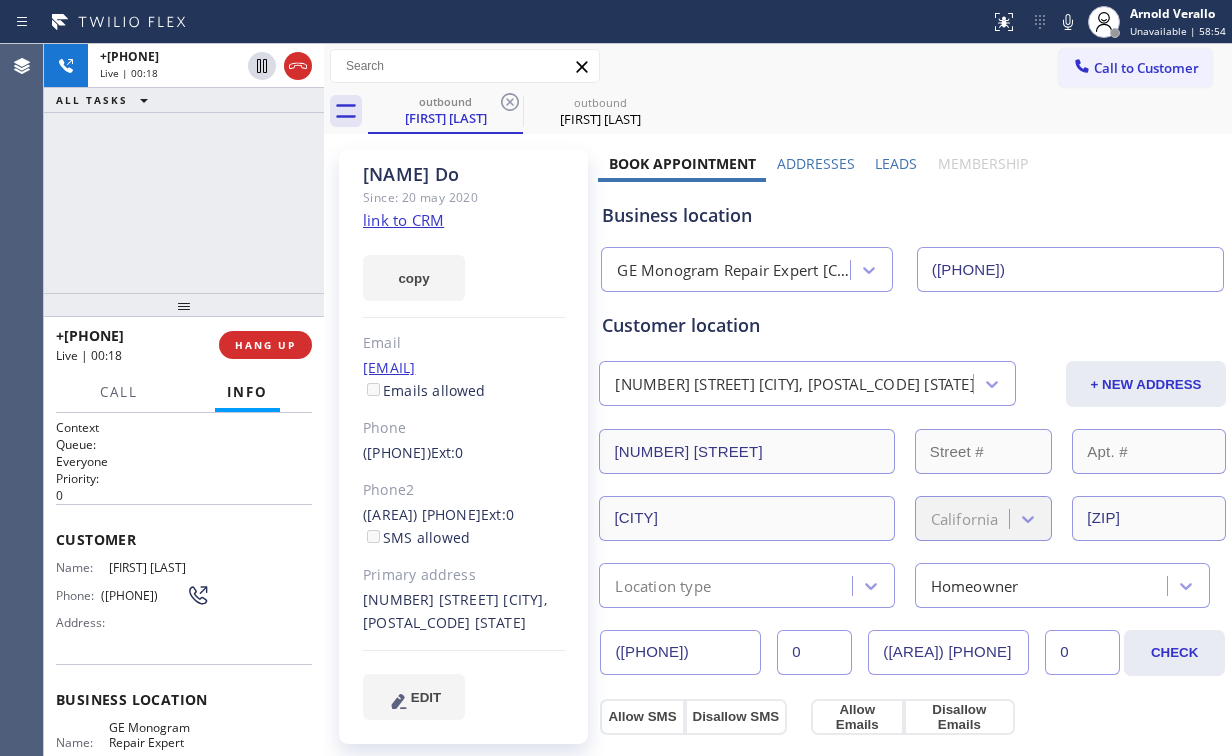 click on "+[PHONE] Live | 00:18 ALL TASKS ALL TASKS ACTIVE TASKS TASKS IN WRAP UP" at bounding box center [184, 168] 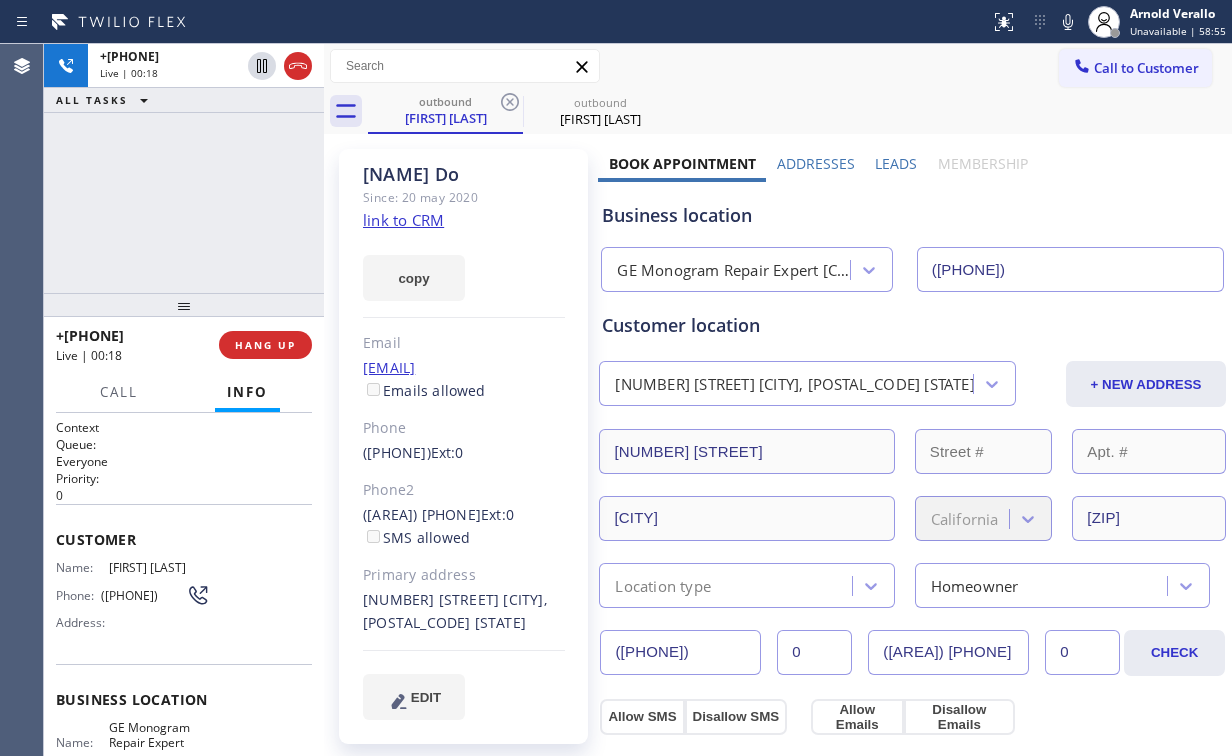 click on "+[PHONE] Live | 00:18 ALL TASKS ALL TASKS ACTIVE TASKS TASKS IN WRAP UP" at bounding box center [184, 168] 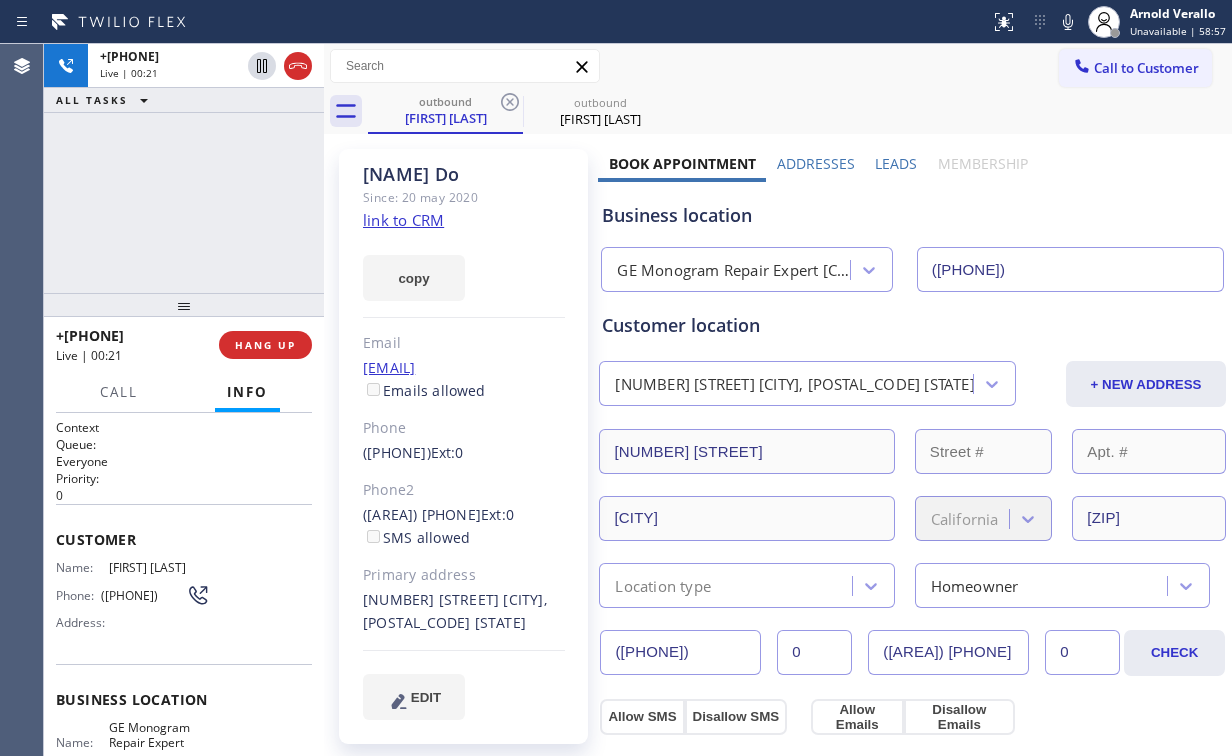 click on "+[COUNTRY][PHONE] Live | 00:21 ALL TASKS ALL TASKS ACTIVE TASKS TASKS IN WRAP UP" at bounding box center (184, 168) 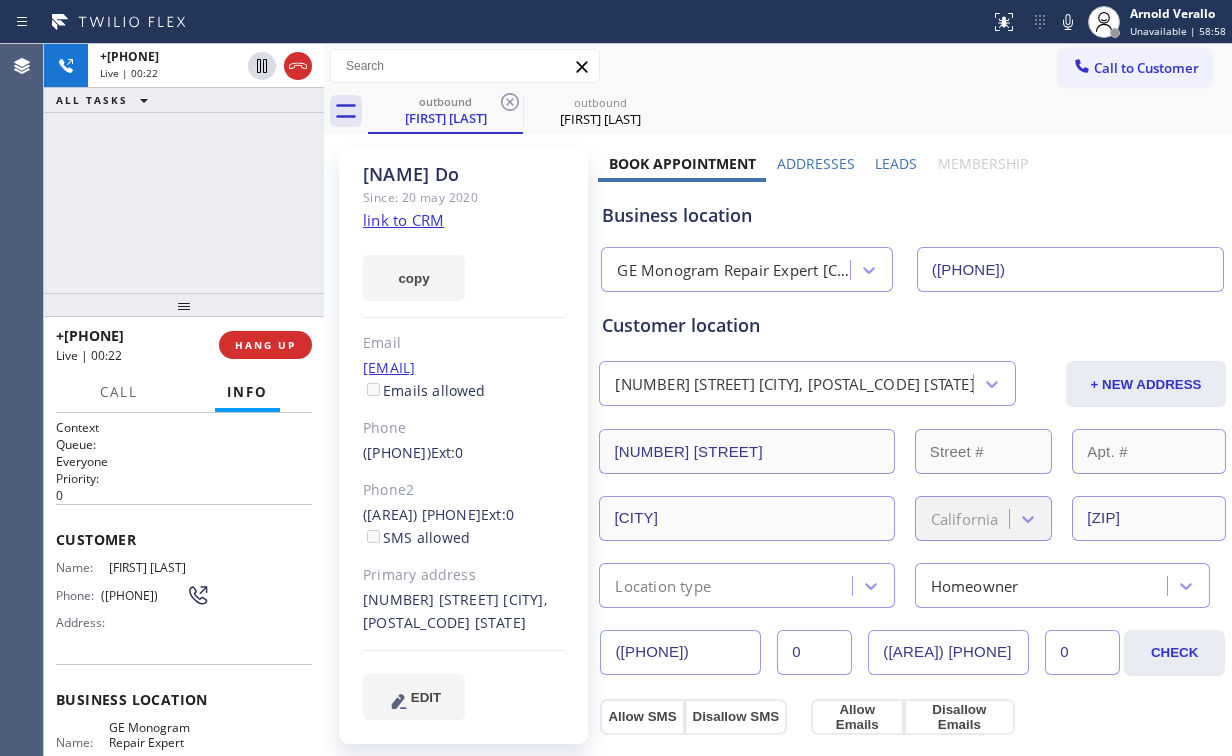 click on "+[COUNTRY][PHONE] Live | 00:22 ALL TASKS ALL TASKS ACTIVE TASKS TASKS IN WRAP UP" at bounding box center (184, 168) 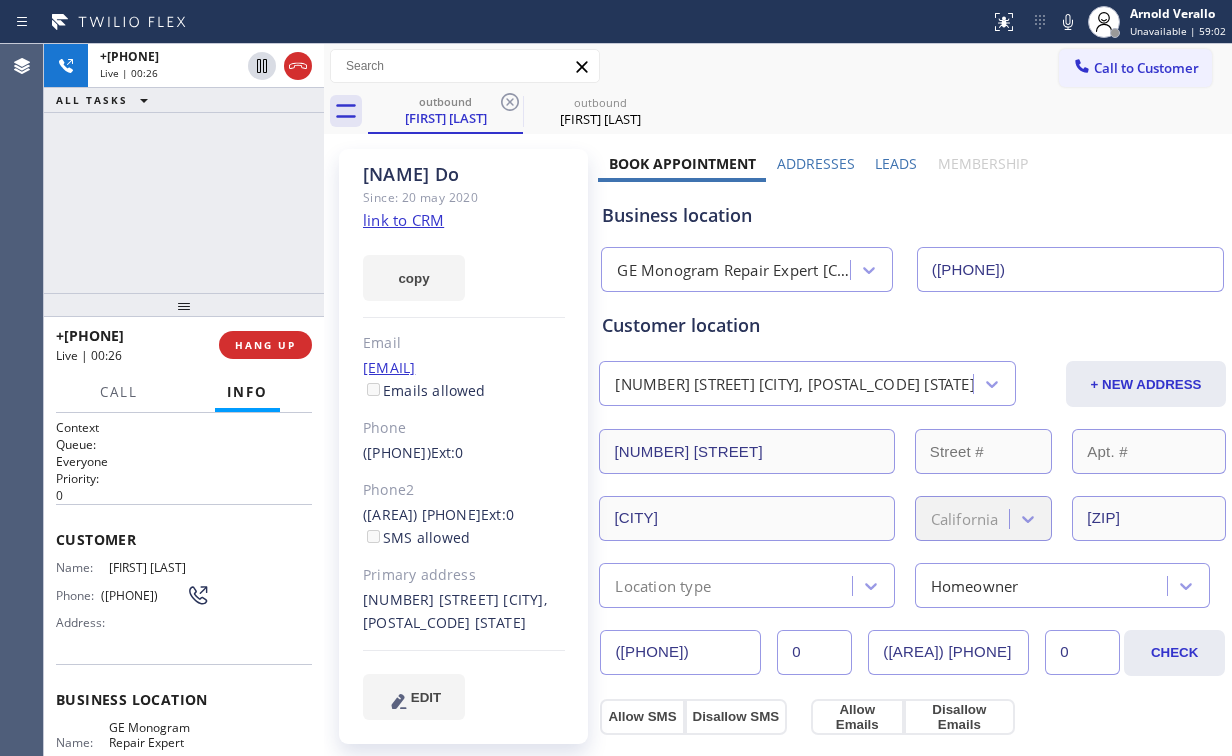 click on "+[PHONE] Live | 00:26 ALL TASKS ALL TASKS ACTIVE TASKS TASKS IN WRAP UP" at bounding box center (184, 168) 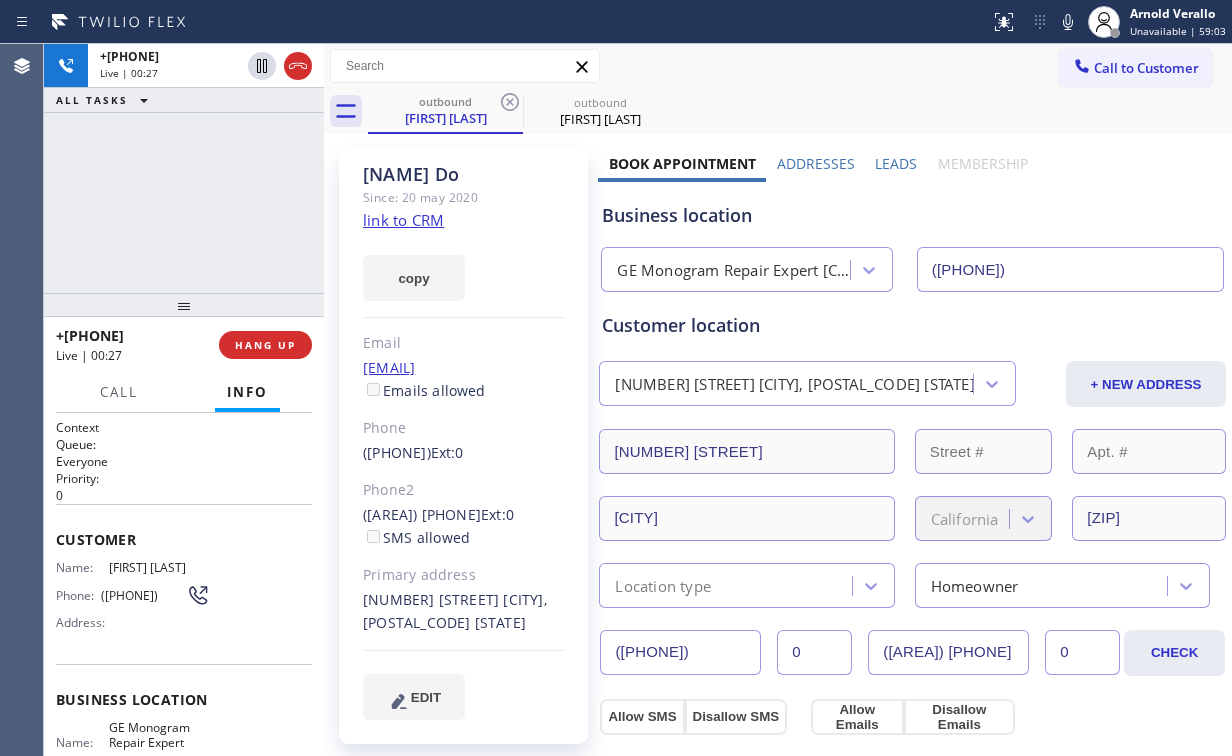 click on "+[PHONE] Live | 00:27 ALL TASKS ALL TASKS ACTIVE TASKS TASKS IN WRAP UP" at bounding box center [184, 168] 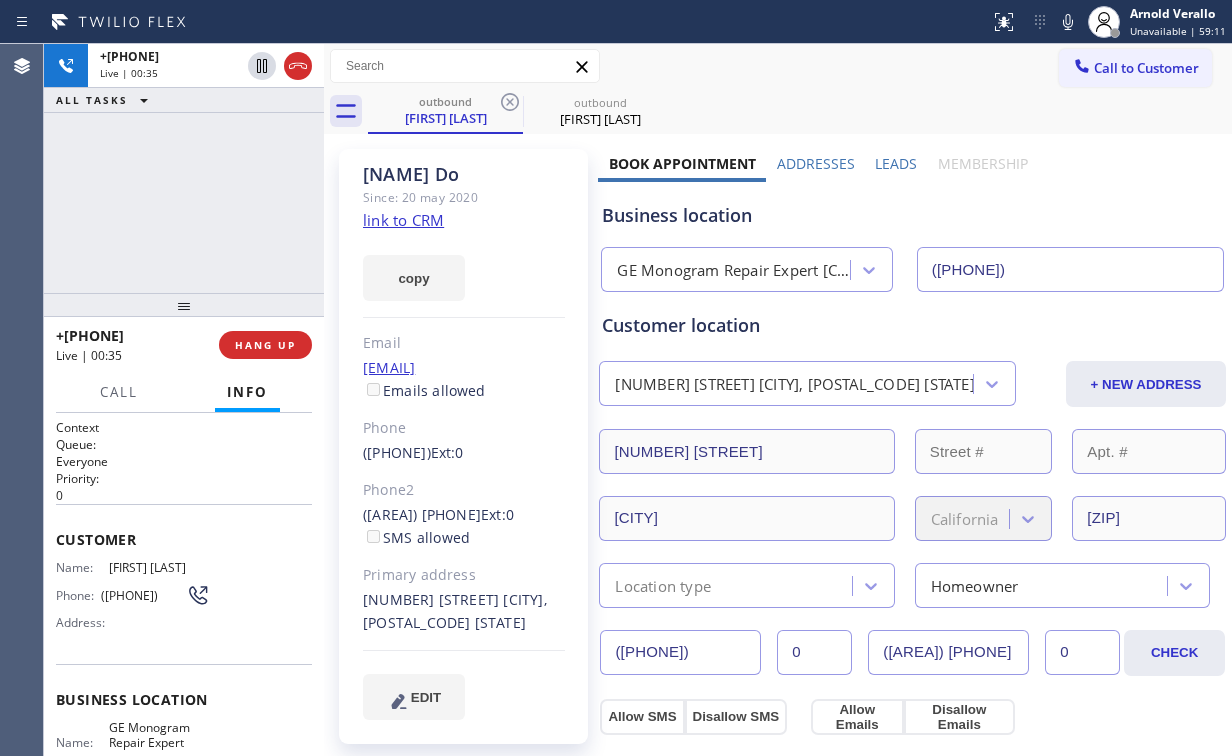 drag, startPoint x: 219, startPoint y: 204, endPoint x: 206, endPoint y: 200, distance: 13.601471 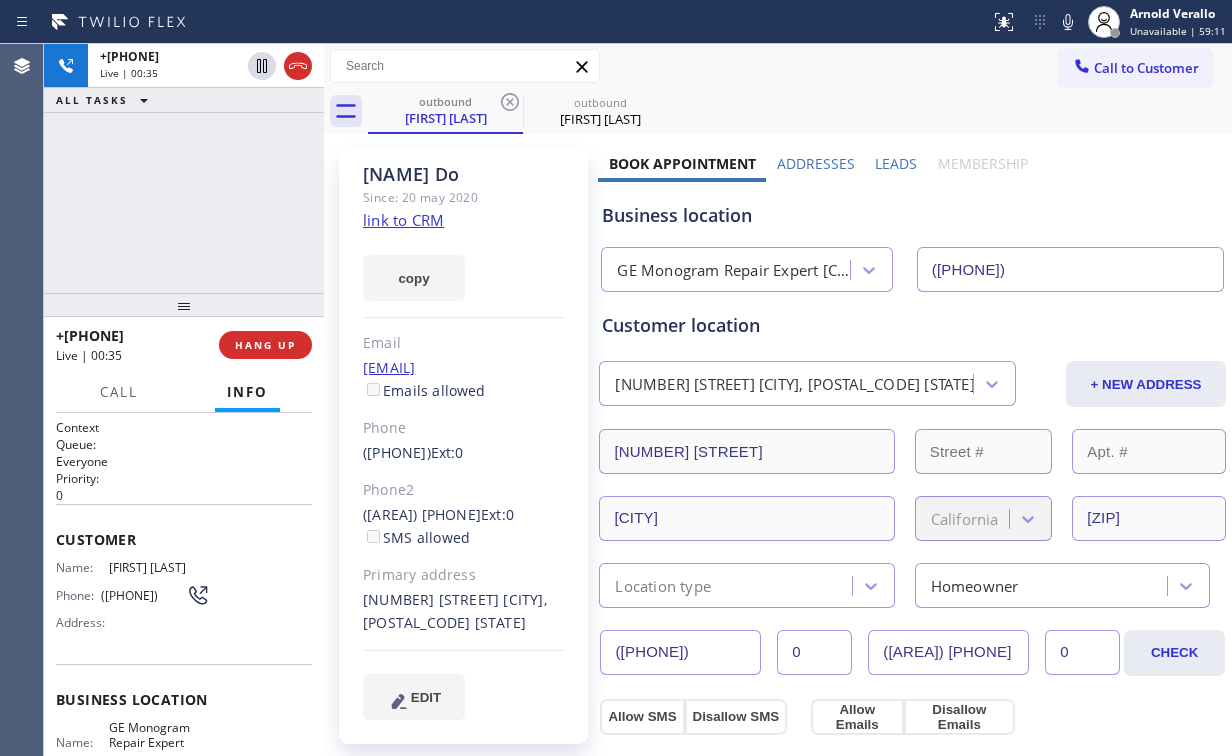 click on "+[PHONE] Live | 00:35 ALL TASKS ALL TASKS ACTIVE TASKS TASKS IN WRAP UP" at bounding box center (184, 168) 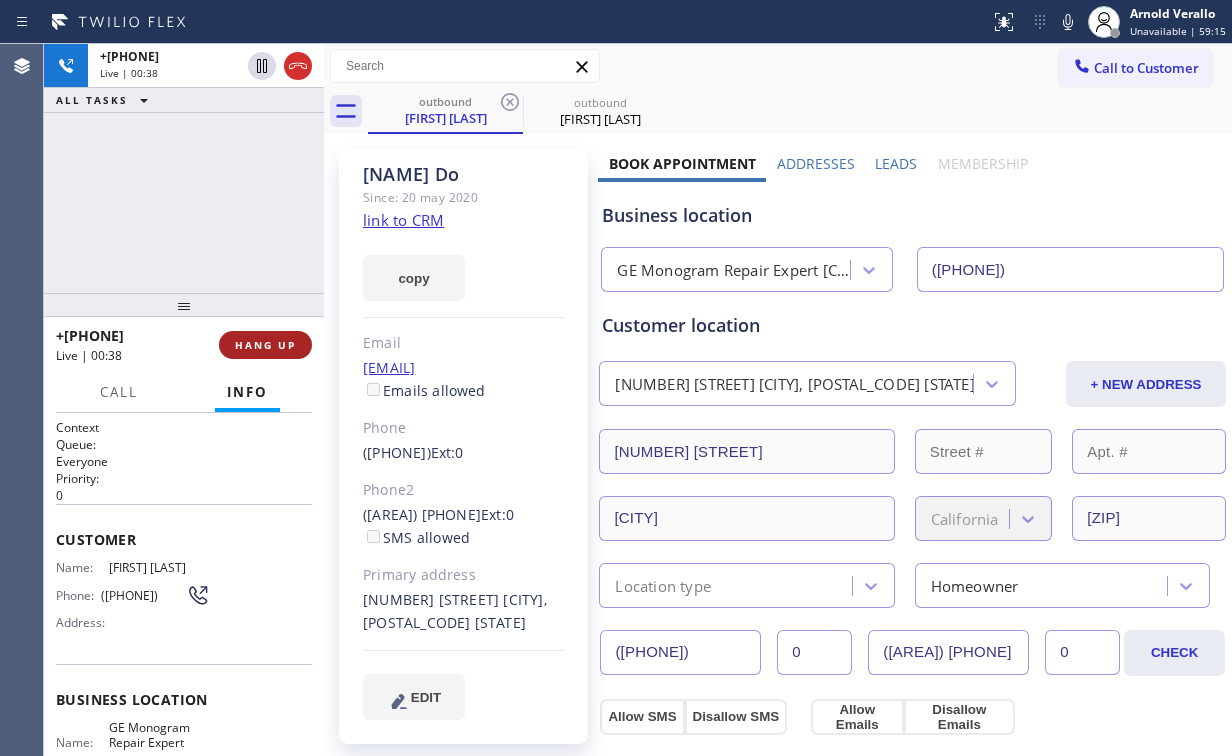 click on "HANG UP" at bounding box center [265, 345] 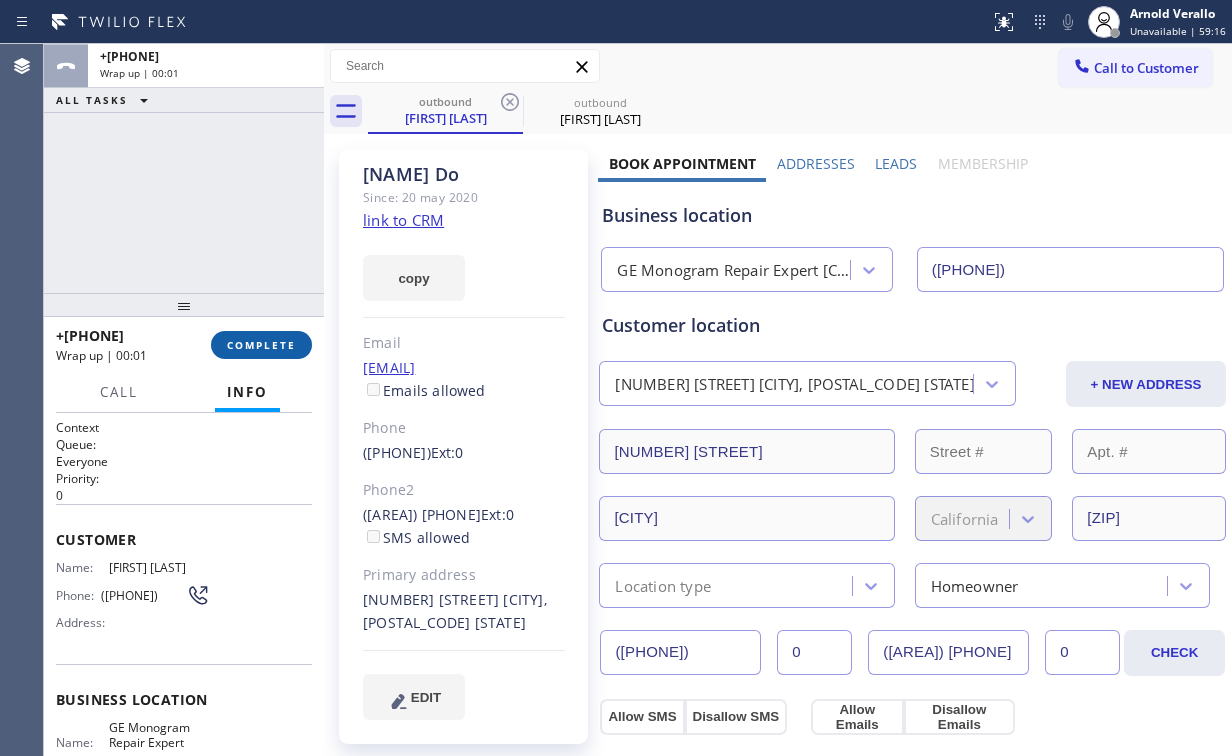 click on "COMPLETE" at bounding box center [261, 345] 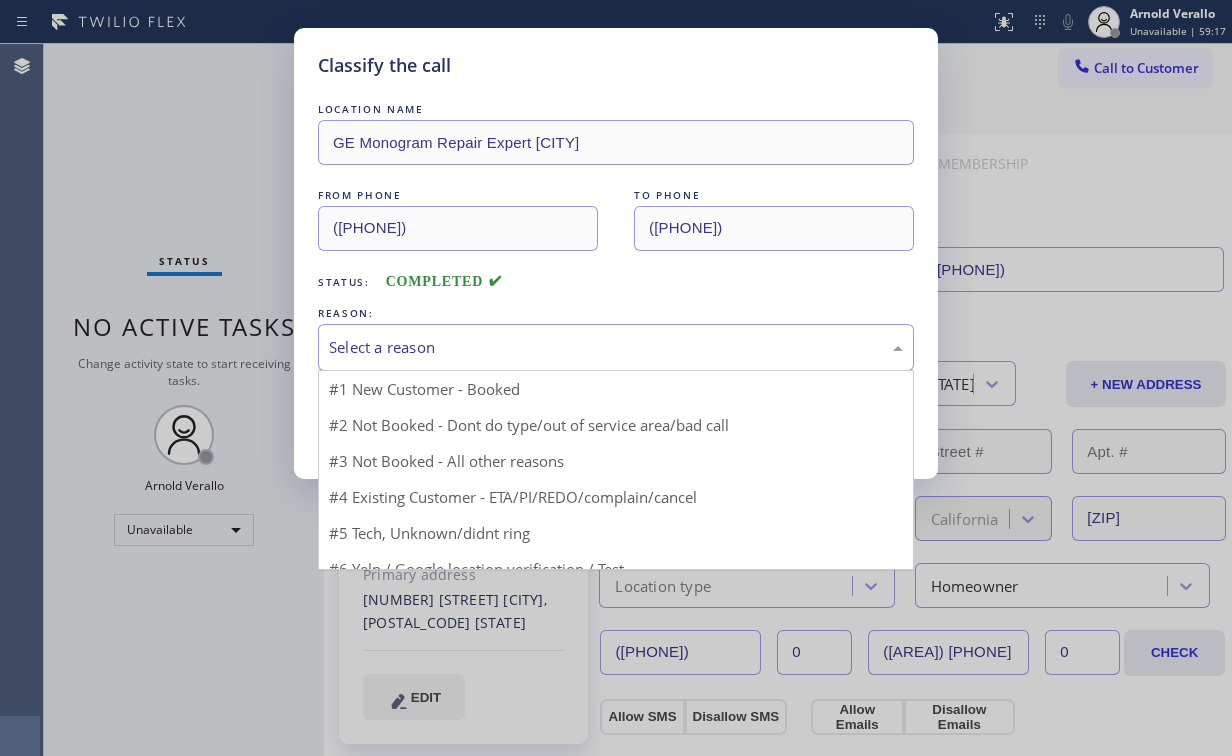 click on "Select a reason" at bounding box center [616, 347] 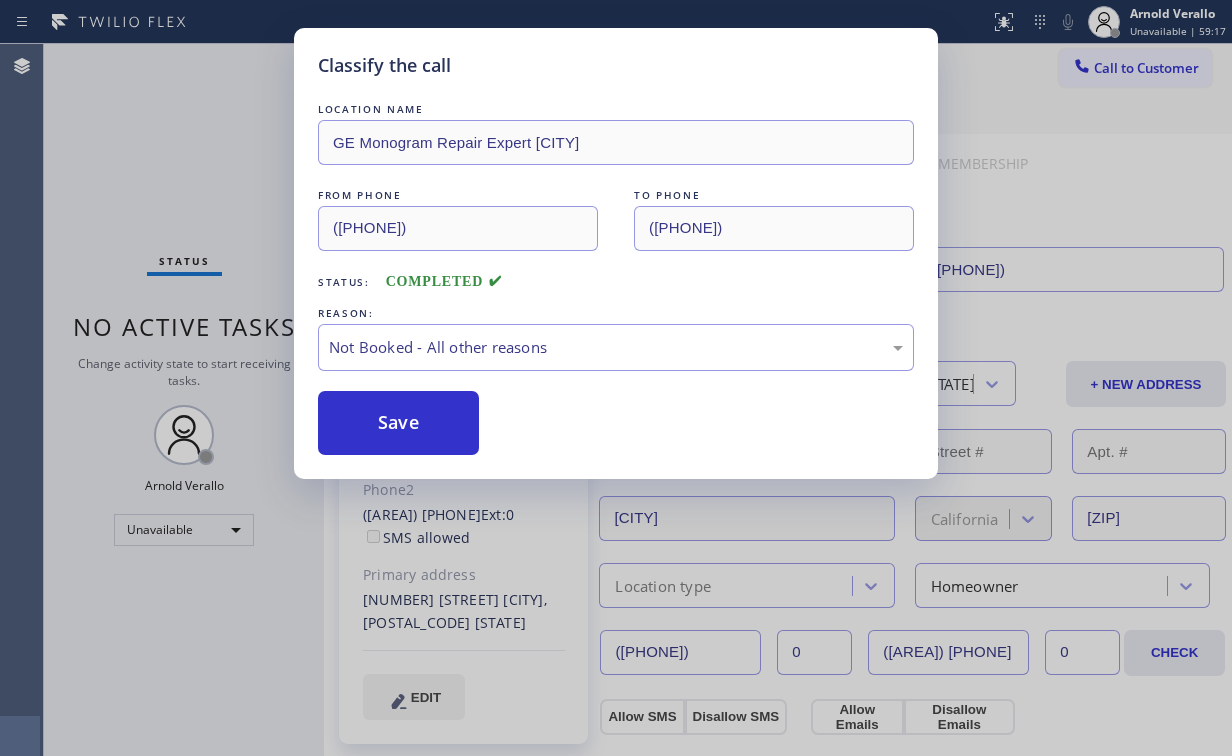 drag, startPoint x: 387, startPoint y: 420, endPoint x: 204, endPoint y: 152, distance: 324.51965 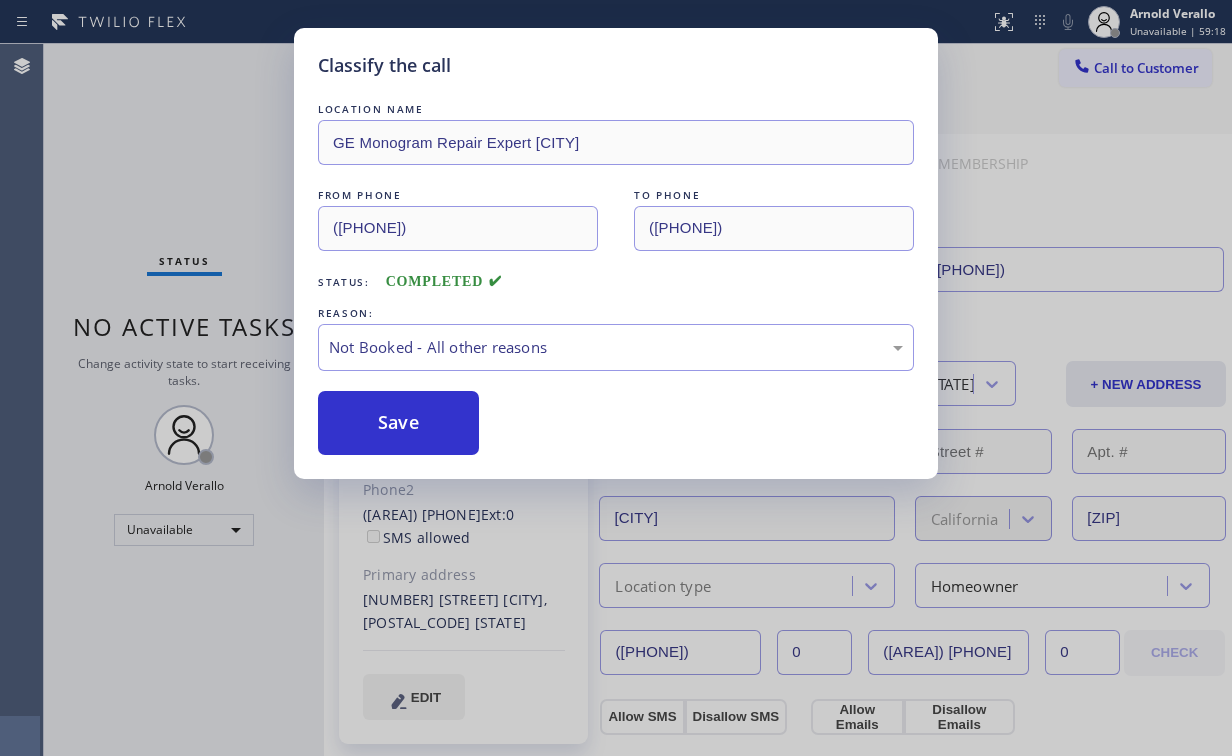 click on "Classify the call LOCATION NAME GE Monogram Repair Expert San Jose FROM PHONE [PHONE] TO PHONE [PHONE] Status: COMPLETED REASON: Not Booked - All other reasons Save" at bounding box center [616, 378] 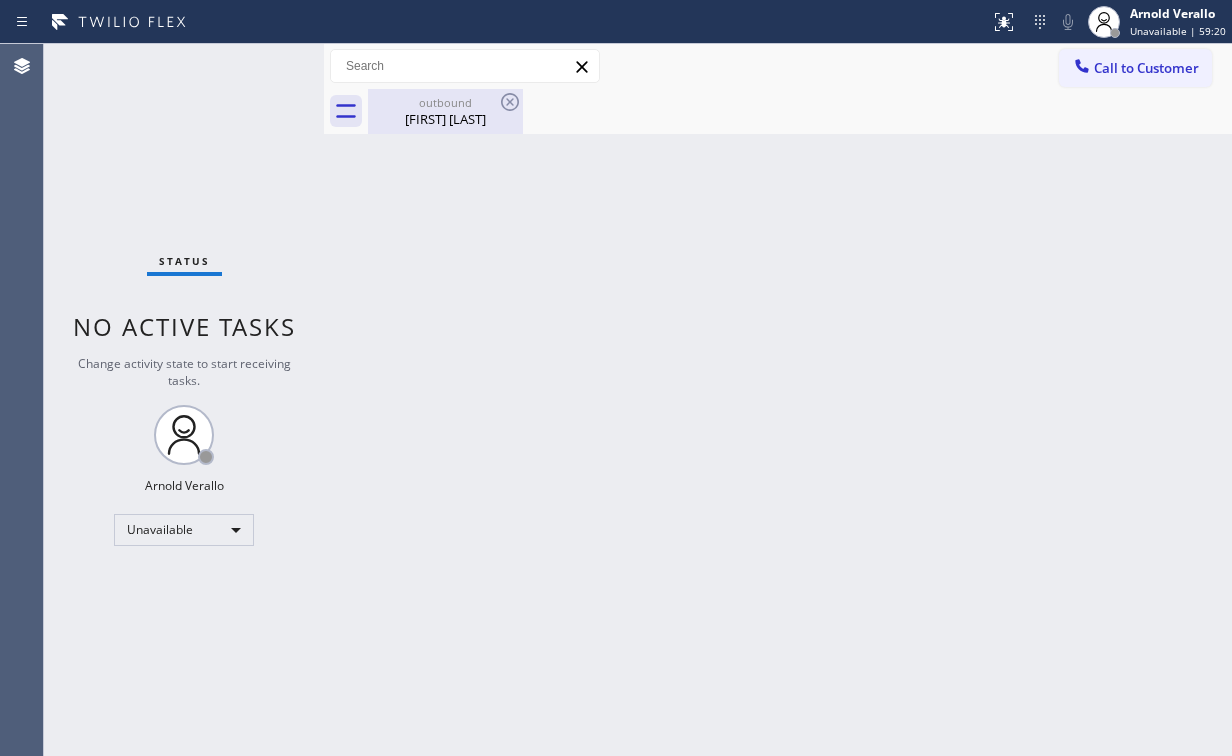 drag, startPoint x: 470, startPoint y: 116, endPoint x: 504, endPoint y: 123, distance: 34.713108 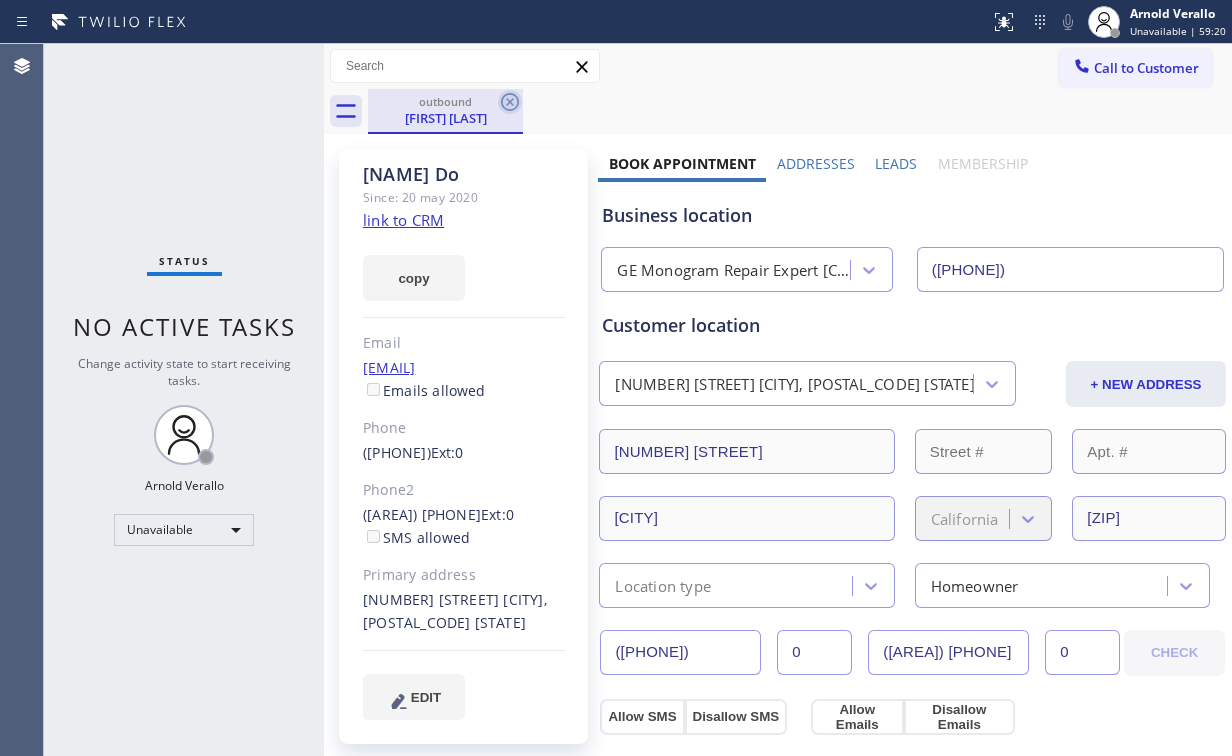 click 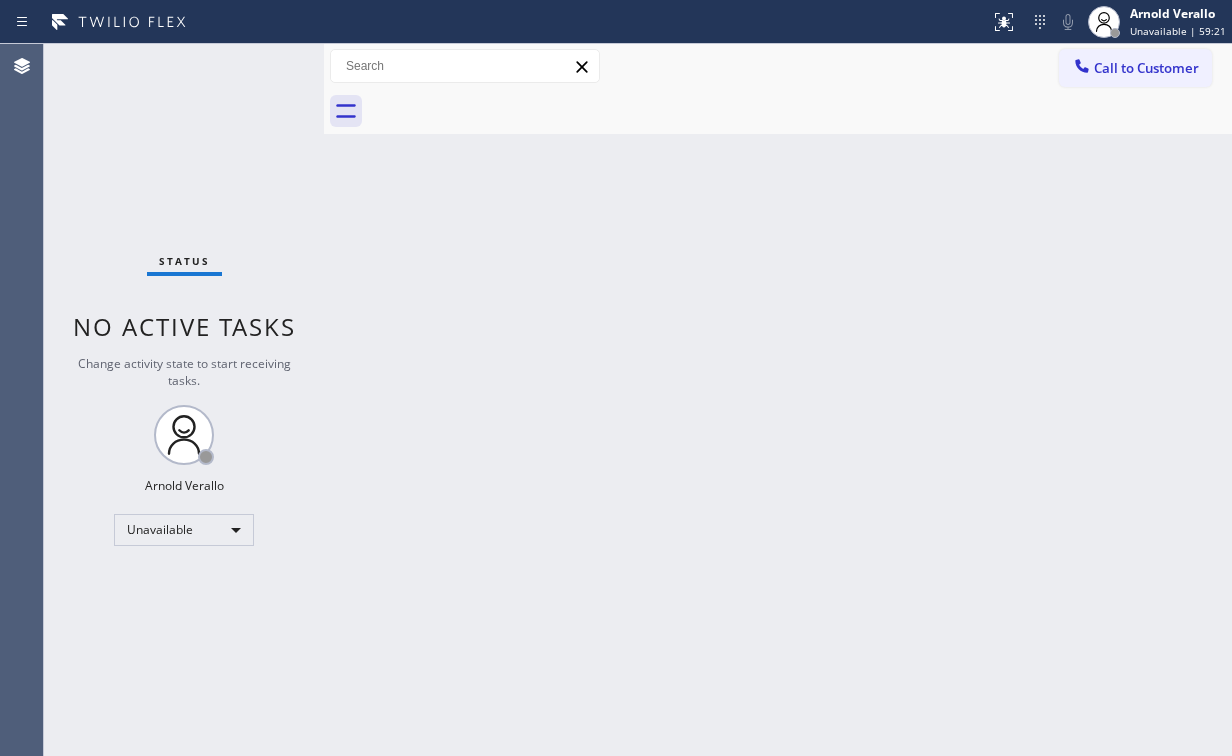 drag, startPoint x: 172, startPoint y: 117, endPoint x: 212, endPoint y: 0, distance: 123.6487 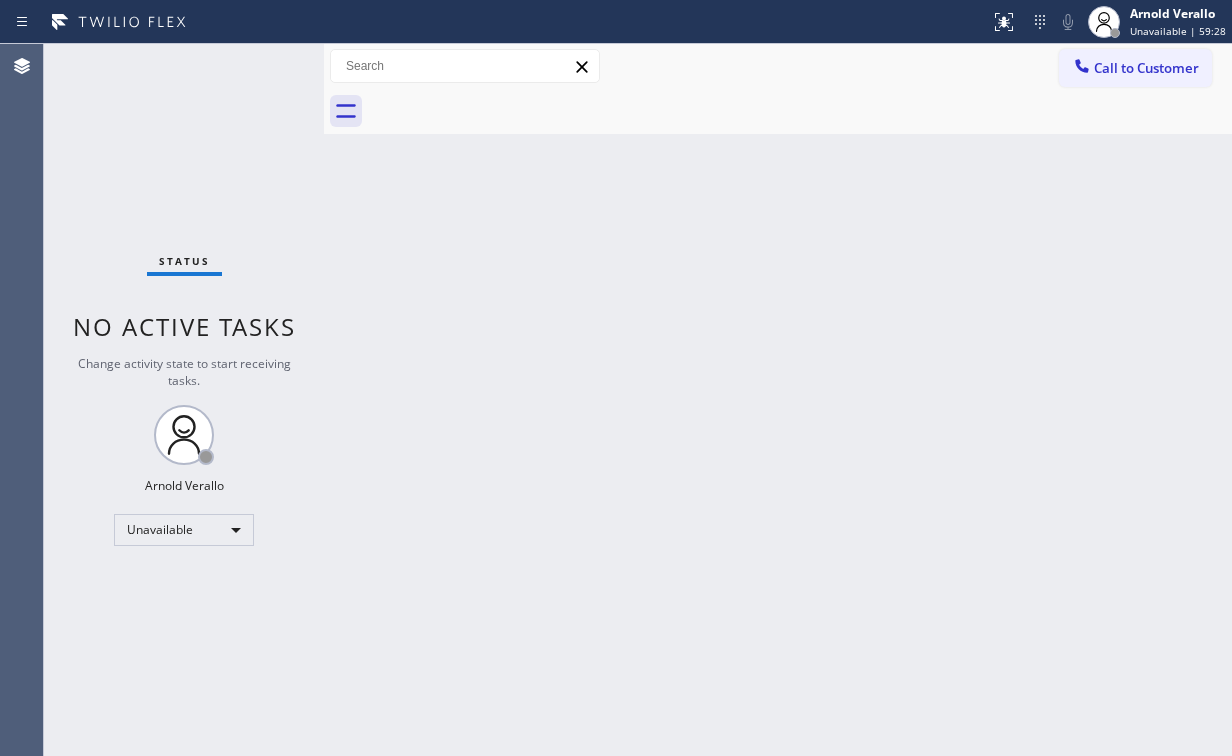drag, startPoint x: 1121, startPoint y: 74, endPoint x: 770, endPoint y: 203, distance: 373.95453 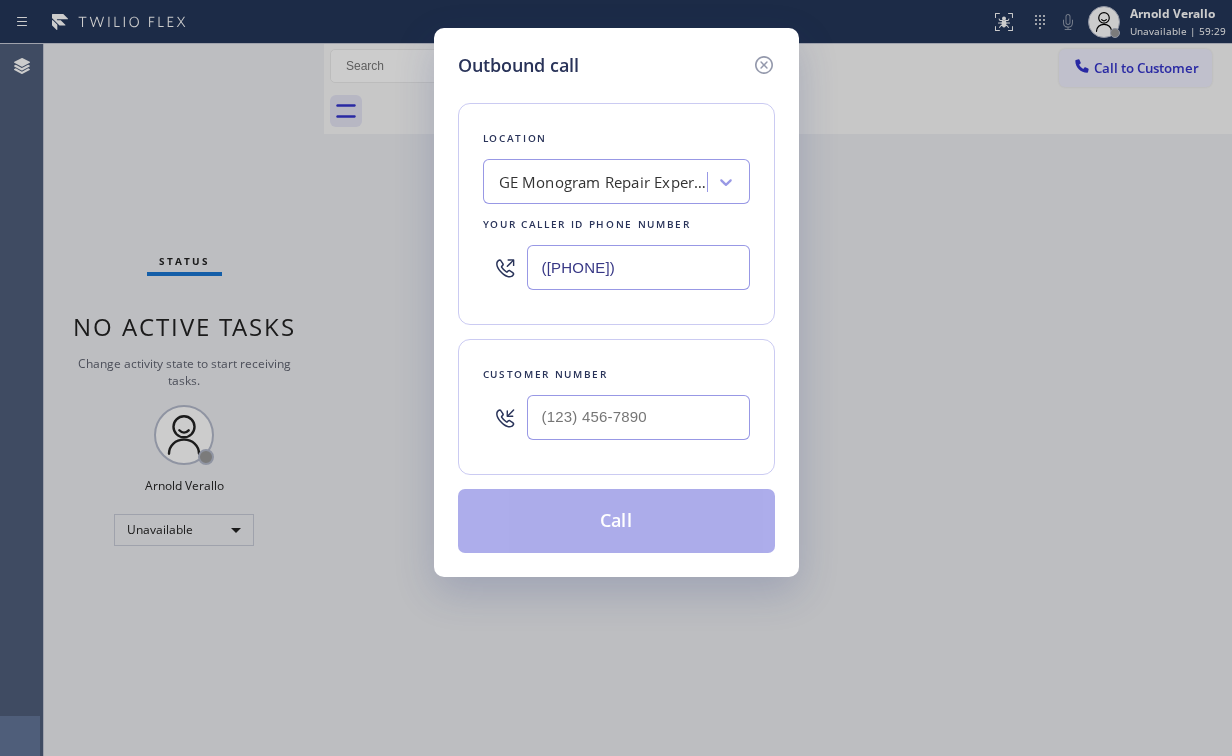 drag, startPoint x: 657, startPoint y: 265, endPoint x: 382, endPoint y: 92, distance: 324.89075 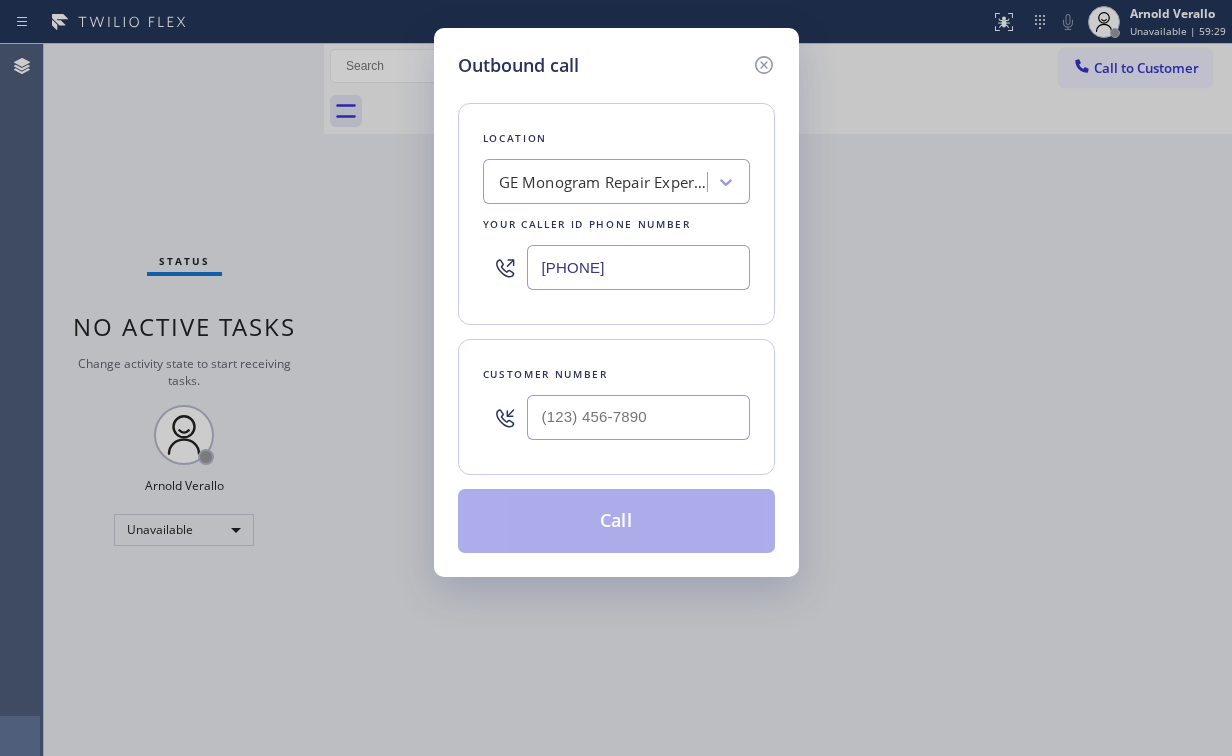 type on "[PHONE]" 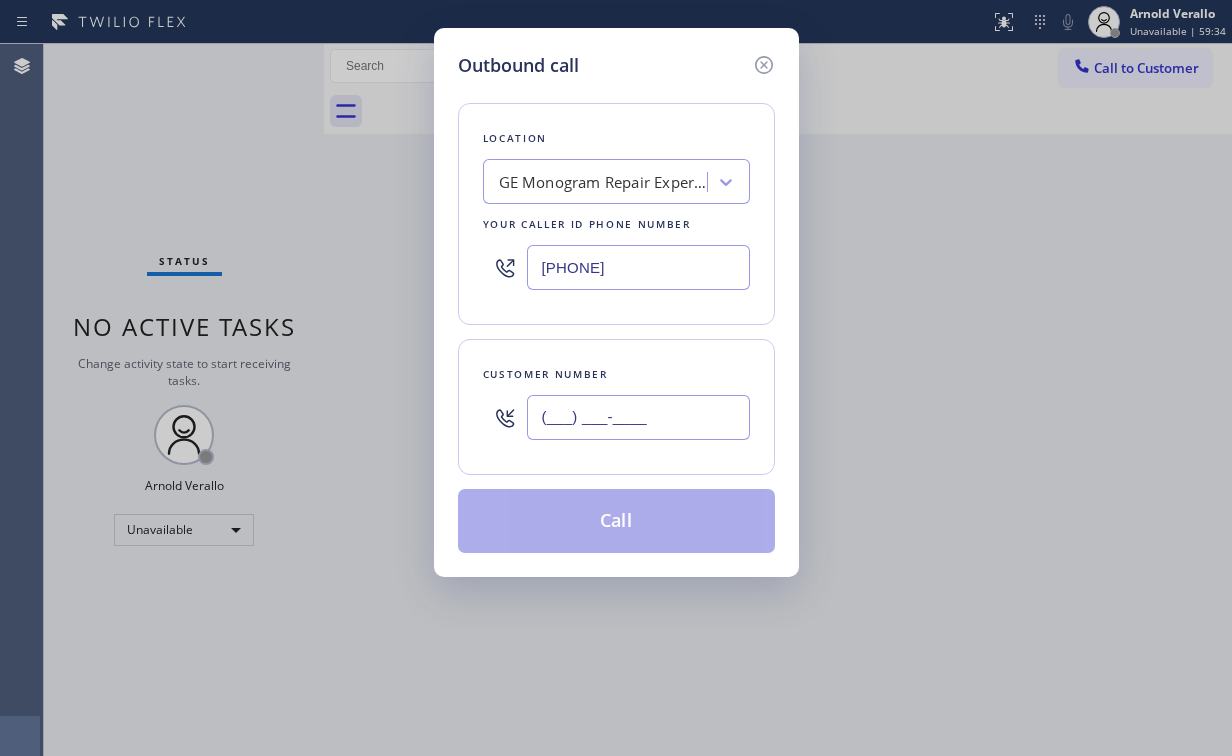 click on "(___) ___-____" at bounding box center [638, 417] 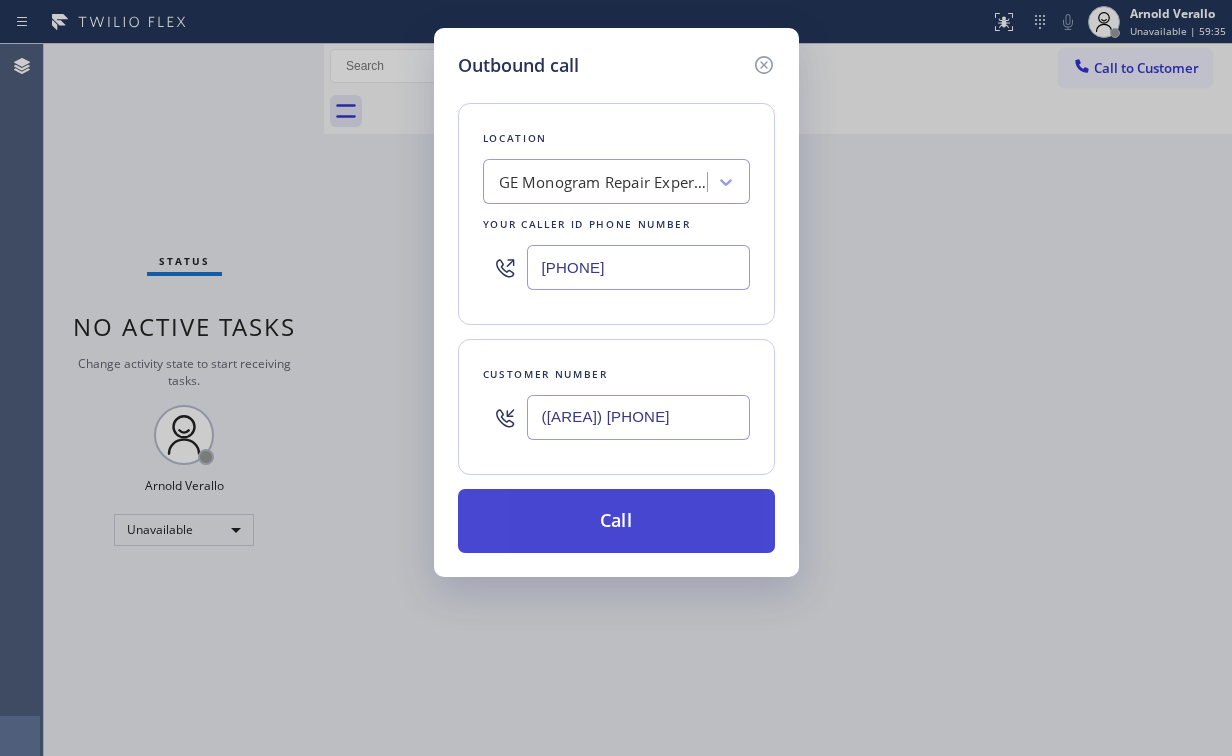 type on "([AREA]) [PHONE]" 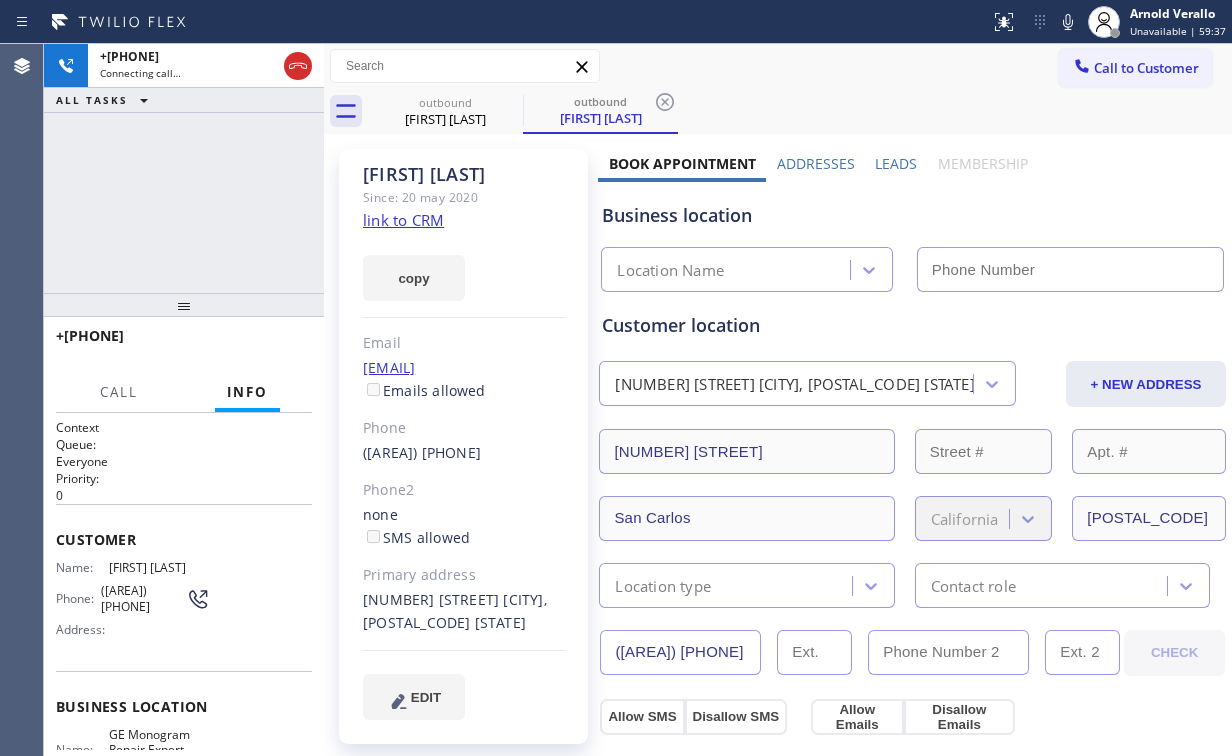 click on "[PHONE] Connecting call… ALL TASKS ALL TASKS ACTIVE TASKS TASKS IN WRAP UP" at bounding box center (184, 168) 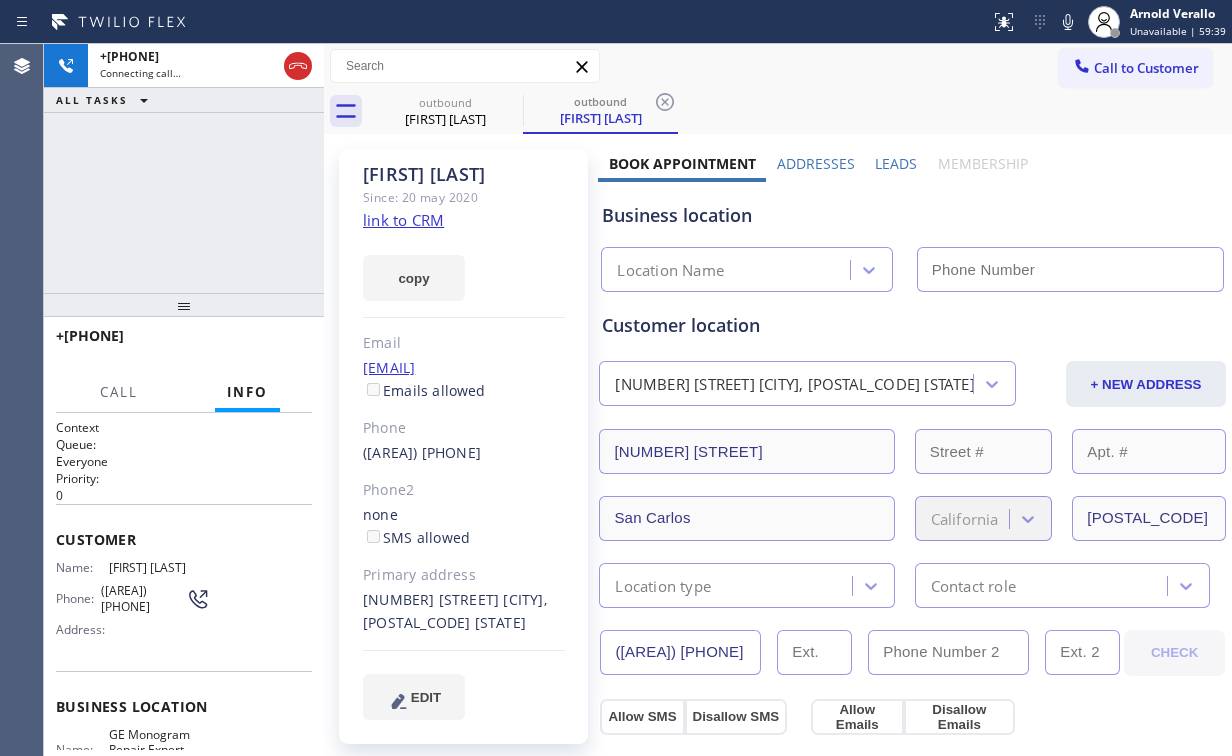 type on "[PHONE]" 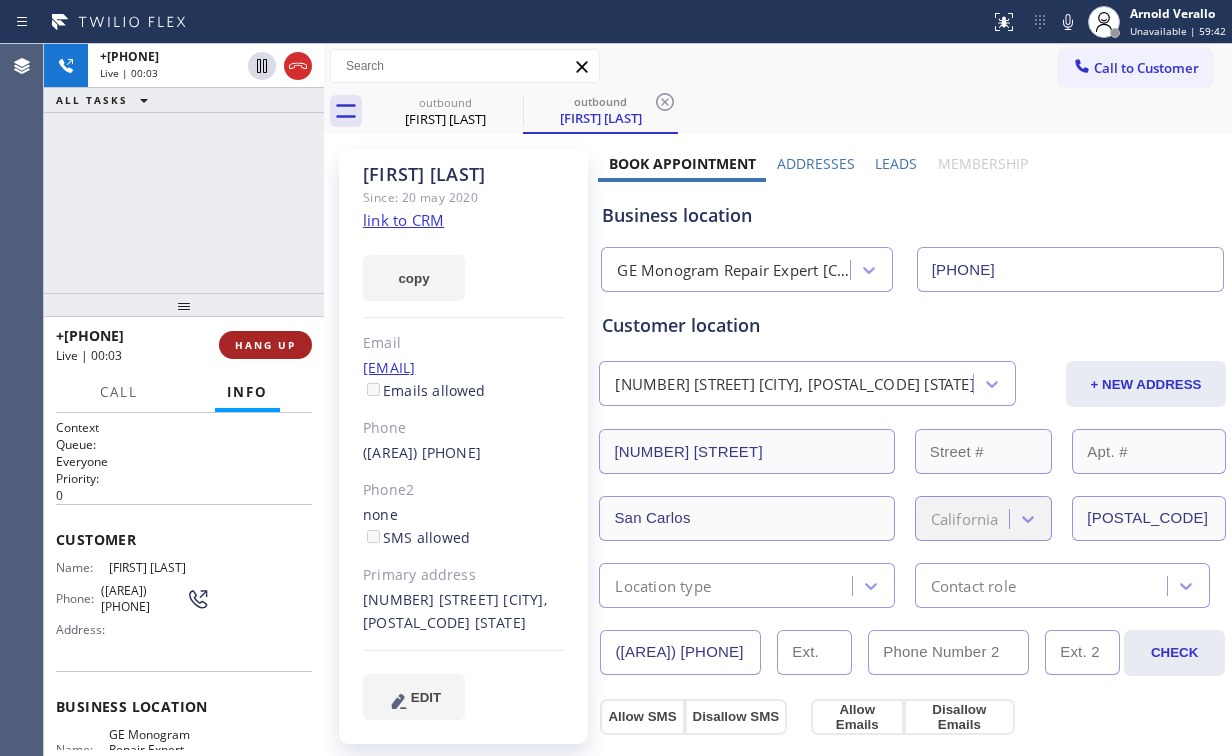 type 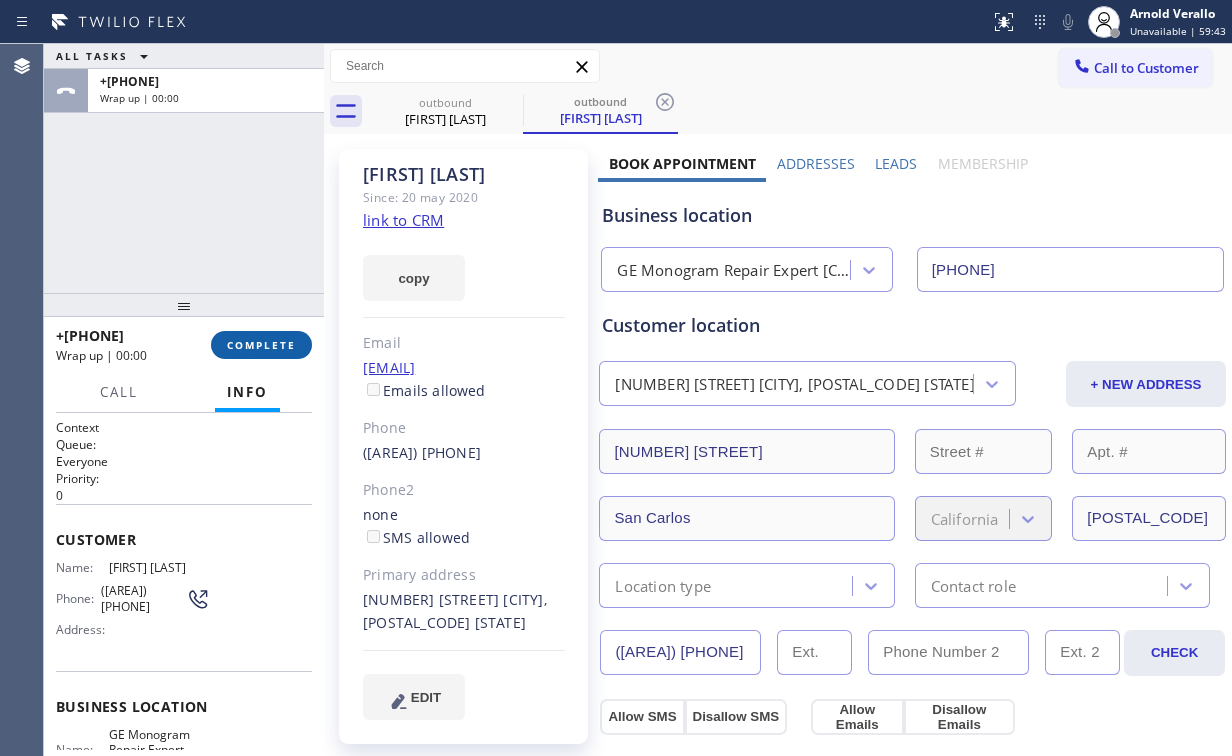 click on "COMPLETE" at bounding box center (261, 345) 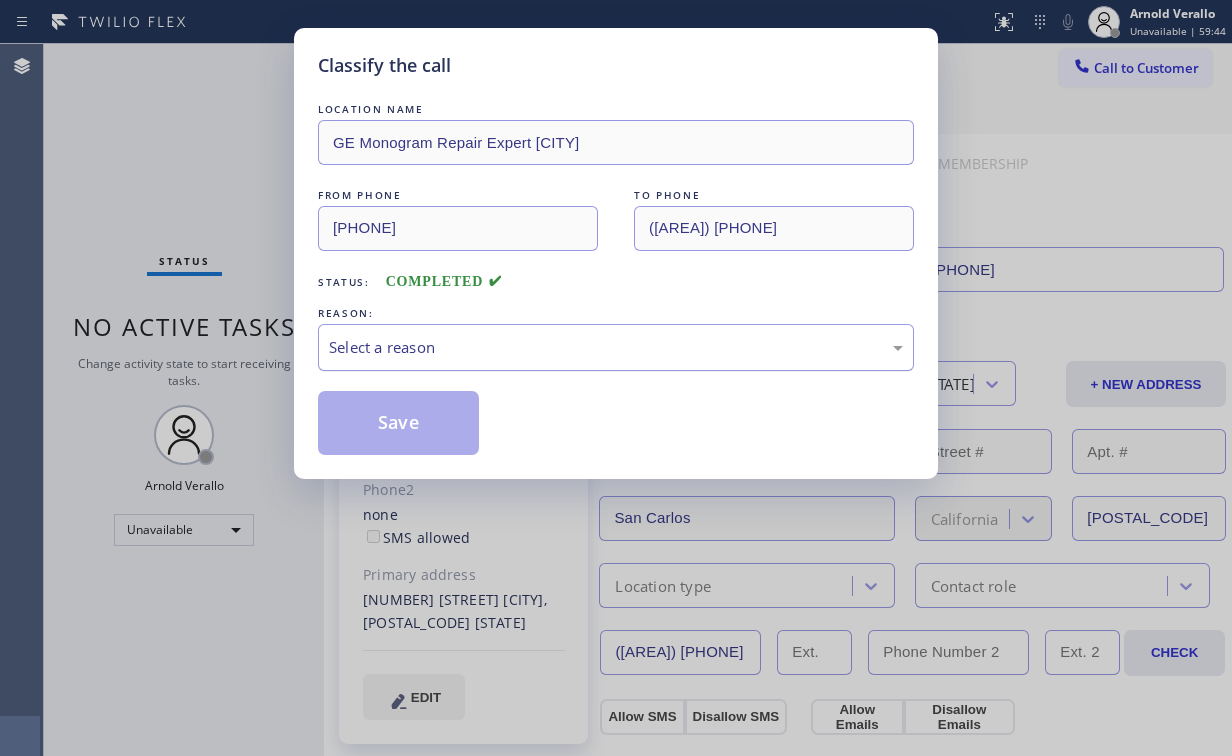 click on "Select a reason" at bounding box center (616, 347) 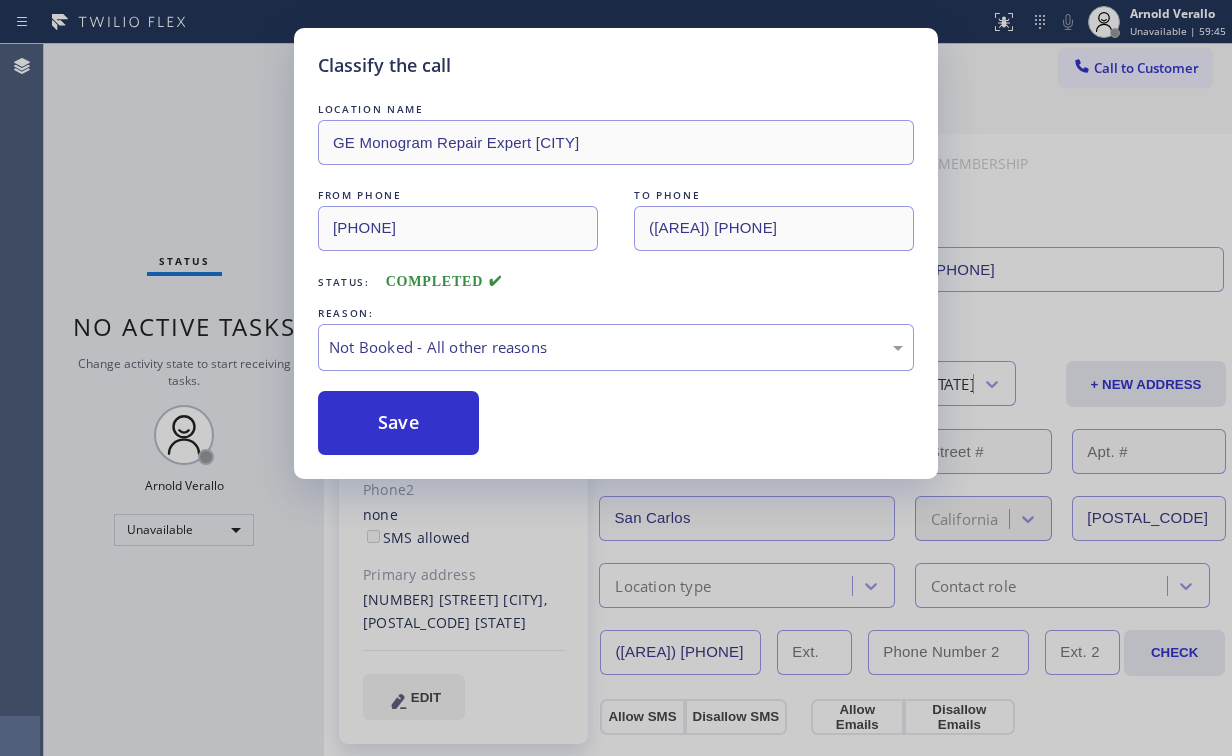 drag, startPoint x: 401, startPoint y: 423, endPoint x: 177, endPoint y: 140, distance: 360.92242 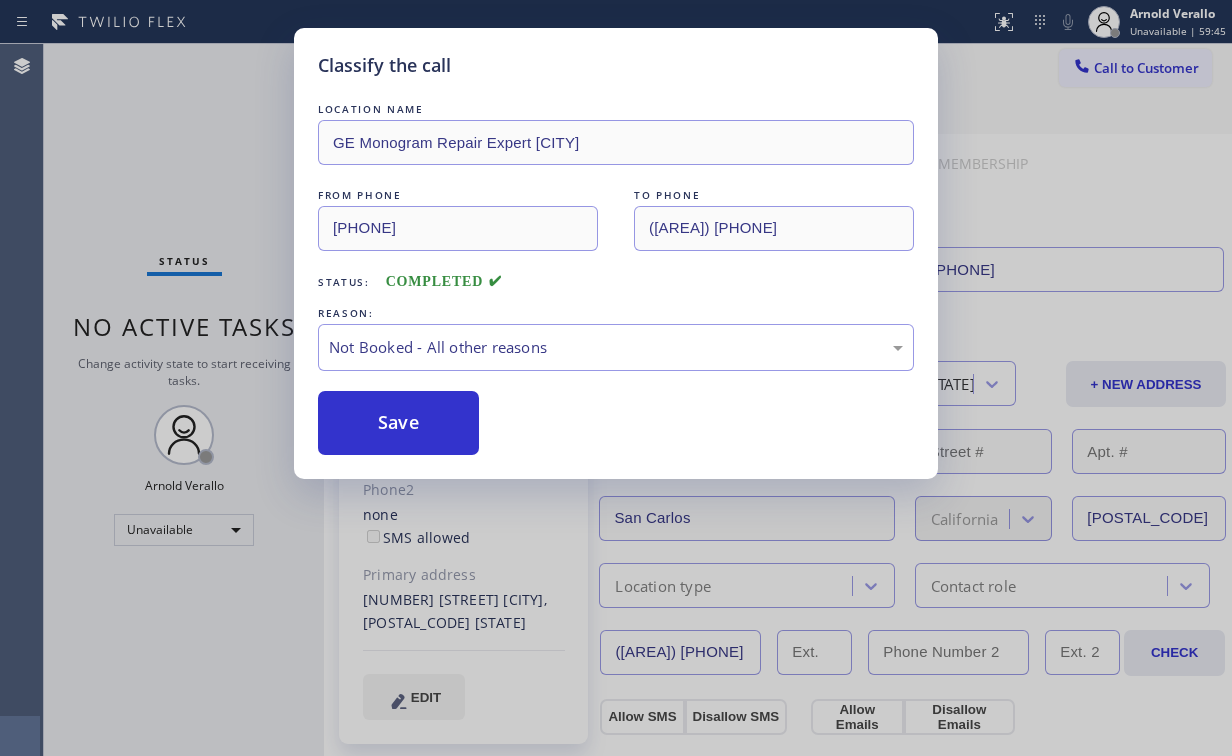 click on "Save" at bounding box center [398, 423] 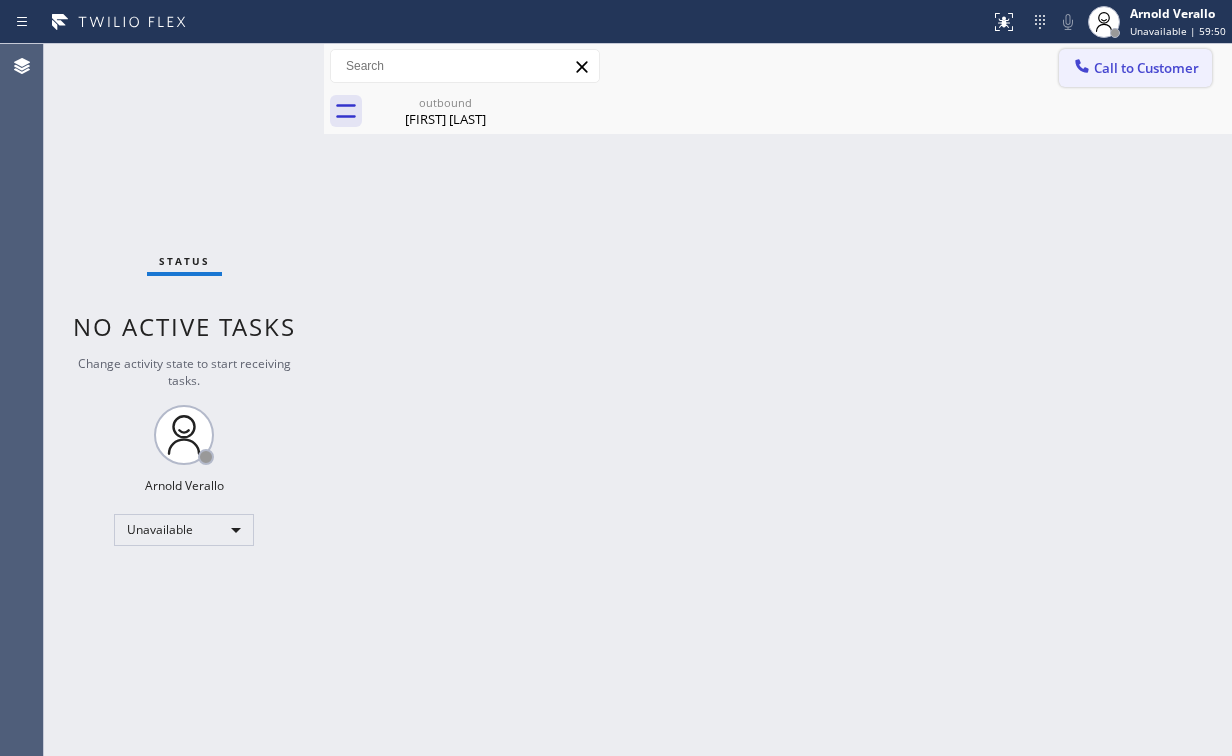 click on "Call to Customer" at bounding box center [1135, 68] 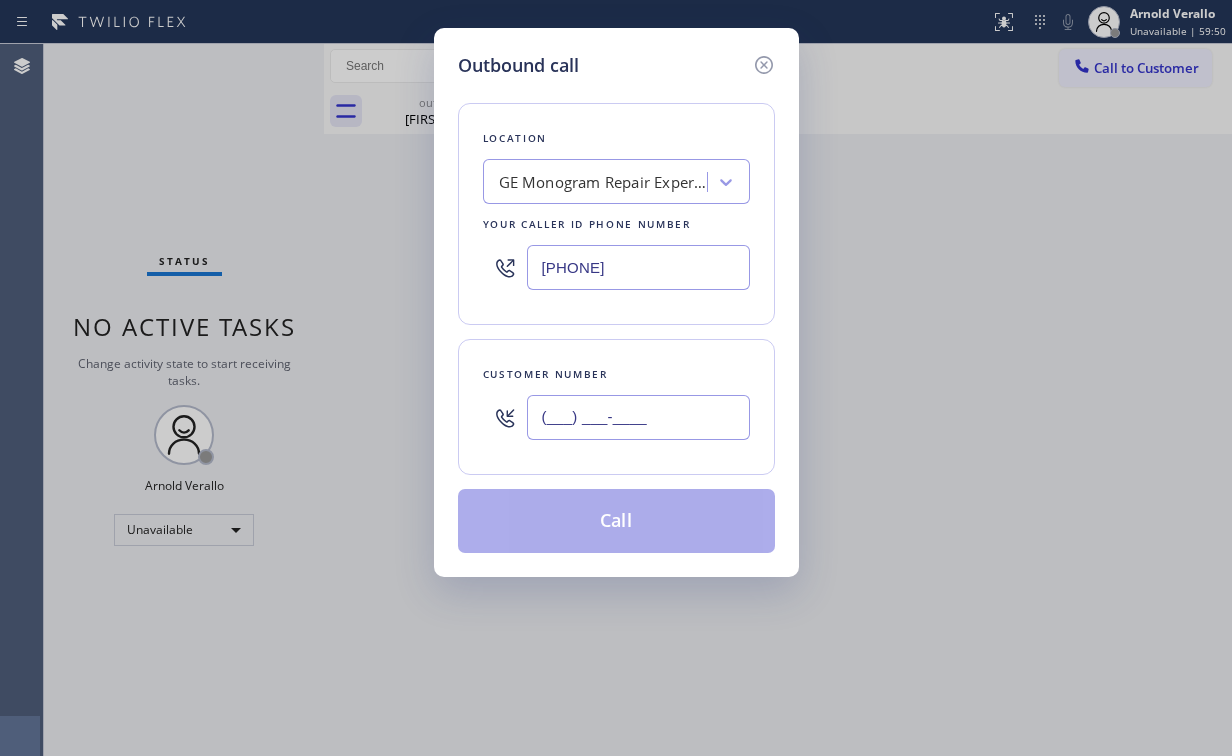 click on "(___) ___-____" at bounding box center (638, 417) 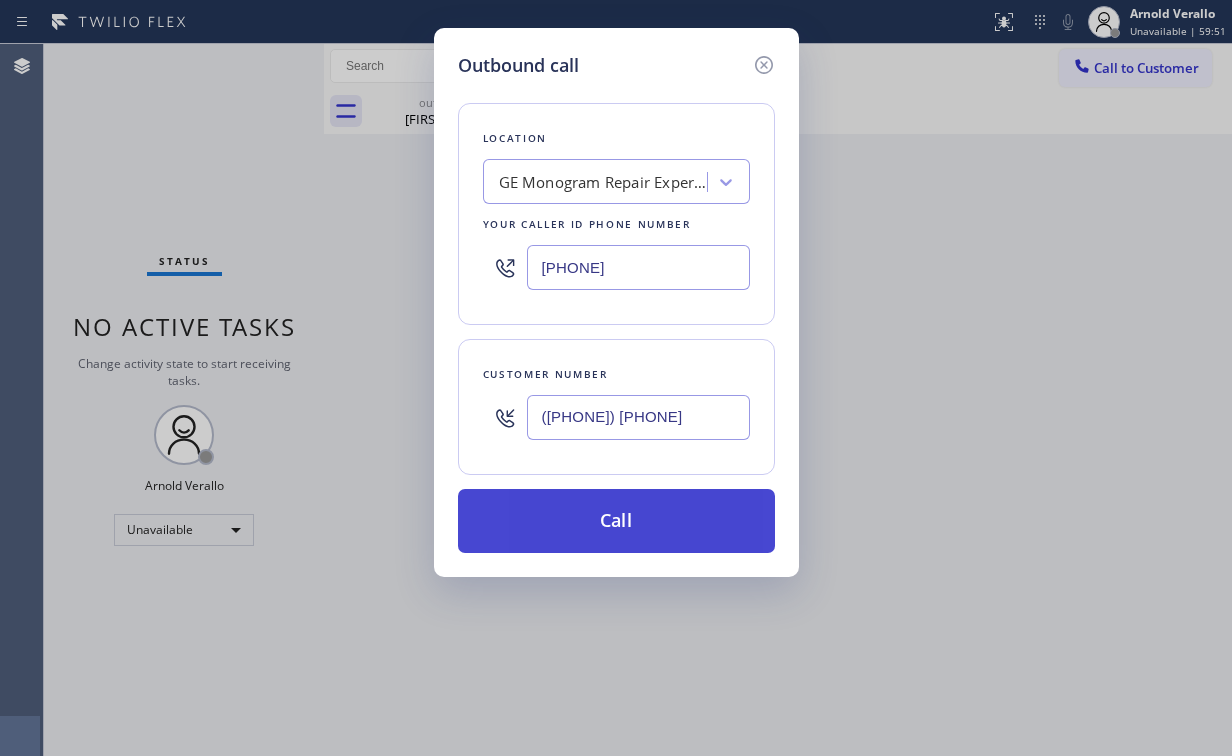type on "([PHONE]) [PHONE]" 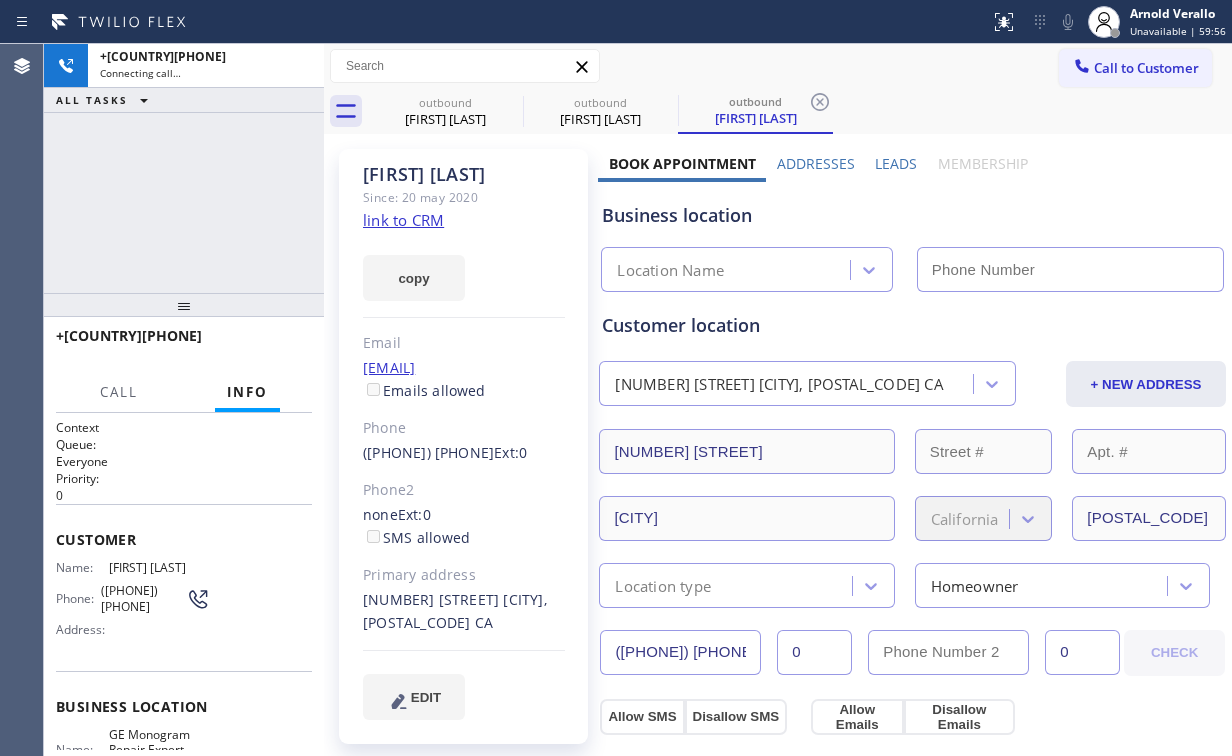 type on "[PHONE]" 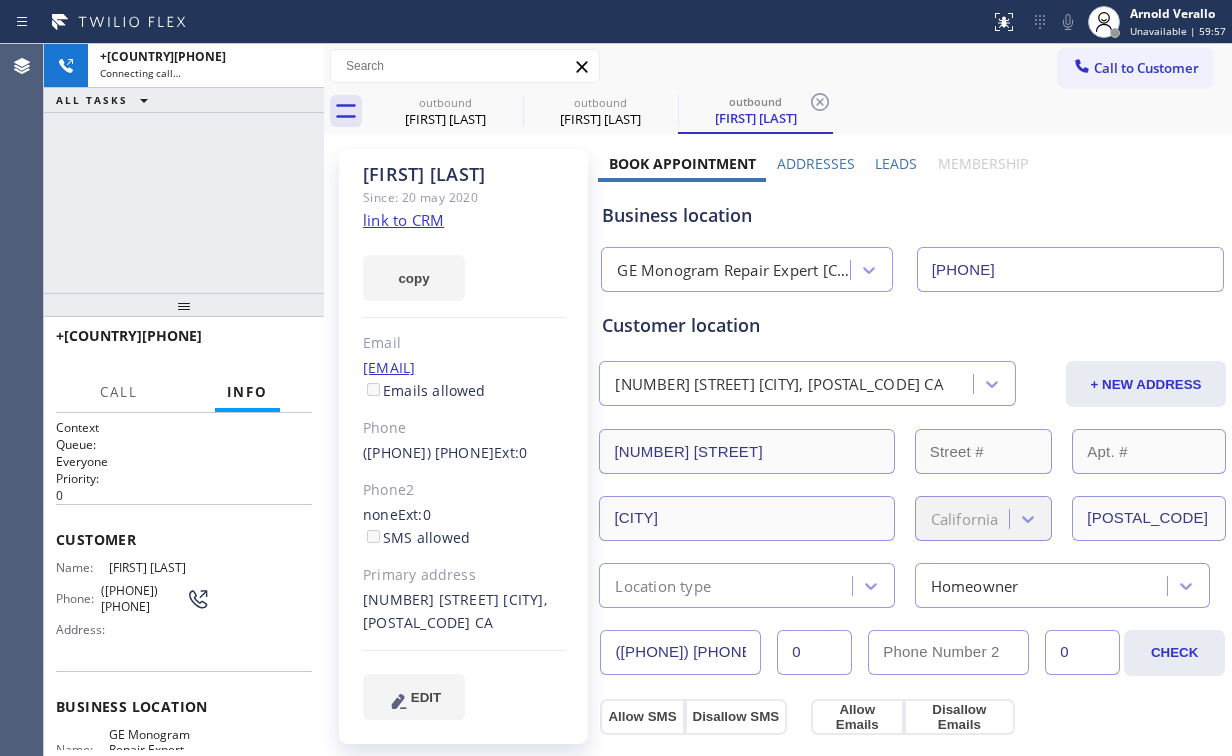 click on "+[PHONE] Connecting call… ALL TASKS ALL TASKS ACTIVE TASKS TASKS IN WRAP UP" at bounding box center (184, 168) 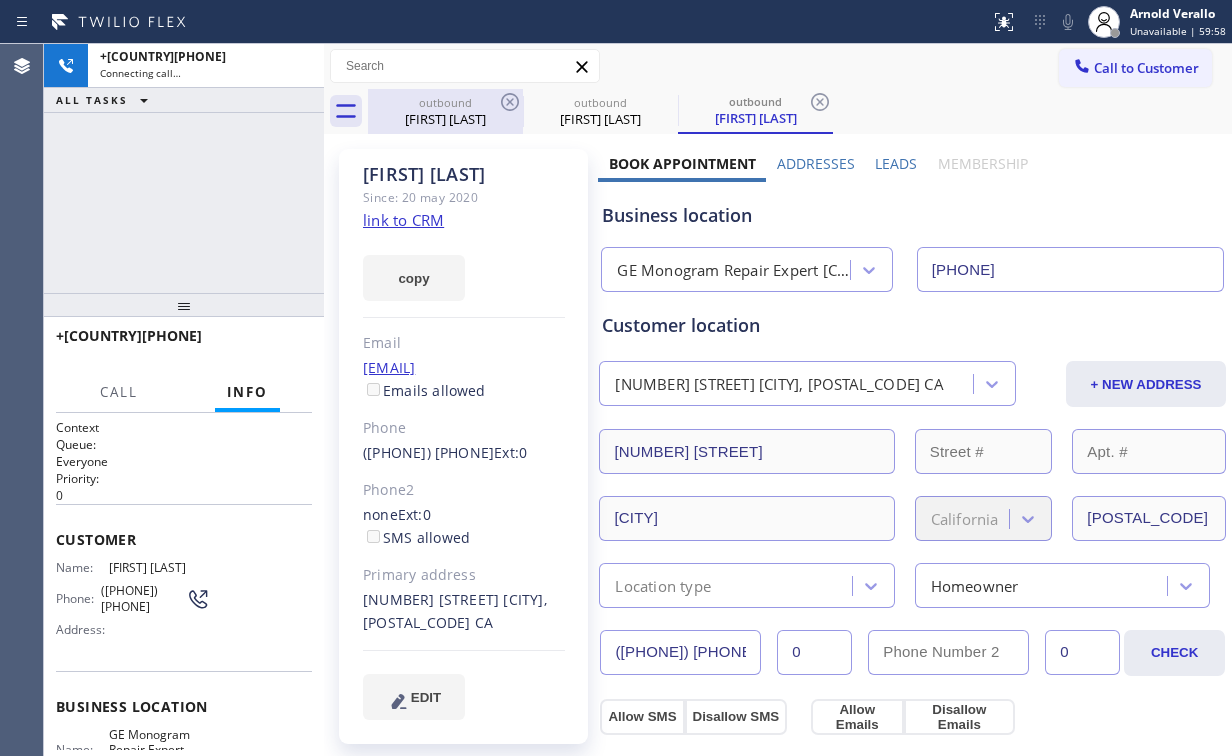 click on "outbound" at bounding box center (445, 102) 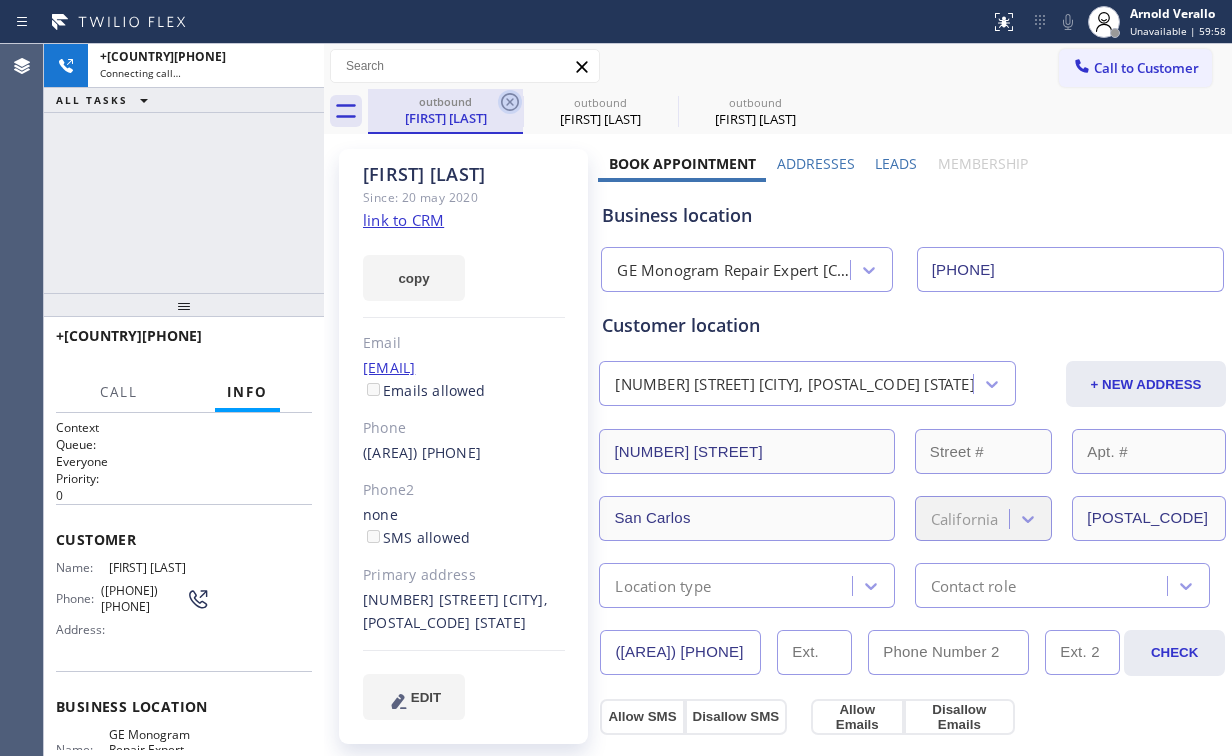 click 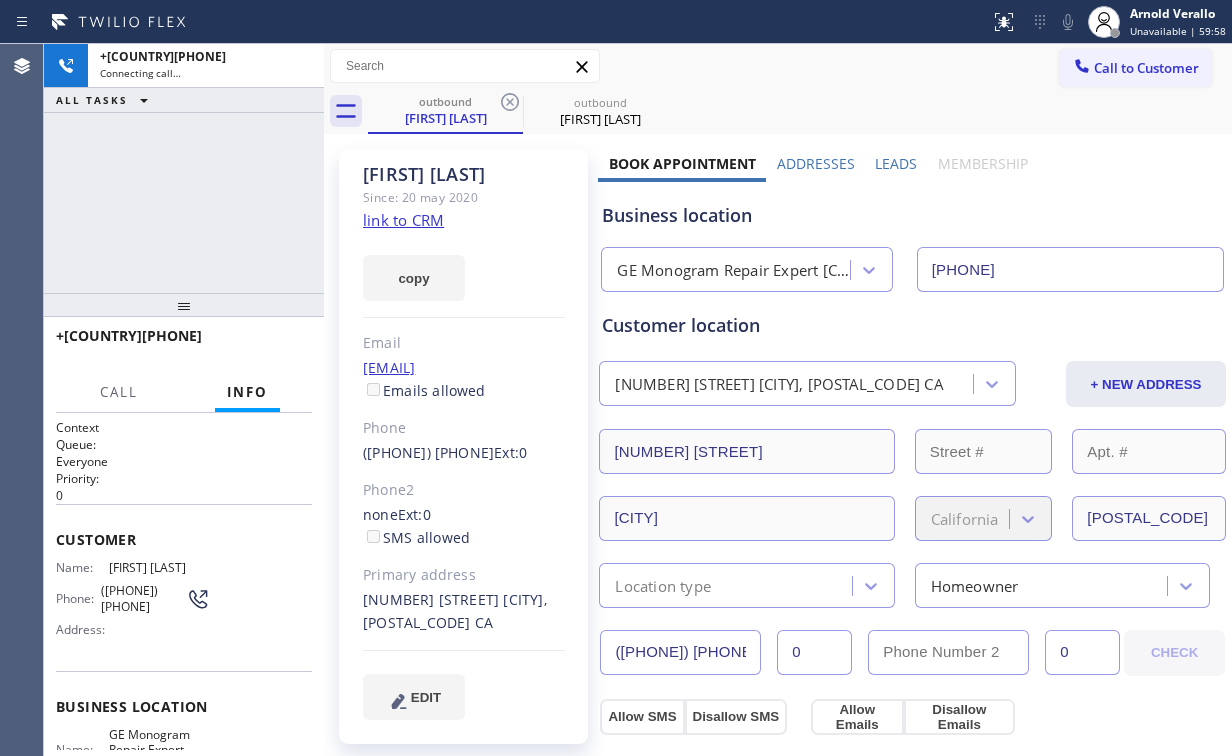 drag, startPoint x: 179, startPoint y: 175, endPoint x: 196, endPoint y: 184, distance: 19.235384 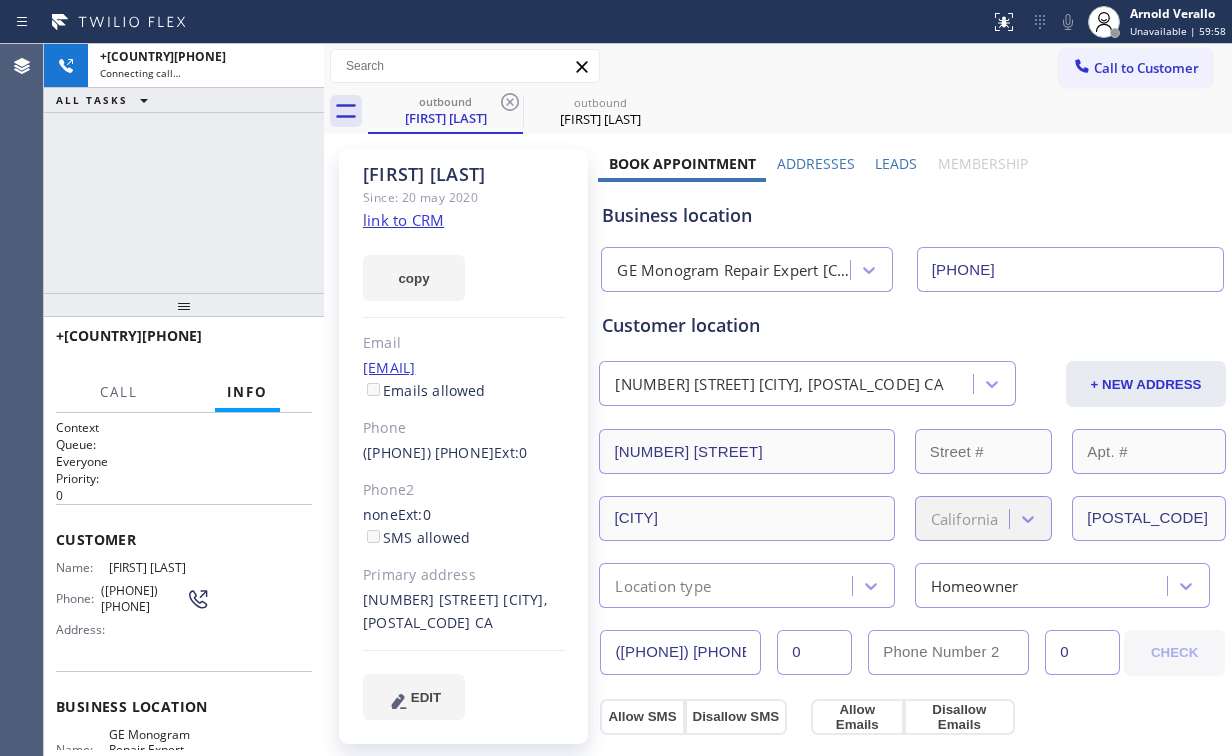 click on "+[PHONE] Connecting call… ALL TASKS ALL TASKS ACTIVE TASKS TASKS IN WRAP UP" at bounding box center (184, 168) 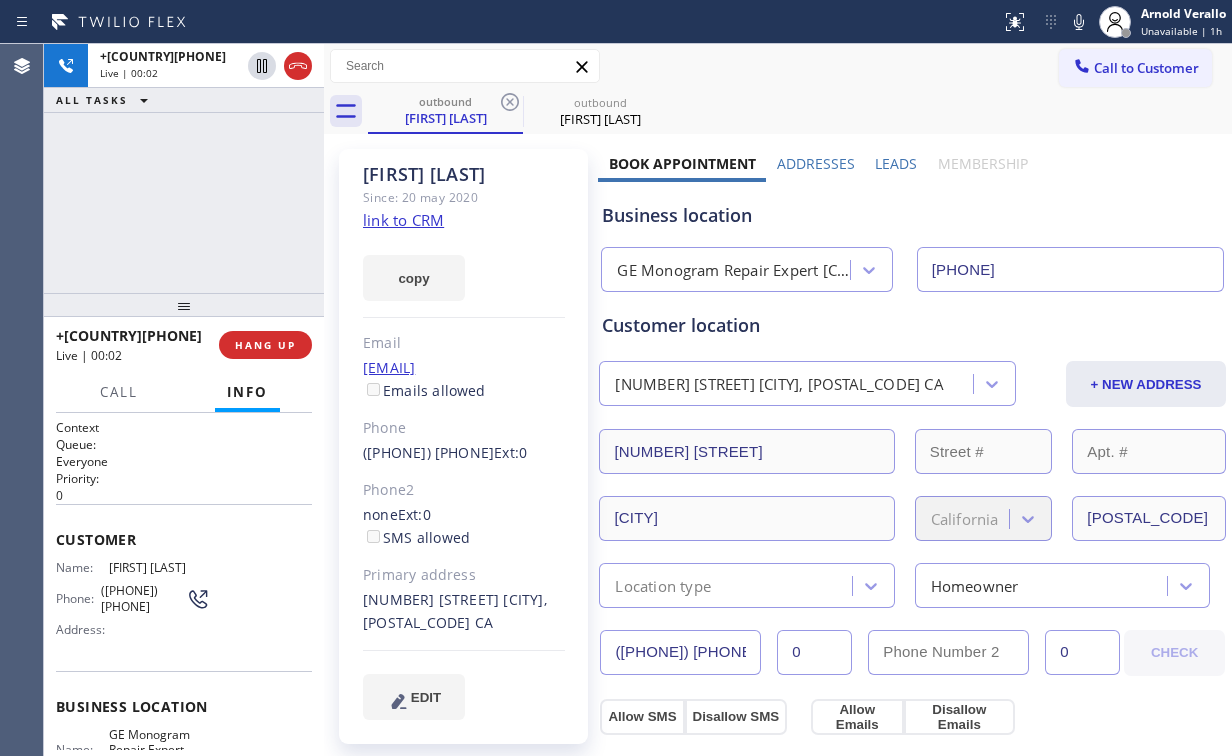 click on "[PHONE] Live | 00:02 HANG UP" at bounding box center [184, 345] 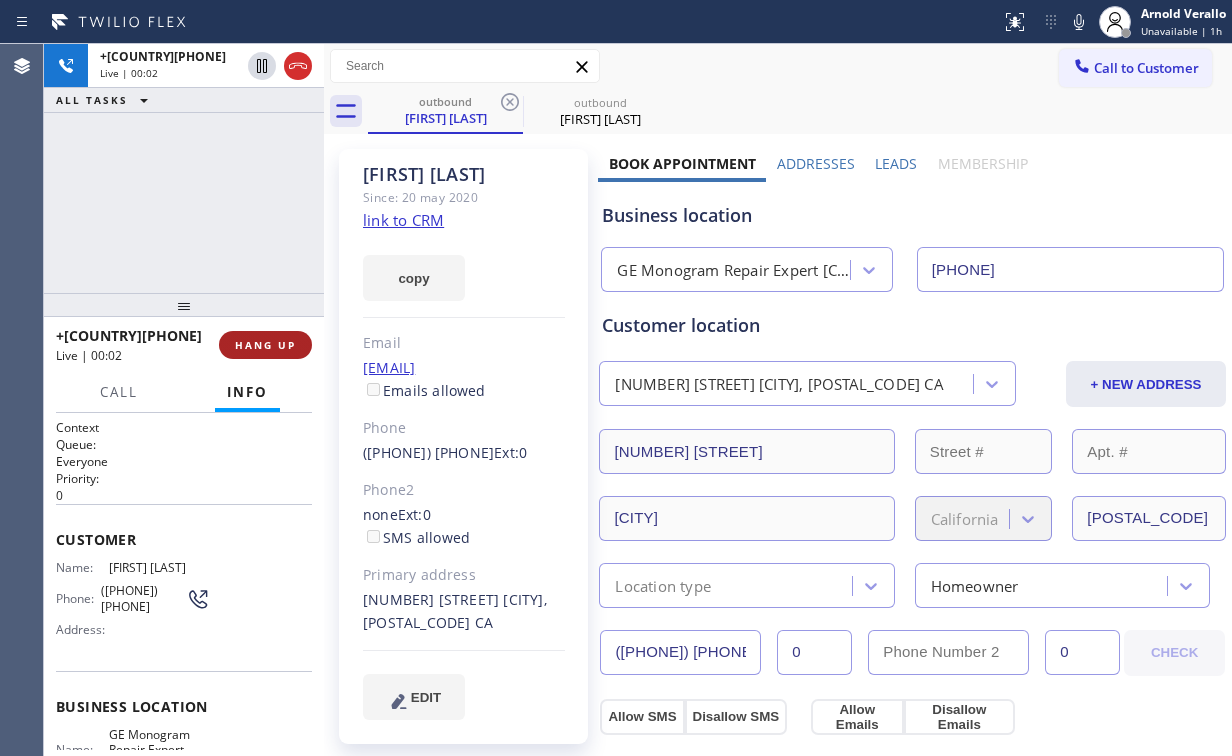 click on "HANG UP" at bounding box center [265, 345] 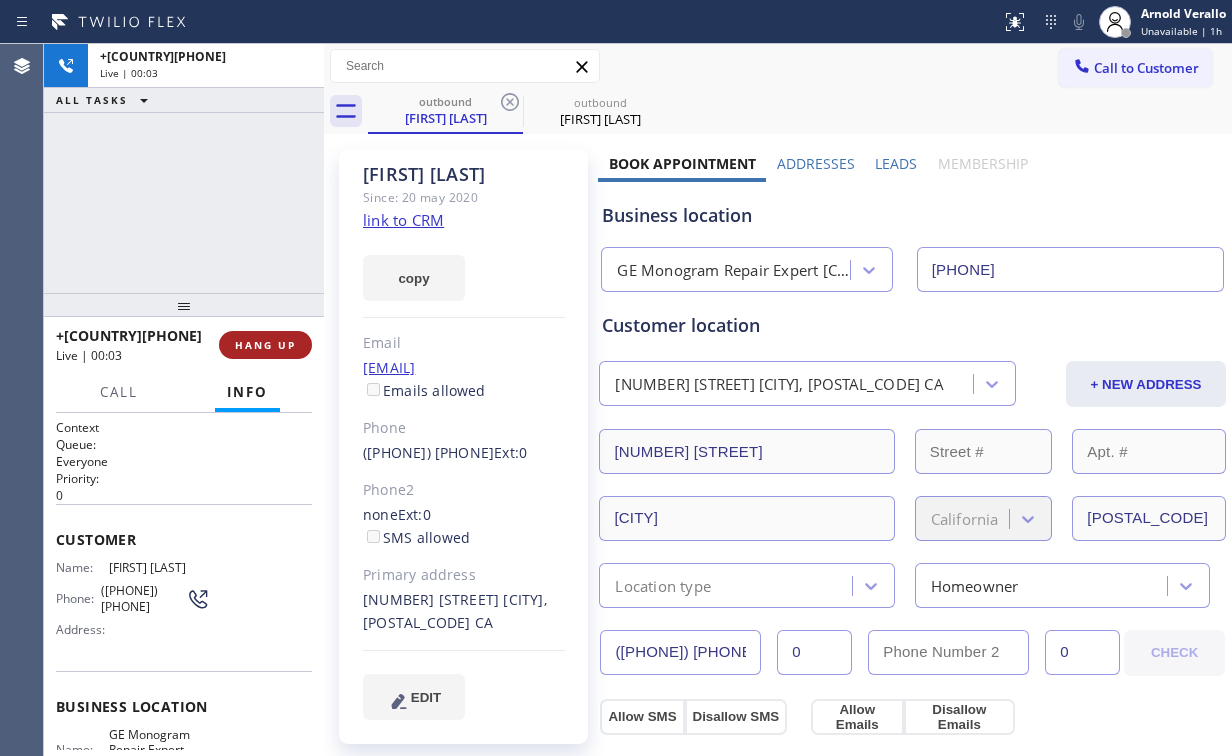 click on "HANG UP" at bounding box center (265, 345) 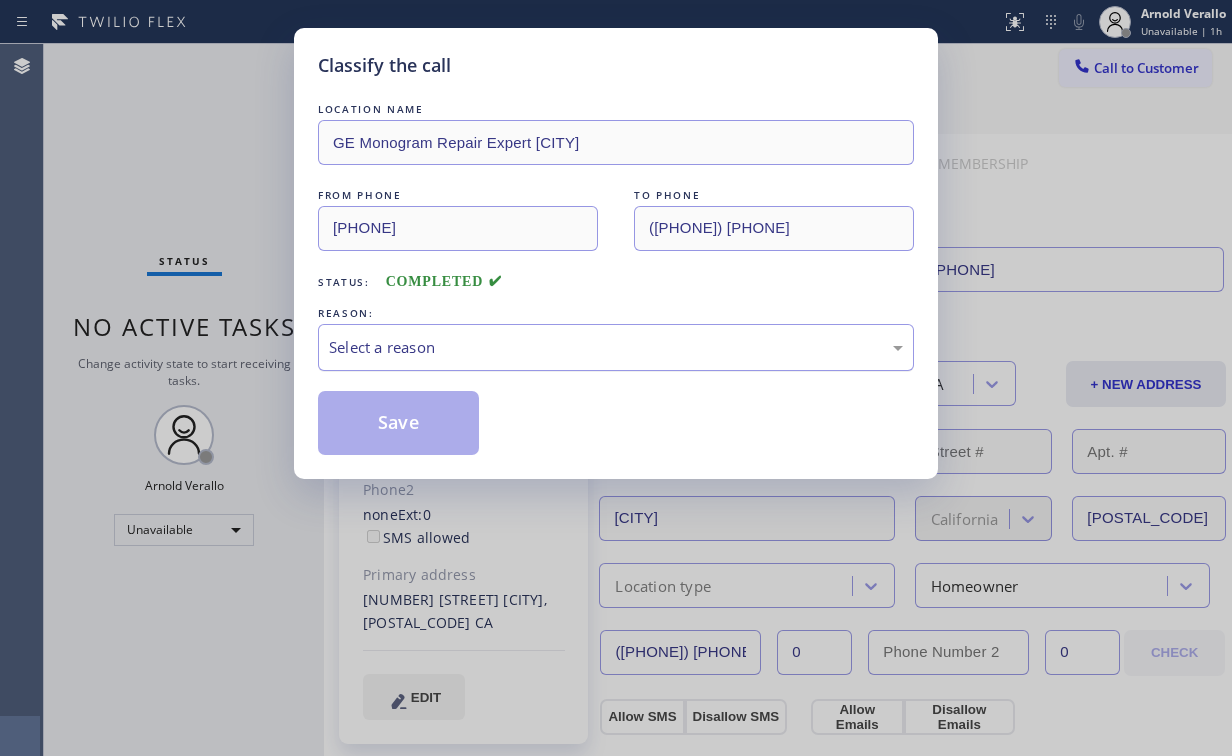 click on "Select a reason" at bounding box center [616, 347] 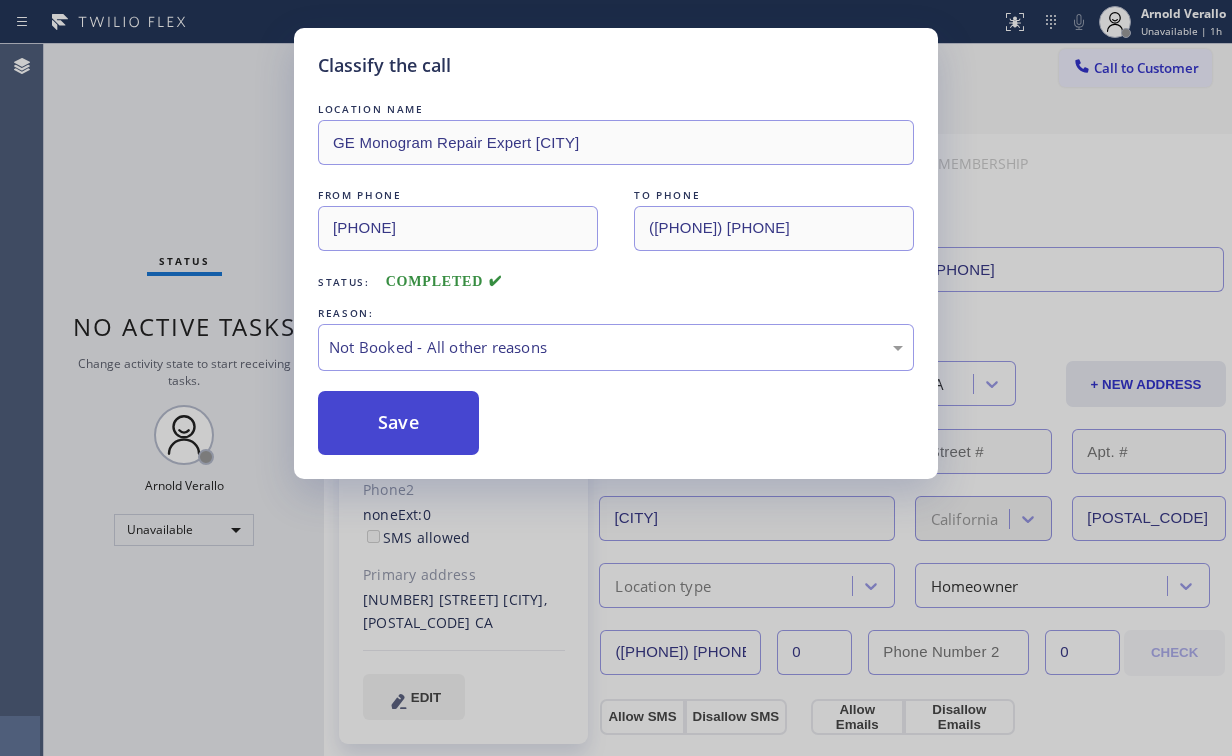 drag, startPoint x: 384, startPoint y: 416, endPoint x: 408, endPoint y: 419, distance: 24.186773 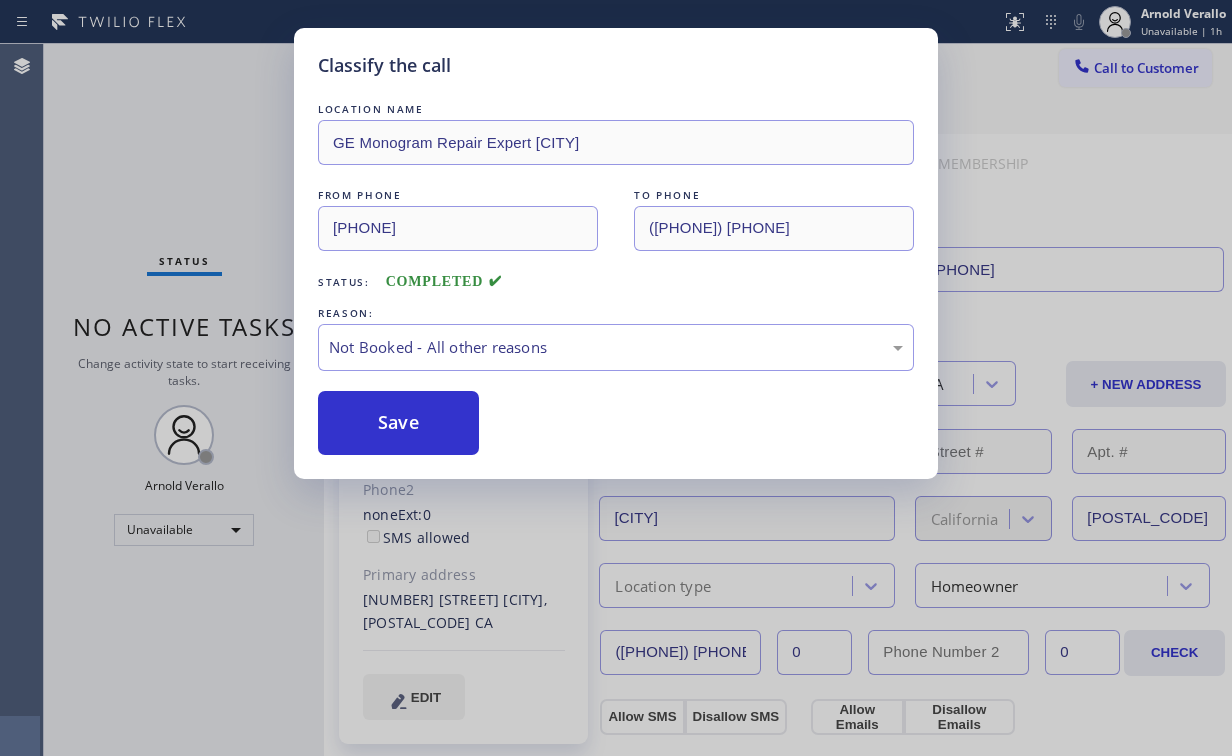click on "Classify the call LOCATION NAME GE Monogram Repair Expert [CITY] FROM PHONE ([PHONE]) [PHONE] TO PHONE ([PHONE]) [PHONE] Status: COMPLETED REASON: Not Booked - All other reasons Save" at bounding box center [616, 378] 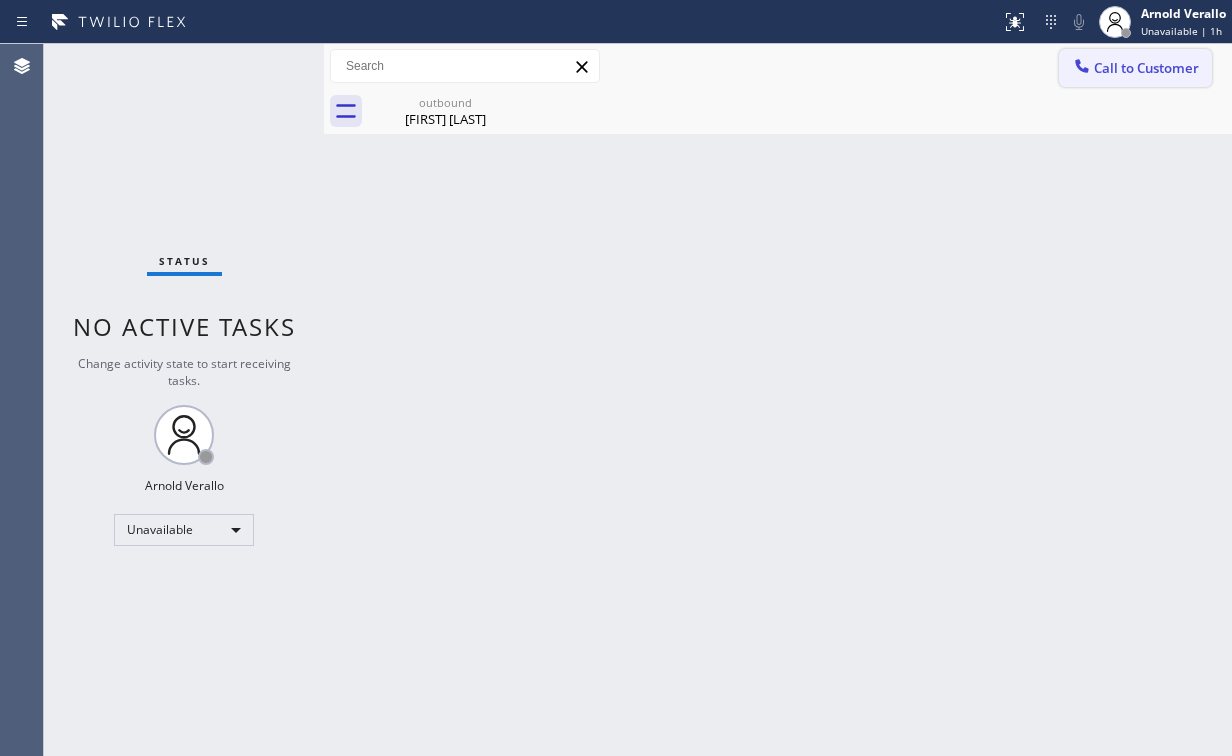 click on "Call to Customer" at bounding box center [1146, 68] 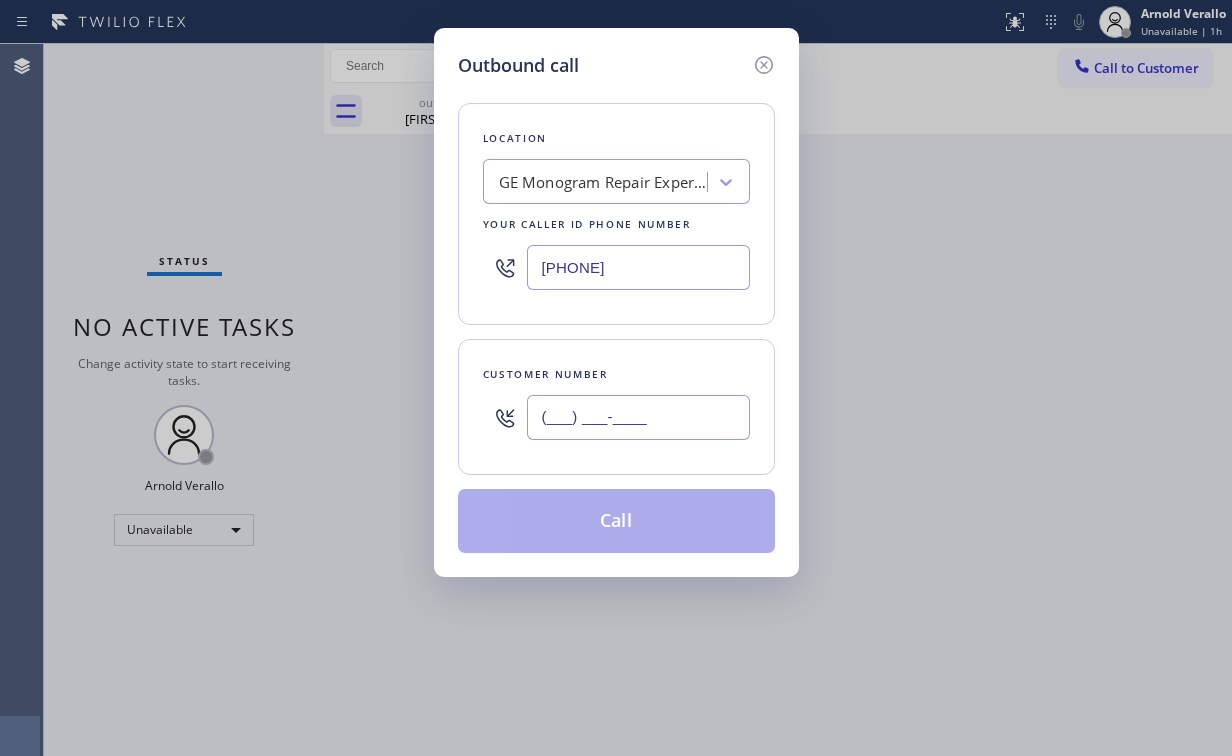 click on "(___) ___-____" at bounding box center [638, 417] 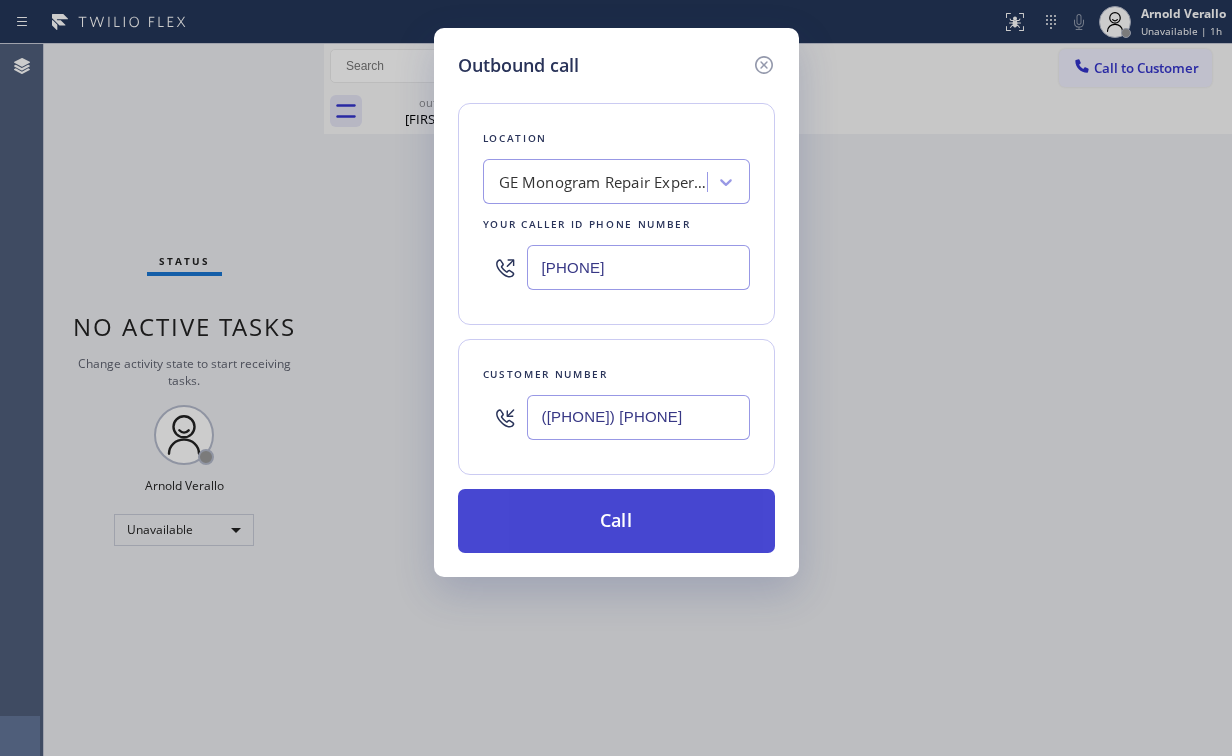 type on "([PHONE]) [PHONE]" 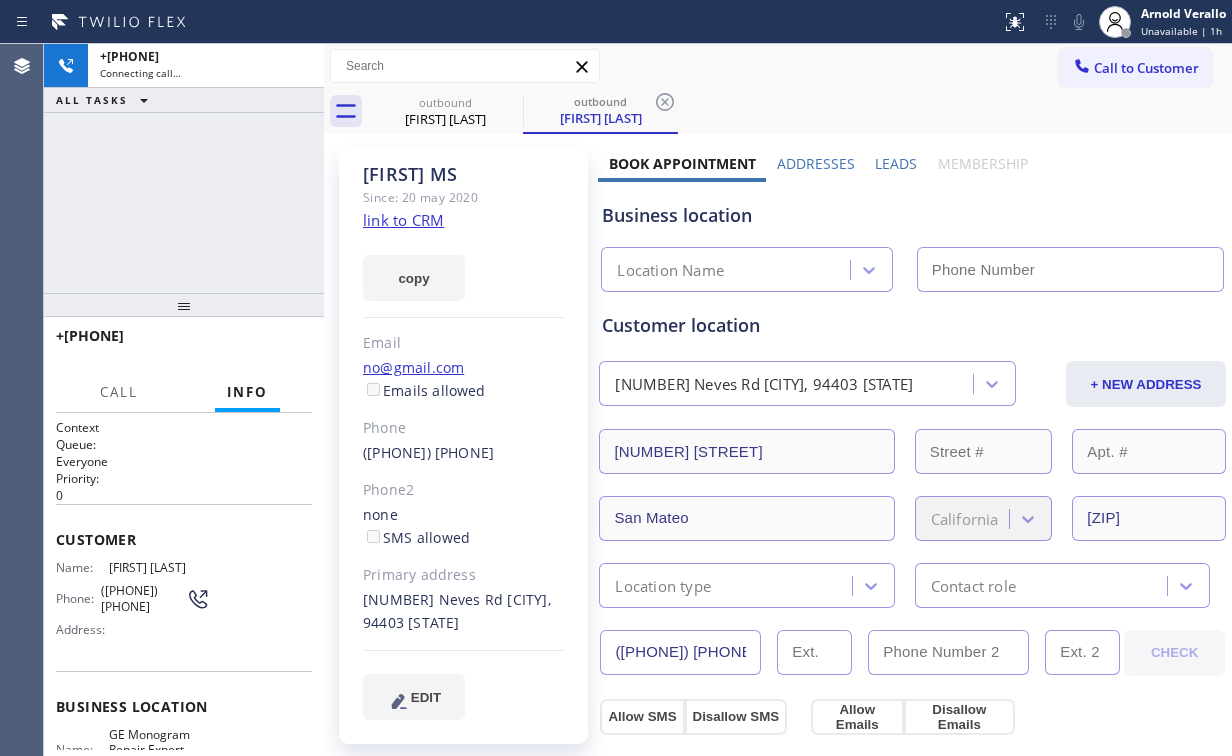 click on "+[PHONE] Connecting call… ALL TASKS ALL TASKS ACTIVE TASKS TASKS IN WRAP UP" at bounding box center (184, 168) 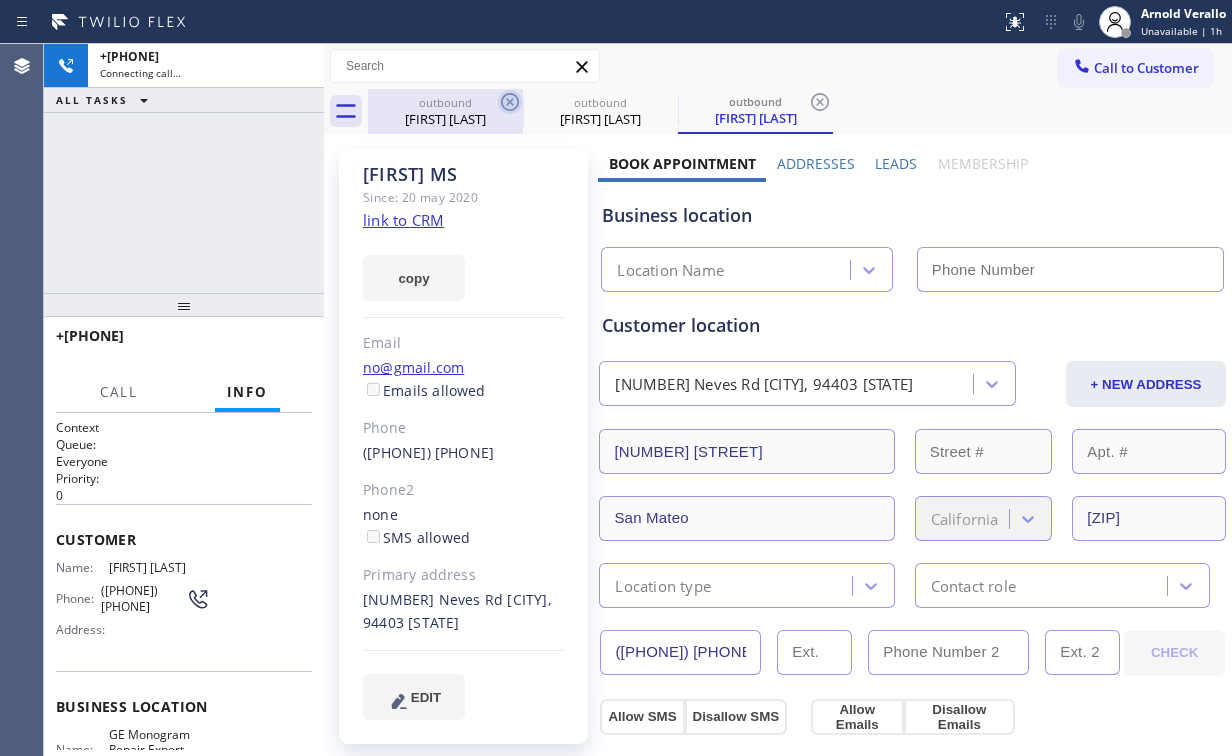 click on "outbound" at bounding box center (445, 102) 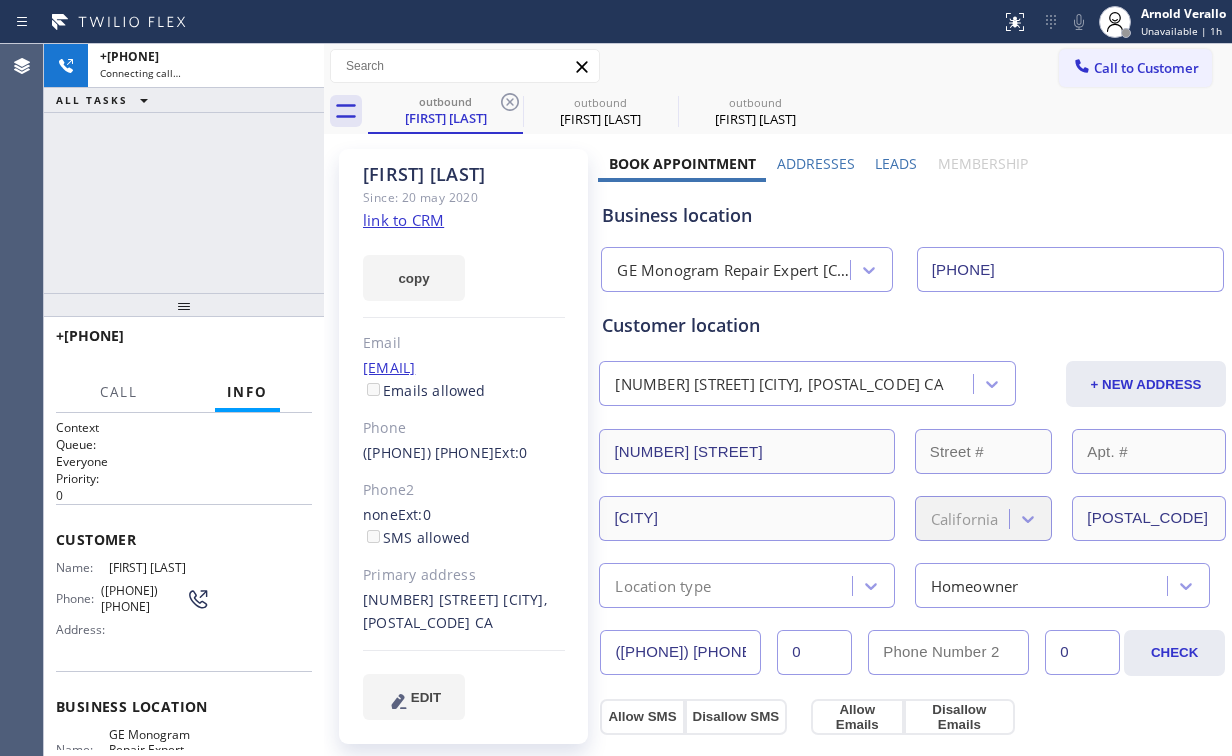 drag, startPoint x: 513, startPoint y: 100, endPoint x: 467, endPoint y: 205, distance: 114.6342 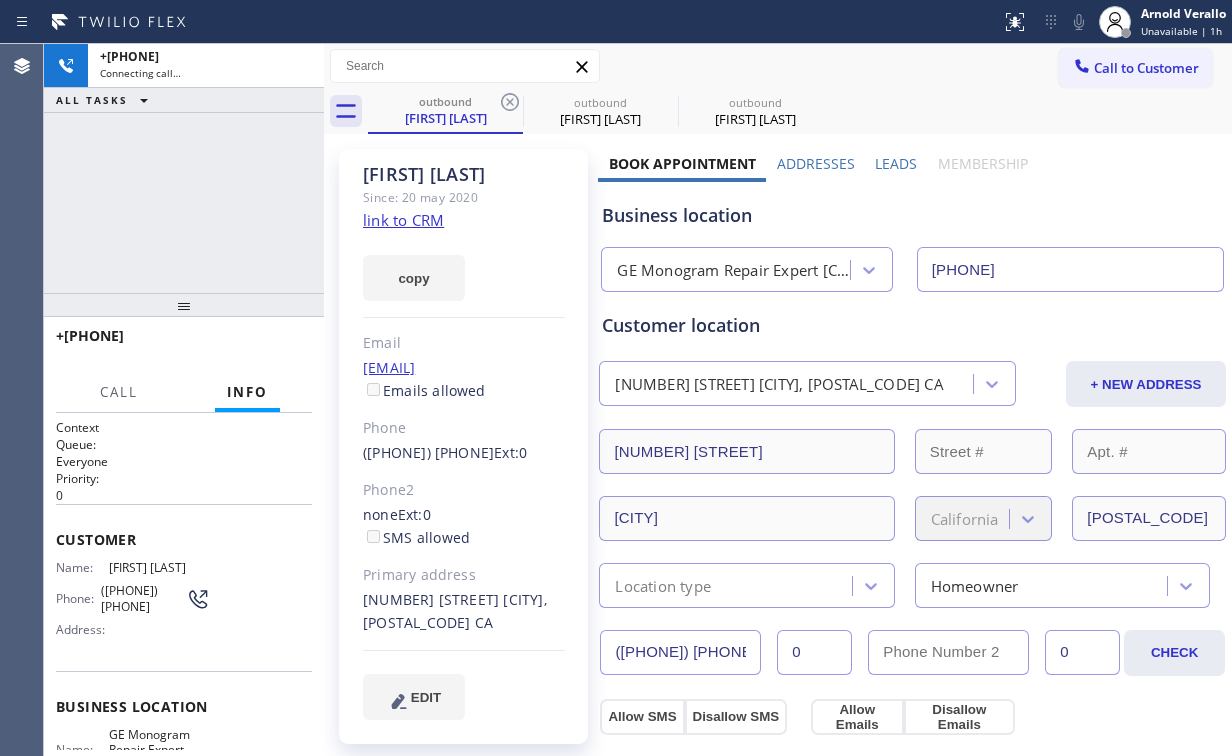 click 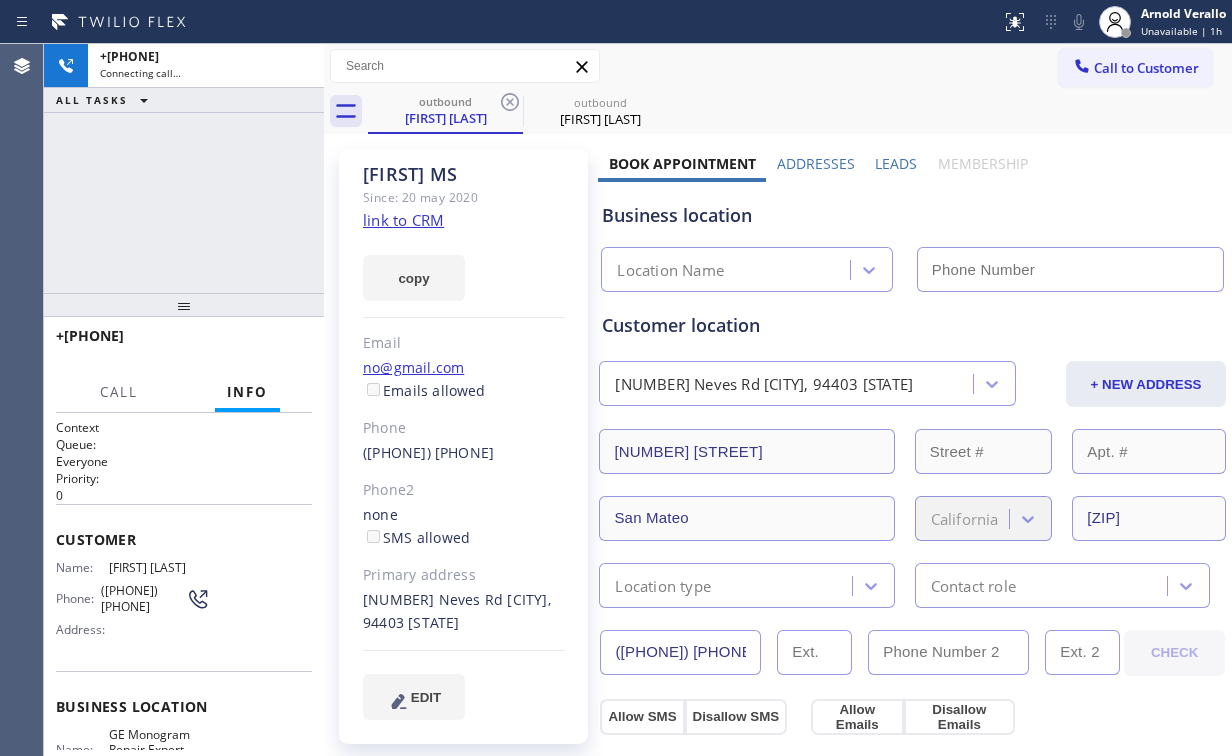 click on "+[PHONE] Connecting call… ALL TASKS ALL TASKS ACTIVE TASKS TASKS IN WRAP UP" at bounding box center (184, 168) 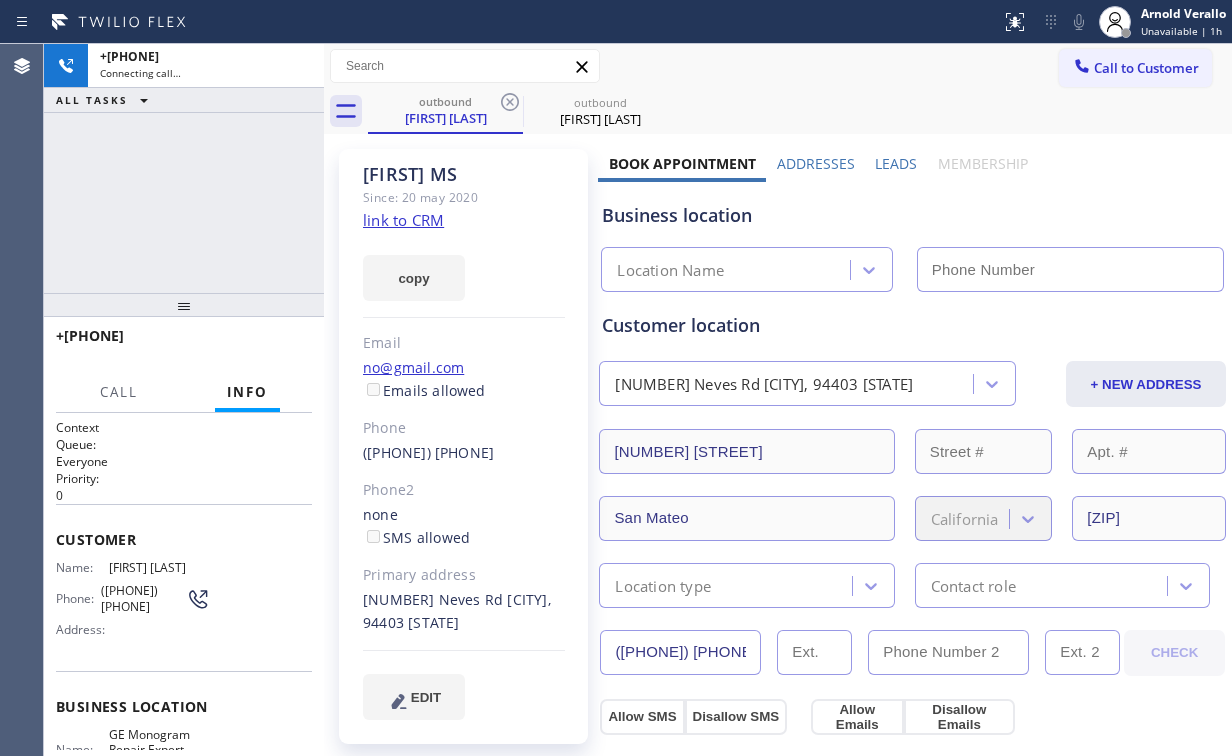 type on "[PHONE]" 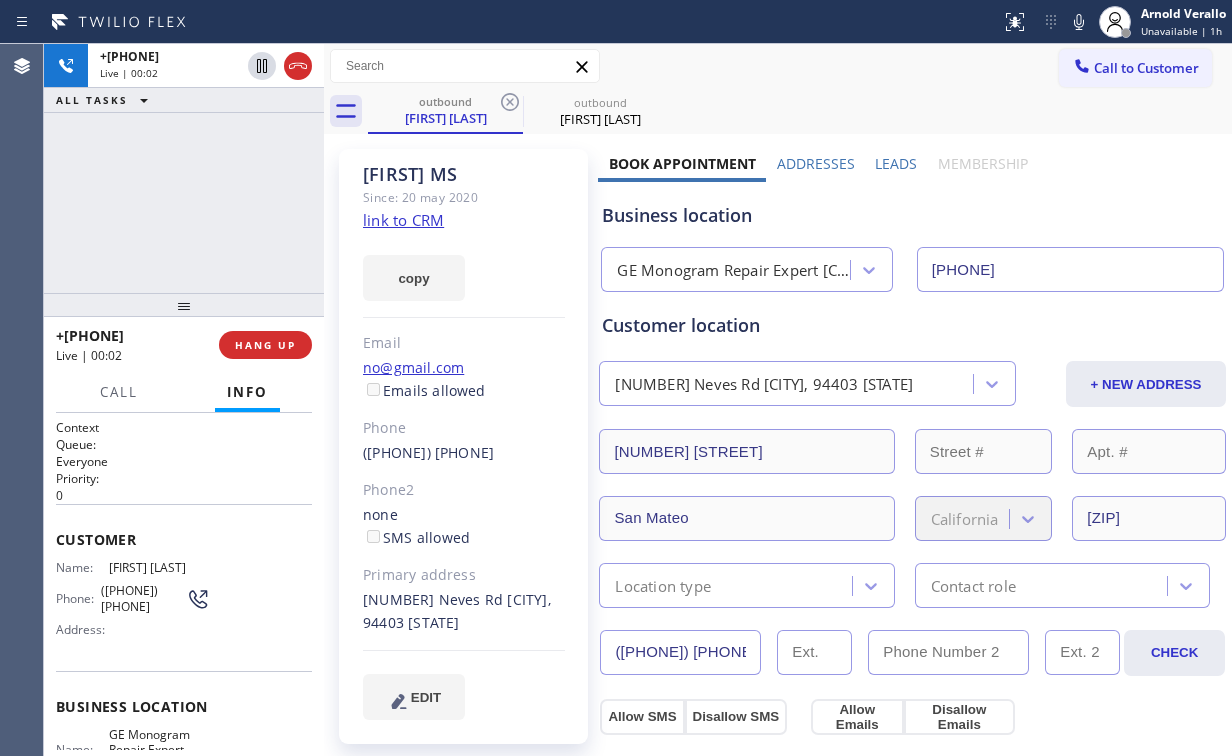 click on "+[COUNTRY][PHONE] Live | 00:02 ALL TASKS ALL TASKS ACTIVE TASKS TASKS IN WRAP UP" at bounding box center [184, 168] 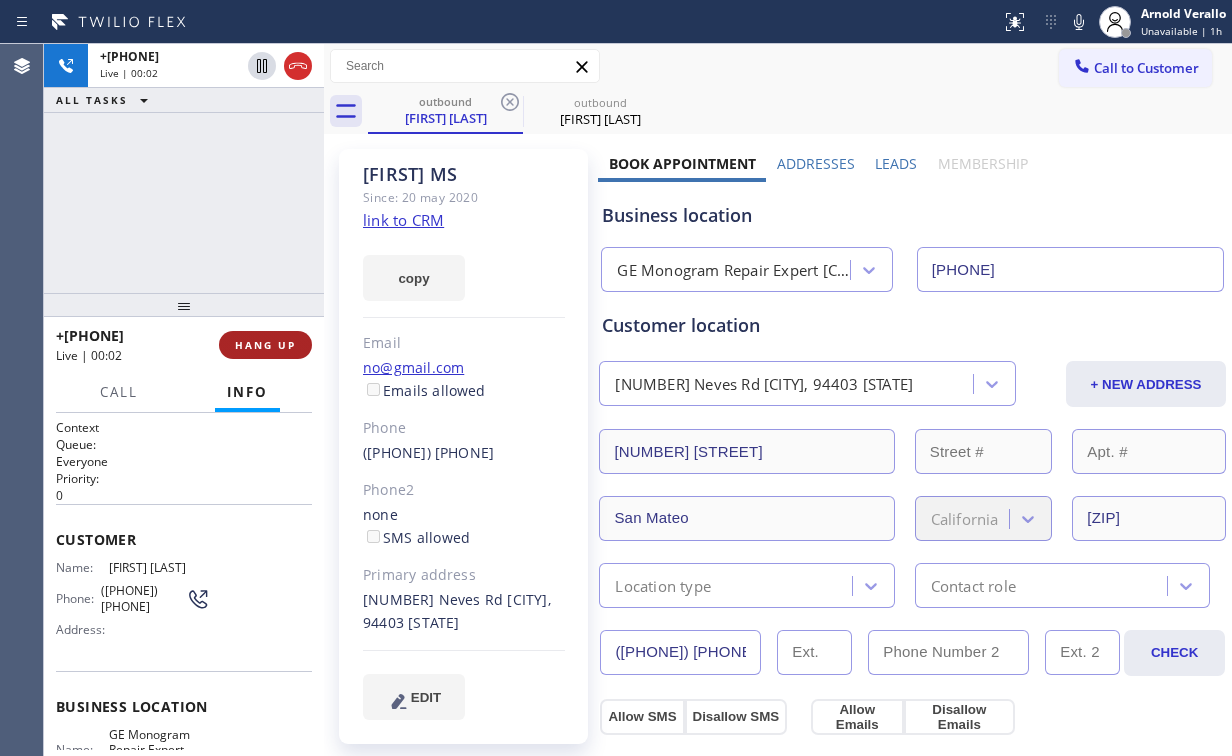 drag, startPoint x: 266, startPoint y: 328, endPoint x: 276, endPoint y: 337, distance: 13.453624 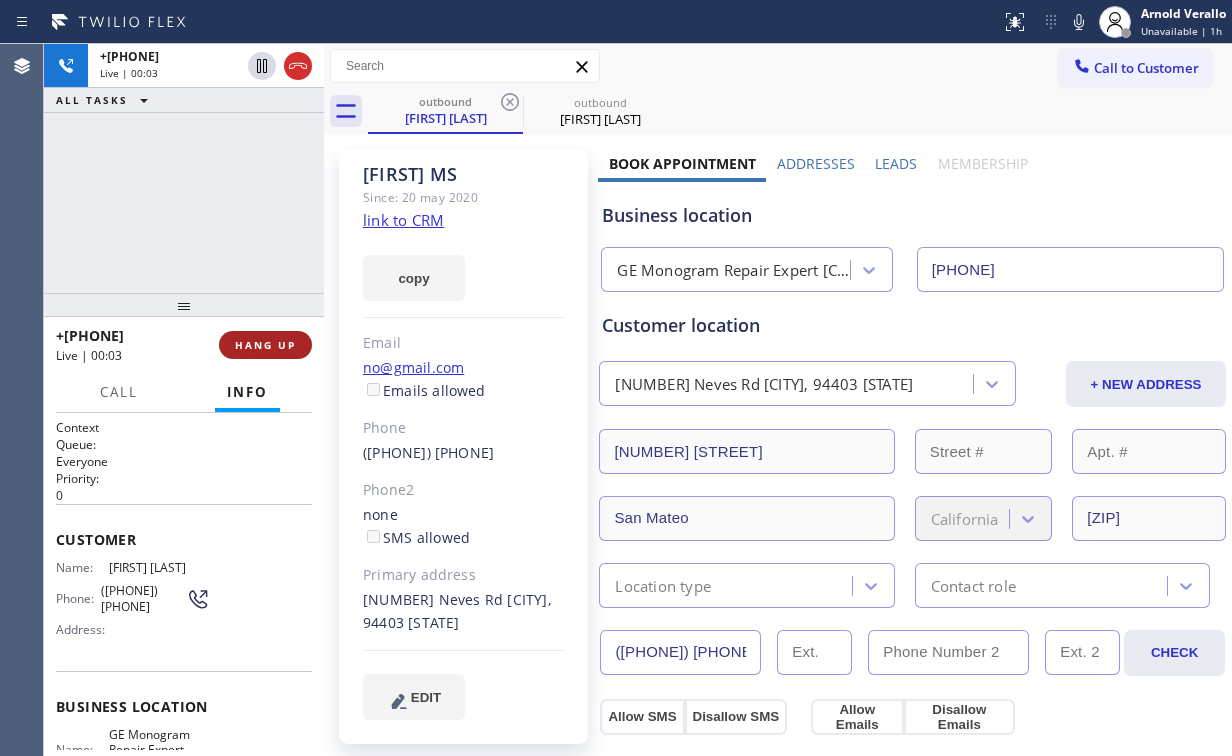click on "HANG UP" at bounding box center [265, 345] 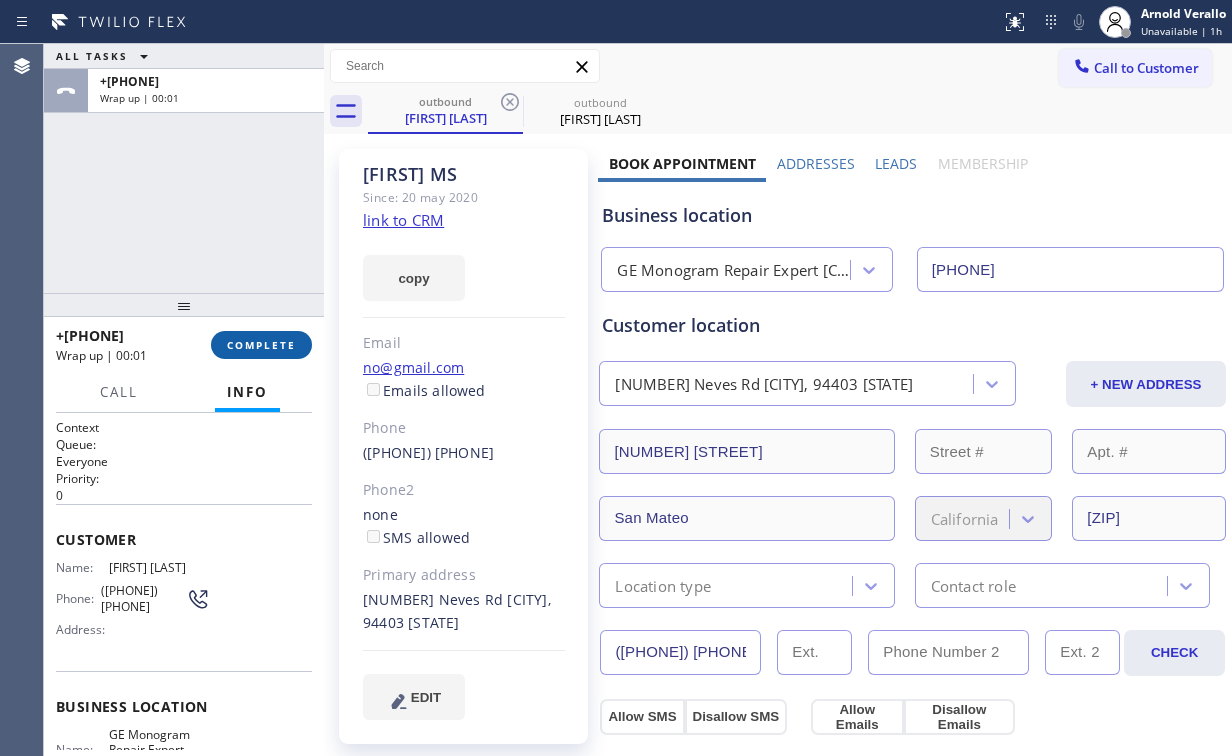 click on "COMPLETE" at bounding box center [261, 345] 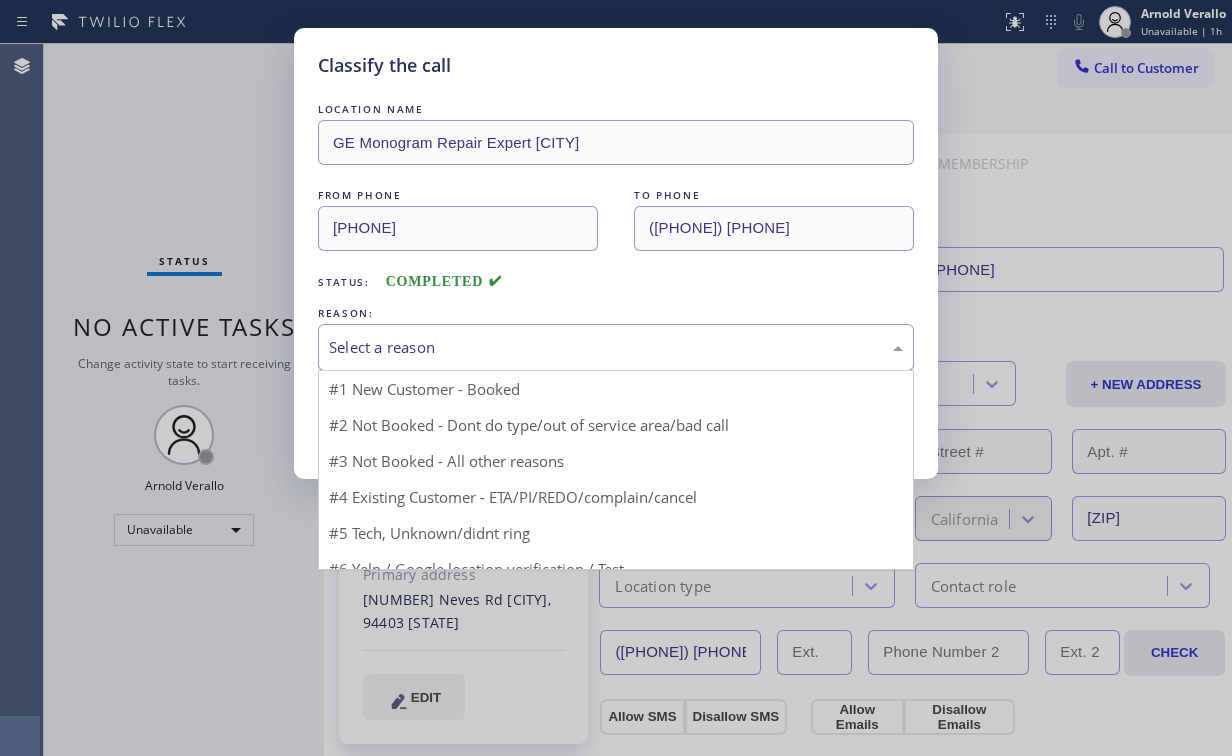 click on "Select a reason" at bounding box center (616, 347) 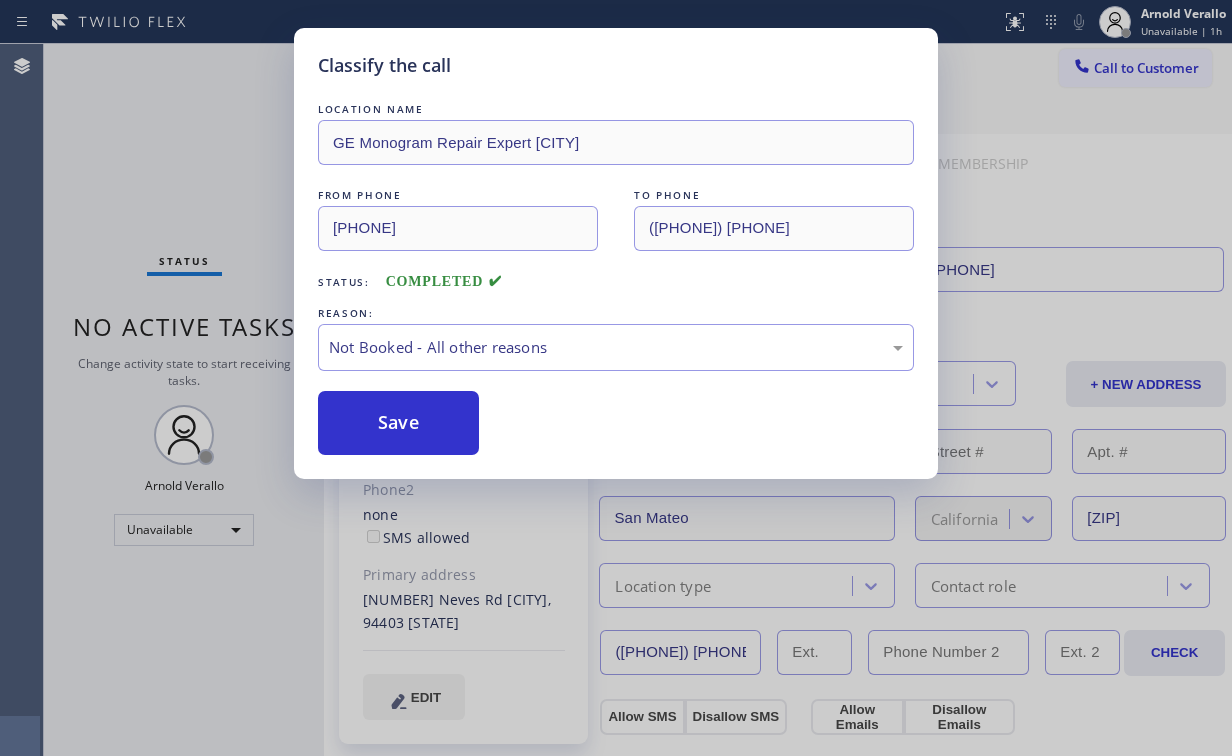 drag, startPoint x: 396, startPoint y: 420, endPoint x: 285, endPoint y: 260, distance: 194.73315 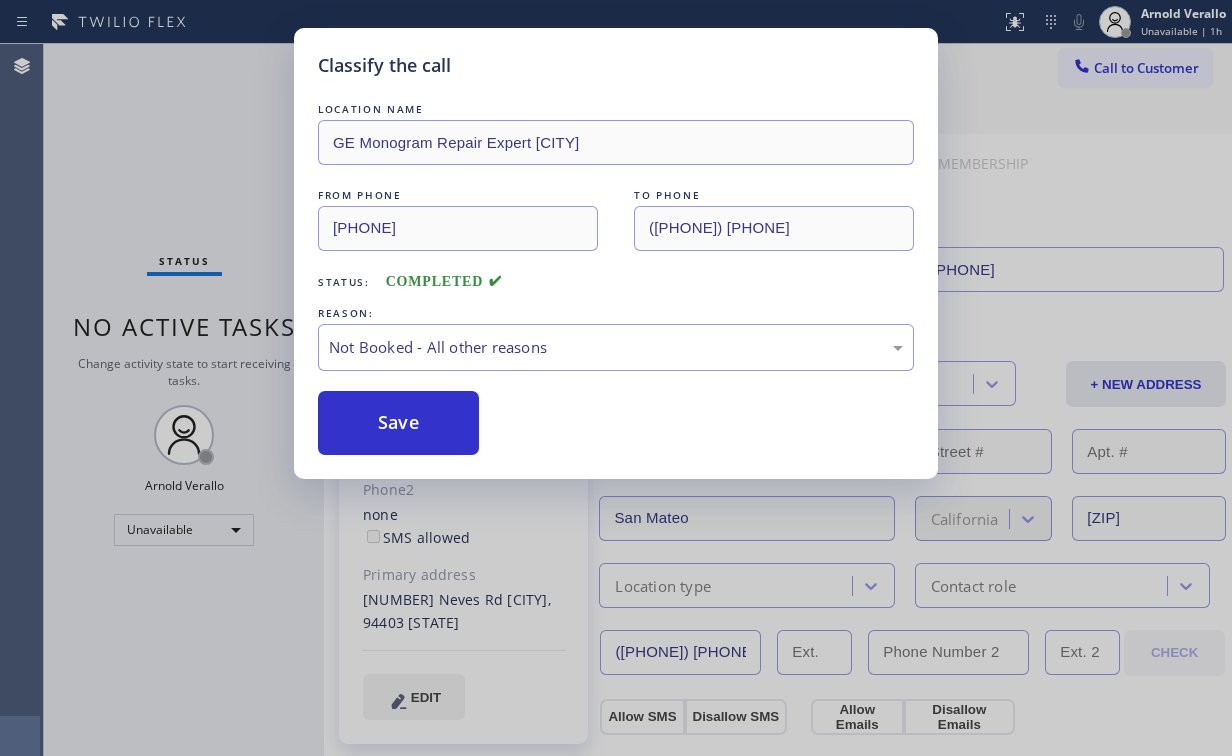 click on "Classify the call LOCATION NAME GE Monogram Repair Expert San Mateo FROM PHONE [PHONE] TO PHONE [PHONE] Status: COMPLETED REASON: Not Booked - All other reasons Save" at bounding box center [616, 378] 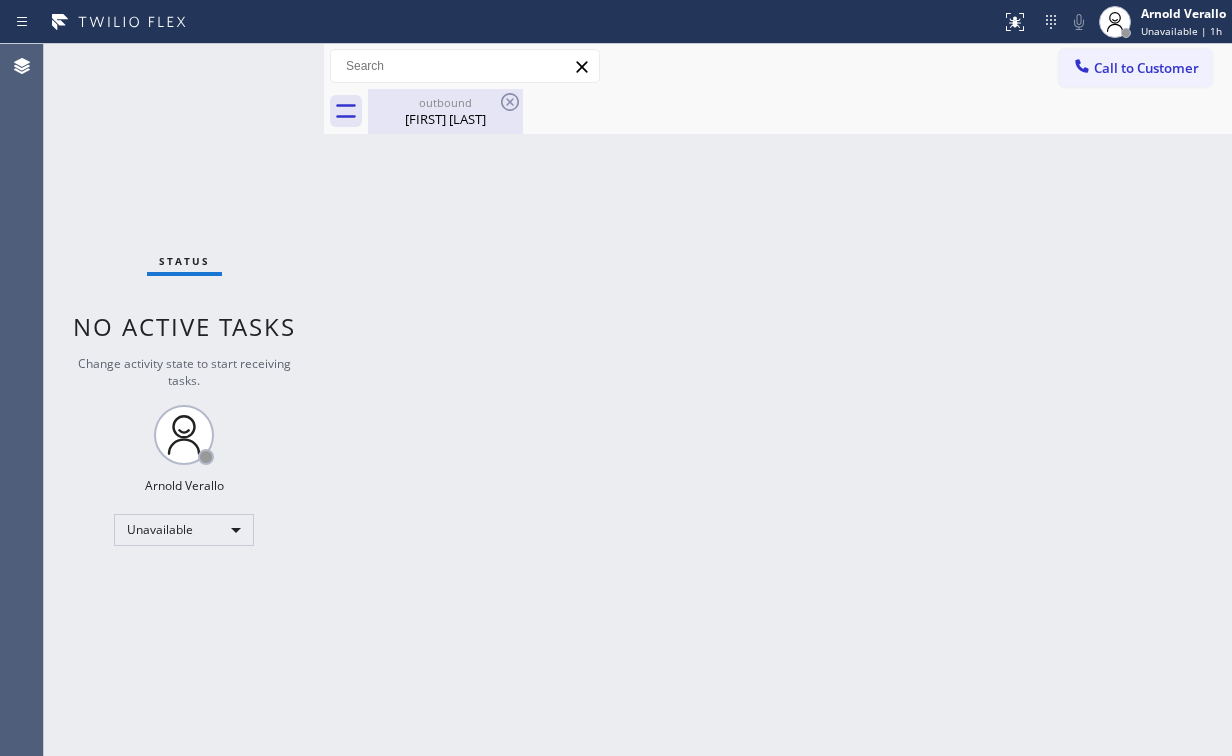 click on "[FIRST] [LAST]" at bounding box center (445, 119) 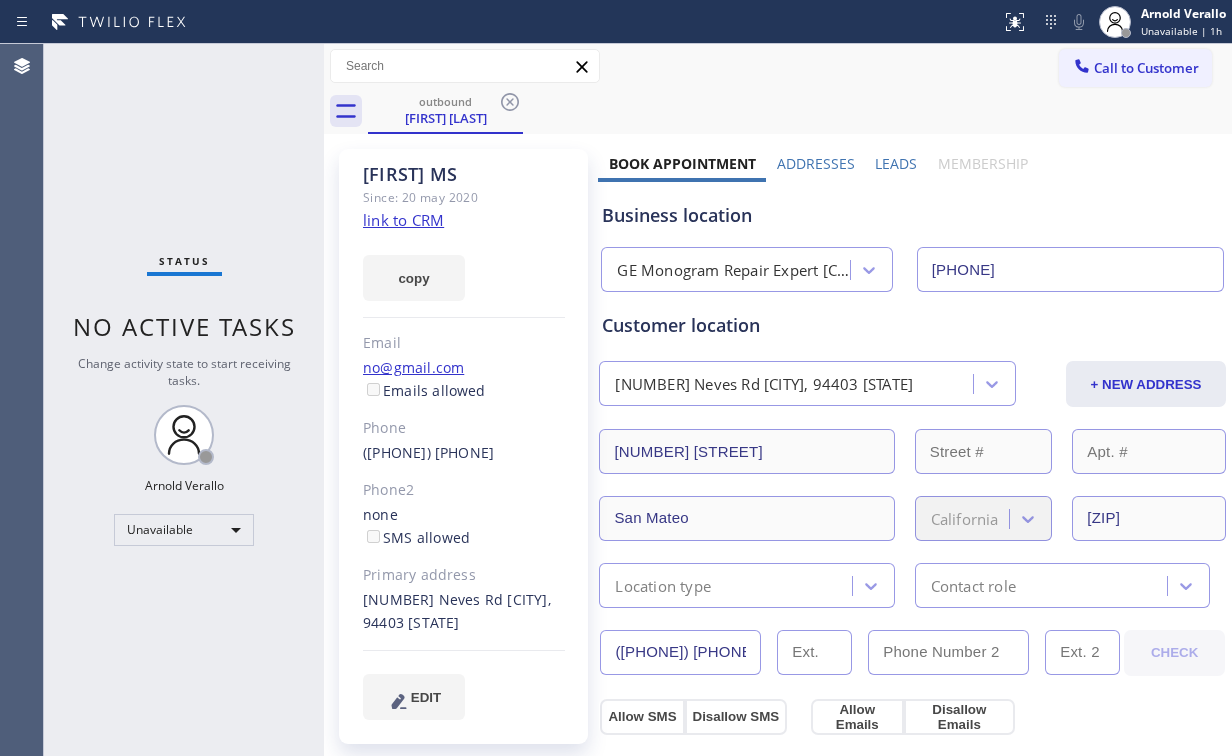 click 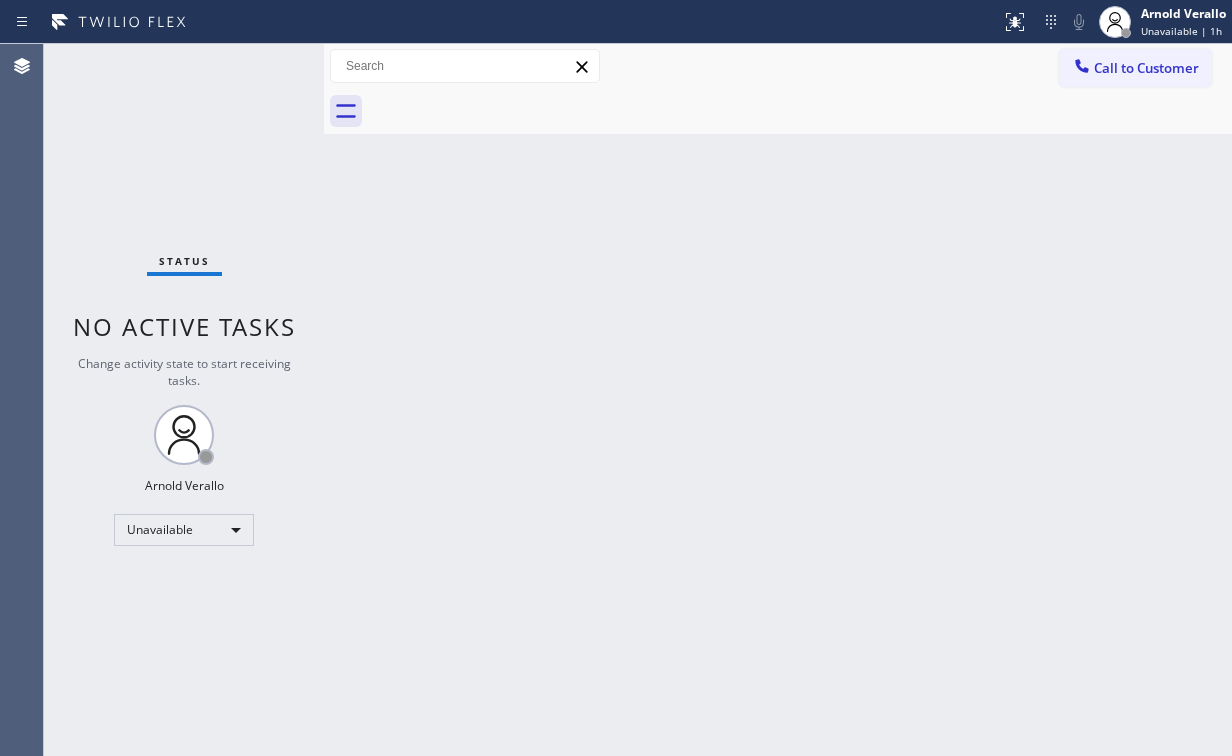 drag, startPoint x: 206, startPoint y: 119, endPoint x: 244, endPoint y: 11, distance: 114.49017 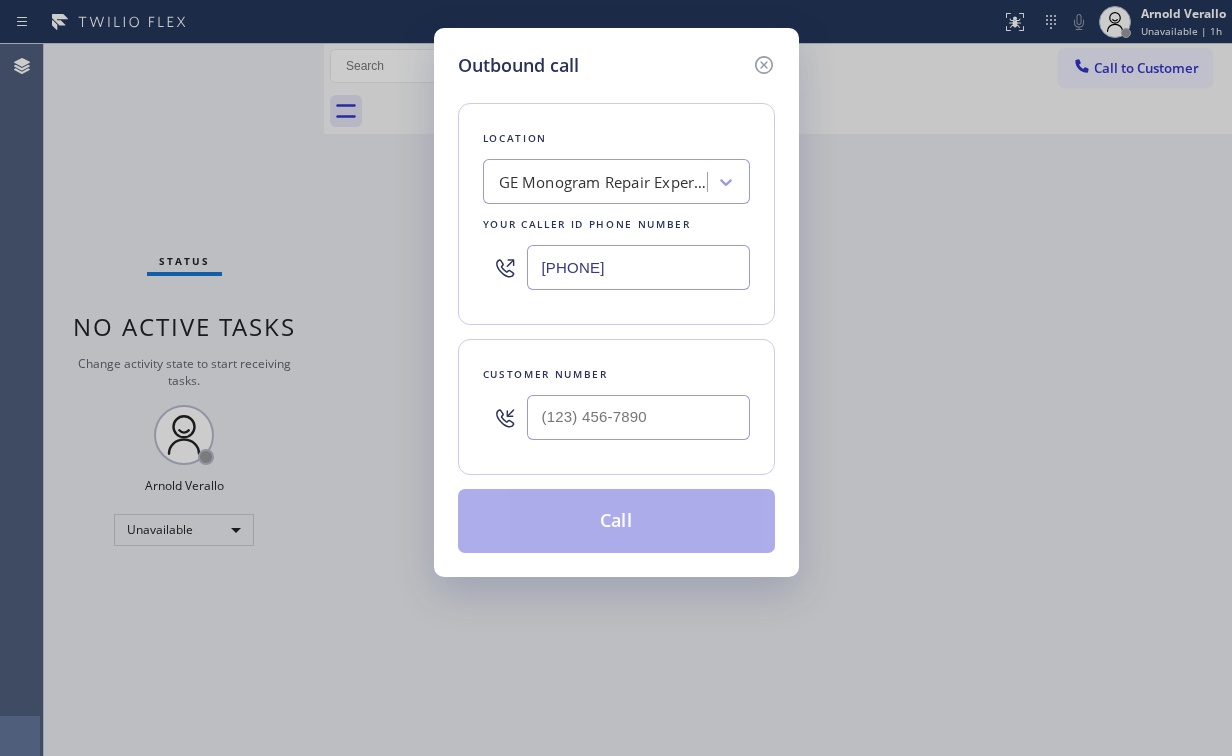 drag, startPoint x: 688, startPoint y: 273, endPoint x: 308, endPoint y: 216, distance: 384.25122 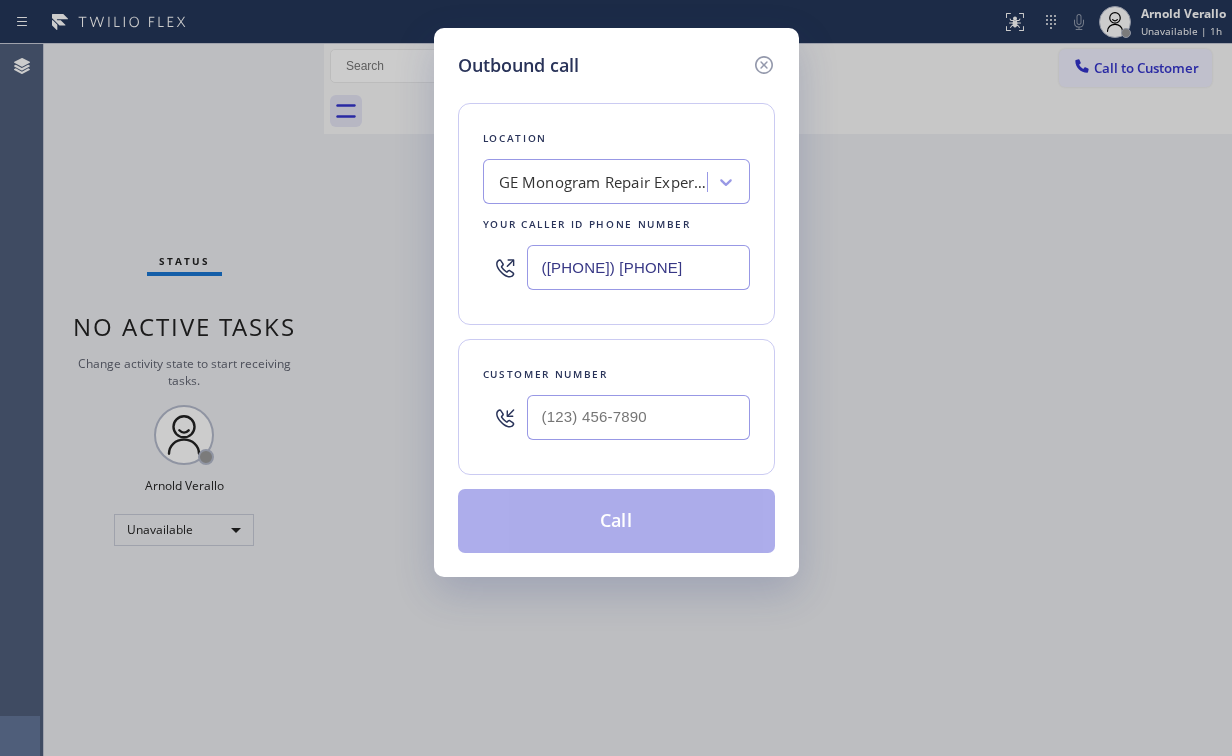 type on "([PHONE]) [PHONE]" 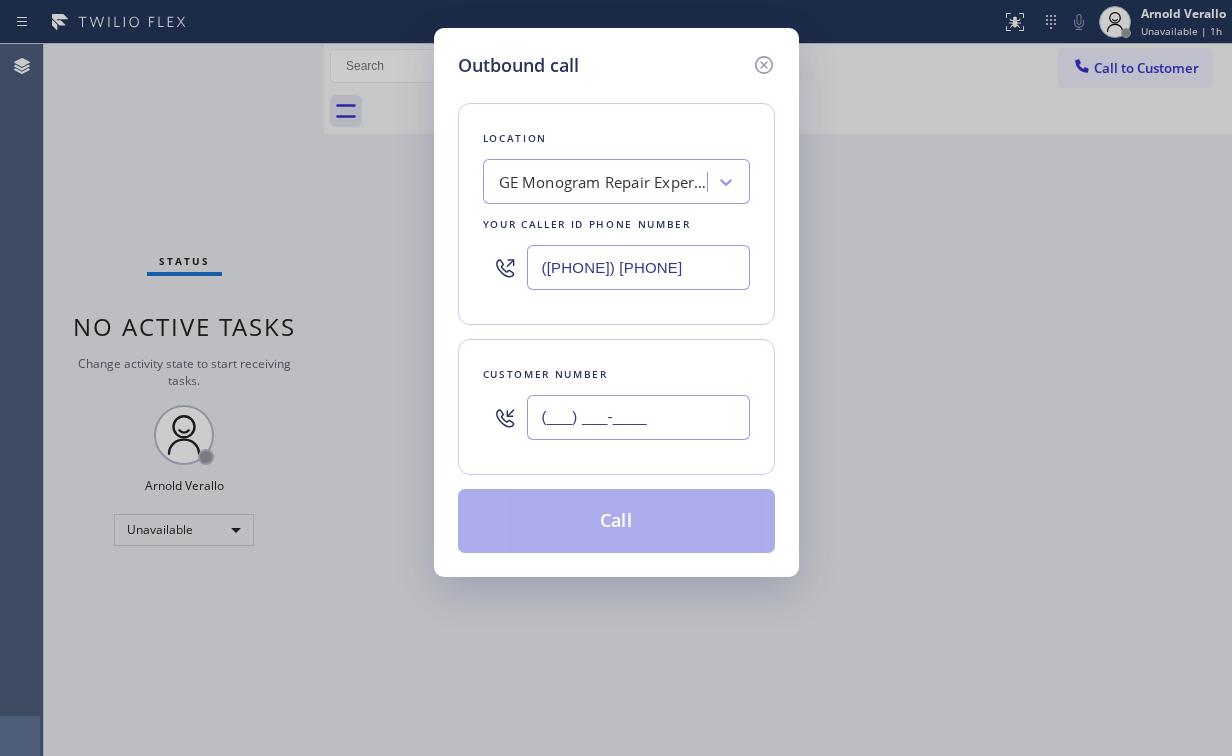 click on "(___) ___-____" at bounding box center (638, 417) 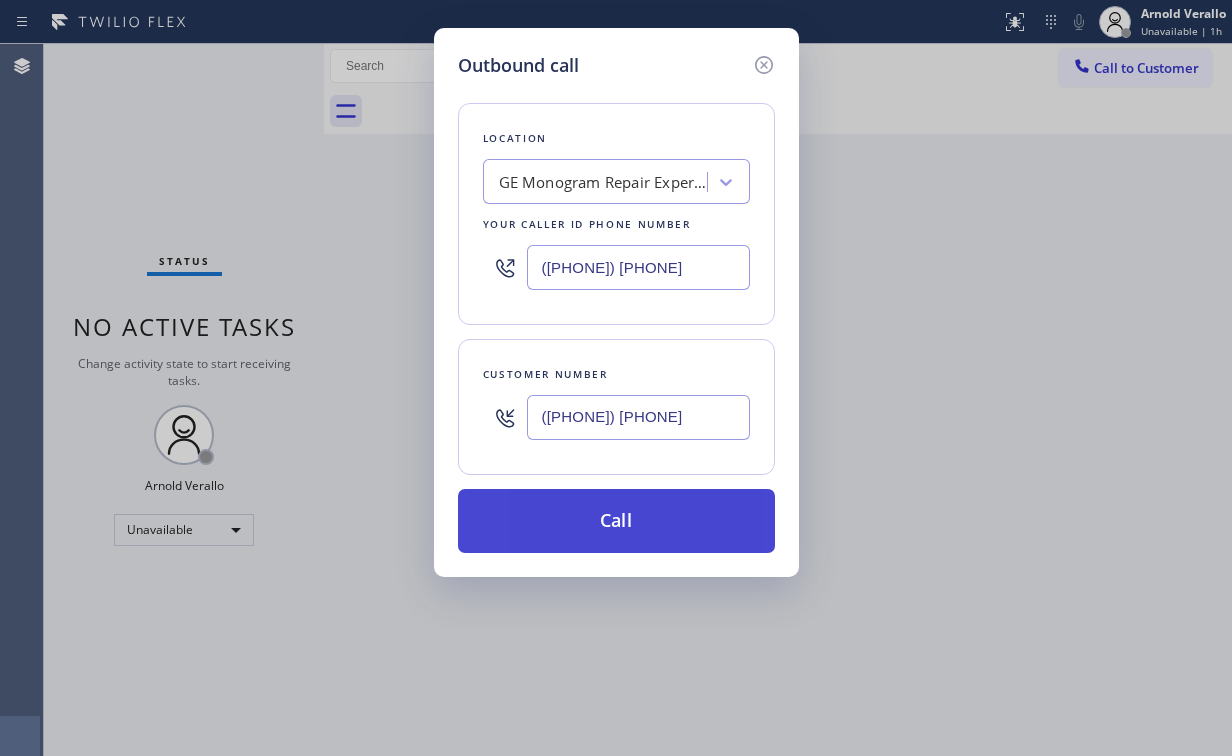type on "([PHONE]) [PHONE]" 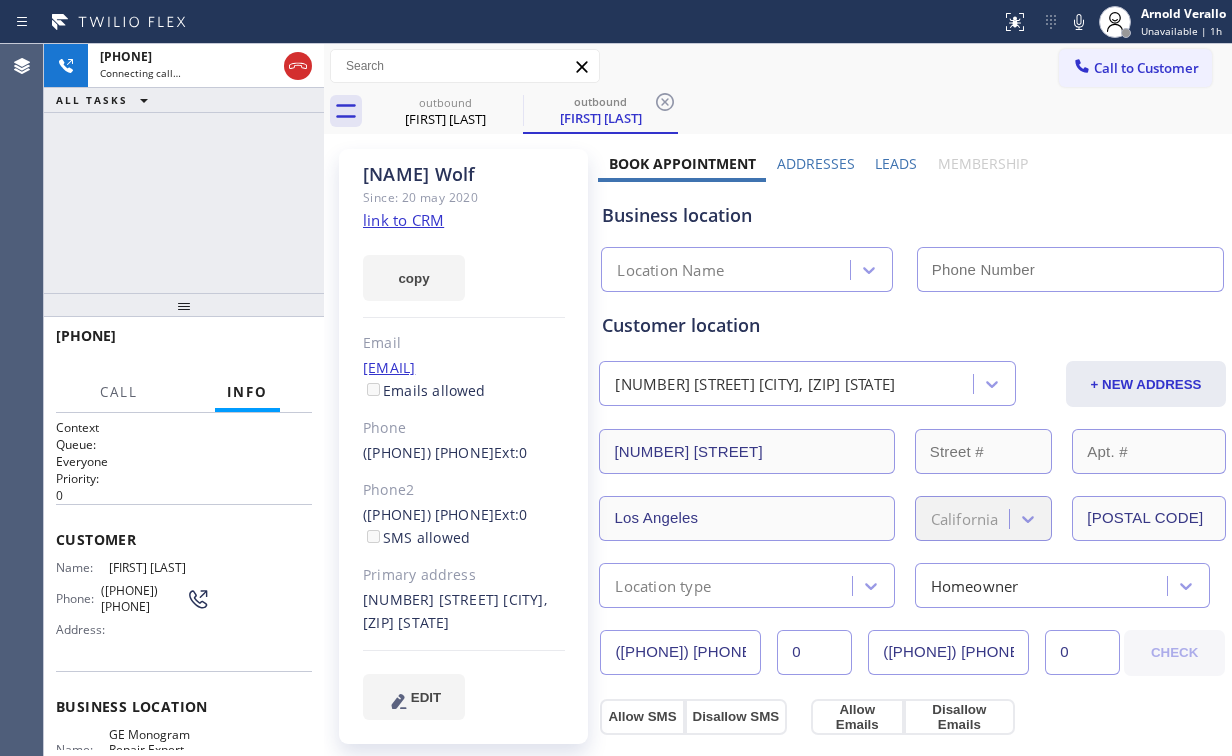 type on "([PHONE]) [PHONE]" 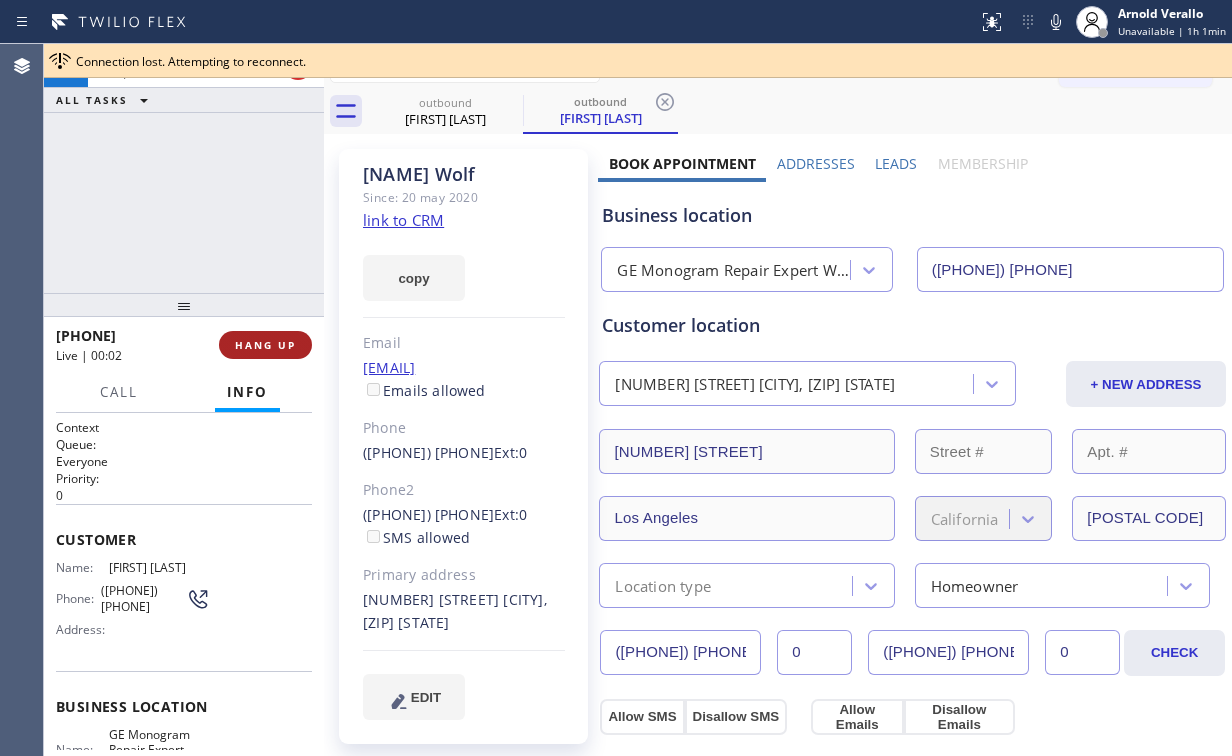 click on "HANG UP" at bounding box center [265, 345] 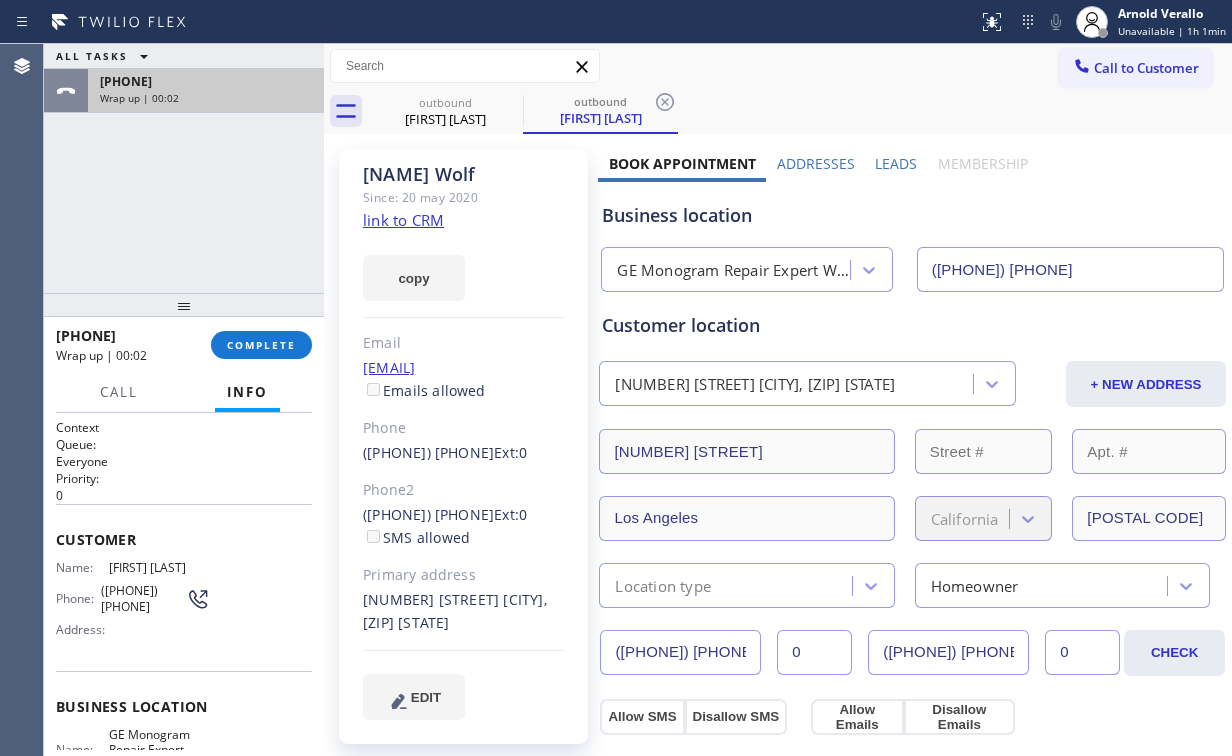 click on "+[PHONE] Wrap up | 00:02" at bounding box center [202, 91] 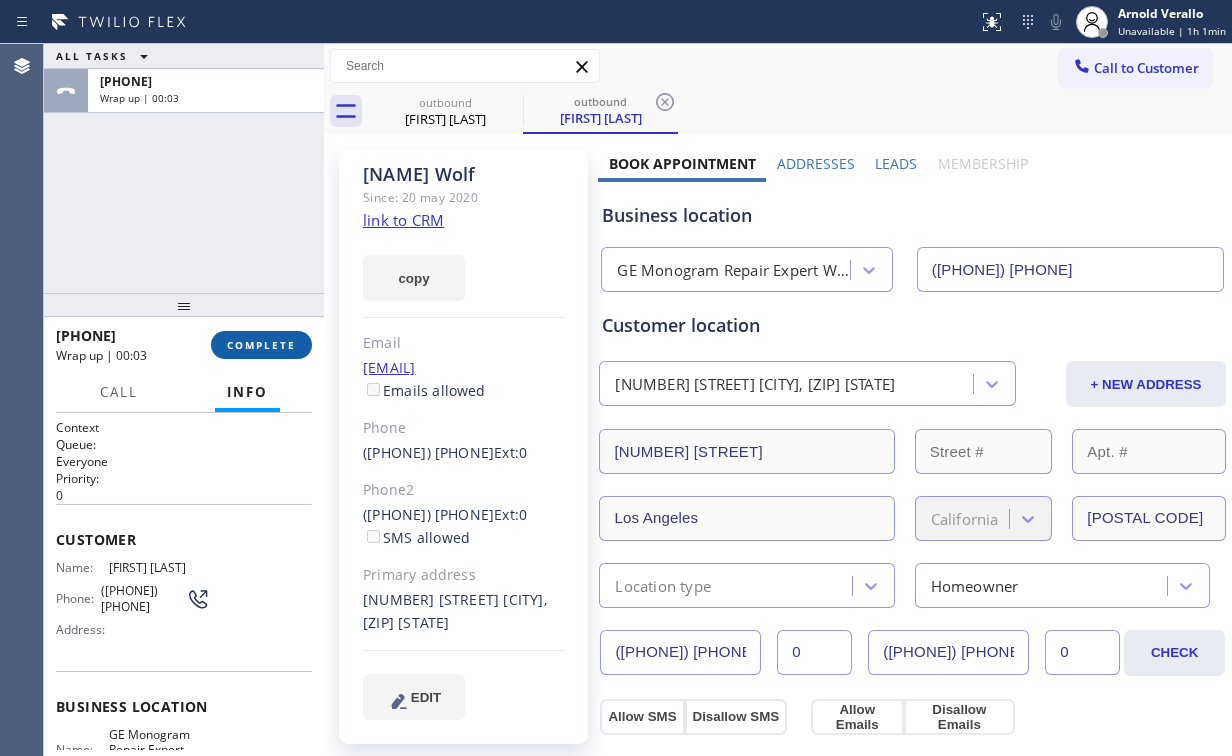 drag, startPoint x: 252, startPoint y: 346, endPoint x: 280, endPoint y: 332, distance: 31.304953 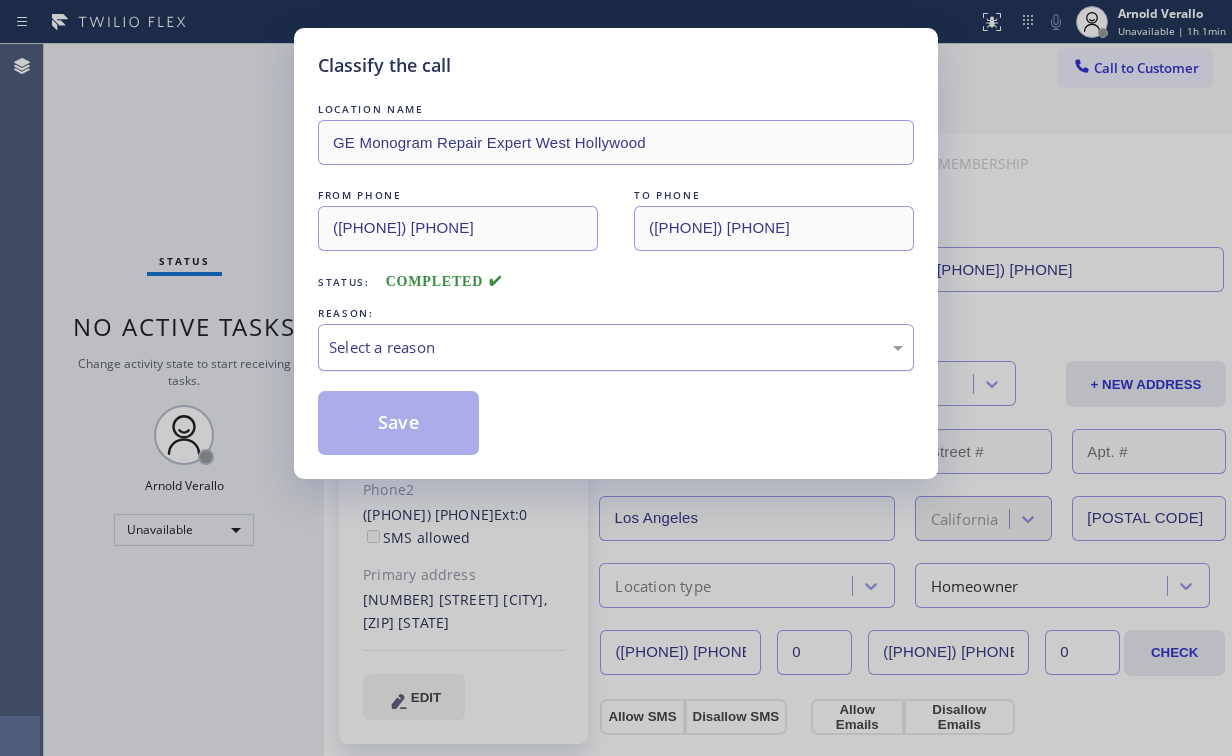 drag, startPoint x: 388, startPoint y: 342, endPoint x: 395, endPoint y: 366, distance: 25 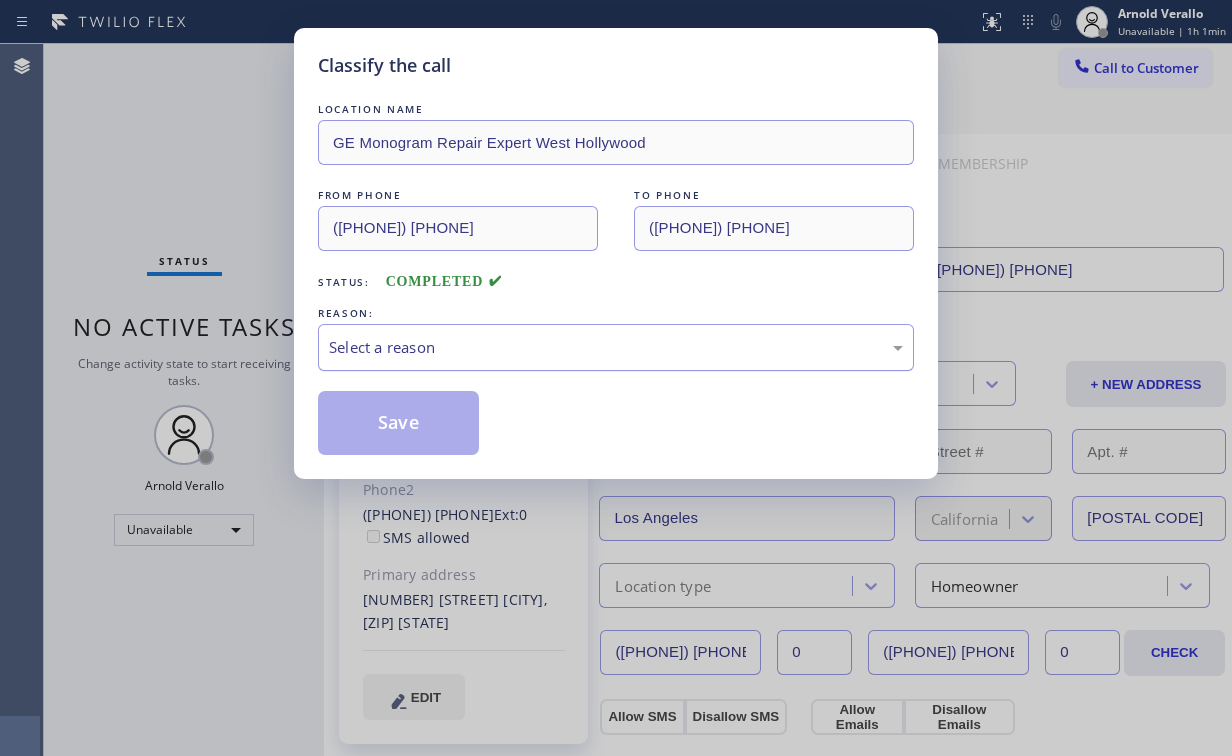 click on "Select a reason" at bounding box center (616, 347) 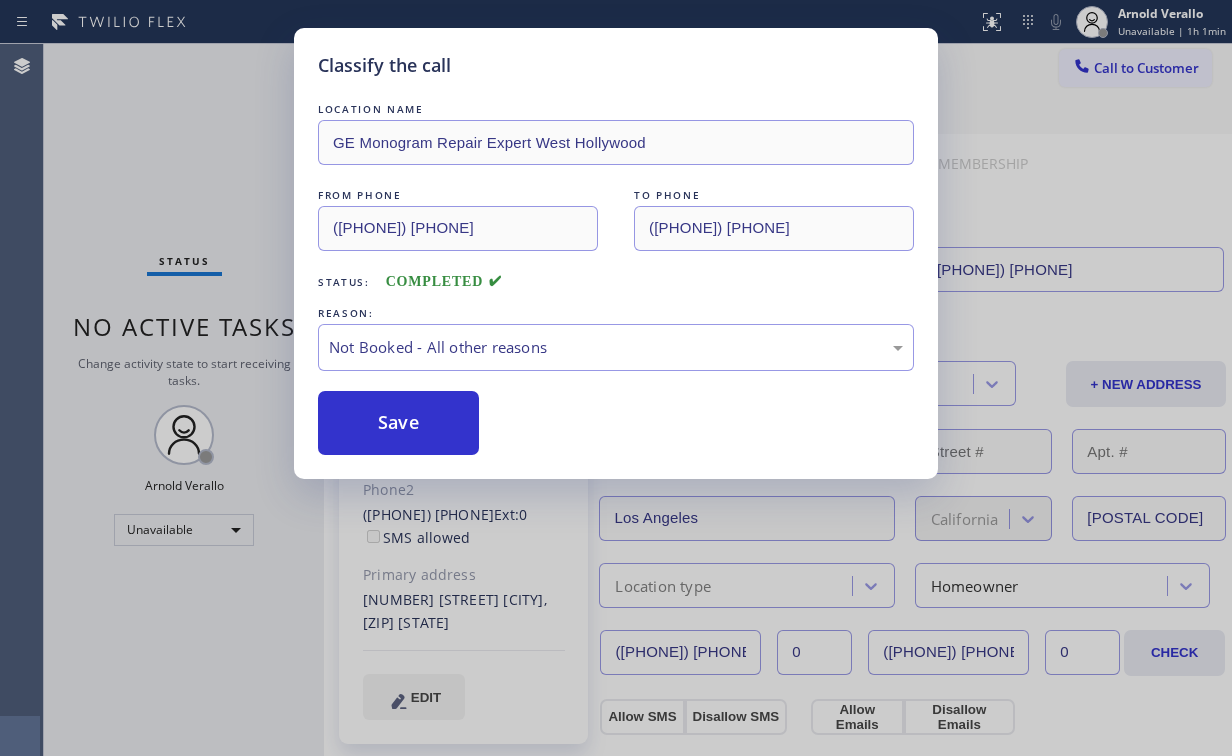 drag, startPoint x: 398, startPoint y: 424, endPoint x: 204, endPoint y: 161, distance: 326.81033 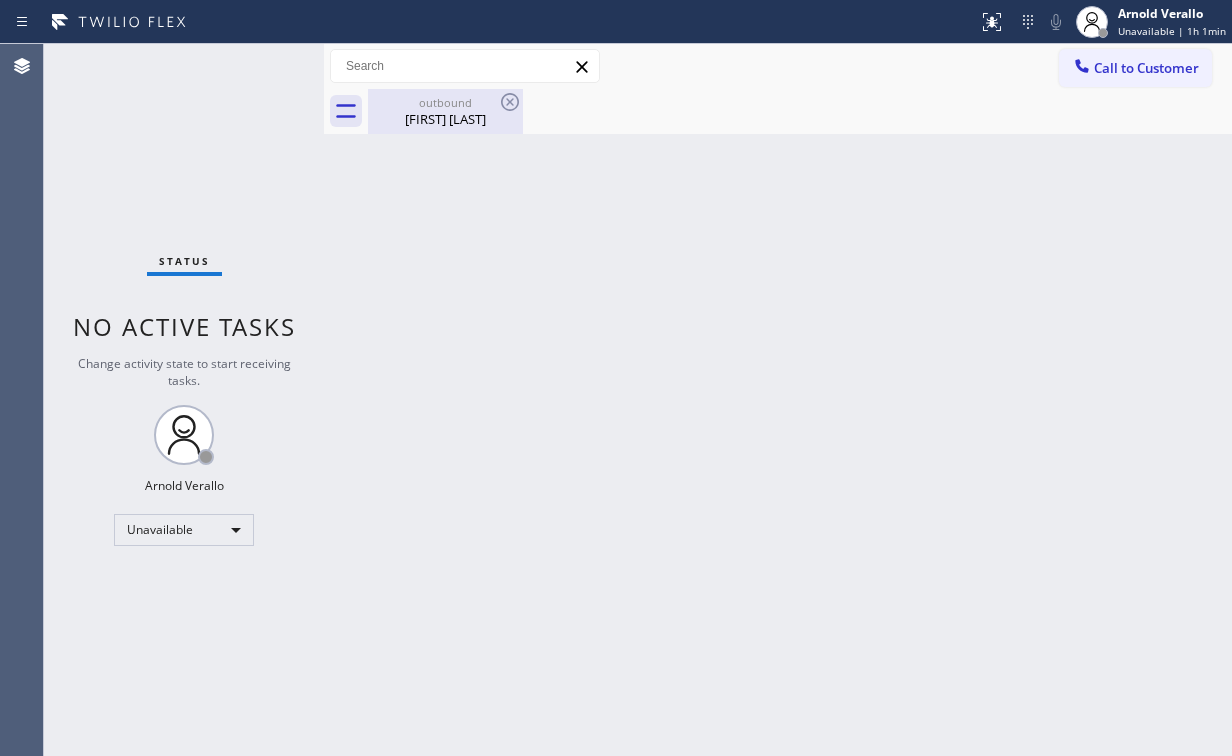 click on "outbound [FIRST] [LAST]" at bounding box center (445, 111) 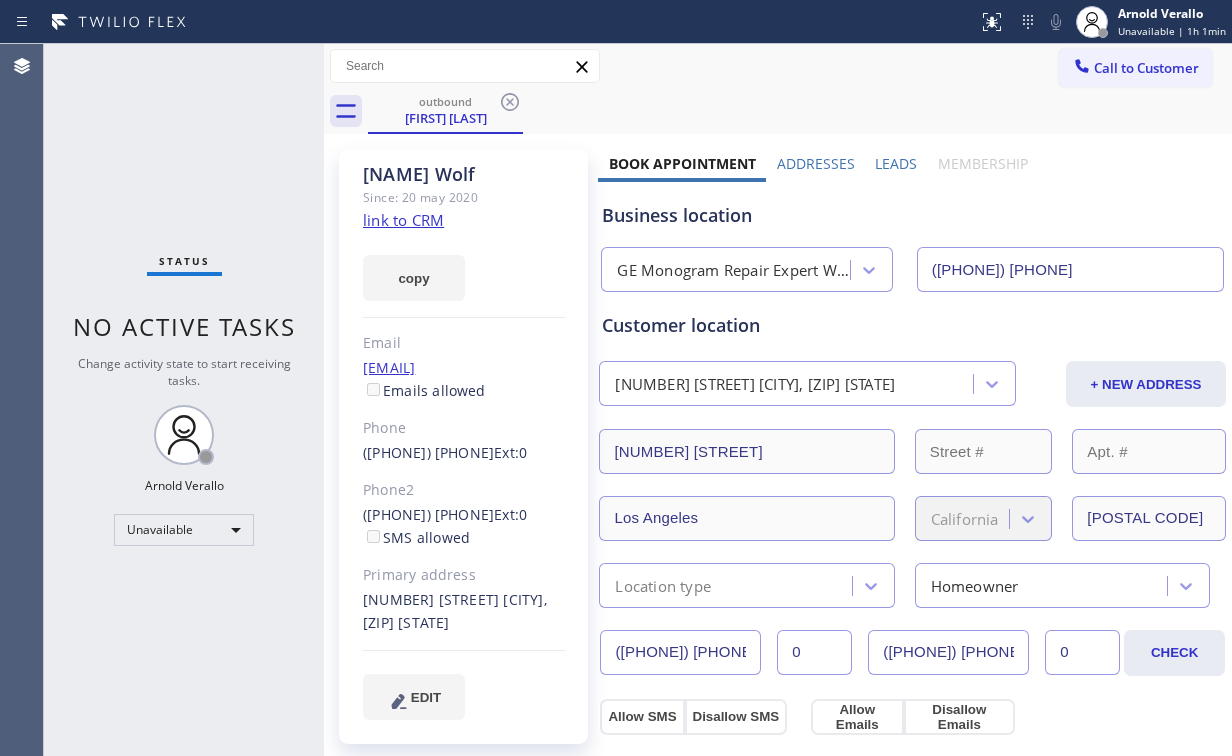drag, startPoint x: 508, startPoint y: 96, endPoint x: 436, endPoint y: 114, distance: 74.215904 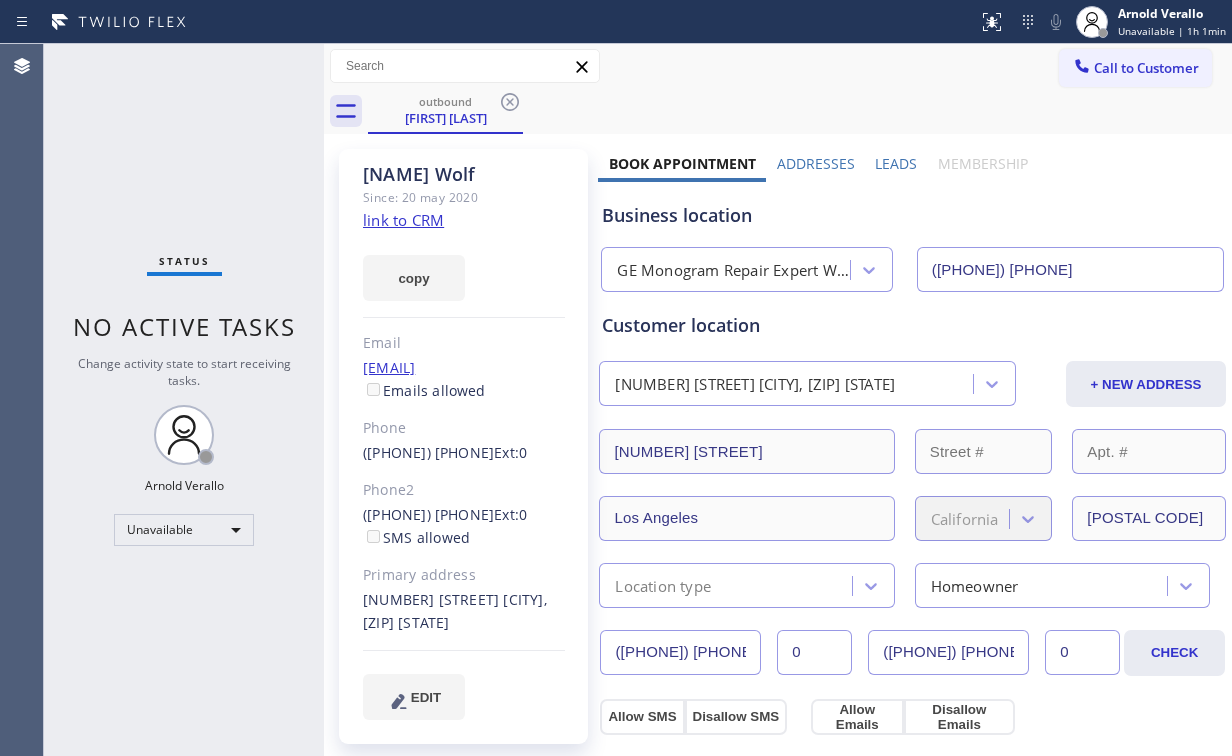 click 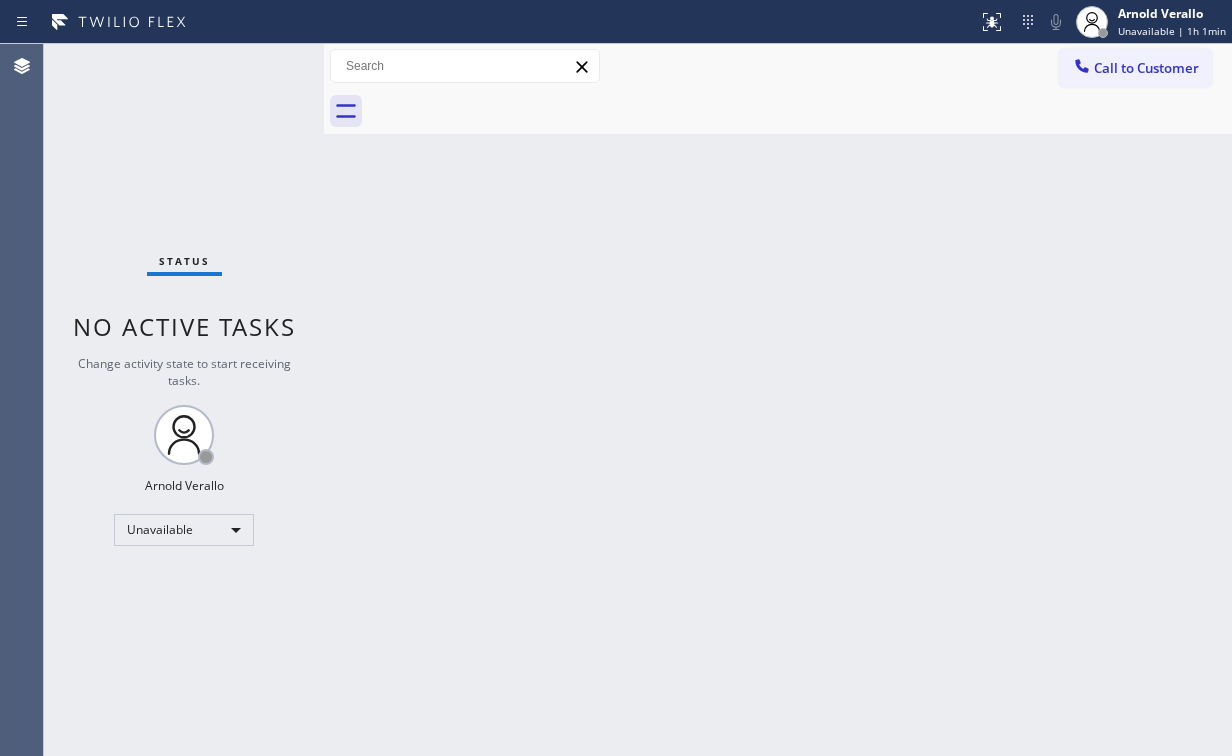 drag, startPoint x: 199, startPoint y: 116, endPoint x: 204, endPoint y: 15, distance: 101.12369 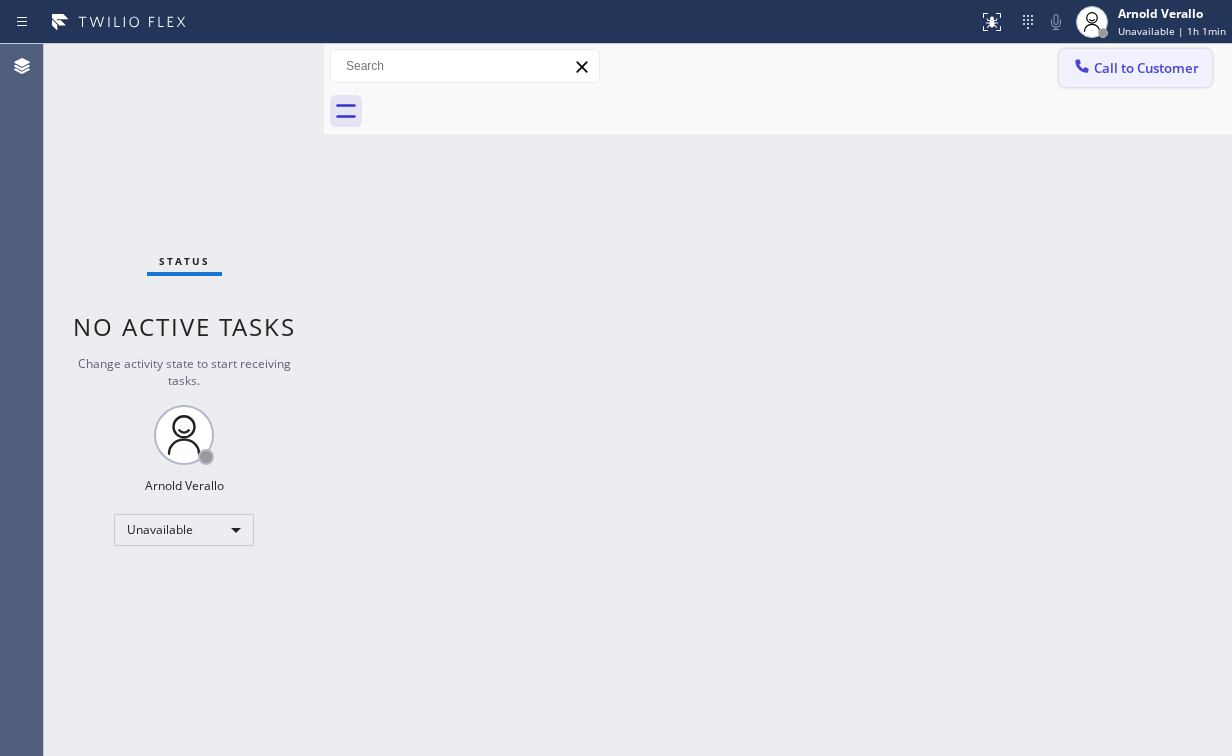click at bounding box center [1082, 68] 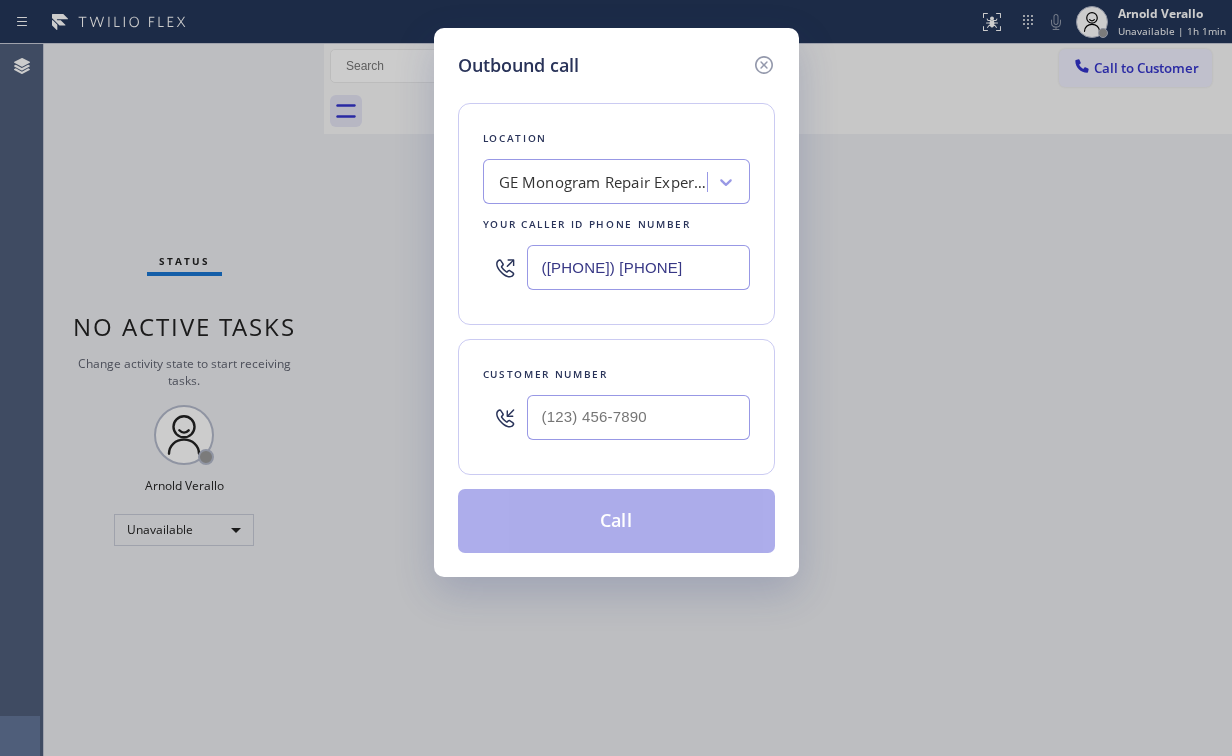 drag, startPoint x: 506, startPoint y: 253, endPoint x: 296, endPoint y: 189, distance: 219.53587 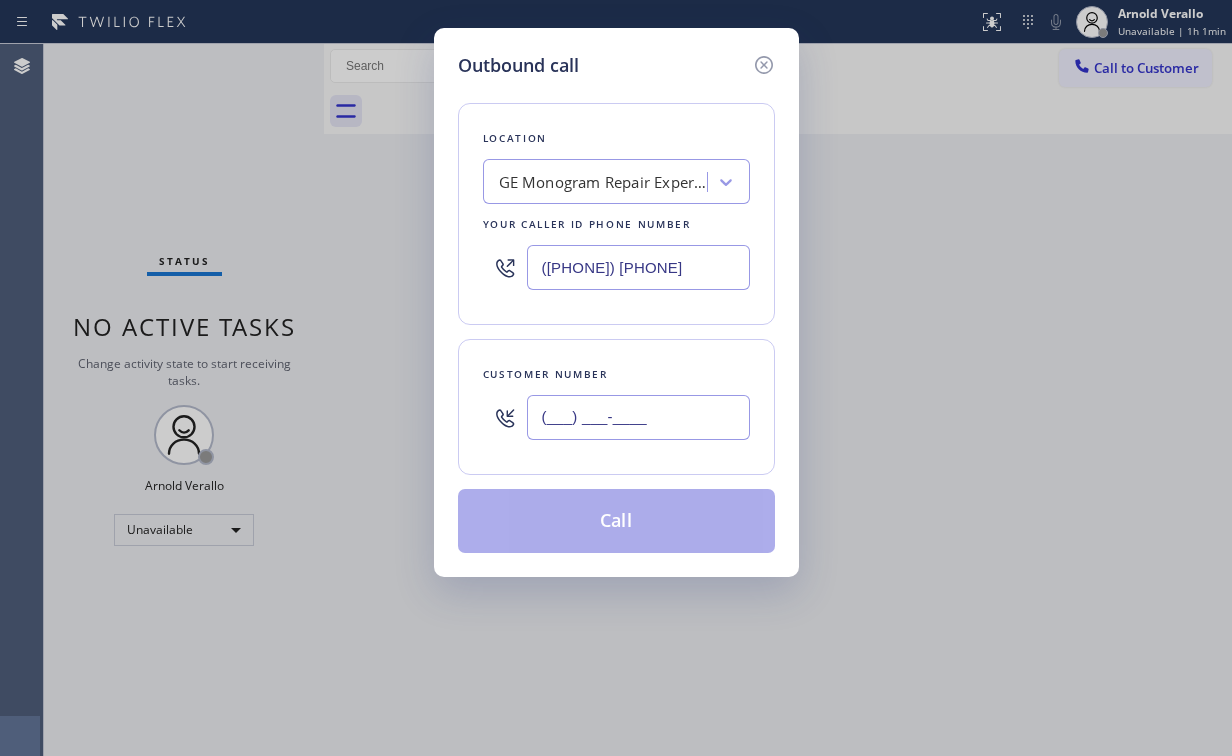 click on "(___) ___-____" at bounding box center (638, 417) 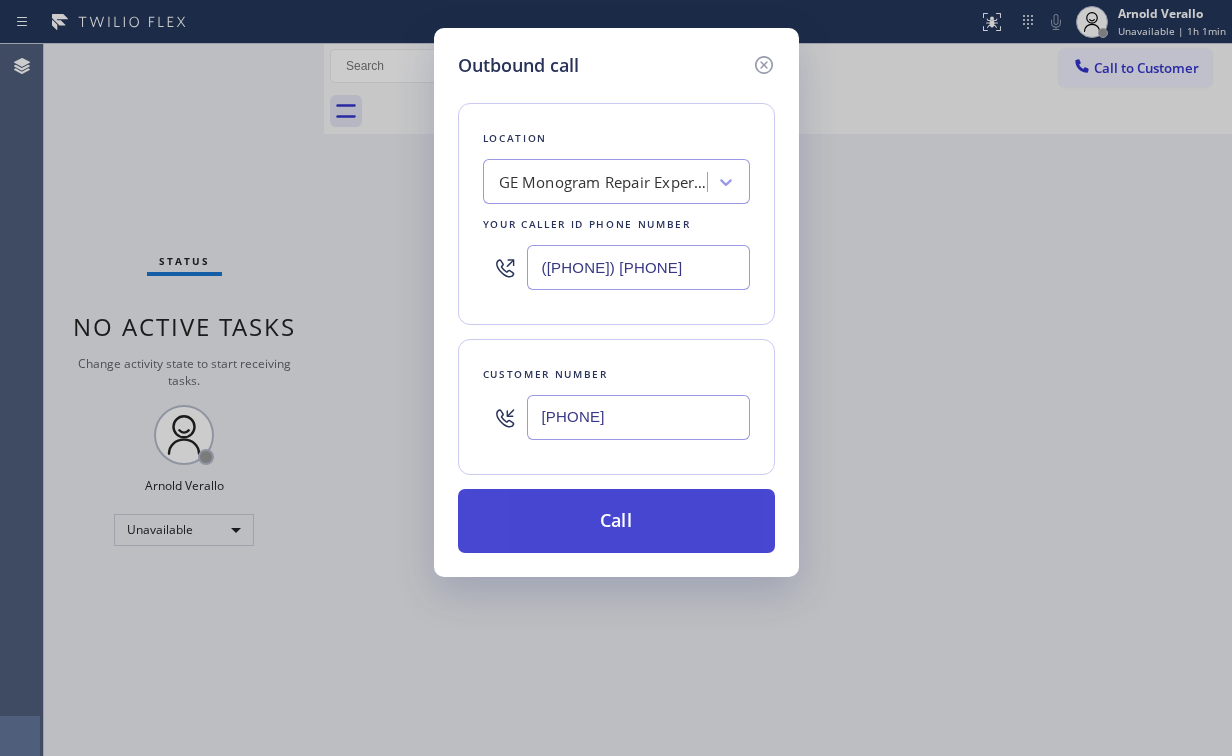 type on "[PHONE]" 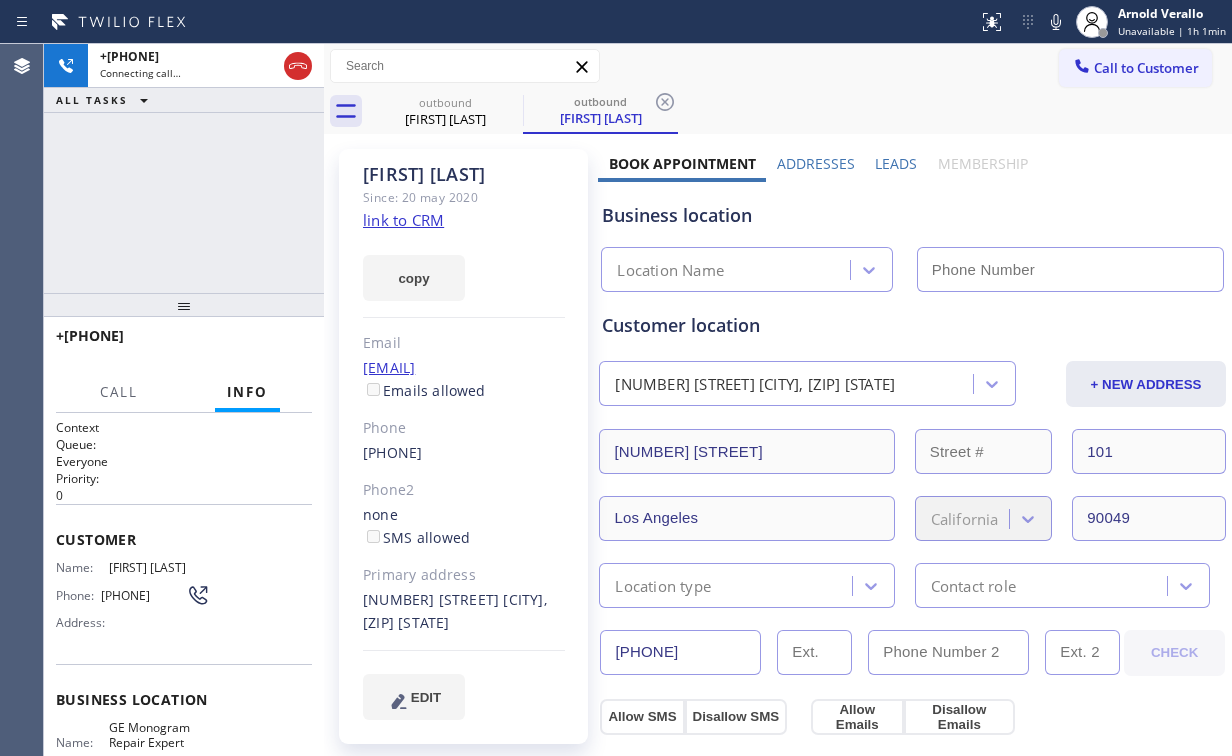 type 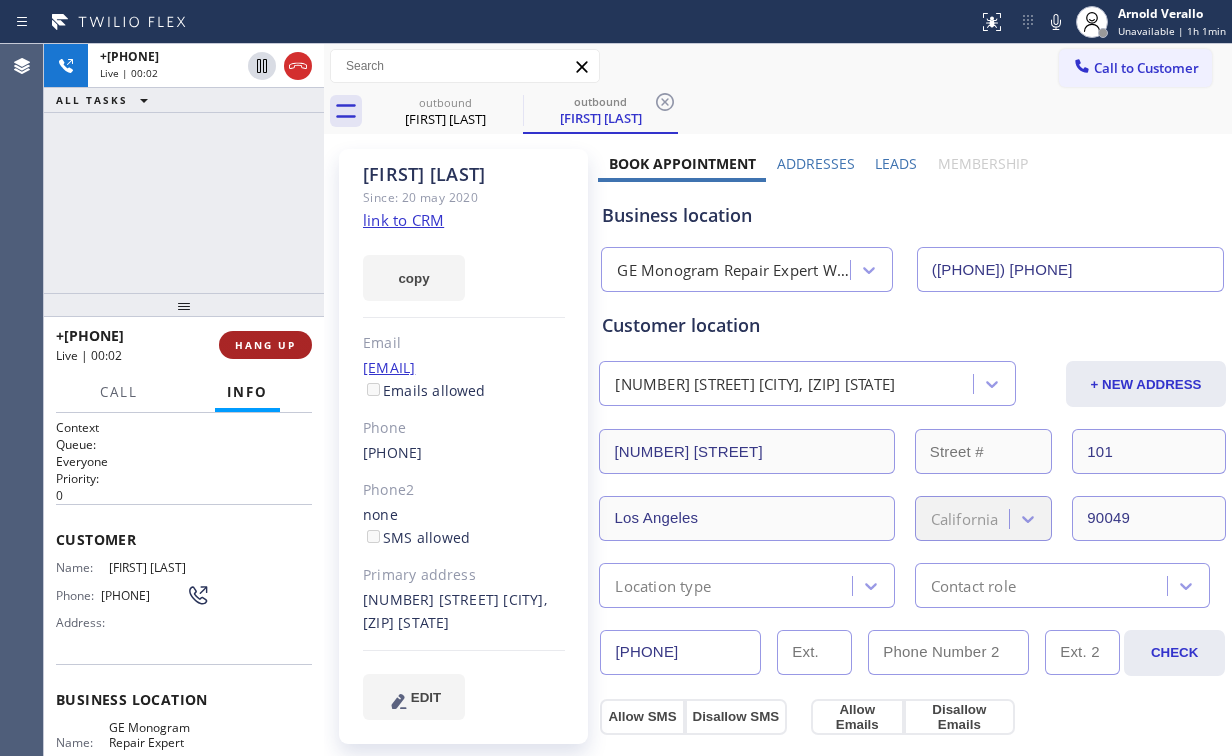 click on "HANG UP" at bounding box center (265, 345) 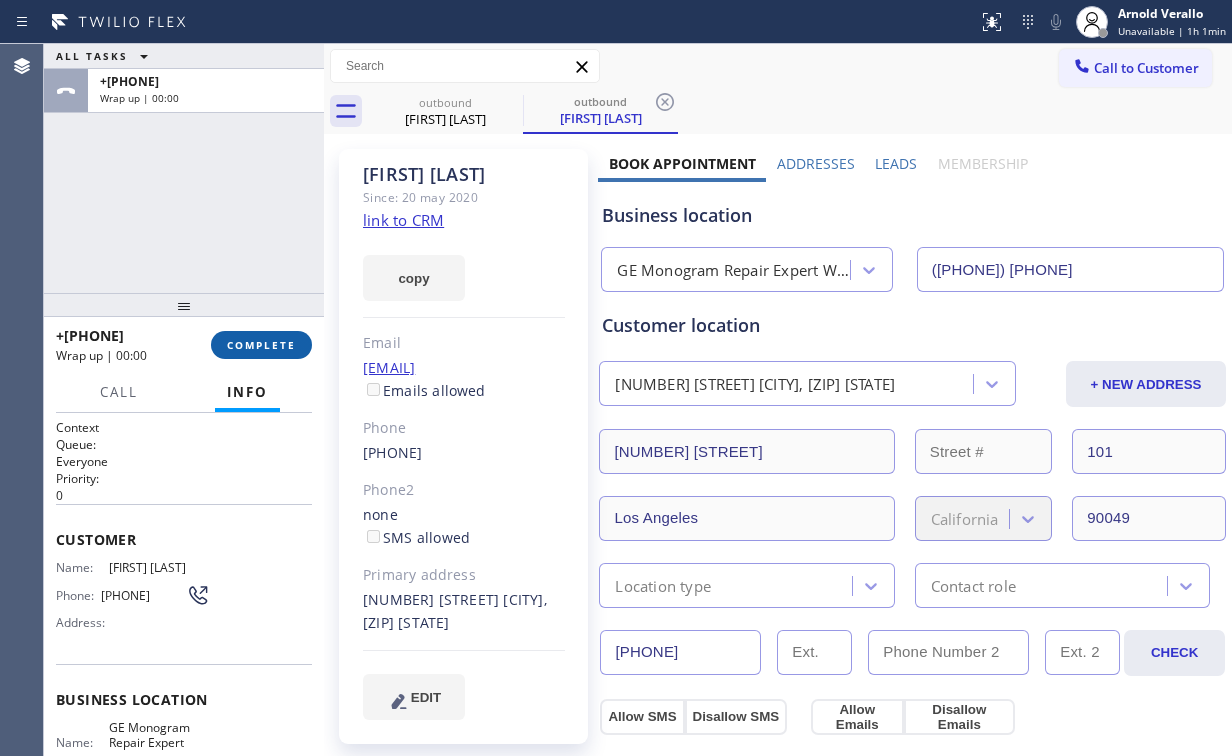click on "COMPLETE" at bounding box center (261, 345) 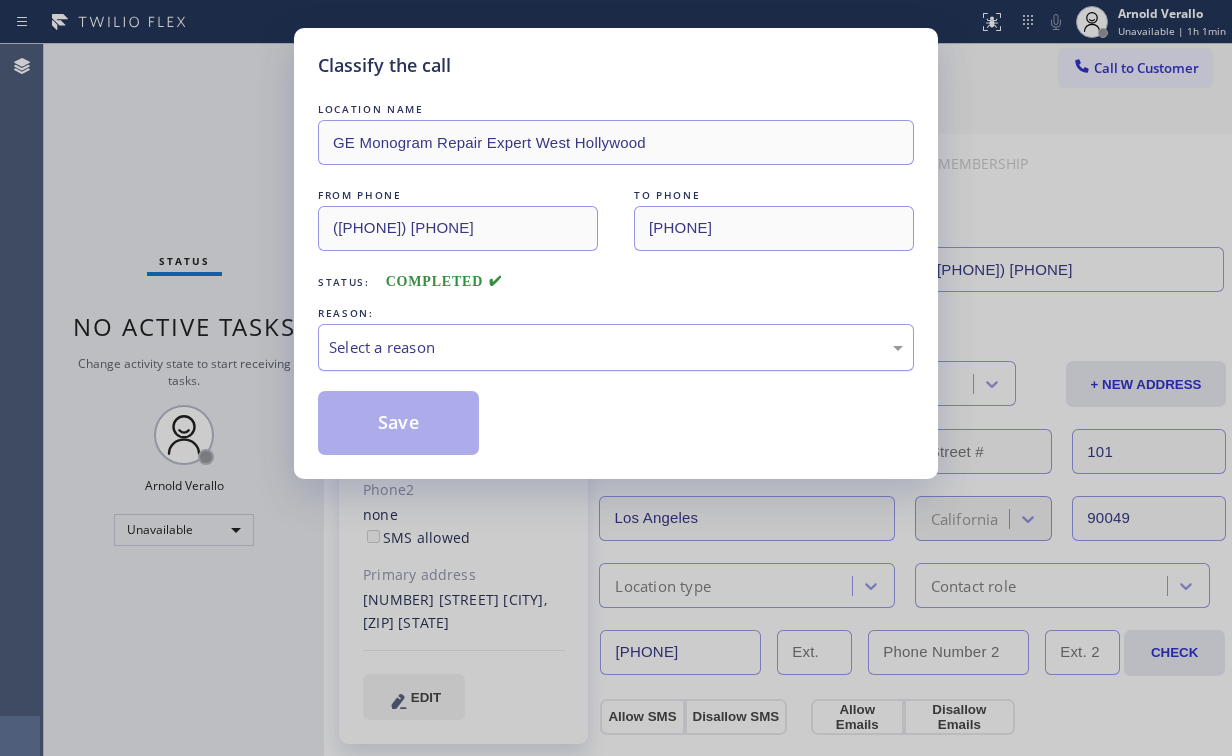 drag, startPoint x: 392, startPoint y: 345, endPoint x: 398, endPoint y: 368, distance: 23.769728 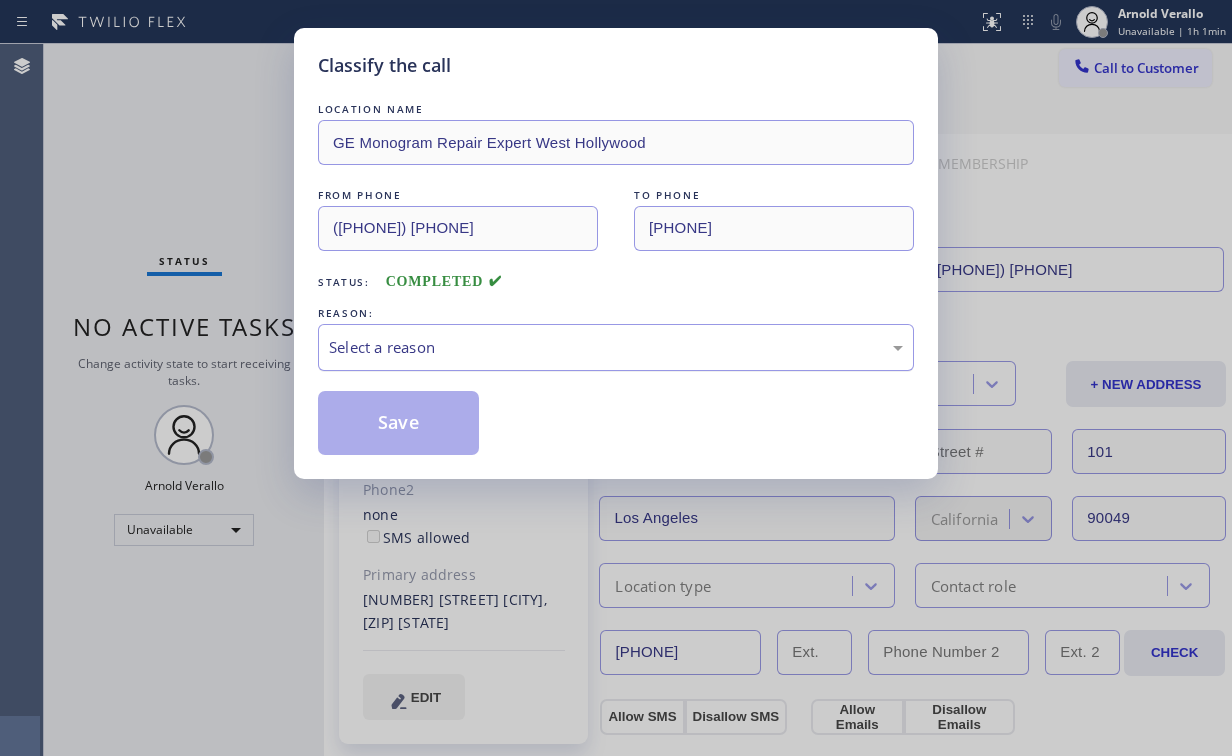 click on "Select a reason" at bounding box center (616, 347) 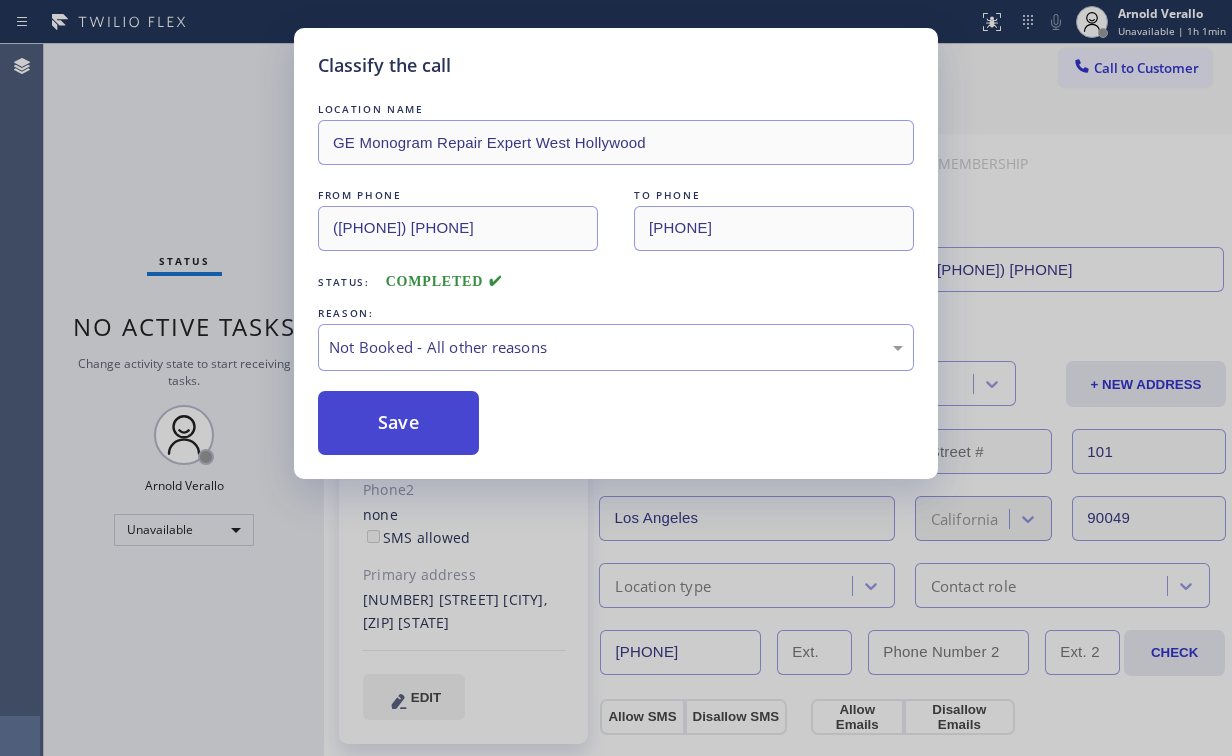 click on "Save" at bounding box center (398, 423) 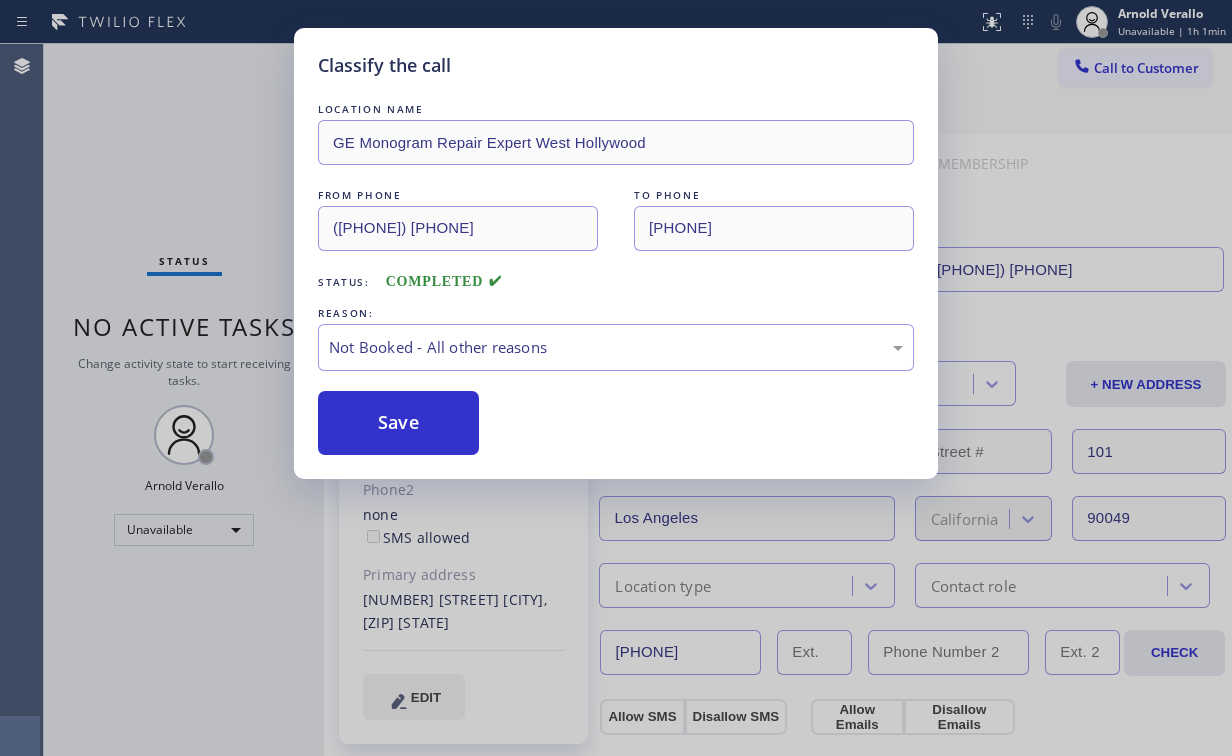 click on "Classify the call LOCATION NAME GE Monogram Repair Expert West Hollywood FROM PHONE [PHONE] TO PHONE [PHONE] Status: COMPLETED REASON: Not Booked - All other reasons Save" at bounding box center (616, 378) 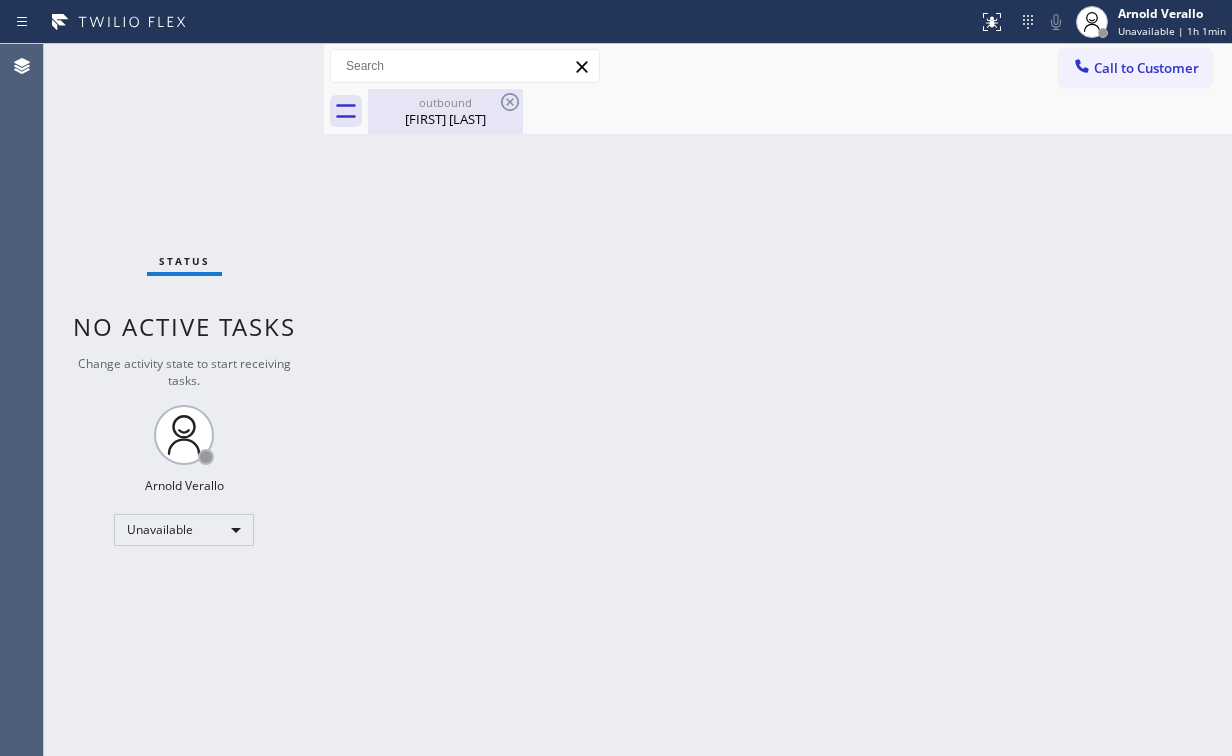 click on "[FIRST] [LAST]" at bounding box center (445, 119) 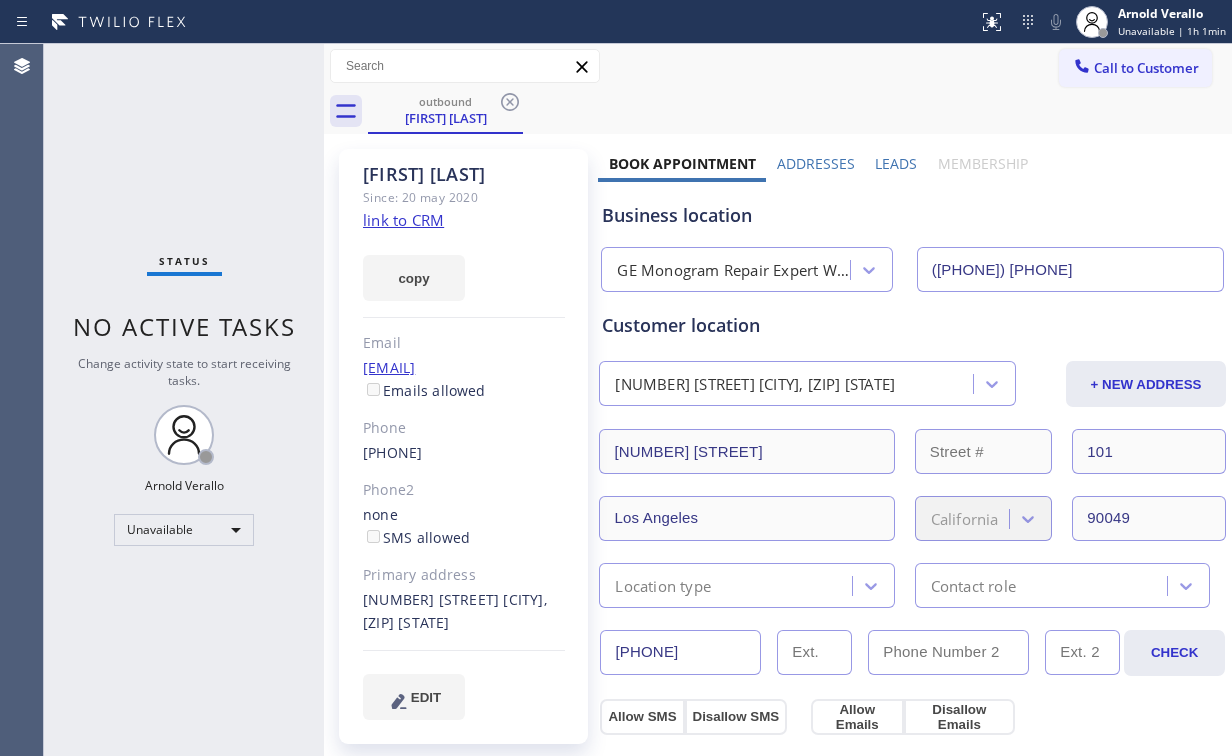 click 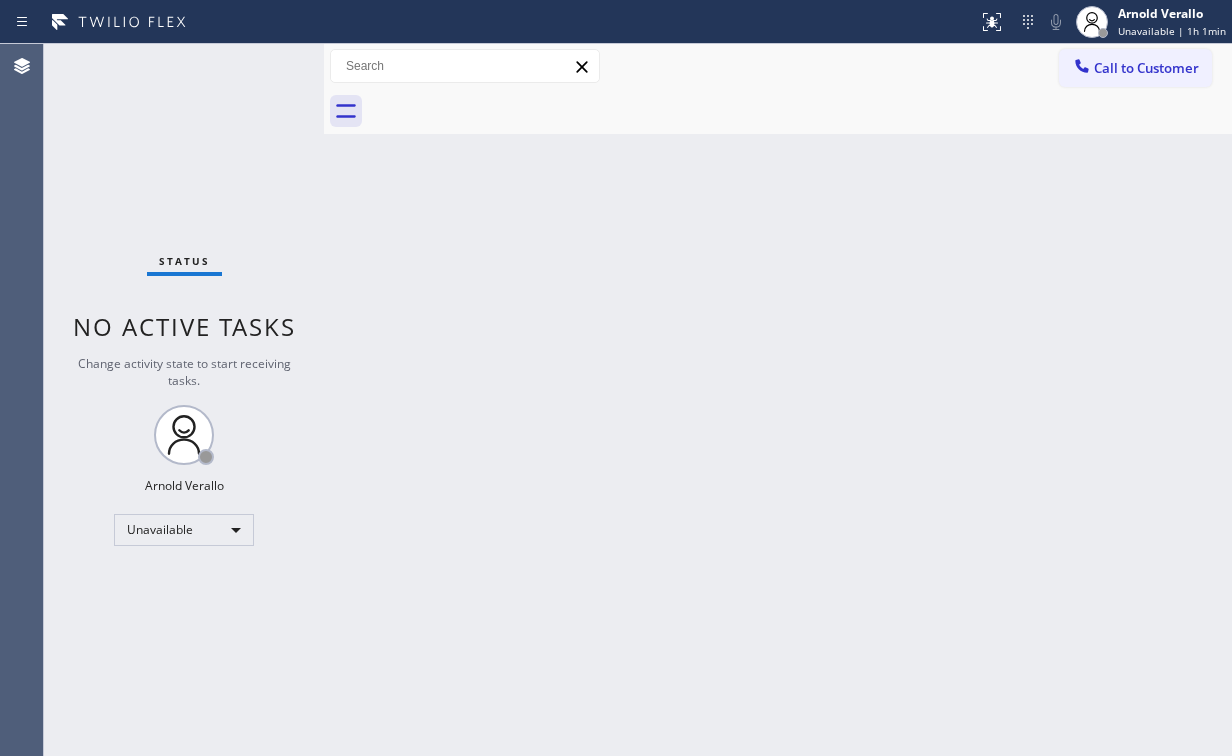 drag, startPoint x: 149, startPoint y: 144, endPoint x: 185, endPoint y: 16, distance: 132.96616 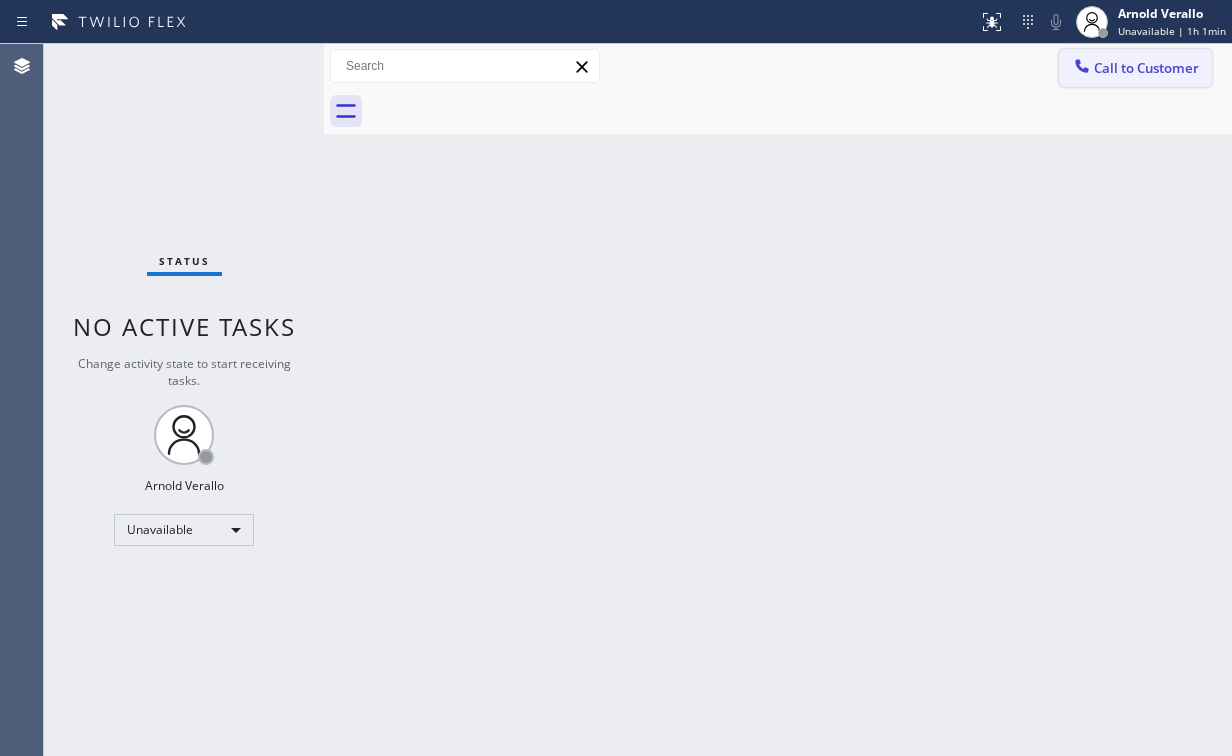 click on "Call to Customer" at bounding box center (1146, 68) 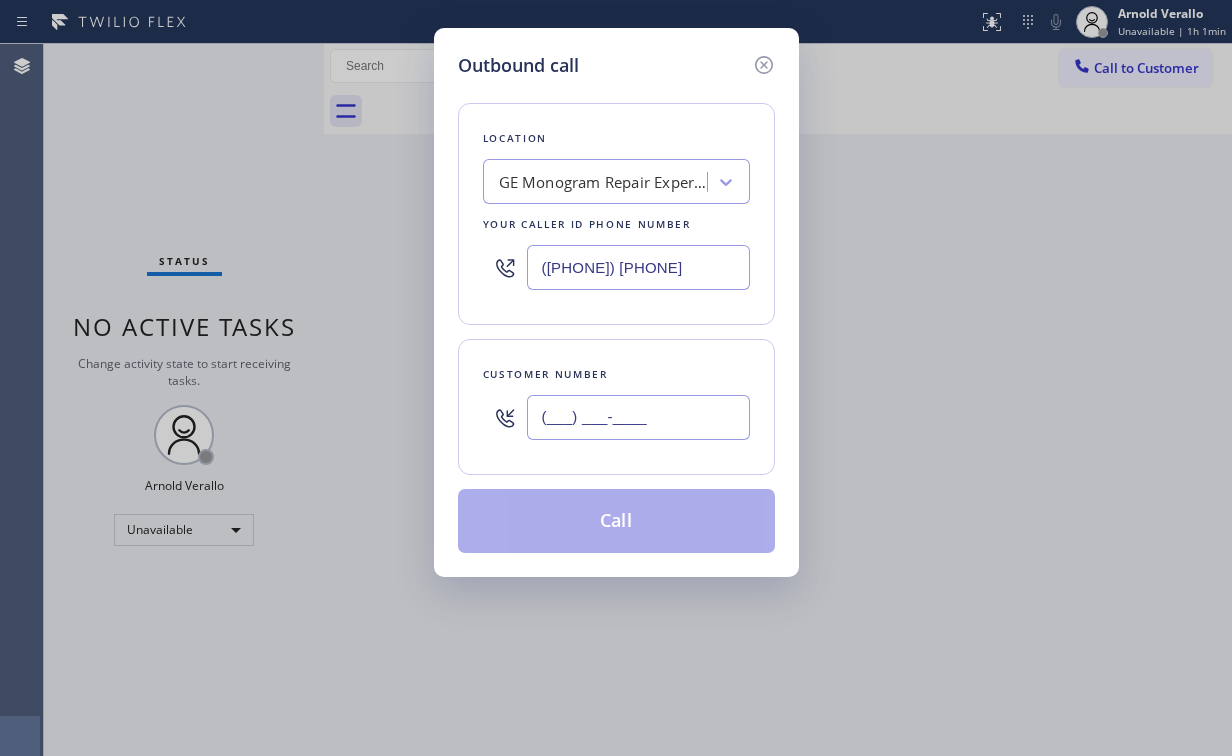 click on "(___) ___-____" at bounding box center (638, 417) 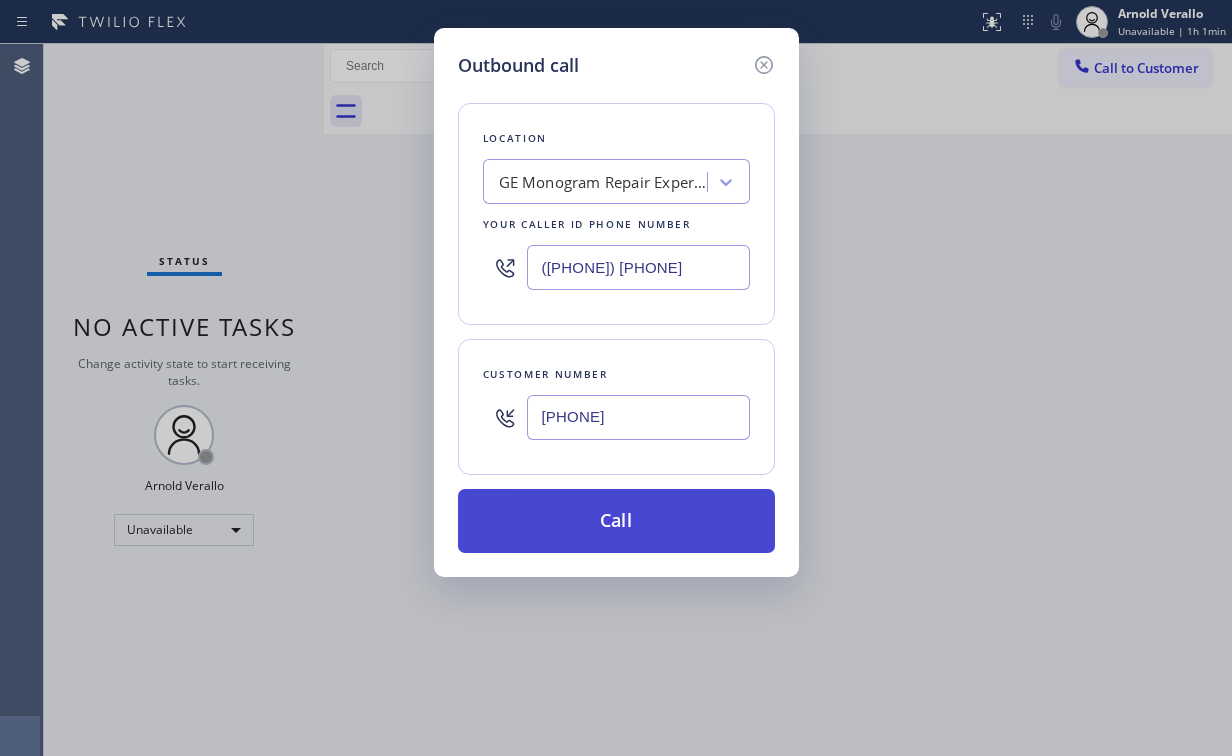 click on "Call" at bounding box center (616, 521) 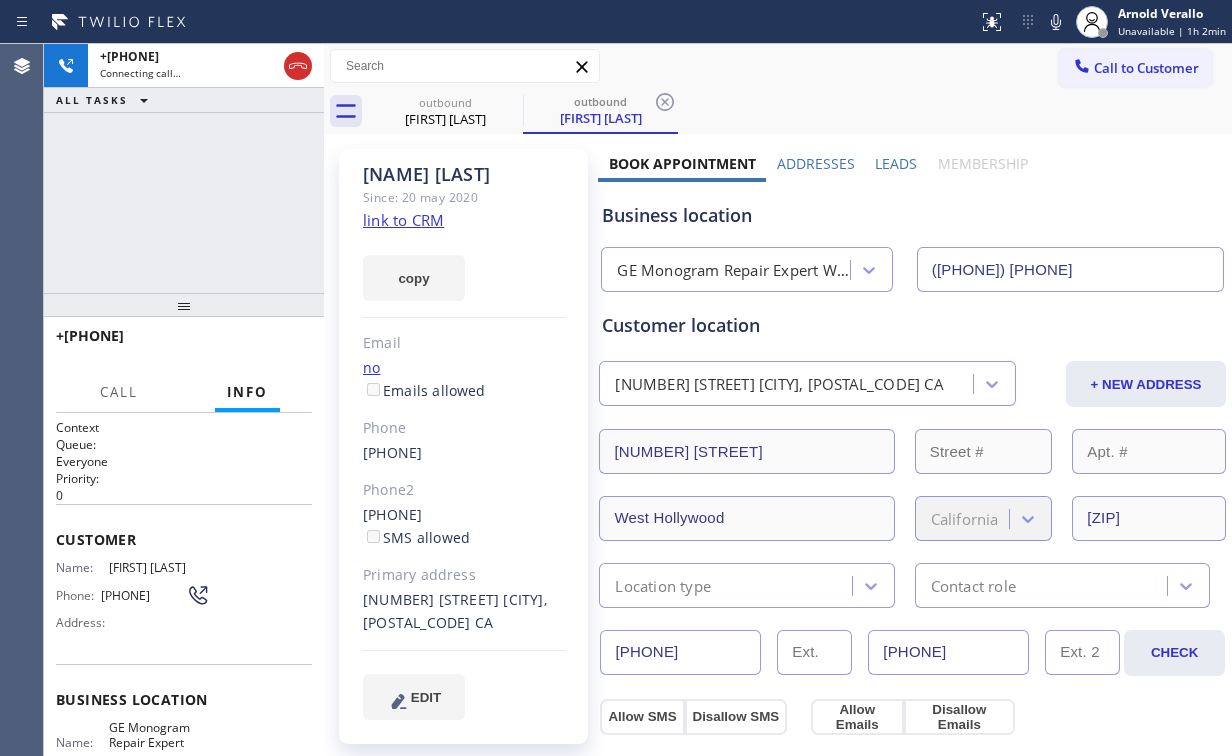 drag, startPoint x: 200, startPoint y: 213, endPoint x: 210, endPoint y: 220, distance: 12.206555 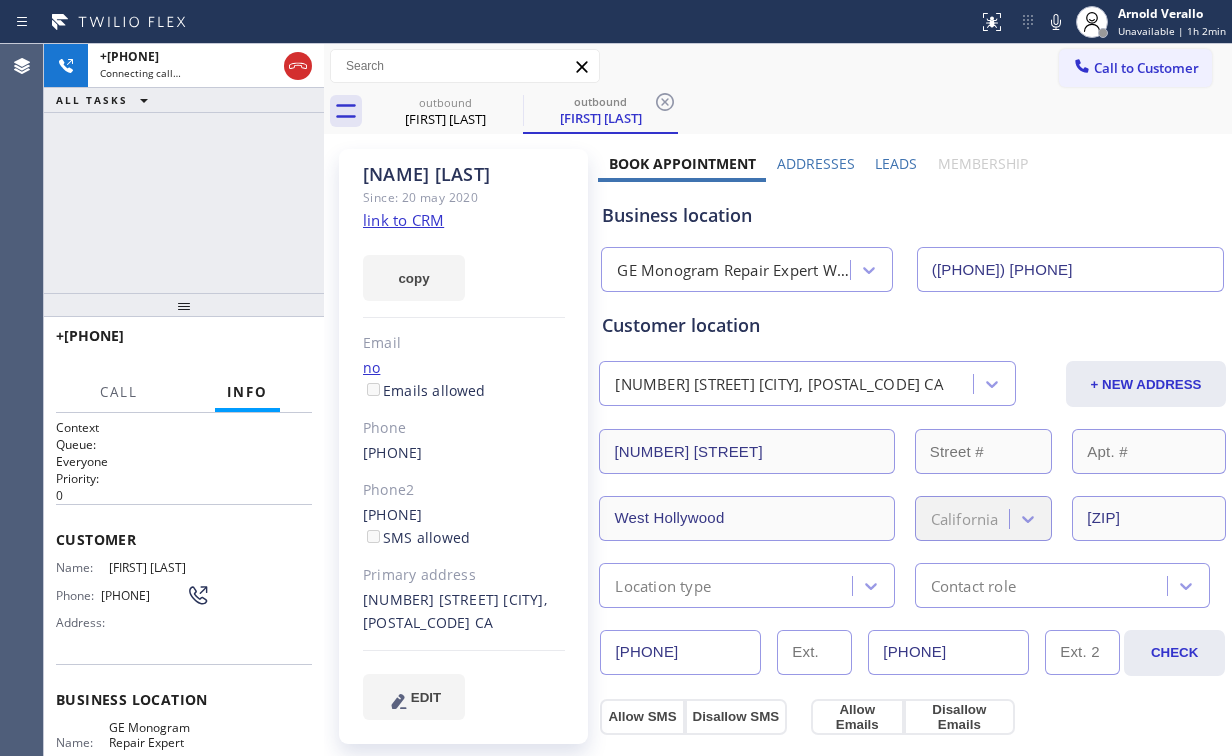 click on "[PHONE] Connecting call… ALL TASKS ALL TASKS ACTIVE TASKS TASKS IN WRAP UP" at bounding box center (184, 168) 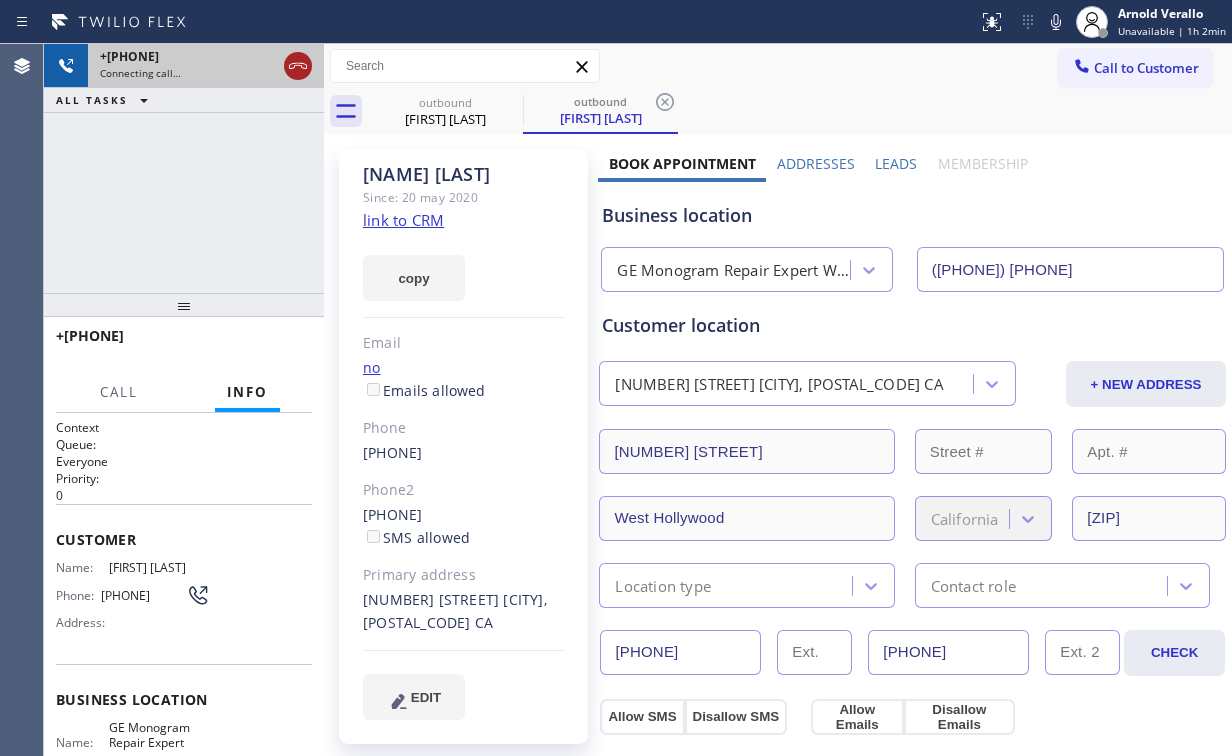click 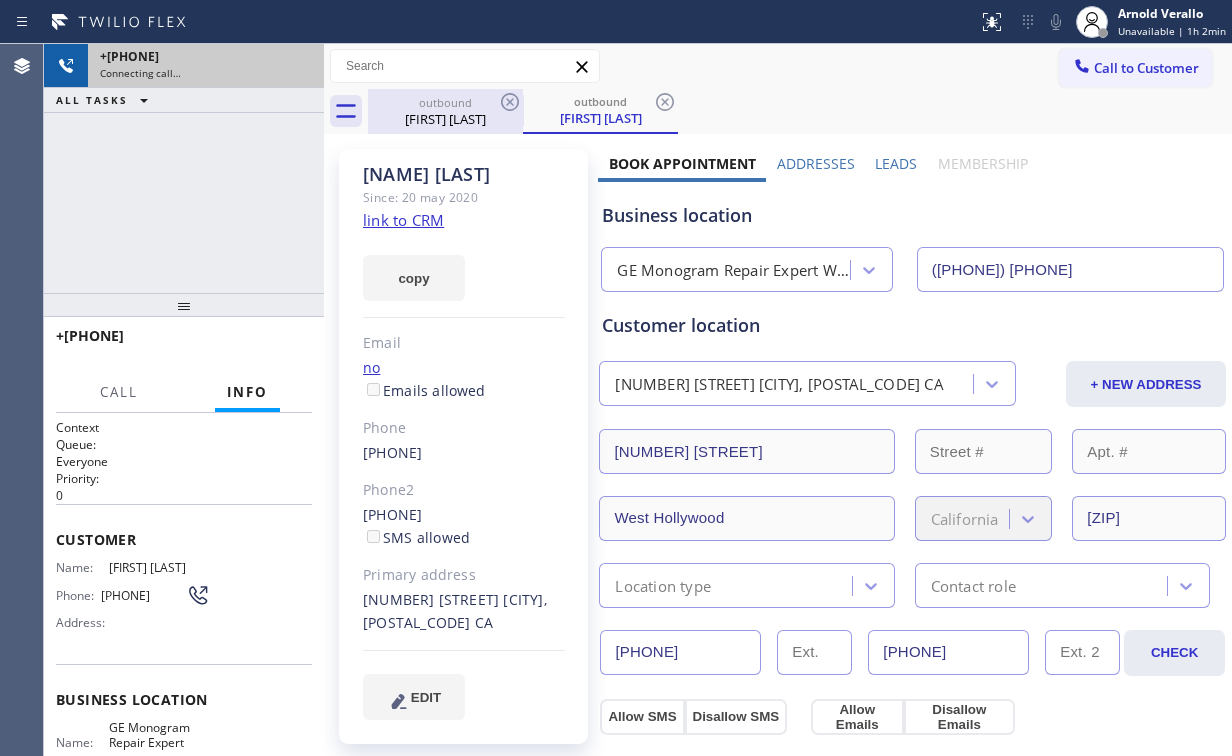 click on "[FIRST] [LAST]" at bounding box center (445, 119) 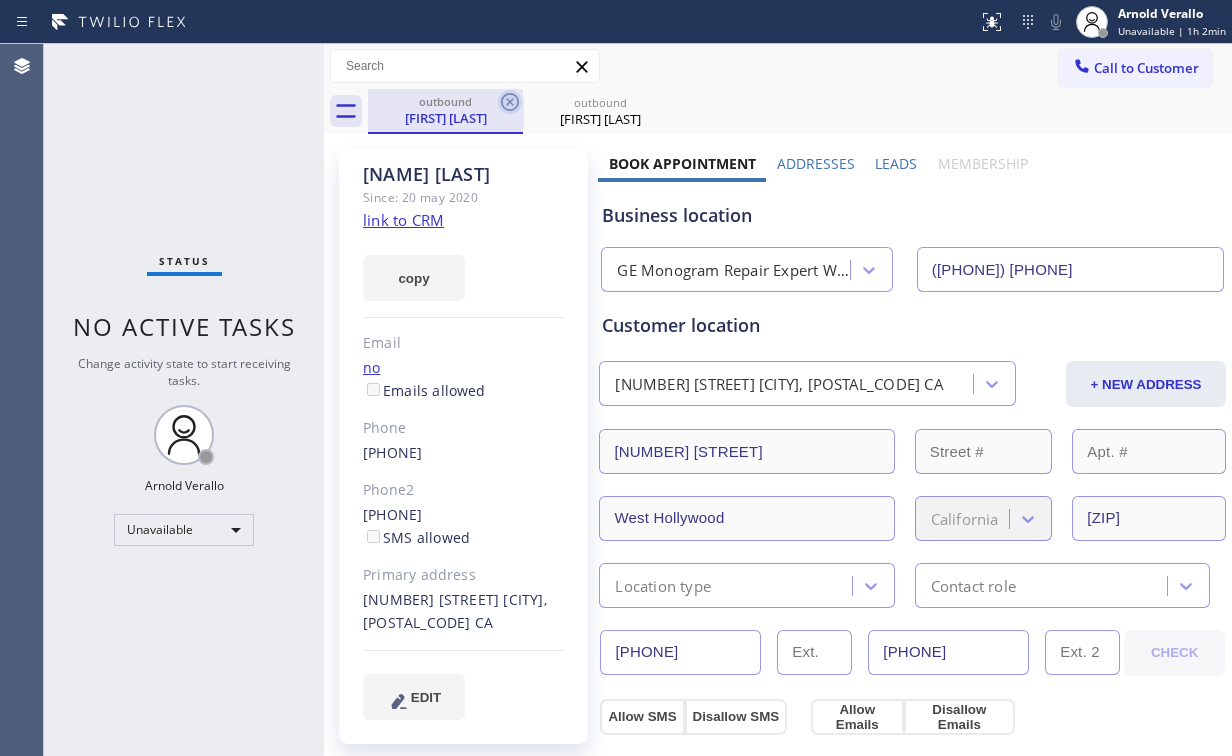 click 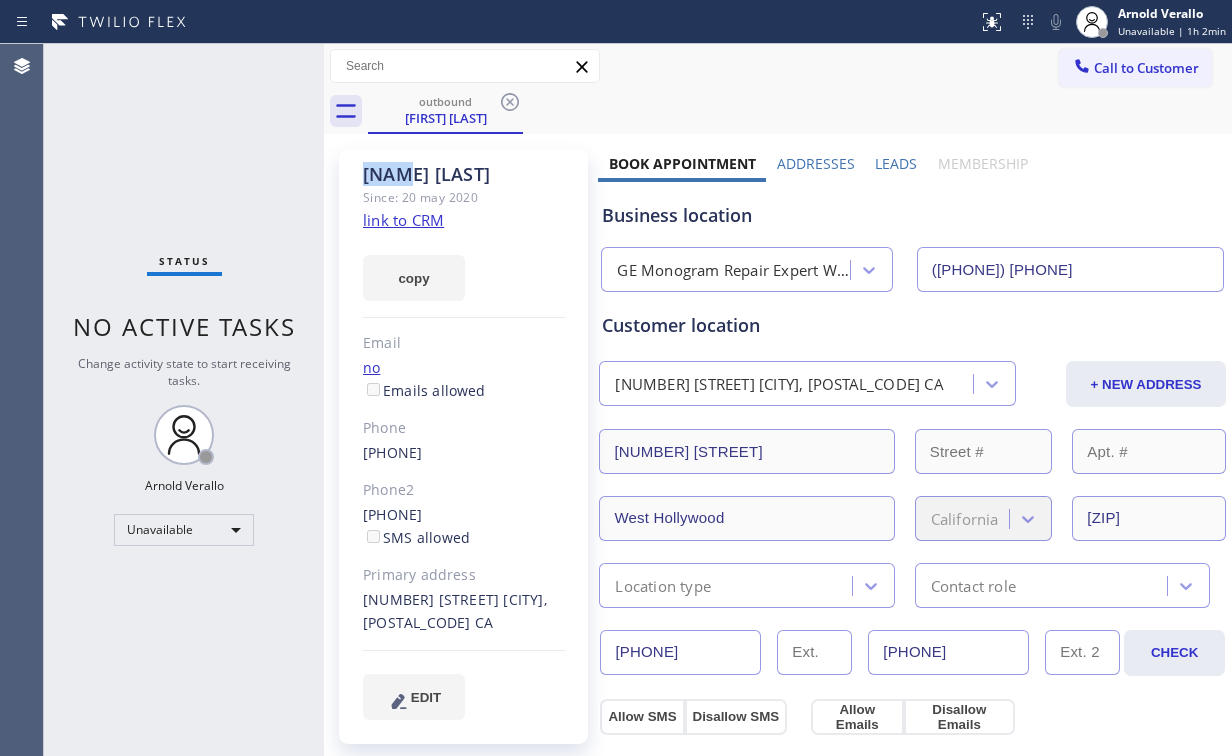 drag, startPoint x: 509, startPoint y: 96, endPoint x: 357, endPoint y: 148, distance: 160.64868 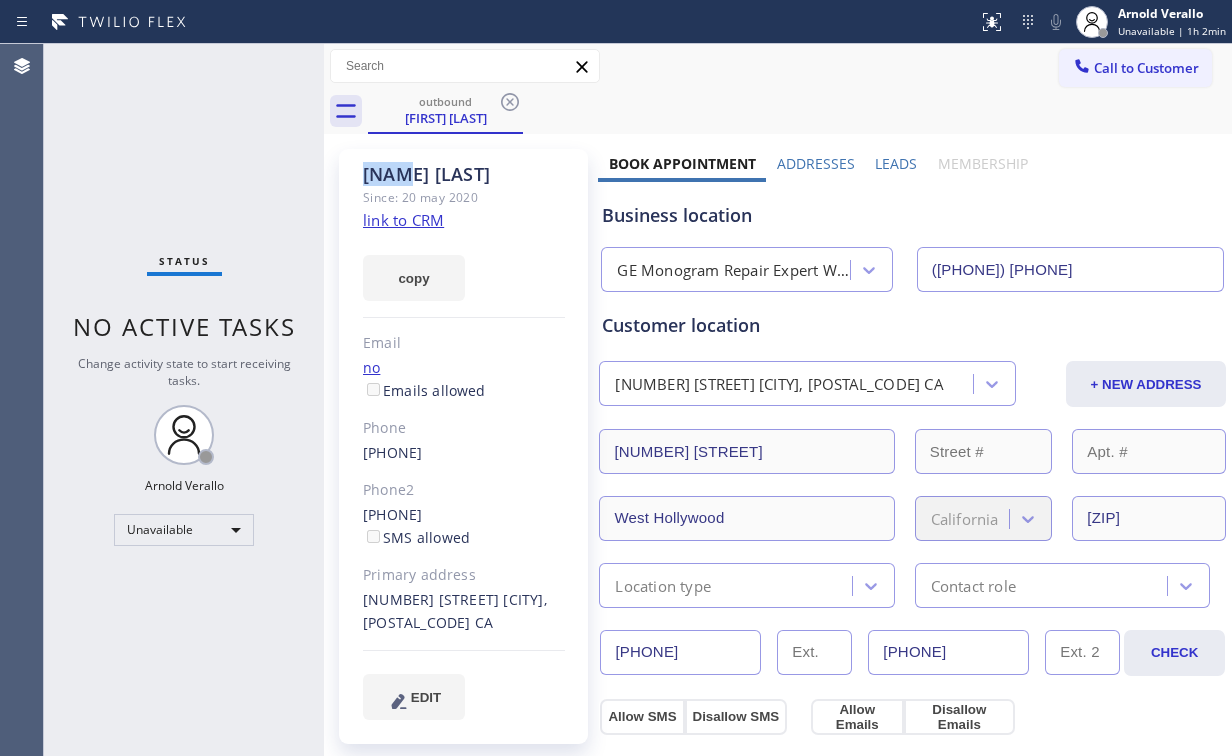 click 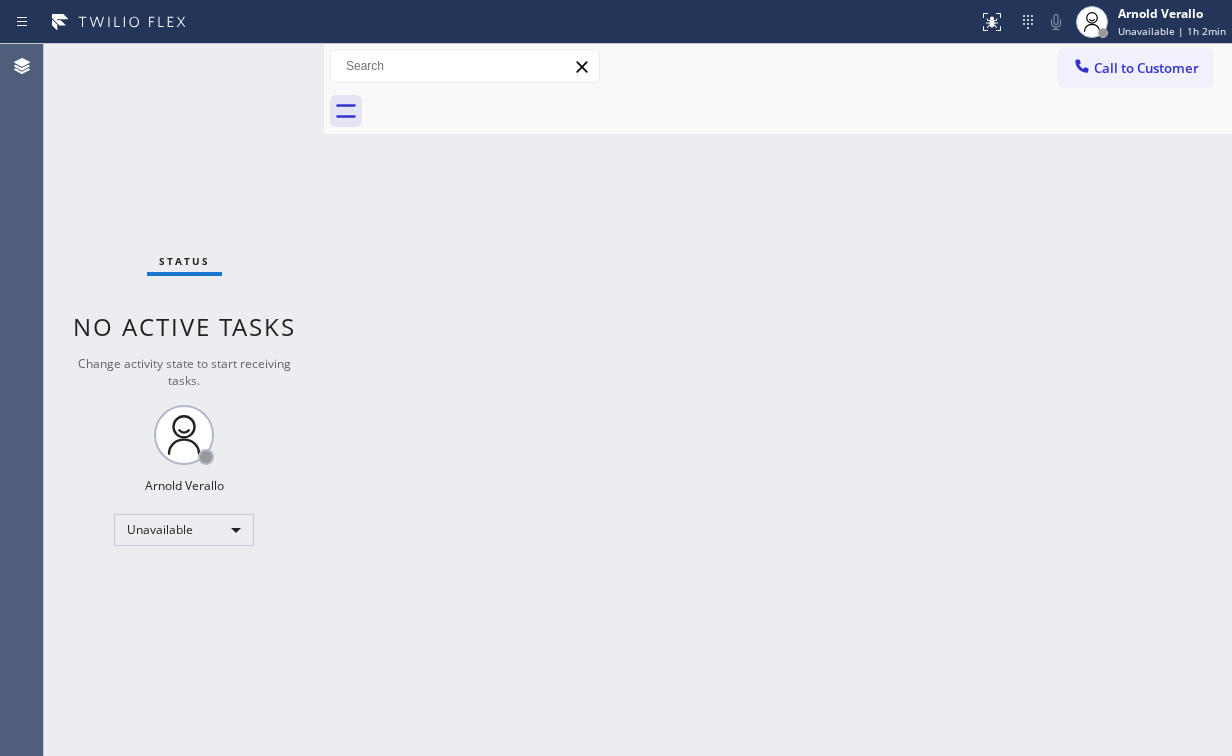 drag, startPoint x: 113, startPoint y: 192, endPoint x: 200, endPoint y: 4, distance: 207.15453 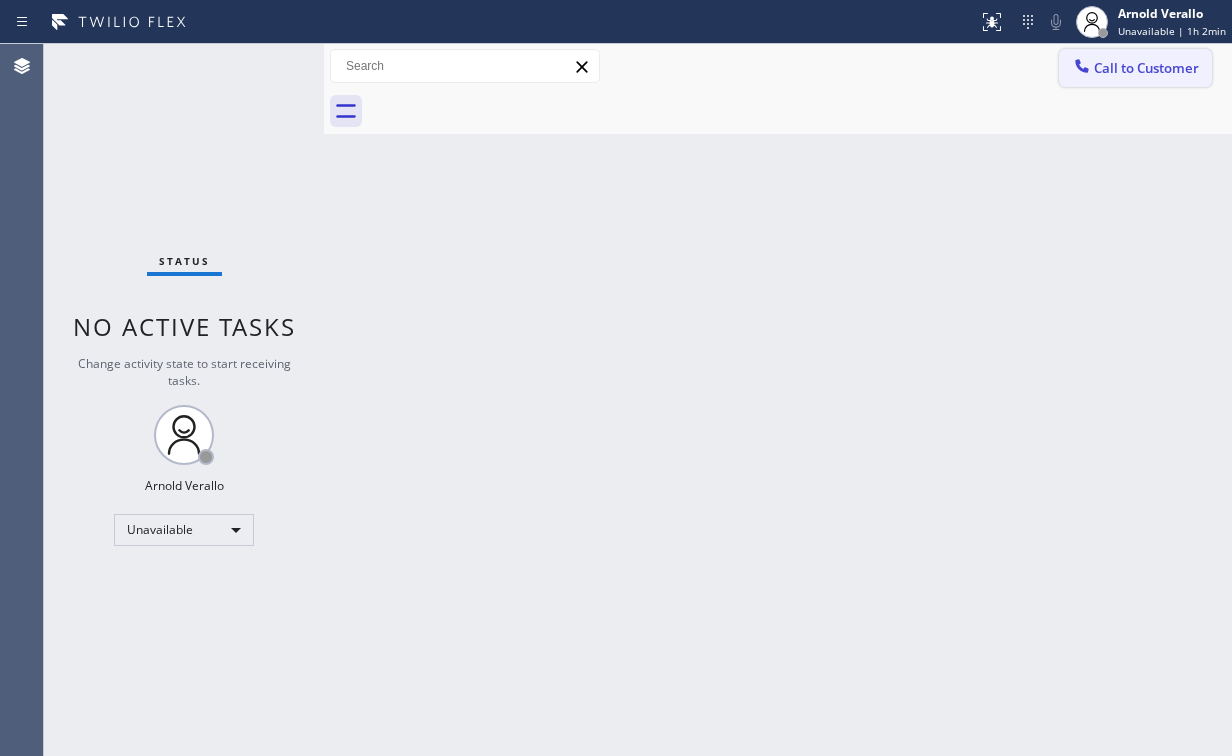 click on "Call to Customer" at bounding box center [1135, 68] 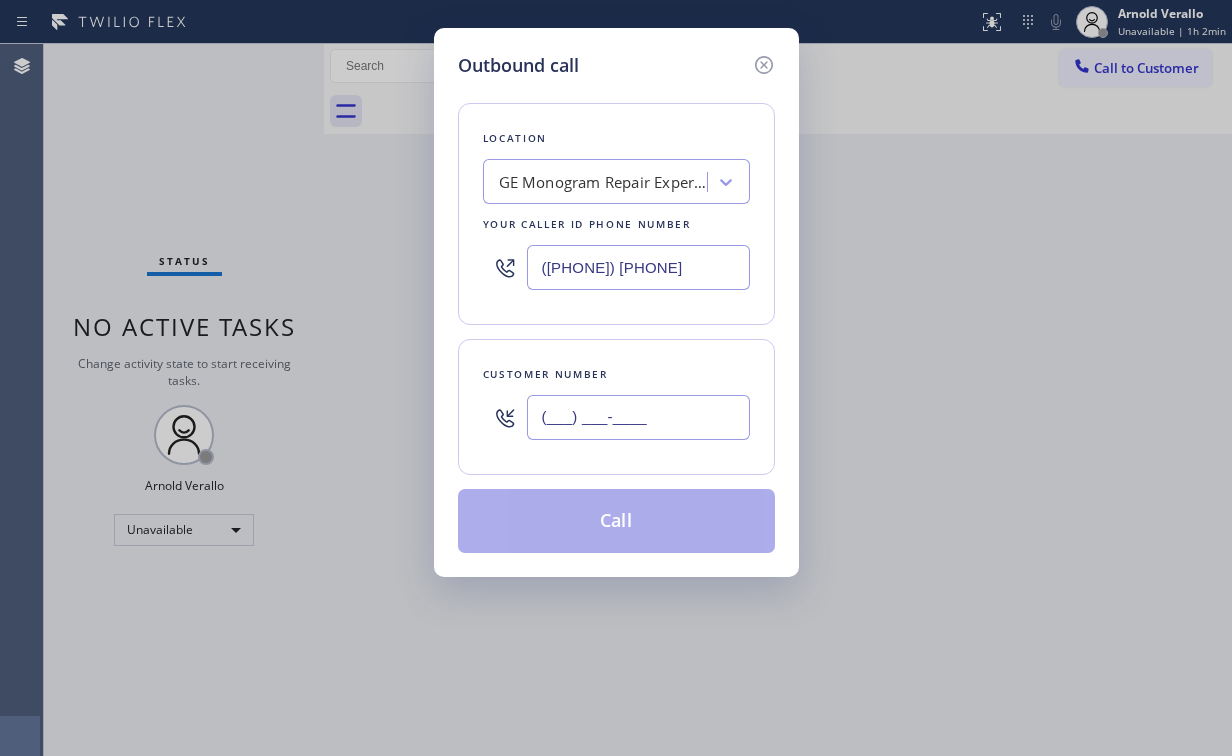 click on "(___) ___-____" at bounding box center [638, 417] 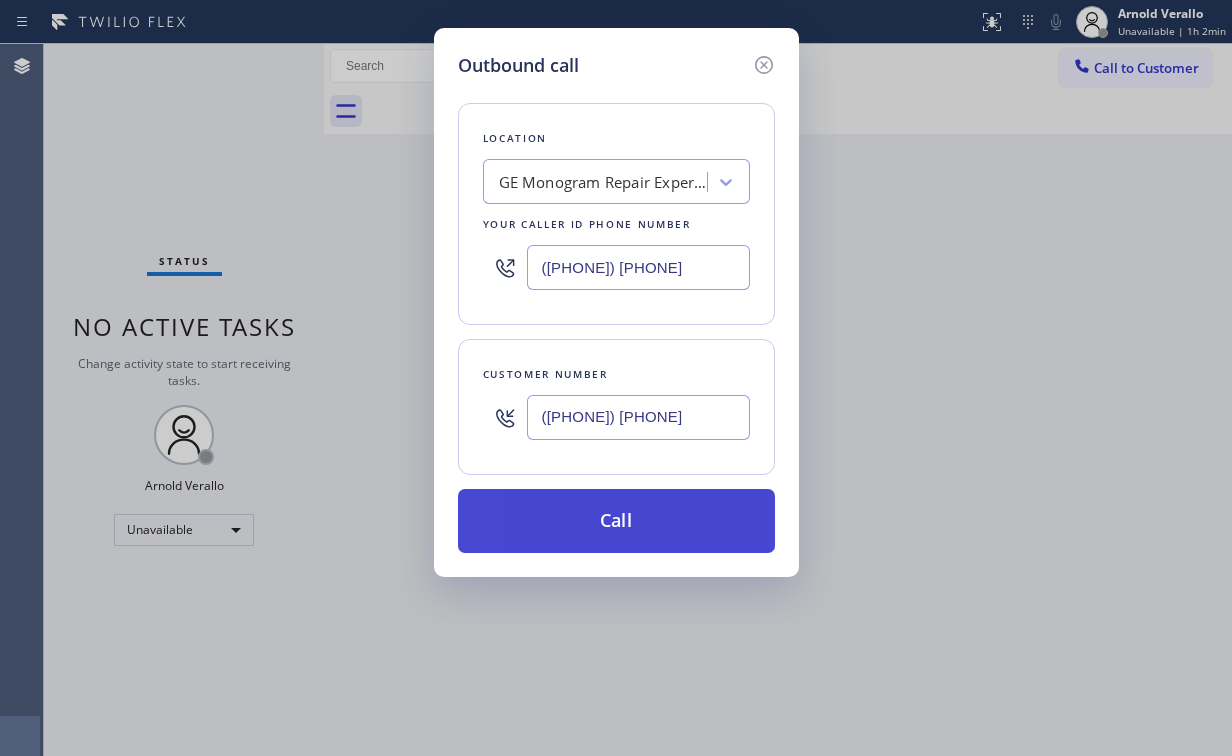 click on "Call" at bounding box center [616, 521] 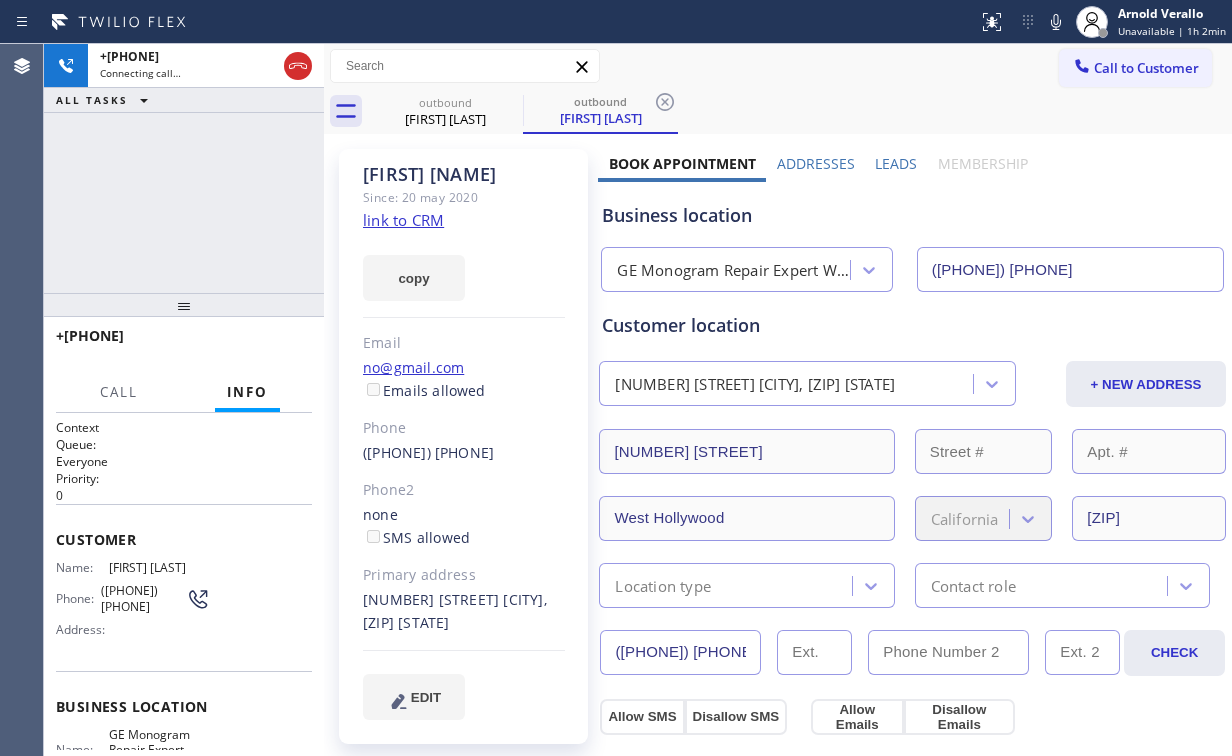 click on "[PHONE] Connecting call… ALL TASKS ALL TASKS ACTIVE TASKS TASKS IN WRAP UP" at bounding box center [184, 168] 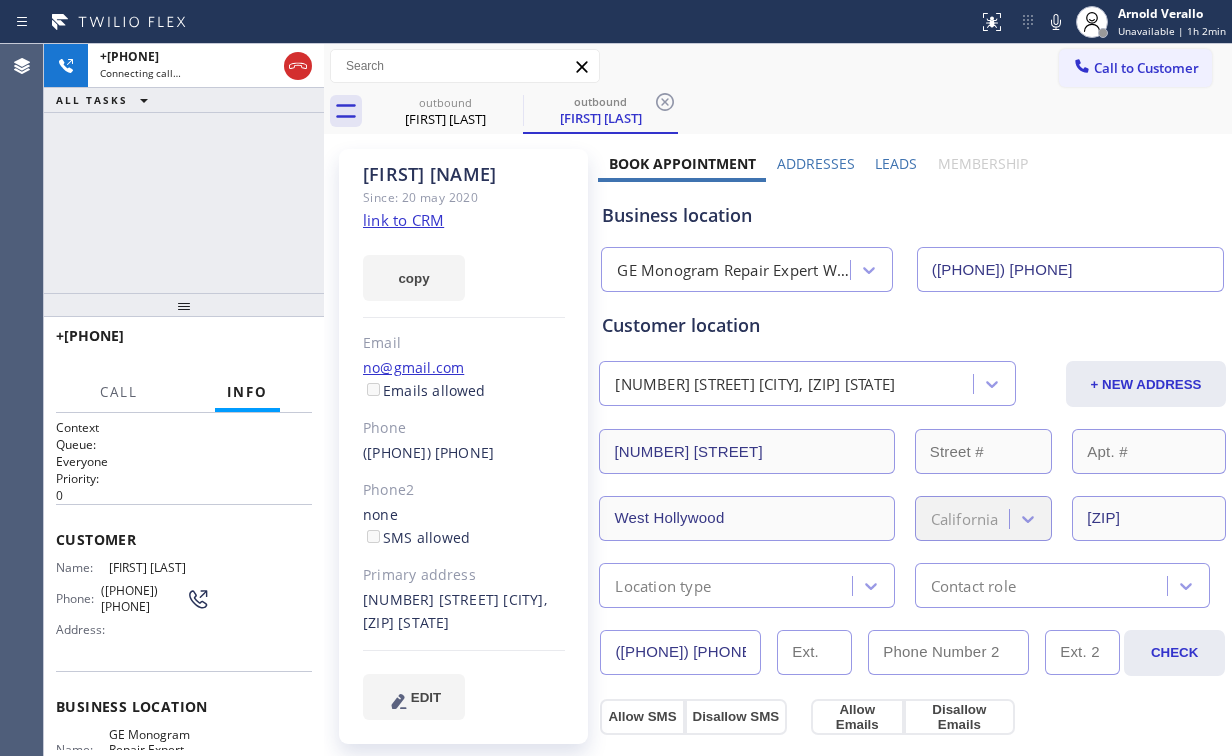 click on "[PHONE] Connecting call… ALL TASKS ALL TASKS ACTIVE TASKS TASKS IN WRAP UP" at bounding box center [184, 168] 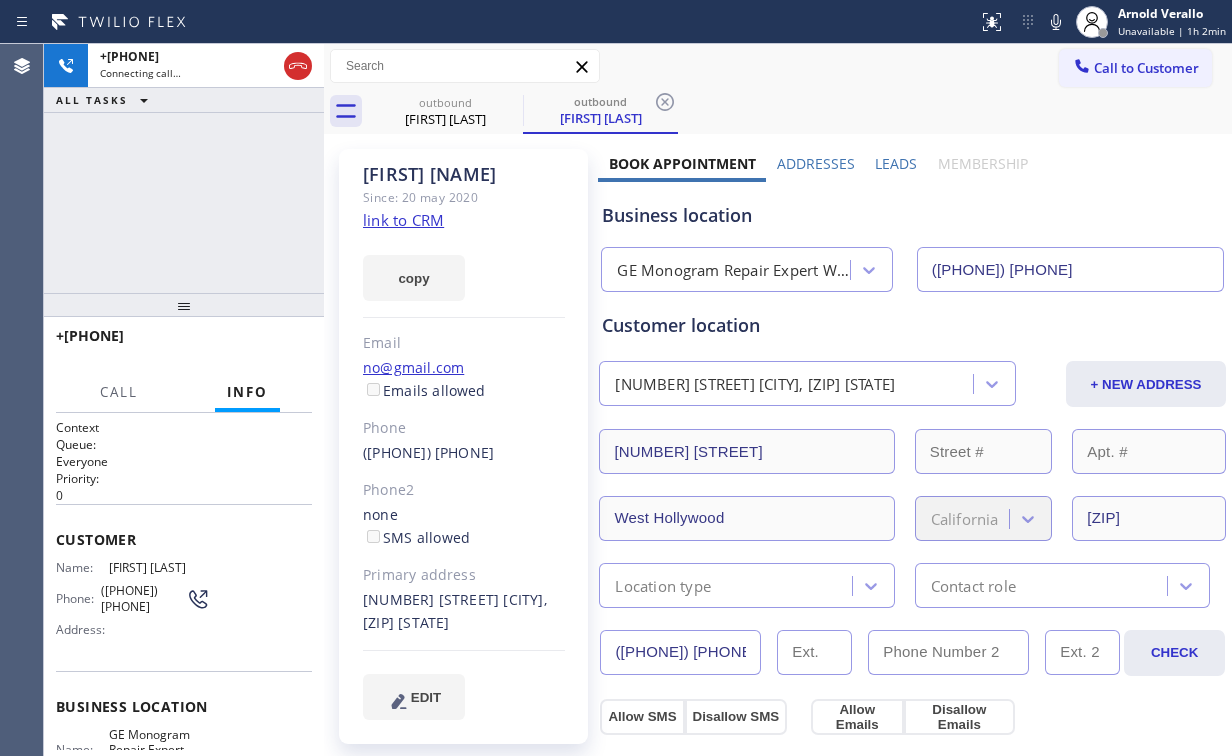 click on "[PHONE] Connecting call… ALL TASKS ALL TASKS ACTIVE TASKS TASKS IN WRAP UP" at bounding box center (184, 168) 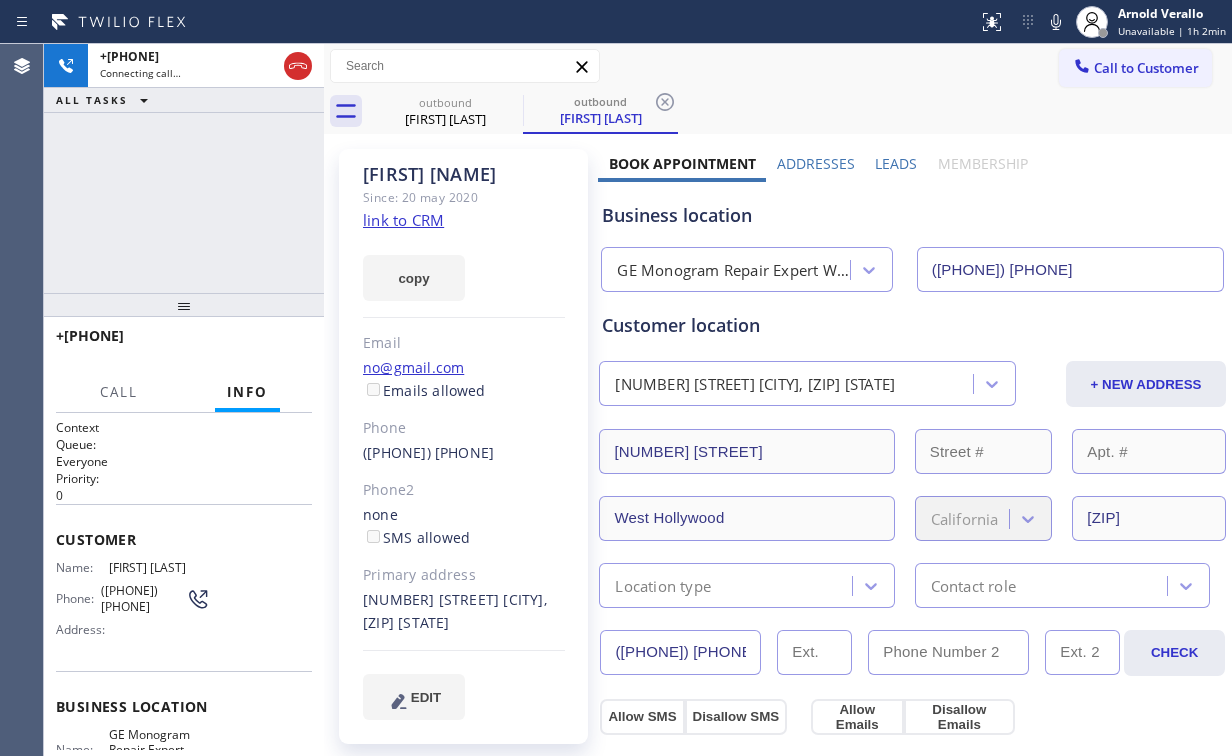 click on "[PHONE] Connecting call… ALL TASKS ALL TASKS ACTIVE TASKS TASKS IN WRAP UP" at bounding box center [184, 168] 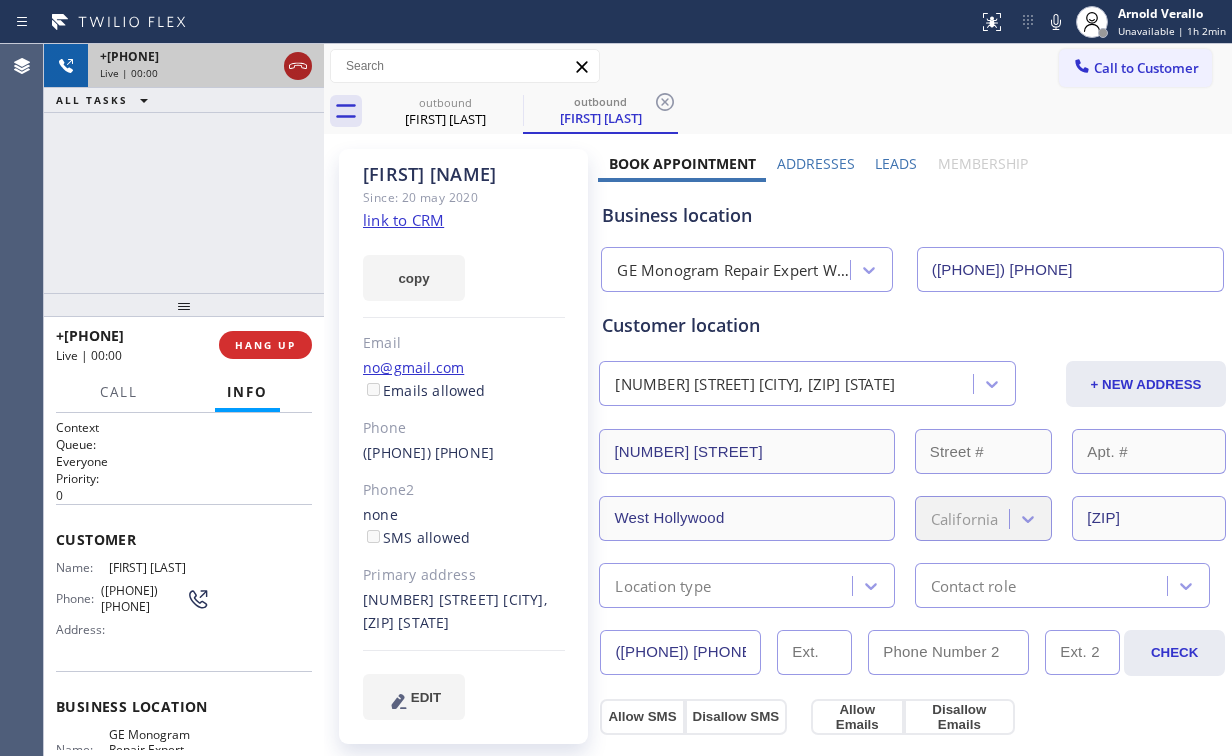 click 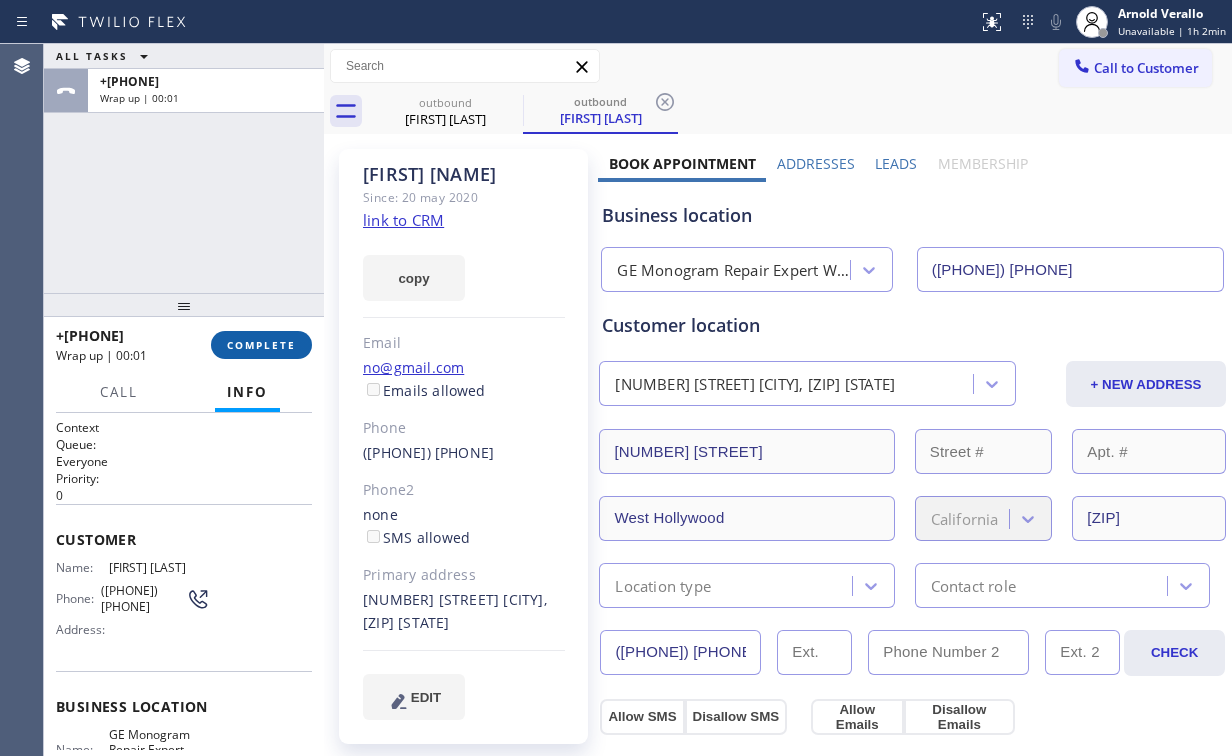 click on "COMPLETE" at bounding box center [261, 345] 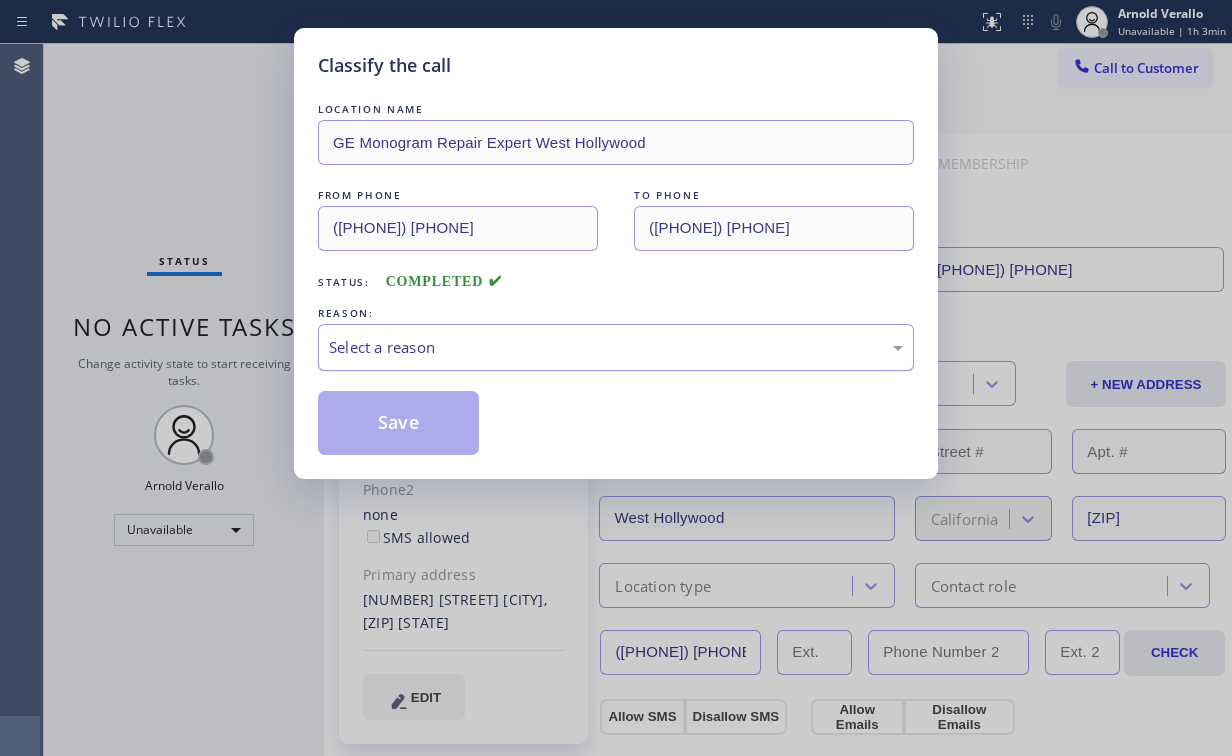 click on "Select a reason" at bounding box center [616, 347] 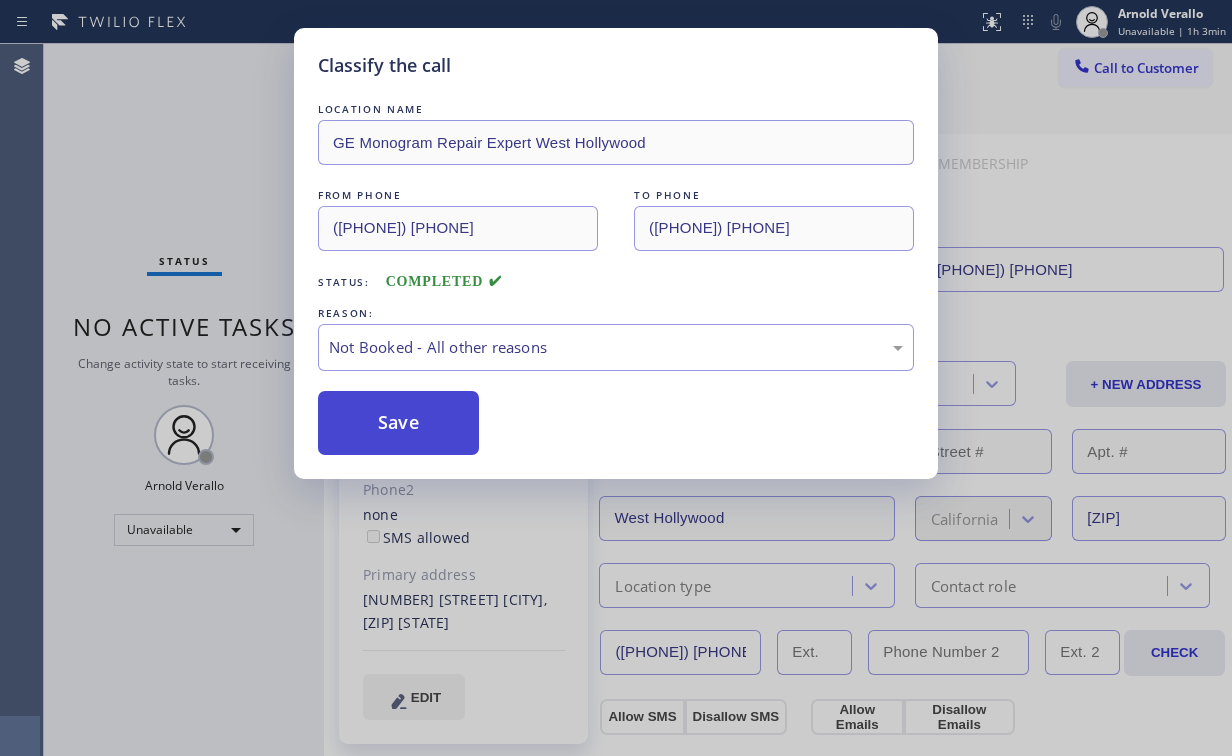 click on "Save" at bounding box center [398, 423] 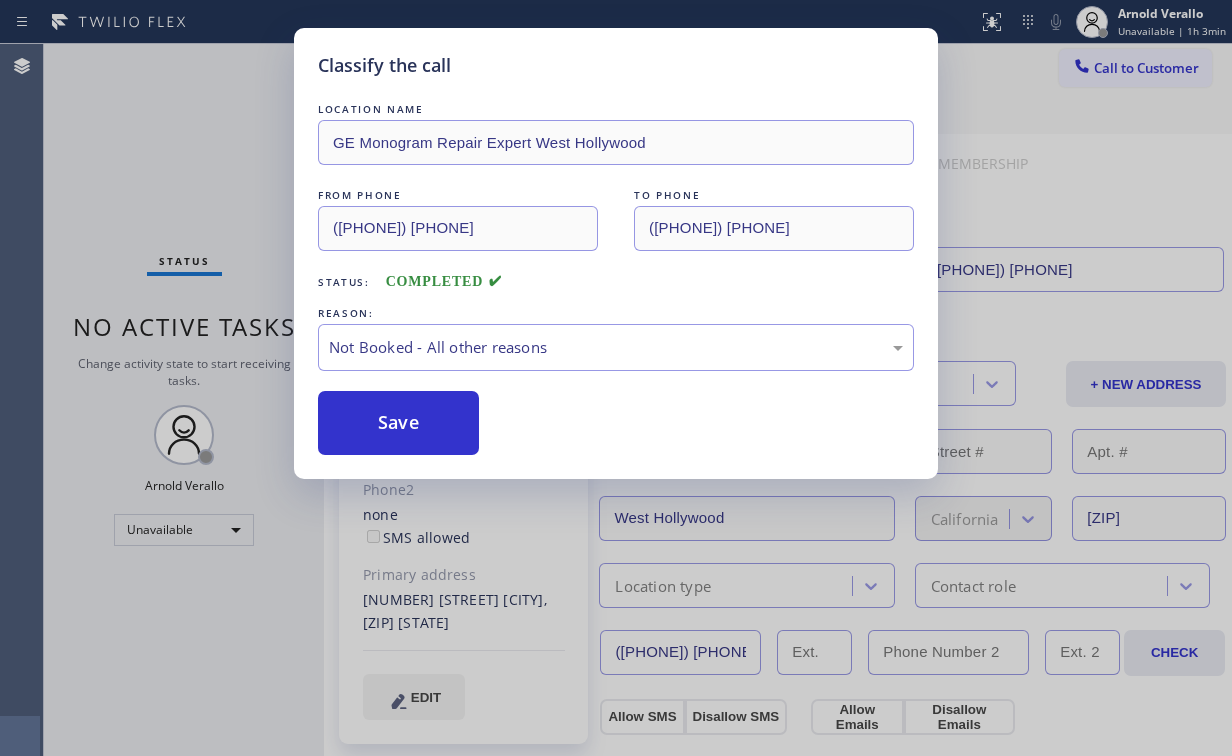 click on "Classify the call LOCATION NAME [COMPANY] [SERVICE] [CITY] FROM PHONE ([PHONE]) TO PHONE ([PHONE]) Status: COMPLETED REASON: Not Booked - All other reasons Save" at bounding box center [616, 378] 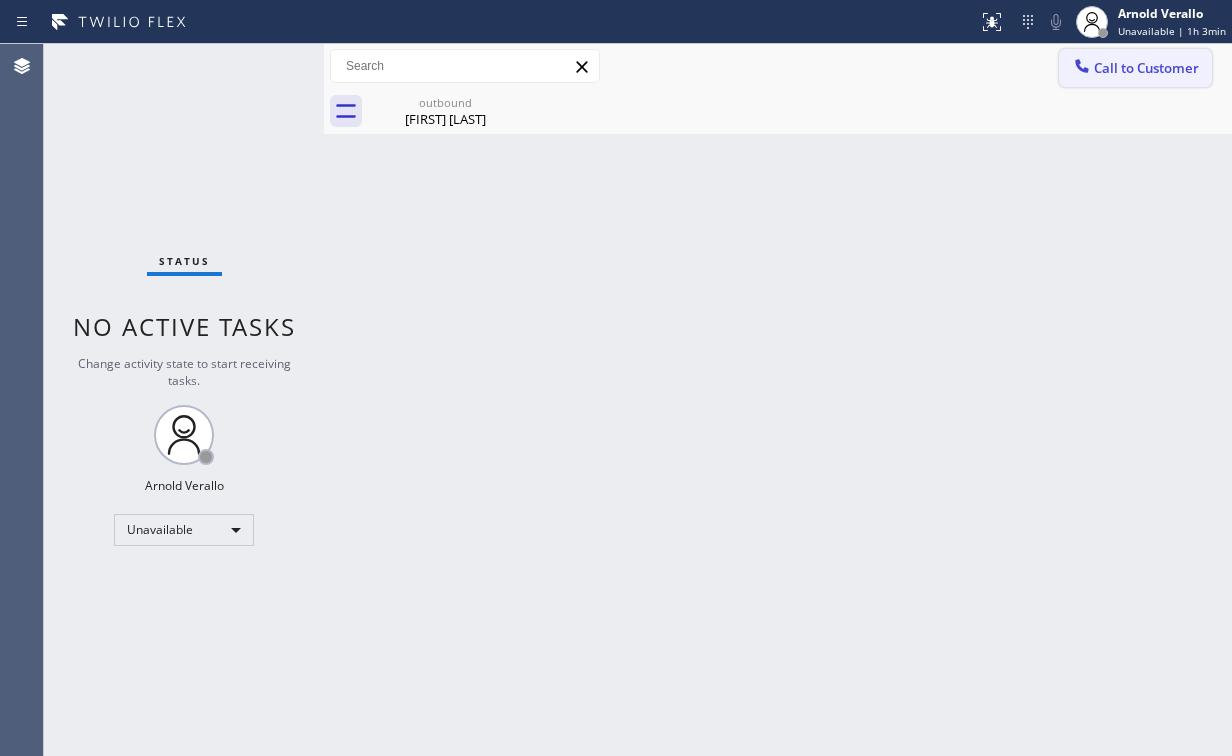click on "Call to Customer" at bounding box center (1135, 68) 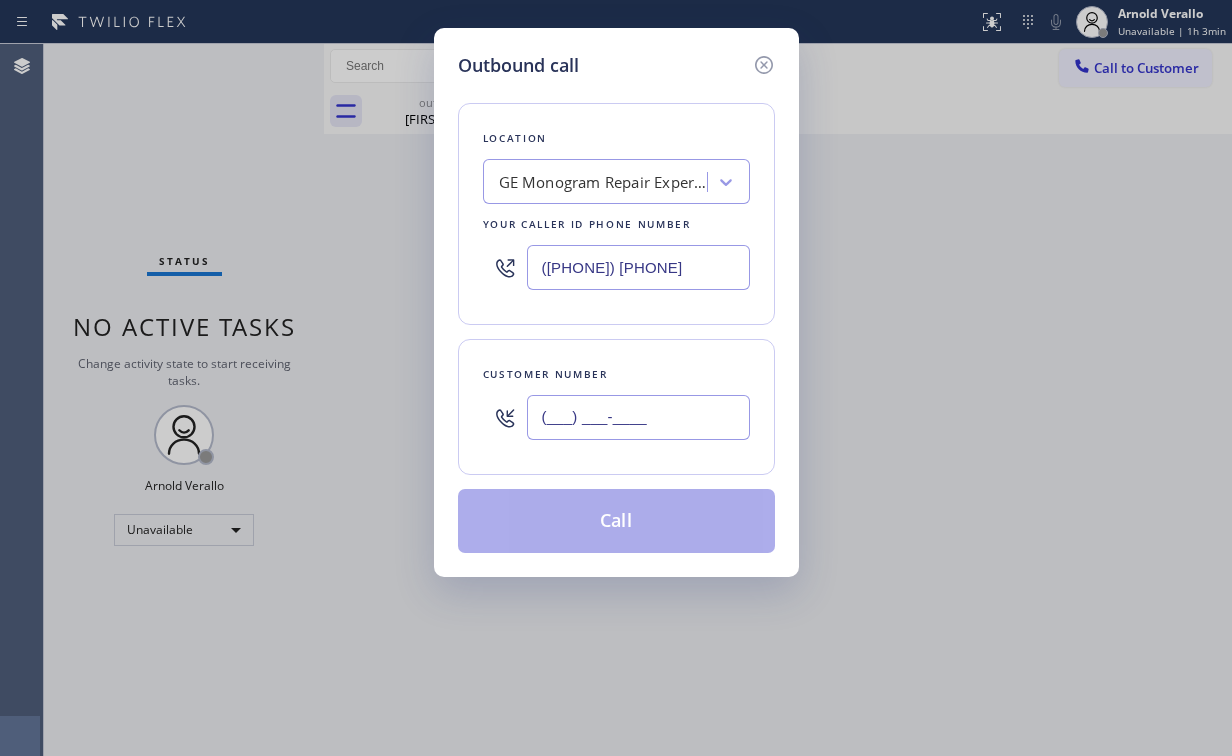 click on "(___) ___-____" at bounding box center (638, 417) 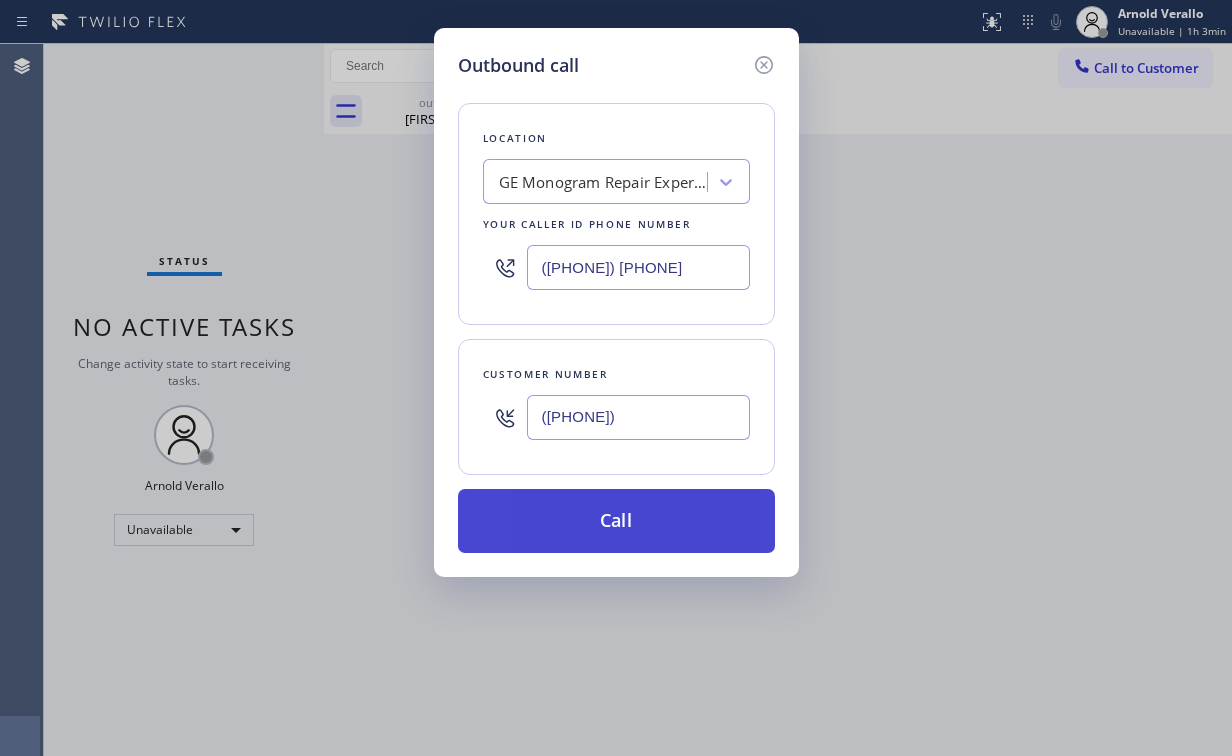 click on "Call" at bounding box center (616, 521) 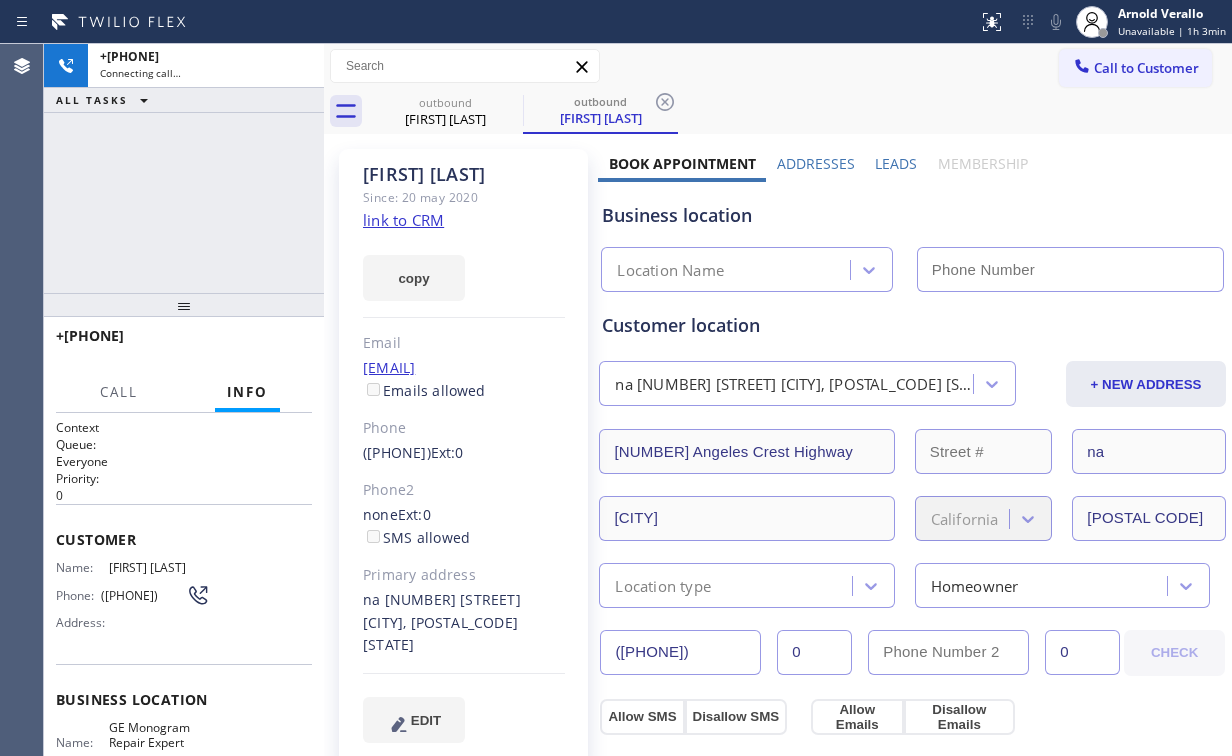 click on "+[PHONE] Connecting call… ALL TASKS ALL TASKS ACTIVE TASKS TASKS IN WRAP UP" at bounding box center (184, 168) 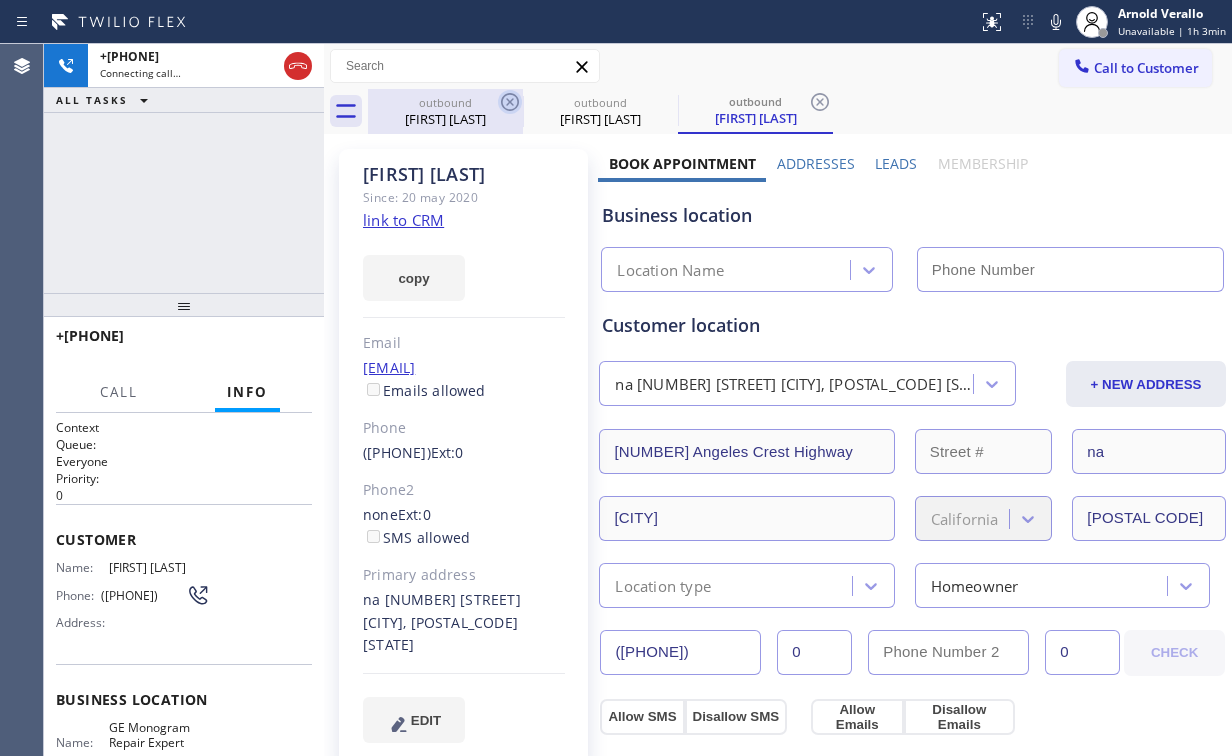 drag, startPoint x: 448, startPoint y: 112, endPoint x: 498, endPoint y: 97, distance: 52.201534 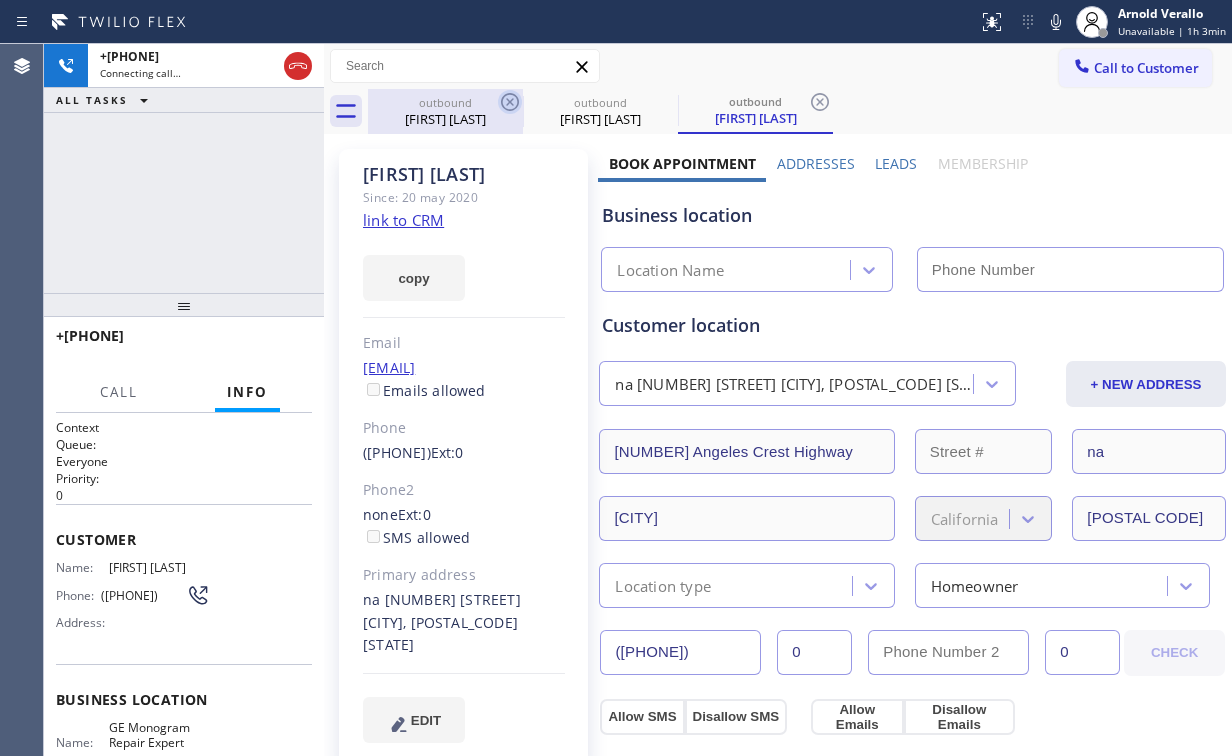 click on "[FIRST] [LAST]" at bounding box center (445, 119) 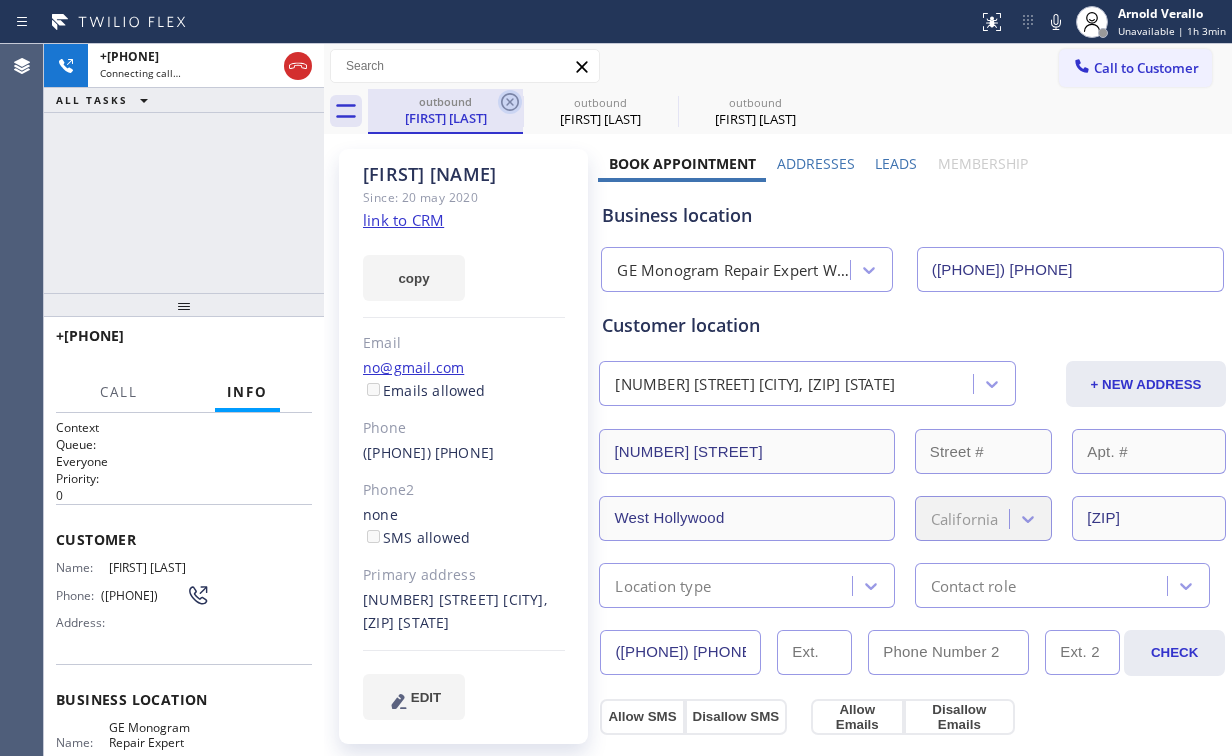 click 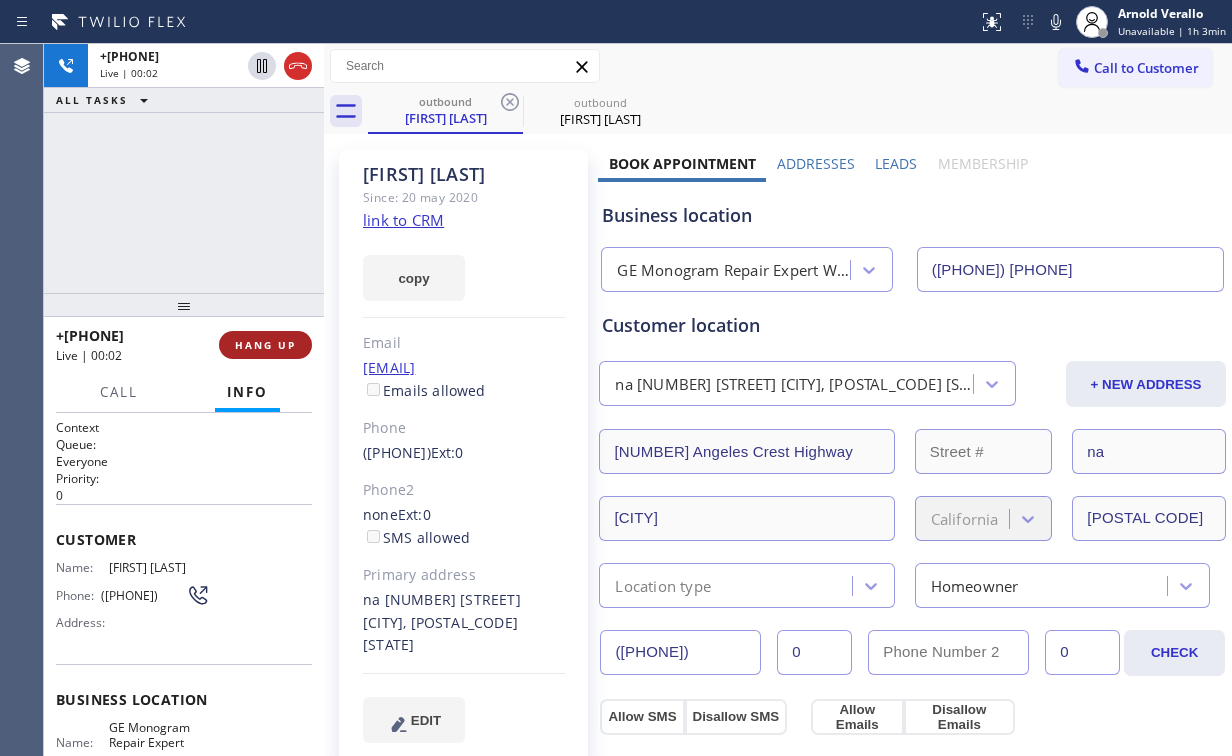 click on "HANG UP" at bounding box center (265, 345) 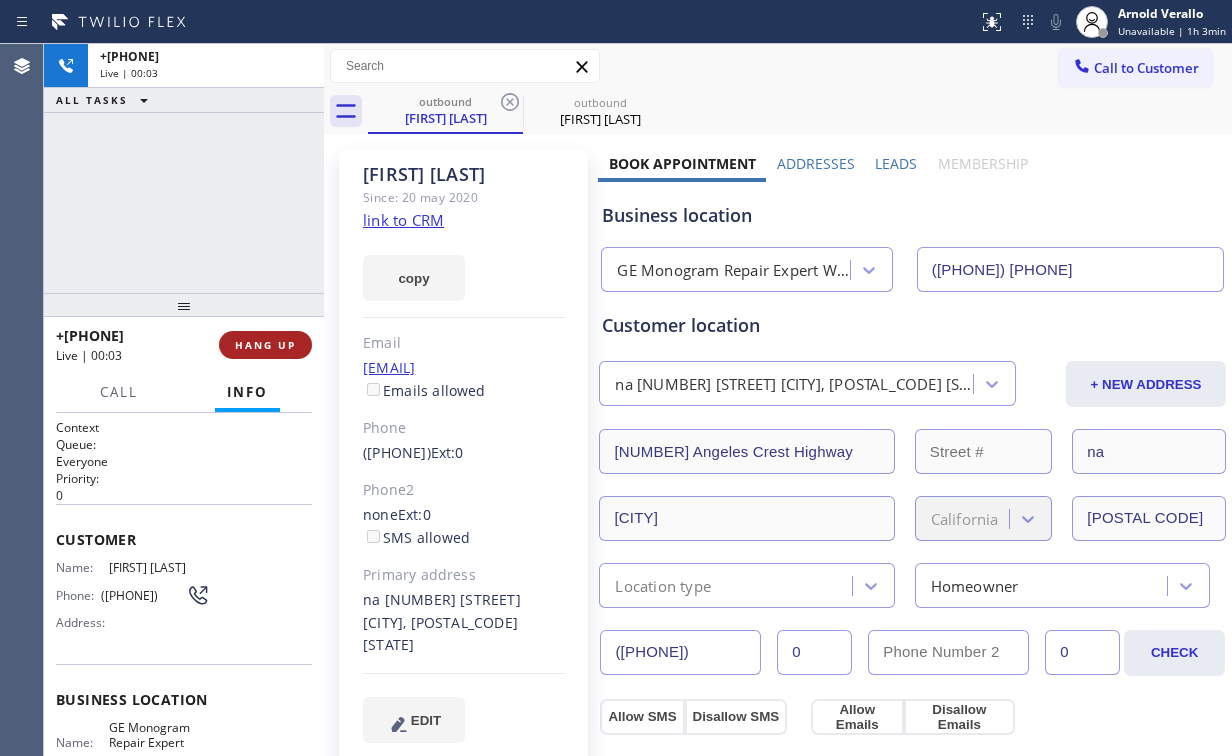click on "HANG UP" at bounding box center (265, 345) 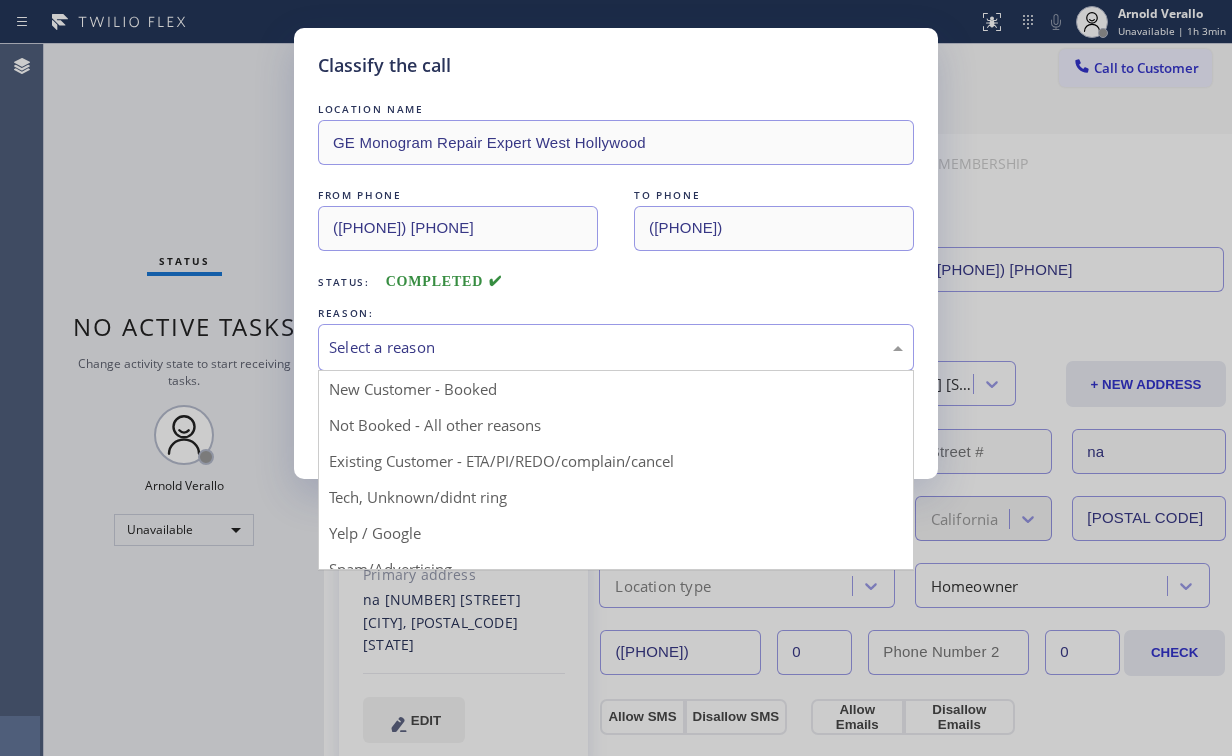 click on "Select a reason" at bounding box center (616, 347) 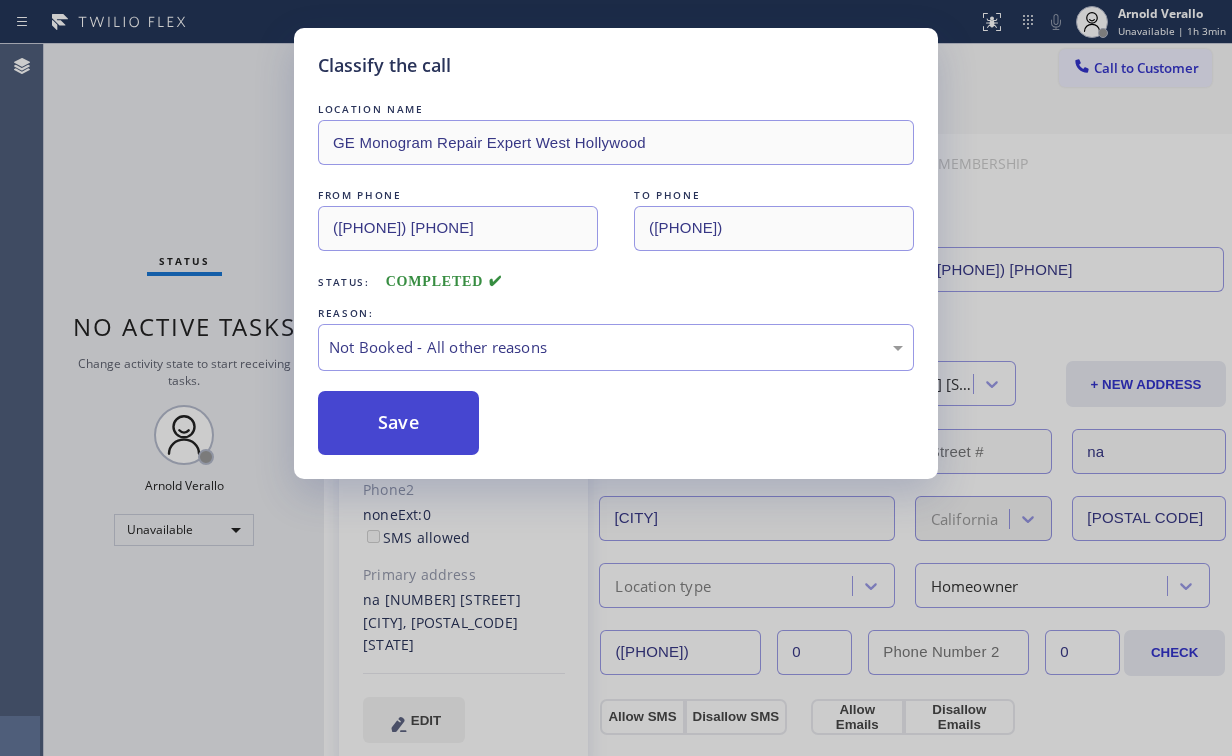 click on "Save" at bounding box center (398, 423) 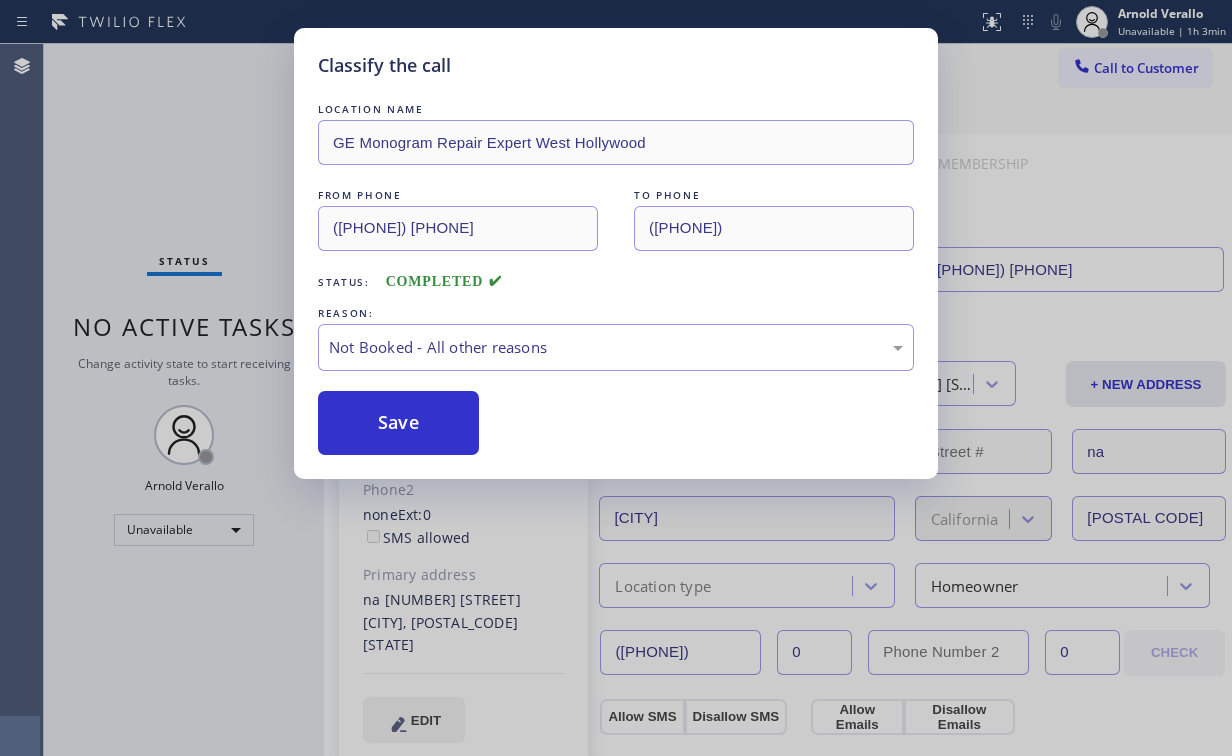 click on "Classify the call LOCATION NAME GE Monogram Repair Expert [CITY] FROM PHONE ([PHONE]) [PHONE] TO PHONE ([PHONE]) [PHONE] Status: COMPLETED REASON: Not Booked - All other reasons Save" at bounding box center [616, 378] 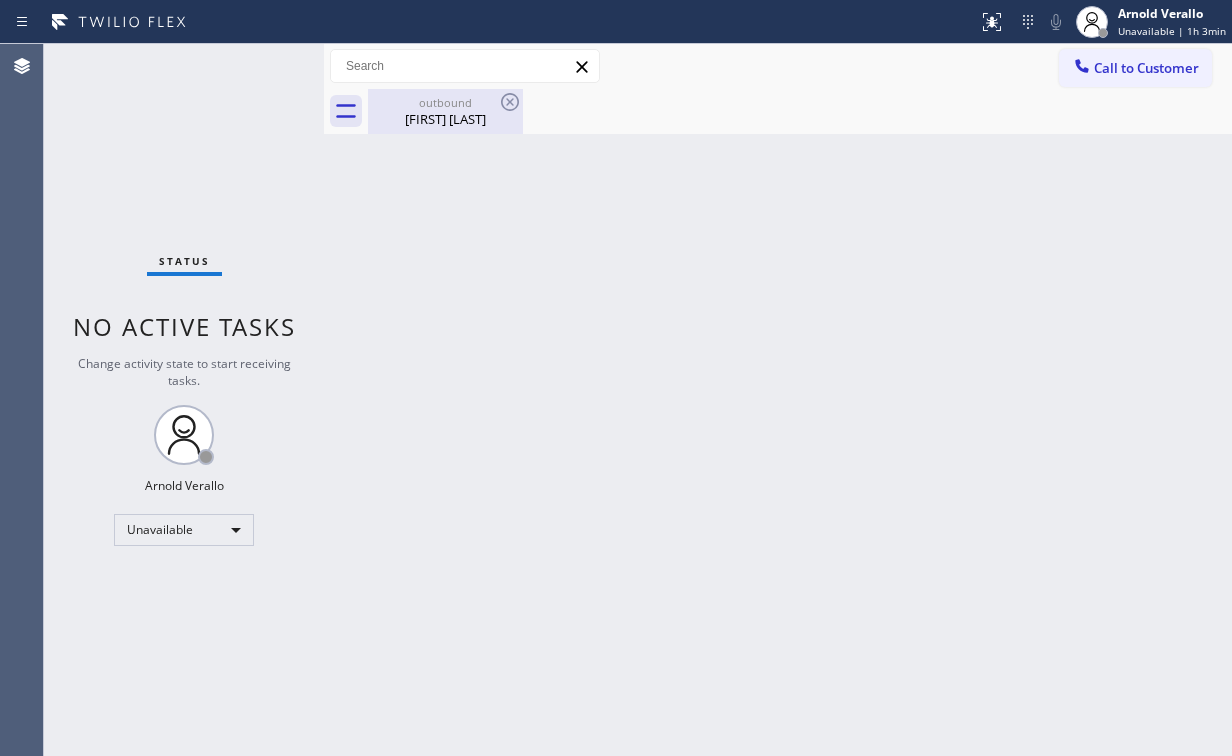 drag, startPoint x: 427, startPoint y: 120, endPoint x: 457, endPoint y: 124, distance: 30.265491 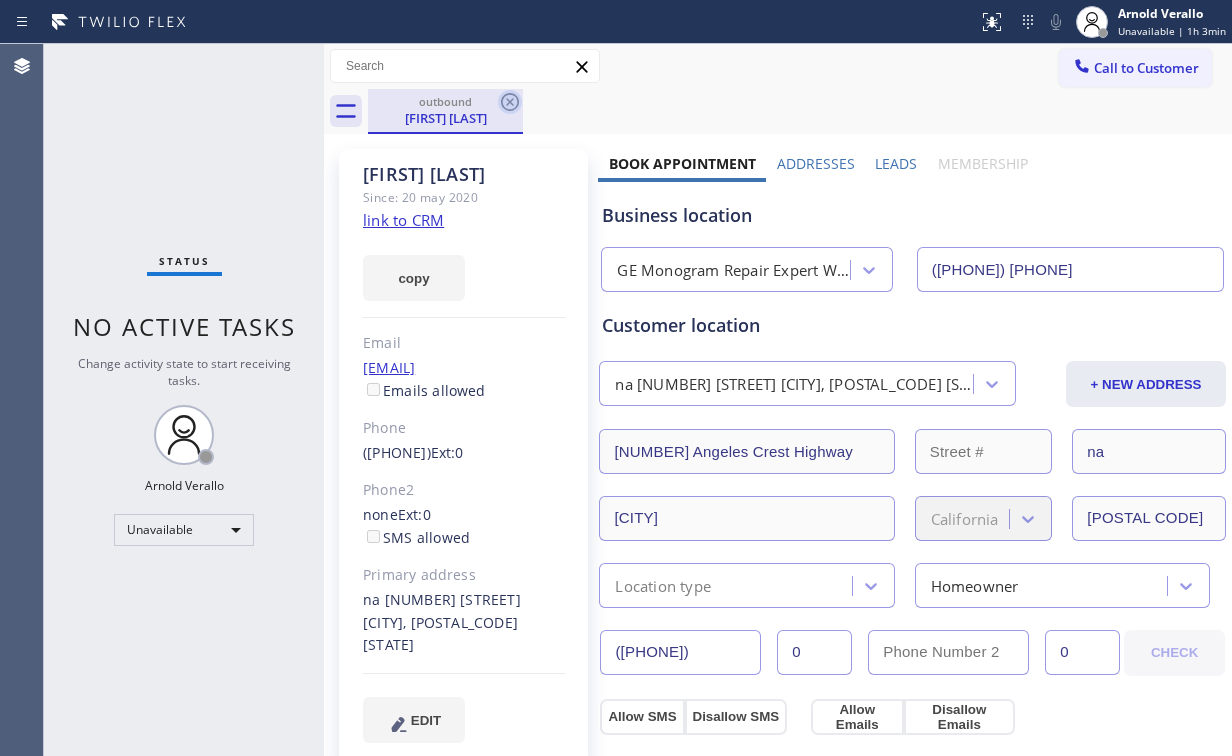 click 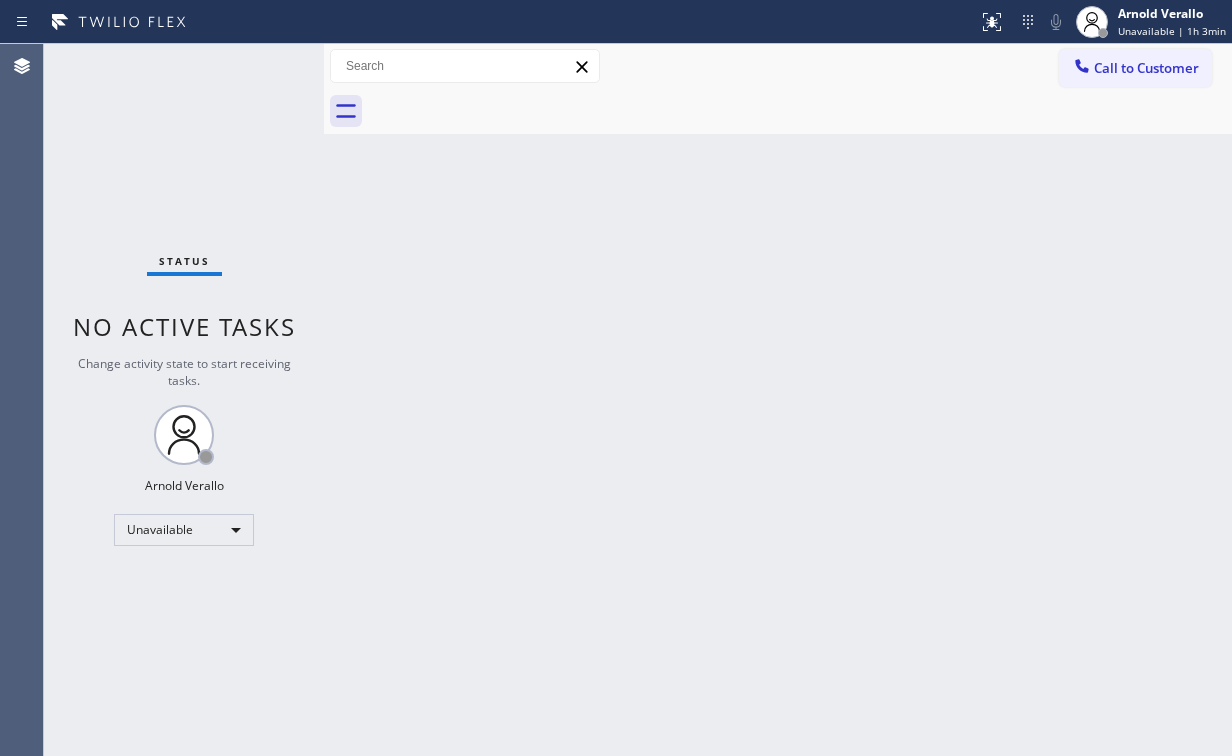 drag, startPoint x: 216, startPoint y: 120, endPoint x: 238, endPoint y: 30, distance: 92.64988 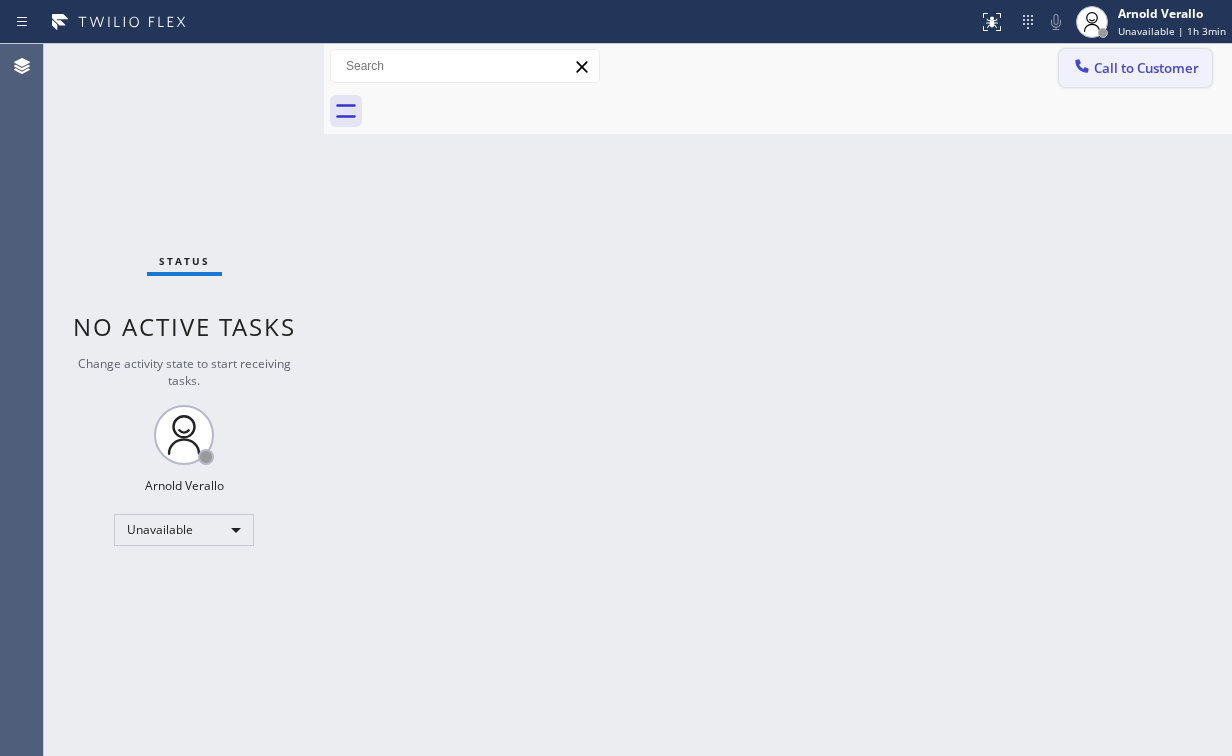 click on "Call to Customer" at bounding box center [1146, 68] 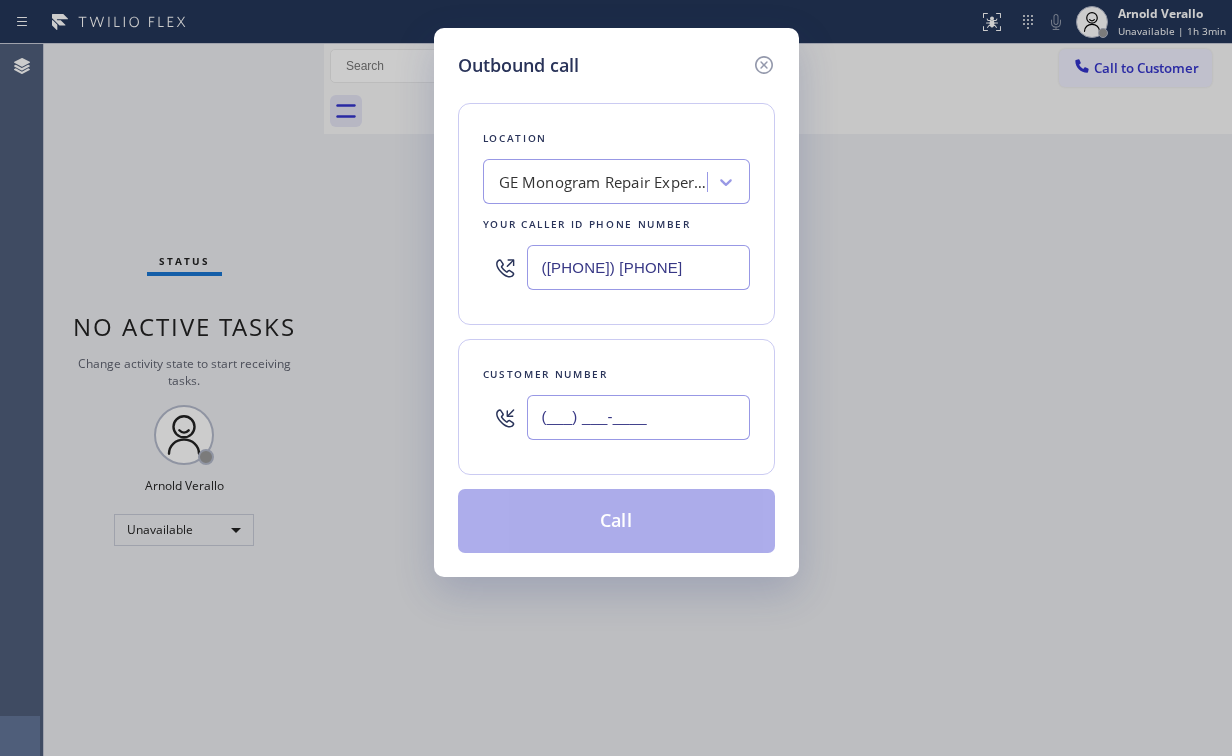 click on "(___) ___-____" at bounding box center [638, 417] 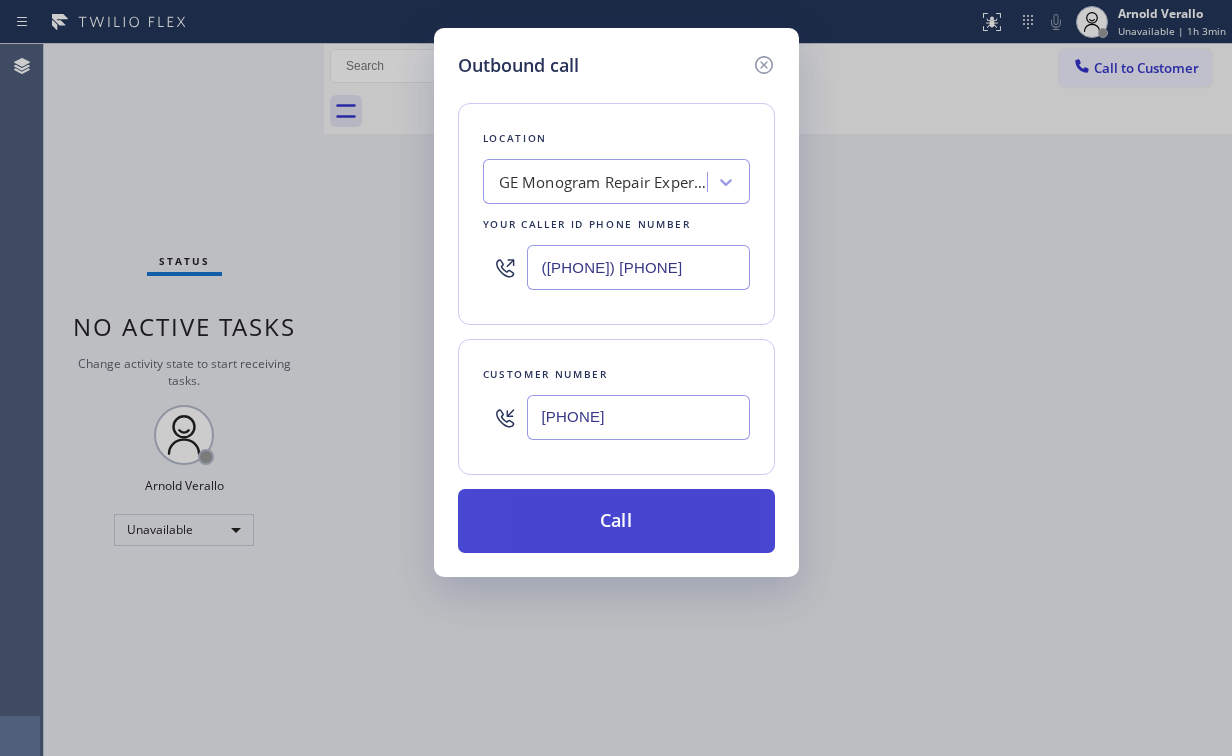 click on "Call" at bounding box center [616, 521] 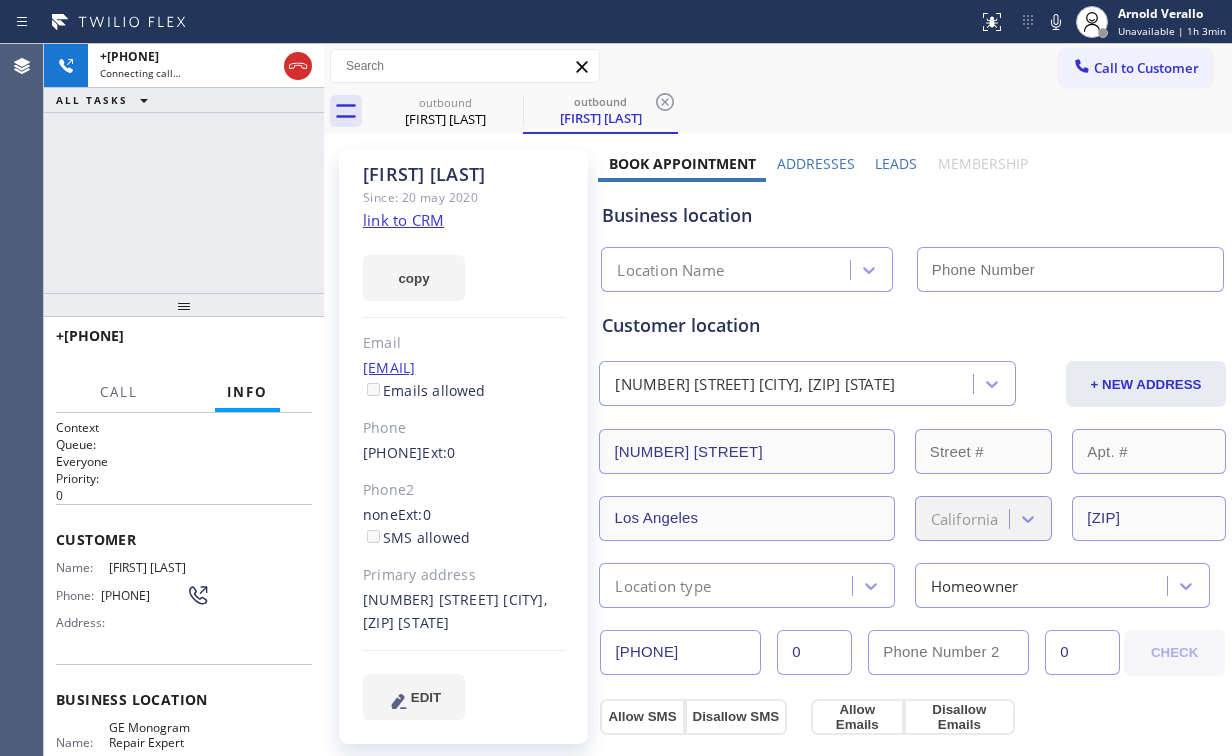 click on "+[COUNTRY][PHONE] Connecting call… ALL TASKS ALL TASKS ACTIVE TASKS TASKS IN WRAP UP" at bounding box center (184, 168) 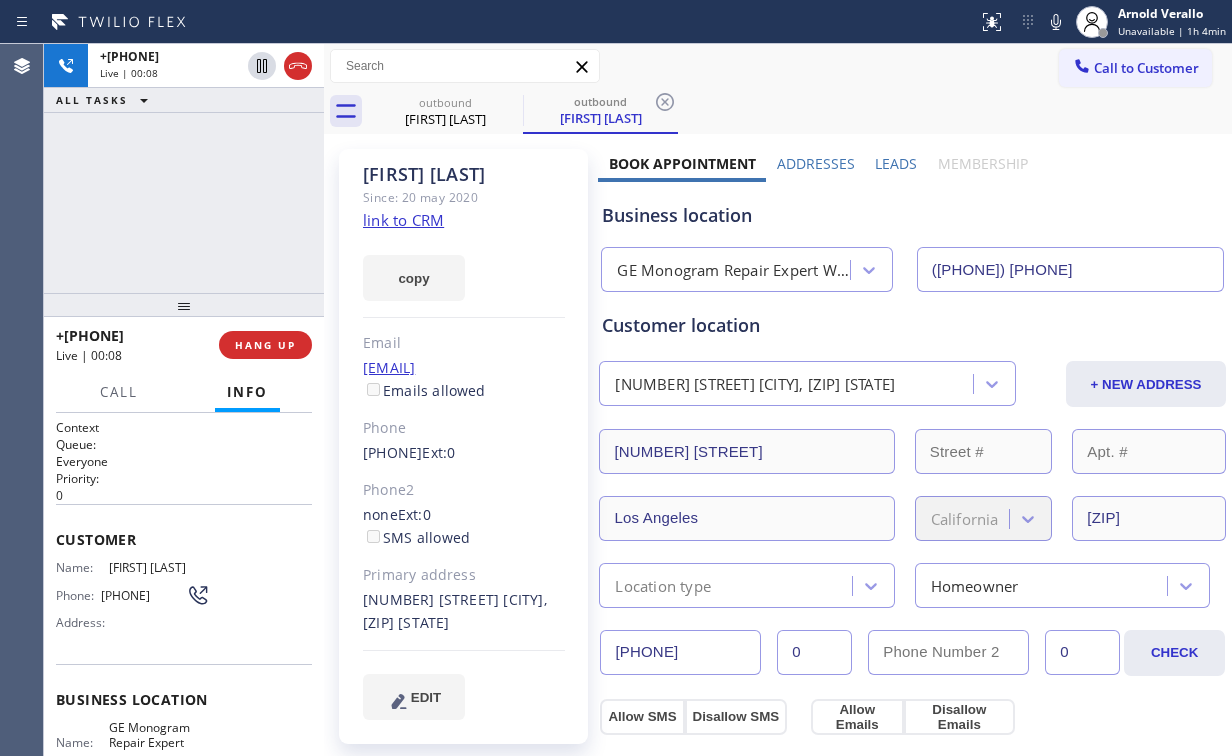 click on "Business location" at bounding box center [912, 215] 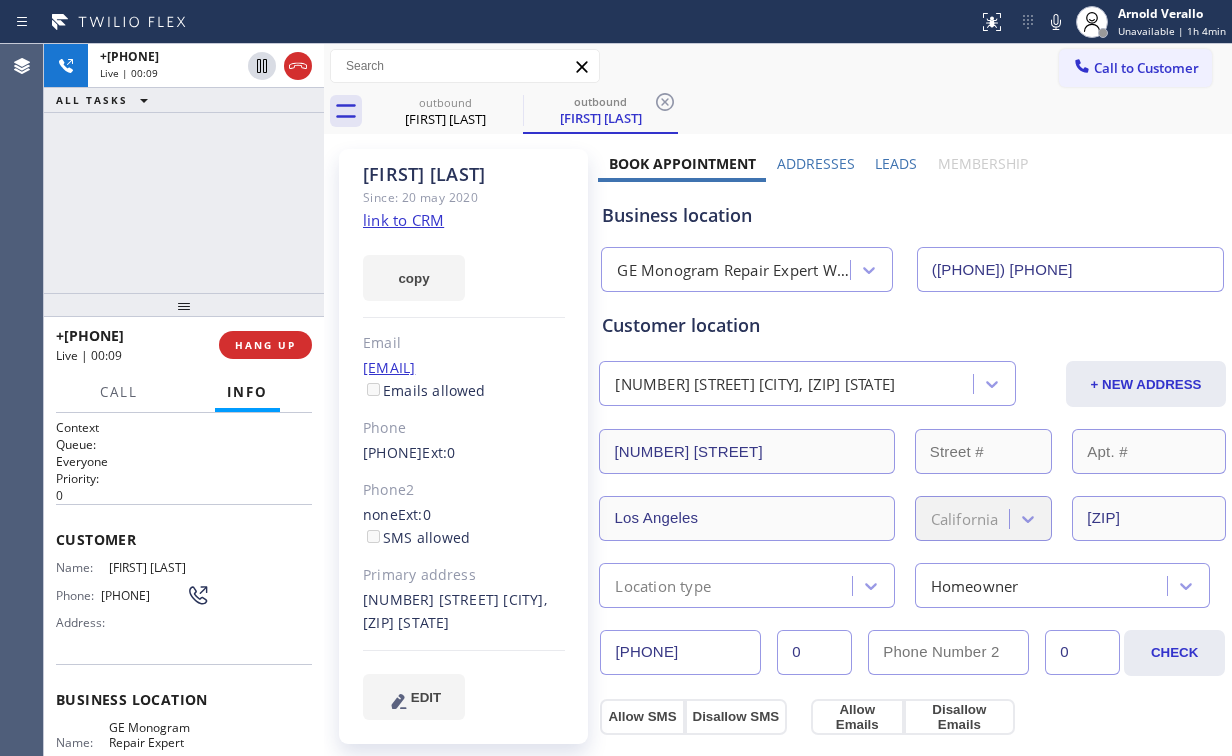 click on "Customer location  [NUMBER] [STREET] [CITY], [ZIP] [STATE] + NEW ADDRESS [NUMBER] [STREET] [CITY] [STATE] [ZIP] Location type Homeowner" at bounding box center (912, 446) 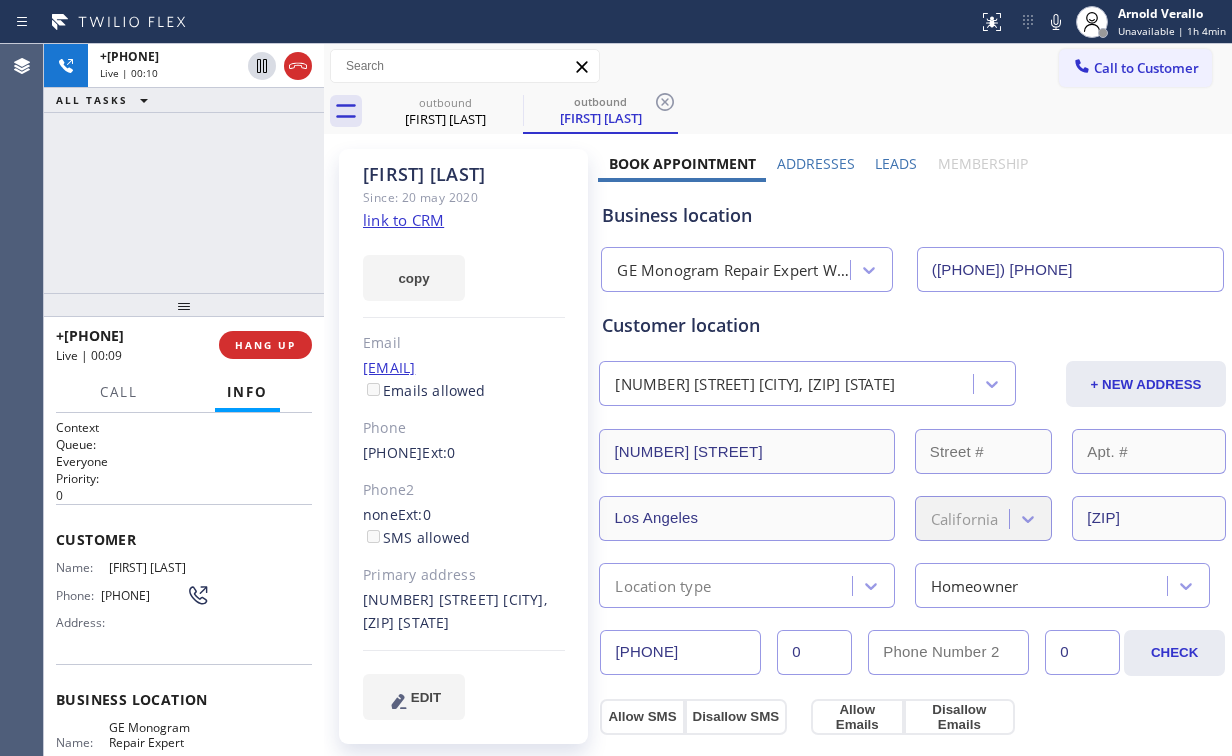 click on "Business location" at bounding box center (912, 215) 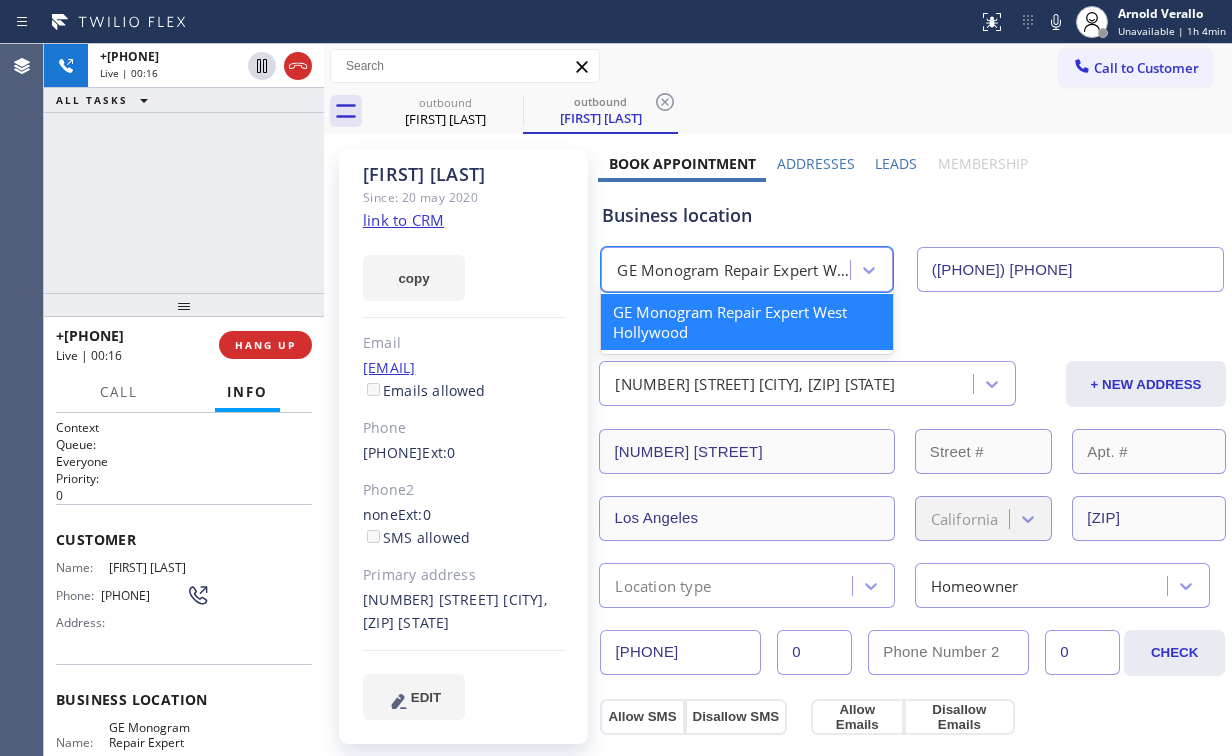 click on "GE Monogram Repair Expert West Hollywood" at bounding box center (734, 270) 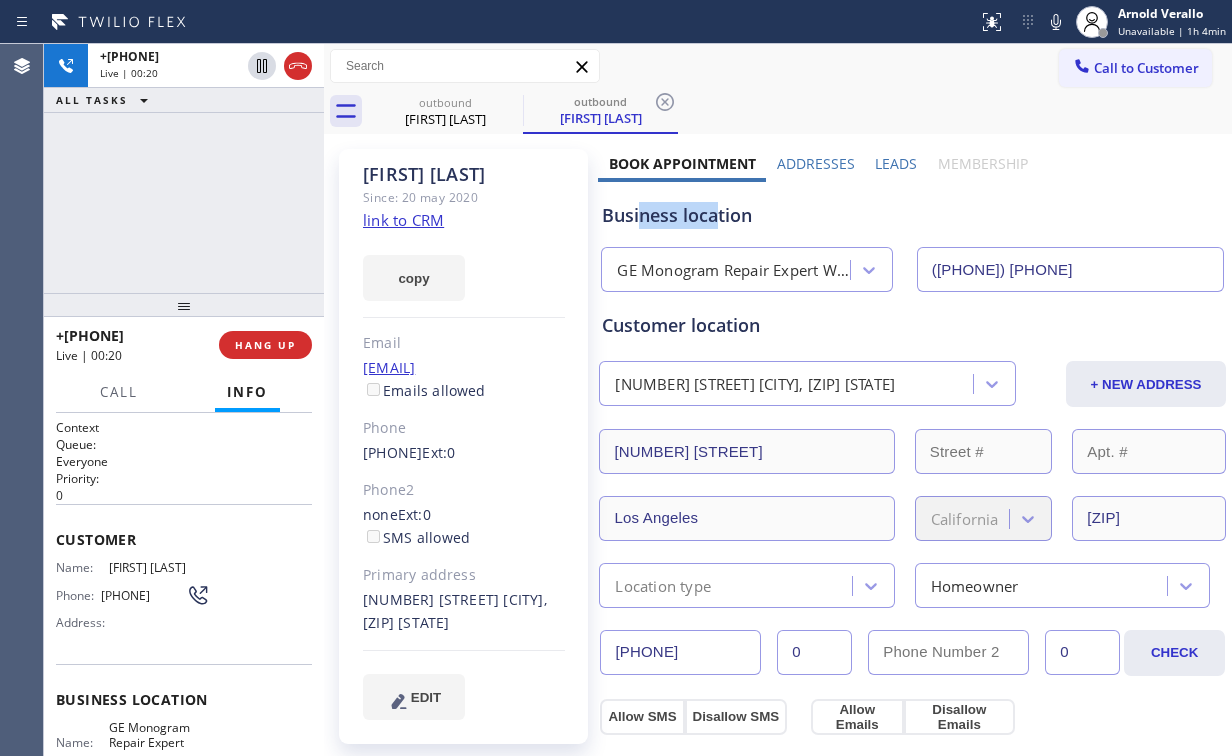 drag, startPoint x: 716, startPoint y: 214, endPoint x: 636, endPoint y: 218, distance: 80.09994 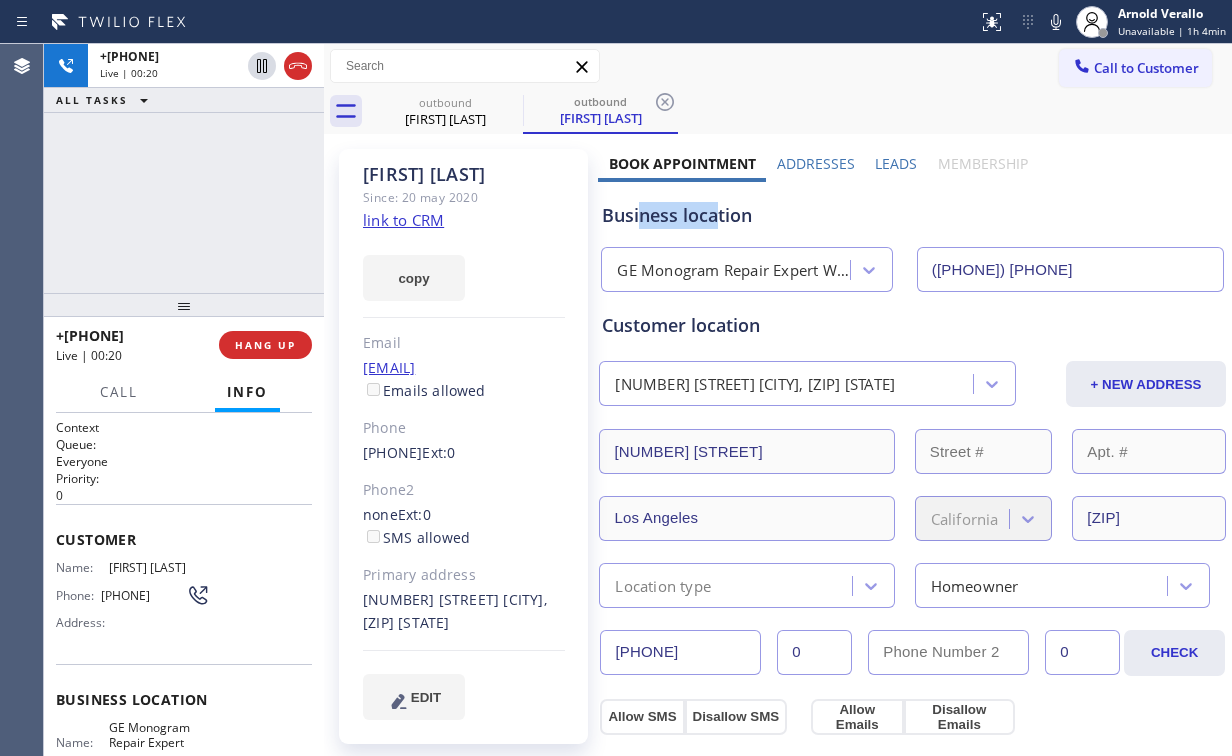 click on "Business location" at bounding box center [912, 215] 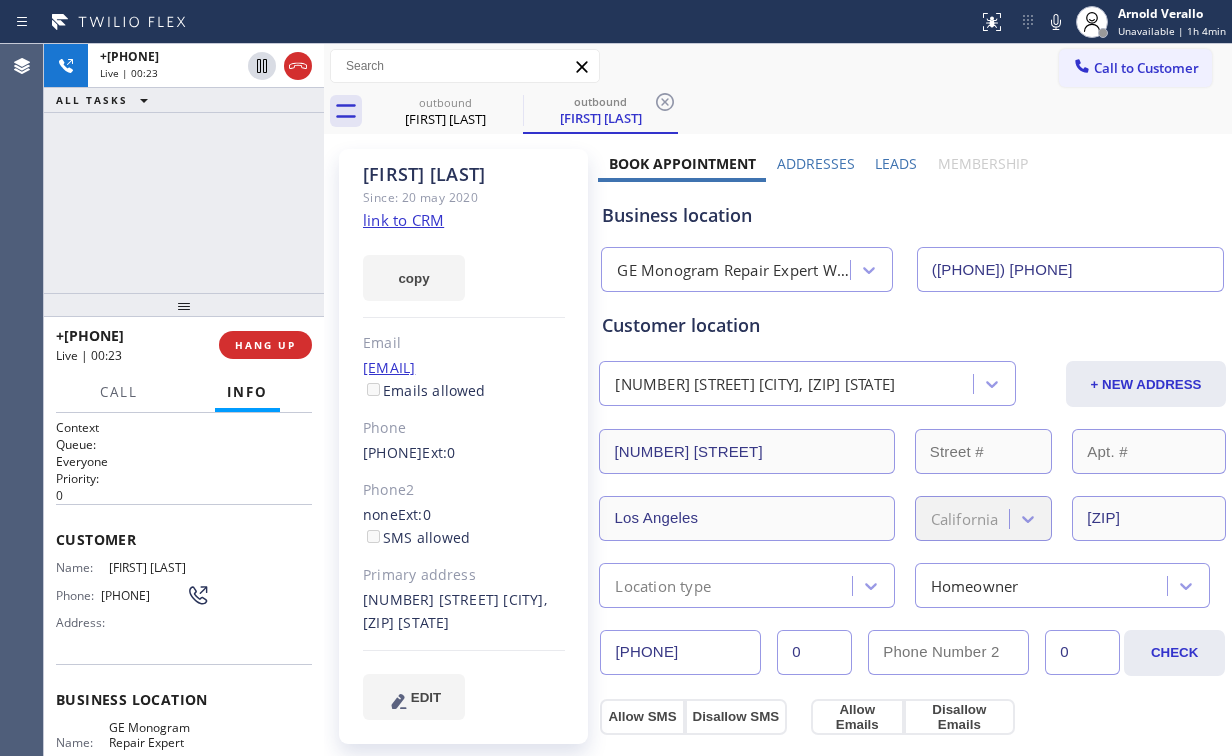 click on "+[PHONE] Live | 00:23 ALL TASKS ALL TASKS ACTIVE TASKS TASKS IN WRAP UP" at bounding box center (184, 168) 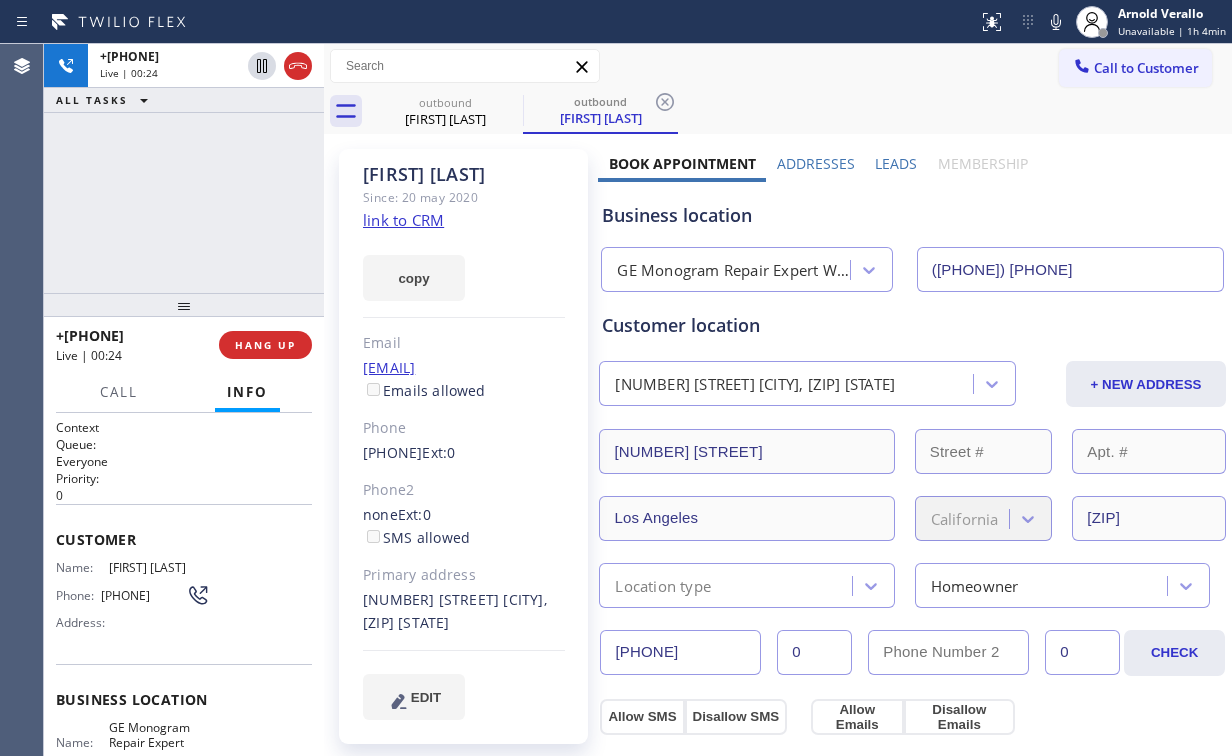 click on "+[PHONE] Live | 00:24 ALL TASKS ALL TASKS ACTIVE TASKS TASKS IN WRAP UP" at bounding box center [184, 168] 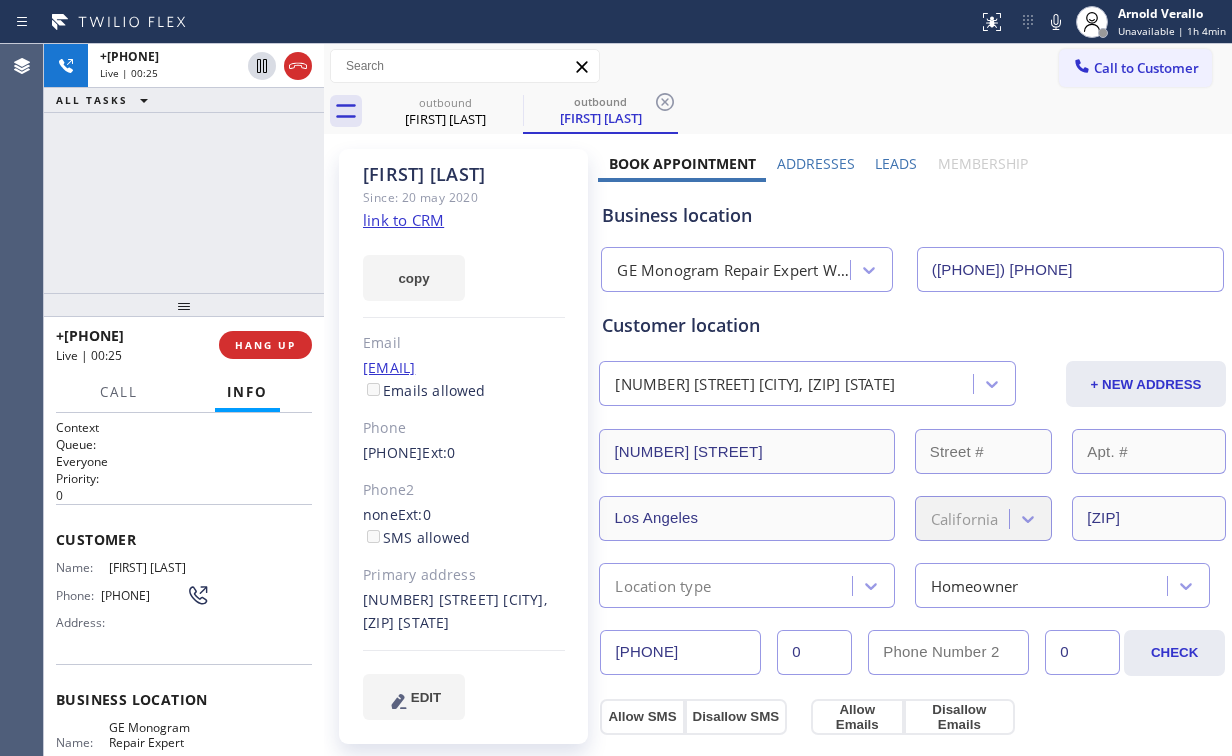 click on "+[PHONE] Live | 00:25 ALL TASKS ALL TASKS ACTIVE TASKS TASKS IN WRAP UP" at bounding box center (184, 168) 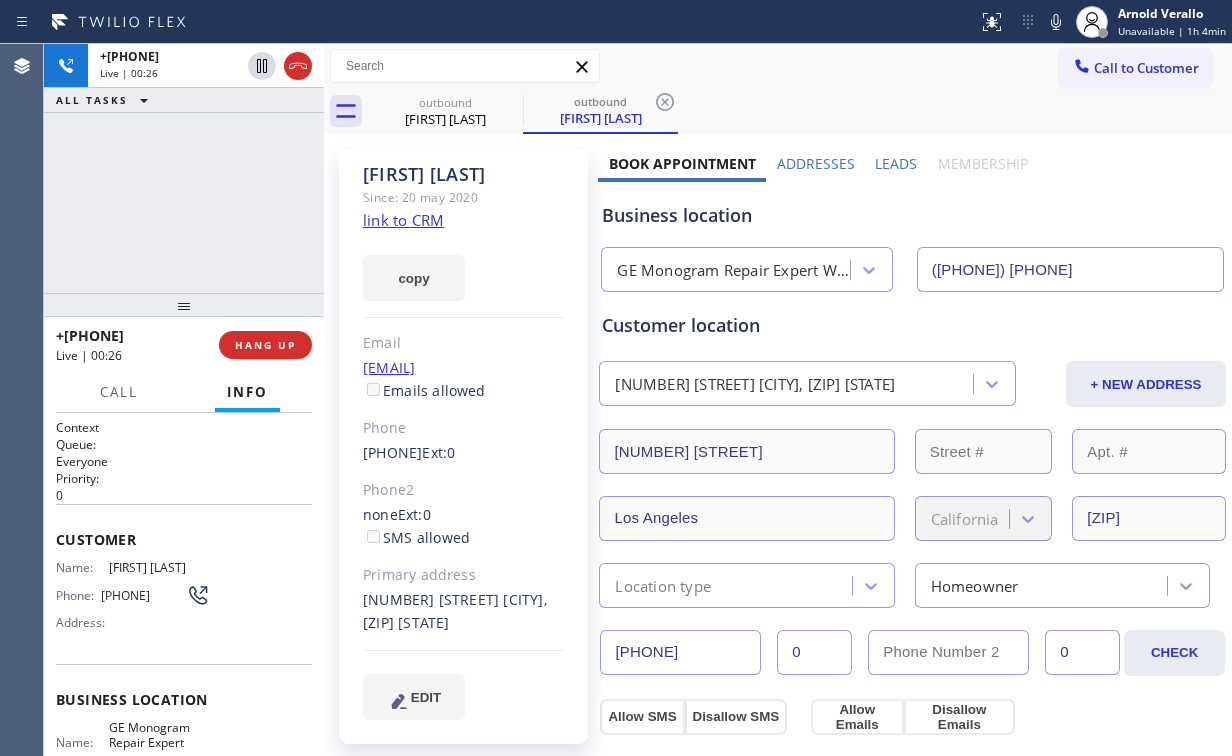 click on "+[PHONE] Live | 00:26 ALL TASKS ALL TASKS ACTIVE TASKS TASKS IN WRAP UP" at bounding box center (184, 168) 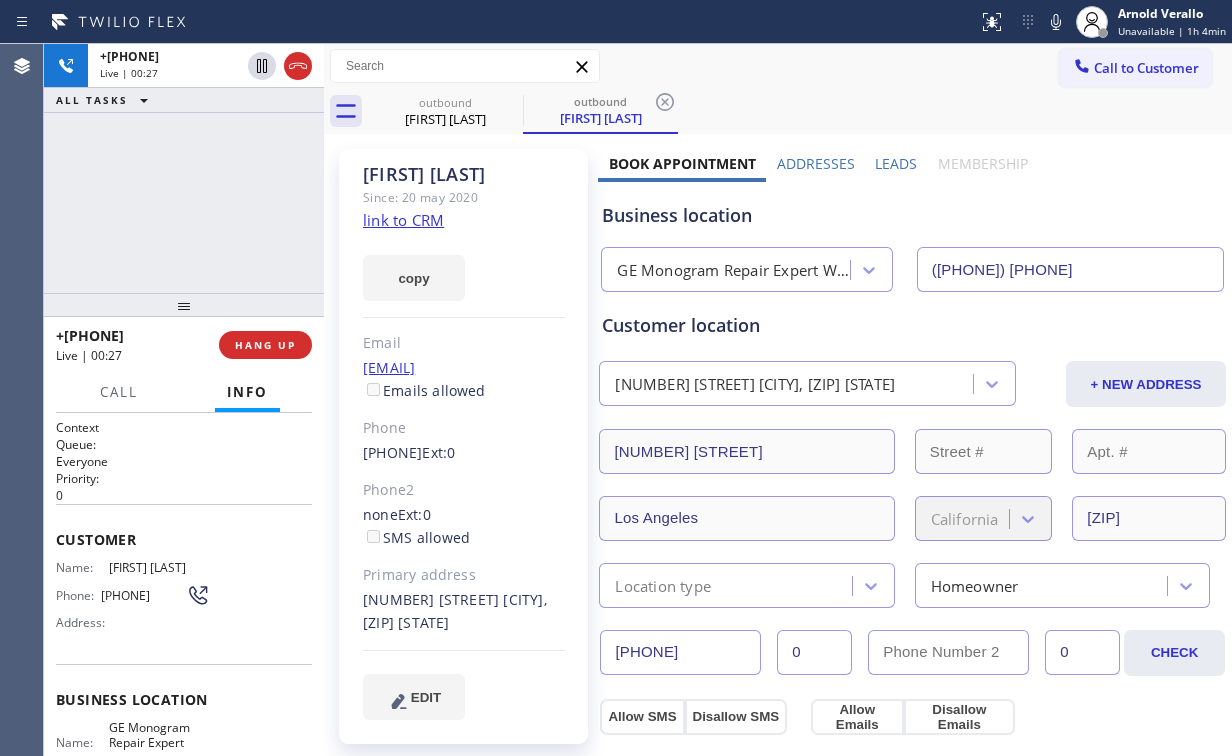 click on "+[PHONE] Live | 00:27 ALL TASKS ALL TASKS ACTIVE TASKS TASKS IN WRAP UP" at bounding box center (184, 168) 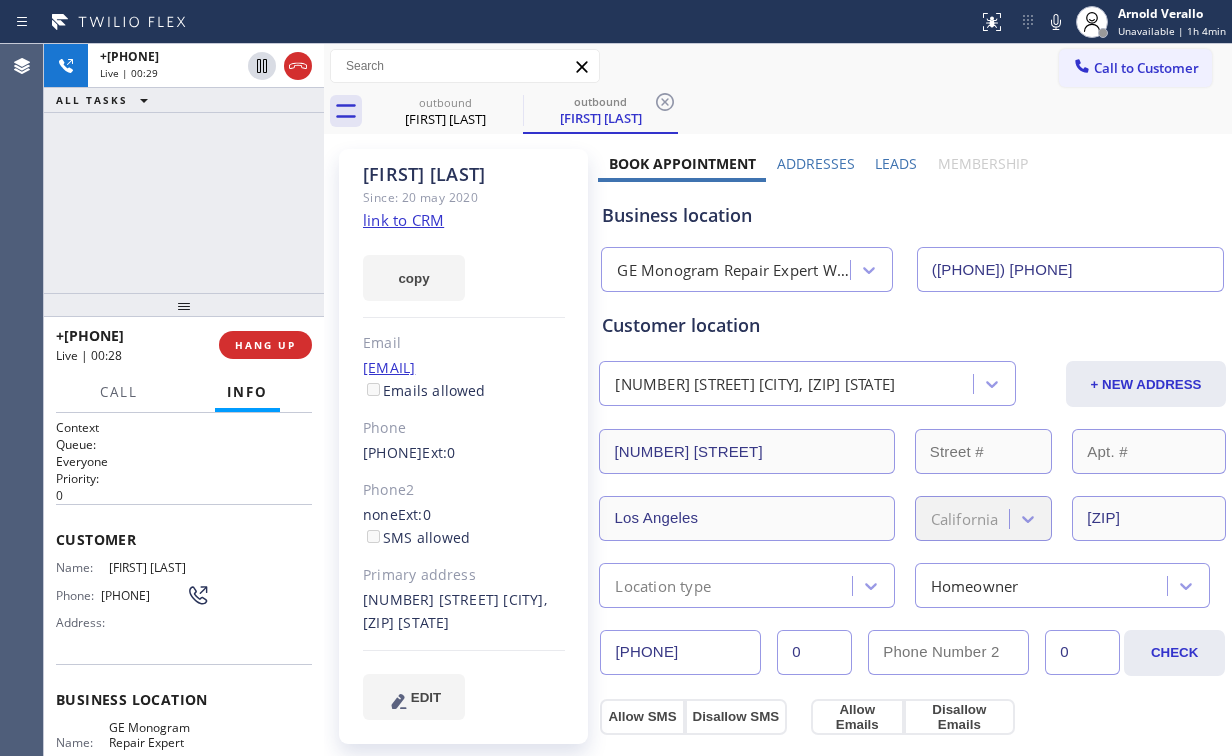 click on "+[PHONE] Live | 00:29 ALL TASKS ALL TASKS ACTIVE TASKS TASKS IN WRAP UP" at bounding box center (184, 168) 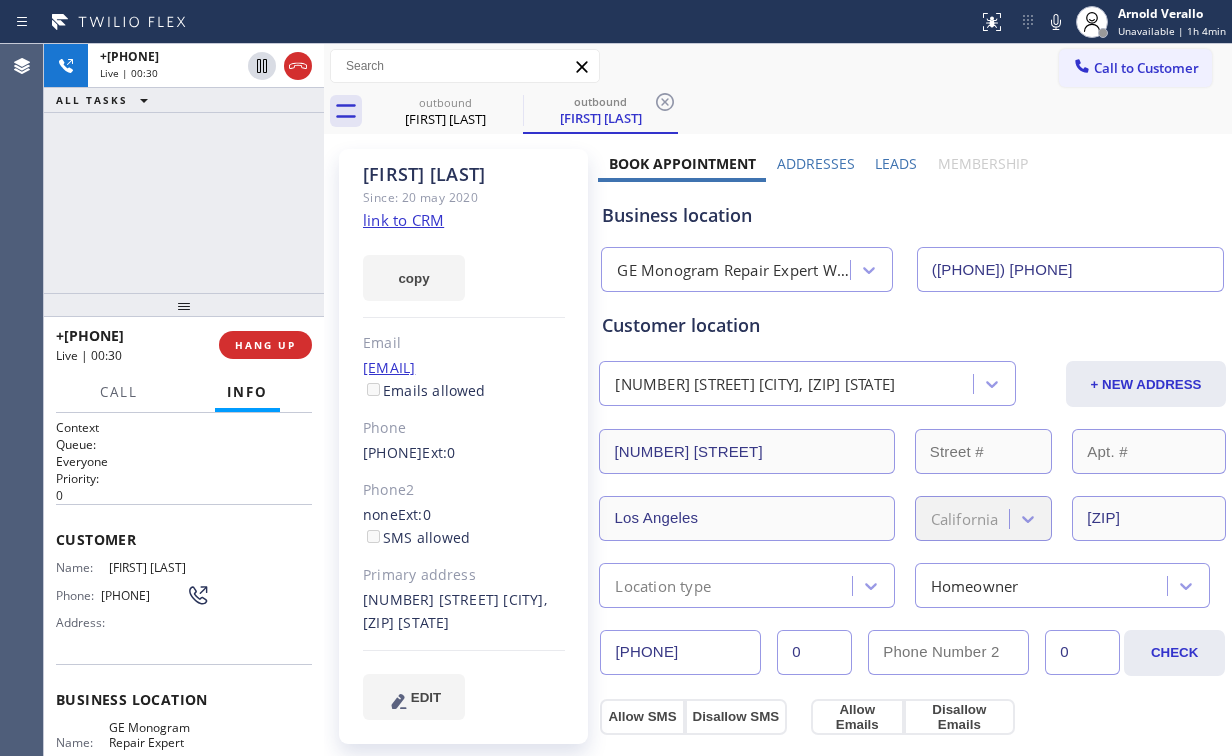 click on "+[PHONE] Live | 00:30 ALL TASKS ALL TASKS ACTIVE TASKS TASKS IN WRAP UP" at bounding box center [184, 168] 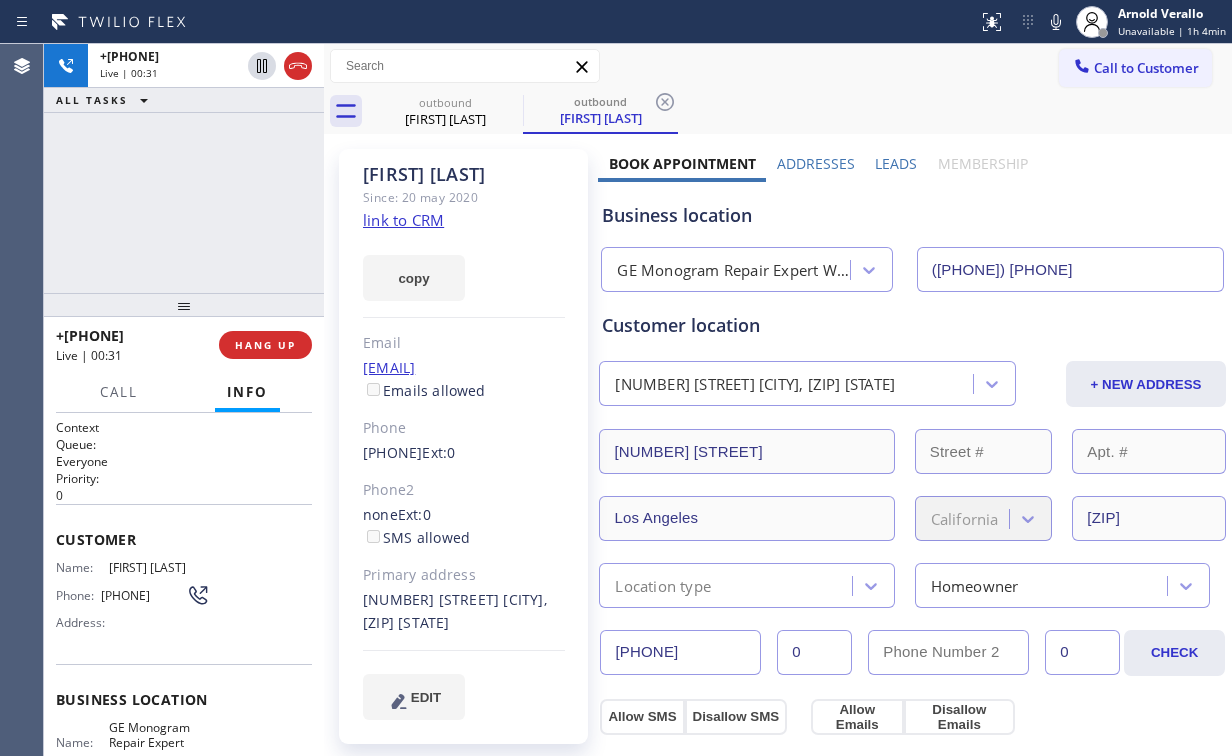 click on "+[PHONE] Live | 00:31 ALL TASKS ALL TASKS ACTIVE TASKS TASKS IN WRAP UP" at bounding box center (184, 168) 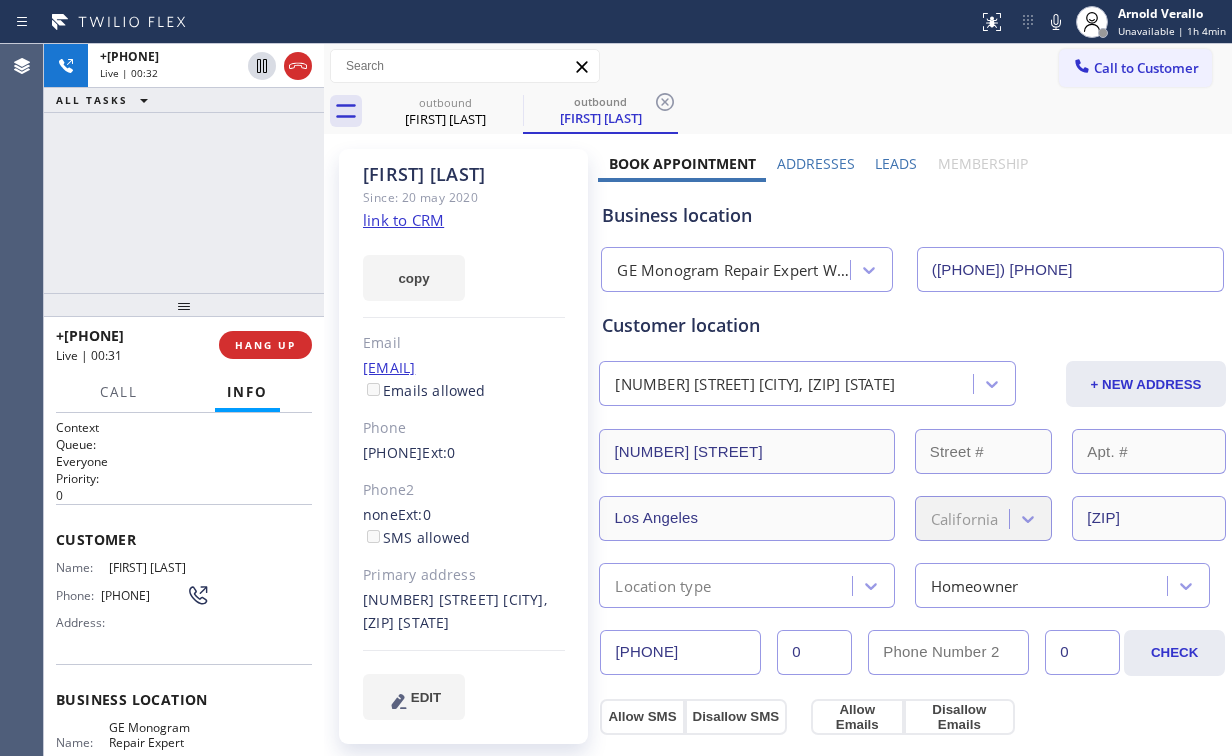 click on "+[PHONE] Live | 00:32 ALL TASKS ALL TASKS ACTIVE TASKS TASKS IN WRAP UP" at bounding box center [184, 168] 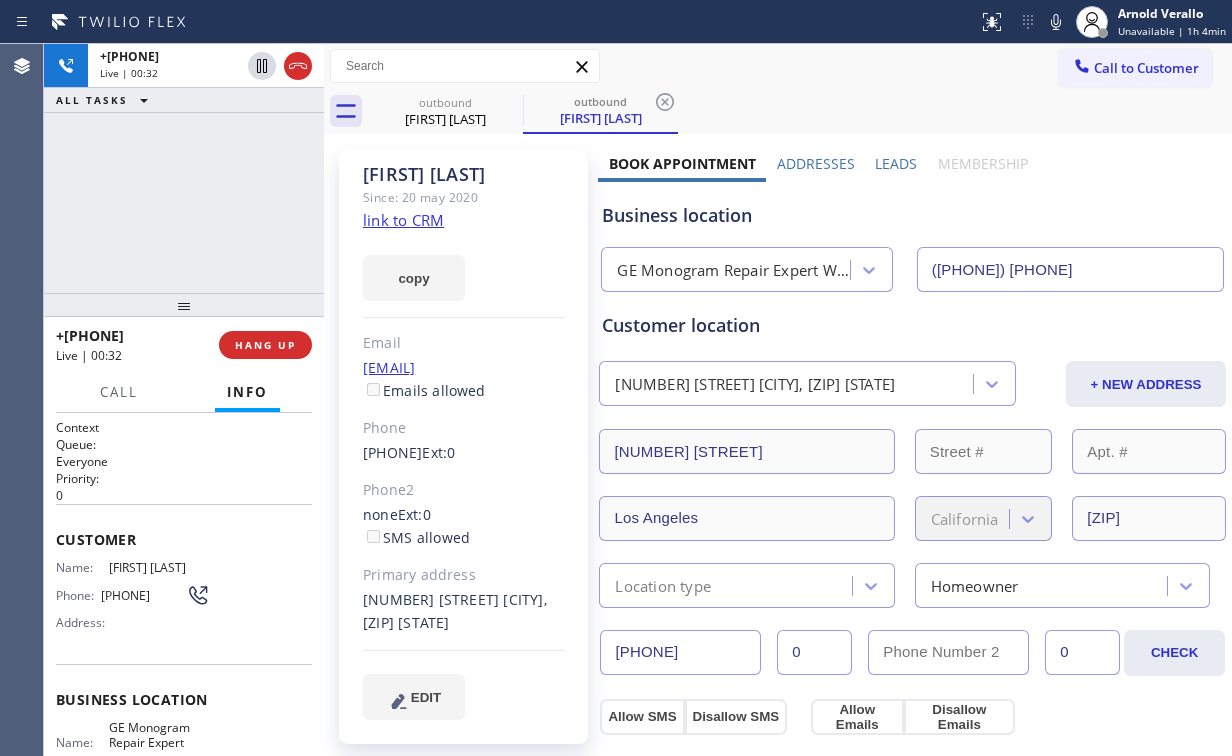 click on "+[PHONE] Live | 00:32 ALL TASKS ALL TASKS ACTIVE TASKS TASKS IN WRAP UP" at bounding box center [184, 168] 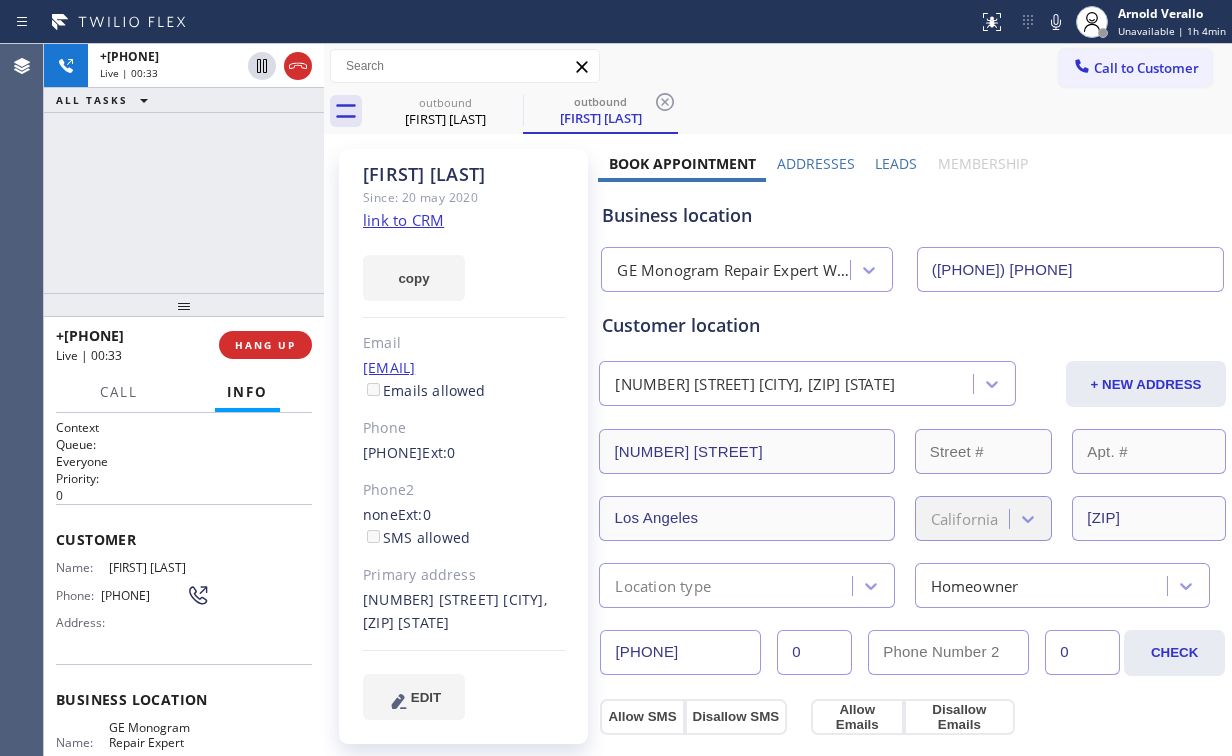 click on "+[COUNTRY][PHONE] Live | 00:33 ALL TASKS ALL TASKS ACTIVE TASKS TASKS IN WRAP UP" at bounding box center (184, 168) 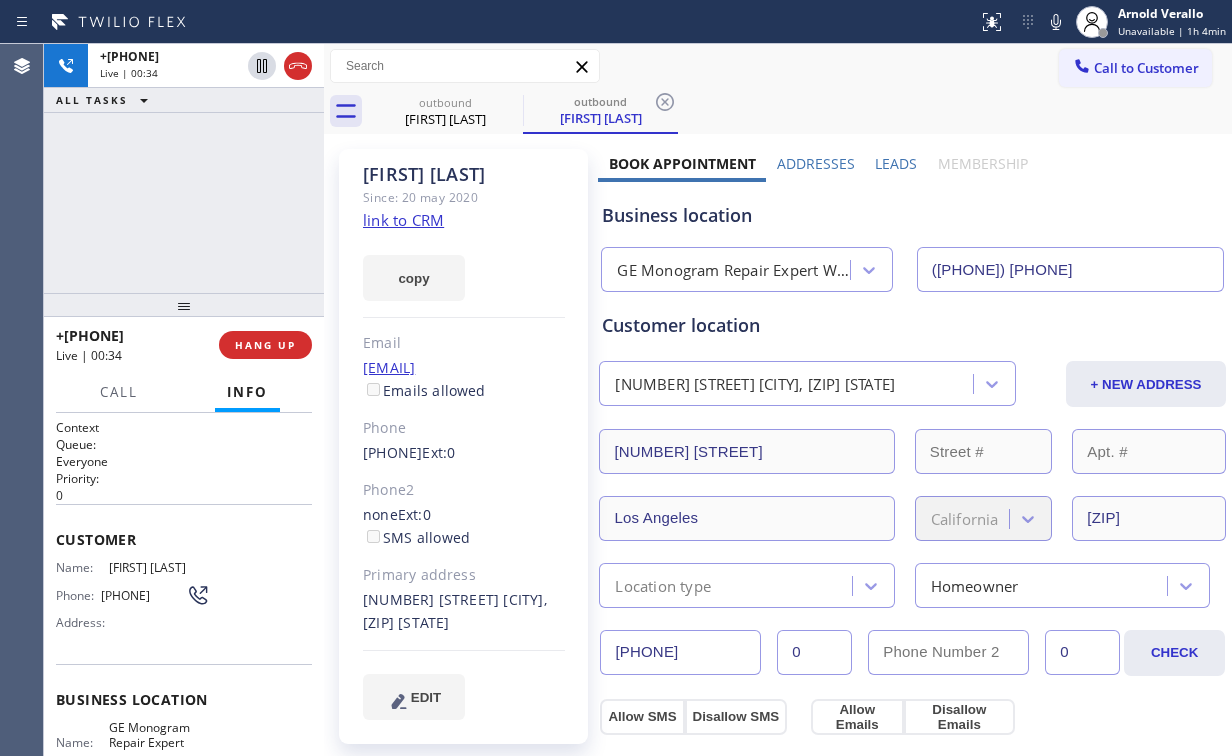 click on "[PHONE] Live | 00:34 ALL TASKS ALL TASKS ACTIVE TASKS TASKS IN WRAP UP" at bounding box center (184, 168) 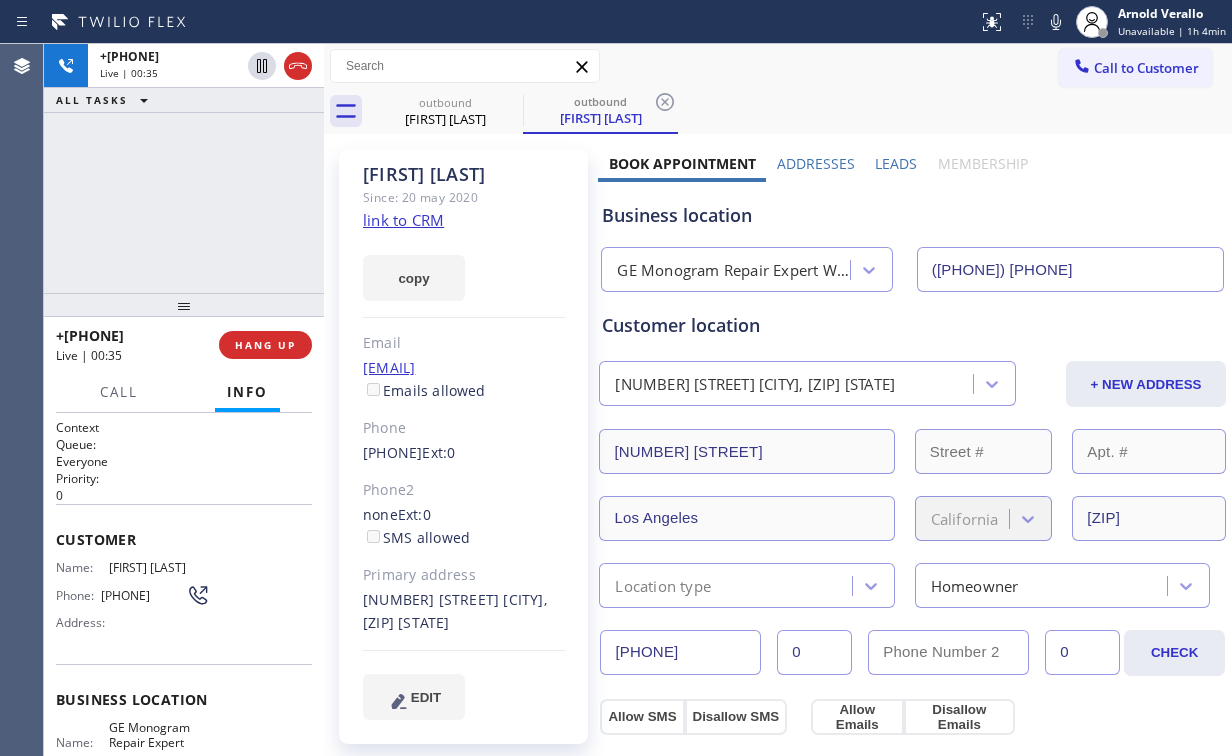 click on "+[PHONE] Live | 00:35 ALL TASKS ALL TASKS ACTIVE TASKS TASKS IN WRAP UP" at bounding box center [184, 168] 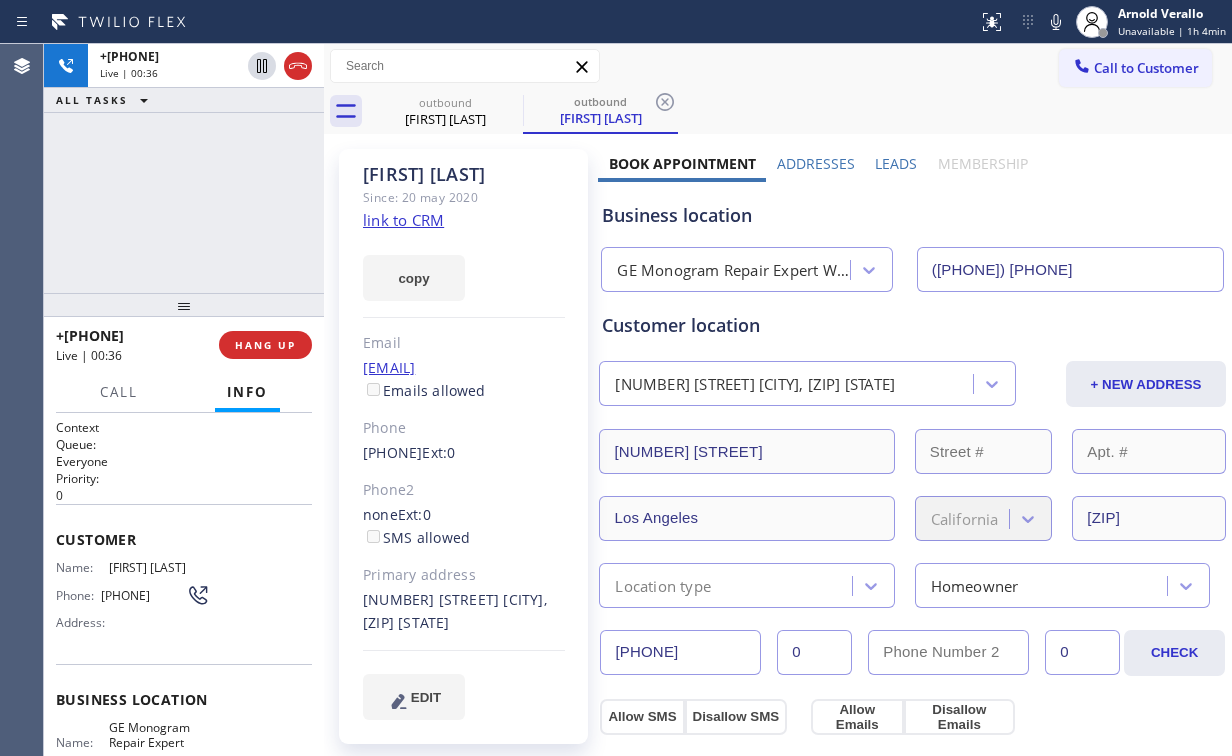 click on "+[PHONE] Live | 00:36 ALL TASKS ALL TASKS ACTIVE TASKS TASKS IN WRAP UP" at bounding box center (184, 168) 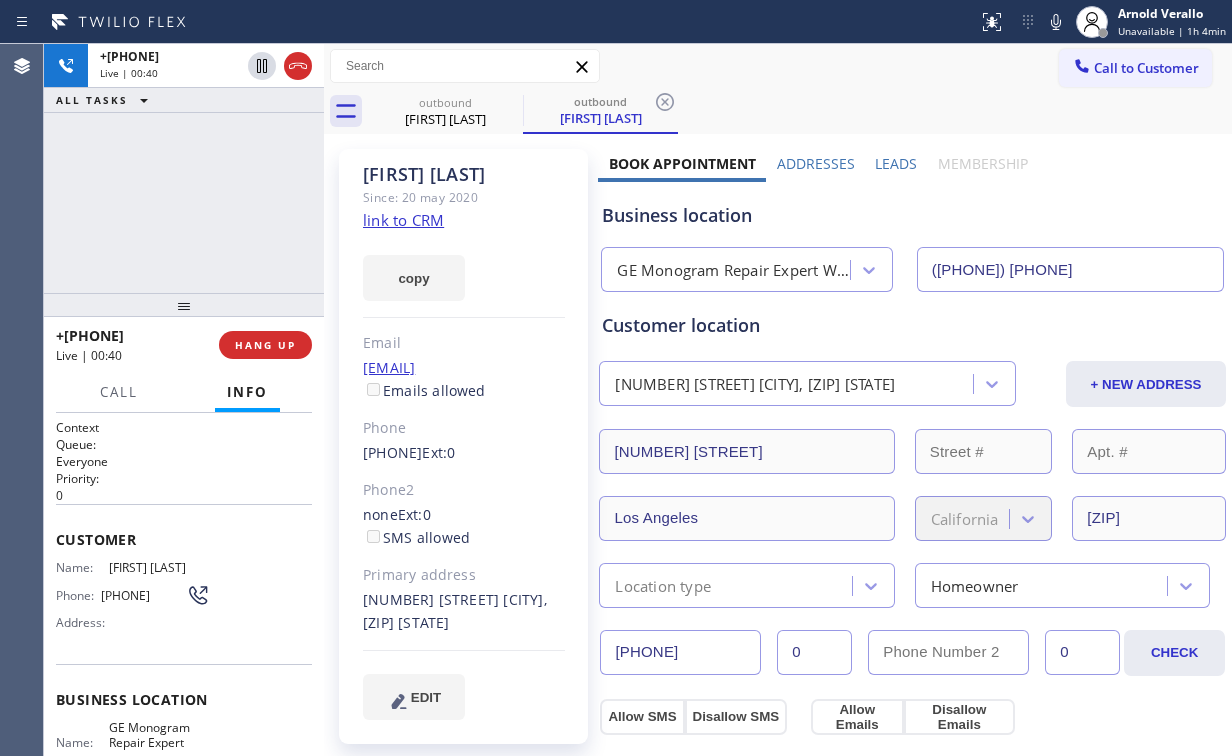 click on "+[PHONE] Live | 00:40 ALL TASKS ALL TASKS ACTIVE TASKS TASKS IN WRAP UP" at bounding box center (184, 168) 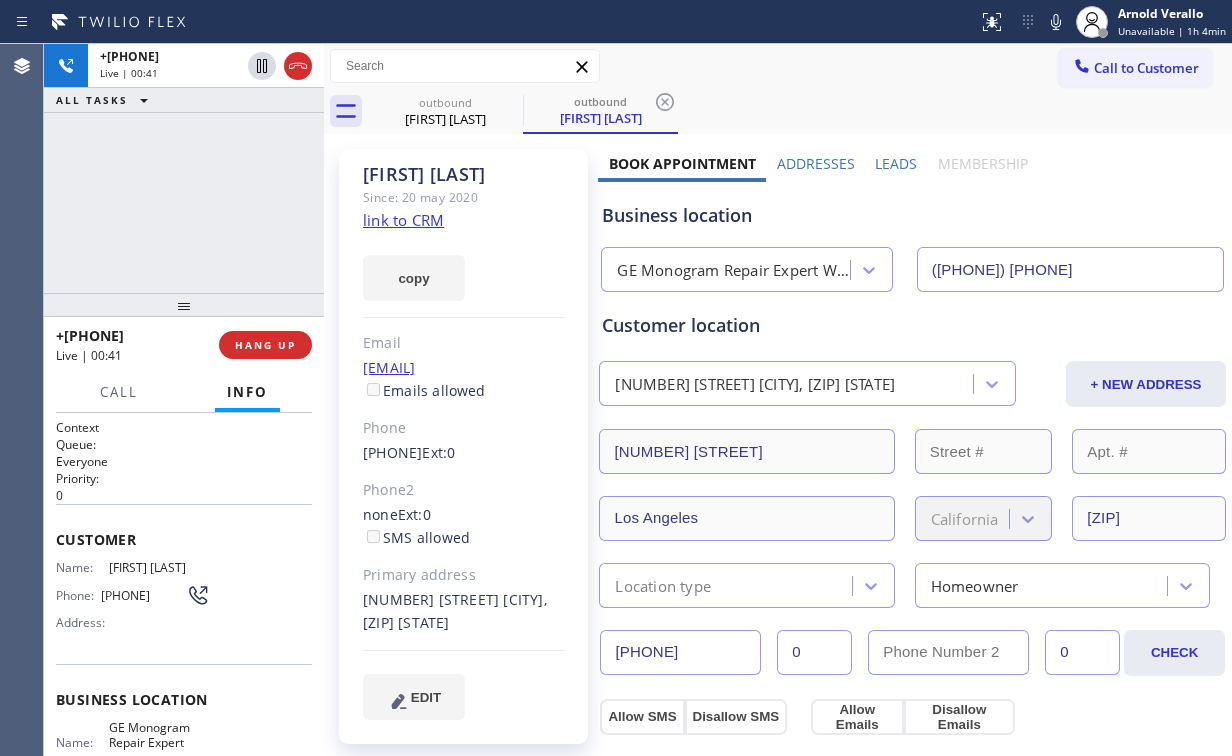click on "+[PHONE] Live | 00:41 ALL TASKS ALL TASKS ACTIVE TASKS TASKS IN WRAP UP" at bounding box center [184, 168] 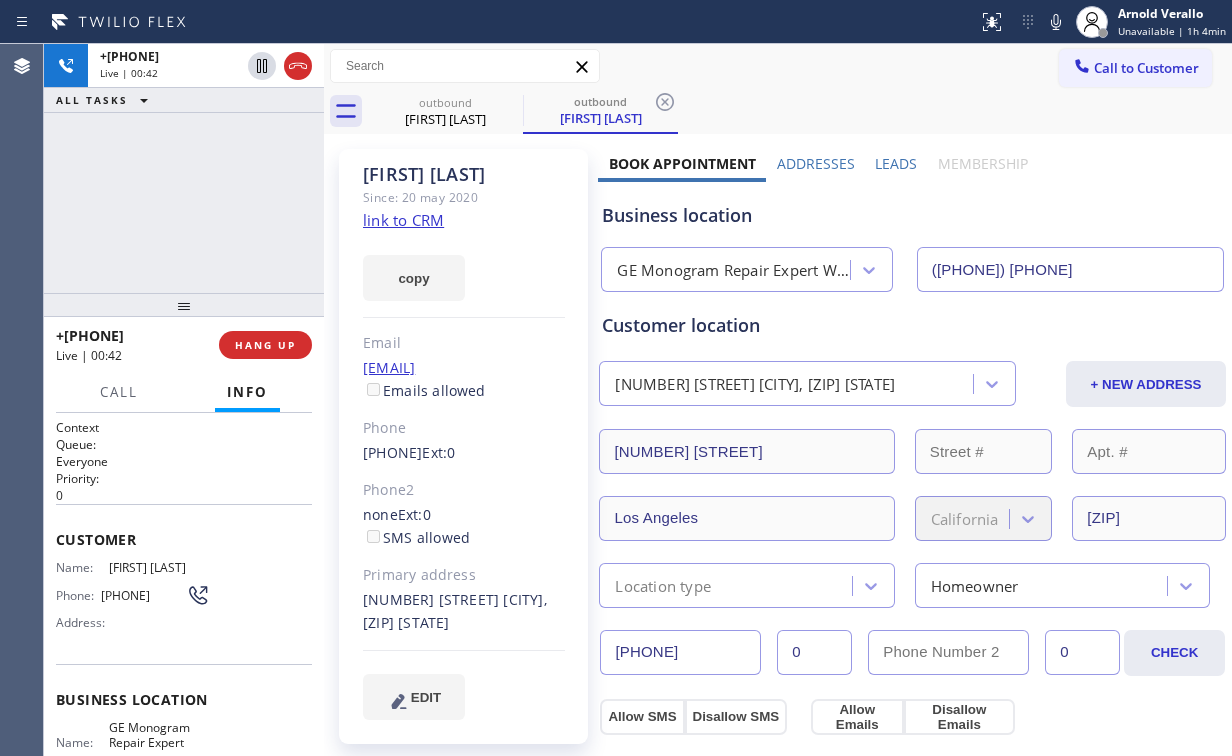 click on "+[PHONE] Live | 00:42 ALL TASKS ALL TASKS ACTIVE TASKS TASKS IN WRAP UP" at bounding box center [184, 168] 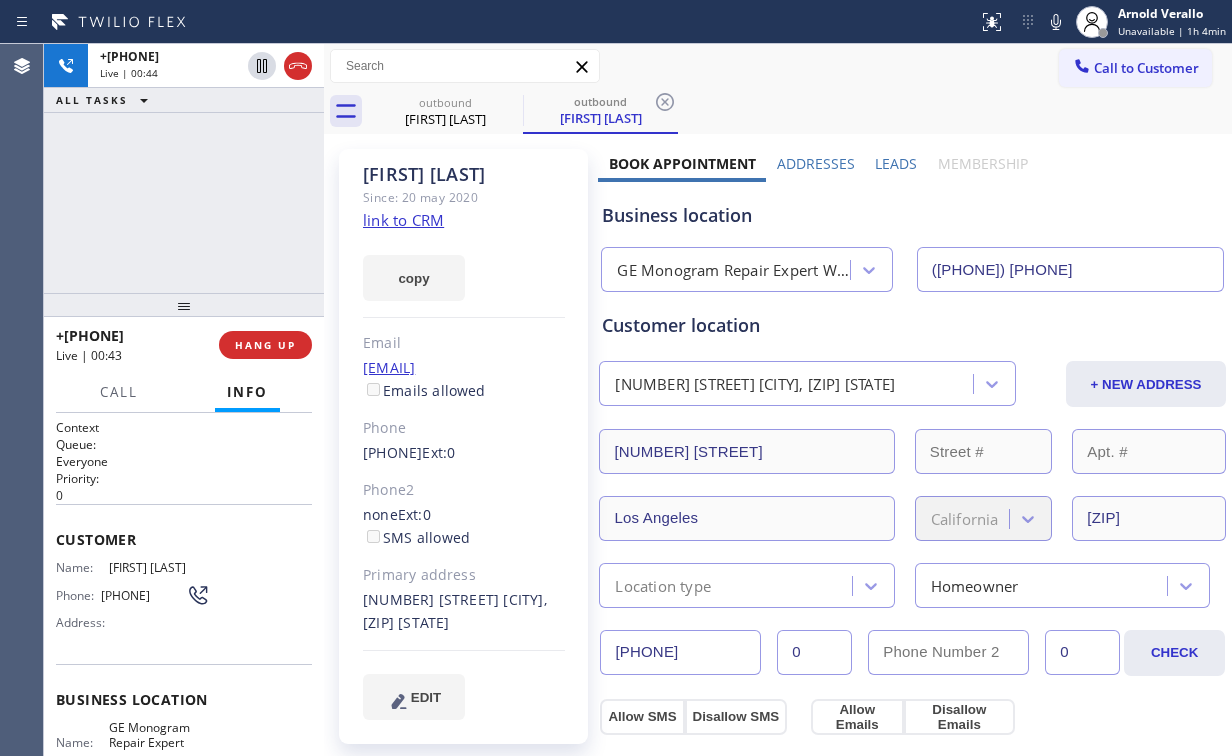 click on "+[PHONE] Live | 00:44 ALL TASKS ALL TASKS ACTIVE TASKS TASKS IN WRAP UP" at bounding box center [184, 168] 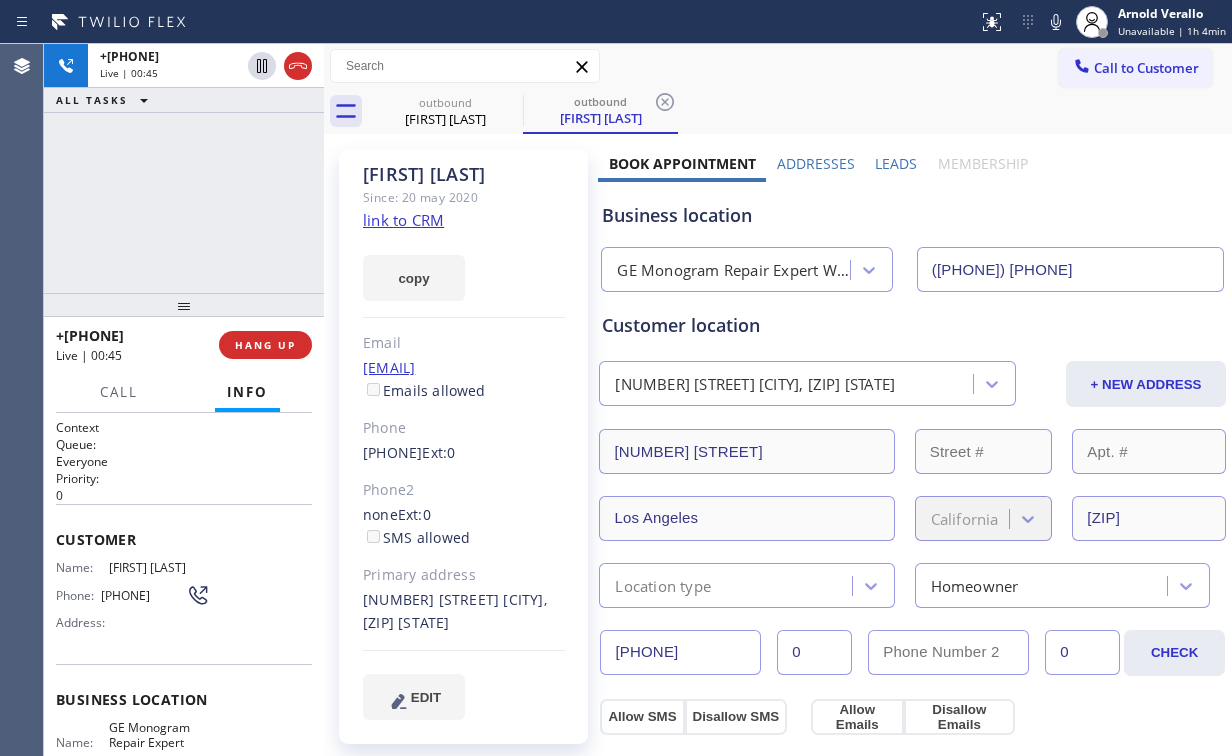 click on "+[PHONE] Live | 00:45 ALL TASKS ALL TASKS ACTIVE TASKS TASKS IN WRAP UP" at bounding box center (184, 168) 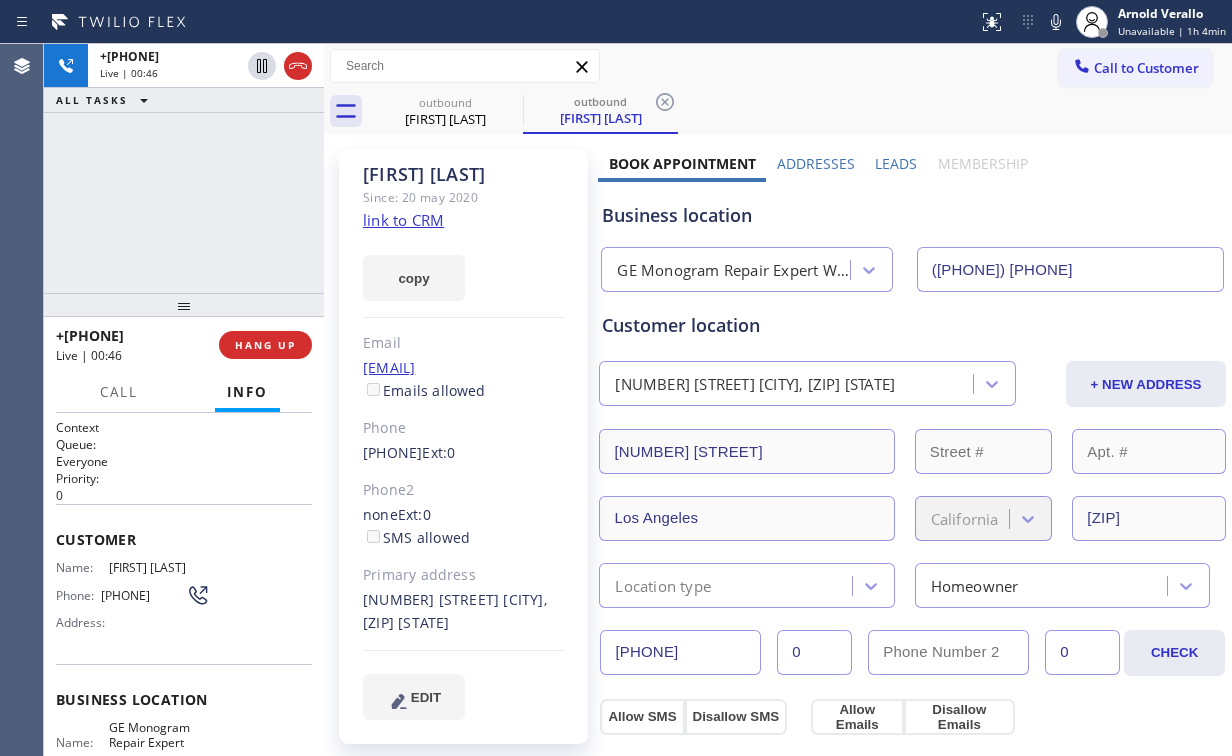 click on "+[PHONE] Live | 00:46 ALL TASKS ALL TASKS ACTIVE TASKS TASKS IN WRAP UP" at bounding box center (184, 168) 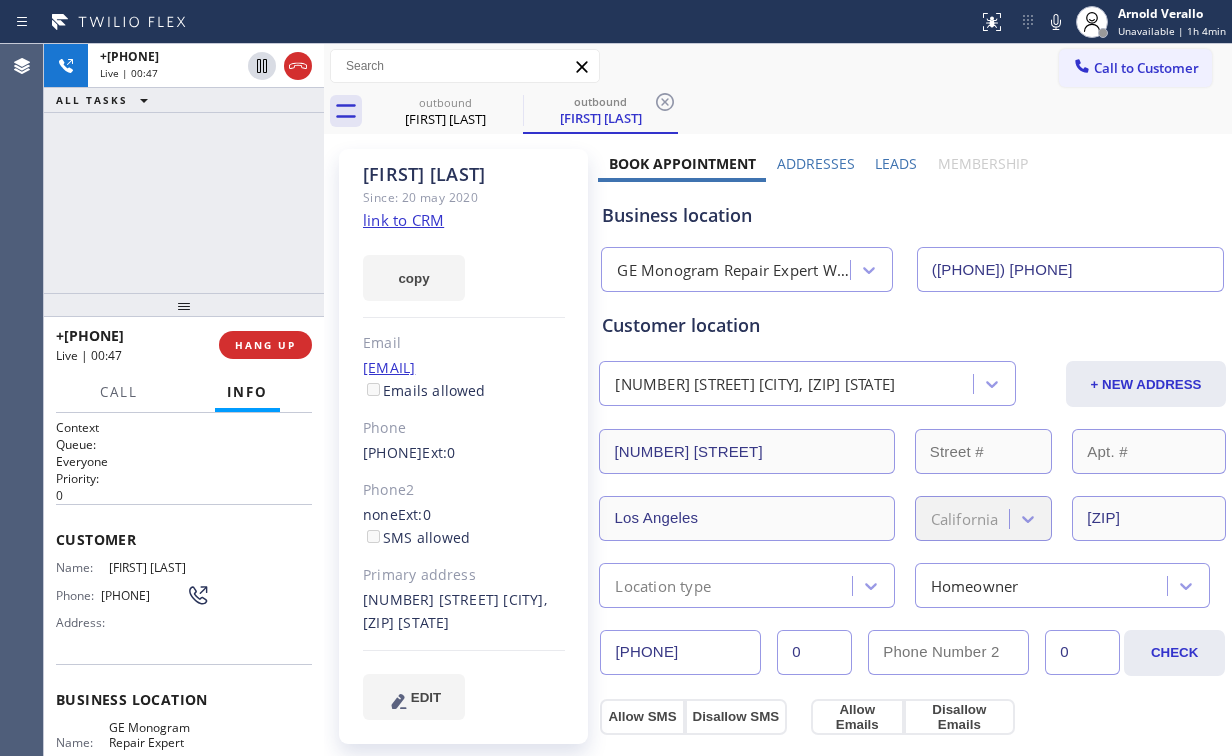 click on "+[COUNTRY][PHONE] Live | 00:47 ALL TASKS ALL TASKS ACTIVE TASKS TASKS IN WRAP UP" at bounding box center [184, 168] 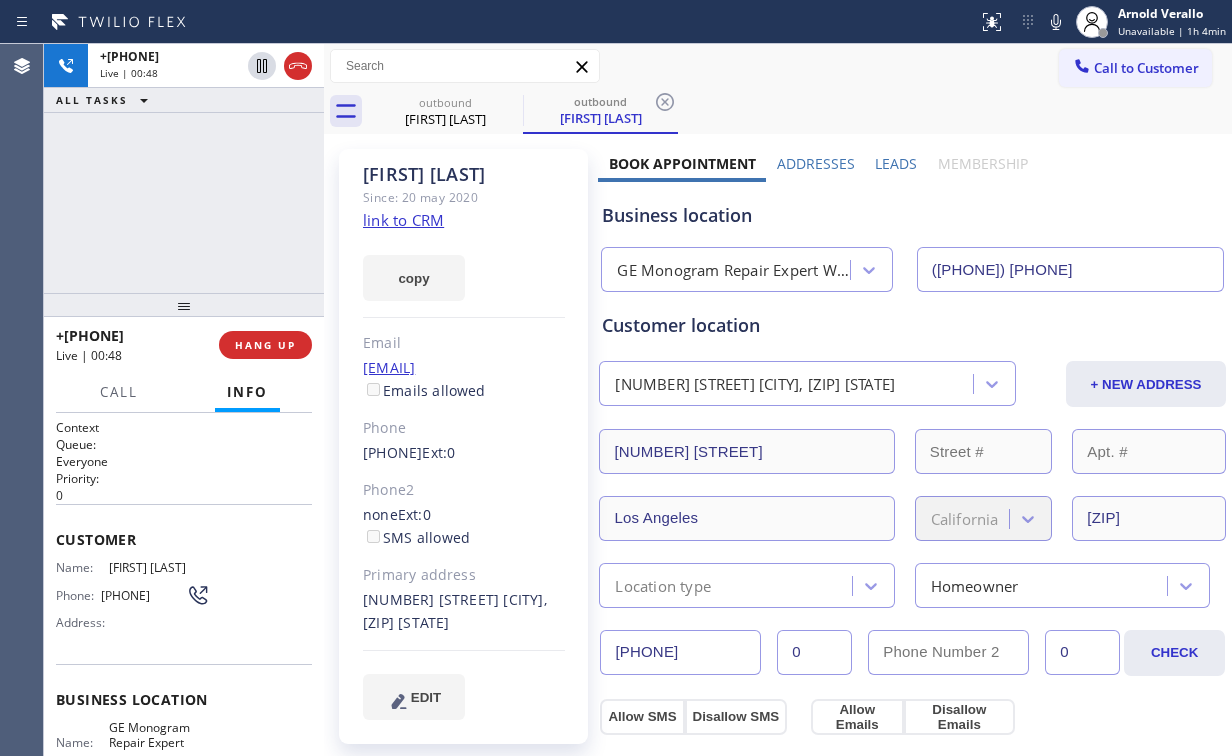 click on "[PHONE] Live | 00:48 ALL TASKS ALL TASKS ACTIVE TASKS TASKS IN WRAP UP" at bounding box center [184, 168] 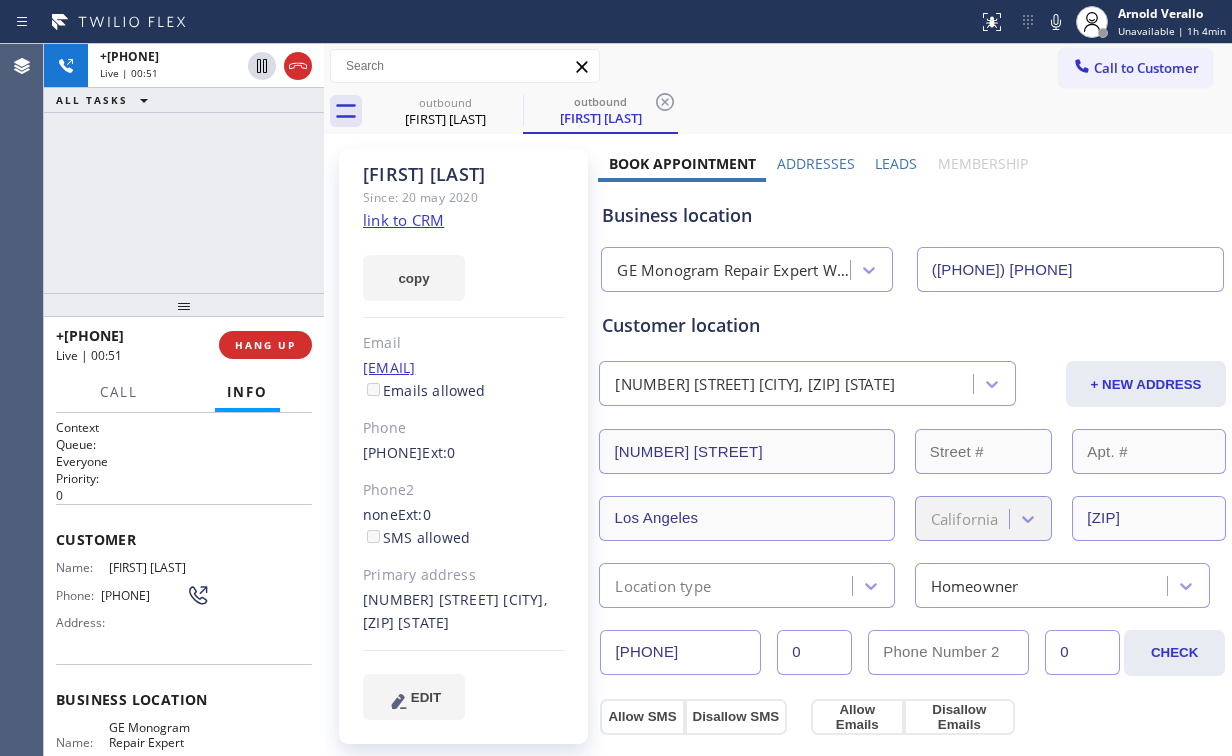 click on "+[PHONE] Live | 00:51 ALL TASKS ALL TASKS ACTIVE TASKS TASKS IN WRAP UP" at bounding box center (184, 168) 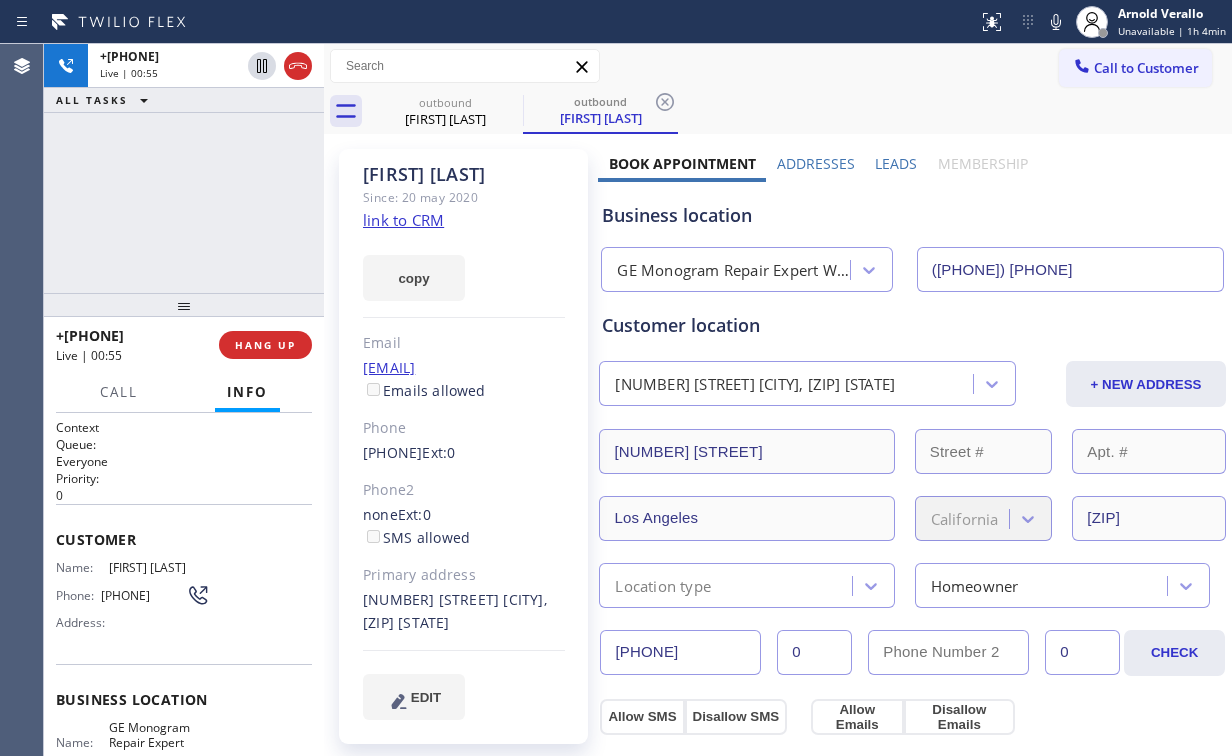 click on "[PHONE] Live | 00:55 ALL TASKS ALL TASKS ACTIVE TASKS TASKS IN WRAP UP" at bounding box center (184, 168) 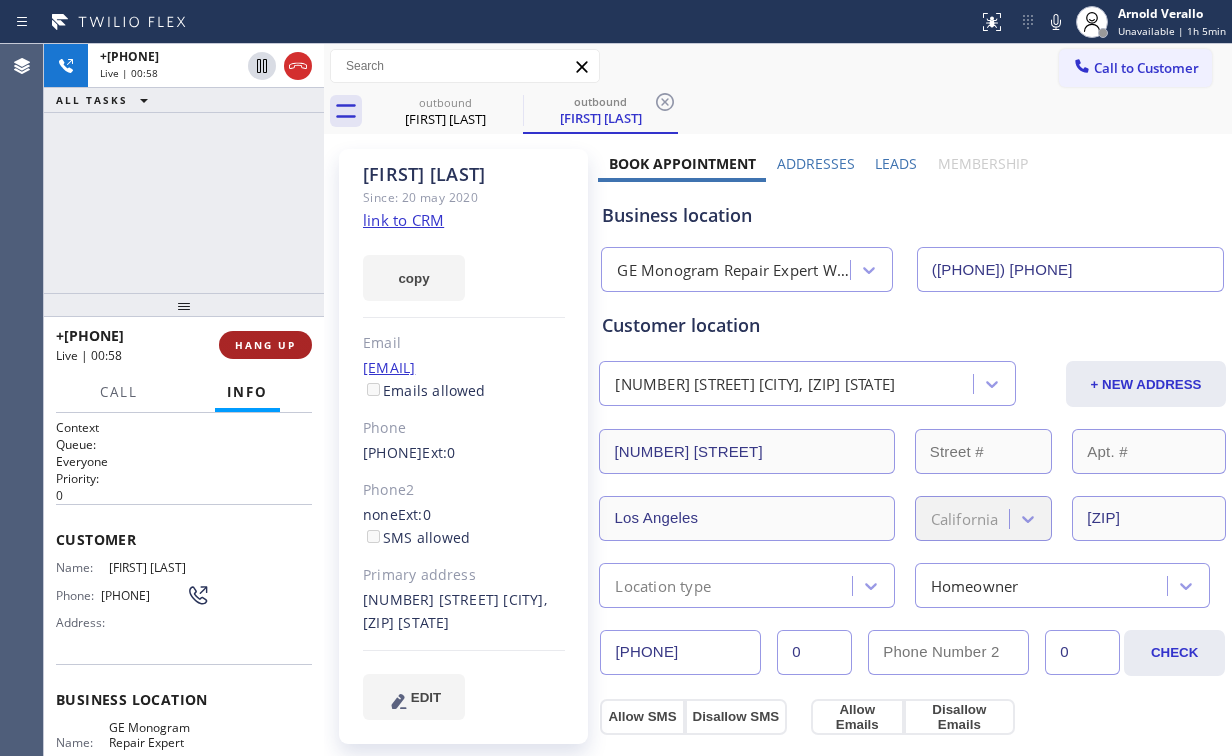 click on "HANG UP" at bounding box center (265, 345) 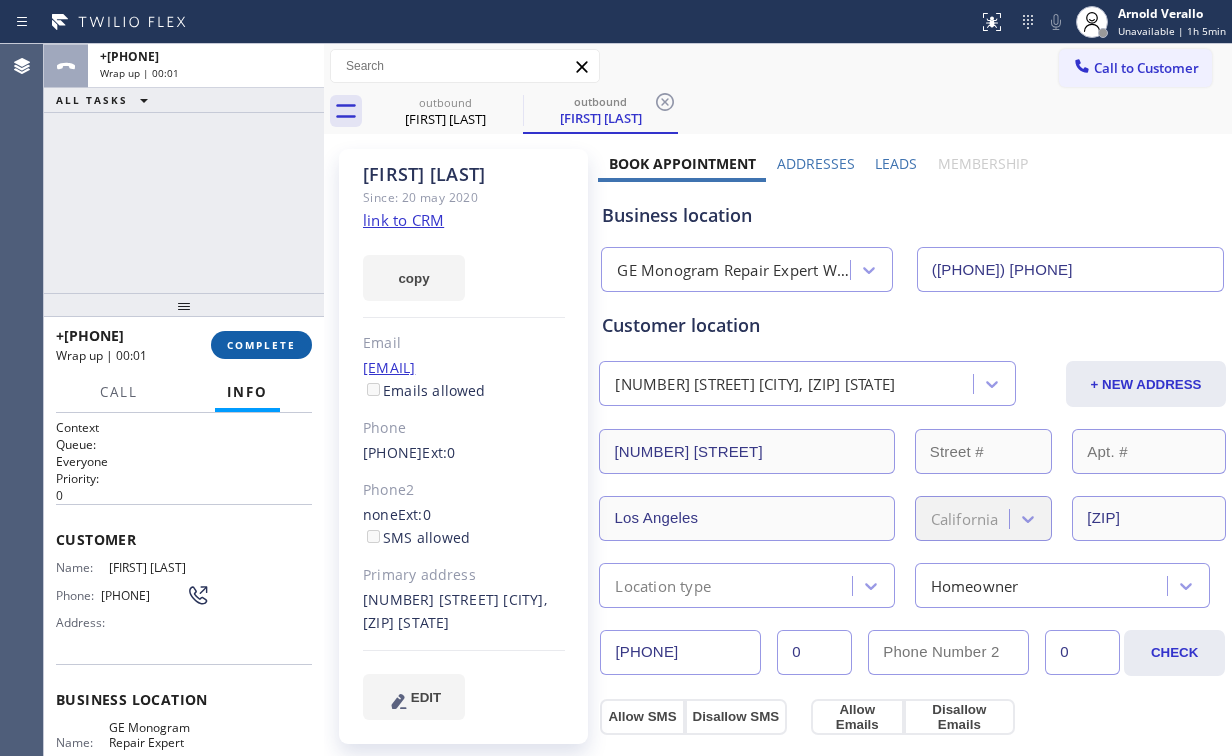 click on "COMPLETE" at bounding box center (261, 345) 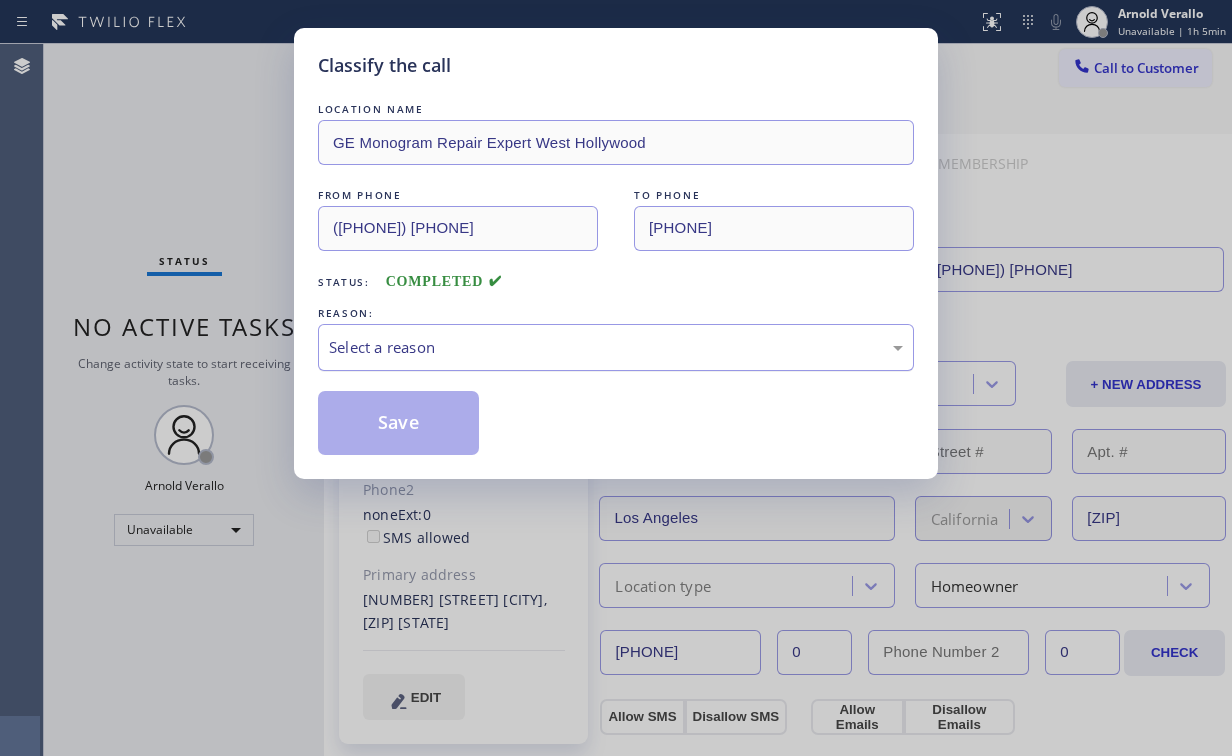 click on "Select a reason" at bounding box center [616, 347] 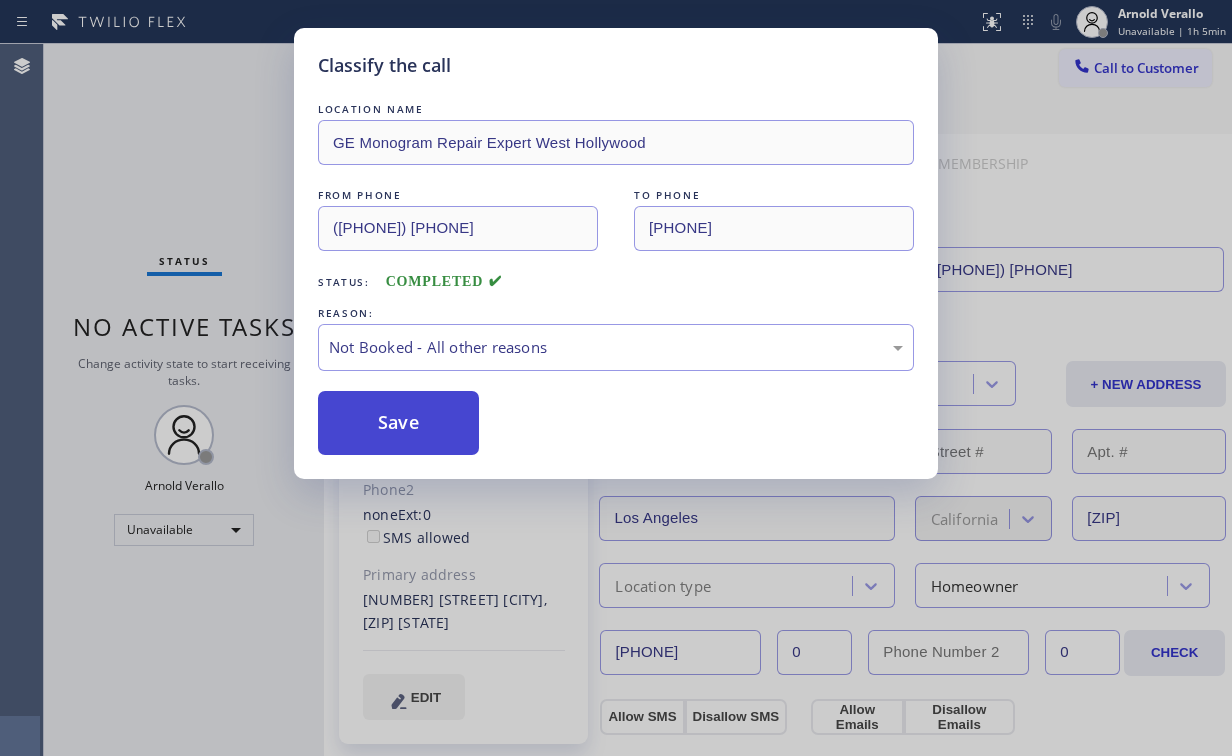 click on "Save" at bounding box center (398, 423) 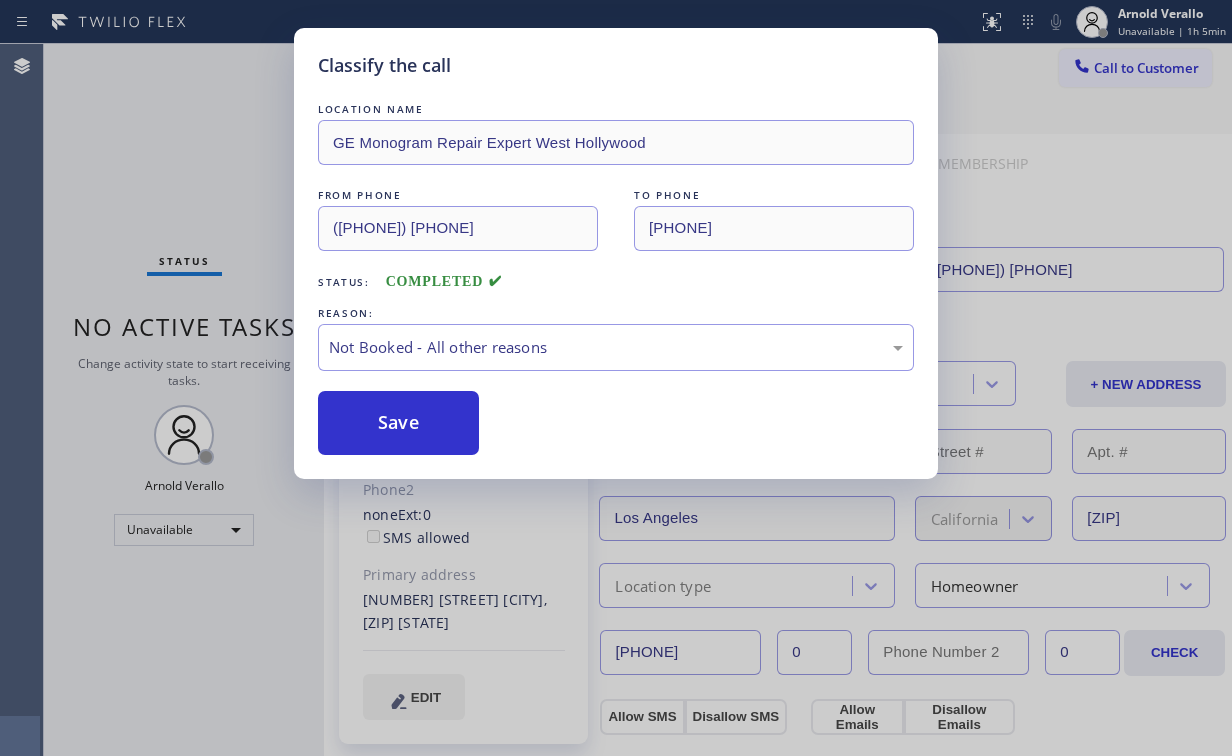 click on "Classify the call LOCATION NAME GE Monogram Repair Expert West Hollywood FROM PHONE [PHONE] TO PHONE [PHONE] Status: COMPLETED REASON: Not Booked - All other reasons Save" at bounding box center (616, 378) 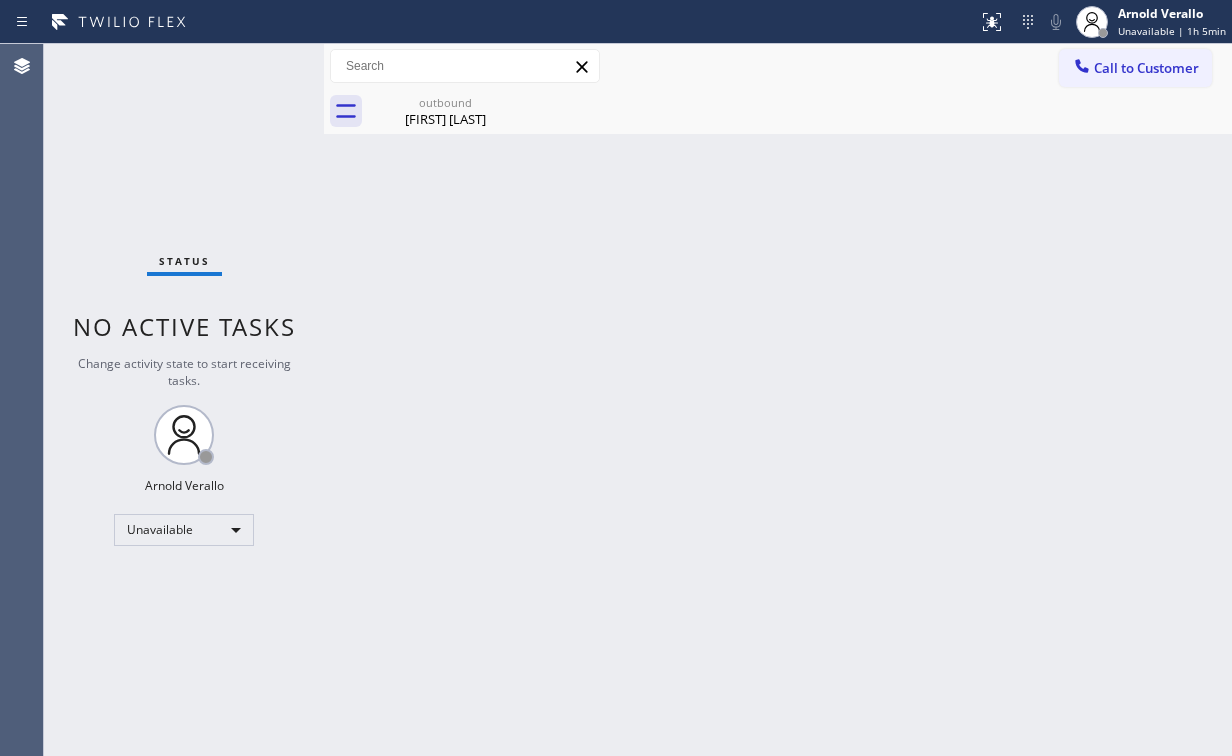 click on "Back to Dashboard Change Sender ID Customers Technicians Select a contact Outbound call Location Search location Your caller id phone number Customer number Call Customer info Name   Phone none Address none Change Sender ID HVAC [PHONE] 5 Star Appliance [PHONE] Appliance Repair [PHONE] Plumbing [PHONE] Air Duct Cleaning [PHONE]  Electricians [PHONE] Cancel Change Check personal SMS Reset Change outbound Edwardo Castillo Call to Customer Outbound call Location GE Monogram Repair Expert West Hollywood Your caller id phone number [PHONE] Customer number Call Outbound call Technician Search Technician Your caller id phone number Your caller id phone number Call outbound Edwardo Castillo Edwardo   Castillo Since: [DATE] link to CRM copy Email castilloedwardo24@gmail.com  Emails allowed Phone [PHONE]  Ext:  0 Phone2 none  Ext:  0  SMS allowed Primary address  [NUMBER] [STREET] [CITY], [ZIP] [STATE] EDIT Outbound call Location Your caller id phone number Call" at bounding box center [778, 400] 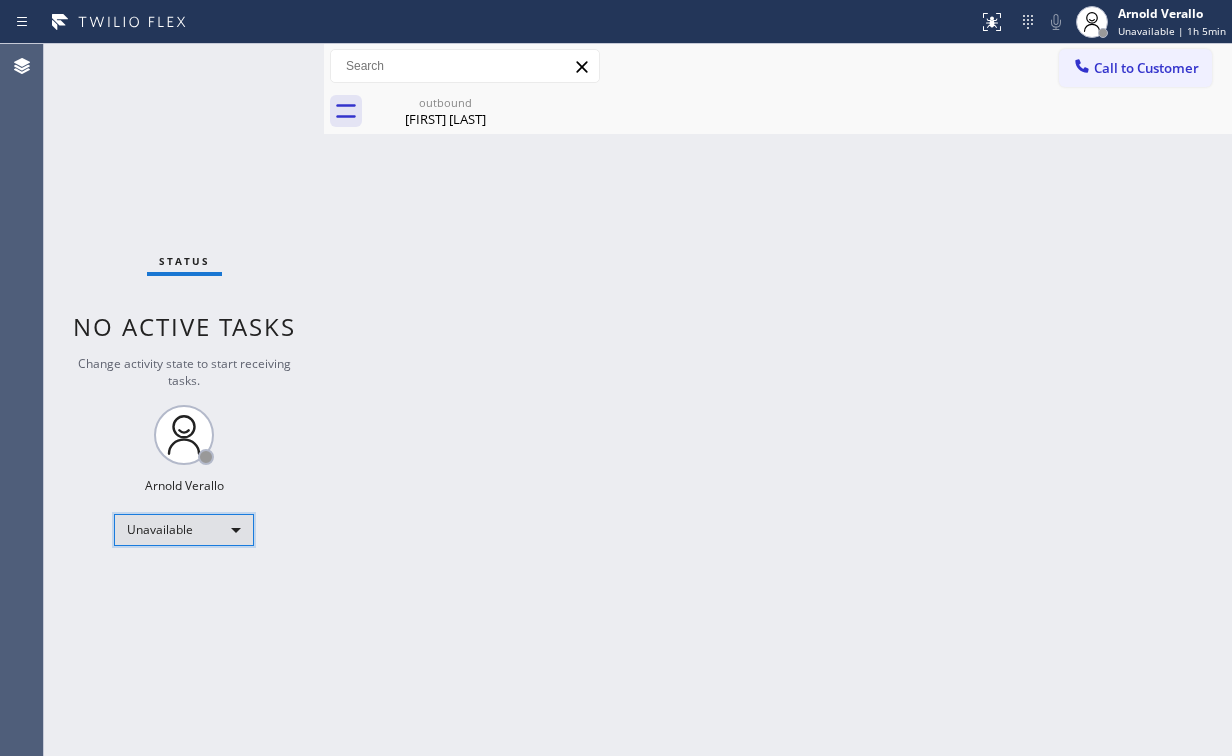 click on "Unavailable" at bounding box center (184, 530) 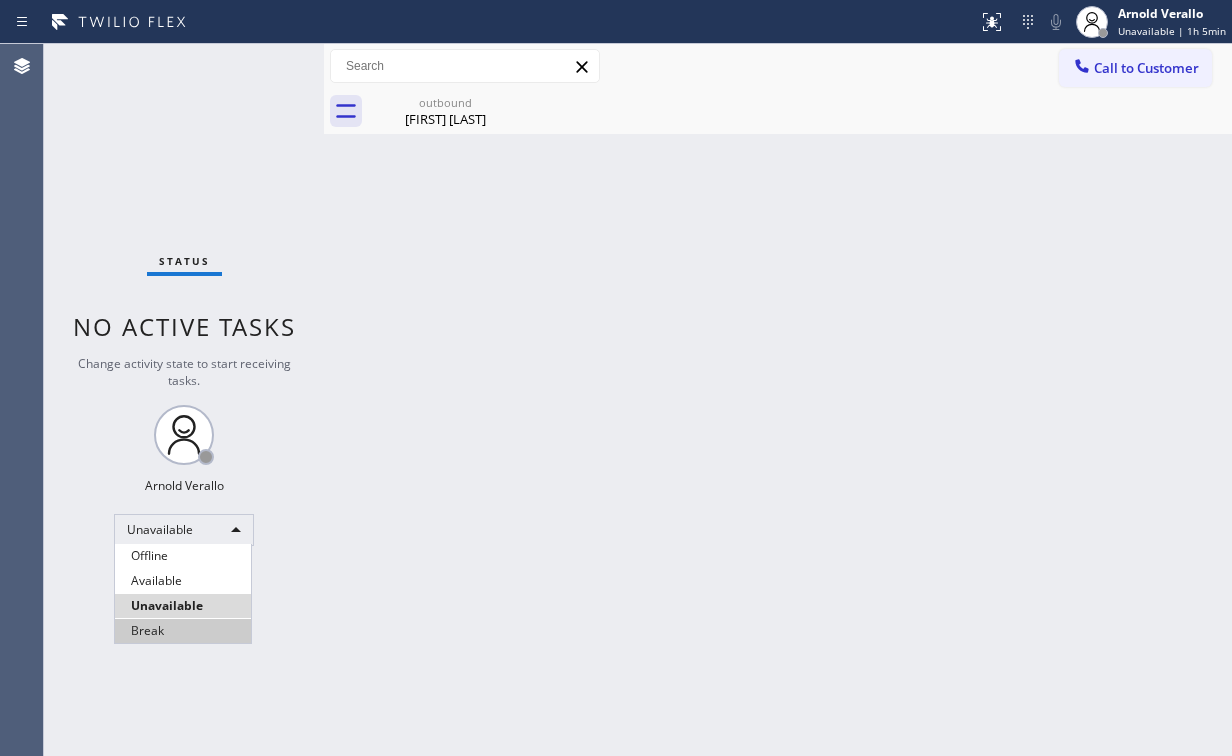 click on "Break" at bounding box center (183, 631) 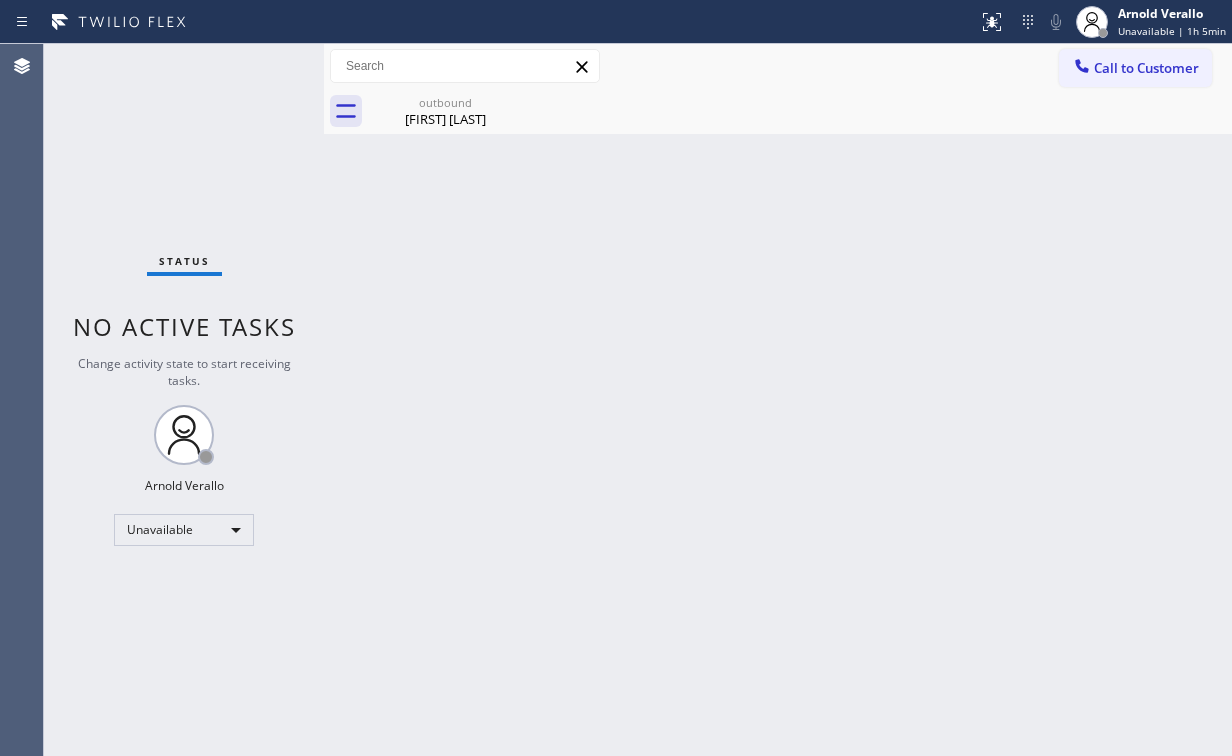 click on "Back to Dashboard Change Sender ID Customers Technicians Select a contact Outbound call Location Search location Your caller id phone number Customer number Call Customer info Name   Phone none Address none Change Sender ID HVAC [PHONE] 5 Star Appliance [PHONE] Appliance Repair [PHONE] Plumbing [PHONE] Air Duct Cleaning [PHONE]  Electricians [PHONE] Cancel Change Check personal SMS Reset Change outbound Edwardo Castillo Call to Customer Outbound call Location GE Monogram Repair Expert West Hollywood Your caller id phone number [PHONE] Customer number Call Outbound call Technician Search Technician Your caller id phone number Your caller id phone number Call outbound Edwardo Castillo Edwardo   Castillo Since: [DATE] link to CRM copy Email castilloedwardo24@gmail.com  Emails allowed Phone [PHONE]  Ext:  0 Phone2 none  Ext:  0  SMS allowed Primary address  [NUMBER] [STREET] [CITY], [ZIP] [STATE] EDIT Outbound call Location Your caller id phone number Call" at bounding box center [778, 400] 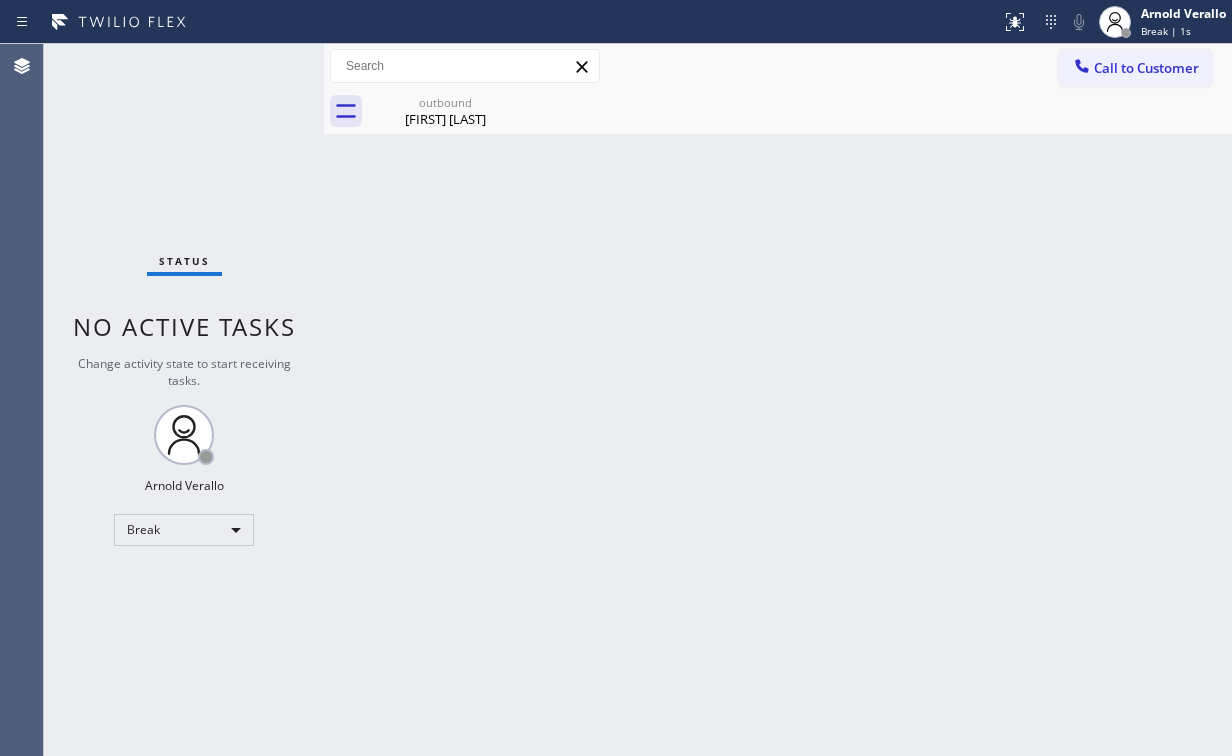 click on "outbound" at bounding box center (445, 102) 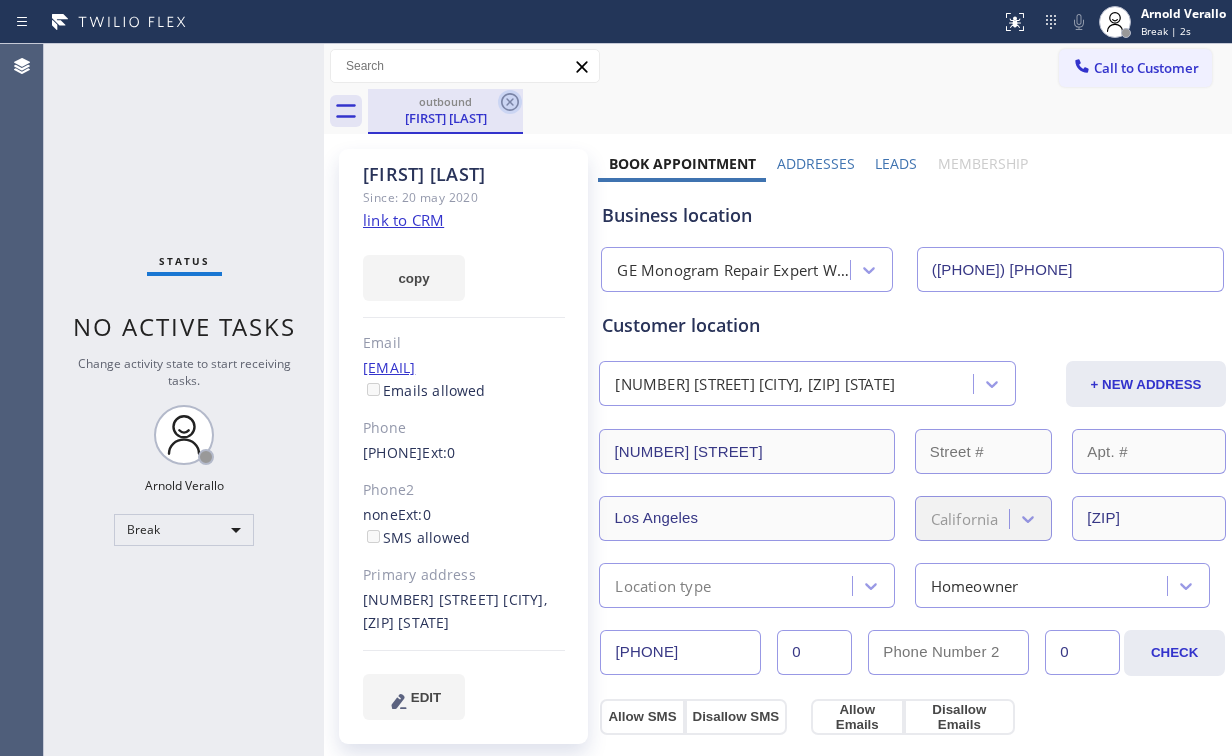click 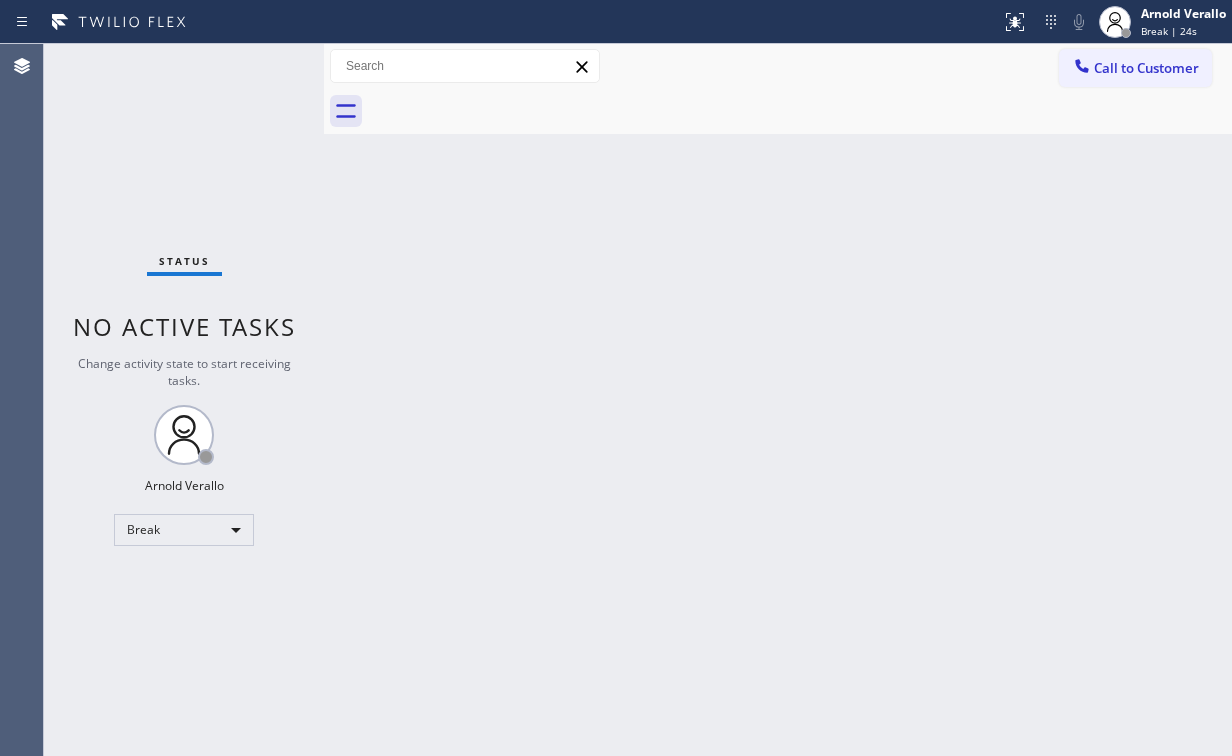 click on "Status   No active tasks     Change activity state to start receiving tasks.   [FIRST] [LAST] Break" at bounding box center (184, 400) 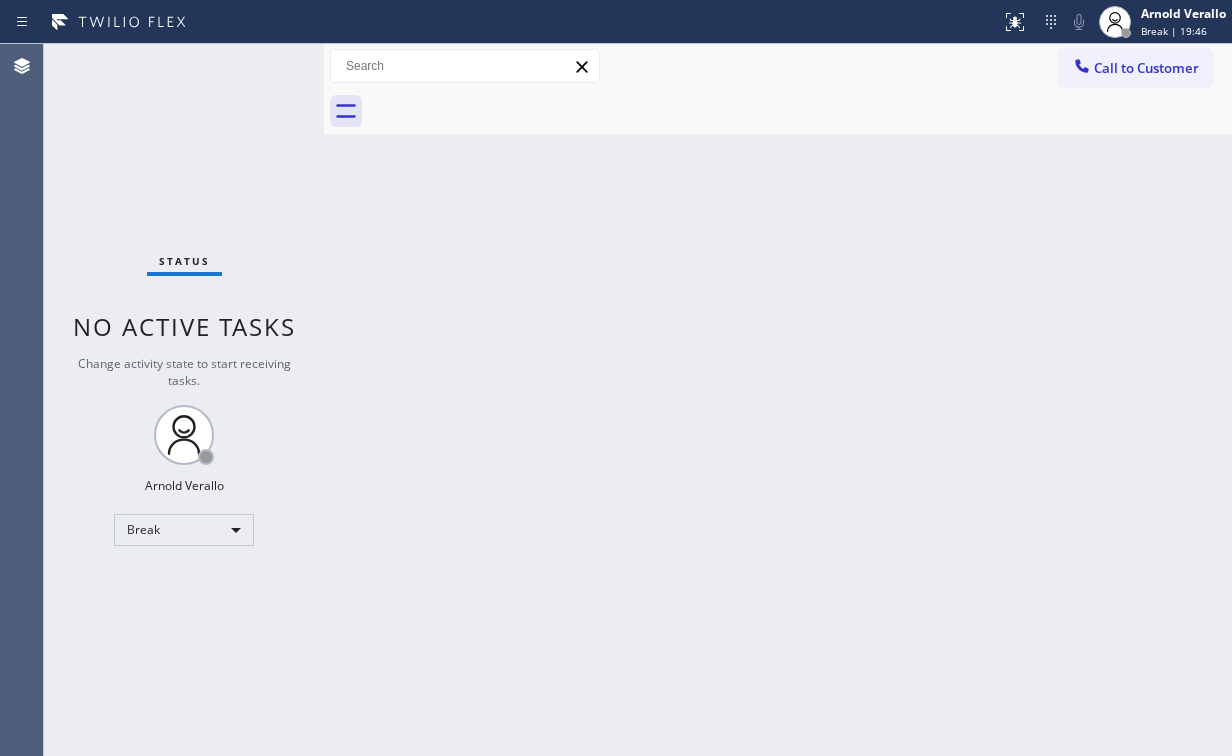 scroll, scrollTop: 0, scrollLeft: 0, axis: both 